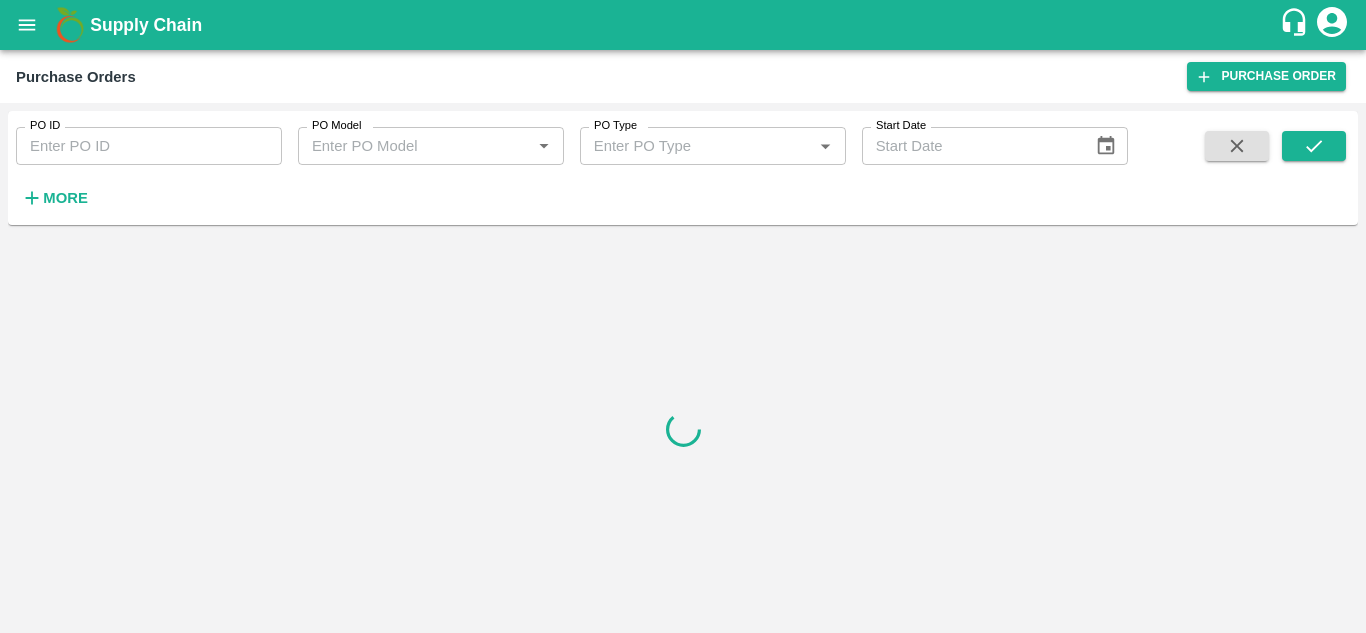 scroll, scrollTop: 0, scrollLeft: 0, axis: both 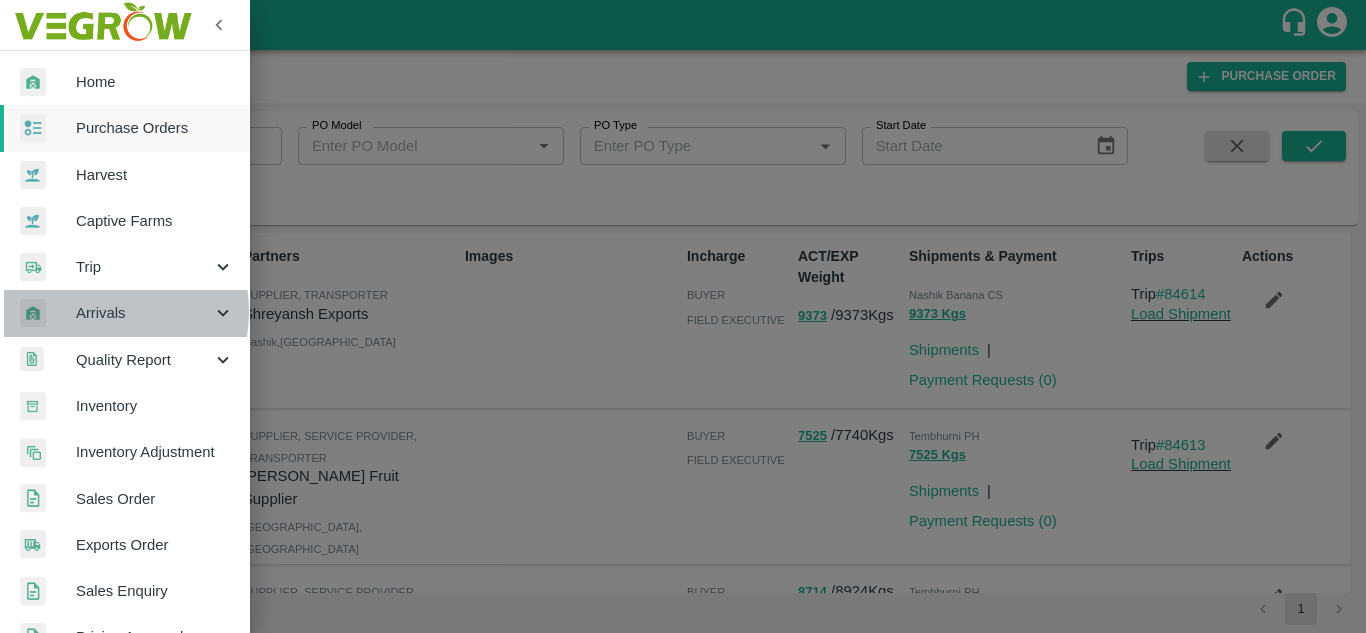 click on "Arrivals" at bounding box center [144, 313] 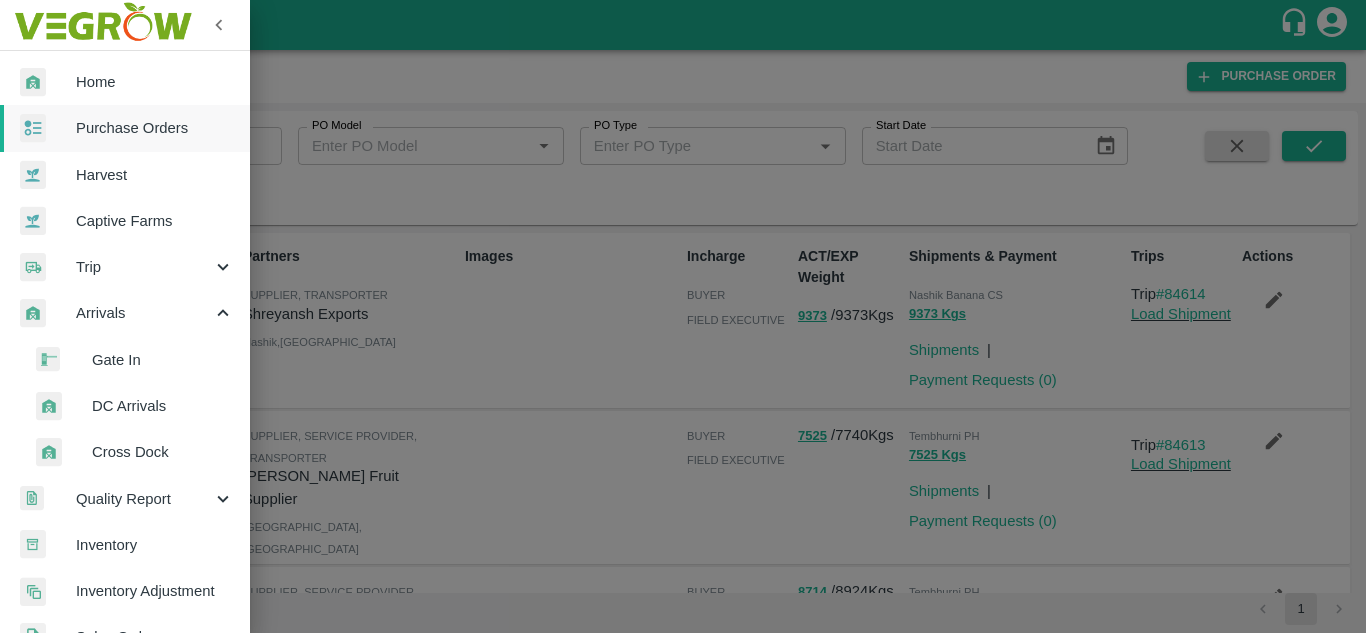 click on "DC Arrivals" at bounding box center (133, 406) 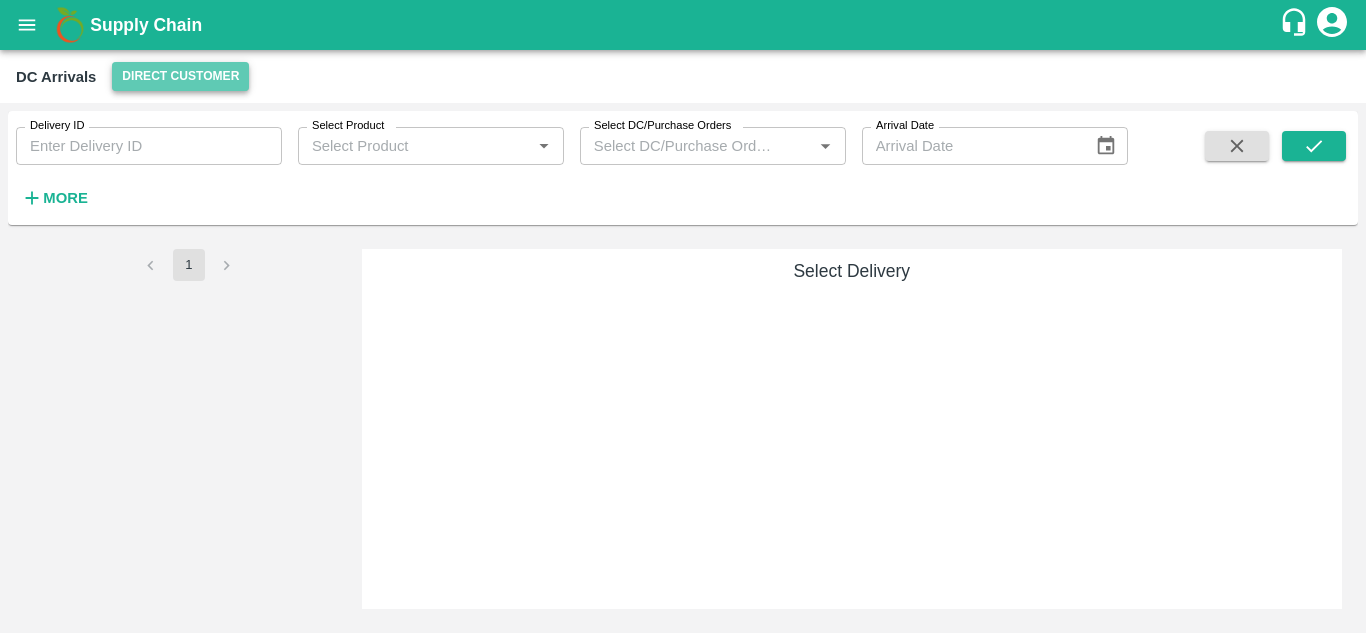 click on "Direct Customer" at bounding box center (180, 76) 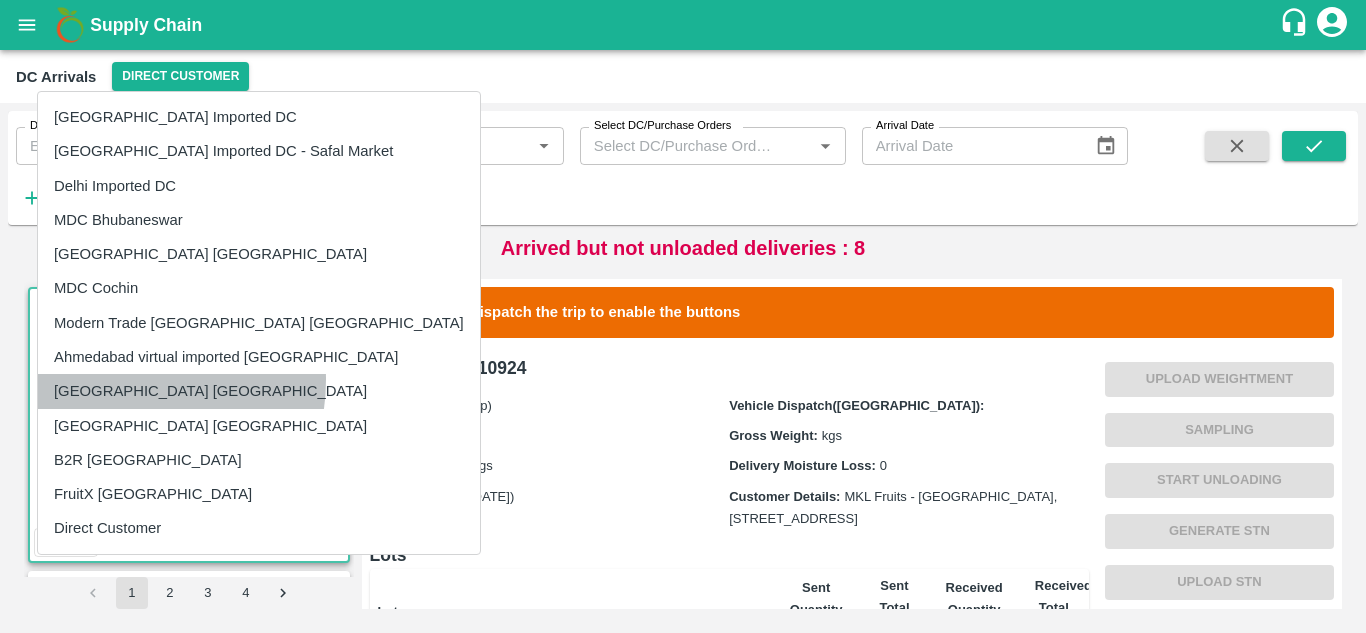 click on "[GEOGRAPHIC_DATA] [GEOGRAPHIC_DATA]" at bounding box center [259, 391] 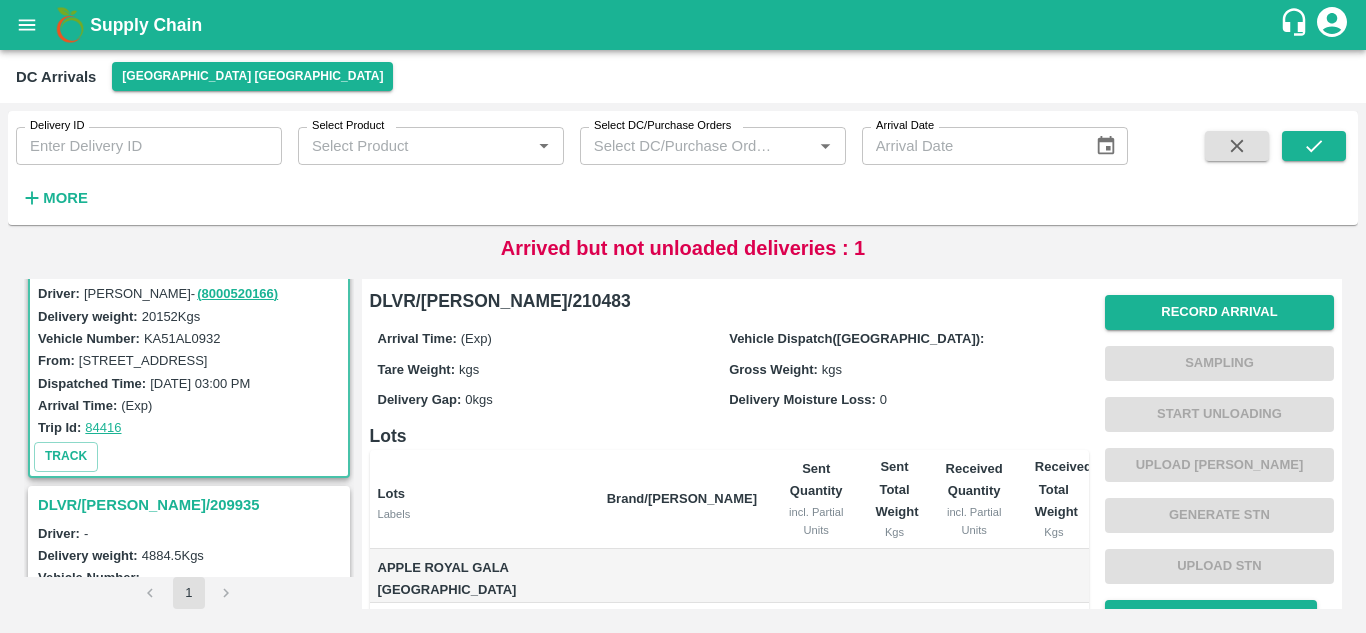 scroll, scrollTop: 0, scrollLeft: 0, axis: both 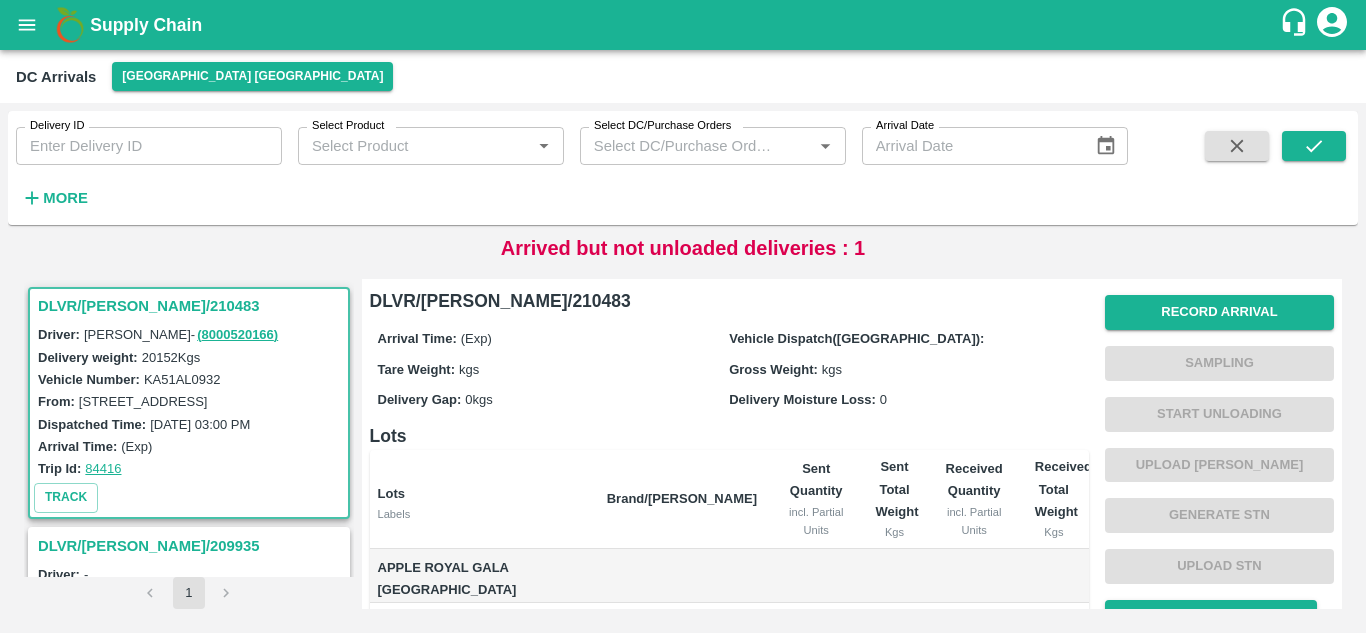 click on "DLVR/CHEN/210483" at bounding box center [192, 306] 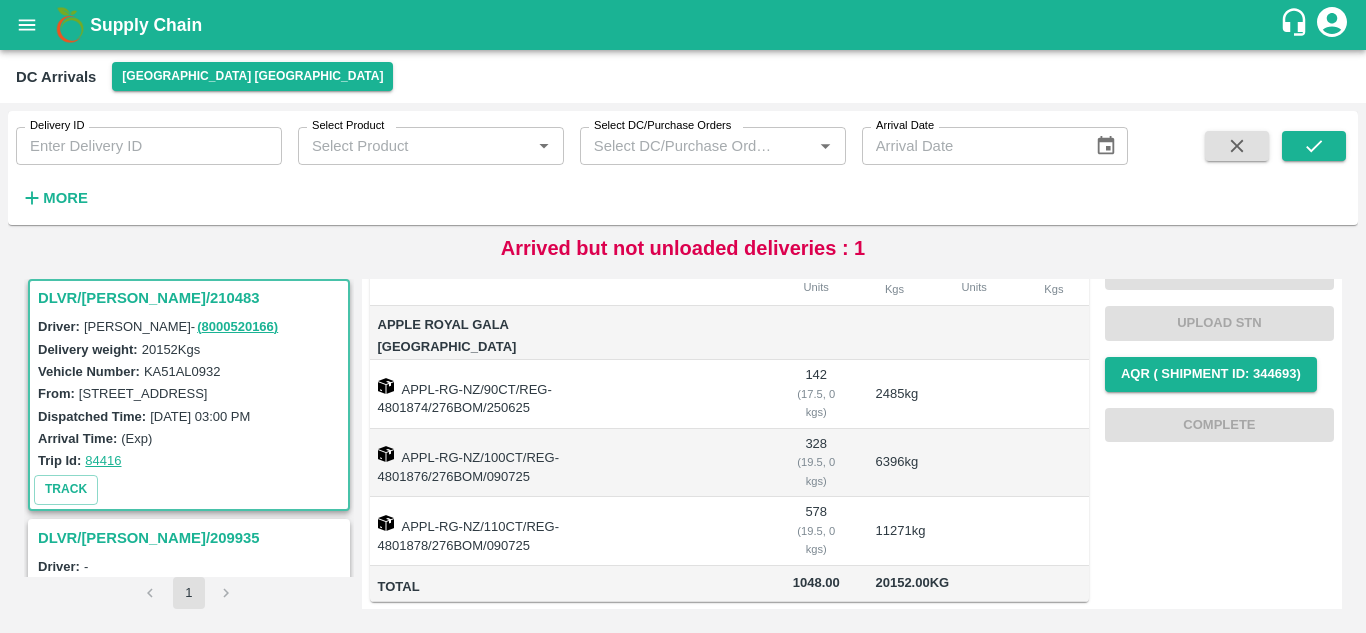 scroll, scrollTop: 0, scrollLeft: 0, axis: both 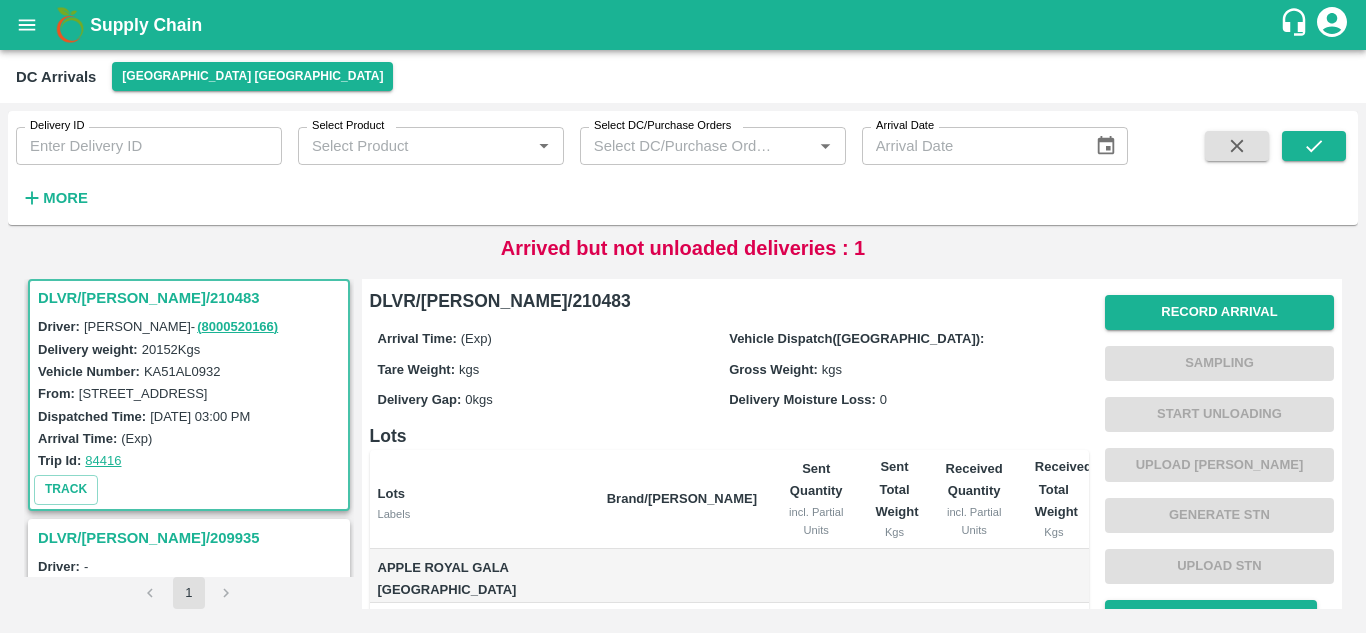 click on "Record Arrival Sampling Start Unloading Upload Tare Weight Generate STN Upload STN AQR ( Shipment Id: 344693) Complete" at bounding box center (1219, 490) 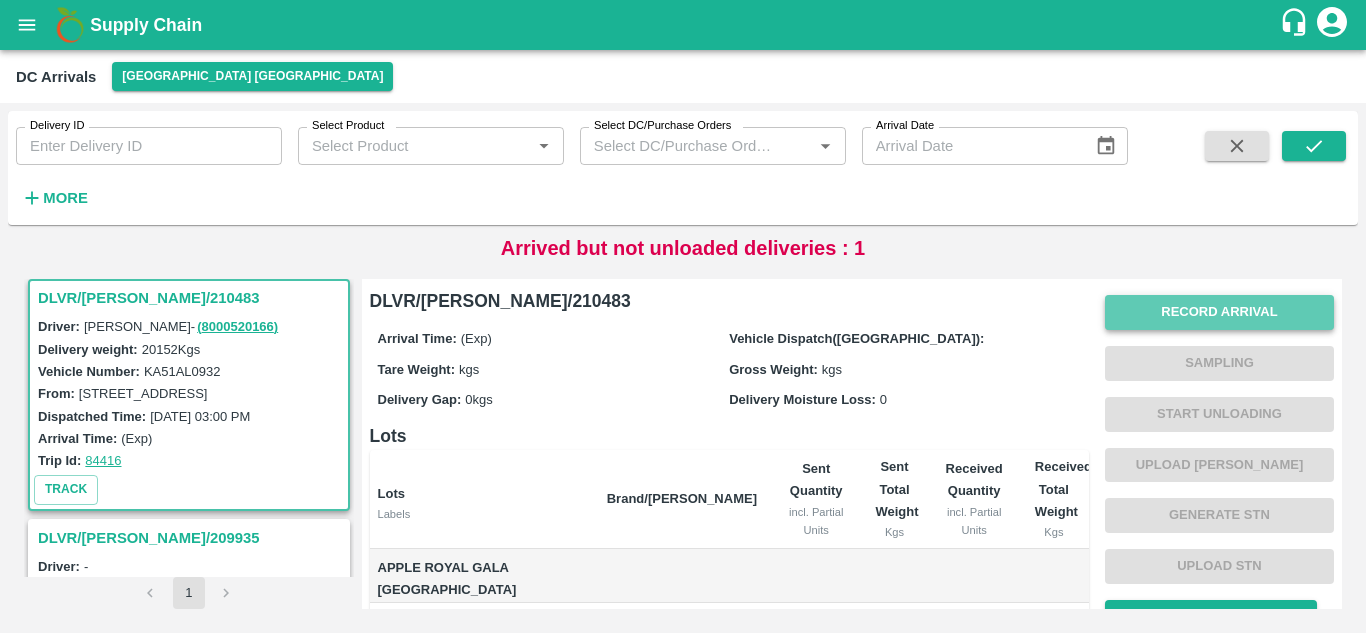 click on "Record Arrival" at bounding box center [1219, 312] 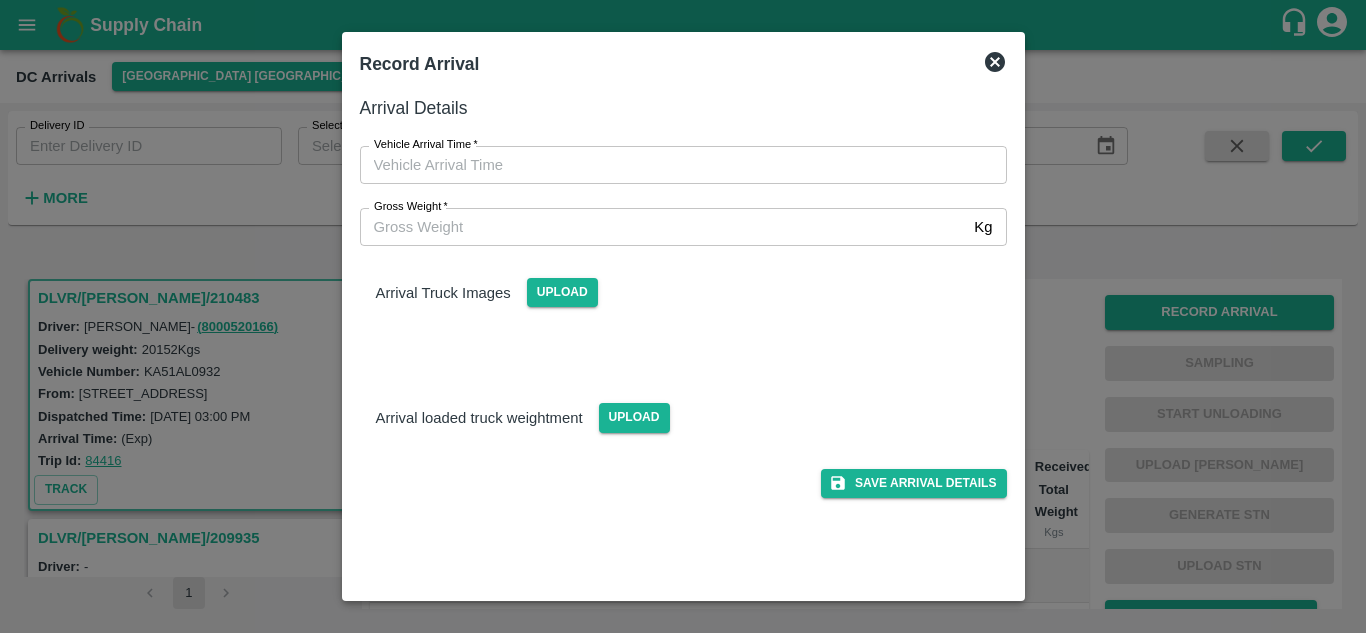 type on "DD/MM/YYYY hh:mm aa" 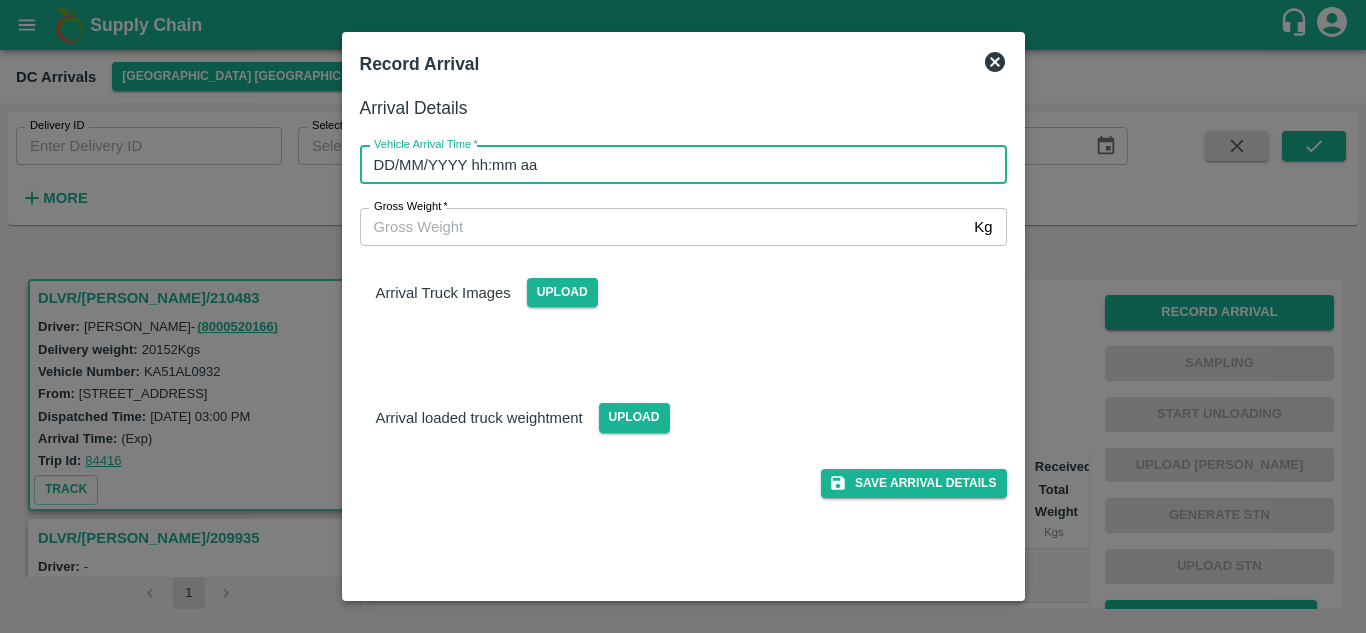 click on "DD/MM/YYYY hh:mm aa" at bounding box center [676, 165] 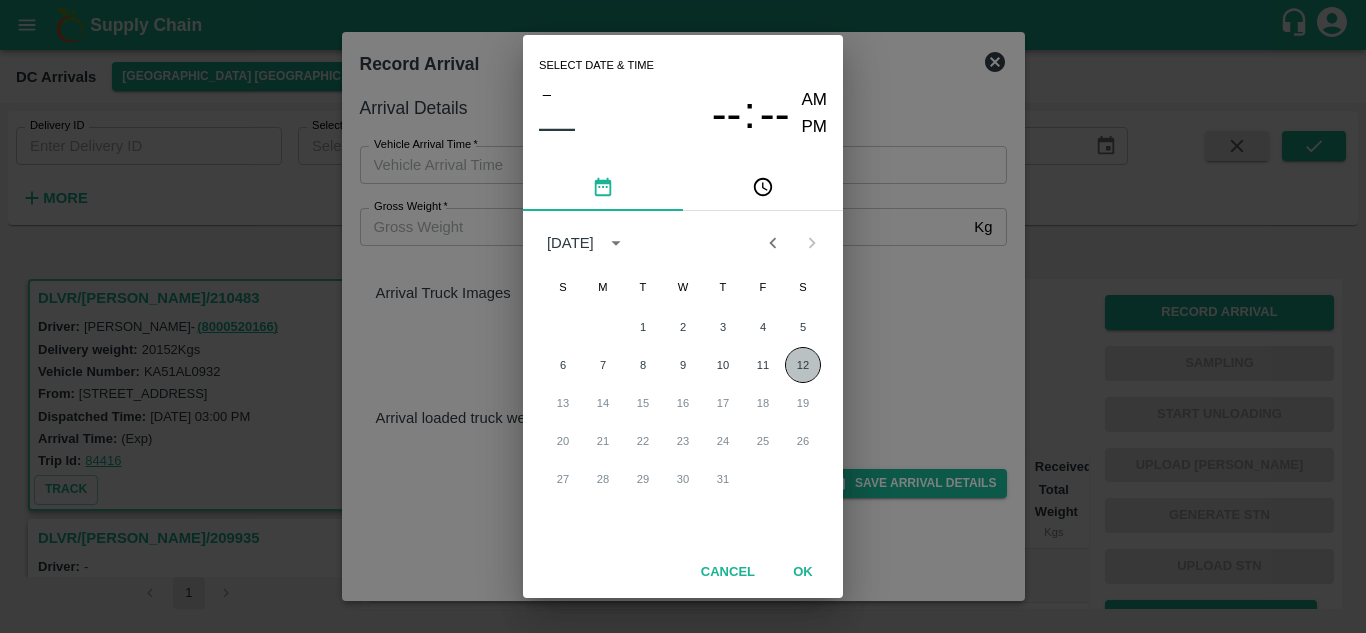 click on "12" at bounding box center [803, 365] 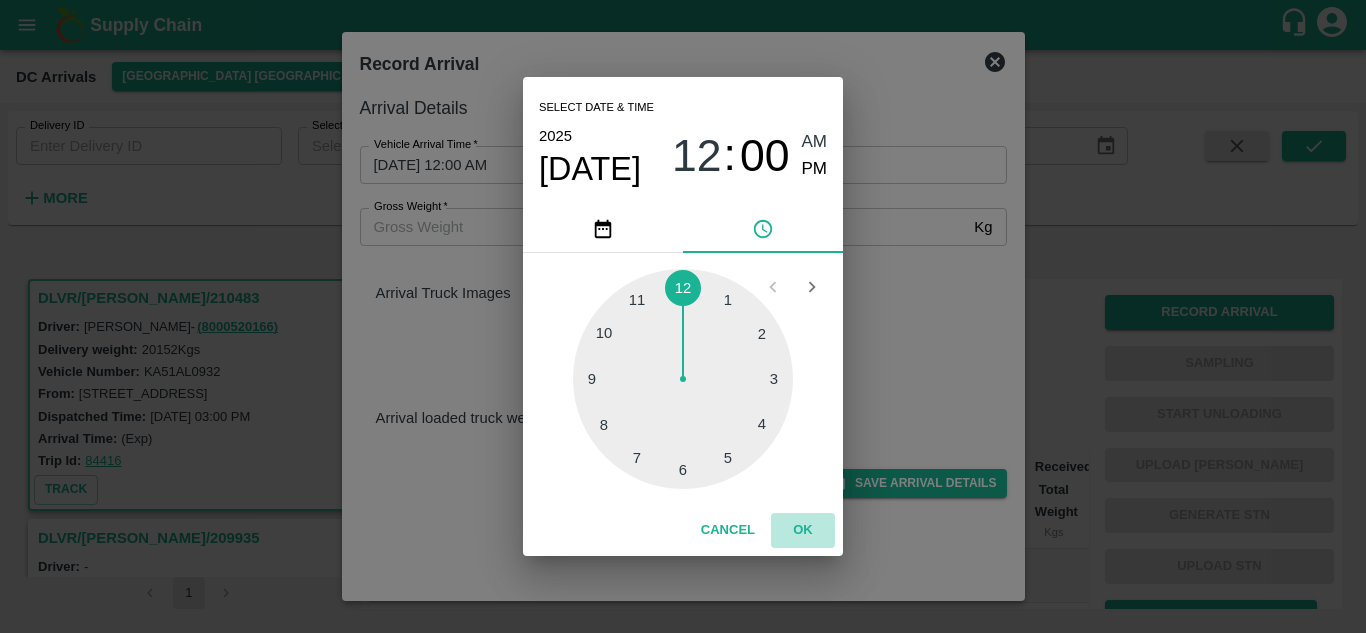 click on "OK" at bounding box center [803, 530] 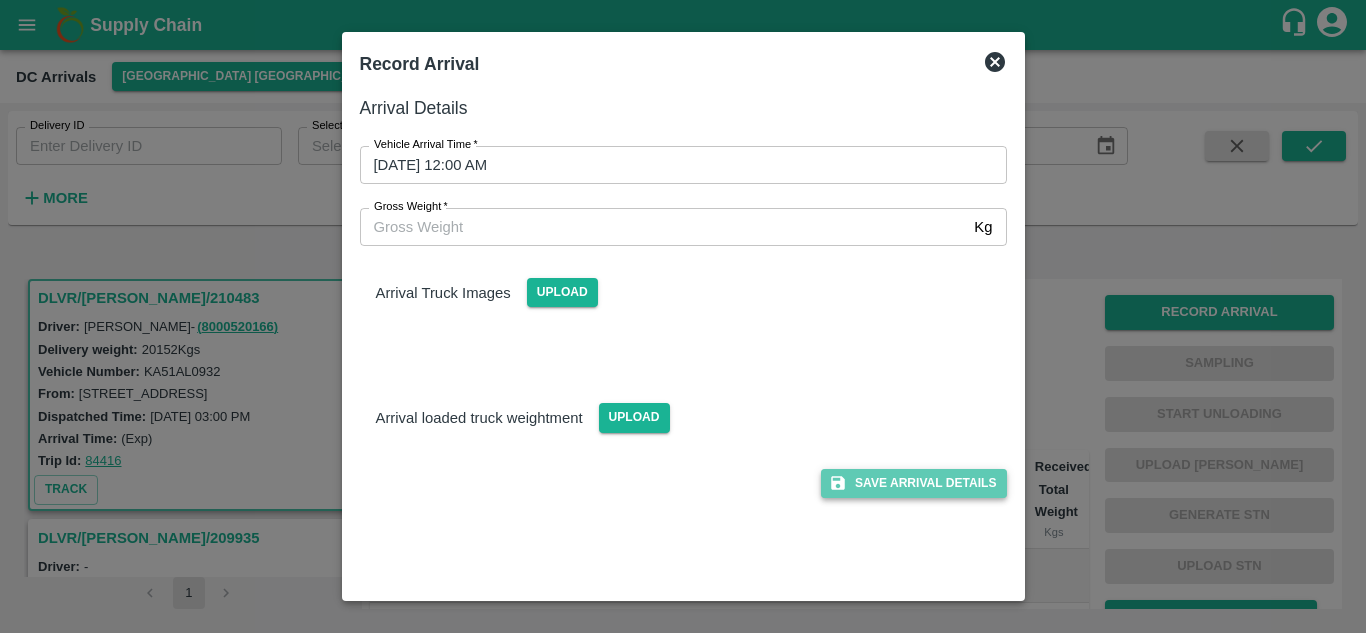 click on "Save Arrival Details" at bounding box center [913, 483] 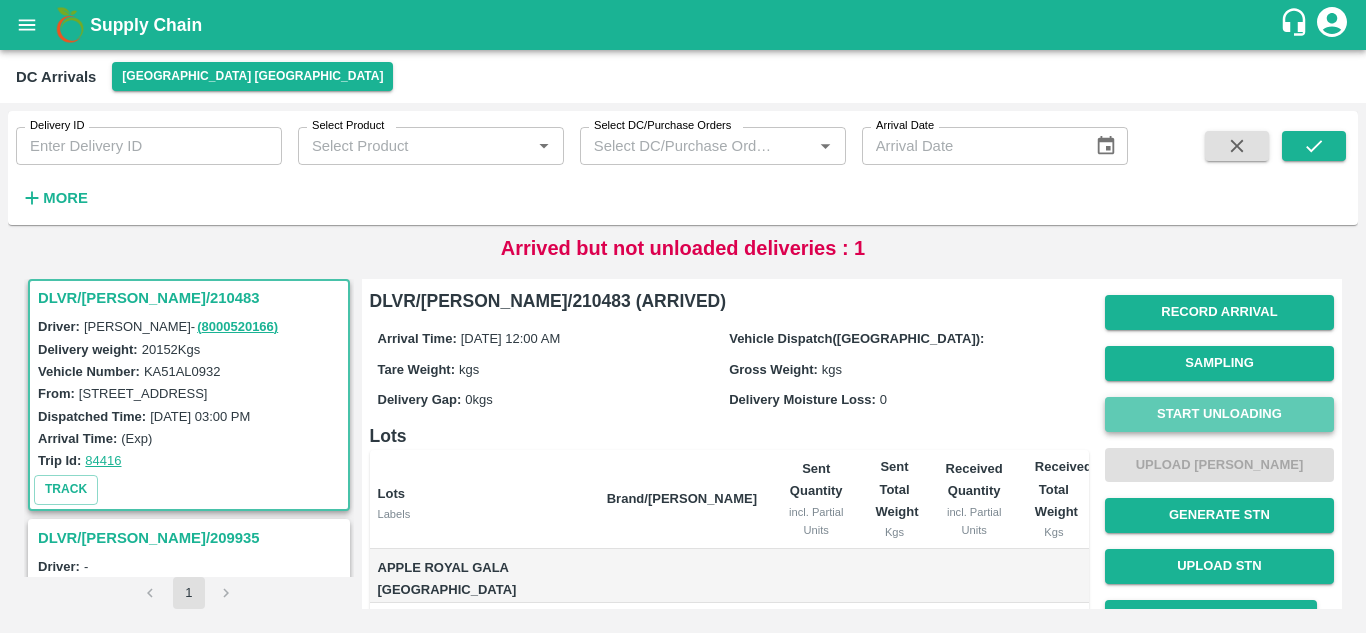 click on "Start Unloading" at bounding box center [1219, 414] 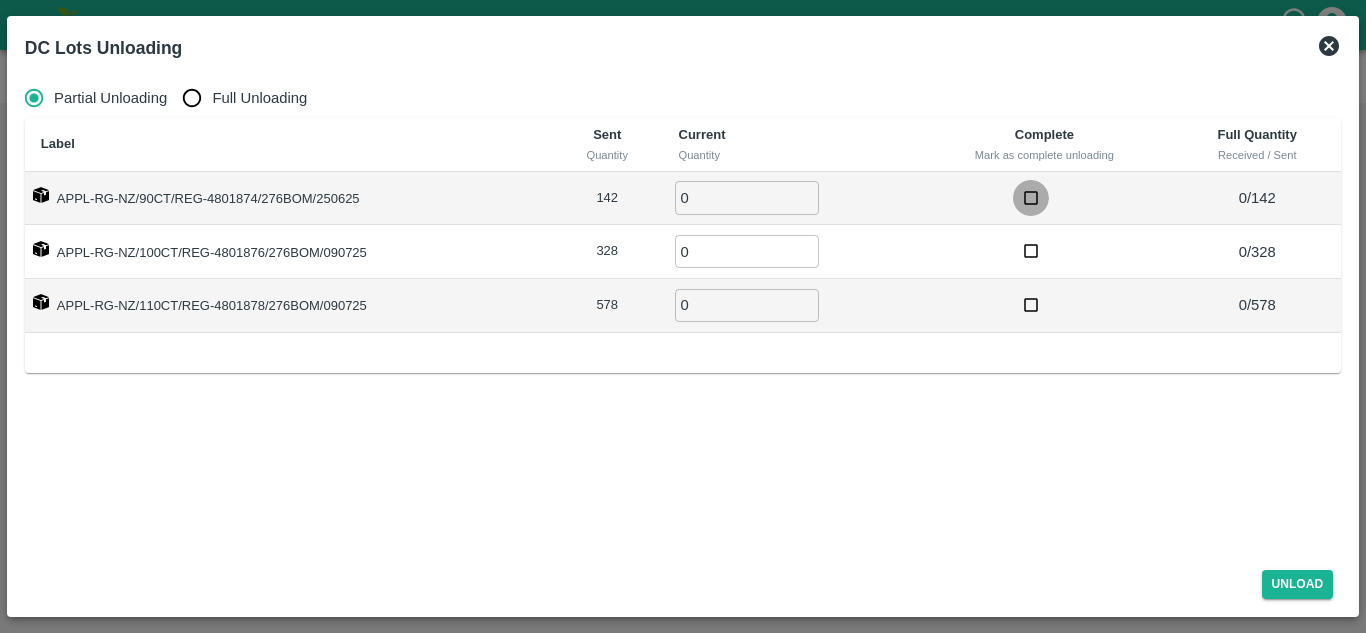 click at bounding box center (1031, 198) 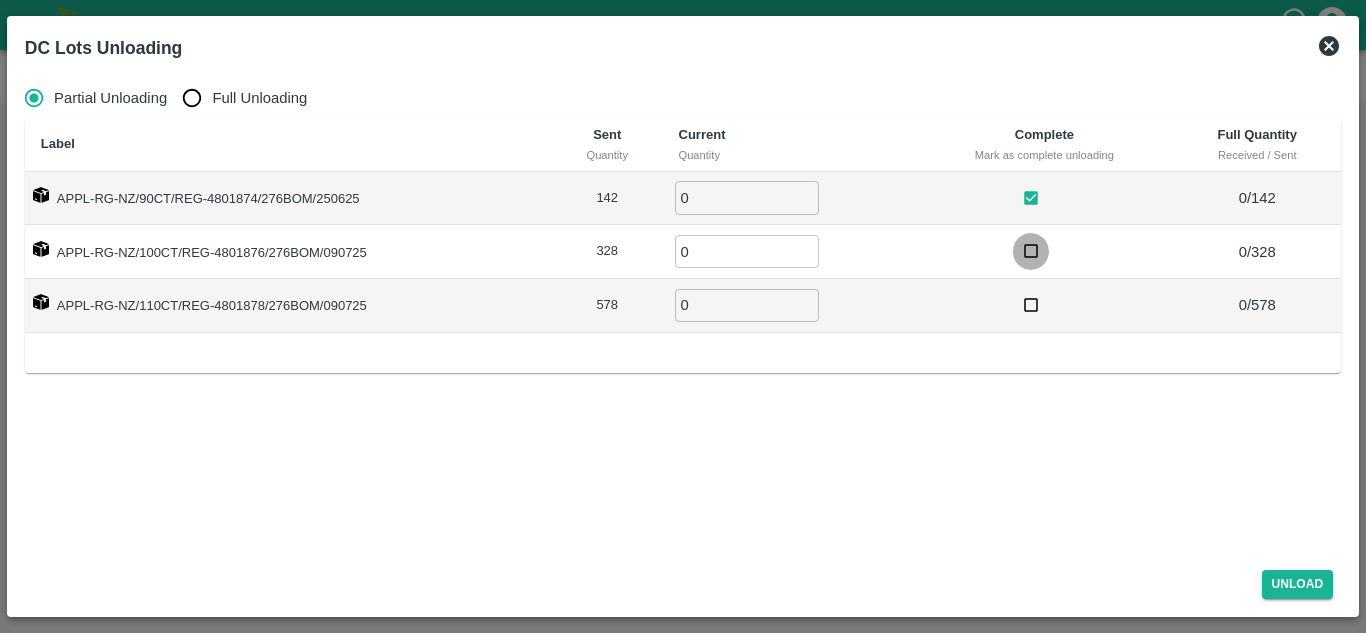 click at bounding box center (1031, 251) 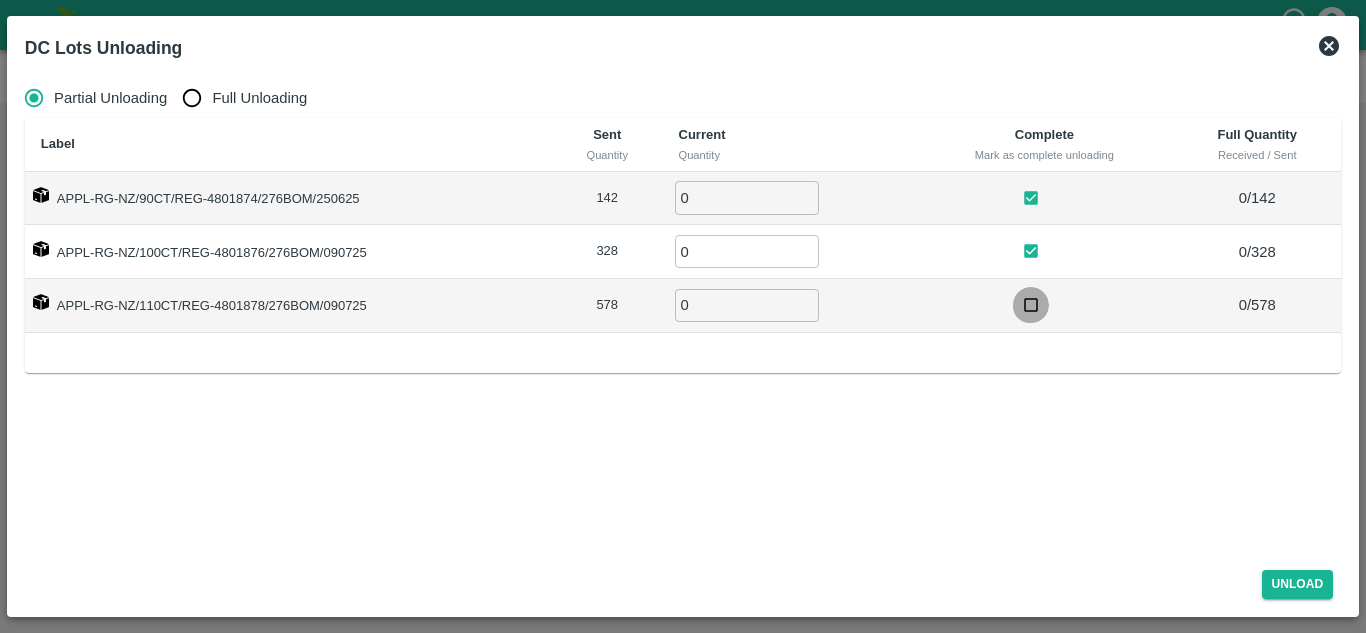 click at bounding box center (1031, 305) 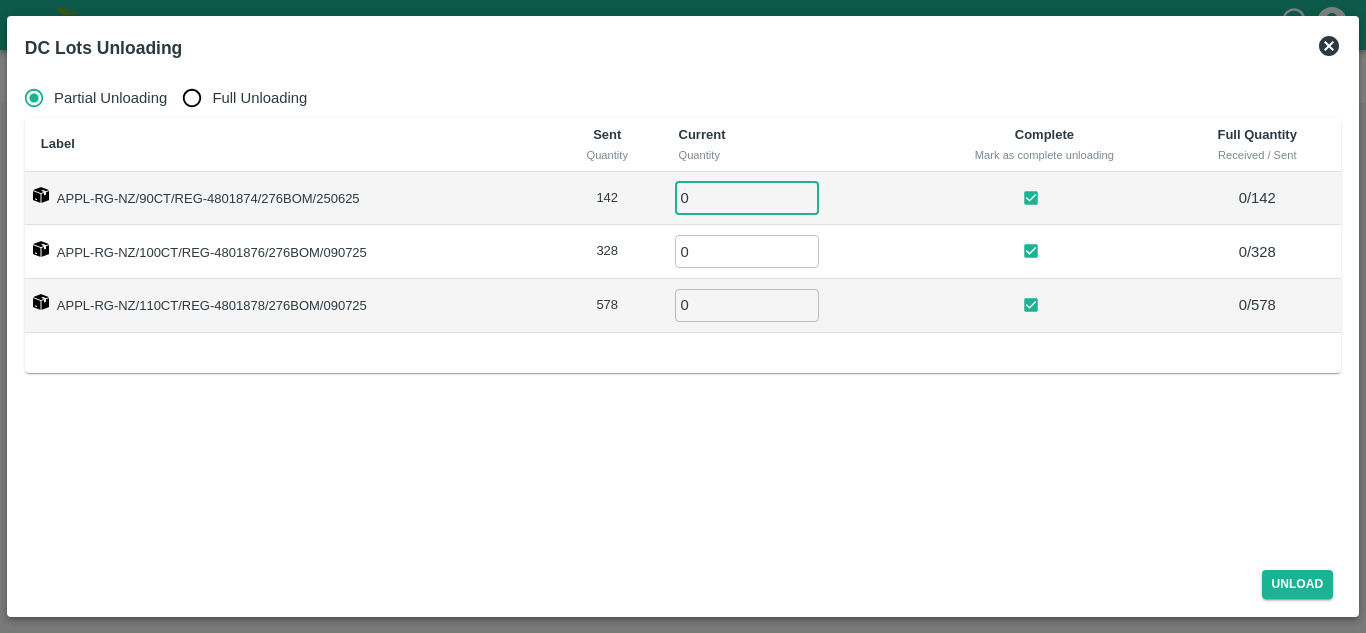 click on "0" at bounding box center (747, 197) 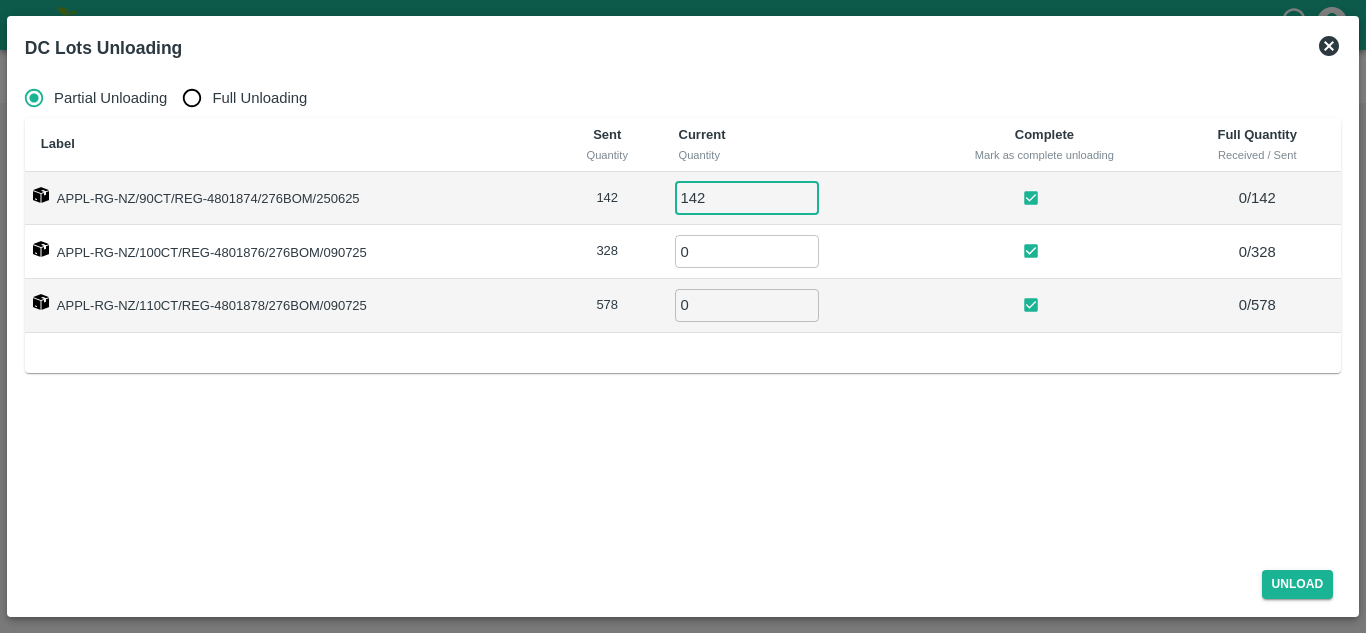 type on "142" 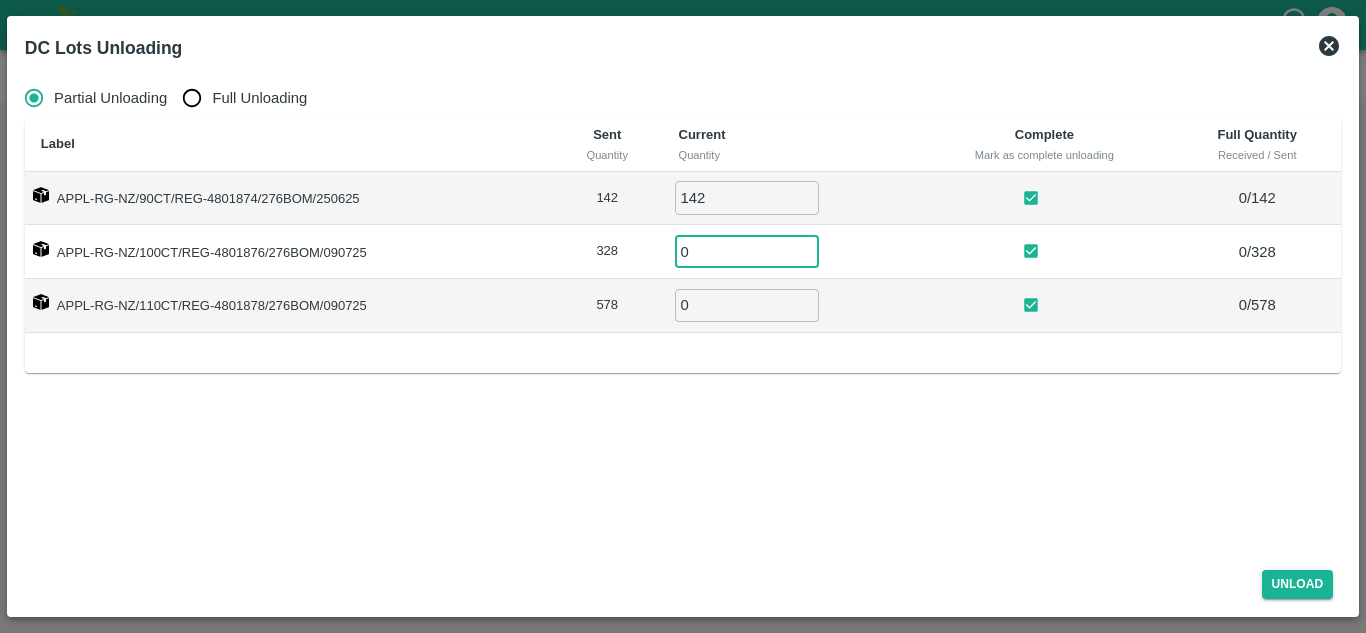 click on "0" at bounding box center (747, 251) 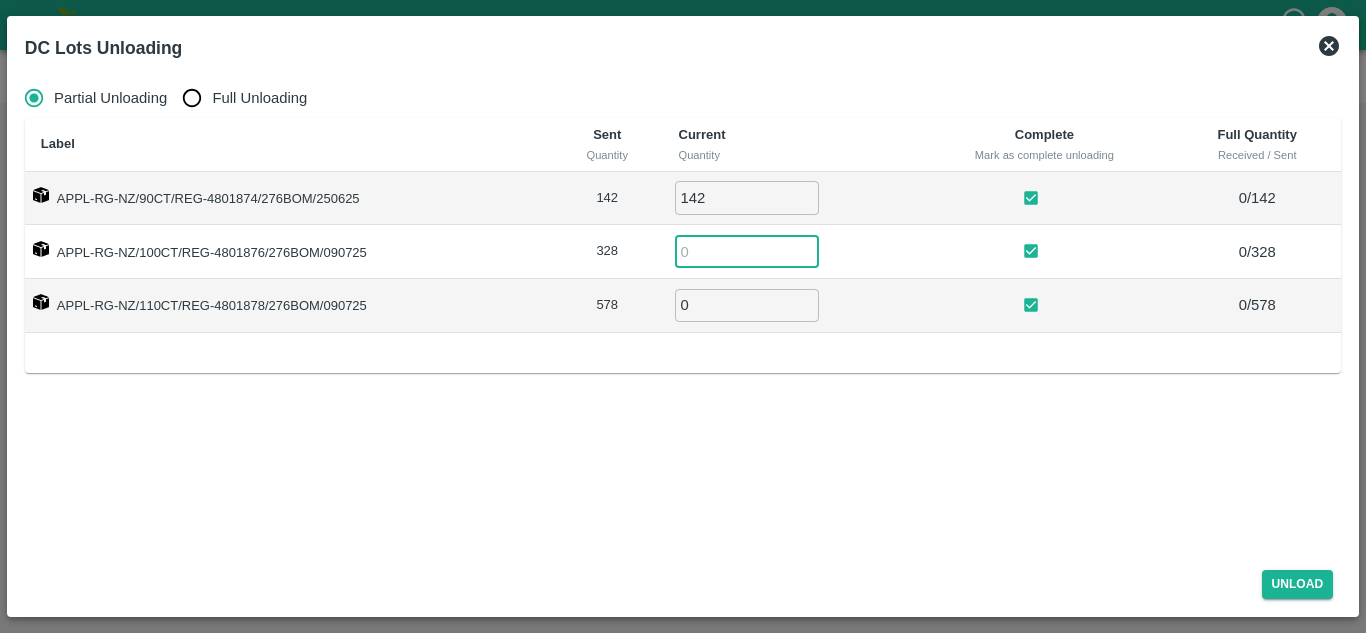 type on "2" 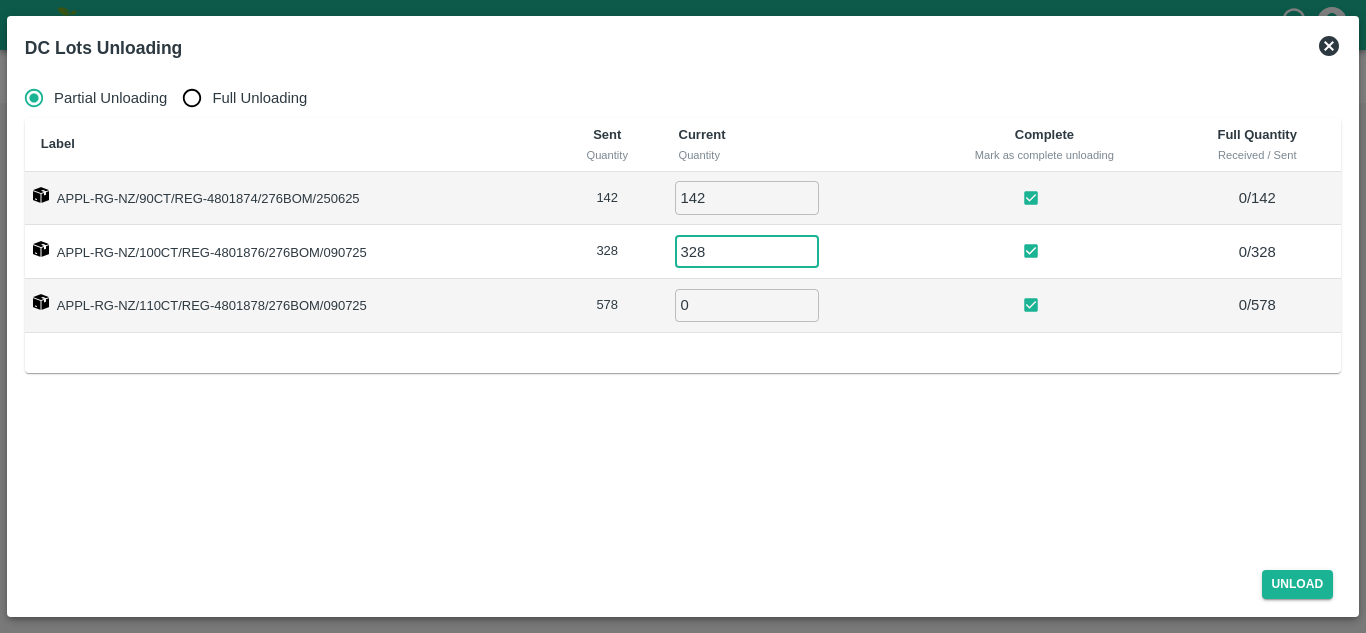 type on "328" 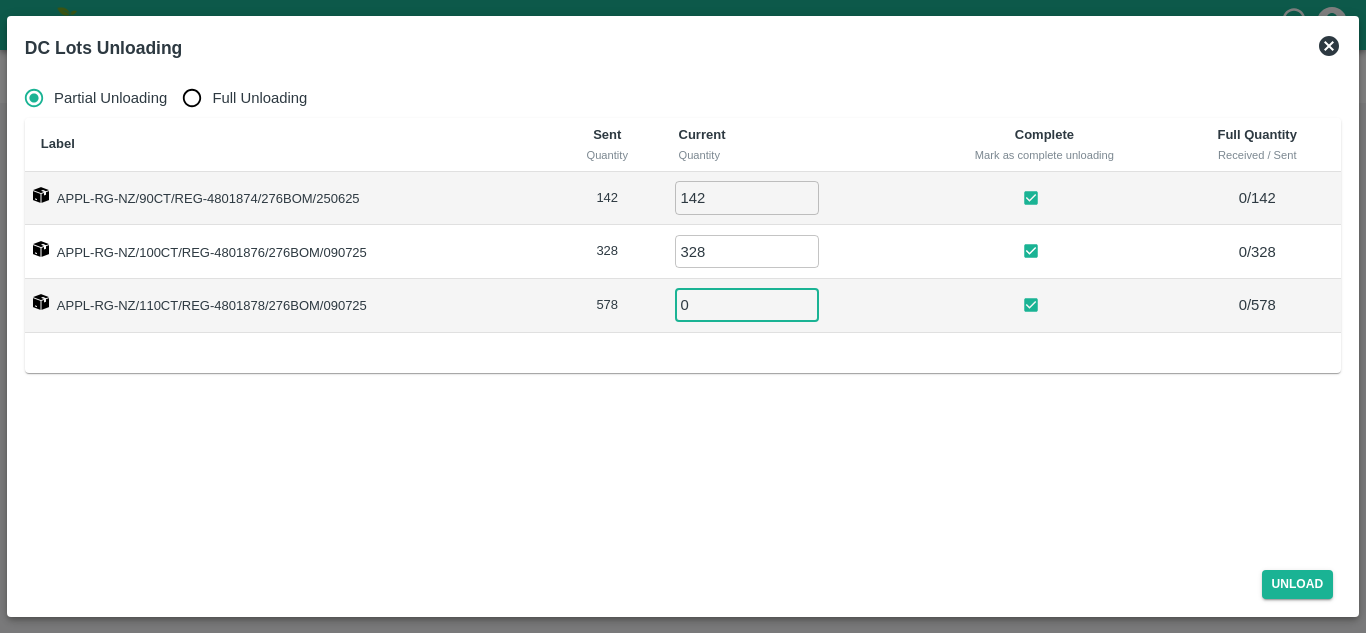 click on "0" at bounding box center [747, 305] 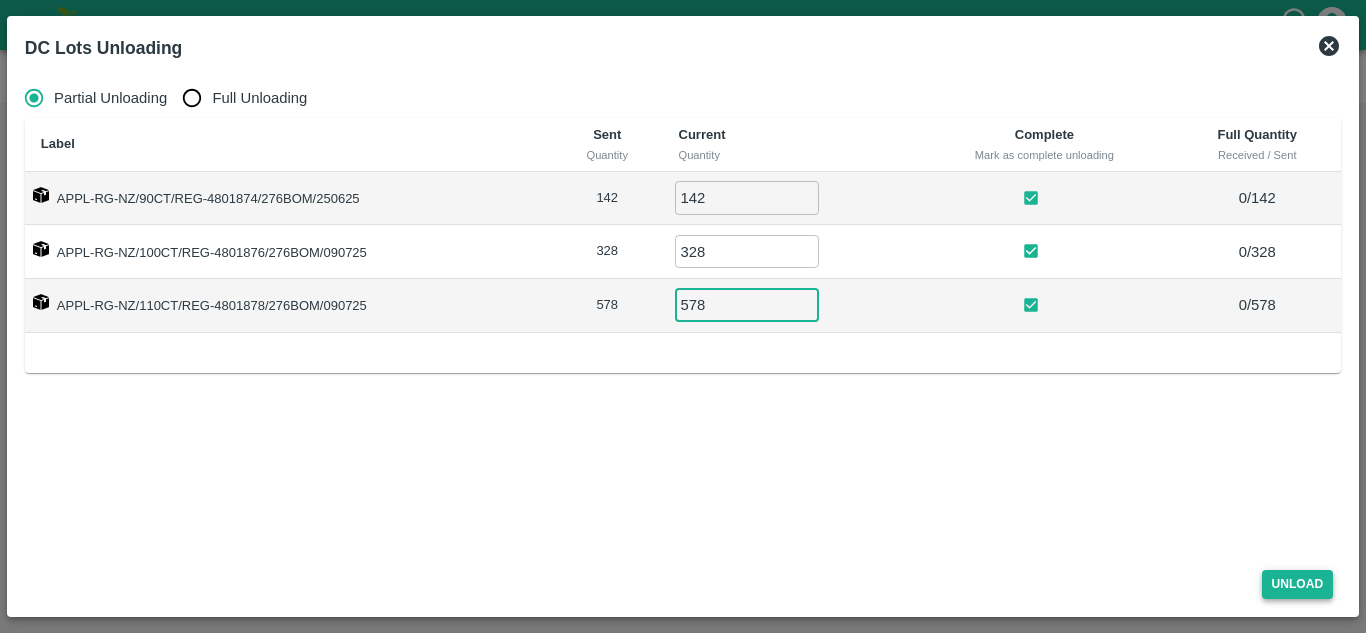type on "578" 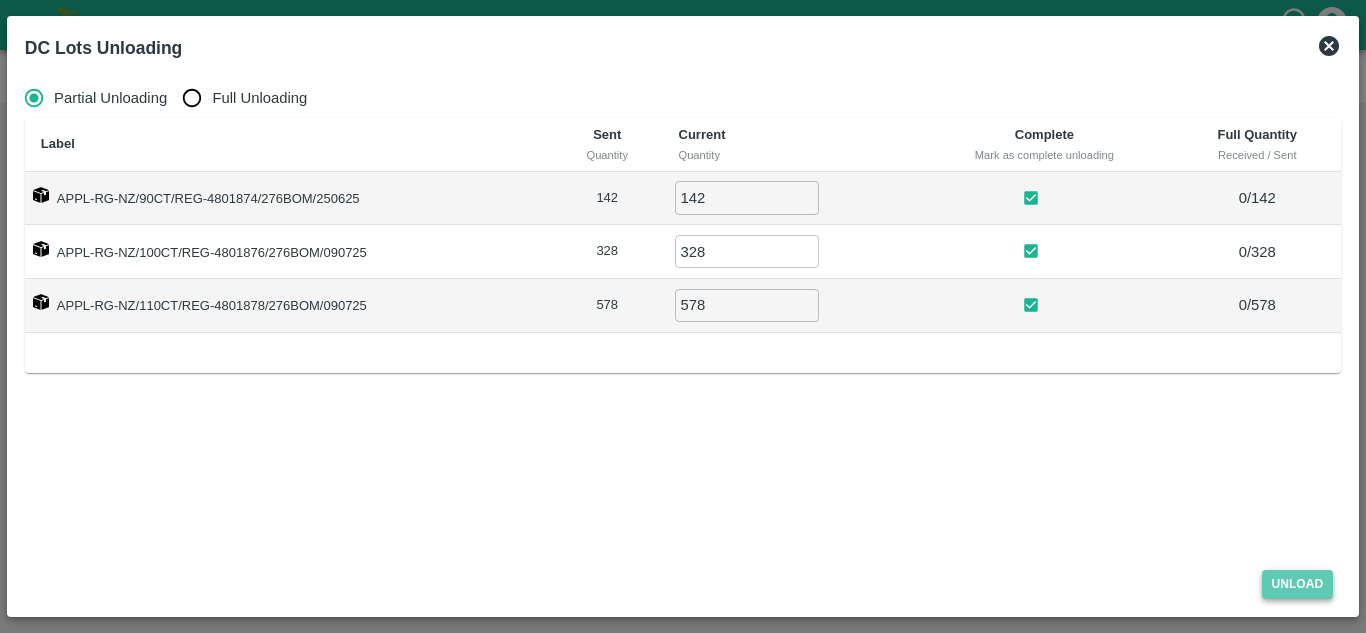 click on "Unload" at bounding box center (1298, 584) 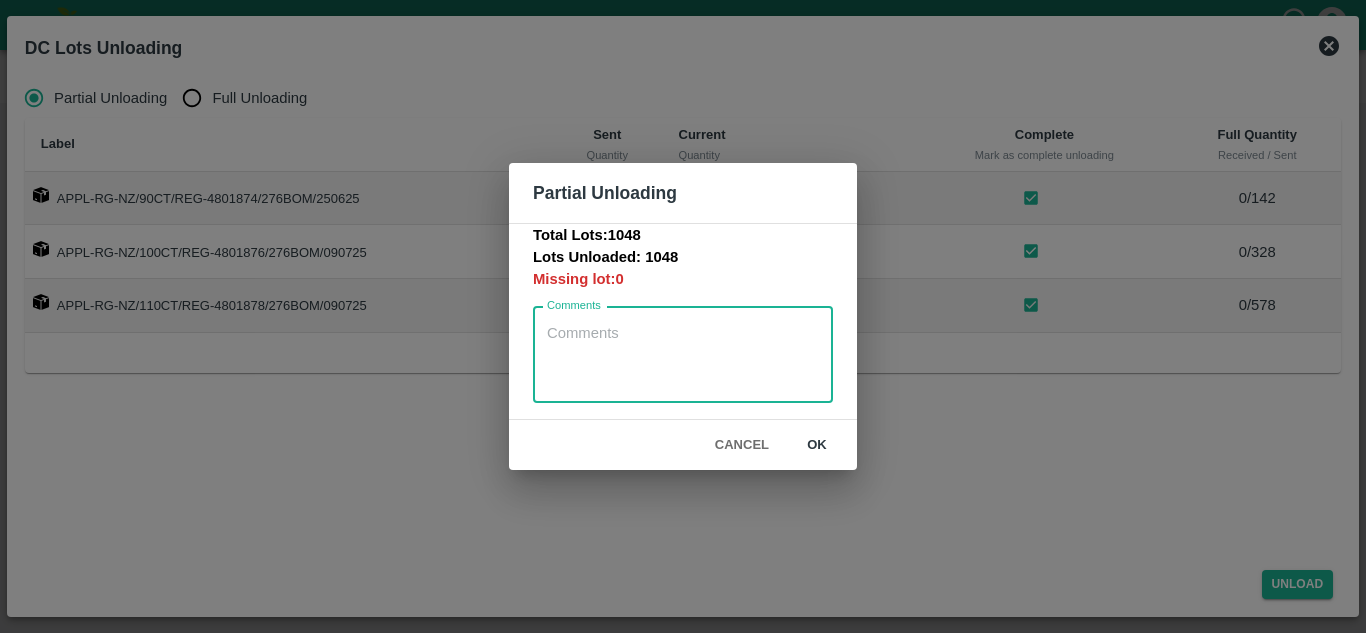 click on "Comments" at bounding box center [683, 354] 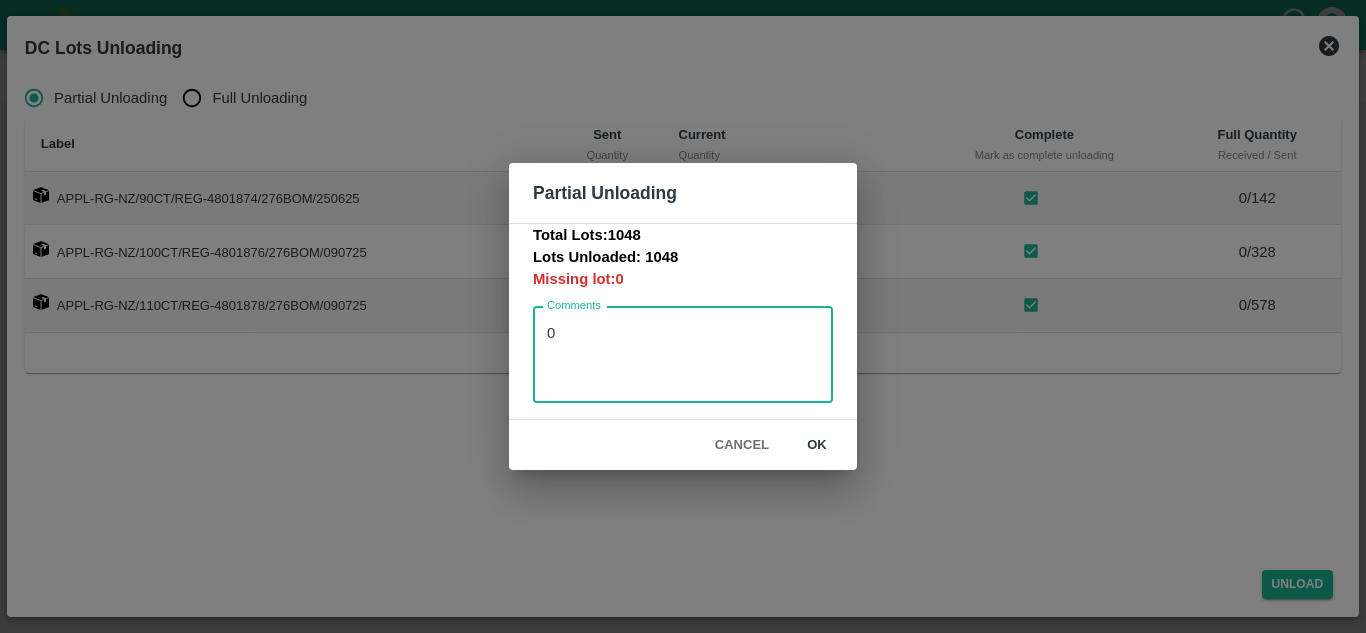 type on "0" 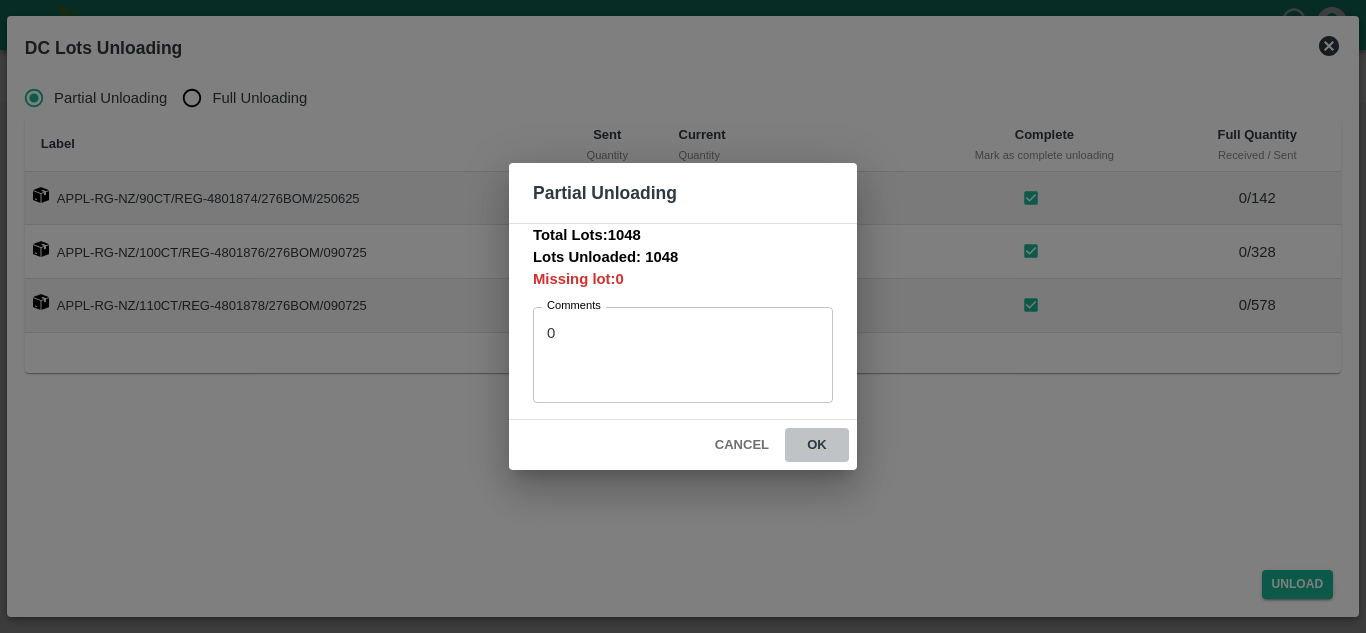 click on "ok" at bounding box center (817, 445) 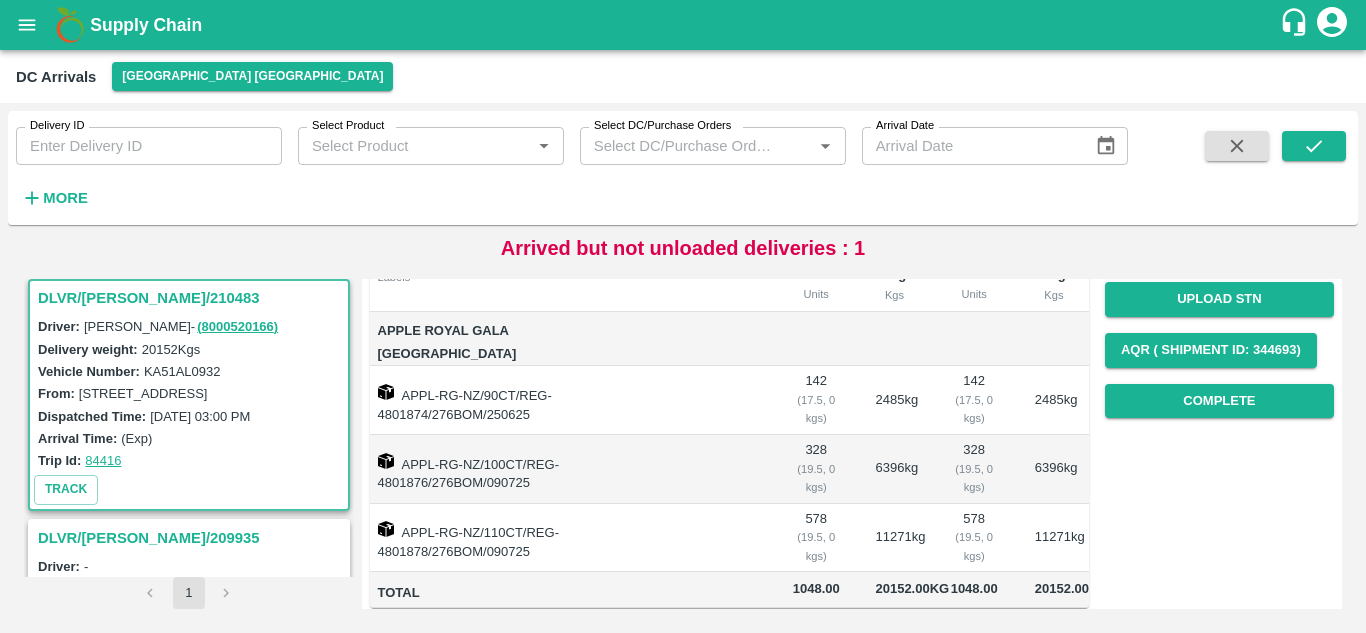 scroll, scrollTop: 281, scrollLeft: 0, axis: vertical 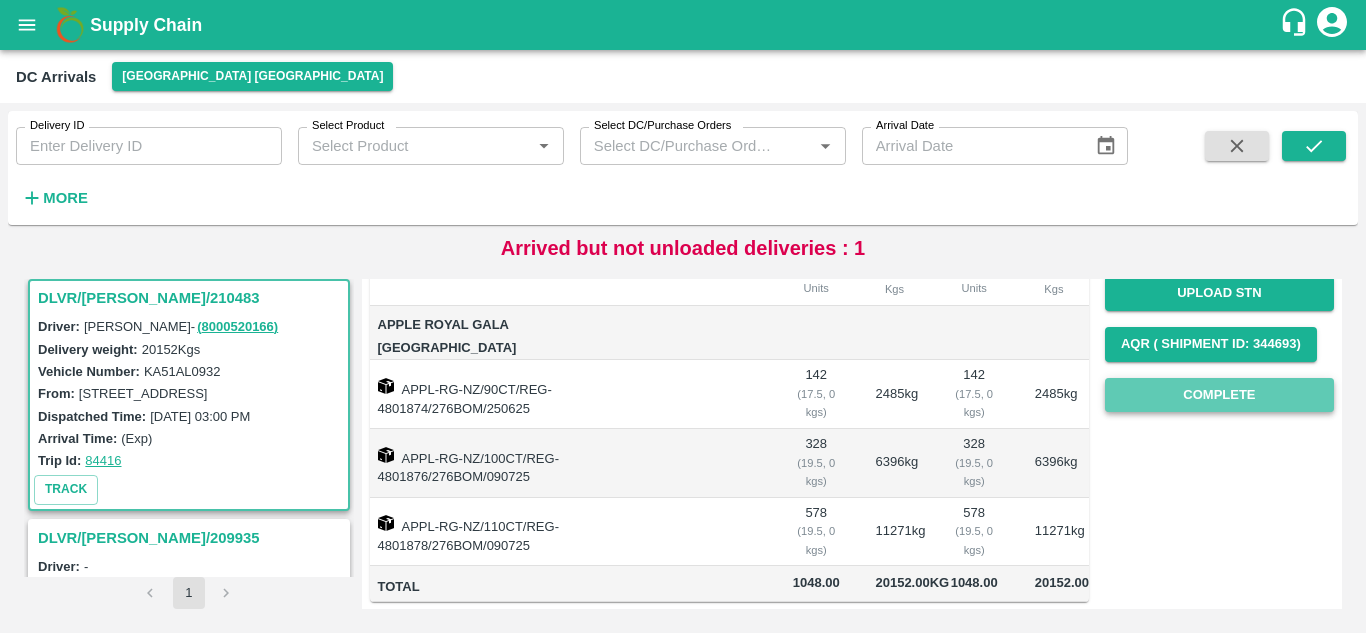 click on "Complete" at bounding box center (1219, 395) 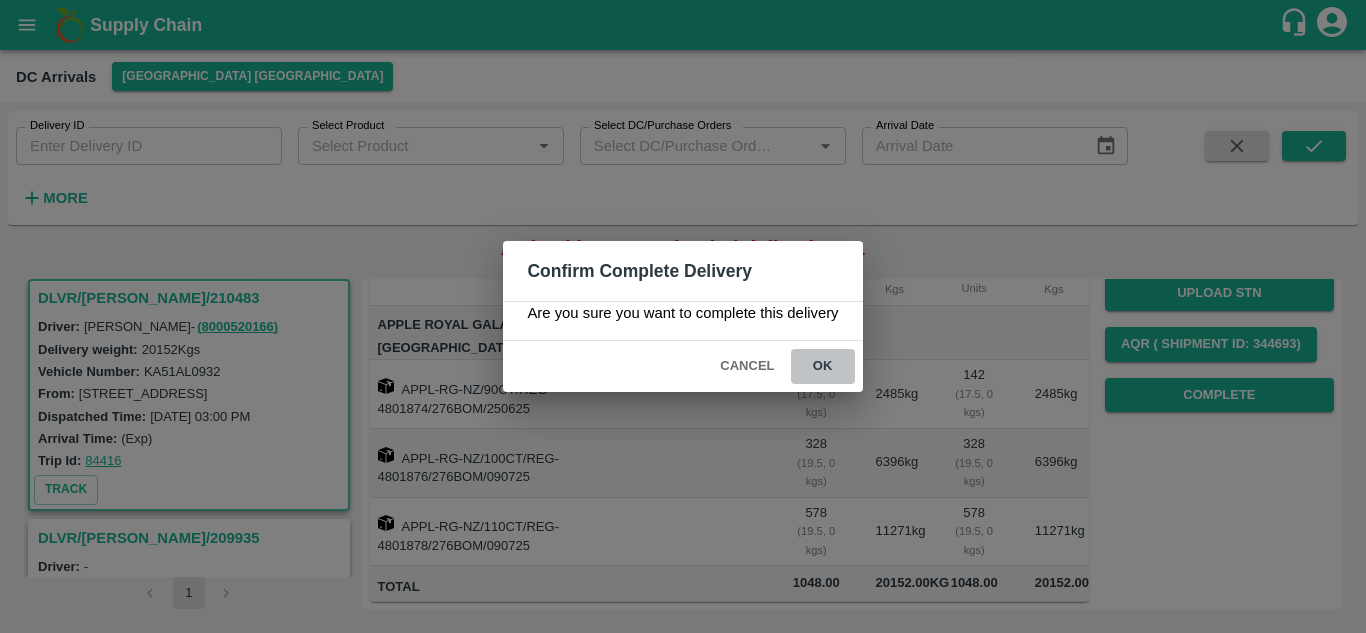 click on "ok" at bounding box center [823, 366] 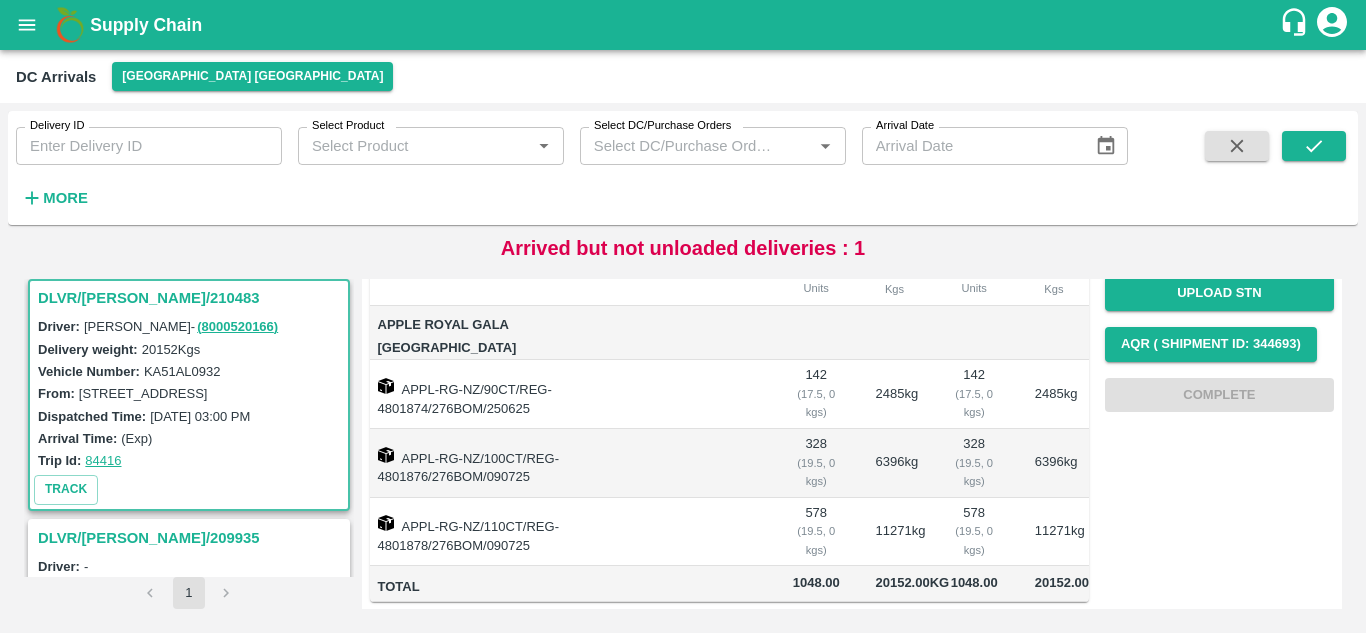 scroll, scrollTop: 0, scrollLeft: 0, axis: both 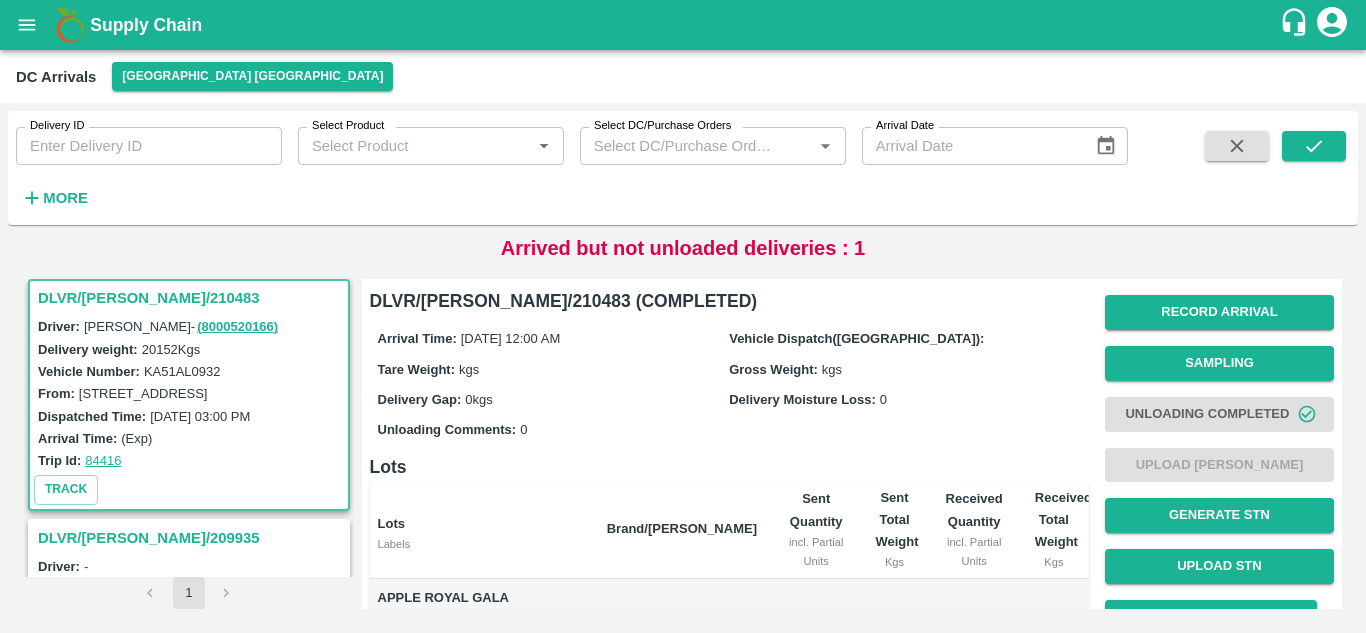 click at bounding box center (27, 25) 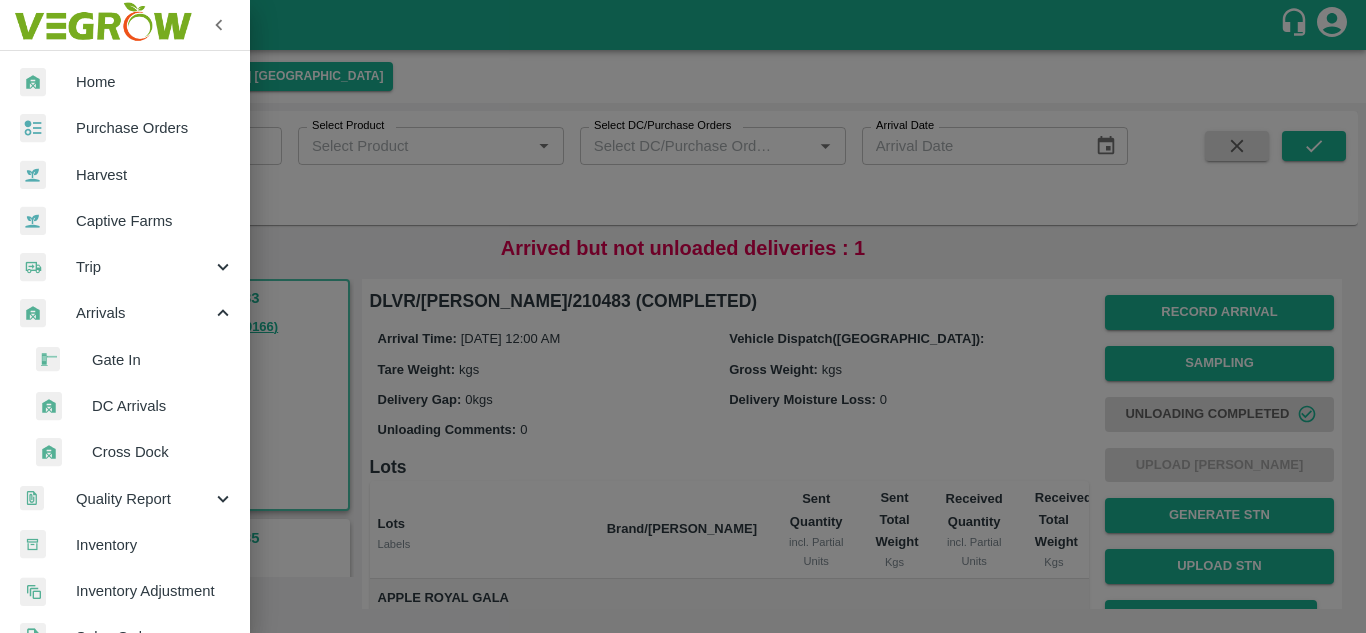 click on "Inventory" at bounding box center (155, 545) 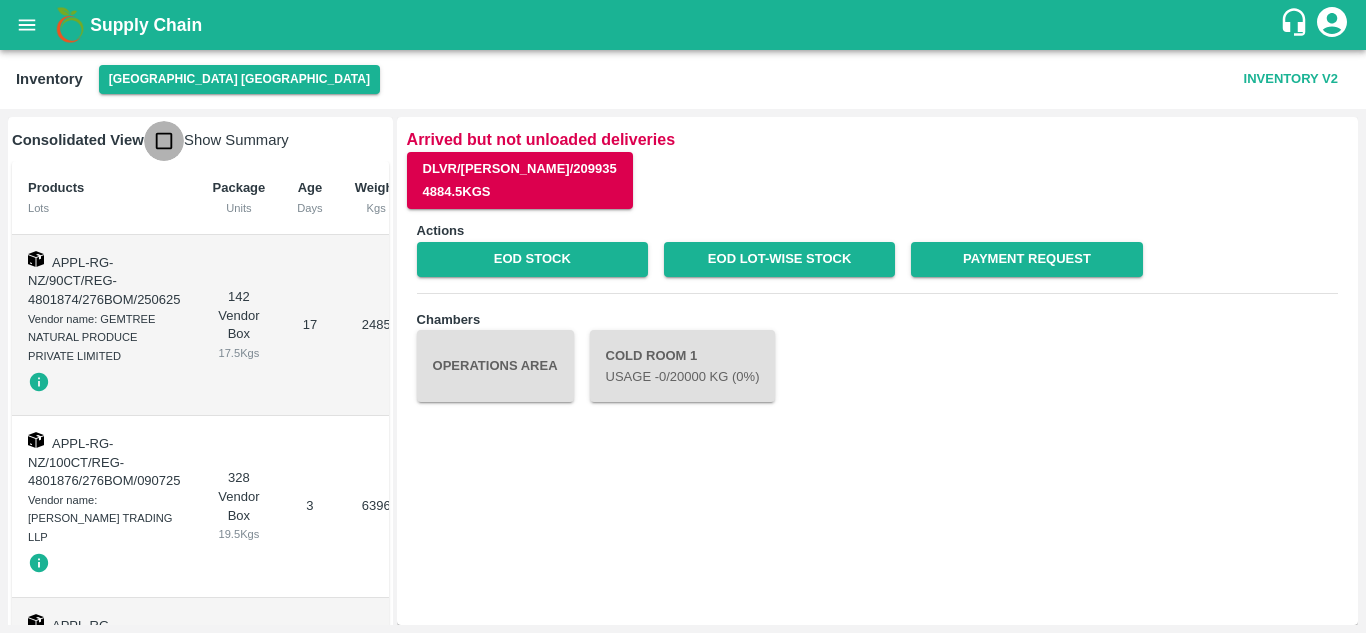 click at bounding box center (164, 141) 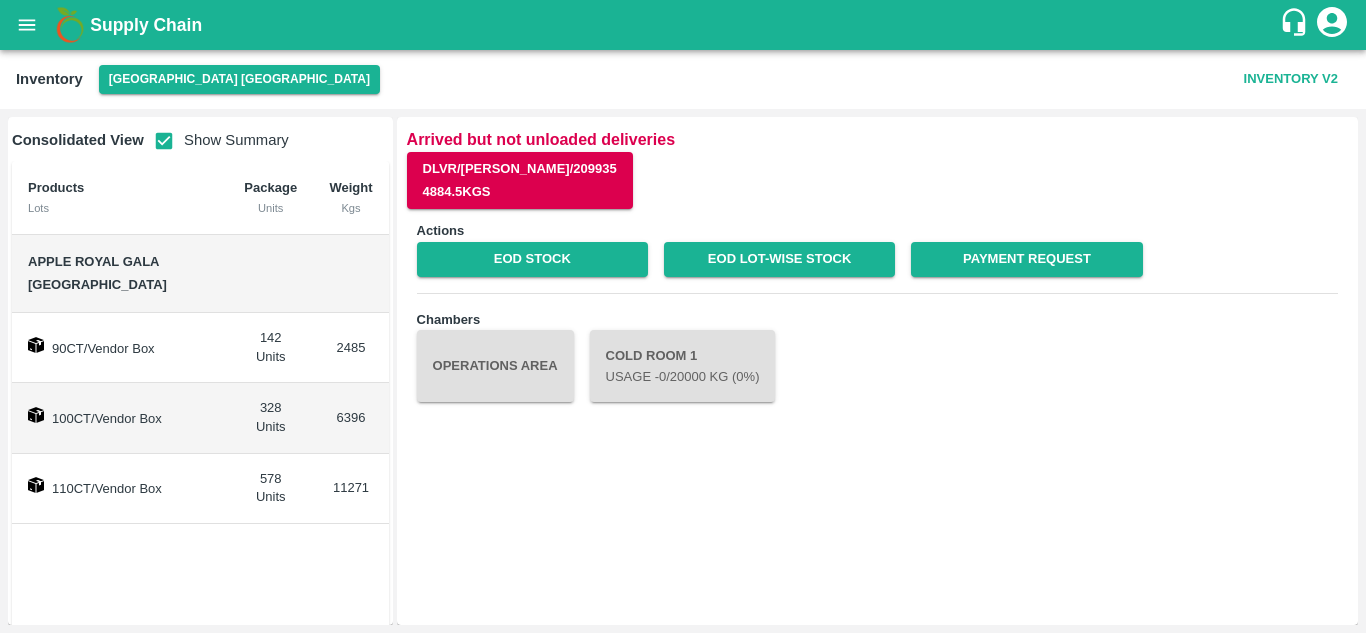 click on "Apple Royal Gala NZ" at bounding box center [97, 273] 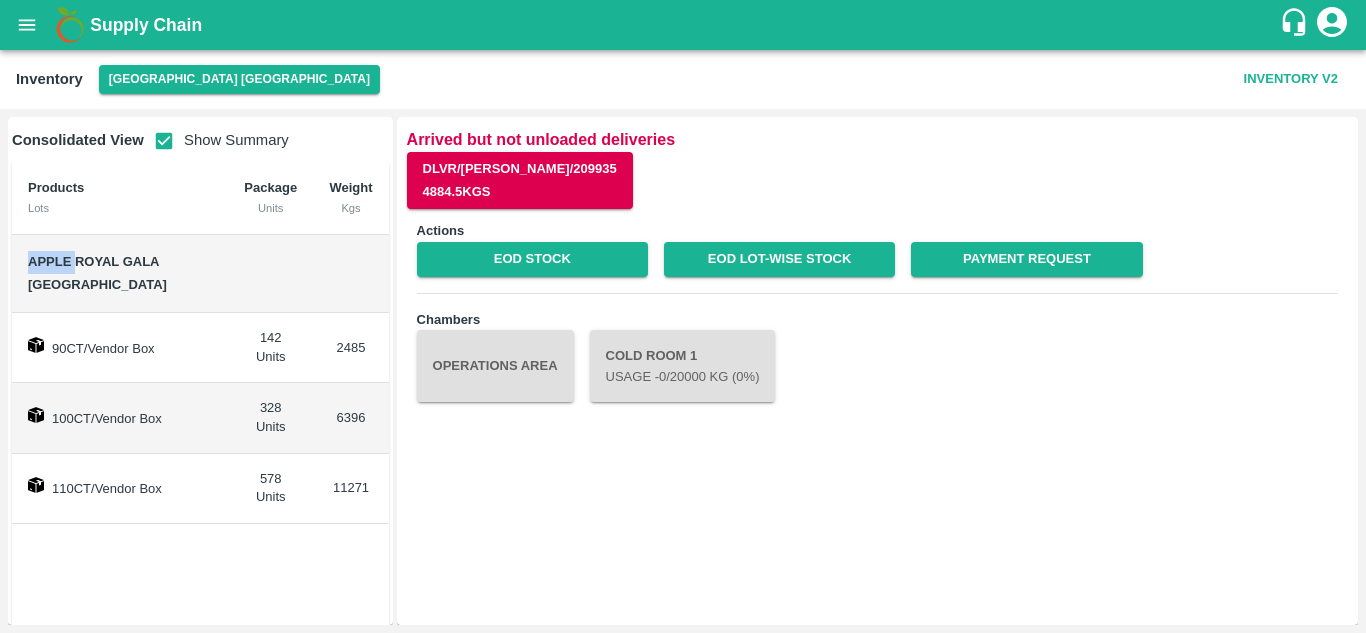 click on "Apple Royal Gala NZ" at bounding box center (97, 273) 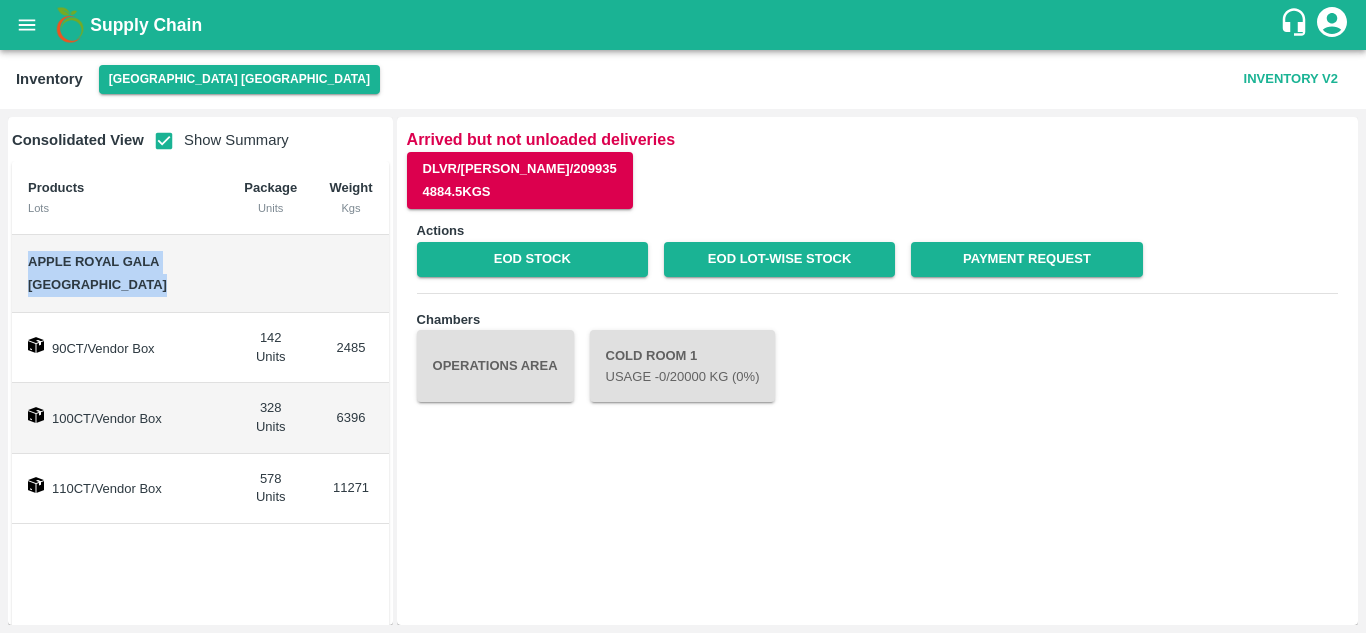 click on "Apple Royal Gala NZ" at bounding box center [97, 273] 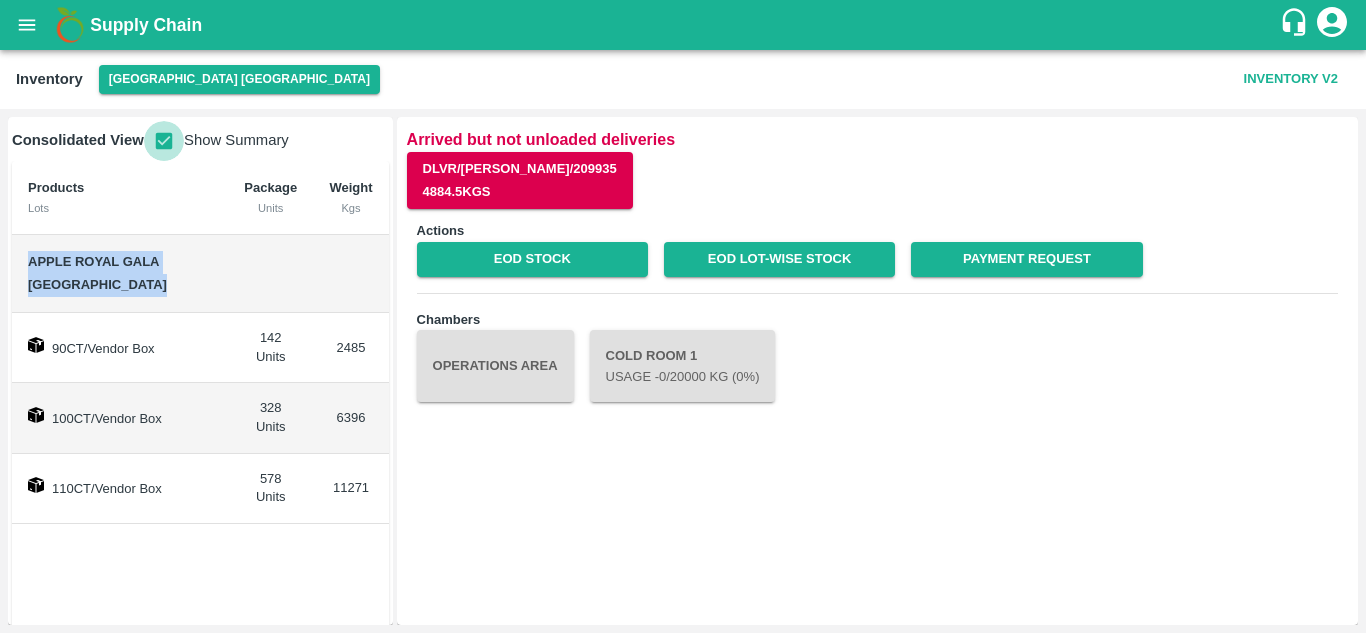 click at bounding box center [164, 141] 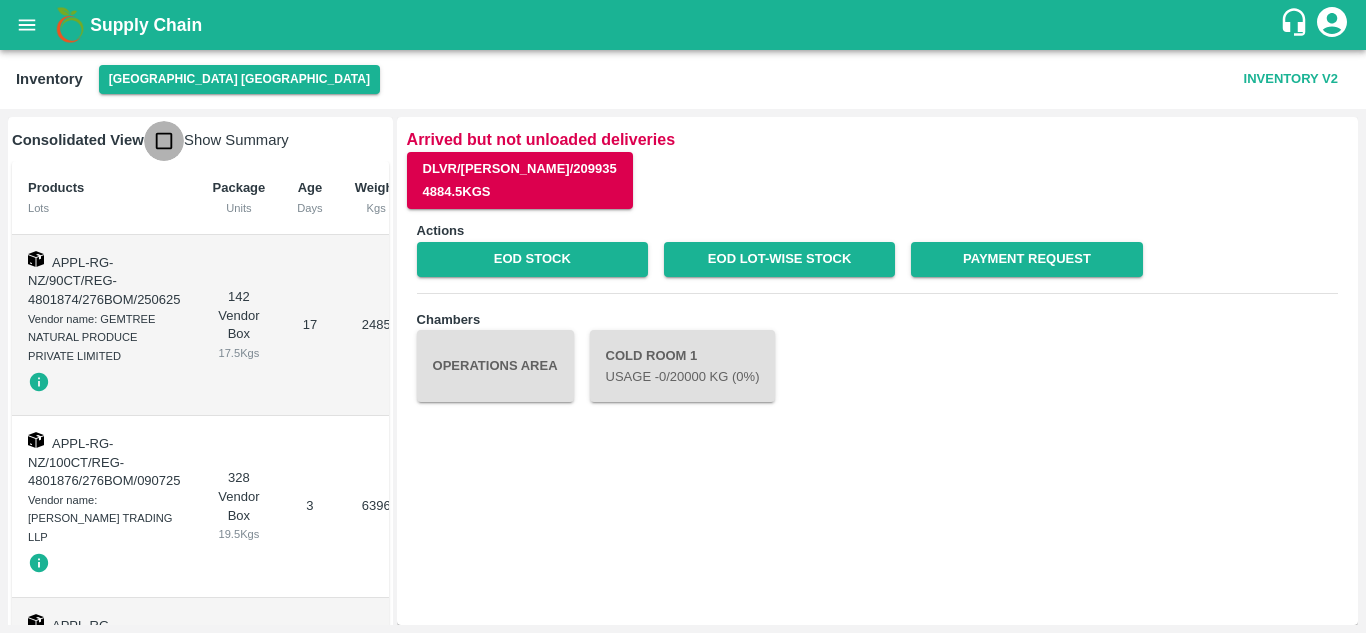 click at bounding box center [164, 141] 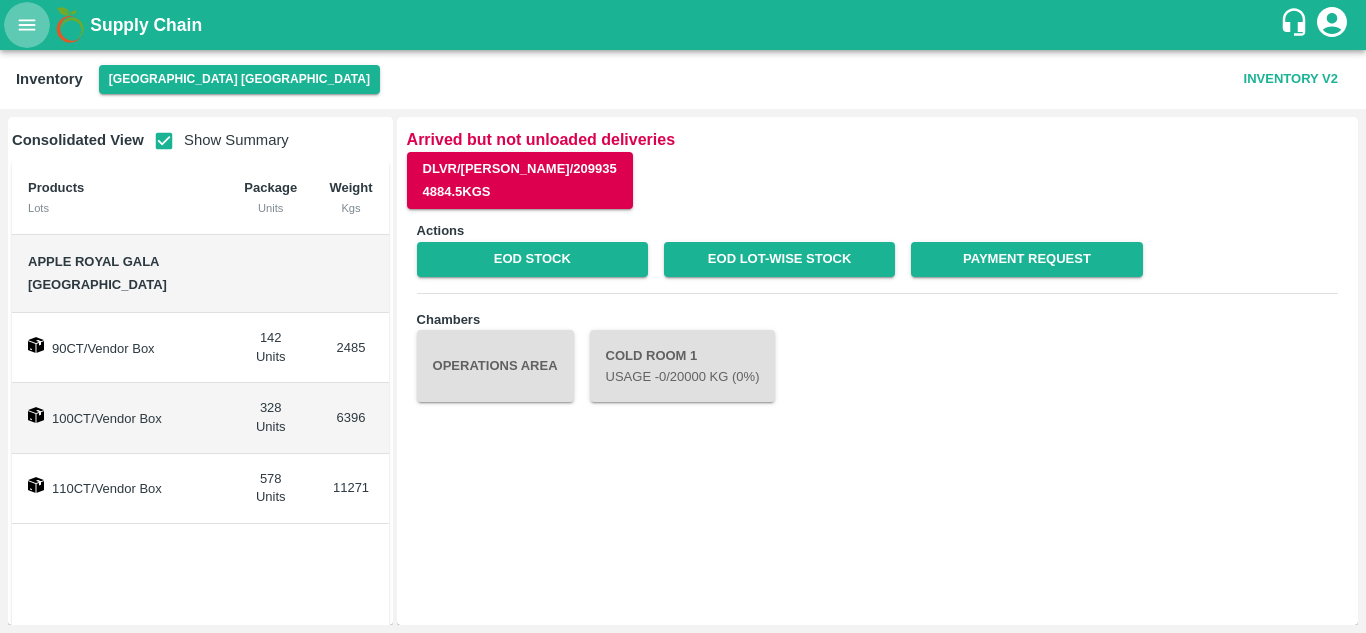 click 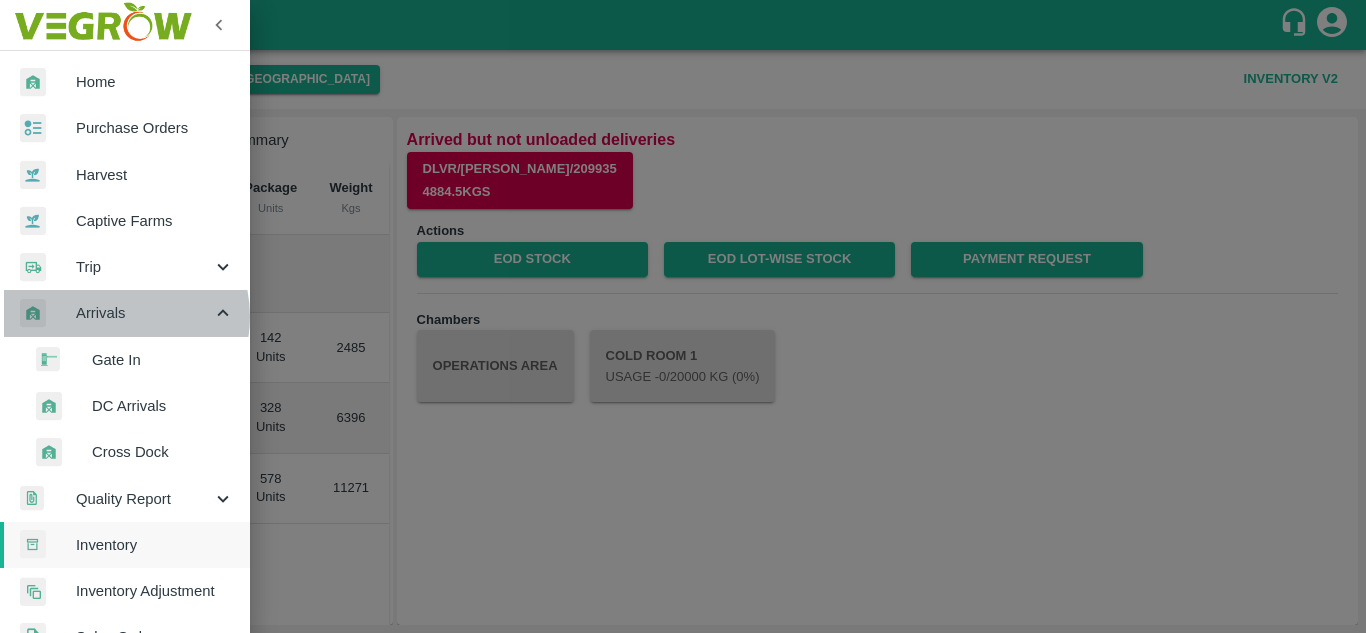 click on "Arrivals" at bounding box center (144, 313) 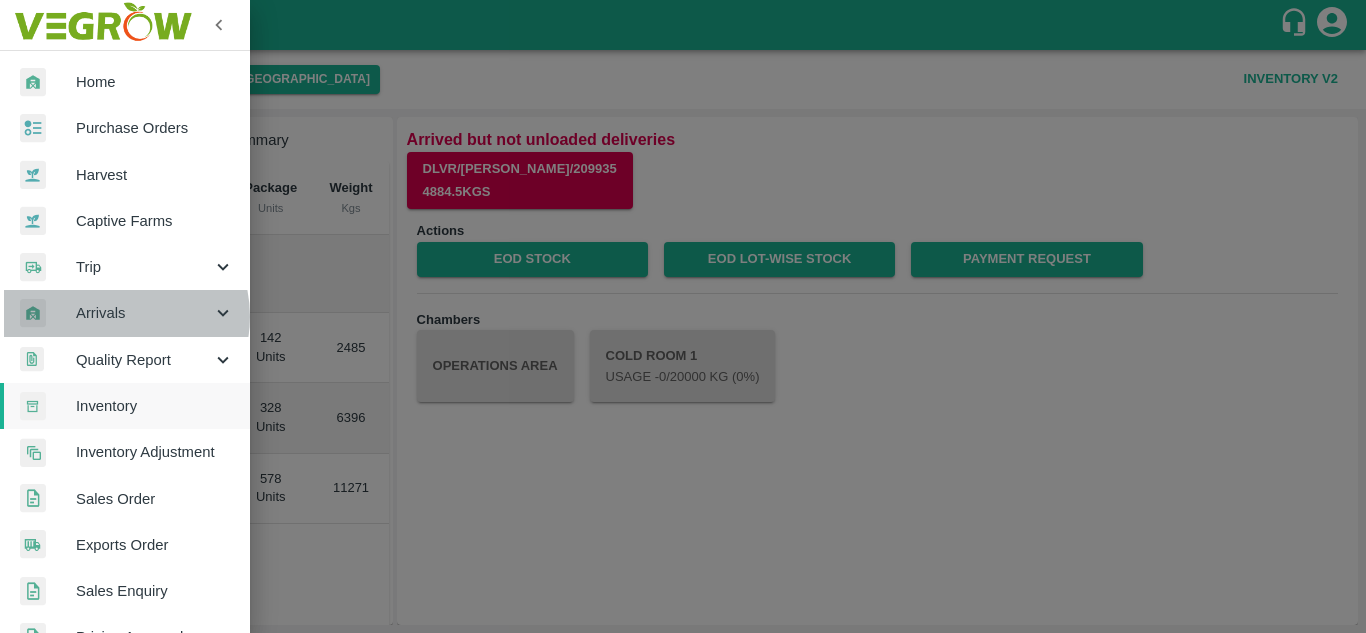 click on "Arrivals" at bounding box center (144, 313) 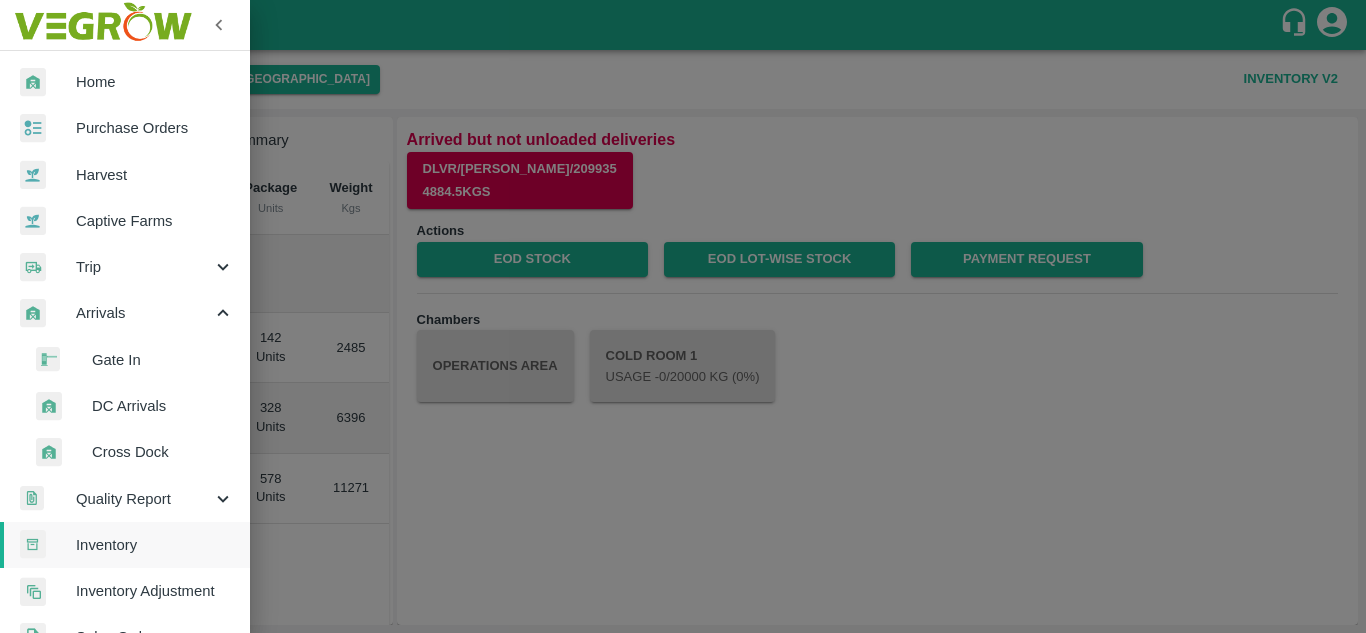 click on "DC Arrivals" at bounding box center (163, 406) 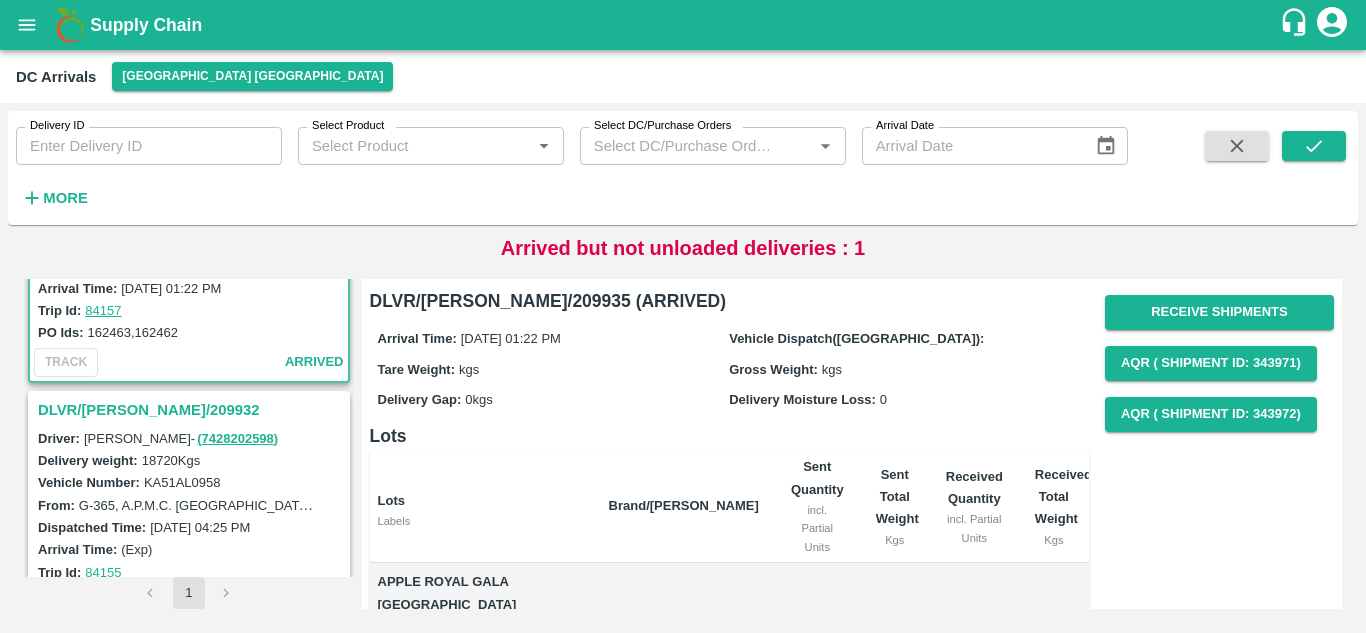 scroll, scrollTop: 0, scrollLeft: 0, axis: both 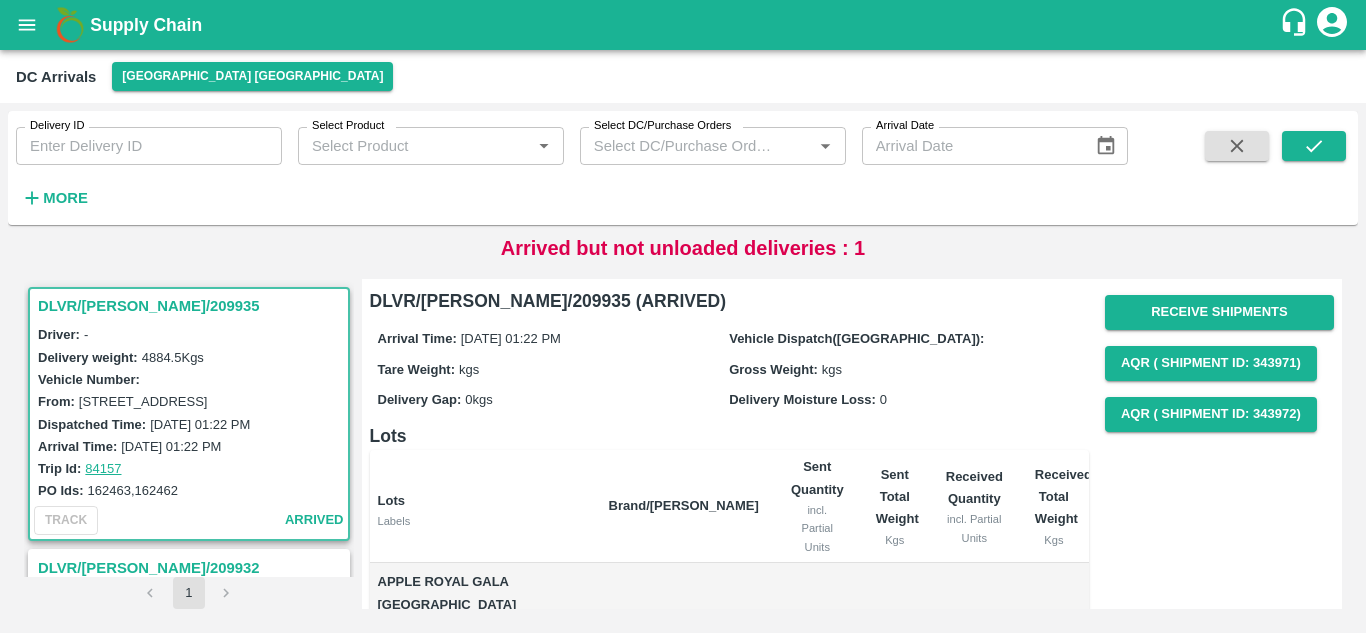 click on "DLVR/CHEN/209935" at bounding box center (192, 306) 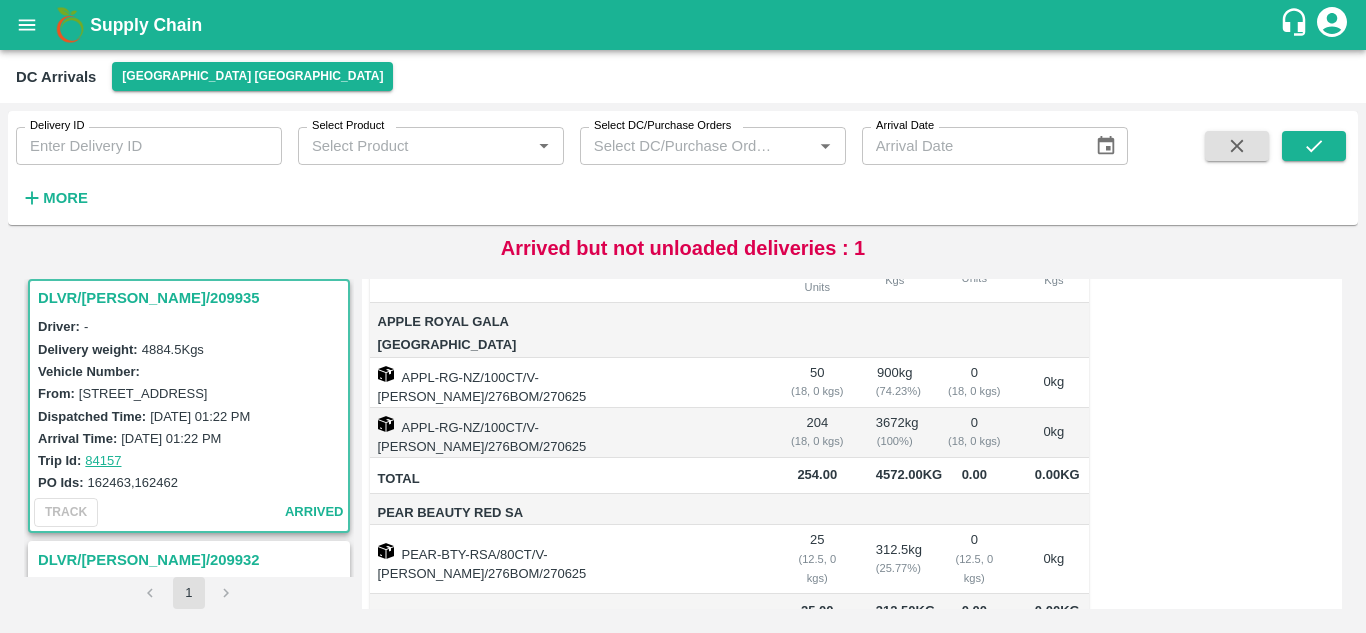 scroll, scrollTop: 342, scrollLeft: 0, axis: vertical 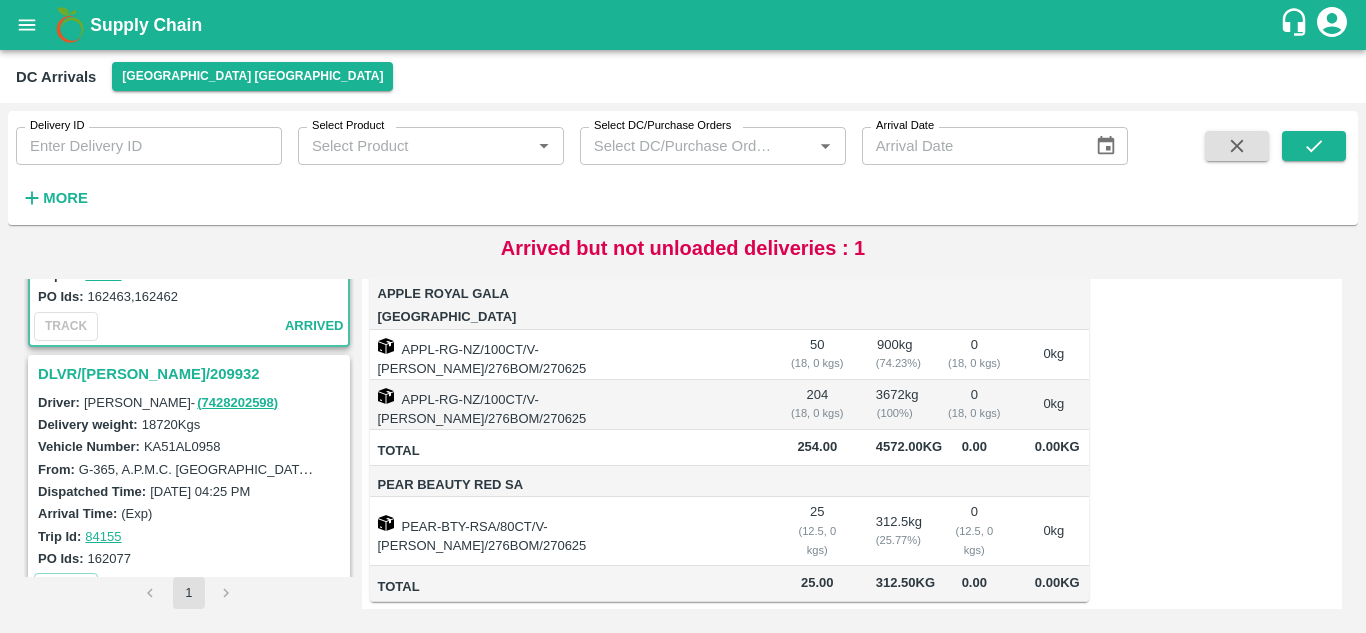 click on "DLVR/CHEN/209932" at bounding box center (192, 374) 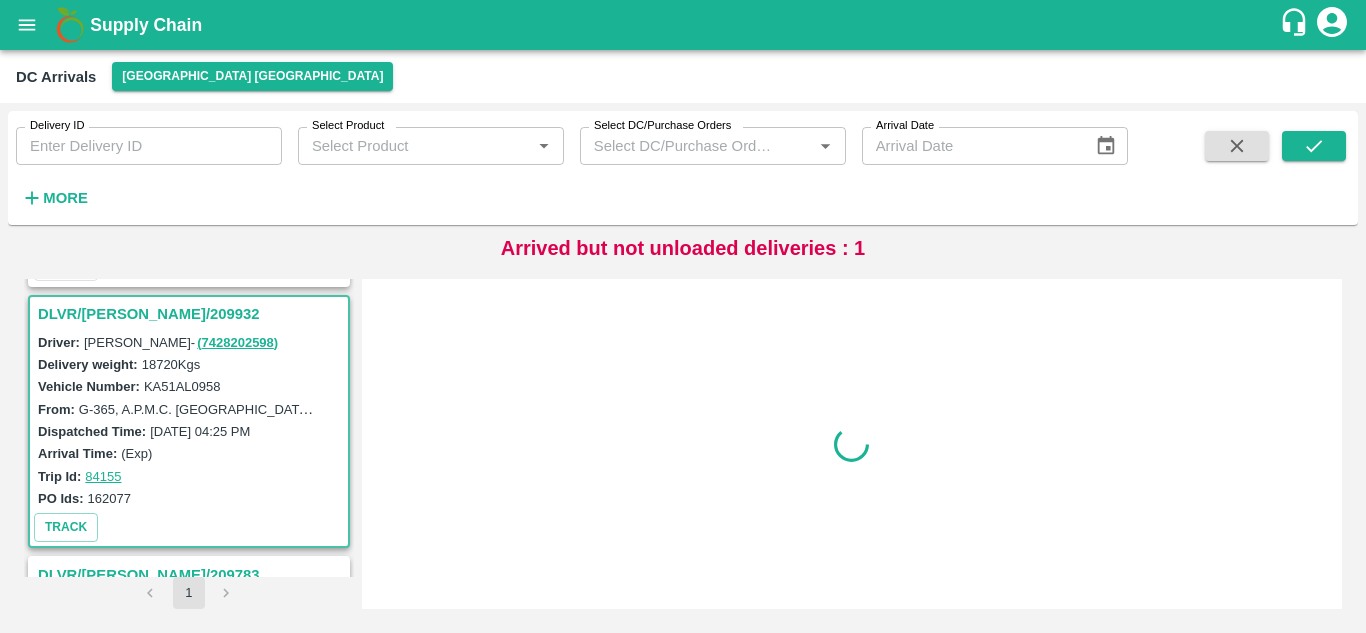 scroll, scrollTop: 269, scrollLeft: 0, axis: vertical 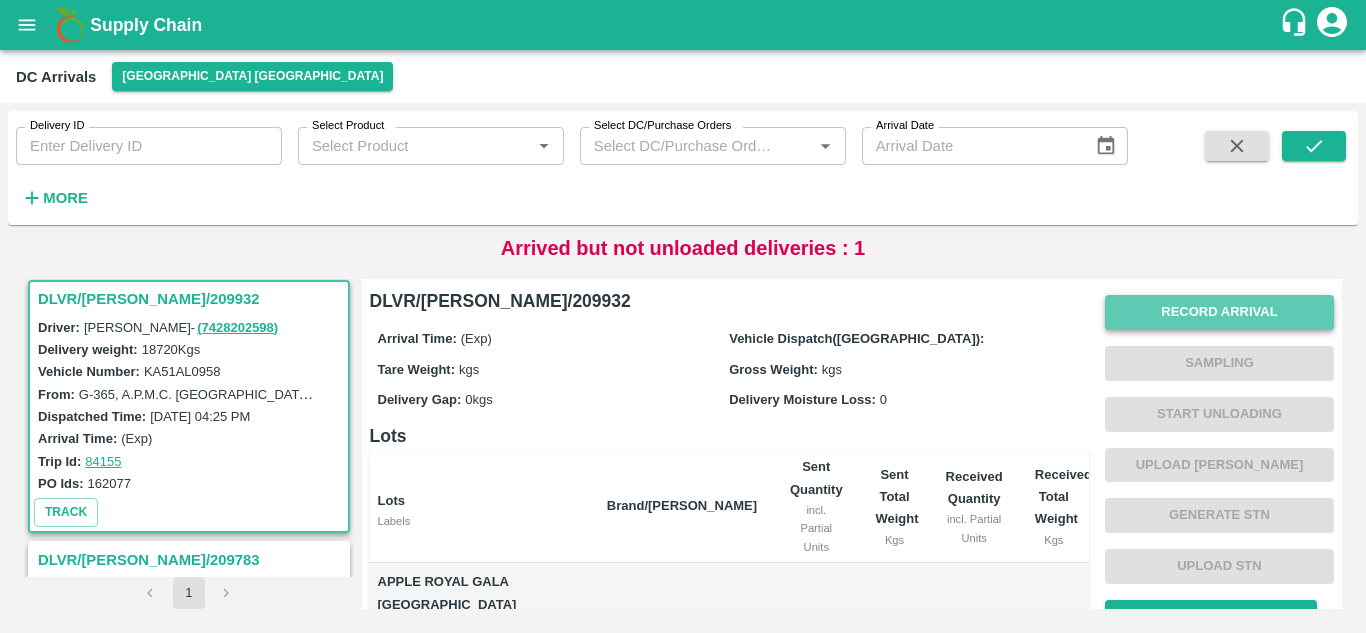 click on "Record Arrival" at bounding box center [1219, 312] 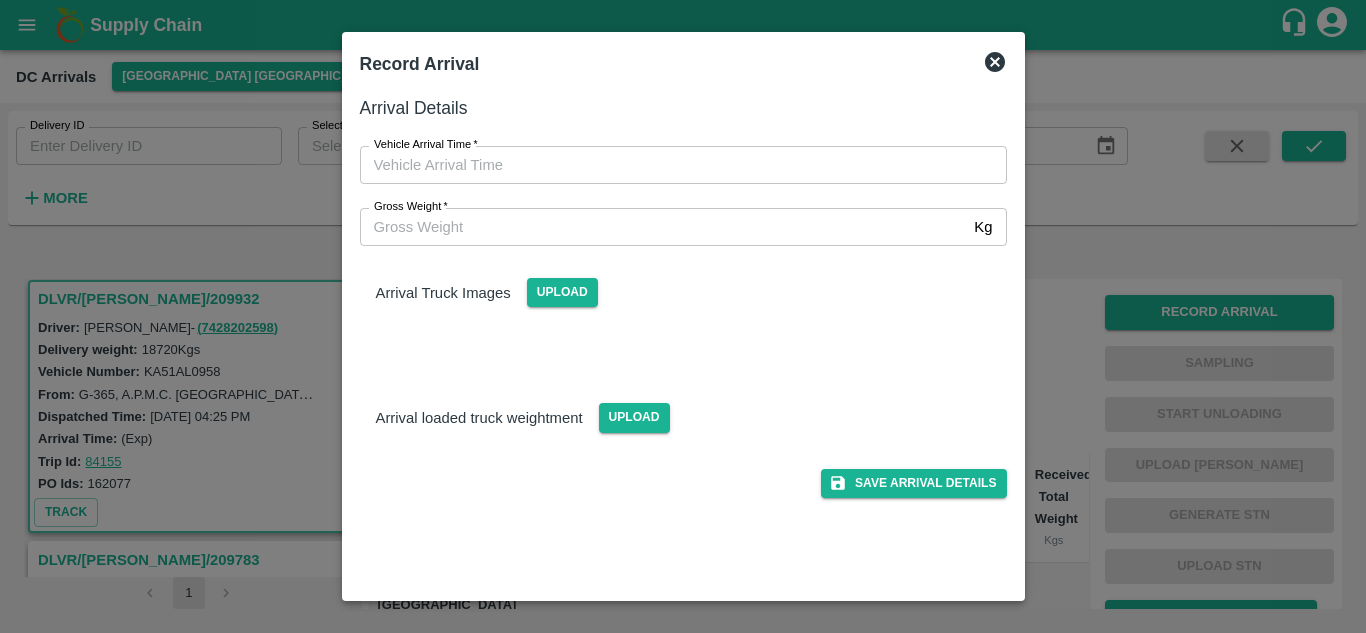 type on "DD/MM/YYYY hh:mm aa" 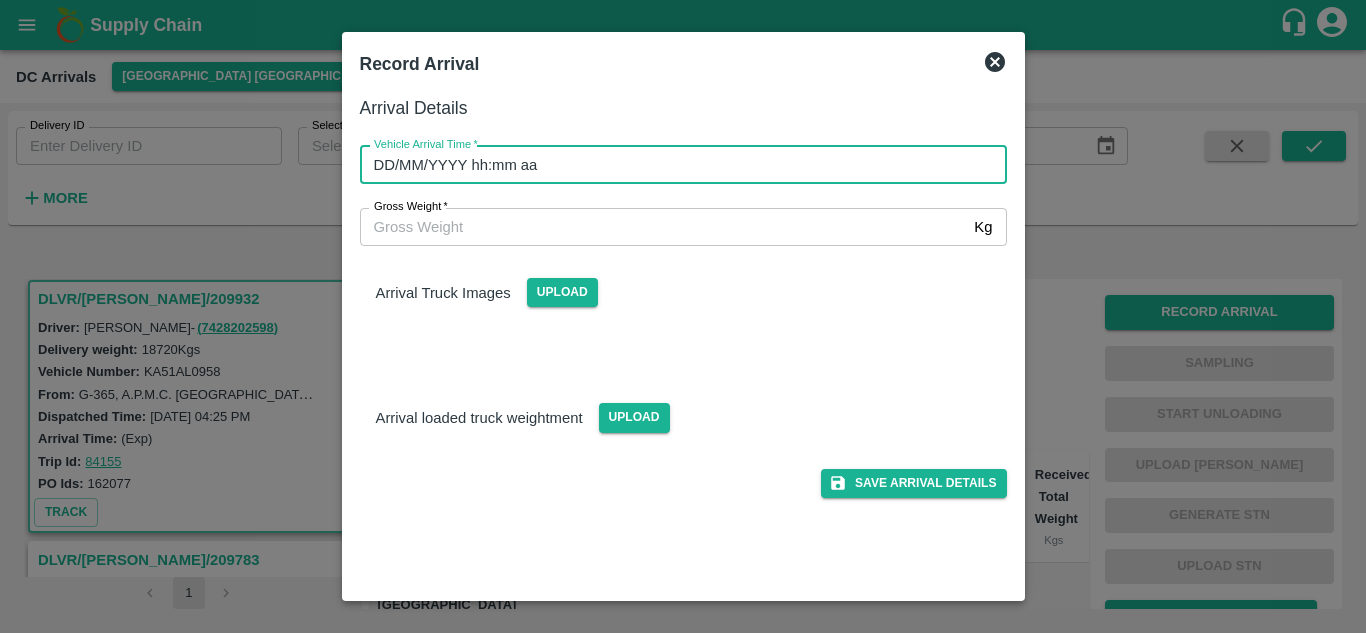 click on "DD/MM/YYYY hh:mm aa" at bounding box center [676, 165] 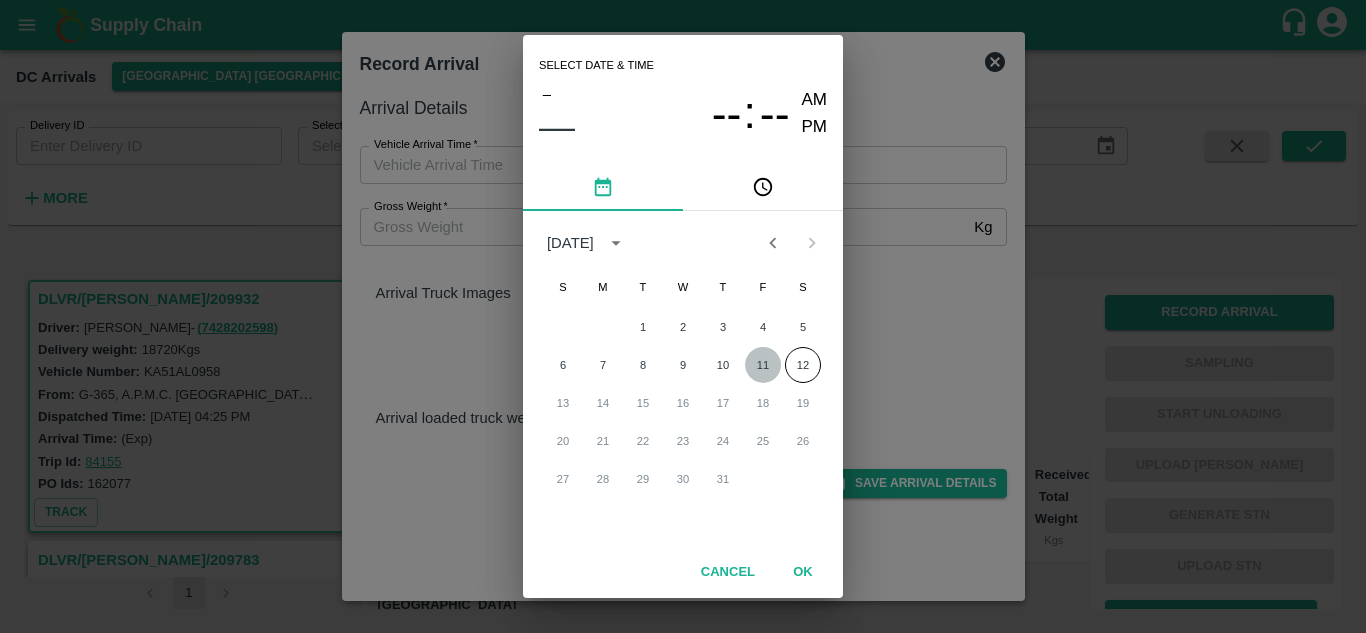 click on "11" at bounding box center [763, 365] 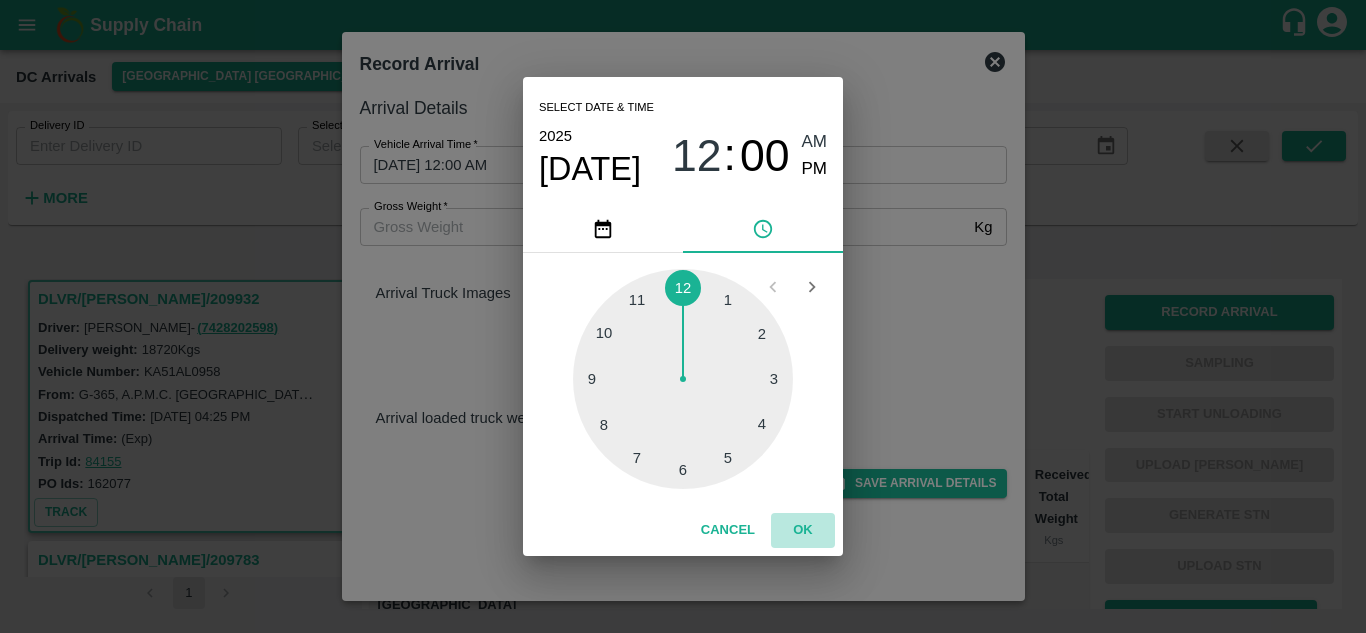 click on "OK" at bounding box center (803, 530) 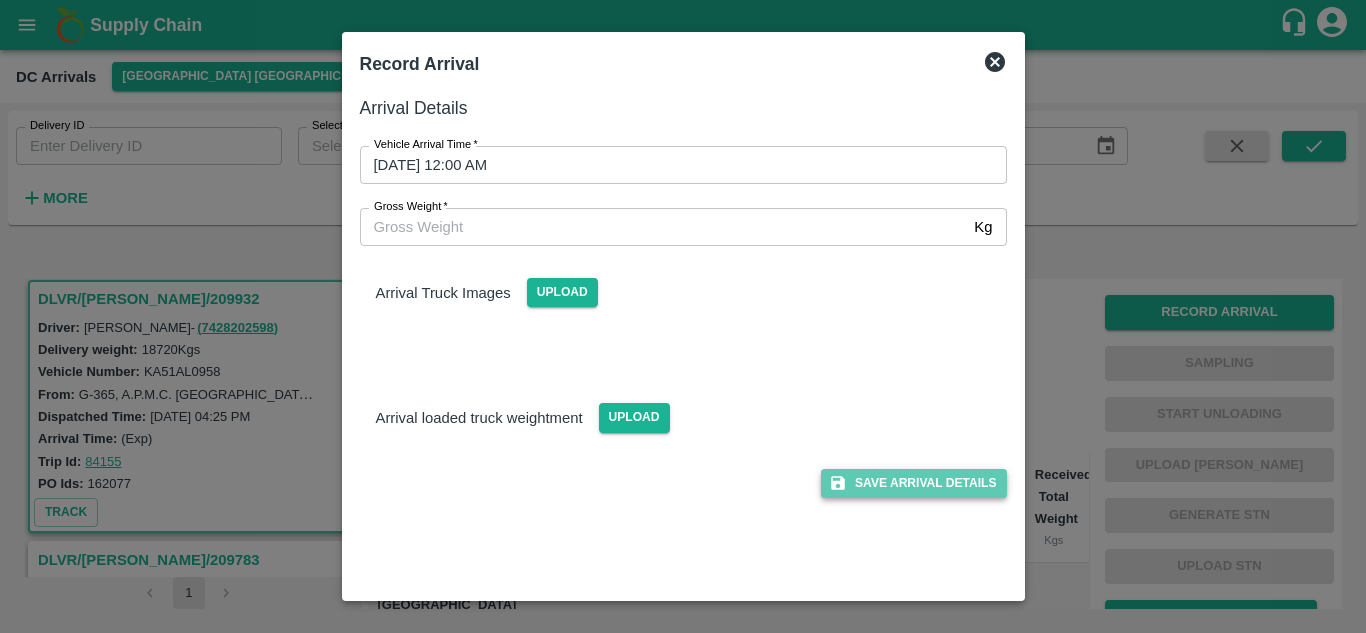 click on "Save Arrival Details" at bounding box center [913, 483] 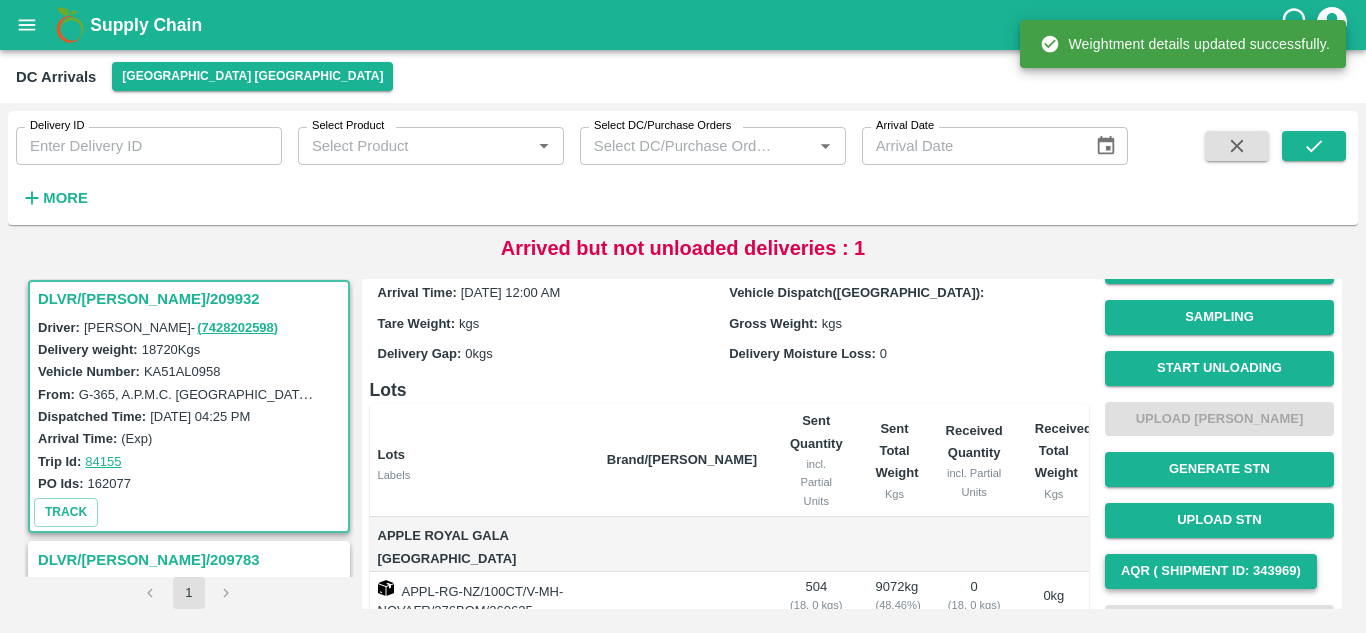 scroll, scrollTop: 45, scrollLeft: 0, axis: vertical 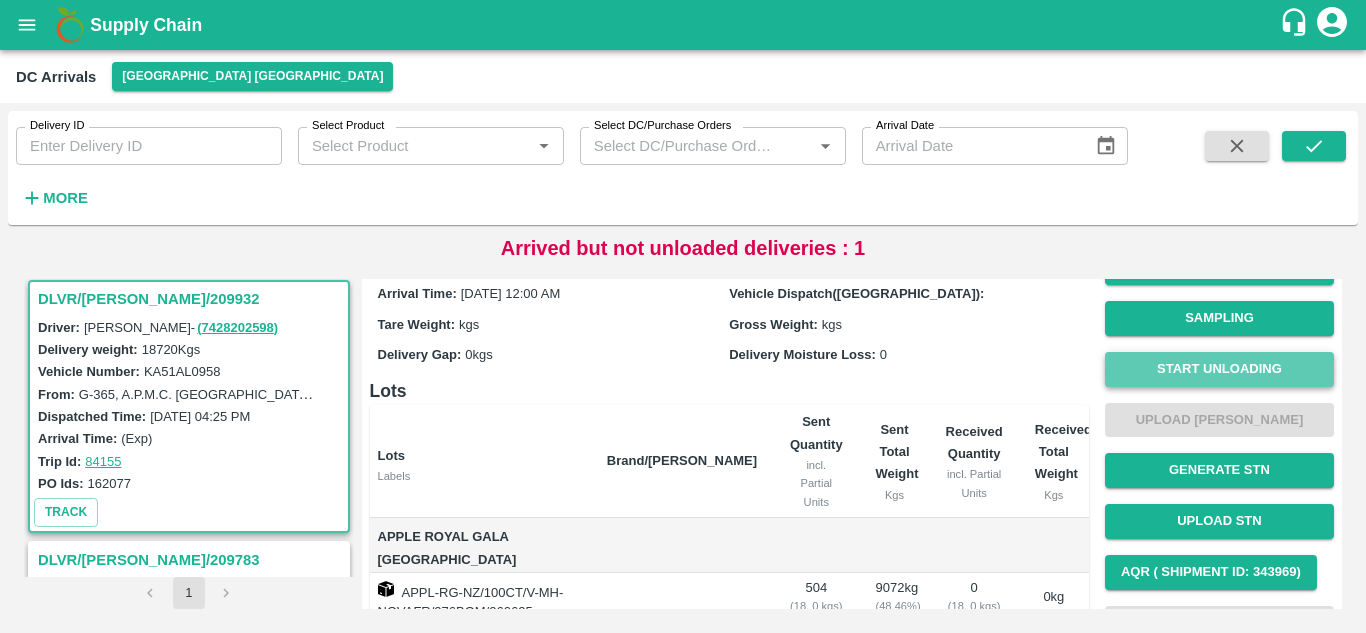 click on "Start Unloading" at bounding box center [1219, 369] 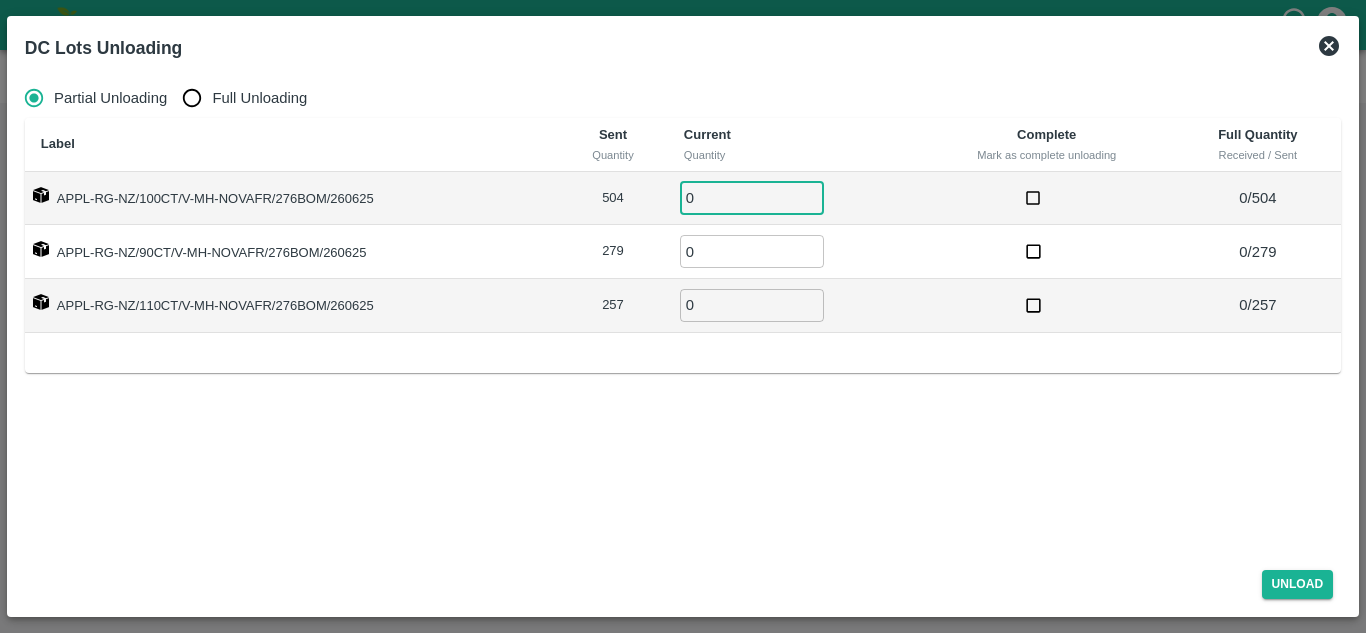 click on "0" at bounding box center (752, 197) 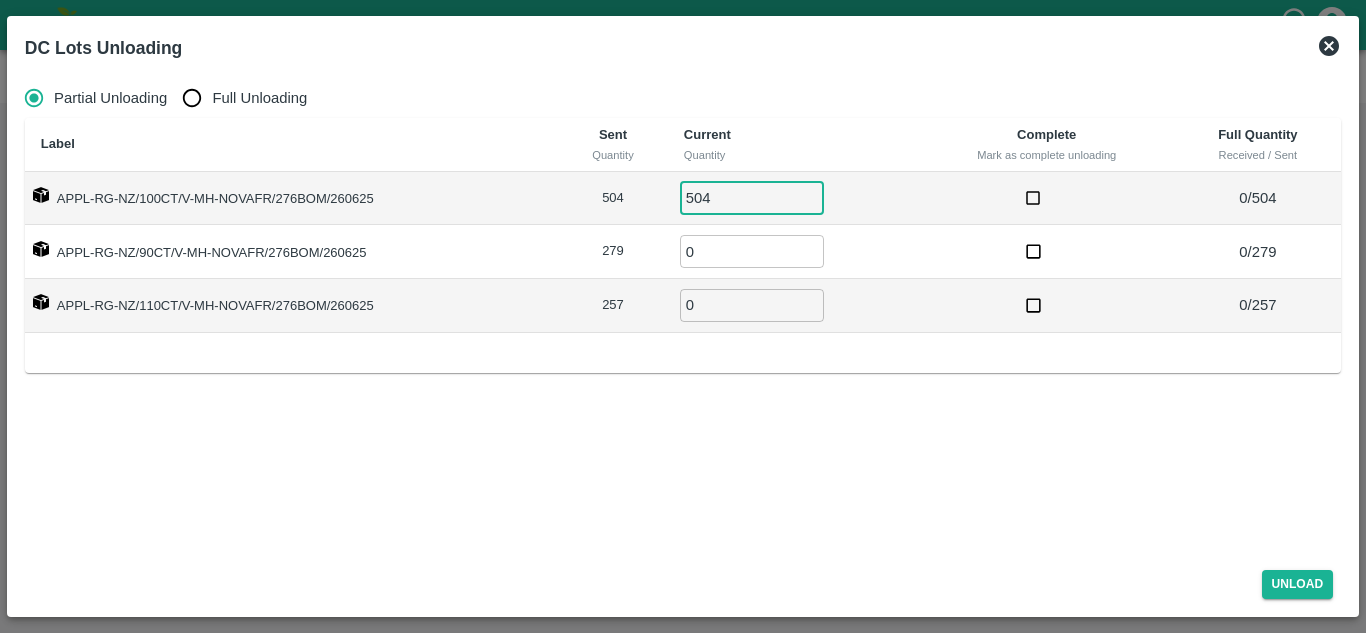 type on "504" 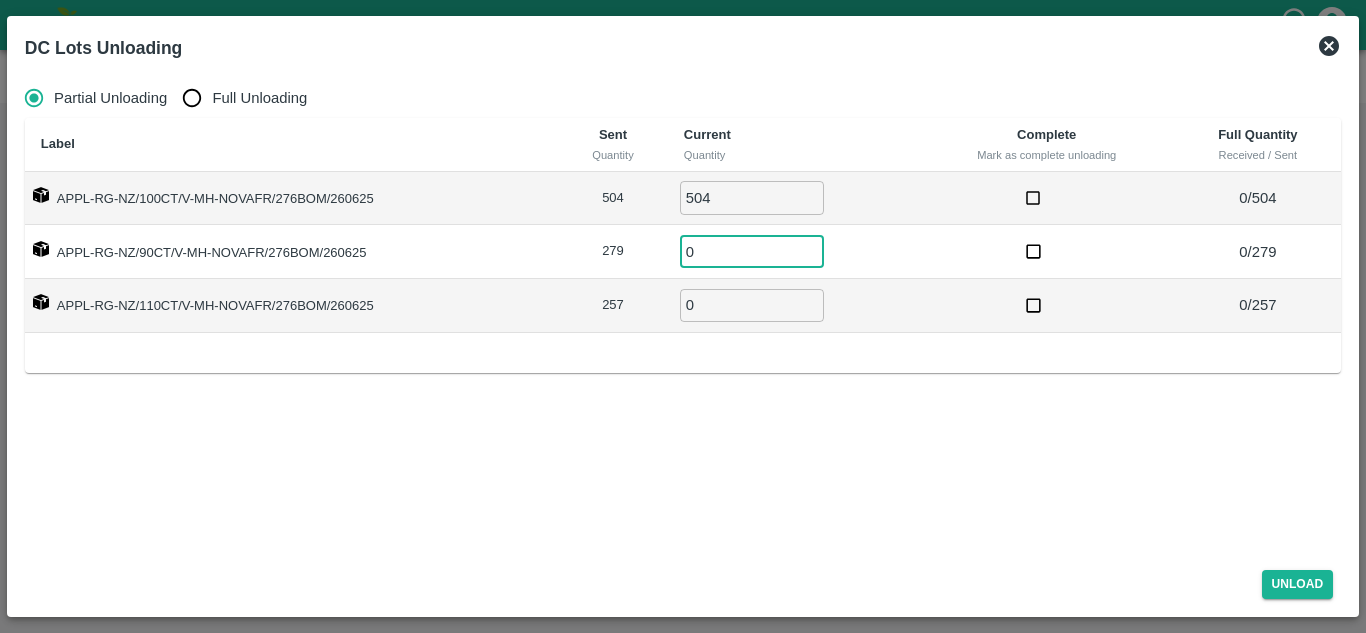click on "0" at bounding box center (752, 251) 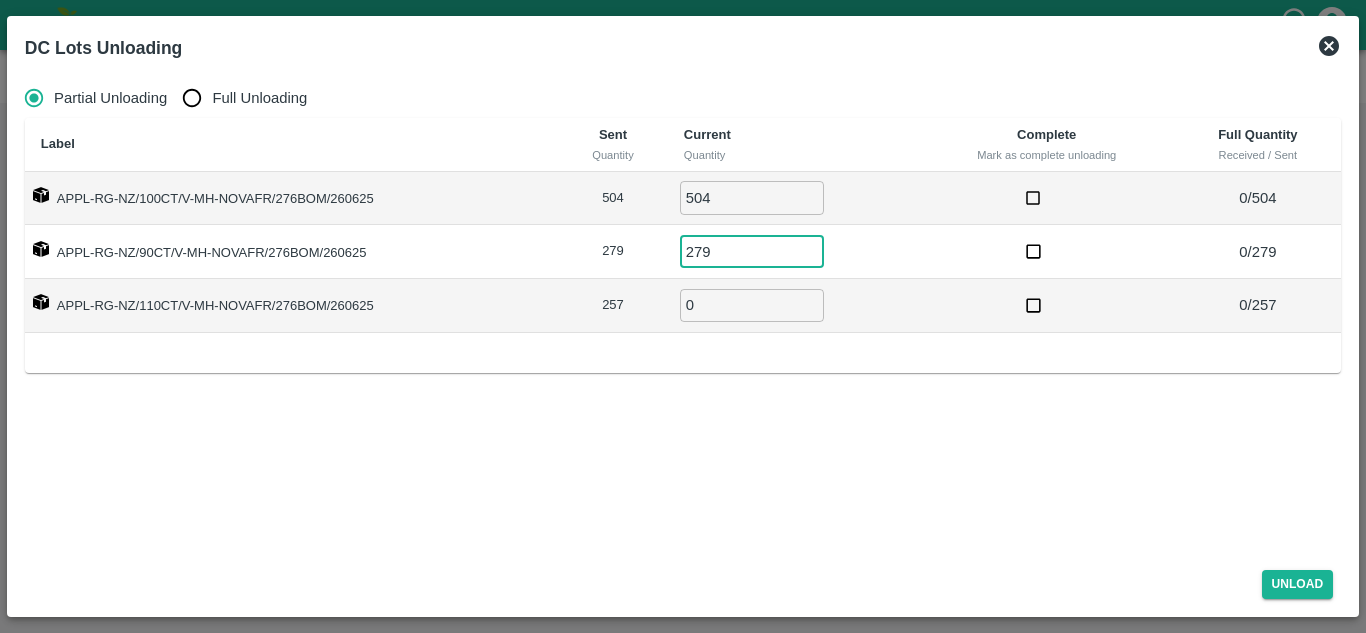 type on "279" 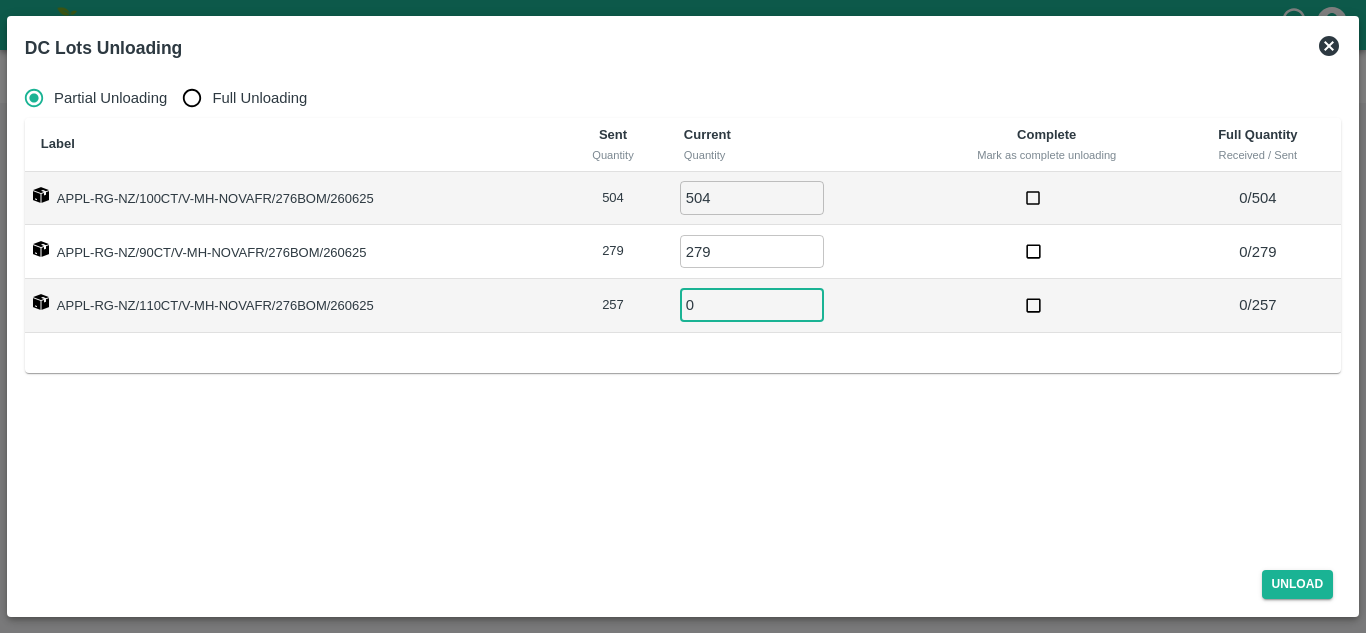 click on "0" at bounding box center [752, 305] 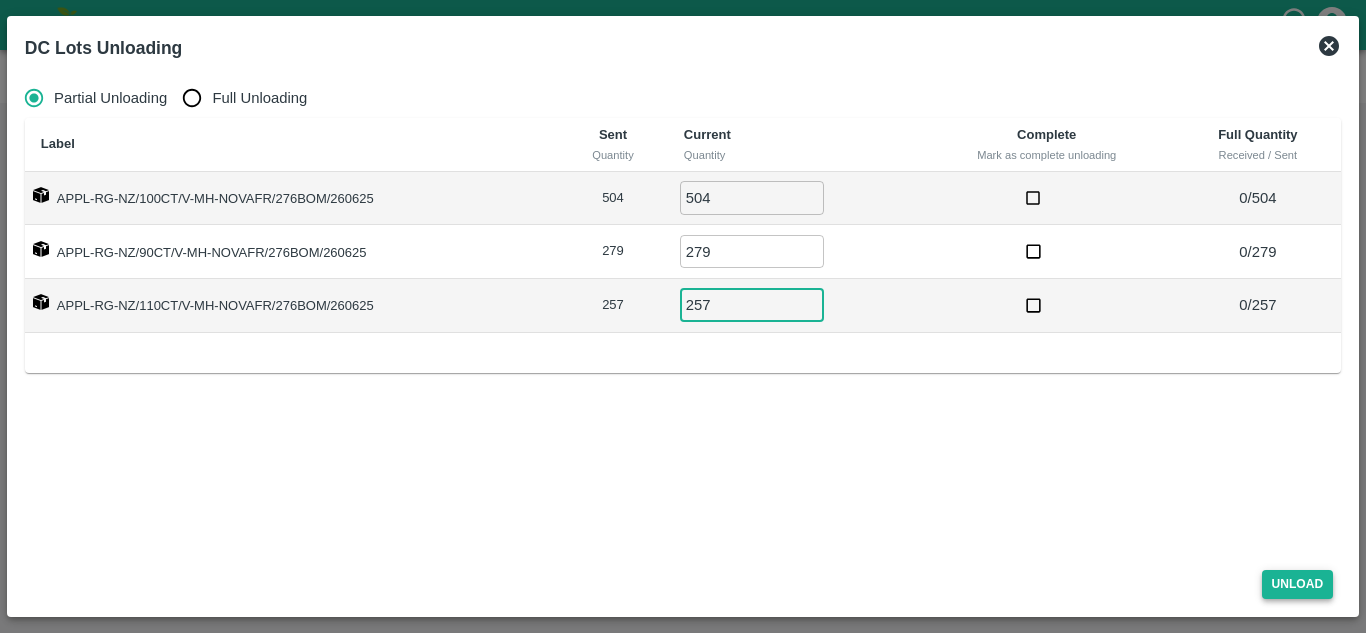 type on "257" 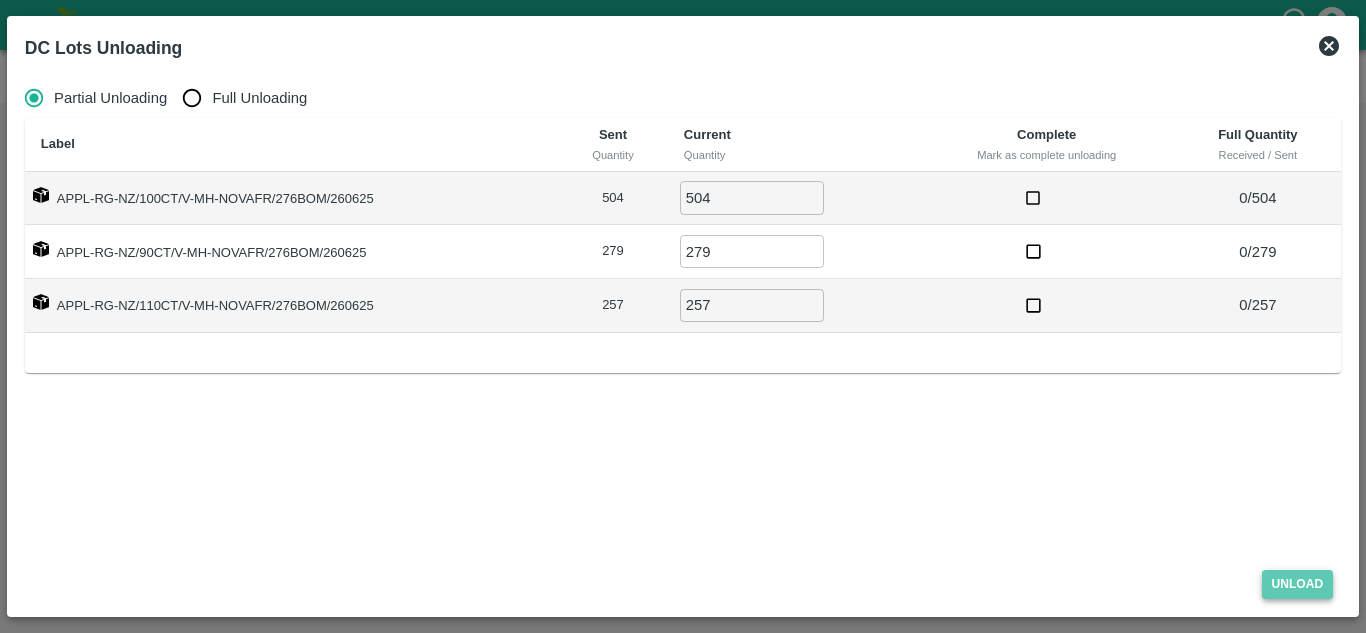 click on "Unload" at bounding box center [1298, 584] 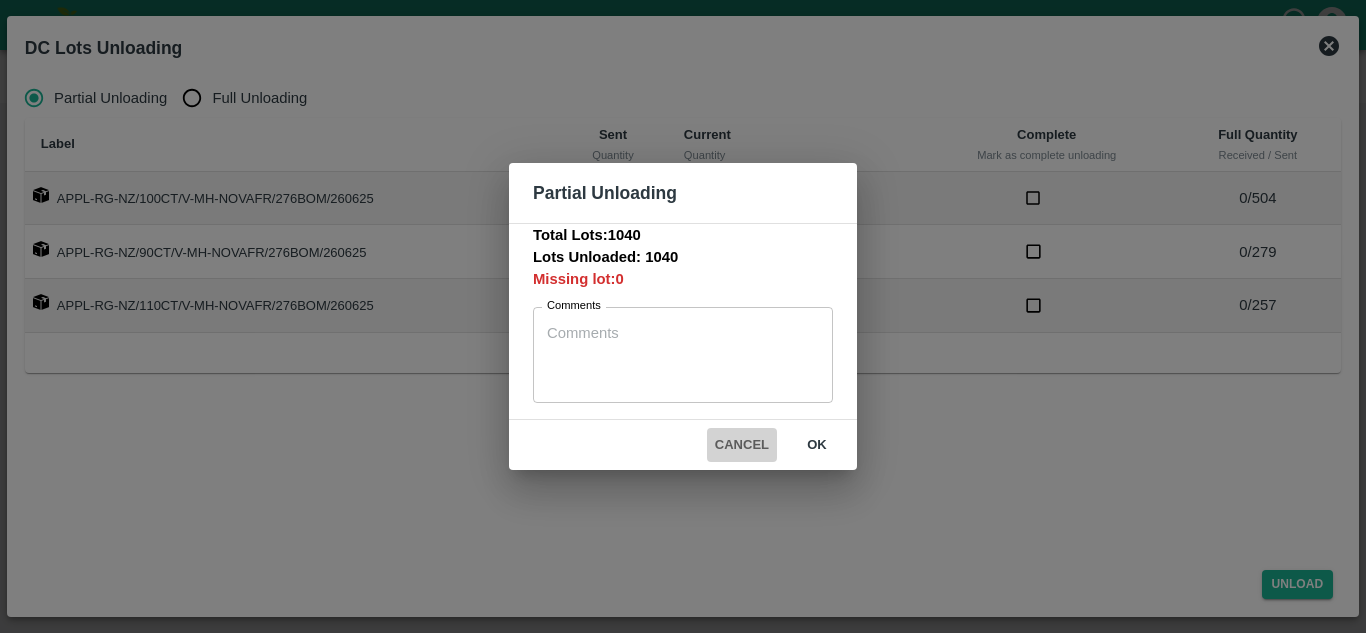 click on "Cancel" at bounding box center [742, 445] 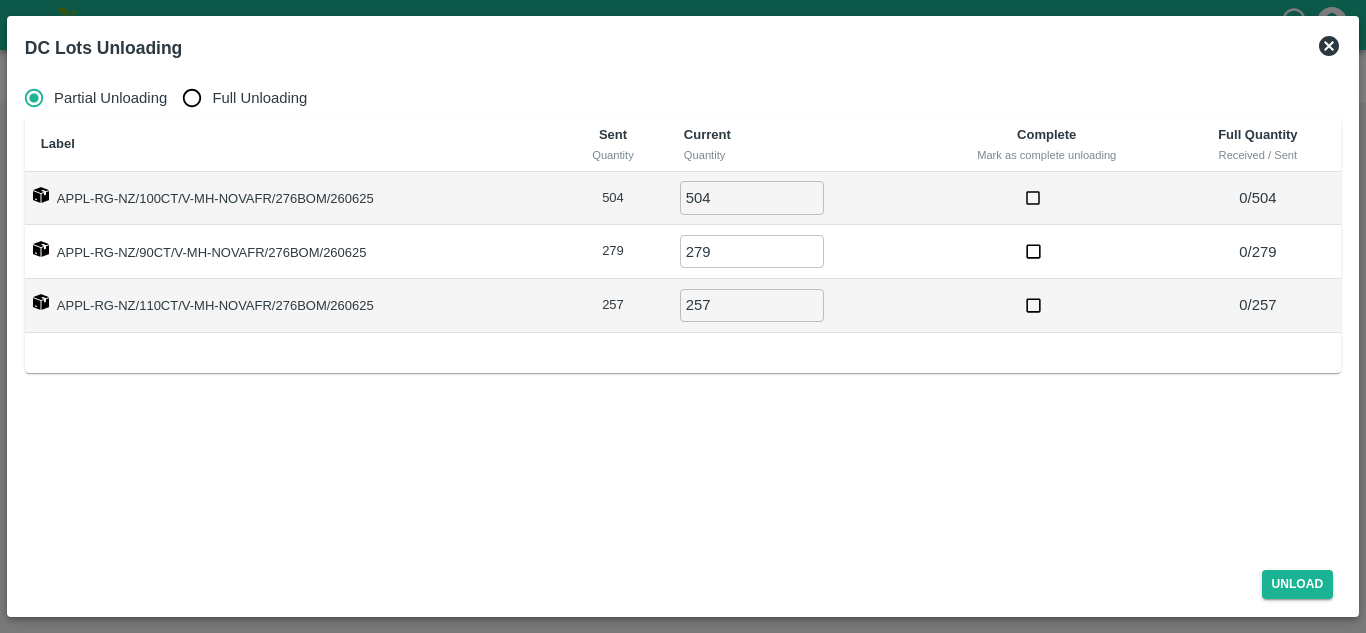 click at bounding box center (1033, 198) 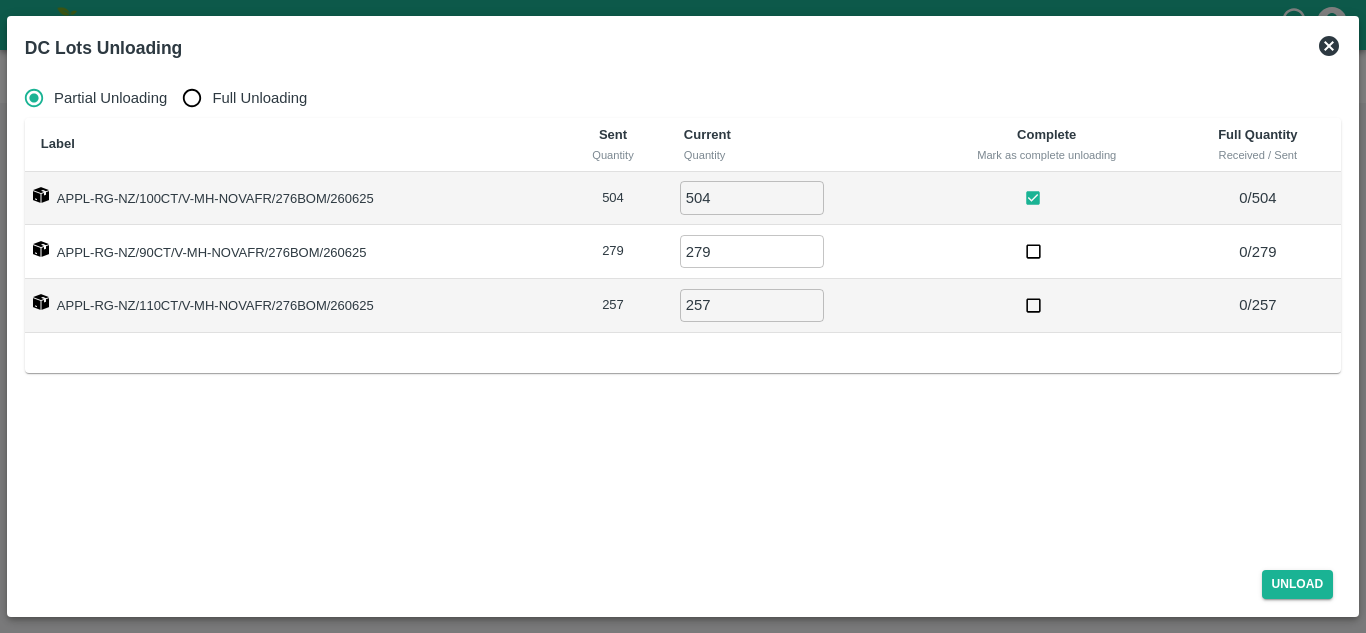 click at bounding box center (1033, 251) 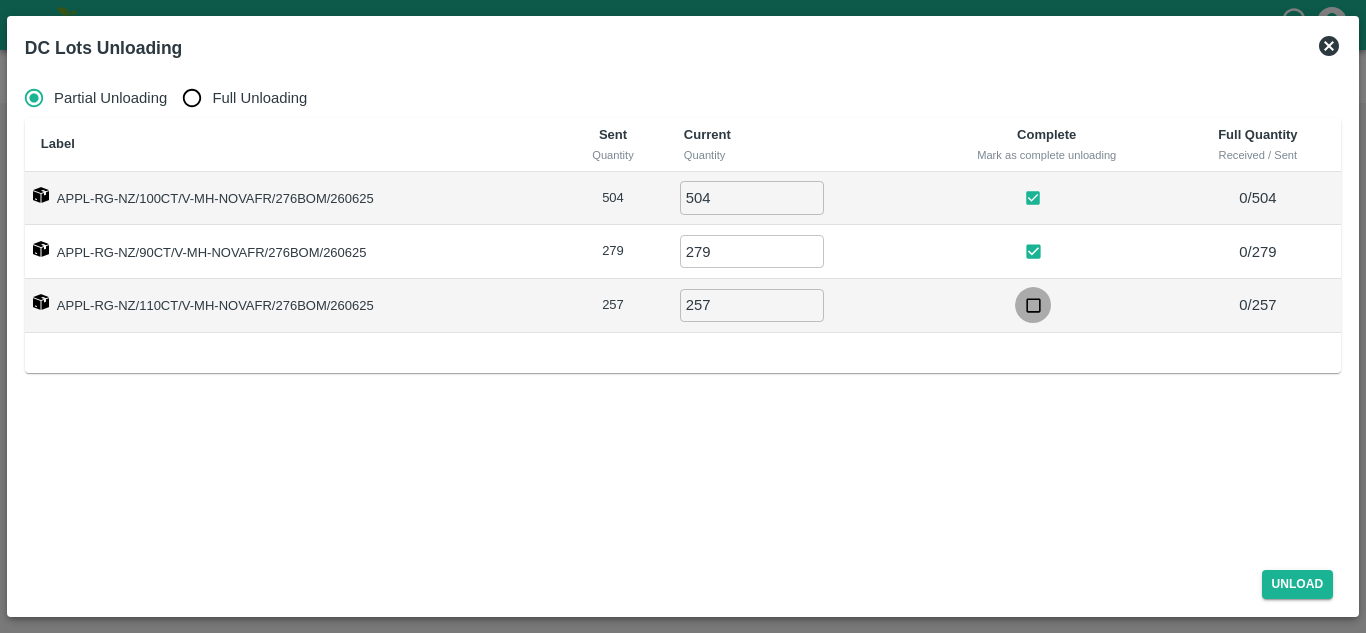 click at bounding box center (1033, 305) 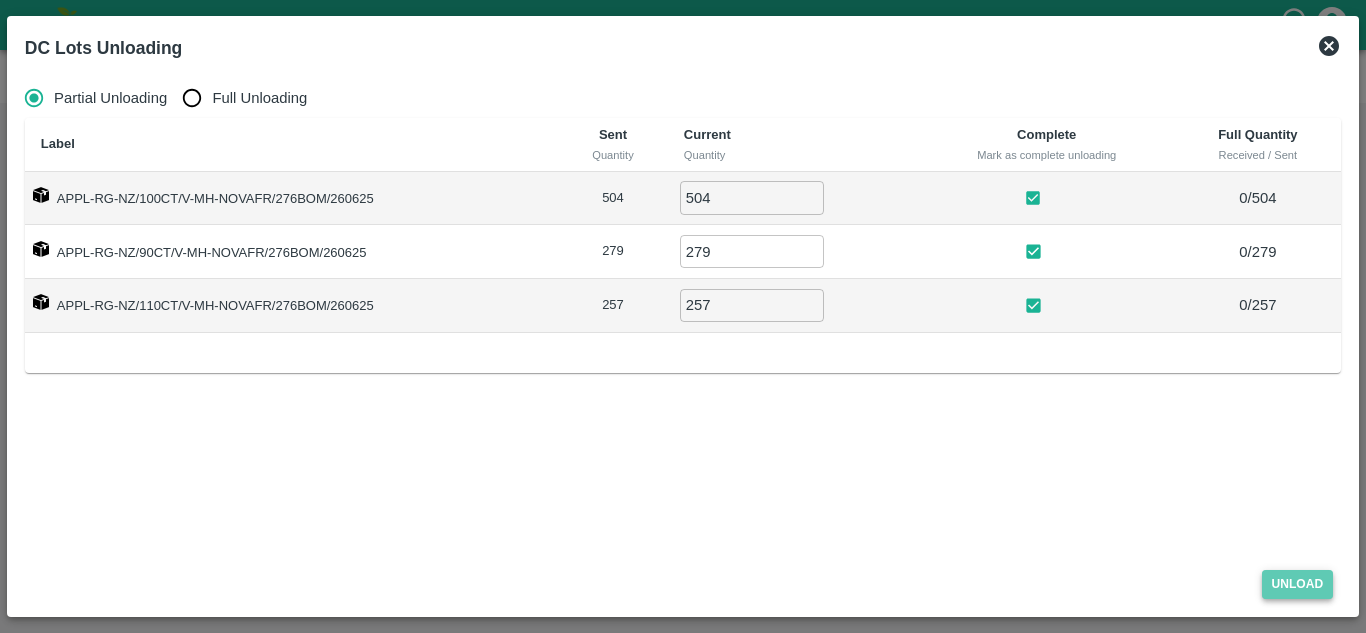 click on "Unload" at bounding box center (1298, 584) 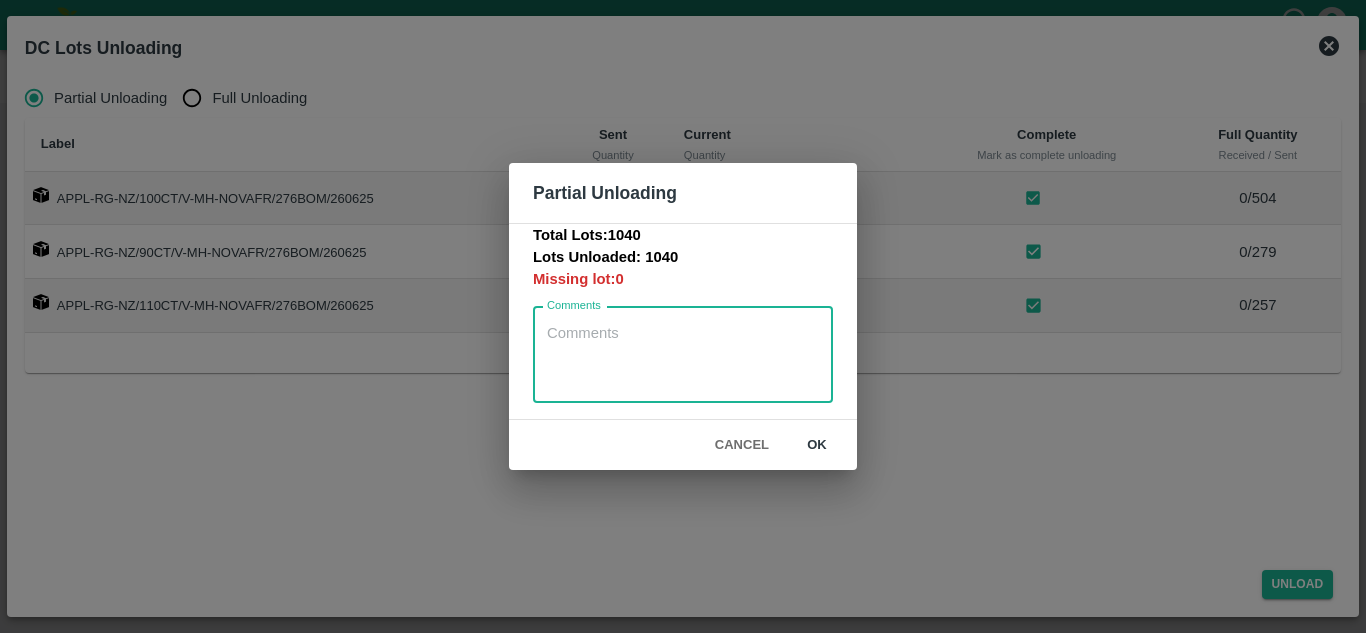 click on "Comments" at bounding box center [683, 354] 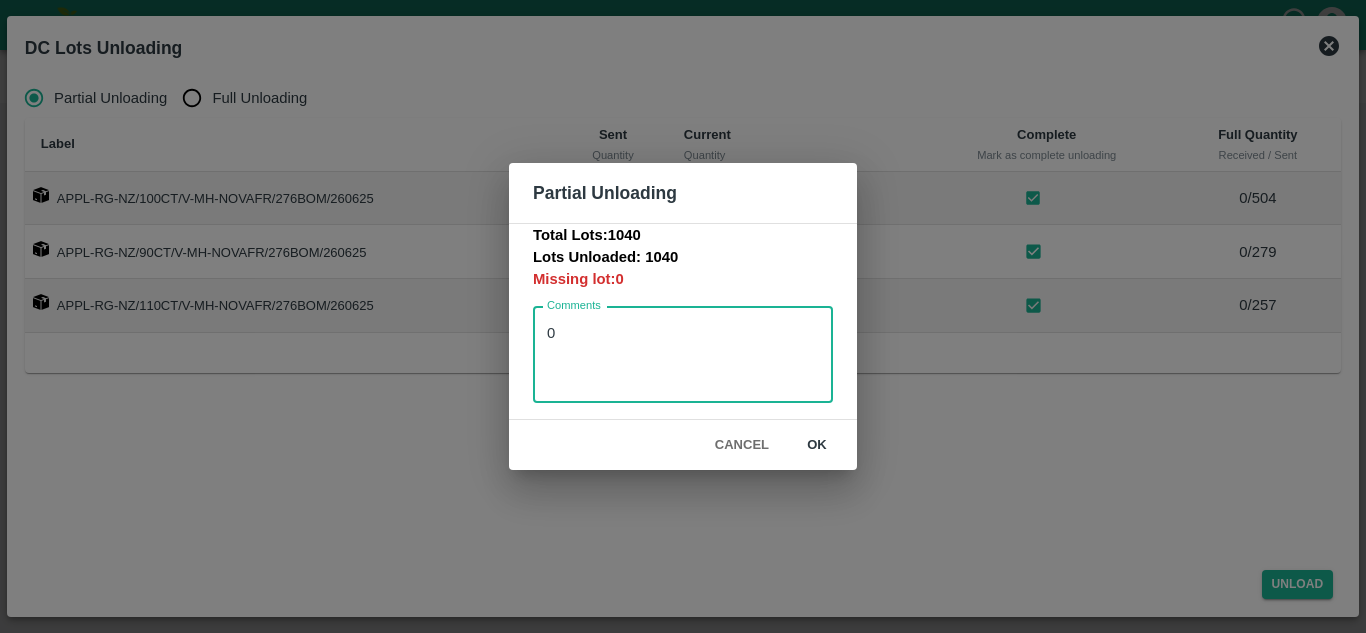type on "0" 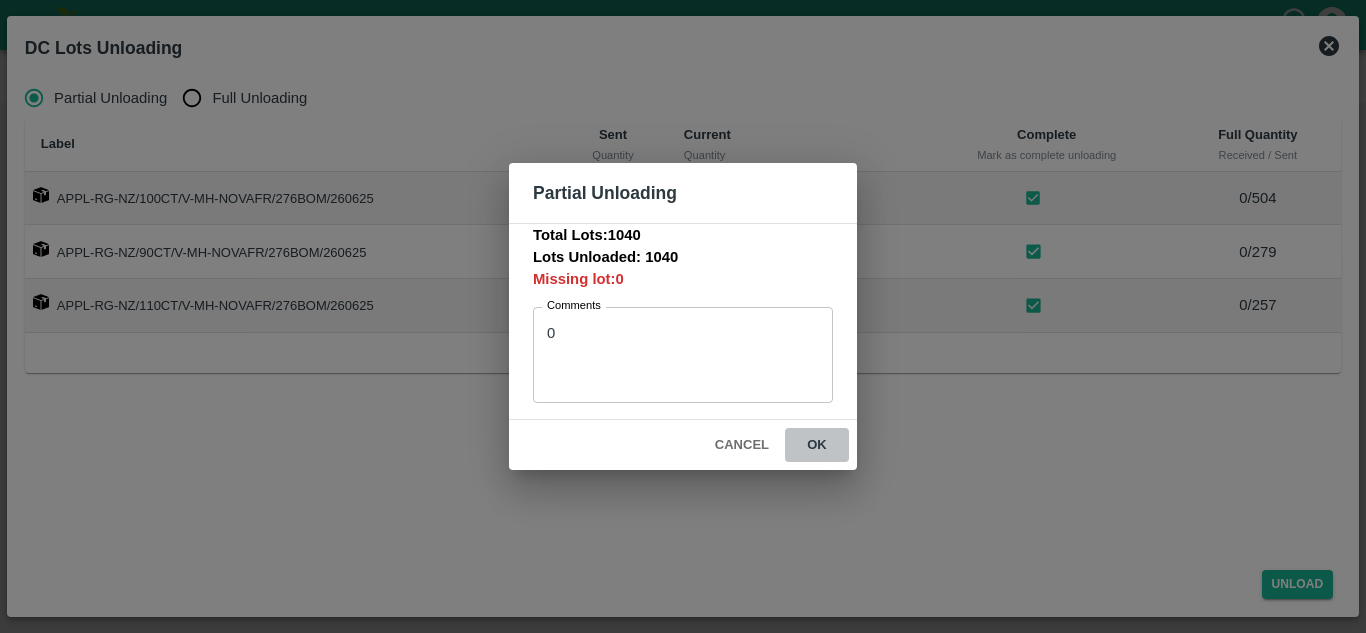 click on "ok" at bounding box center [817, 445] 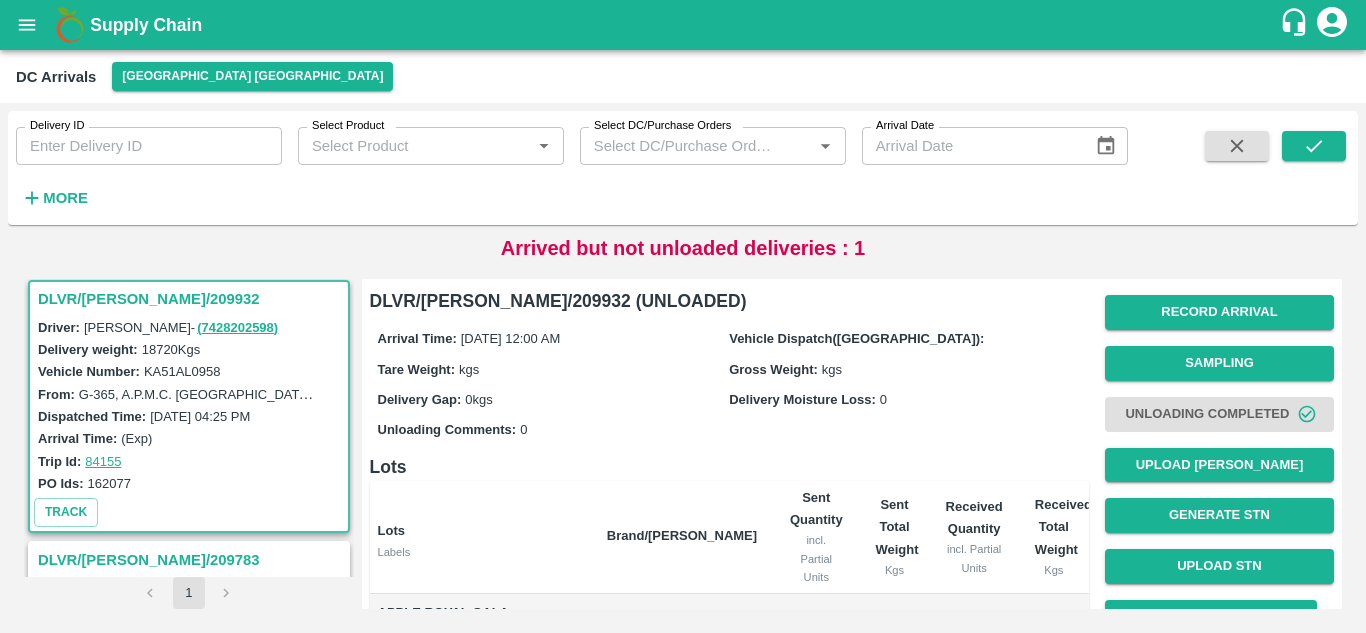 scroll, scrollTop: 282, scrollLeft: 0, axis: vertical 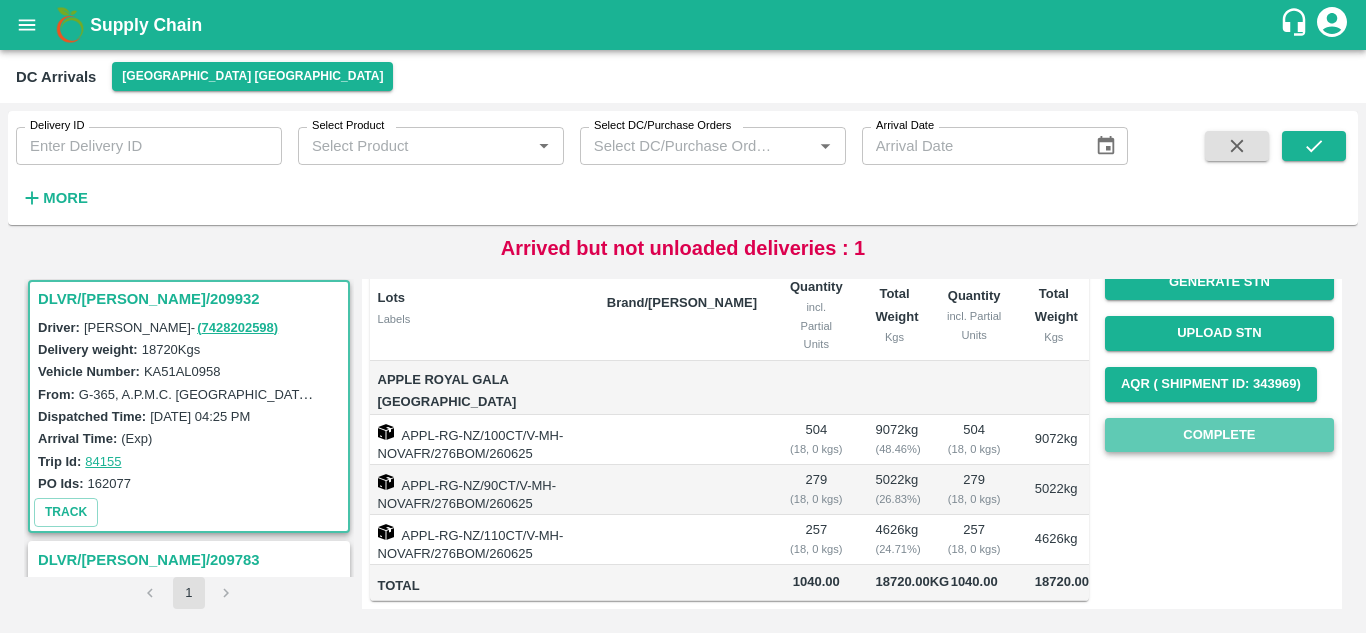 click on "Complete" at bounding box center (1219, 435) 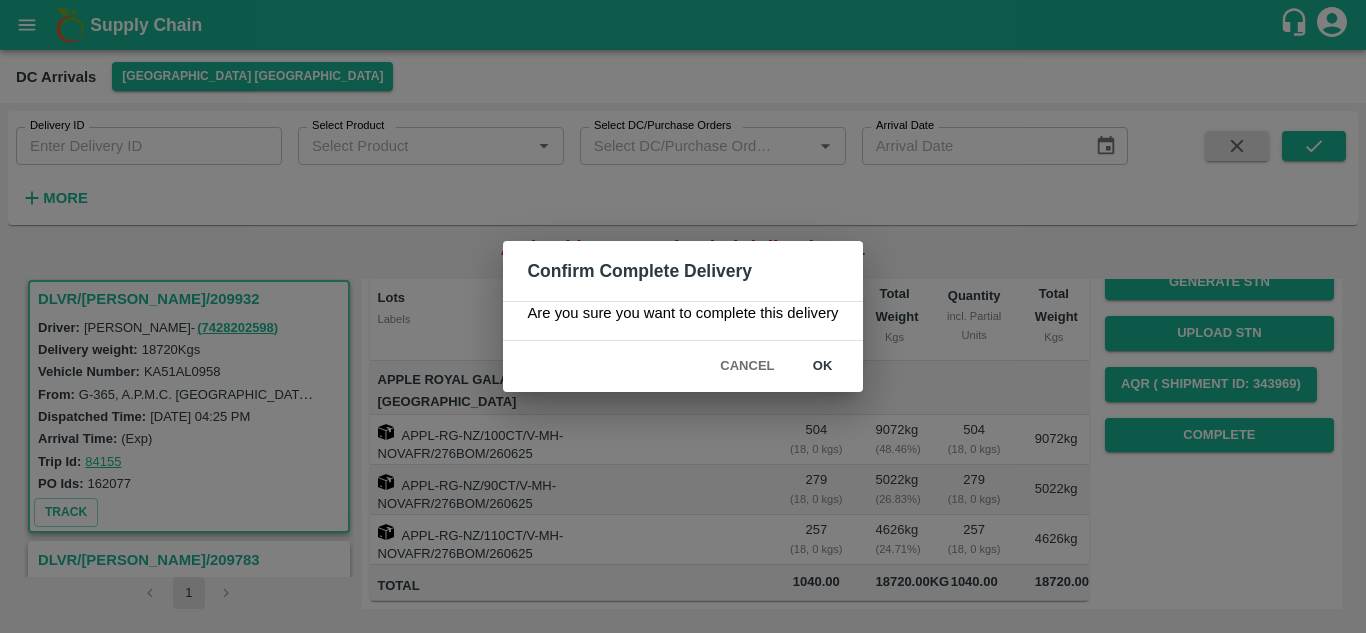 click on "ok" at bounding box center (823, 366) 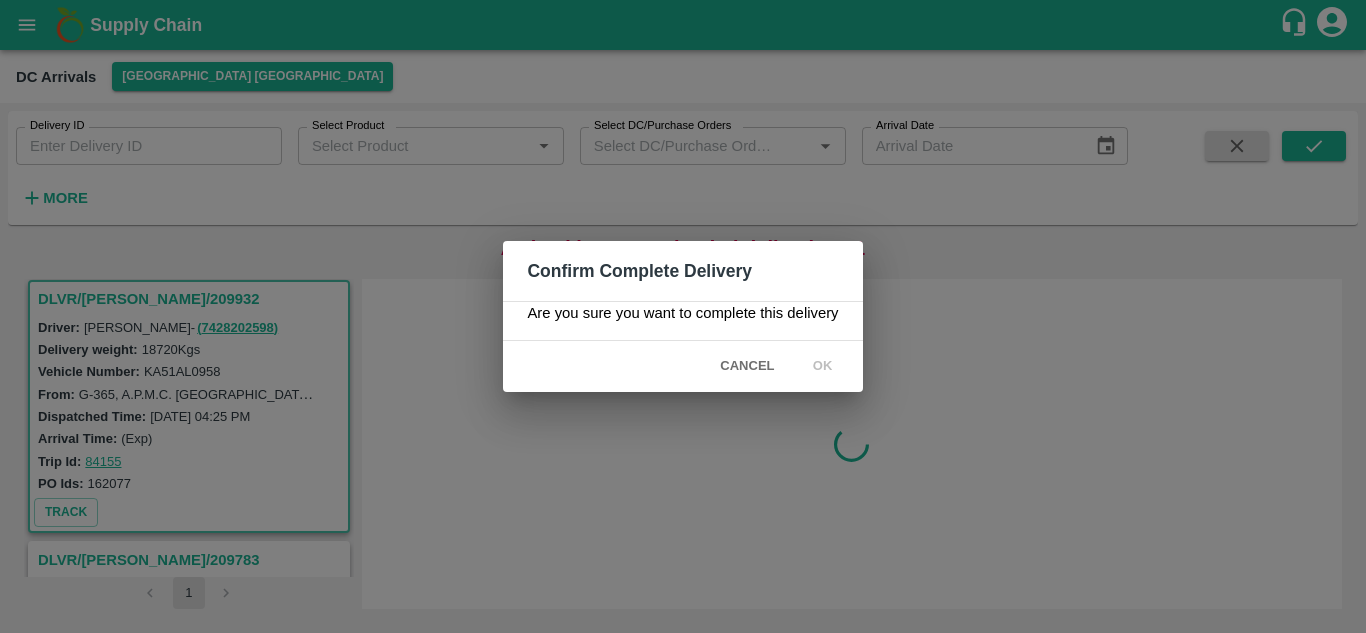 scroll, scrollTop: 0, scrollLeft: 0, axis: both 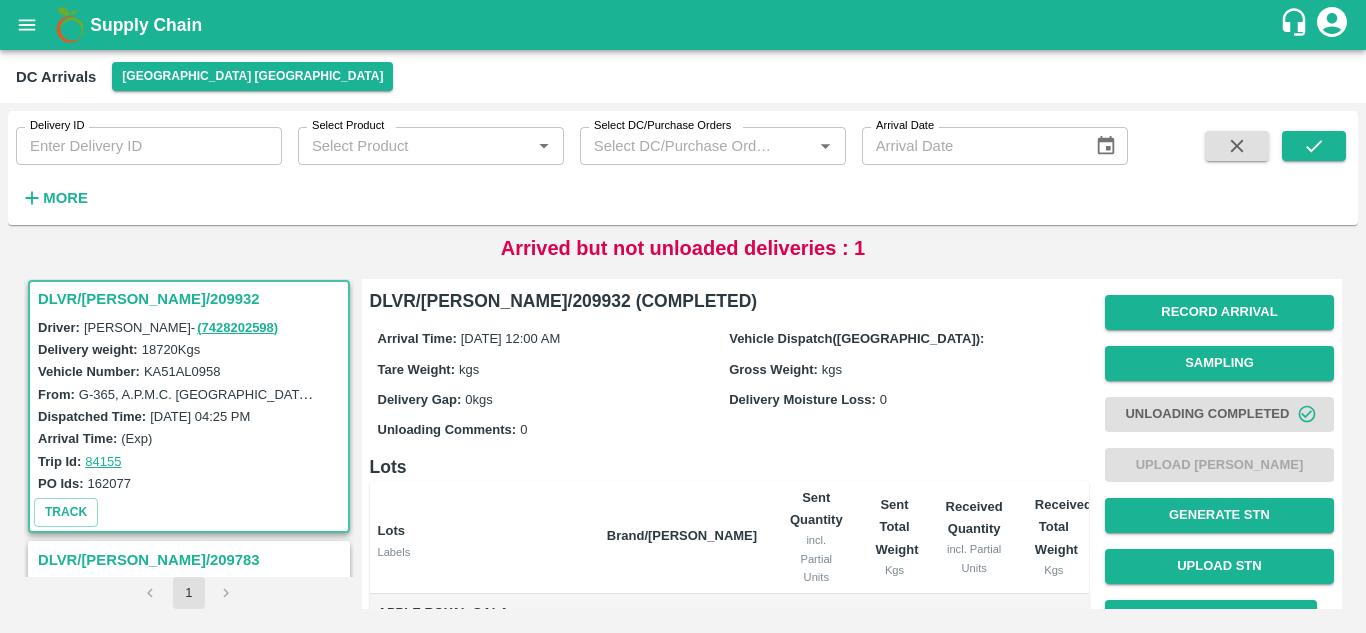 click on "DLVR/CHEN/209932" at bounding box center (192, 299) 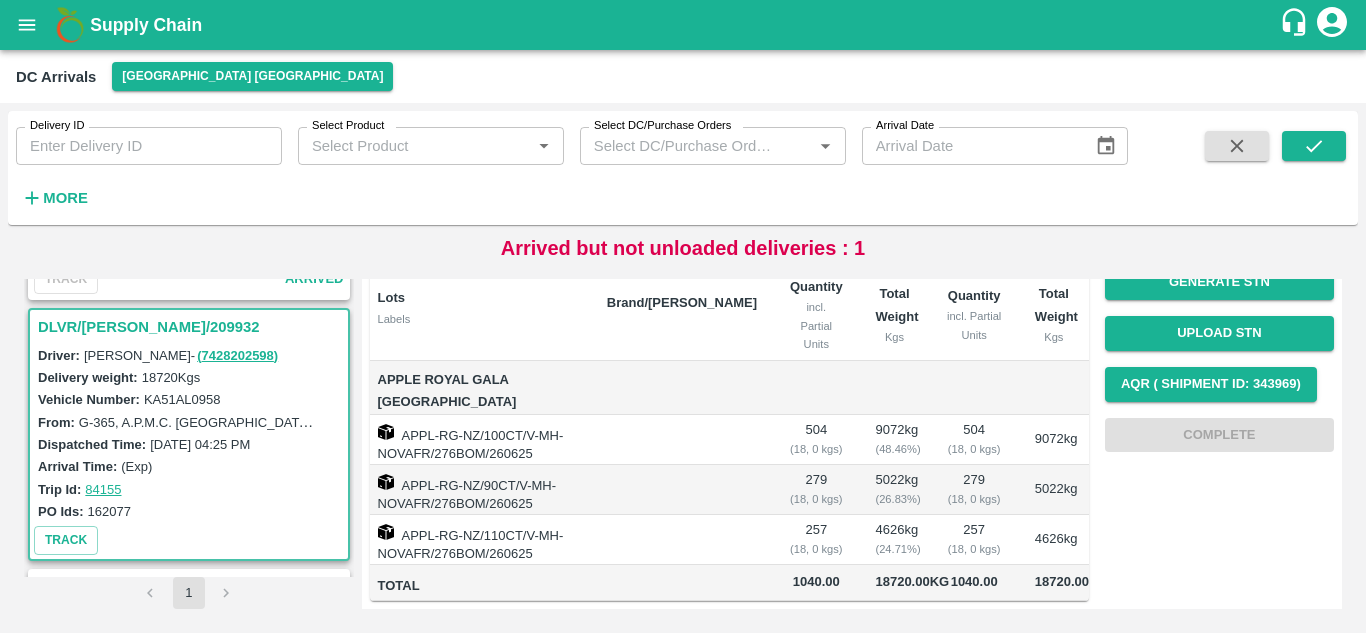 scroll, scrollTop: 0, scrollLeft: 0, axis: both 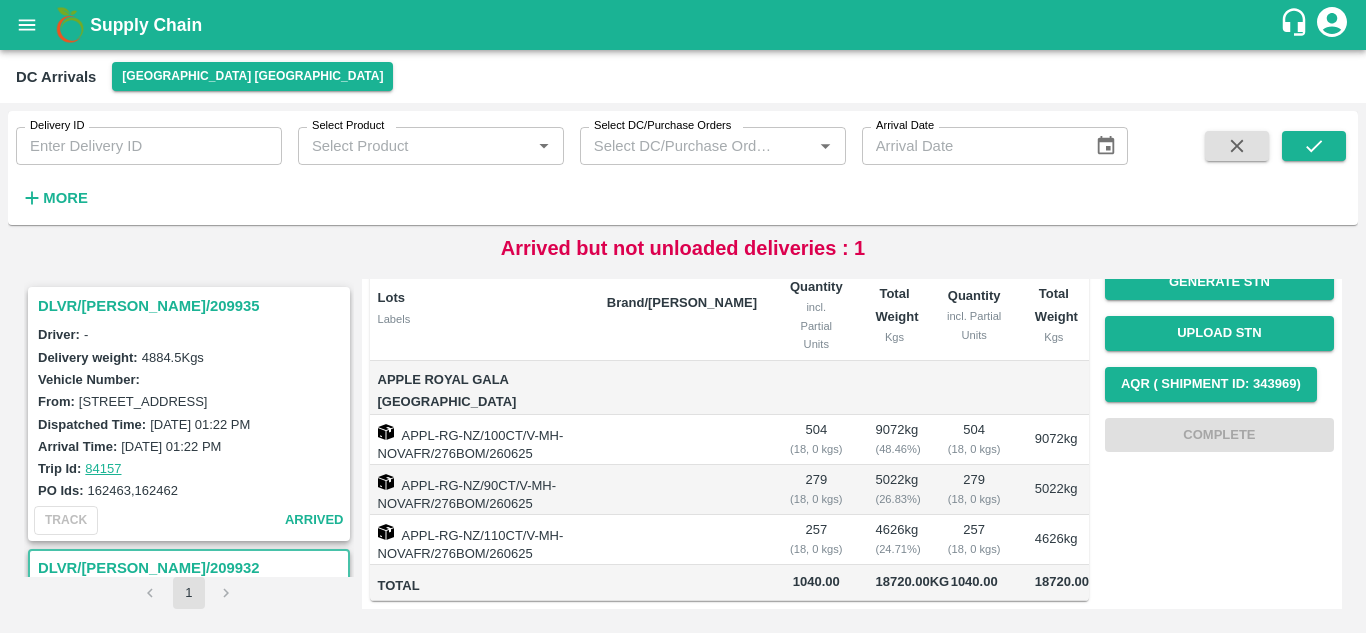 click on "DLVR/CHEN/209935" at bounding box center [192, 306] 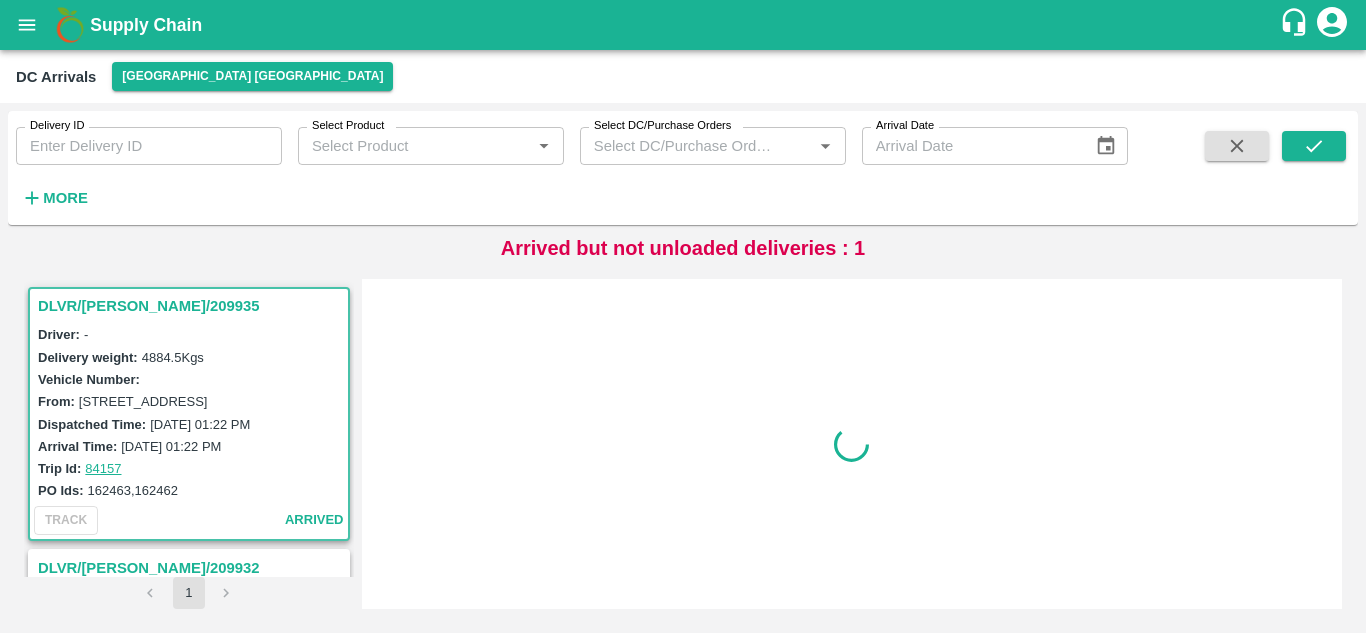 scroll, scrollTop: 0, scrollLeft: 0, axis: both 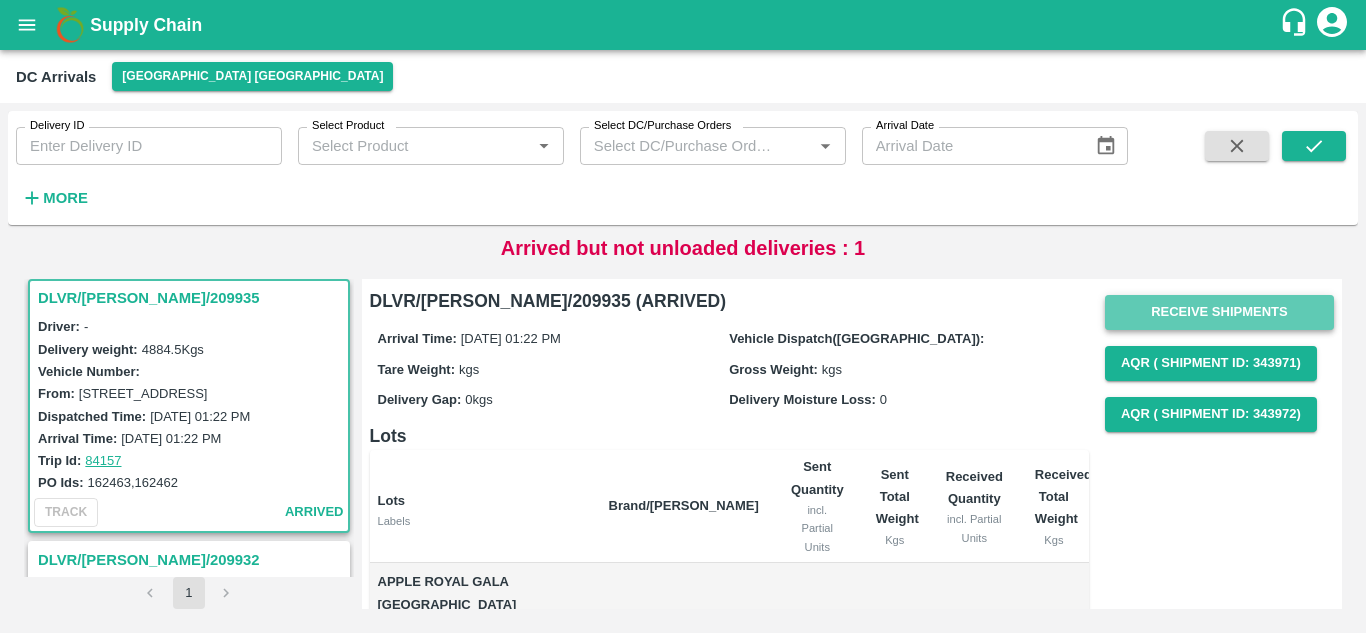 click on "Receive Shipments" at bounding box center (1219, 312) 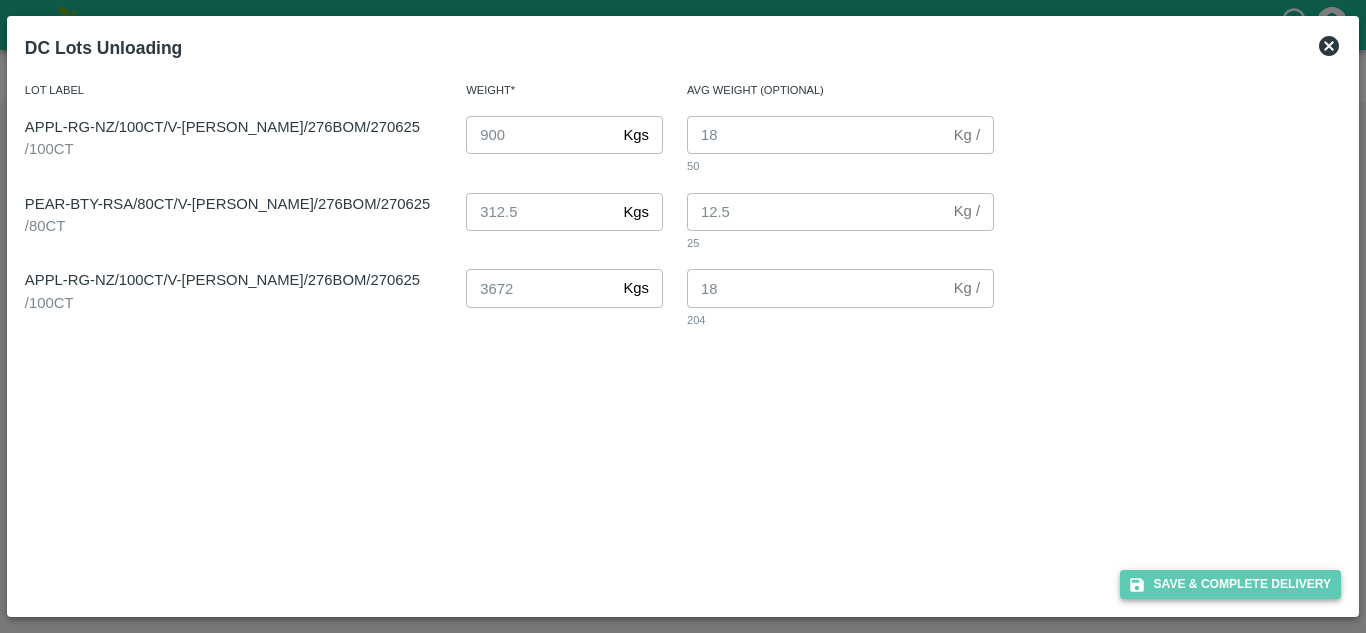 click on "Save & Complete Delivery" at bounding box center (1231, 584) 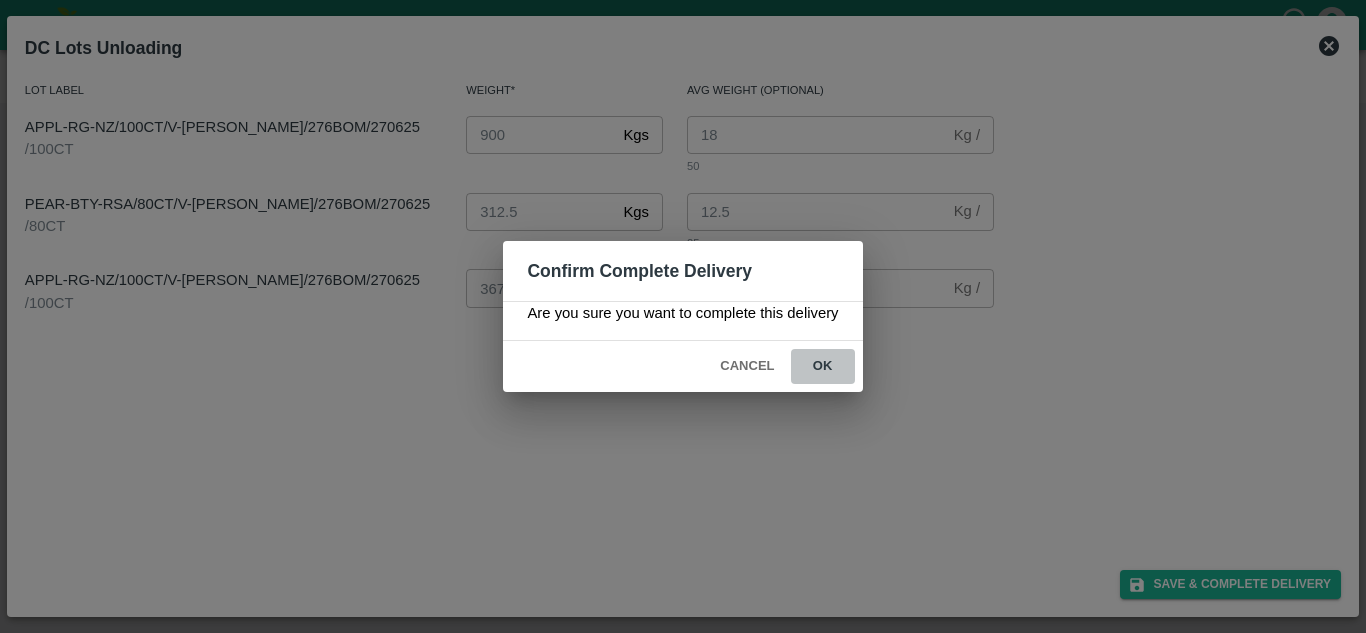 click on "ok" at bounding box center [823, 366] 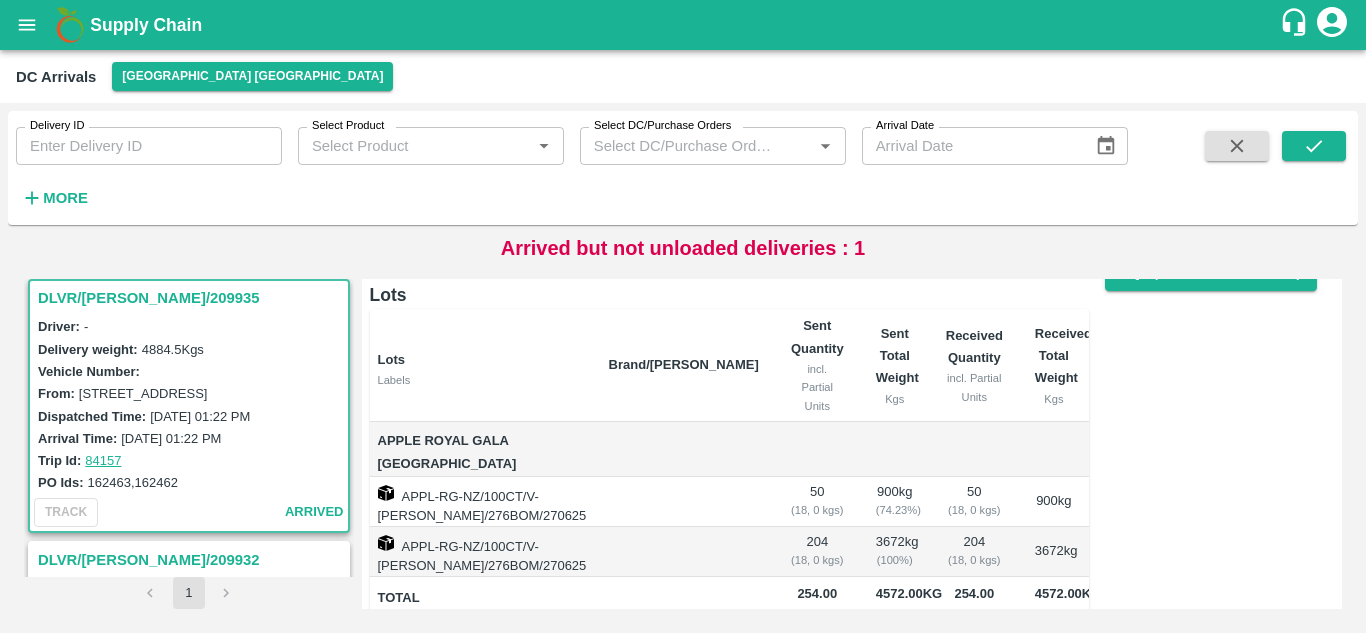 scroll, scrollTop: 145, scrollLeft: 0, axis: vertical 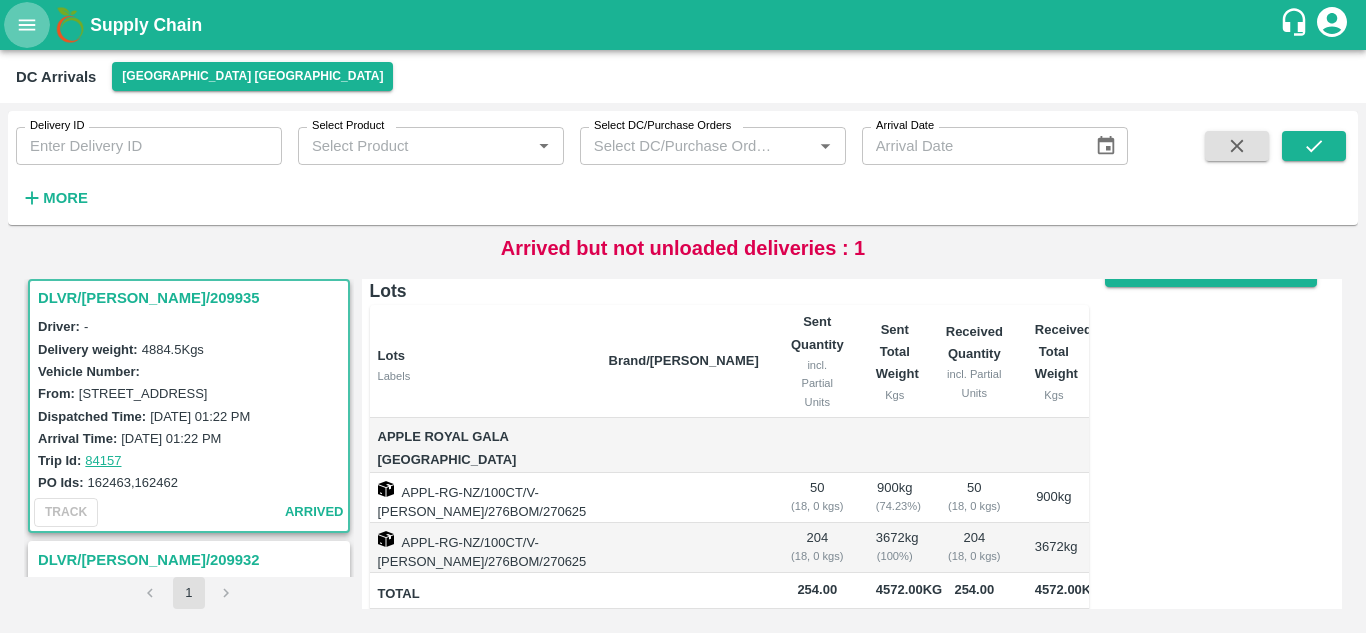 click at bounding box center (27, 25) 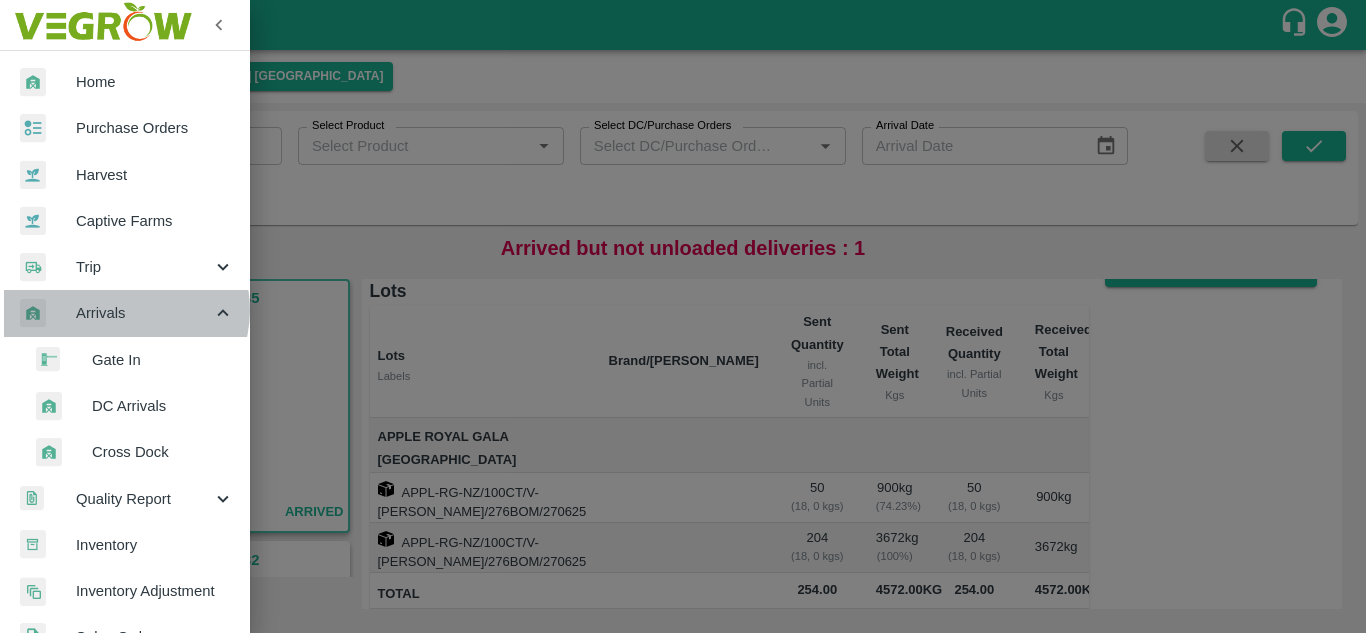 click on "Arrivals" at bounding box center (144, 313) 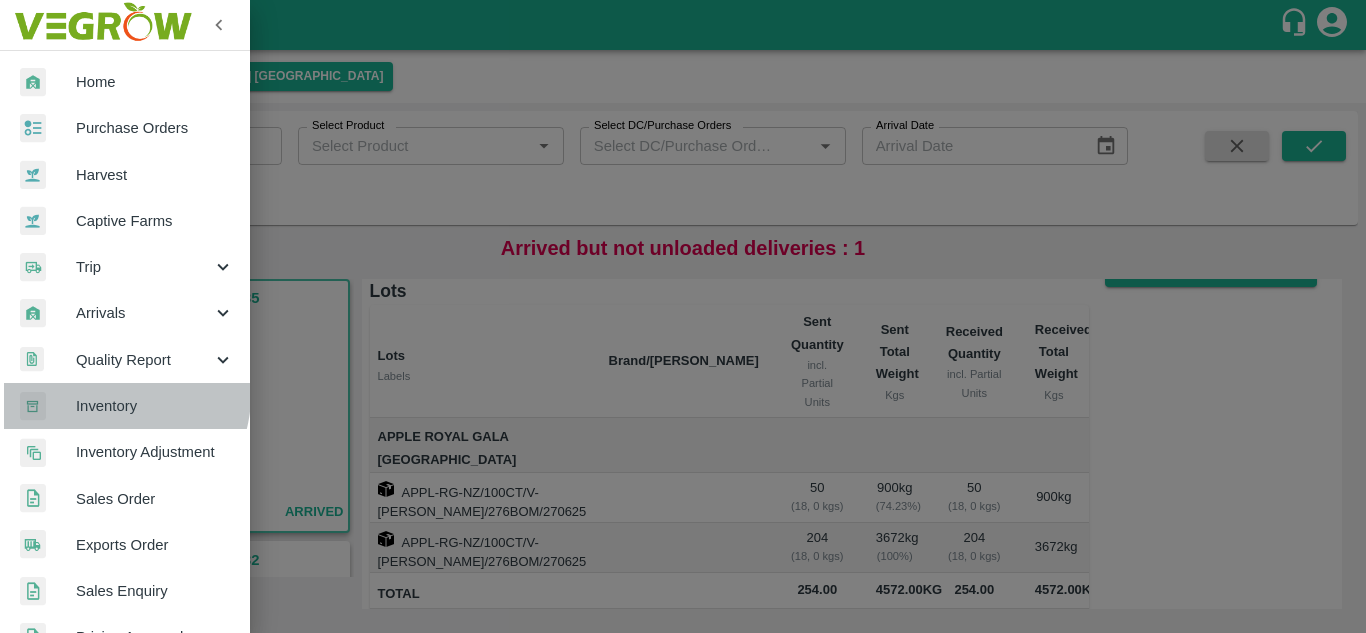 click on "Inventory" at bounding box center (155, 406) 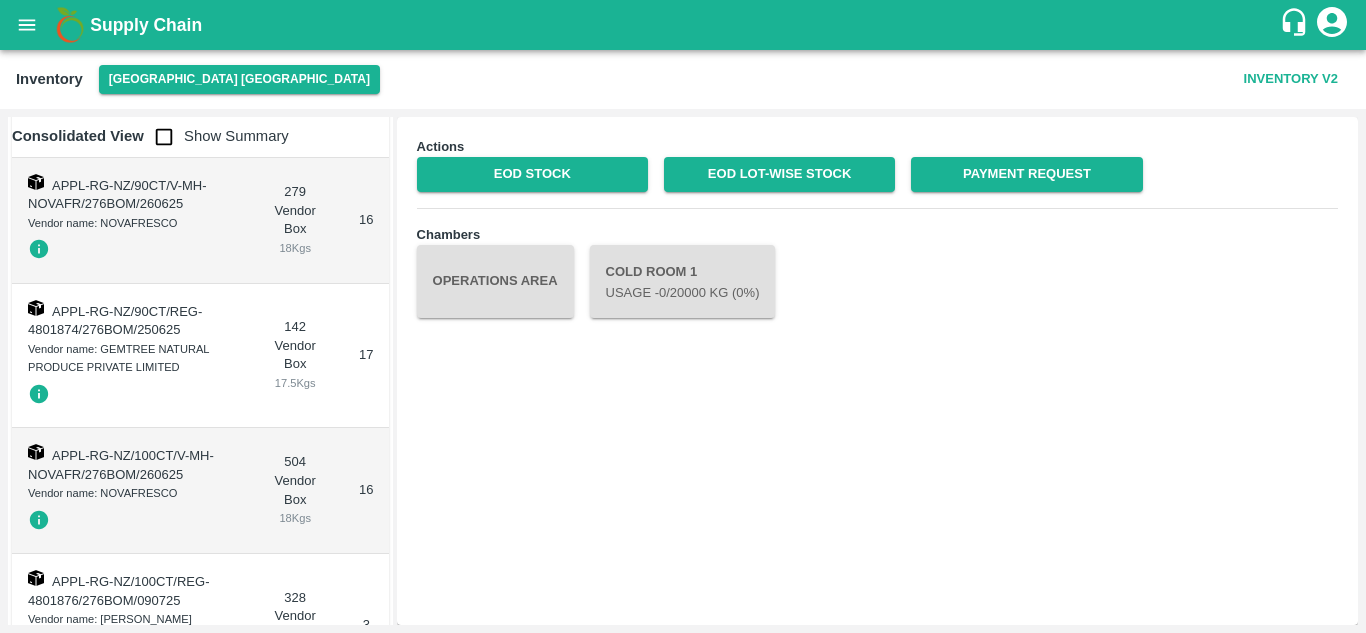 scroll, scrollTop: 0, scrollLeft: 0, axis: both 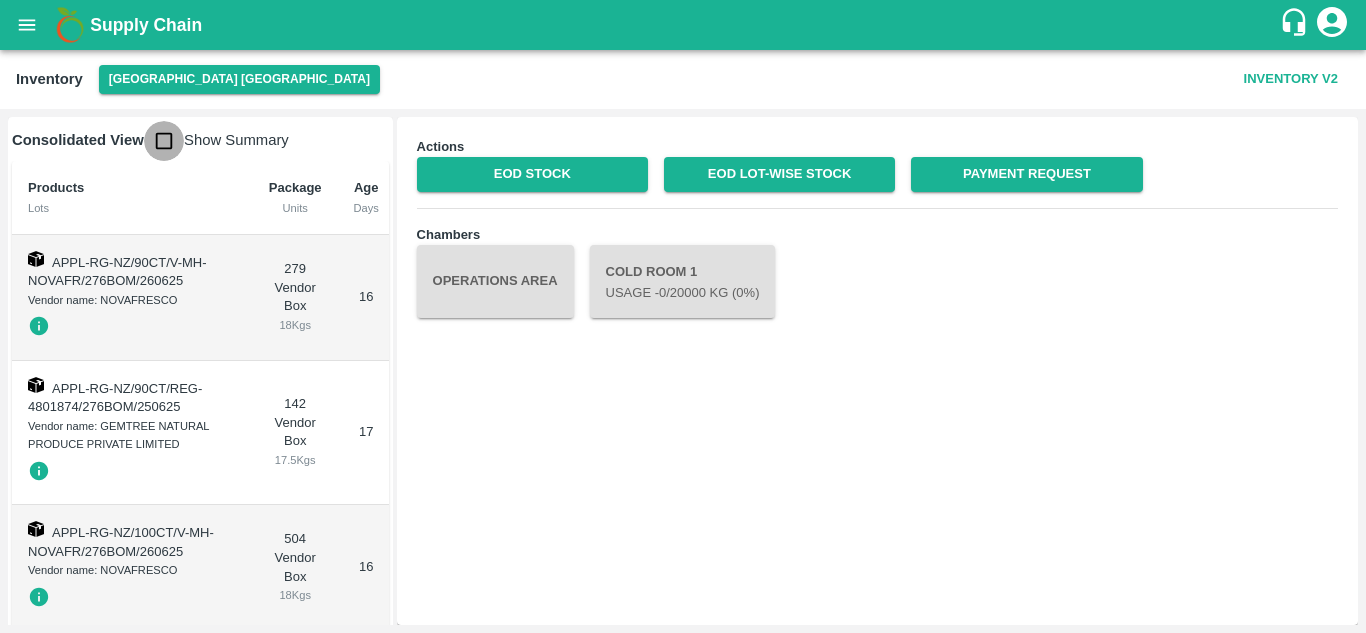 click at bounding box center (164, 141) 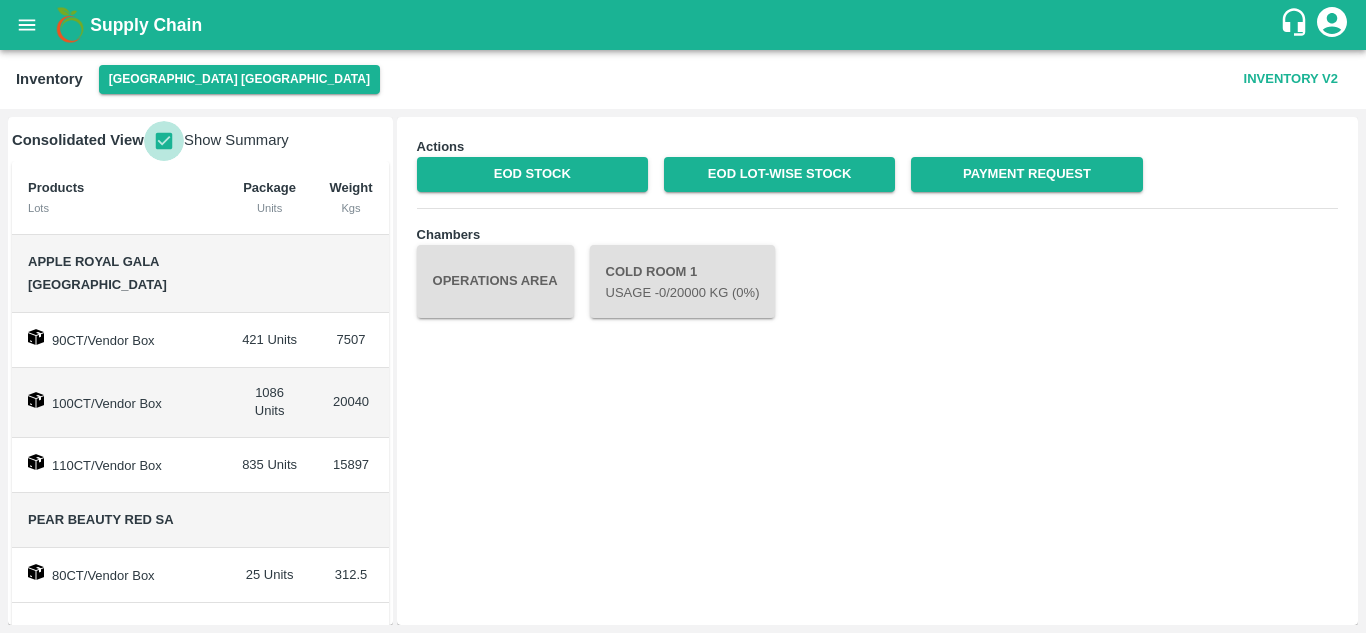 click at bounding box center [164, 141] 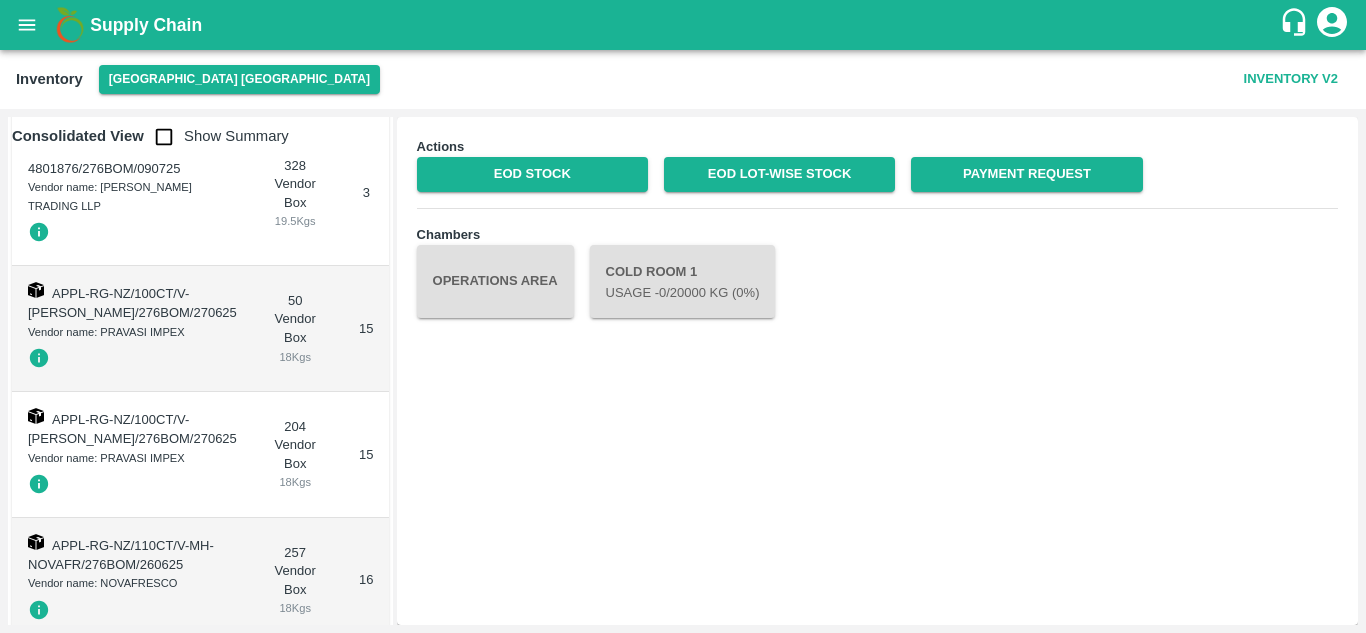 scroll, scrollTop: 510, scrollLeft: 0, axis: vertical 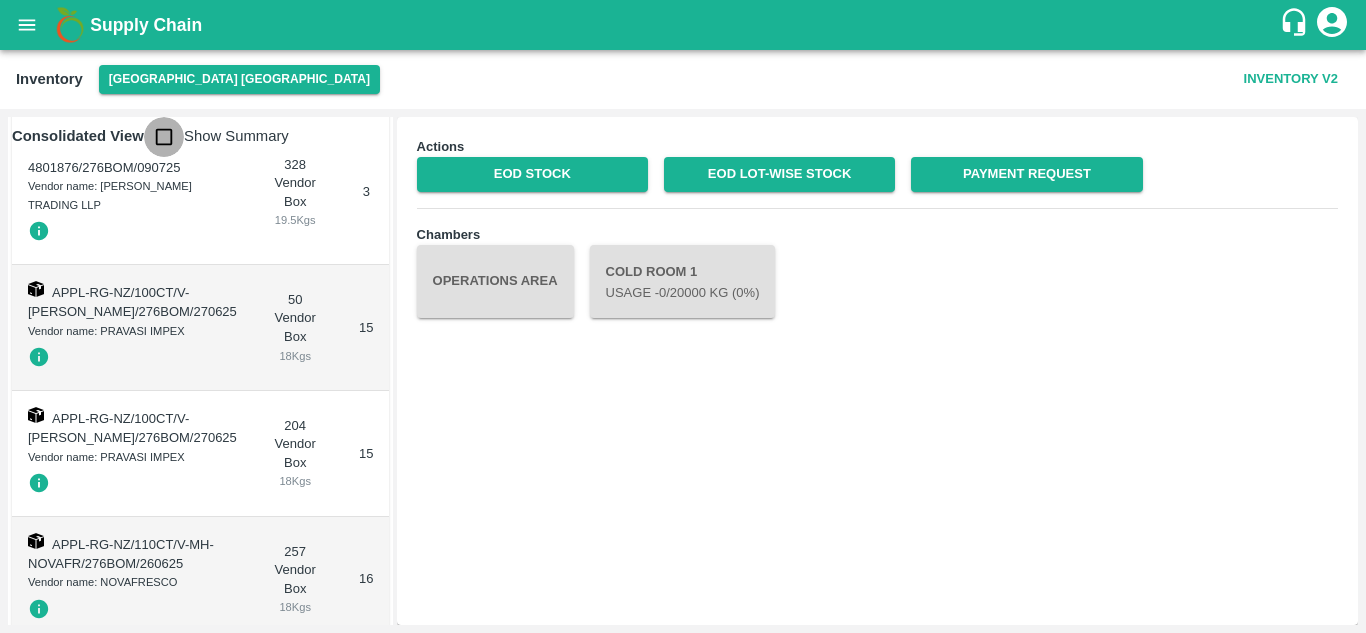 click at bounding box center [164, 137] 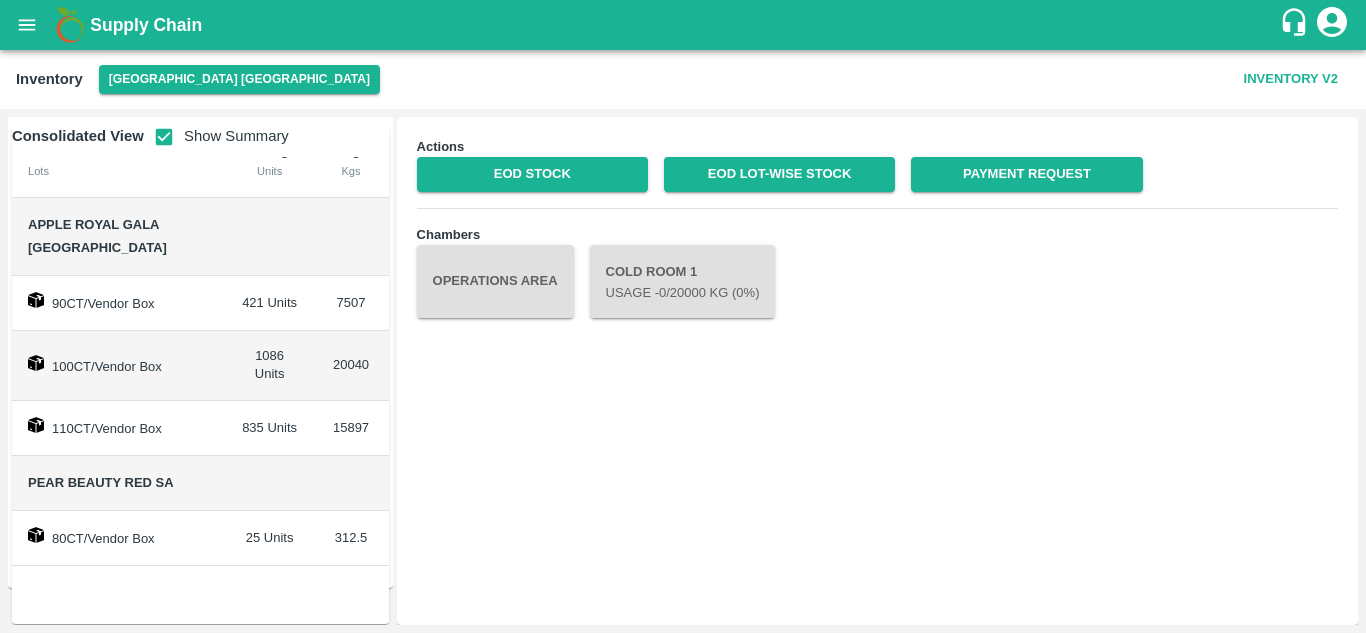 click on "Pear Beauty Red SA" at bounding box center (119, 484) 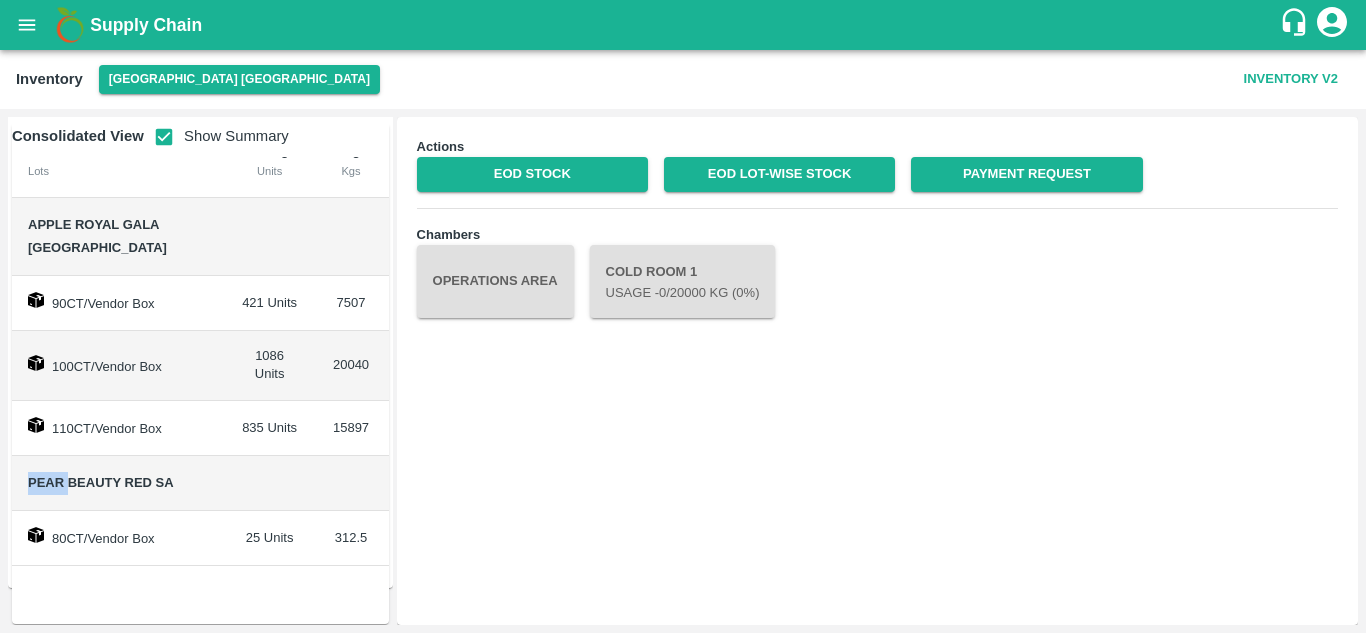 click on "Pear Beauty Red SA" at bounding box center [119, 484] 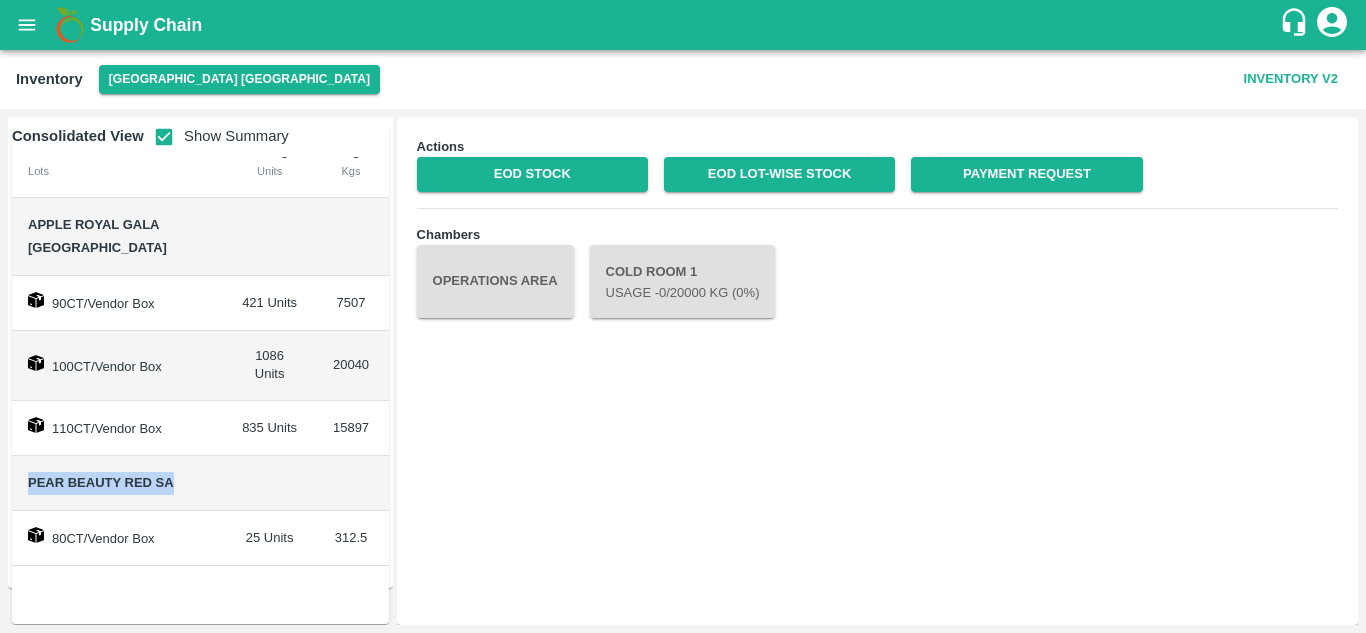 click on "Pear Beauty Red SA" at bounding box center [119, 484] 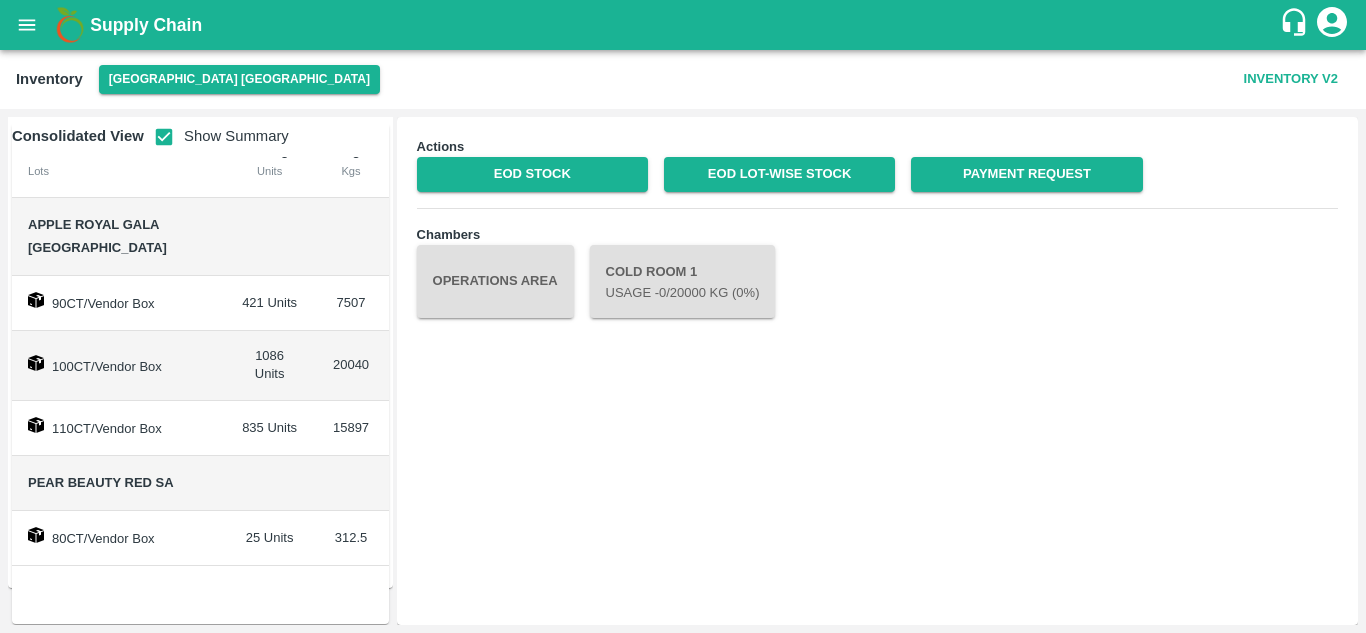 click on "421 Units" at bounding box center [270, 303] 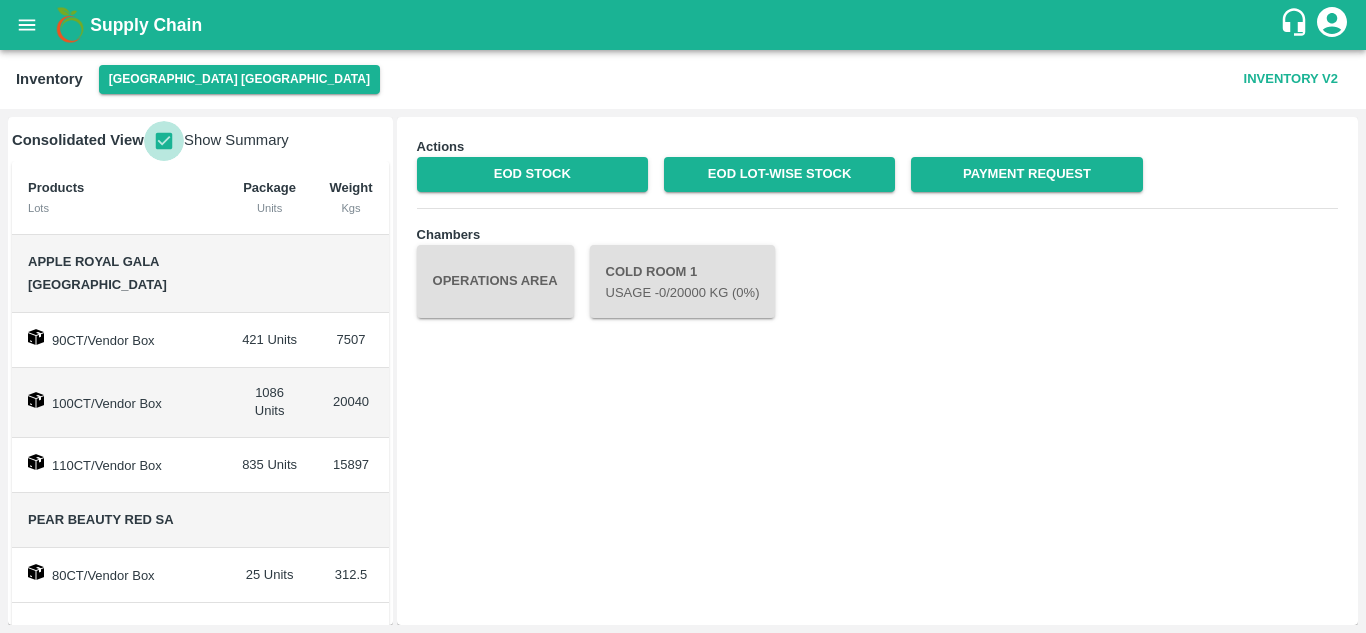 click at bounding box center (164, 141) 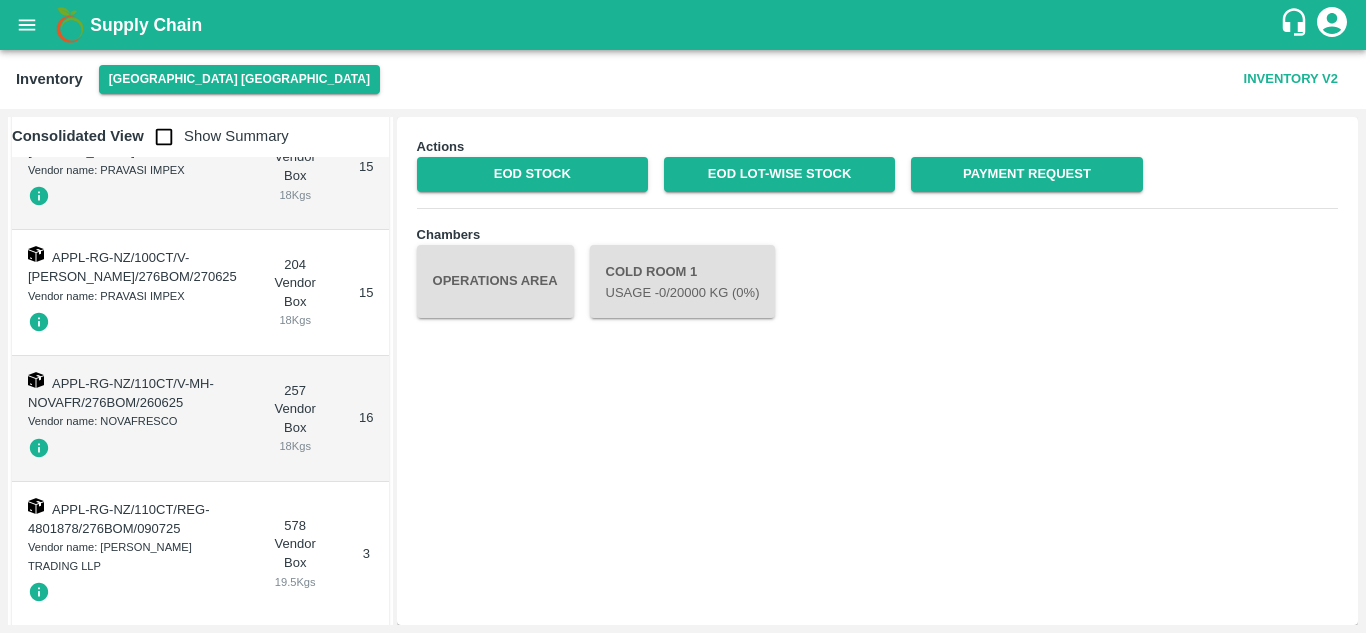 scroll, scrollTop: 674, scrollLeft: 0, axis: vertical 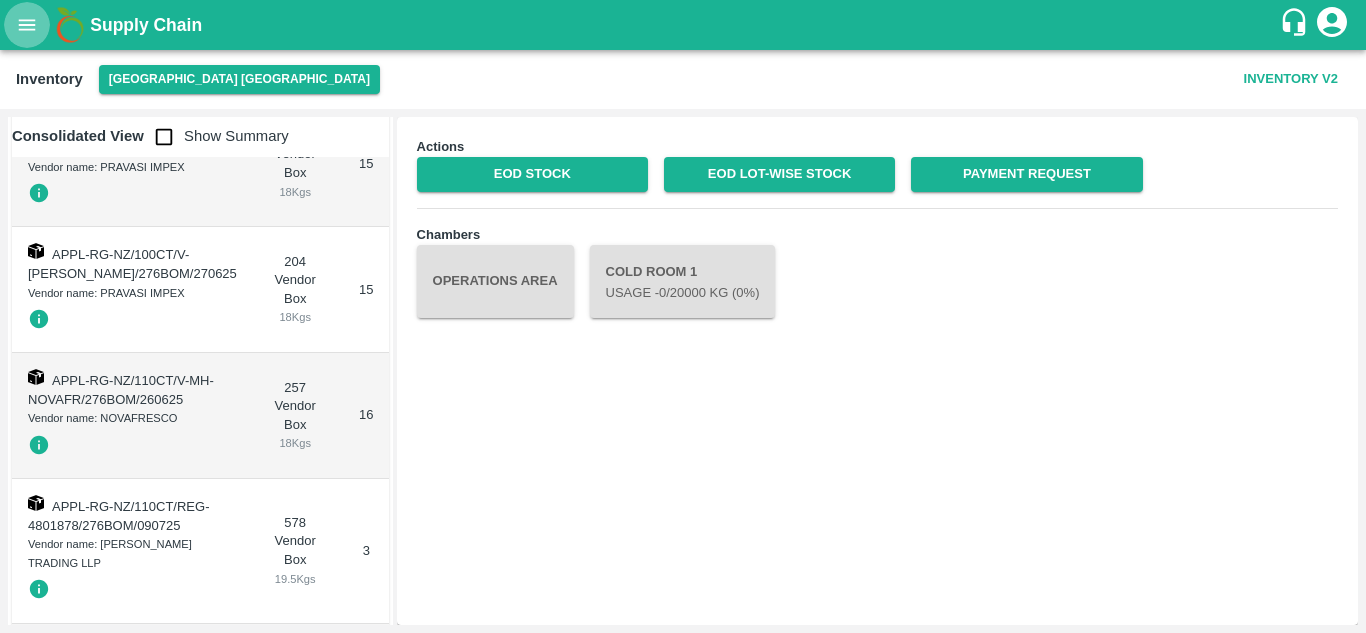click 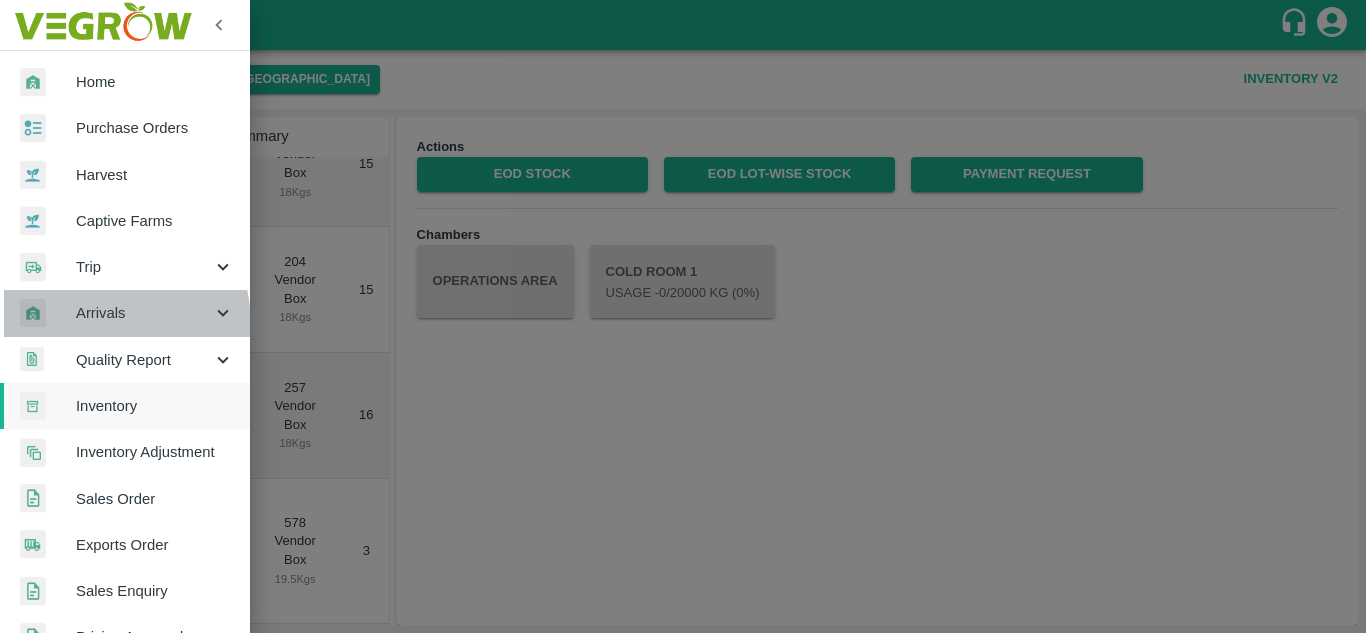 click on "Arrivals" at bounding box center (144, 313) 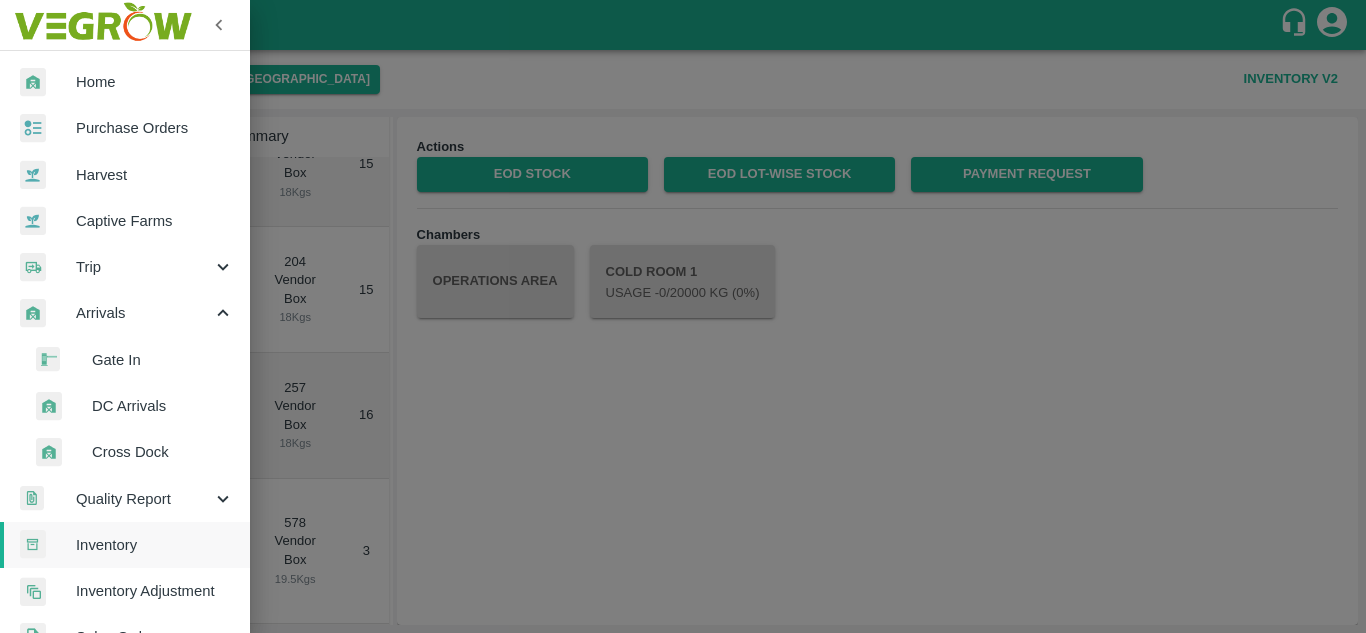 click on "DC Arrivals" at bounding box center [163, 406] 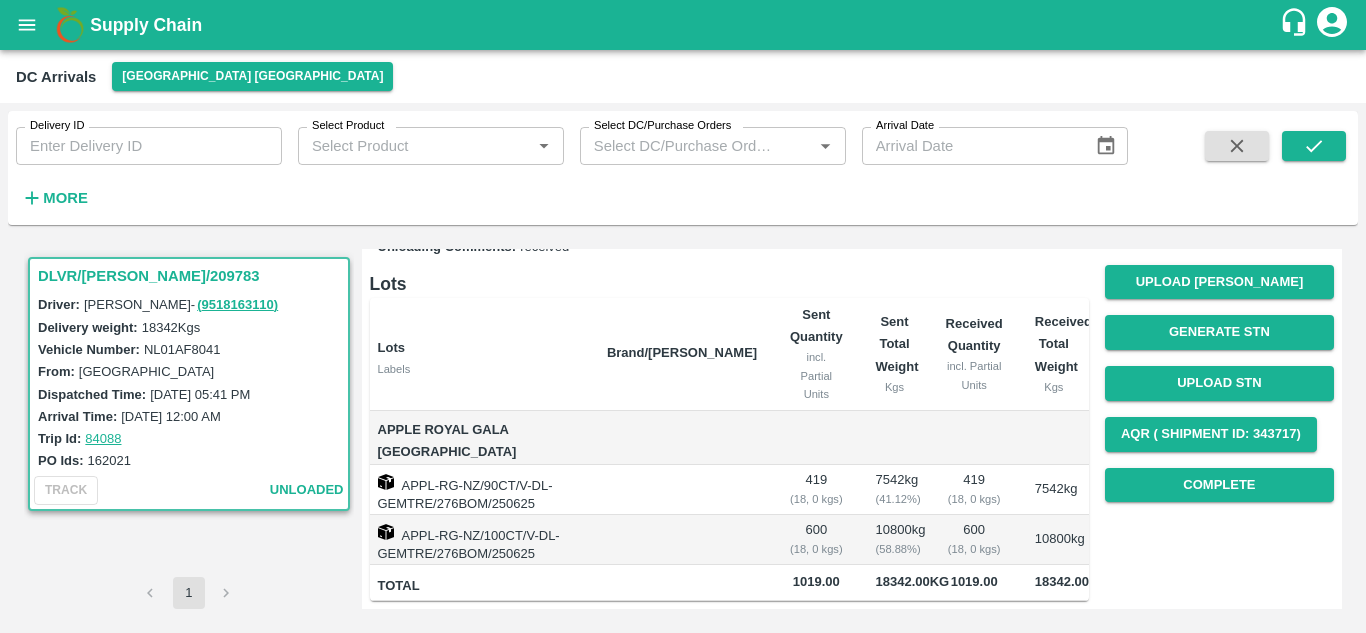 scroll, scrollTop: 0, scrollLeft: 0, axis: both 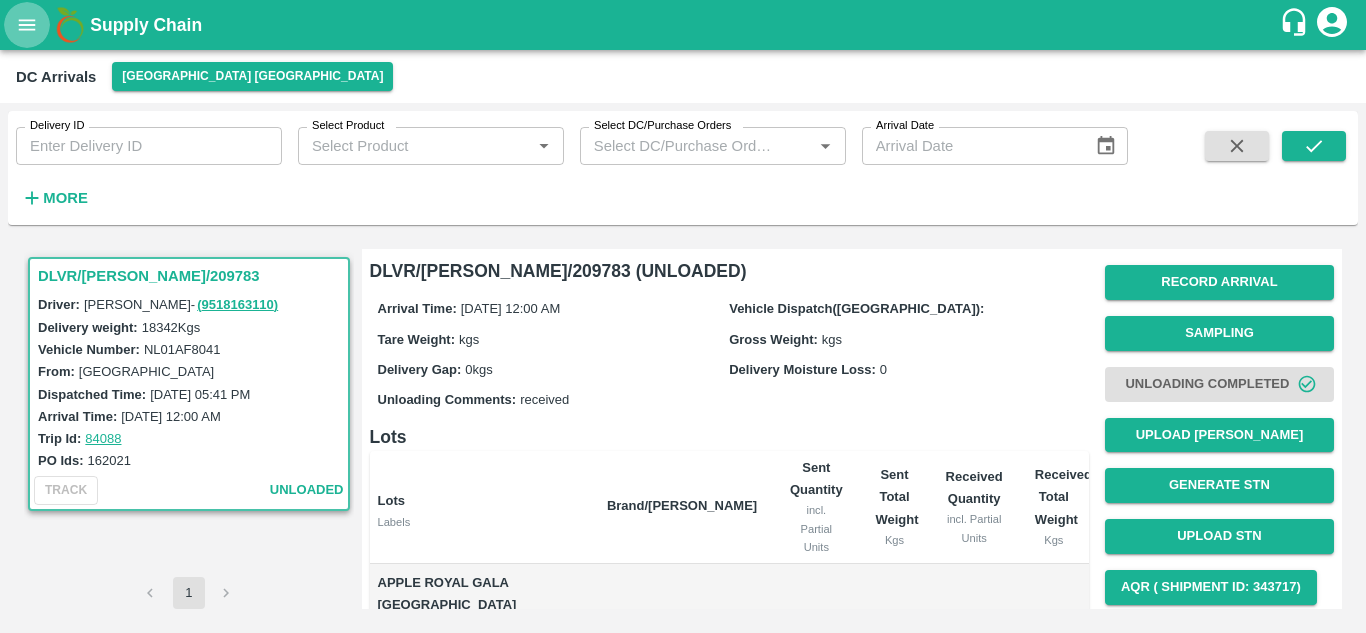 click at bounding box center (27, 25) 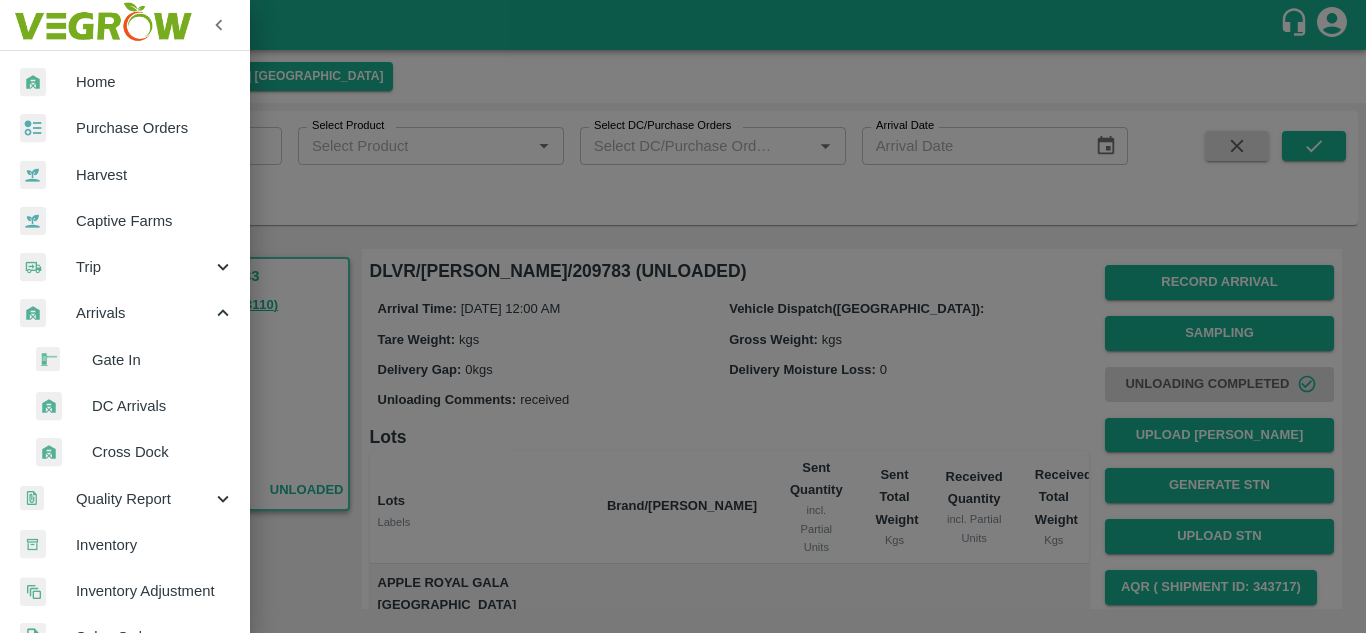 click at bounding box center [683, 316] 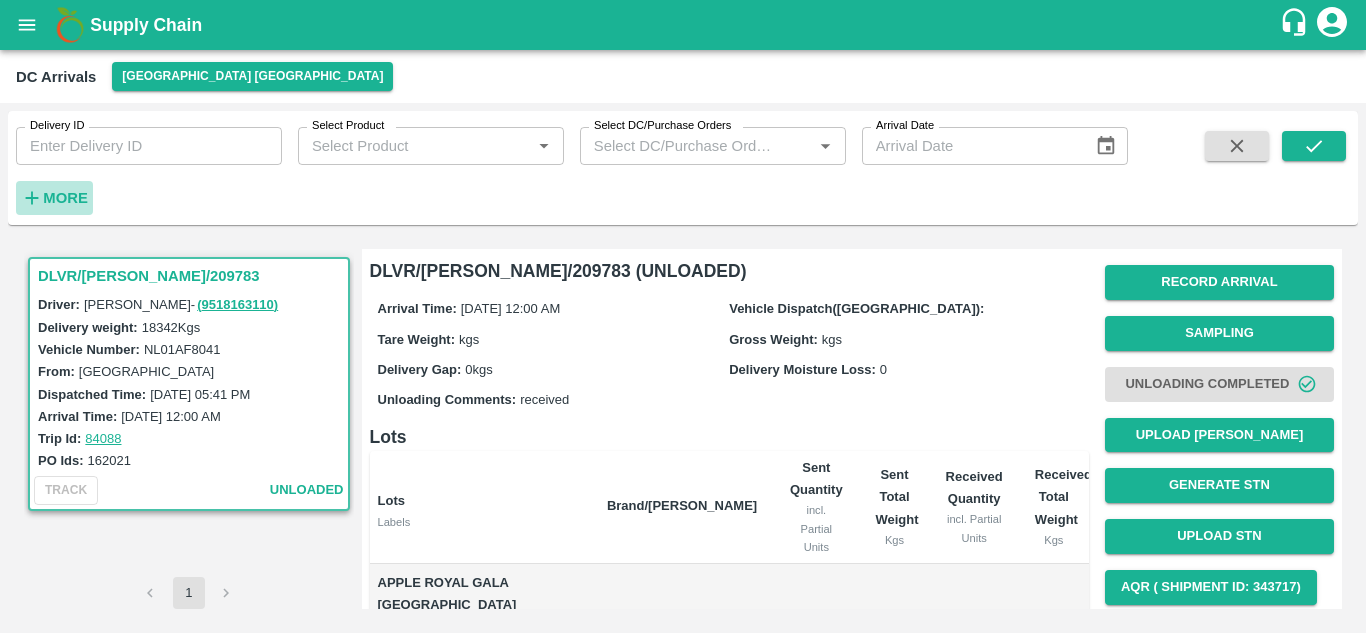 click on "More" at bounding box center (65, 198) 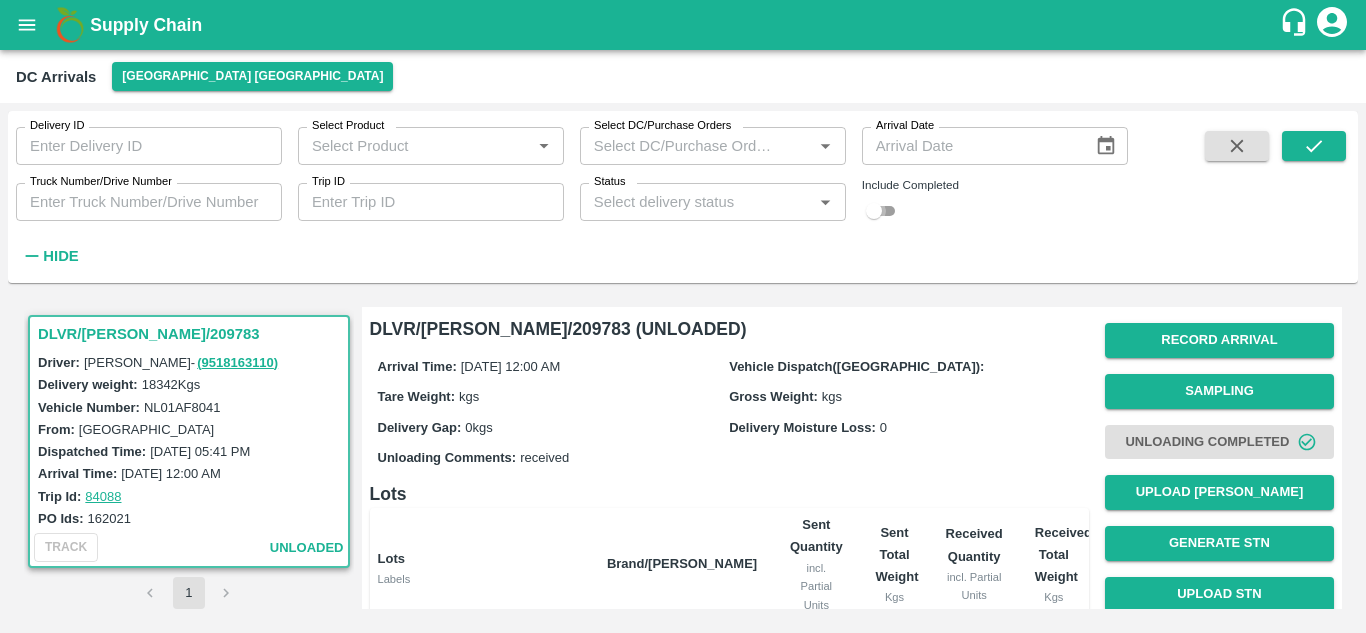 click at bounding box center [874, 211] 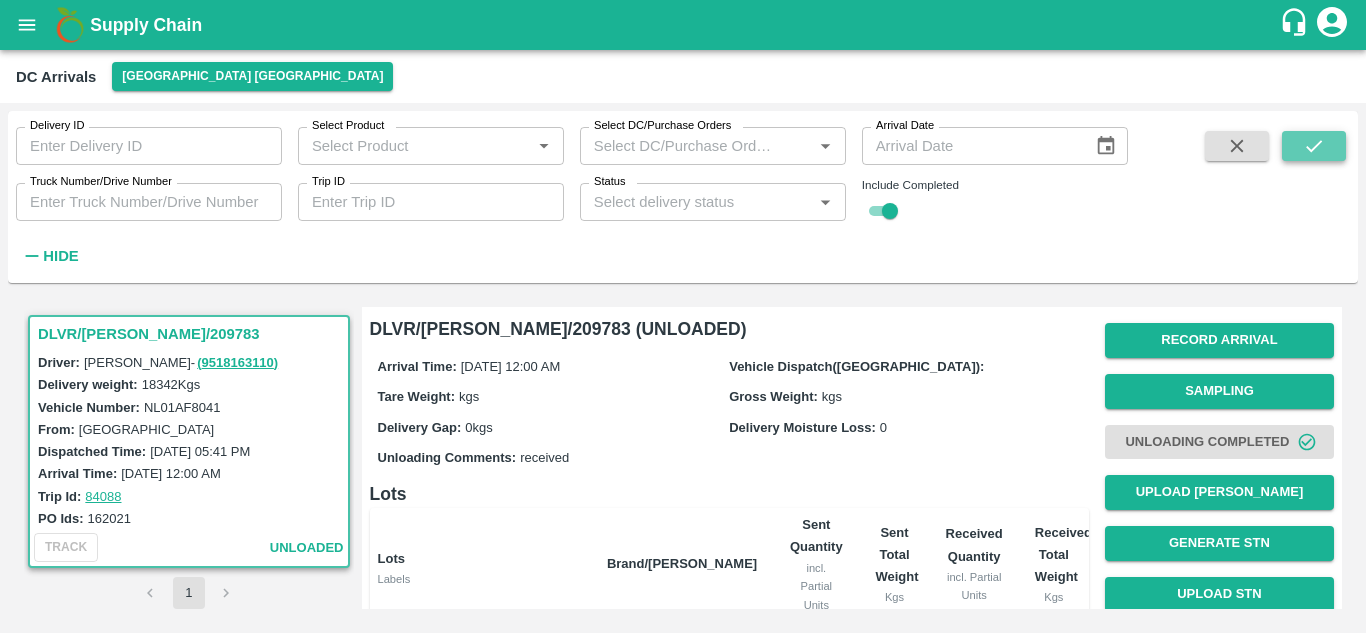 click at bounding box center (1314, 146) 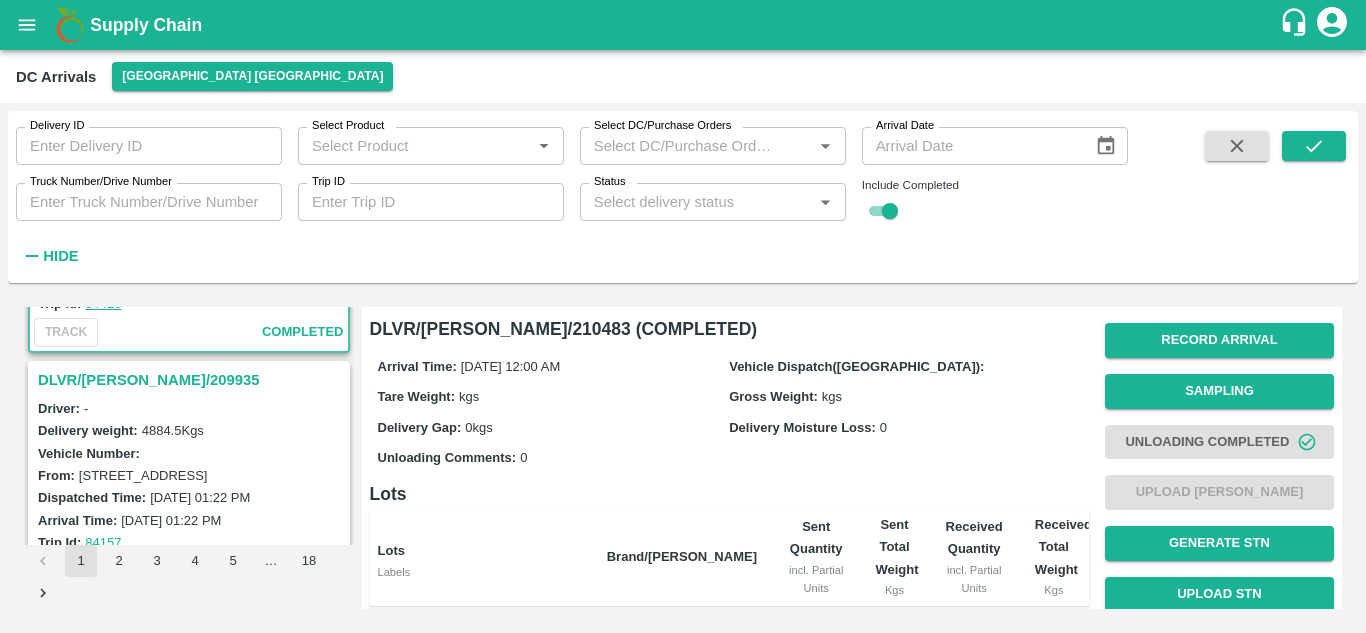 scroll, scrollTop: 195, scrollLeft: 0, axis: vertical 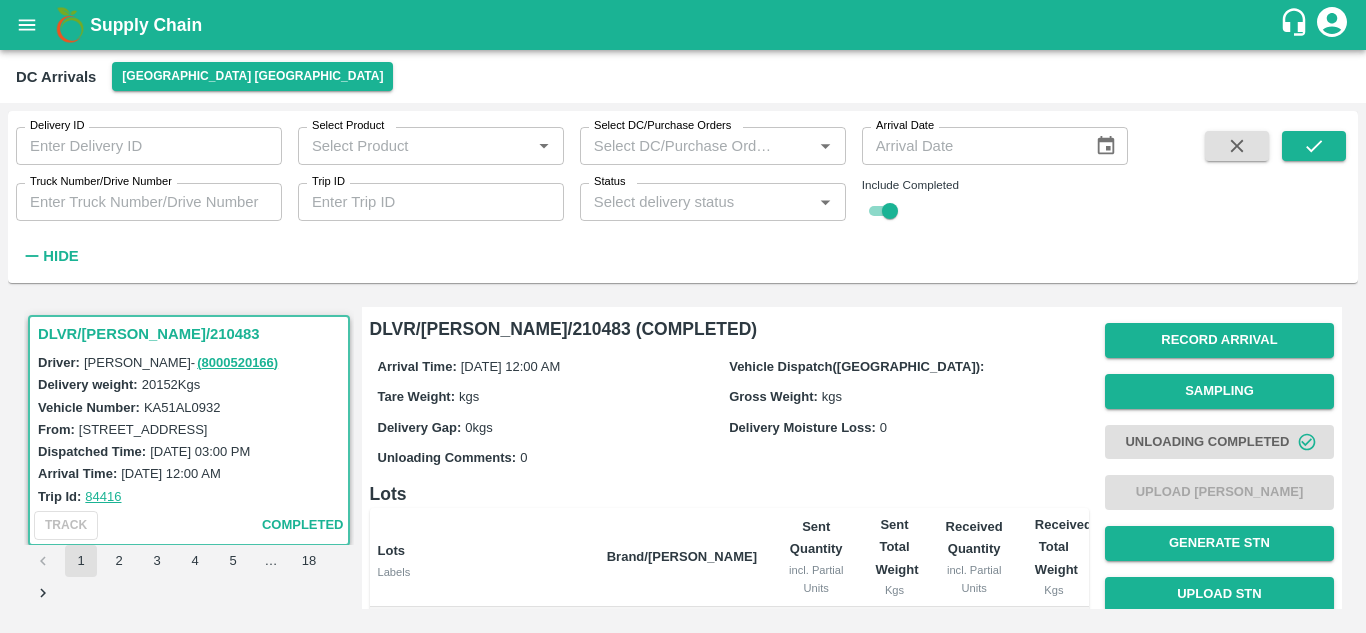 click on "DLVR/CHEN/210483" at bounding box center [192, 334] 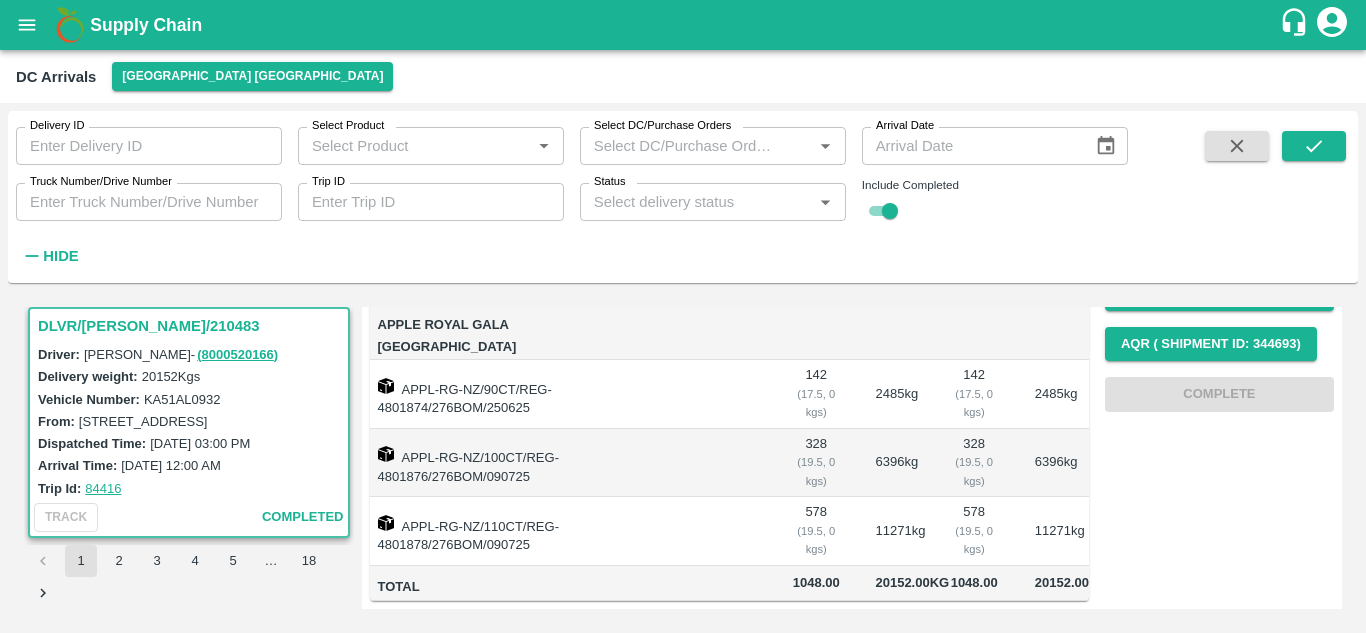 scroll, scrollTop: 309, scrollLeft: 0, axis: vertical 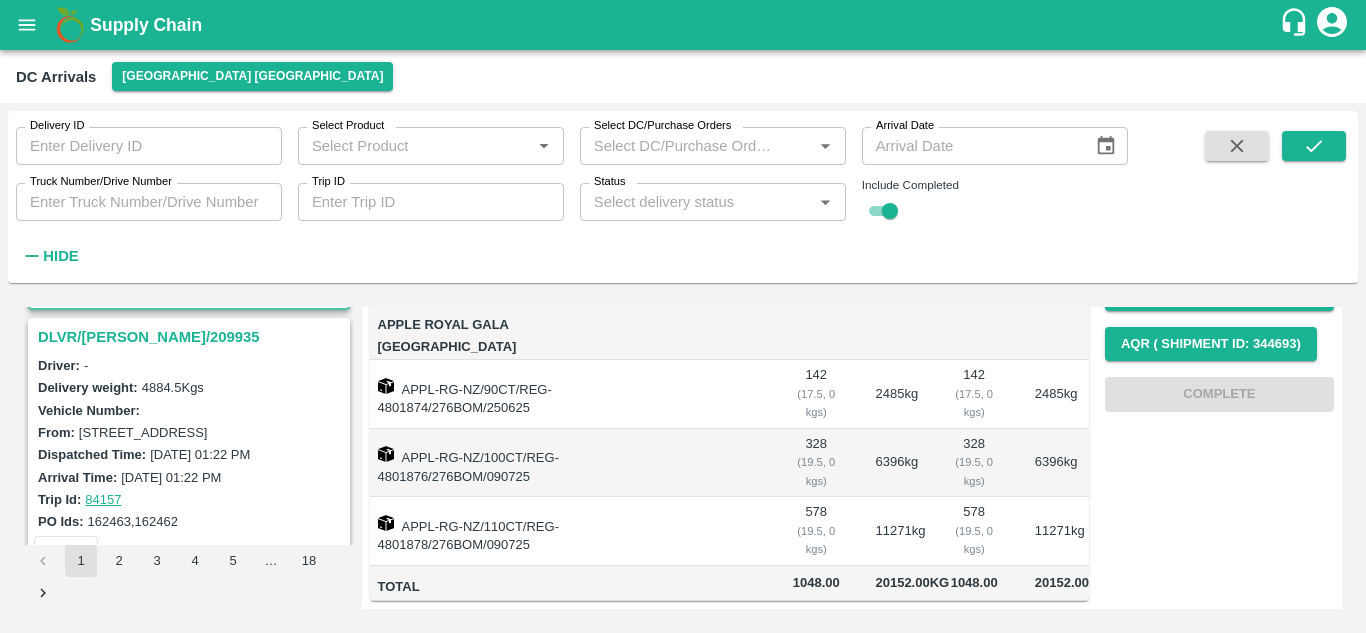 click on "DLVR/CHEN/209935" at bounding box center (192, 337) 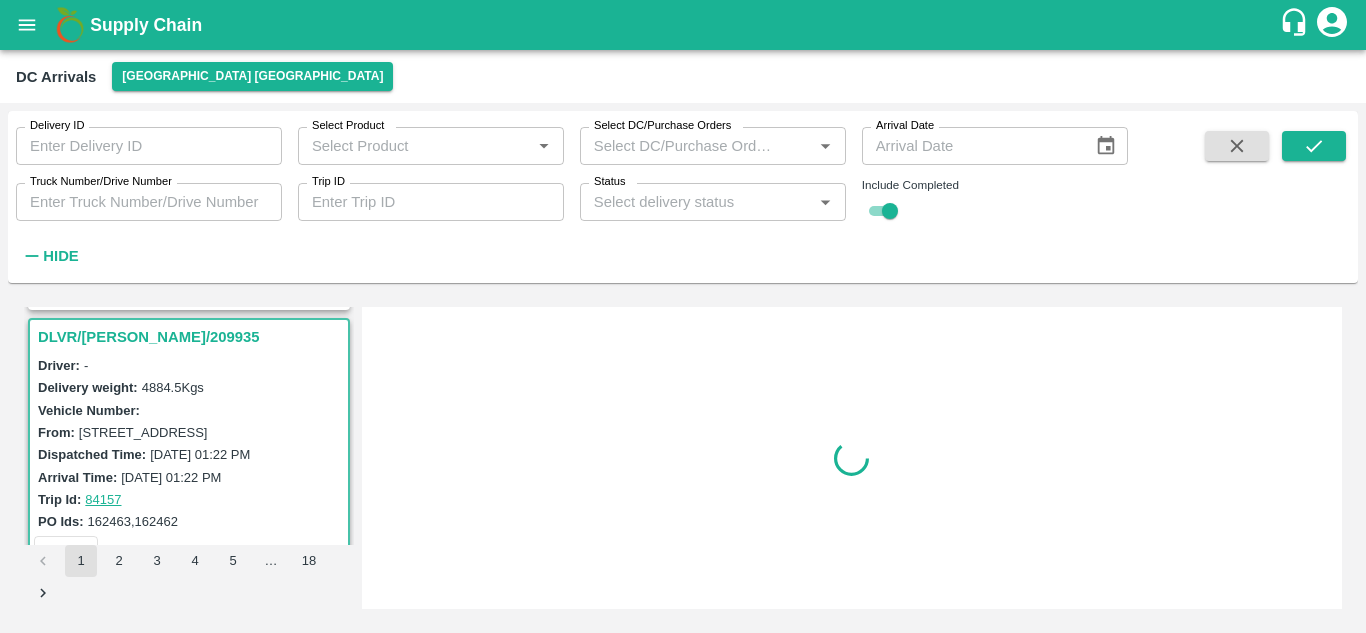 scroll, scrollTop: 0, scrollLeft: 0, axis: both 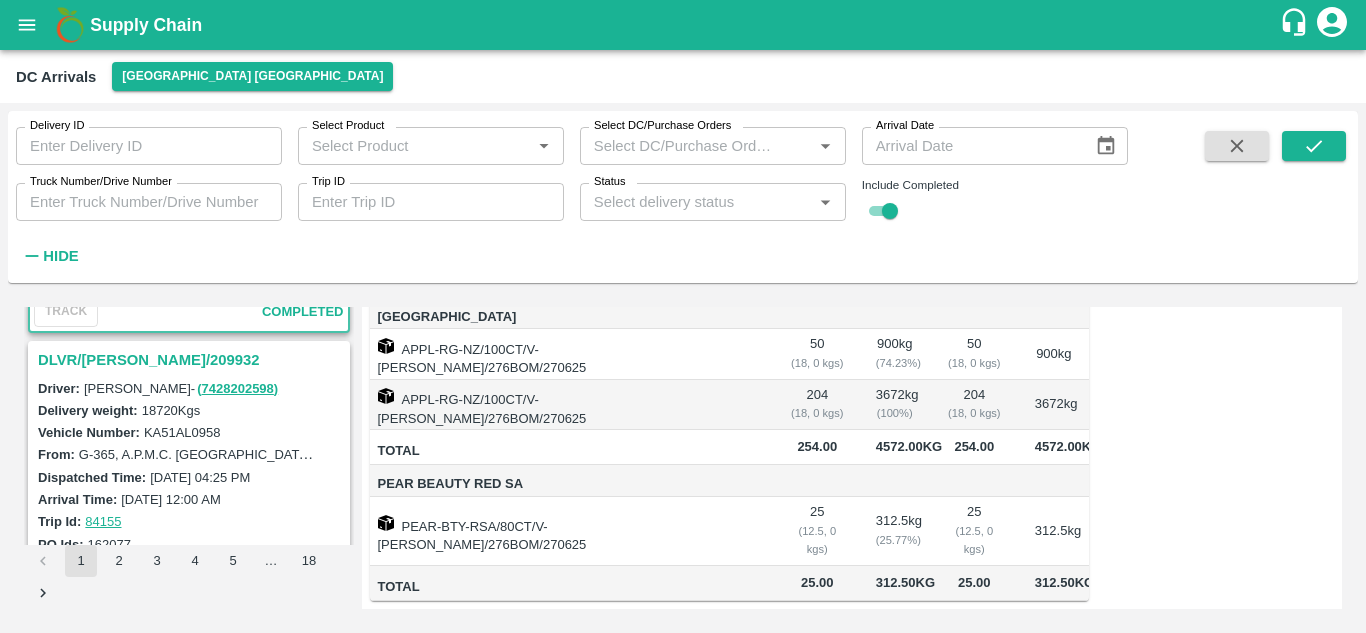 click on "DLVR/CHEN/209932" at bounding box center [189, 360] 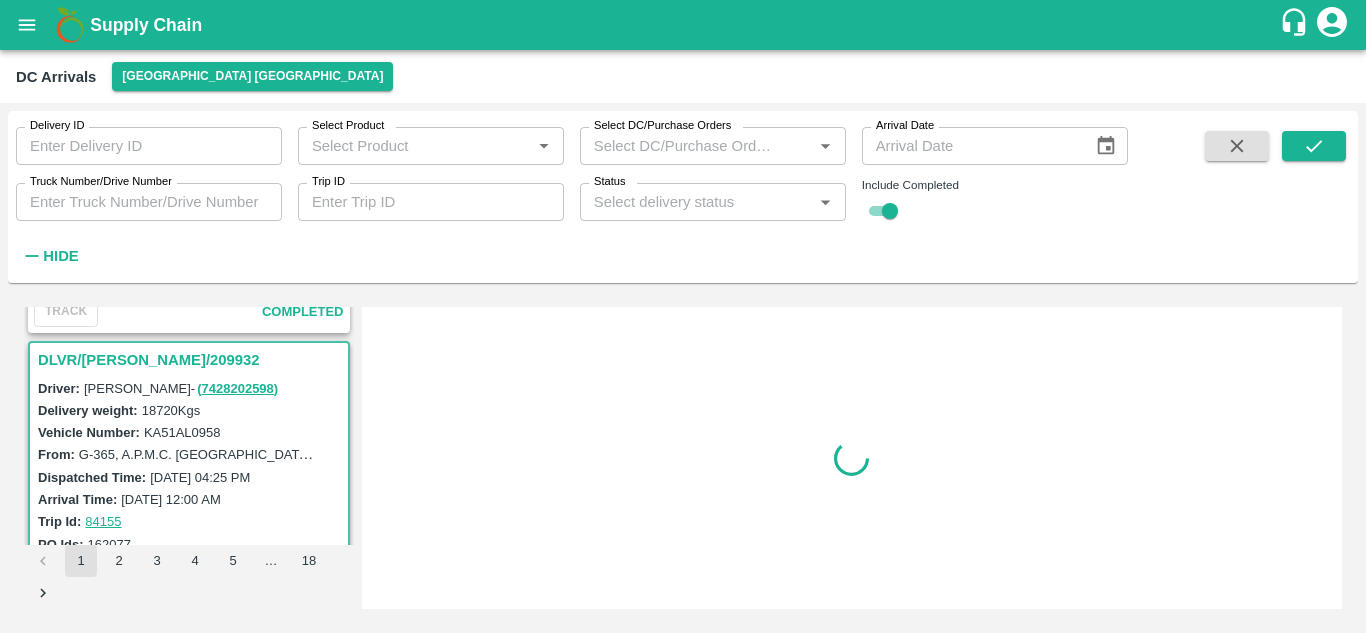 scroll, scrollTop: 0, scrollLeft: 0, axis: both 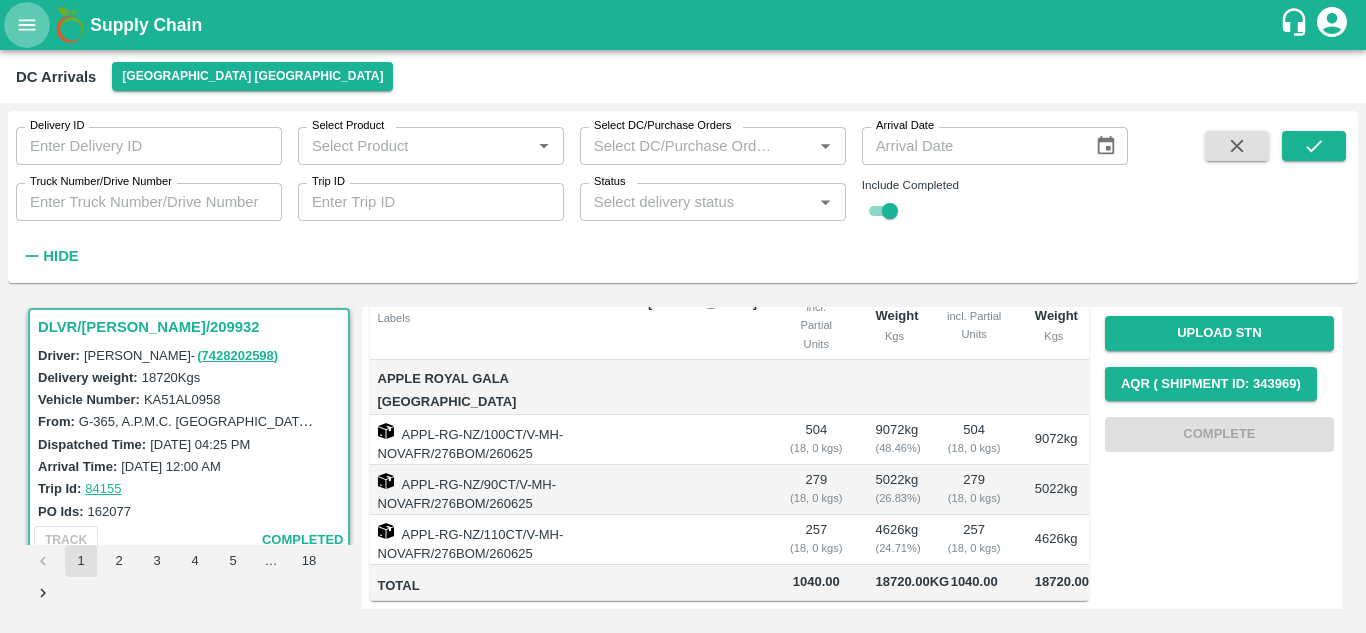 click 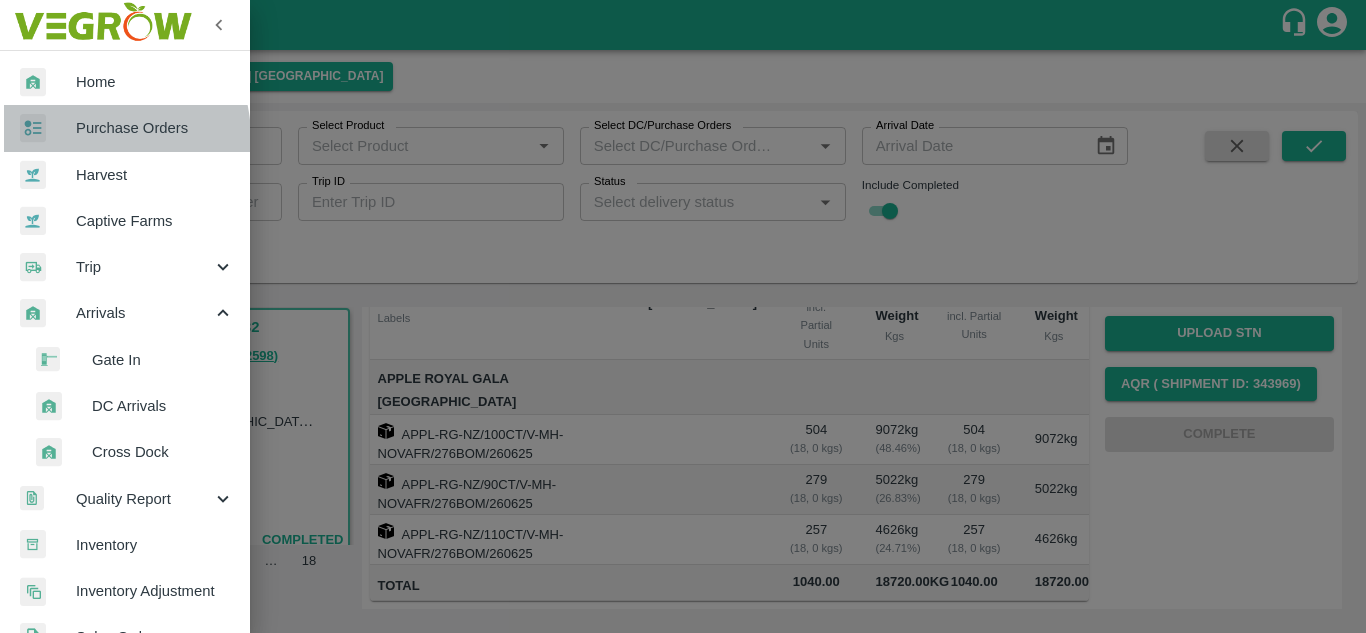 click on "Purchase Orders" at bounding box center (155, 128) 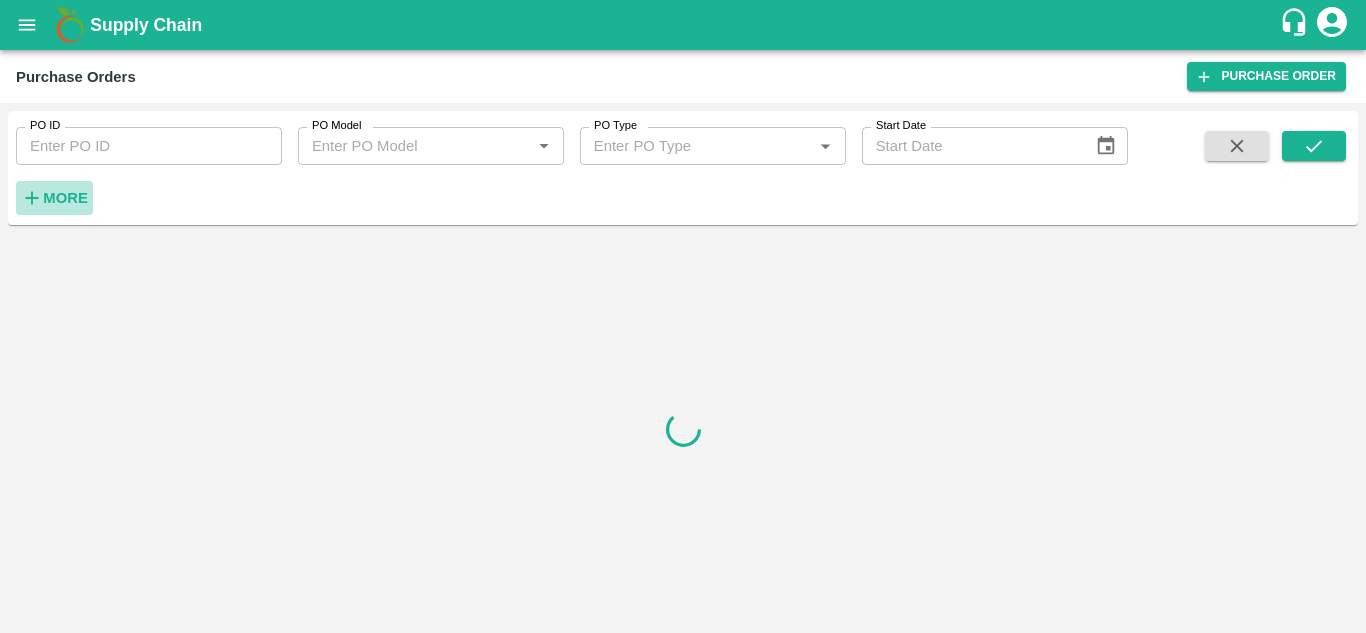 click on "More" at bounding box center [65, 198] 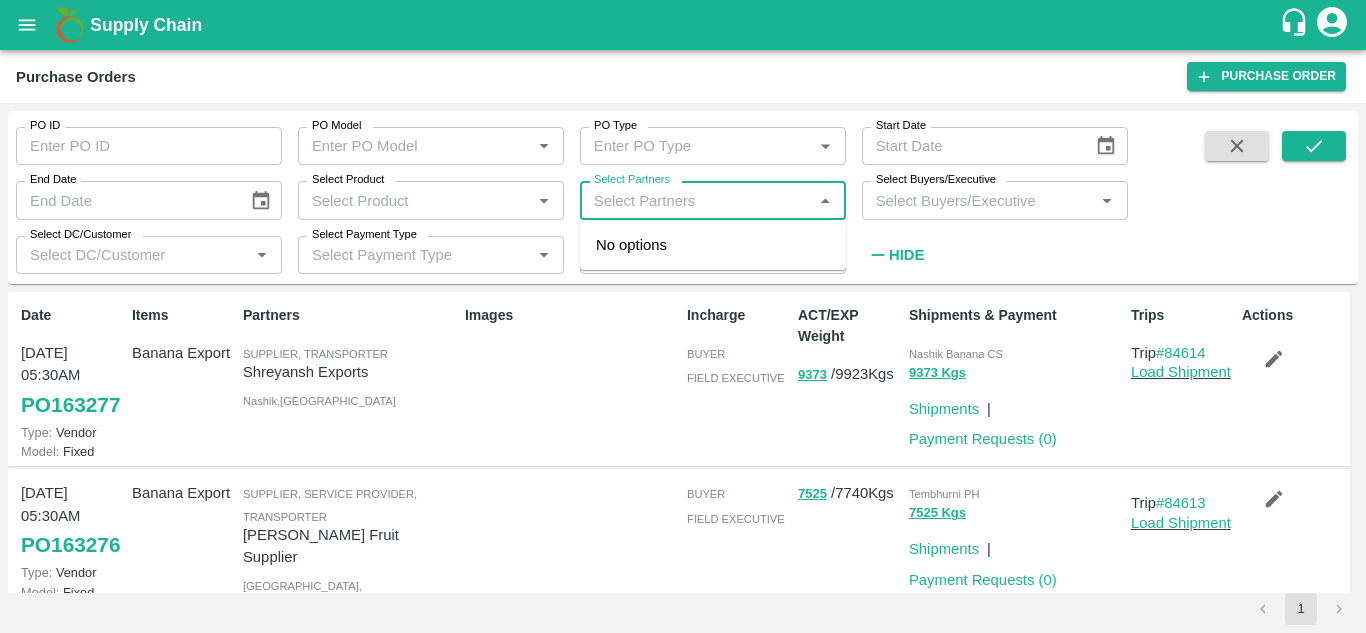 click on "Select Partners" at bounding box center [696, 200] 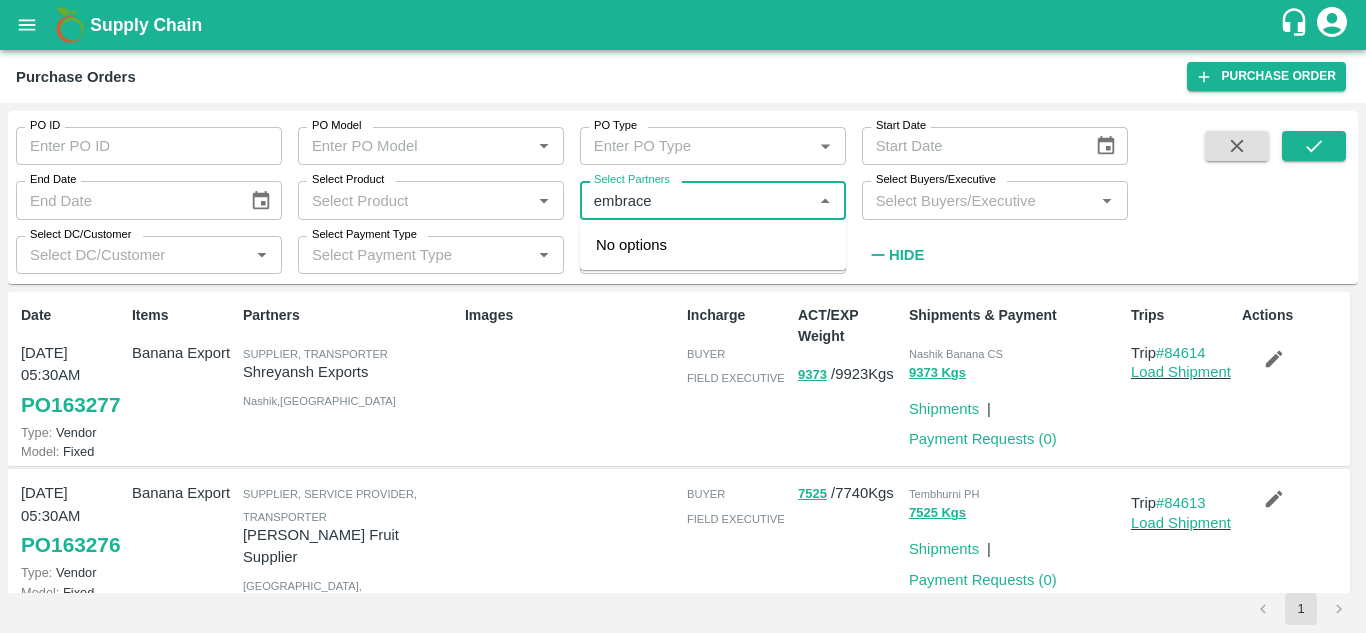 type on "embrace" 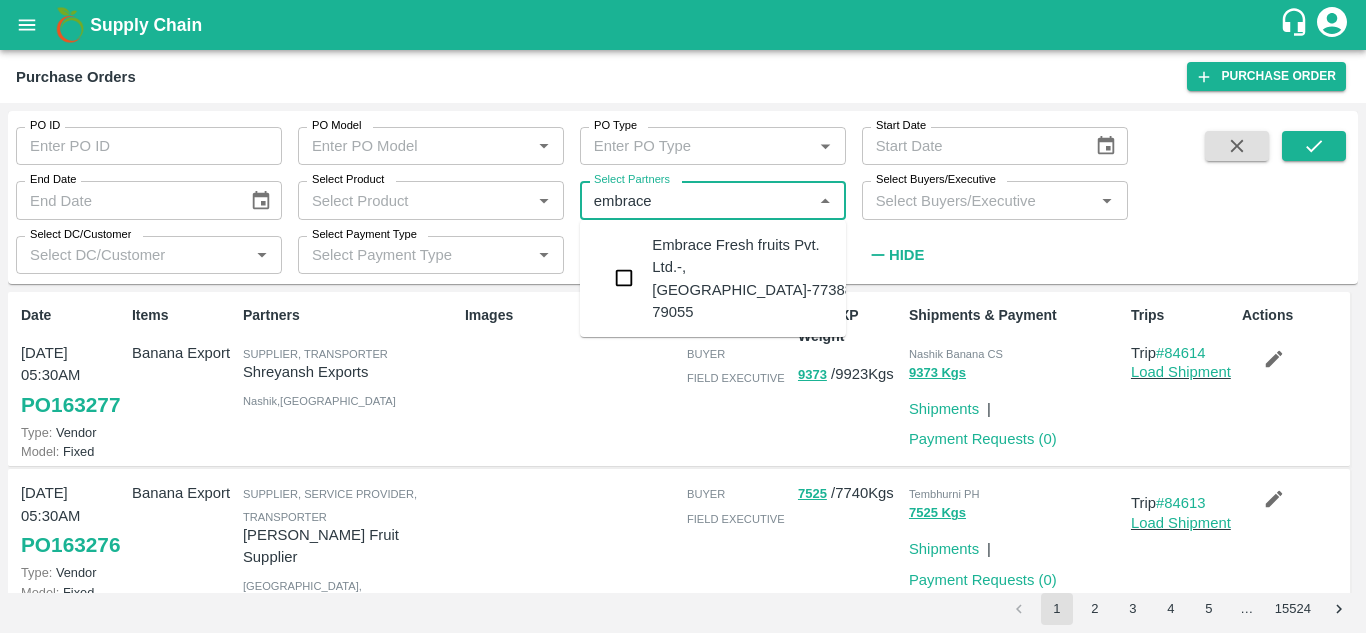 click on "Embrace Fresh fruits Pvt. Ltd.-, Mumbai-77388 79055" at bounding box center [713, 278] 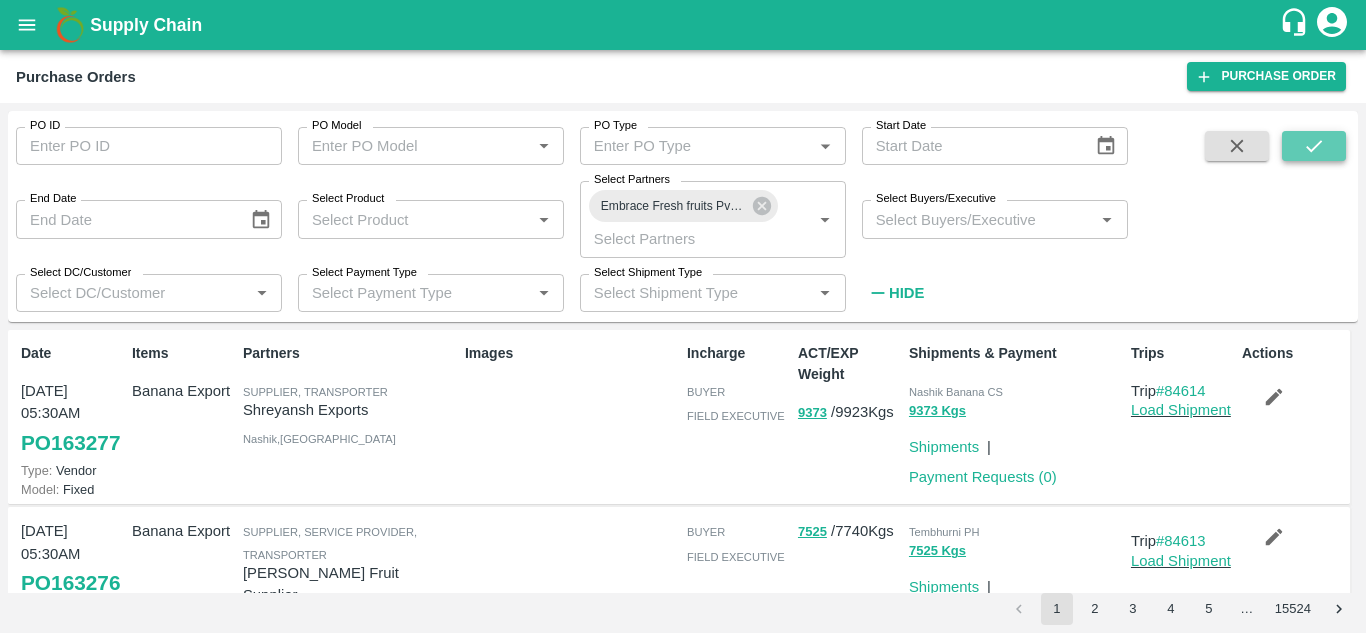 click at bounding box center [1314, 146] 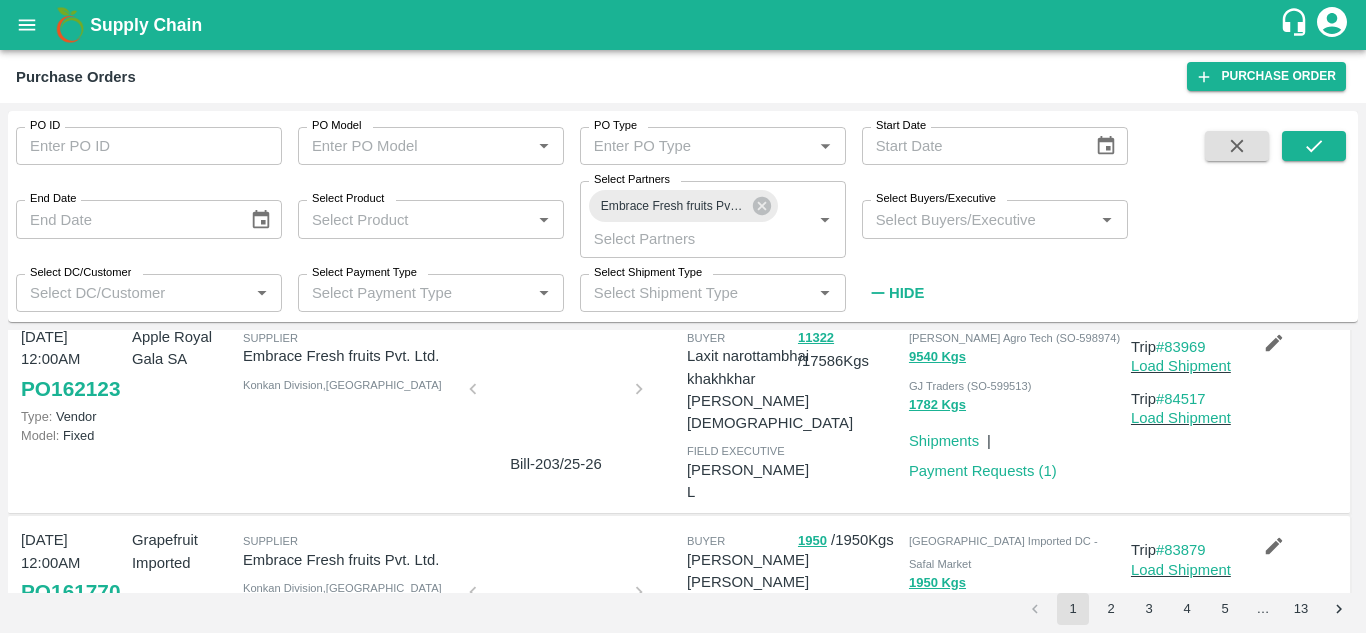 scroll, scrollTop: 598, scrollLeft: 0, axis: vertical 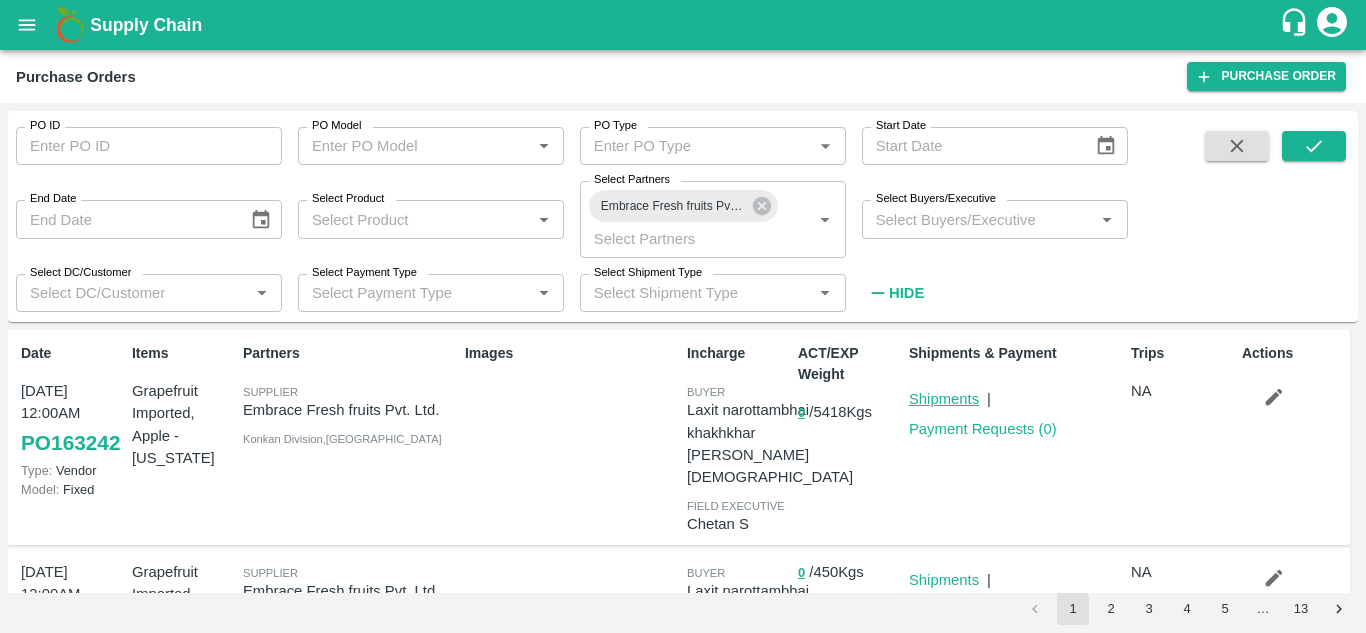 click on "Shipments" at bounding box center (944, 399) 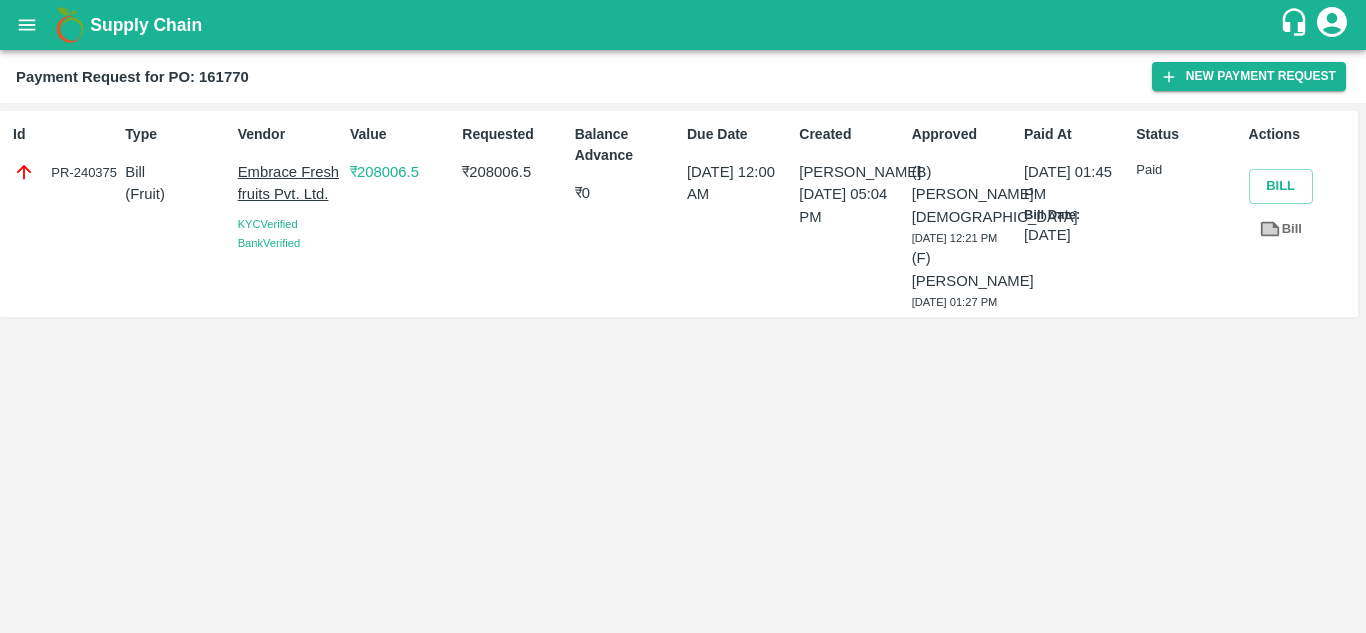 scroll, scrollTop: 0, scrollLeft: 0, axis: both 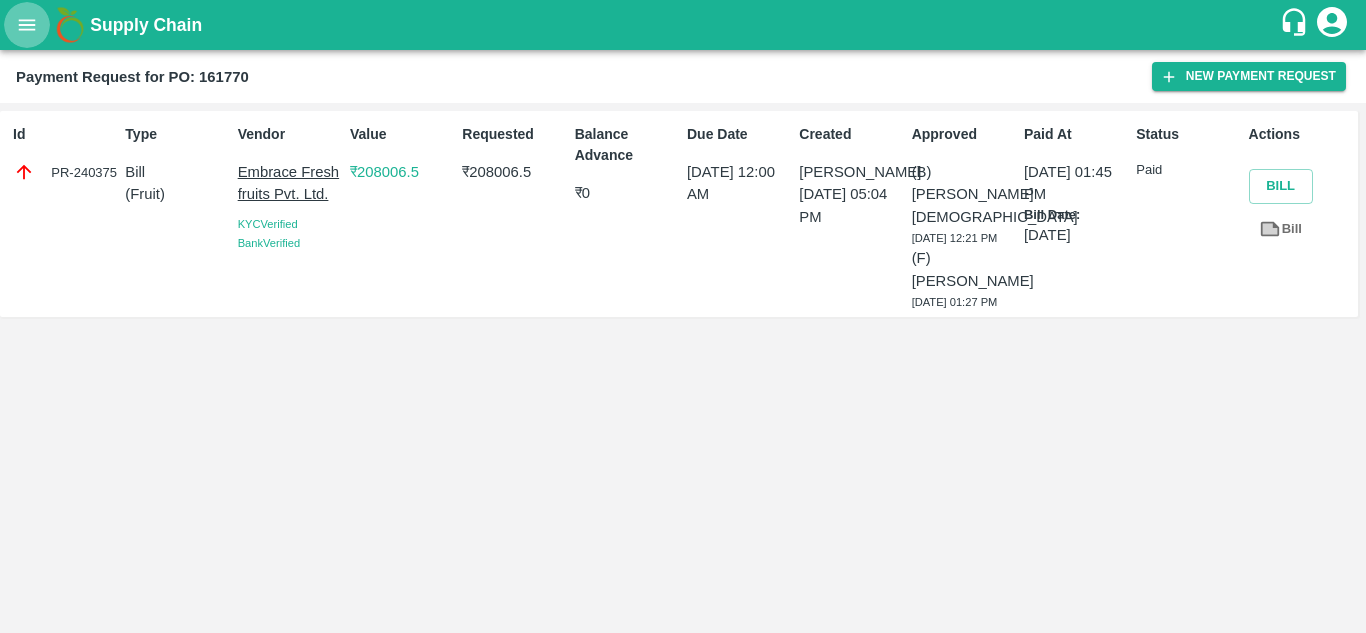 click at bounding box center (27, 25) 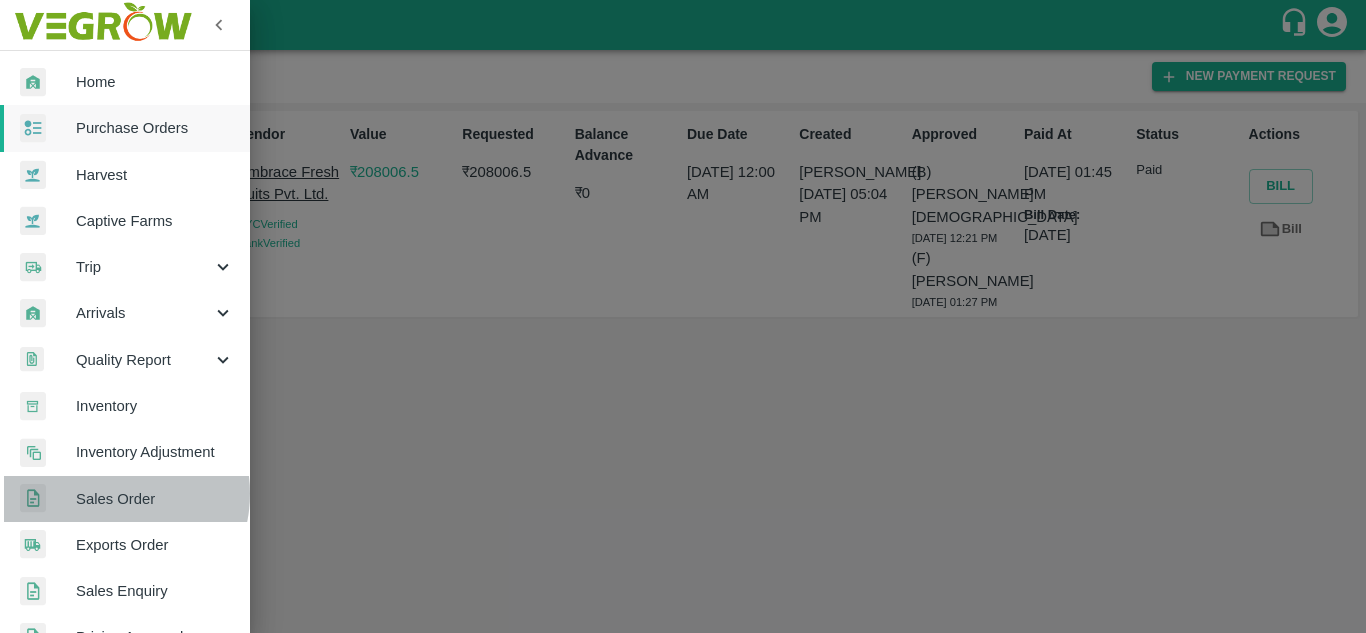 click on "Sales Order" at bounding box center [155, 499] 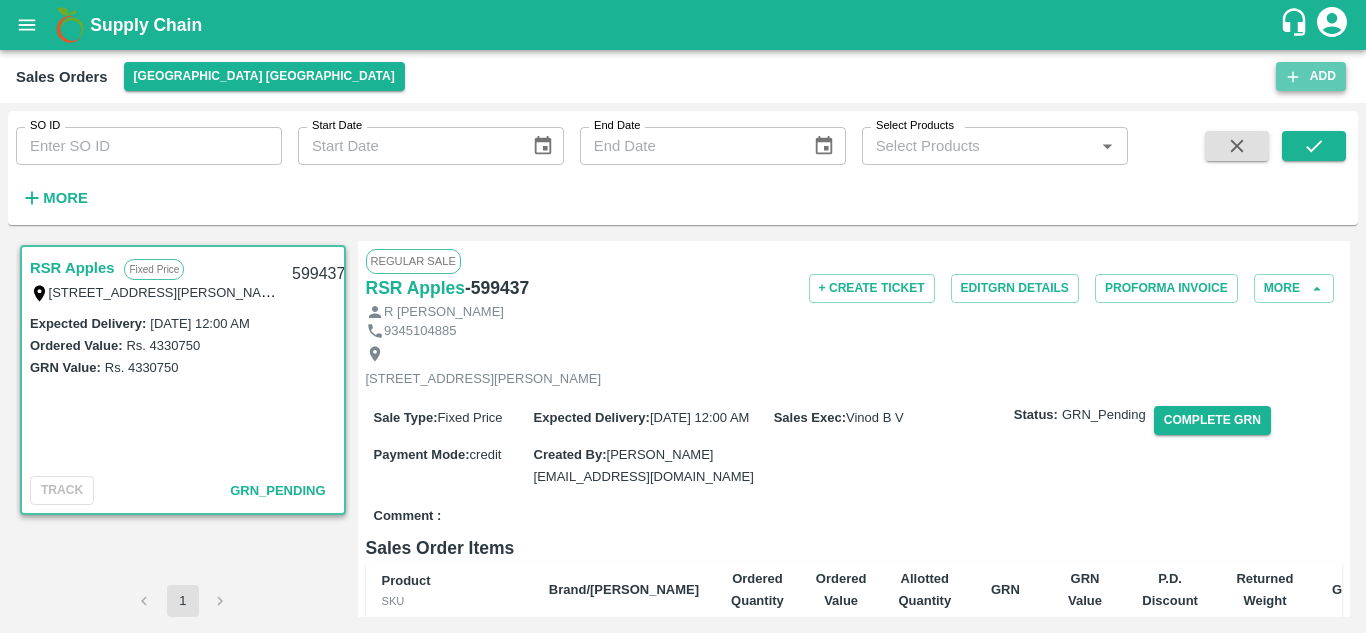 click 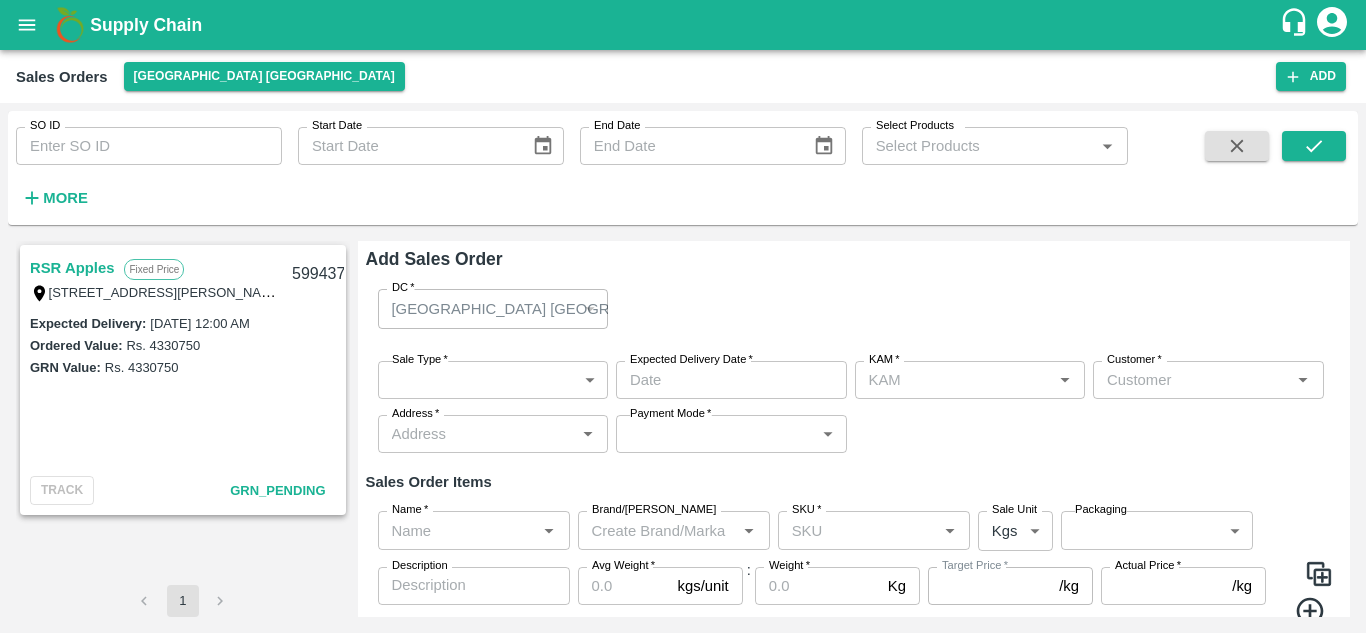 type on "[PERSON_NAME]" 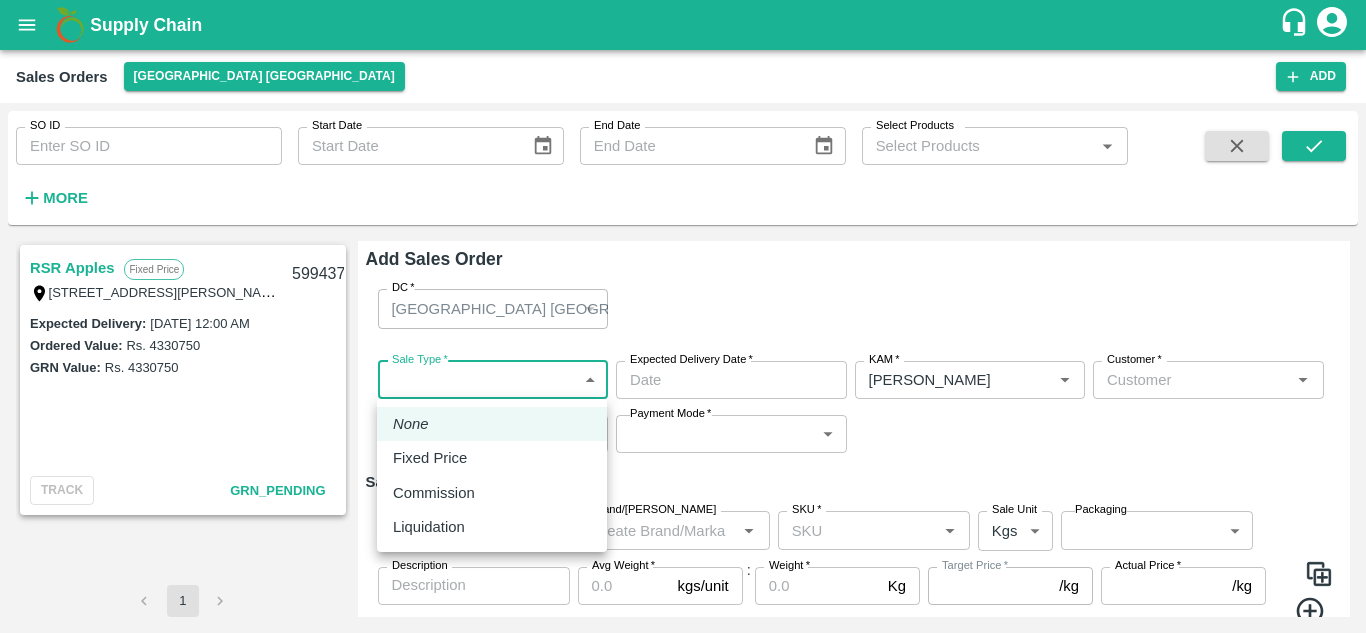click on "Supply Chain Sales Orders Chennai DC Add SO ID SO ID Start Date Start Date End Date End Date Select Products Select Products   * More RSR Apples Fixed Price T/F 68, Koyambedu Anna fruit market, Chennai , Chennai, Tamil Nadu, 600092, India 599437 Expected Delivery : 10 Jul 2025, 12:00 AM Ordered Value: Rs.   4330750 GRN Value: Rs.   4330750 TRACK GRN_Pending 1 Add Sales Order DC   * Chennai DC 23 DC Sale Type   * ​ Sale Type Expected Delivery Date   * Expected Delivery Date KAM   * KAM   * Customer   * Customer   * Address   * Address   * Payment Mode   * ​ Payment Mode Sales Order Items Name   * Name   * Brand/Marka Brand/Marka SKU   * SKU   * Sale Unit Kgs 1 Sale Unit Packaging ​ Packaging Description x Description Avg Weight   * kgs/unit Avg Weight   :  Weight   * Kg Weight Target Price   * /kg Target Price Actual Price   * /kg Actual Price Cancel Save Mumbai Imported DC Bangalore Imported DC - Safal Market Delhi Imported DC MDC Bhubaneswar Bangalore DC MDC Cochin" at bounding box center (683, 316) 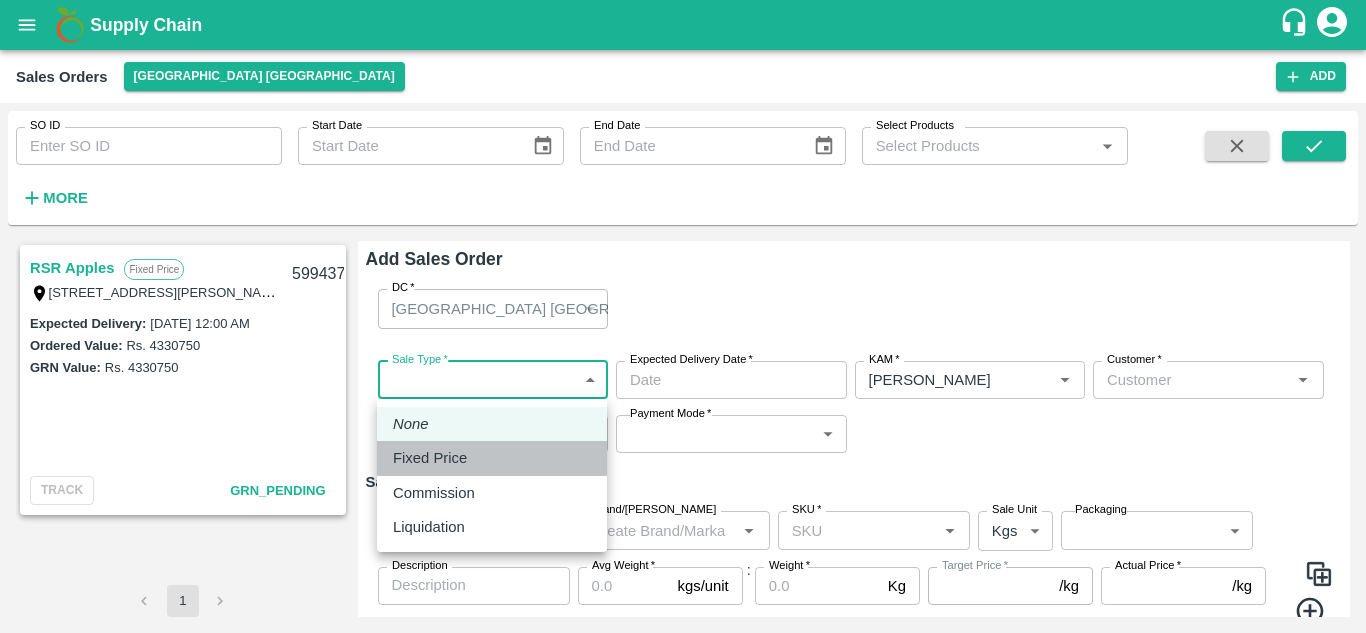 click on "Fixed Price" at bounding box center (430, 458) 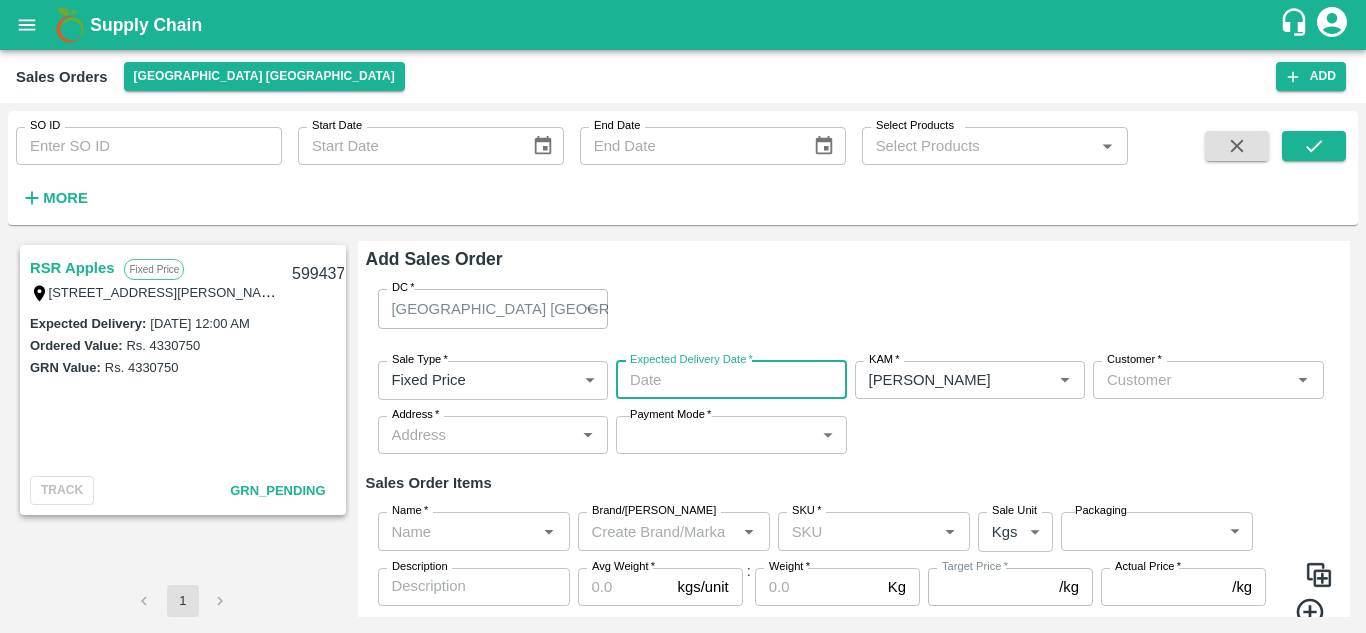 type on "DD/MM/YYYY hh:mm aa" 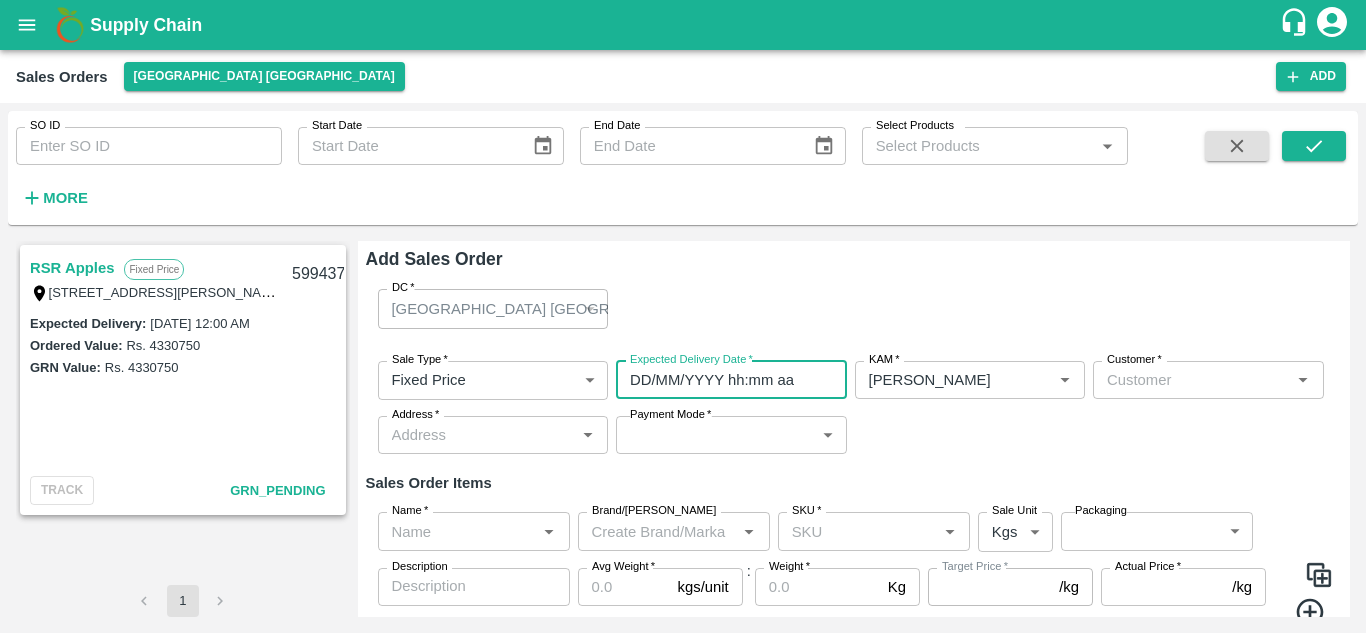 click on "DD/MM/YYYY hh:mm aa" at bounding box center [724, 380] 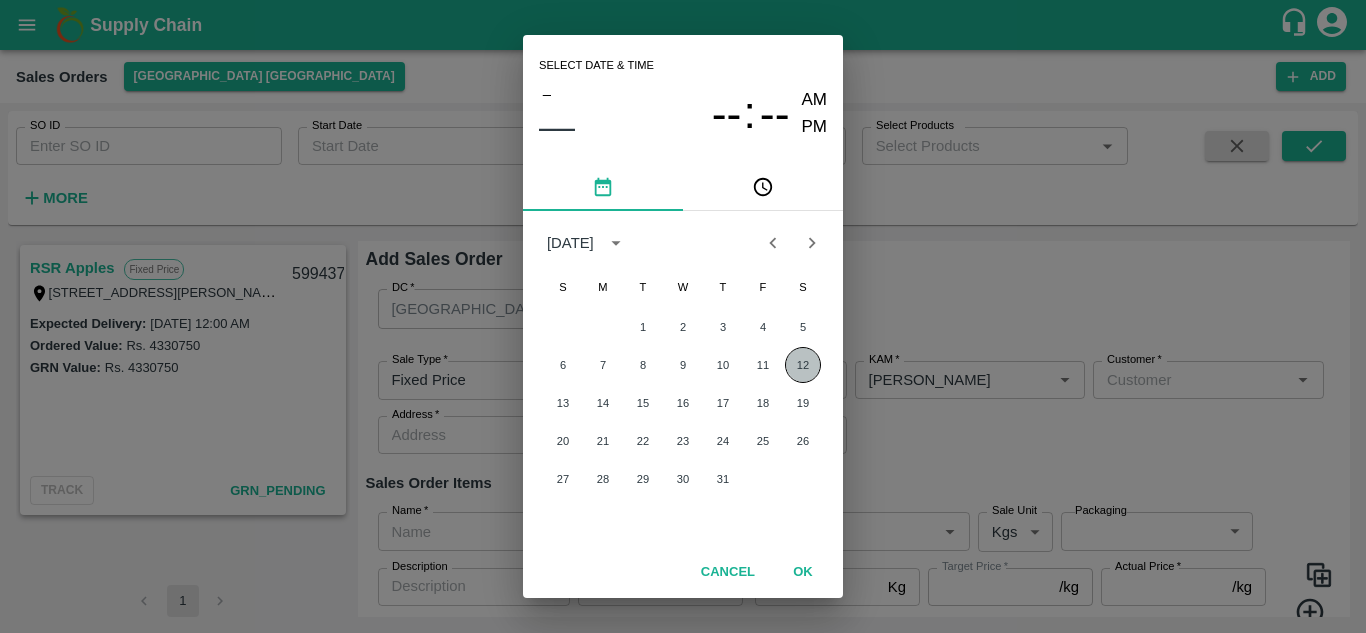 click on "12" at bounding box center [803, 365] 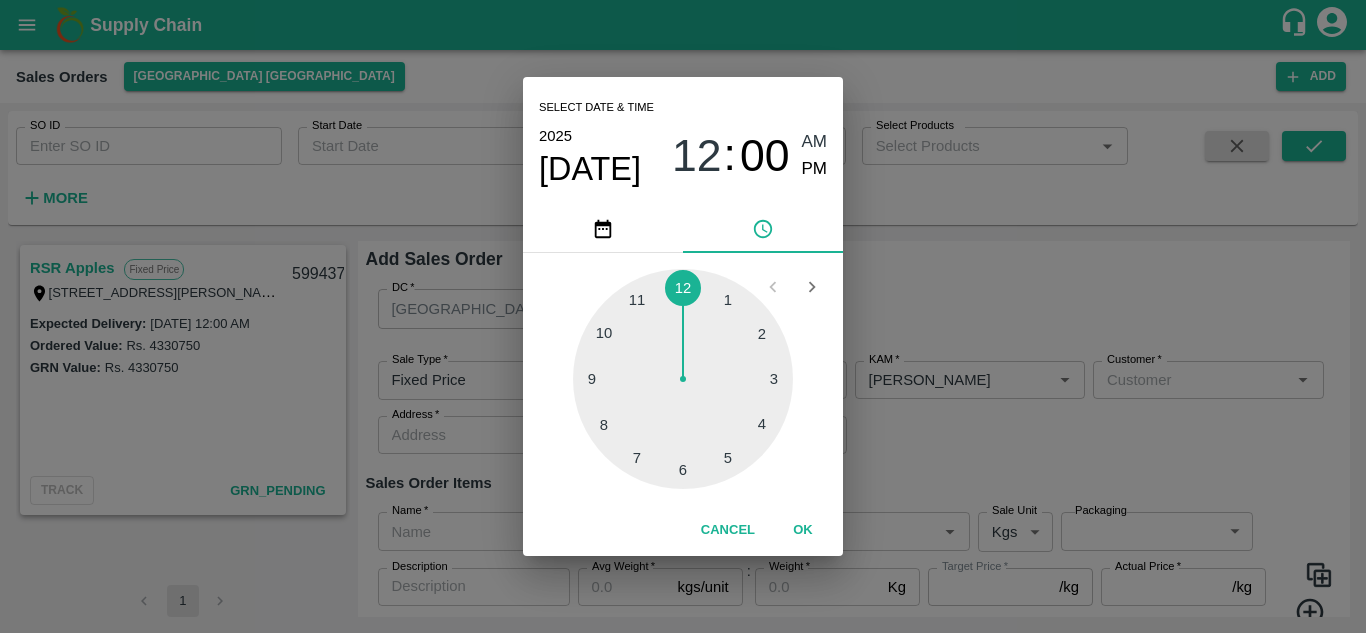 click on "Select date & time 2025 Jul 12 12 : 00 AM PM 1 2 3 4 5 6 7 8 9 10 11 12 Cancel OK" at bounding box center [683, 316] 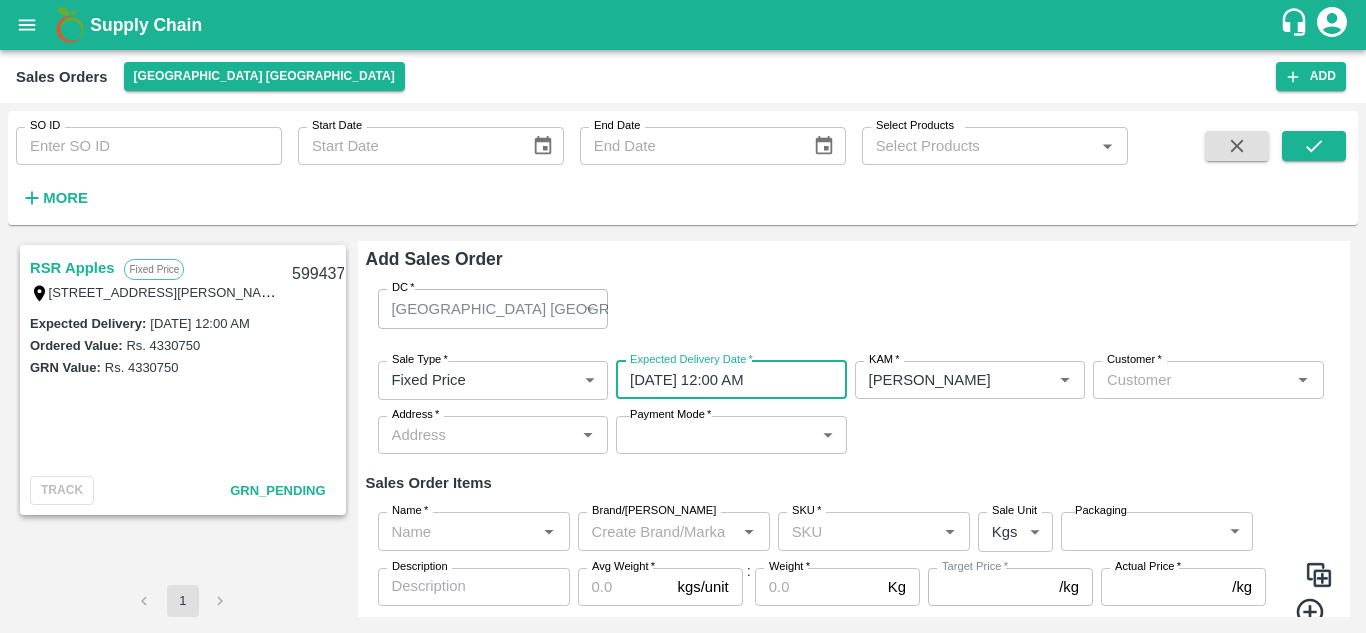 click on "KAM   *" at bounding box center (970, 380) 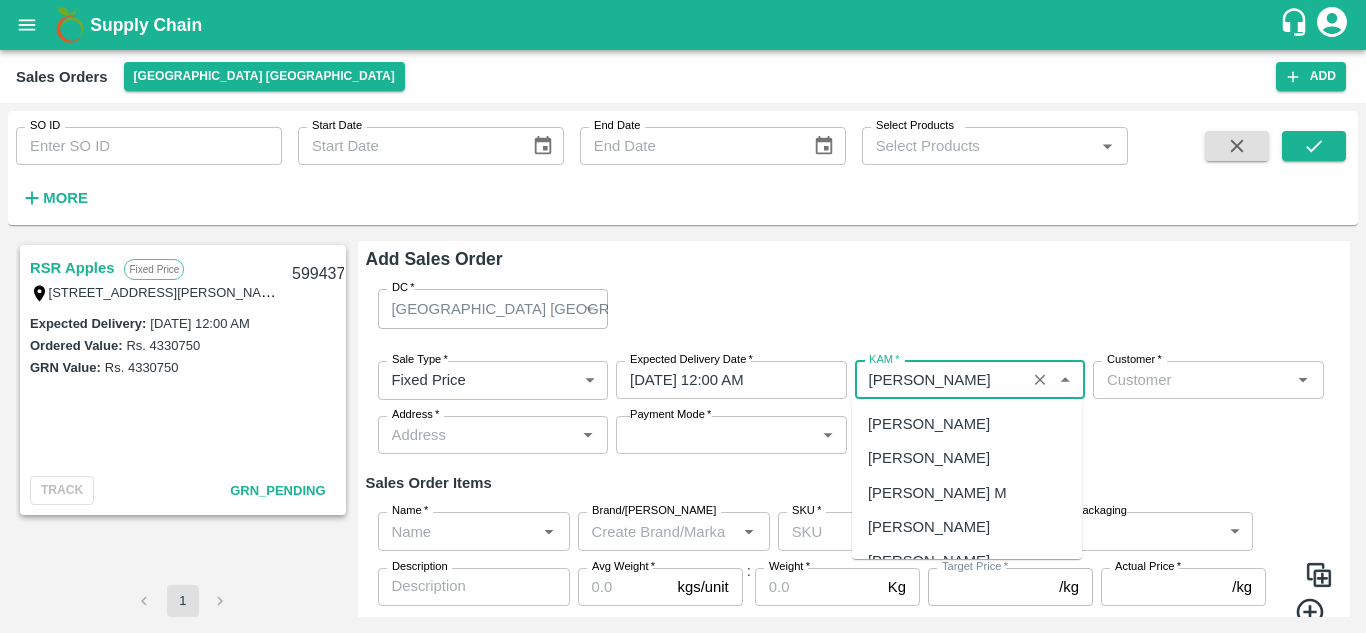 scroll, scrollTop: 945, scrollLeft: 0, axis: vertical 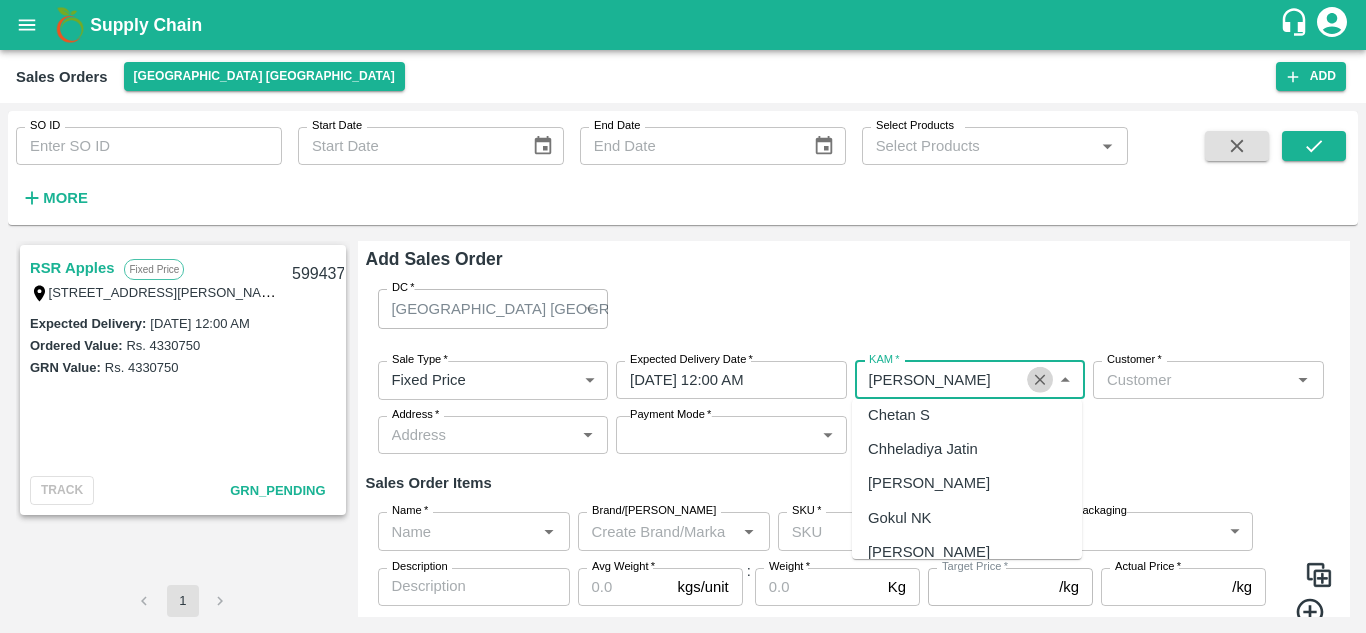 click 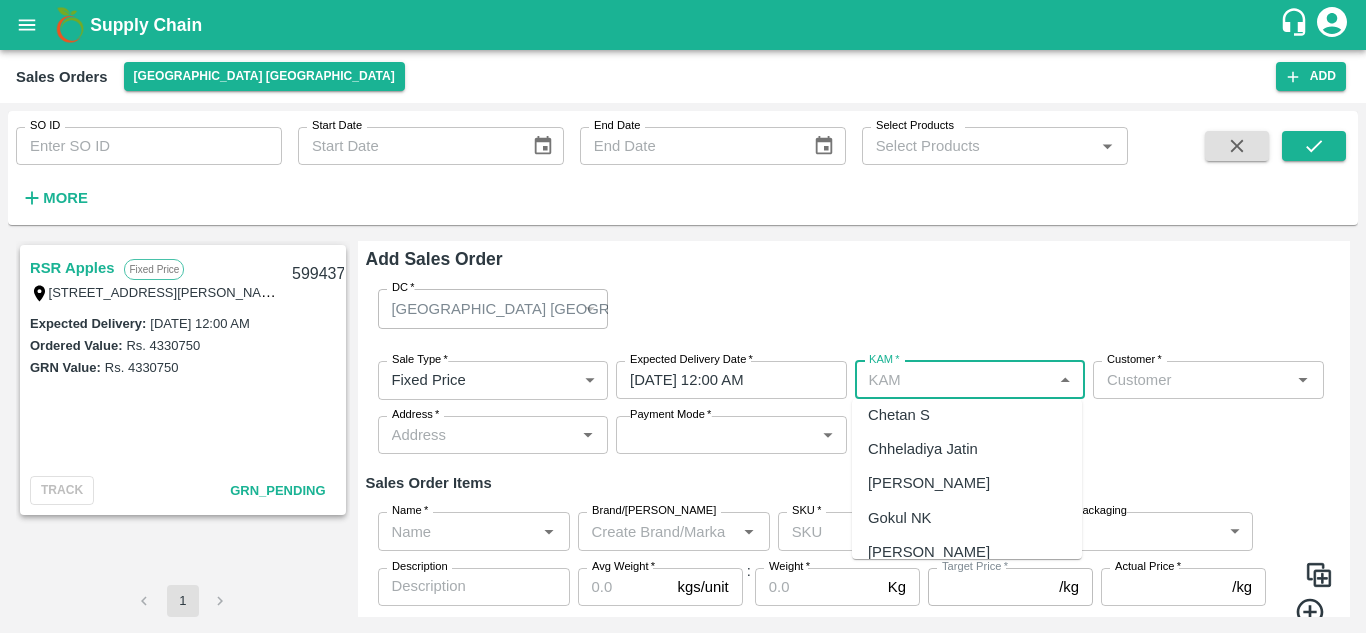 scroll, scrollTop: 0, scrollLeft: 0, axis: both 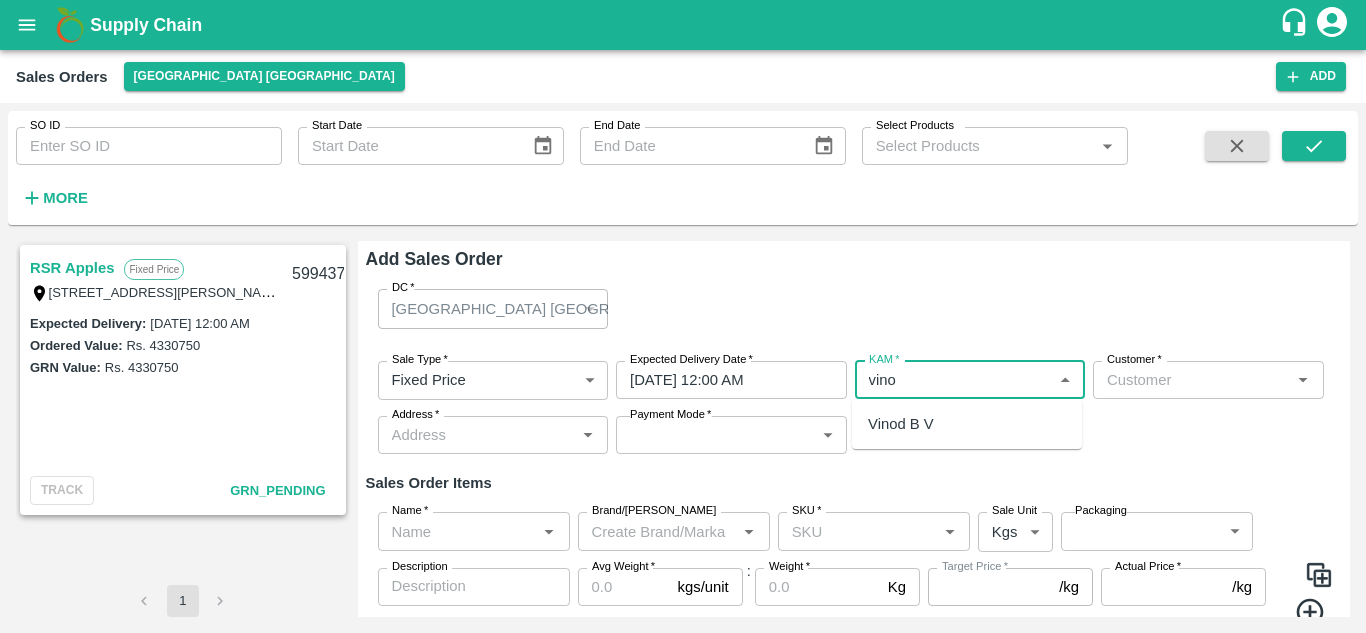 click on "Vinod B V" at bounding box center [967, 424] 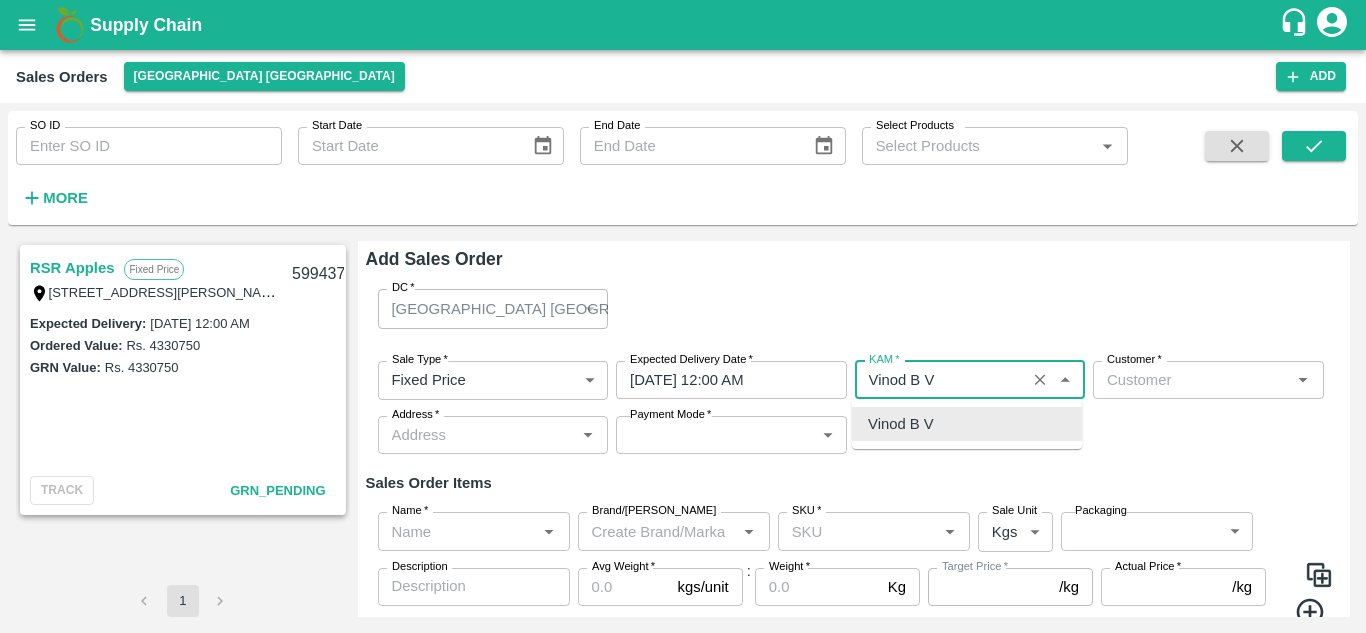 type on "Vinod B V" 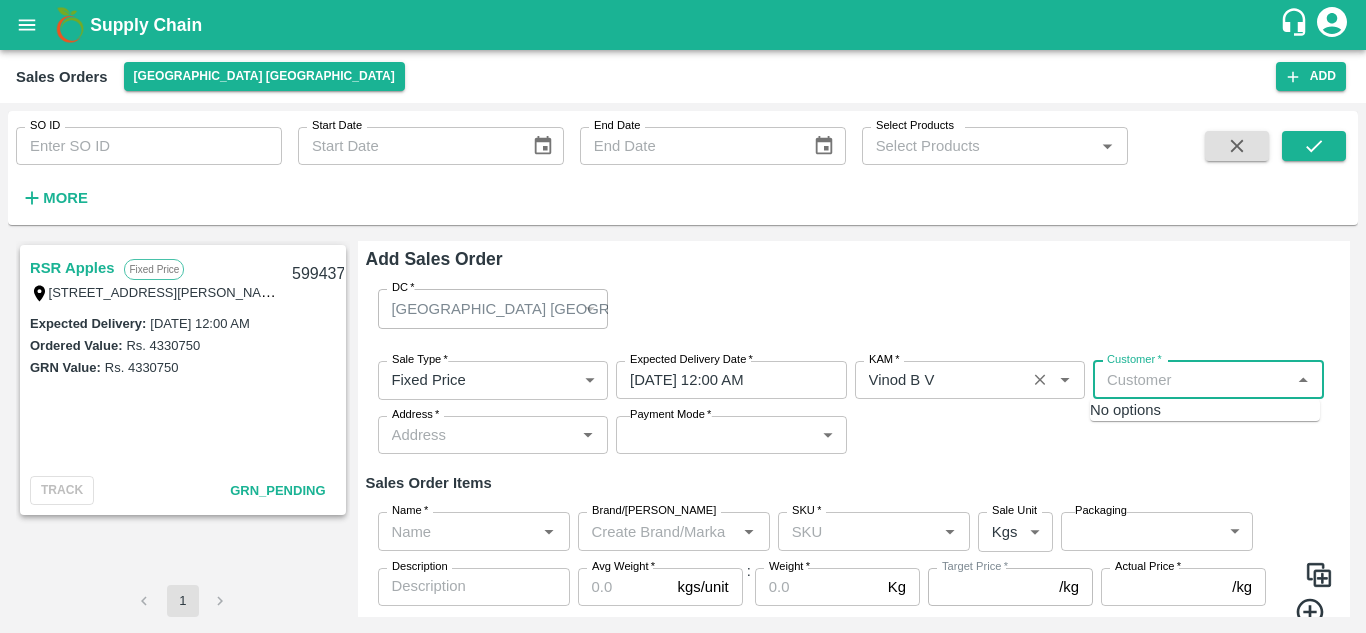 click on "Customer   *" at bounding box center [1192, 380] 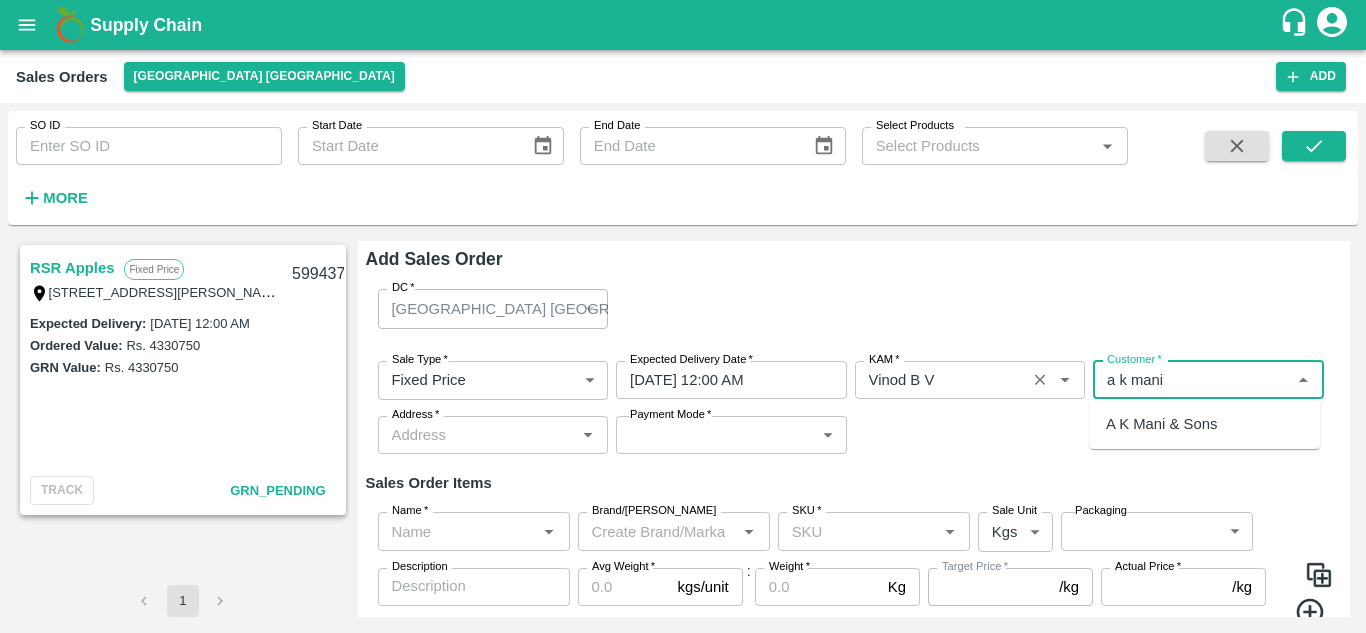 click on "A K Mani & Sons" at bounding box center [1161, 424] 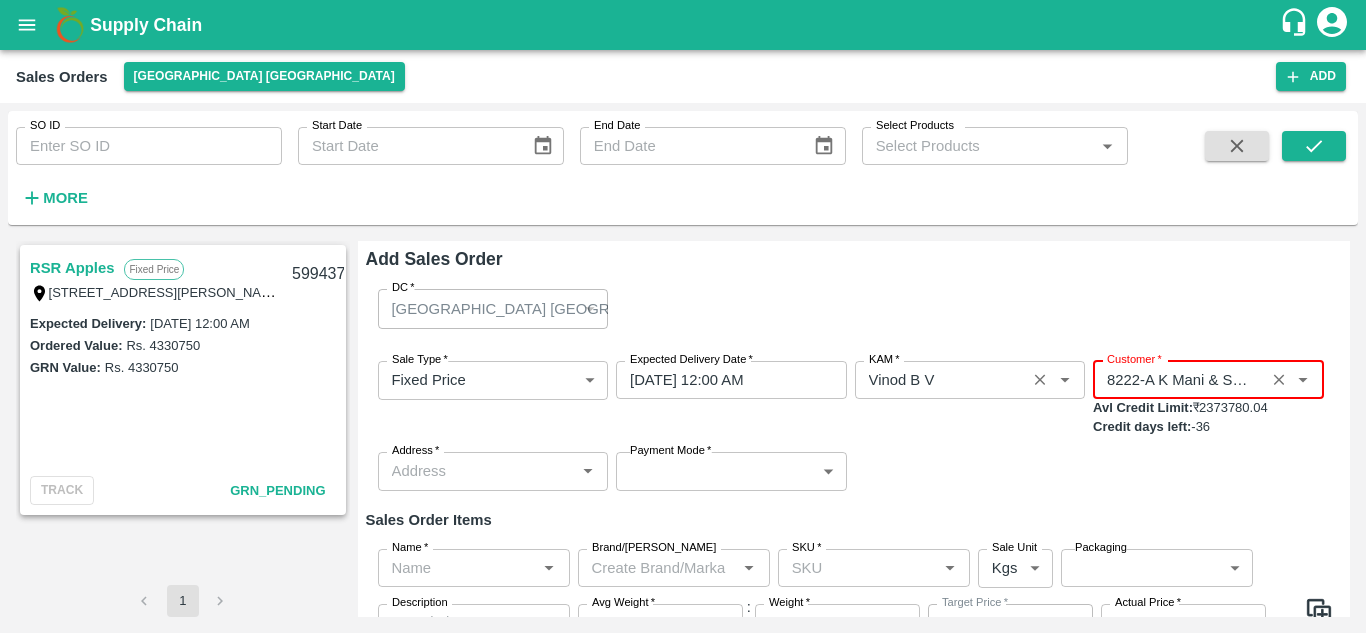type on "8222-A K Mani & Sons" 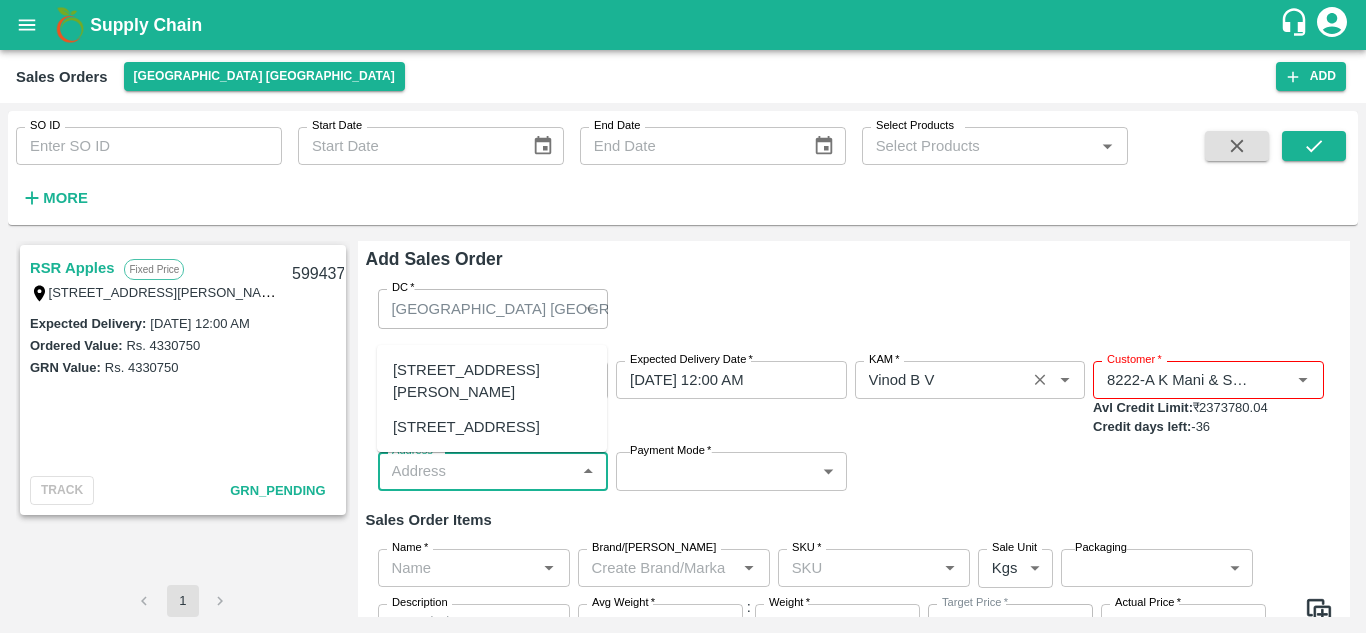 click on "Address   *" at bounding box center [477, 471] 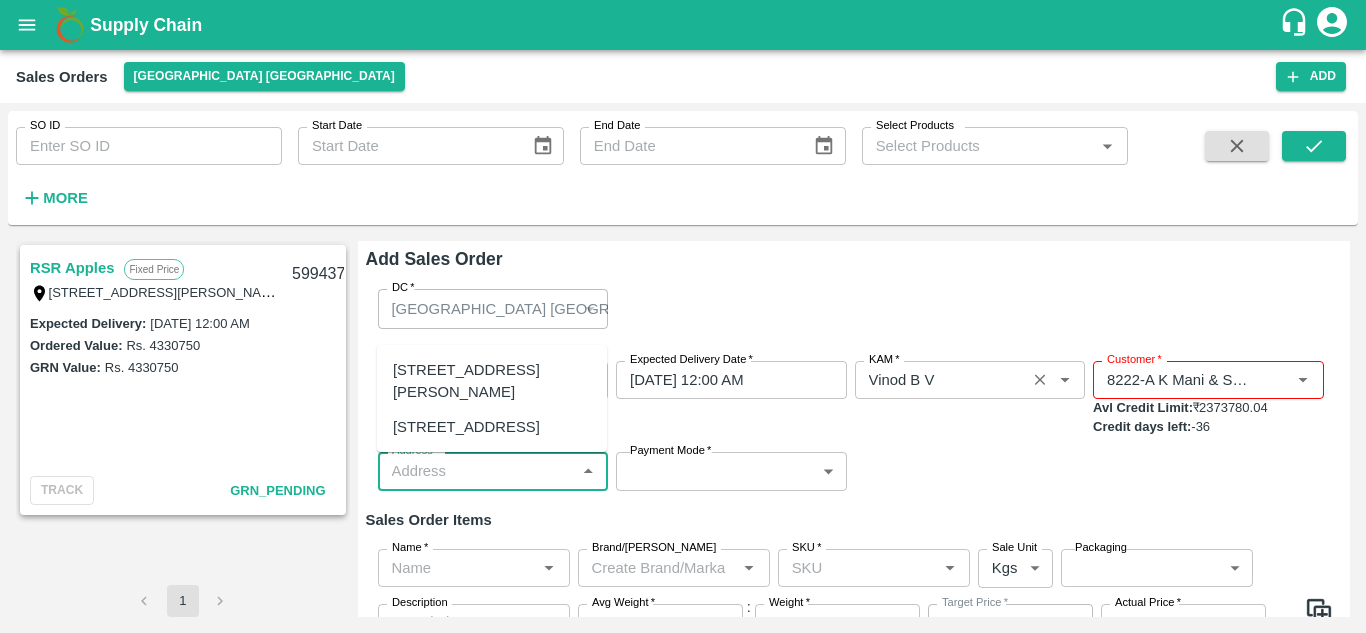 click on "T/C 29, Anna fruit market, Koyembedu, Chennai , Chennai, Tamil Nadu, 600092" at bounding box center (492, 381) 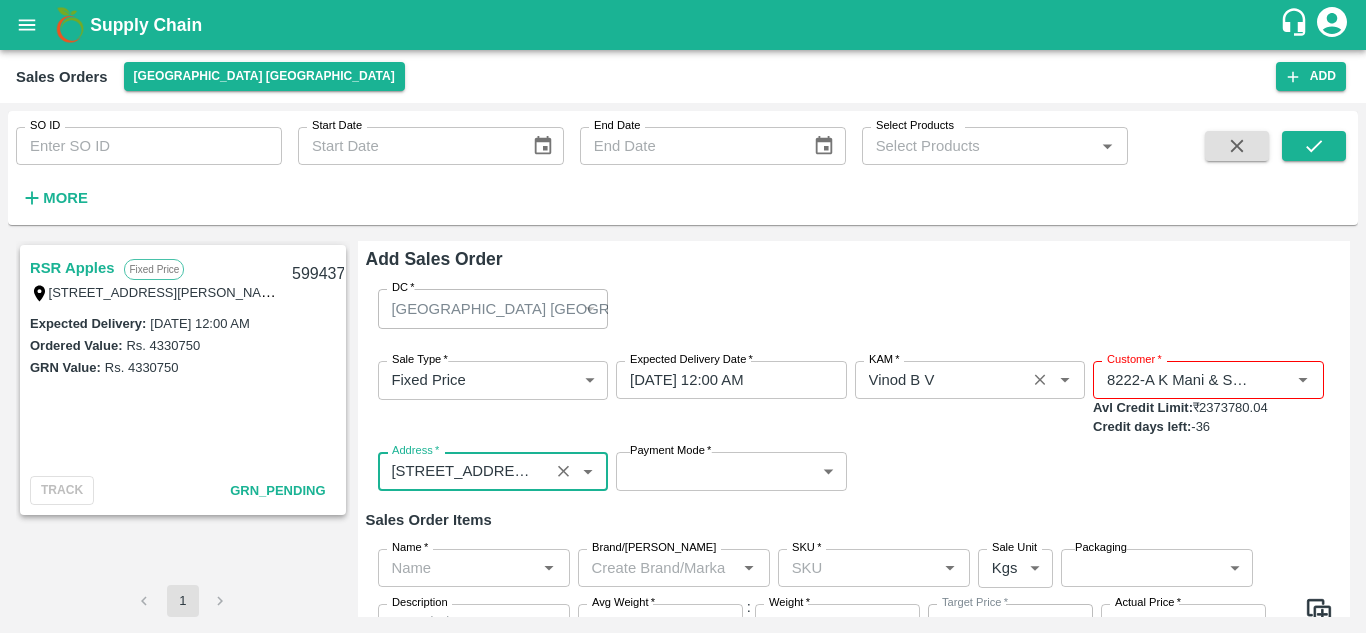 click on "Supply Chain Sales Orders Chennai DC Add SO ID SO ID Start Date Start Date End Date End Date Select Products Select Products   * More RSR Apples Fixed Price T/F 68, Koyambedu Anna fruit market, Chennai , Chennai, Tamil Nadu, 600092, India 599437 Expected Delivery : 10 Jul 2025, 12:00 AM Ordered Value: Rs.   4330750 GRN Value: Rs.   4330750 TRACK GRN_Pending 1 Add Sales Order DC   * Chennai DC 23 DC Sale Type   * Fixed Price 1 Sale Type Expected Delivery Date   * 12/07/2025 12:00 AM Expected Delivery Date KAM   * KAM   * Customer   * Customer   * Avl Credit Limit:  ₹ 2373780.04 Credit days left:  -36 Address   * Address   * Payment Mode   * ​ Payment Mode Sales Order Items Name   * Name   * Brand/Marka Brand/Marka SKU   * SKU   * Sale Unit Kgs 1 Sale Unit Packaging ​ Packaging Description x Description Avg Weight   * kgs/unit Avg Weight   :  Weight   * Kg Weight Target Price   * /kg Target Price Actual Price   * /kg Actual Price Cancel Save Mumbai Imported DC Logout" at bounding box center [683, 316] 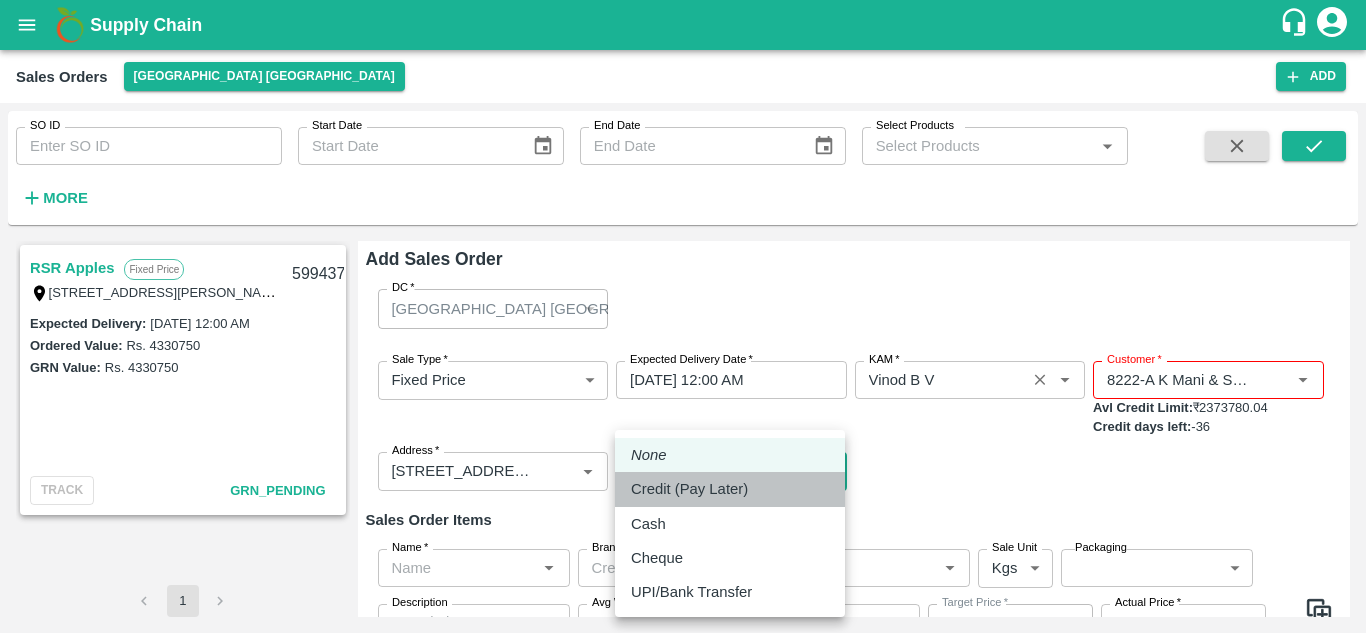 click on "Credit (Pay Later)" at bounding box center (689, 489) 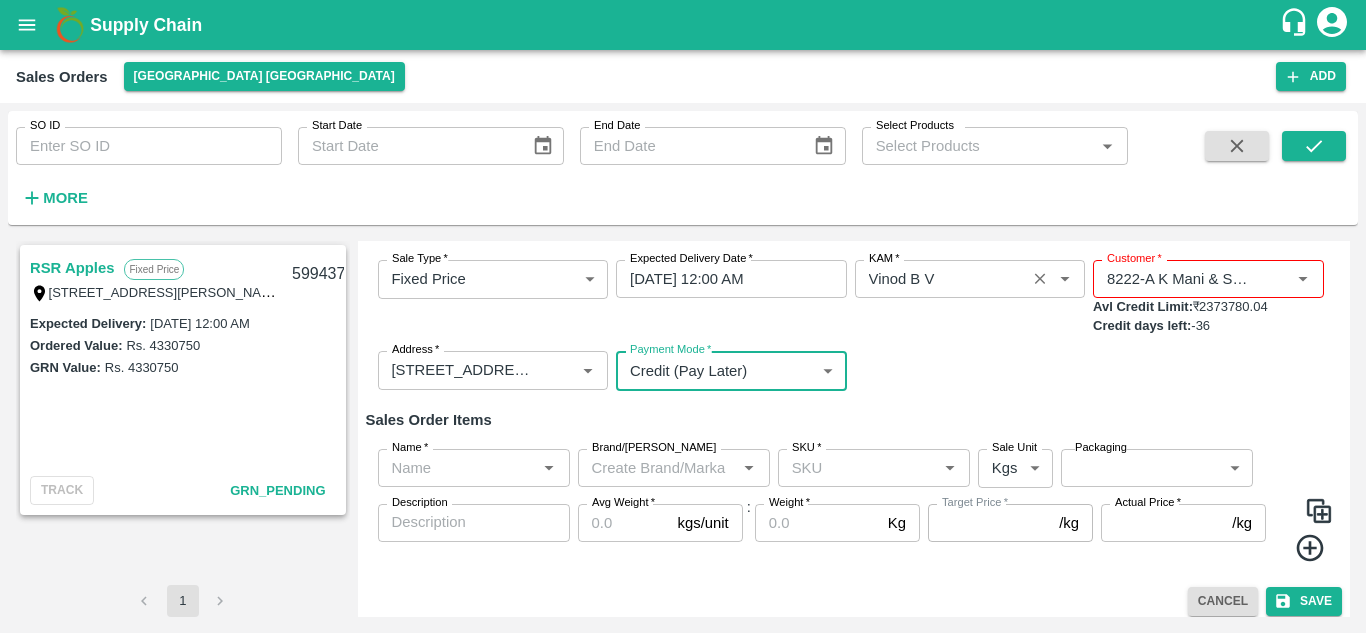 scroll, scrollTop: 112, scrollLeft: 0, axis: vertical 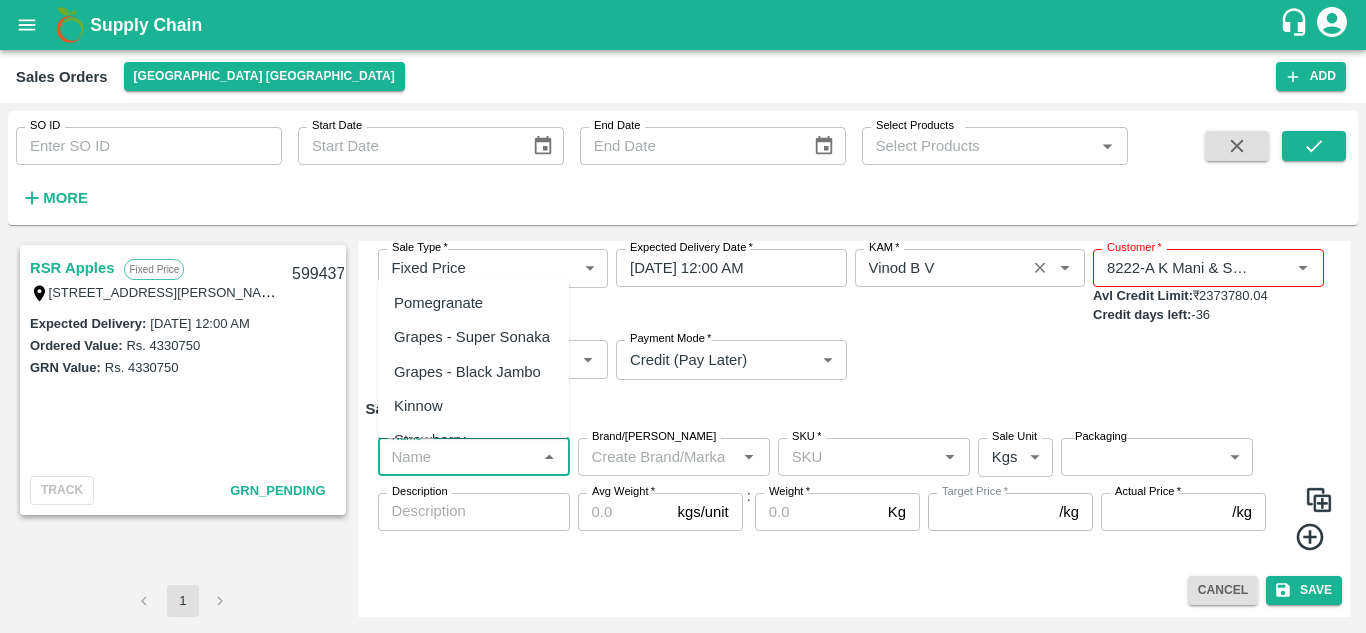 click on "Name   *" at bounding box center [457, 457] 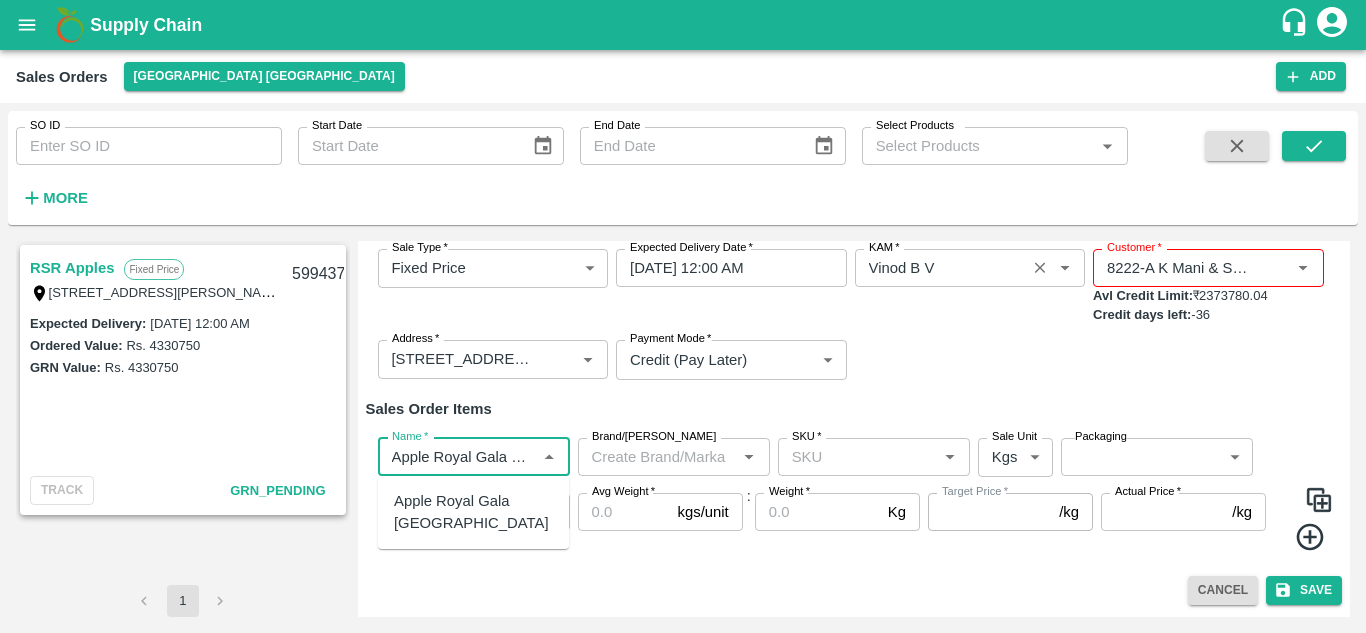 scroll, scrollTop: 0, scrollLeft: 5, axis: horizontal 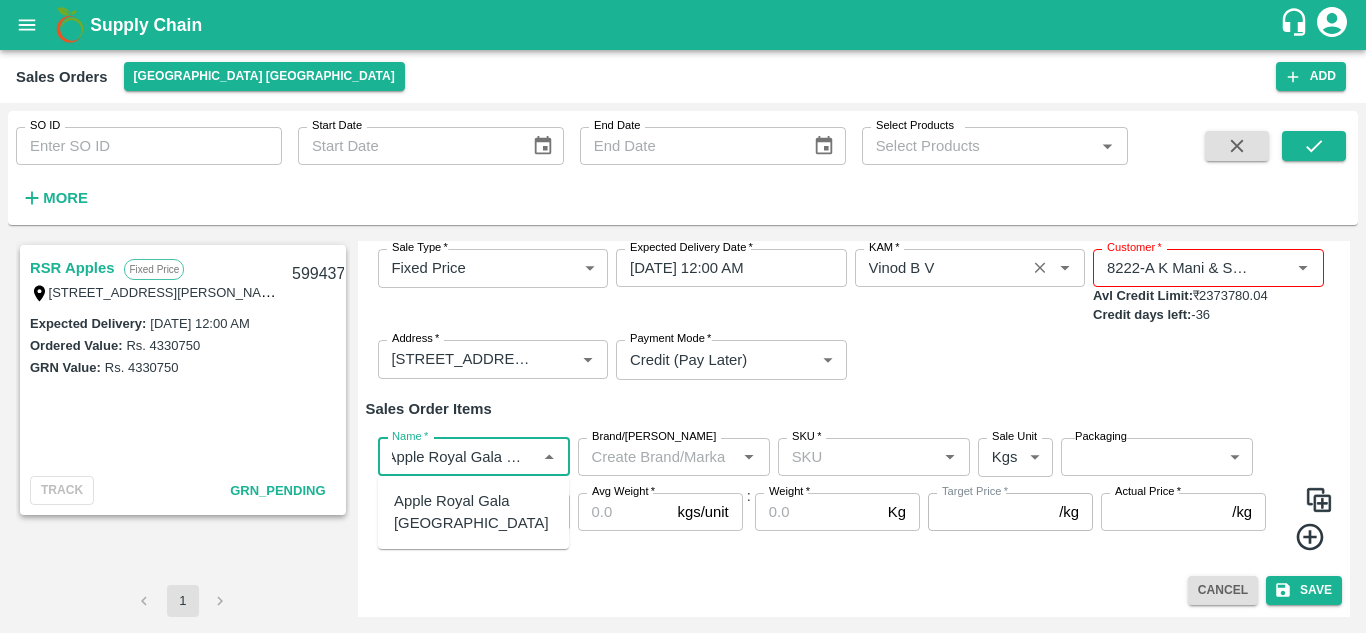 click on "Apple Royal Gala NZ" at bounding box center [473, 512] 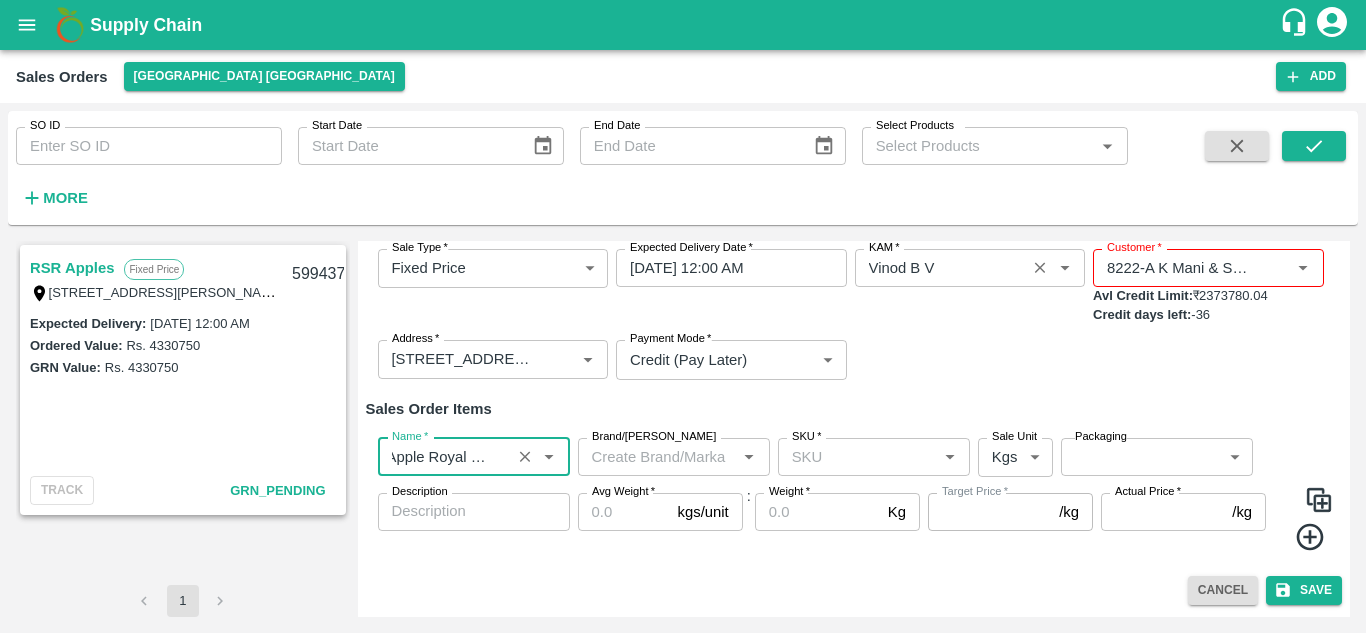 type on "Apple Royal Gala NZ" 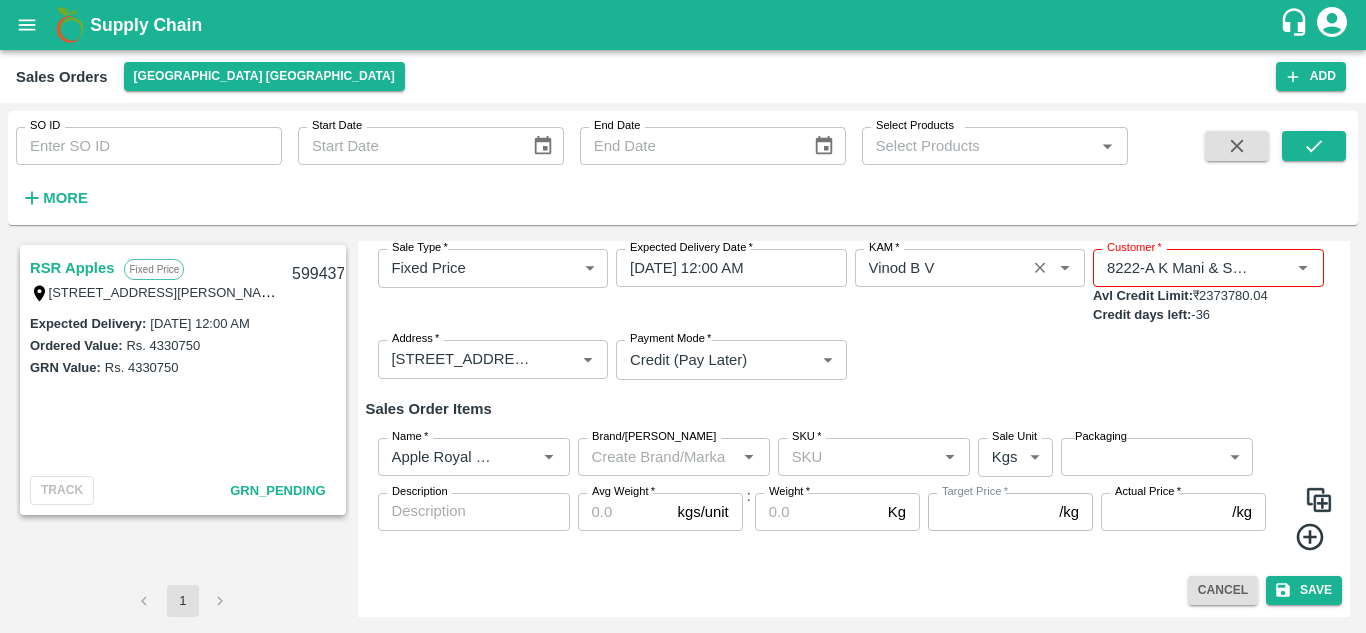 click at bounding box center [1319, 500] 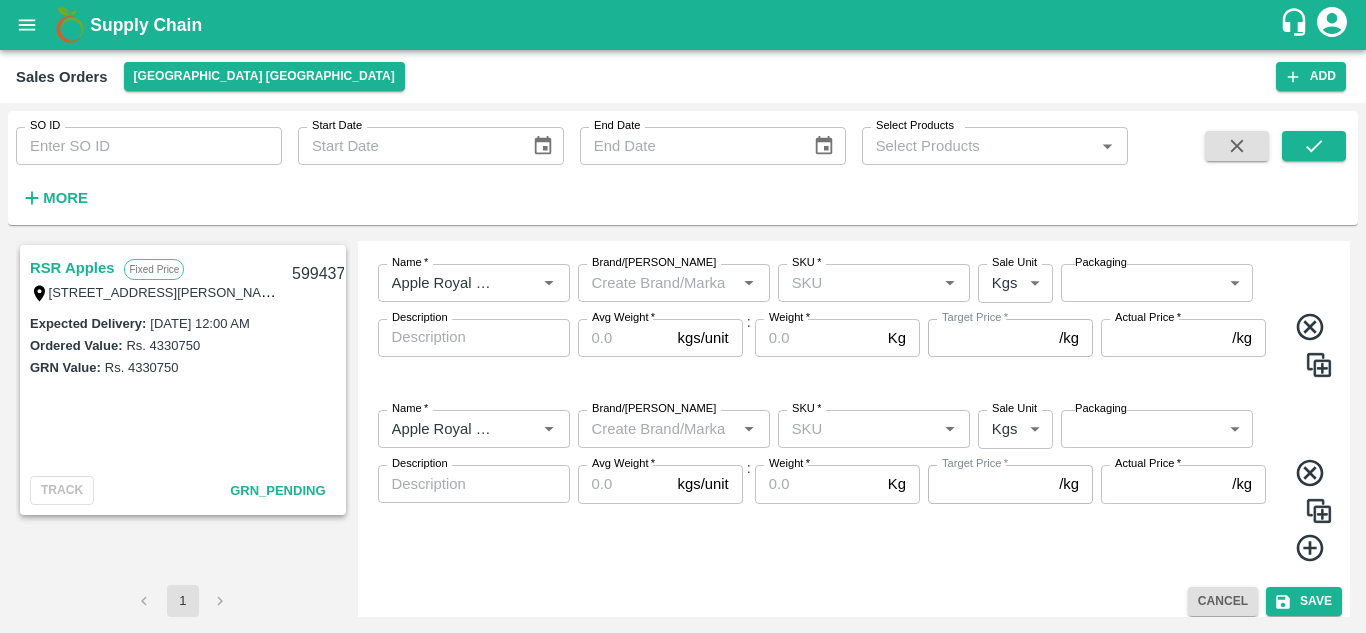 scroll, scrollTop: 287, scrollLeft: 0, axis: vertical 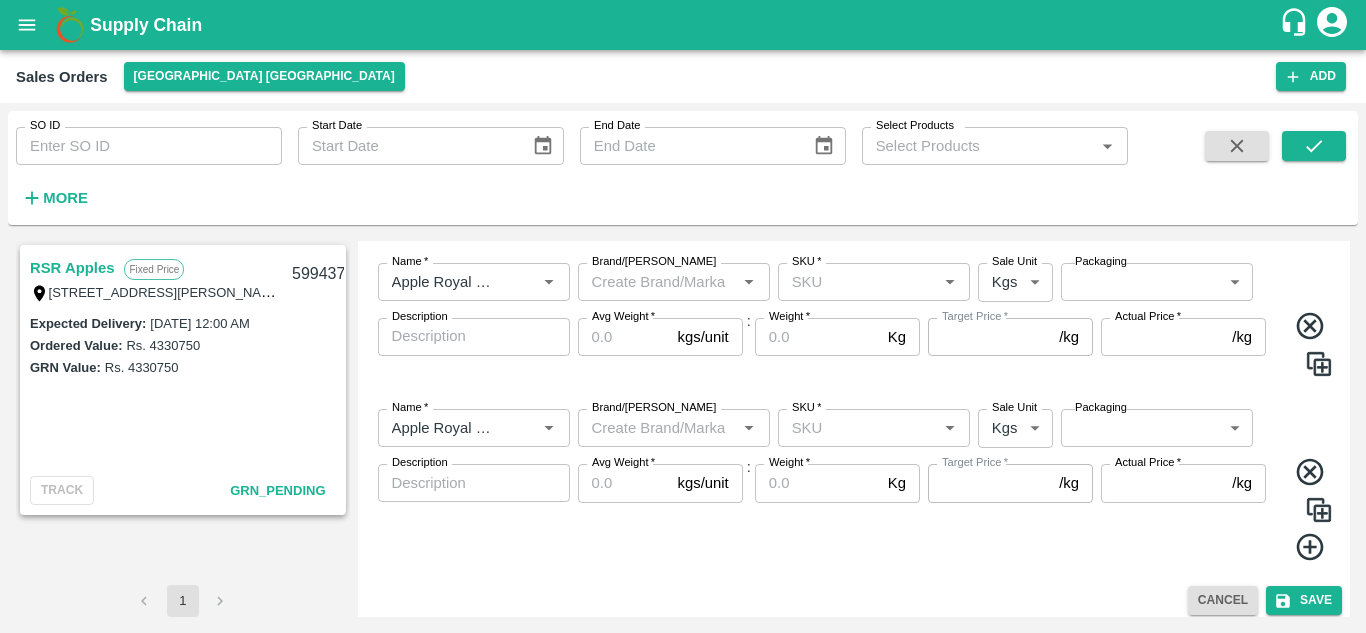 click at bounding box center [1319, 510] 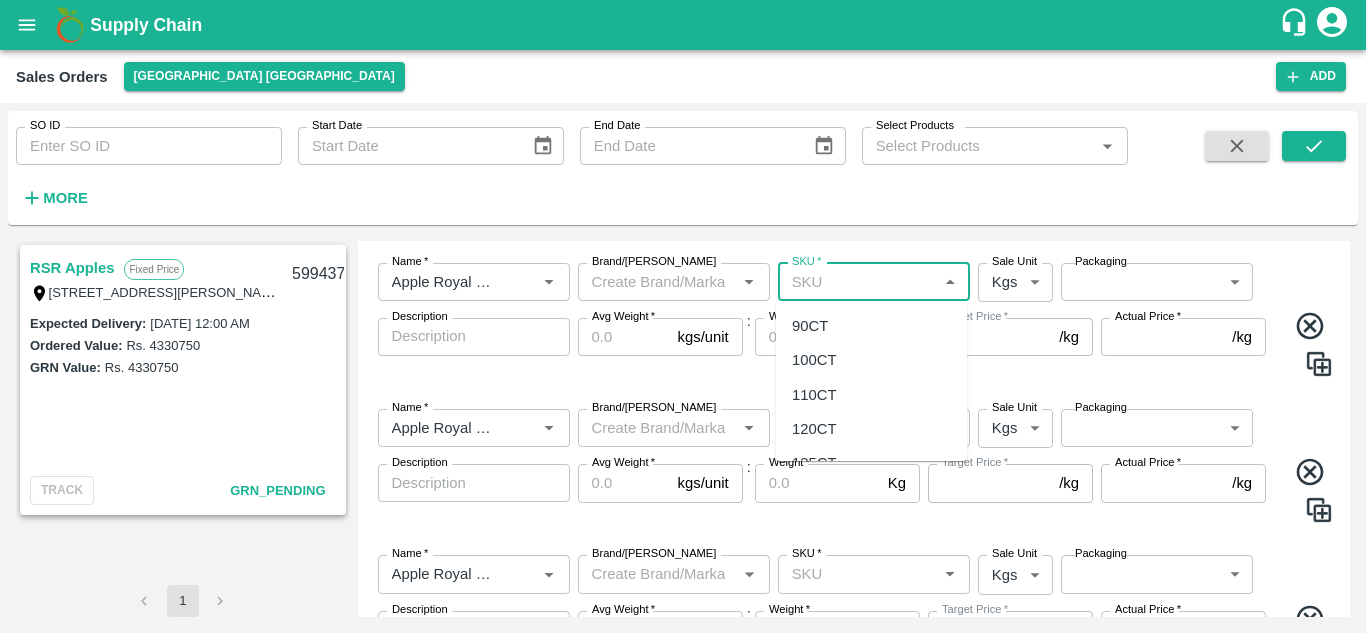 click on "SKU   *" at bounding box center [857, 282] 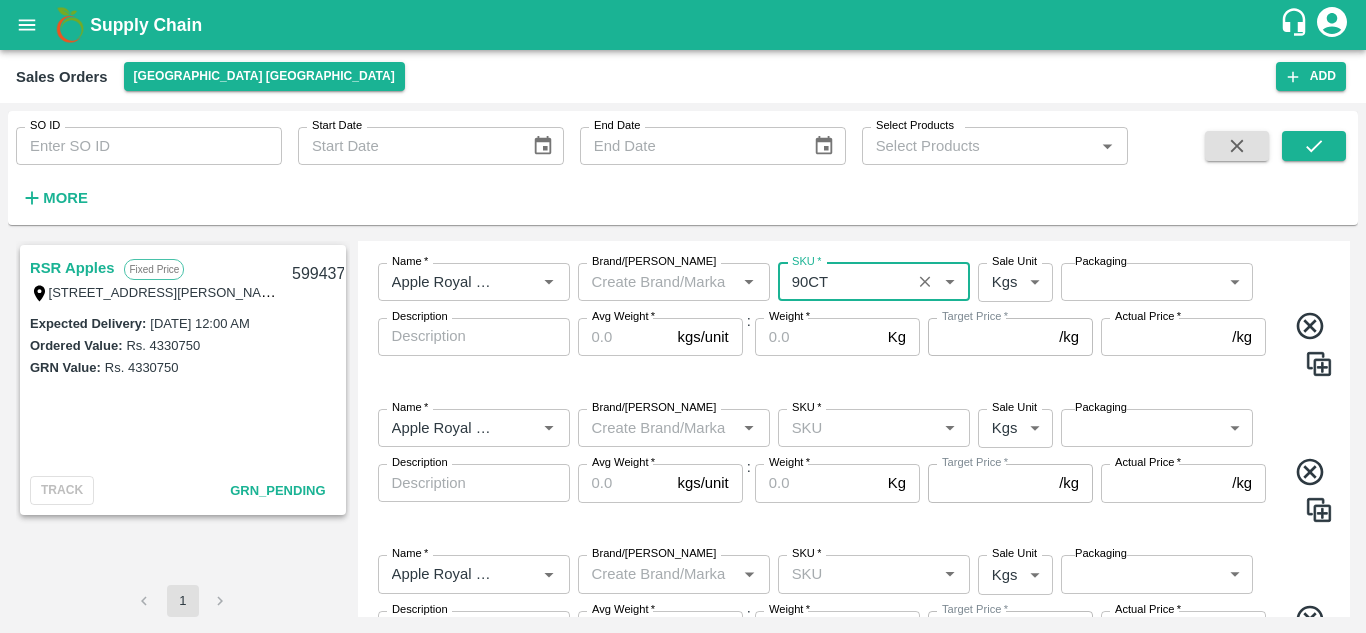 type on "NA" 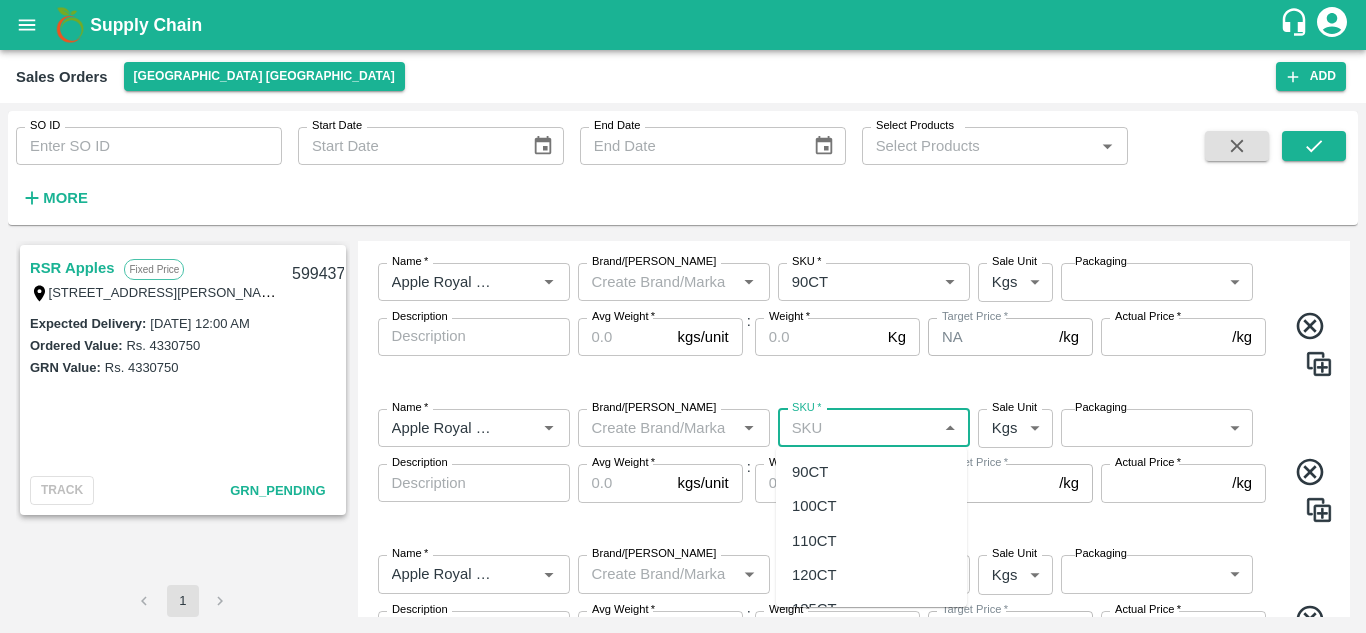 click on "SKU   *" at bounding box center [857, 428] 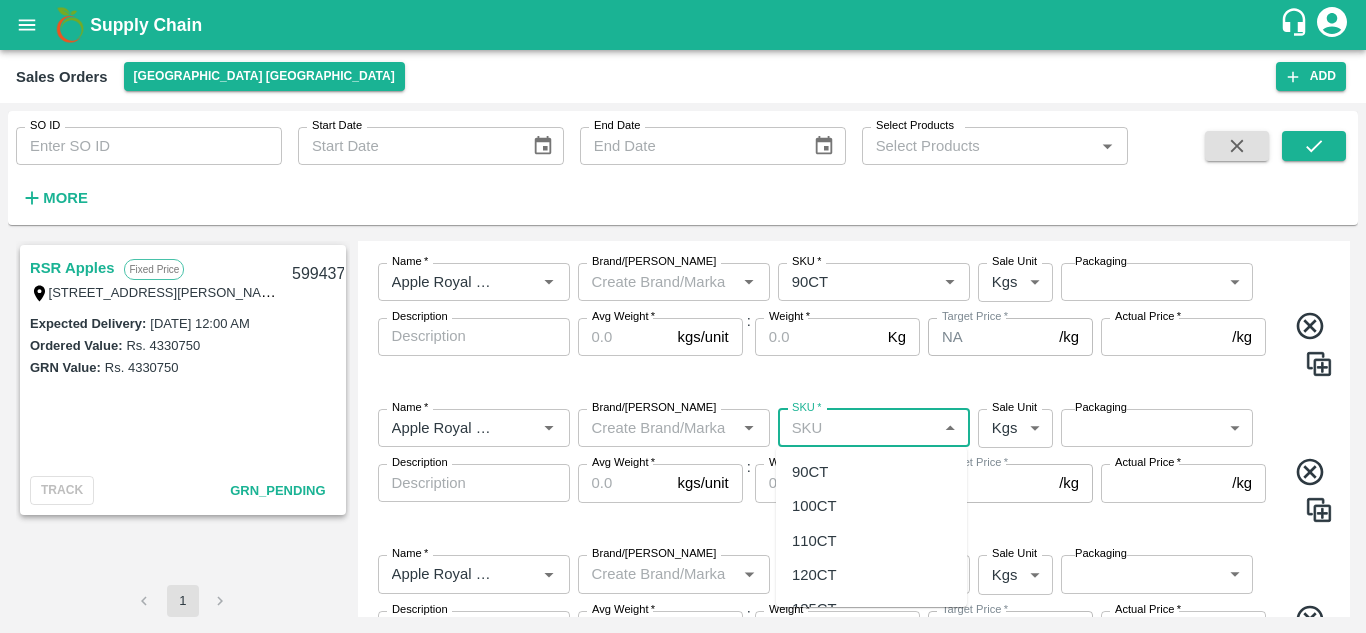 click on "100CT" at bounding box center (814, 506) 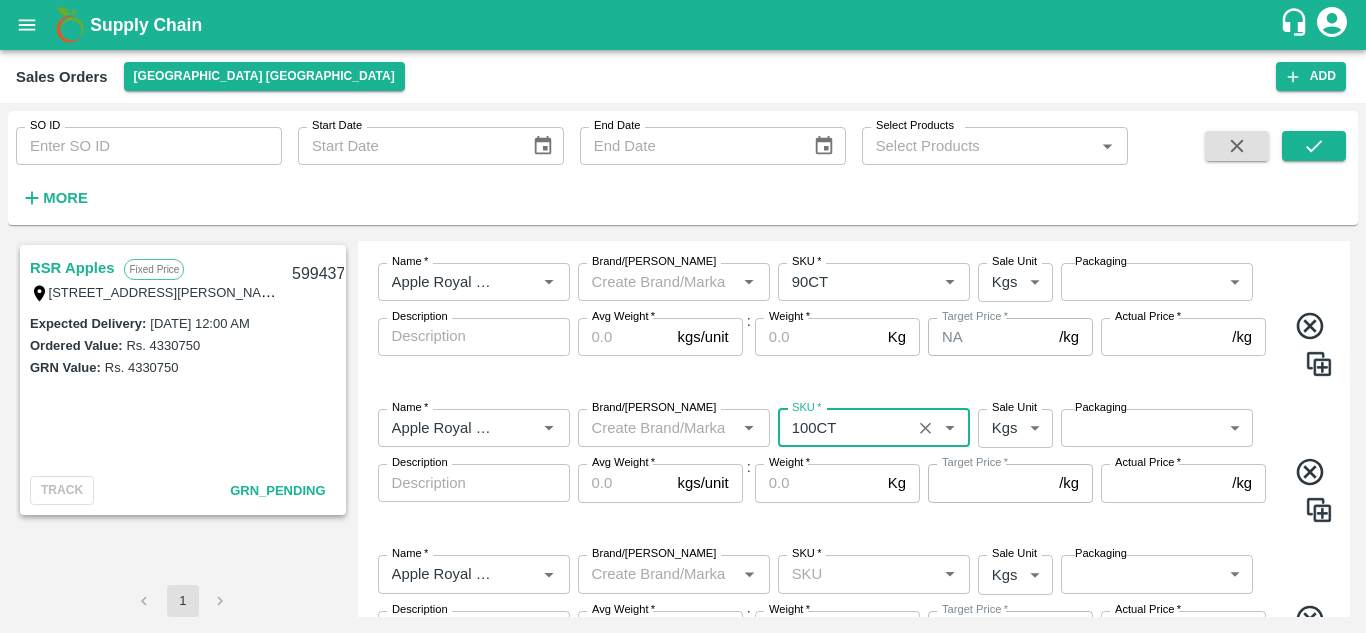 type on "NA" 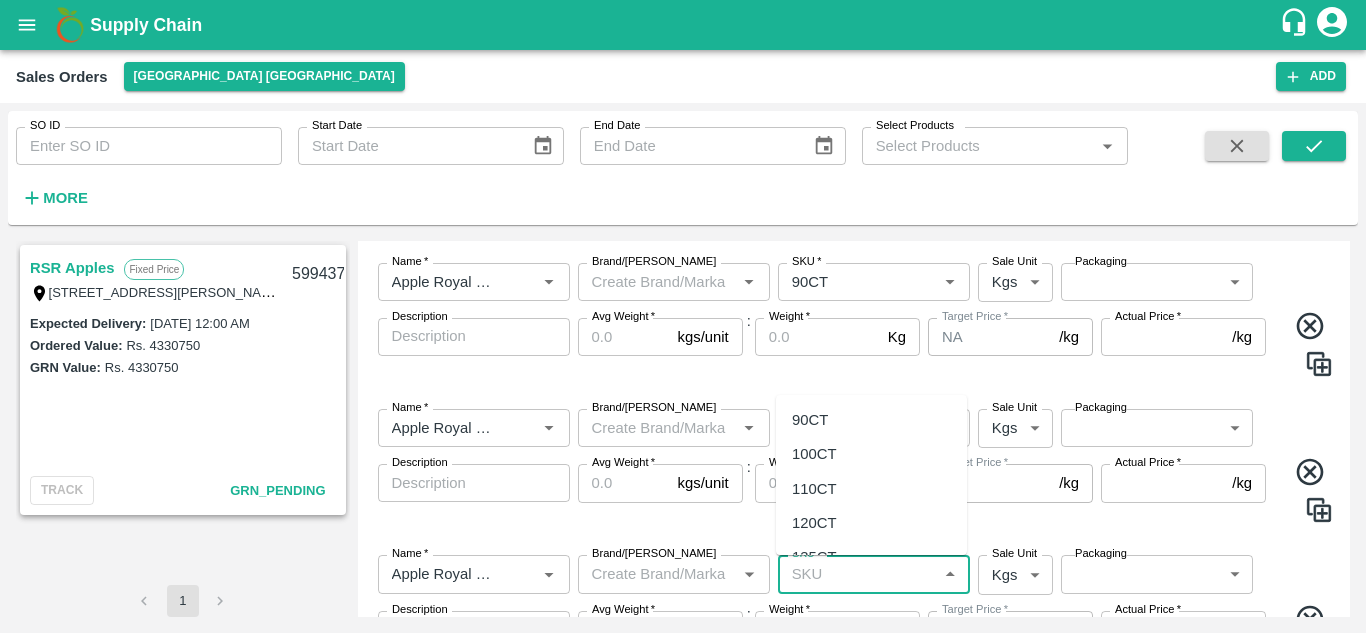 click on "SKU   *" at bounding box center (857, 574) 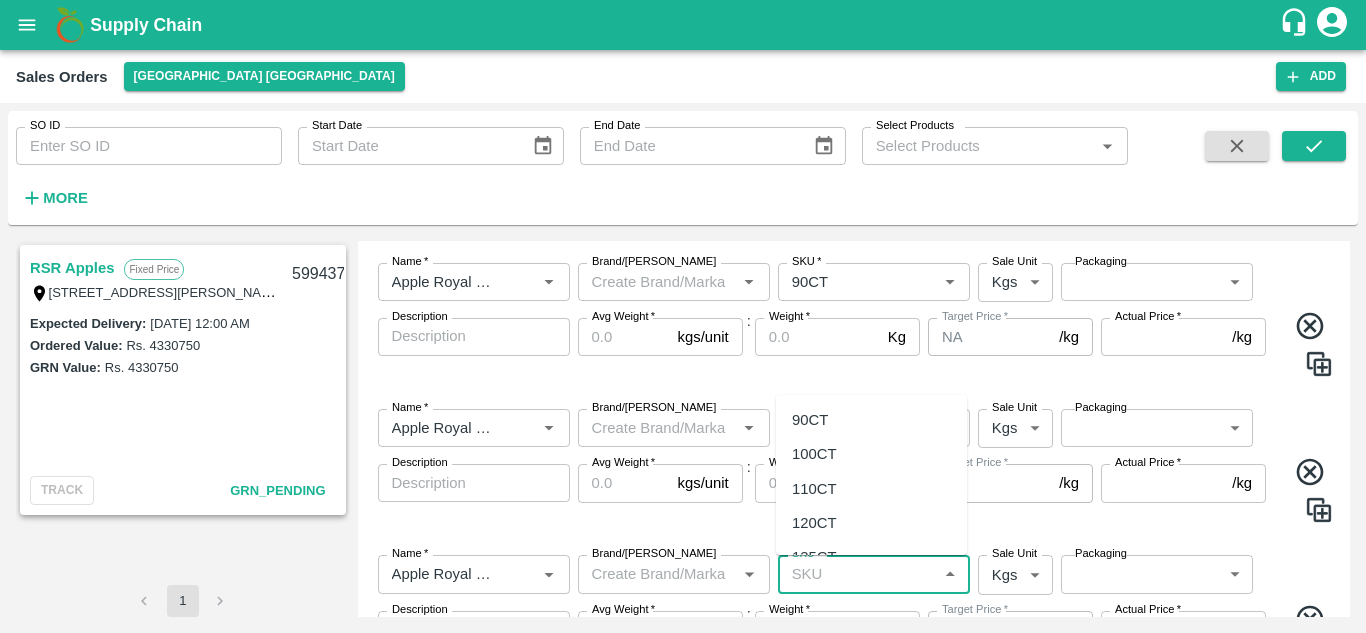 click on "110CT" at bounding box center [871, 489] 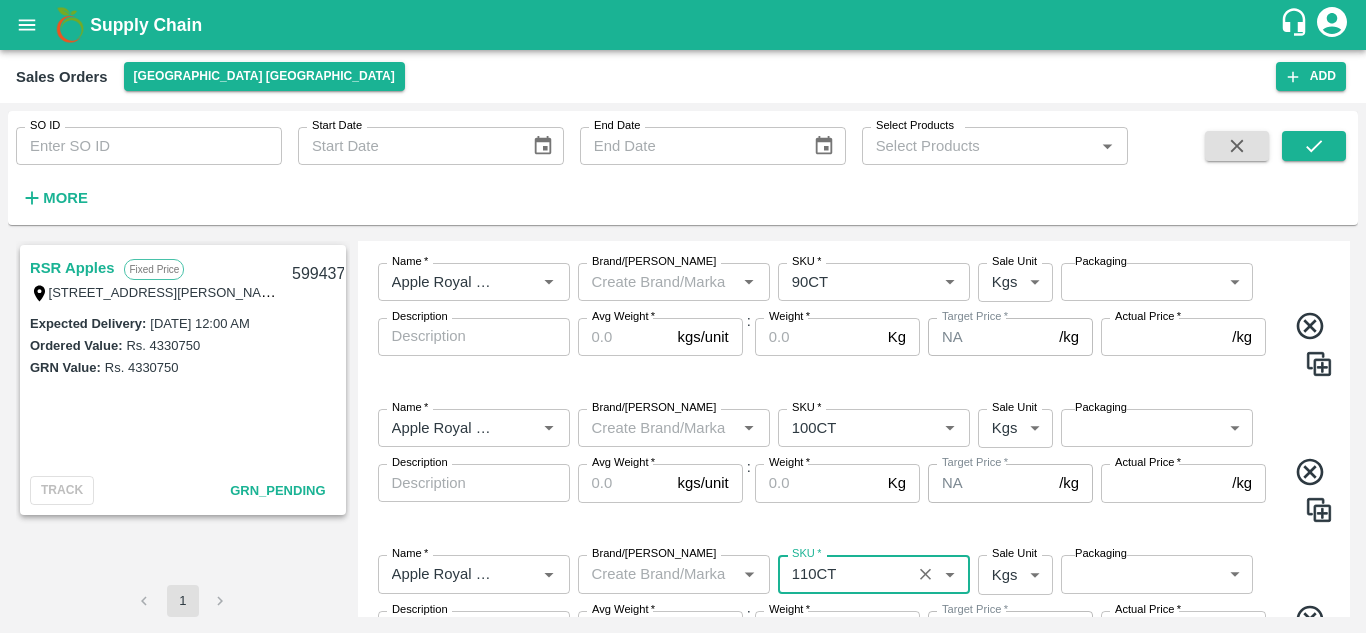 type on "NA" 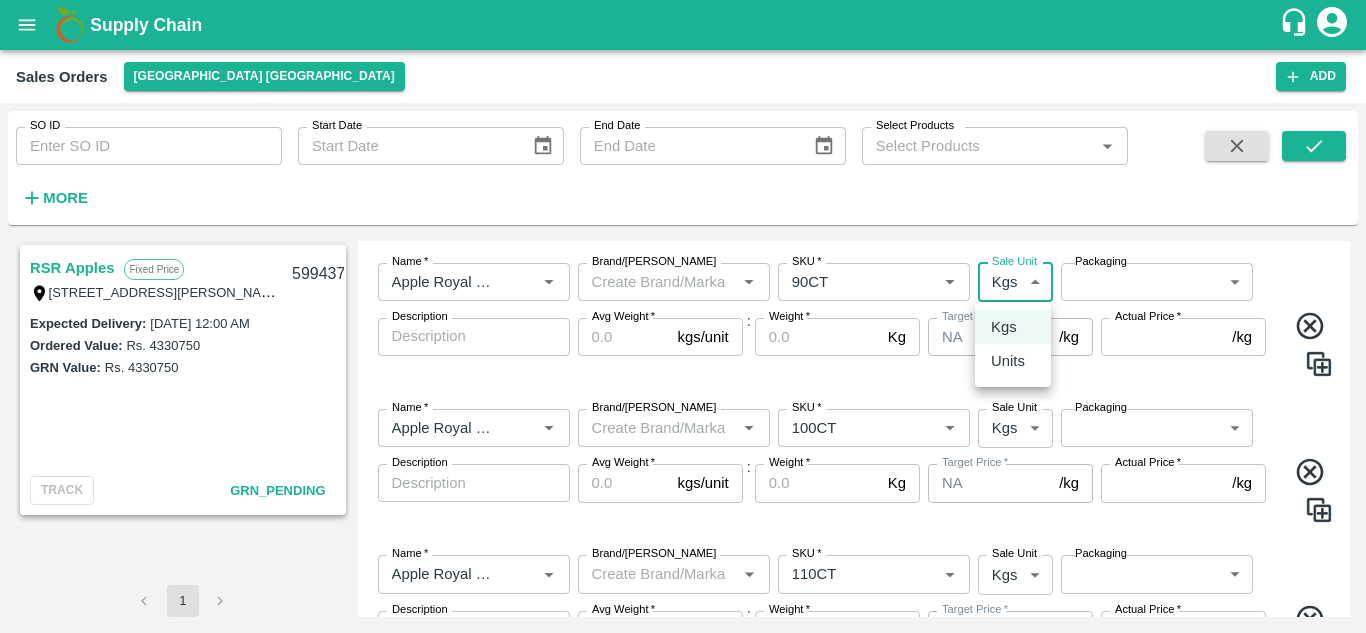 click on "Supply Chain Sales Orders Chennai DC Add SO ID SO ID Start Date Start Date End Date End Date Select Products Select Products   * More RSR Apples Fixed Price T/F 68, Koyambedu Anna fruit market, Chennai , Chennai, Tamil Nadu, 600092, India 599437 Expected Delivery : 10 Jul 2025, 12:00 AM Ordered Value: Rs.   4330750 GRN Value: Rs.   4330750 TRACK GRN_Pending 1 Add Sales Order DC   * Chennai DC 23 DC Sale Type   * Fixed Price 1 Sale Type Expected Delivery Date   * 12/07/2025 12:00 AM Expected Delivery Date KAM   * KAM   * Customer   * Customer   * Avl Credit Limit:  ₹ 2373780.04 Credit days left:  -36 Address   * Address   * Payment Mode   * Credit (Pay Later) credit Payment Mode Sales Order Items Name   * Name   * Brand/Marka Brand/Marka SKU   * SKU   * Sale Unit Kgs 1 Sale Unit Packaging ​ Packaging Description x Description Avg Weight   * kgs/unit Avg Weight   :  Weight   * Kg Weight Target Price   * NA /kg Target Price Actual Price   * /kg Actual Price Name   * *" at bounding box center [683, 316] 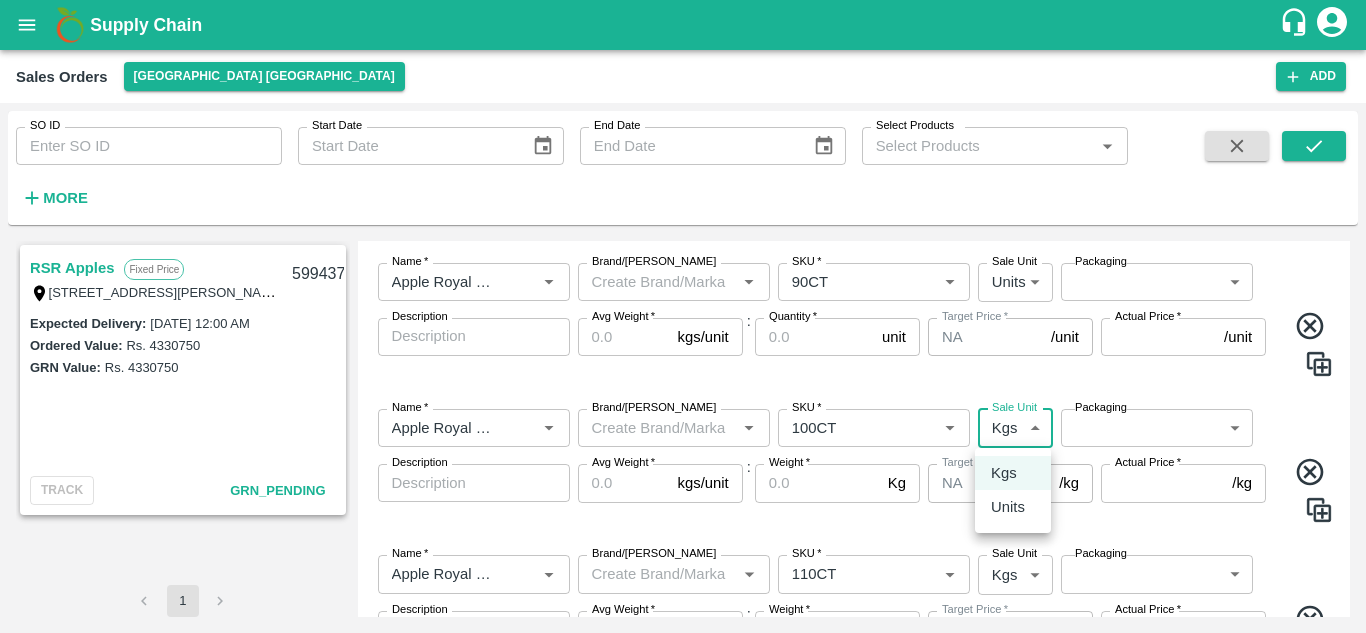 click on "Supply Chain Sales Orders Chennai DC Add SO ID SO ID Start Date Start Date End Date End Date Select Products Select Products   * More RSR Apples Fixed Price T/F 68, Koyambedu Anna fruit market, Chennai , Chennai, Tamil Nadu, 600092, India 599437 Expected Delivery : 10 Jul 2025, 12:00 AM Ordered Value: Rs.   4330750 GRN Value: Rs.   4330750 TRACK GRN_Pending 1 Add Sales Order DC   * Chennai DC 23 DC Sale Type   * Fixed Price 1 Sale Type Expected Delivery Date   * 12/07/2025 12:00 AM Expected Delivery Date KAM   * KAM   * Customer   * Customer   * Avl Credit Limit:  ₹ 2373780.04 Credit days left:  -36 Address   * Address   * Payment Mode   * Credit (Pay Later) credit Payment Mode Sales Order Items Name   * Name   * Brand/Marka Brand/Marka SKU   * SKU   * Sale Unit Units 2 Sale Unit Packaging ​ Packaging Description x Description Avg Weight   * kgs/unit Avg Weight   :  Quantity   * unit Quantity Target Price   * NA /unit Target Price Actual Price   * /unit Actual Price *" at bounding box center [683, 316] 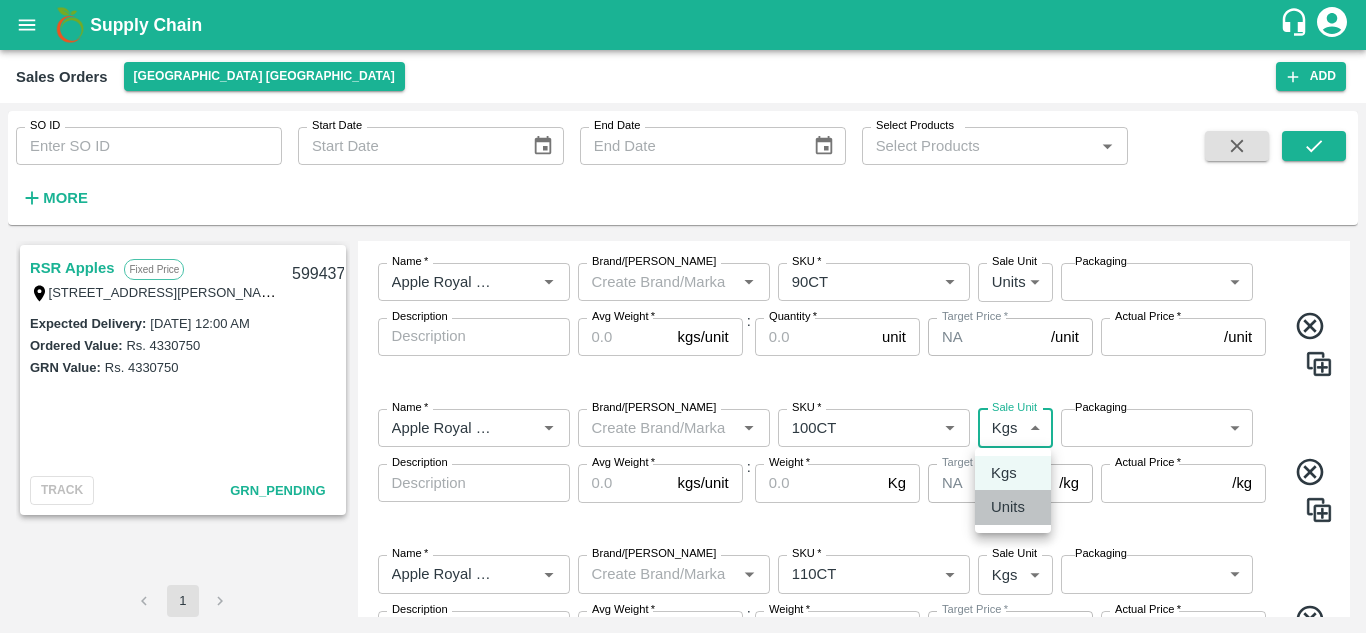 click on "Units" at bounding box center [1008, 507] 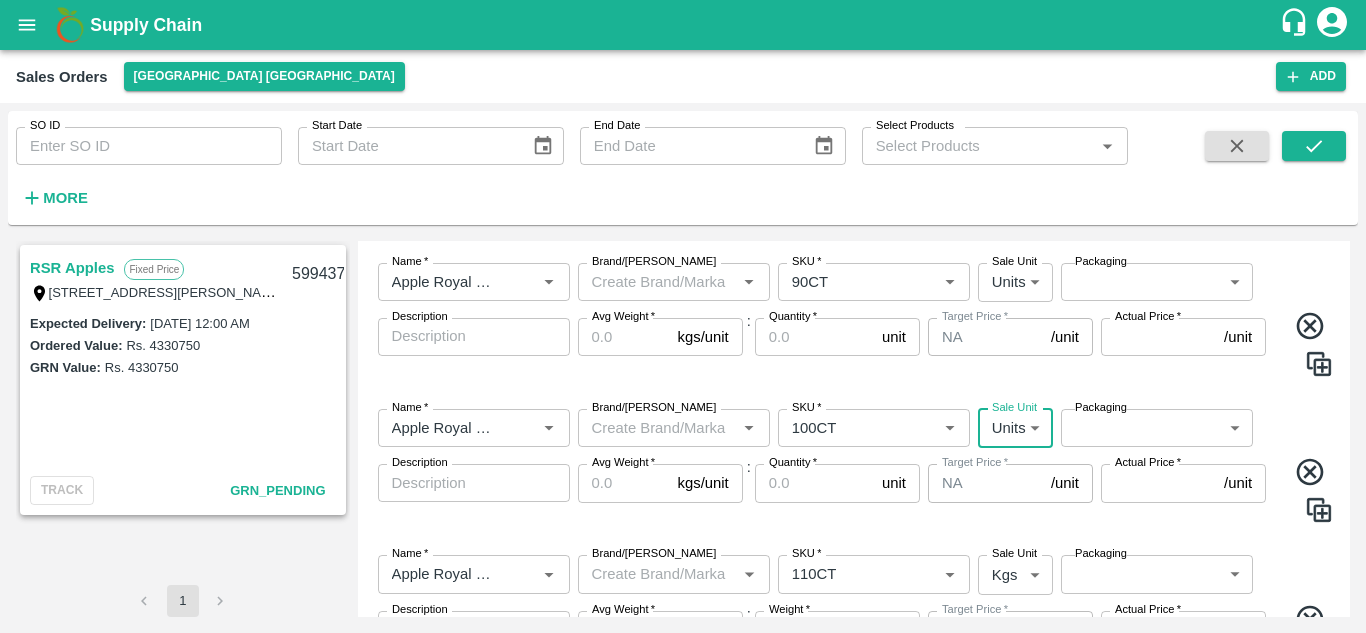 scroll, scrollTop: 443, scrollLeft: 0, axis: vertical 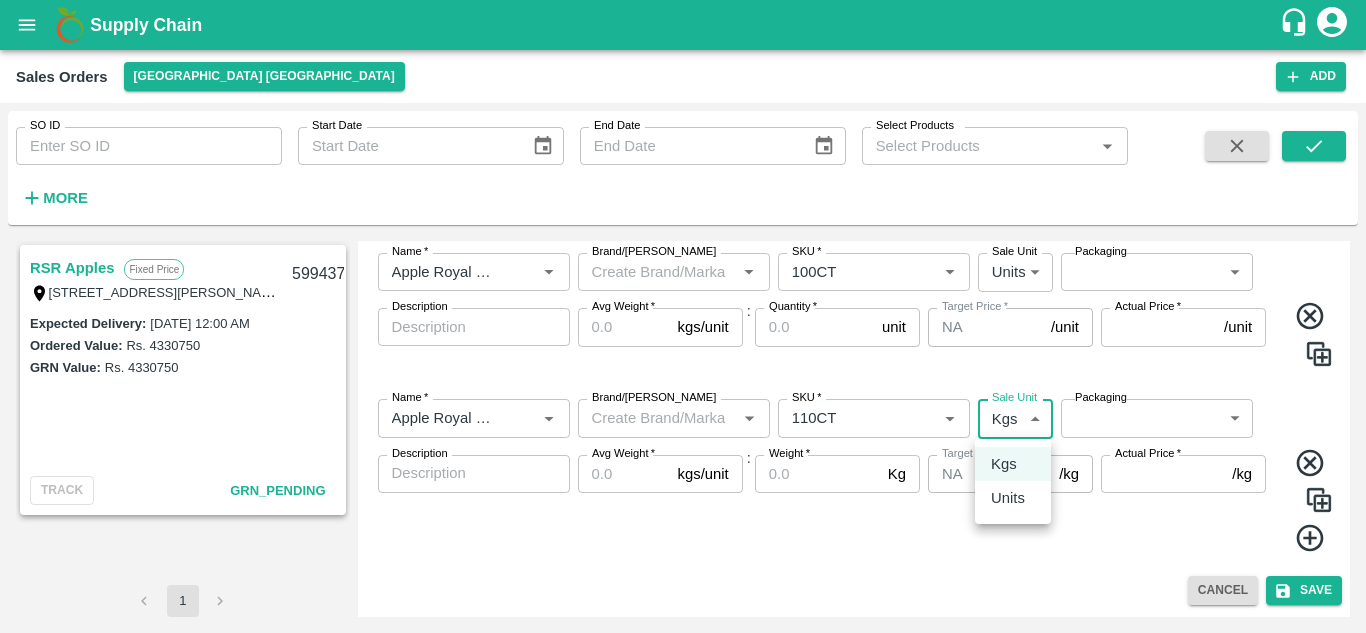 click on "Supply Chain Sales Orders Chennai DC Add SO ID SO ID Start Date Start Date End Date End Date Select Products Select Products   * More RSR Apples Fixed Price T/F 68, Koyambedu Anna fruit market, Chennai , Chennai, Tamil Nadu, 600092, India 599437 Expected Delivery : 10 Jul 2025, 12:00 AM Ordered Value: Rs.   4330750 GRN Value: Rs.   4330750 TRACK GRN_Pending 1 Add Sales Order DC   * Chennai DC 23 DC Sale Type   * Fixed Price 1 Sale Type Expected Delivery Date   * 12/07/2025 12:00 AM Expected Delivery Date KAM   * KAM   * Customer   * Customer   * Avl Credit Limit:  ₹ 2373780.04 Credit days left:  -36 Address   * Address   * Payment Mode   * Credit (Pay Later) credit Payment Mode Sales Order Items Name   * Name   * Brand/Marka Brand/Marka SKU   * SKU   * Sale Unit Units 2 Sale Unit Packaging ​ Packaging Description x Description Avg Weight   * kgs/unit Avg Weight   :  Quantity   * unit Quantity Target Price   * NA /unit Target Price Actual Price   * /unit Actual Price *" at bounding box center [683, 316] 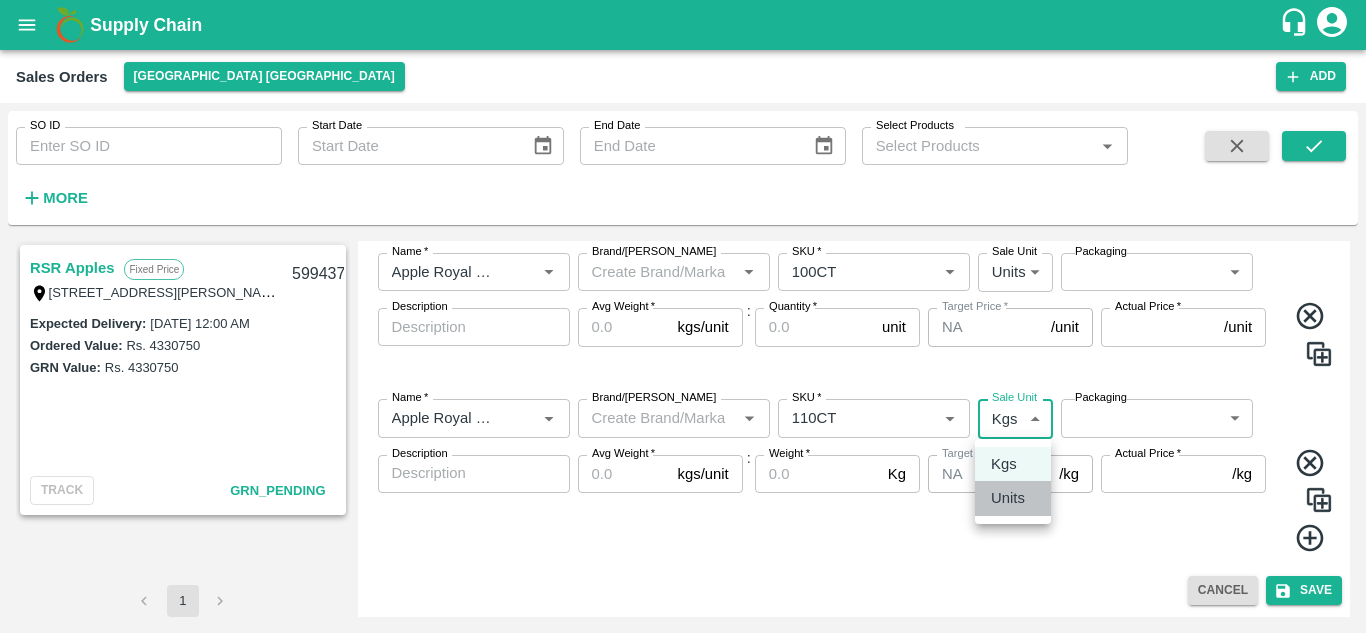 click on "Units" at bounding box center (1008, 498) 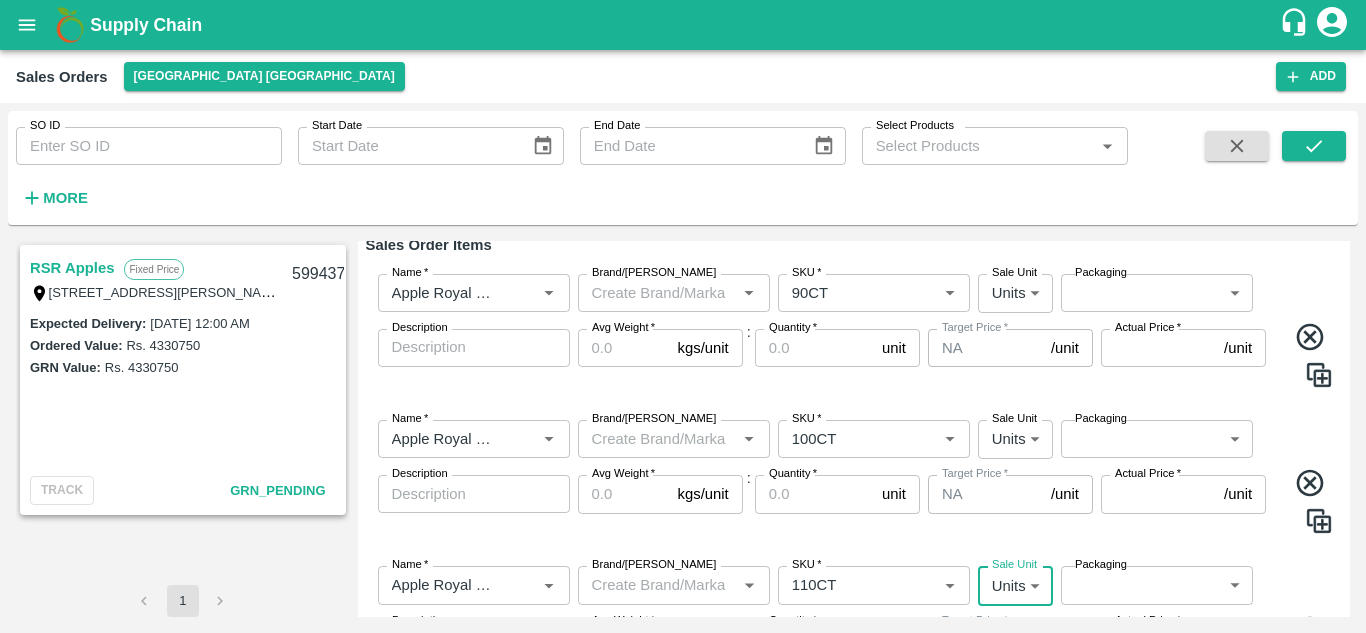 scroll, scrollTop: 275, scrollLeft: 0, axis: vertical 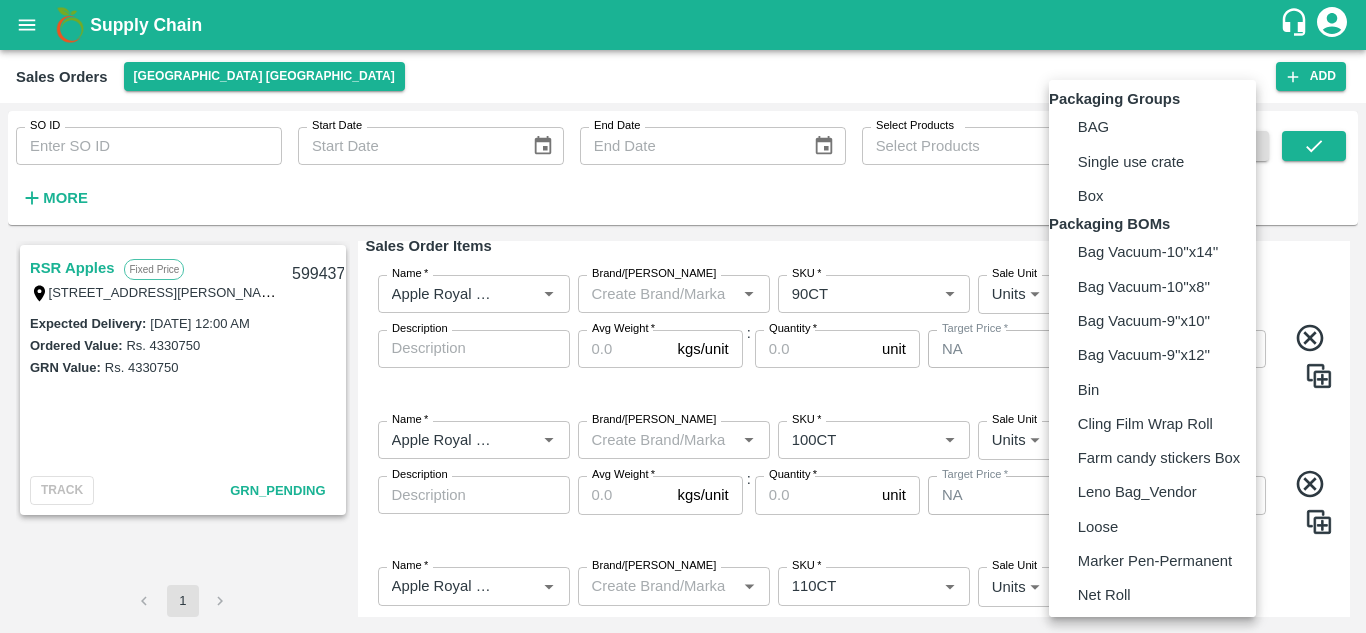 click on "Supply Chain Sales Orders Chennai DC Add SO ID SO ID Start Date Start Date End Date End Date Select Products Select Products   * More RSR Apples Fixed Price T/F 68, Koyambedu Anna fruit market, Chennai , Chennai, Tamil Nadu, 600092, India 599437 Expected Delivery : 10 Jul 2025, 12:00 AM Ordered Value: Rs.   4330750 GRN Value: Rs.   4330750 TRACK GRN_Pending 1 Add Sales Order DC   * Chennai DC 23 DC Sale Type   * Fixed Price 1 Sale Type Expected Delivery Date   * 12/07/2025 12:00 AM Expected Delivery Date KAM   * KAM   * Customer   * Customer   * Avl Credit Limit:  ₹ 2373780.04 Credit days left:  -36 Address   * Address   * Payment Mode   * Credit (Pay Later) credit Payment Mode Sales Order Items Name   * Name   * Brand/Marka Brand/Marka SKU   * SKU   * Sale Unit Units 2 Sale Unit Packaging ​ Packaging Description x Description Avg Weight   * kgs/unit Avg Weight   :  Quantity   * unit Quantity Target Price   * NA /unit Target Price Actual Price   * /unit Actual Price *" at bounding box center [683, 316] 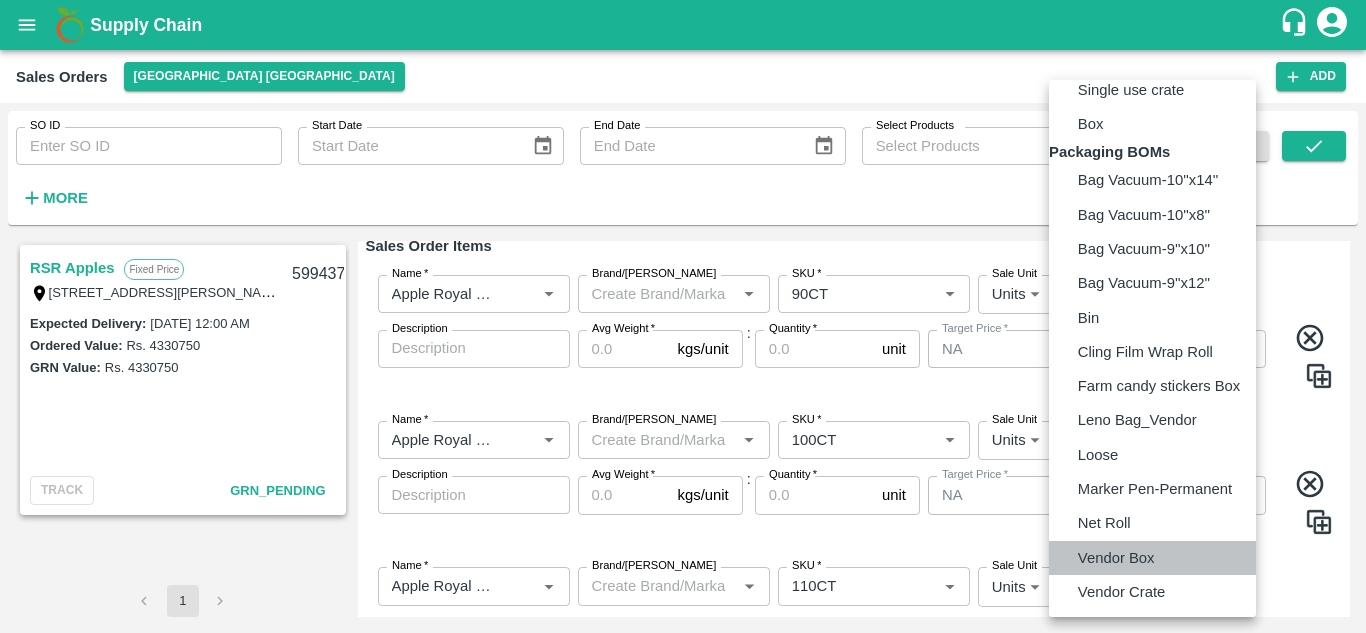 click on "Vendor Box" at bounding box center [1116, 558] 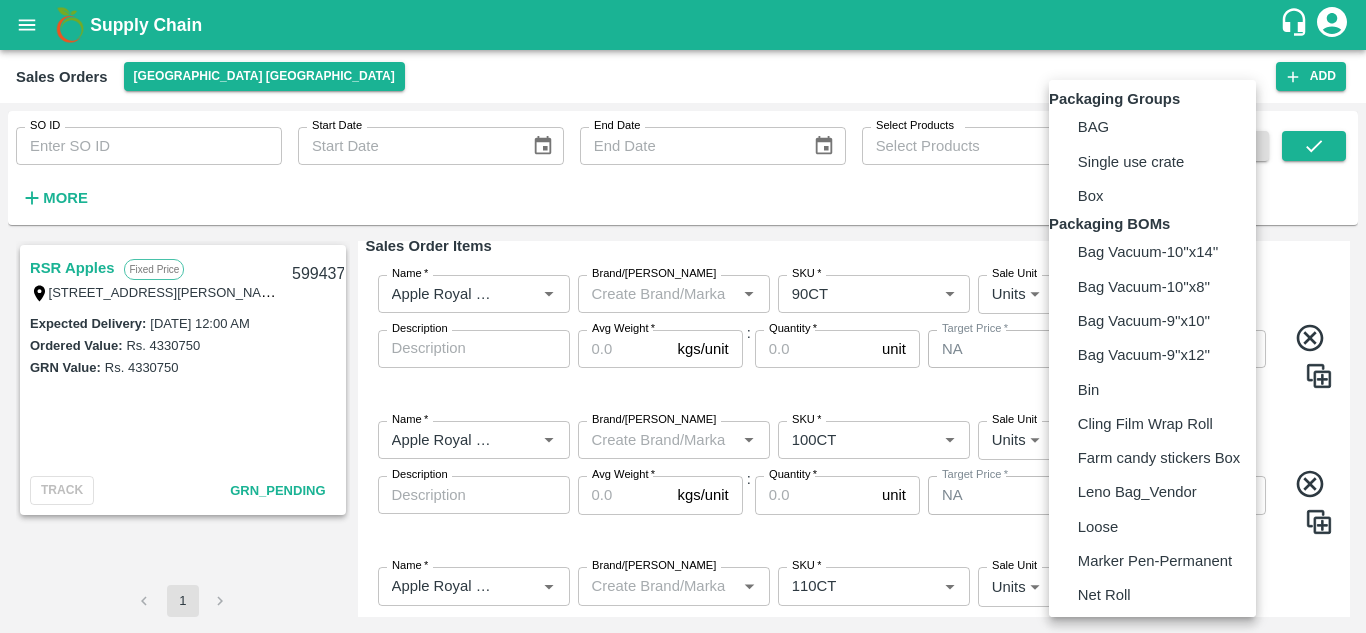 click on "Supply Chain Sales Orders Chennai DC Add SO ID SO ID Start Date Start Date End Date End Date Select Products Select Products   * More RSR Apples Fixed Price T/F 68, Koyambedu Anna fruit market, Chennai , Chennai, Tamil Nadu, 600092, India 599437 Expected Delivery : 10 Jul 2025, 12:00 AM Ordered Value: Rs.   4330750 GRN Value: Rs.   4330750 TRACK GRN_Pending 1 Add Sales Order DC   * Chennai DC 23 DC Sale Type   * Fixed Price 1 Sale Type Expected Delivery Date   * 12/07/2025 12:00 AM Expected Delivery Date KAM   * KAM   * Customer   * Customer   * Avl Credit Limit:  ₹ 2373780.04 Credit days left:  -36 Address   * Address   * Payment Mode   * Credit (Pay Later) credit Payment Mode Sales Order Items Name   * Name   * Brand/Marka Brand/Marka SKU   * SKU   * Sale Unit Units 2 Sale Unit Packaging Vendor Box BOM/276 Packaging Description x Description Avg Weight   * kgs/unit Avg Weight   :  Quantity   * unit Quantity Target Price   * NA /unit Target Price Actual Price   * /unit" at bounding box center (683, 316) 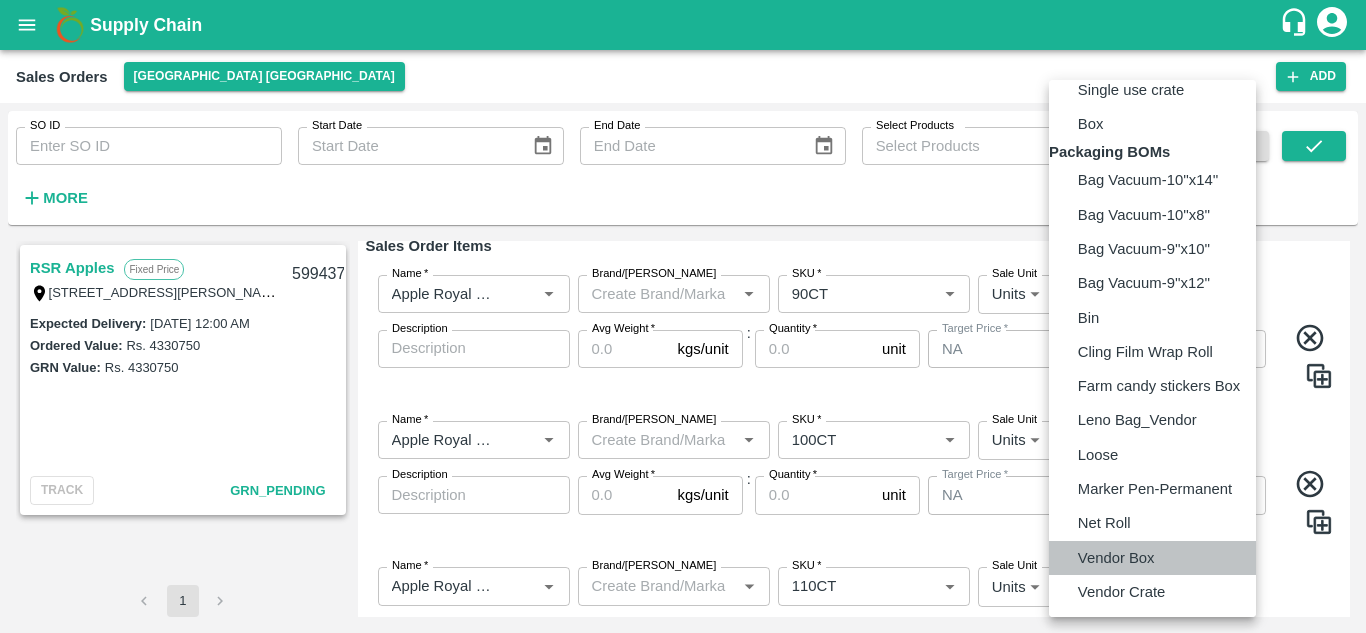 click on "Vendor Box" at bounding box center (1116, 558) 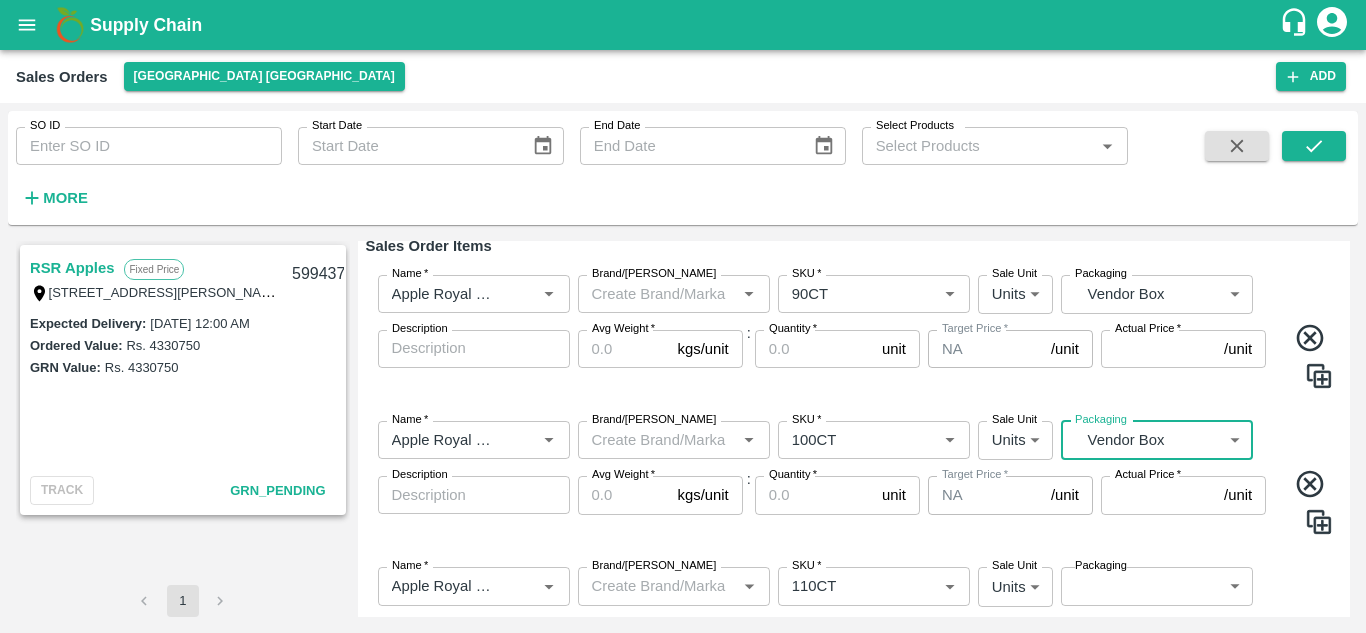 scroll, scrollTop: 443, scrollLeft: 0, axis: vertical 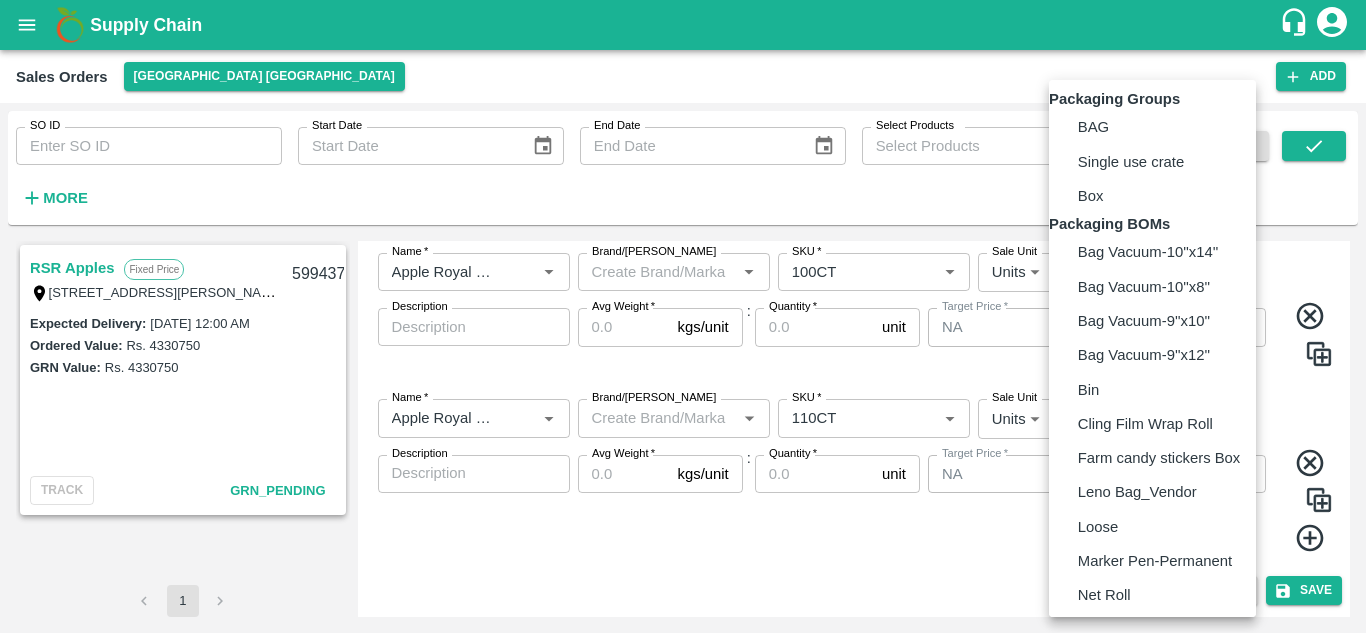 click on "Supply Chain Sales Orders Chennai DC Add SO ID SO ID Start Date Start Date End Date End Date Select Products Select Products   * More RSR Apples Fixed Price T/F 68, Koyambedu Anna fruit market, Chennai , Chennai, Tamil Nadu, 600092, India 599437 Expected Delivery : 10 Jul 2025, 12:00 AM Ordered Value: Rs.   4330750 GRN Value: Rs.   4330750 TRACK GRN_Pending 1 Add Sales Order DC   * Chennai DC 23 DC Sale Type   * Fixed Price 1 Sale Type Expected Delivery Date   * 12/07/2025 12:00 AM Expected Delivery Date KAM   * KAM   * Customer   * Customer   * Avl Credit Limit:  ₹ 2373780.04 Credit days left:  -36 Address   * Address   * Payment Mode   * Credit (Pay Later) credit Payment Mode Sales Order Items Name   * Name   * Brand/Marka Brand/Marka SKU   * SKU   * Sale Unit Units 2 Sale Unit Packaging Vendor Box BOM/276 Packaging Description x Description Avg Weight   * kgs/unit Avg Weight   :  Quantity   * unit Quantity Target Price   * NA /unit Target Price Actual Price   * /unit" at bounding box center [683, 316] 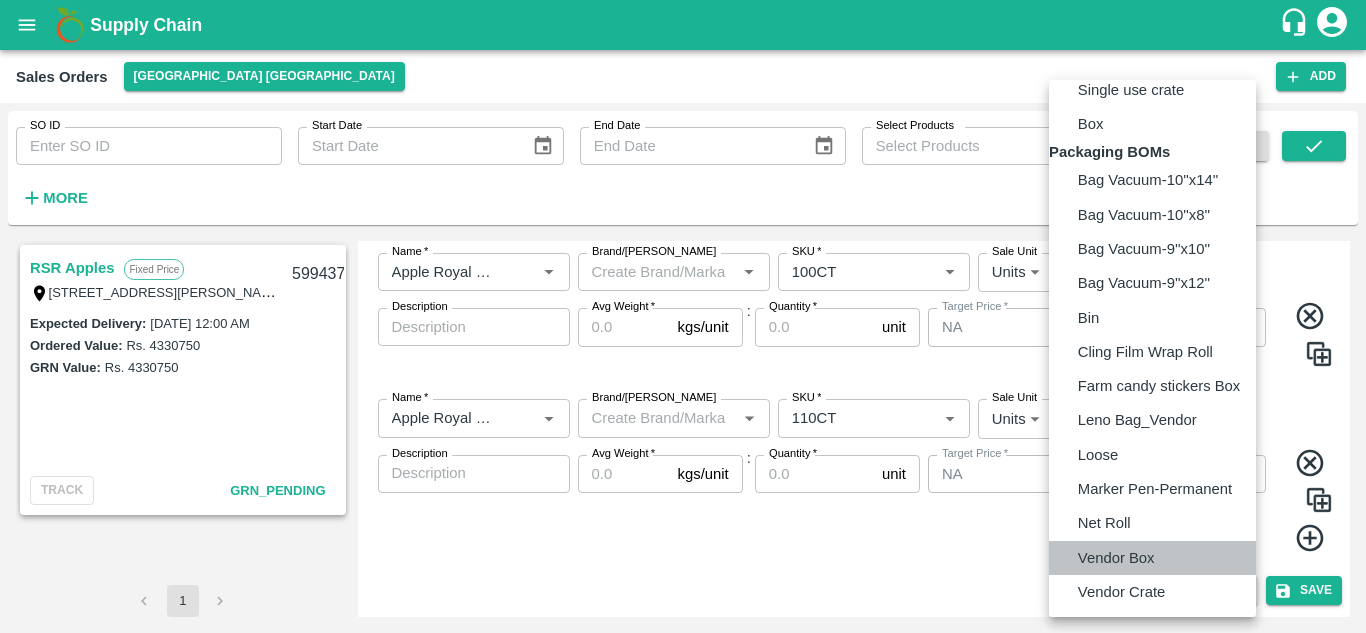 click on "Vendor Box" at bounding box center (1116, 558) 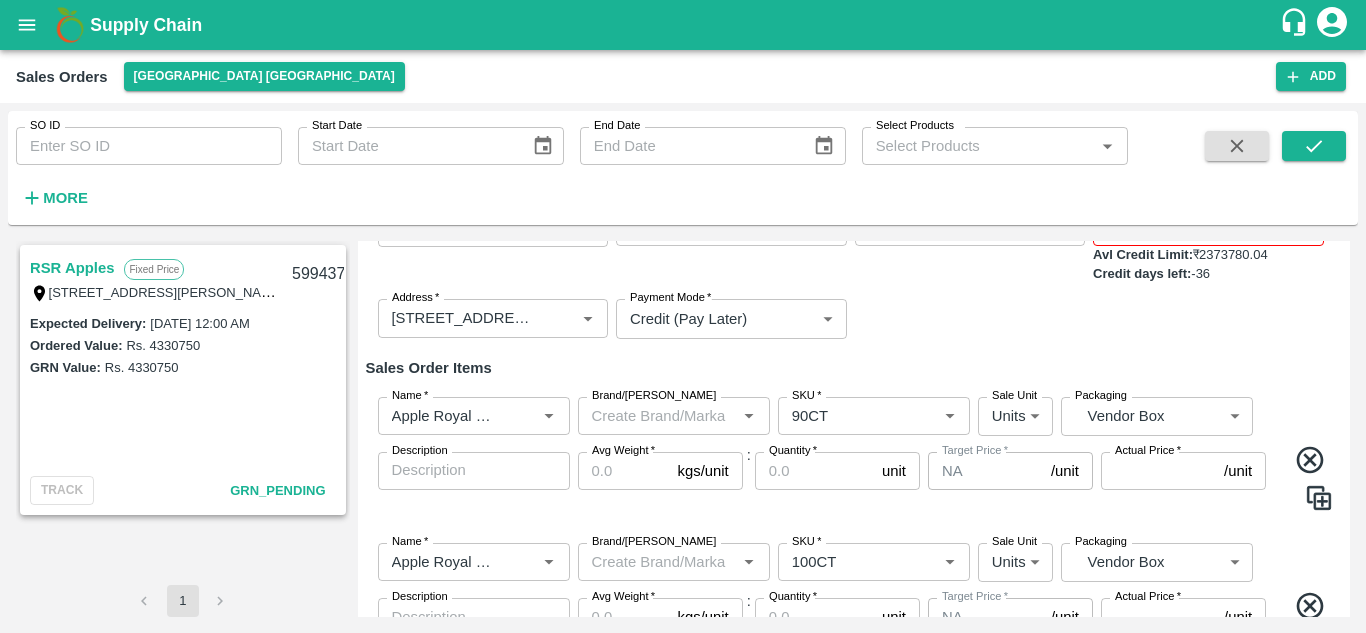 scroll, scrollTop: 152, scrollLeft: 0, axis: vertical 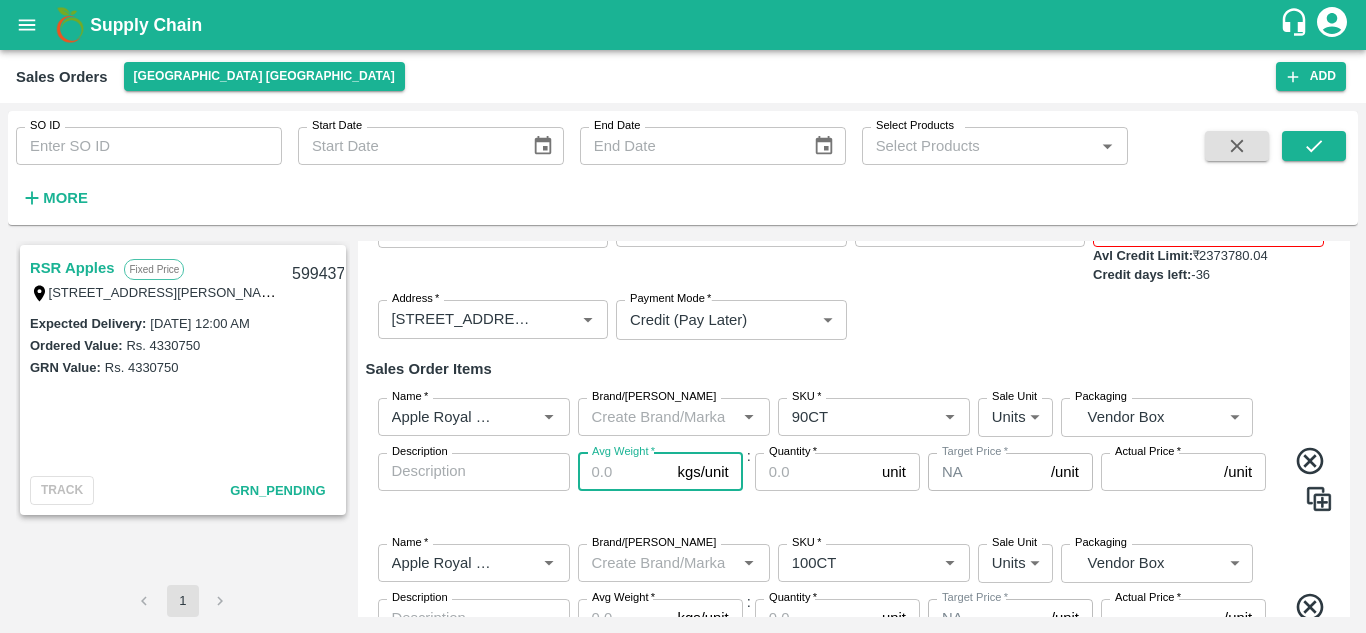 click on "Avg Weight   *" at bounding box center [624, 472] 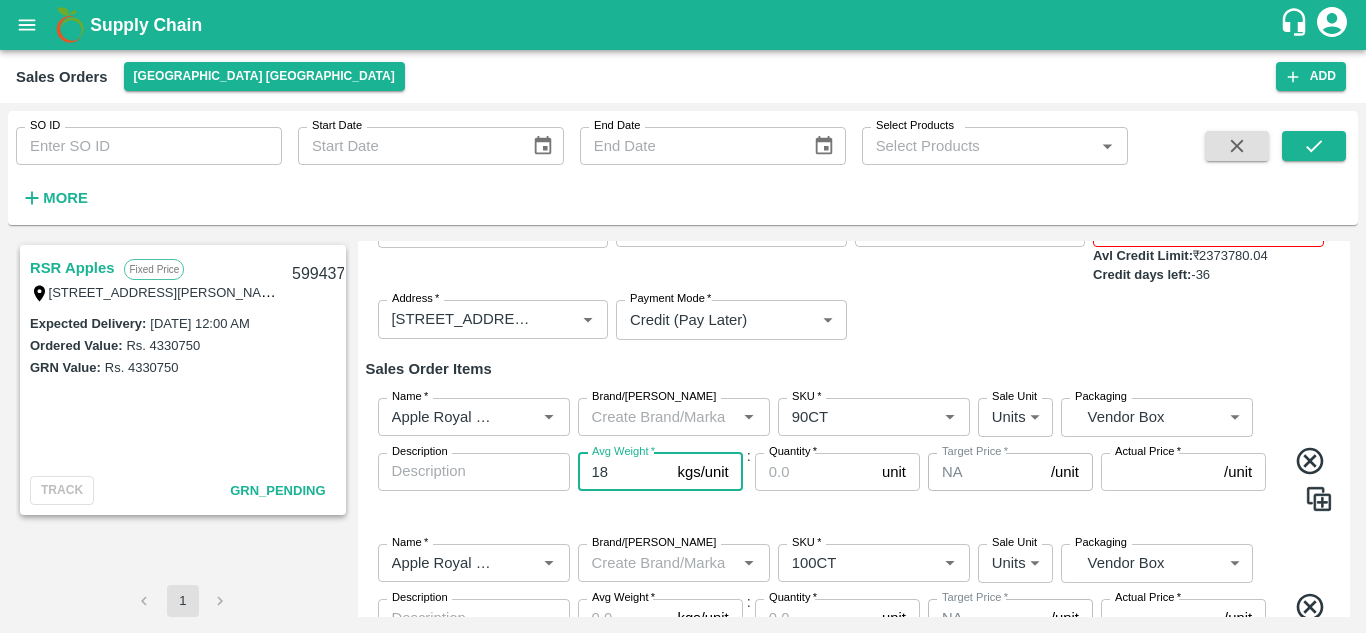 click on "18" at bounding box center (624, 472) 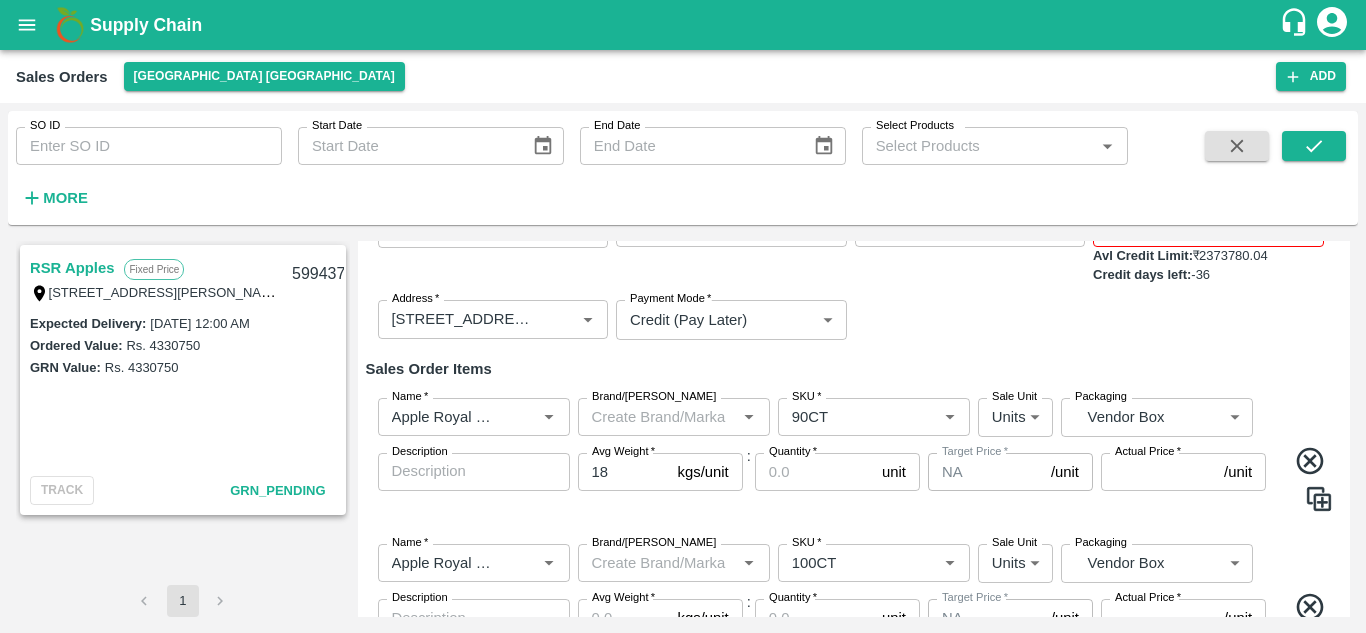 click on "Name   * Name   * Brand/Marka Brand/Marka SKU   * SKU   * Sale Unit Units 2 Sale Unit Packaging Vendor Box BOM/276 Packaging Description x Description Avg Weight   * 18 kgs/unit Avg Weight   :  Quantity   * unit Quantity Target Price   * NA /unit Target Price Actual Price   * /unit Actual Price" at bounding box center (854, 455) 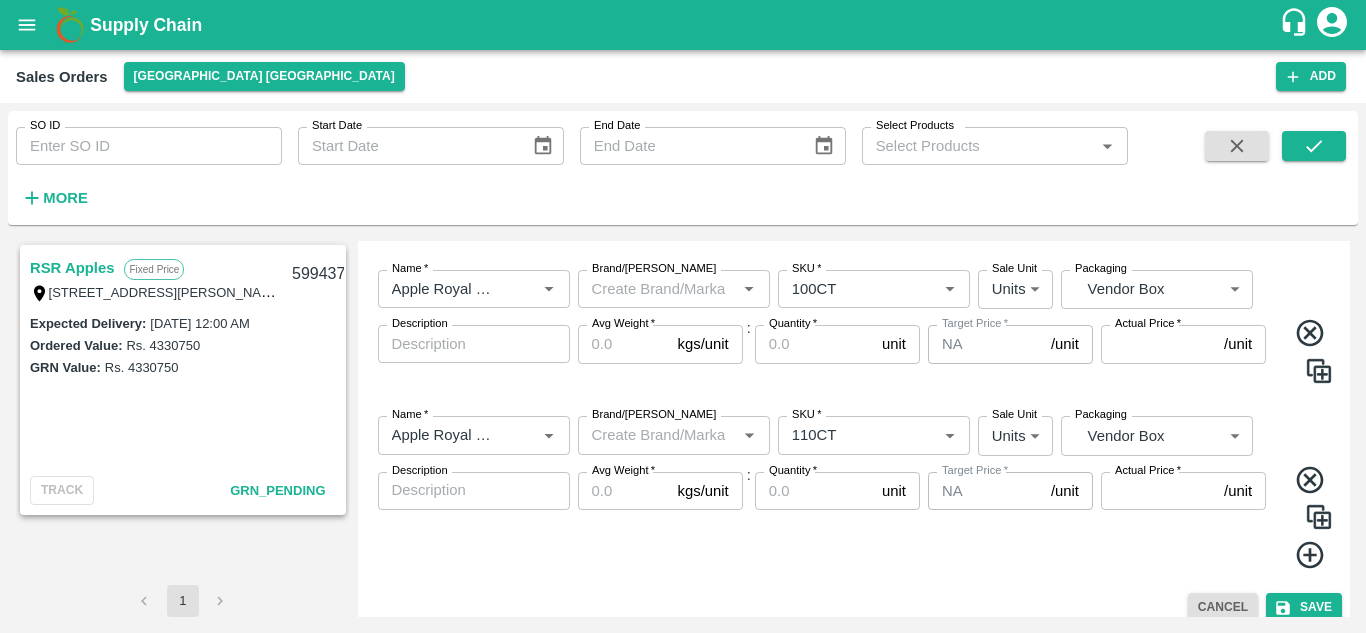 scroll, scrollTop: 429, scrollLeft: 0, axis: vertical 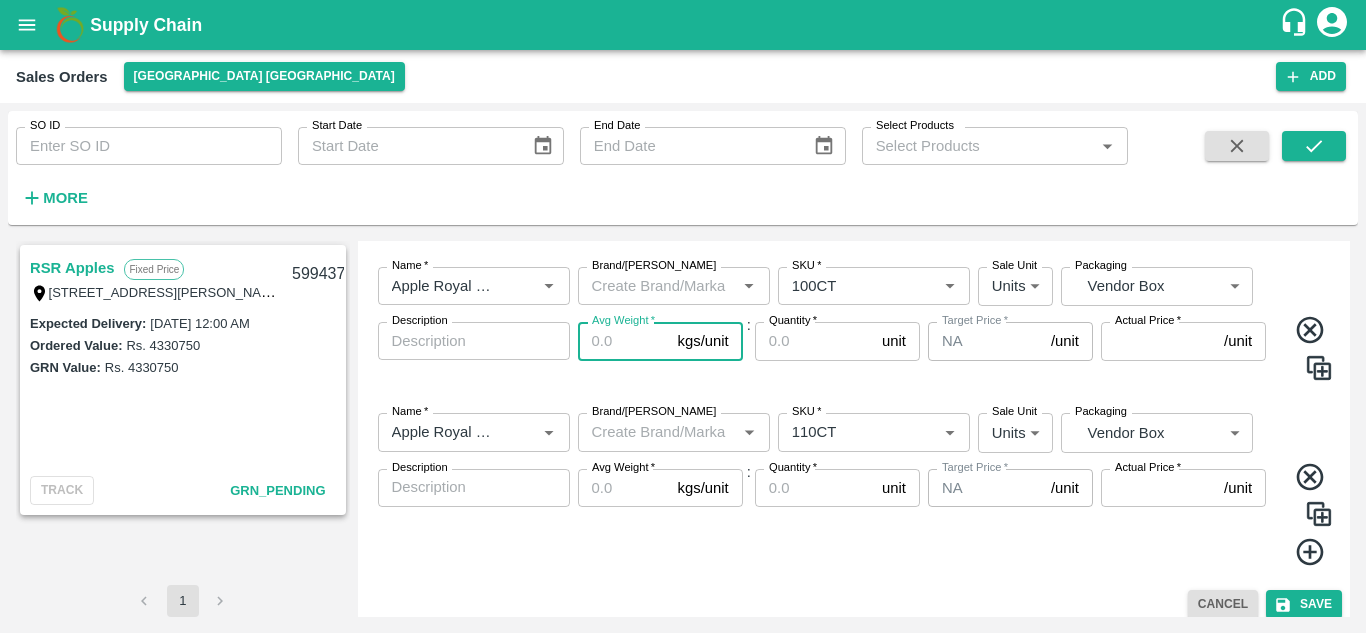 click on "Avg Weight   *" at bounding box center (624, 341) 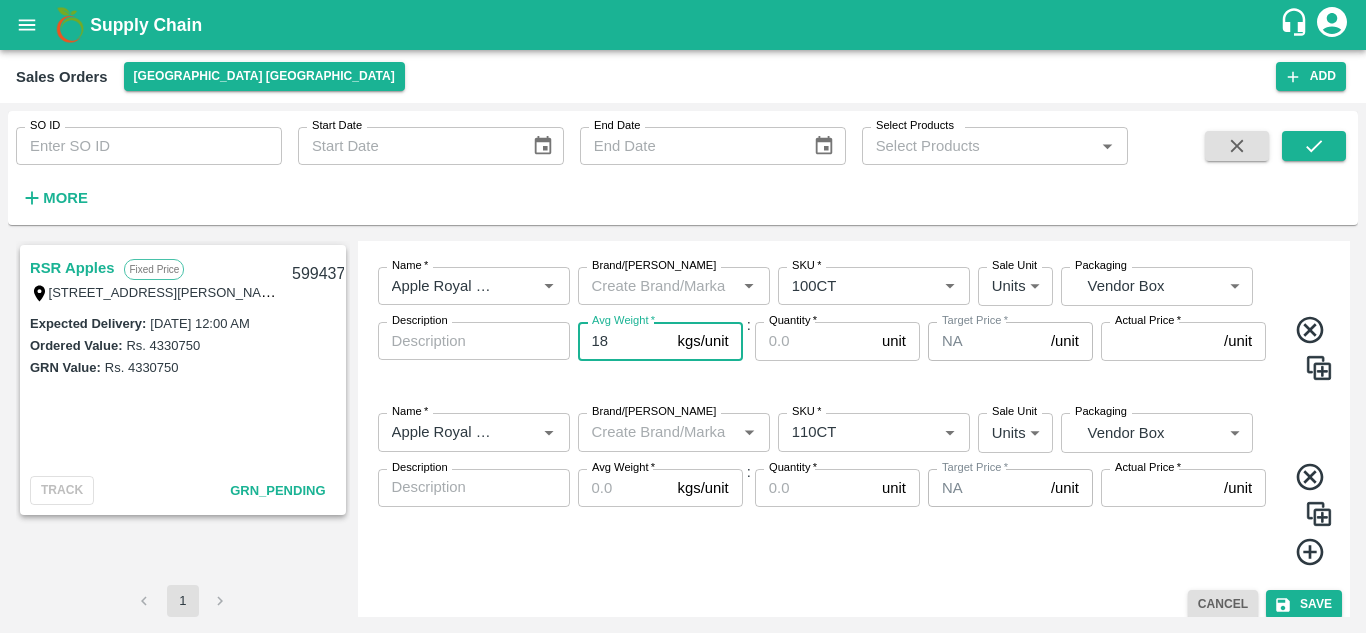 type on "18" 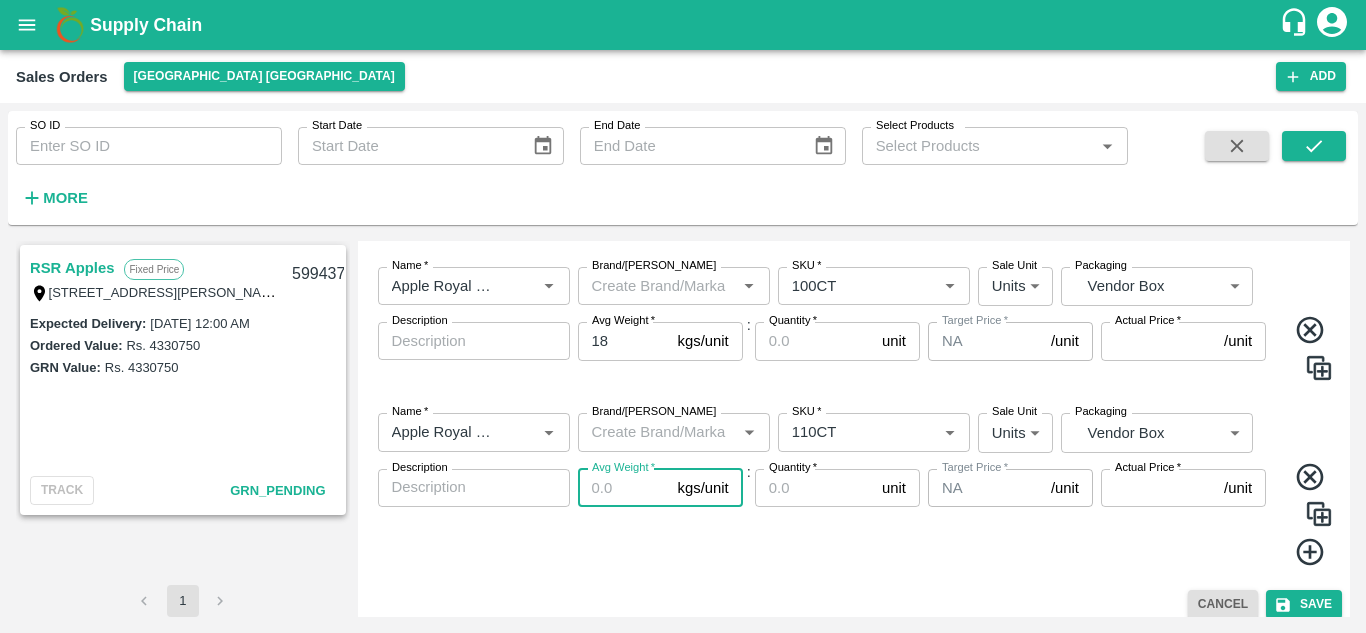 click on "Avg Weight   *" at bounding box center [624, 488] 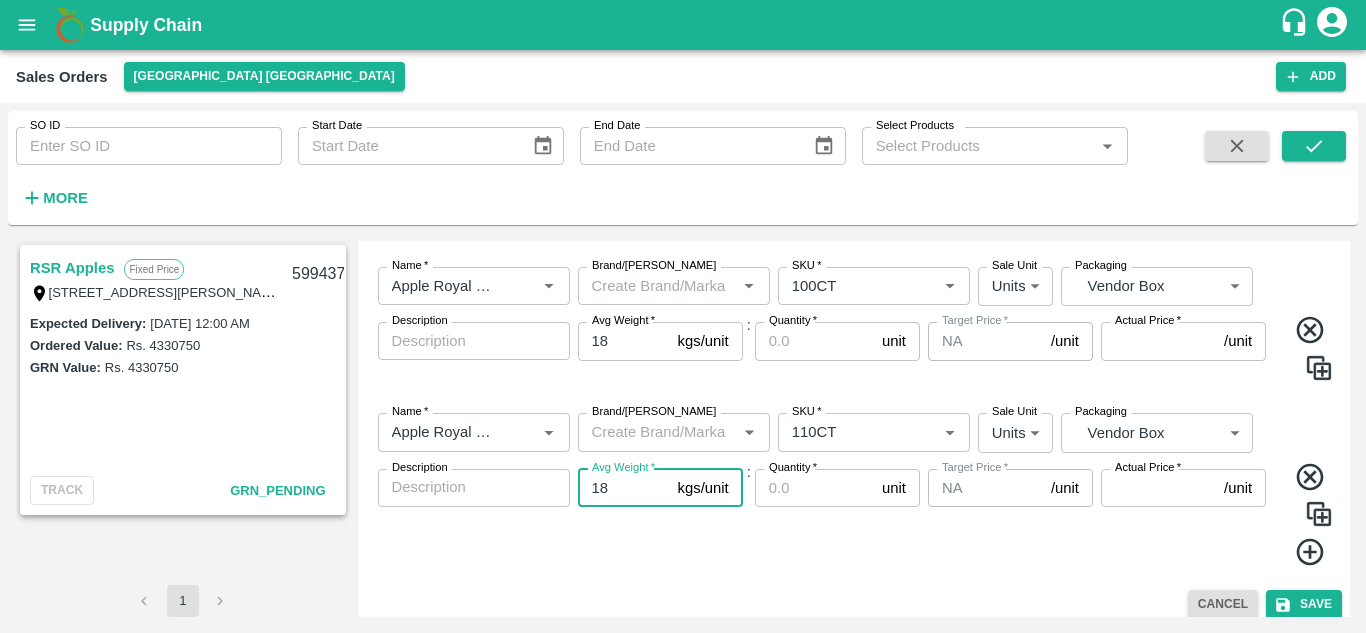 type on "18" 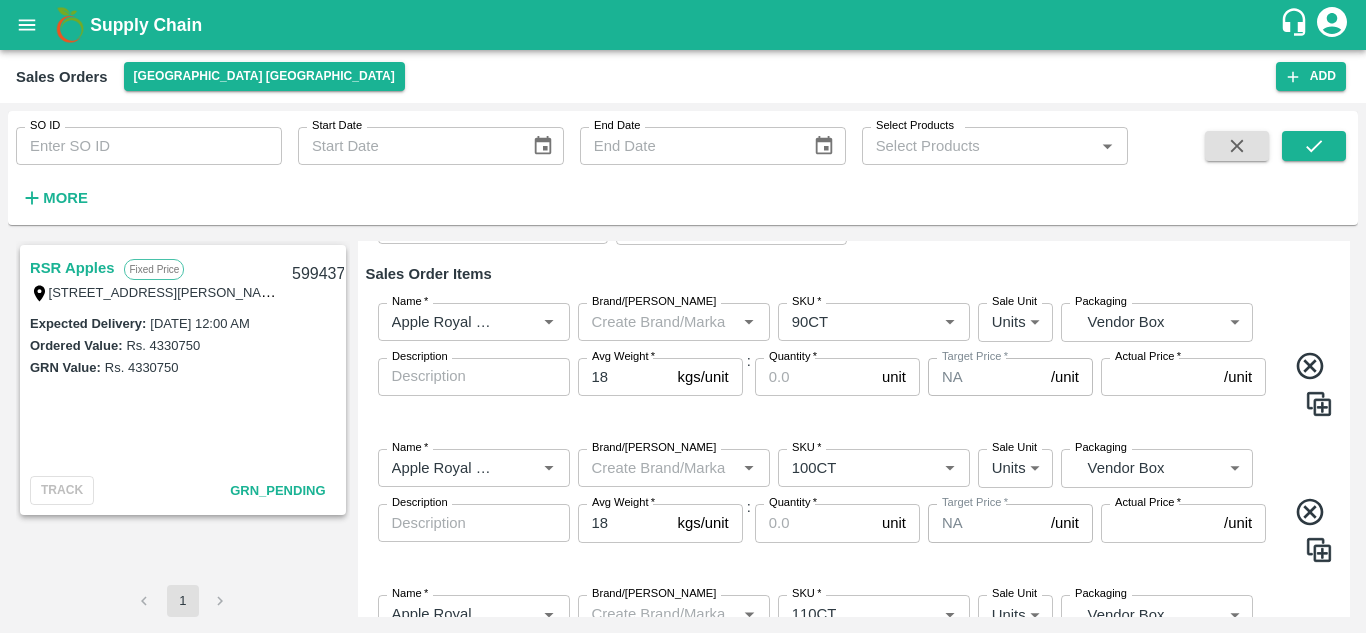 scroll, scrollTop: 245, scrollLeft: 0, axis: vertical 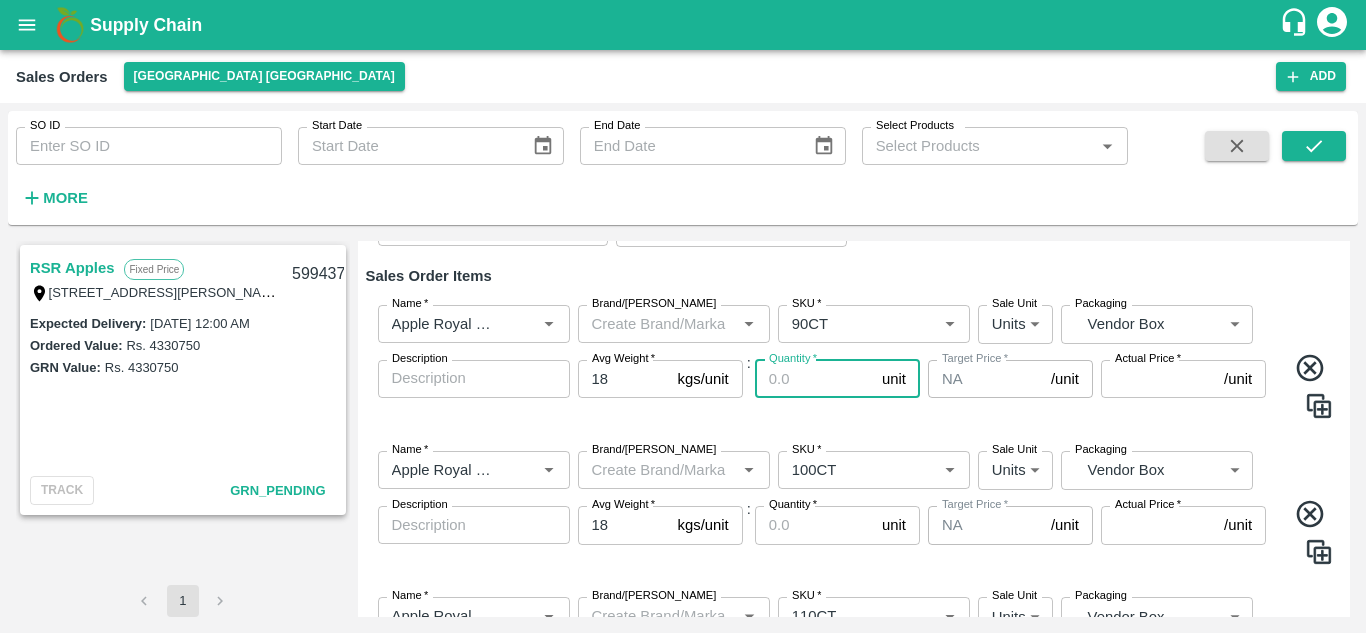 click on "Quantity   *" at bounding box center (814, 379) 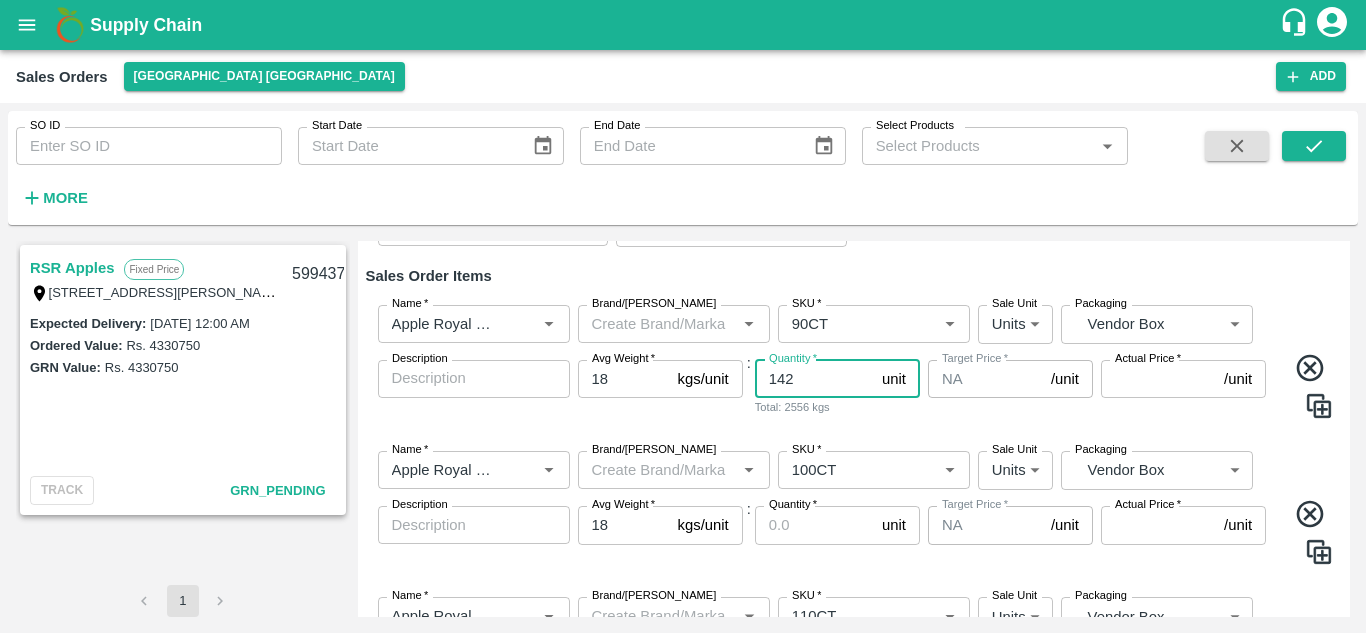 type on "142" 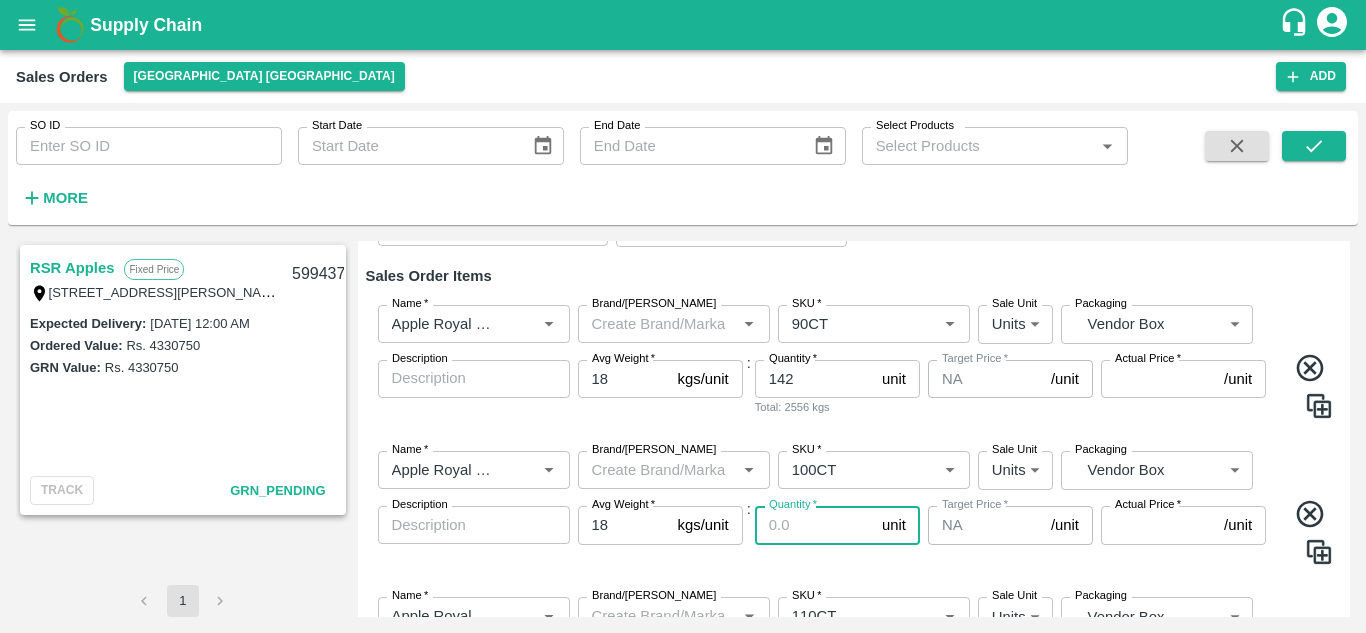 click on "Quantity   *" at bounding box center [814, 525] 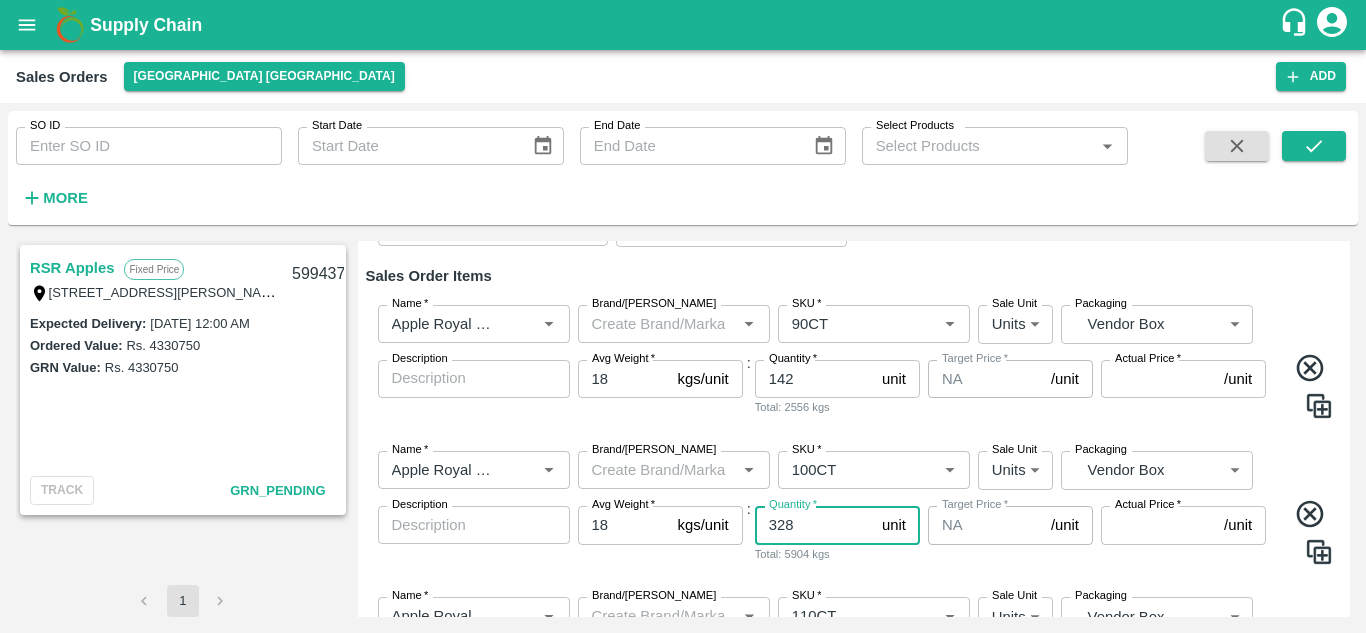 type on "328" 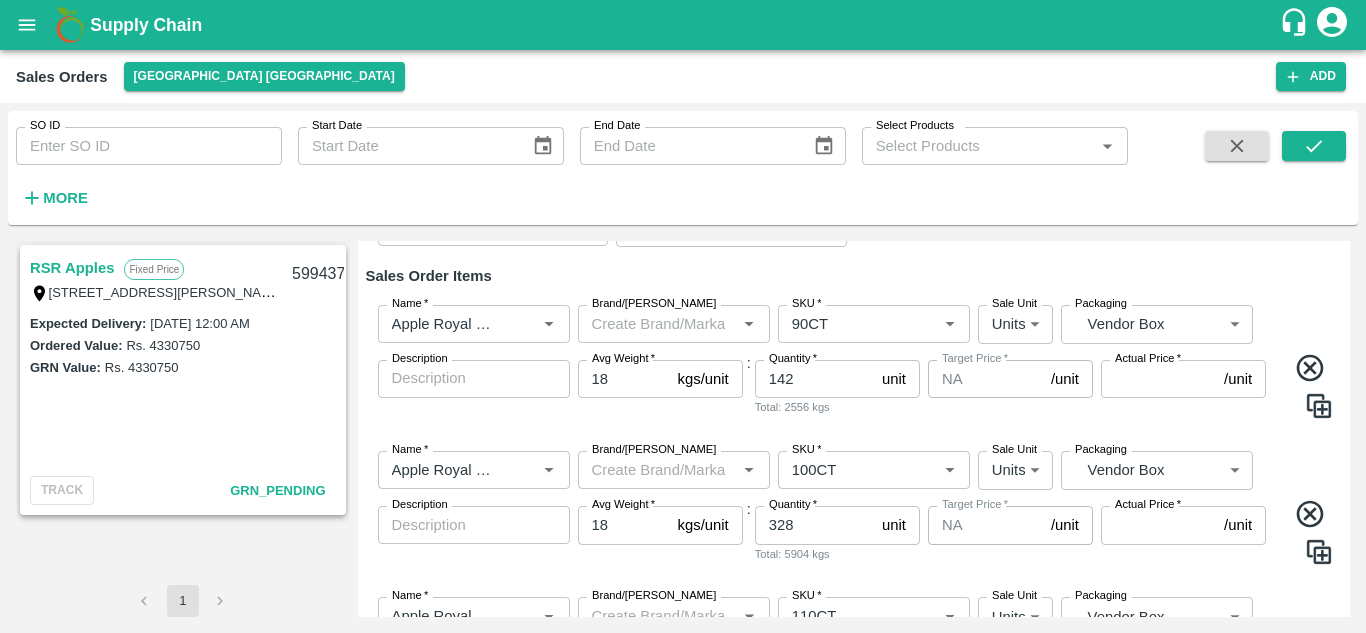 click on "Name   * Name   * Brand/Marka Brand/Marka SKU   * SKU   * Sale Unit Units 2 Sale Unit Packaging Vendor Box BOM/276 Packaging Description x Description Avg Weight   * 18 kgs/unit Avg Weight   :  Quantity   * 142 unit Quantity Total: 2556 kgs Target Price   * NA /unit Target Price Actual Price   * /unit Actual Price" at bounding box center (854, 362) 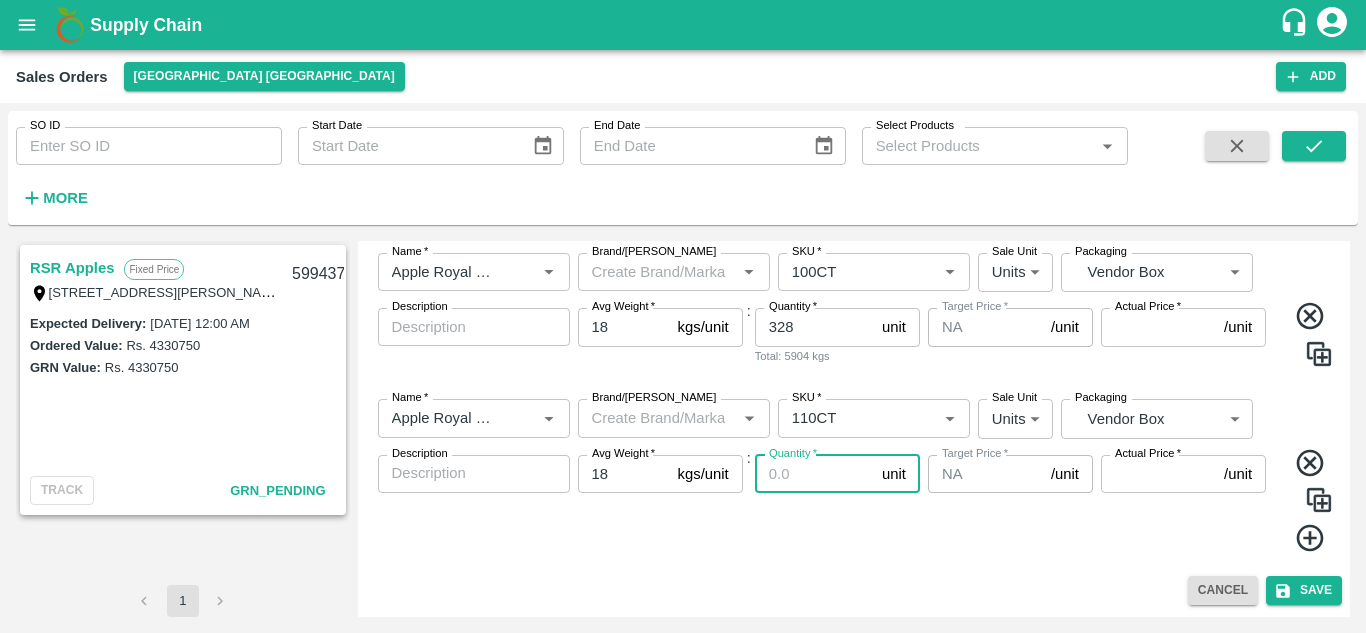 click on "Quantity   *" at bounding box center [814, 474] 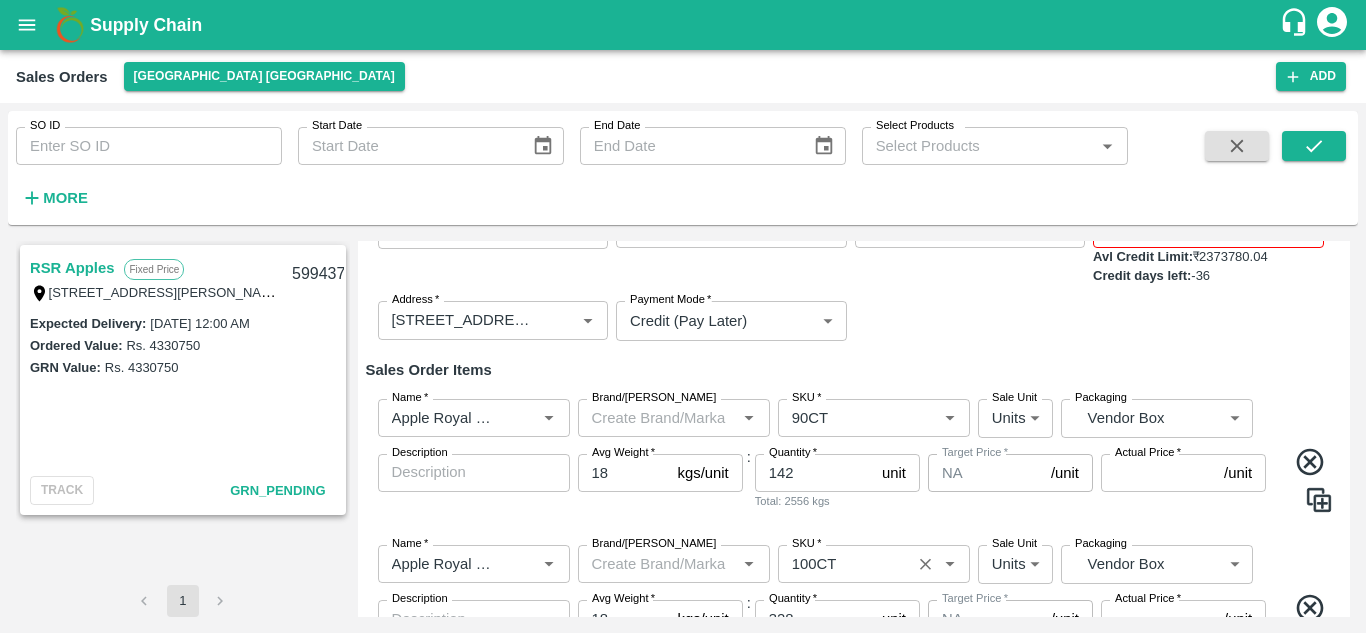 scroll, scrollTop: 150, scrollLeft: 0, axis: vertical 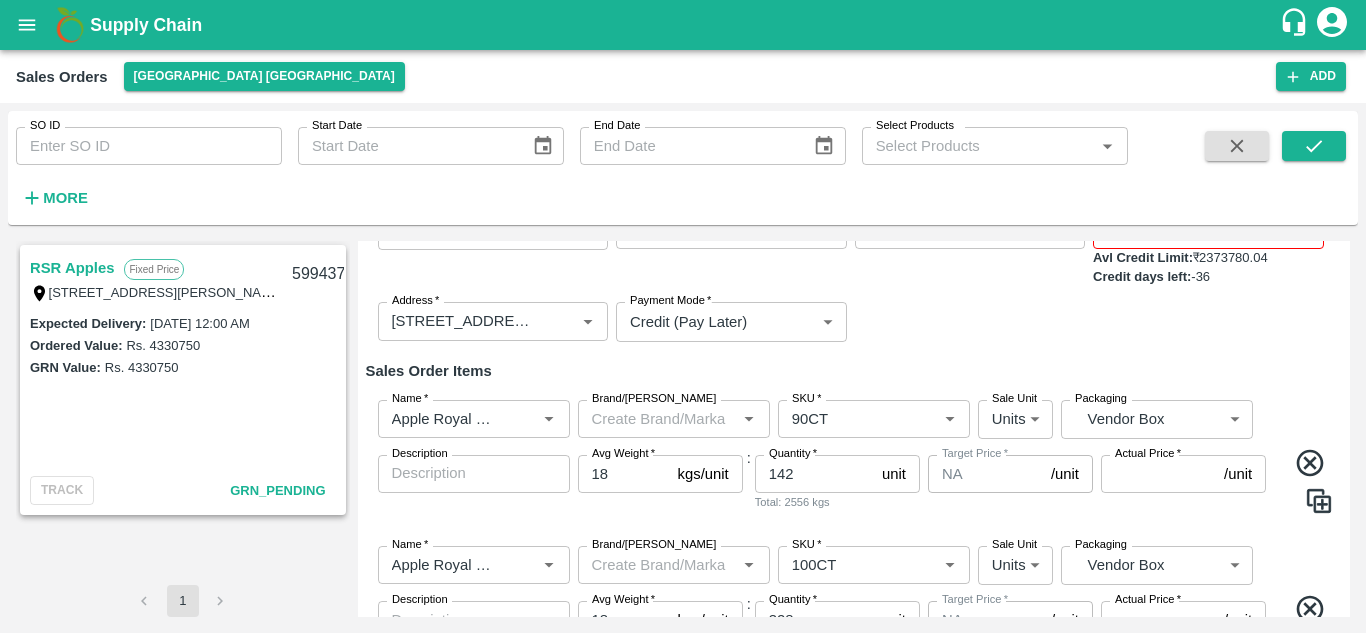 type on "578" 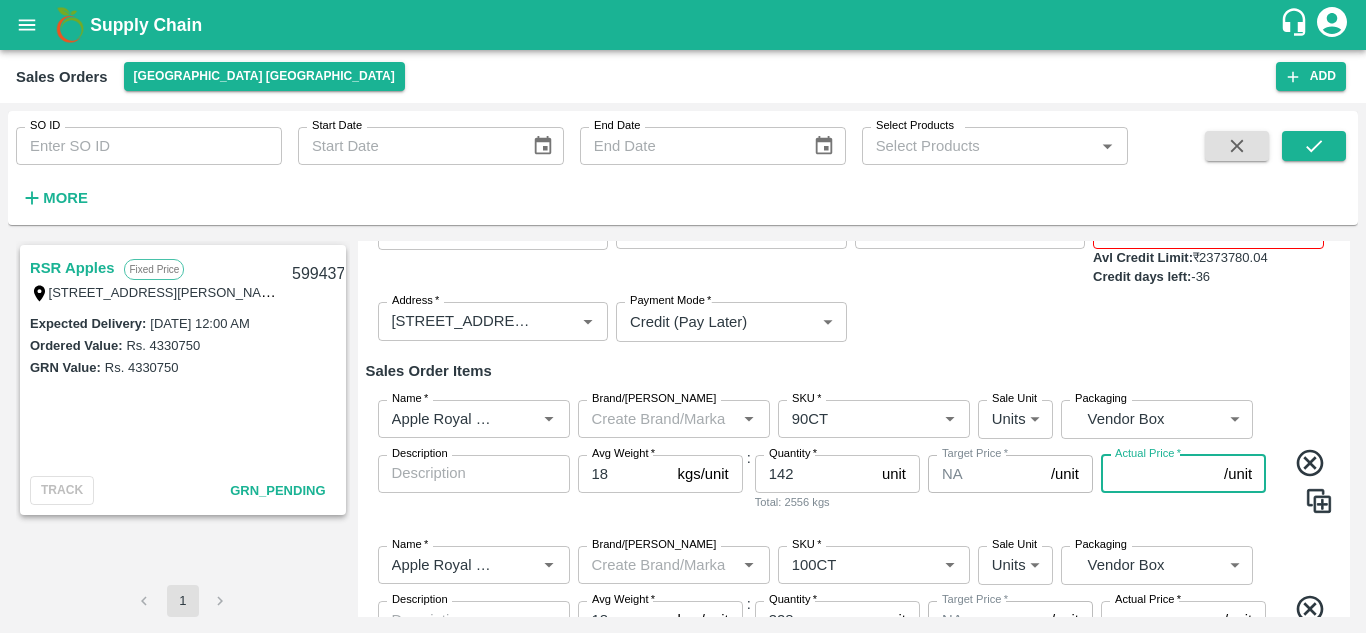 click on "Actual Price   *" at bounding box center (1158, 474) 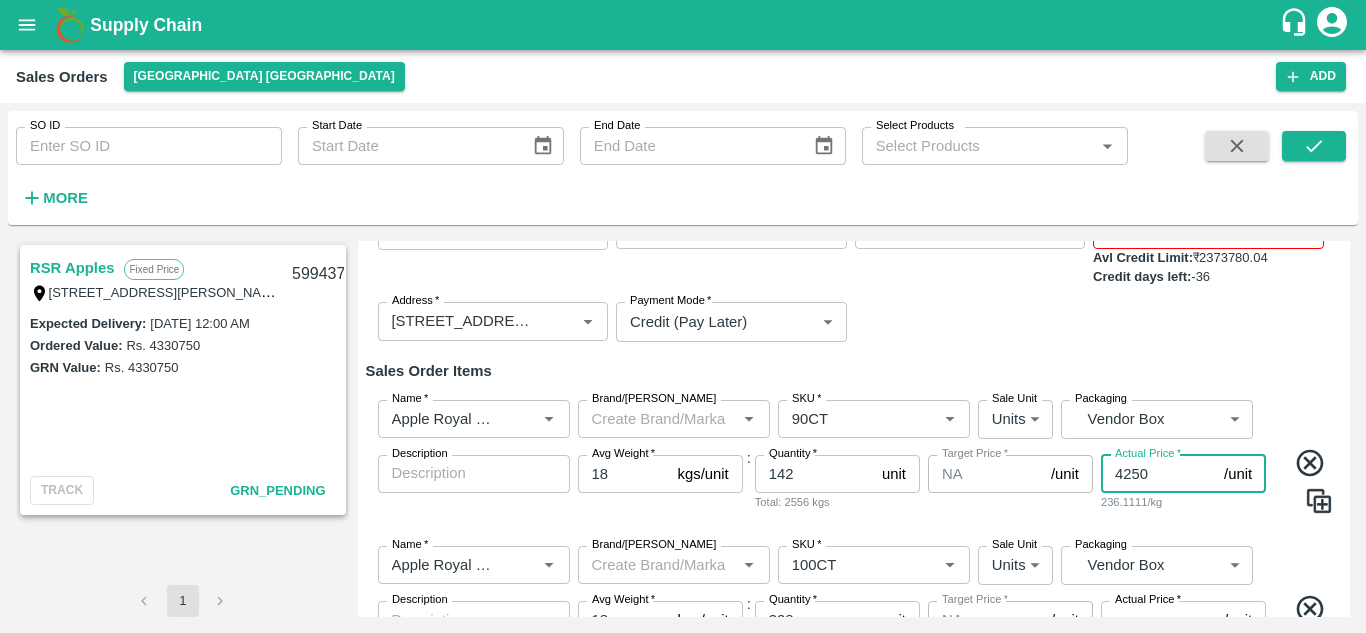 click on "4250" at bounding box center [1158, 474] 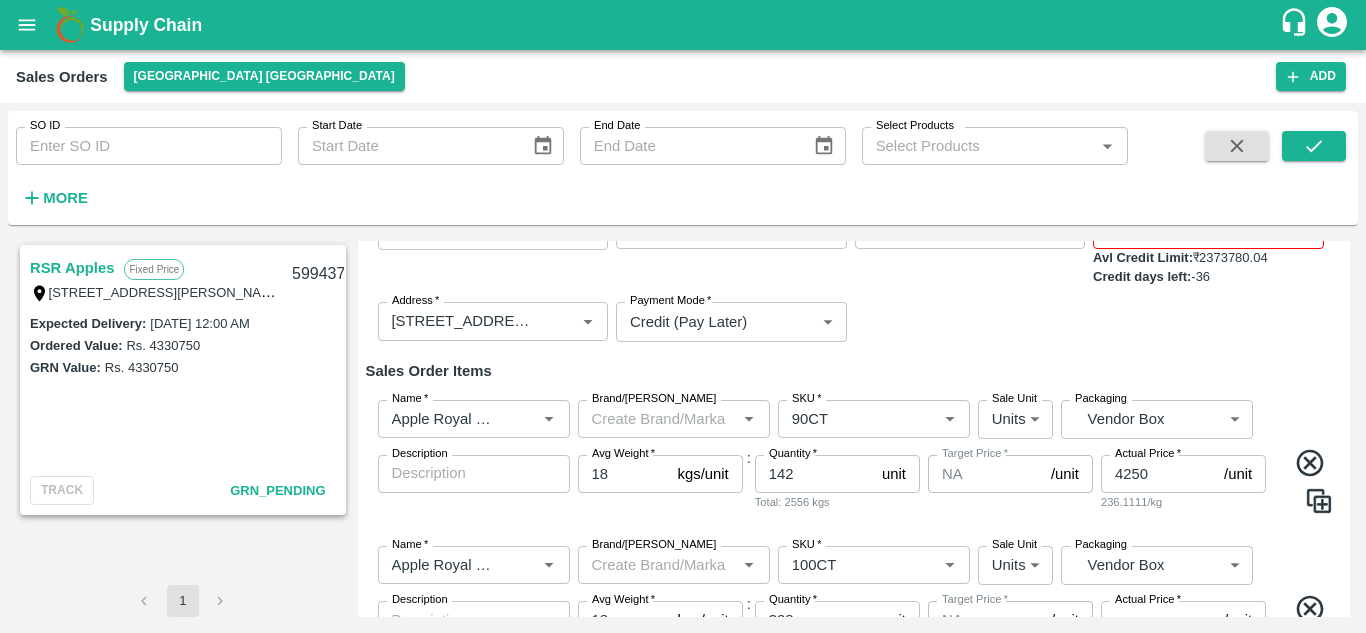 click on "Sale Type   * Fixed Price 1 Sale Type Expected Delivery Date   * 12/07/2025 12:00 AM Expected Delivery Date KAM   * KAM   * Customer   * Customer   * Avl Credit Limit:  ₹ 2373780.04 Credit days left:  -36 Address   * Address   * Payment Mode   * Credit (Pay Later) credit Payment Mode" at bounding box center (854, 276) 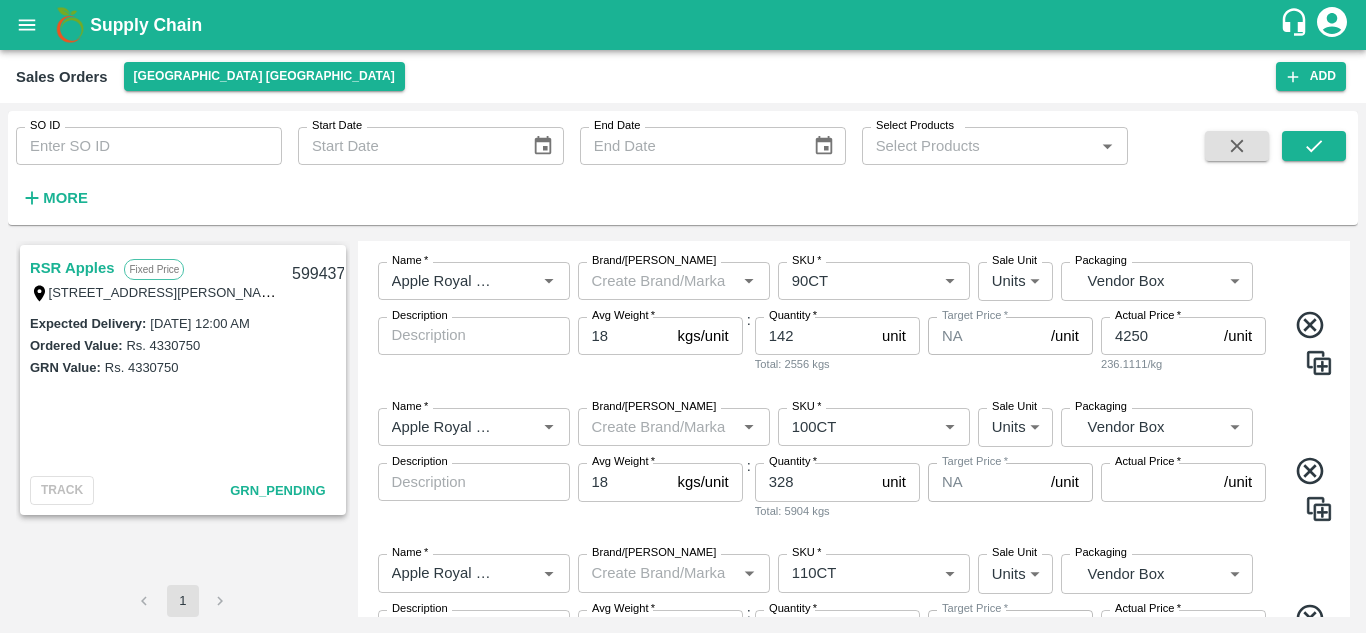 scroll, scrollTop: 291, scrollLeft: 0, axis: vertical 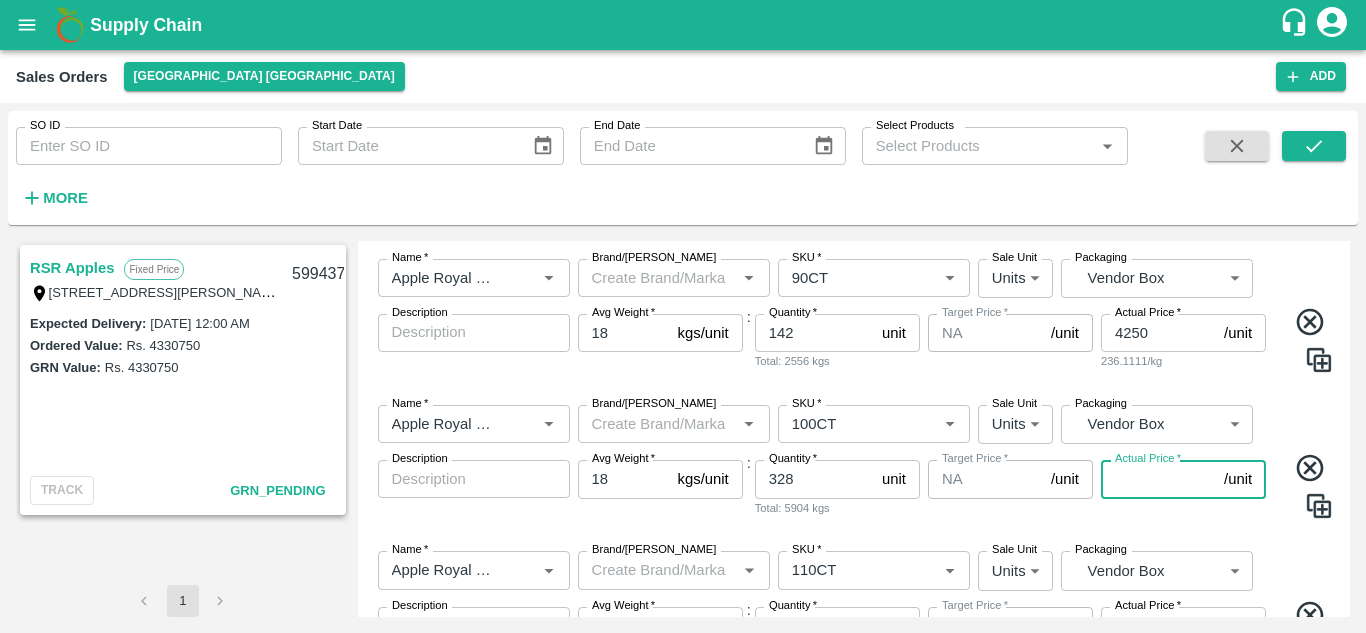 click on "Actual Price   *" at bounding box center (1158, 479) 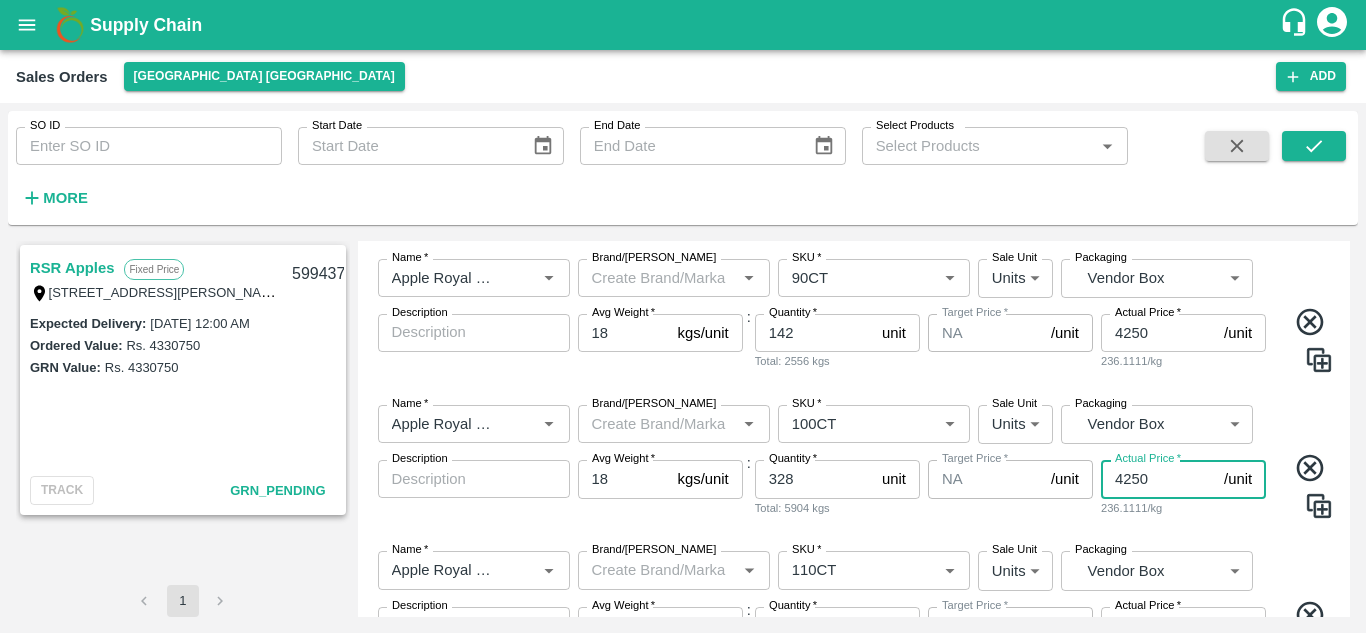 type on "4250" 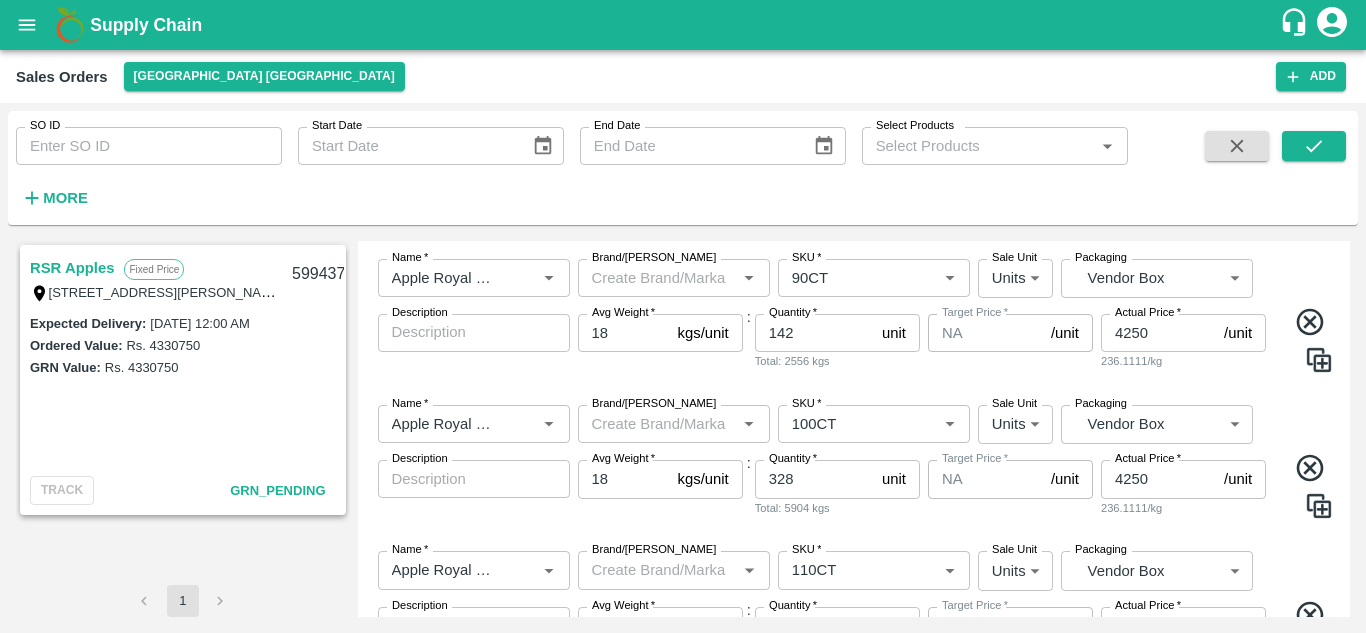 click on "Name   * Name   * Brand/Marka Brand/Marka SKU   * SKU   * Sale Unit Units 2 Sale Unit Packaging Vendor Box BOM/276 Packaging Description x Description Avg Weight   * 18 kgs/unit Avg Weight   :  Quantity   * 578 unit Quantity Total: 10404 kgs Target Price   * NA /unit Target Price Actual Price   * /unit Actual Price" at bounding box center [854, 627] 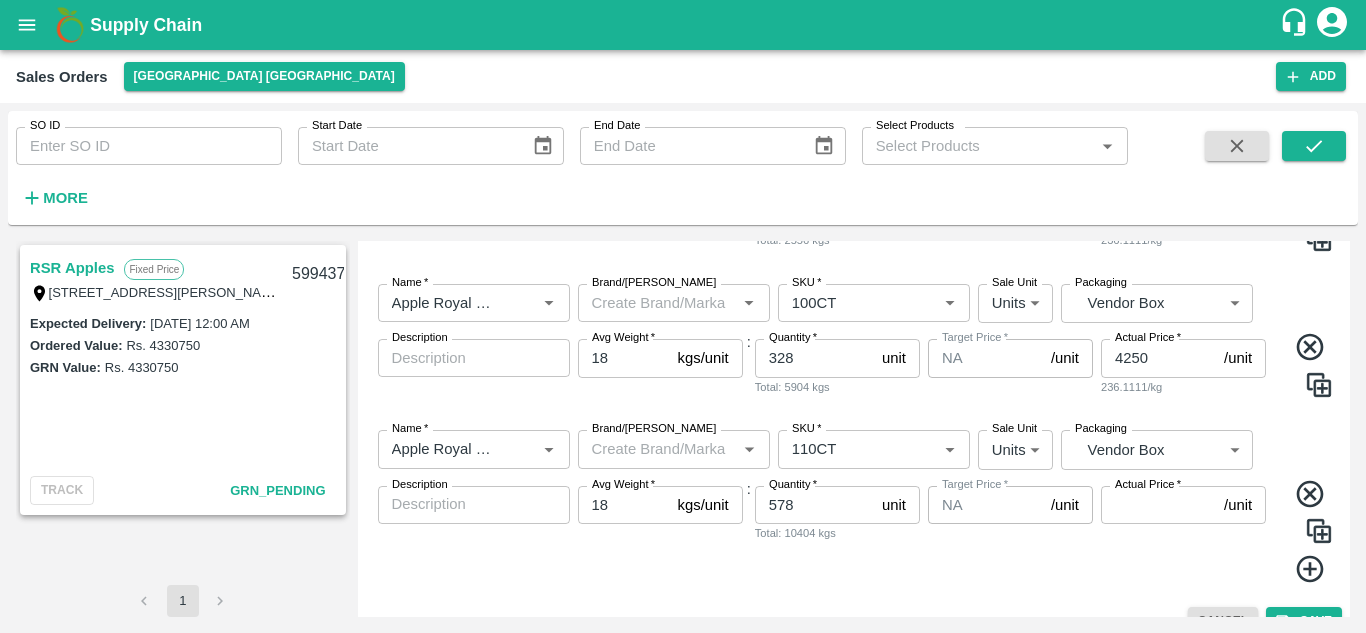 scroll, scrollTop: 443, scrollLeft: 0, axis: vertical 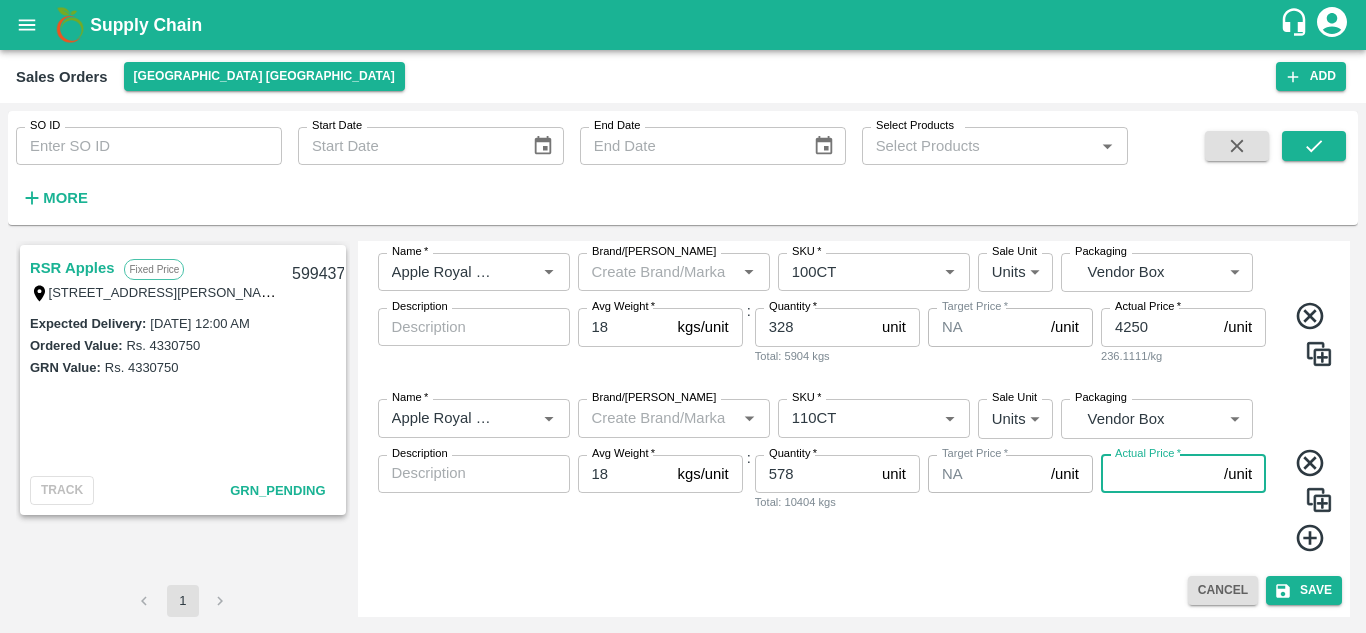 click on "Actual Price   *" at bounding box center [1158, 474] 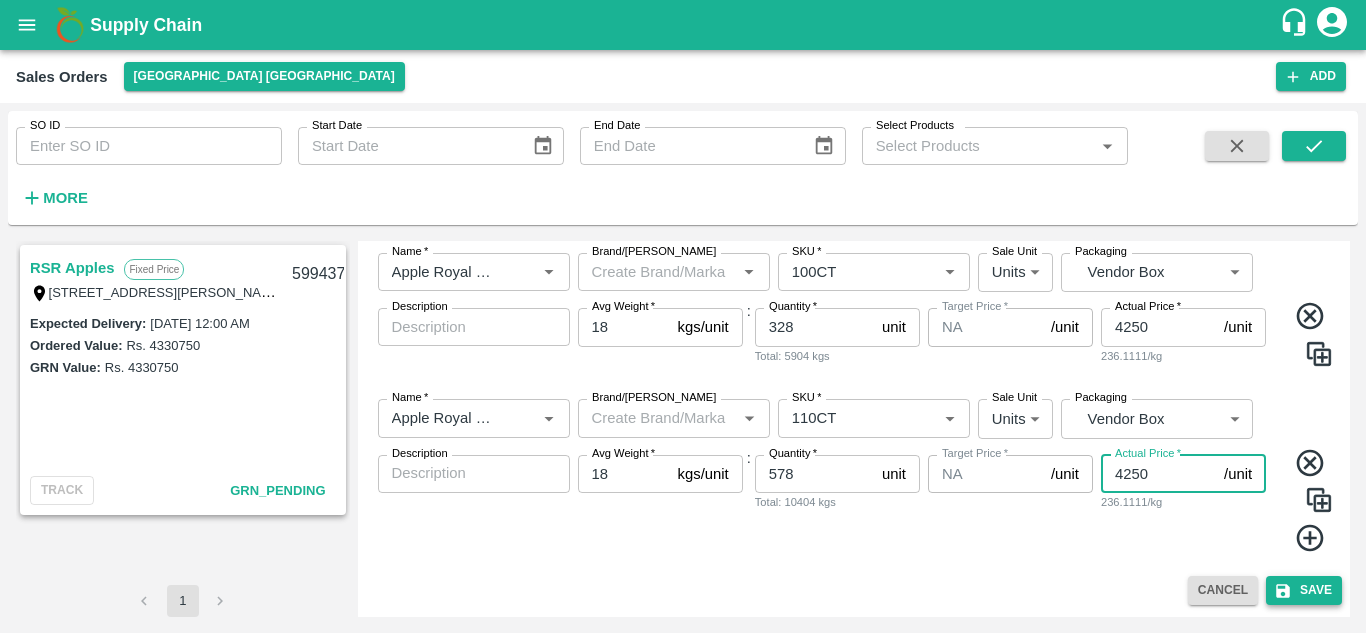 type on "4250" 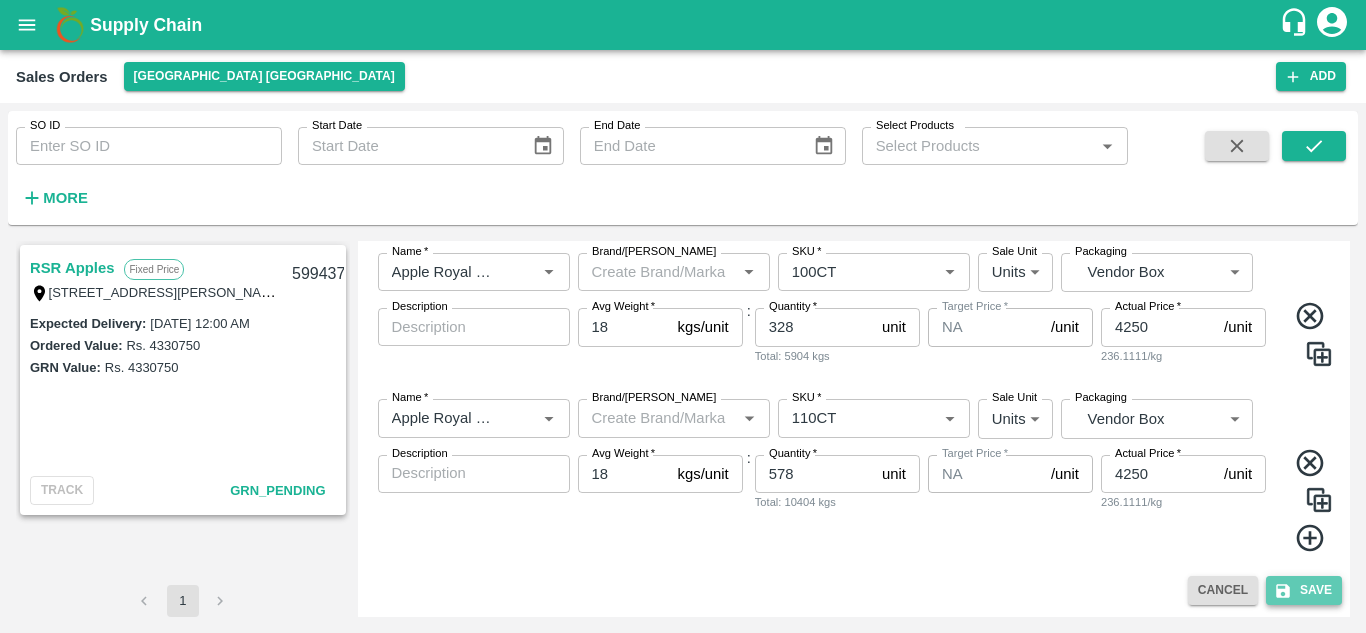 click 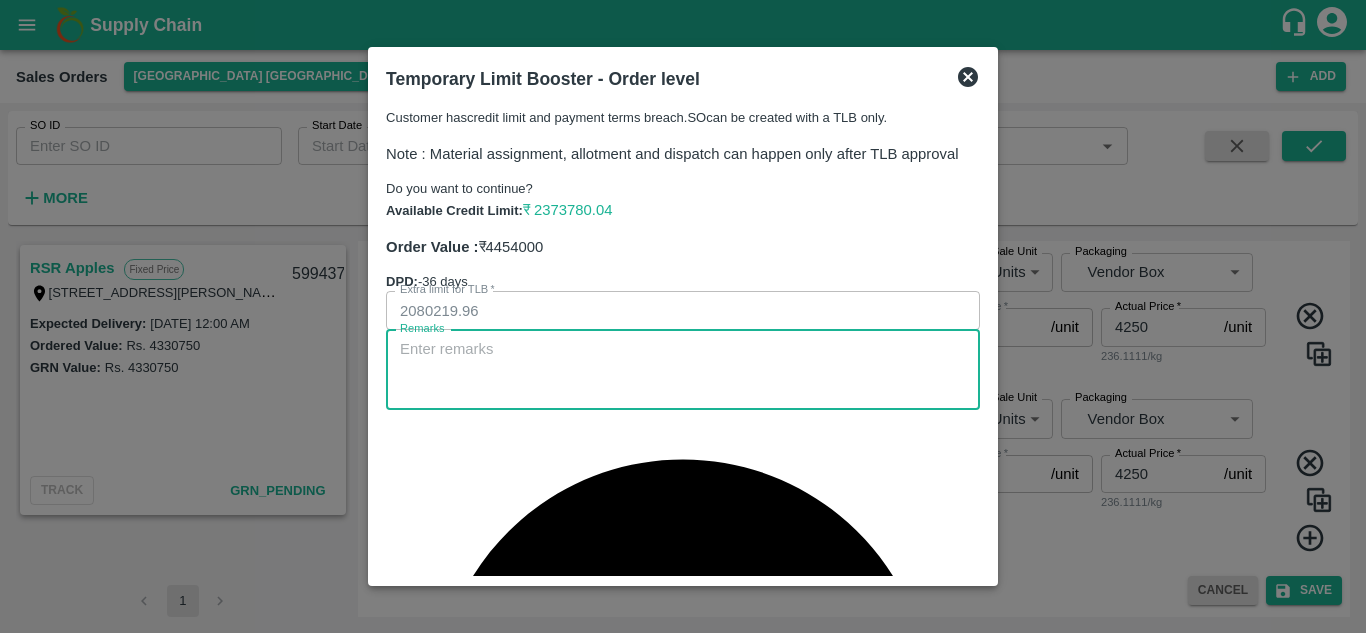 click on "Remarks" at bounding box center (683, 369) 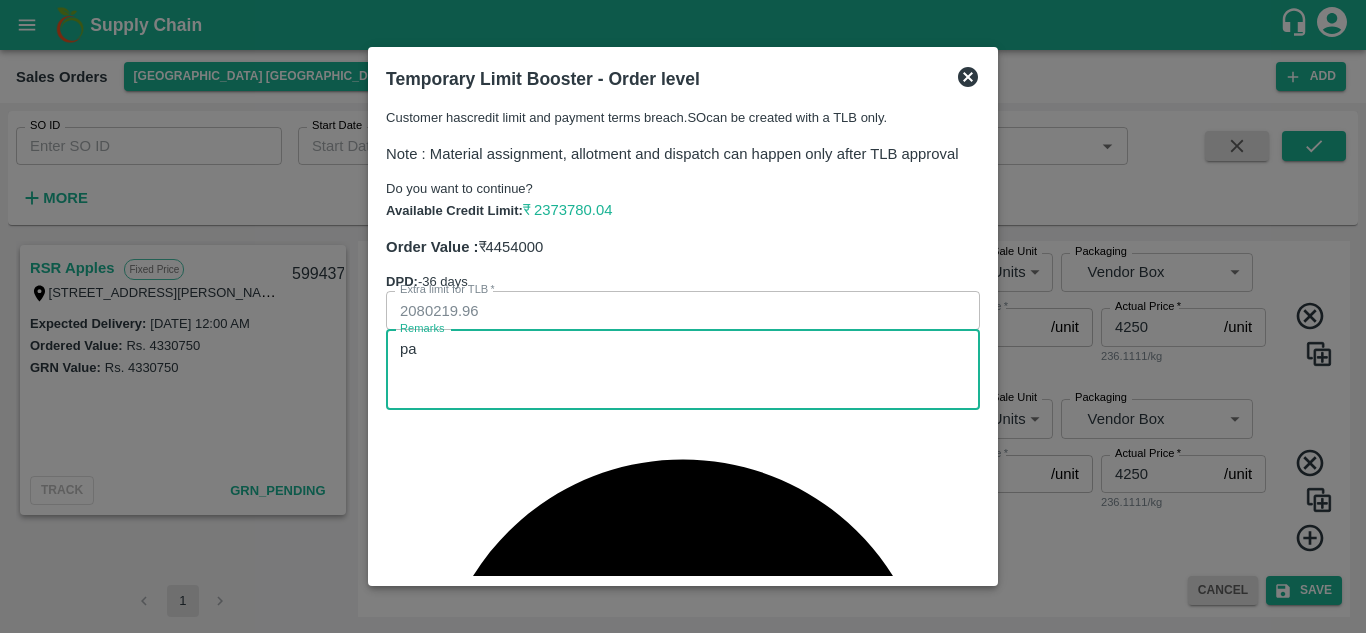 type on "p" 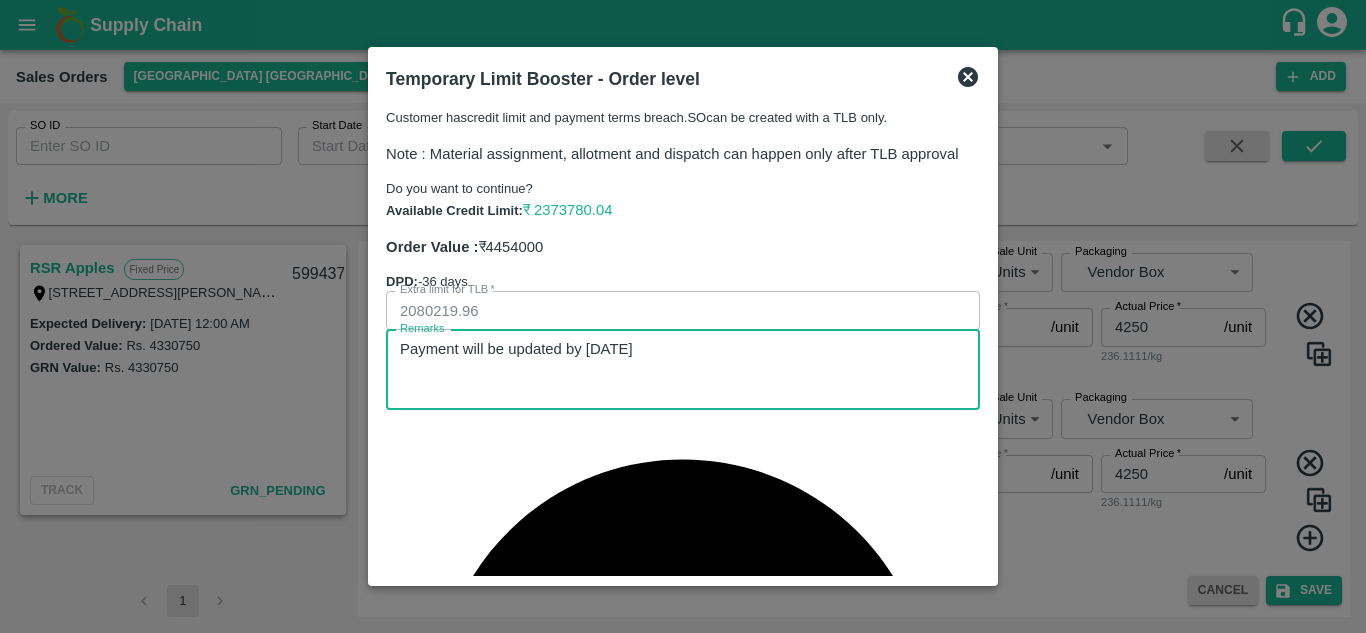 type on "Payment will be updated by Monday" 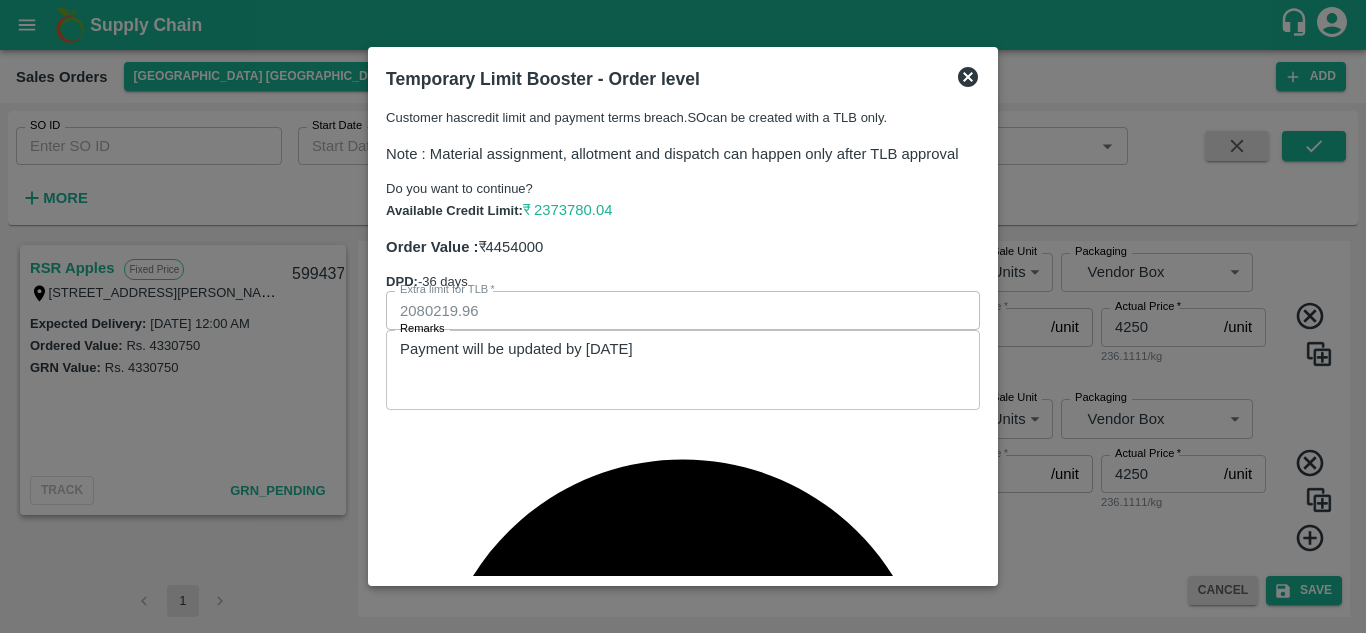 click on "Submit" at bounding box center [947, 1106] 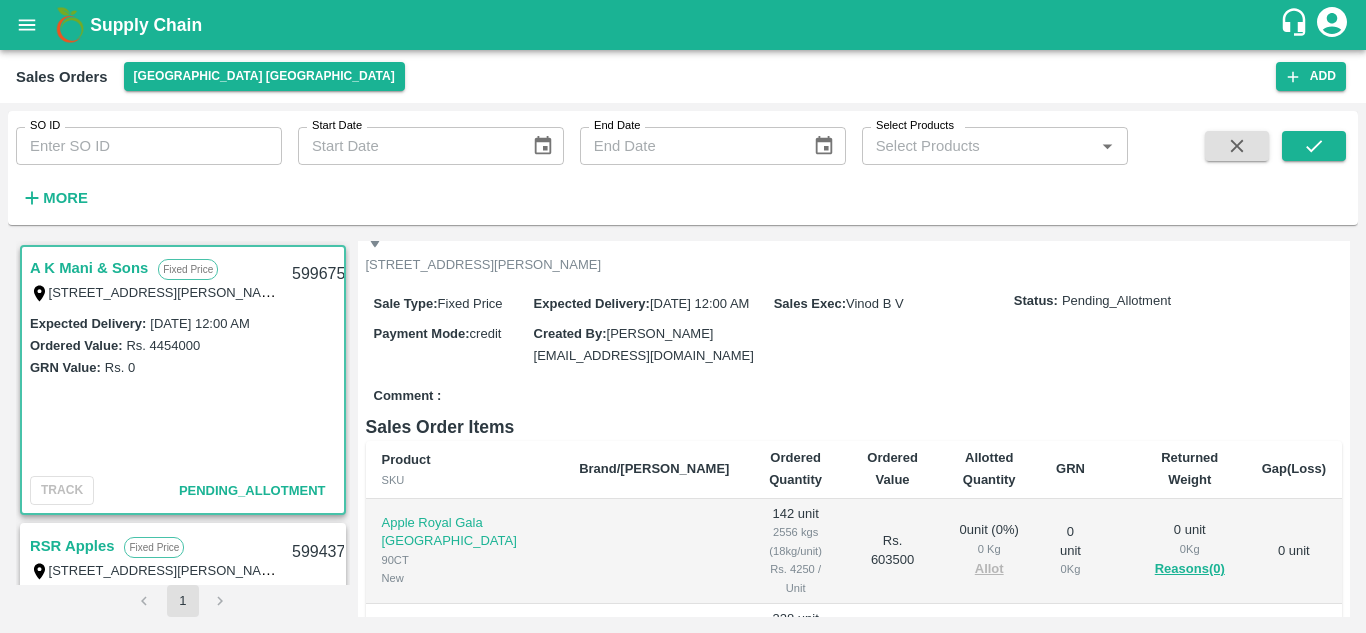 scroll, scrollTop: 0, scrollLeft: 0, axis: both 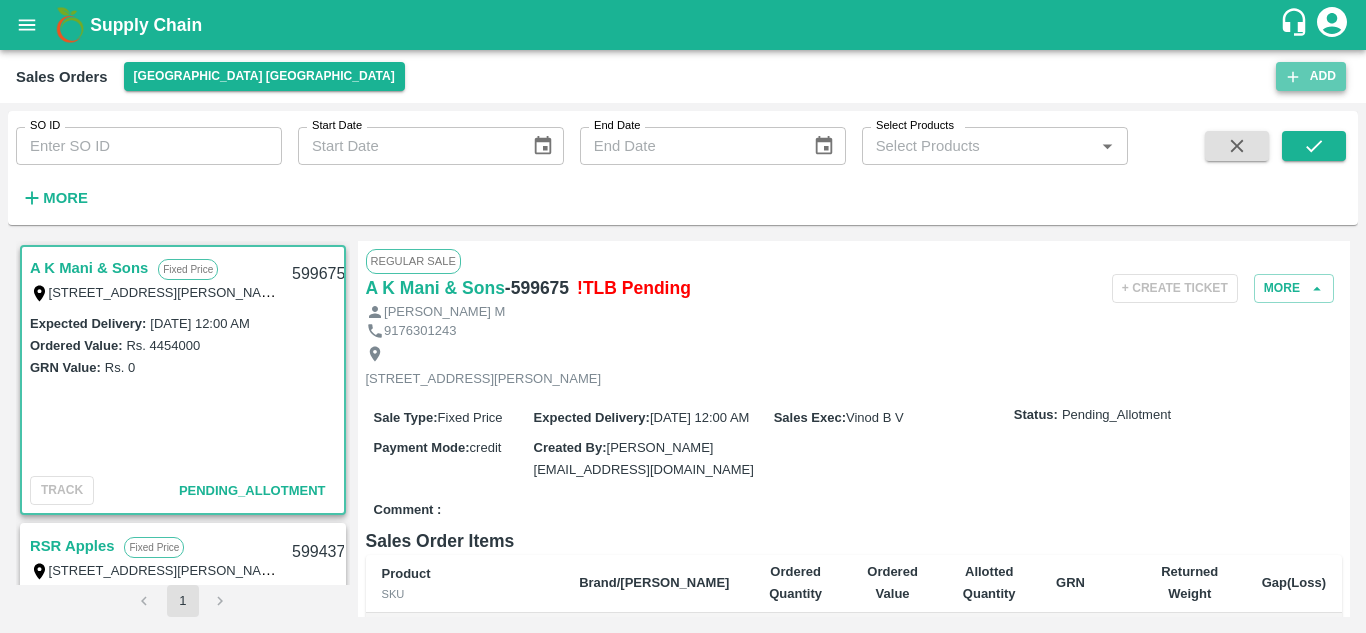 click 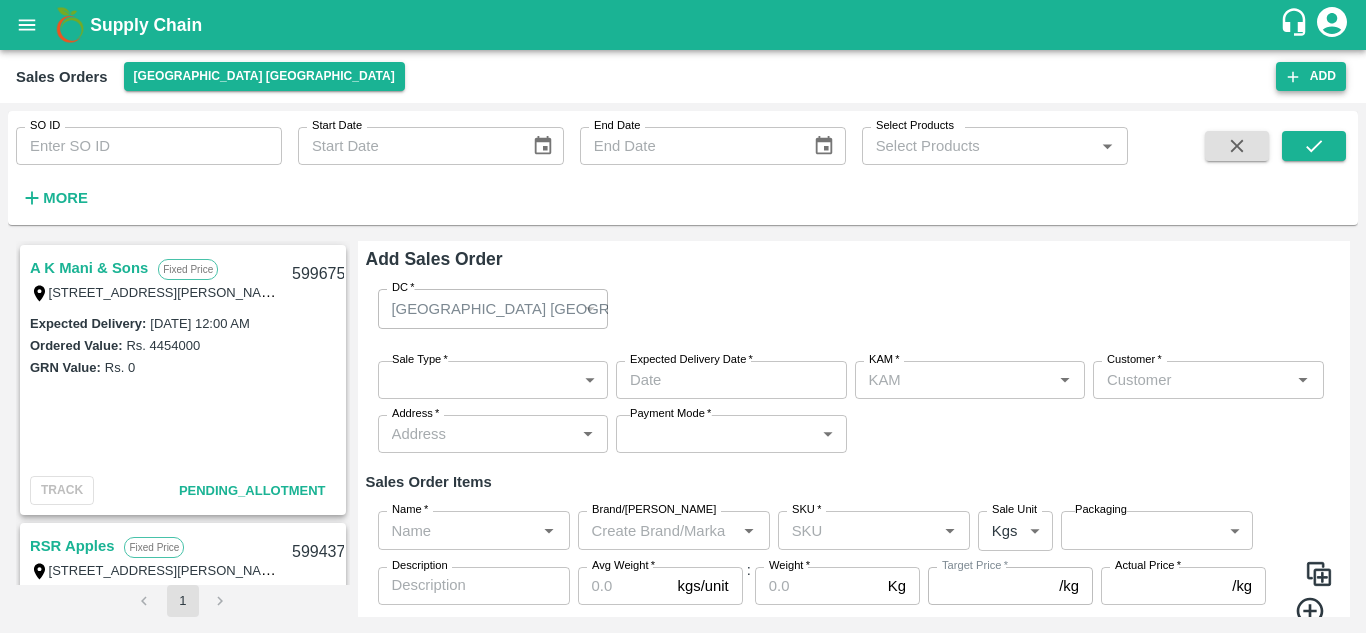 type on "[PERSON_NAME]" 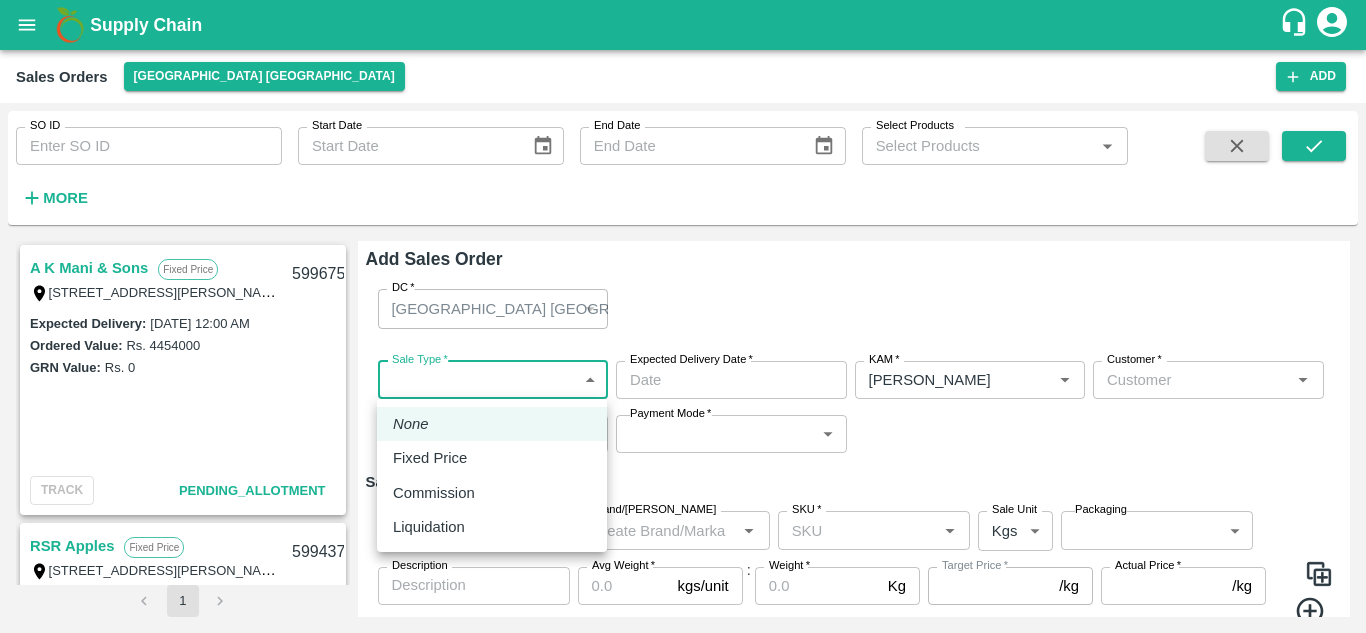 click on "Supply Chain Sales Orders Chennai DC Add SO ID SO ID Start Date Start Date End Date End Date Select Products Select Products   * More A K Mani & Sons Fixed Price T/C 29, Anna fruit market, Koyembedu, Chennai , Chennai, Tamil Nadu, 600092 599675 Expected Delivery : 12 Jul 2025, 12:00 AM Ordered Value: Rs.   4454000 GRN Value: Rs.   0 TRACK Pending_Allotment RSR Apples Fixed Price T/F 68, Koyambedu Anna fruit market, Chennai , Chennai, Tamil Nadu, 600092, India 599437 Expected Delivery : 10 Jul 2025, 12:00 AM Ordered Value: Rs.   4330750 GRN Value: Rs.   4330750 TRACK GRN_Pending 1 Add Sales Order DC   * Chennai DC 23 DC Sale Type   * ​ Sale Type Expected Delivery Date   * Expected Delivery Date KAM   * KAM   * Customer   * Customer   * Address   * Address   * Payment Mode   * ​ Payment Mode Sales Order Items Name   * Name   * Brand/Marka Brand/Marka SKU   * SKU   * Sale Unit Kgs 1 Sale Unit Packaging ​ Packaging Description x Description Avg Weight   * kgs/unit Avg Weight" at bounding box center (683, 316) 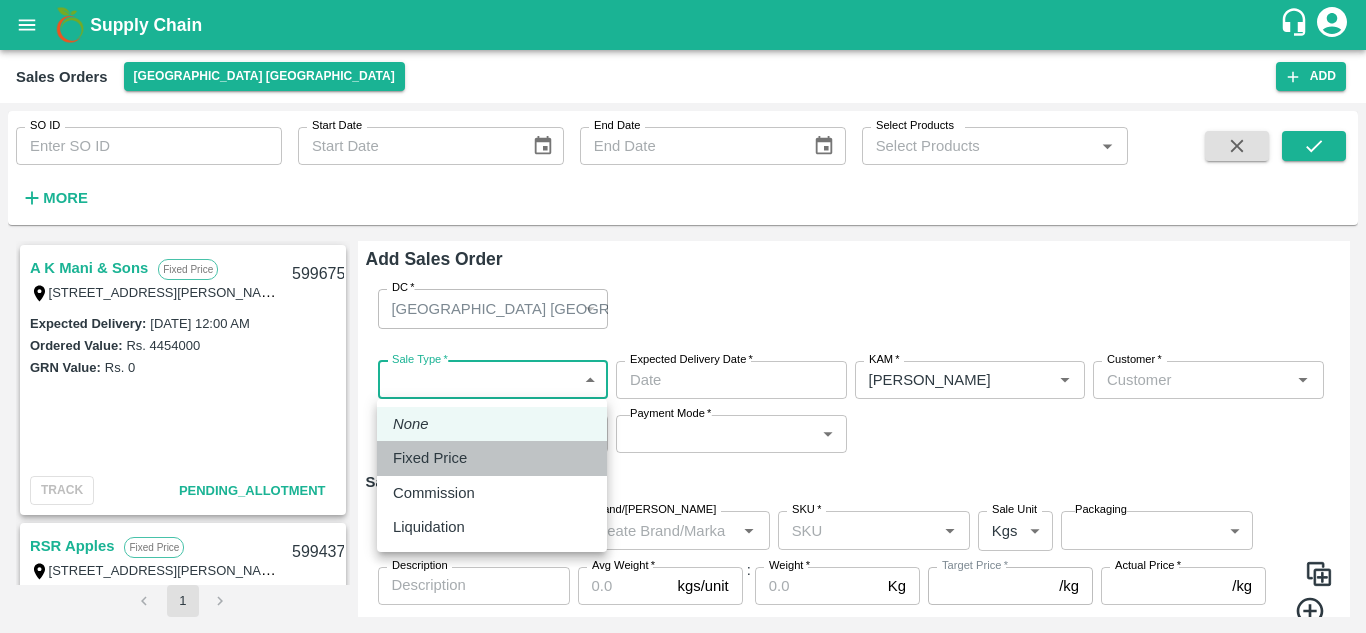 click on "Fixed Price" at bounding box center (492, 458) 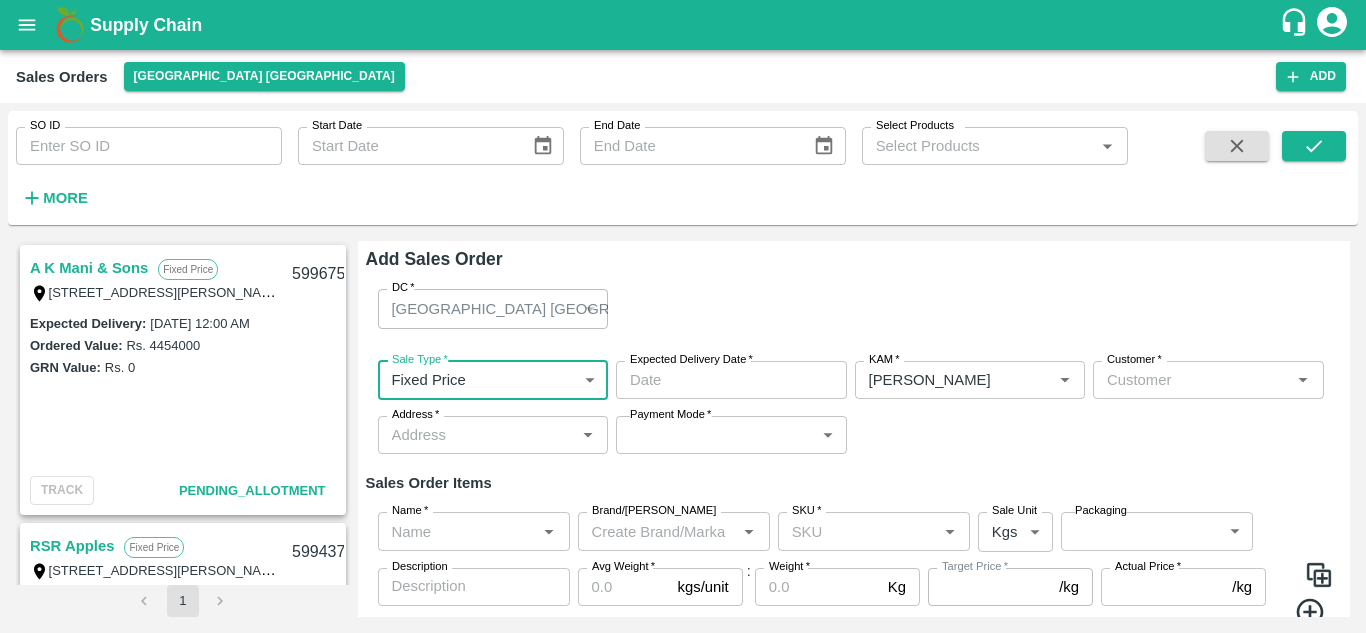 type on "DD/MM/YYYY hh:mm aa" 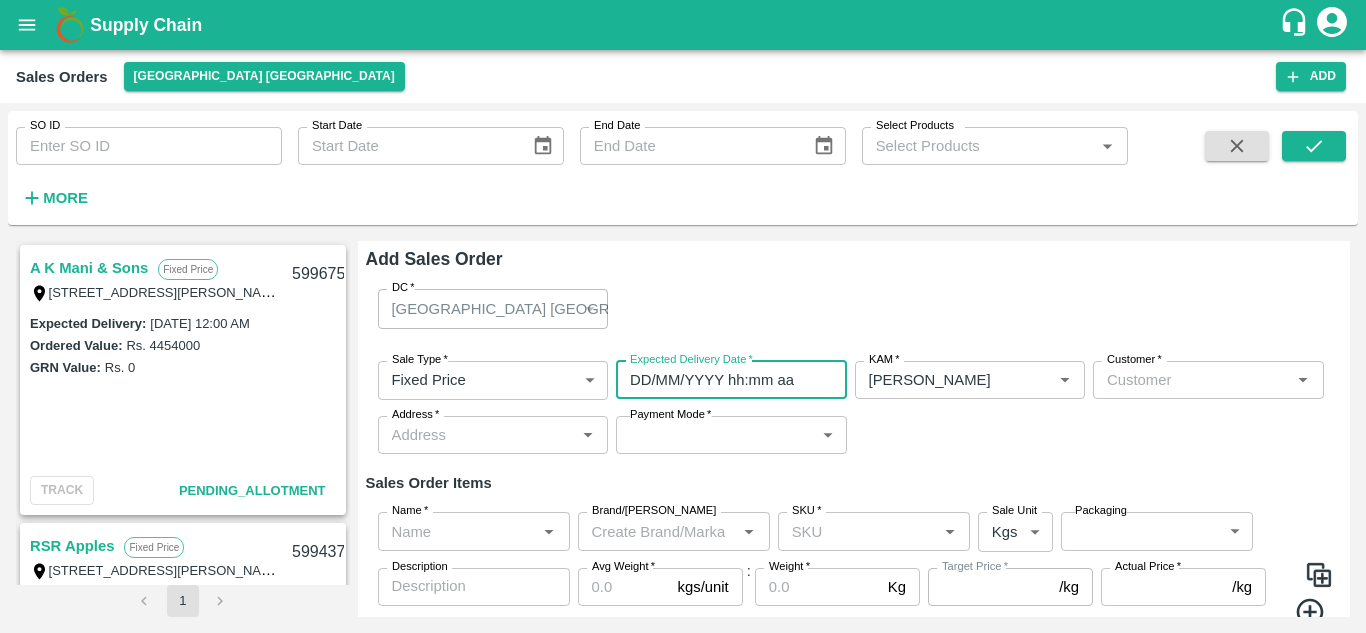 click on "DD/MM/YYYY hh:mm aa" at bounding box center [724, 380] 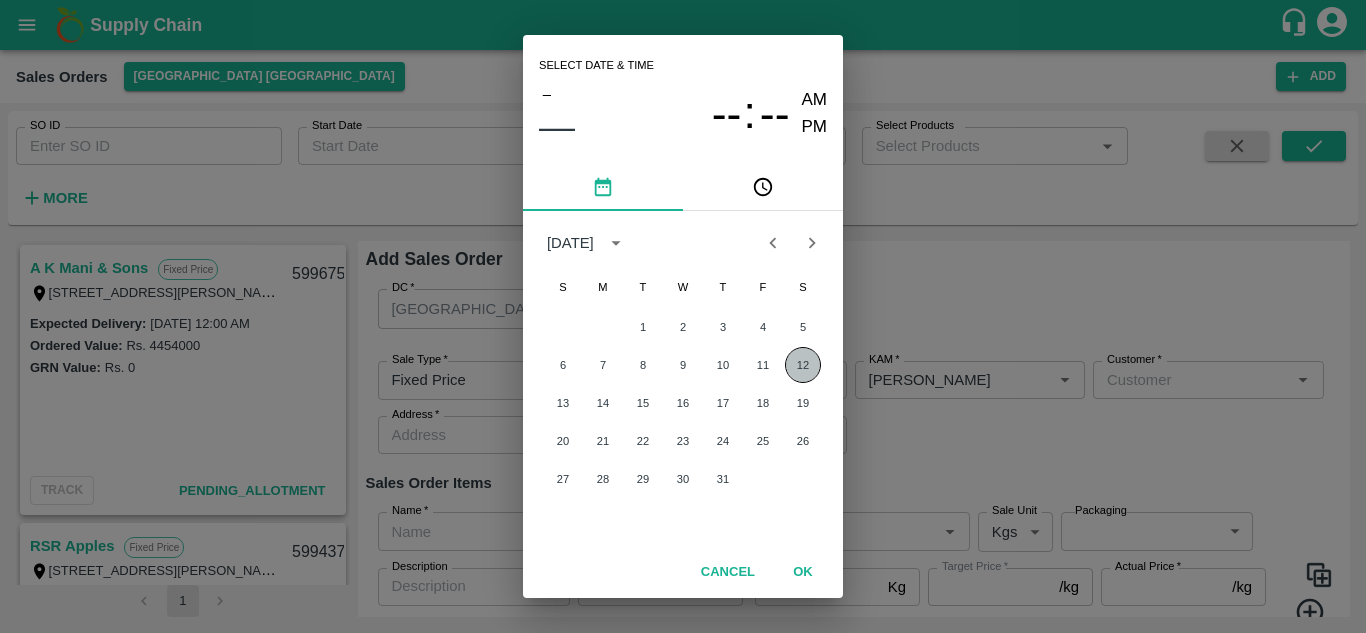 click on "12" at bounding box center [803, 365] 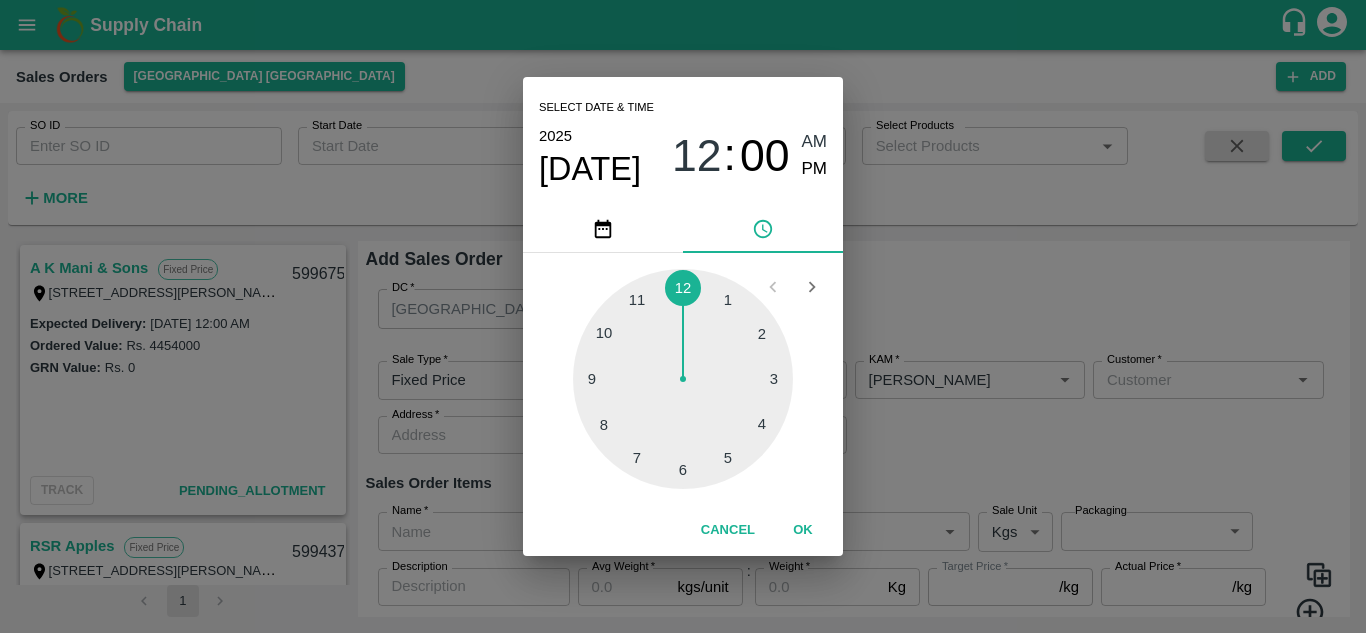 click on "Select date & time 2025 Jul 12 12 : 00 AM PM 1 2 3 4 5 6 7 8 9 10 11 12 Cancel OK" at bounding box center (683, 316) 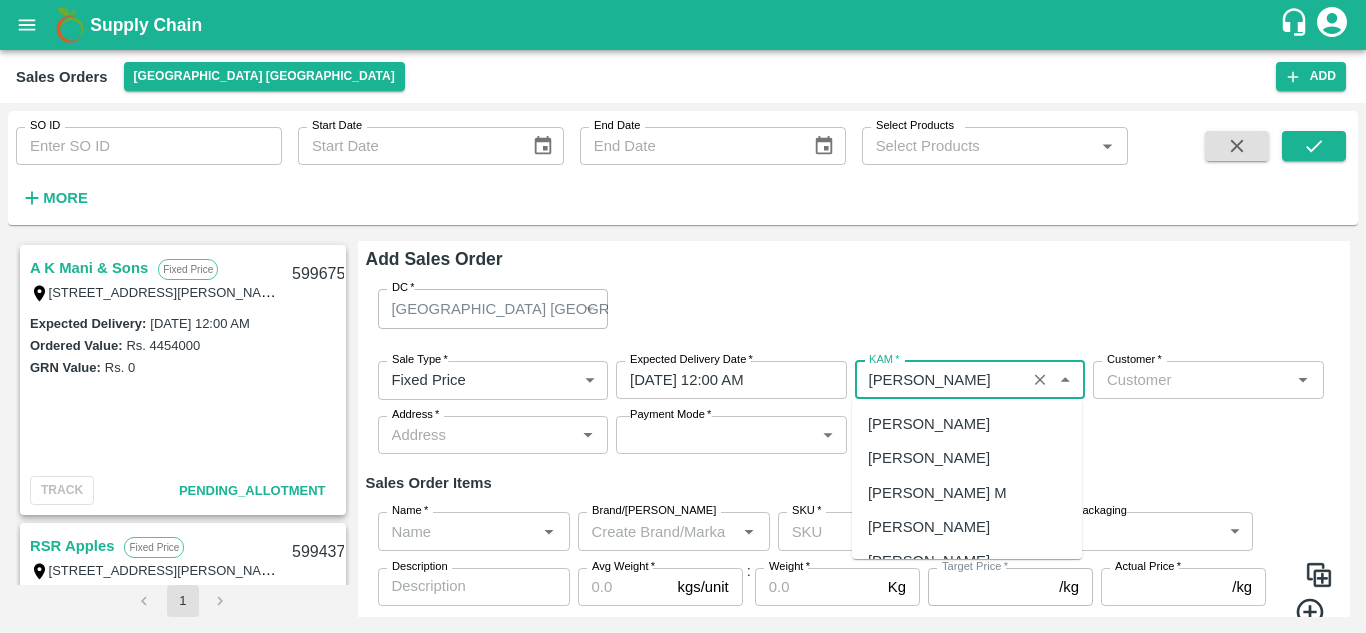 click on "KAM   *" at bounding box center [941, 380] 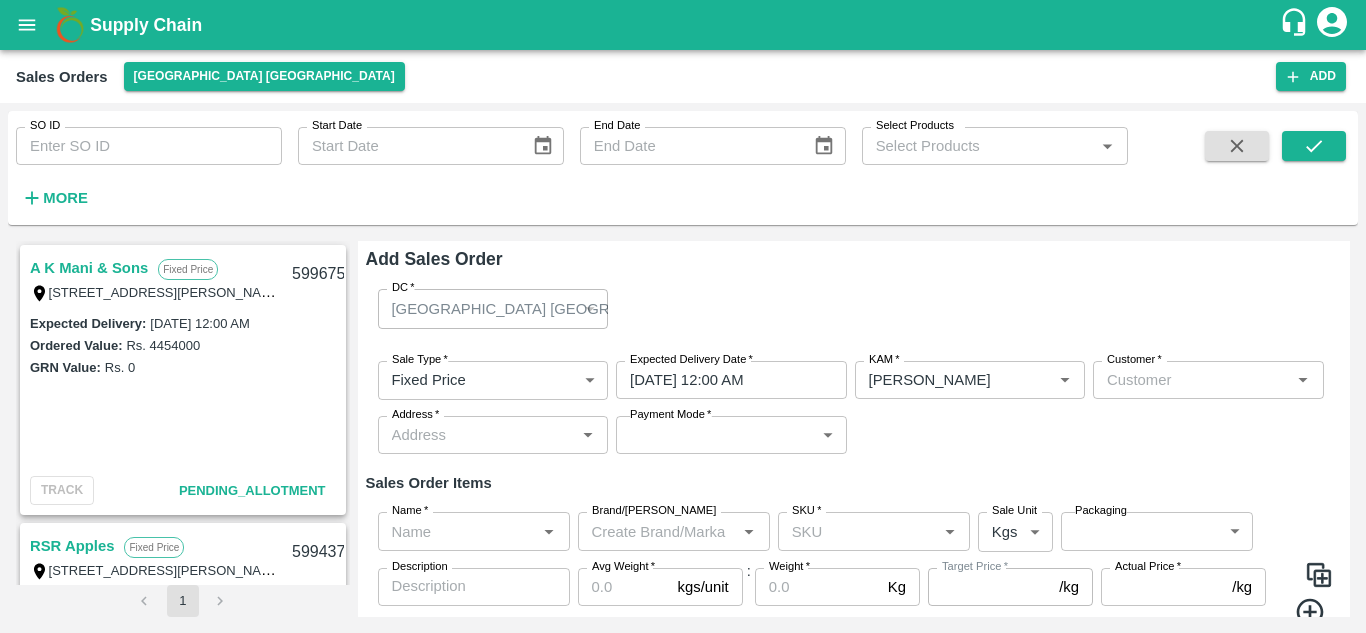 click on "A K Mani & Sons Fixed Price T/C 29, Anna fruit market, Koyembedu, Chennai , Chennai, Tamil Nadu, 600092 599675" at bounding box center [183, 279] 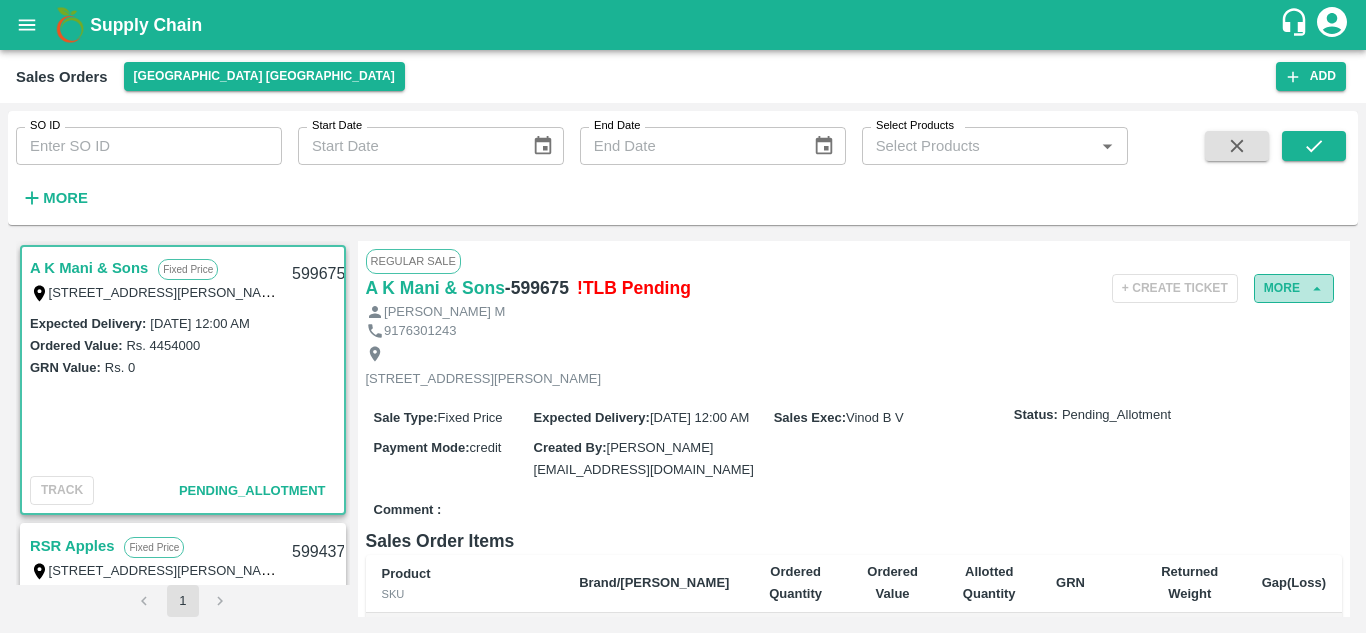 click on "More" at bounding box center (1294, 288) 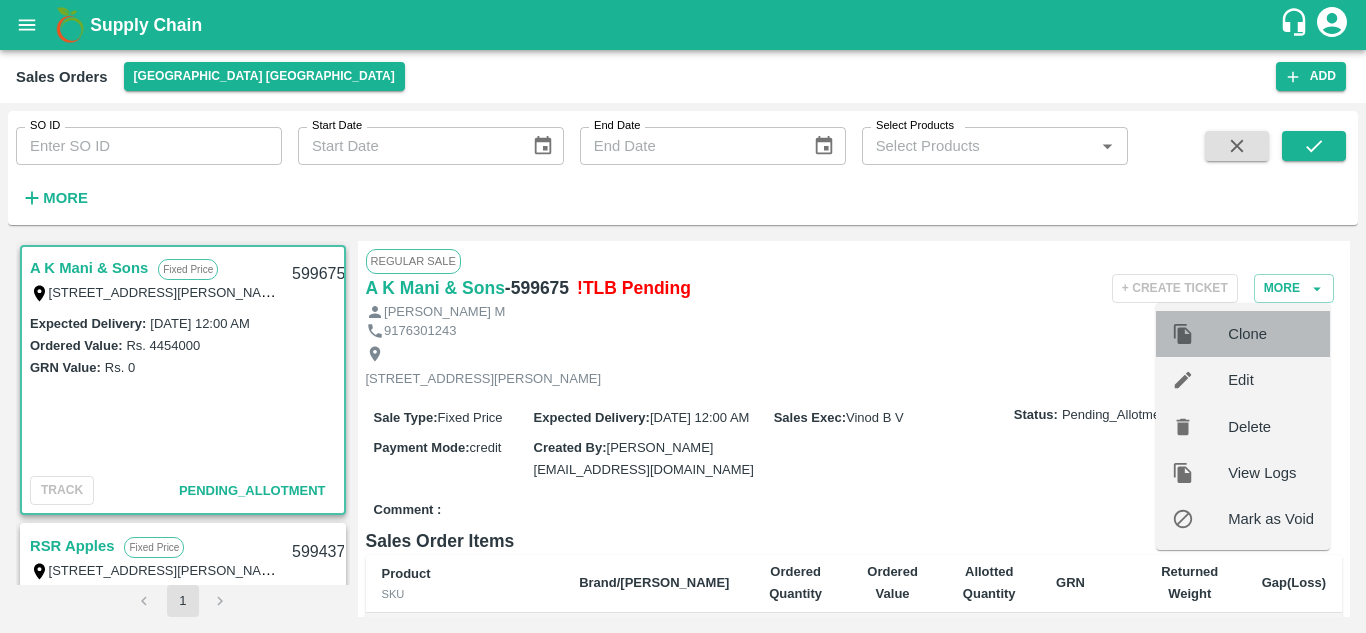 click on "Clone" at bounding box center (1271, 334) 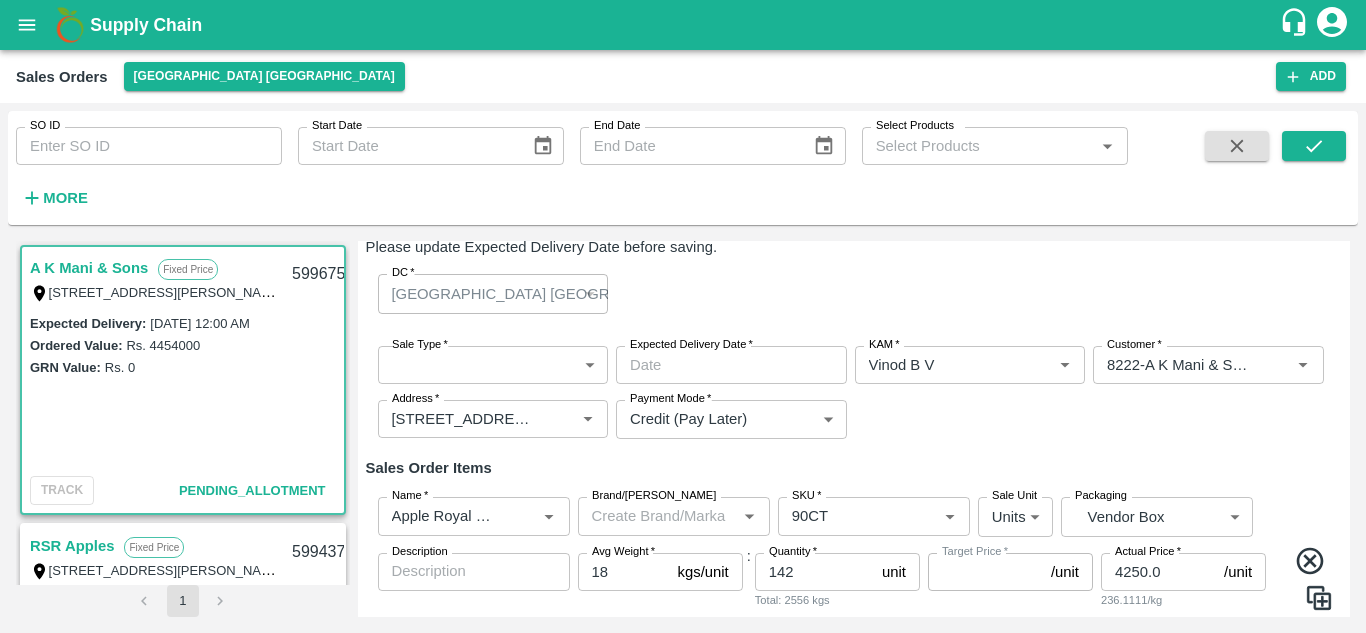 scroll, scrollTop: 83, scrollLeft: 0, axis: vertical 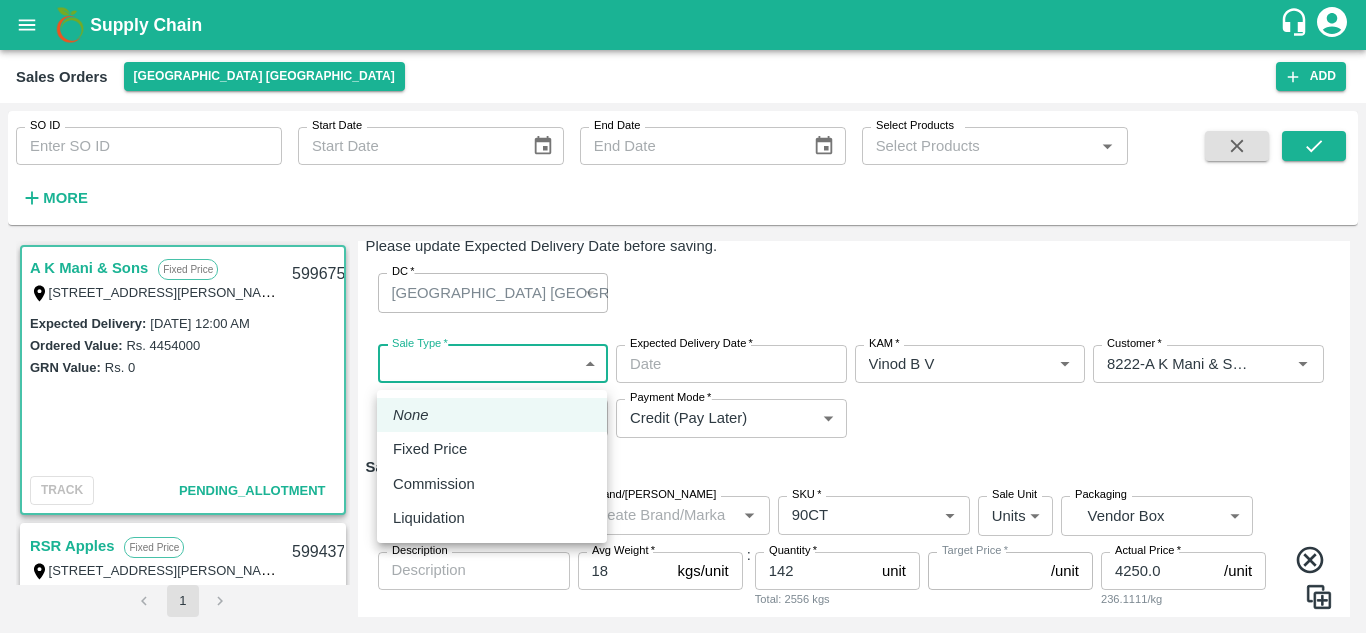 click on "Supply Chain Sales Orders Chennai DC Add SO ID SO ID Start Date Start Date End Date End Date Select Products Select Products   * More A K Mani & Sons Fixed Price T/C 29, Anna fruit market, Koyembedu, Chennai , Chennai, Tamil Nadu, 600092 599675 Expected Delivery : 12 Jul 2025, 12:00 AM Ordered Value: Rs.   4454000 GRN Value: Rs.   0 TRACK Pending_Allotment RSR Apples Fixed Price T/F 68, Koyambedu Anna fruit market, Chennai , Chennai, Tamil Nadu, 600092, India 599437 Expected Delivery : 10 Jul 2025, 12:00 AM Ordered Value: Rs.   4330750 GRN Value: Rs.   4330750 TRACK GRN_Pending 1 Add Sales Order SO Cloned Please update Expected Delivery Date before saving. DC   * Chennai DC 23 DC Sale Type   * ​ Sale Type Expected Delivery Date   * Expected Delivery Date KAM   * KAM   * Customer   * Customer   * Address   * Address   * Payment Mode   * Credit (Pay Later) credit Payment Mode Sales Order Items Name   * Name   * Brand/Marka Brand/Marka SKU   * SKU   * Sale Unit Units 2 Sale Unit x" at bounding box center (683, 316) 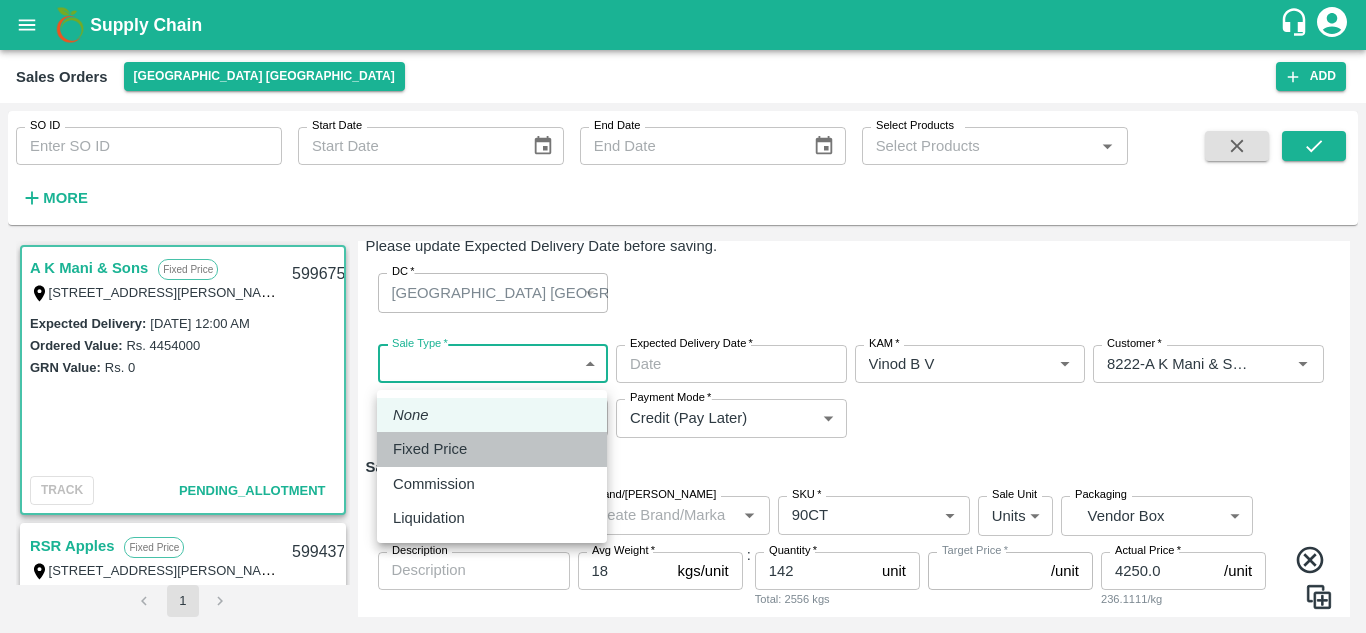 click on "Fixed Price" at bounding box center [430, 449] 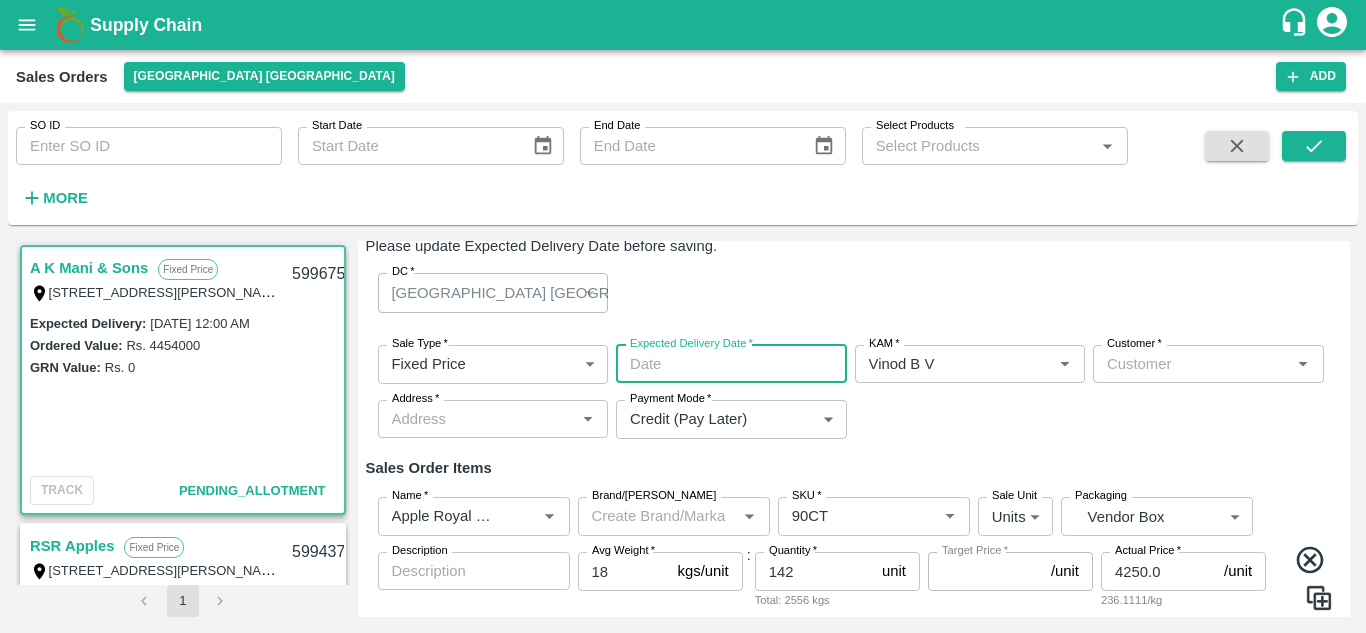 type on "DD/MM/YYYY hh:mm aa" 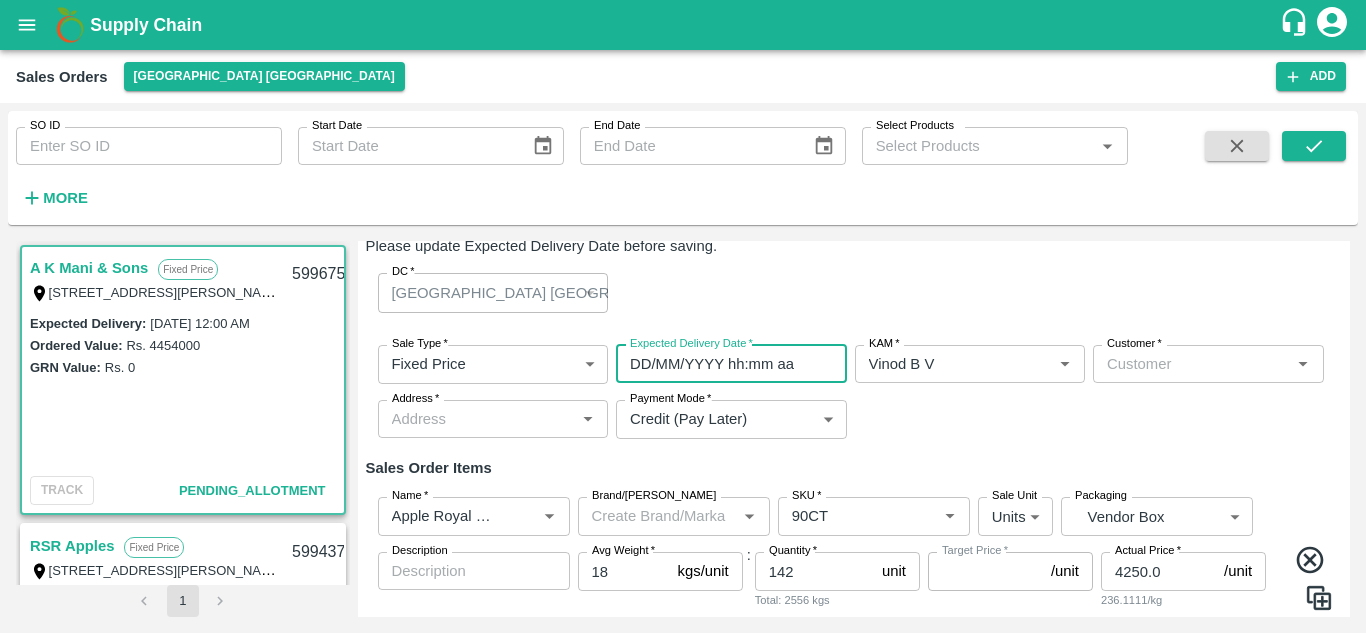 click on "DD/MM/YYYY hh:mm aa" at bounding box center (724, 364) 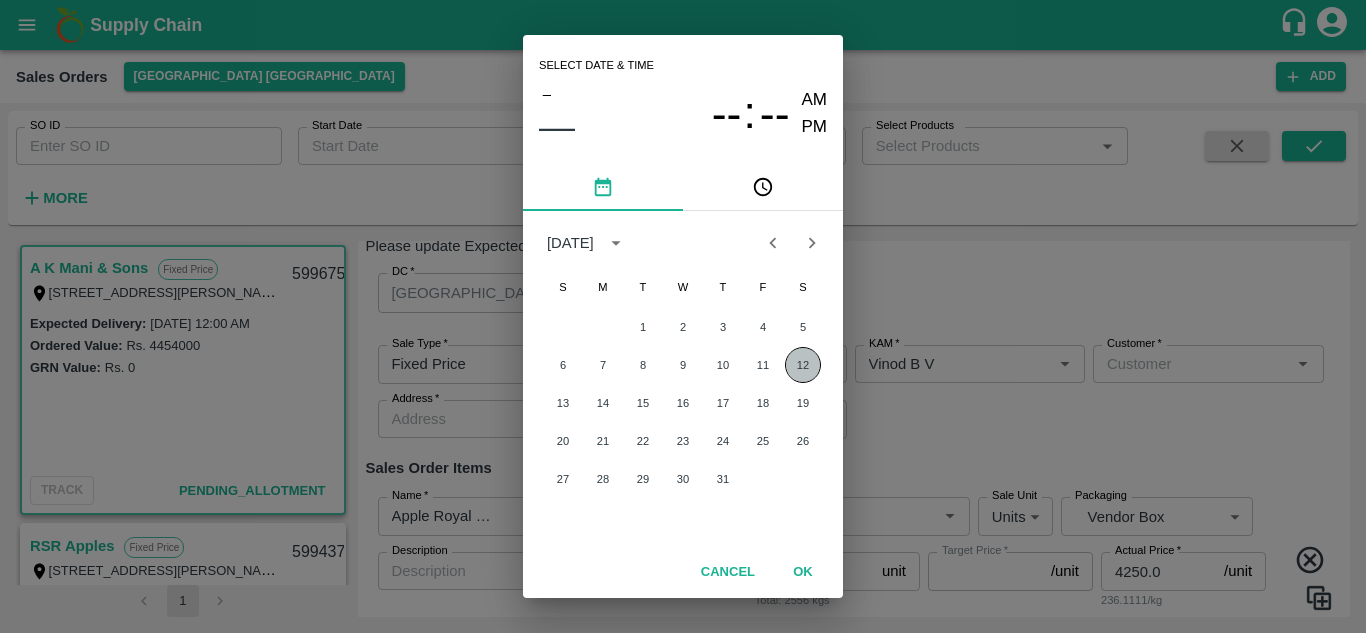 click on "12" at bounding box center [803, 365] 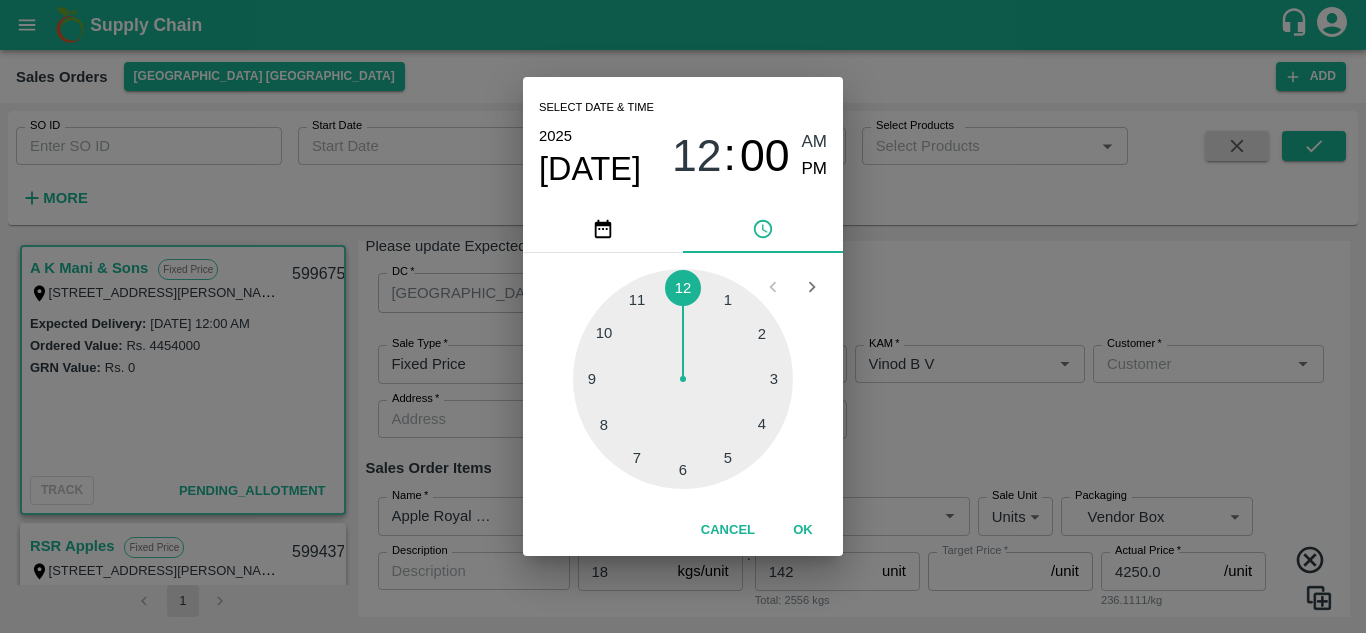 type on "12/07/2025 12:00 AM" 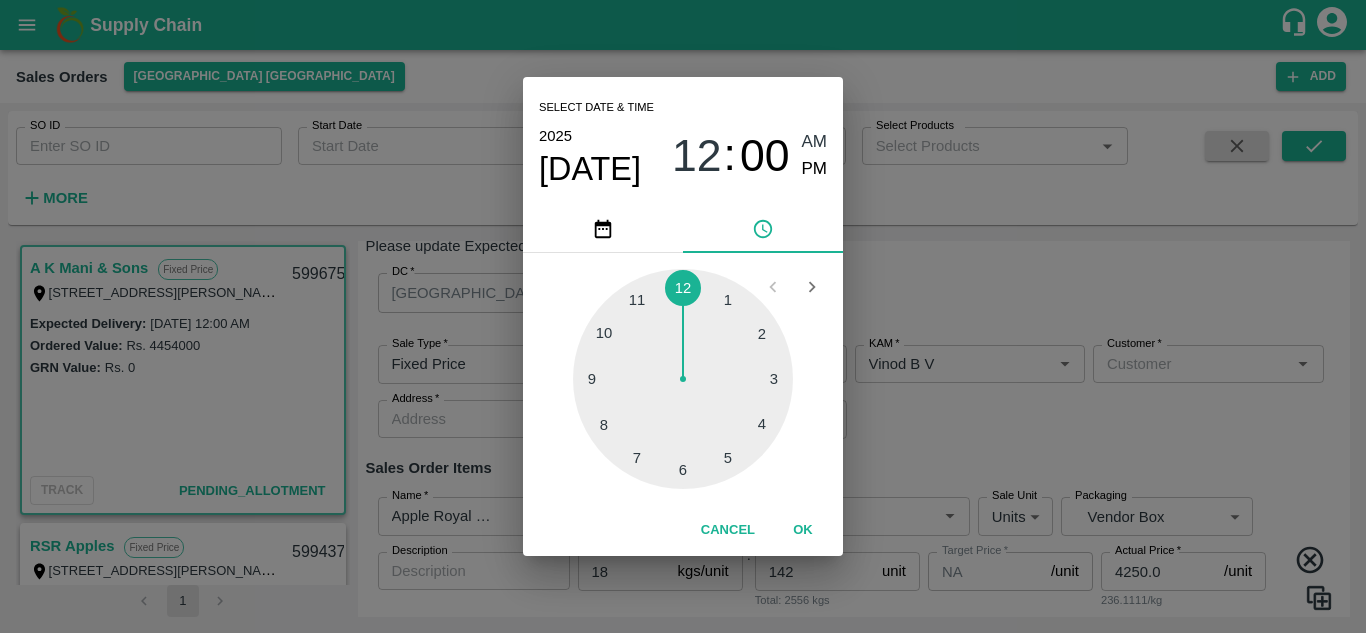 type on "NA" 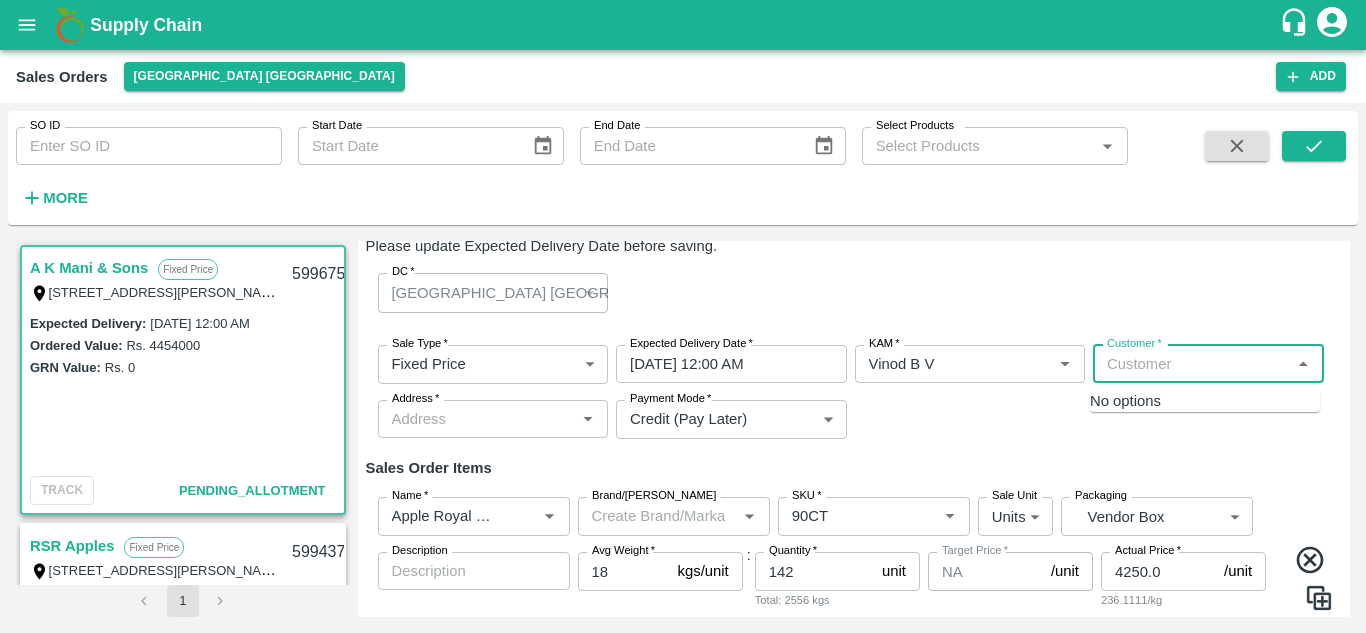 click on "Customer   *" at bounding box center [1192, 364] 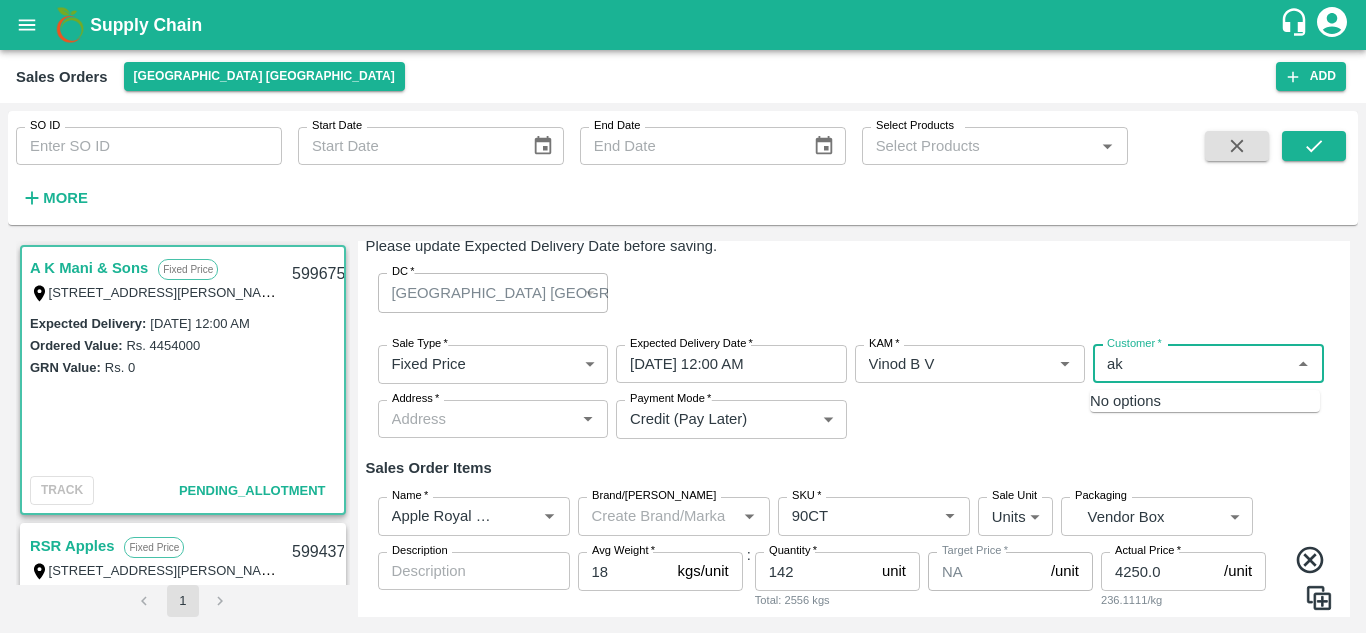 type on "a" 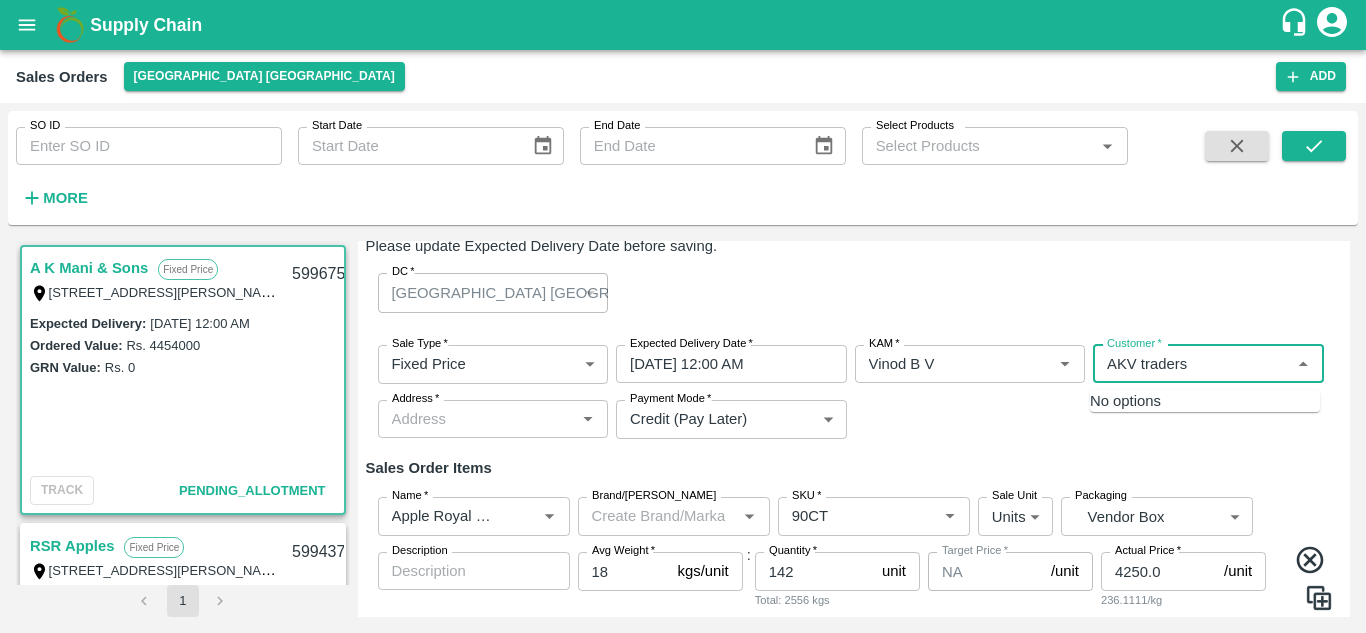 type on "AKV traders" 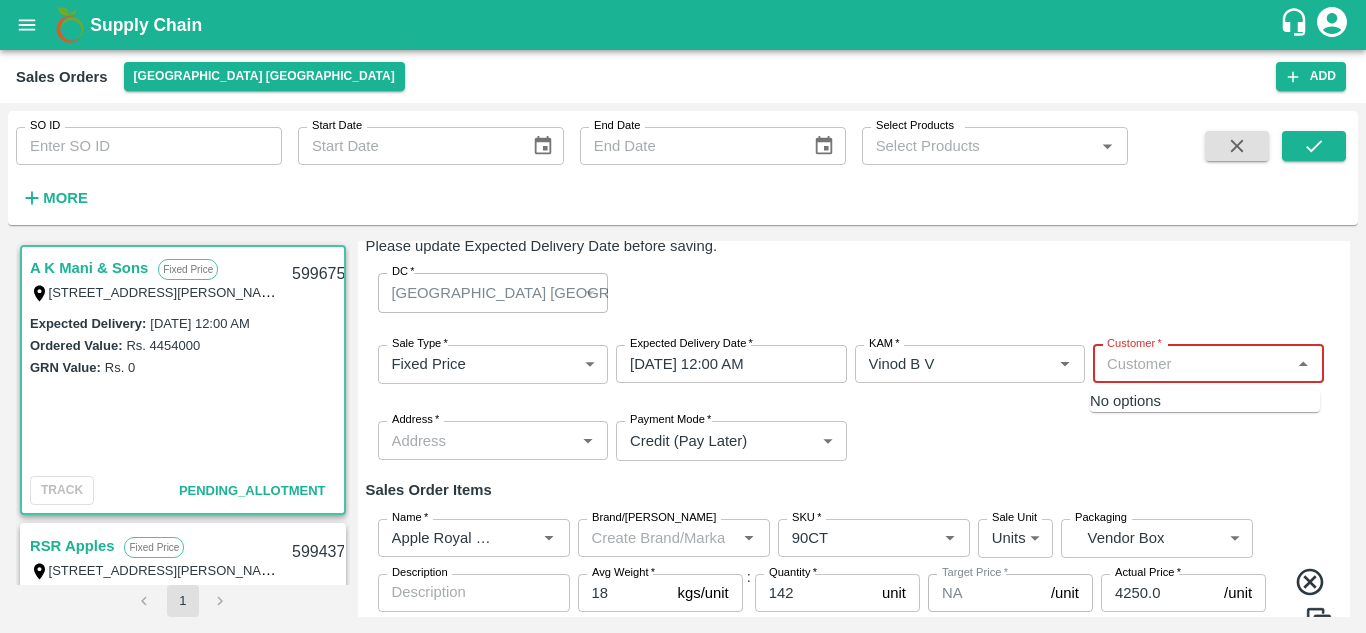 click on "Customer   *" at bounding box center (1192, 364) 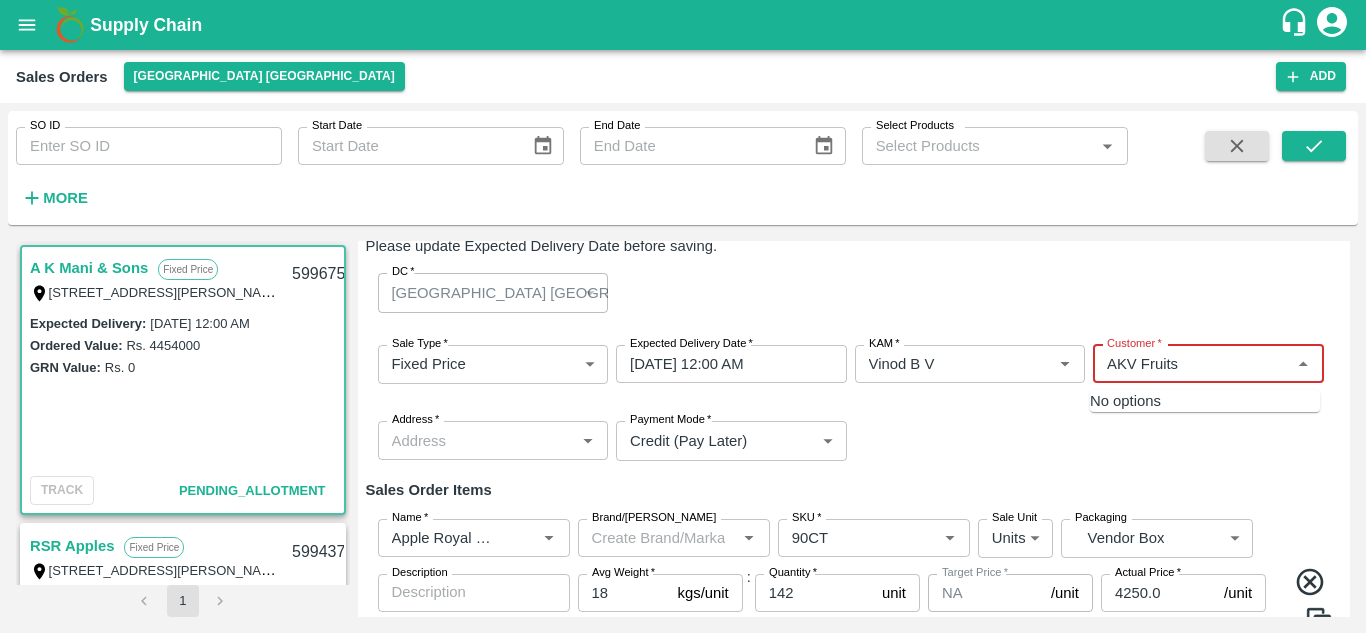 type on "AKV Fruits" 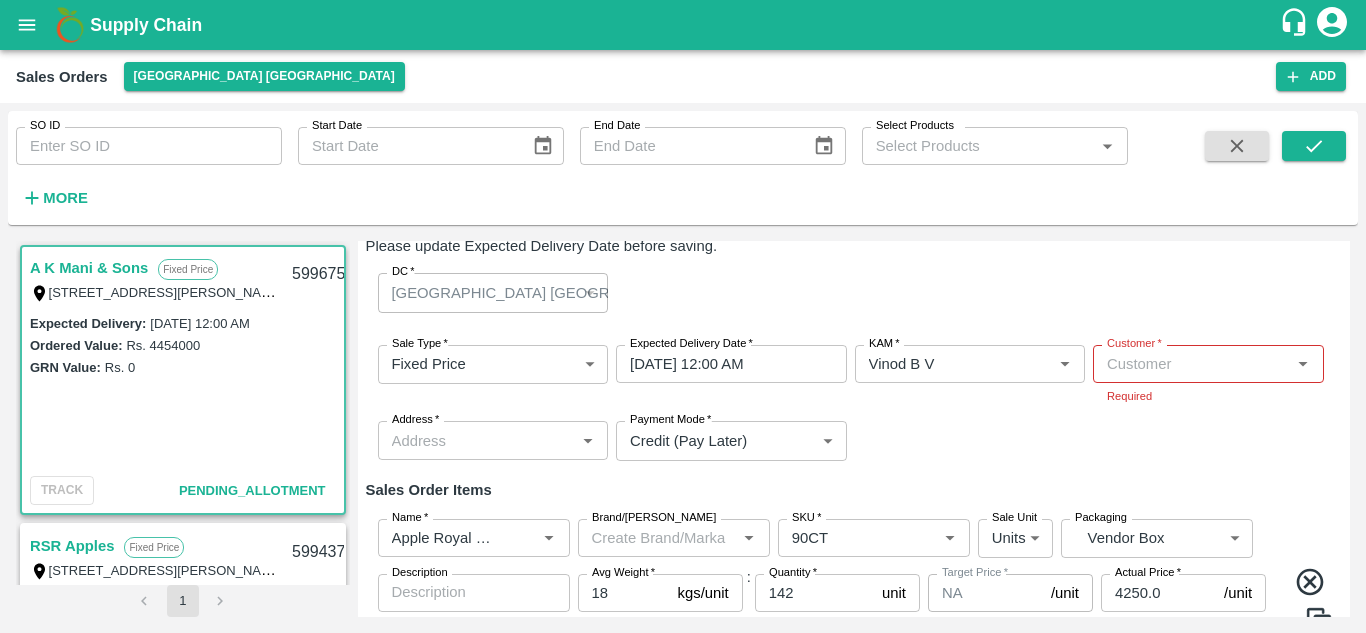 click on "Sale Type   * Fixed Price 1 Sale Type Expected Delivery Date   * 12/07/2025 12:00 AM Expected Delivery Date KAM   * KAM   * Customer   * Customer   * Required Address   * Address   * Payment Mode   * Credit (Pay Later) credit Payment Mode" at bounding box center (854, 403) 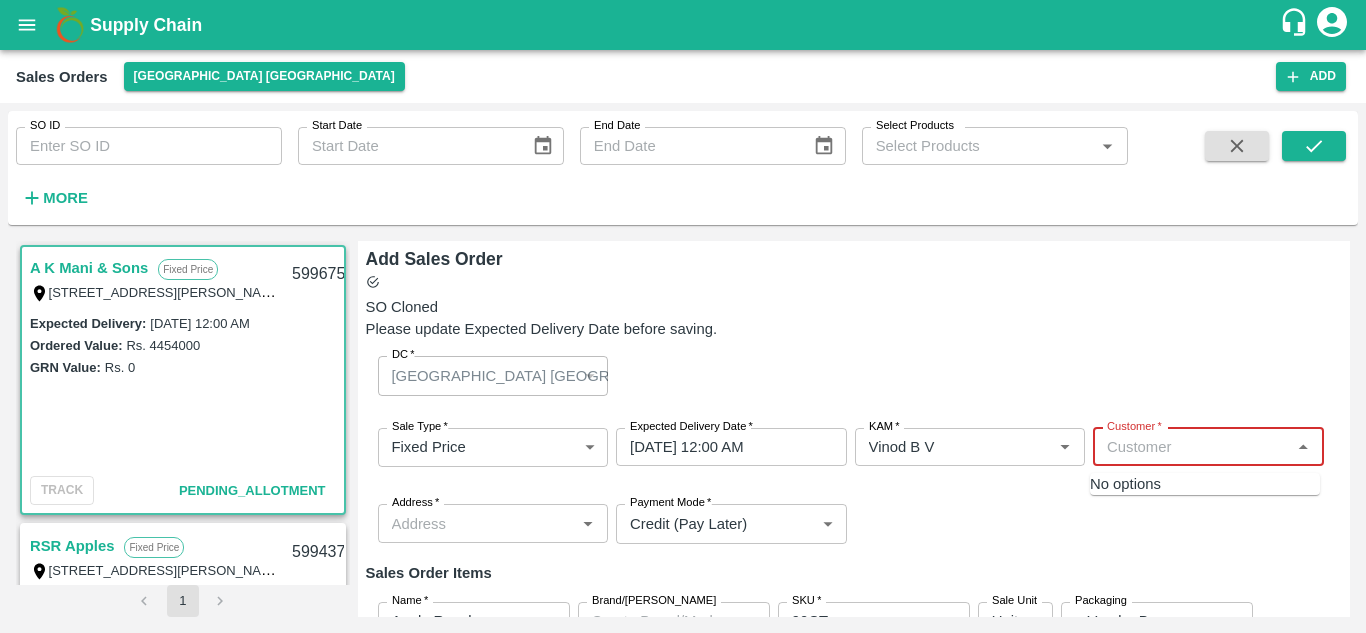 click on "Customer   *" at bounding box center (1192, 447) 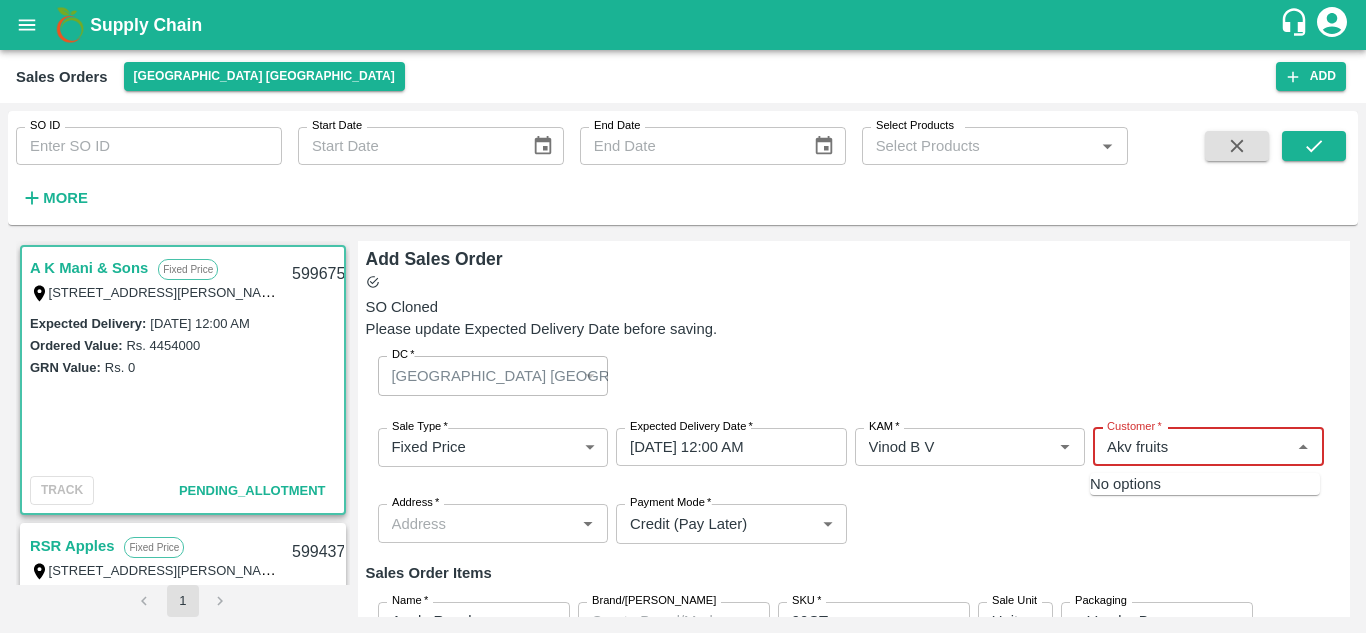 type on "Akv fruits" 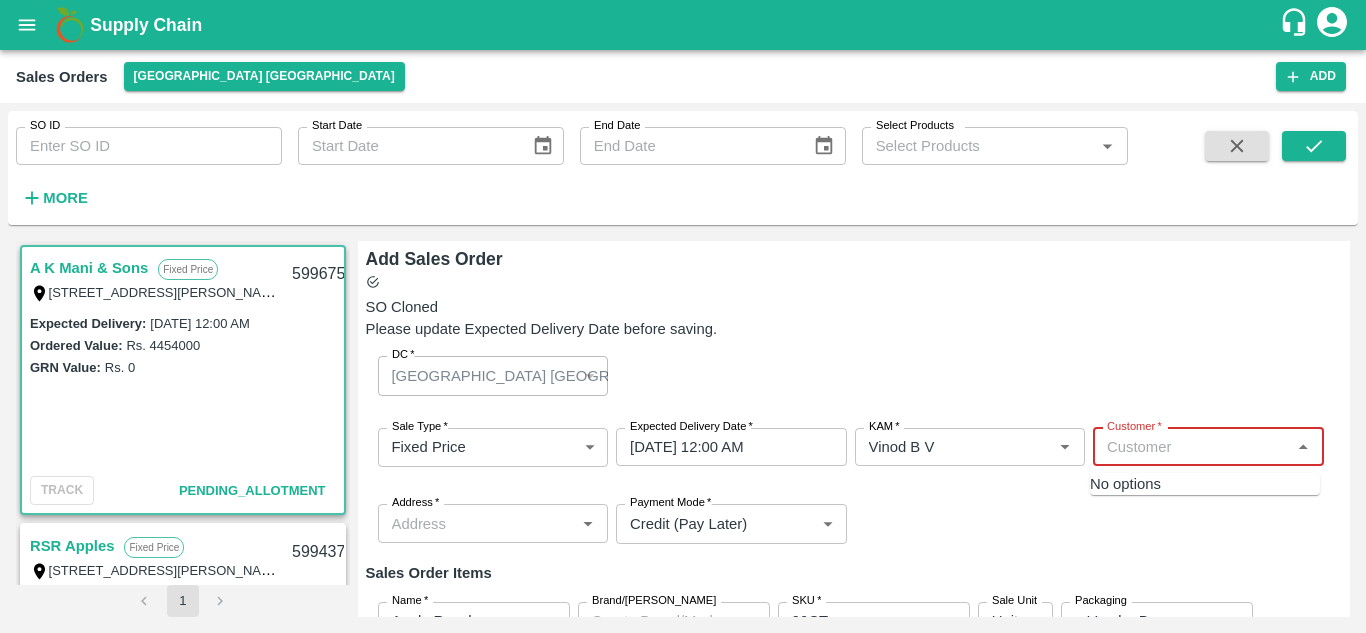 click on "Customer   *" at bounding box center [1192, 447] 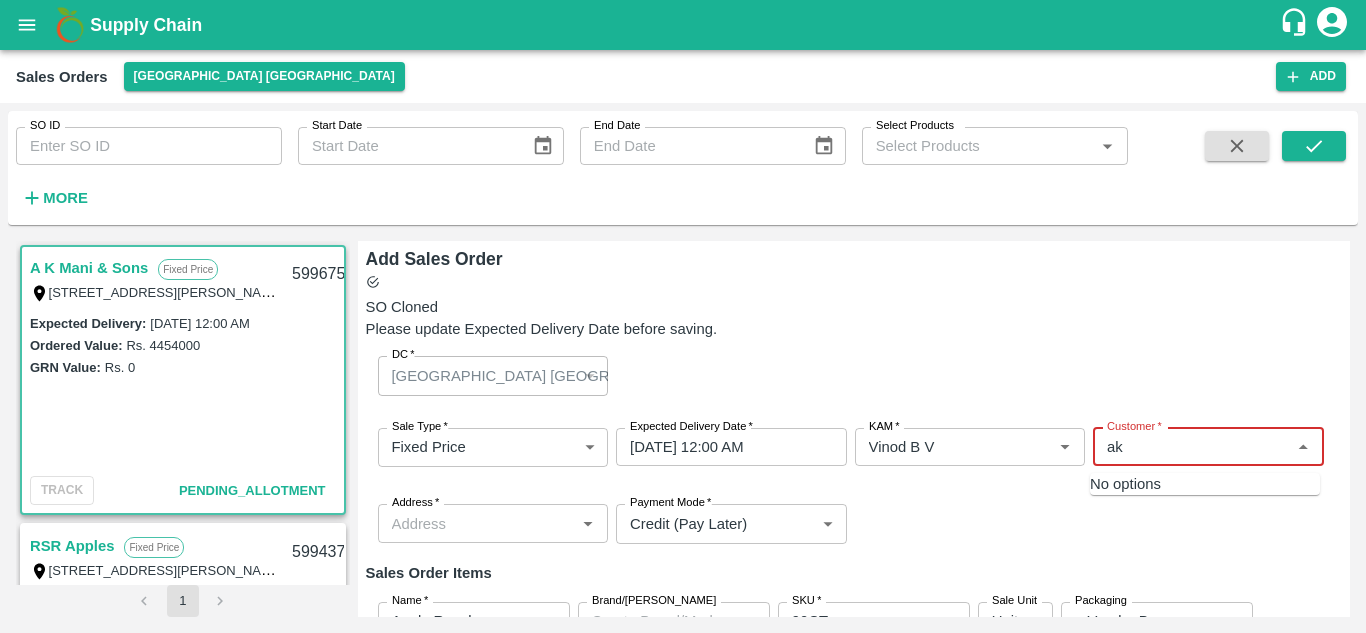 type on "a" 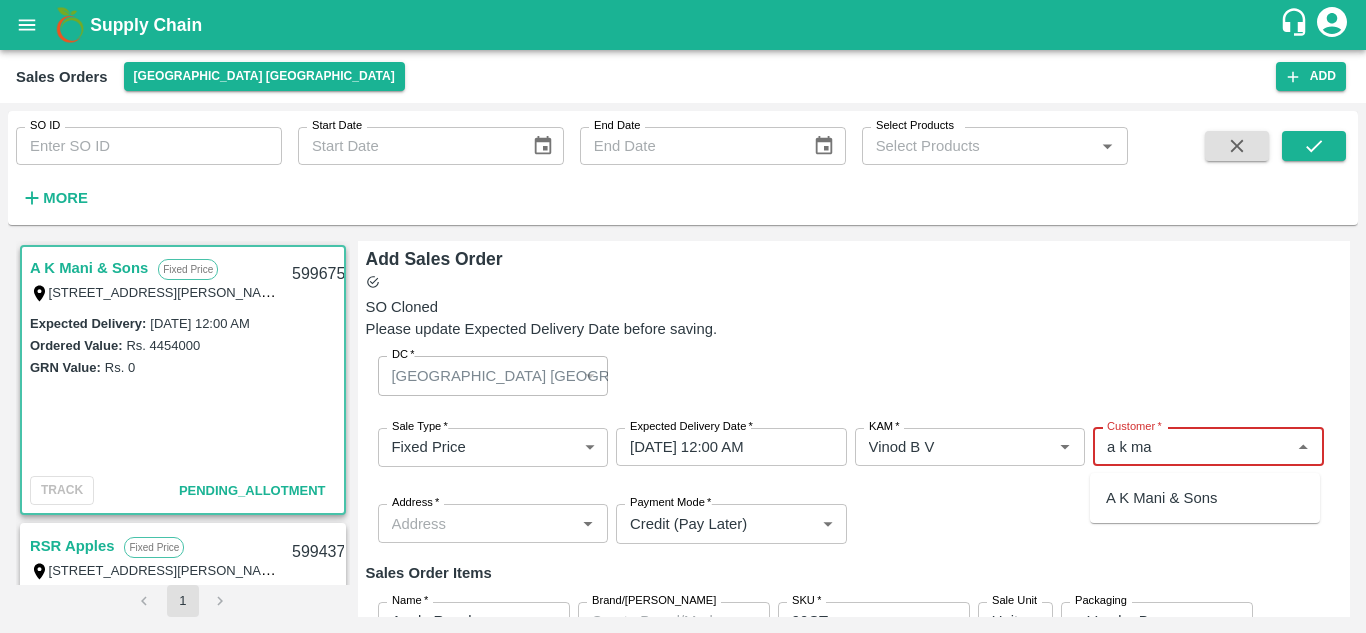 click on "A K Mani & Sons" at bounding box center (1161, 498) 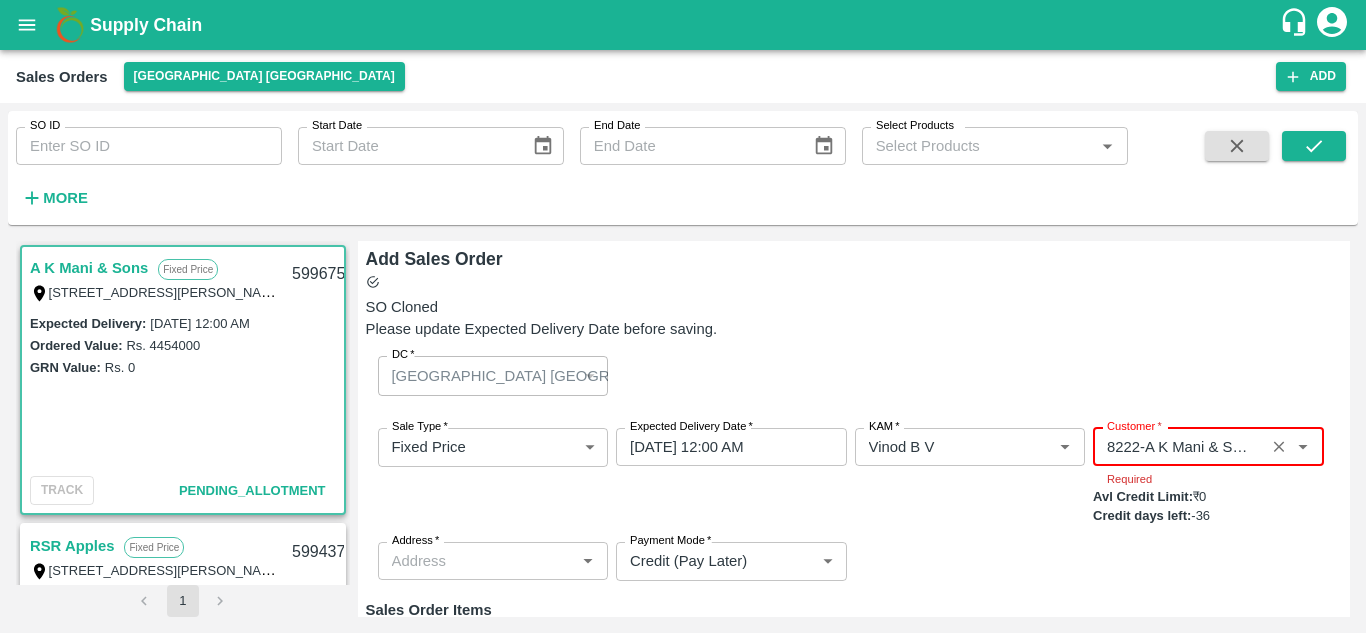 type on "8222-A K Mani & Sons" 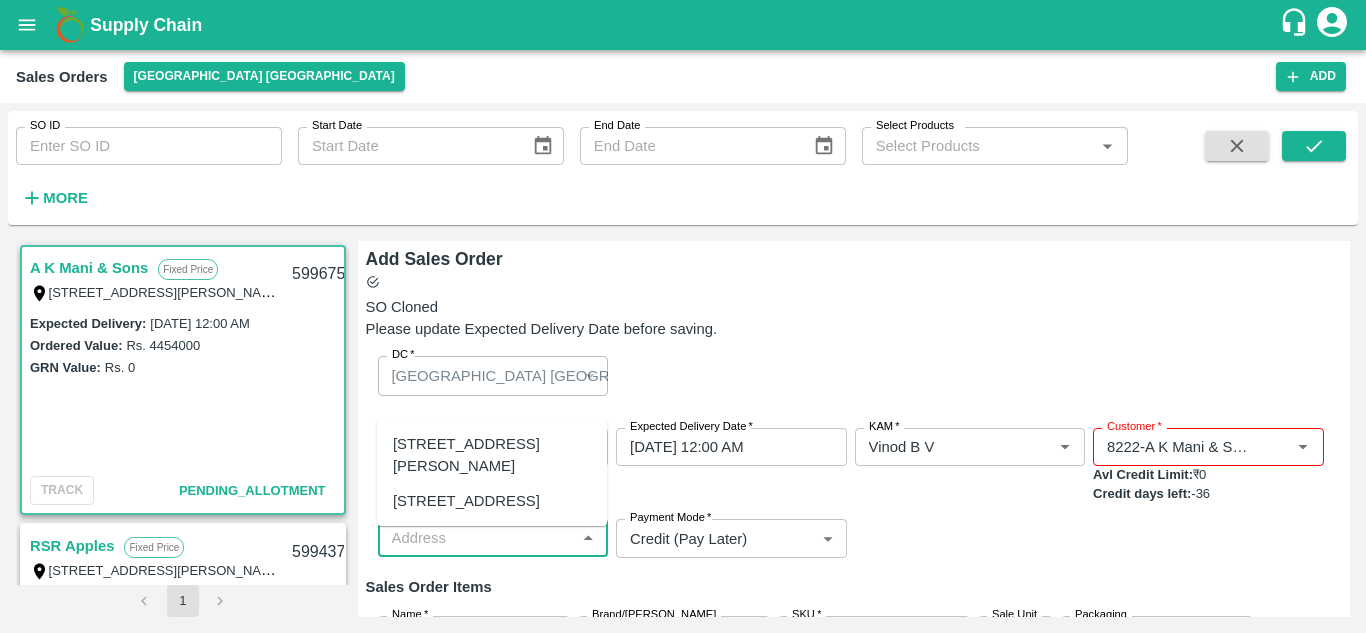 click on "Address   *" at bounding box center [477, 538] 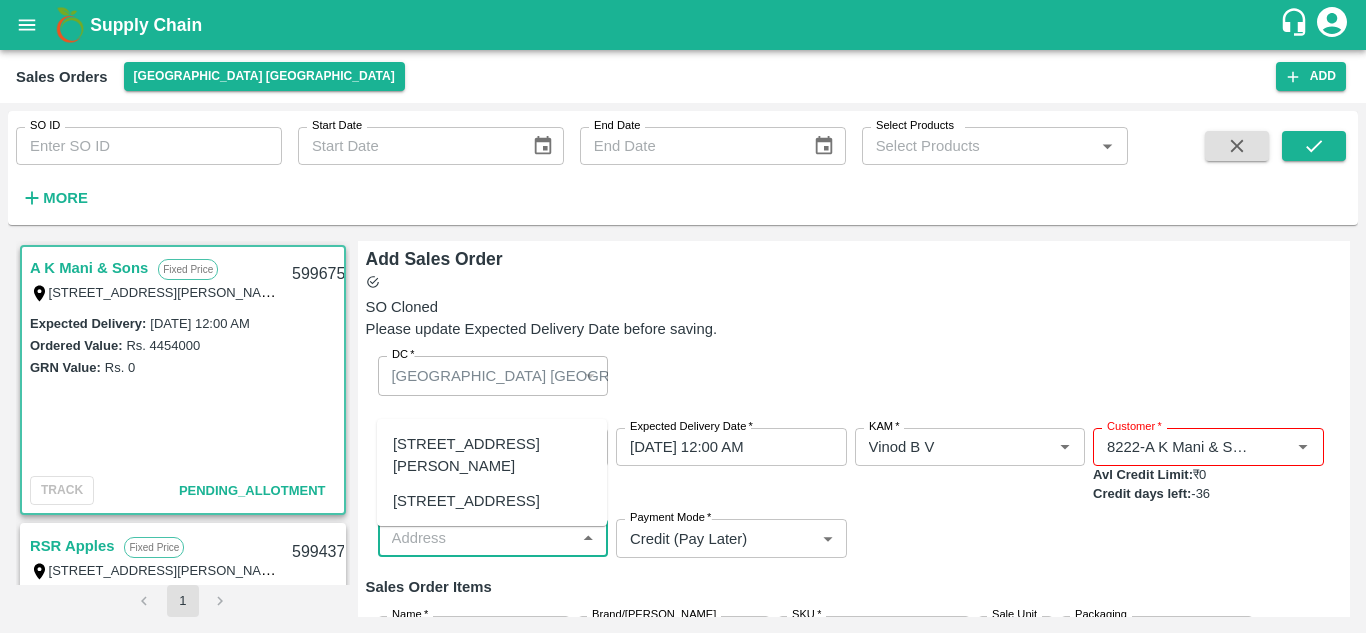 click on "T/C 29, Anna fruit market, Koyembedu, Chennai , Chennai, Tamil Nadu, 600092" at bounding box center (492, 455) 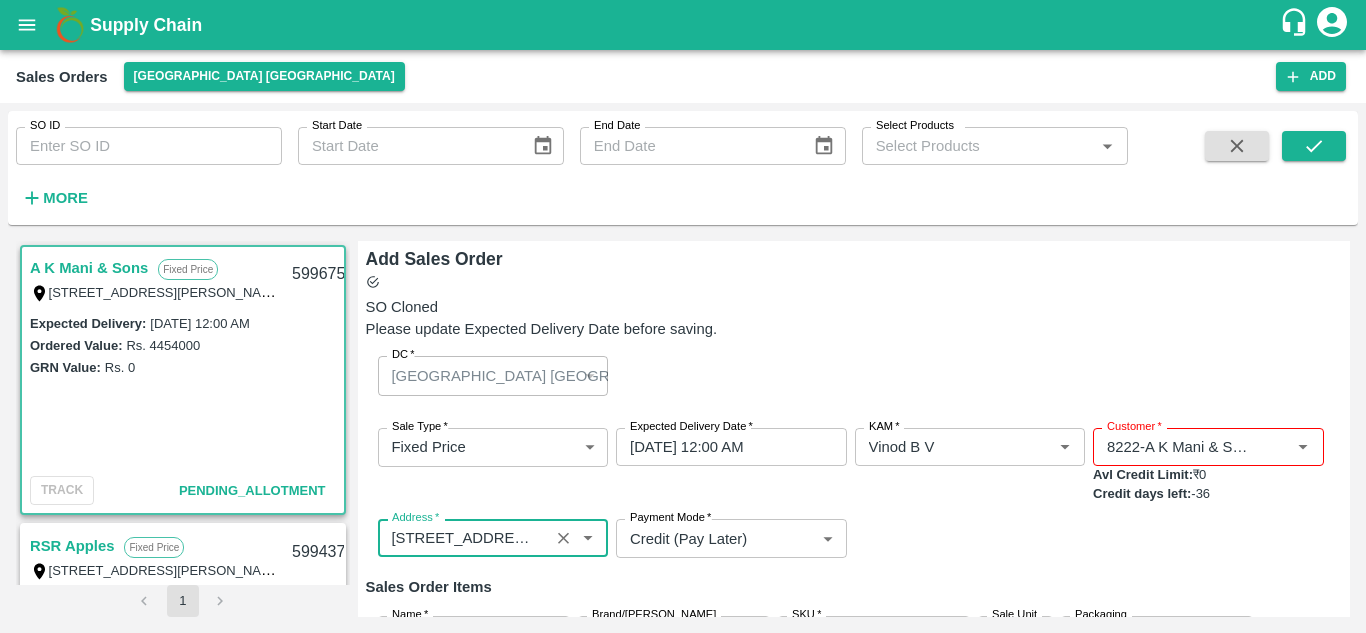 click on "Sale Type   * Fixed Price 1 Sale Type Expected Delivery Date   * 12/07/2025 12:00 AM Expected Delivery Date KAM   * KAM   * Customer   * Customer   * Avl Credit Limit:  ₹ 0 Credit days left:  -36 Address   * Address   * Payment Mode   * Credit (Pay Later) credit Payment Mode" at bounding box center (854, 493) 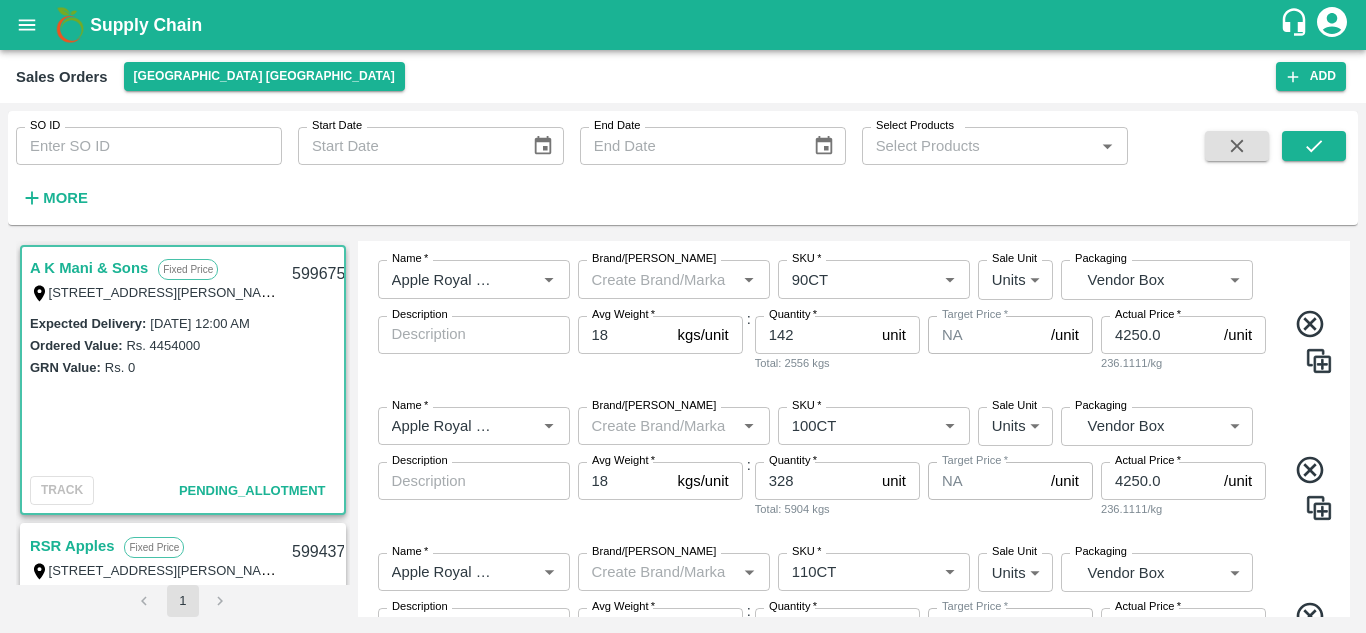 scroll, scrollTop: 368, scrollLeft: 0, axis: vertical 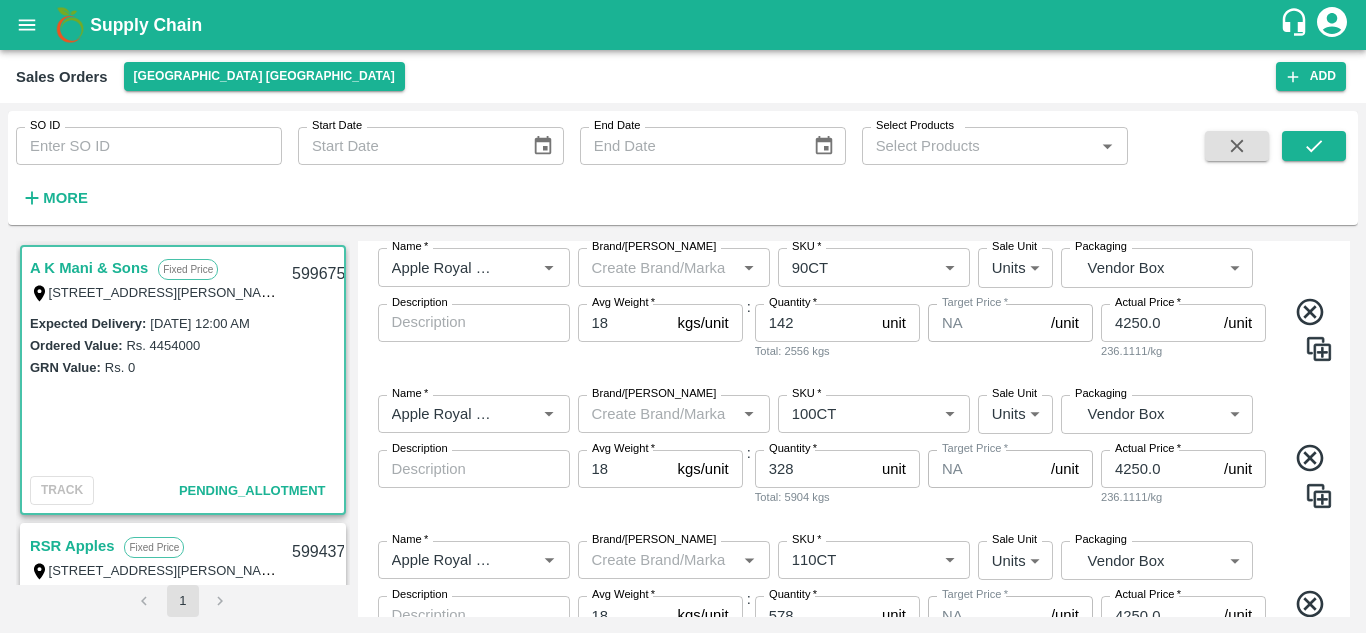 click 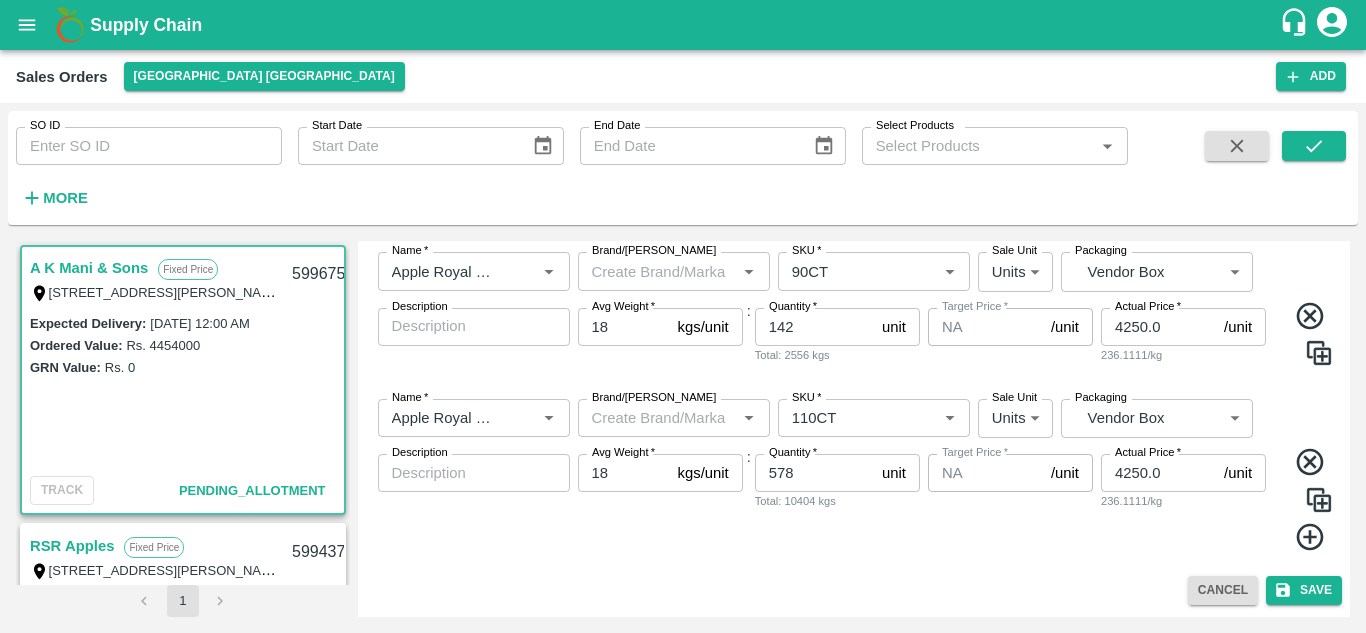 click 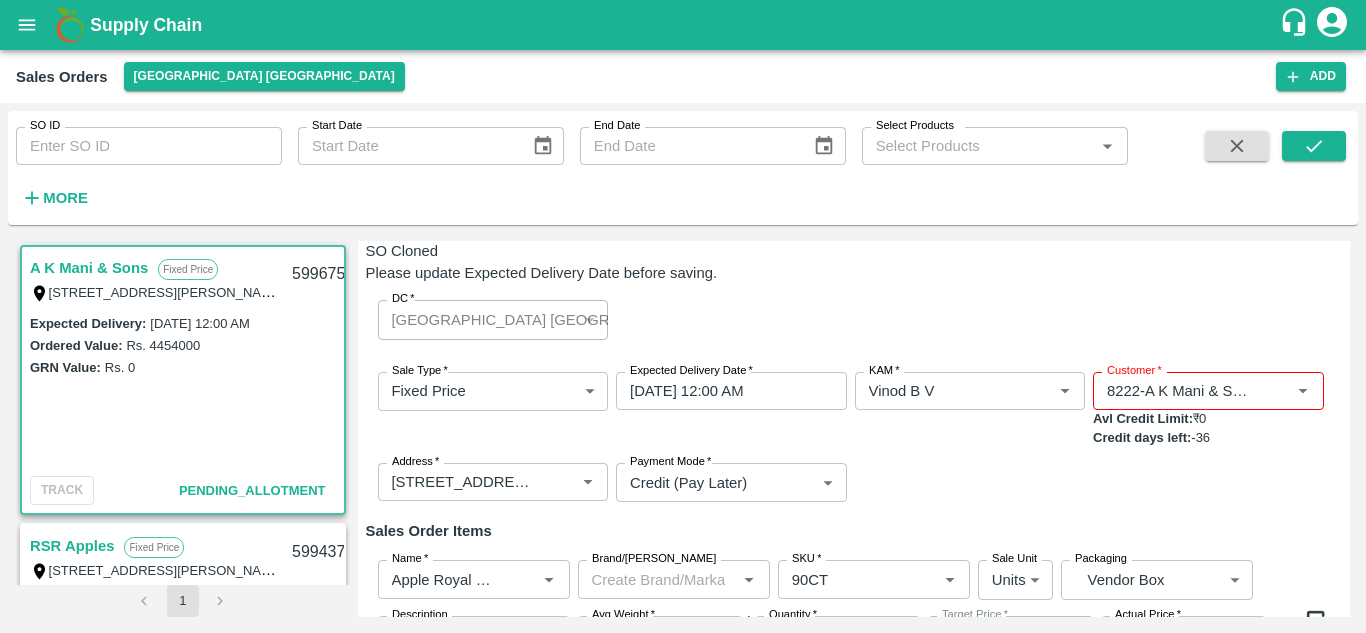 scroll, scrollTop: 186, scrollLeft: 0, axis: vertical 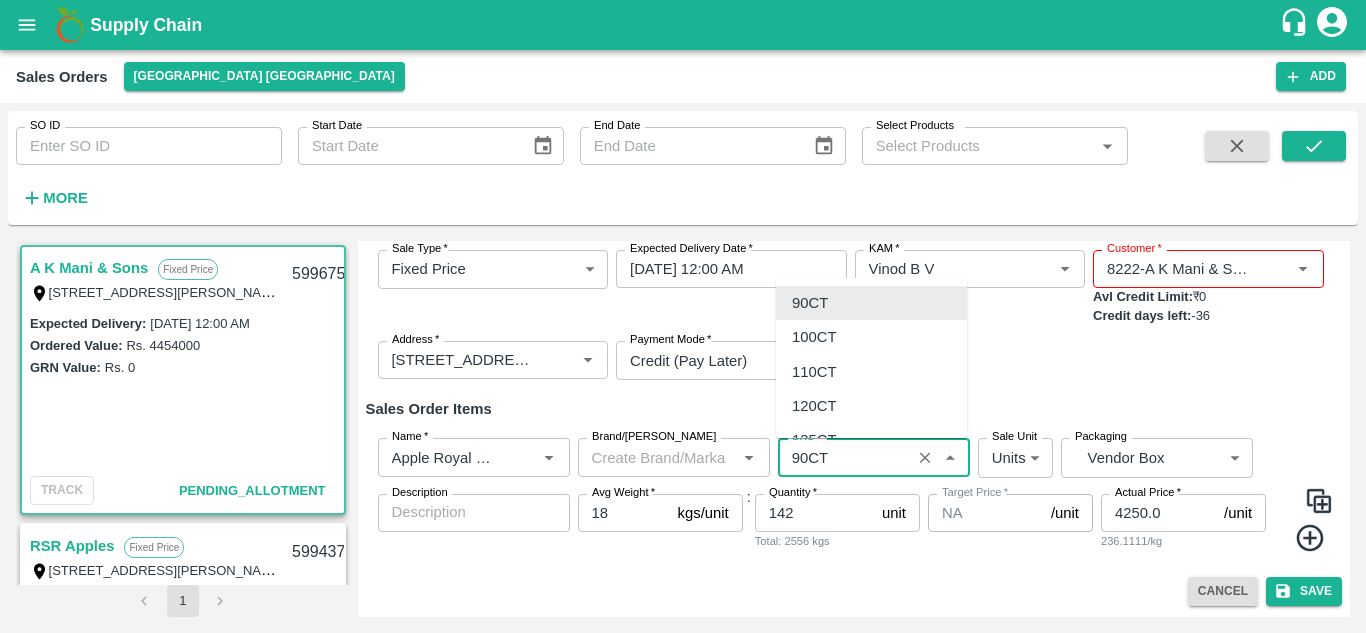 click on "SKU   *" at bounding box center [844, 457] 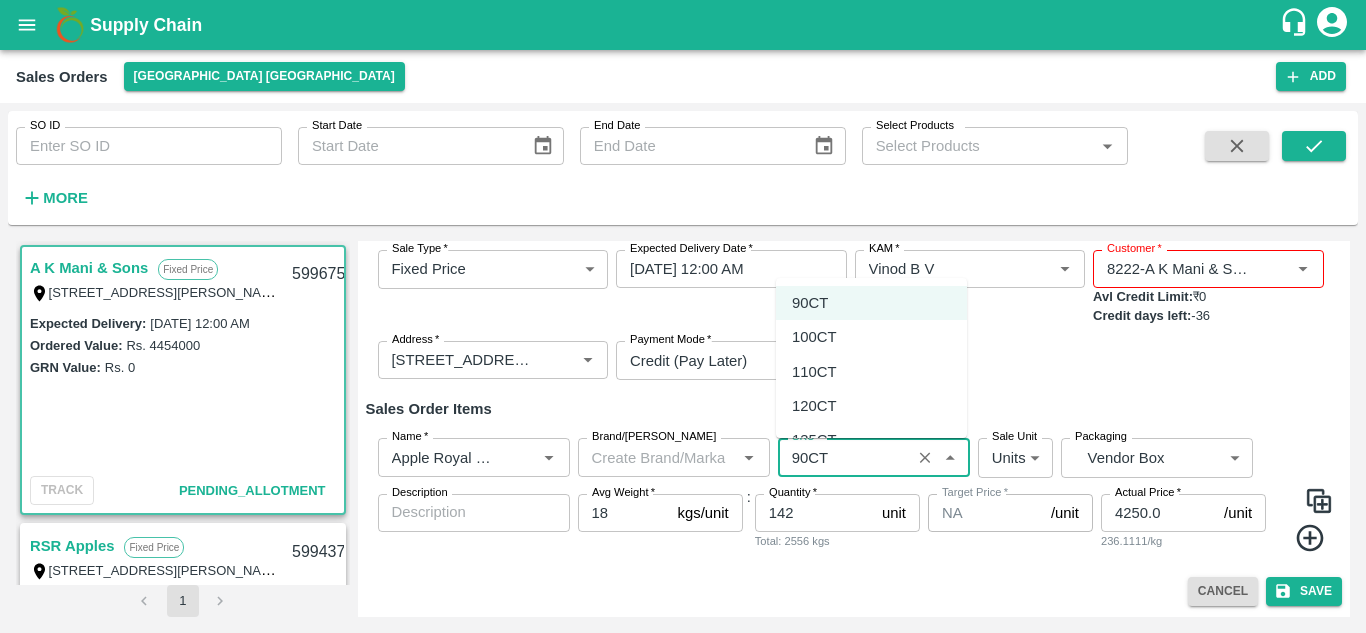 click on "100CT" at bounding box center (814, 337) 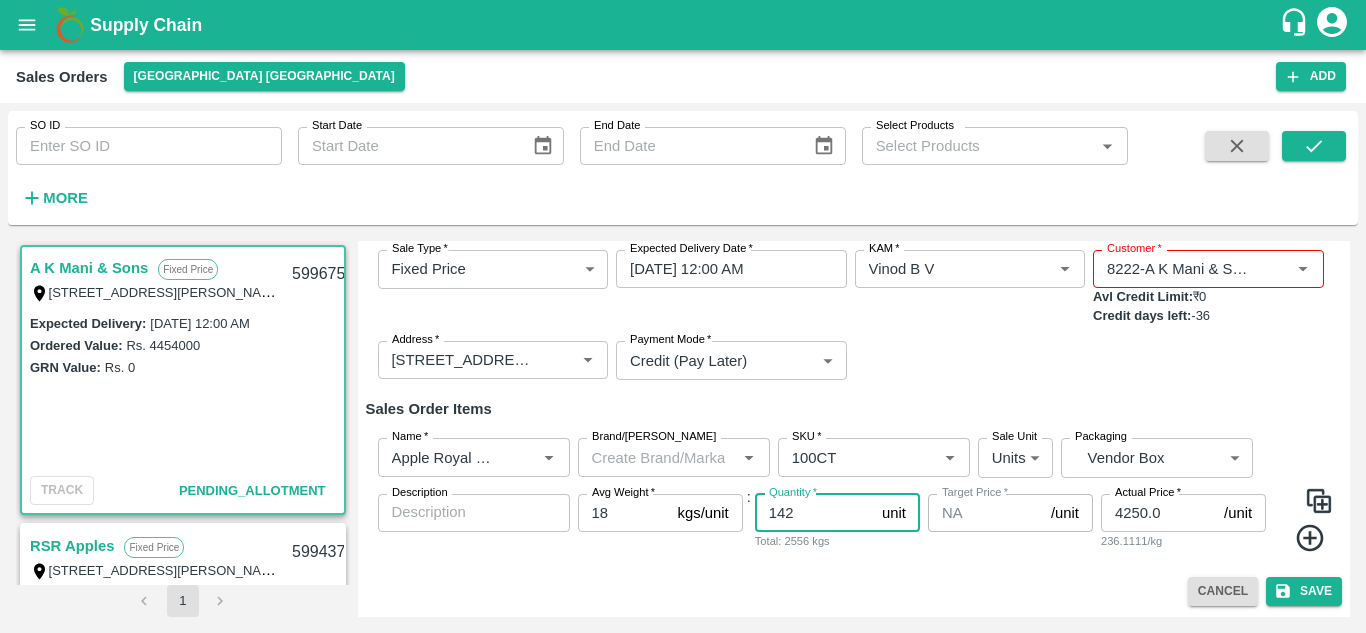 click on "142" at bounding box center [814, 513] 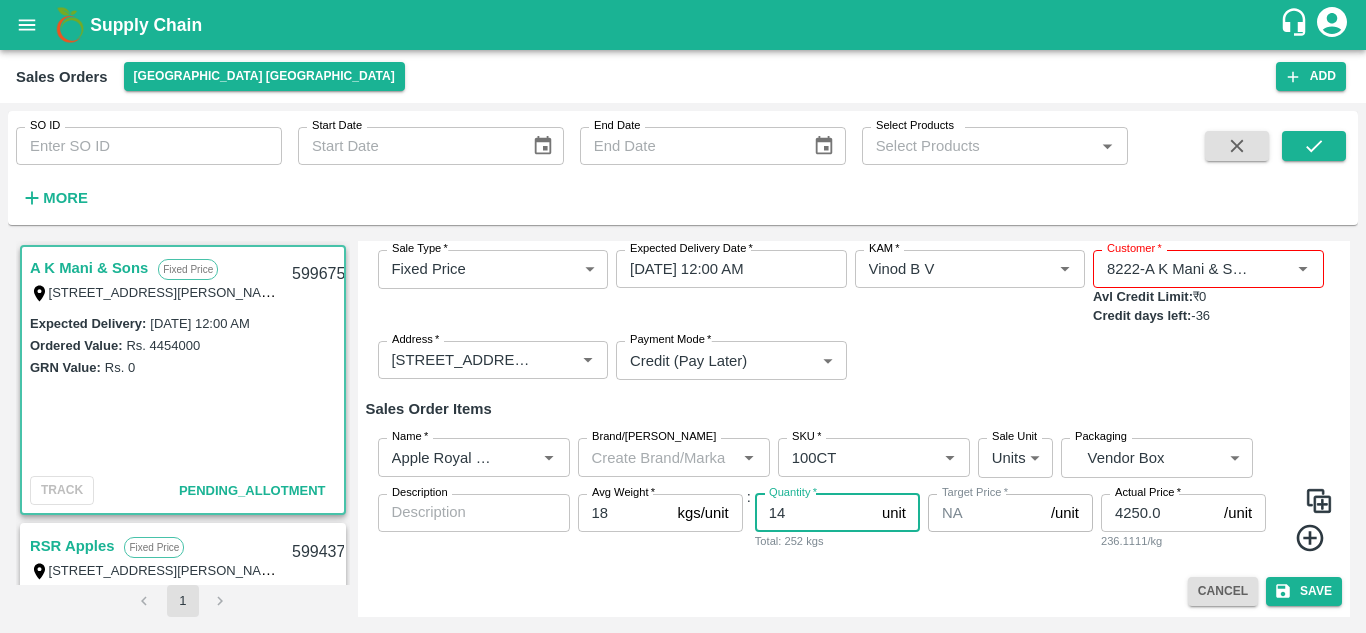 type on "1" 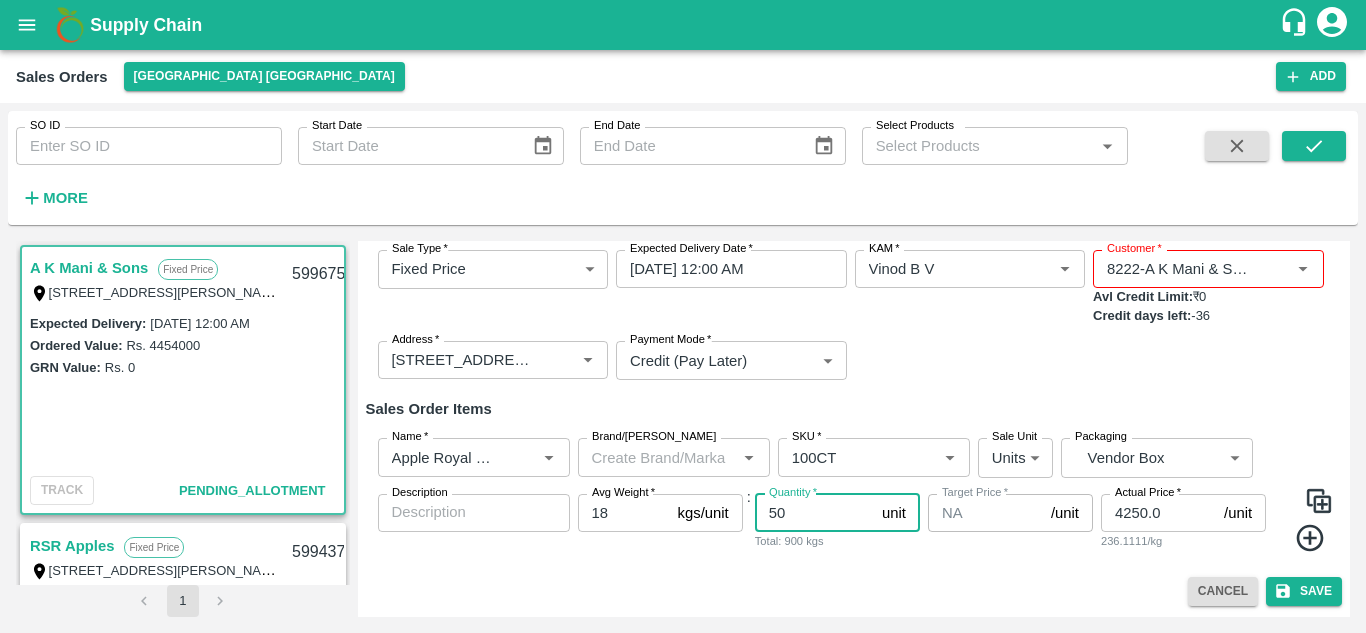type on "50" 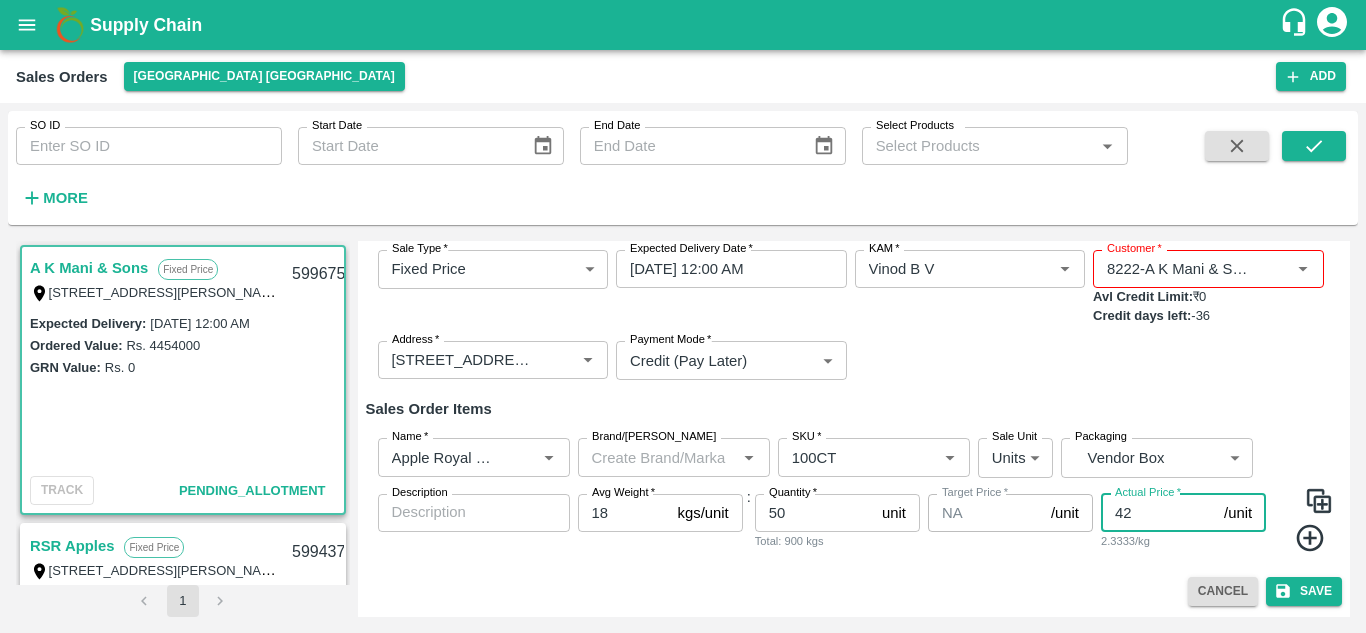 type on "4" 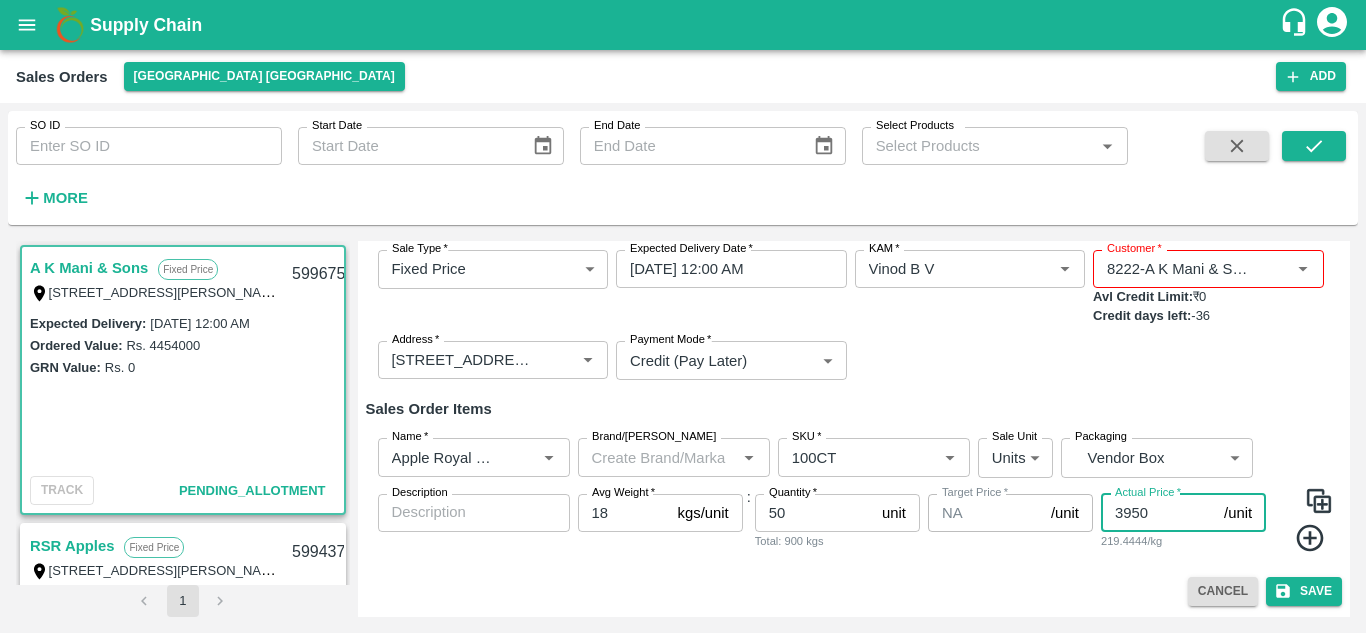 type on "3950" 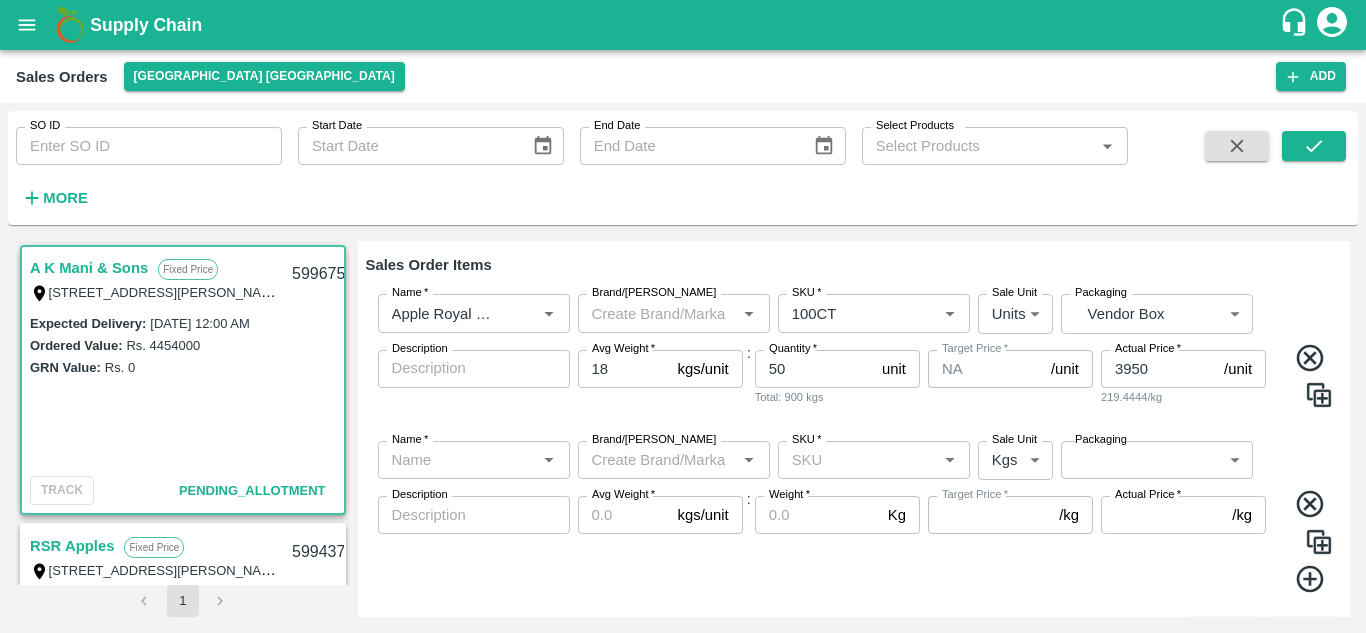 scroll, scrollTop: 324, scrollLeft: 0, axis: vertical 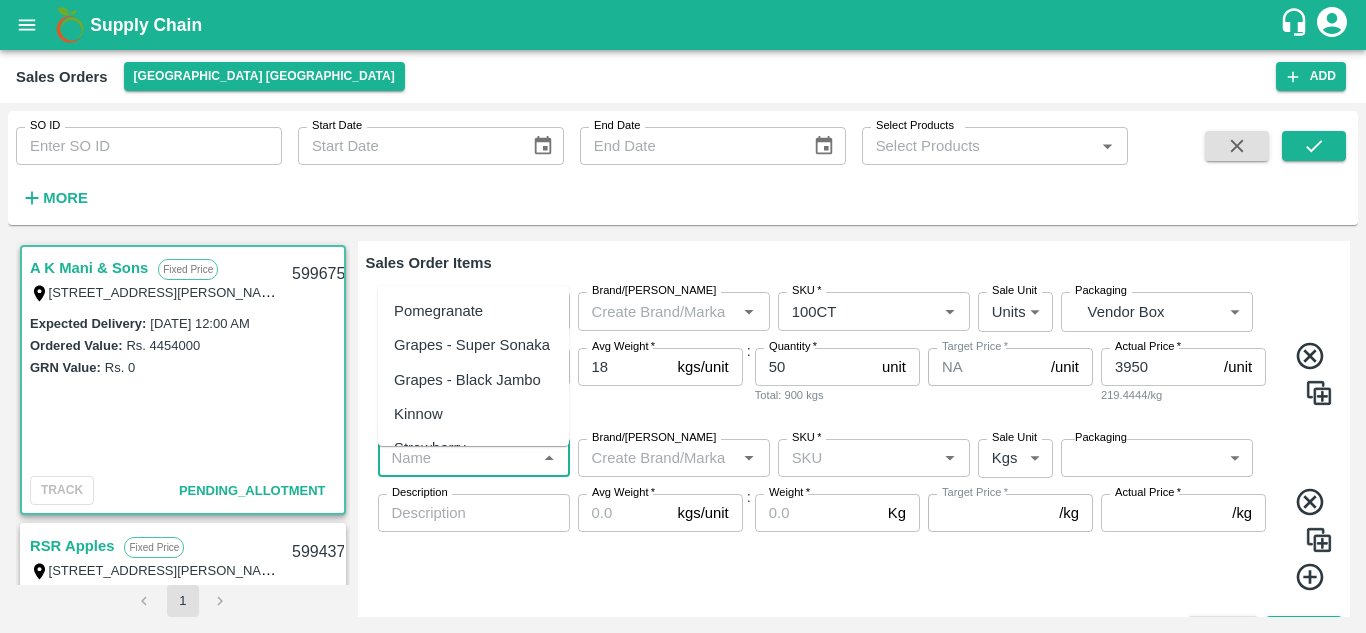click on "Name   *" at bounding box center [457, 458] 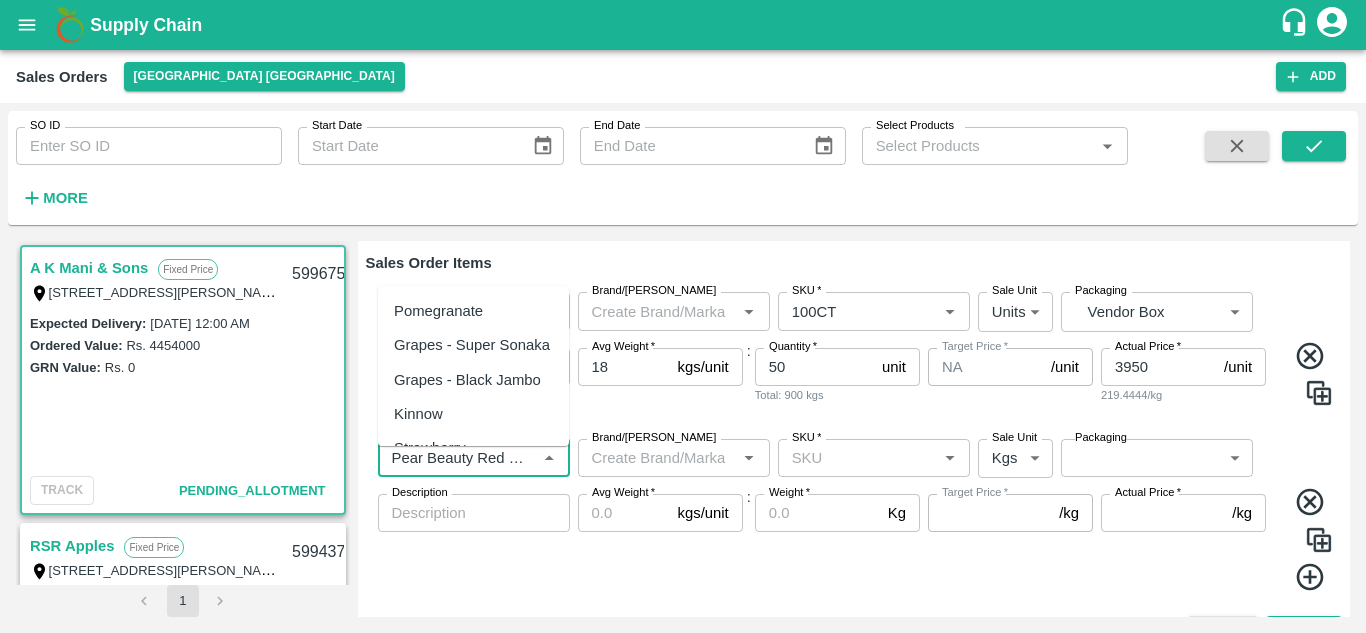 scroll, scrollTop: 0, scrollLeft: 3, axis: horizontal 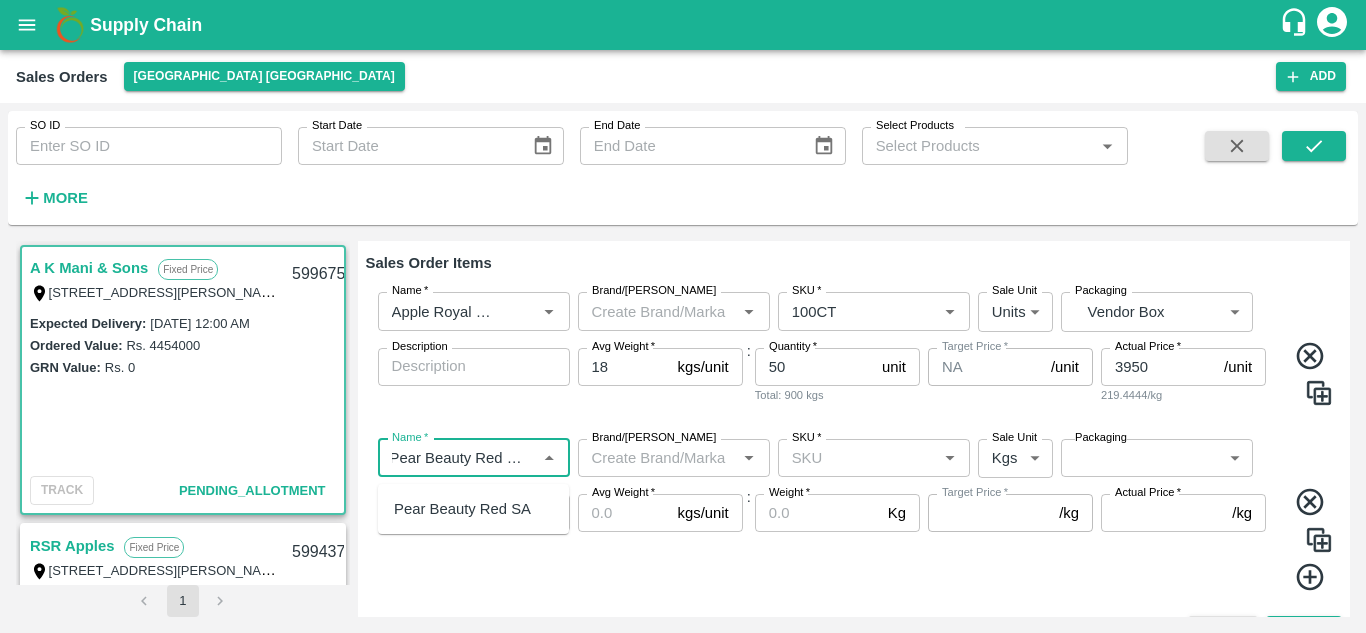 click on "Pear Beauty Red SA" at bounding box center (462, 509) 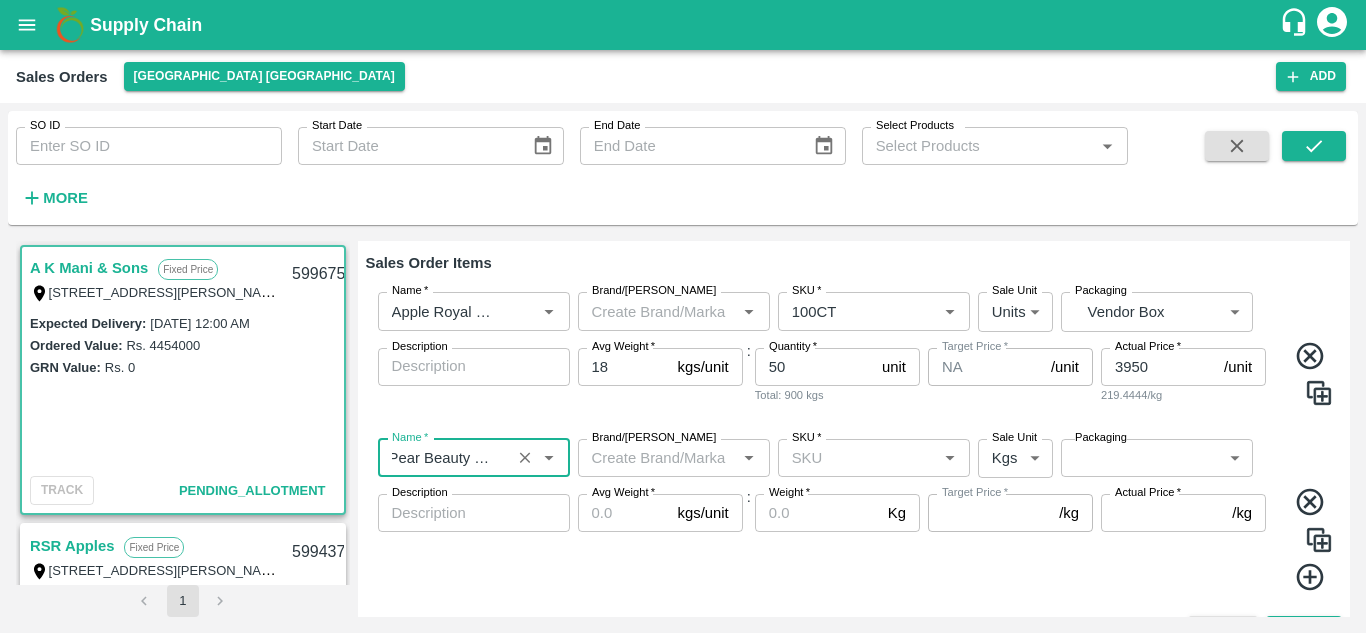 type on "Pear Beauty Red SA" 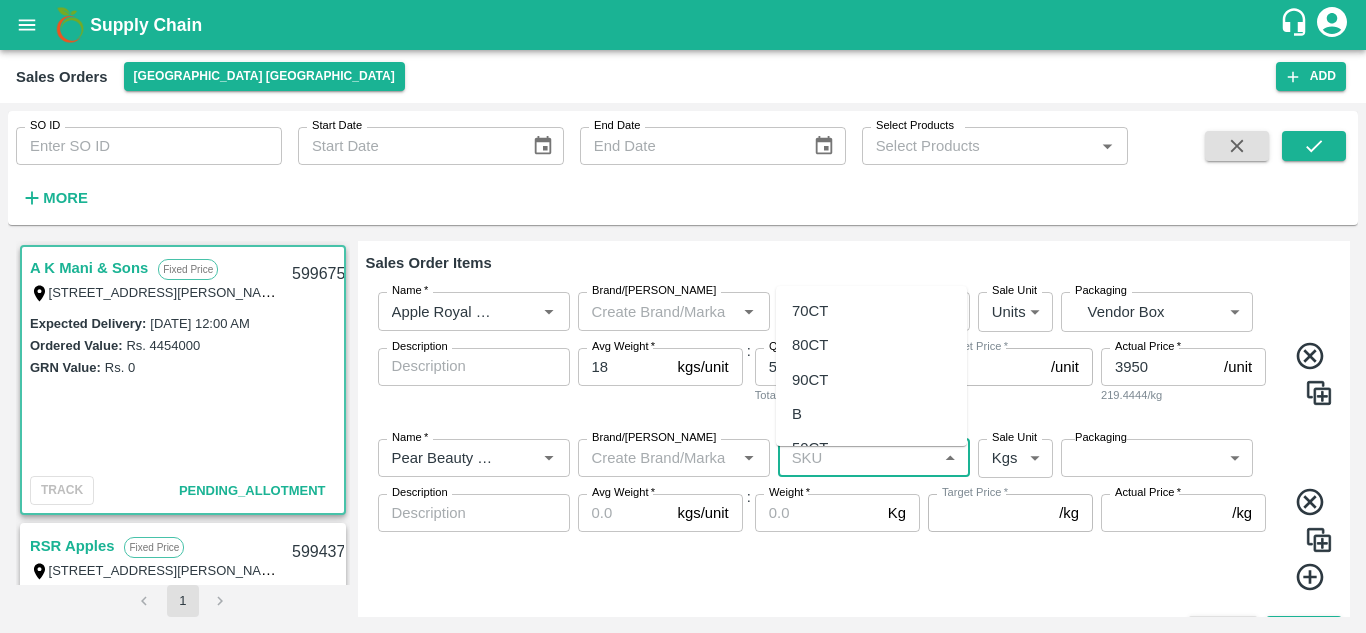 click on "SKU   *" at bounding box center (857, 458) 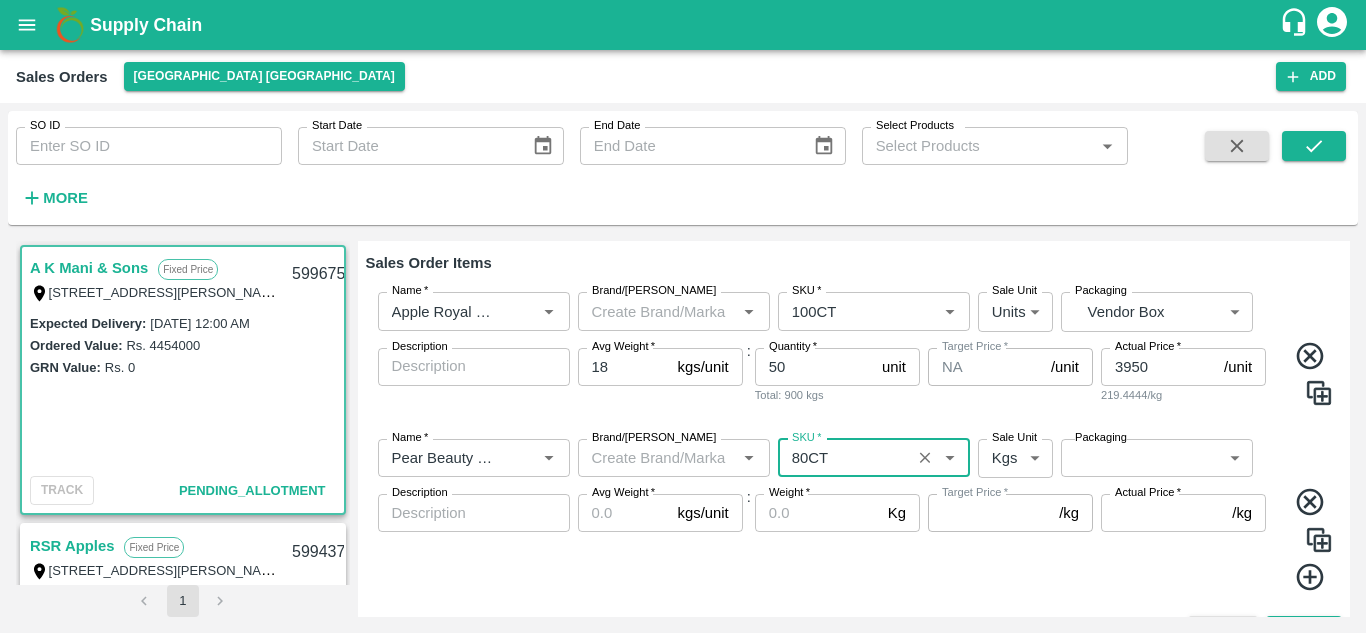 type on "NA" 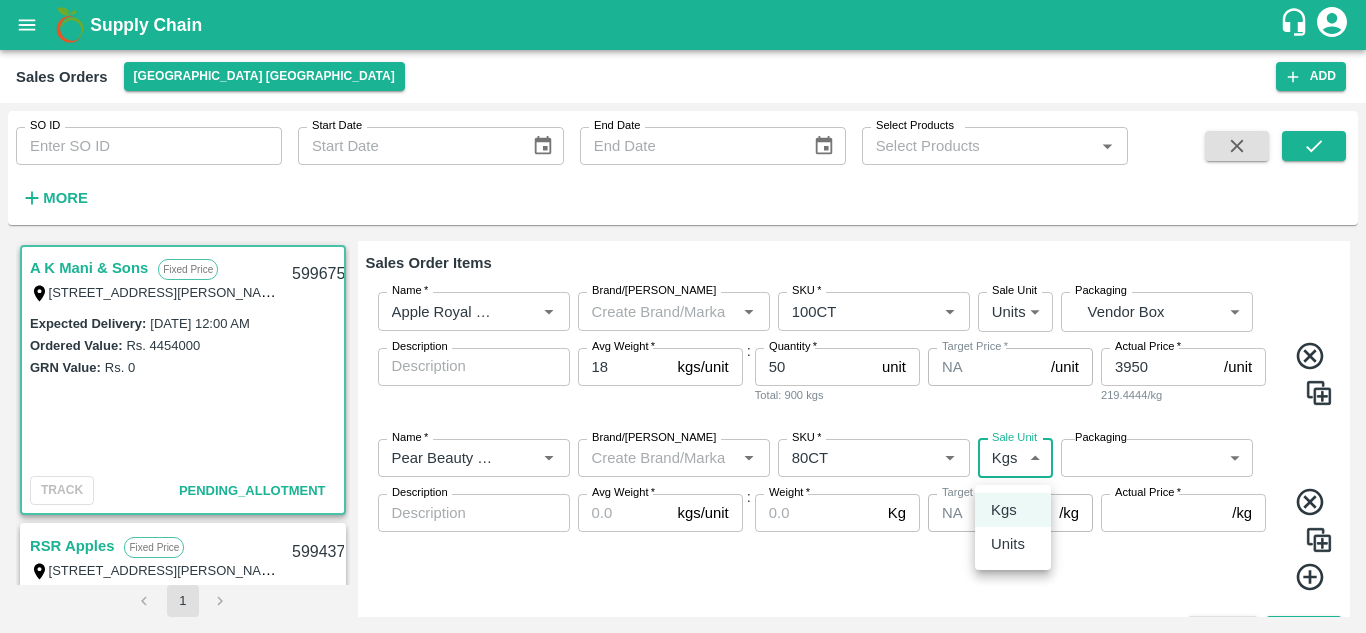 click on "Supply Chain Sales Orders Chennai DC Add SO ID SO ID Start Date Start Date End Date End Date Select Products Select Products   * More A K Mani & Sons Fixed Price T/C 29, Anna fruit market, Koyembedu, Chennai , Chennai, Tamil Nadu, 600092 599675 Expected Delivery : 12 Jul 2025, 12:00 AM Ordered Value: Rs.   4454000 GRN Value: Rs.   0 TRACK Pending_Allotment RSR Apples Fixed Price T/F 68, Koyambedu Anna fruit market, Chennai , Chennai, Tamil Nadu, 600092, India 599437 Expected Delivery : 10 Jul 2025, 12:00 AM Ordered Value: Rs.   4330750 GRN Value: Rs.   4330750 TRACK GRN_Pending 1 Add Sales Order SO Cloned Please update Expected Delivery Date before saving. DC   * Chennai DC 23 DC Sale Type   * Fixed Price 1 Sale Type Expected Delivery Date   * 12/07/2025 12:00 AM Expected Delivery Date KAM   * KAM   * Customer   * Customer   * Avl Credit Limit:  ₹ 0 Credit days left:  -36 Address   * Address   * Payment Mode   * Credit (Pay Later) credit Payment Mode Sales Order Items Name   * Name *" at bounding box center [683, 316] 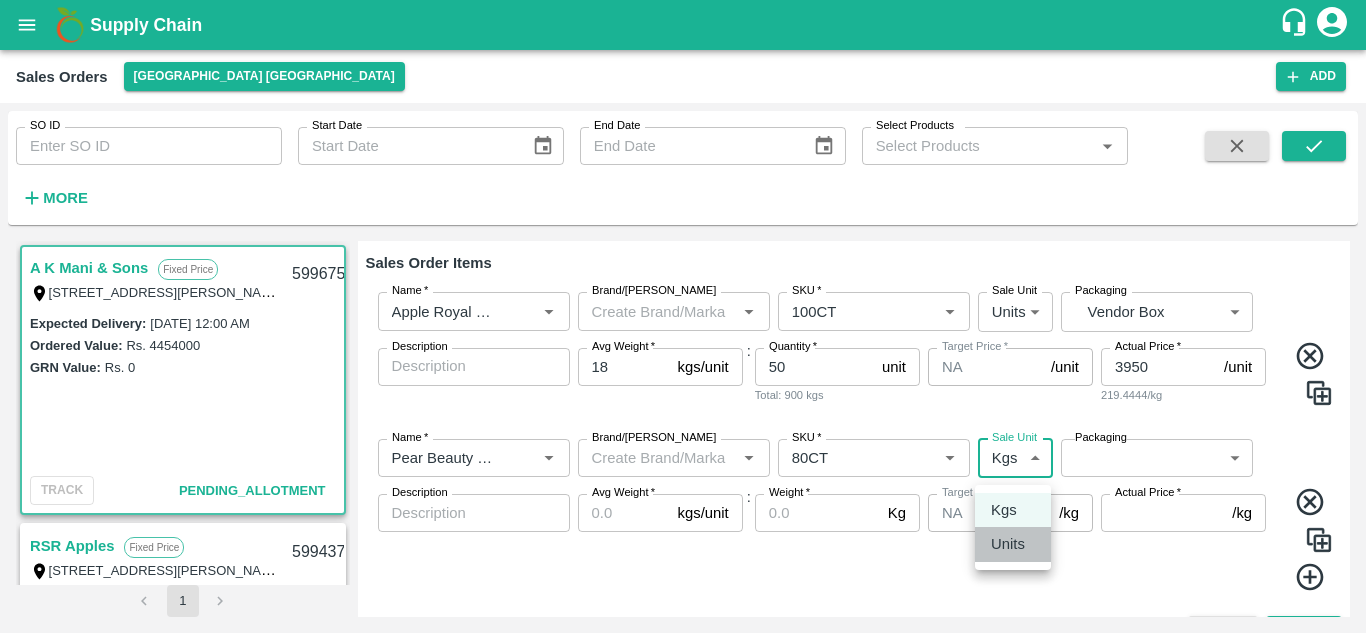 click on "Units" at bounding box center [1008, 544] 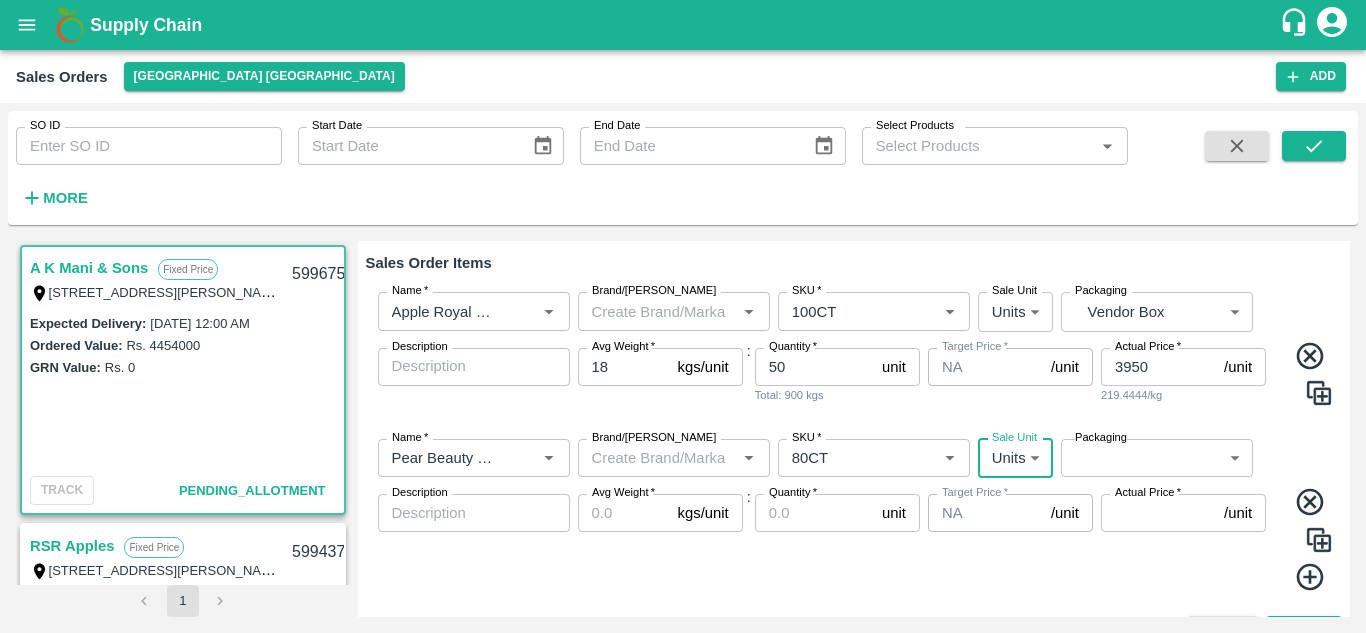 click on "Supply Chain Sales Orders Chennai DC Add SO ID SO ID Start Date Start Date End Date End Date Select Products Select Products   * More A K Mani & Sons Fixed Price T/C 29, Anna fruit market, Koyembedu, Chennai , Chennai, Tamil Nadu, 600092 599675 Expected Delivery : 12 Jul 2025, 12:00 AM Ordered Value: Rs.   4454000 GRN Value: Rs.   0 TRACK Pending_Allotment RSR Apples Fixed Price T/F 68, Koyambedu Anna fruit market, Chennai , Chennai, Tamil Nadu, 600092, India 599437 Expected Delivery : 10 Jul 2025, 12:00 AM Ordered Value: Rs.   4330750 GRN Value: Rs.   4330750 TRACK GRN_Pending 1 Add Sales Order SO Cloned Please update Expected Delivery Date before saving. DC   * Chennai DC 23 DC Sale Type   * Fixed Price 1 Sale Type Expected Delivery Date   * 12/07/2025 12:00 AM Expected Delivery Date KAM   * KAM   * Customer   * Customer   * Avl Credit Limit:  ₹ 0 Credit days left:  -36 Address   * Address   * Payment Mode   * Credit (Pay Later) credit Payment Mode Sales Order Items Name   * Name *" at bounding box center [683, 316] 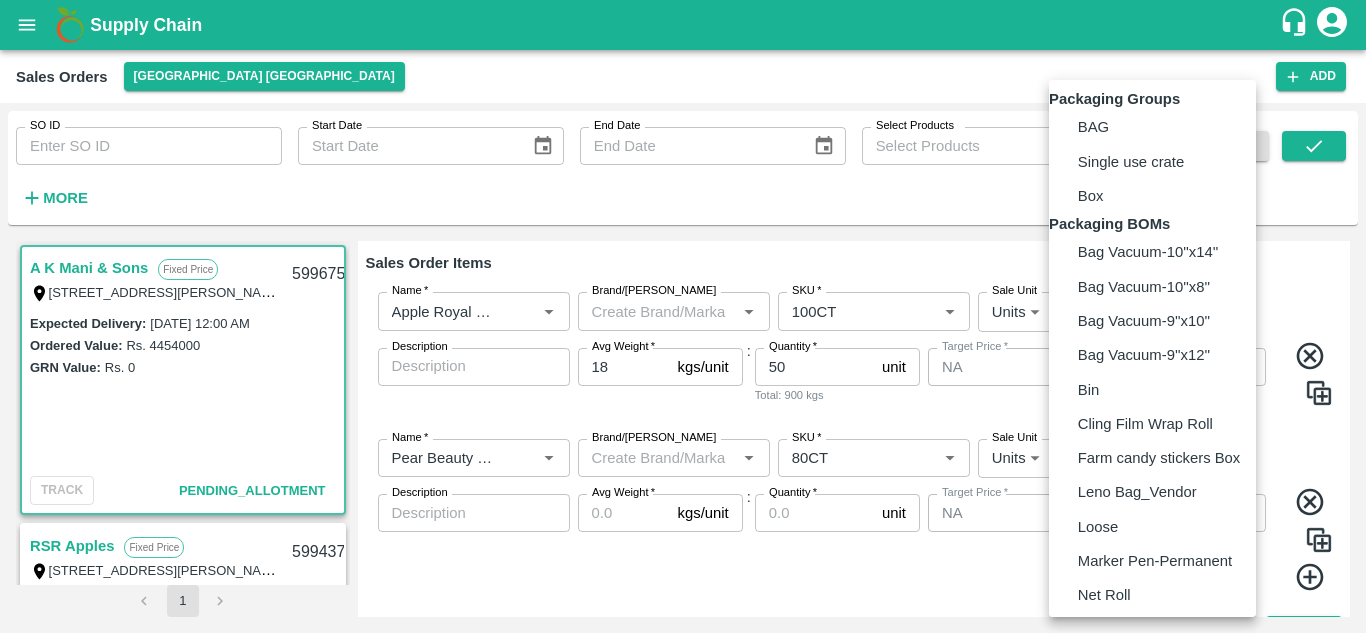 scroll, scrollTop: 124, scrollLeft: 0, axis: vertical 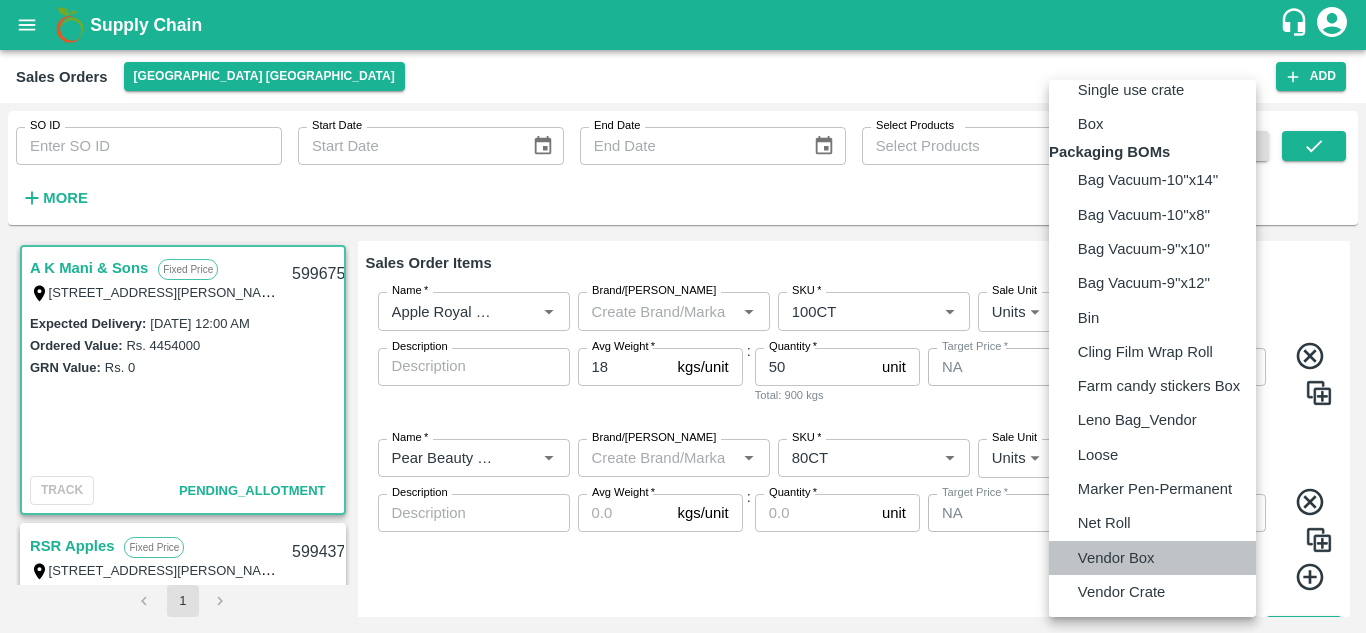 click on "Vendor Box" at bounding box center (1116, 558) 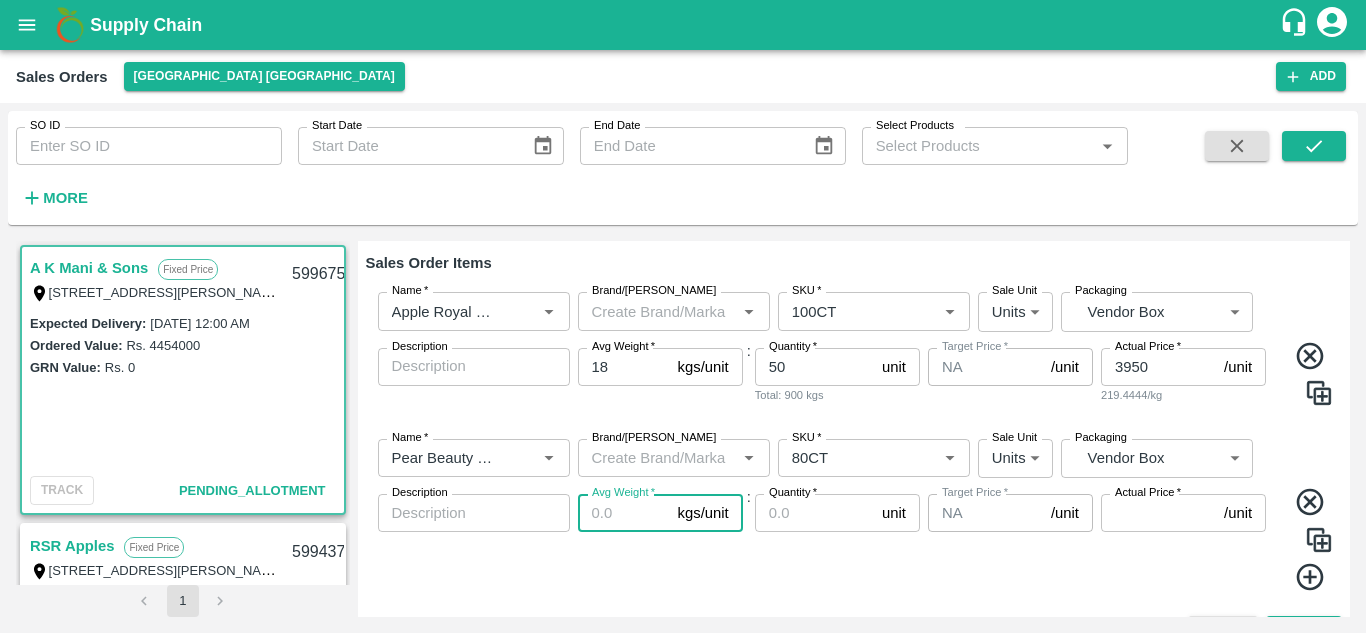 click on "Avg Weight   *" at bounding box center [624, 513] 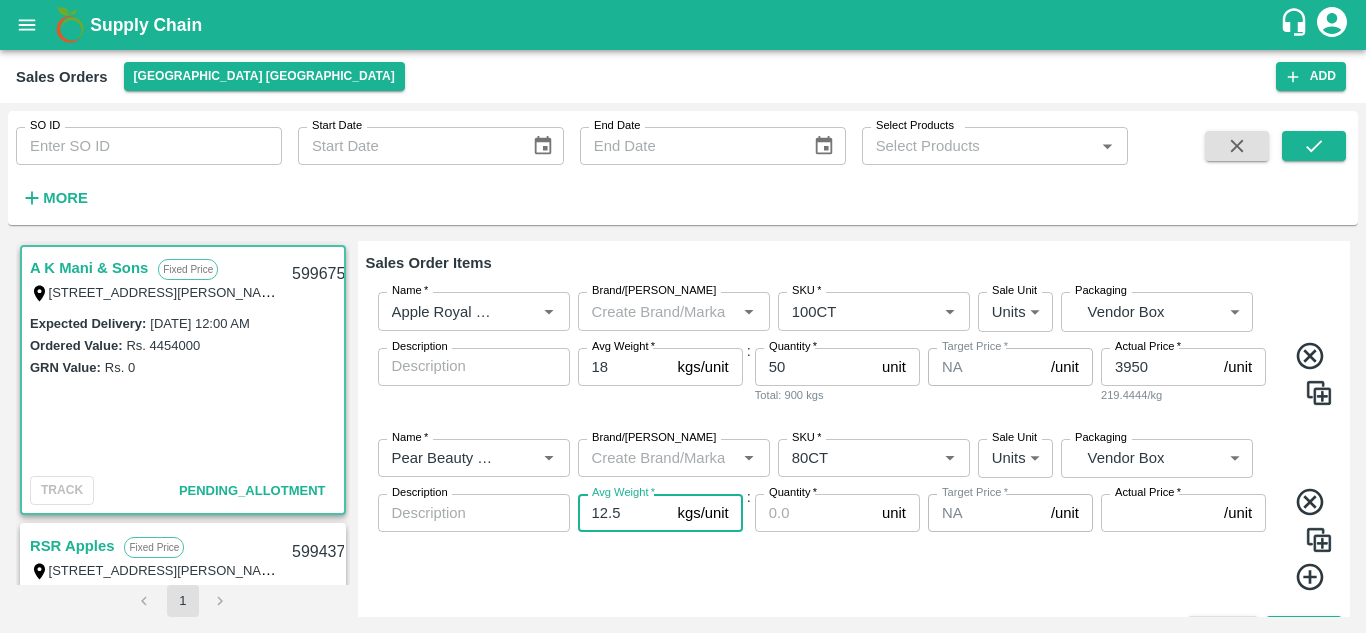 type on "12.5" 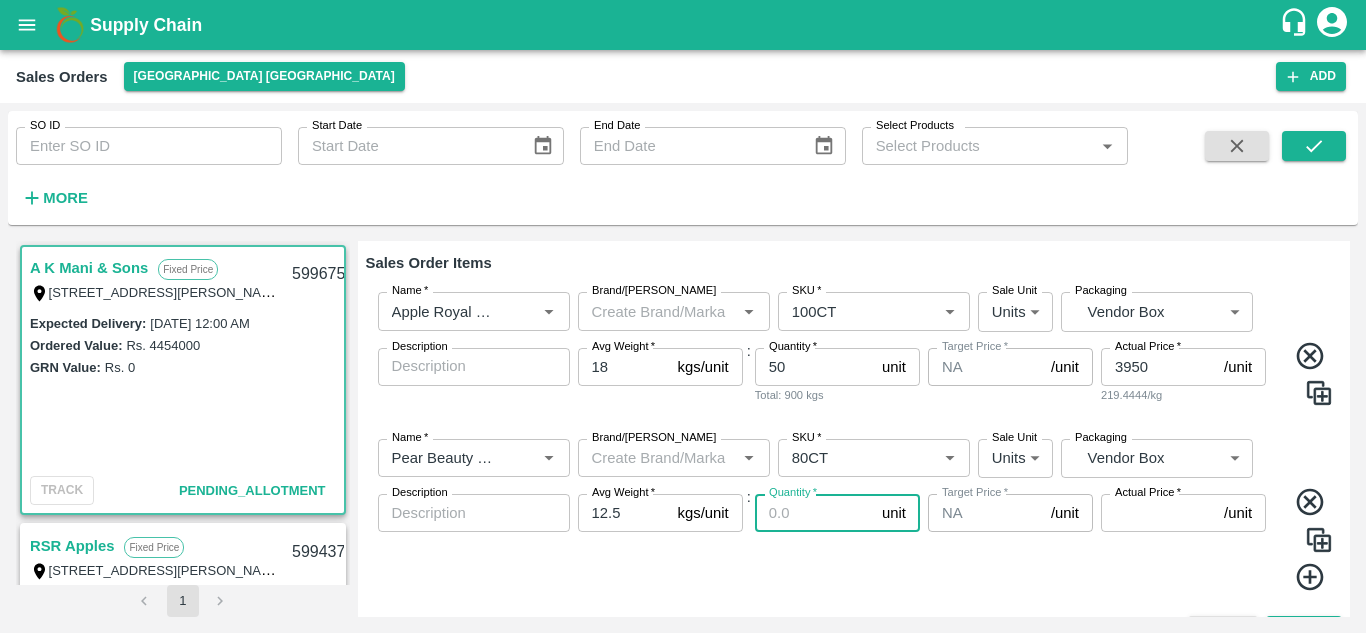 click on "Quantity   *" at bounding box center [814, 513] 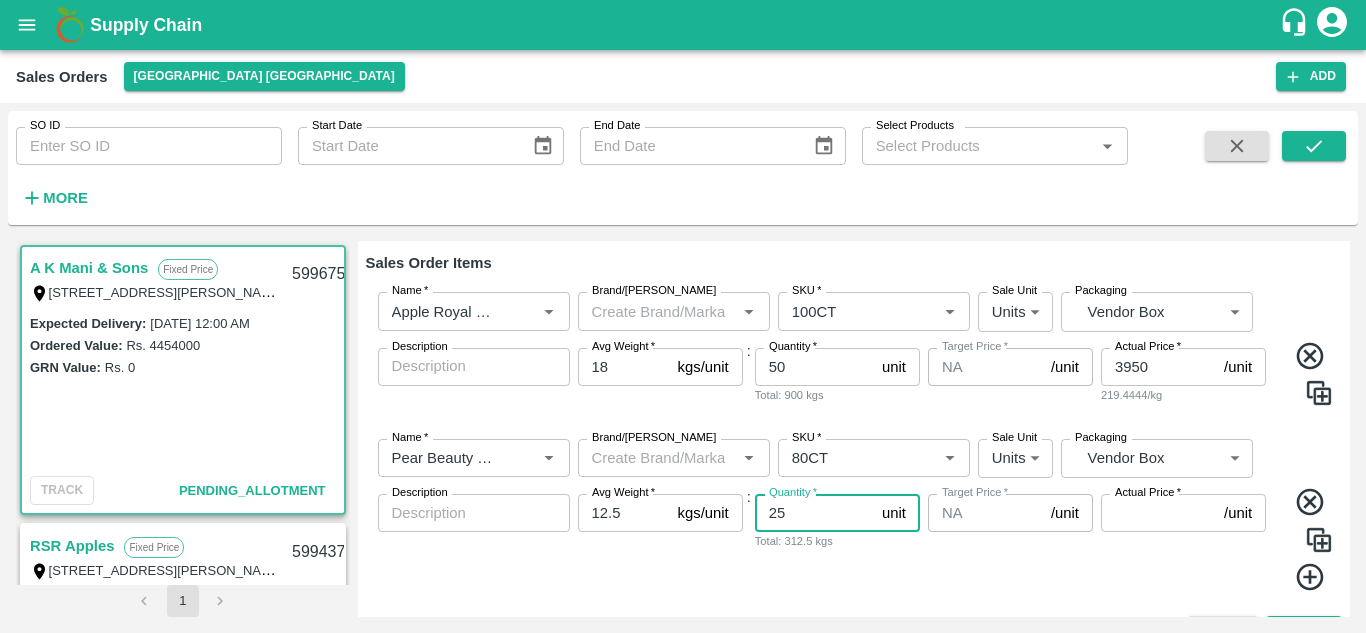 type on "25" 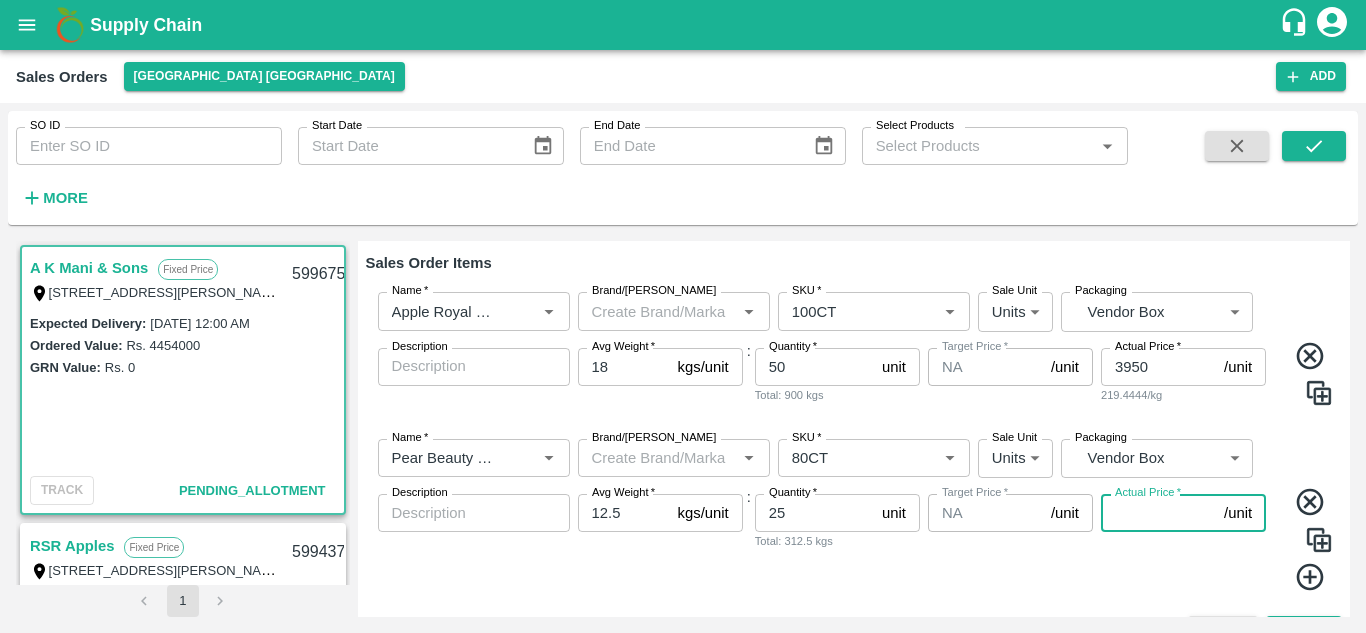 click on "Actual Price   *" at bounding box center [1158, 513] 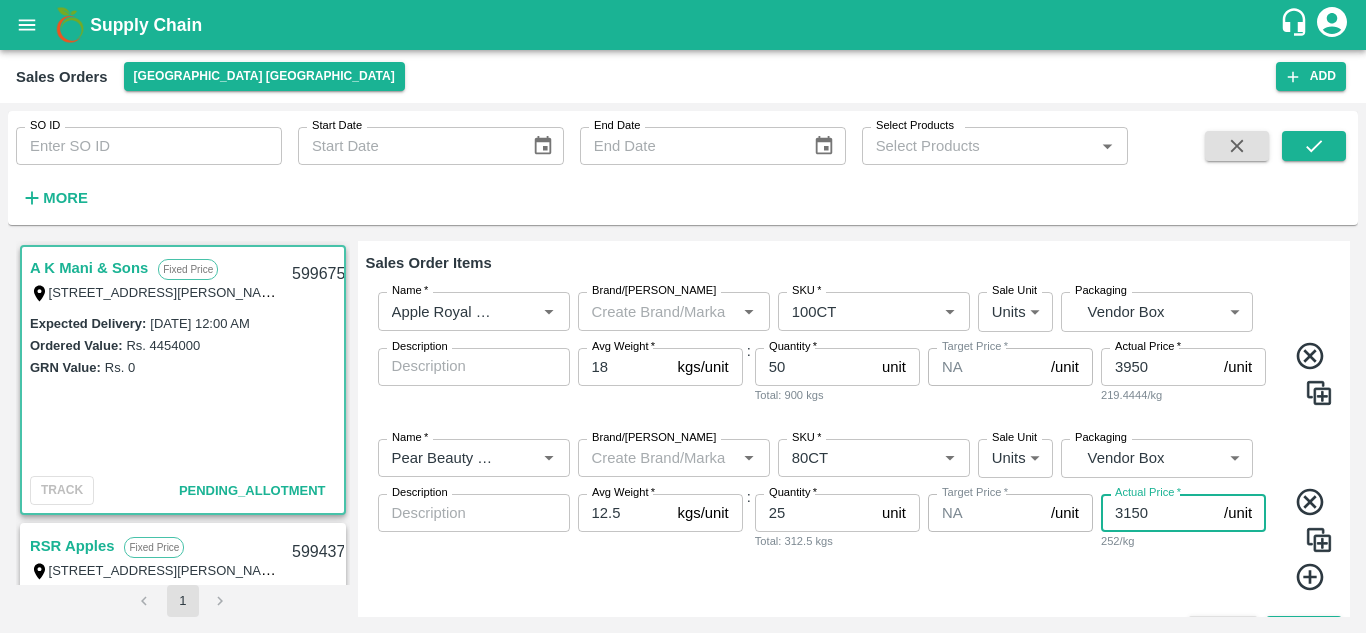 type on "3150" 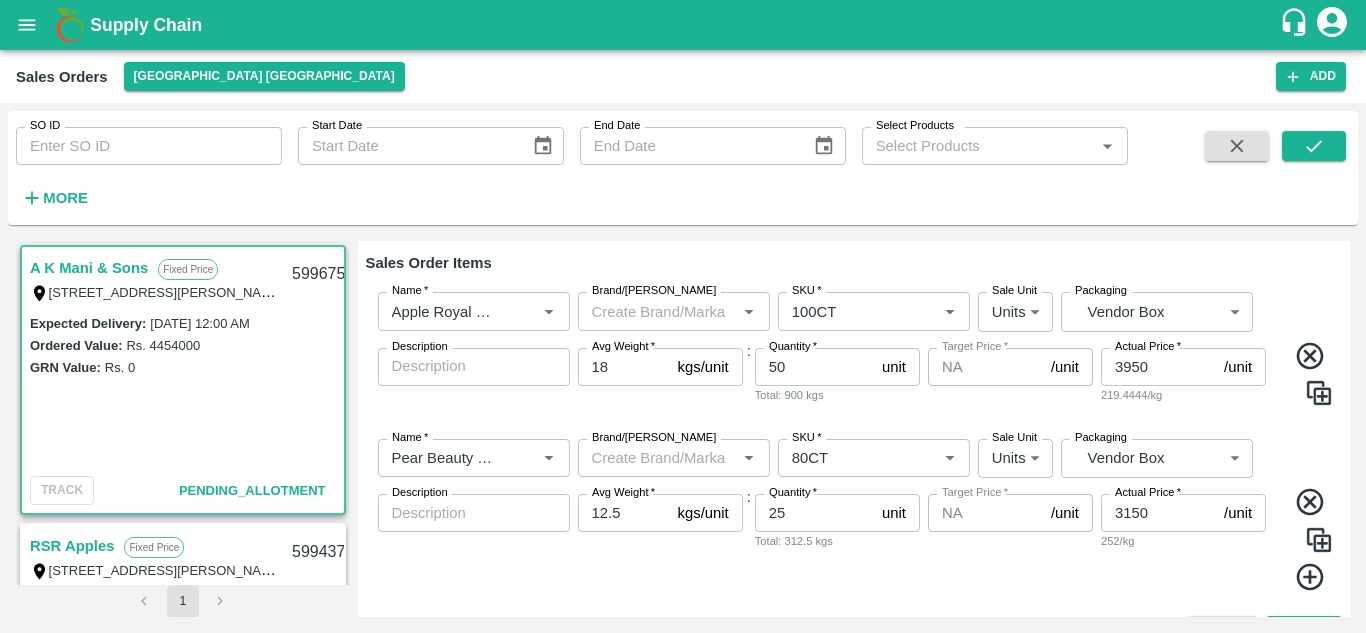 click on "Actual Price   * 3150 /unit Actual Price 252/kg" at bounding box center [1183, 543] 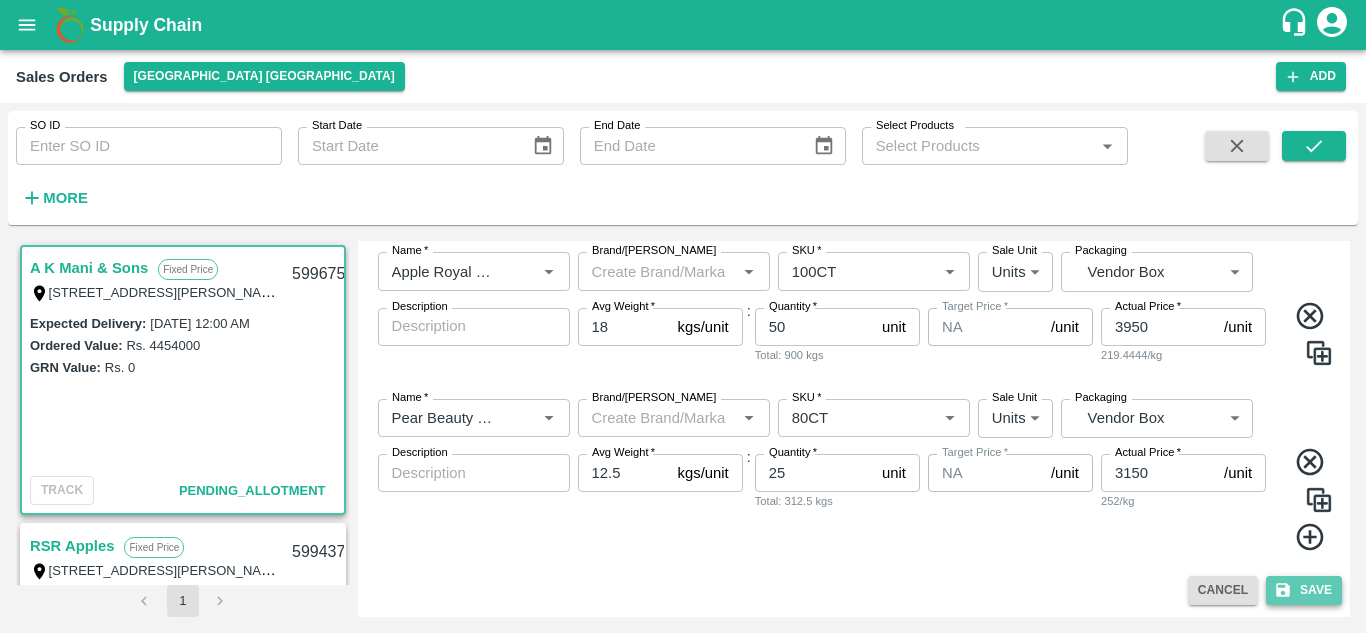 click 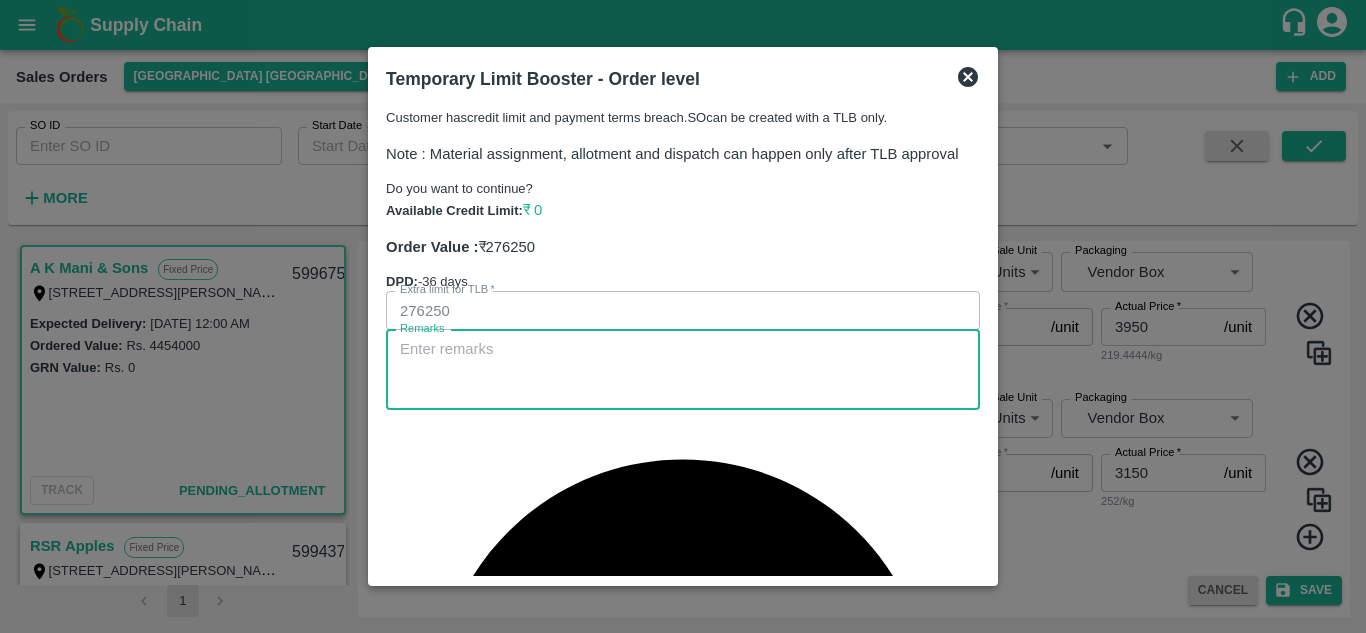 click on "Remarks" at bounding box center [683, 369] 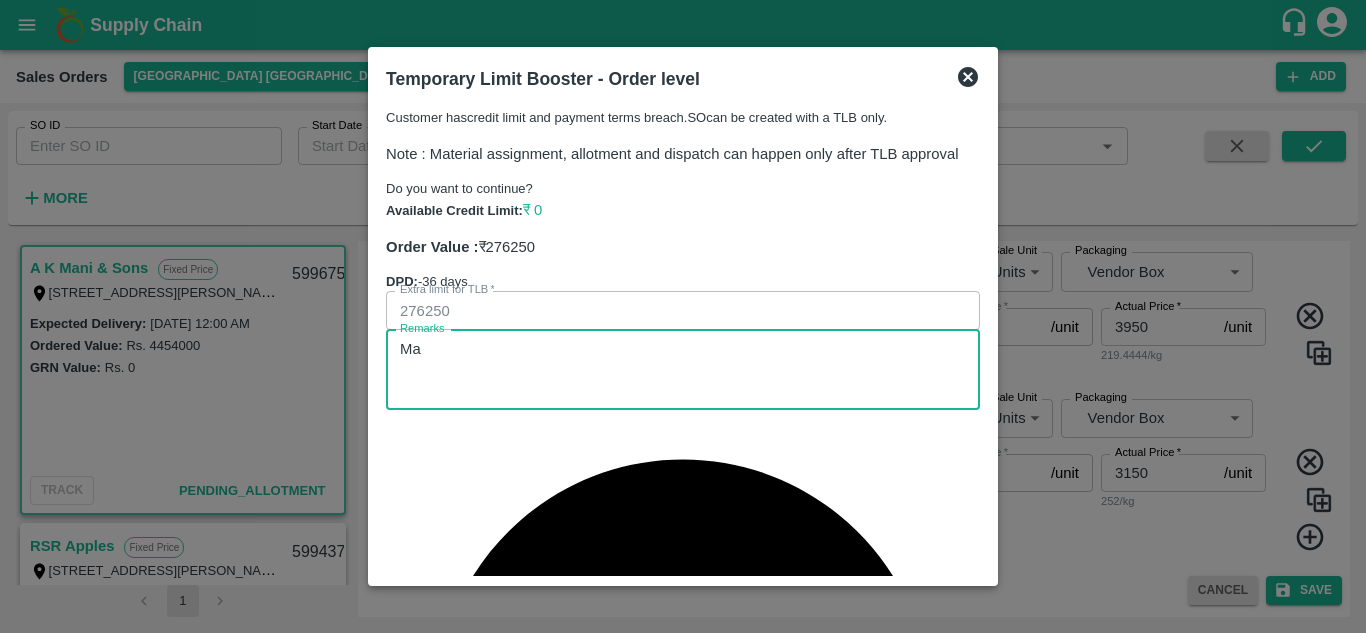 type on "M" 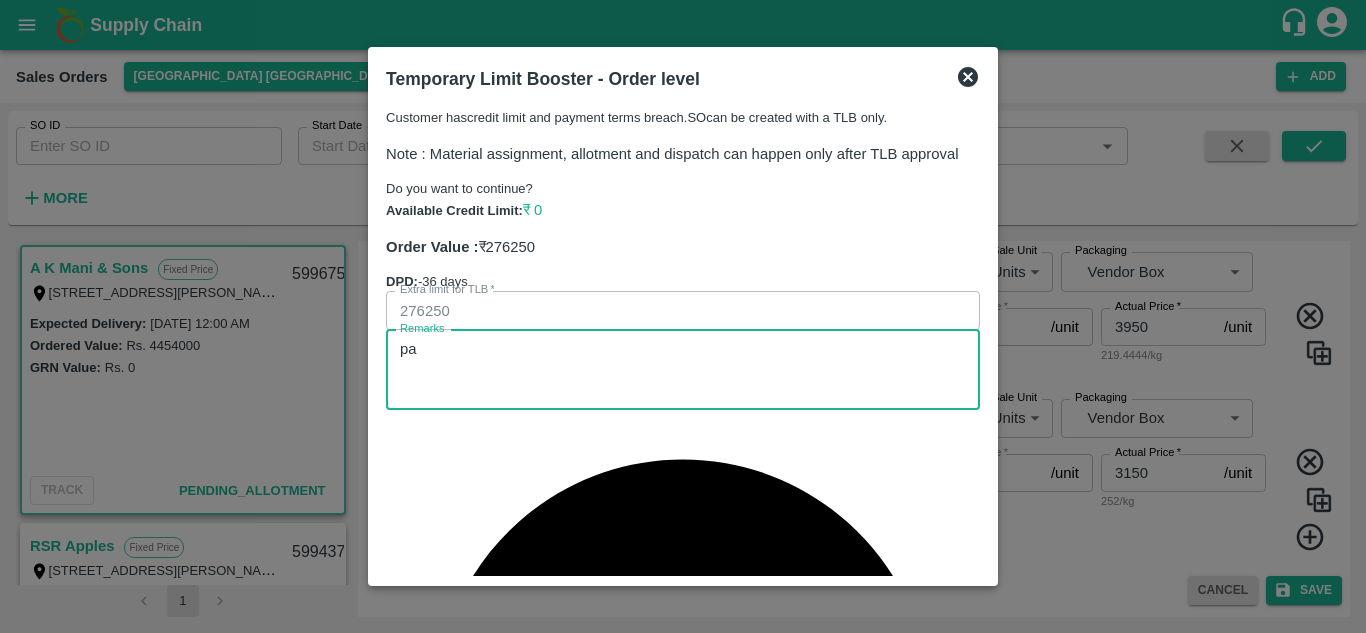 type on "p" 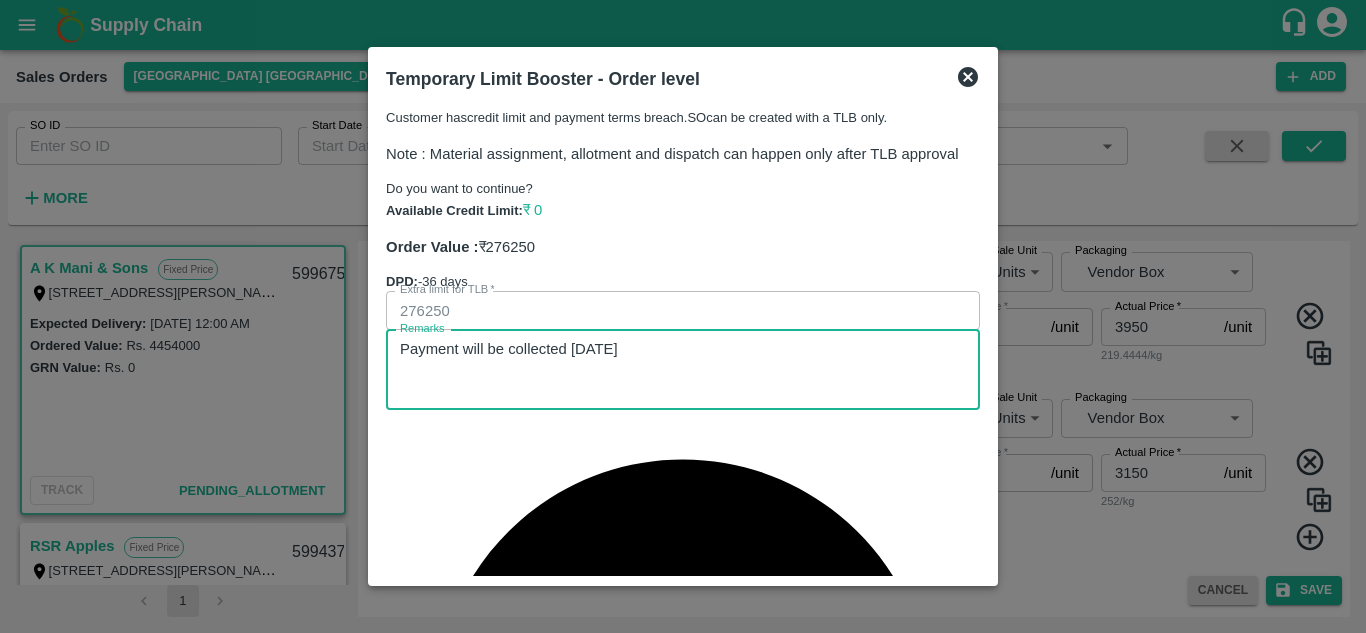 type on "Payment will be collected on Monday" 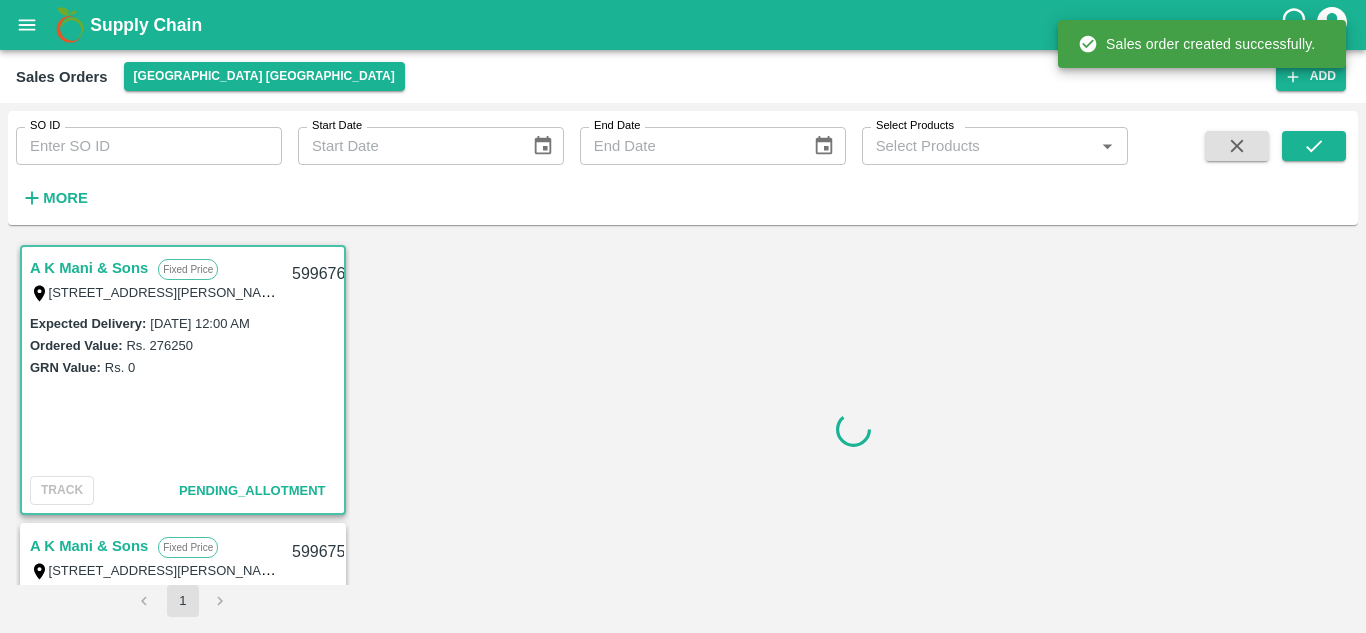 scroll, scrollTop: 6, scrollLeft: 0, axis: vertical 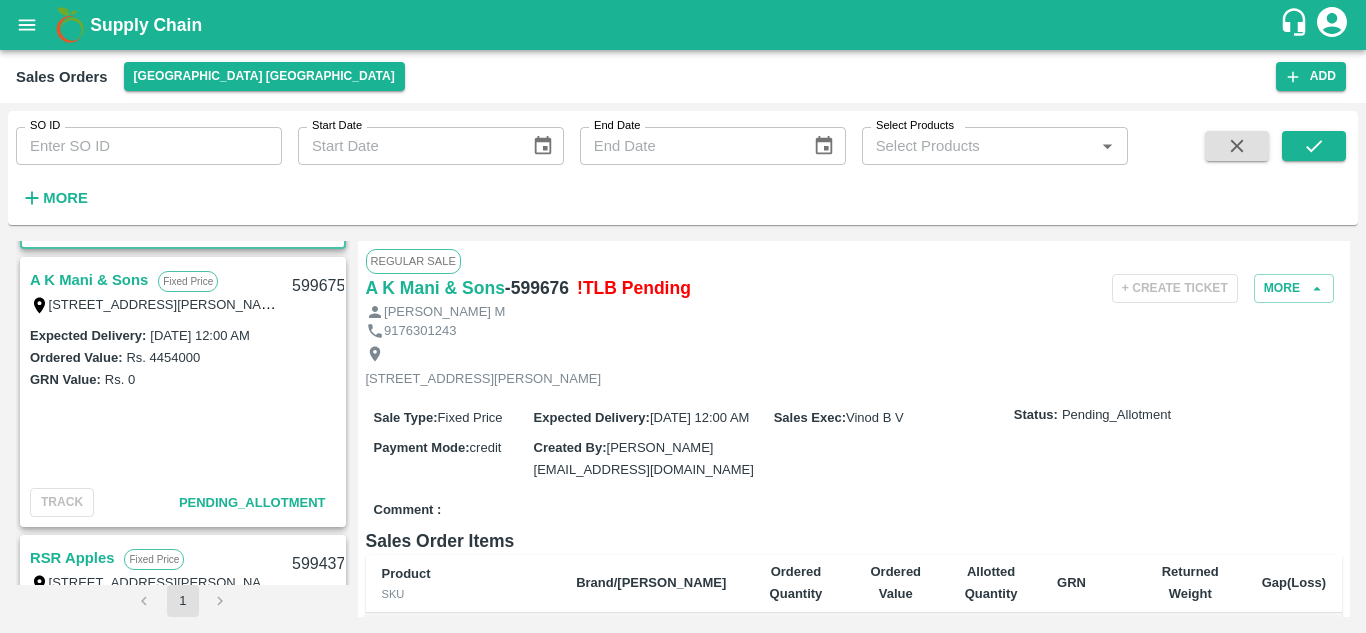 click on "A K Mani & Sons" at bounding box center [89, 280] 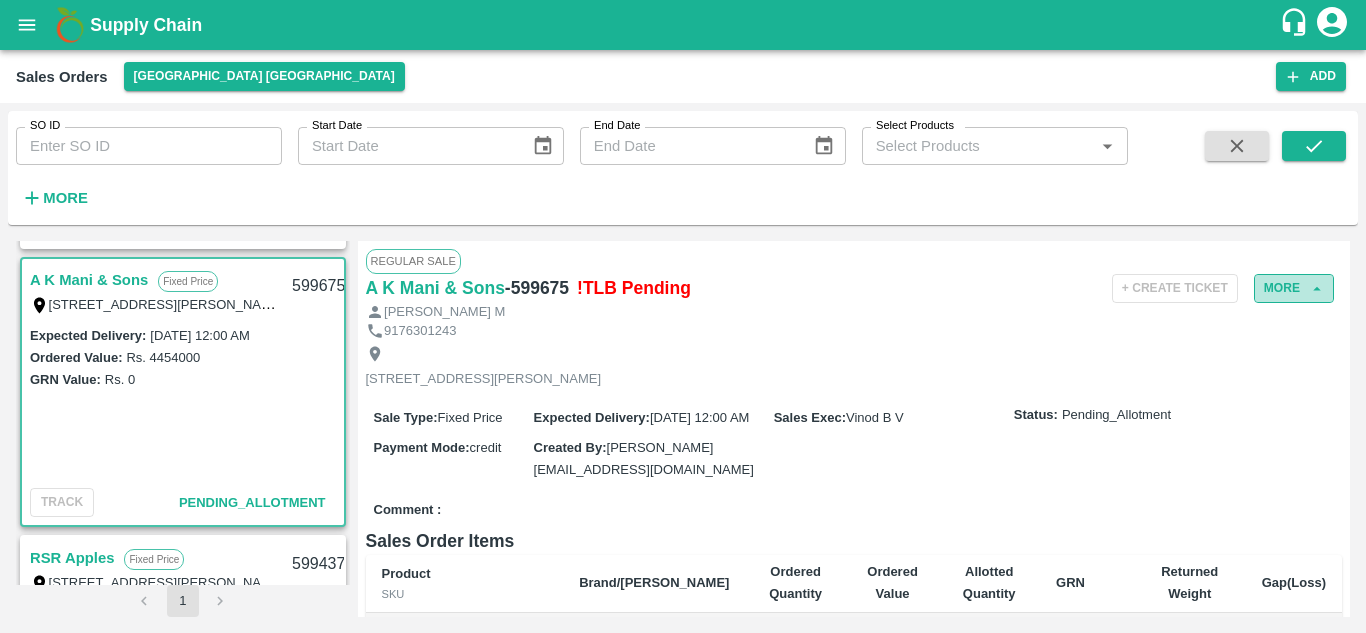 click on "More" at bounding box center (1294, 288) 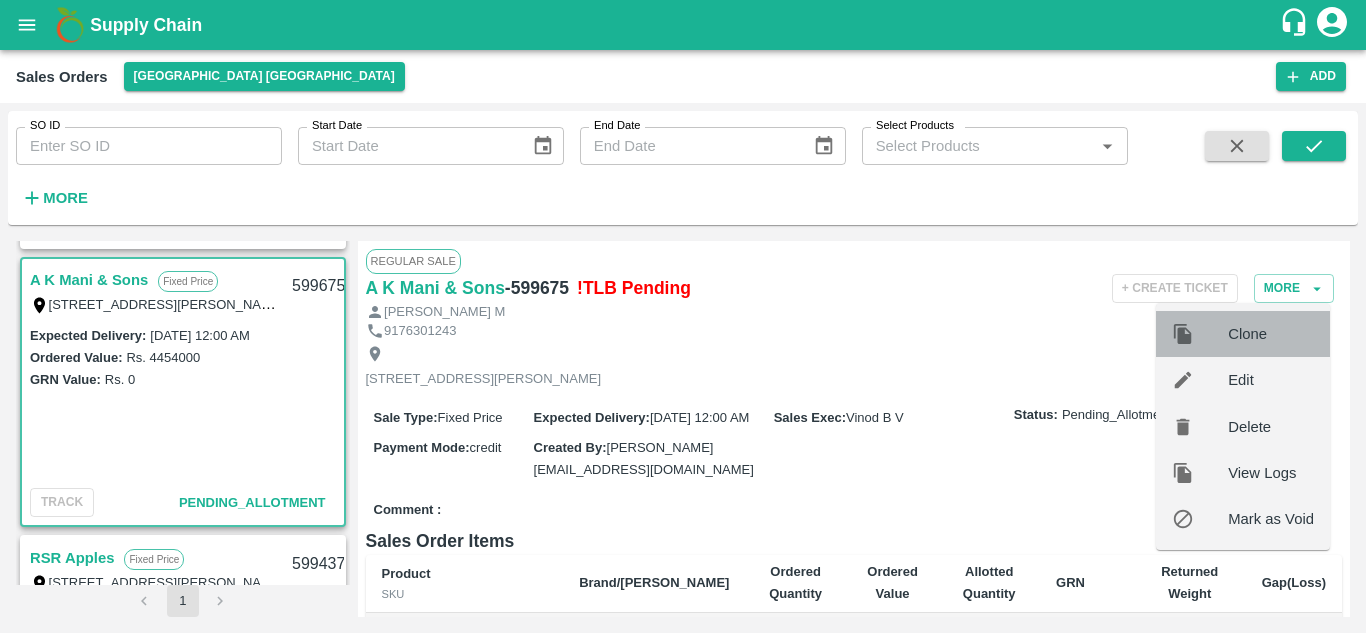 click on "Clone" at bounding box center (1271, 334) 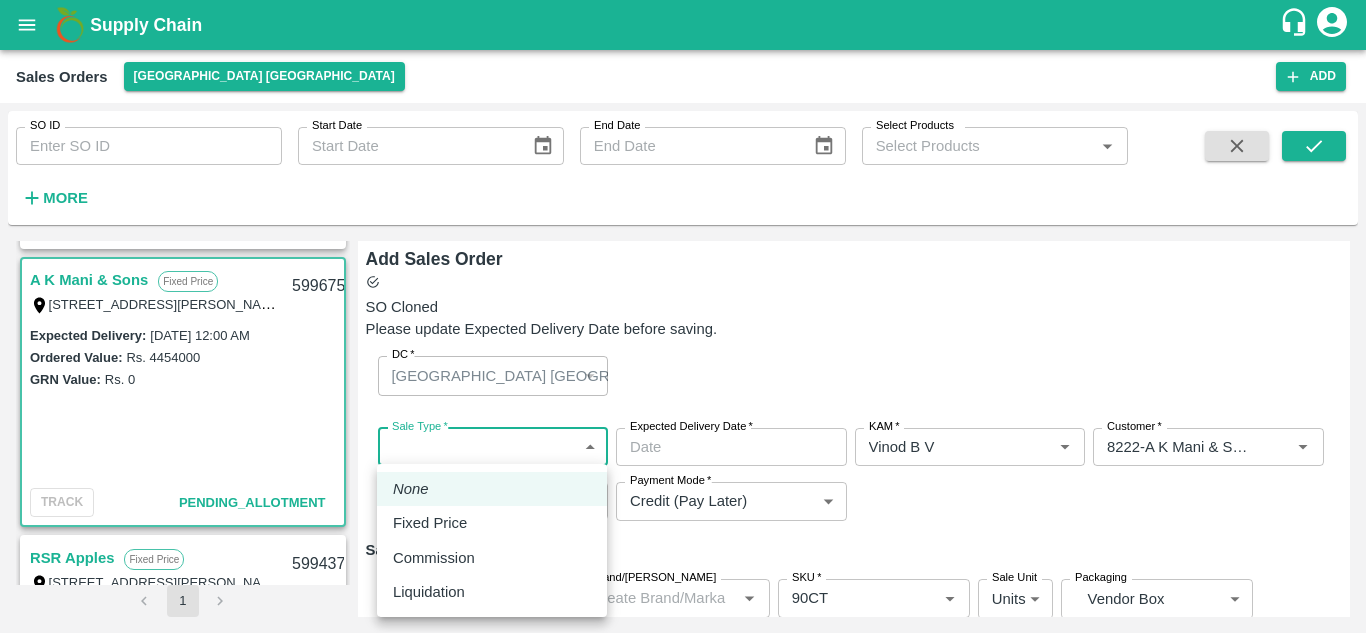 click on "Supply Chain Sales Orders Chennai DC Add SO ID SO ID Start Date Start Date End Date End Date Select Products Select Products   * More A K Mani & Sons Fixed Price T/C 29, Anna fruit market, Koyembedu, Chennai , Chennai, Tamil Nadu, 600092 599676 Expected Delivery : 12 Jul 2025, 12:00 AM Ordered Value: Rs.   276250 GRN Value: Rs.   0 TRACK Pending_Allotment A K Mani & Sons Fixed Price T/C 29, Anna fruit market, Koyembedu, Chennai , Chennai, Tamil Nadu, 600092 599675 Expected Delivery : 12 Jul 2025, 12:00 AM Ordered Value: Rs.   4454000 GRN Value: Rs.   0 TRACK Pending_Allotment RSR Apples Fixed Price T/F 68, Koyambedu Anna fruit market, Chennai , Chennai, Tamil Nadu, 600092, India 599437 Expected Delivery : 10 Jul 2025, 12:00 AM Ordered Value: Rs.   4330750 GRN Value: Rs.   4330750 TRACK GRN_Pending 1 Add Sales Order SO Cloned Please update Expected Delivery Date before saving. DC   * Chennai DC 23 DC Sale Type   * ​ Sale Type Expected Delivery Date   * Expected Delivery Date KAM   * KAM   *   *" at bounding box center [683, 316] 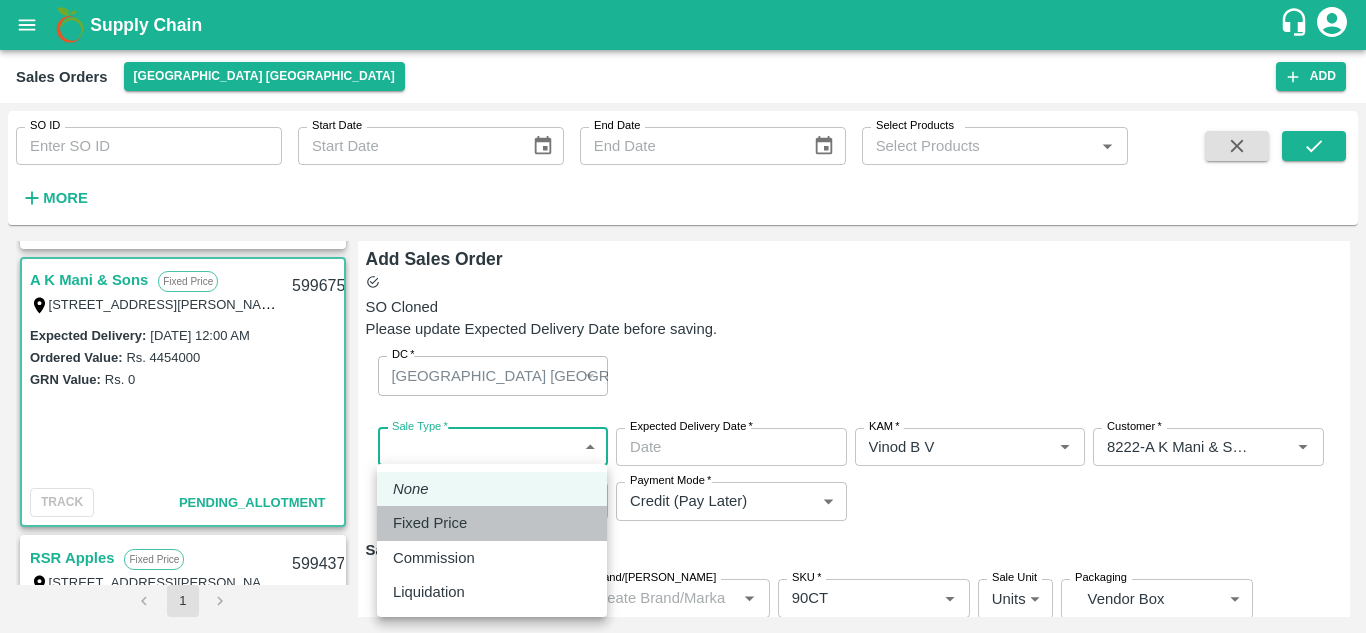 click on "Fixed Price" at bounding box center (492, 523) 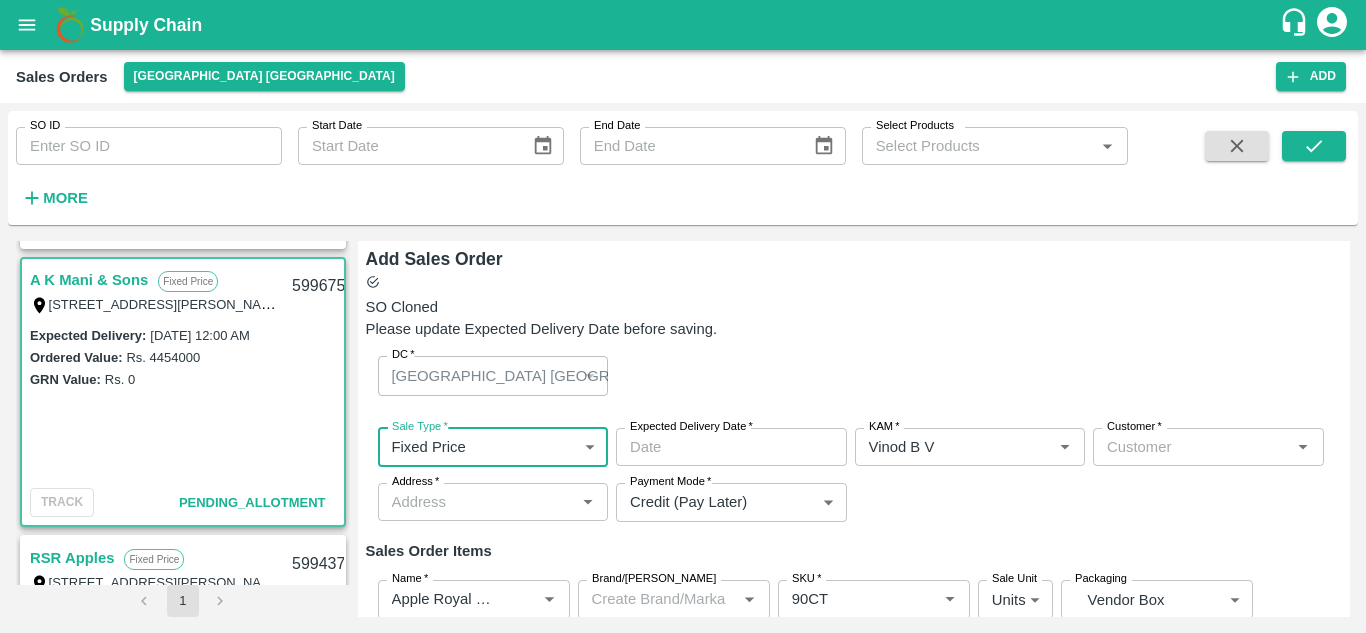 type on "DD/MM/YYYY hh:mm aa" 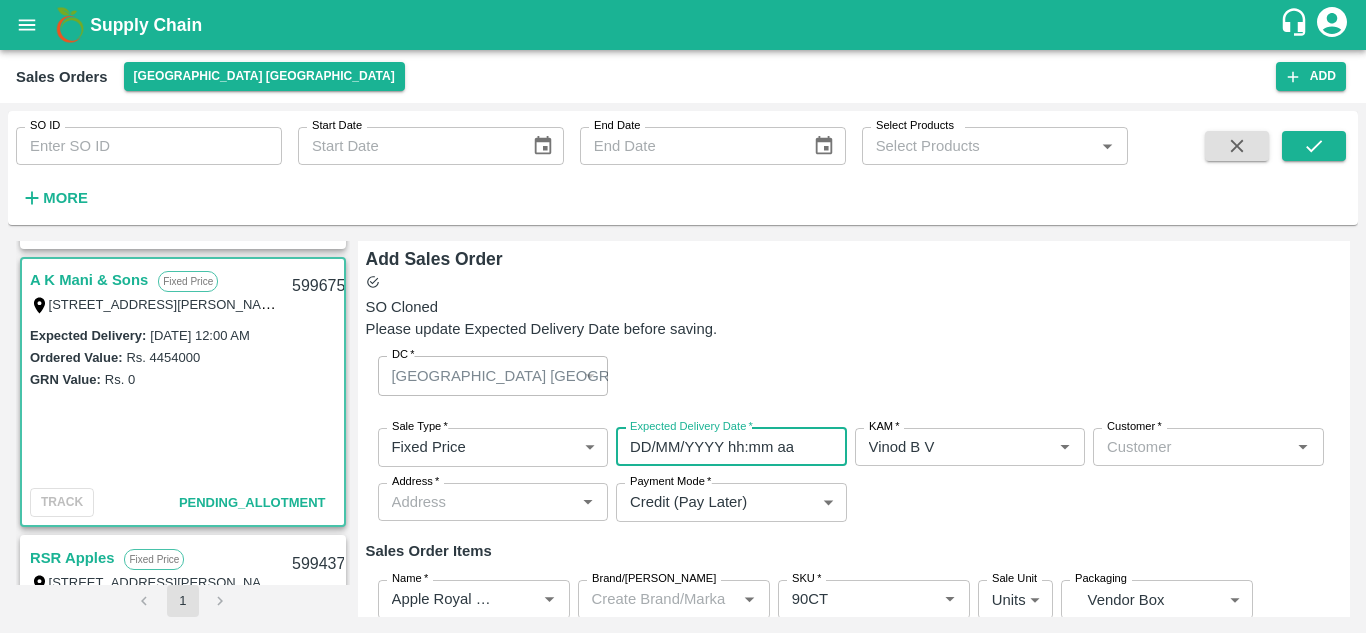 click on "DD/MM/YYYY hh:mm aa" at bounding box center (724, 447) 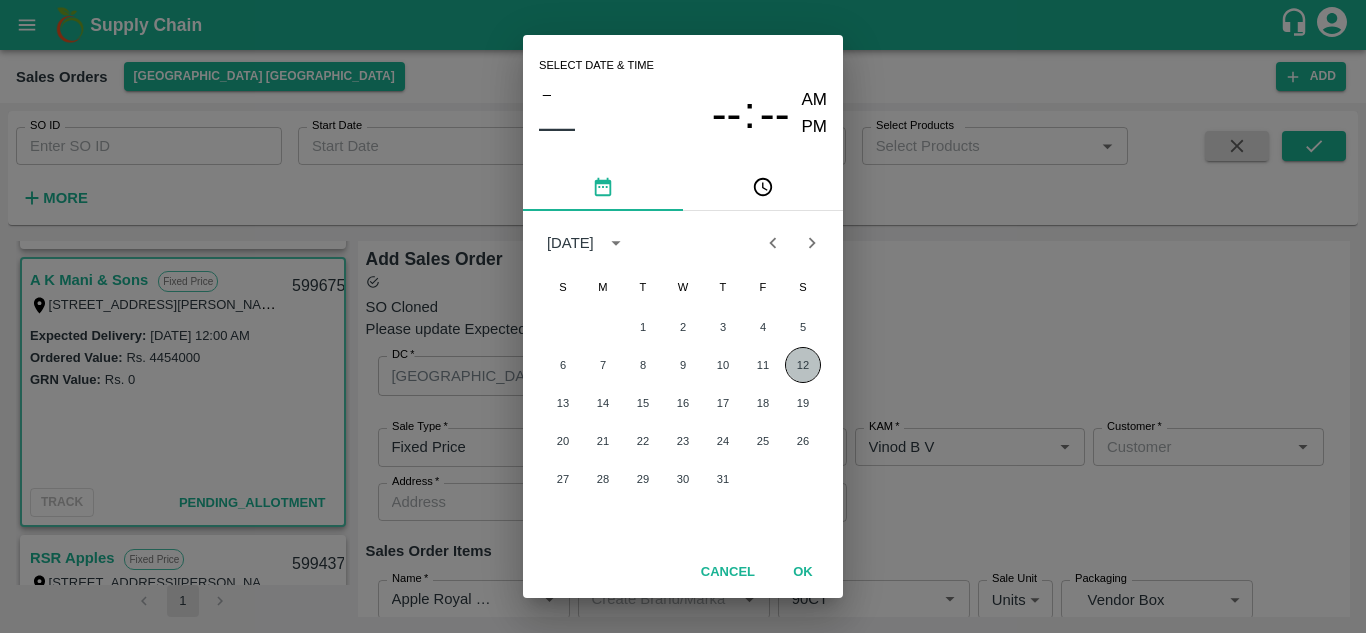 click on "12" at bounding box center [803, 365] 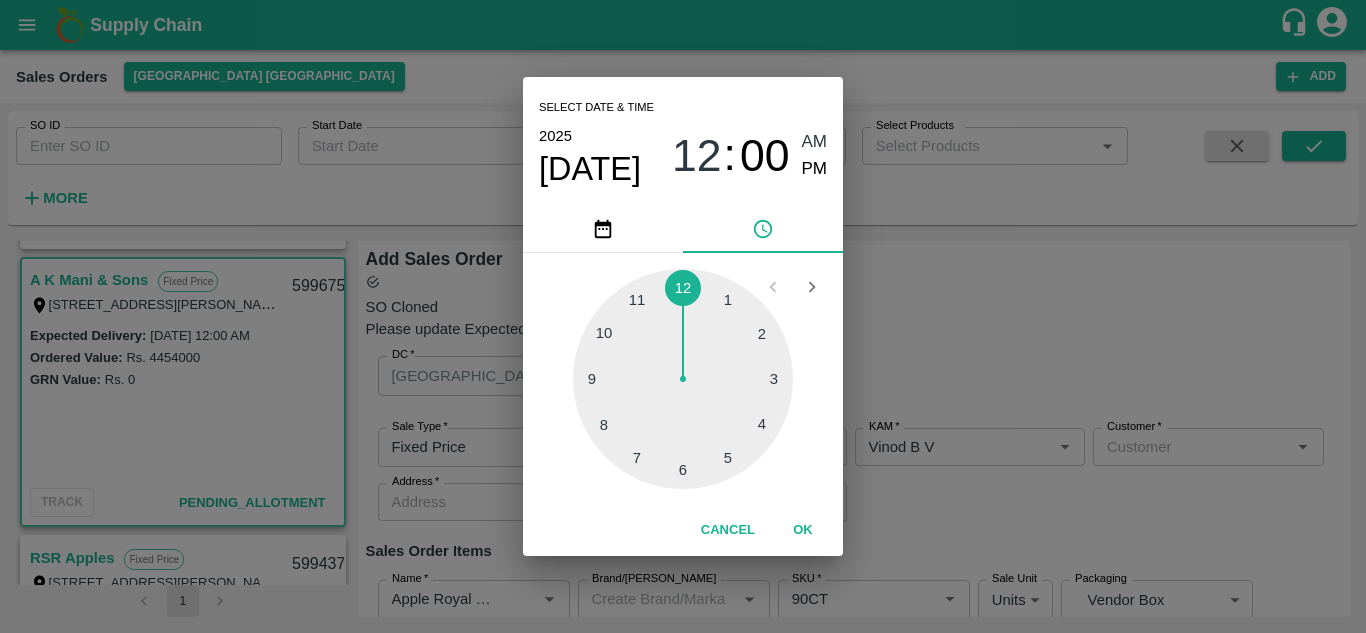 type on "NA" 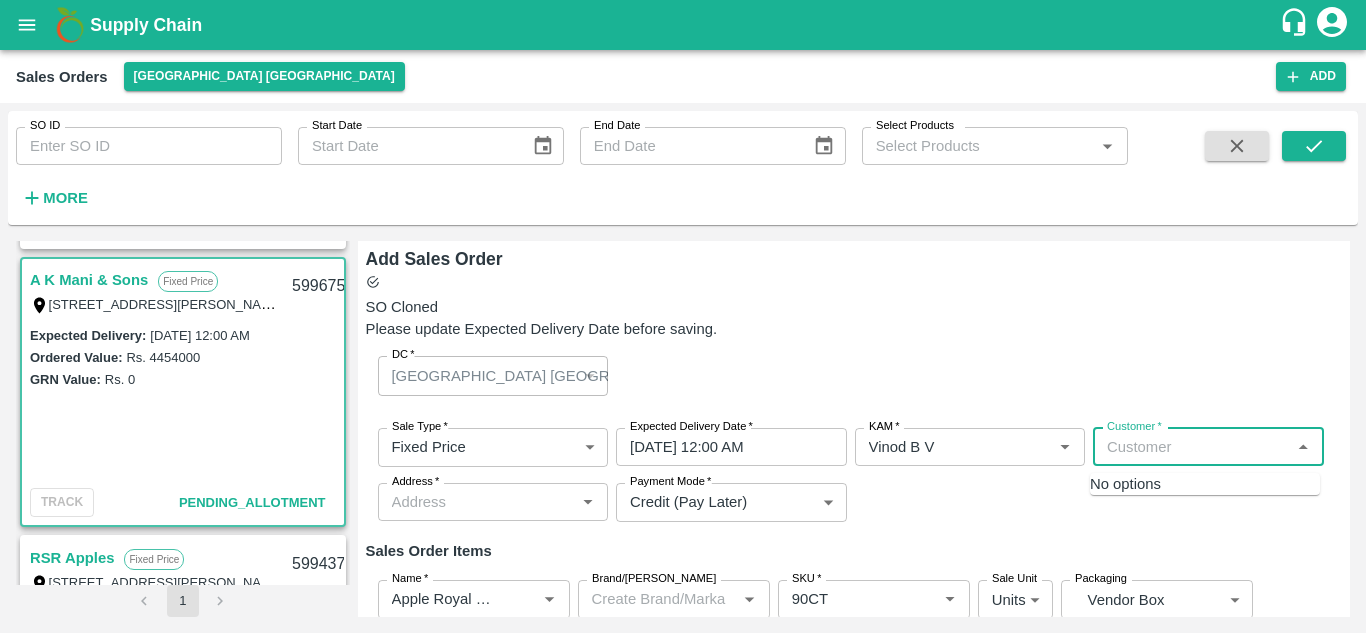 click on "Customer   *" at bounding box center [1192, 447] 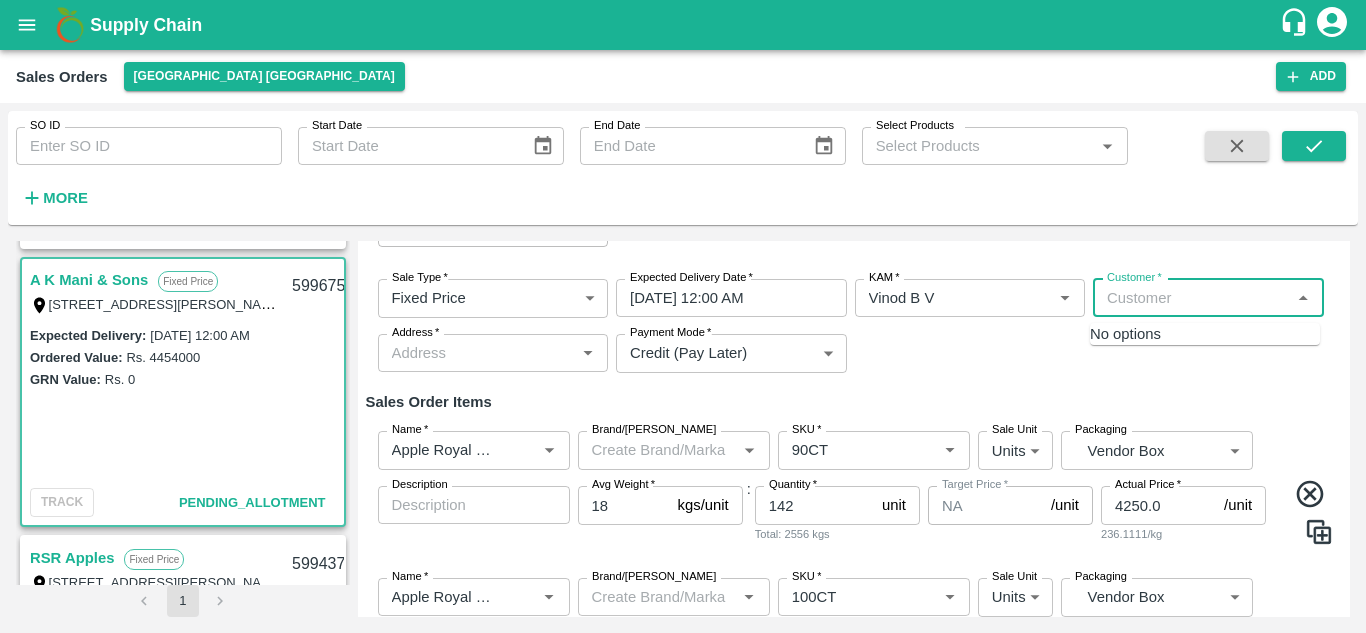 scroll, scrollTop: 150, scrollLeft: 0, axis: vertical 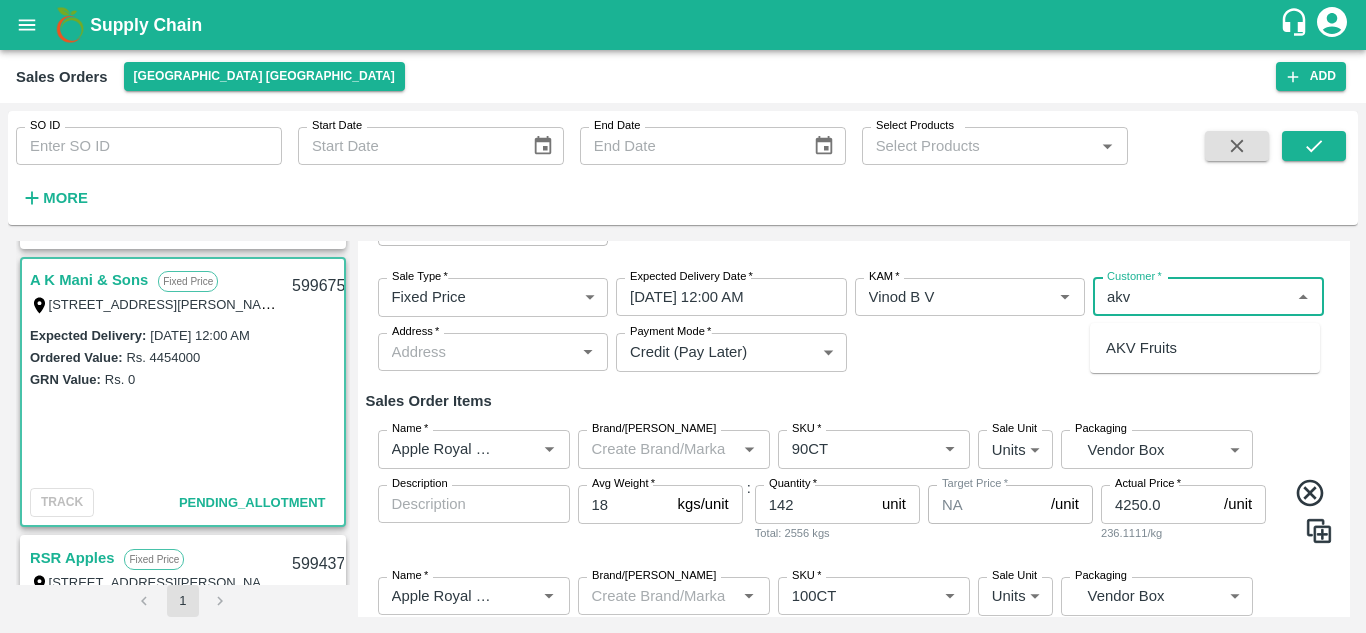 click on "AKV Fruits" at bounding box center (1141, 348) 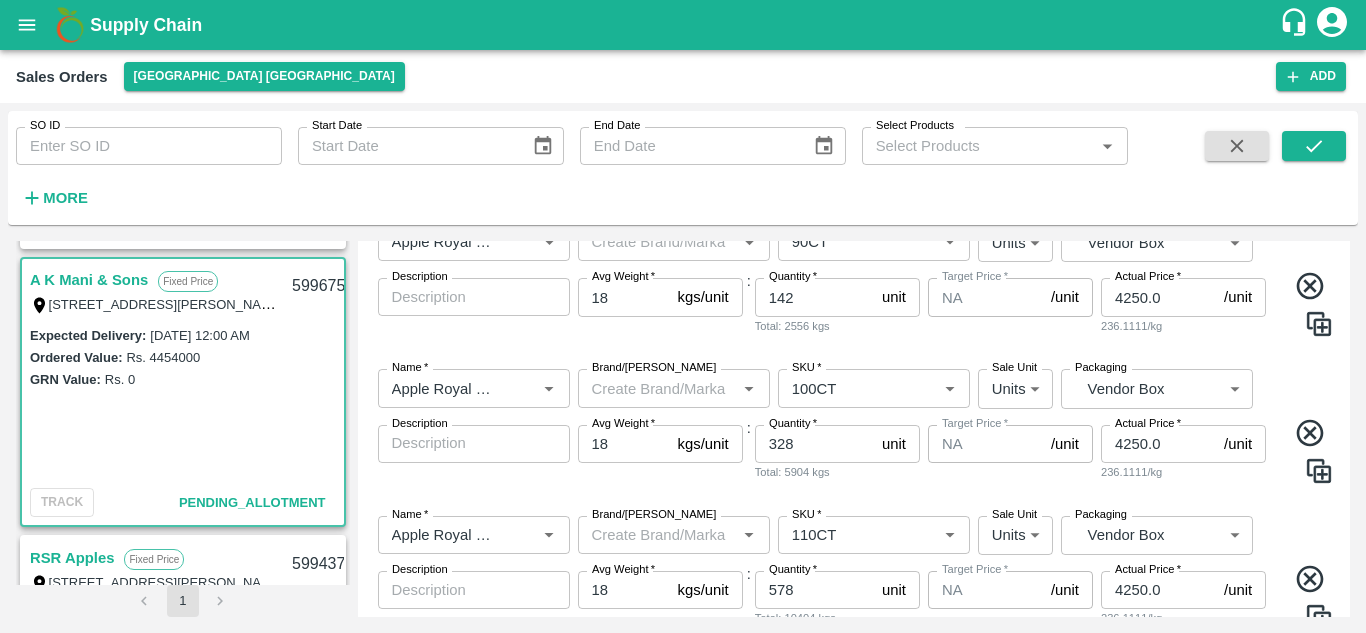 scroll, scrollTop: 453, scrollLeft: 0, axis: vertical 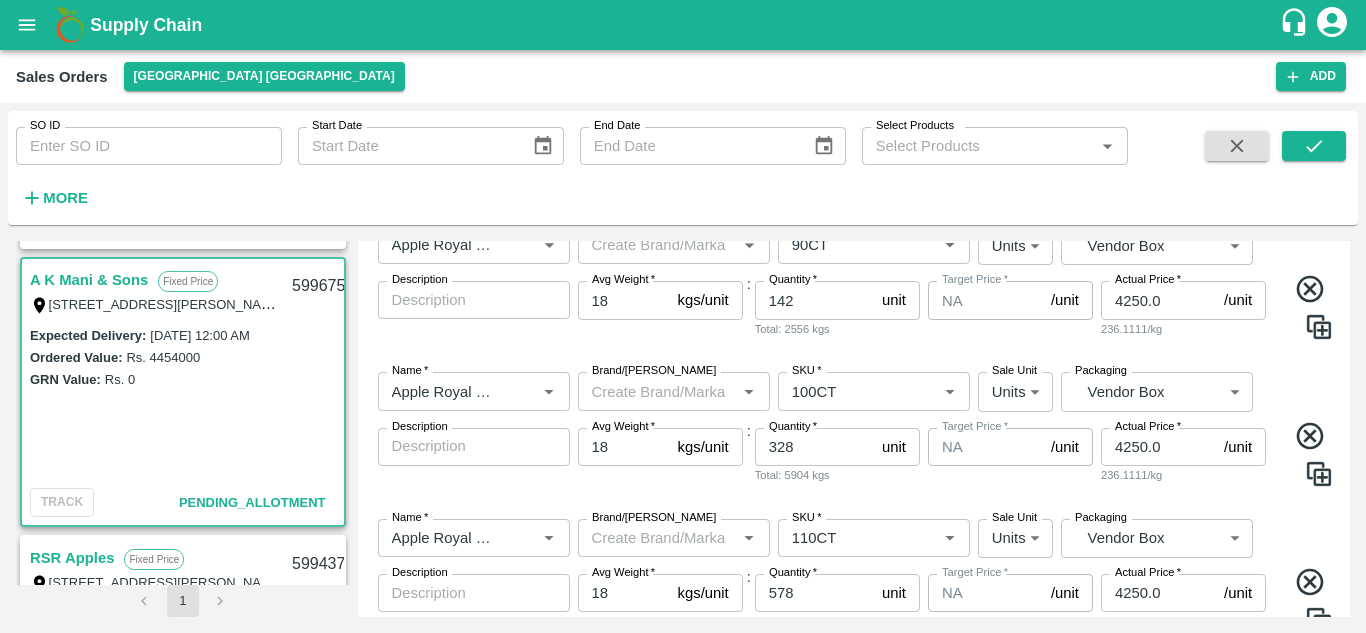 type on "10286-AKV Fruits" 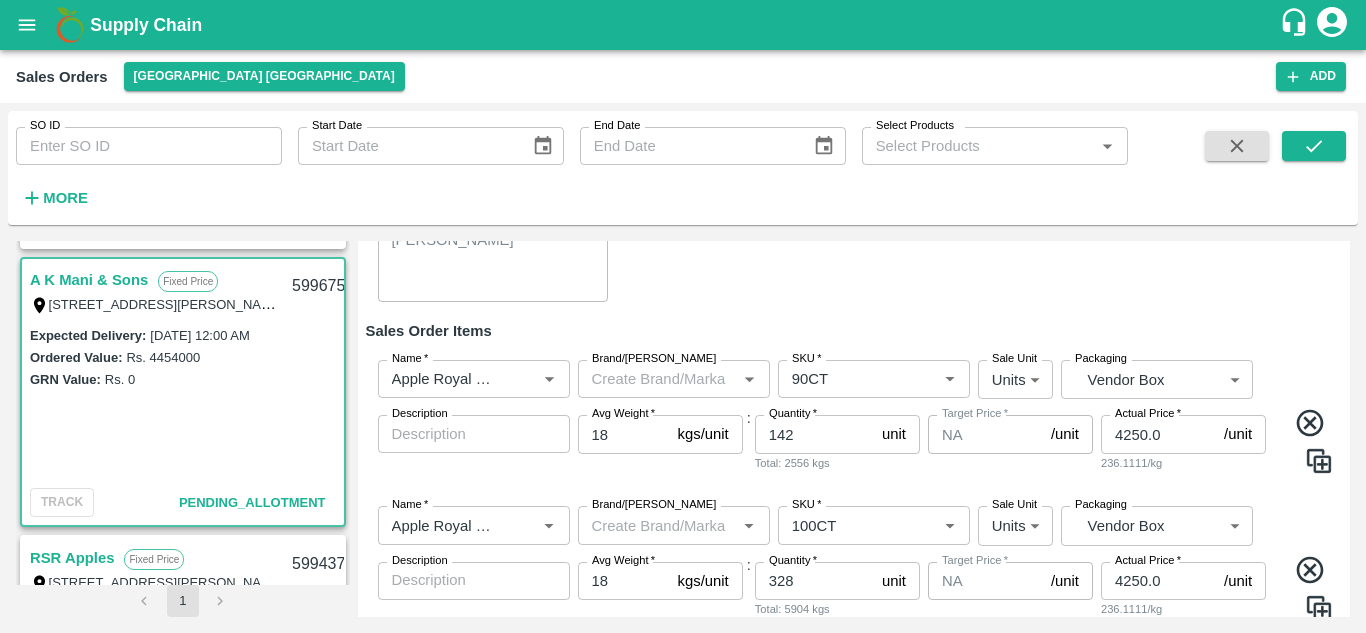 scroll, scrollTop: 318, scrollLeft: 0, axis: vertical 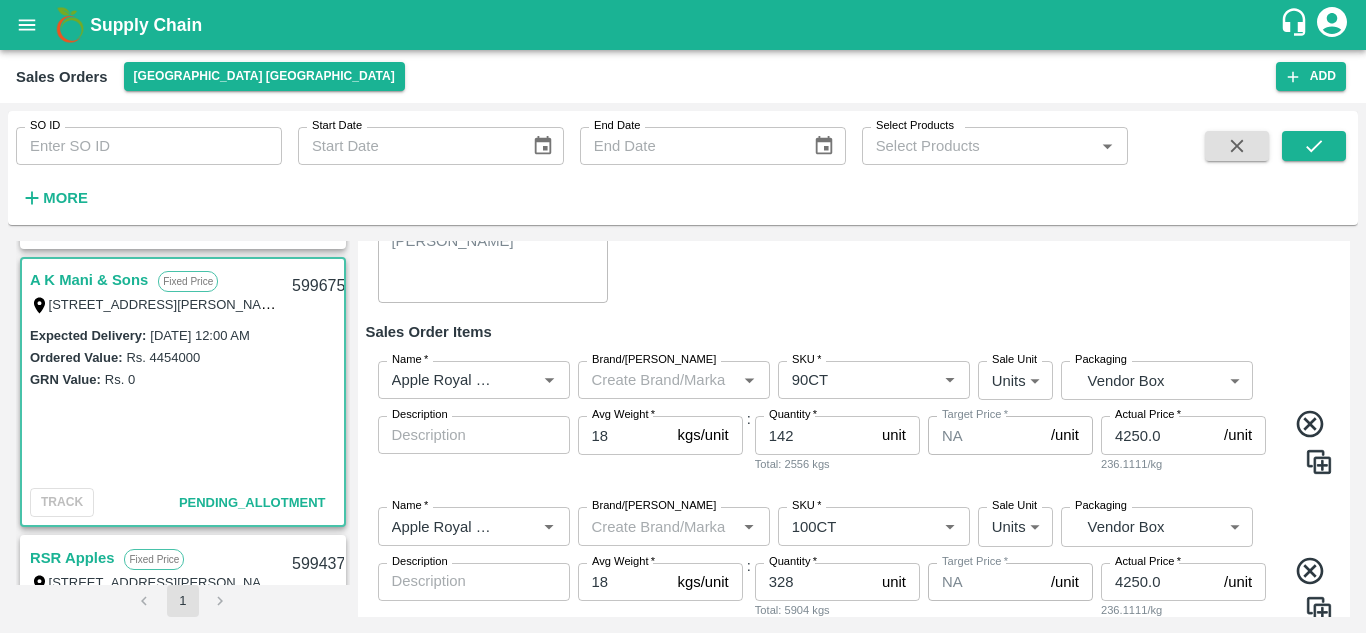 click 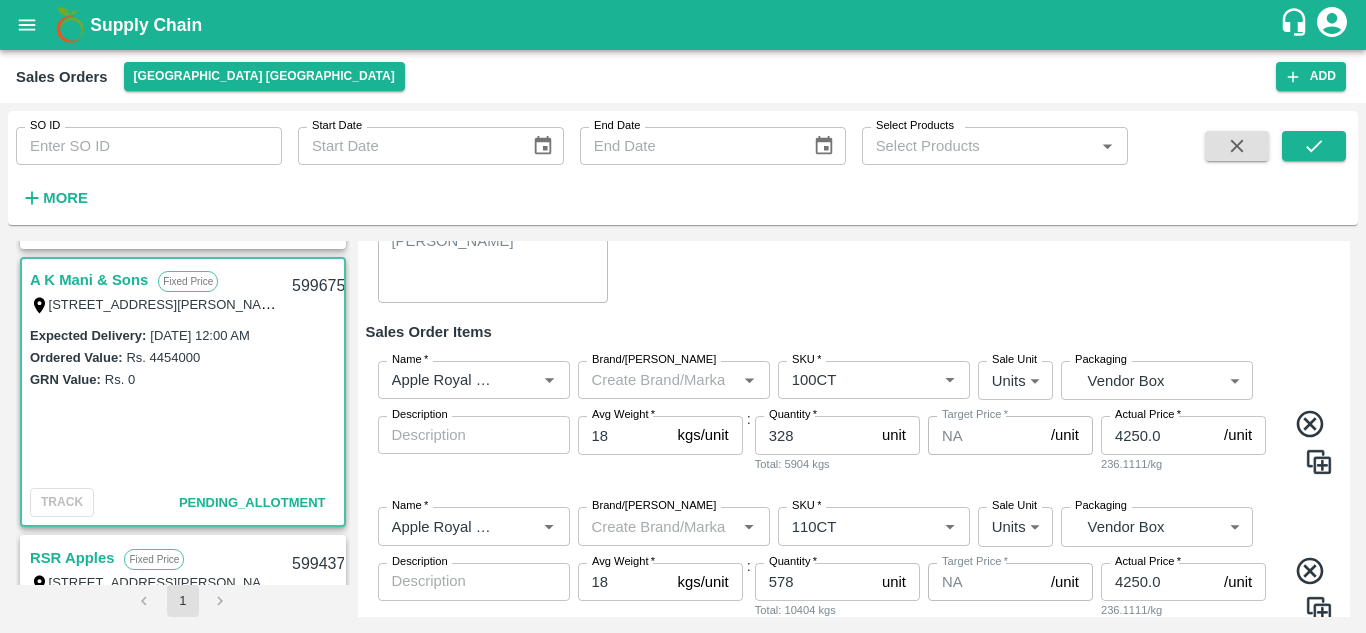 scroll, scrollTop: 433, scrollLeft: 0, axis: vertical 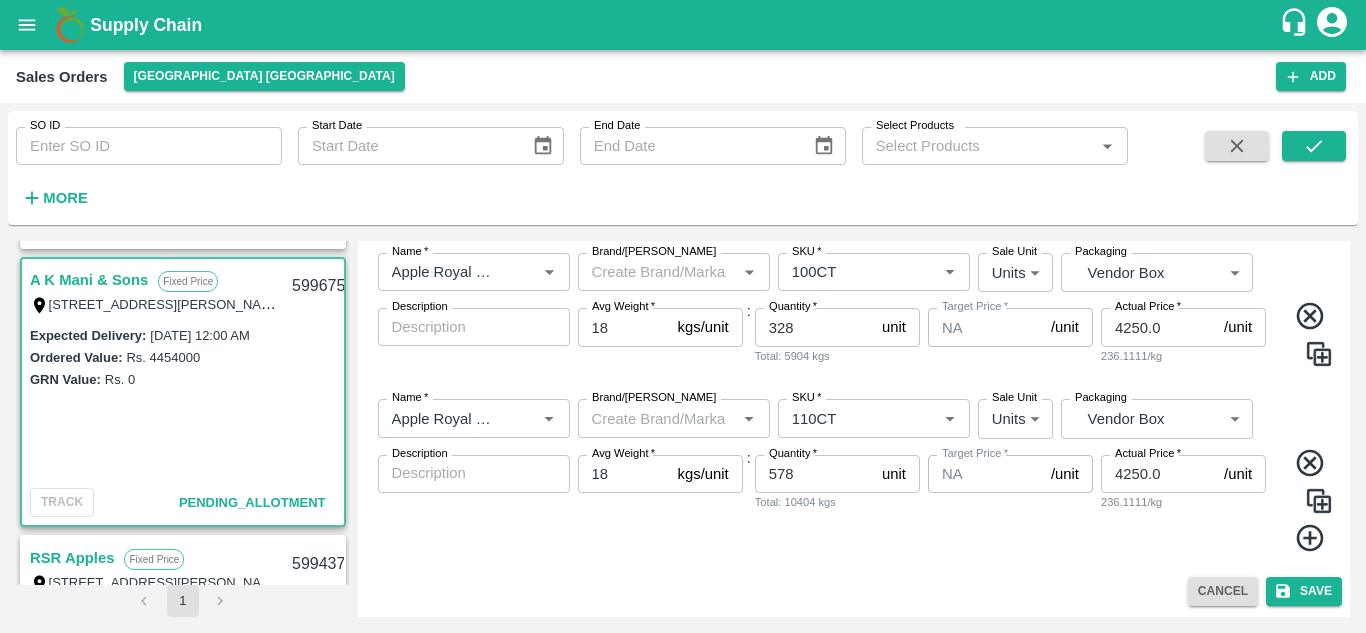 click 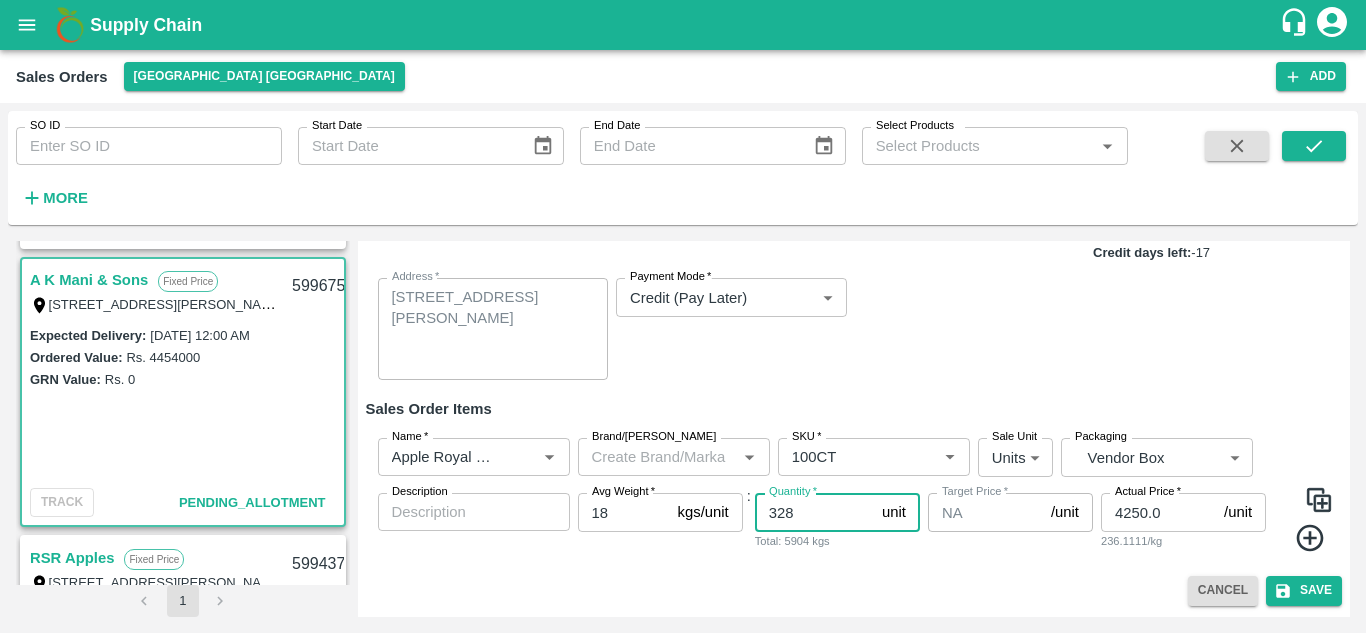 click on "328" at bounding box center (814, 512) 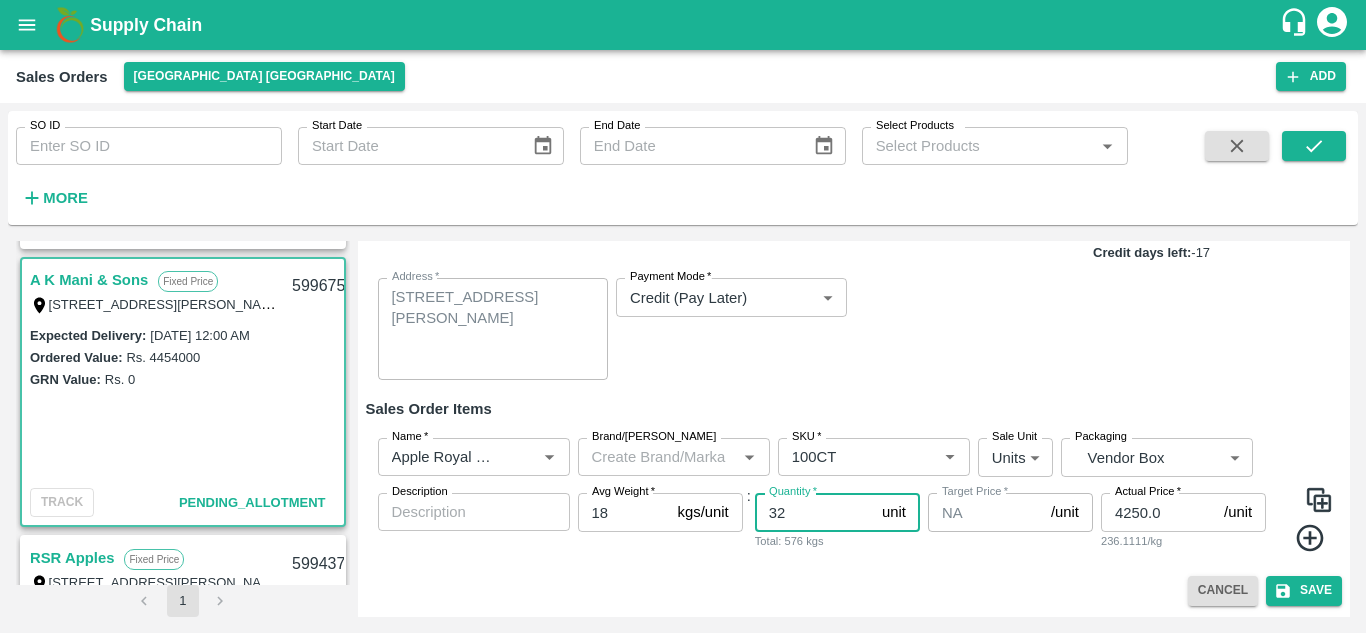 type on "3" 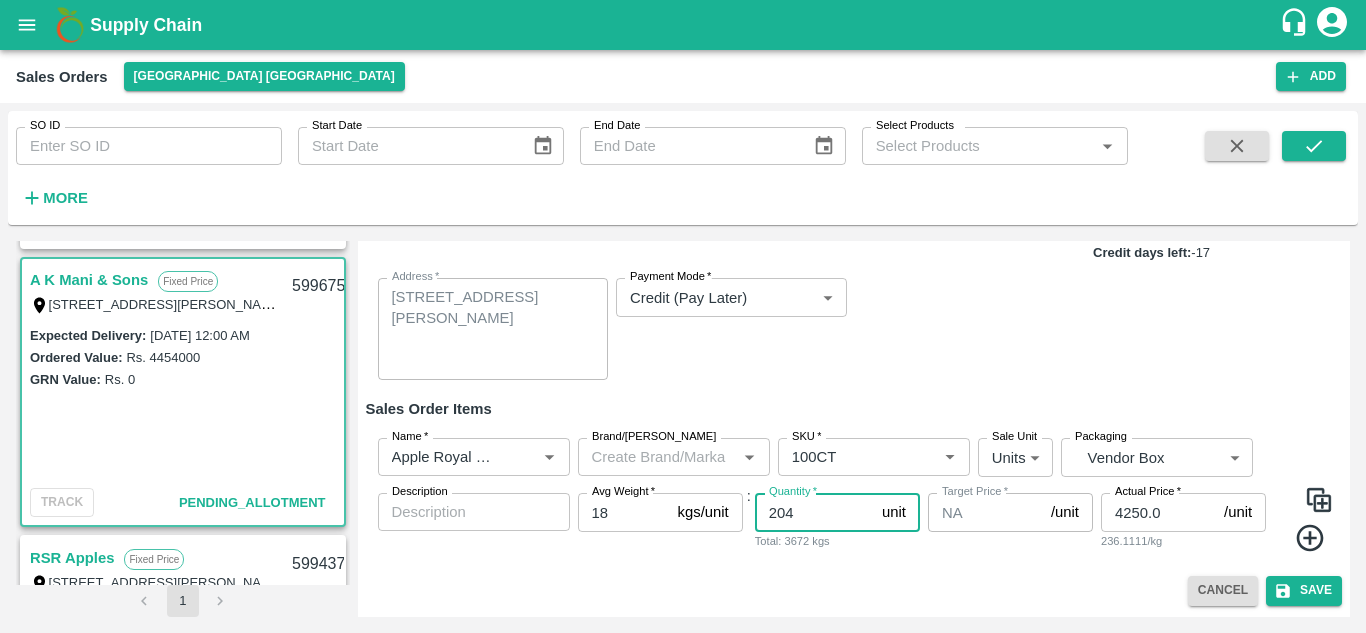 type on "204" 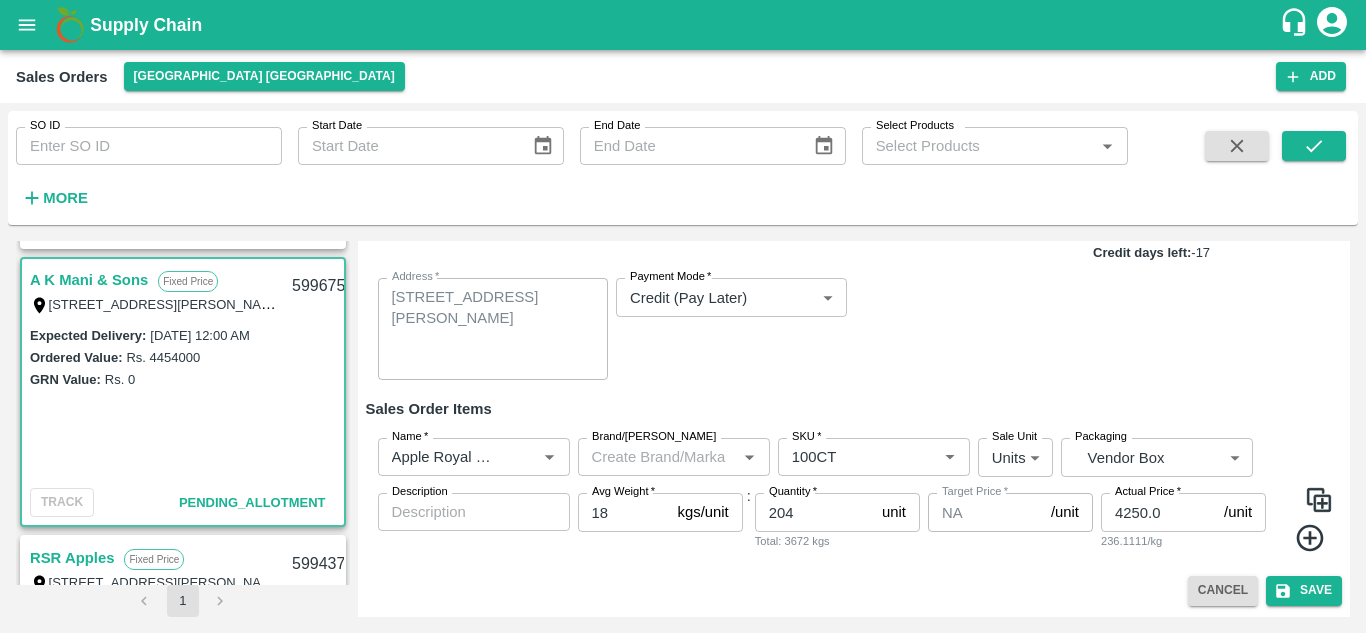 click on "Cancel Save" at bounding box center [854, 590] 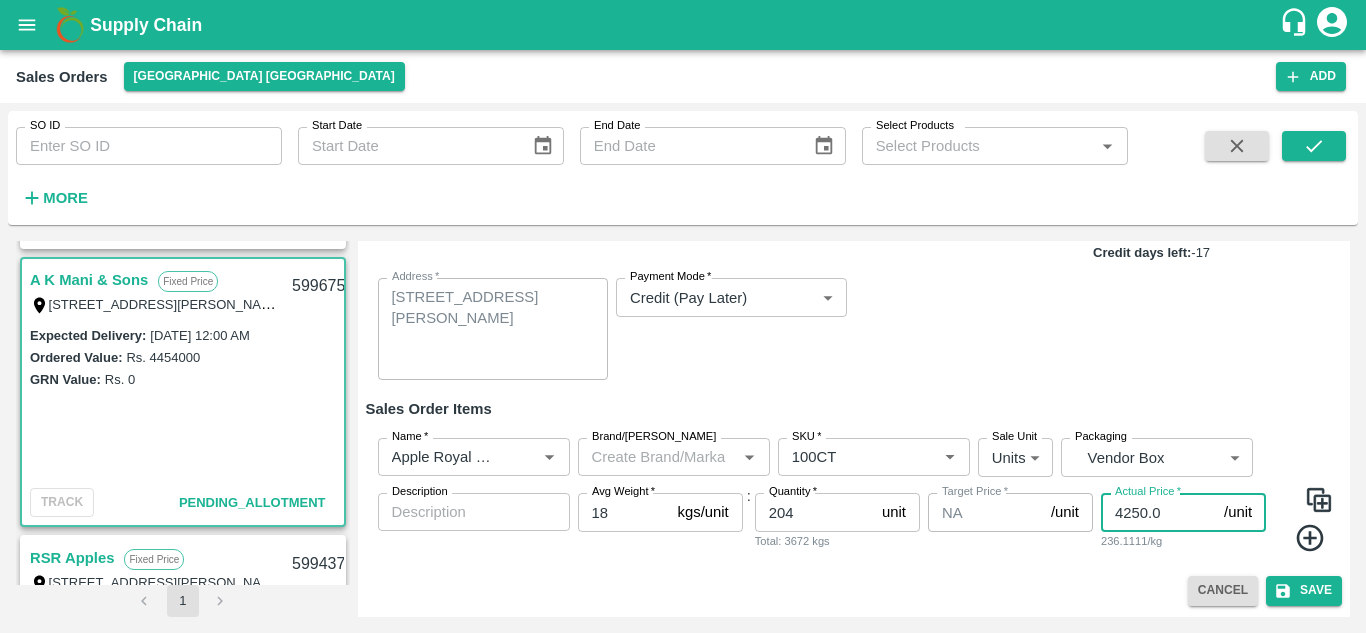 click on "4250.0" at bounding box center [1158, 512] 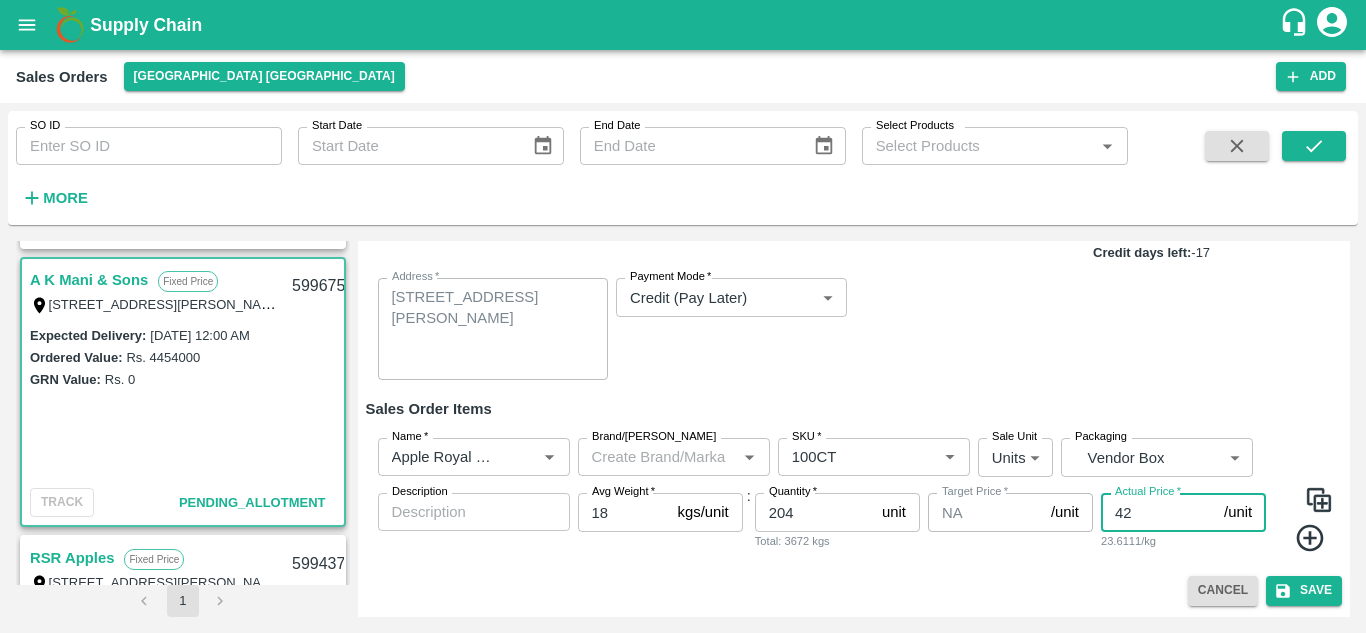 type on "4" 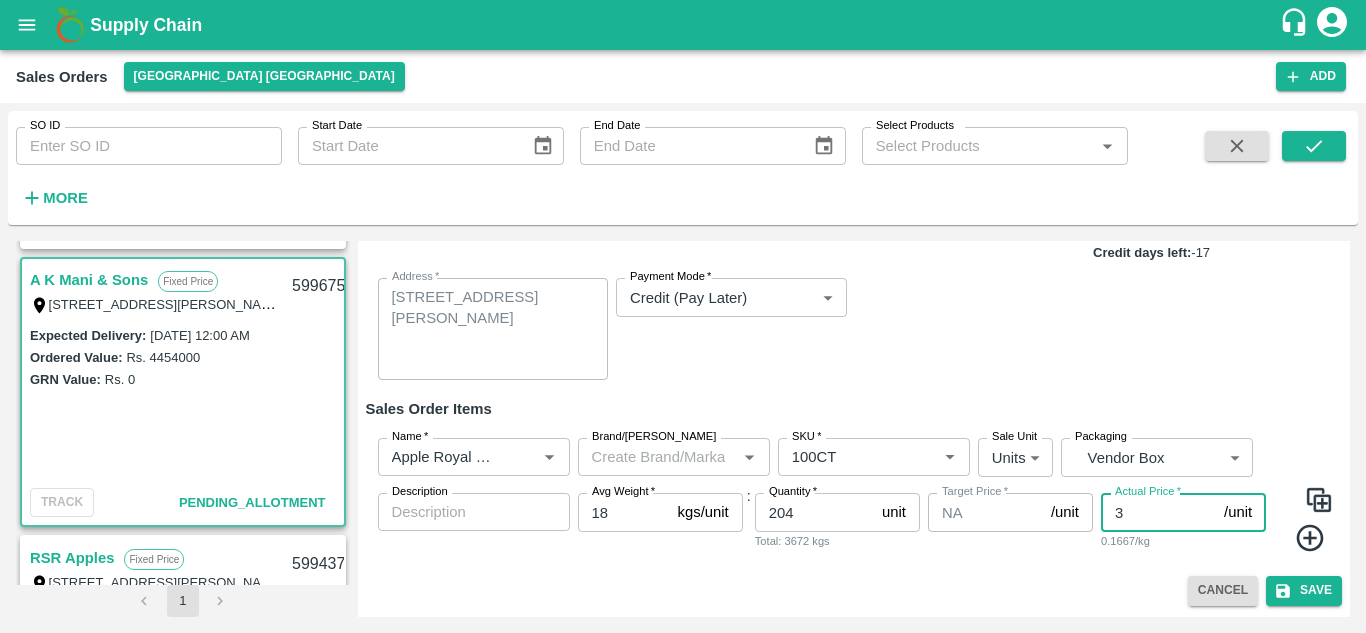 click on "3" at bounding box center [1158, 512] 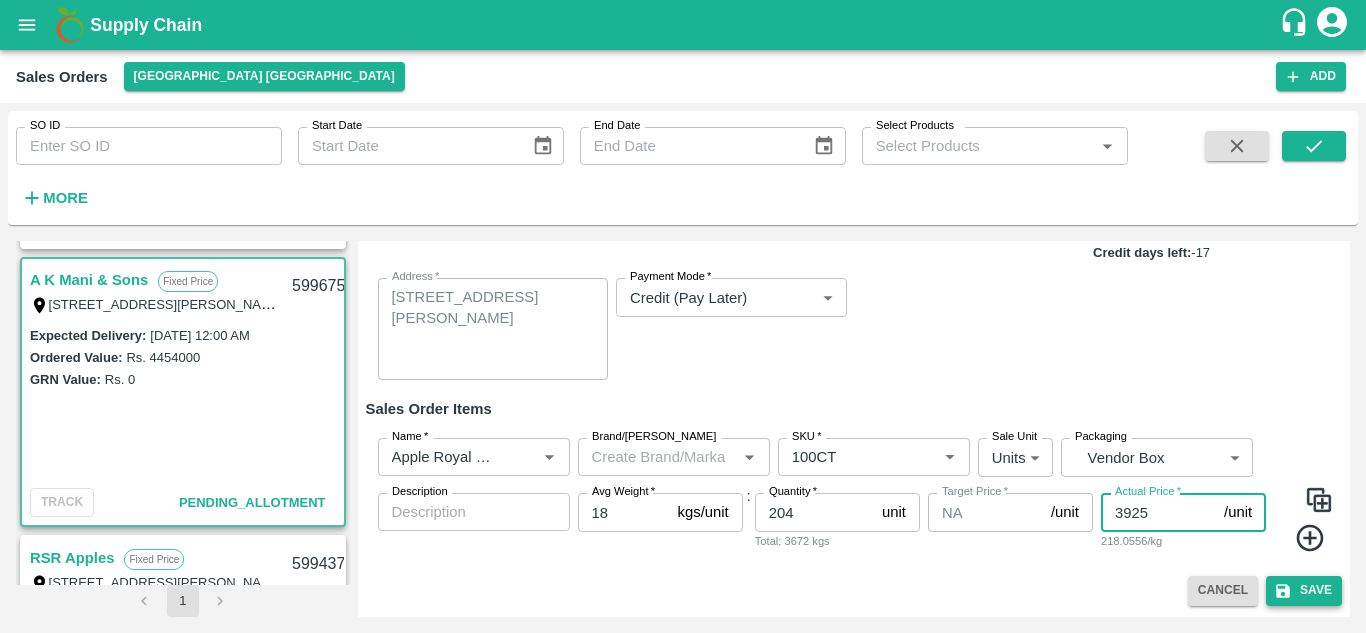type on "3925" 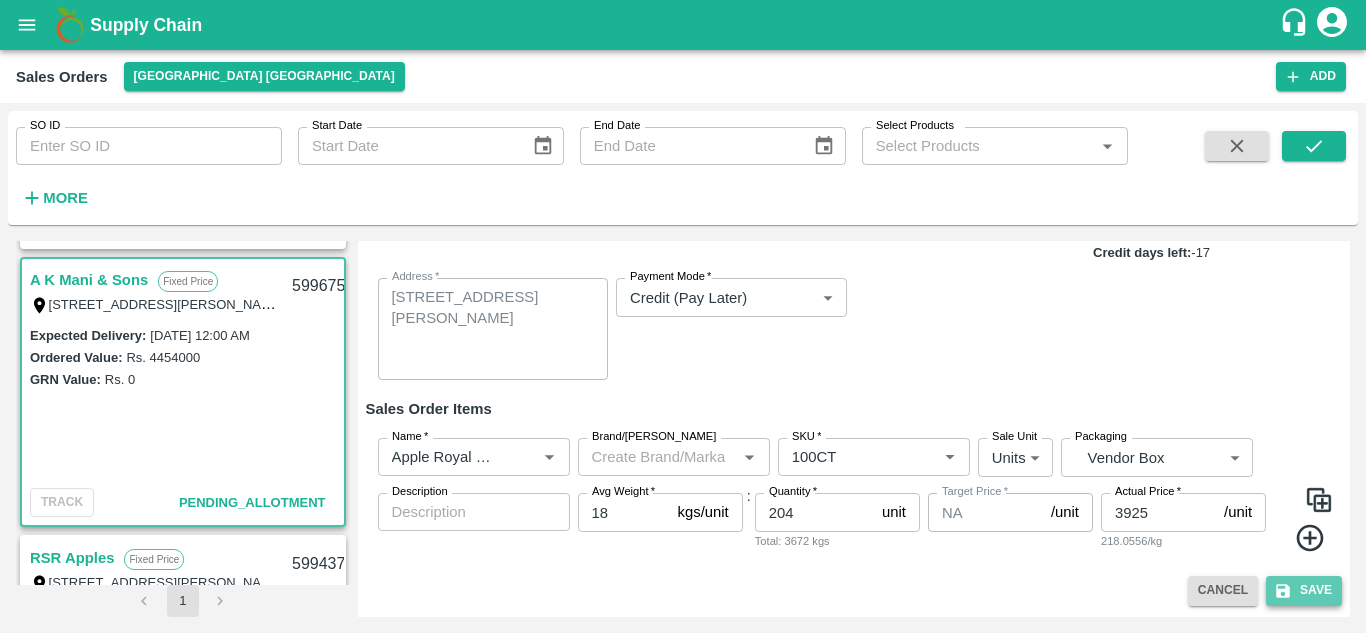 click on "Save" at bounding box center [1304, 590] 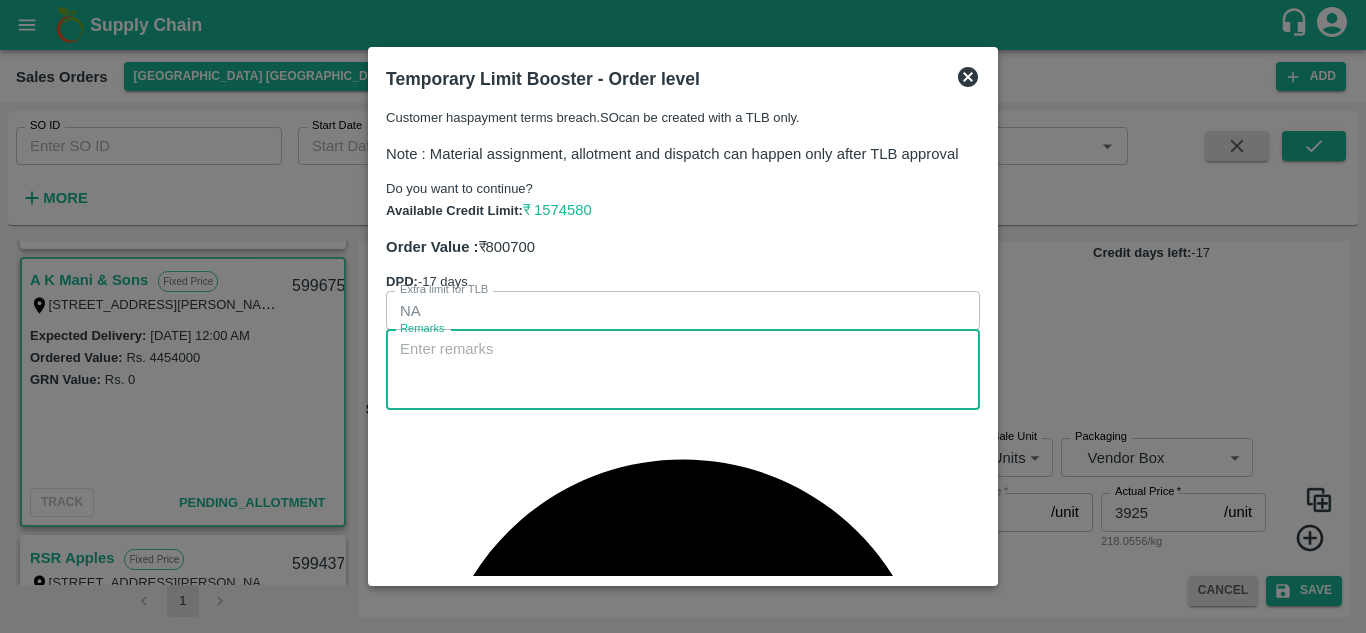click on "Remarks" at bounding box center [683, 369] 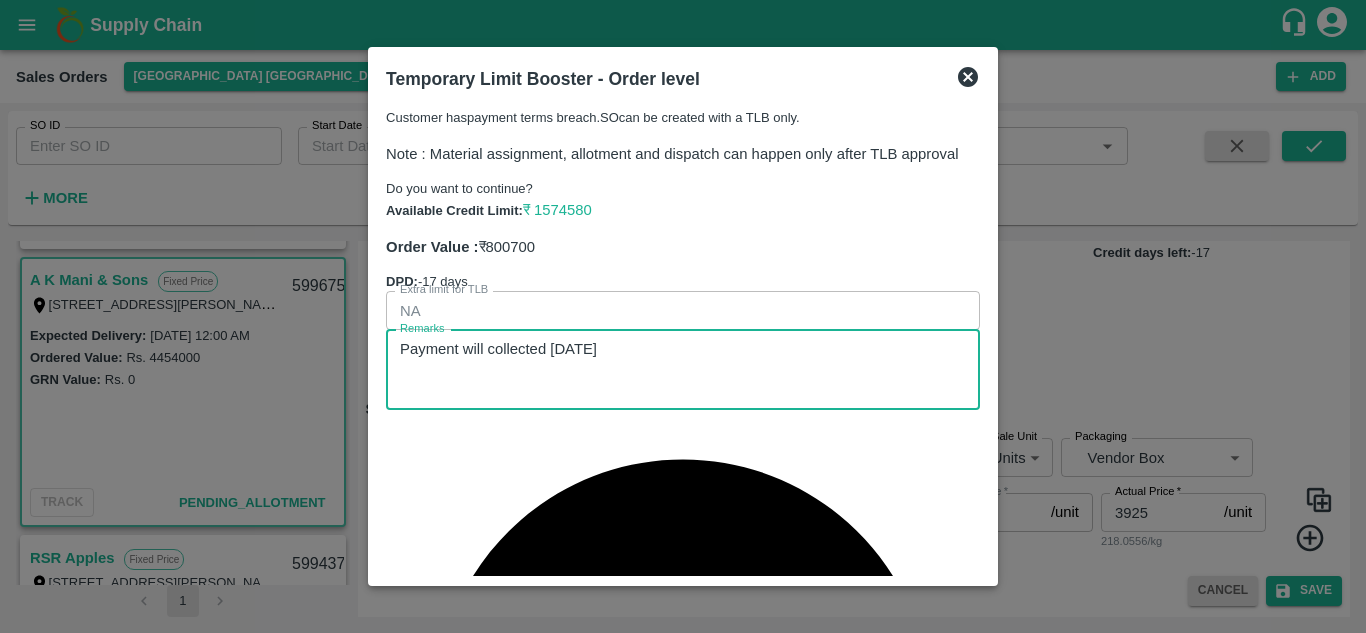 type on "Payment will collected on Tuesday" 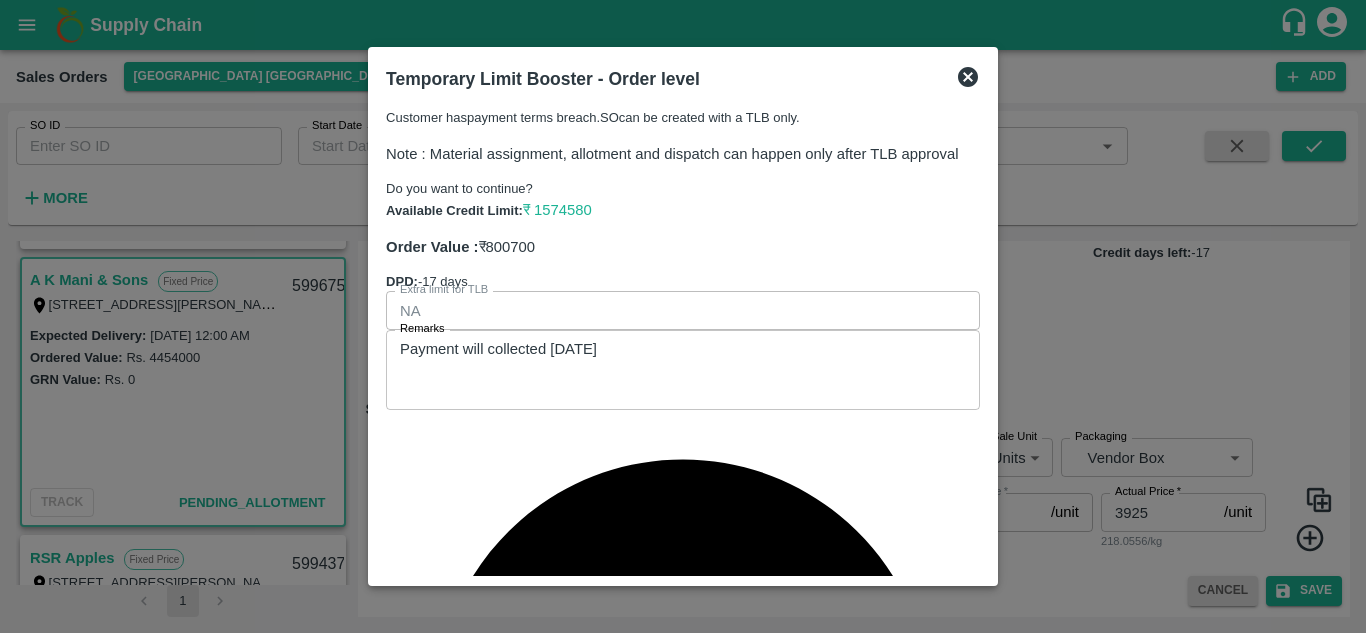 click on "Submit" at bounding box center (947, 1106) 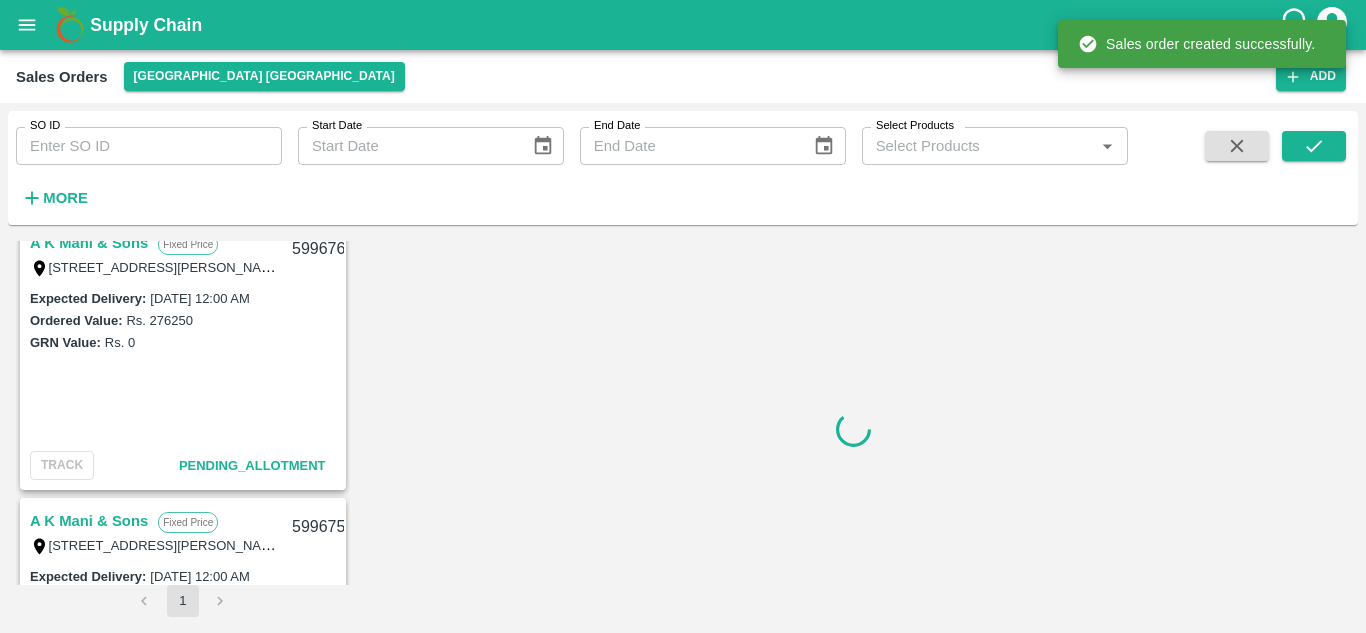 scroll, scrollTop: 284, scrollLeft: 0, axis: vertical 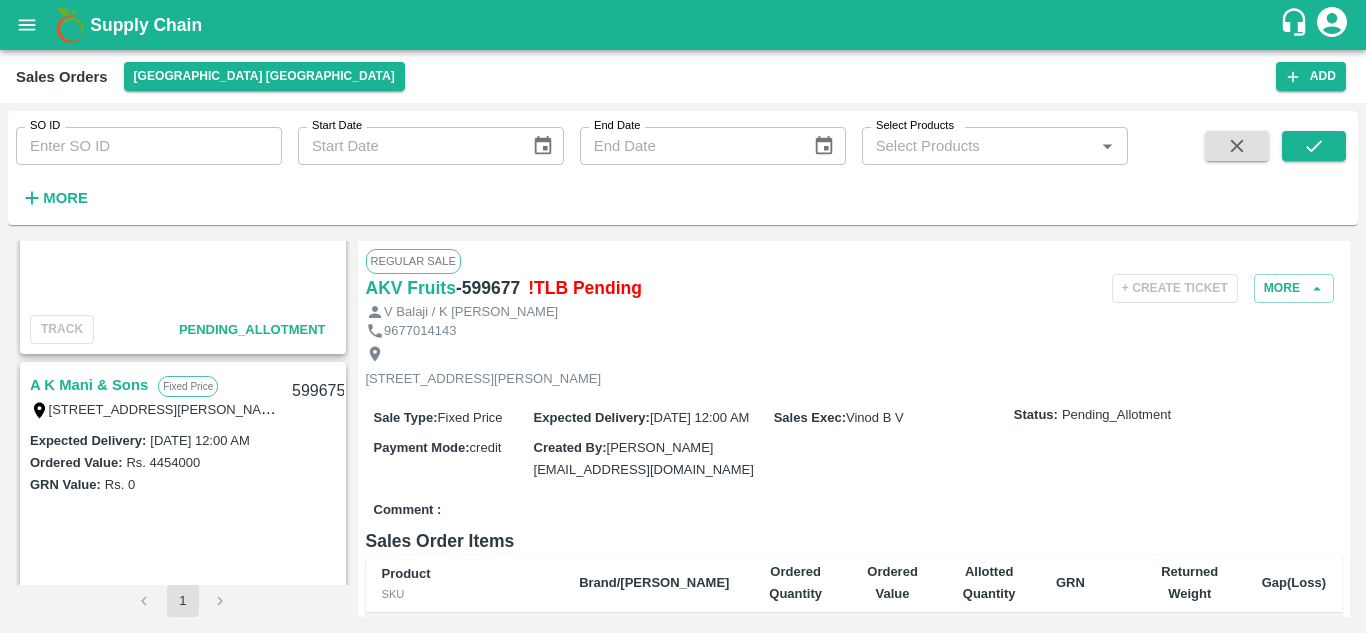 click on "A K Mani & Sons" at bounding box center [89, 385] 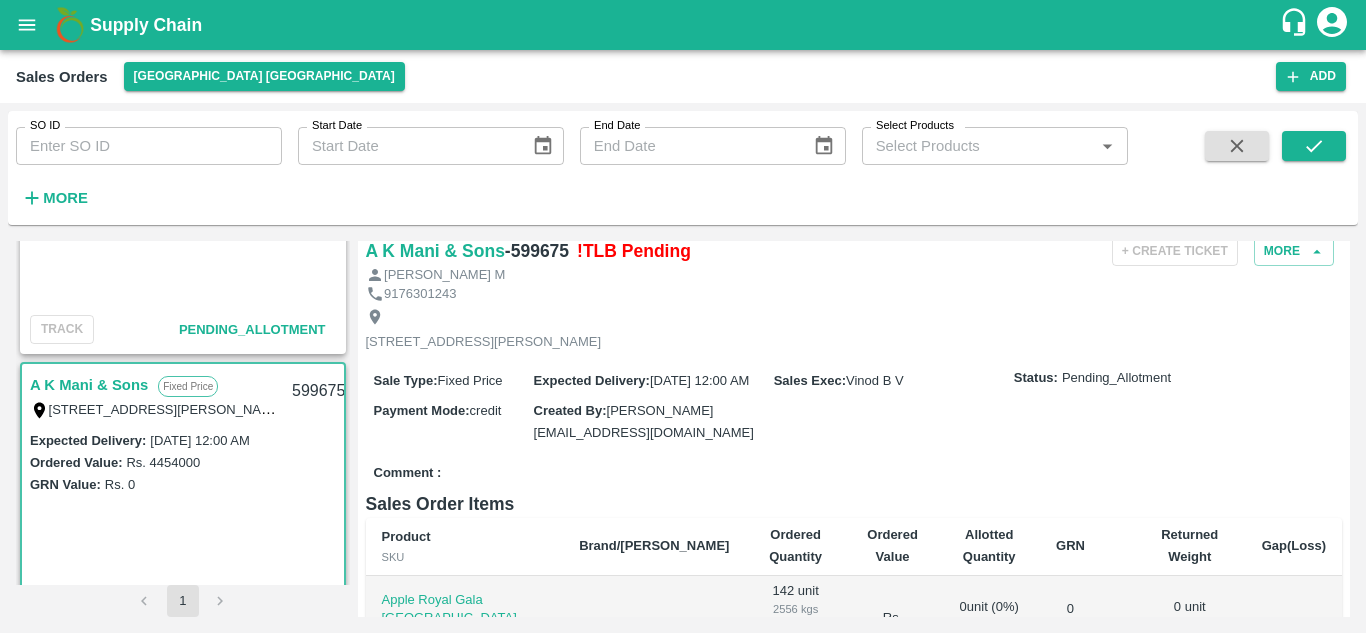 scroll, scrollTop: 0, scrollLeft: 0, axis: both 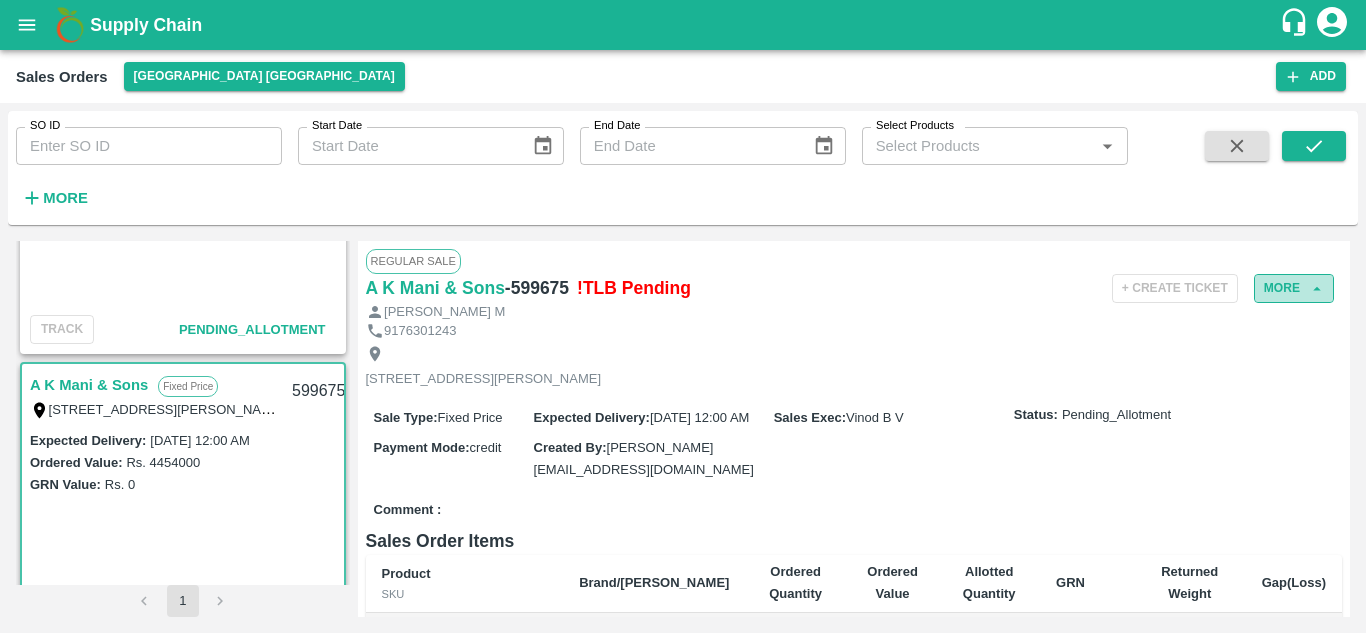 click on "More" at bounding box center (1294, 288) 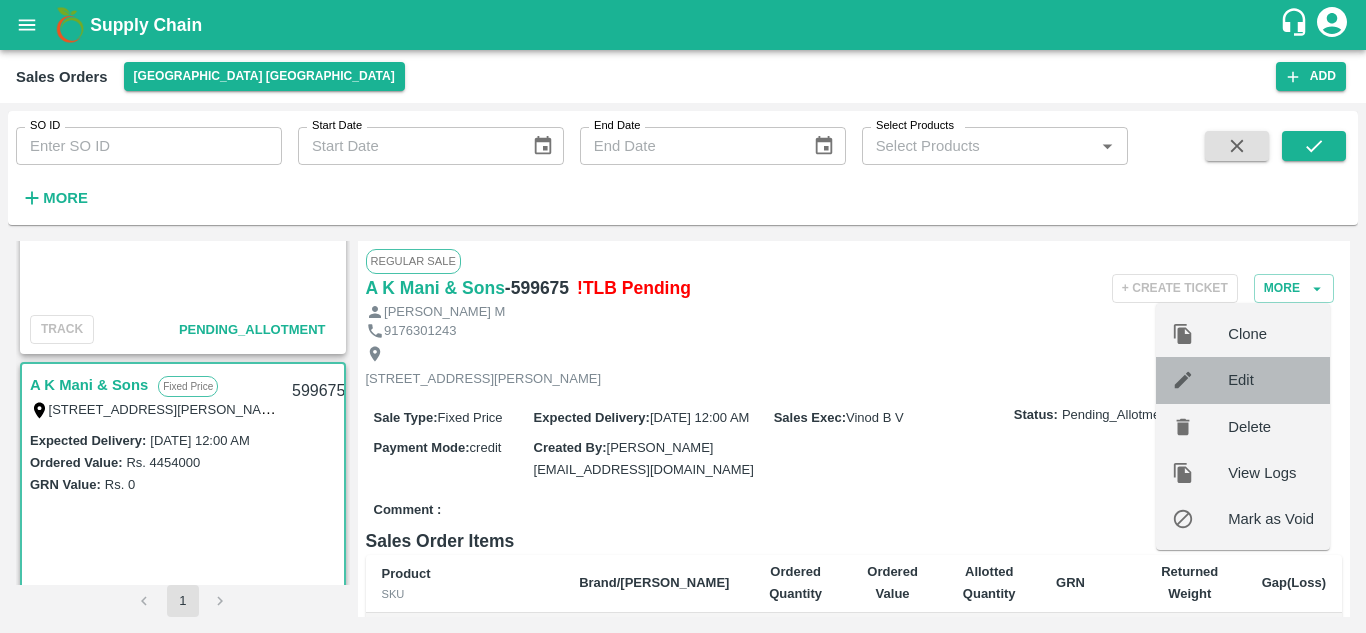 click on "Edit" at bounding box center (1271, 380) 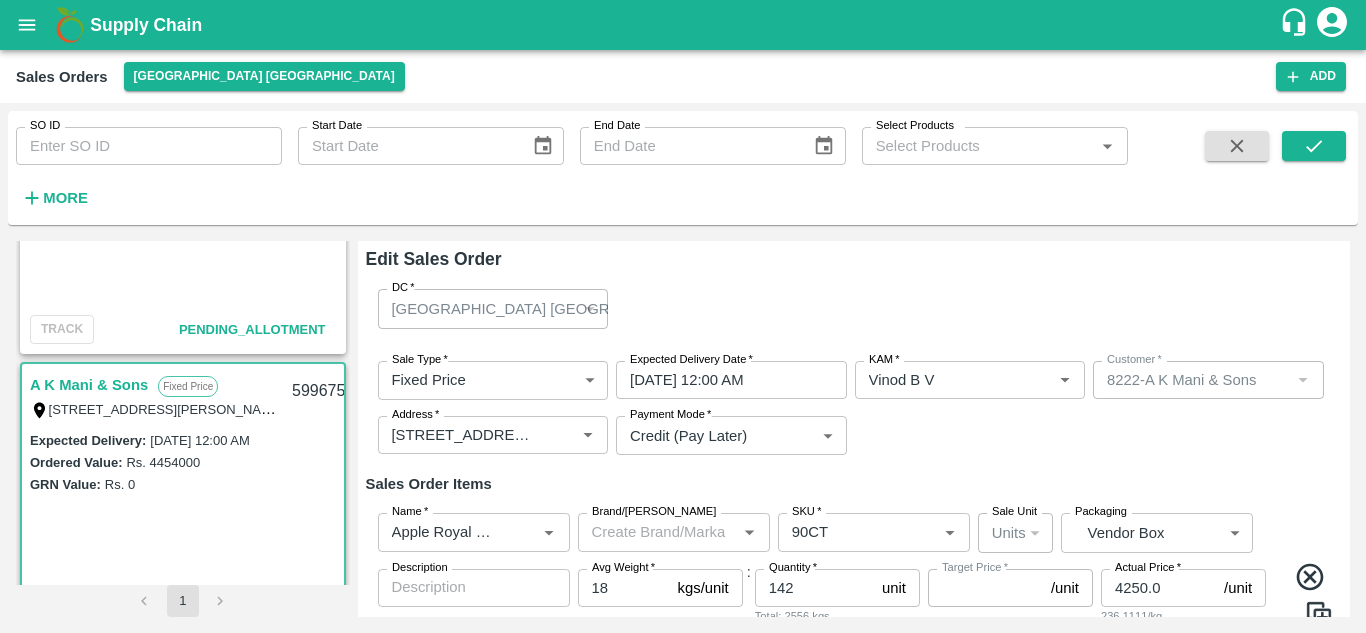 type on "NA" 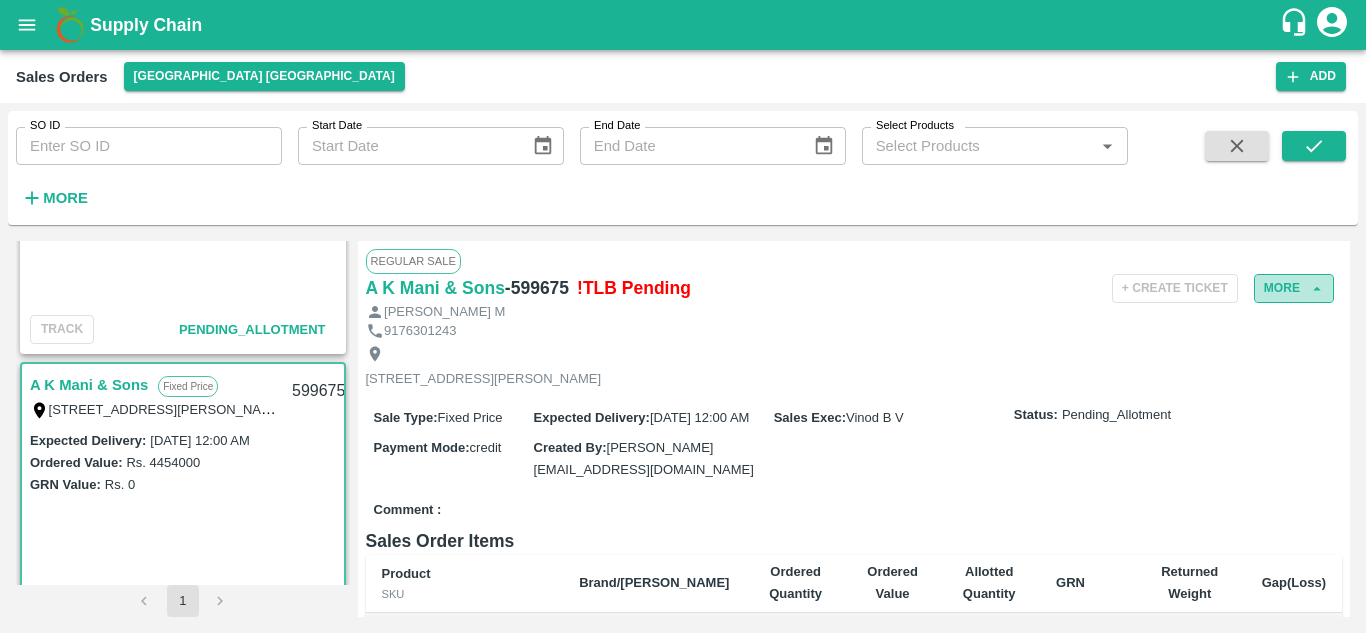 click on "More" at bounding box center (1294, 288) 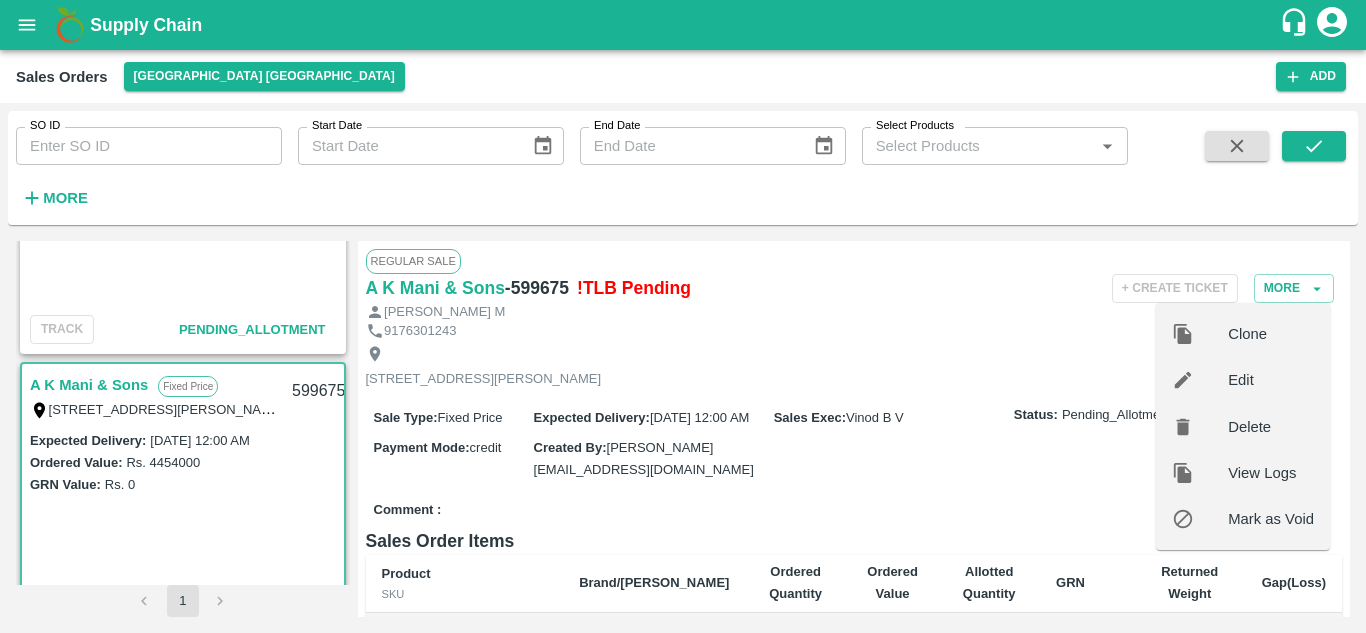 click on "Clone" at bounding box center (1271, 334) 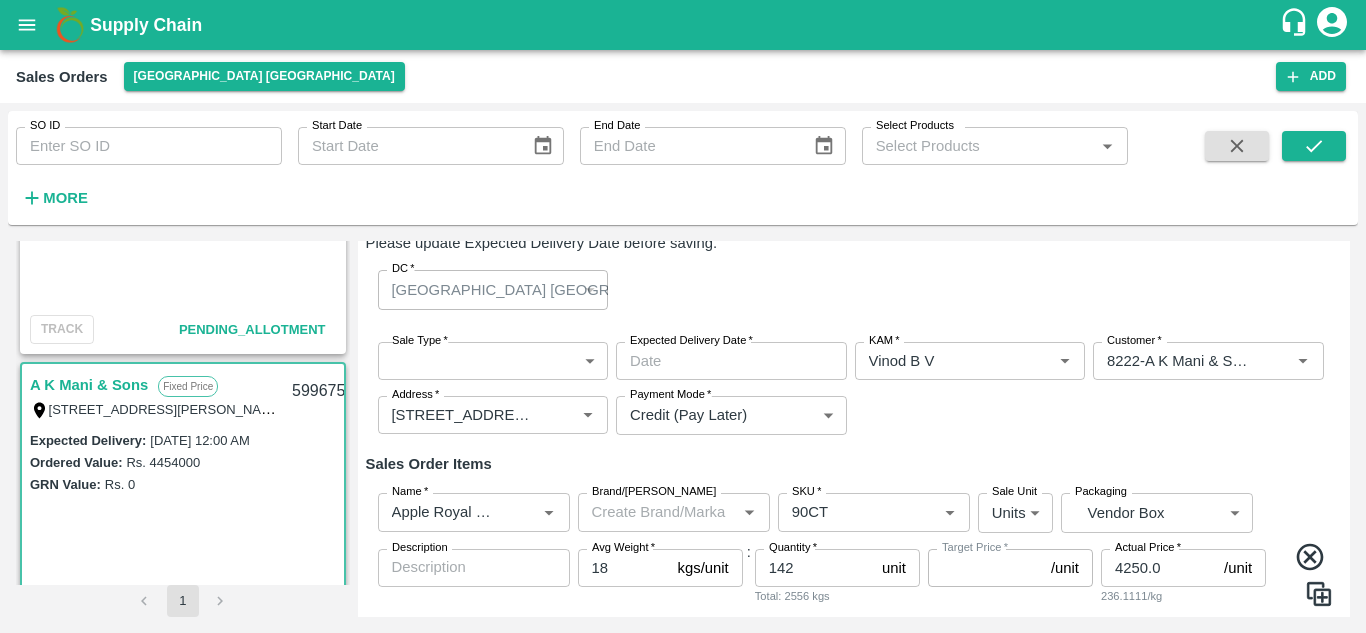 scroll, scrollTop: 85, scrollLeft: 0, axis: vertical 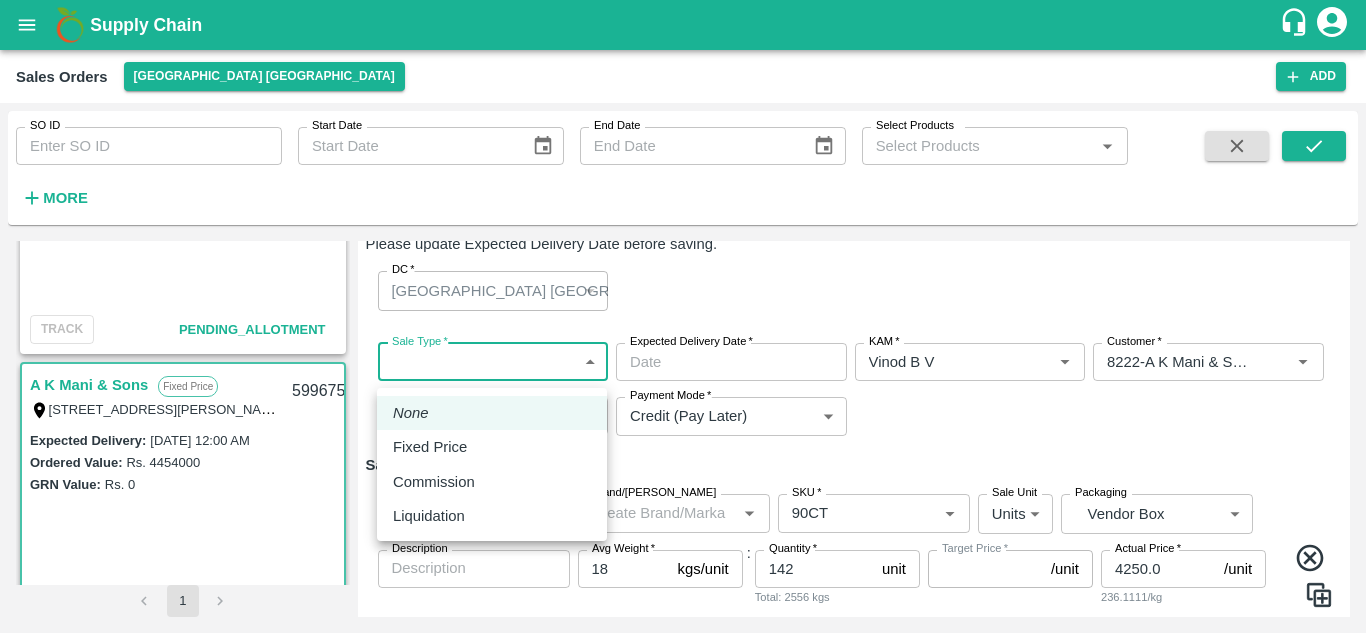 click on "Supply Chain Sales Orders Chennai DC Add SO ID SO ID Start Date Start Date End Date End Date Select Products Select Products   * More AKV Fruits Fixed Price T/D 121 , Anna fruit market Koyembedu , Chennai , Chennai, Tamil Nadu, 600062, India 599677 Expected Delivery : 12 Jul 2025, 12:00 AM Ordered Value: Rs.   800700 GRN Value: Rs.   0 TRACK Pending_Allotment A K Mani & Sons Fixed Price T/C 29, Anna fruit market, Koyembedu, Chennai , Chennai, Tamil Nadu, 600092 599676 Expected Delivery : 12 Jul 2025, 12:00 AM Ordered Value: Rs.   276250 GRN Value: Rs.   0 TRACK Pending_Allotment A K Mani & Sons Fixed Price T/C 29, Anna fruit market, Koyembedu, Chennai , Chennai, Tamil Nadu, 600092 599675 Expected Delivery : 12 Jul 2025, 12:00 AM Ordered Value: Rs.   4454000 GRN Value: Rs.   0 TRACK Pending_Allotment RSR Apples Fixed Price T/F 68, Koyambedu Anna fruit market, Chennai , Chennai, Tamil Nadu, 600092, India 599437 Expected Delivery : 10 Jul 2025, 12:00 AM Ordered Value: Rs.   4330750 GRN Value: Rs.   4330750 1 *" at bounding box center [683, 316] 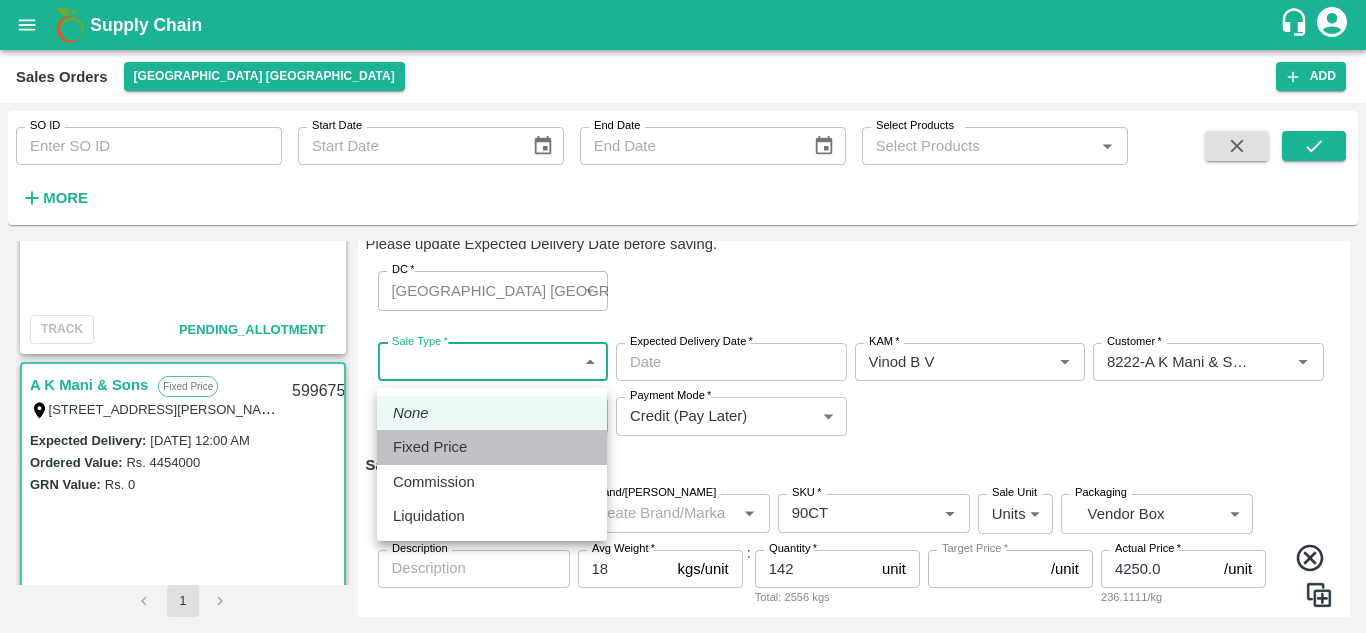 click on "Fixed Price" at bounding box center (430, 447) 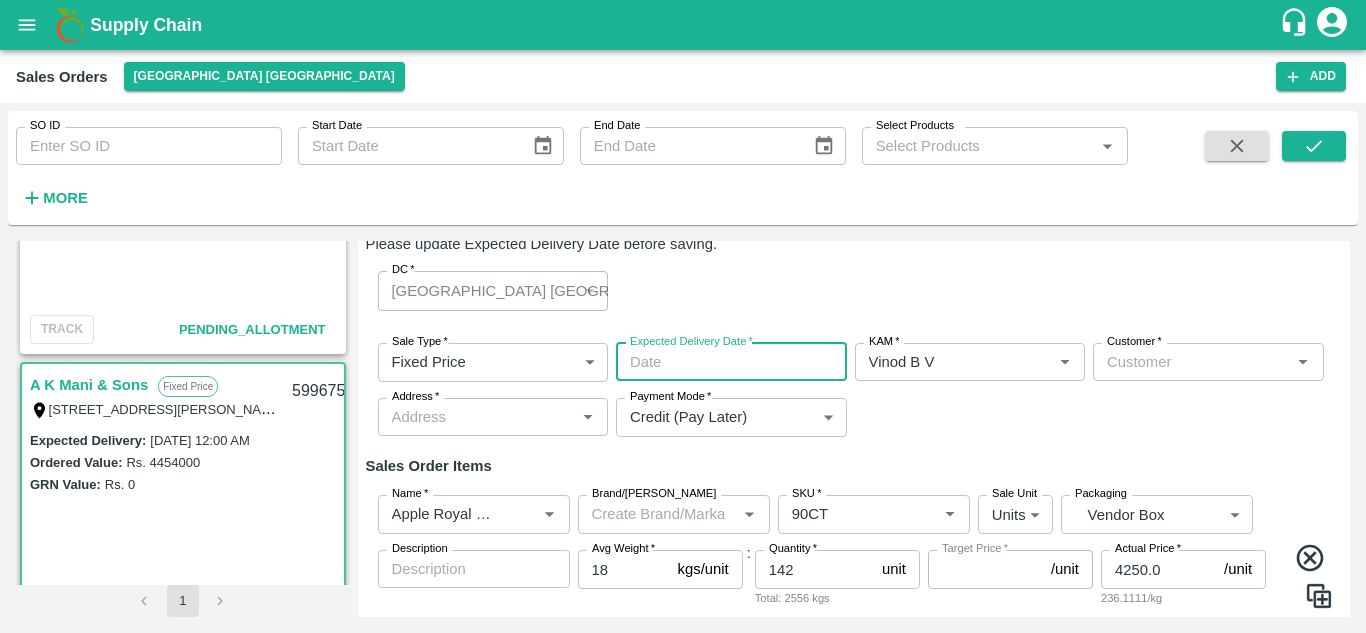 type on "DD/MM/YYYY hh:mm aa" 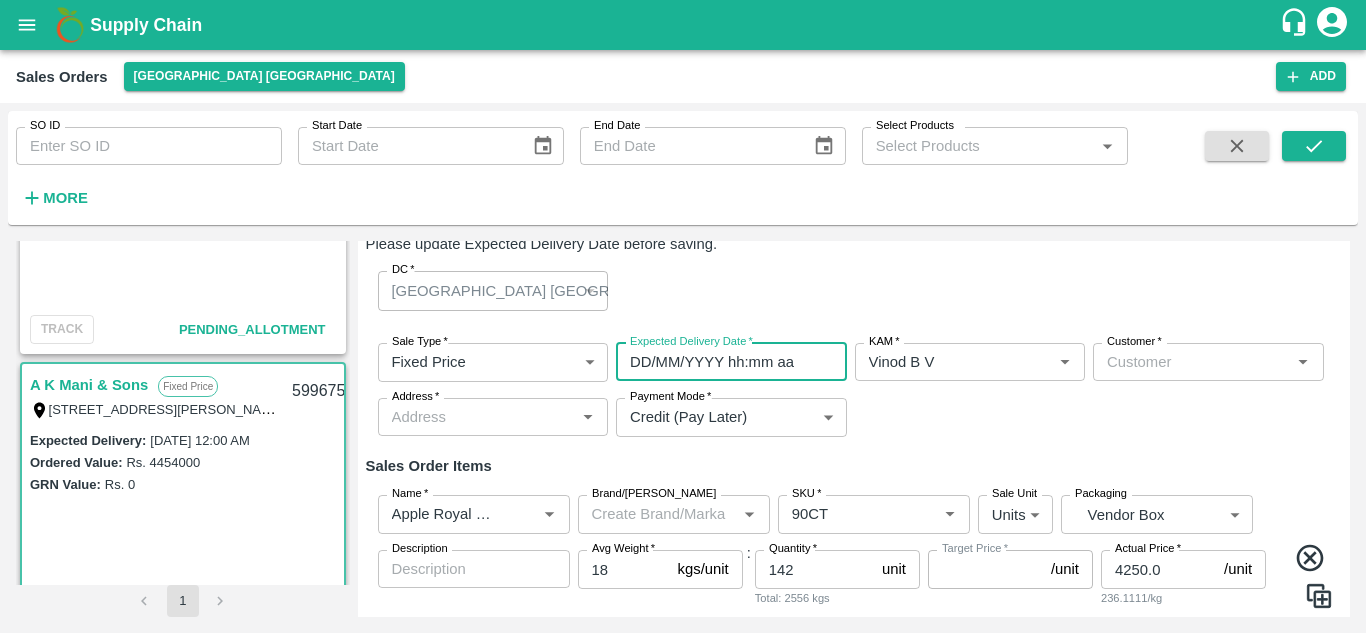 click on "DD/MM/YYYY hh:mm aa" at bounding box center [724, 362] 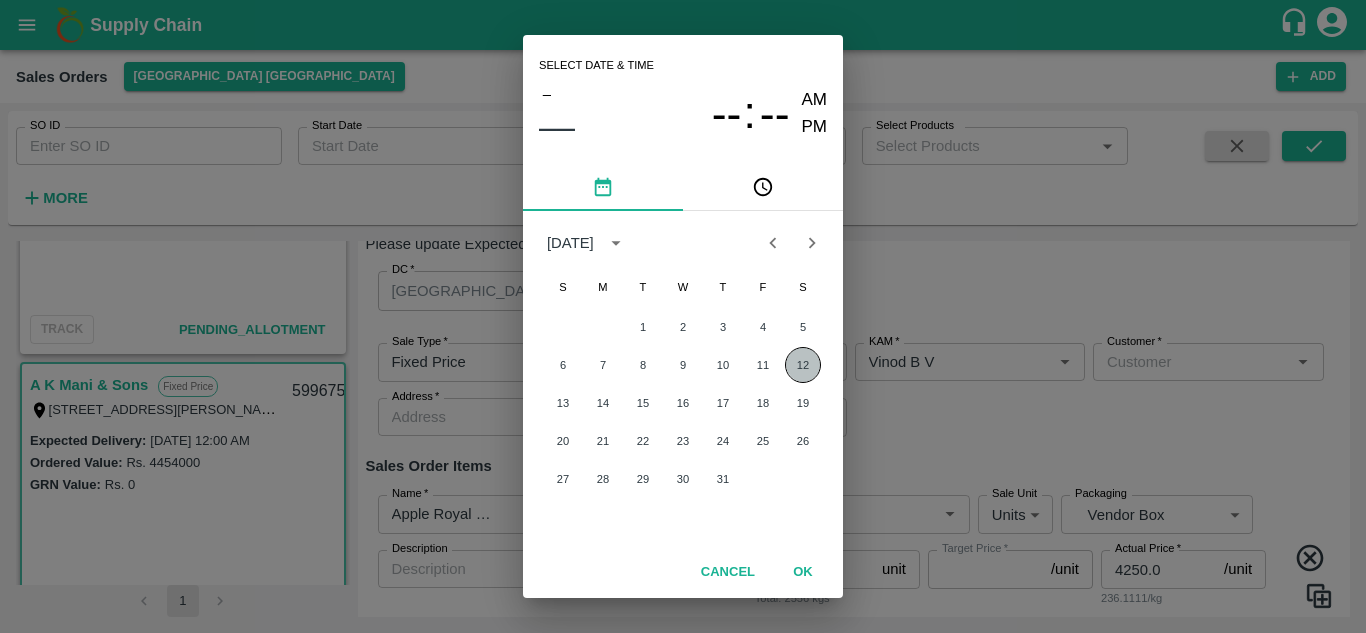 click on "12" at bounding box center [803, 365] 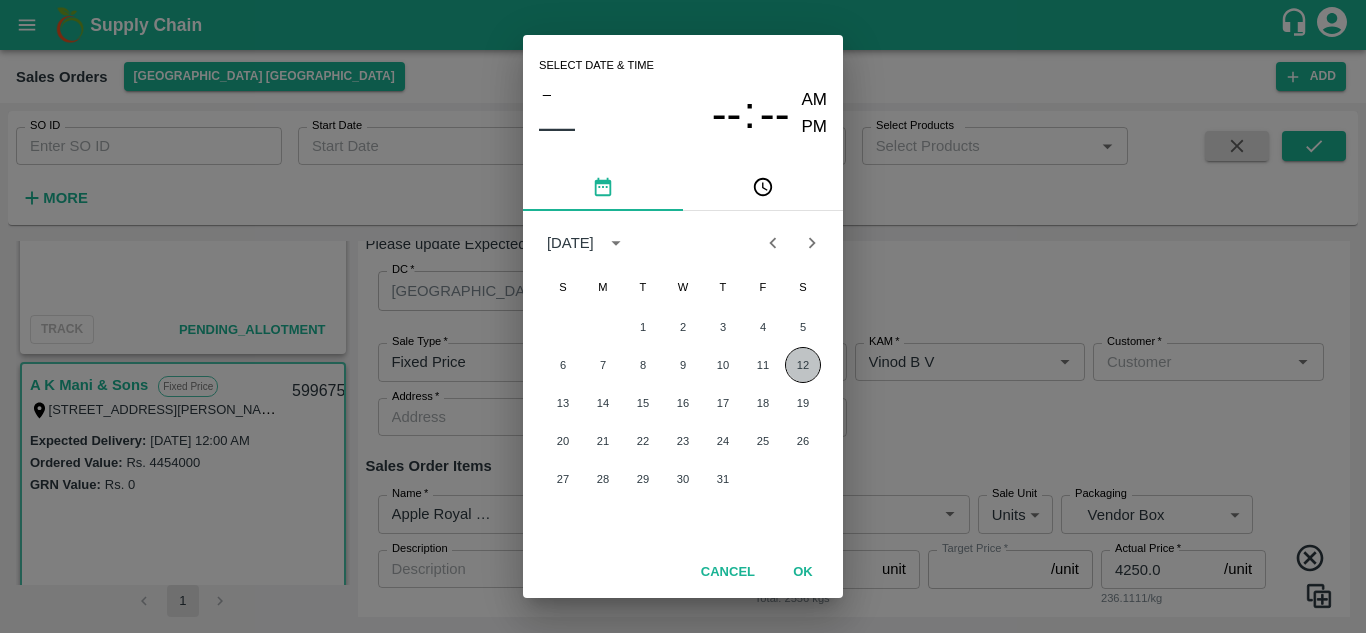 type on "[DATE] 12:00 AM" 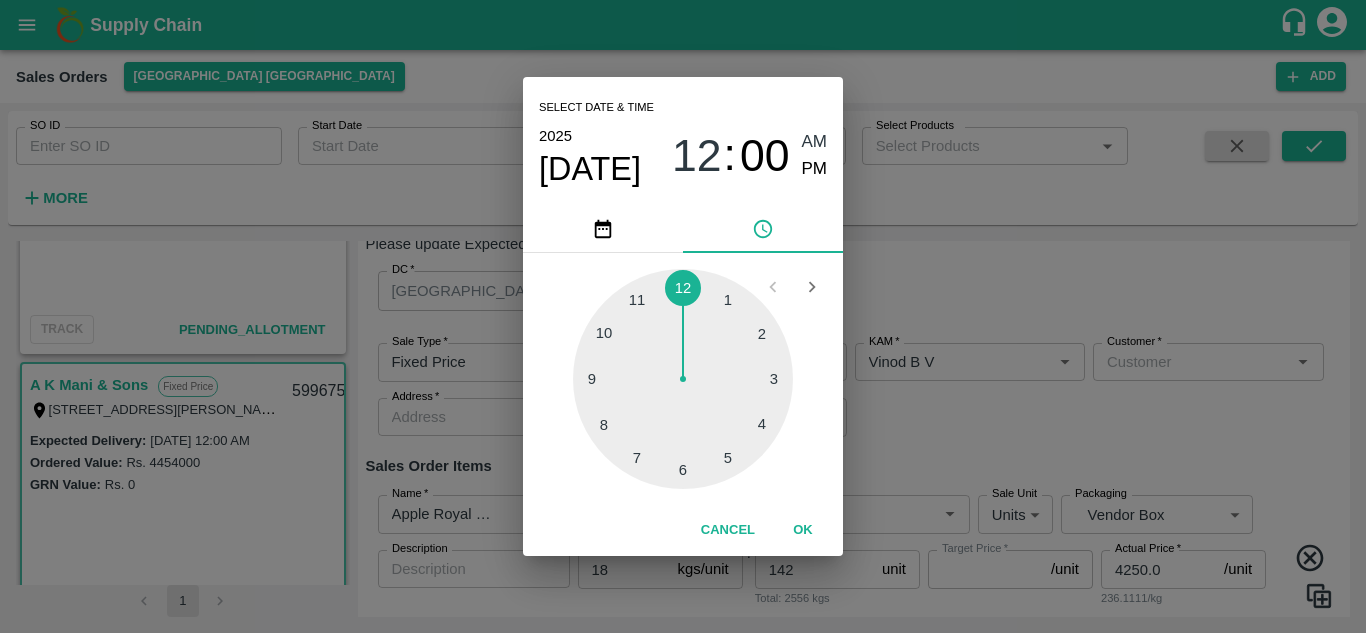 type on "NA" 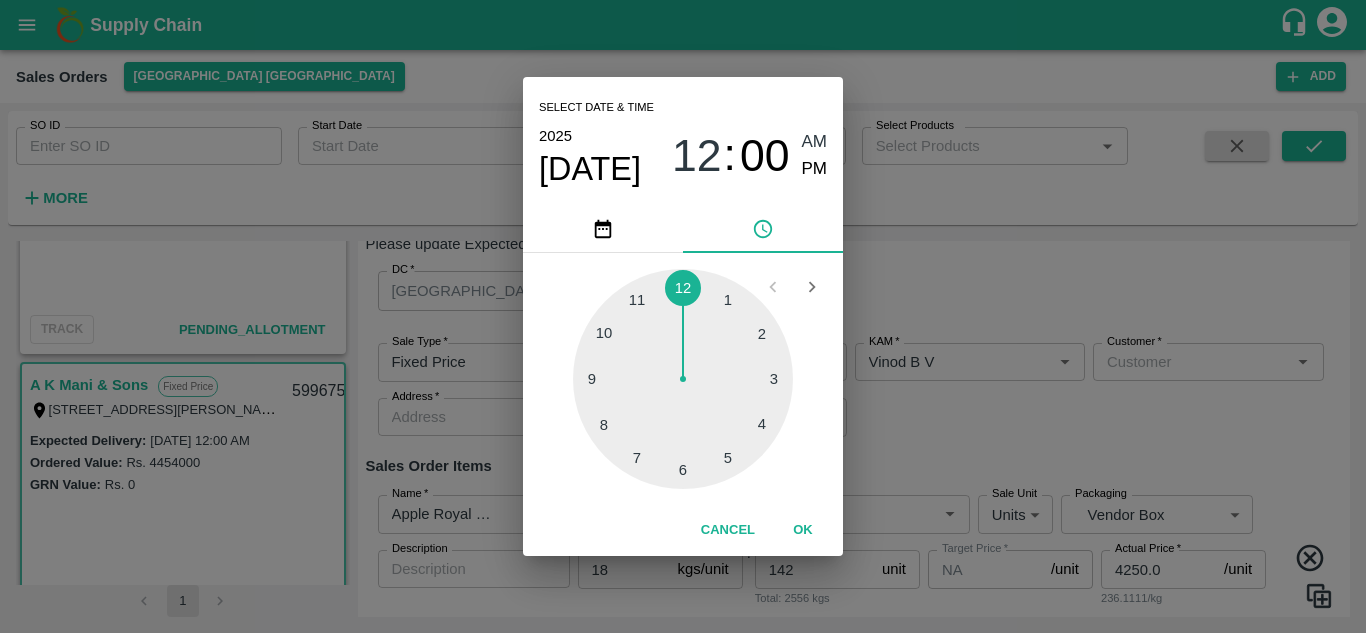 click on "Select date & time 2025 Jul 12 12 : 00 AM PM 1 2 3 4 5 6 7 8 9 10 11 12 Cancel OK" at bounding box center (683, 316) 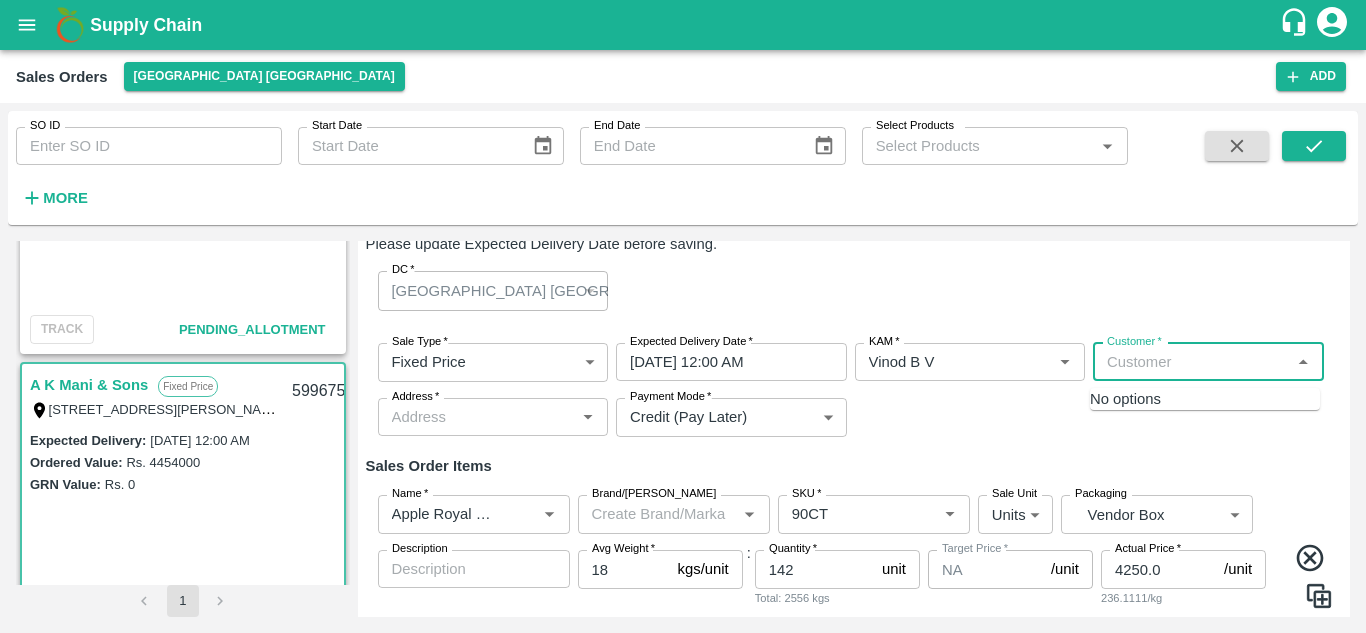 click on "Customer   *" at bounding box center (1192, 362) 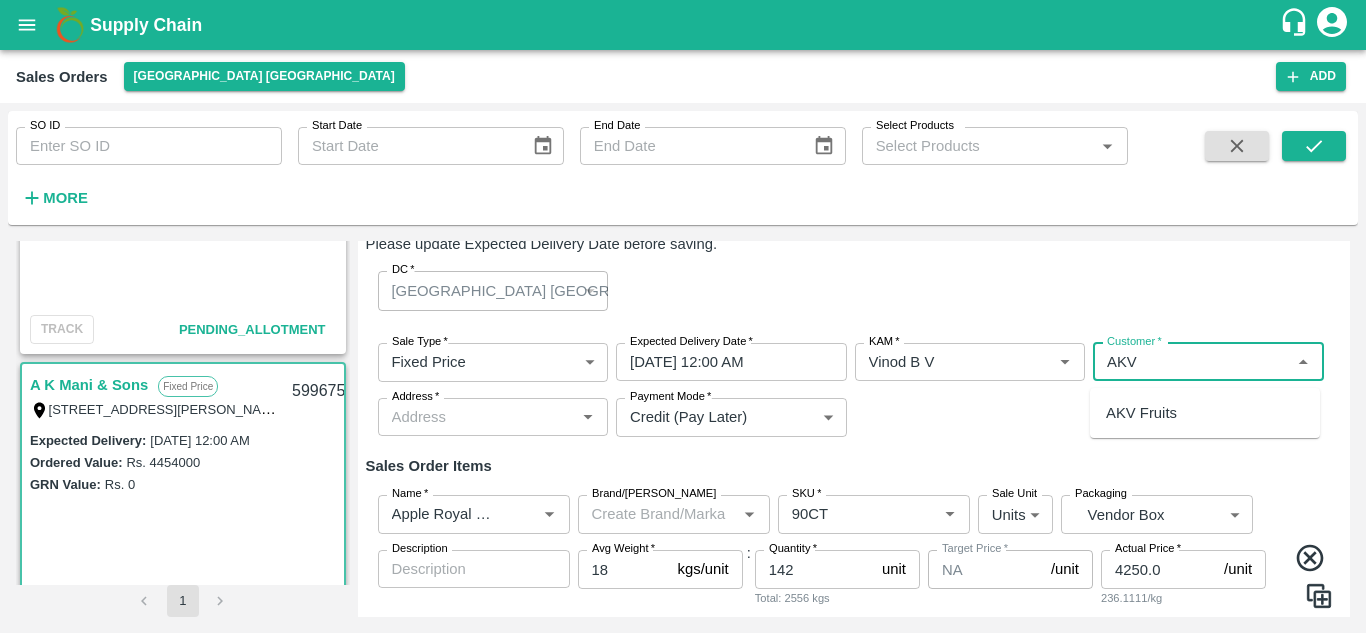 click on "AKV Fruits" at bounding box center [1205, 413] 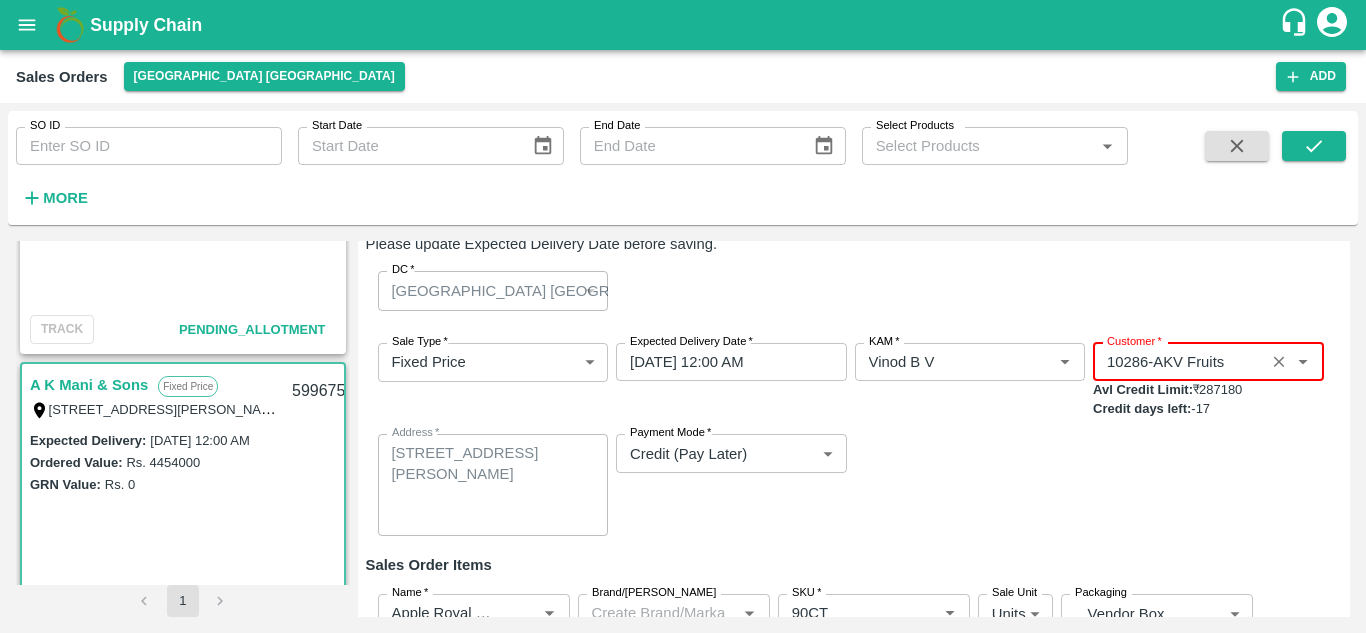 type on "10286-AKV Fruits" 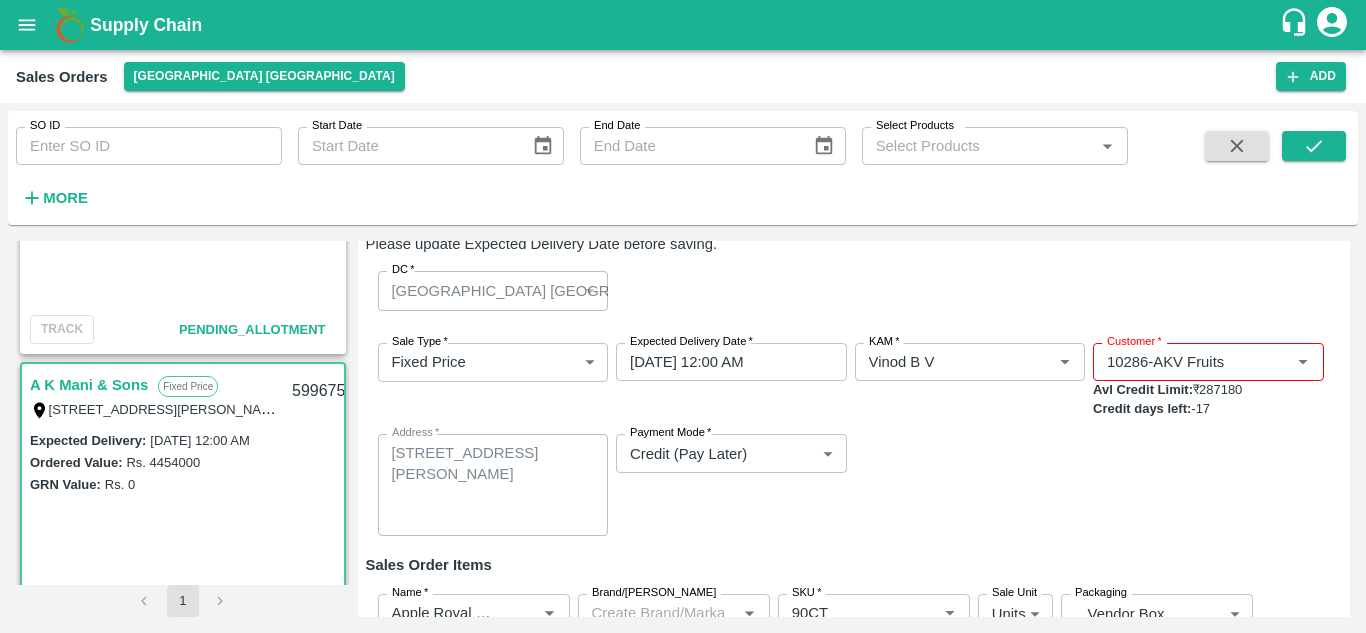 click on "Sale Type   * Fixed Price 1 Sale Type Expected Delivery Date   * 12/07/2025 12:00 AM Expected Delivery Date KAM   * KAM   * Customer   * Customer   * Avl Credit Limit:  ₹ 287180 Credit days left:  -17 Address   * 9254 - T/D 121 , Anna fruit market Koyembedu , Chennai , Chennai, Tamil Nadu, 600062, India x Address Payment Mode   * Credit (Pay Later) credit Payment Mode" at bounding box center [854, 440] 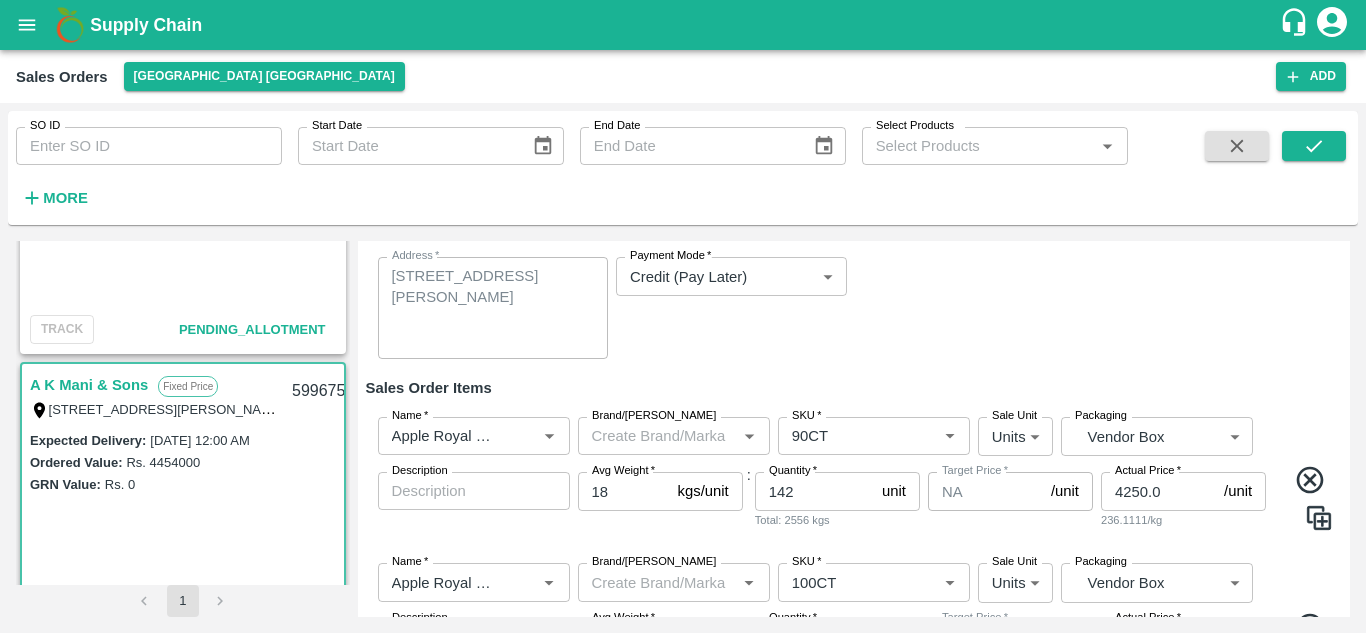 scroll, scrollTop: 286, scrollLeft: 0, axis: vertical 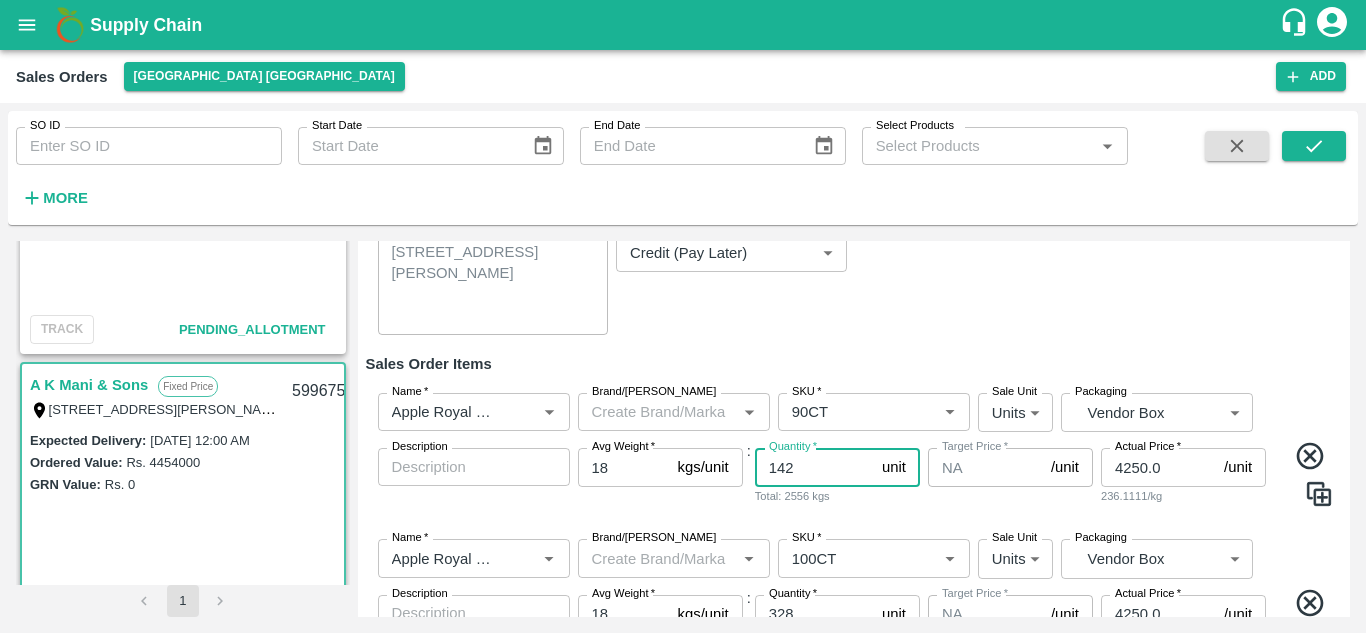 click on "142" at bounding box center (814, 467) 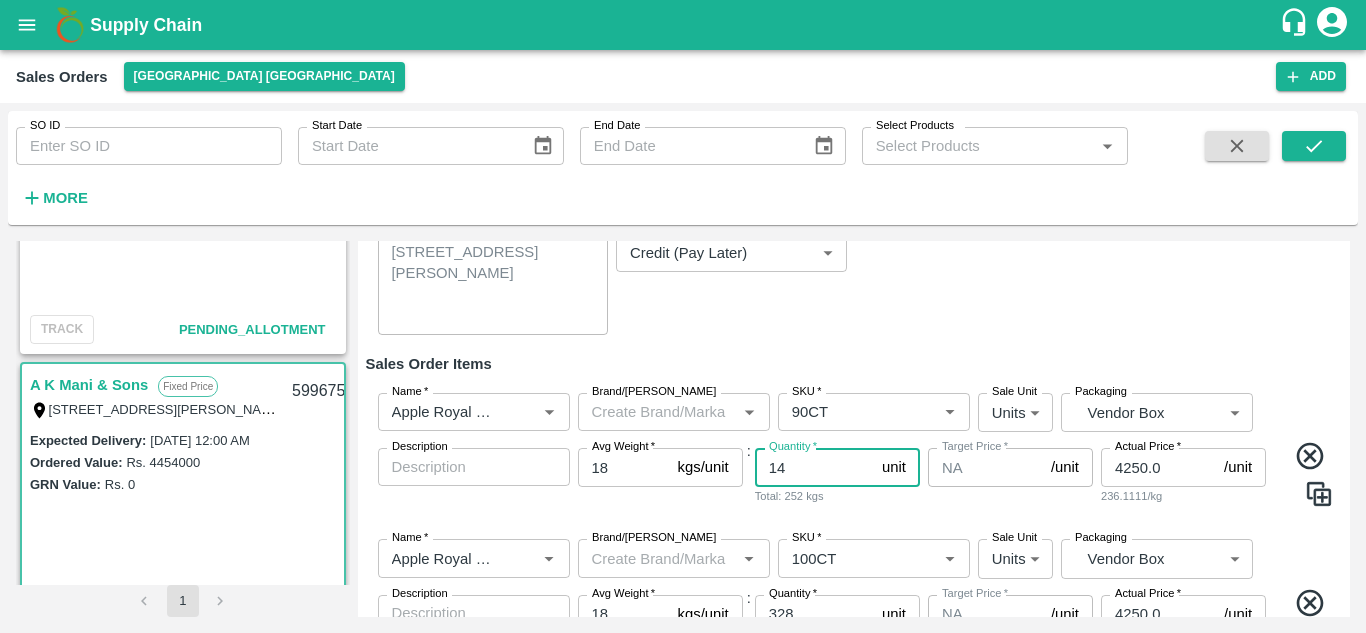 type on "1" 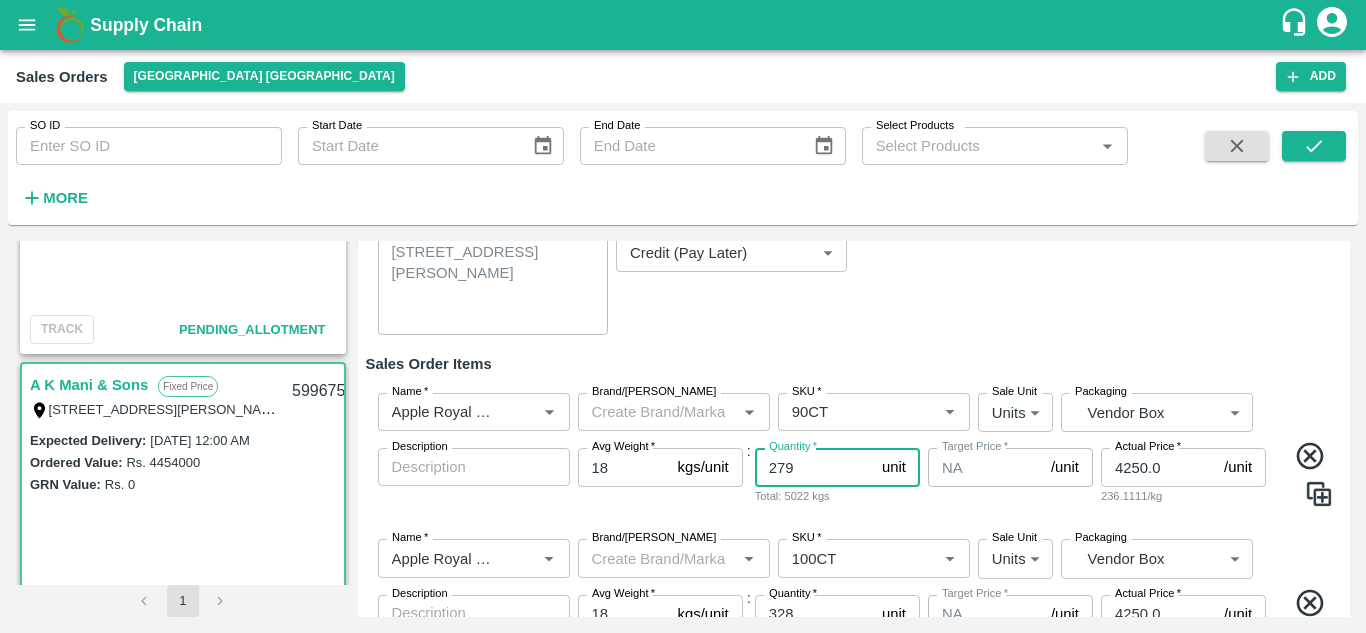 type on "279" 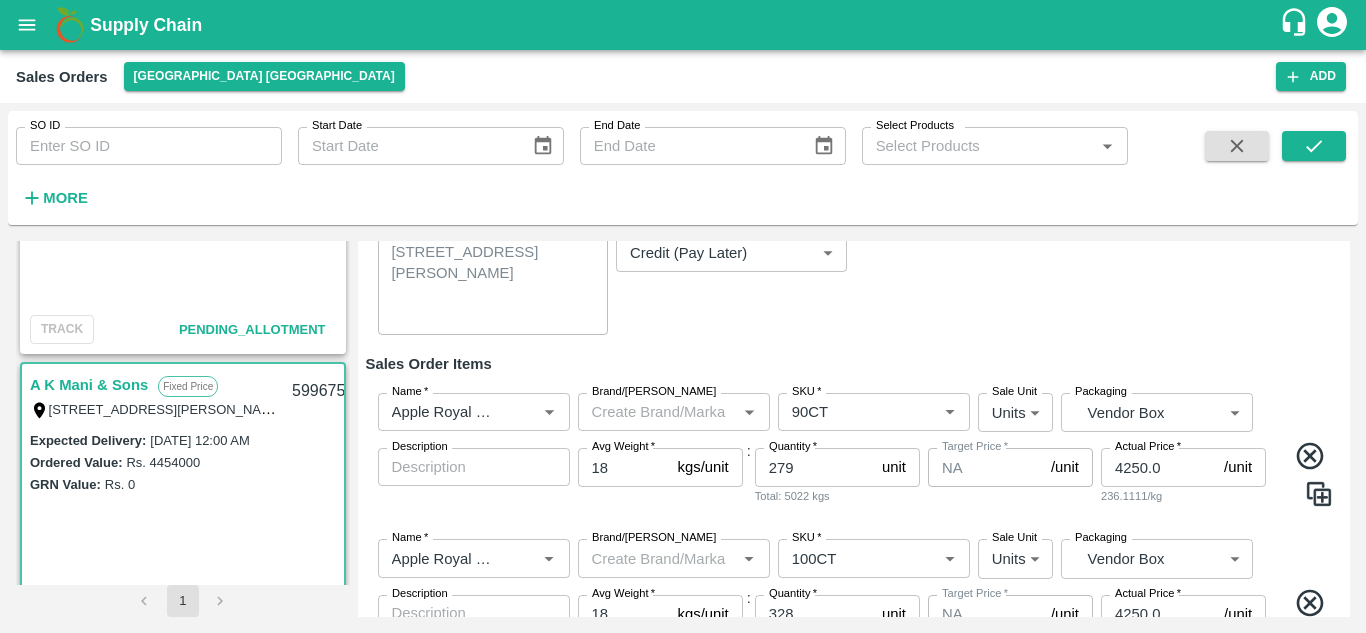 click on "Name   * Name   * Brand/Marka Brand/Marka SKU   * SKU   * Sale Unit Units 2 Sale Unit Packaging Vendor Box BOM/276 Packaging Description x Description Avg Weight   * 18 kgs/unit Avg Weight   :  Quantity   * 279 unit Quantity Total: 5022 kgs Target Price   * NA /unit Target Price Actual Price   * 4250.0 /unit Actual Price 236.1111/kg" at bounding box center (854, 450) 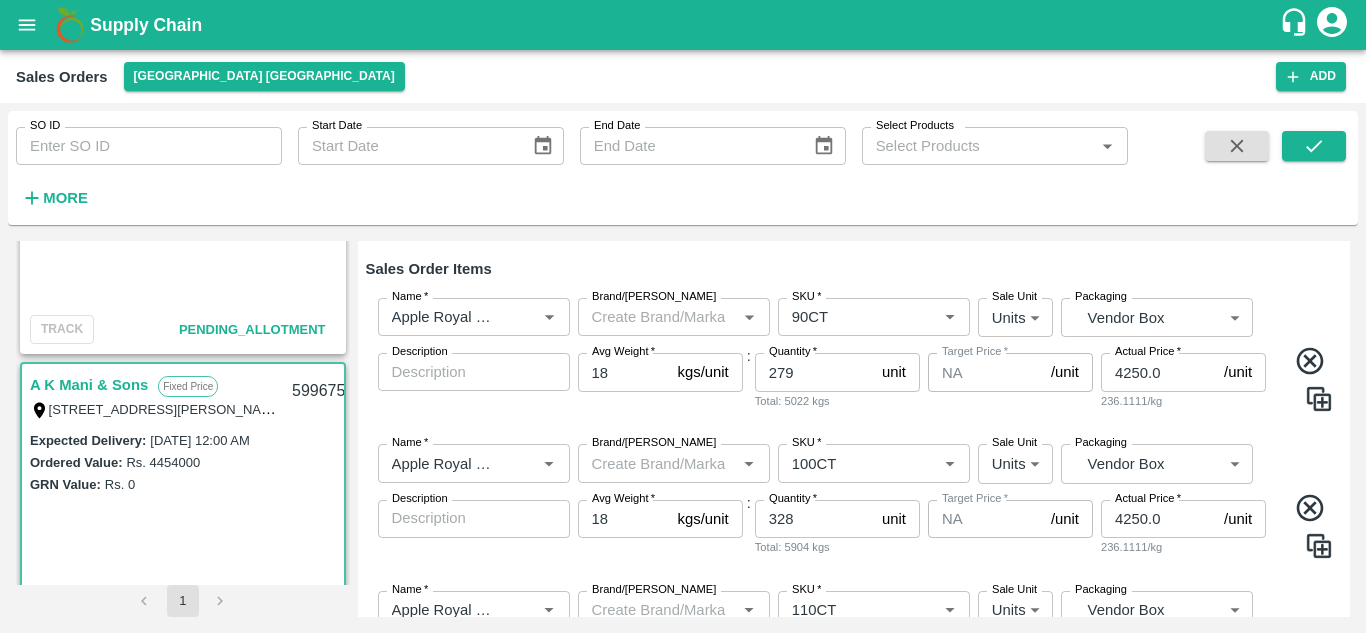 scroll, scrollTop: 382, scrollLeft: 0, axis: vertical 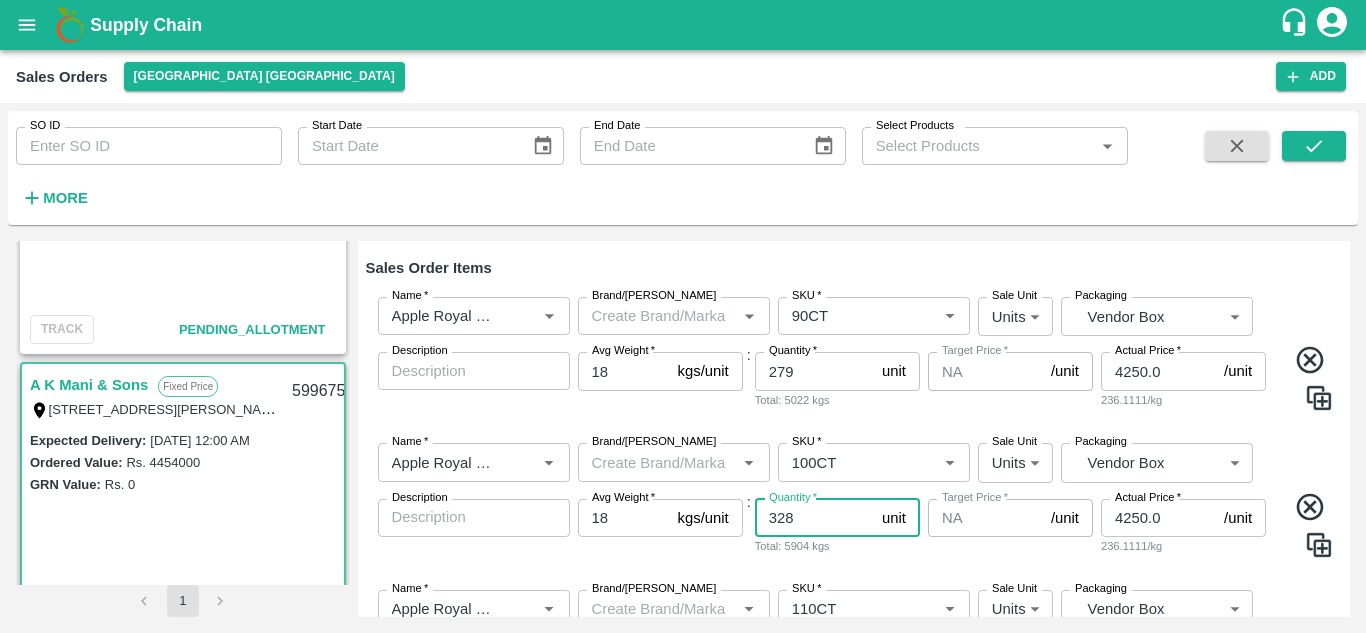 click on "328" at bounding box center [814, 518] 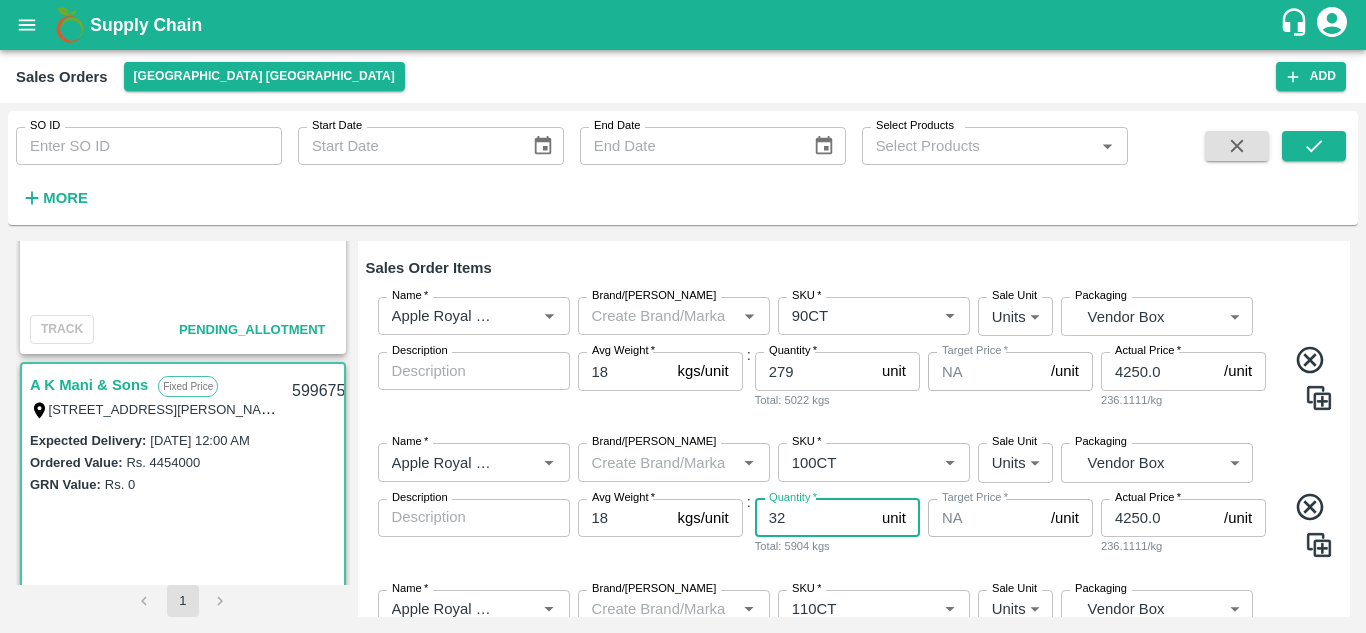 type on "3" 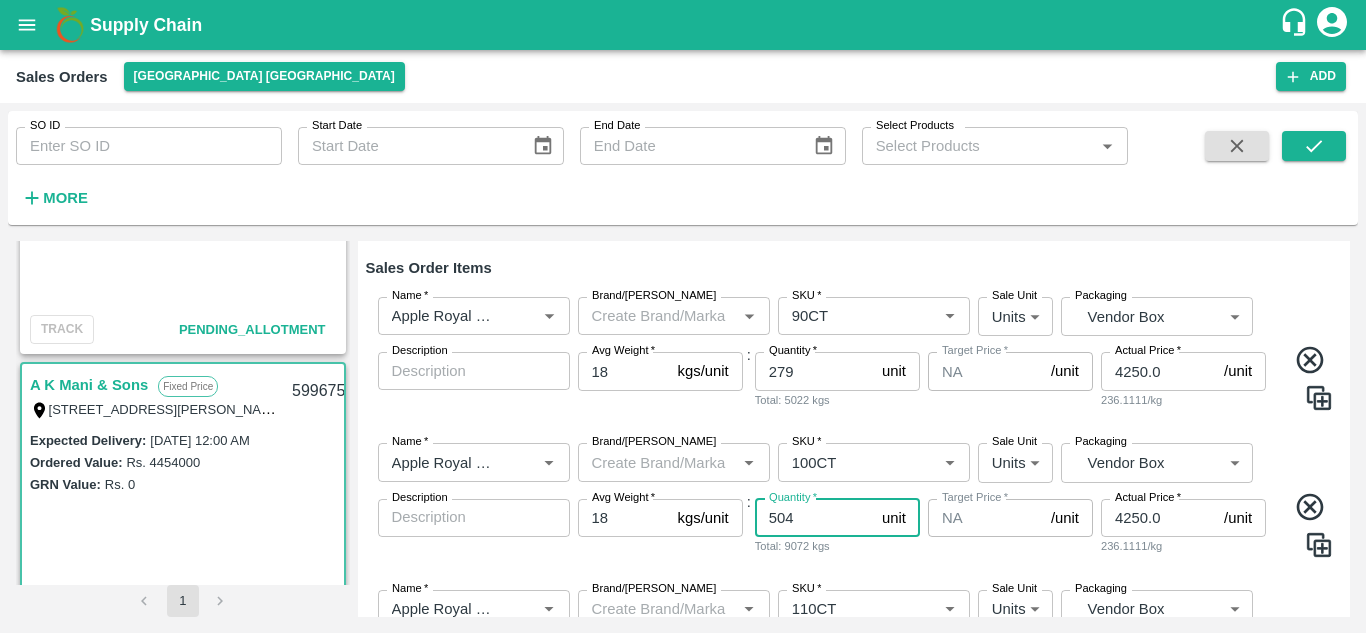 type on "504" 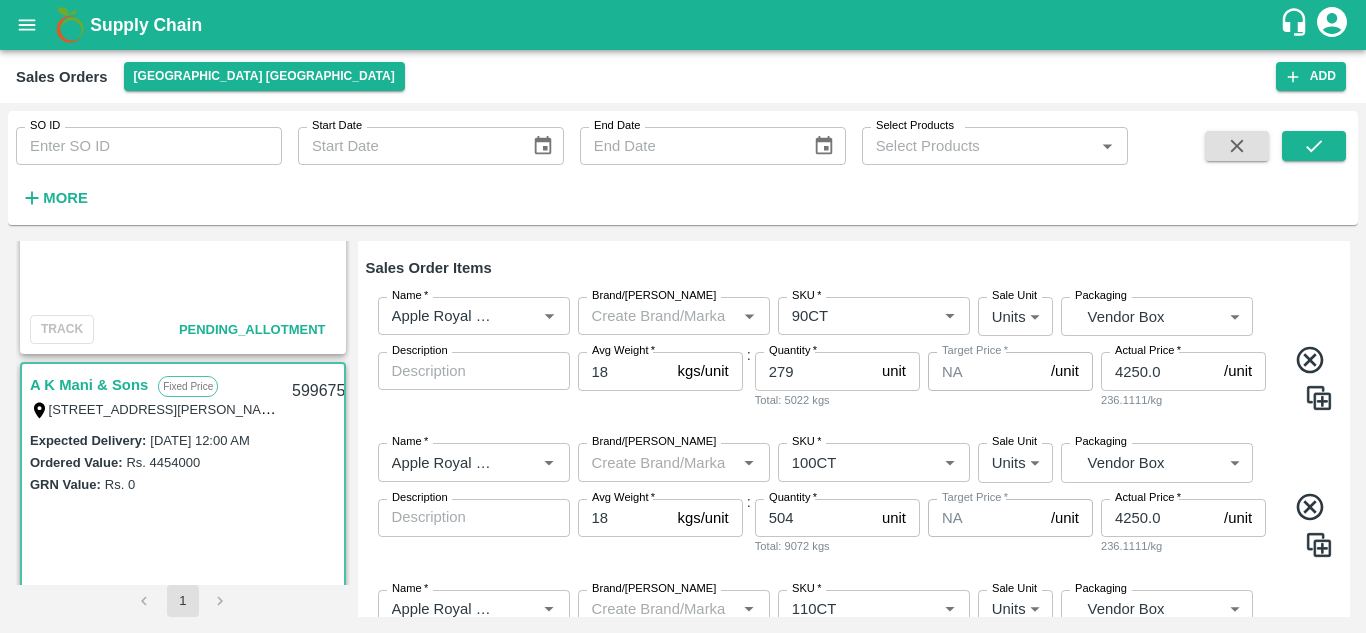click on "Name   * Name   * Brand/Marka Brand/Marka SKU   * SKU   * Sale Unit Units 2 Sale Unit Packaging Vendor Box BOM/276 Packaging Description x Description Avg Weight   * 18 kgs/unit Avg Weight   :  Quantity   * 504 unit Quantity Total: 9072 kgs Target Price   * NA /unit Target Price Actual Price   * 4250.0 /unit Actual Price 236.1111/kg" at bounding box center [854, 500] 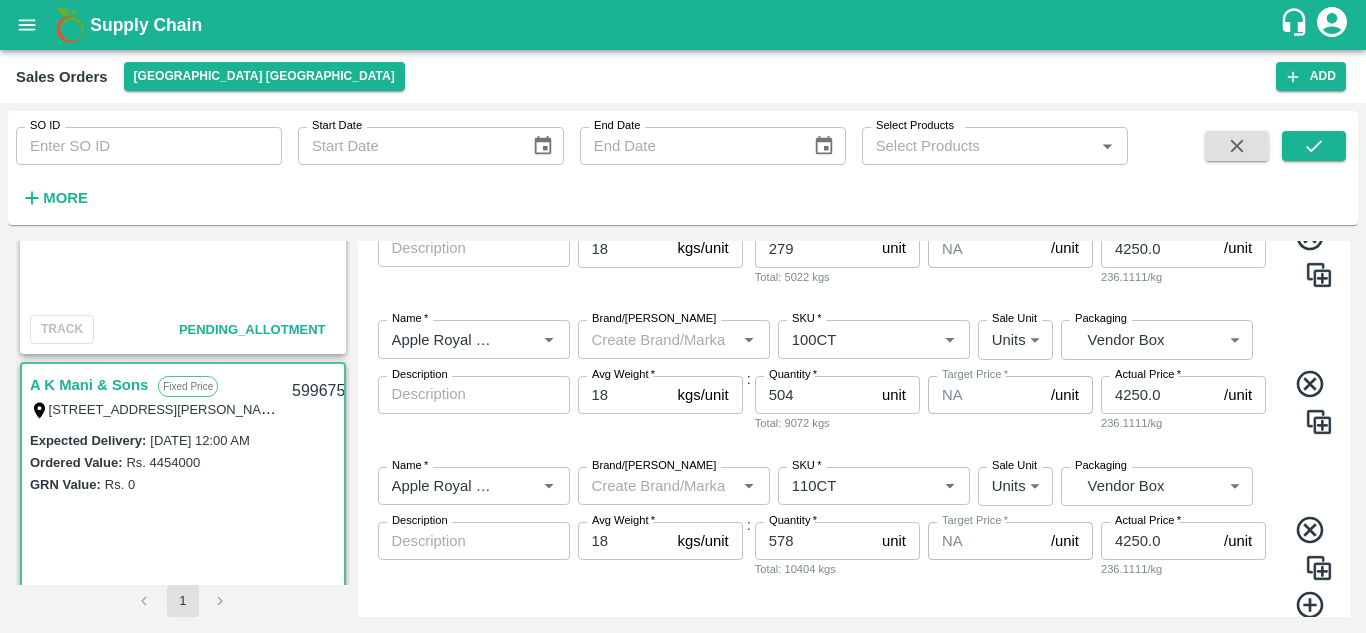 scroll, scrollTop: 506, scrollLeft: 0, axis: vertical 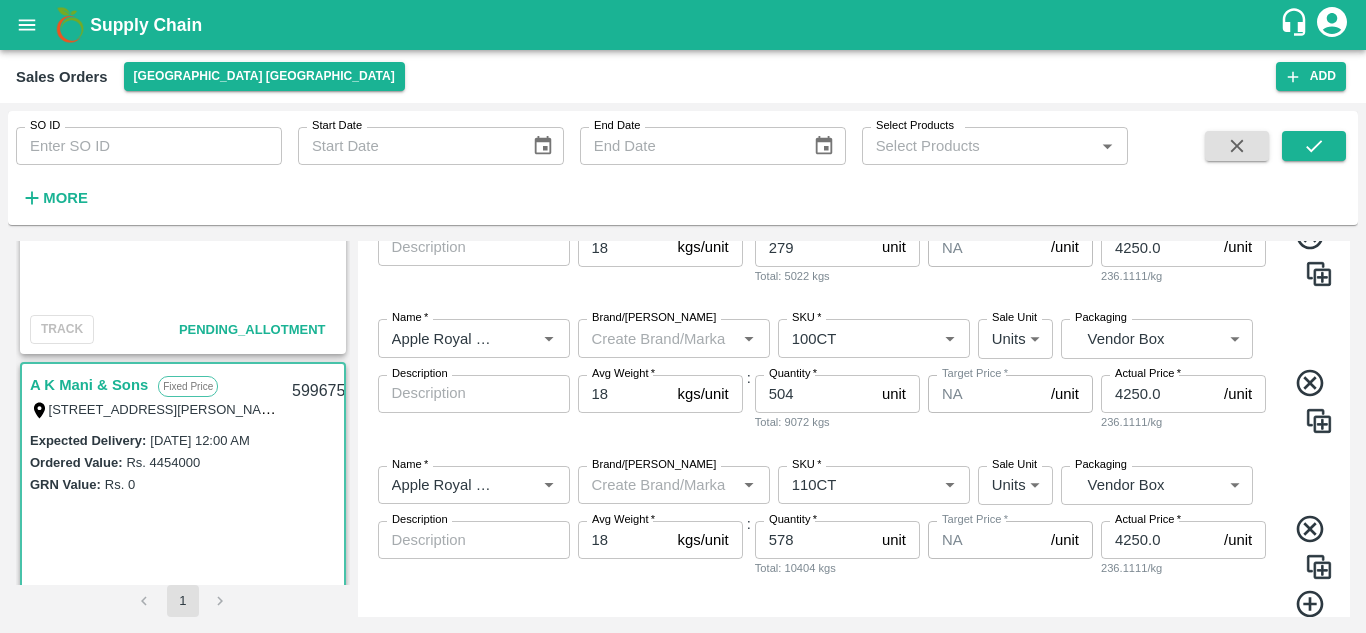 click on "*" at bounding box center (813, 520) 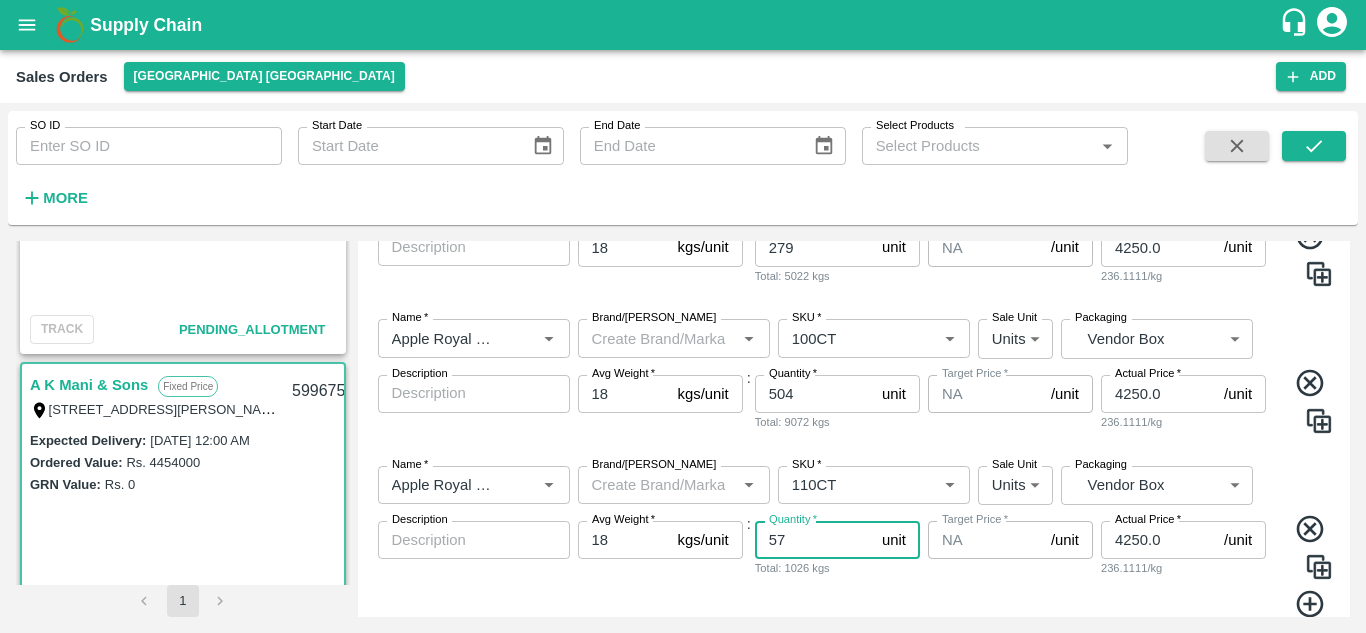 type on "5" 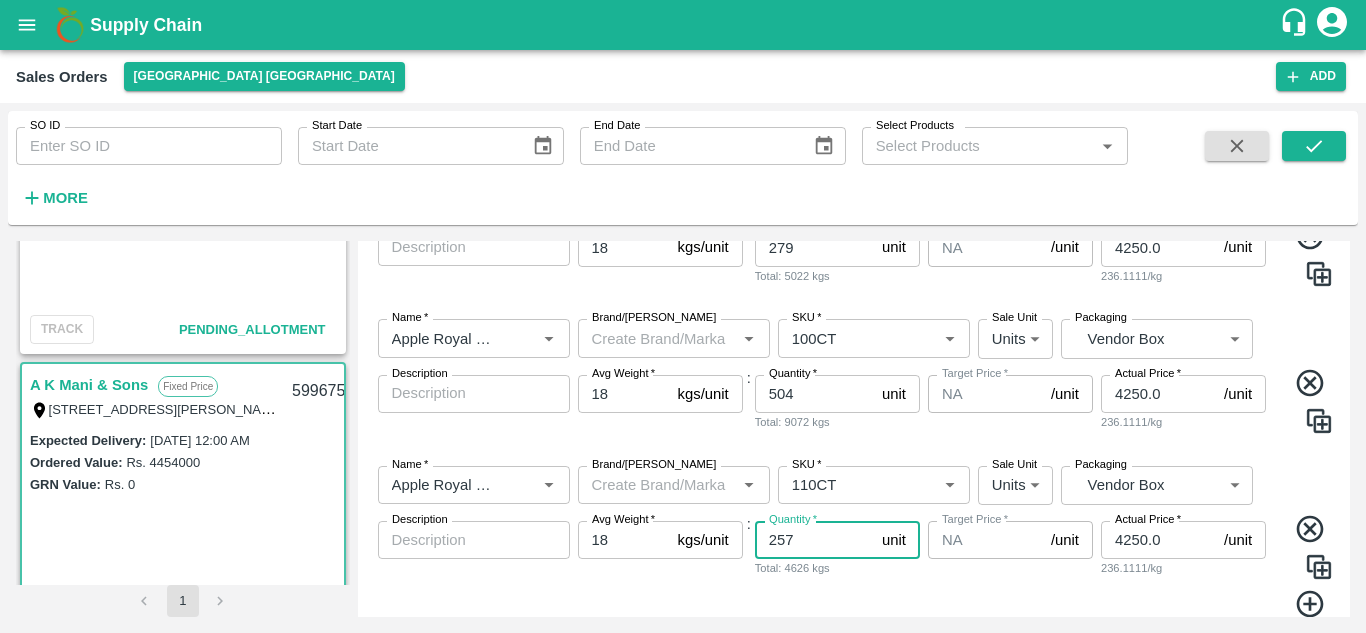 type on "257" 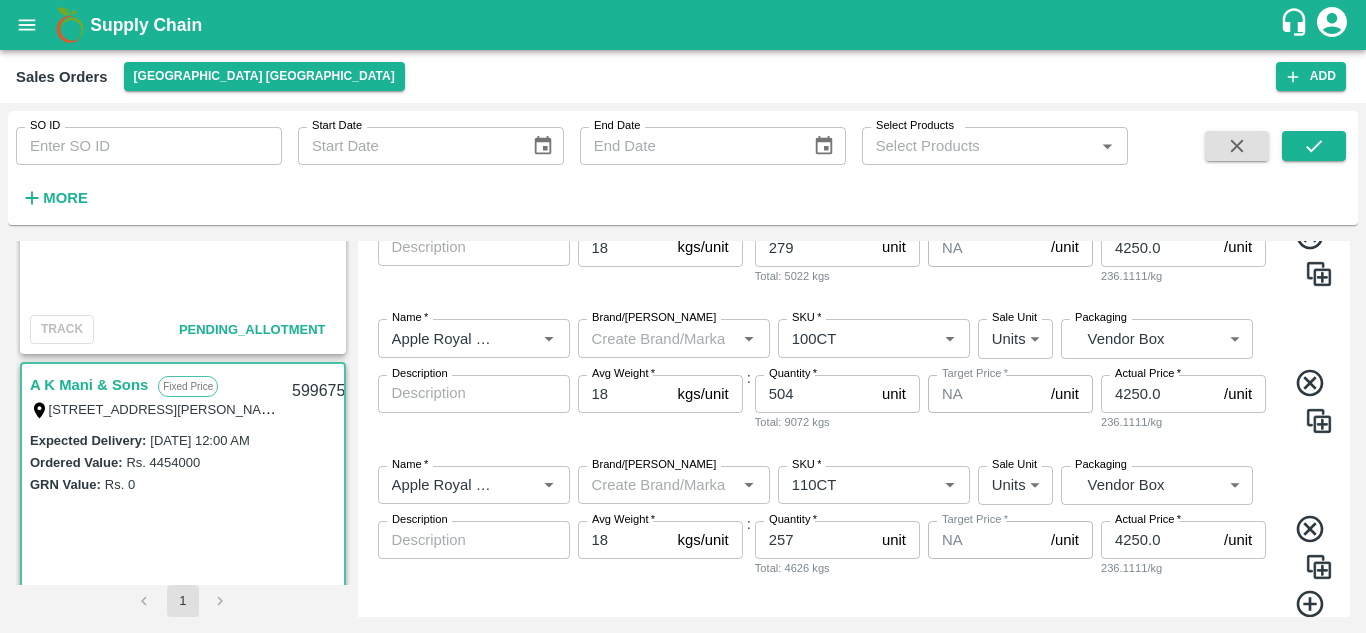 click on "Total: 4626 kgs" at bounding box center [837, 568] 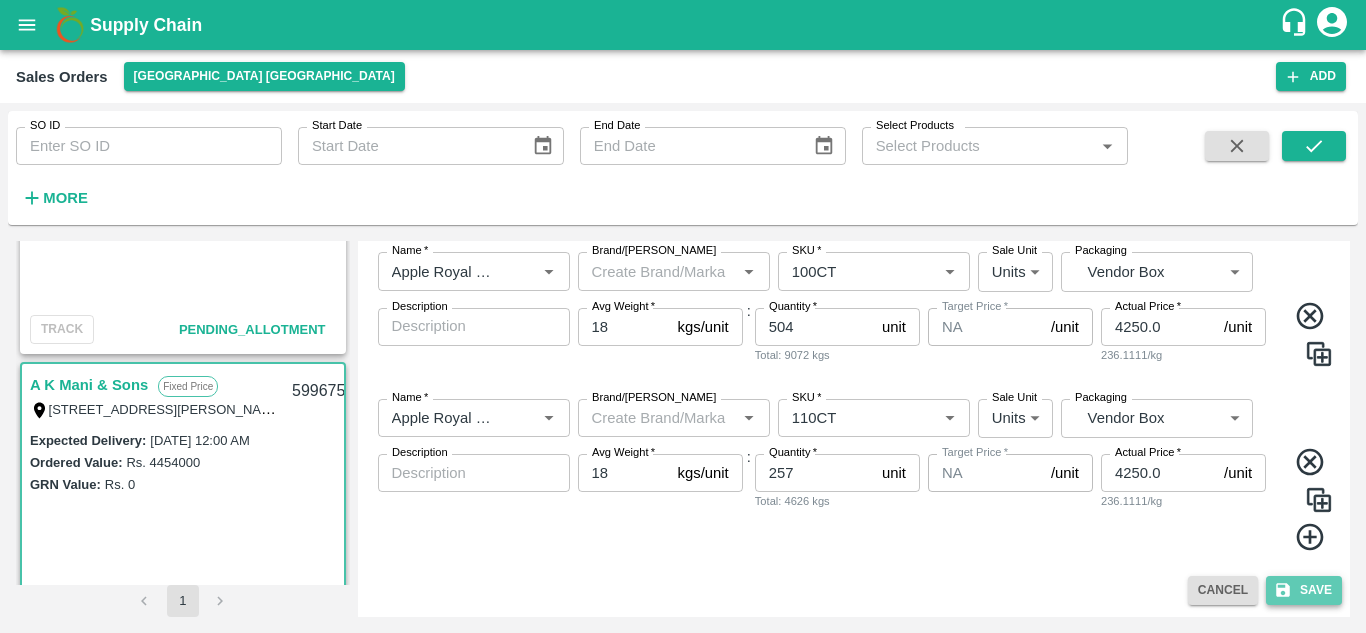 click 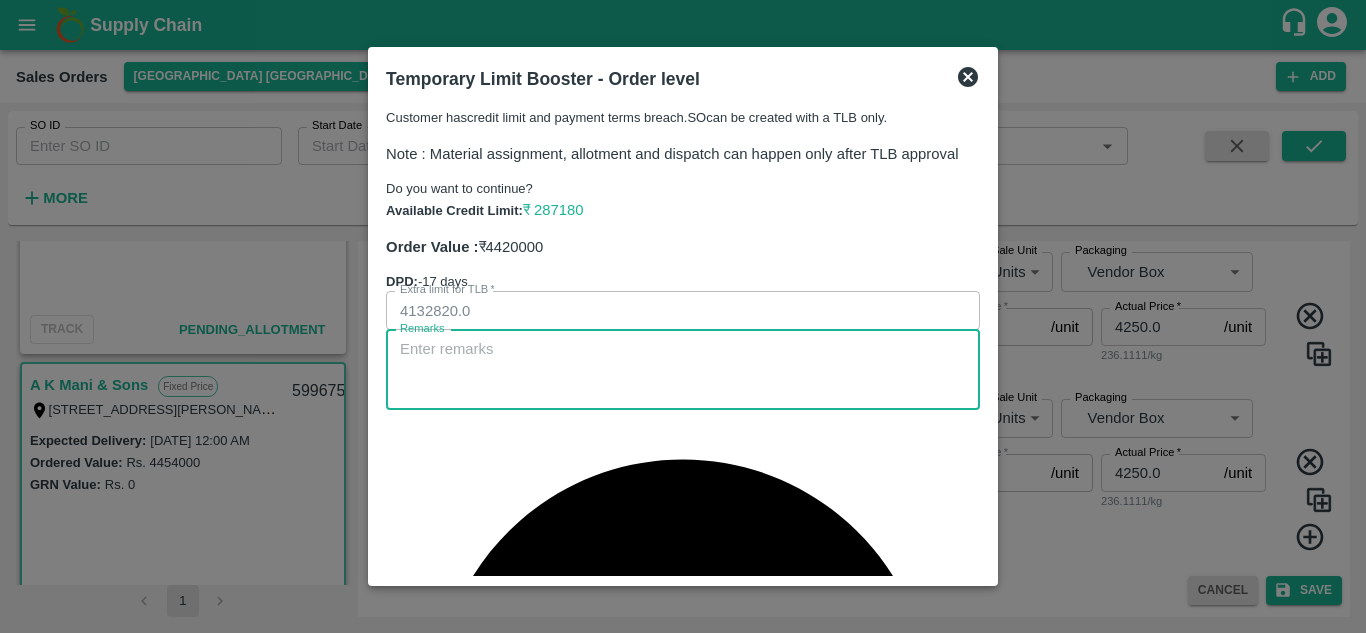 click on "Remarks" at bounding box center (683, 369) 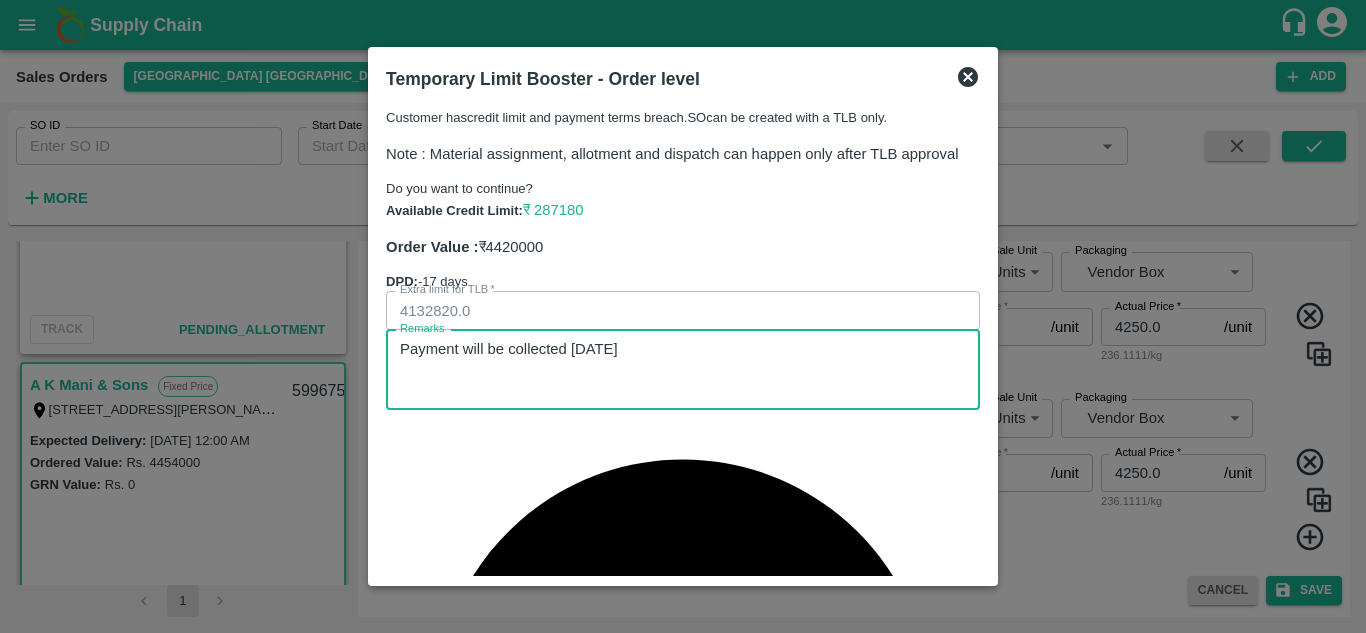 type on "Payment will be collected on Tuesday" 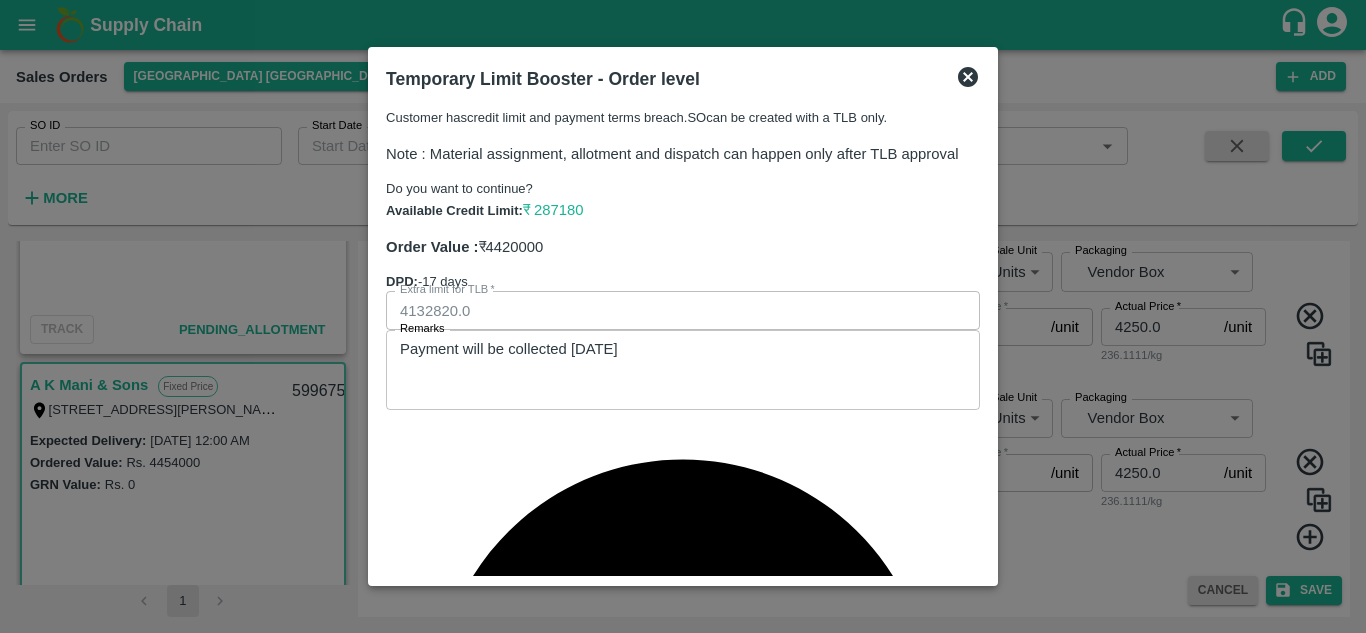 click on "Submit" at bounding box center [947, 1106] 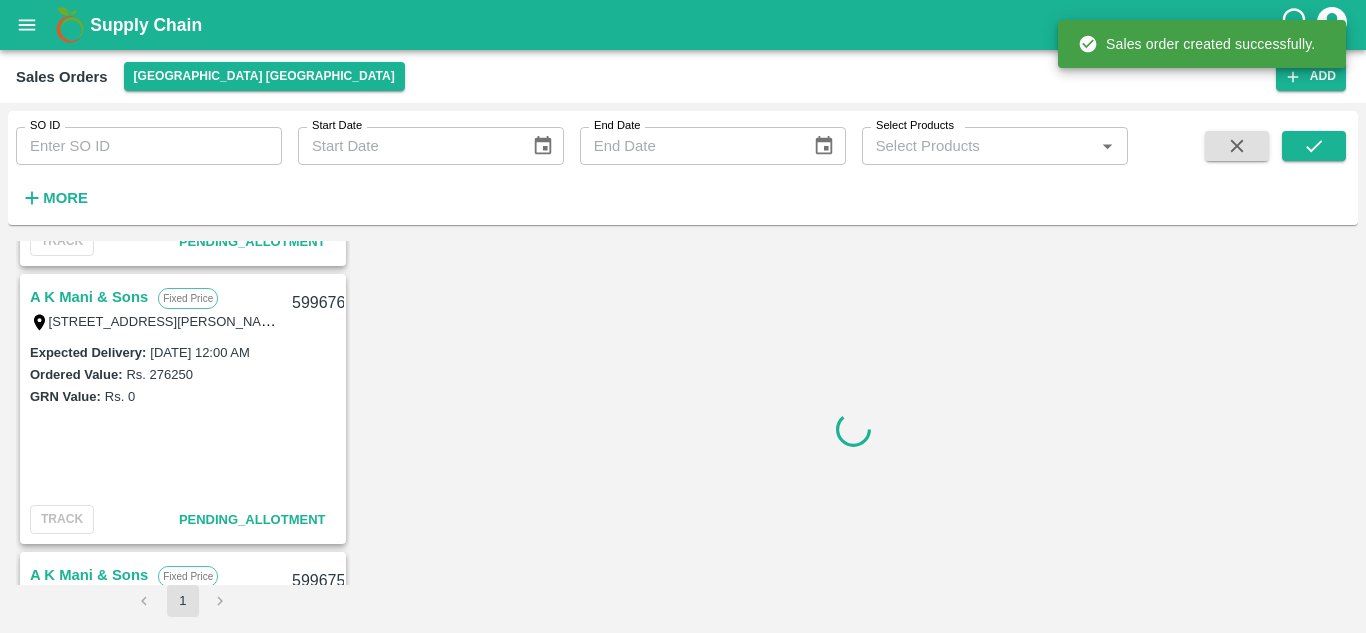 scroll, scrollTop: 562, scrollLeft: 0, axis: vertical 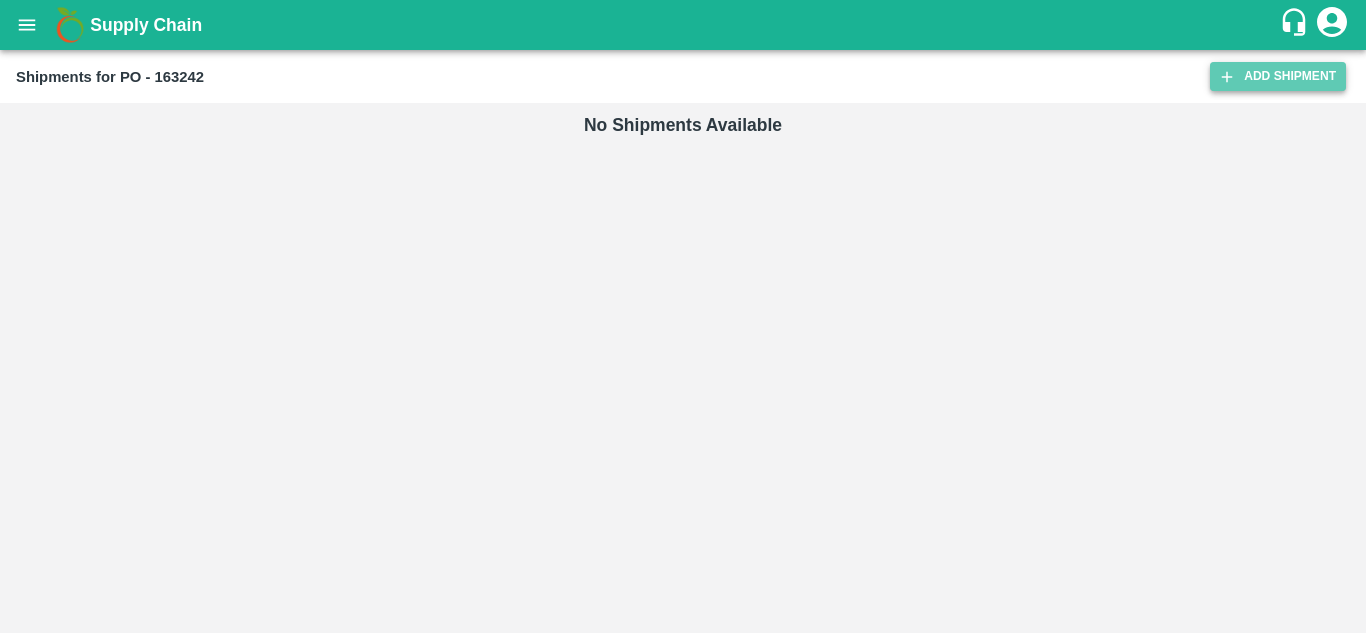 click on "Add Shipment" at bounding box center [1278, 76] 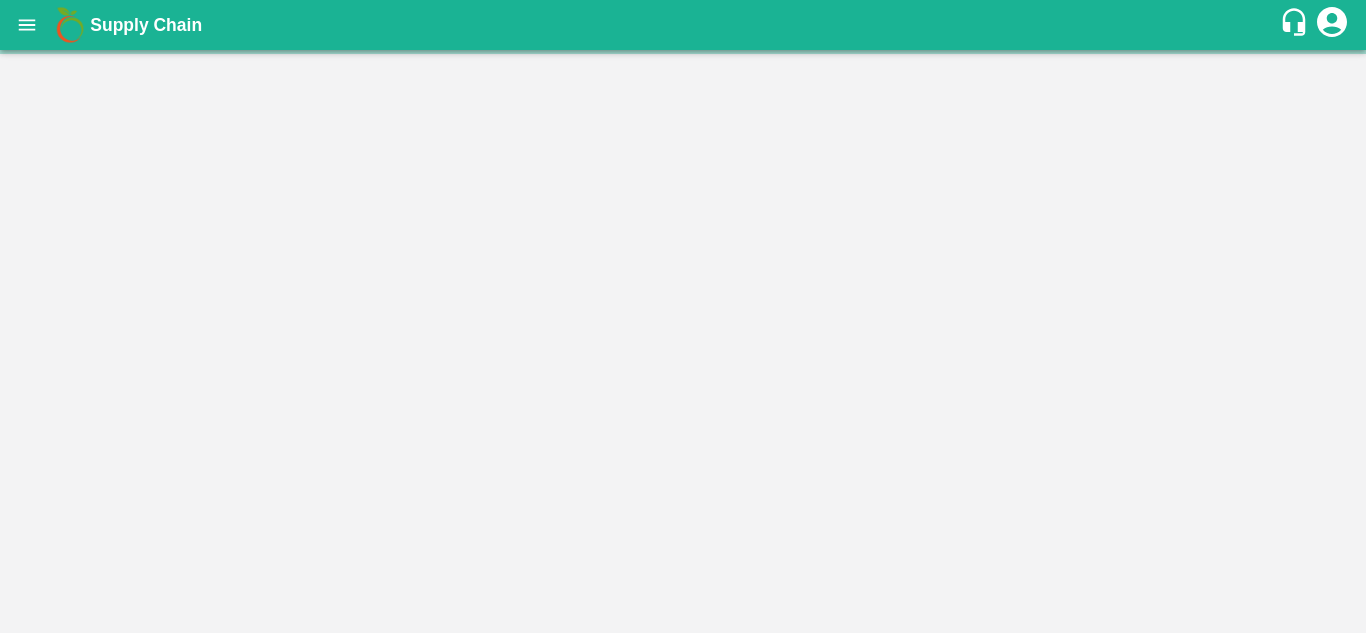 scroll, scrollTop: 0, scrollLeft: 0, axis: both 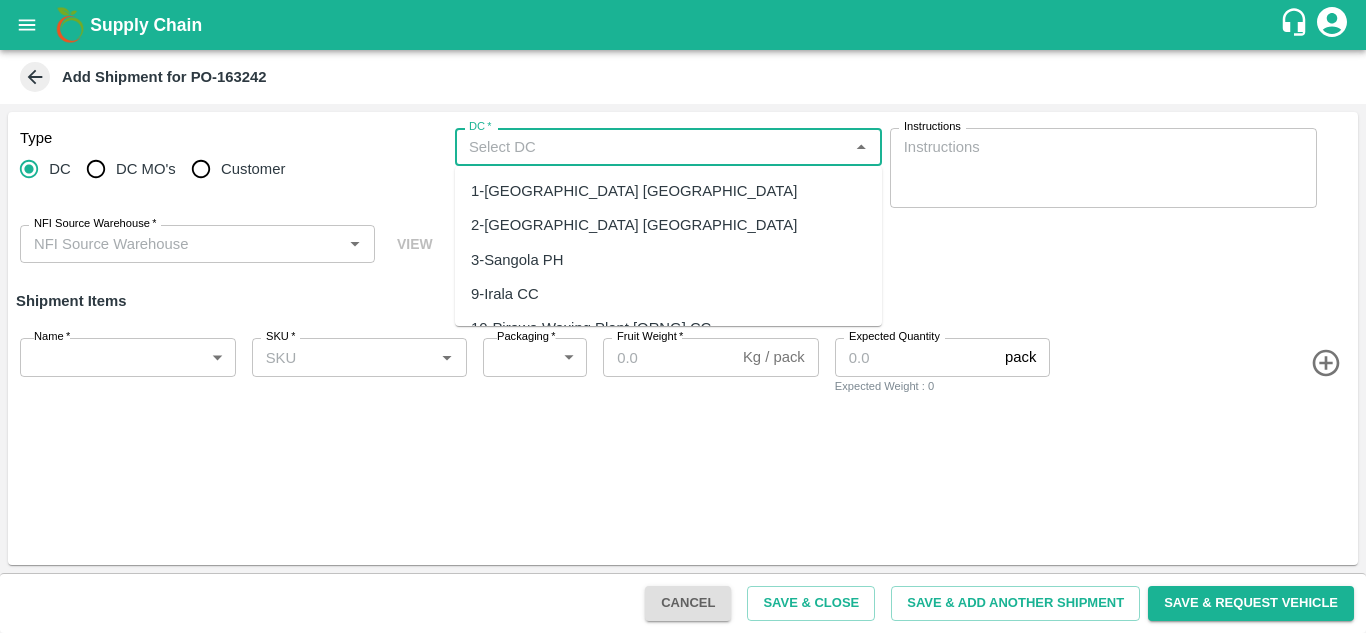 click on "DC   *" at bounding box center (652, 147) 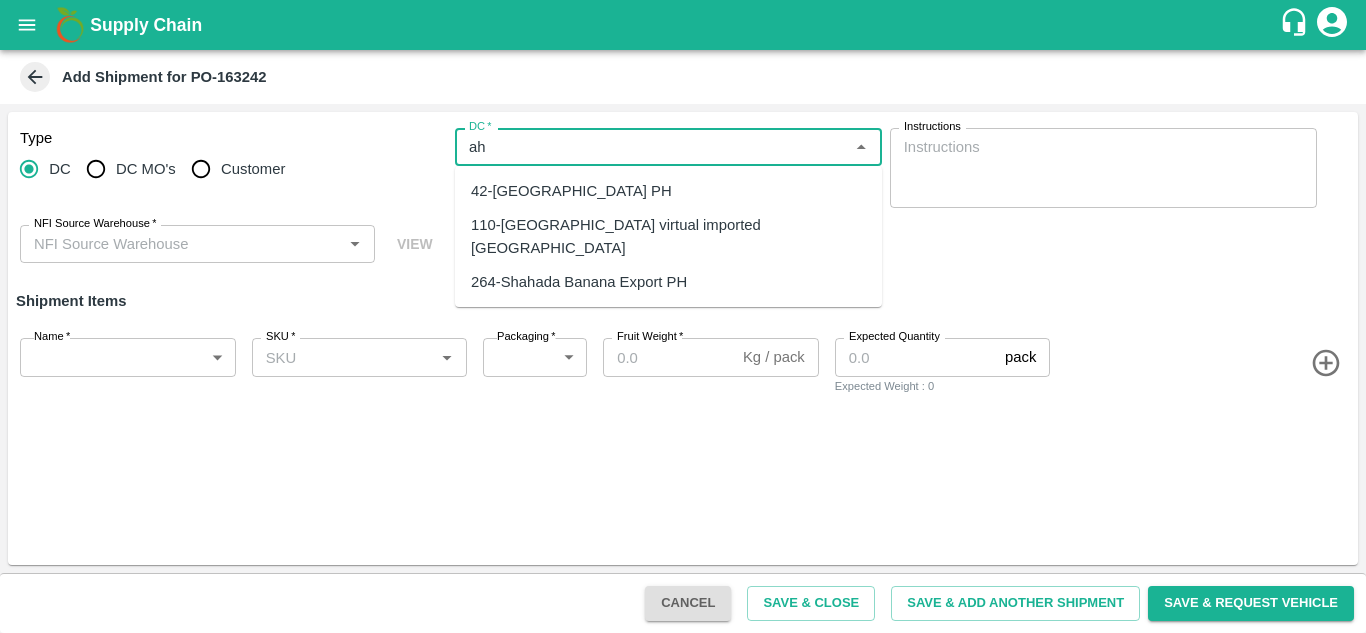 click on "110-Ahmedabad virtual imported DC" at bounding box center (668, 236) 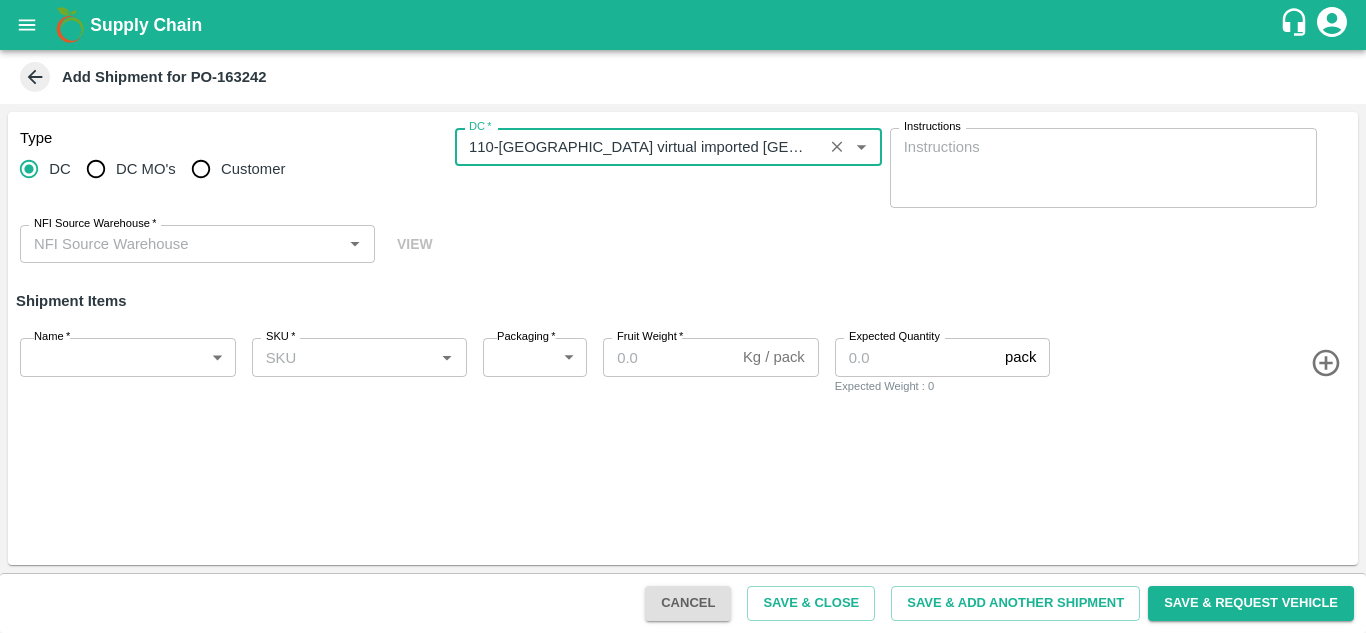 click on "NFI Source Warehouse   *" at bounding box center (197, 244) 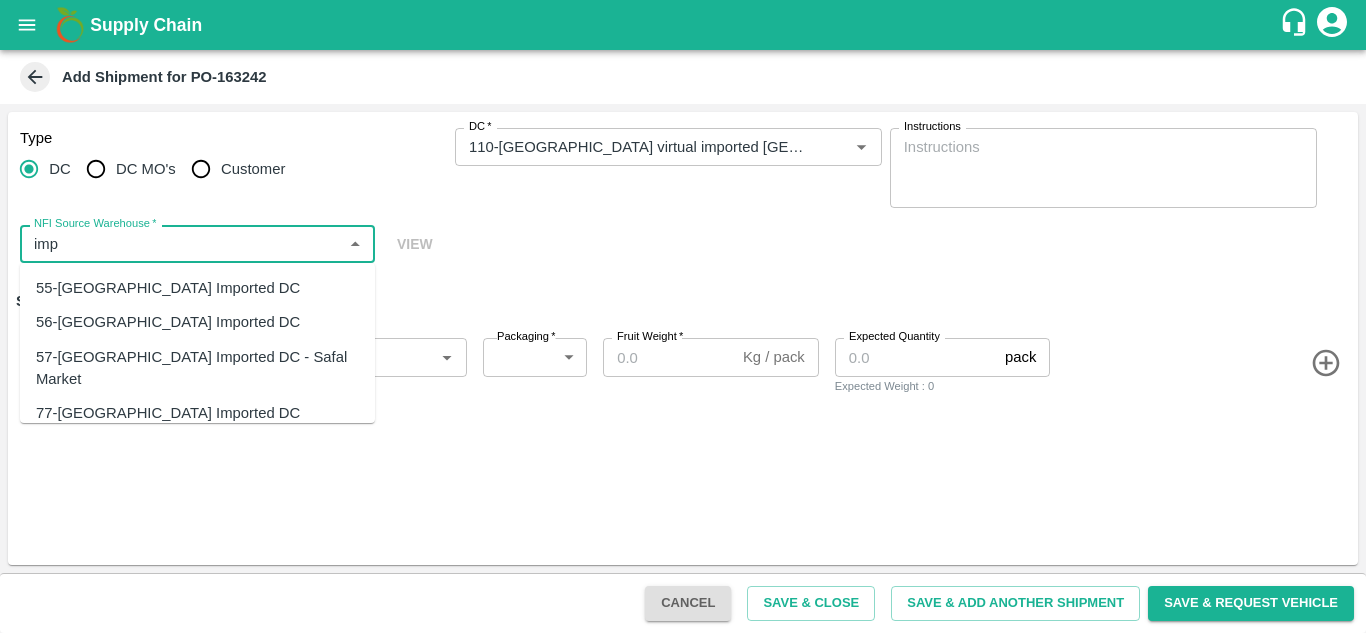 scroll, scrollTop: 62, scrollLeft: 0, axis: vertical 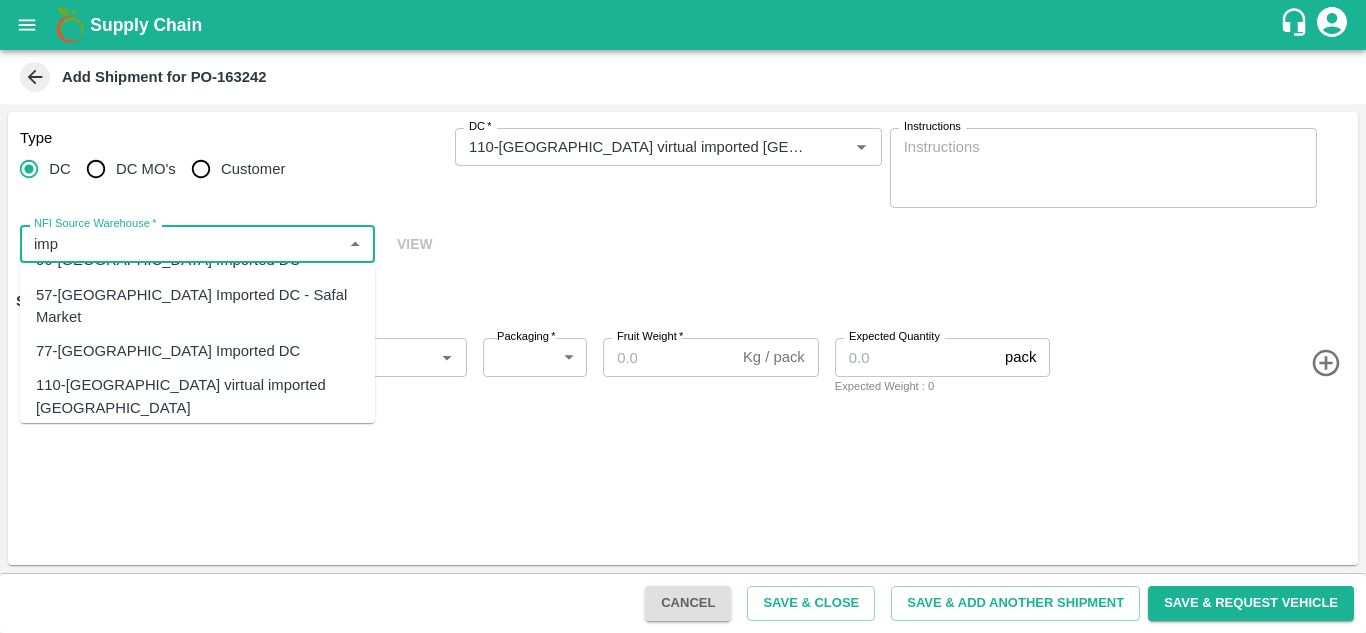 click on "110-Ahmedabad virtual imported DC" at bounding box center [197, 396] 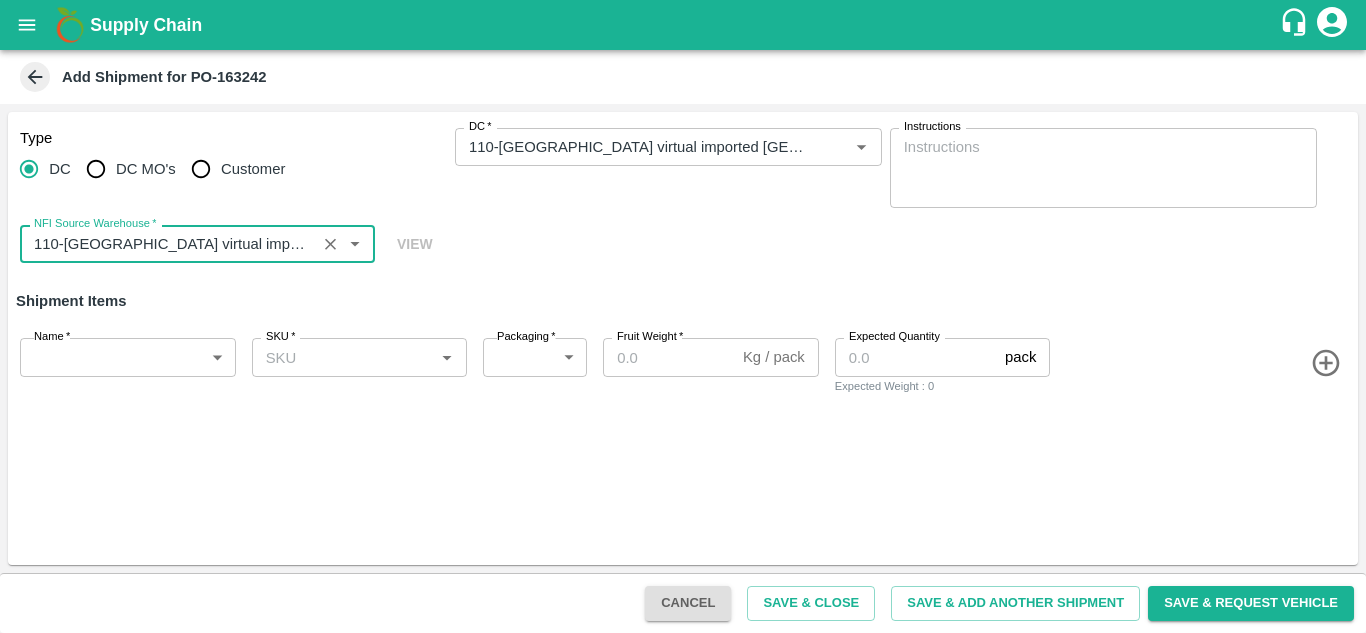 type on "110-Ahmedabad virtual imported DC" 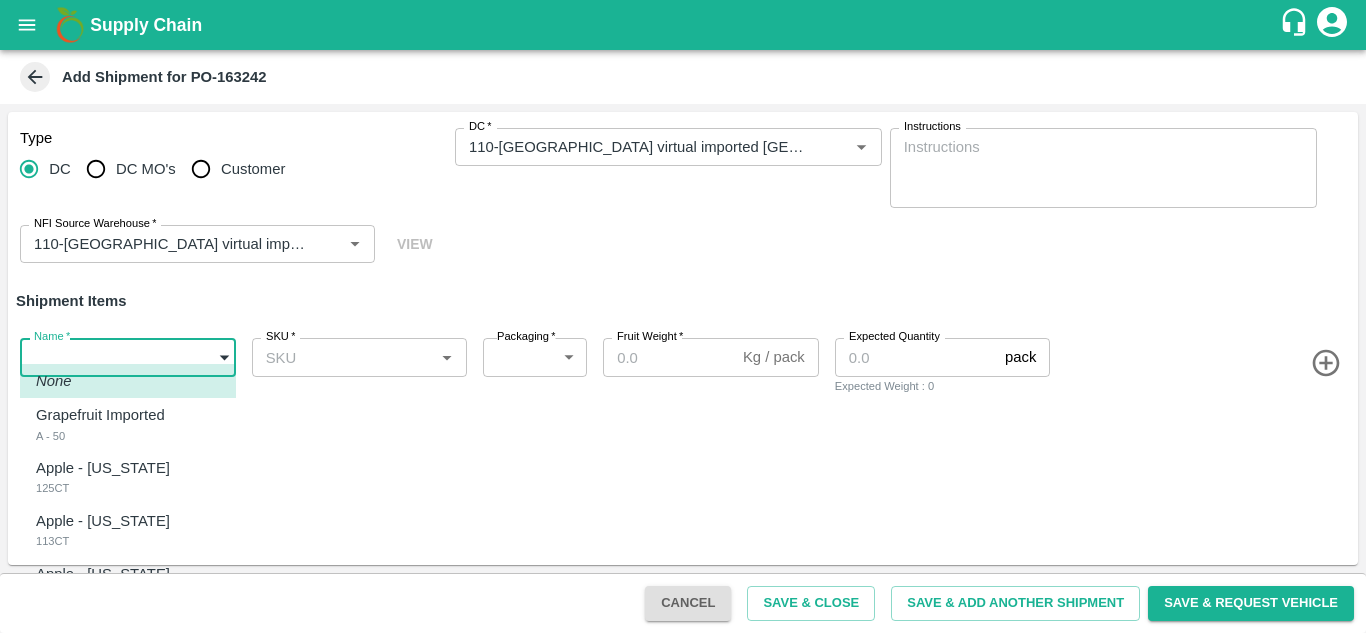 click on "Supply Chain Add Shipment for PO-163242 Type DC DC MO's Customer DC   * DC   * Instructions x Instructions NFI Source Warehouse   * NFI Source Warehouse   * VIEW Shipment Items Name   * ​ Name SKU   * SKU   * Packaging   * ​ Packaging Fruit Weight   * Kg /   pack Fruit Weight Expected Quantity pack Expected Quantity Expected Weight :   0 Cancel Save & Close Save & Add Another Shipment Save & Request Vehicle Mumbai Imported DC Bangalore Imported DC - Safal Market Delhi Imported DC MDC Bhubaneswar Bangalore DC MDC Cochin Modern Trade Bangalore DC Ahmedabad virtual imported DC Chennai DC Hyderabad DC B2R Bangalore  FruitX Delhi Direct Customer Hanshu Sharma Logout None Grapefruit Imported A - 50  Apple - Washington 125CT  Apple - Washington 113CT  Apple - Washington 135 CT" at bounding box center (683, 316) 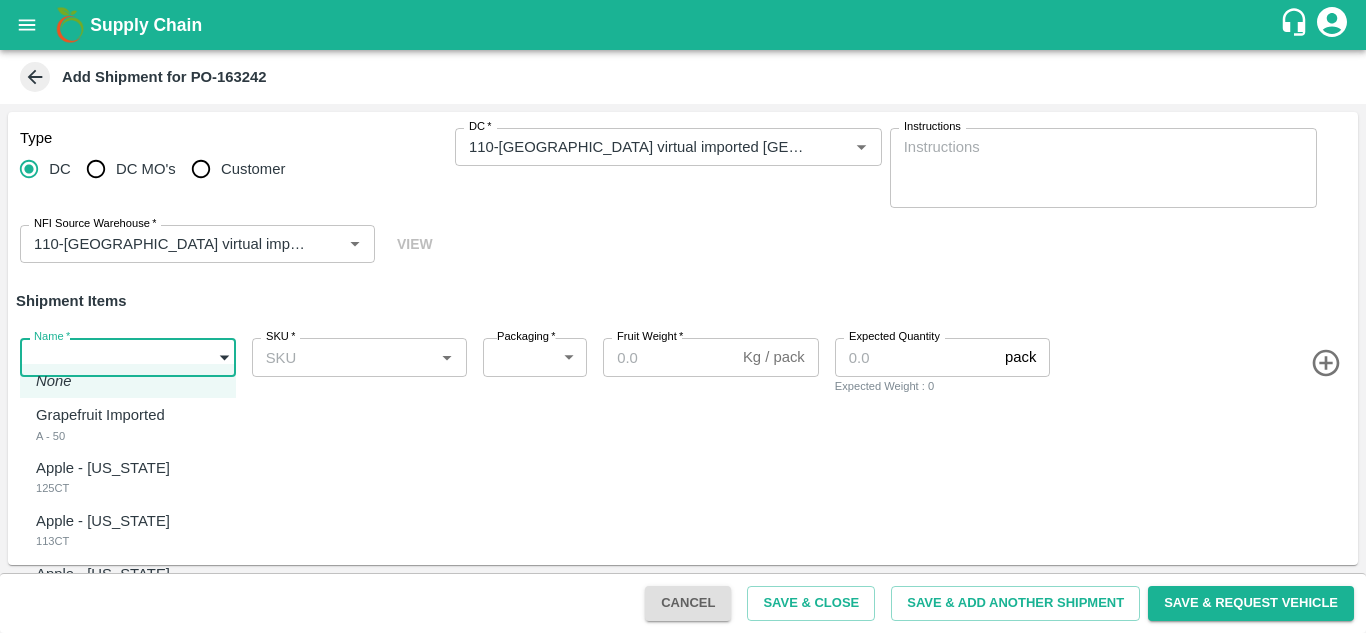 click at bounding box center (683, 316) 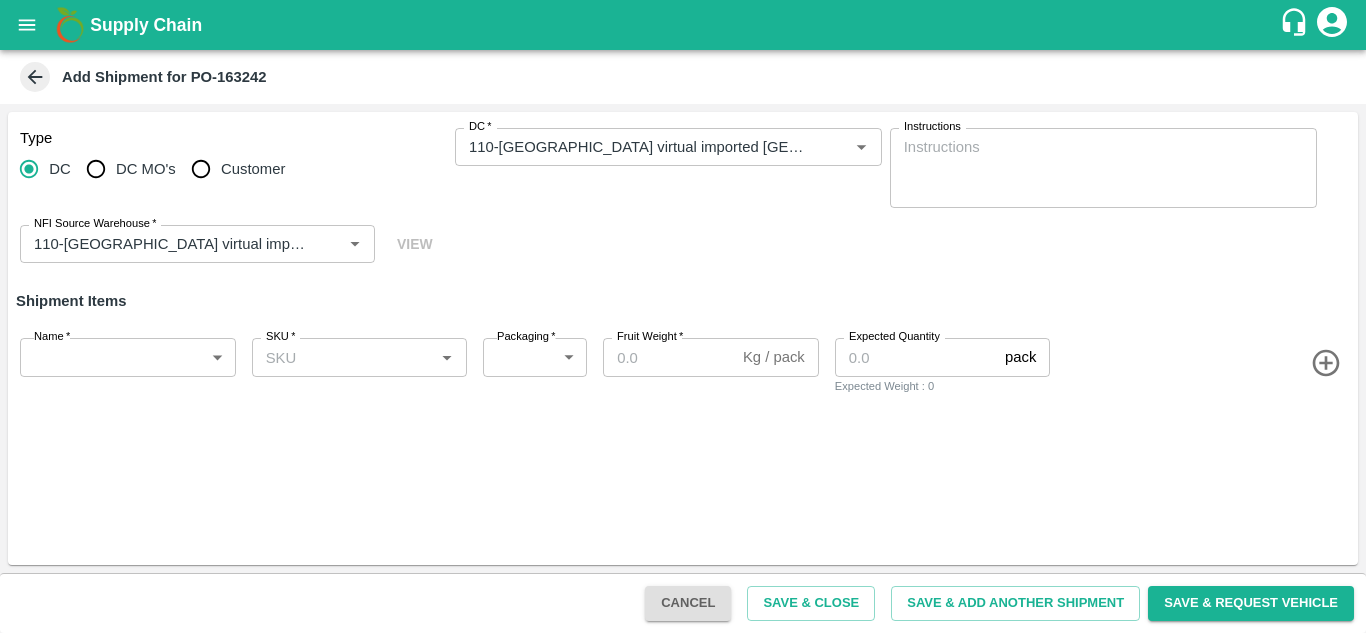 click 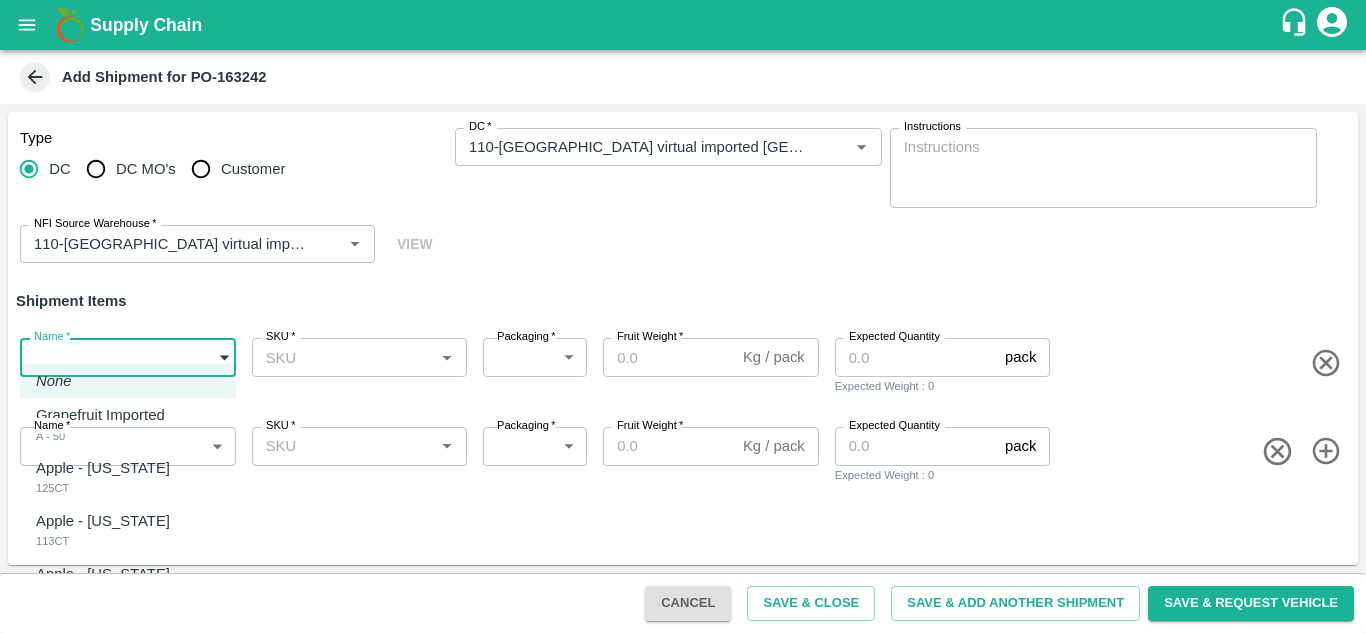 click on "Supply Chain Add Shipment for PO-163242 Type DC DC MO's Customer DC   * DC   * Instructions x Instructions NFI Source Warehouse   * NFI Source Warehouse   * VIEW Shipment Items Name   * ​ Name SKU   * SKU   * Packaging   * ​ Packaging Fruit Weight   * Kg /   pack Fruit Weight Expected Quantity pack Expected Quantity Expected Weight :   0 Name   * ​ Name SKU   * SKU   * Packaging   * ​ Packaging Fruit Weight   * Kg /   pack Fruit Weight Expected Quantity pack Expected Quantity Expected Weight :   0 Cancel Save & Close Save & Add Another Shipment Save & Request Vehicle Mumbai Imported DC Bangalore Imported DC - Safal Market Delhi Imported DC MDC Bhubaneswar Bangalore DC MDC Cochin Modern Trade Bangalore DC Ahmedabad virtual imported DC Chennai DC Hyderabad DC B2R Bangalore  FruitX Delhi Direct Customer Hanshu Sharma Logout None Grapefruit Imported A - 50  Apple - Washington 125CT  Apple - Washington 113CT  Apple - Washington 135 CT" at bounding box center (683, 316) 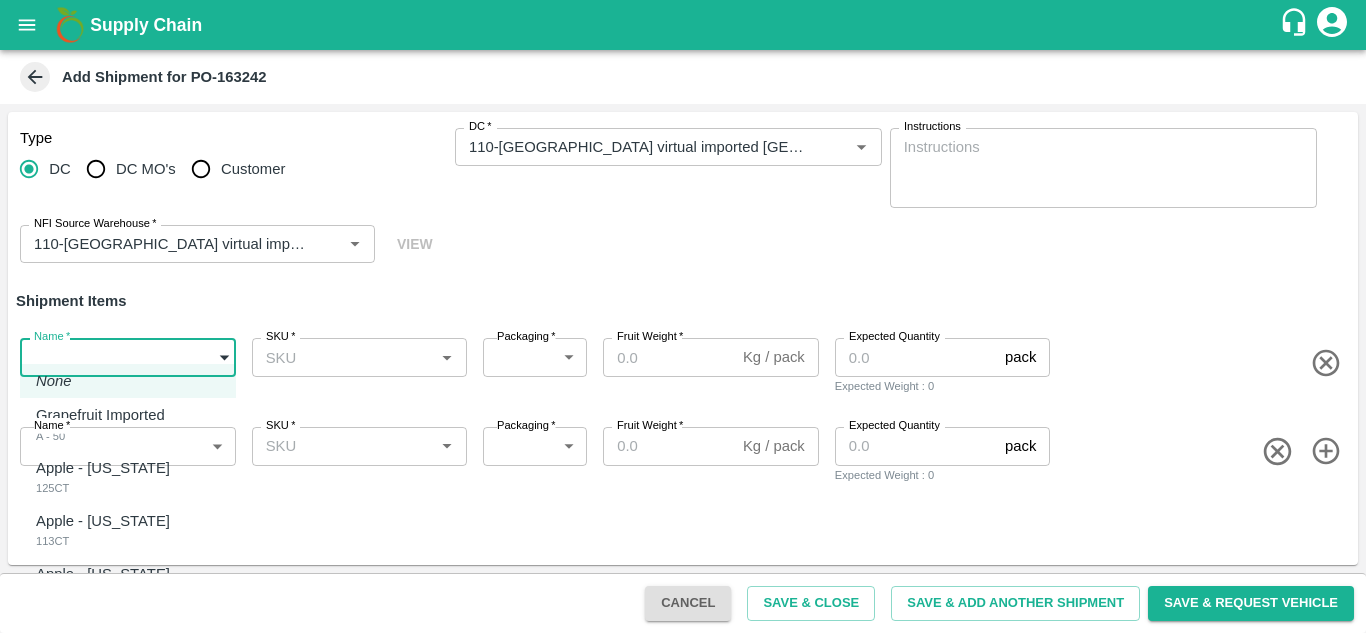 click on "Grapefruit Imported" at bounding box center [100, 415] 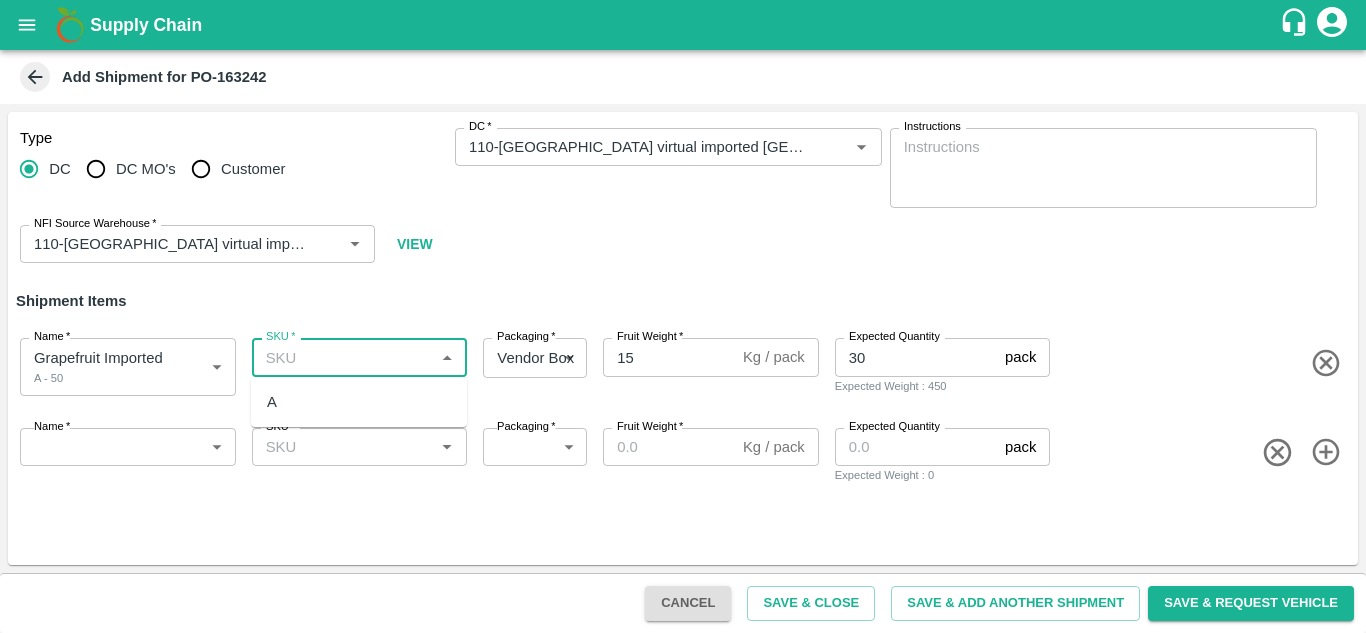click on "SKU   *" at bounding box center [343, 357] 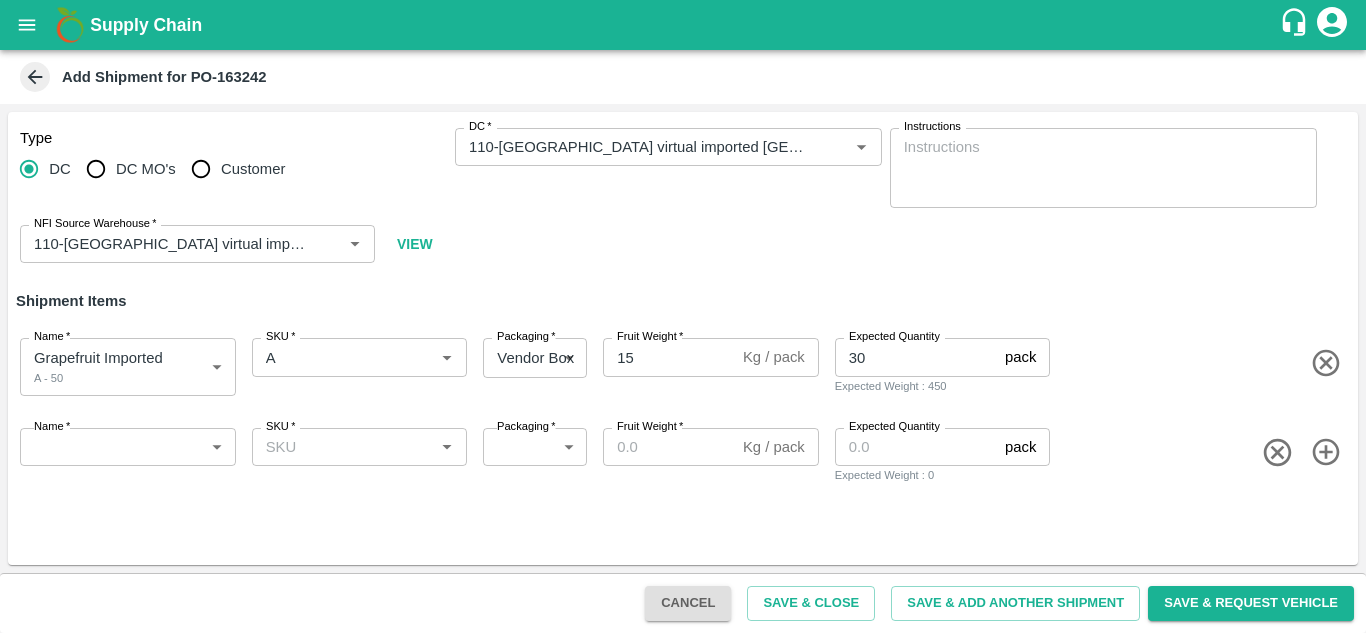 click 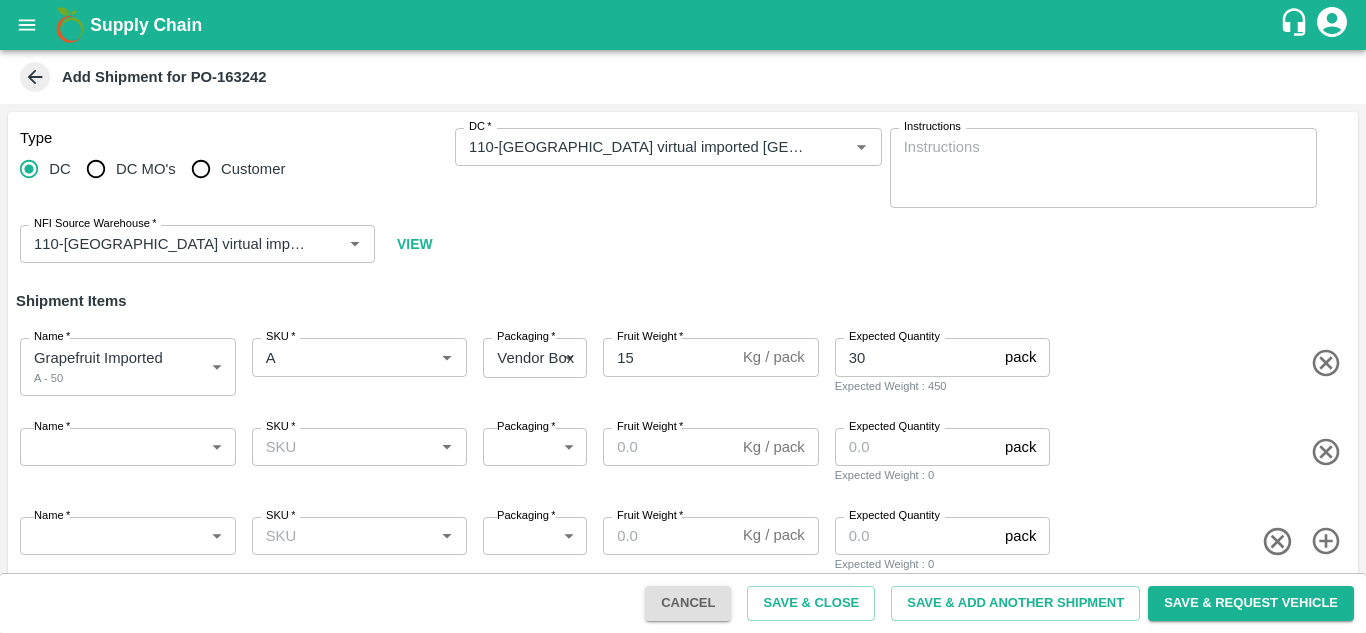 scroll, scrollTop: 25, scrollLeft: 0, axis: vertical 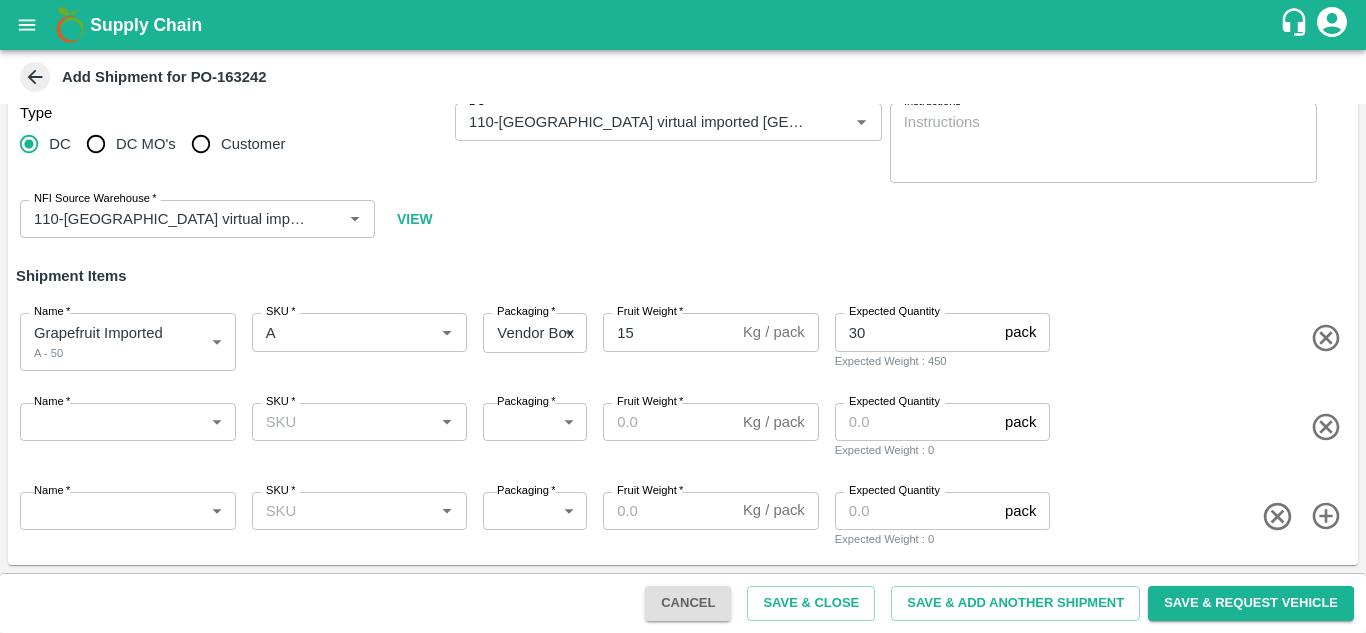 click 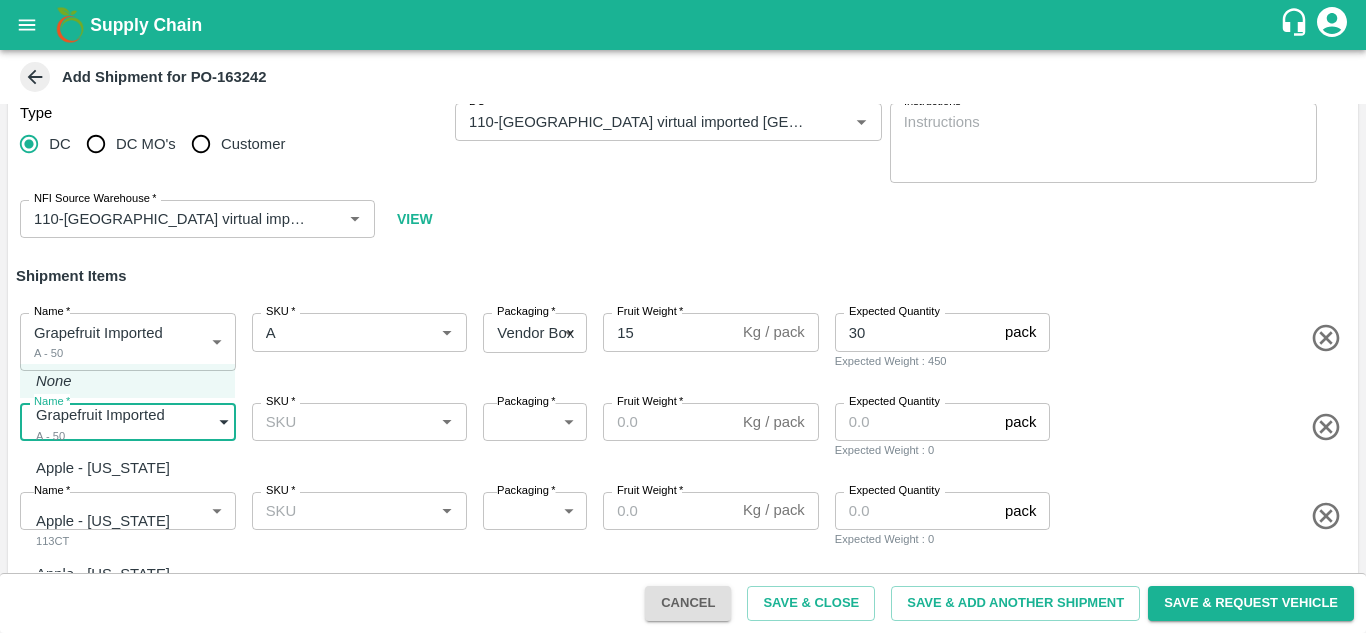 click on "Supply Chain Add Shipment for PO-163242 Type DC DC MO's Customer DC   * DC   * Instructions x Instructions NFI Source Warehouse   * NFI Source Warehouse   * VIEW Shipment Items Name   * Grapefruit Imported A - 50  1818868 Name SKU   * SKU   * Packaging   * Vendor Box 276 Packaging Fruit Weight   * 15 Kg /   pack Fruit Weight Expected Quantity 30 pack Expected Quantity Expected Weight :   450 Name   * ​ Name SKU   * SKU   * Packaging   * ​ Packaging Fruit Weight   * Kg /   pack Fruit Weight Expected Quantity pack Expected Quantity Expected Weight :   0 Name   * ​ Name SKU   * SKU   * Packaging   * ​ Packaging Fruit Weight   * Kg /   pack Fruit Weight Expected Quantity pack Expected Quantity Expected Weight :   0 Name   * ​ Name SKU   * SKU   * Packaging   * ​ Packaging Fruit Weight   * Kg /   pack Fruit Weight Expected Quantity pack Expected Quantity Expected Weight :   0 Cancel Save & Close Save & Add Another Shipment Save & Request Vehicle Logout" at bounding box center (683, 316) 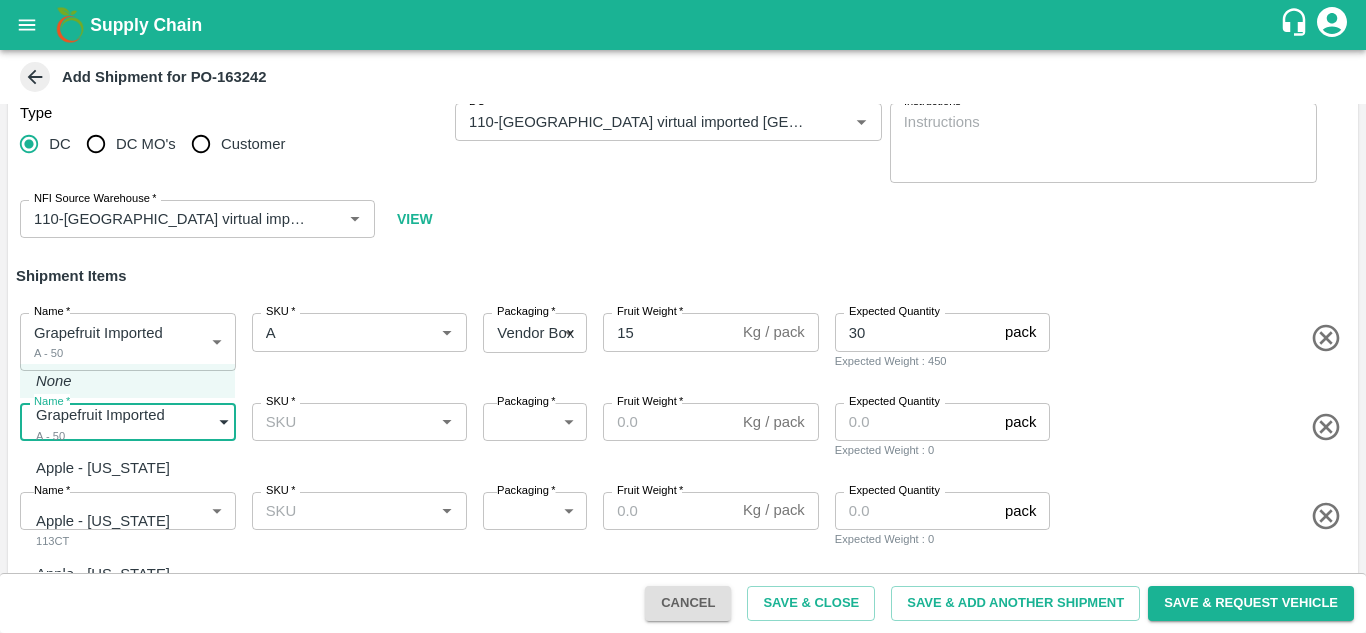 click on "Apple - Washington" at bounding box center (103, 468) 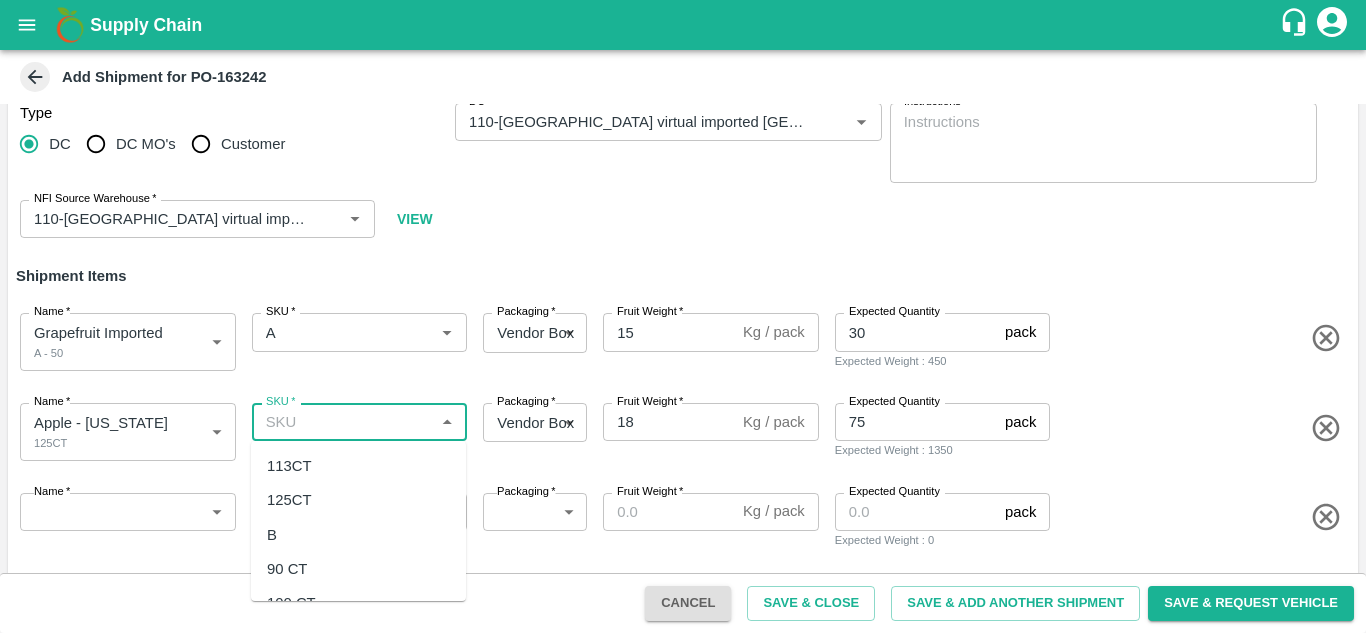 click on "SKU   *" at bounding box center [343, 422] 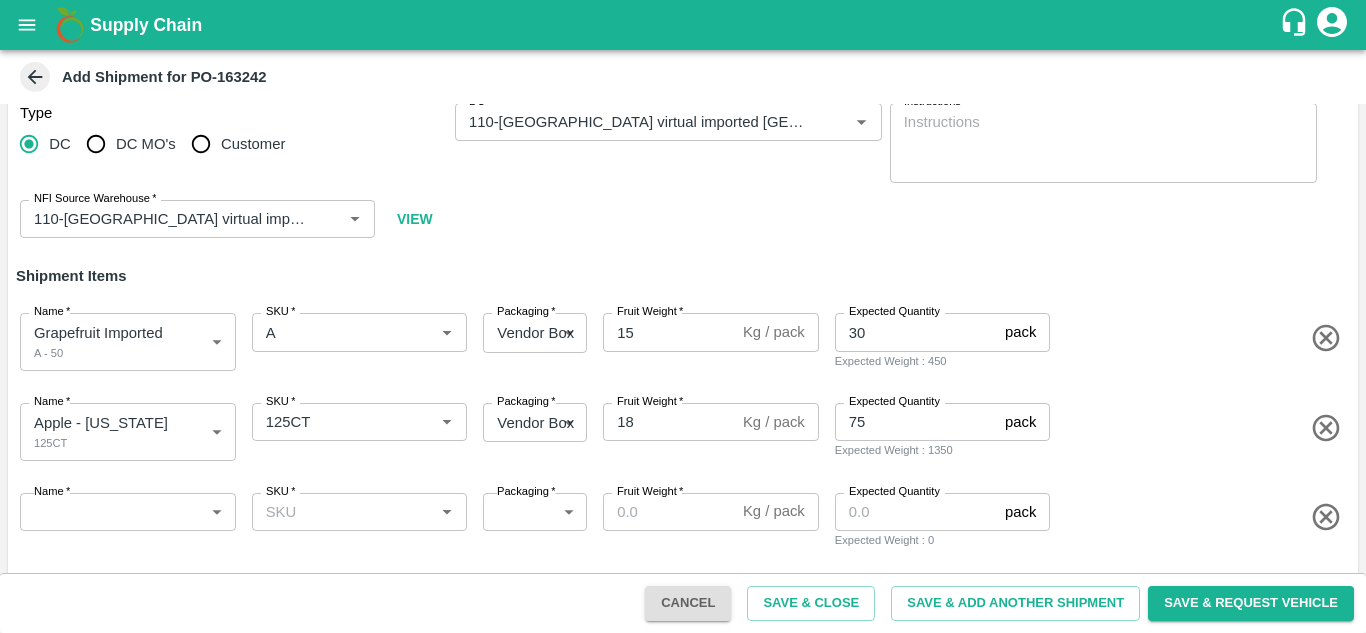 click on "Name   * Apple - Washington 125CT  1818869 Name SKU   * SKU   * Packaging   * Vendor Box 276 Packaging Fruit Weight   * 18 Kg /   pack Fruit Weight Expected Quantity 75 pack Expected Quantity Expected Weight :   1350" at bounding box center (679, 428) 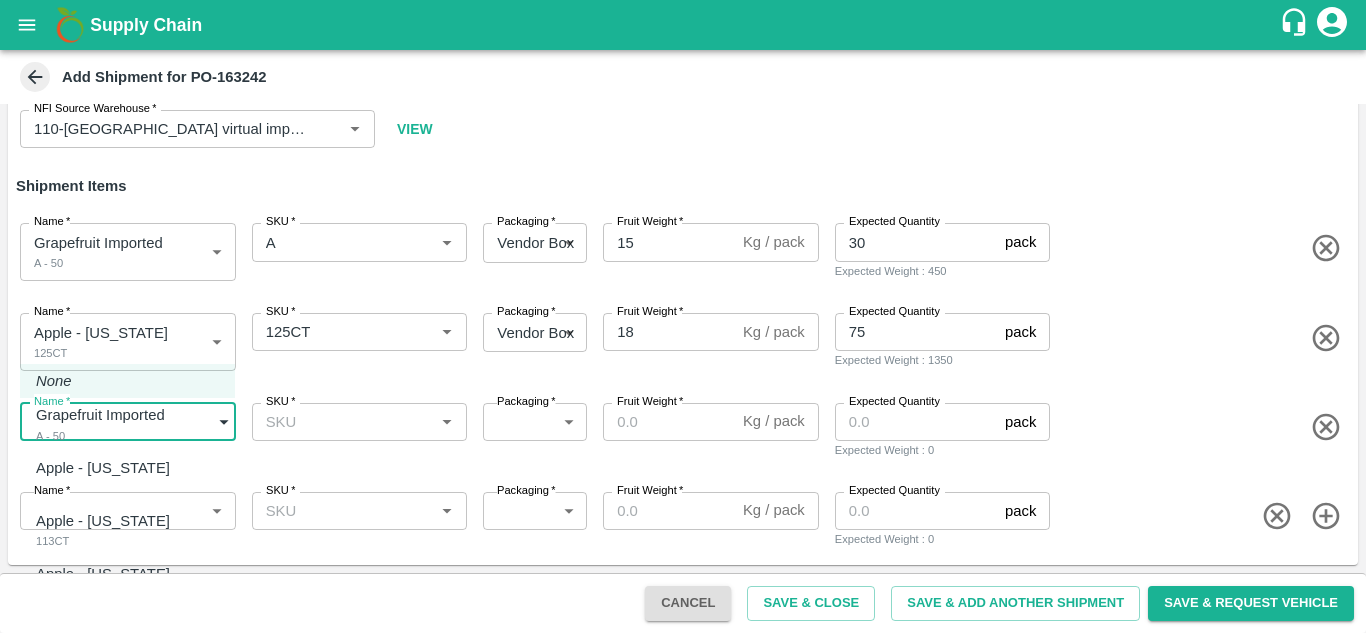click on "Supply Chain Add Shipment for PO-163242 Type DC DC MO's Customer DC   * DC   * Instructions x Instructions NFI Source Warehouse   * NFI Source Warehouse   * VIEW Shipment Items Name   * Grapefruit Imported A - 50  1818868 Name SKU   * SKU   * Packaging   * Vendor Box 276 Packaging Fruit Weight   * 15 Kg /   pack Fruit Weight Expected Quantity 30 pack Expected Quantity Expected Weight :   450 Name   * Apple - Washington 125CT  1818869 Name SKU   * SKU   * Packaging   * Vendor Box 276 Packaging Fruit Weight   * 18 Kg /   pack Fruit Weight Expected Quantity 75 pack Expected Quantity Expected Weight :   1350 Name   * ​ Name SKU   * SKU   * Packaging   * ​ Packaging Fruit Weight   * Kg /   pack Fruit Weight Expected Quantity pack Expected Quantity Expected Weight :   0 Name   * ​ Name SKU   * SKU   * Packaging   * ​ Packaging Fruit Weight   * Kg /   pack Fruit Weight Expected Quantity pack Expected Quantity Expected Weight :   0 Cancel Save & Close MDC Cochin" at bounding box center [683, 316] 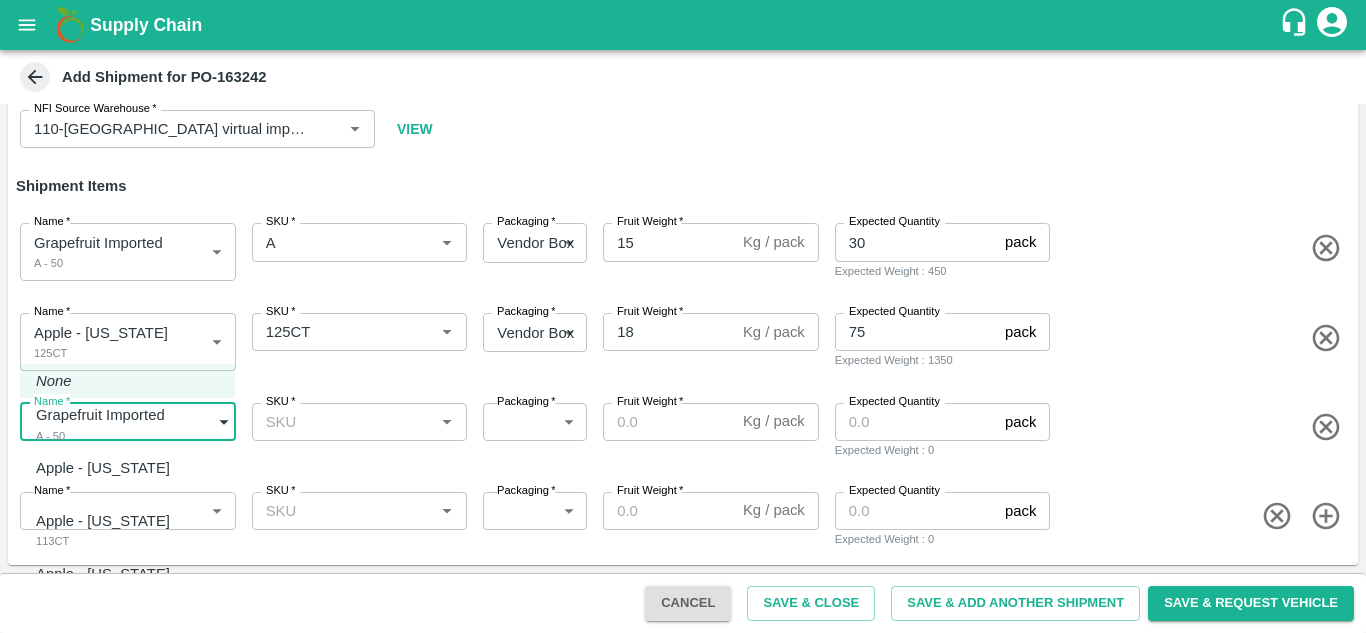 click on "Apple - Washington 113CT" at bounding box center [108, 530] 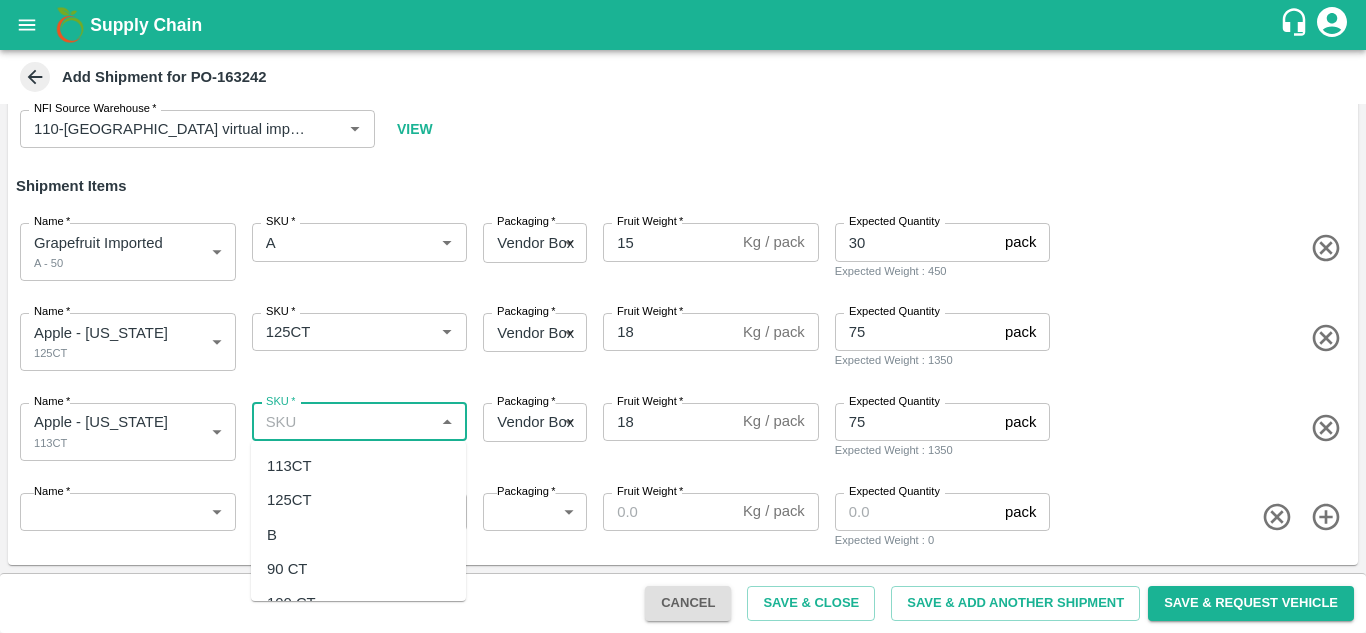 click on "SKU   *" at bounding box center (343, 422) 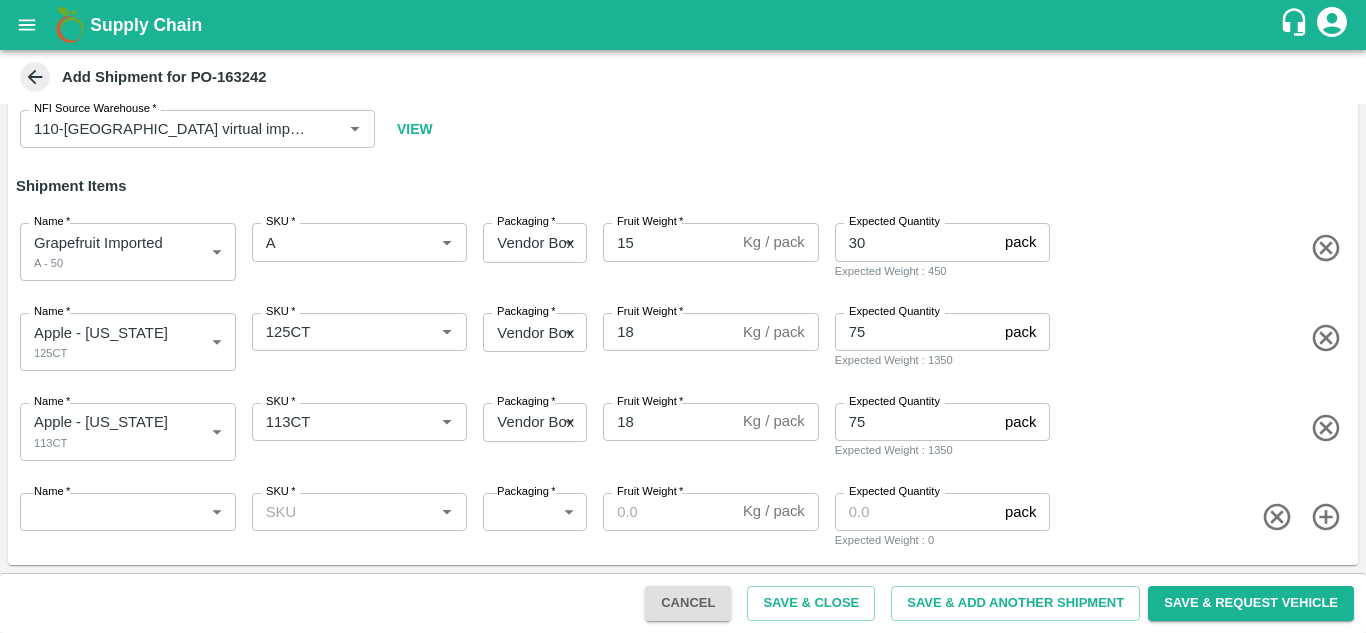 click 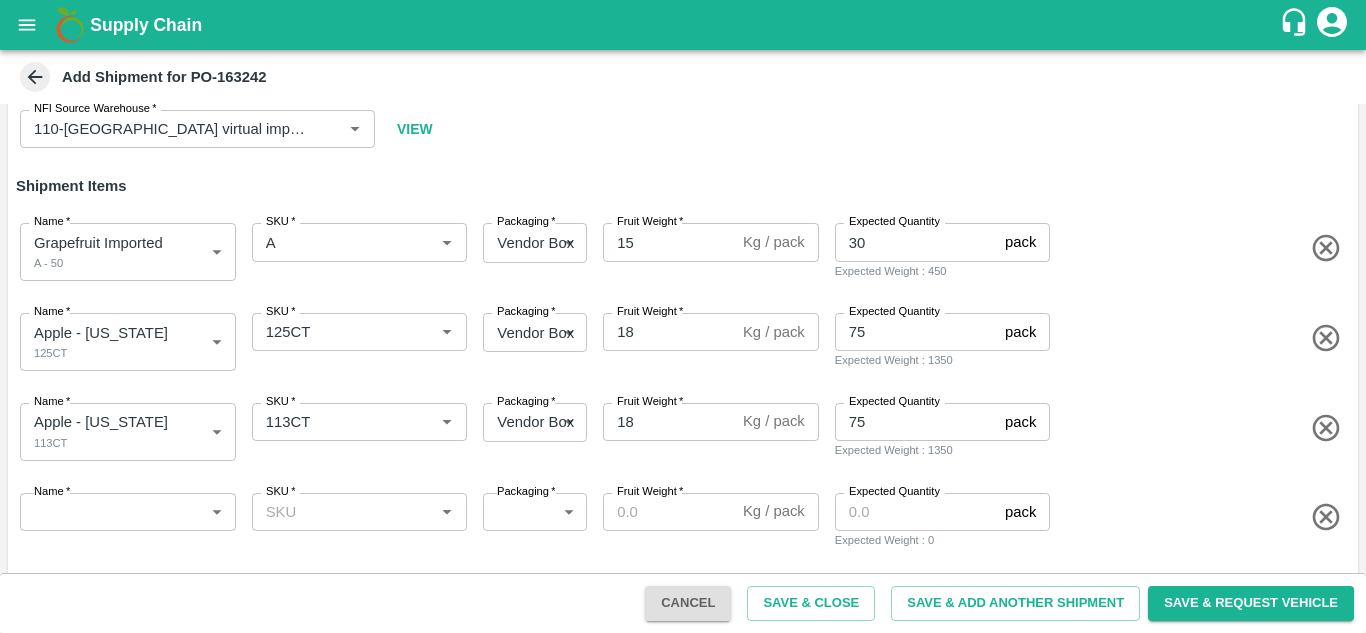 scroll, scrollTop: 204, scrollLeft: 0, axis: vertical 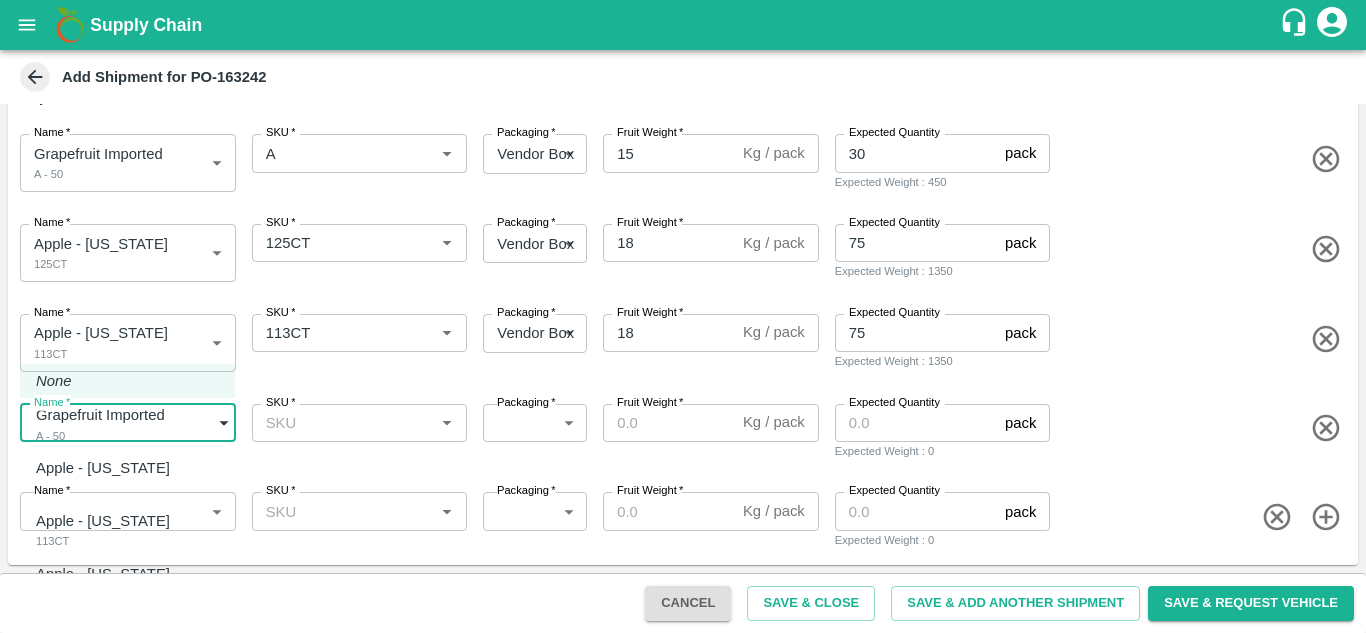 click on "Supply Chain Add Shipment for PO-163242 Type DC DC MO's Customer DC   * DC   * Instructions x Instructions NFI Source Warehouse   * NFI Source Warehouse   * VIEW Shipment Items Name   * Grapefruit Imported A - 50  1818868 Name SKU   * SKU   * Packaging   * Vendor Box 276 Packaging Fruit Weight   * 15 Kg /   pack Fruit Weight Expected Quantity 30 pack Expected Quantity Expected Weight :   450 Name   * Apple - Washington 125CT  1818869 Name SKU   * SKU   * Packaging   * Vendor Box 276 Packaging Fruit Weight   * 18 Kg /   pack Fruit Weight Expected Quantity 75 pack Expected Quantity Expected Weight :   1350 Name   * Apple - Washington 113CT  1818870 Name SKU   * SKU   * Packaging   * Vendor Box 276 Packaging Fruit Weight   * 18 Kg /   pack Fruit Weight Expected Quantity 75 pack Expected Quantity Expected Weight :   1350 Name   * ​ Name SKU   * SKU   * Packaging   * ​ Packaging Fruit Weight   * Kg /   pack Fruit Weight Expected Quantity pack Expected Quantity" at bounding box center (683, 316) 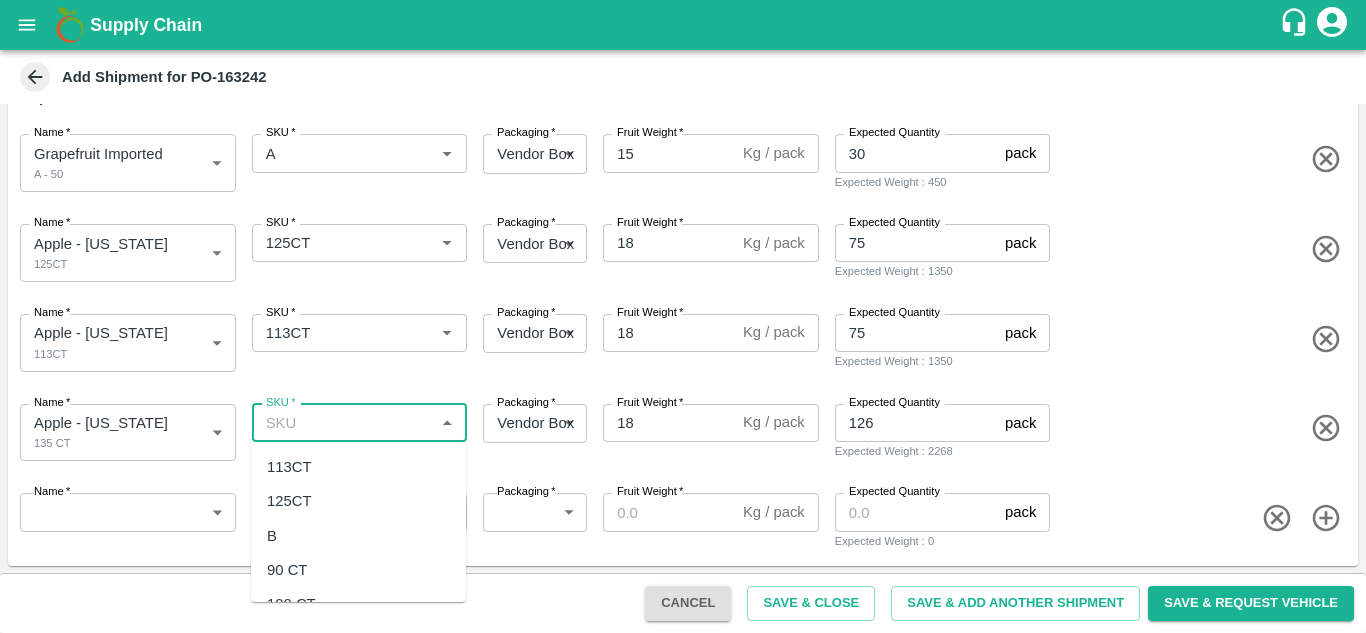 click on "SKU   *" at bounding box center [343, 423] 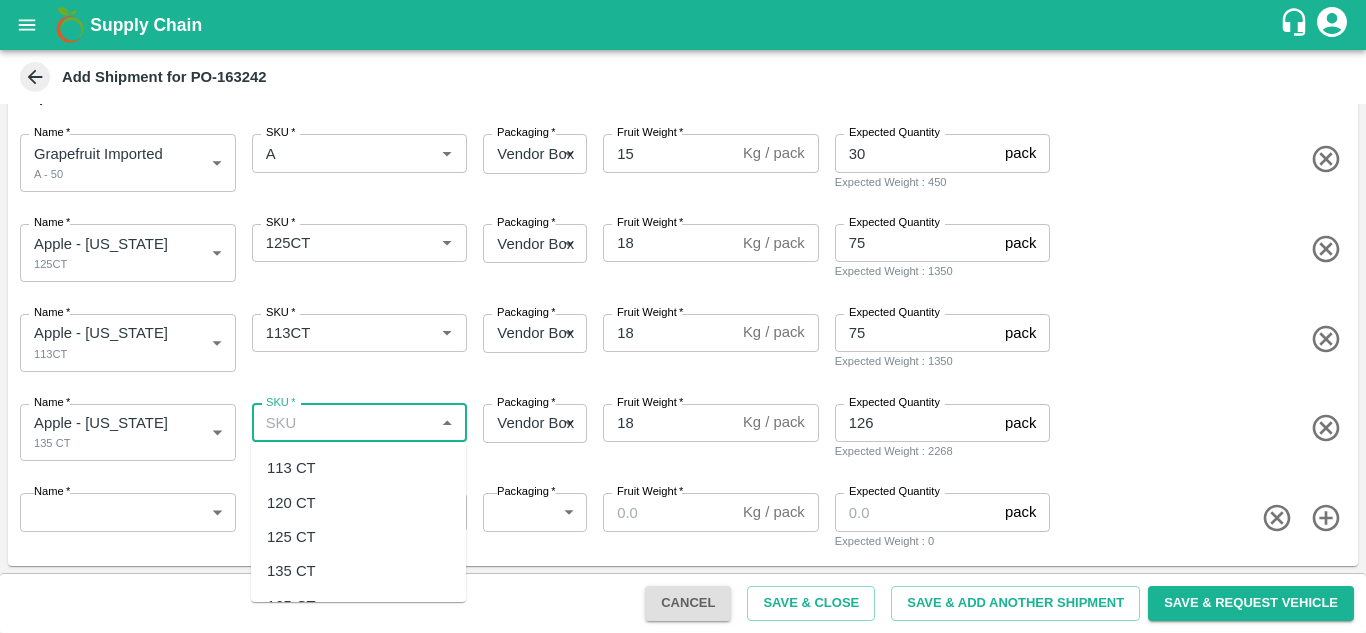 scroll, scrollTop: 172, scrollLeft: 0, axis: vertical 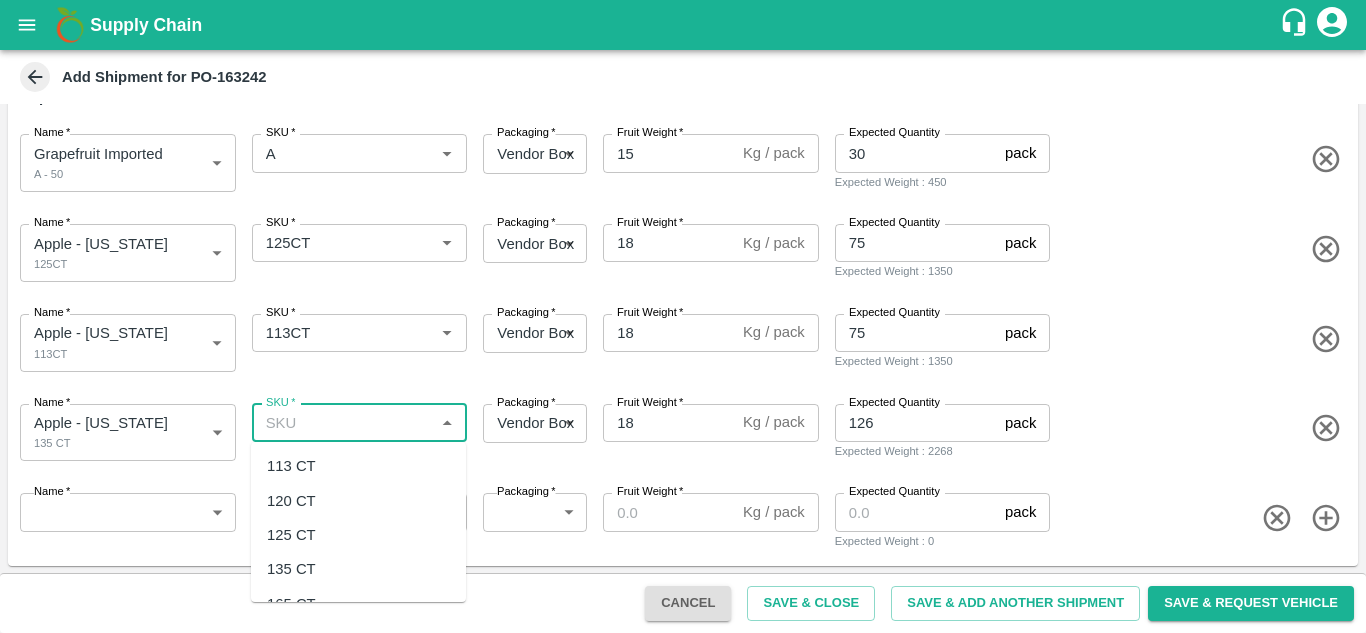 click on "135 CT" at bounding box center [291, 569] 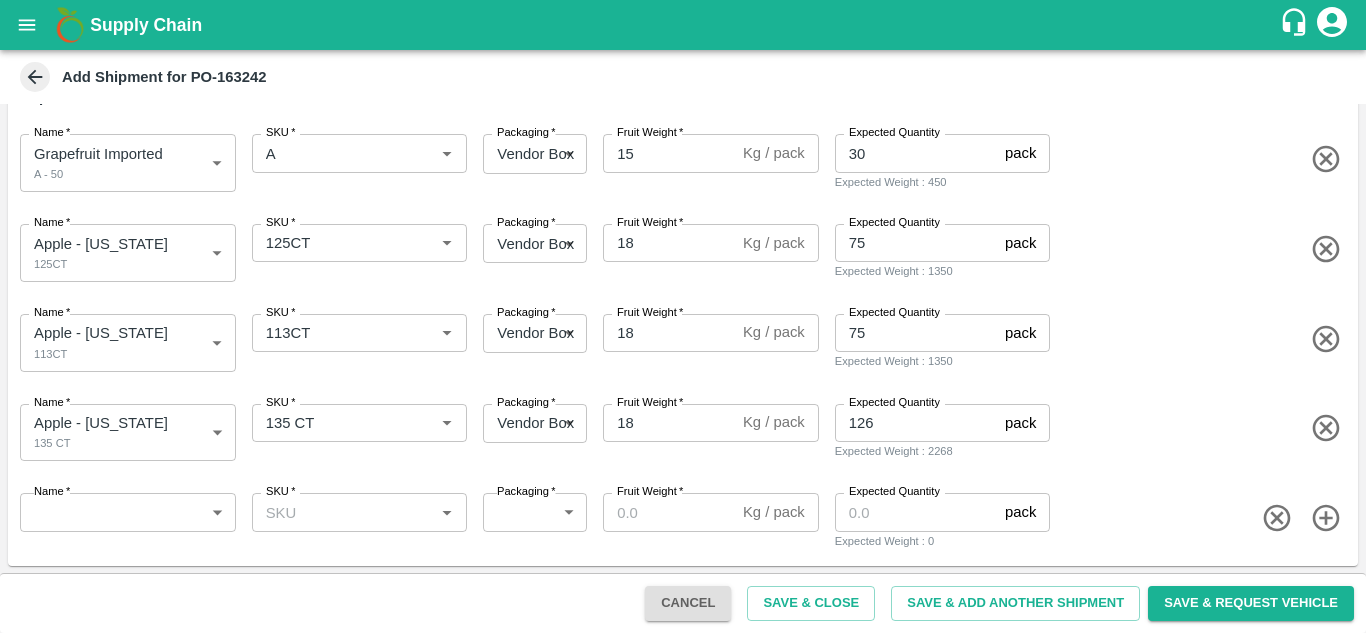 click 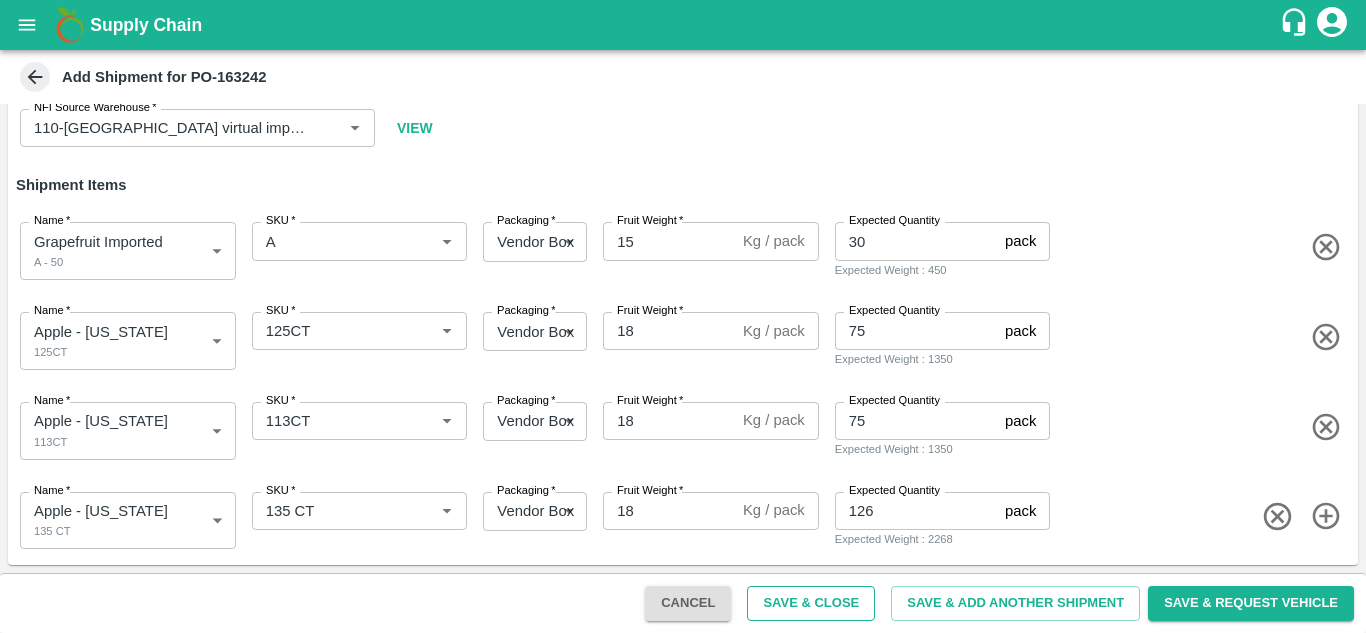 click on "Save & Close" at bounding box center (811, 603) 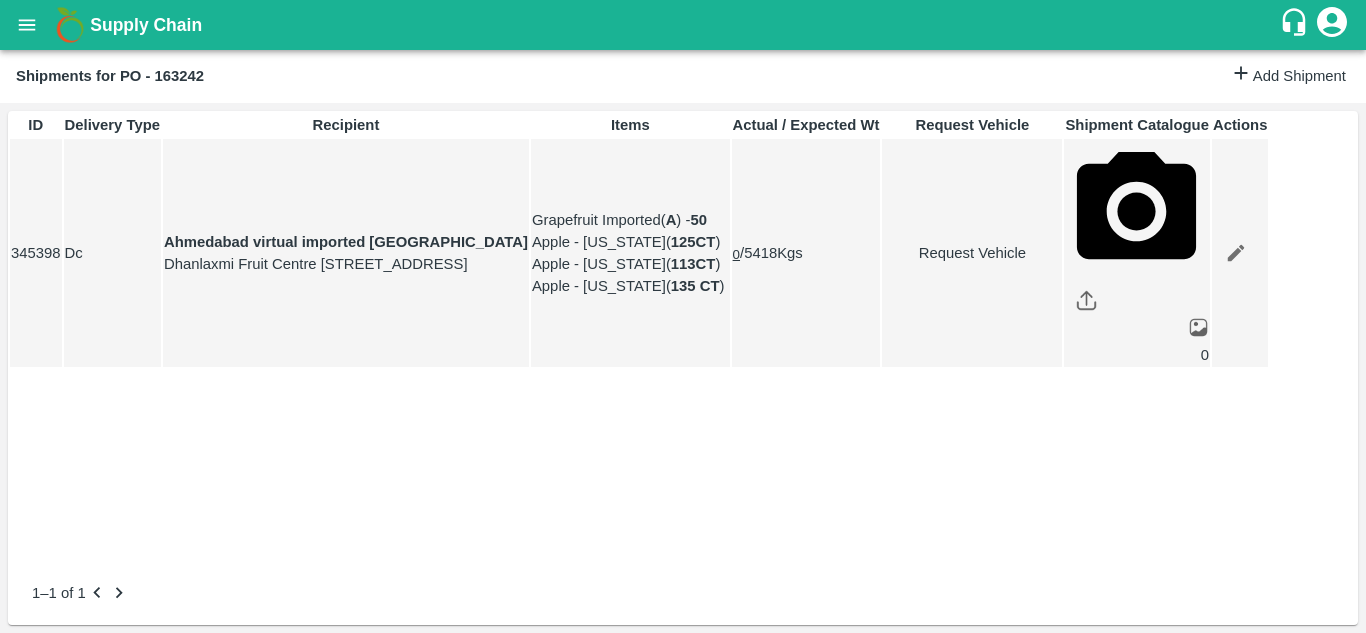 click at bounding box center [27, 25] 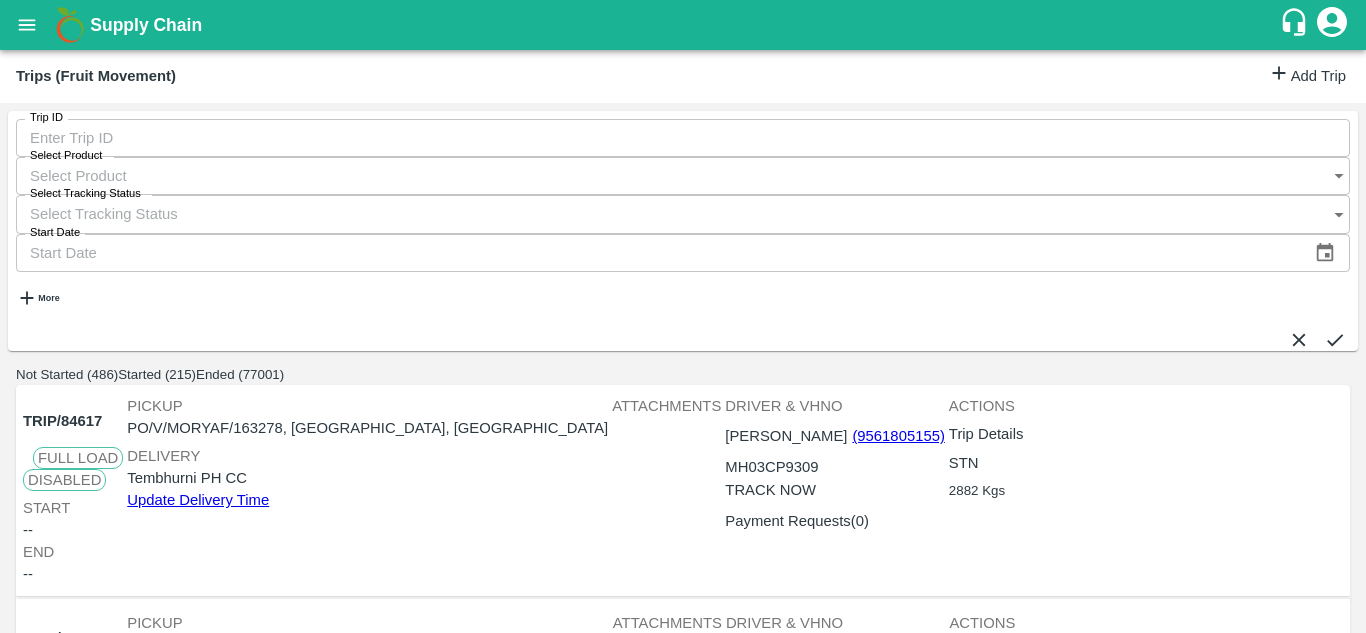 click on "Add Trip" at bounding box center [1307, 76] 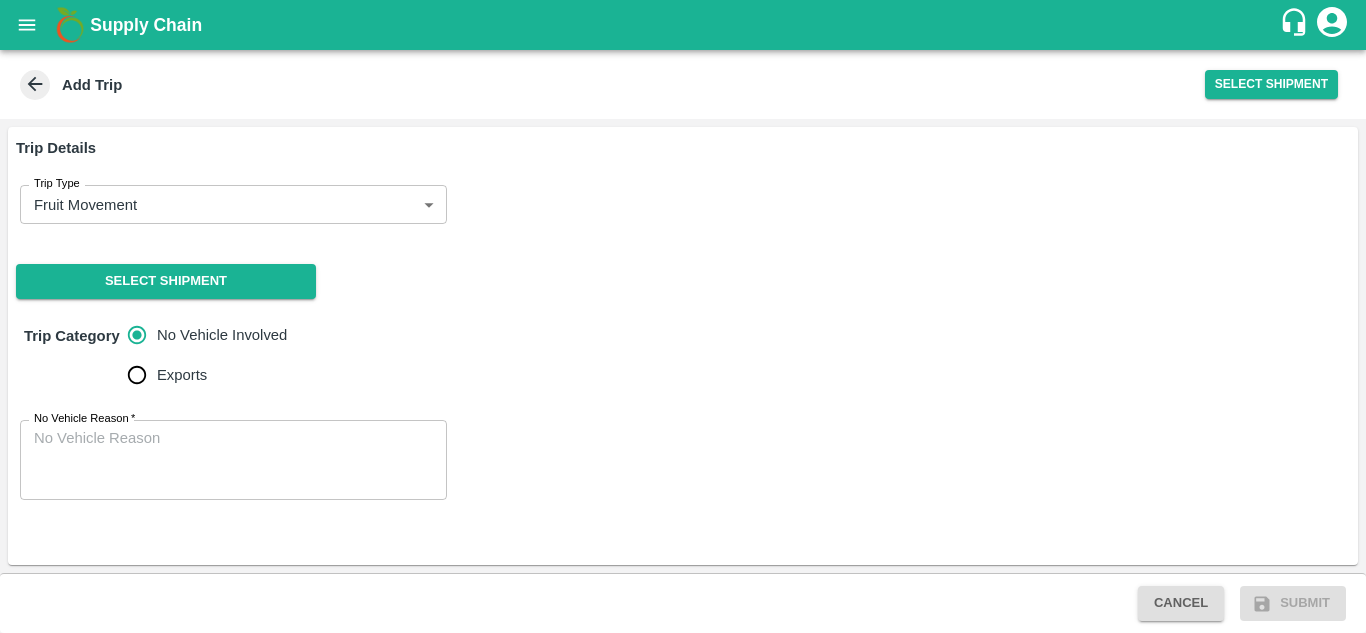 scroll, scrollTop: 0, scrollLeft: 0, axis: both 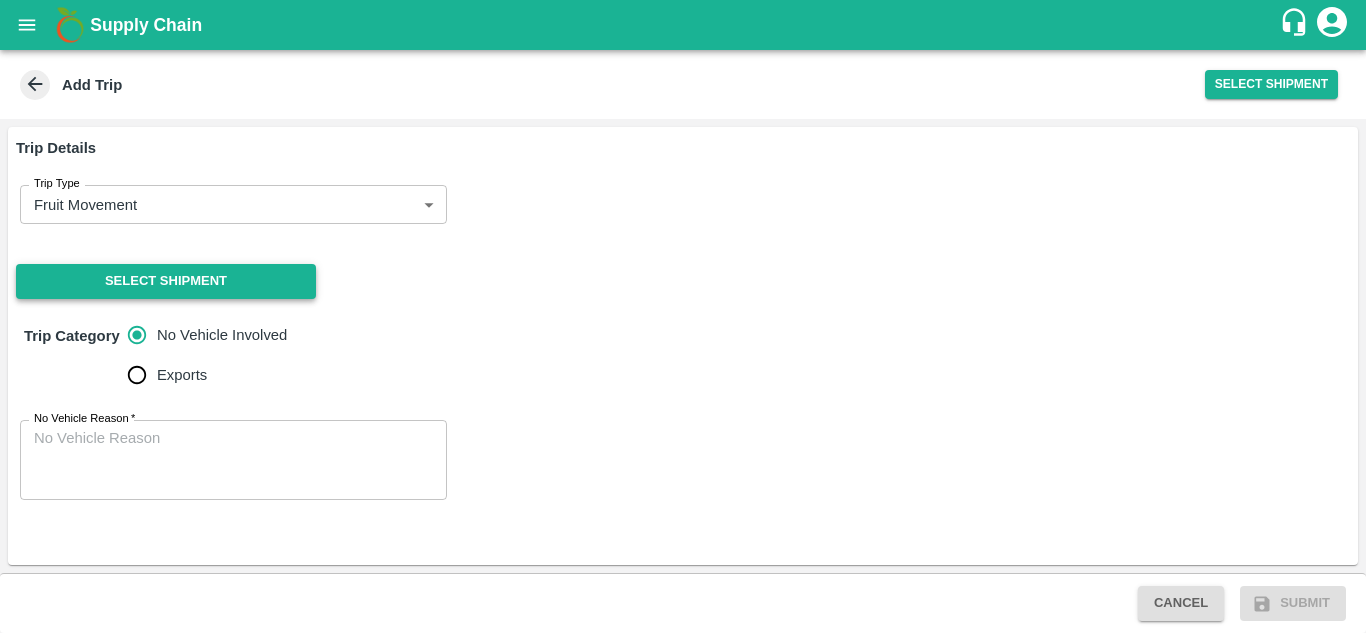 click on "Select Shipment" at bounding box center (166, 281) 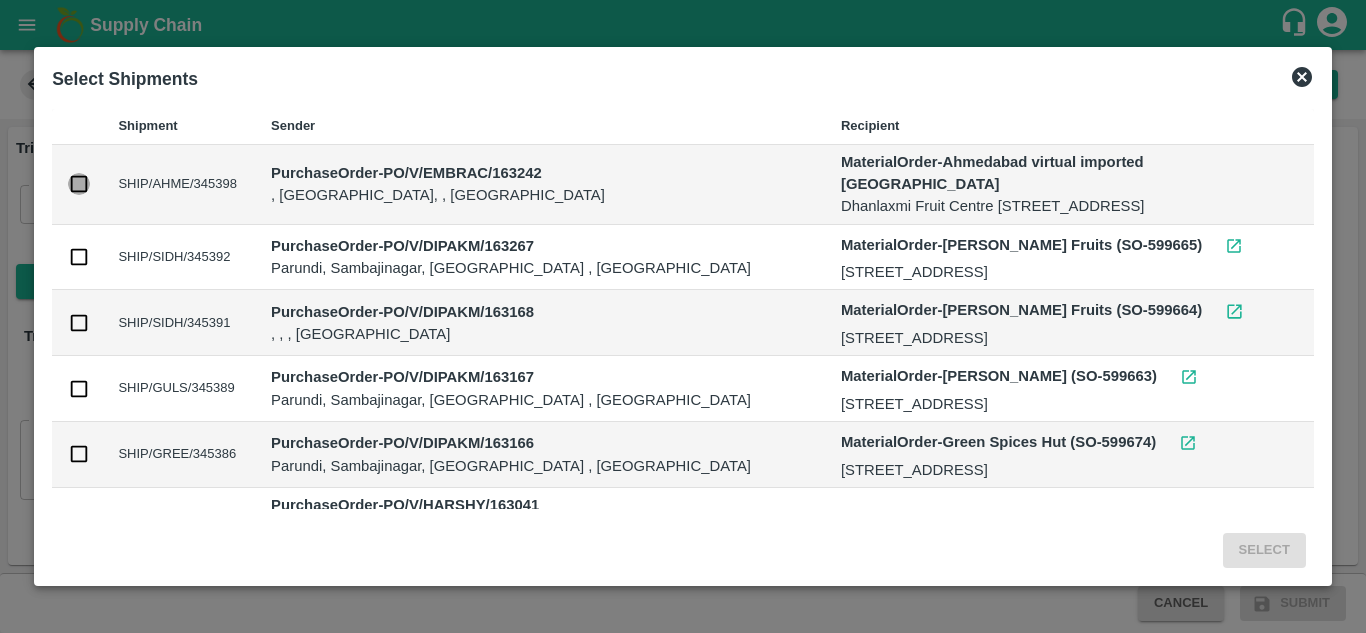 click at bounding box center [79, 184] 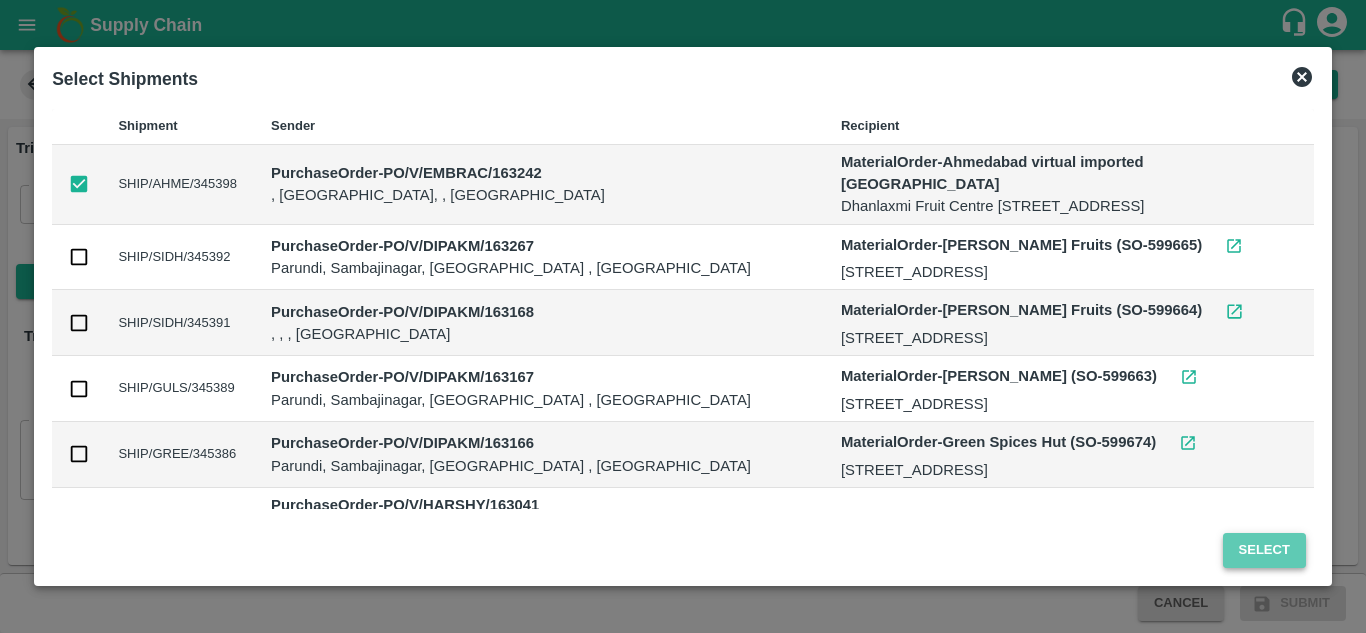 click on "Select" at bounding box center [1264, 550] 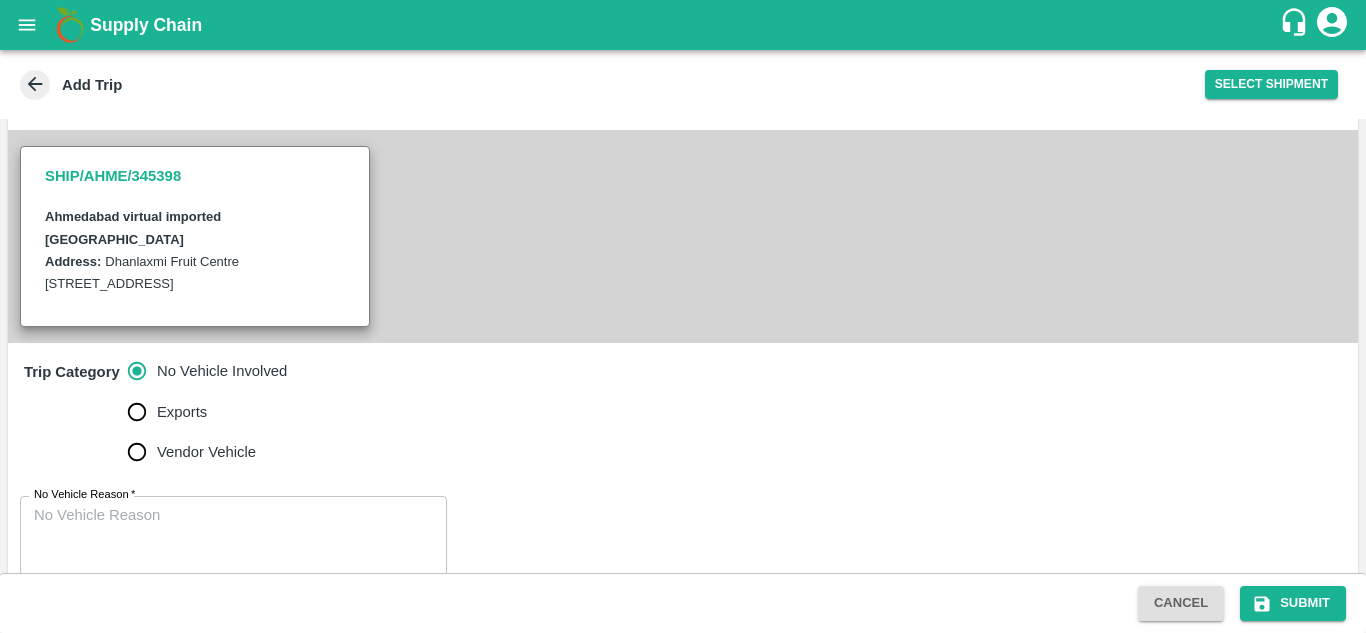 scroll, scrollTop: 406, scrollLeft: 0, axis: vertical 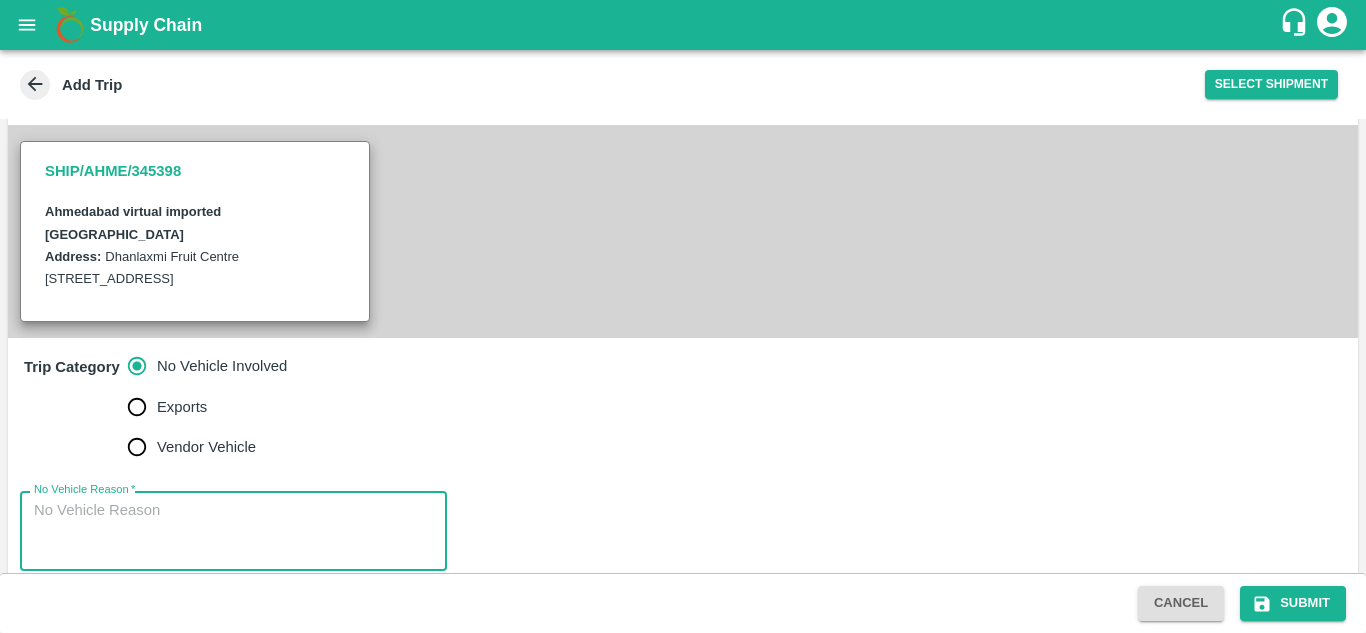 click on "No Vehicle Reason   *" at bounding box center (233, 531) 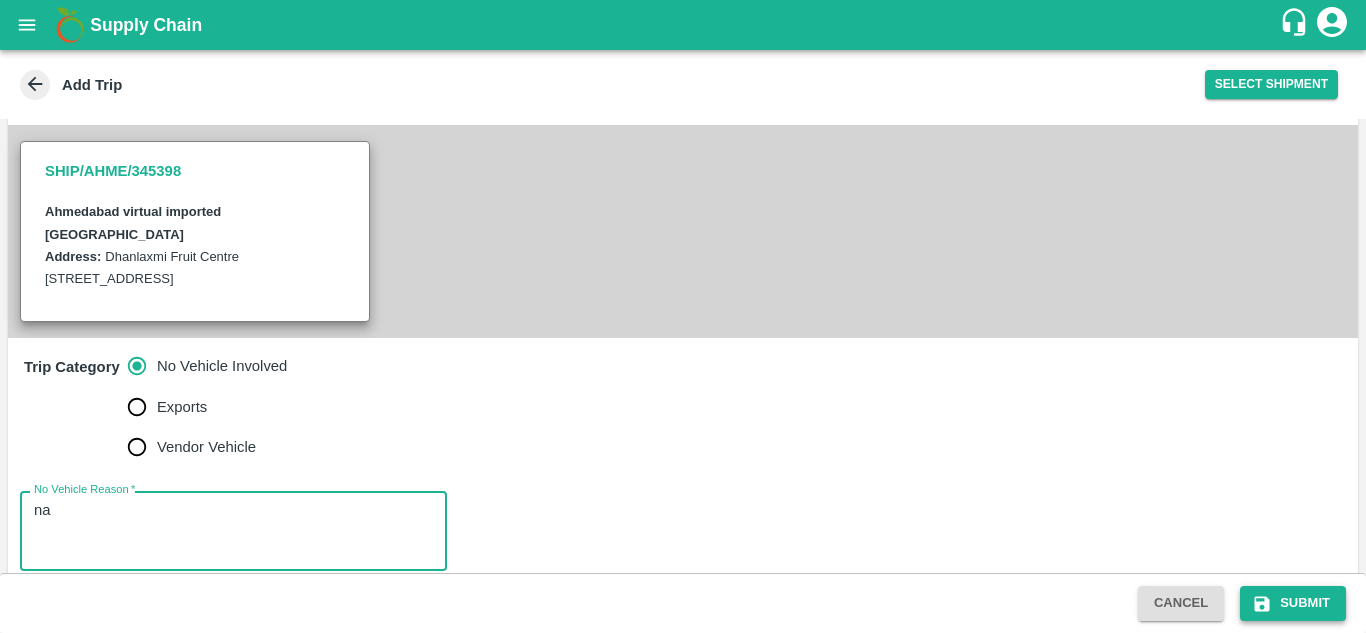 type on "na" 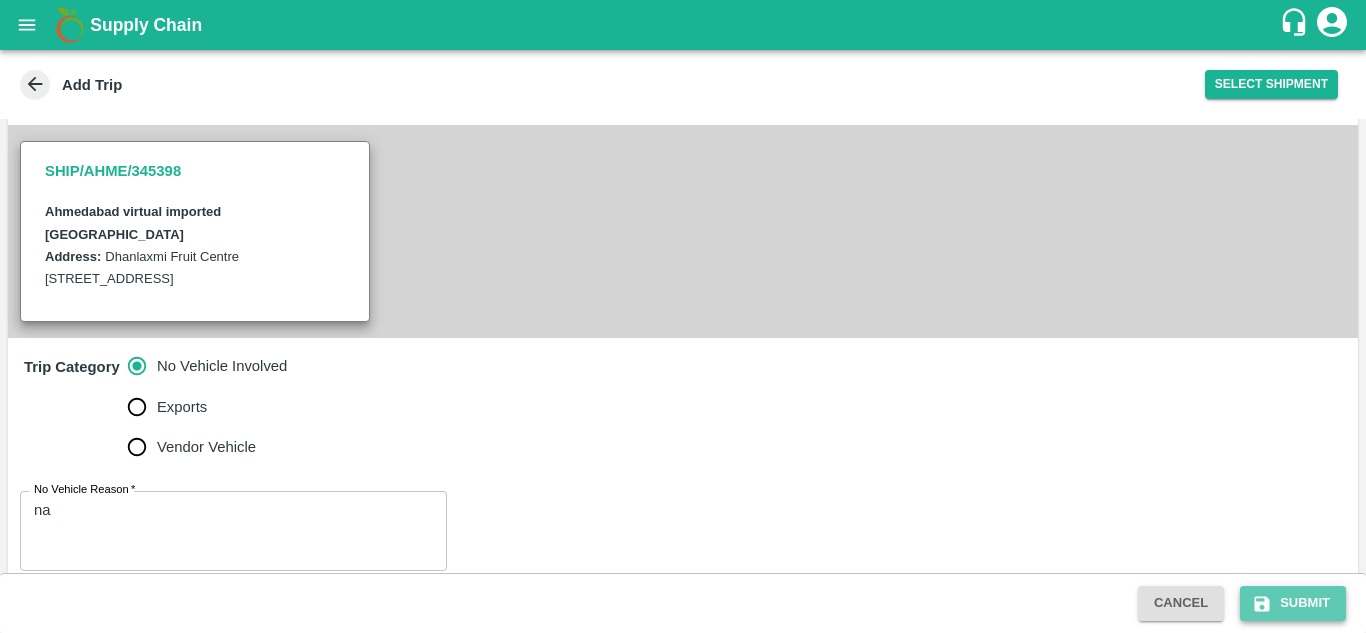 click on "Submit" at bounding box center (1293, 603) 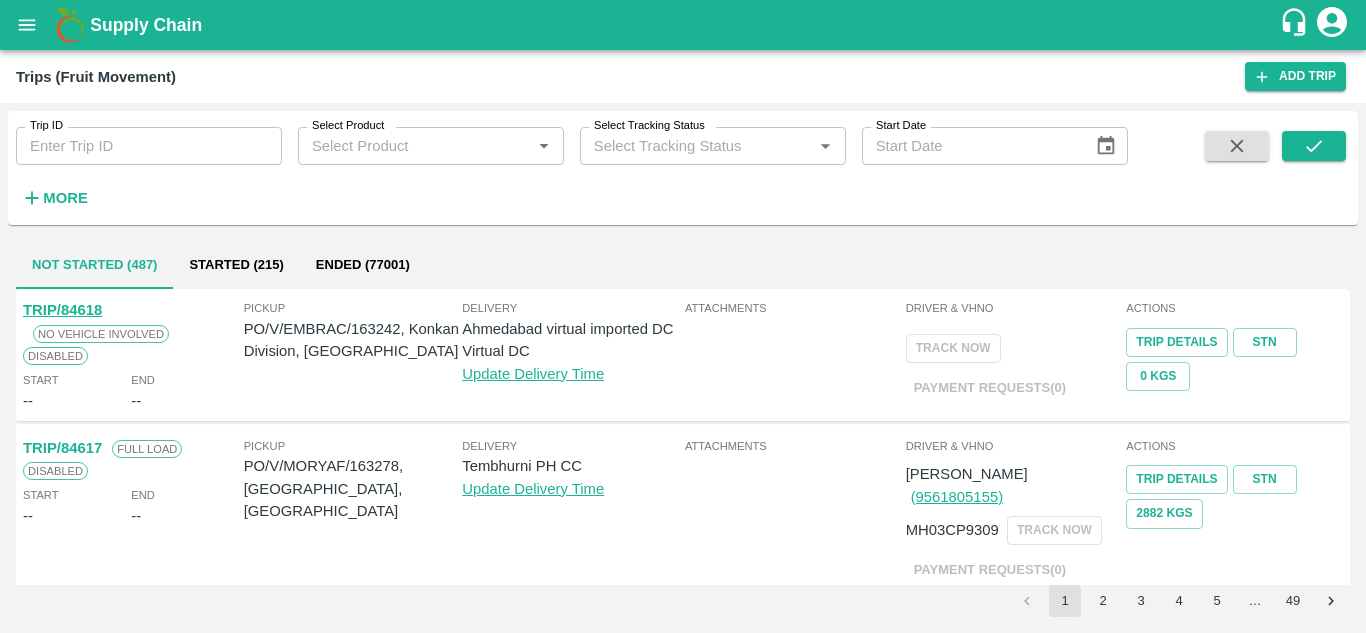 click on "PO/V/EMBRAC/163242, Konkan Division, [GEOGRAPHIC_DATA]" at bounding box center [353, 340] 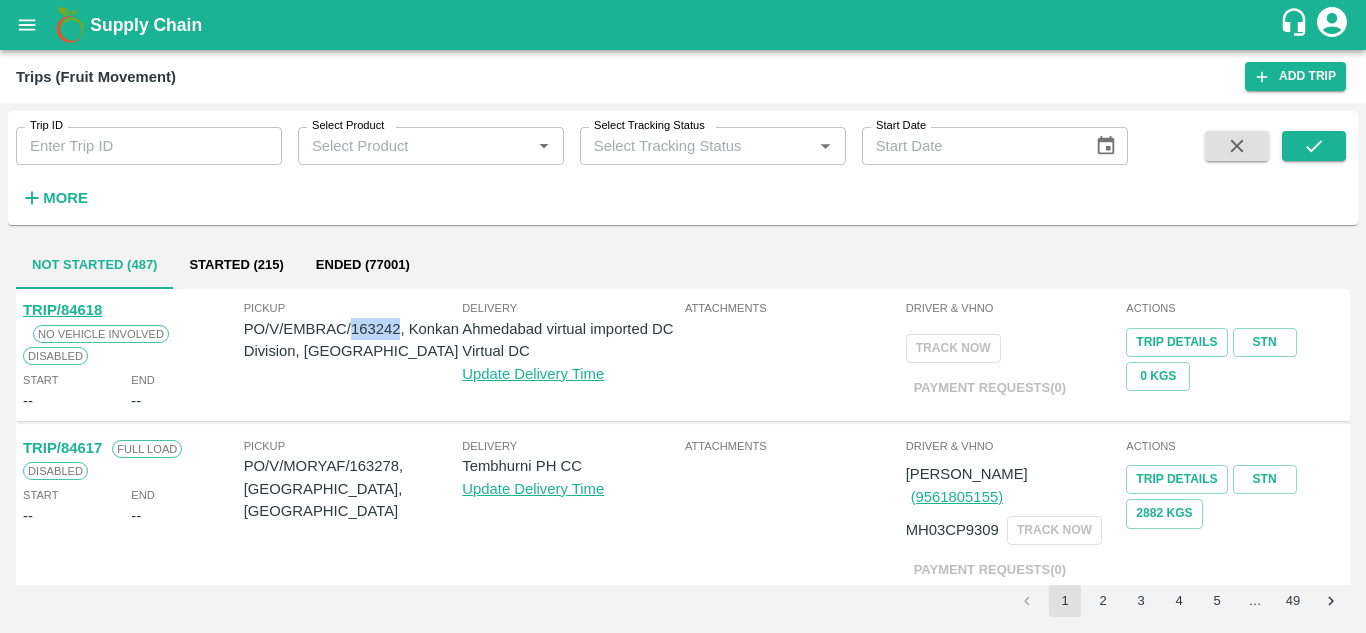 click on "PO/V/EMBRAC/163242, Konkan Division, [GEOGRAPHIC_DATA]" at bounding box center (353, 340) 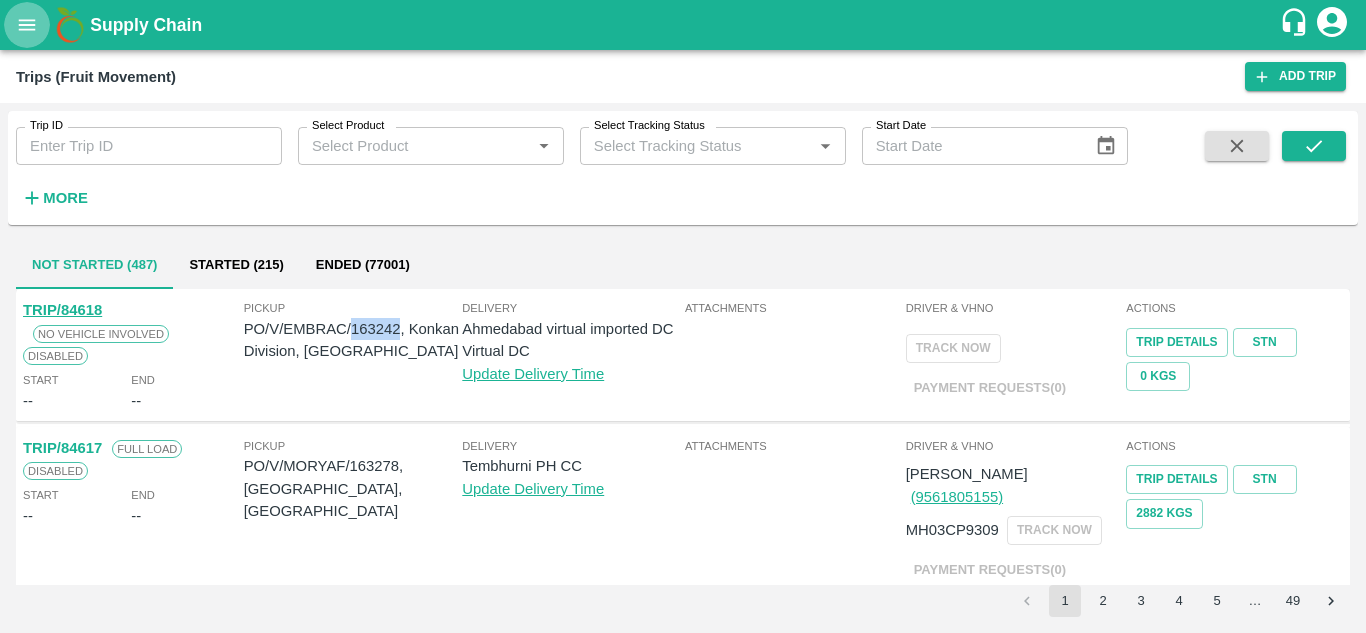 click at bounding box center (27, 25) 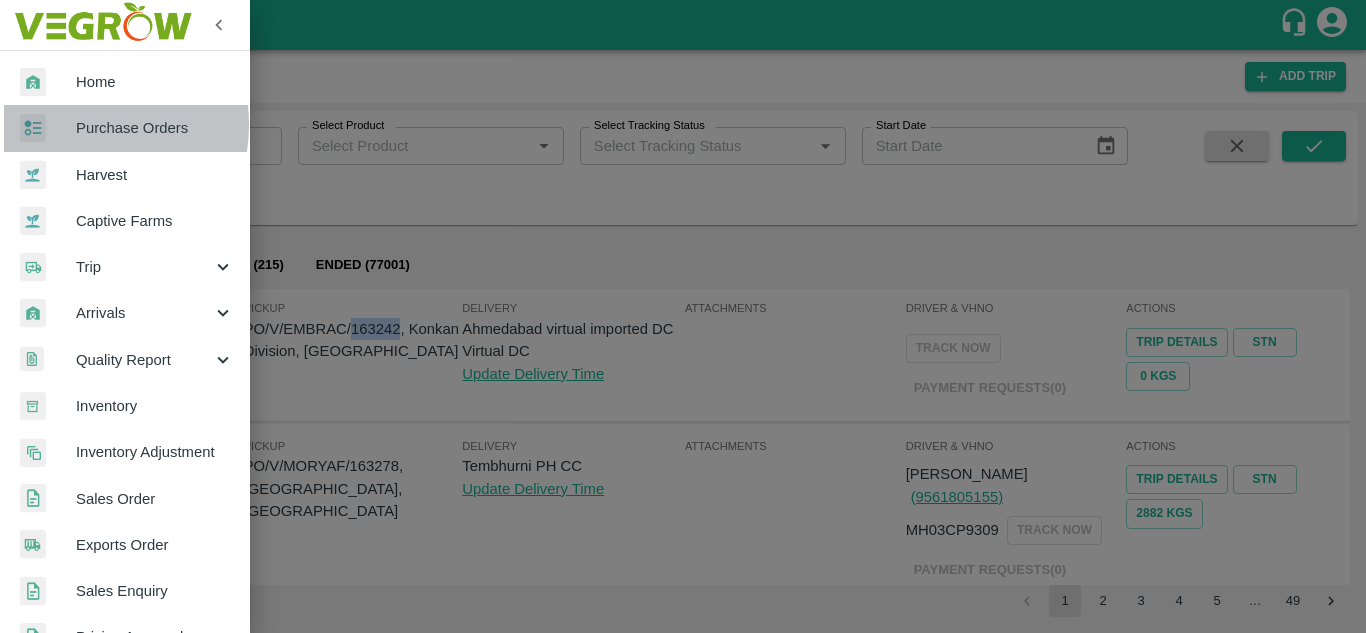 click at bounding box center [48, 128] 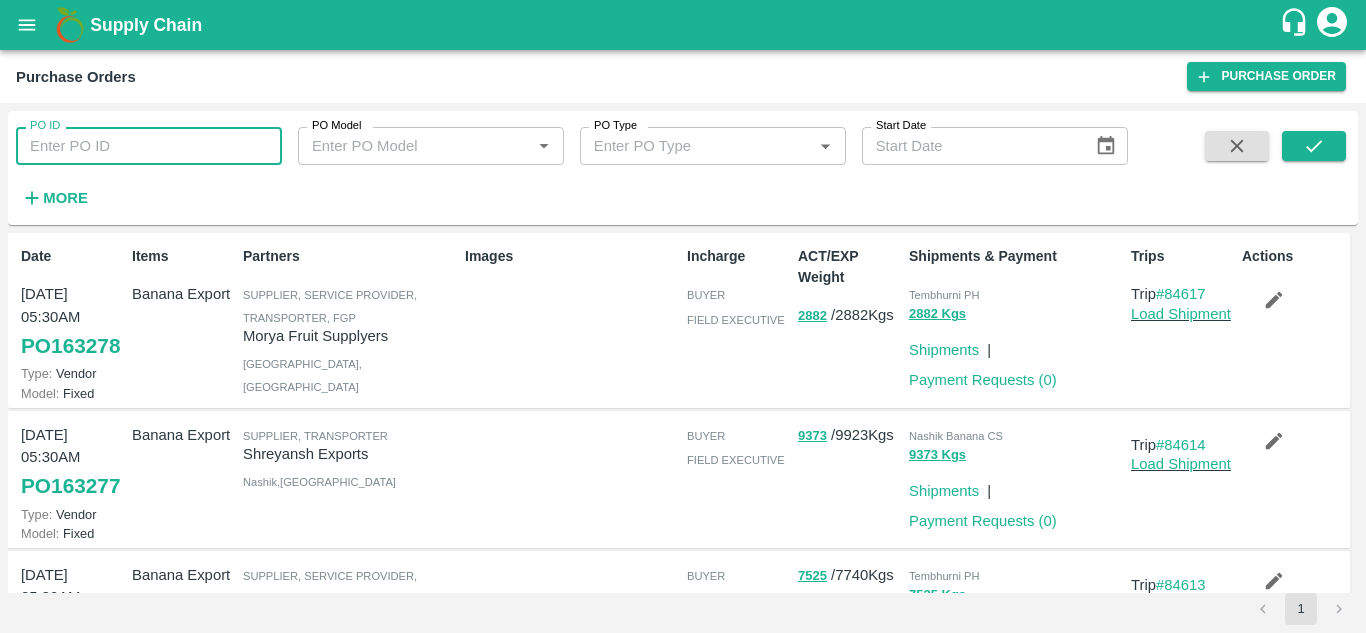 click on "PO ID" at bounding box center (149, 146) 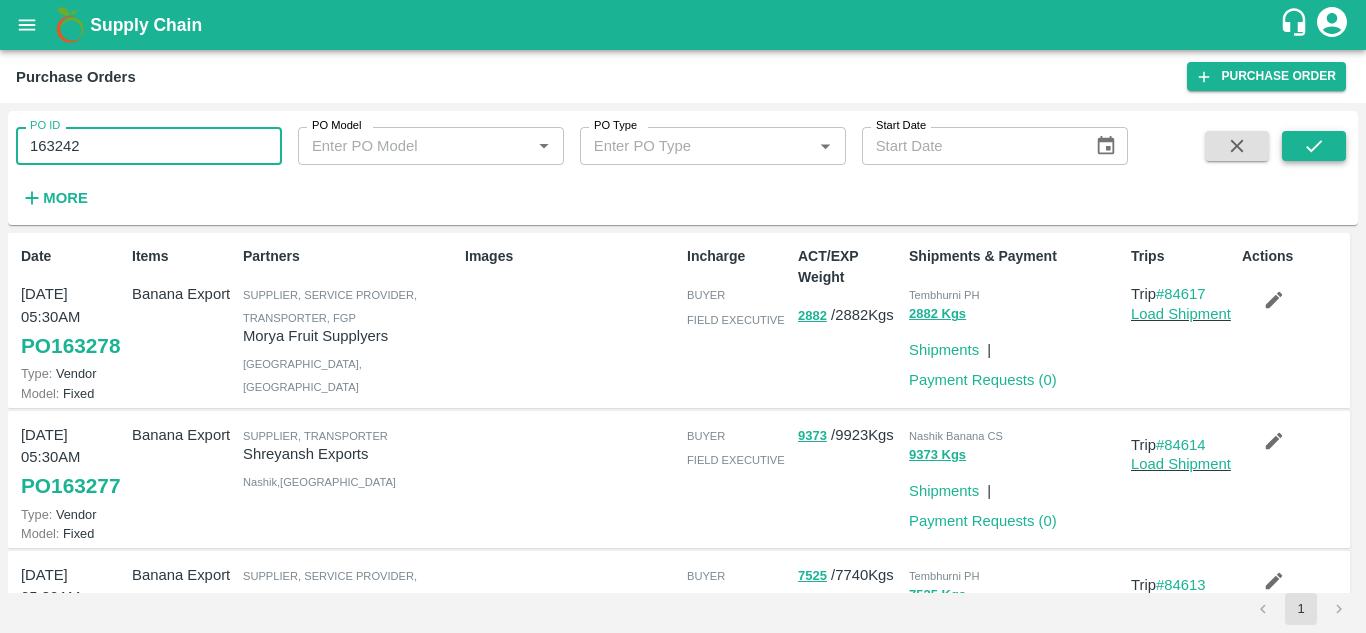 type on "163242" 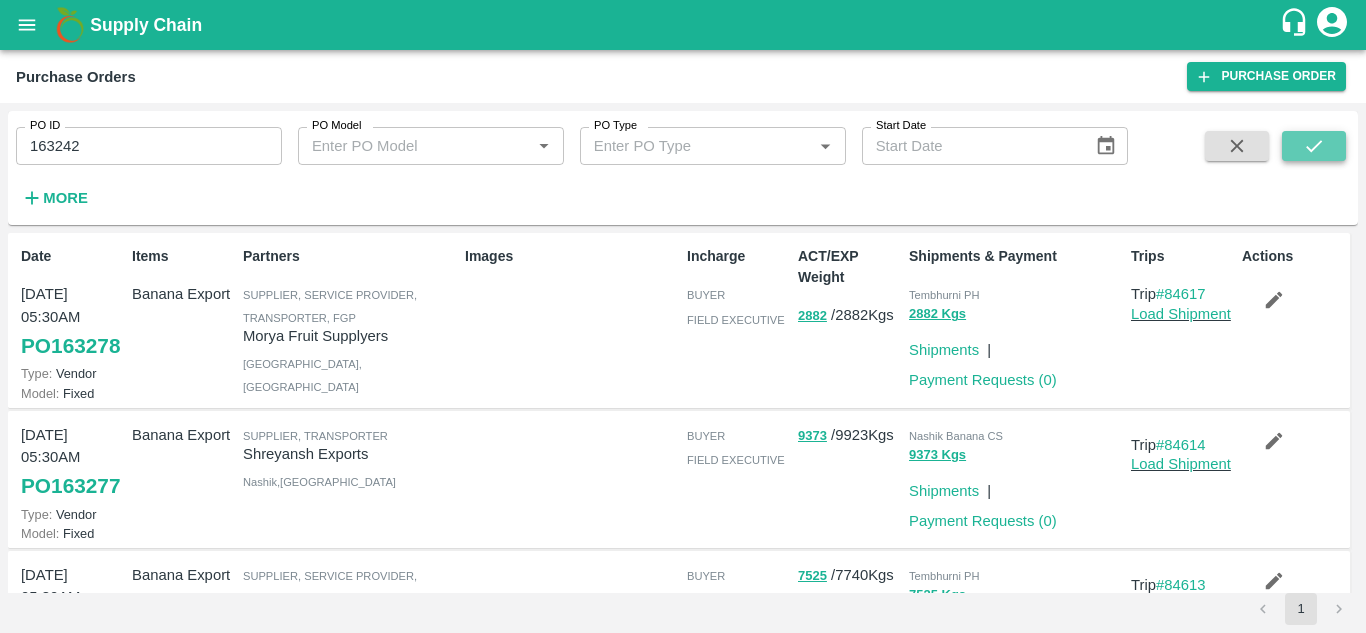 click 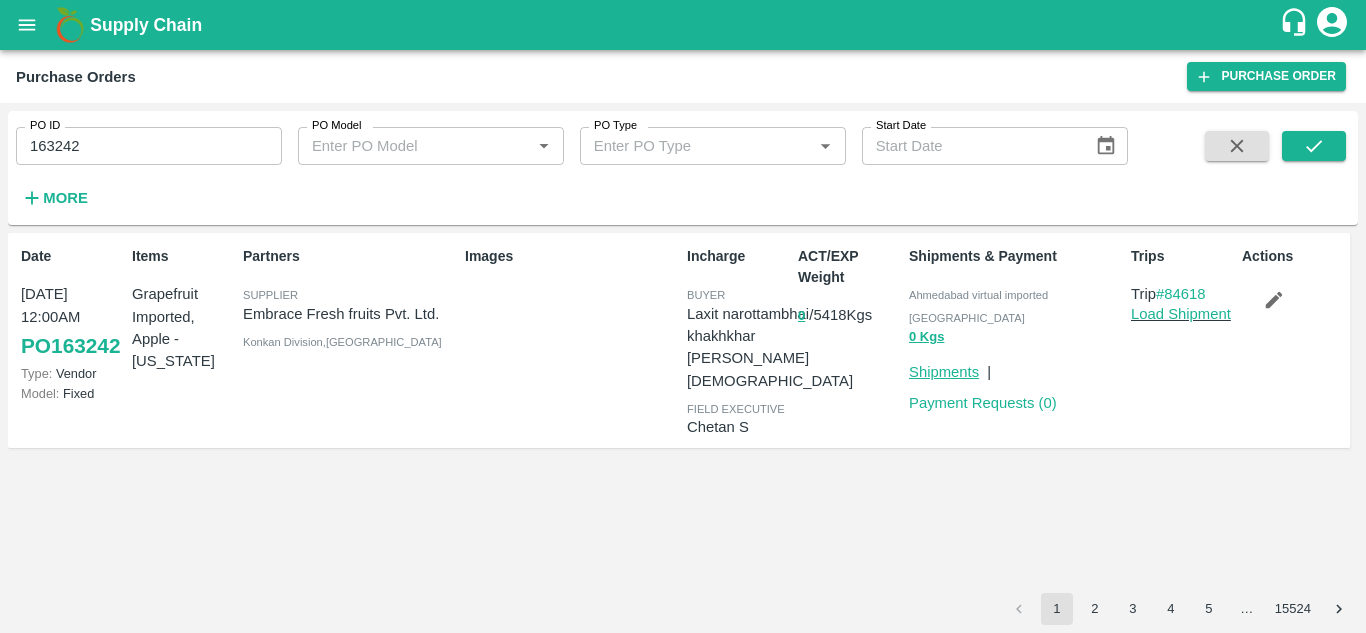 click on "Shipments" at bounding box center [944, 372] 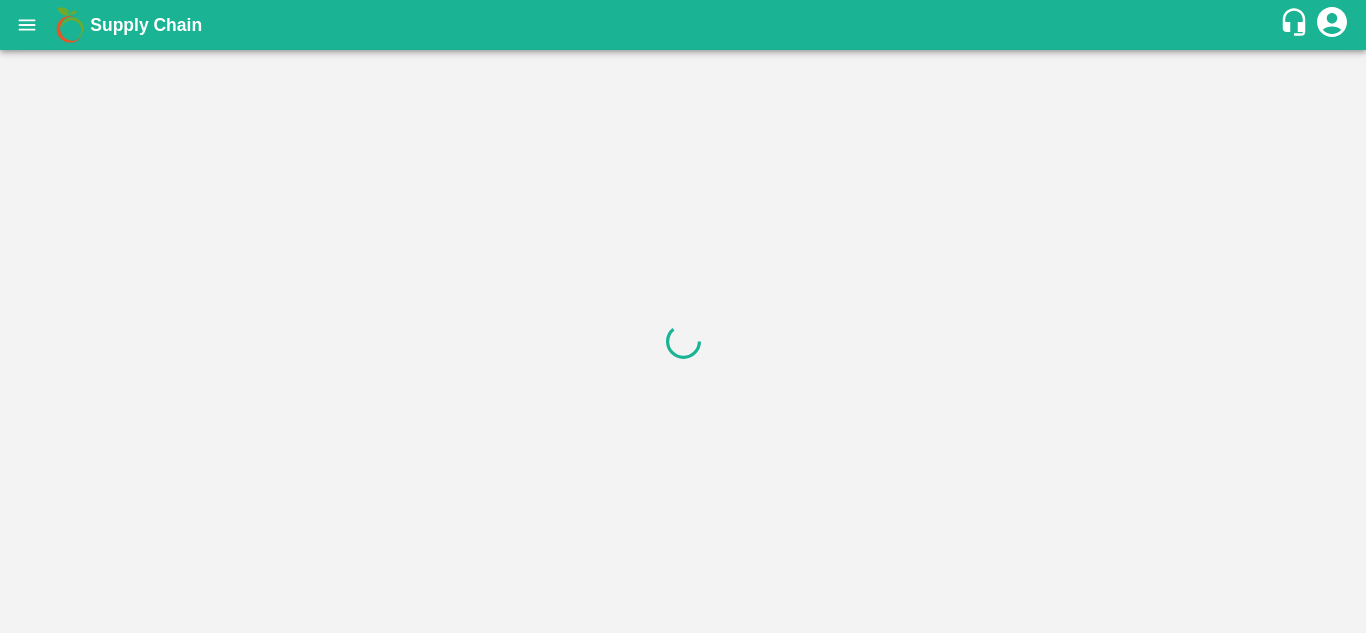 scroll, scrollTop: 0, scrollLeft: 0, axis: both 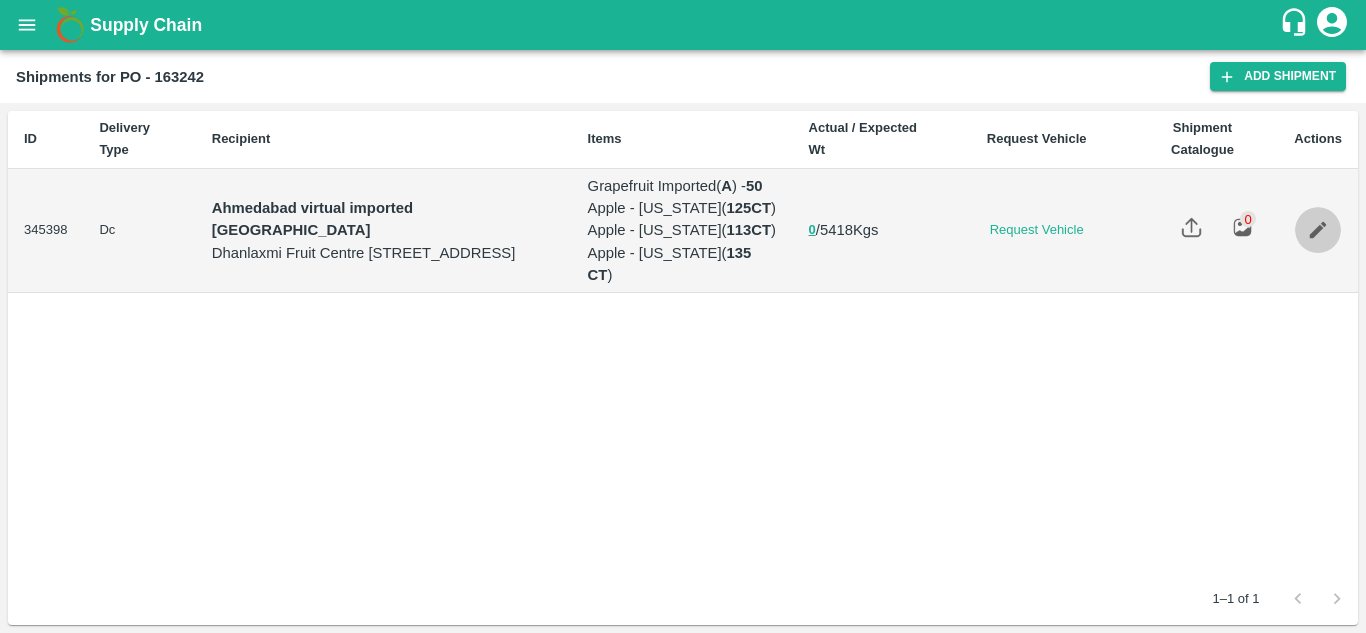 click at bounding box center (1318, 230) 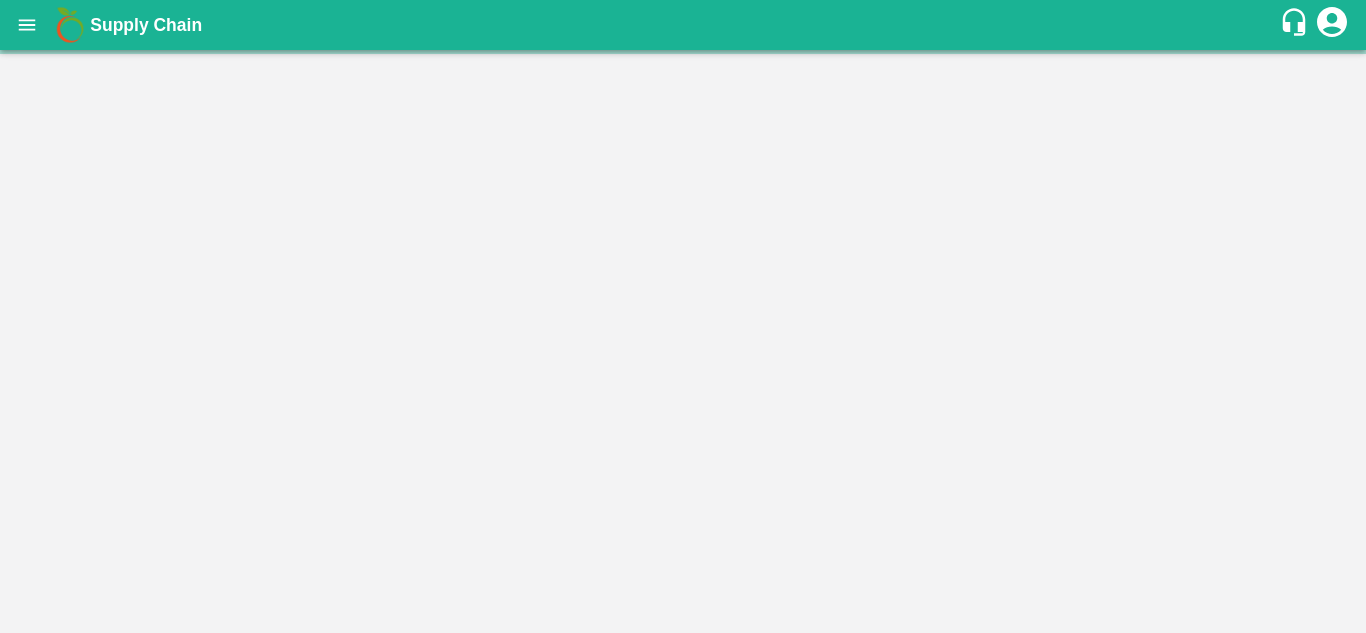 scroll, scrollTop: 0, scrollLeft: 0, axis: both 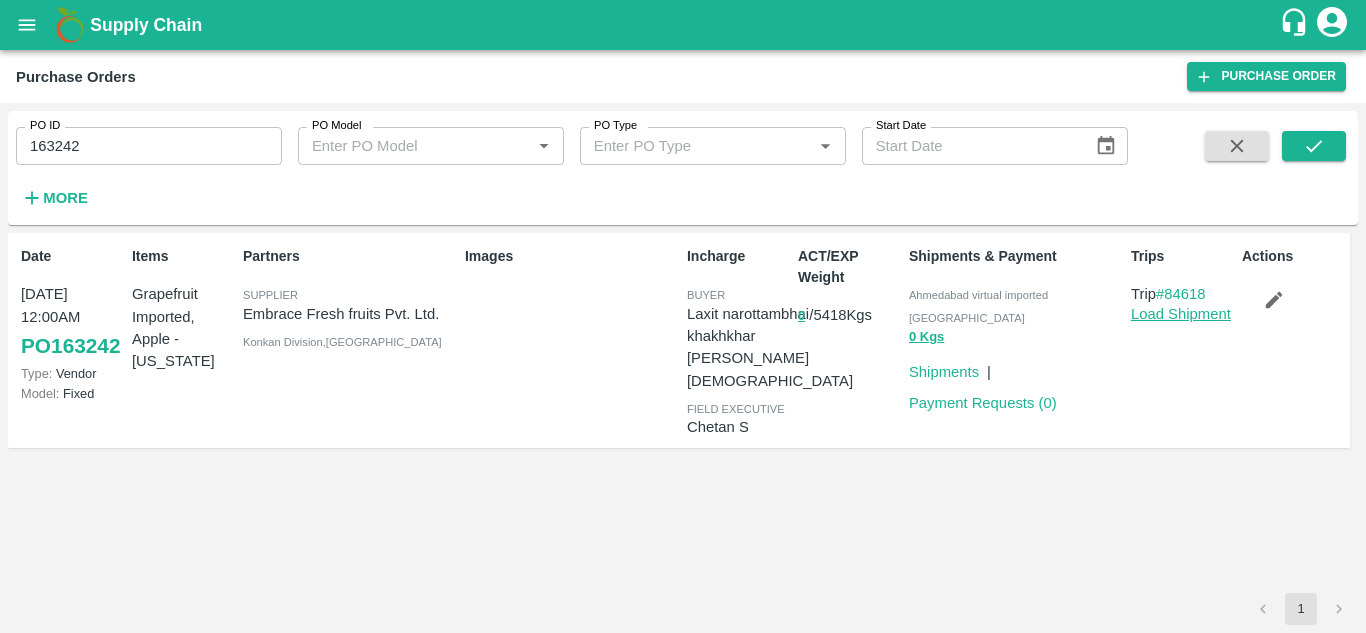 click on "Load Shipment" at bounding box center (1181, 314) 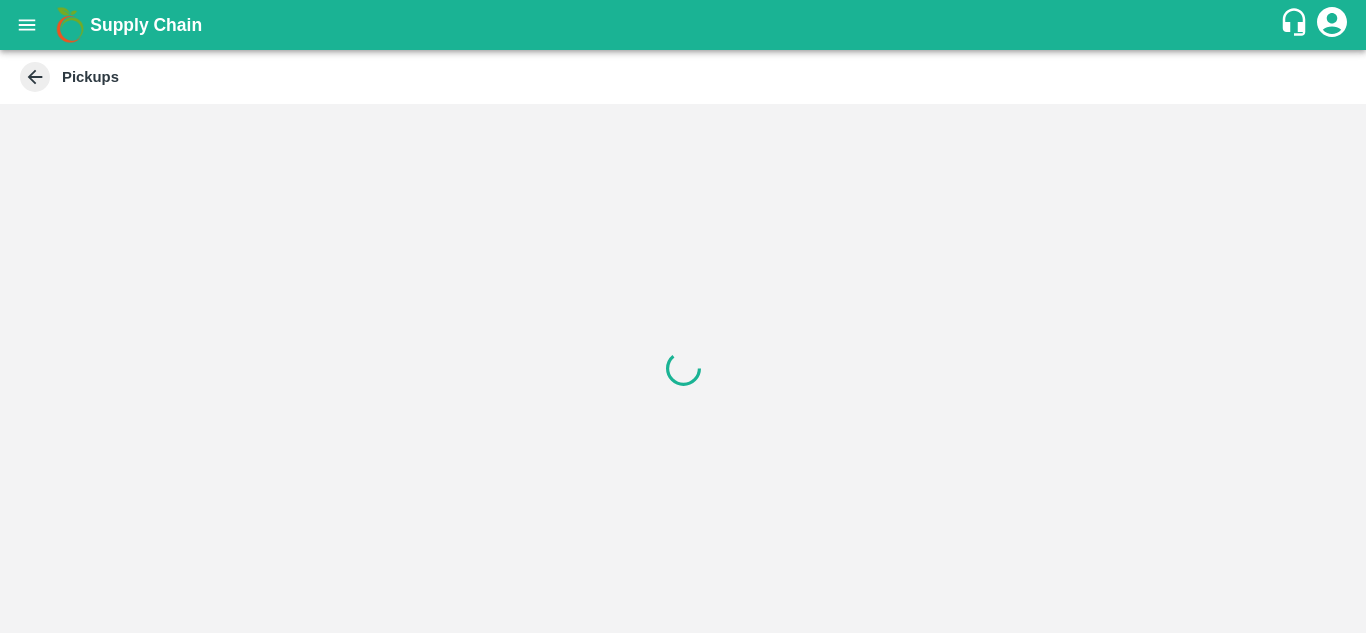 scroll, scrollTop: 0, scrollLeft: 0, axis: both 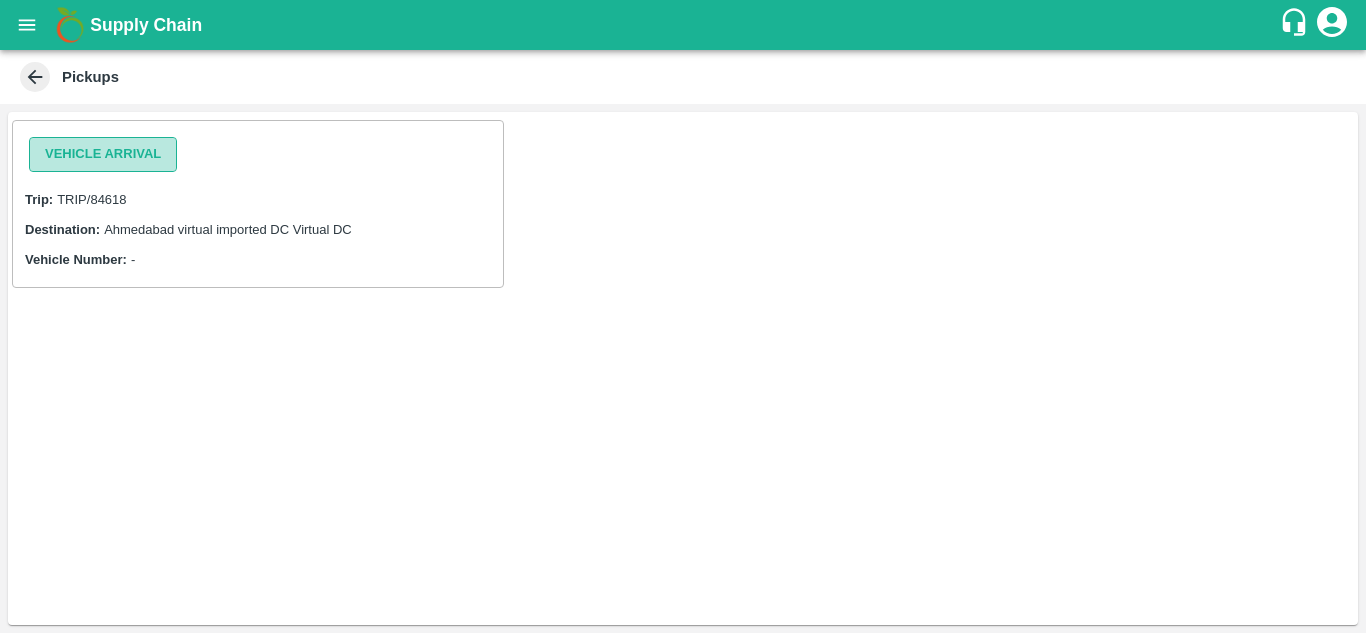 click on "Vehicle Arrival" at bounding box center (103, 154) 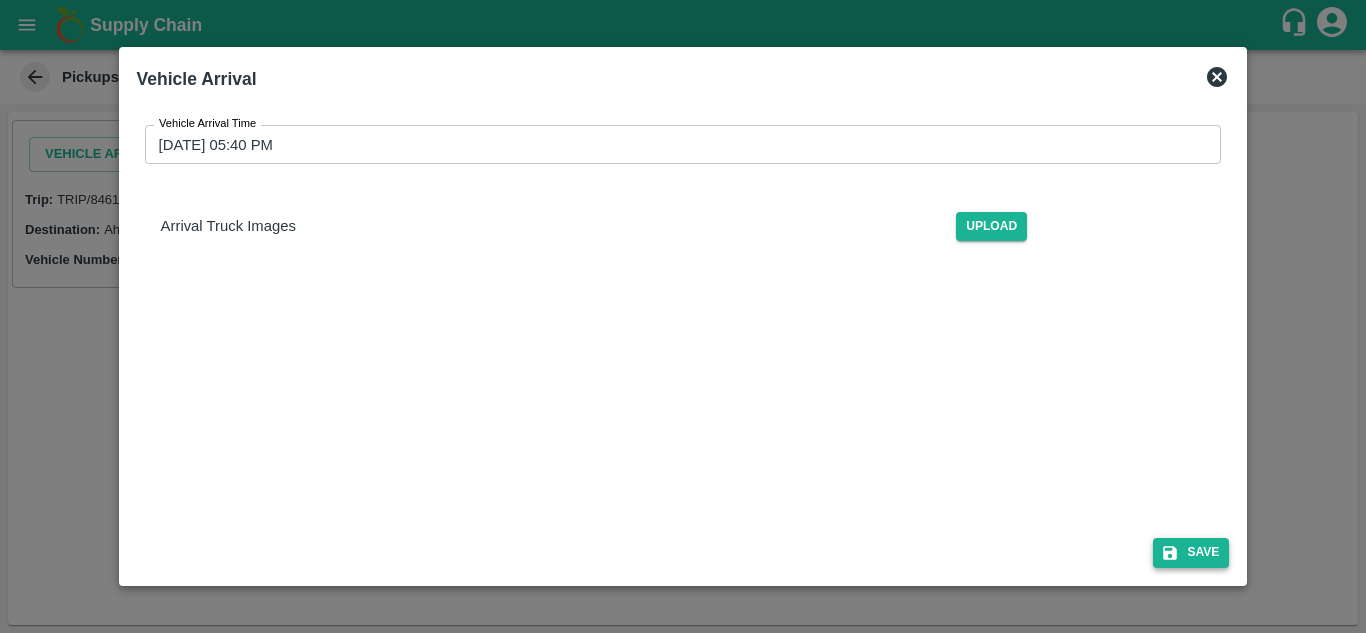 click on "Save" at bounding box center [1191, 552] 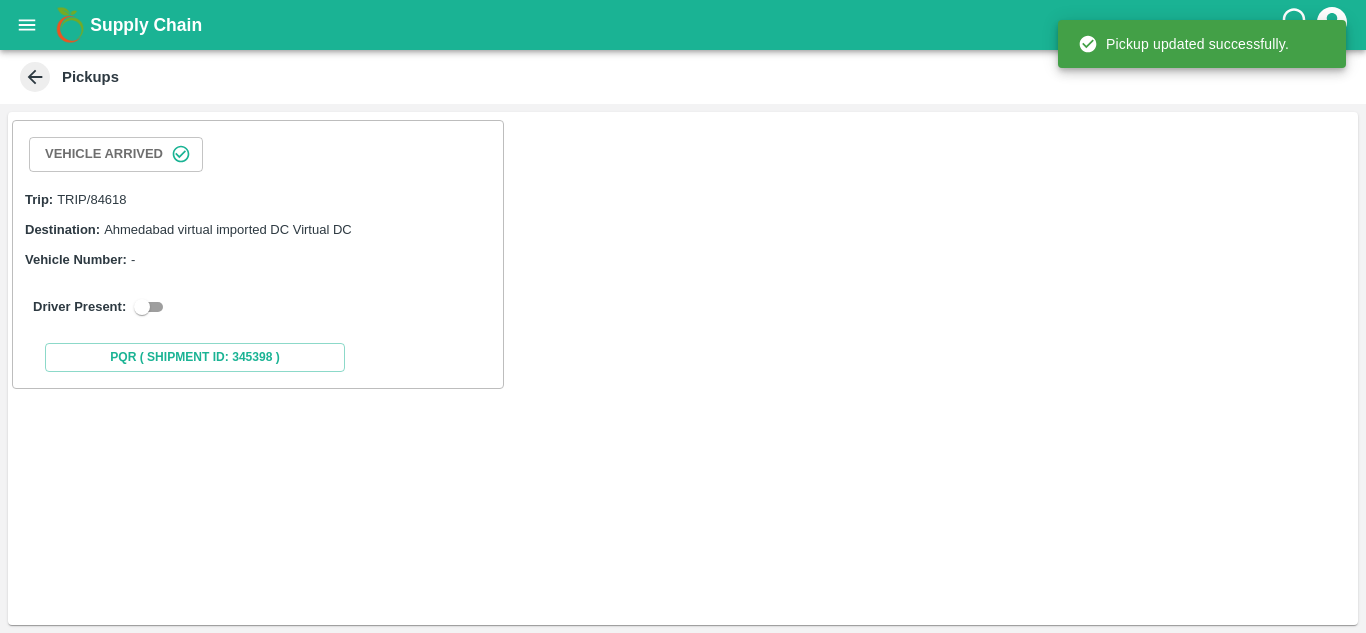 click at bounding box center (142, 307) 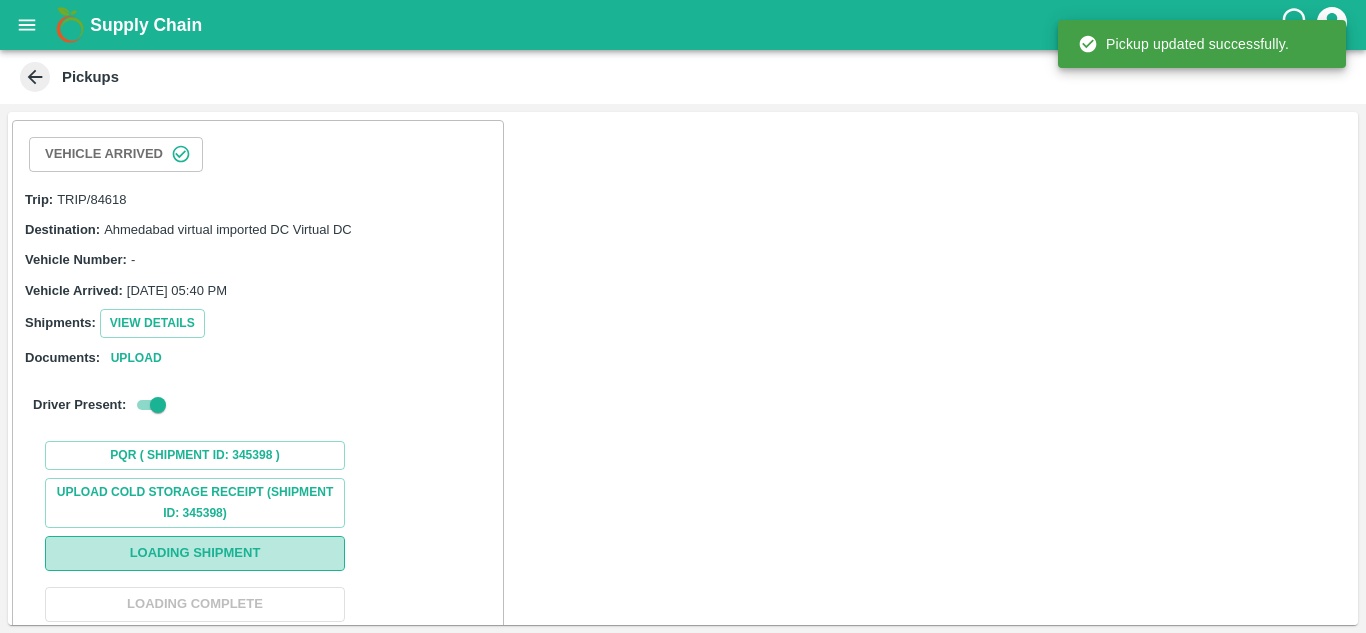 click on "Loading Shipment" at bounding box center [195, 553] 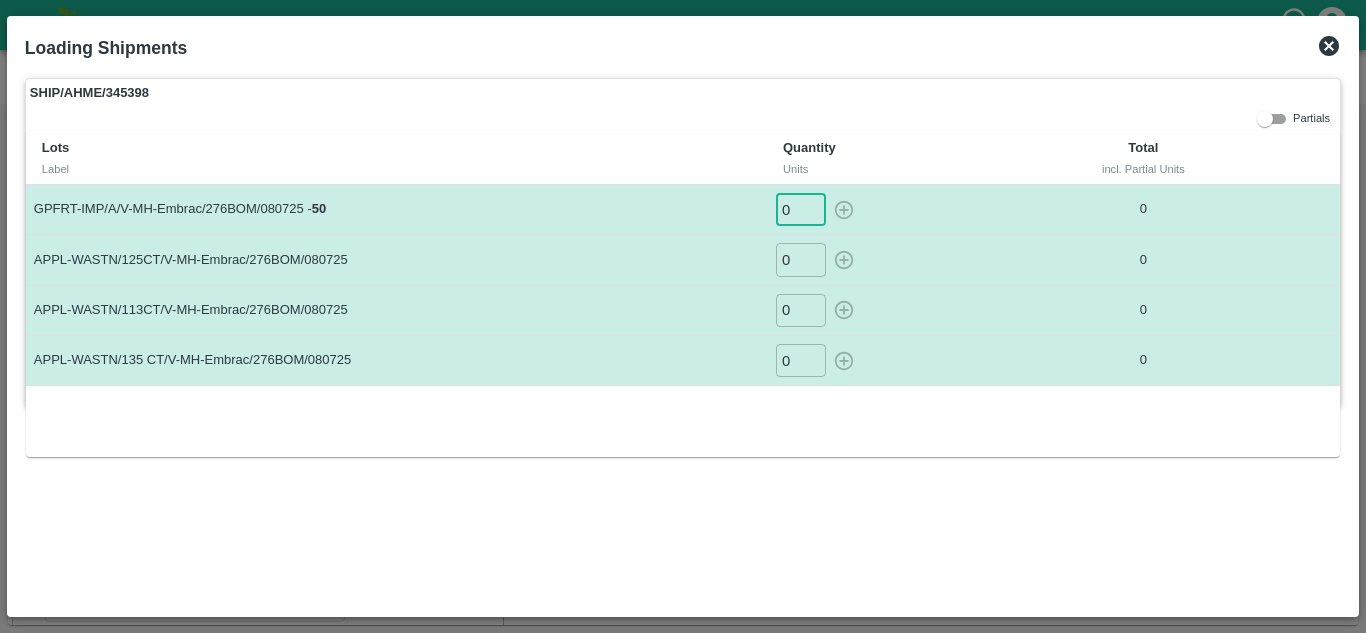 click on "0" at bounding box center (801, 209) 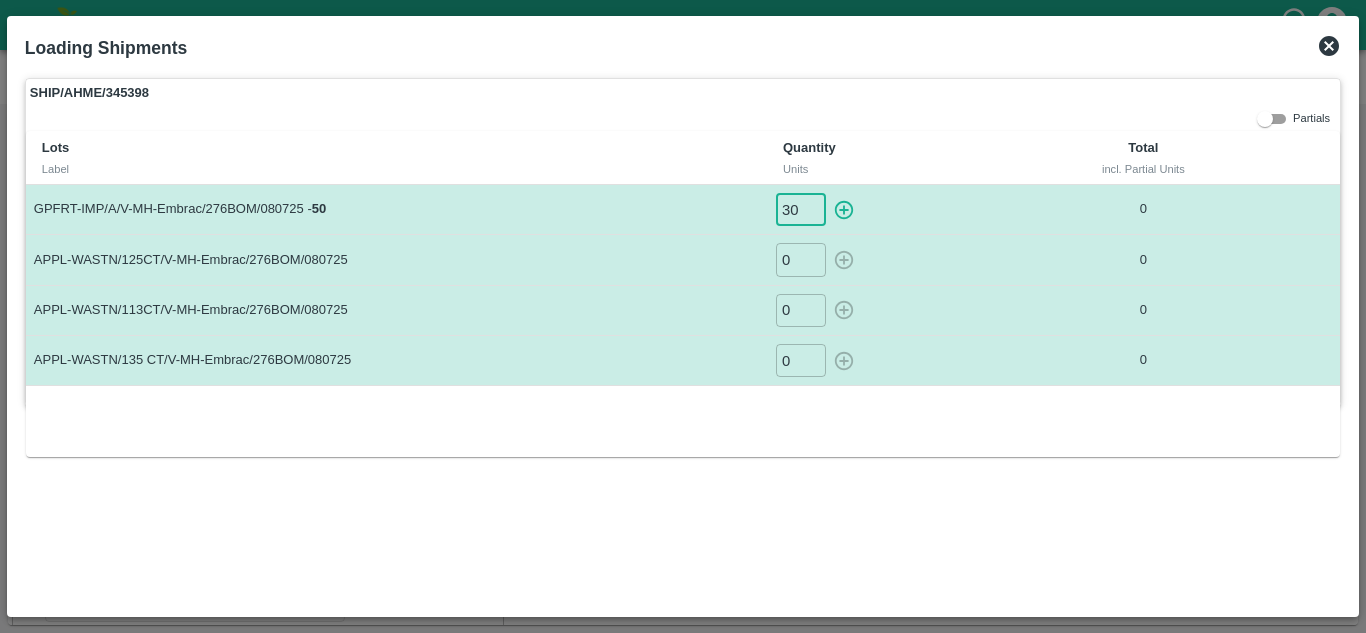 type on "30" 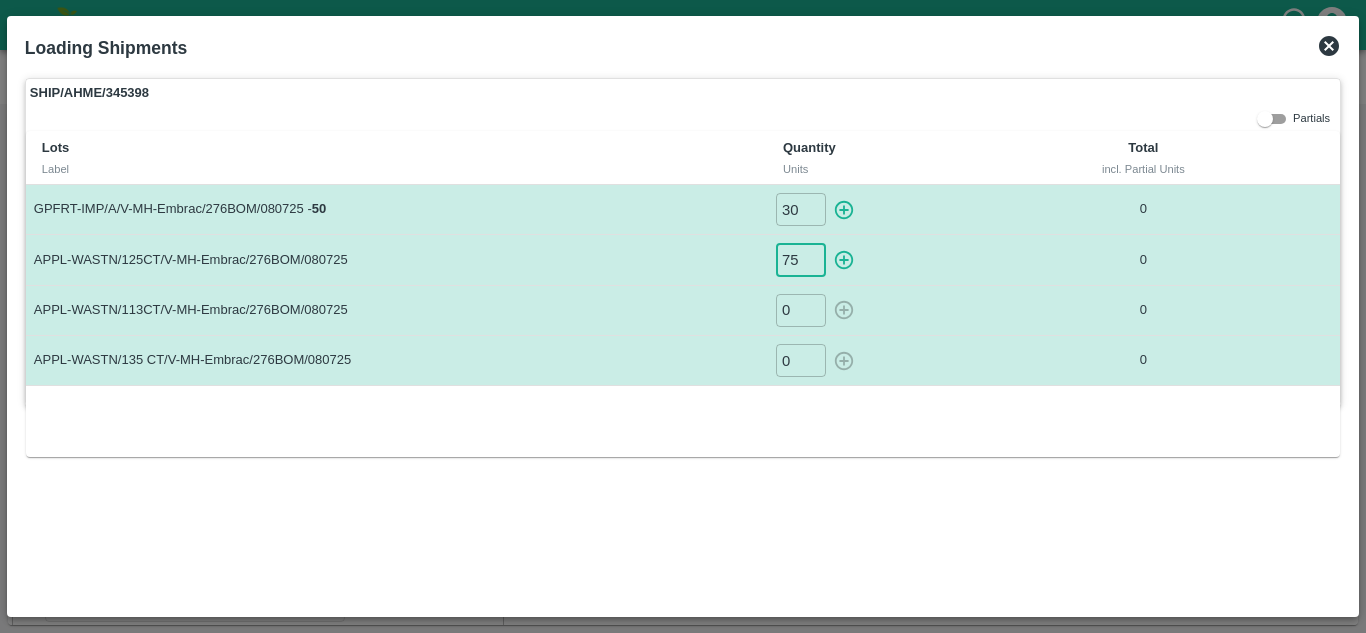 type on "75" 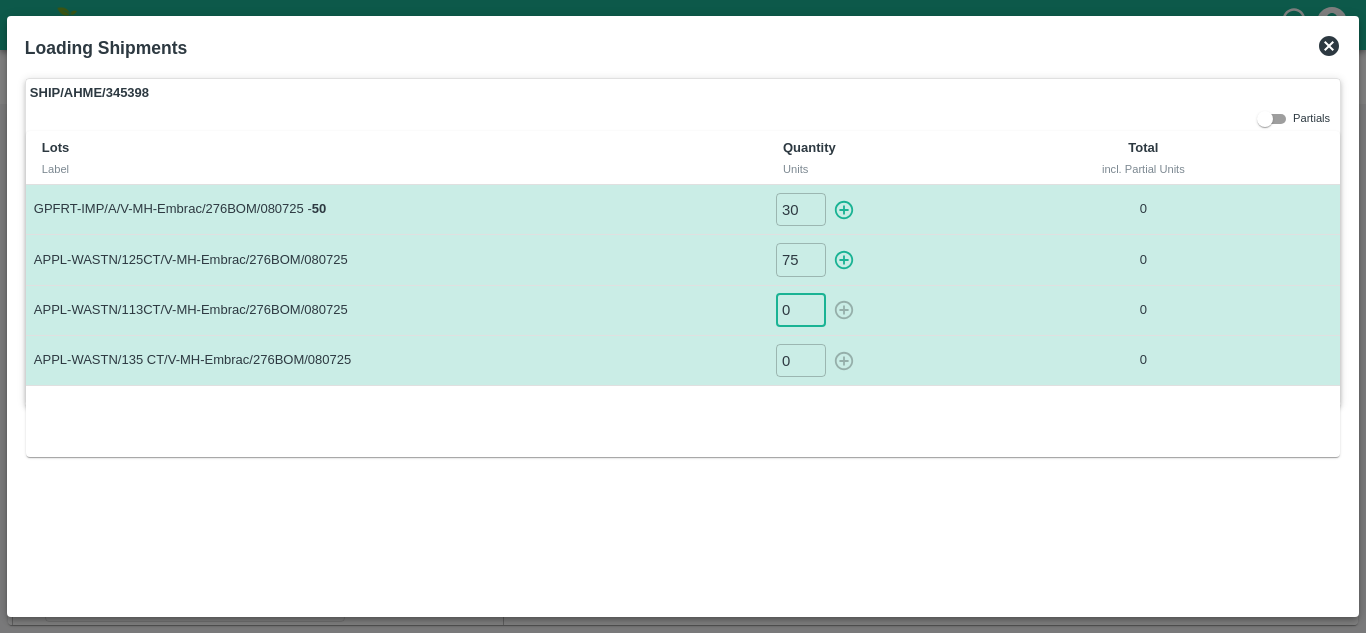click on "0" at bounding box center (801, 310) 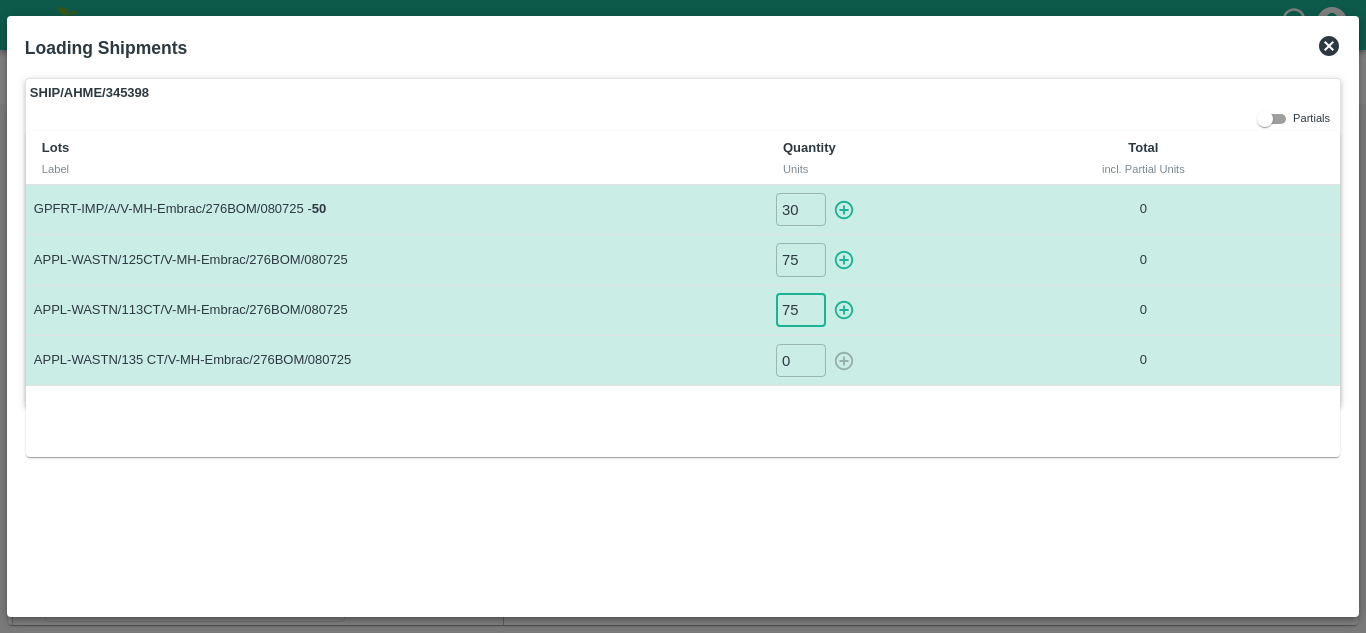 type on "75" 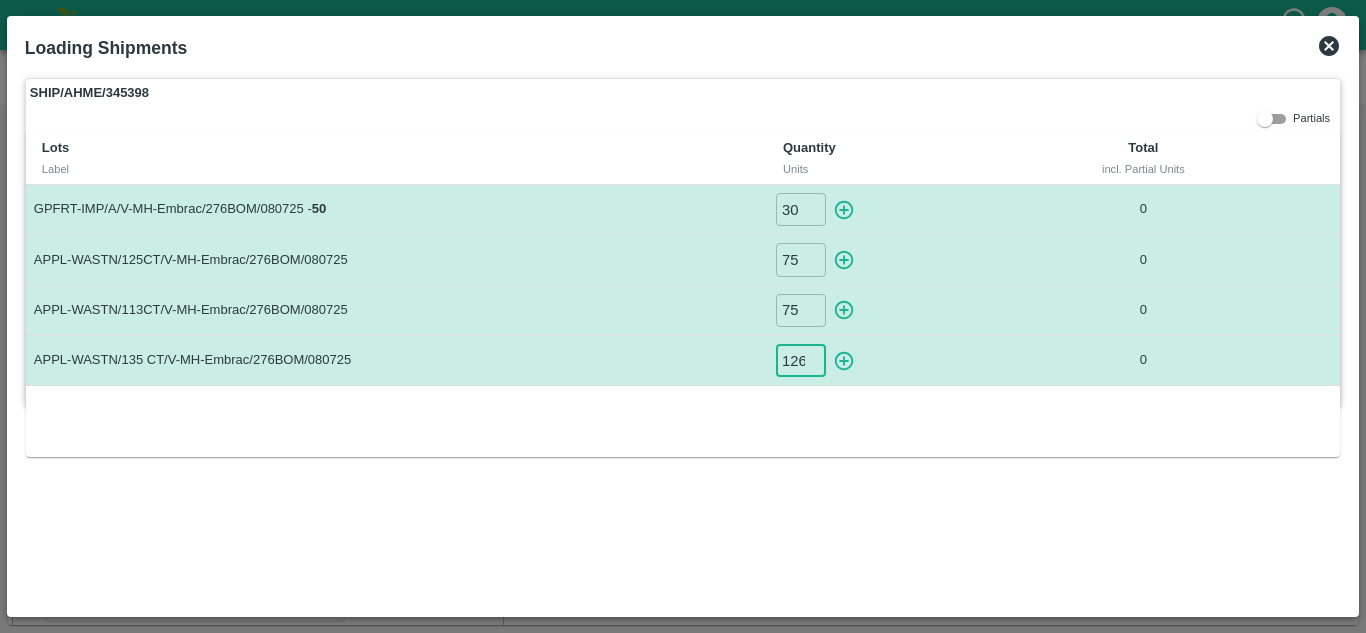scroll, scrollTop: 0, scrollLeft: 1, axis: horizontal 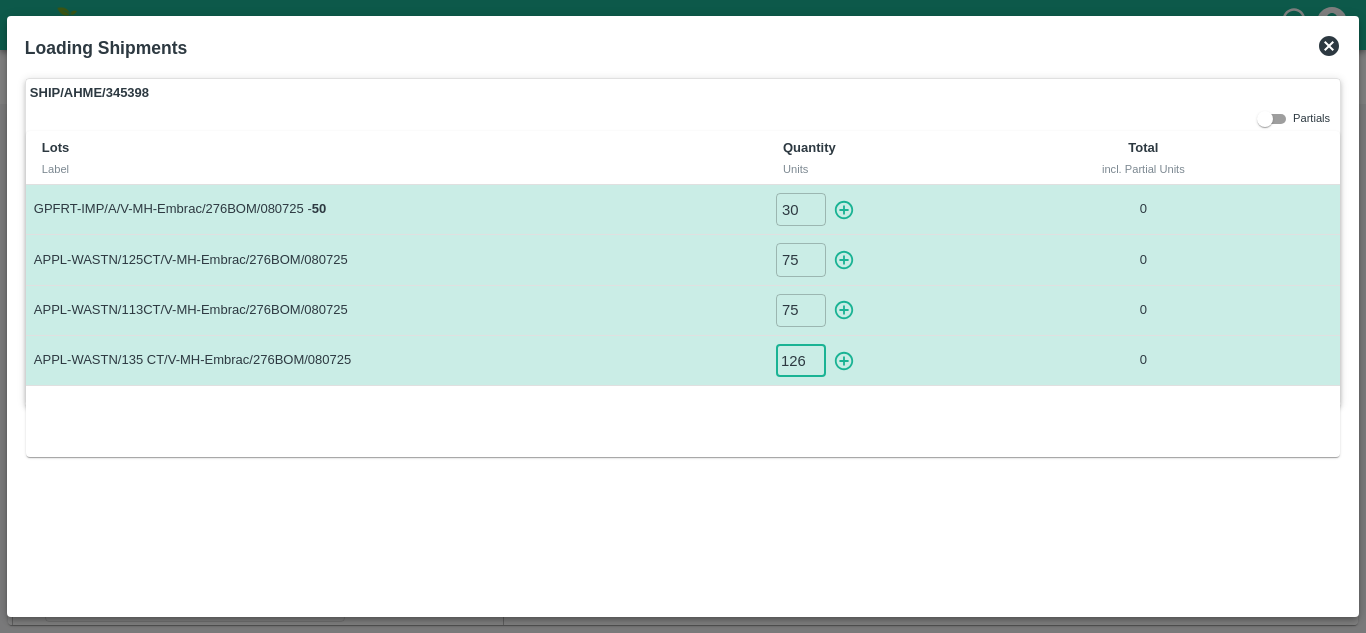 type on "126" 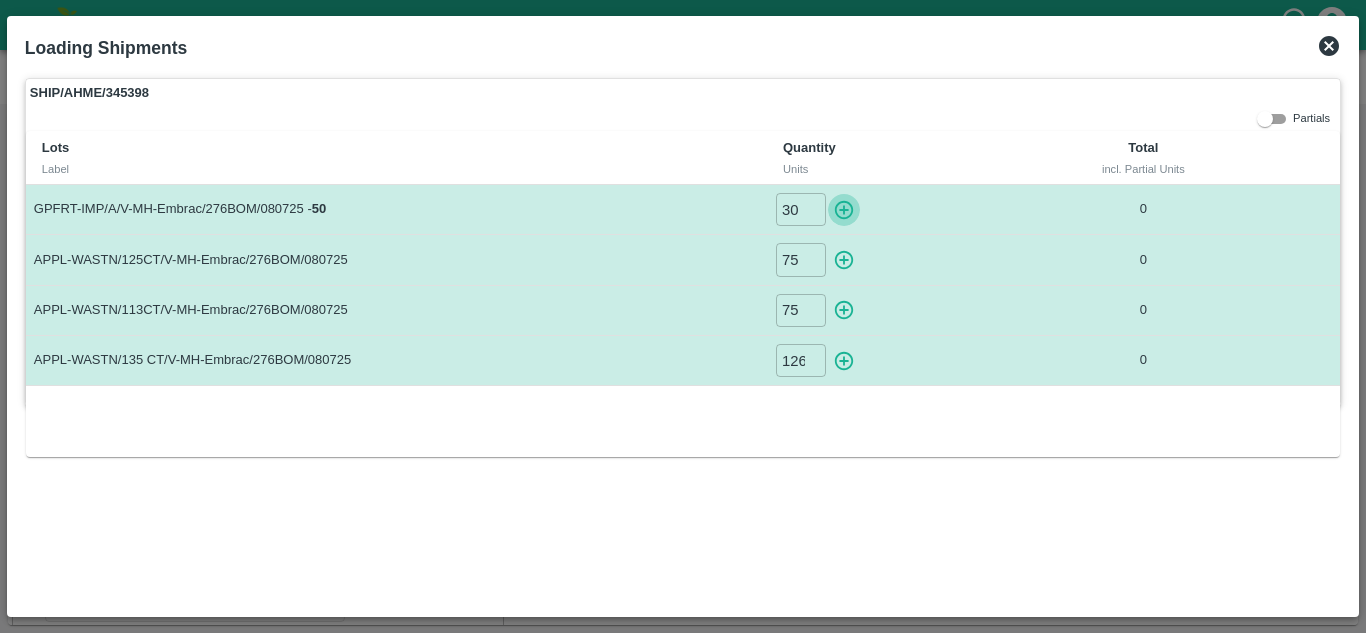 click 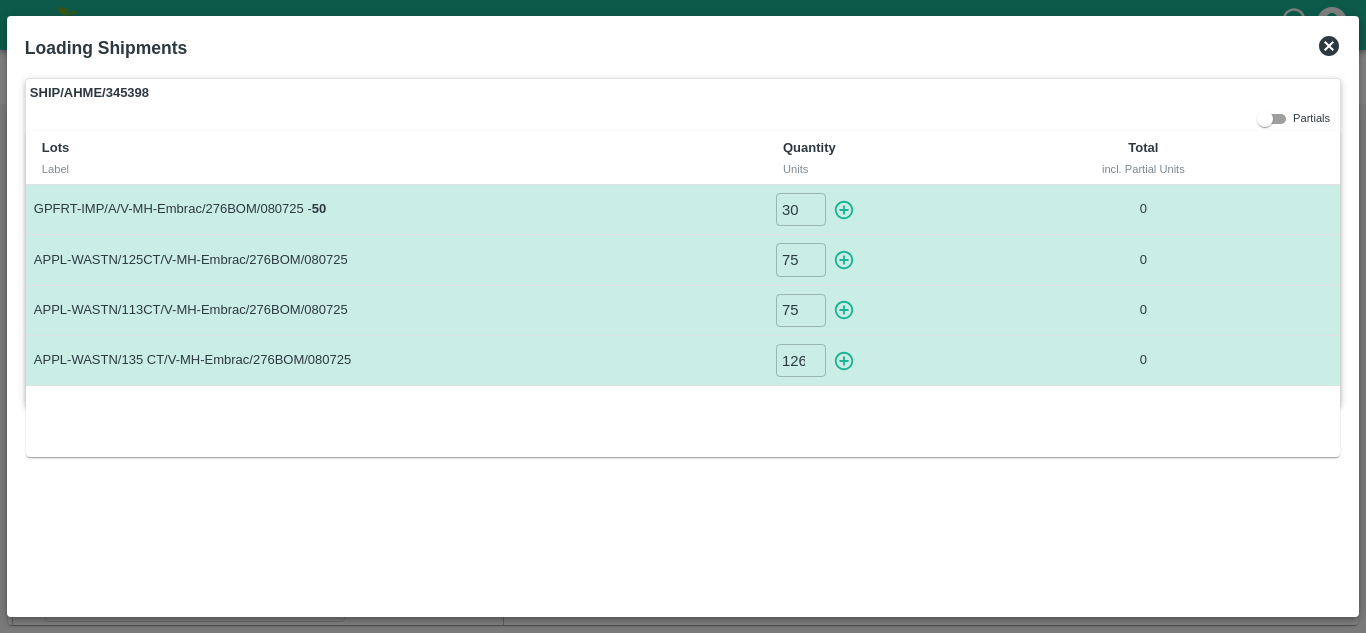 type on "0" 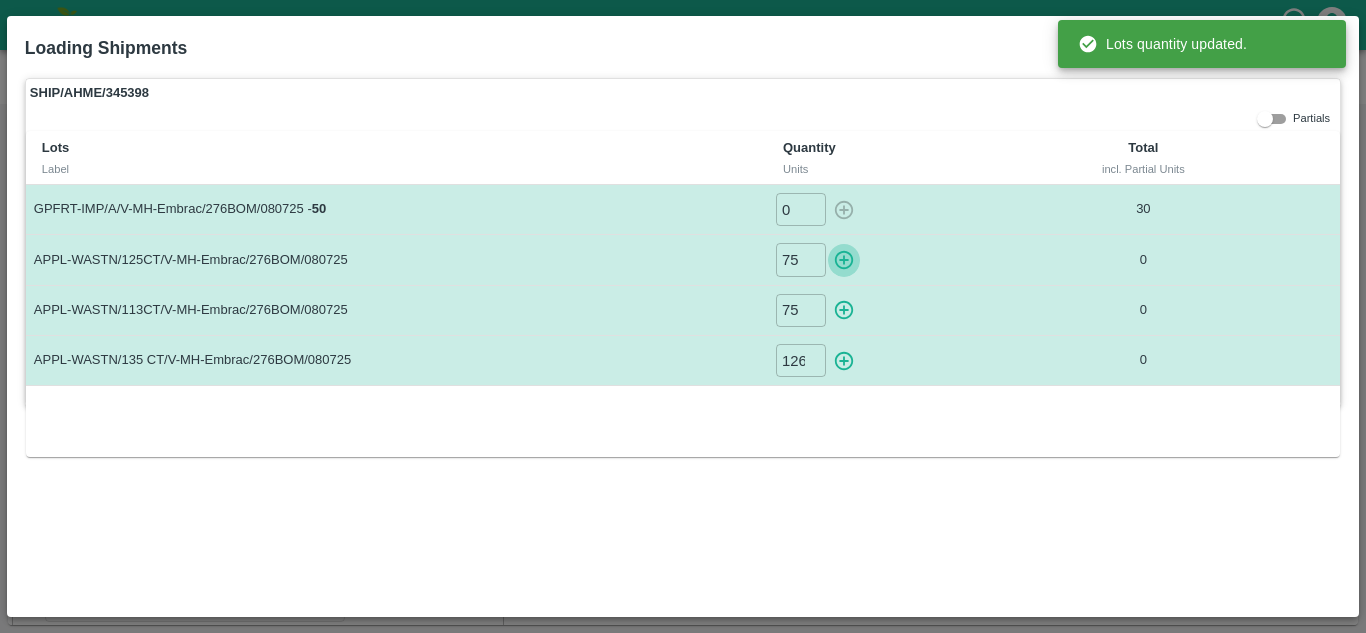 click 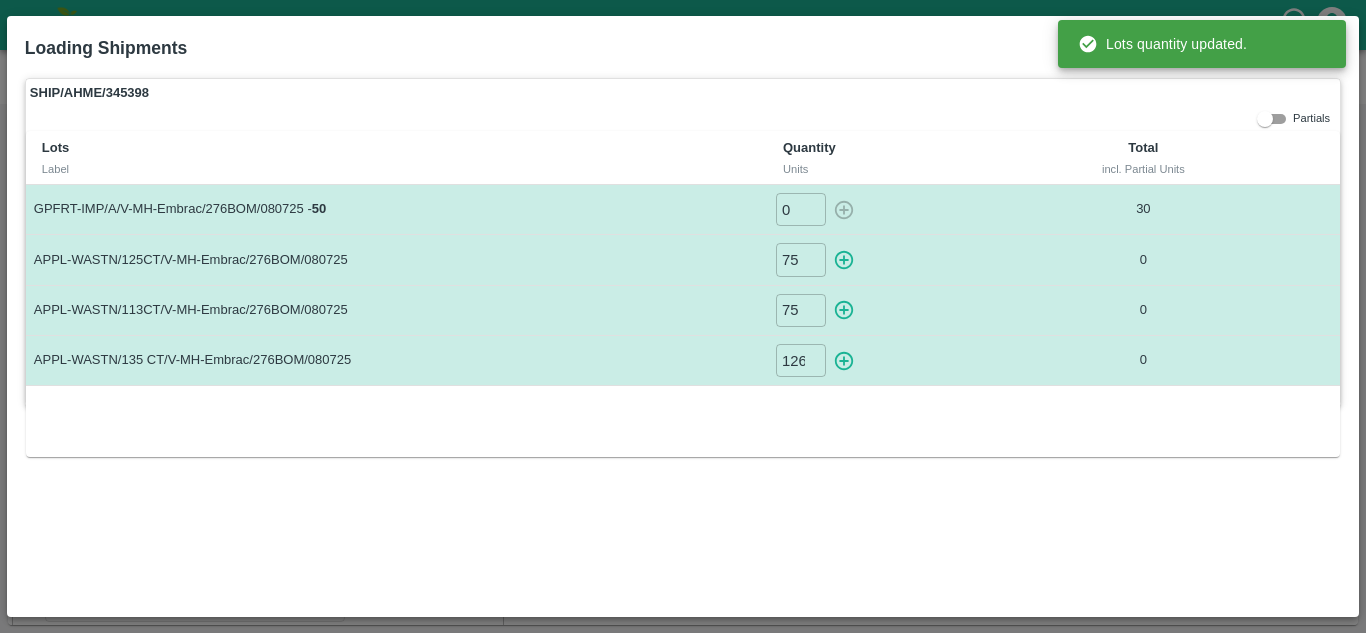 type on "0" 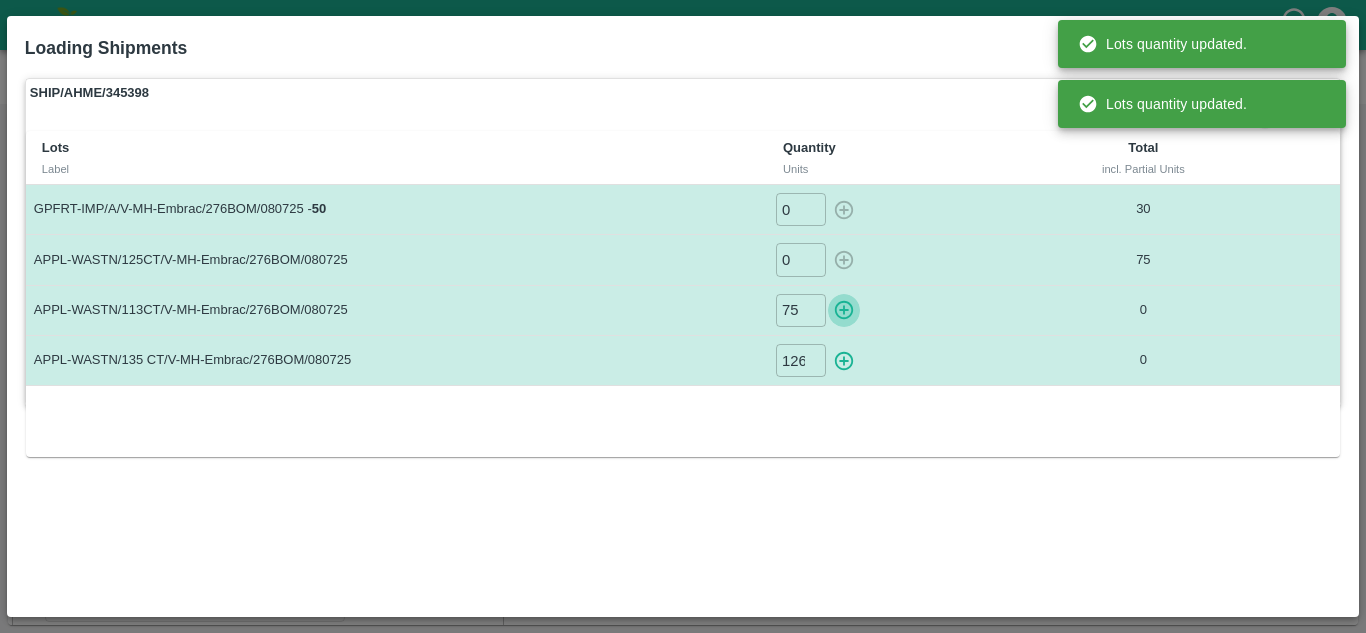 click 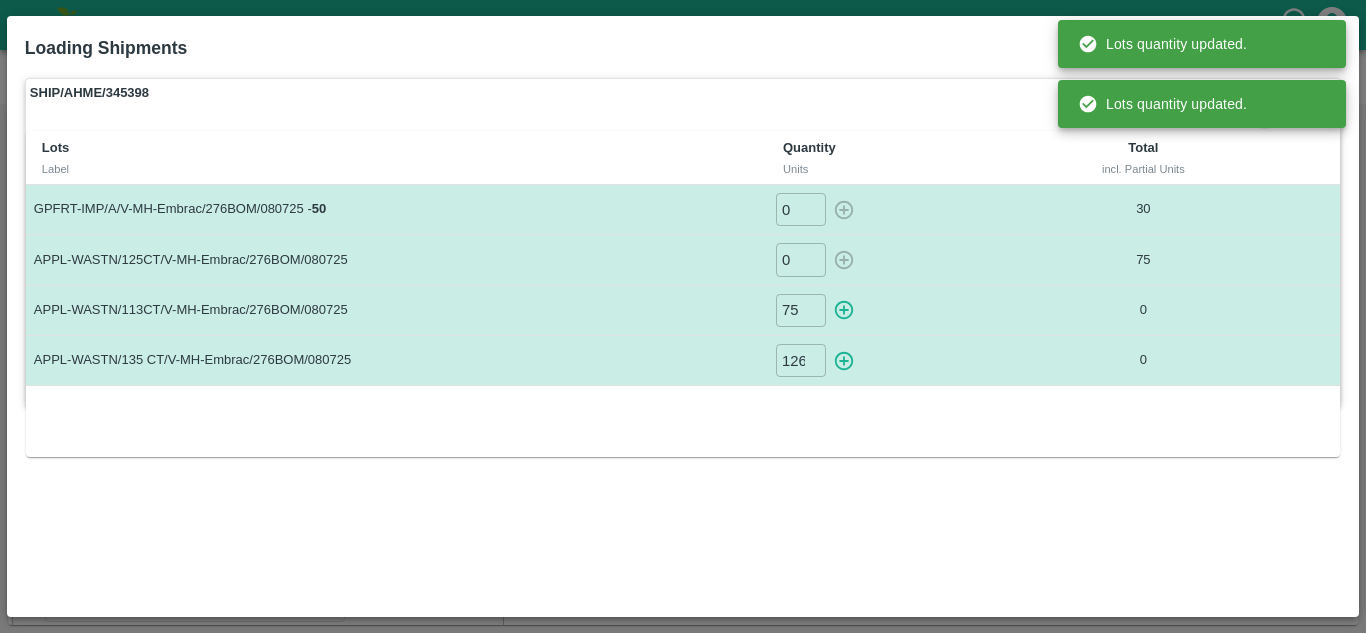 type on "0" 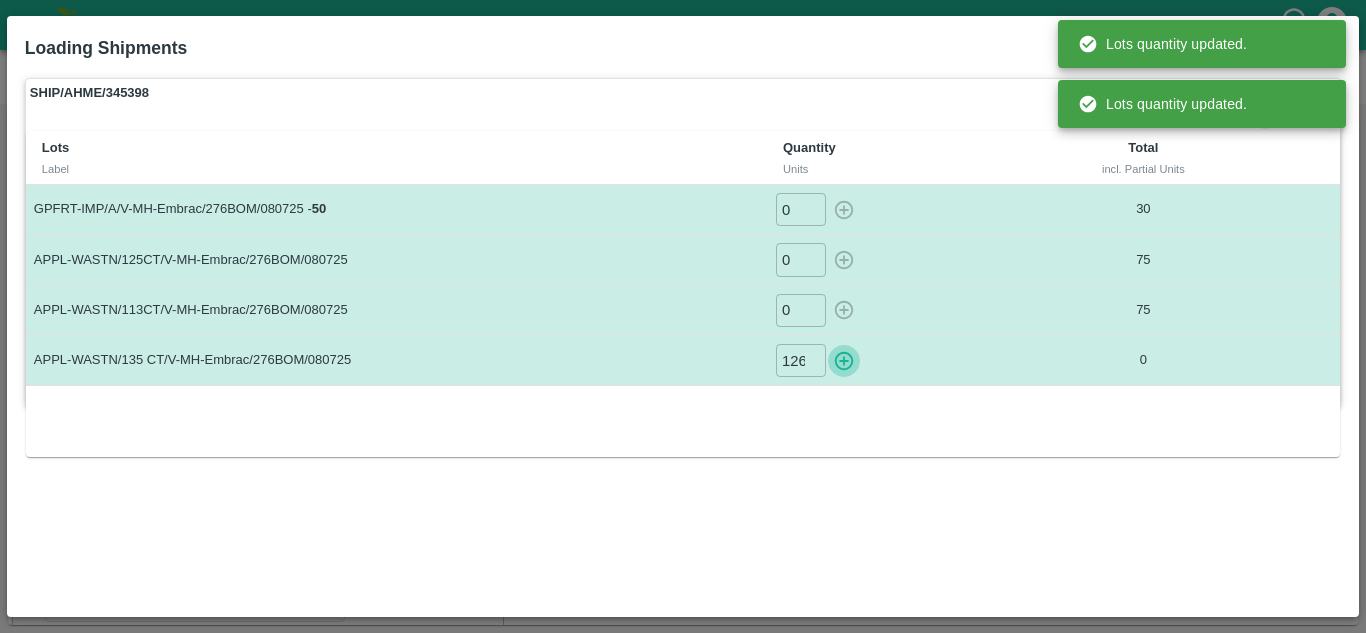 click 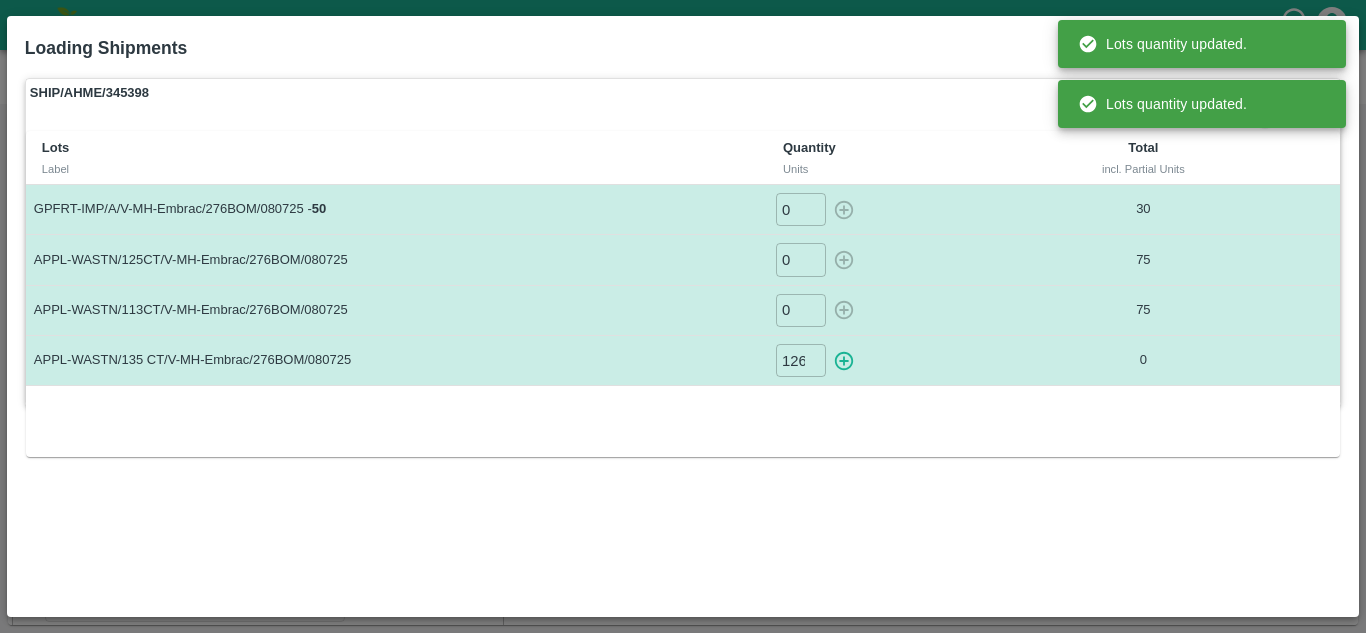 type on "0" 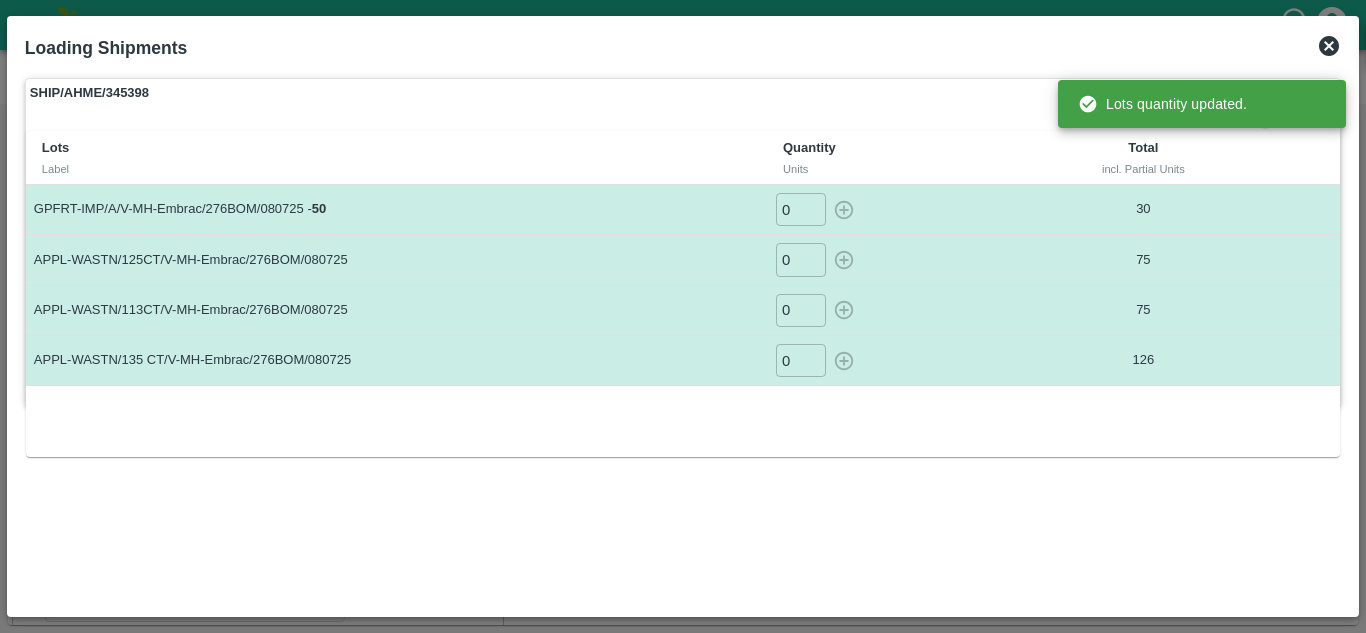 click on "SHIP/AHME/345398" at bounding box center (683, 93) 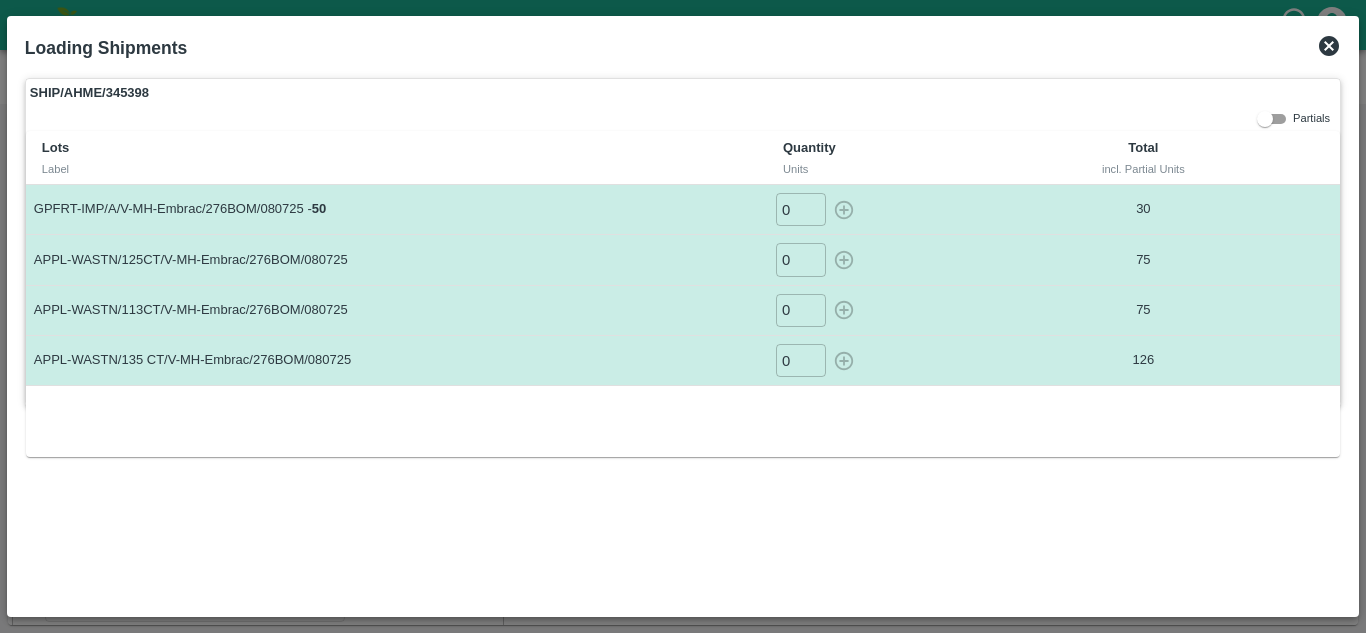 click 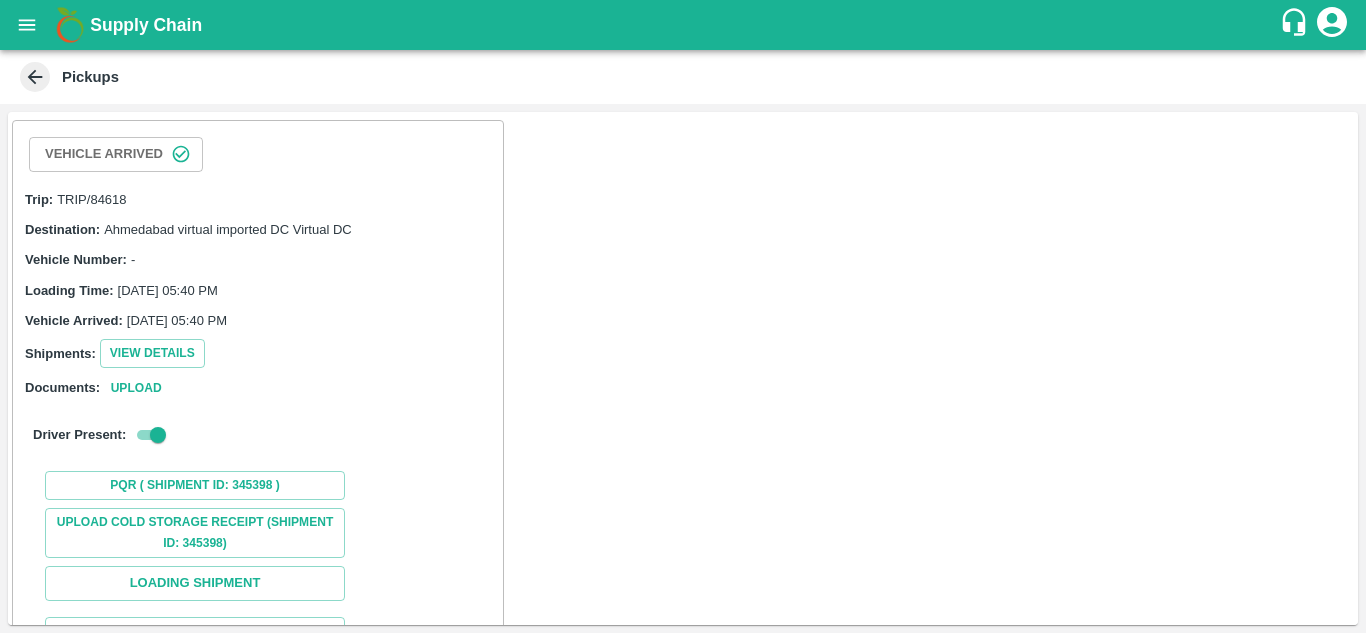 scroll, scrollTop: 154, scrollLeft: 0, axis: vertical 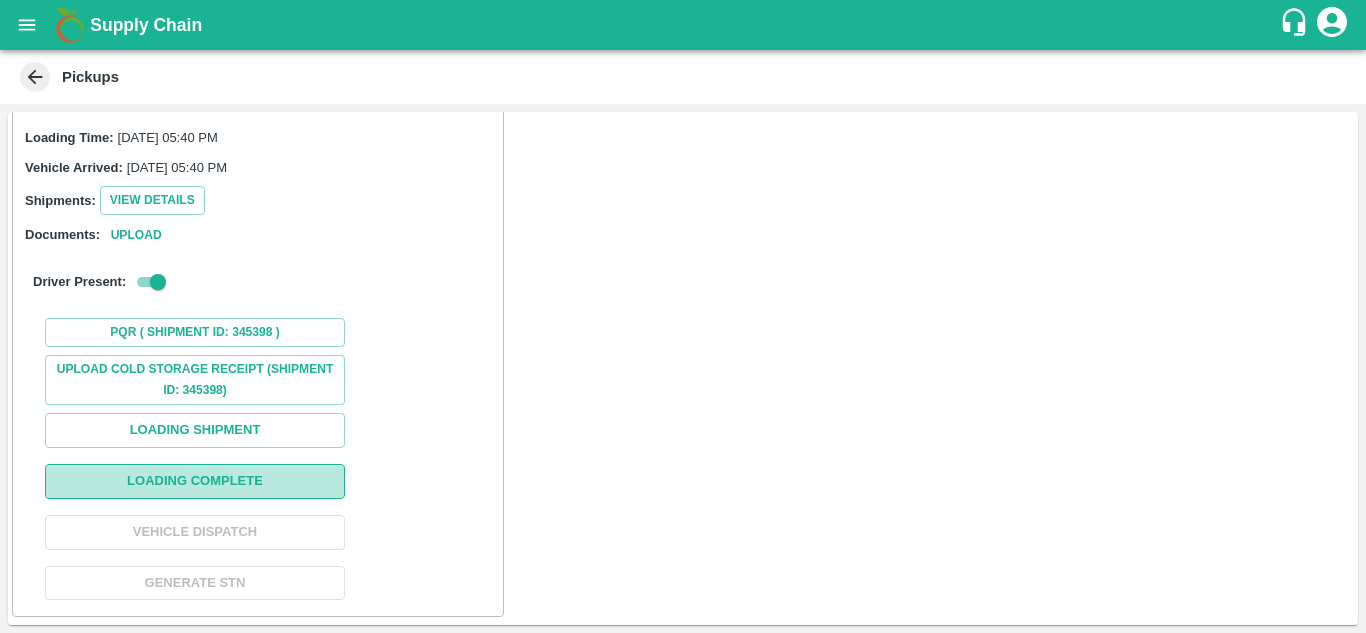 click on "Loading Complete" at bounding box center (195, 481) 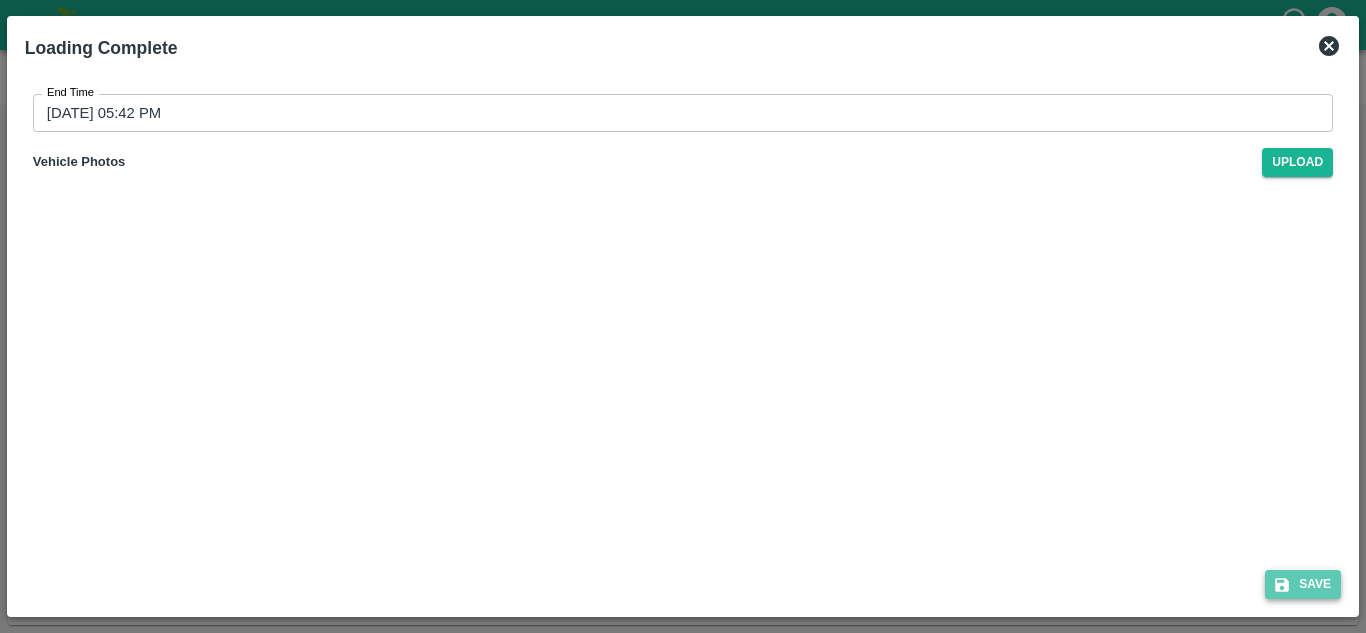 click on "Save" at bounding box center (1303, 584) 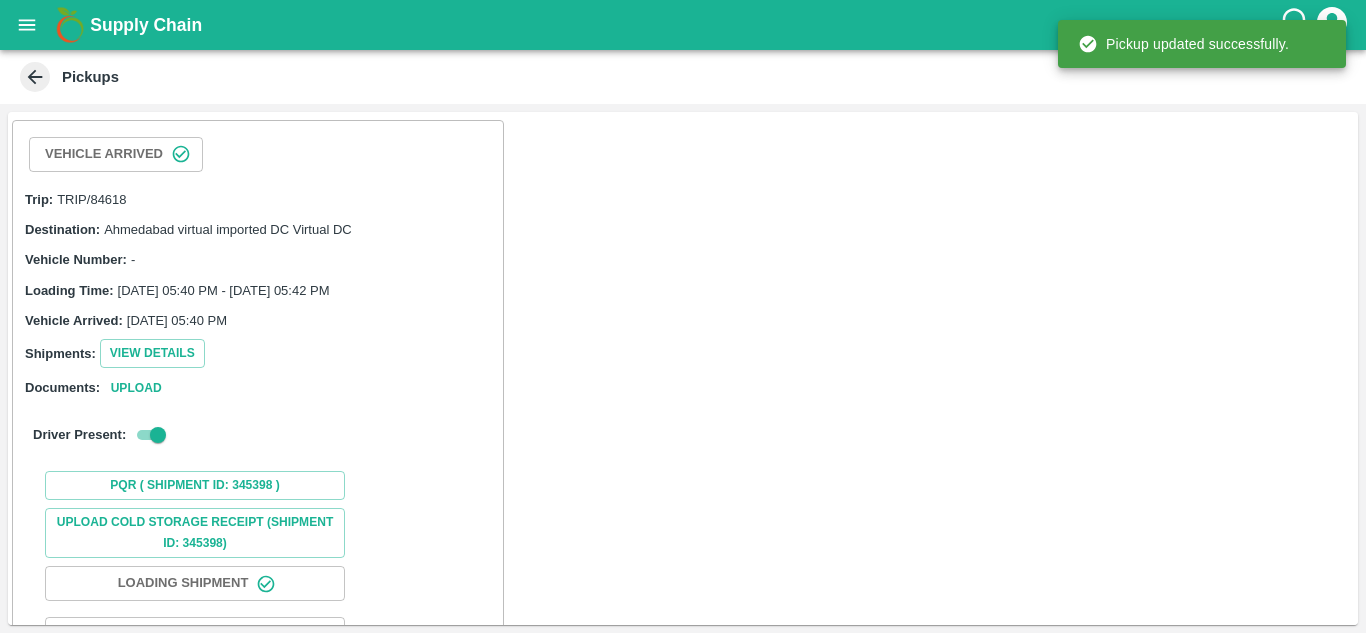 scroll, scrollTop: 154, scrollLeft: 0, axis: vertical 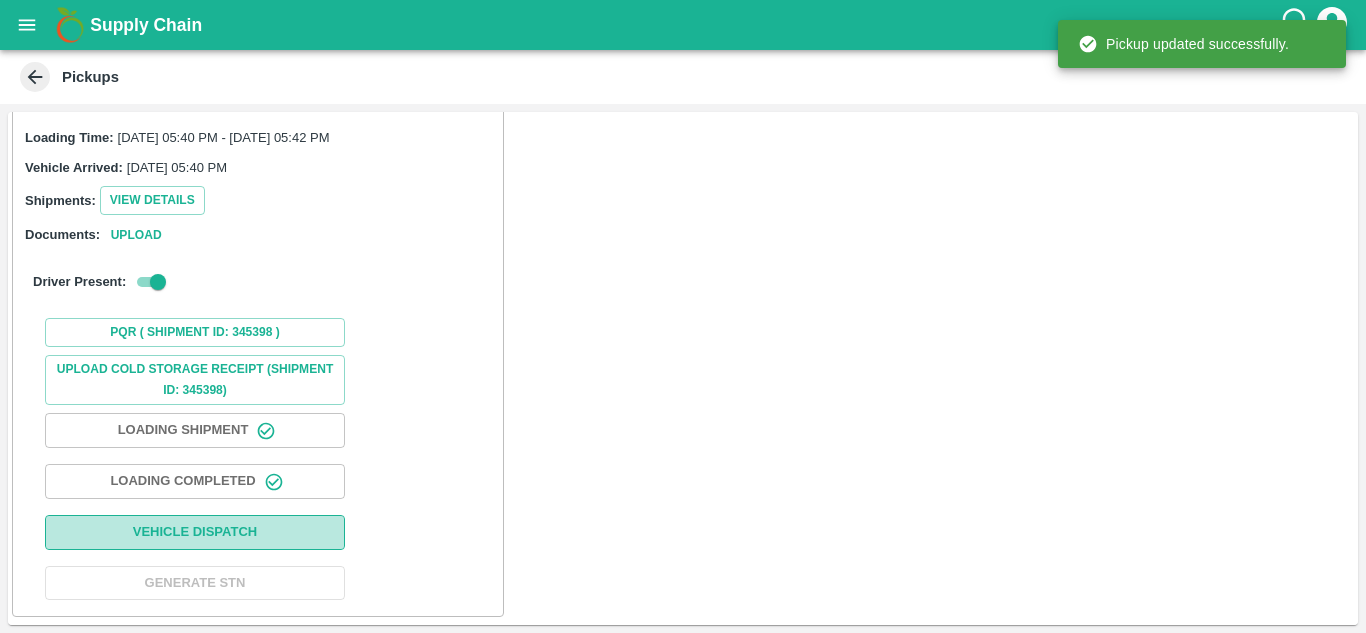 click on "Vehicle Dispatch" at bounding box center (195, 532) 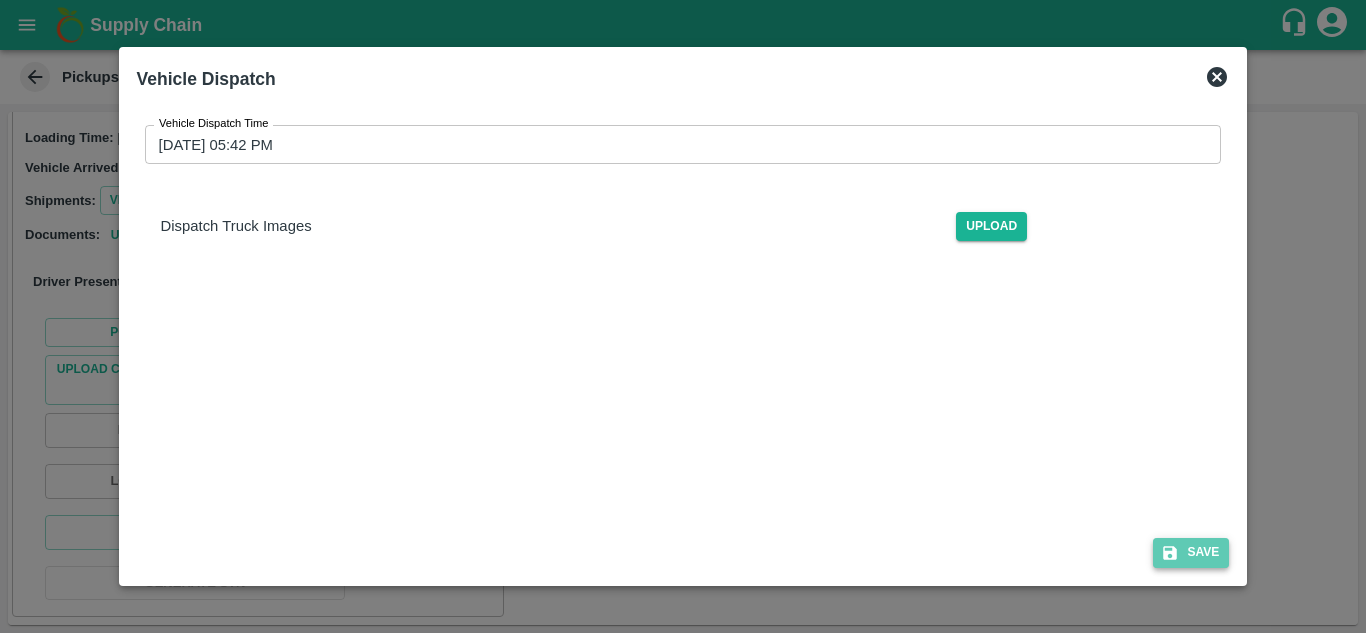 click on "Save" at bounding box center [1191, 552] 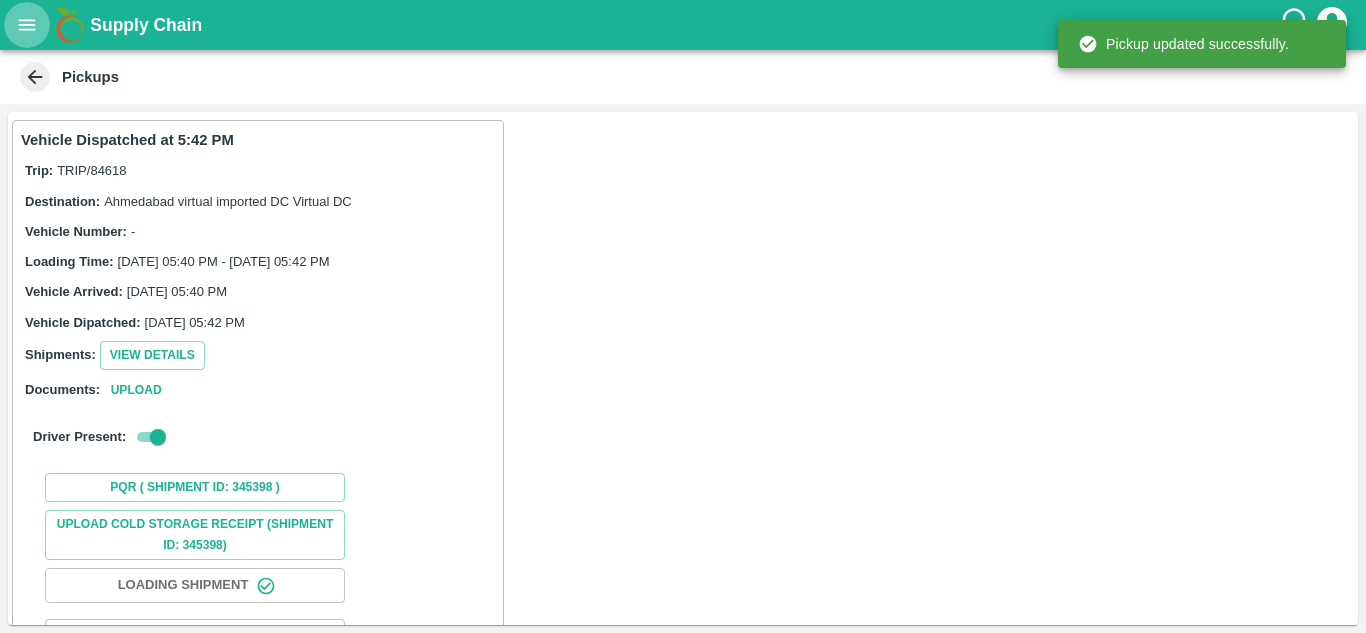 click 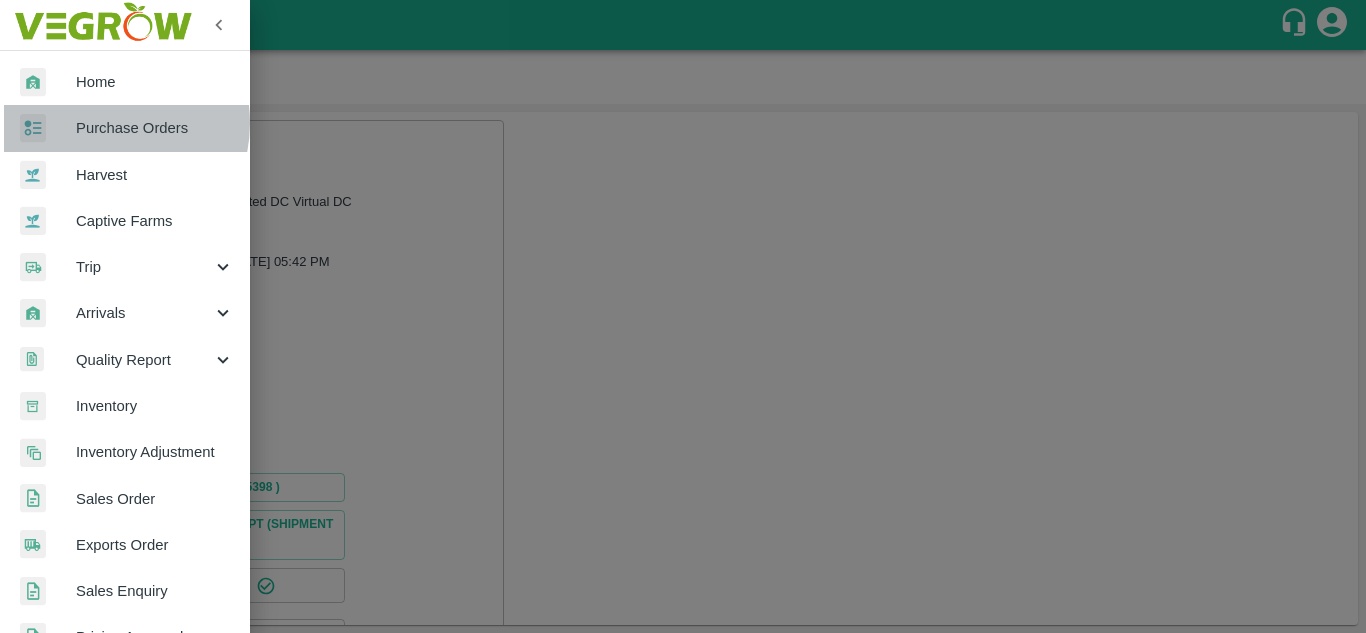 click on "Purchase Orders" at bounding box center [155, 128] 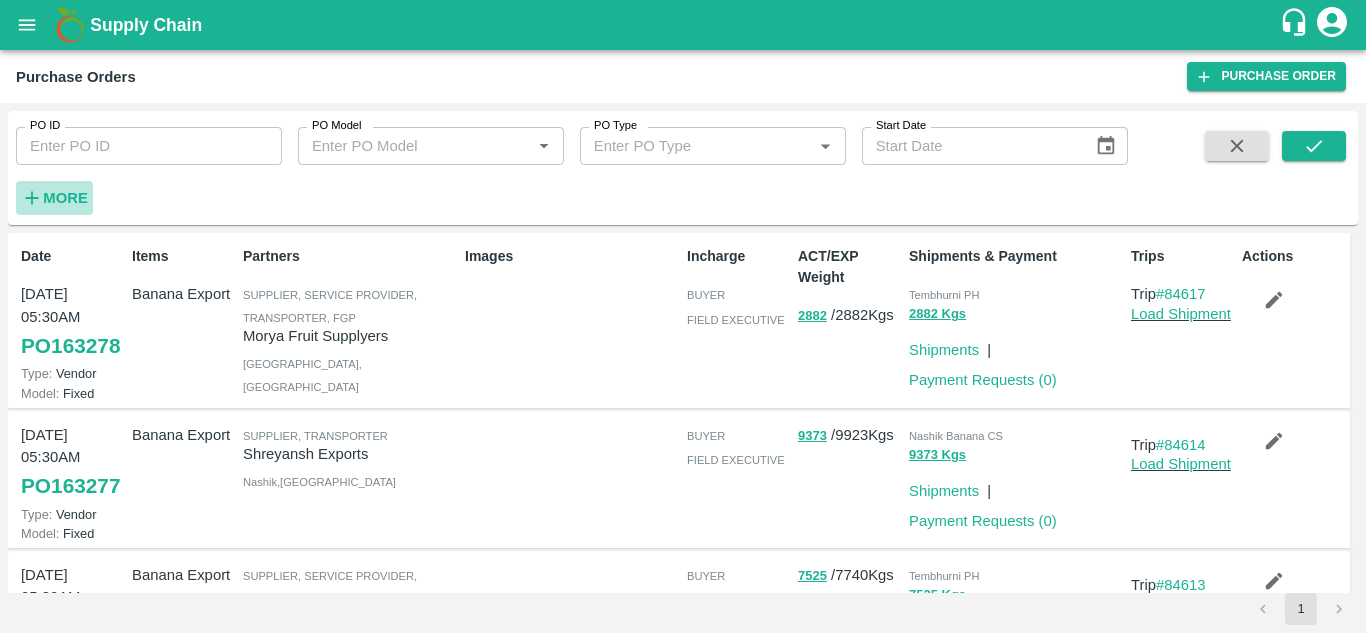 click on "More" at bounding box center (54, 198) 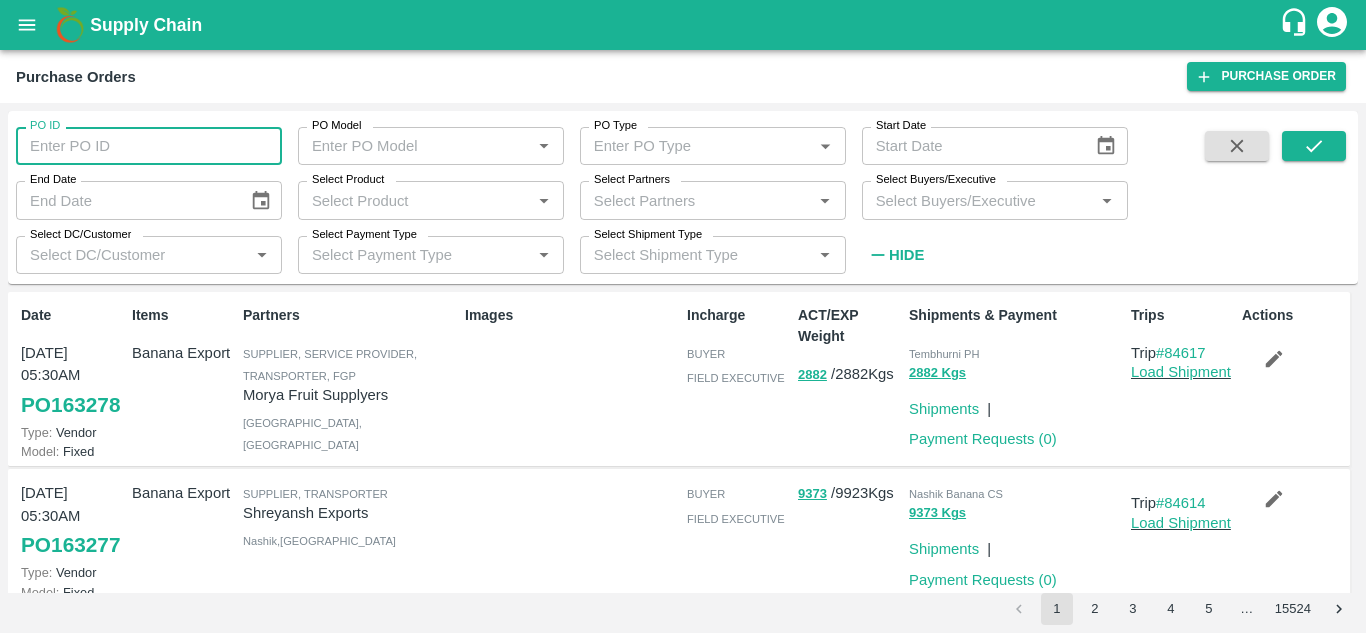 click on "PO ID" at bounding box center [149, 146] 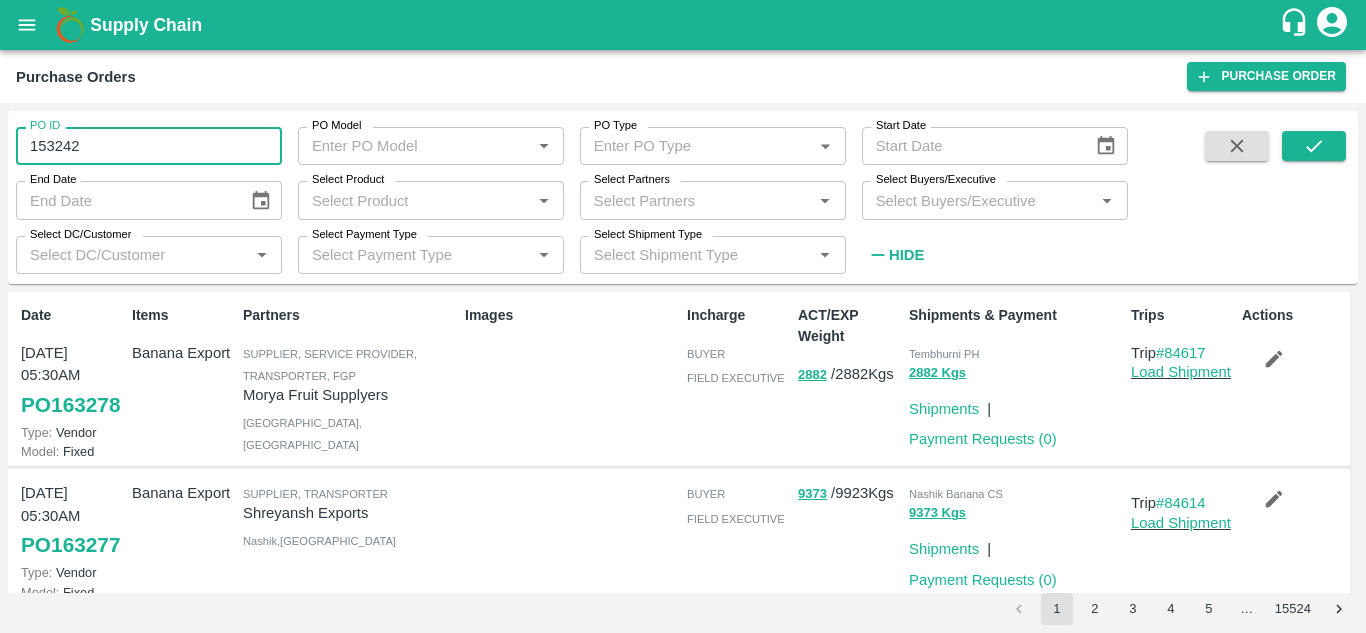 click on "153242" at bounding box center (149, 146) 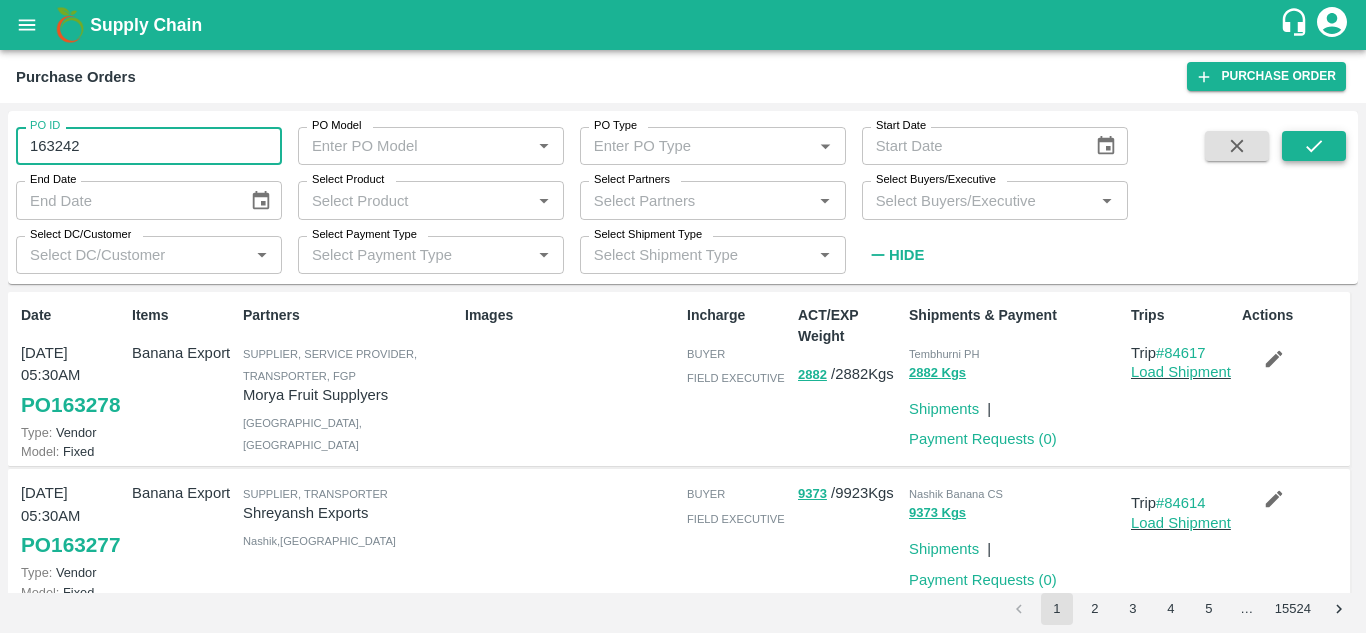 type on "163242" 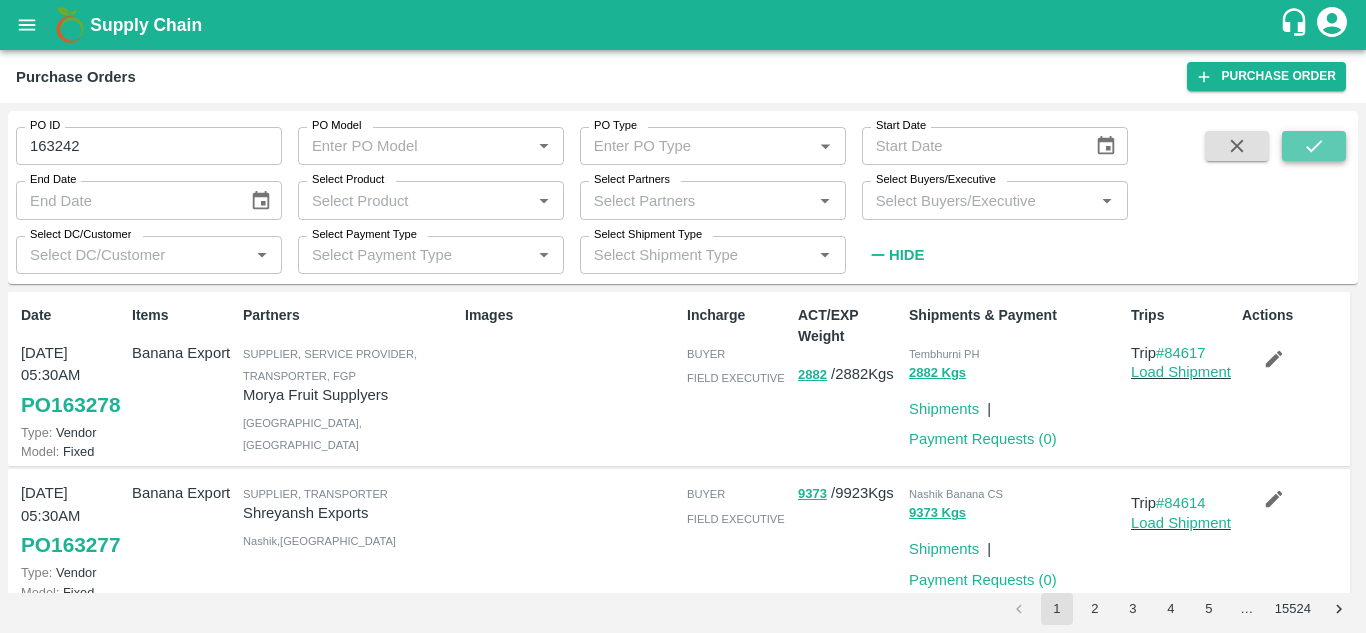 click at bounding box center [1314, 146] 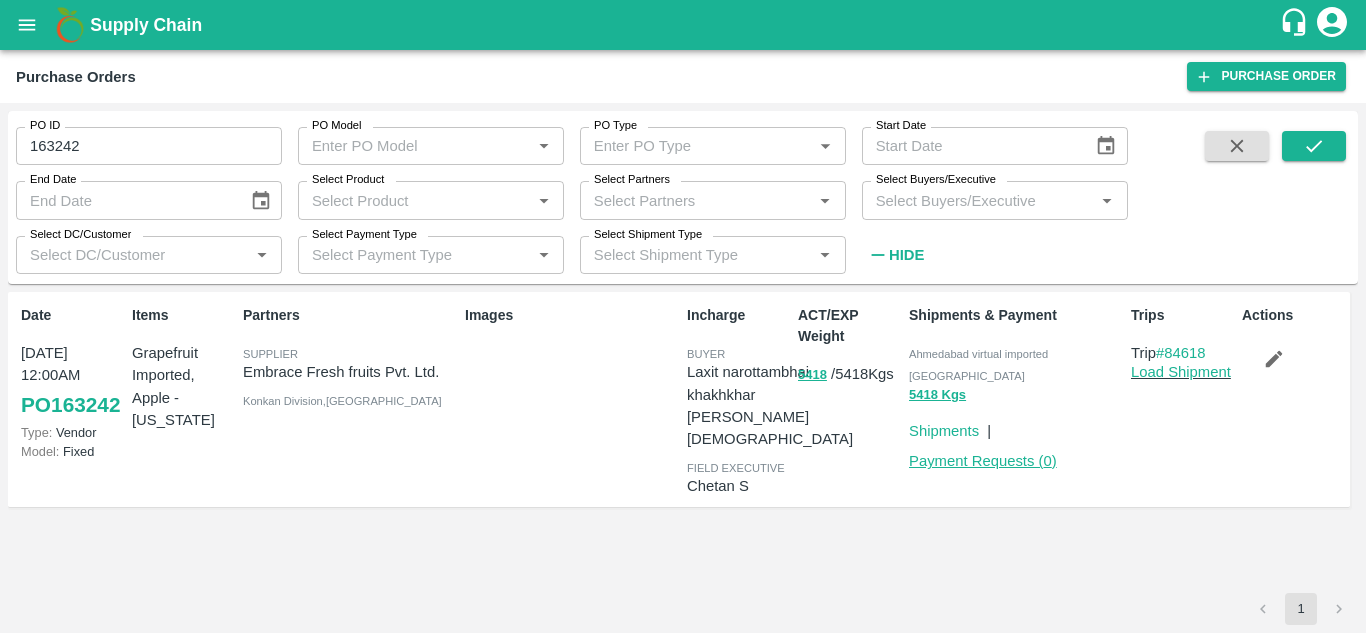click on "Payment Requests ( 0 )" at bounding box center [983, 461] 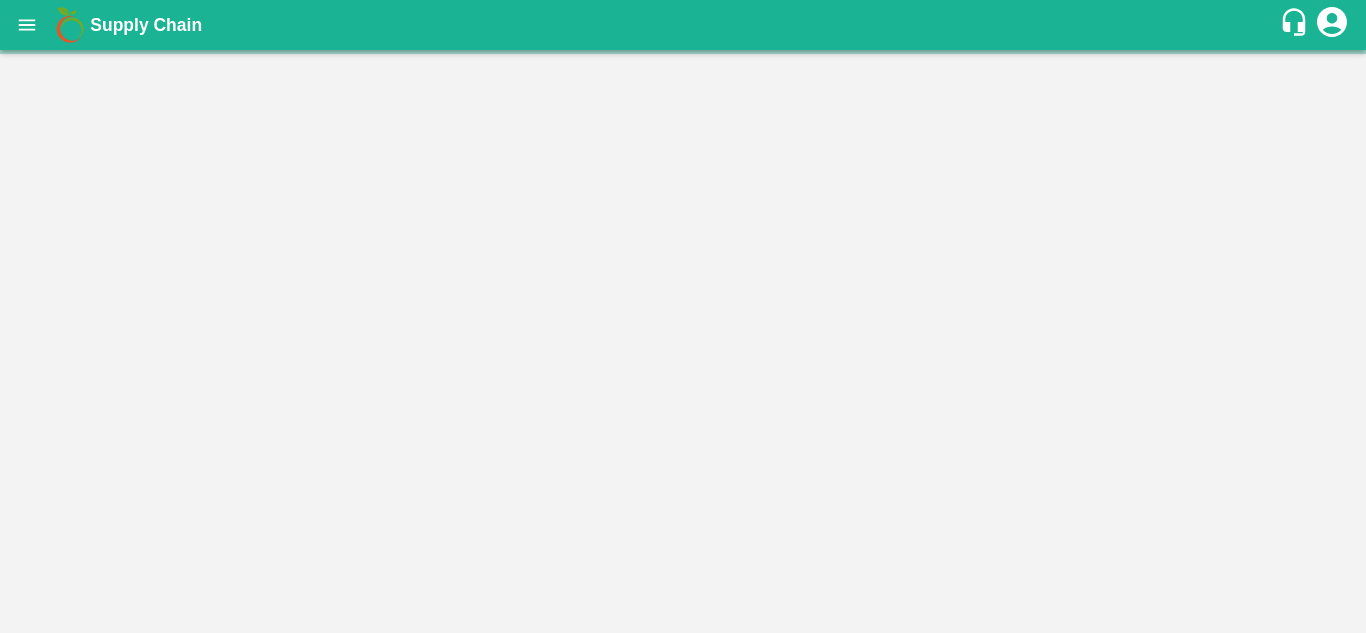 scroll, scrollTop: 0, scrollLeft: 0, axis: both 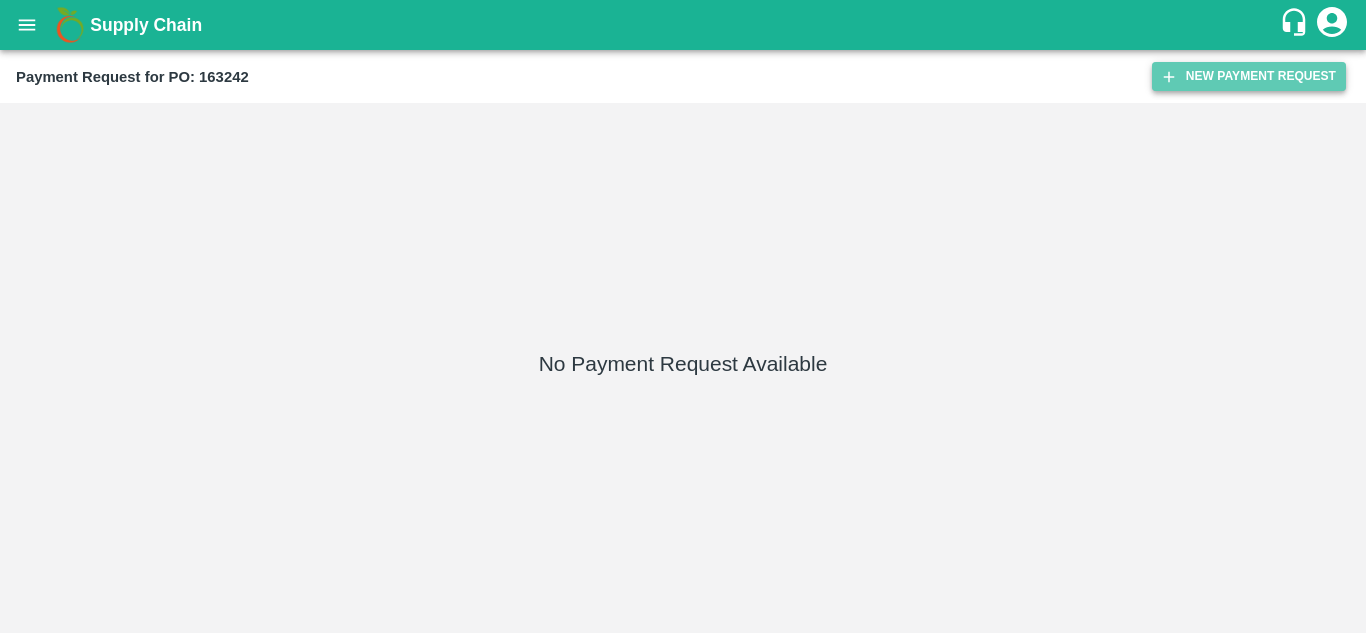 click on "New Payment Request" at bounding box center [1249, 76] 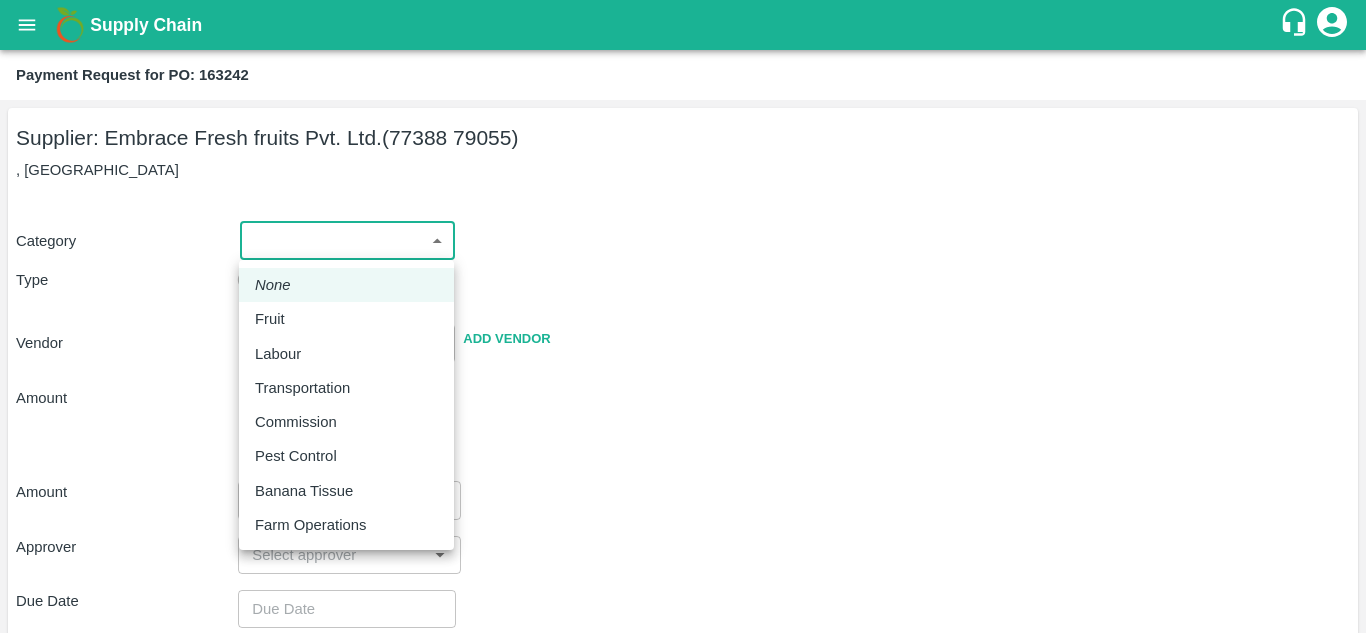 click on "Supply Chain Payment Request for PO: 163242 Supplier:    Embrace Fresh fruits Pvt. Ltd.  (77388 79055) , [GEOGRAPHIC_DATA] Category ​ ​ Type Advance Bill Vendor ​ Add Vendor Amount Total value Per Kg ​ Amount ​ Approver ​ Due Date ​  Priority  Low  High Comment x ​ Attach bill Cancel Save [GEOGRAPHIC_DATA] Imported [GEOGRAPHIC_DATA] [GEOGRAPHIC_DATA] Imported DC - Safal Market [GEOGRAPHIC_DATA] Imported [GEOGRAPHIC_DATA] MDC [GEOGRAPHIC_DATA] [GEOGRAPHIC_DATA] [GEOGRAPHIC_DATA] MDC [GEOGRAPHIC_DATA] Modern Trade [GEOGRAPHIC_DATA] [GEOGRAPHIC_DATA] [GEOGRAPHIC_DATA] virtual imported [GEOGRAPHIC_DATA] [GEOGRAPHIC_DATA] [GEOGRAPHIC_DATA] [GEOGRAPHIC_DATA] [GEOGRAPHIC_DATA] B2R [GEOGRAPHIC_DATA]  FruitX [GEOGRAPHIC_DATA] Direct Customer [PERSON_NAME] Logout None Fruit Labour Transportation Commission Pest Control Banana Tissue Farm Operations" at bounding box center (683, 316) 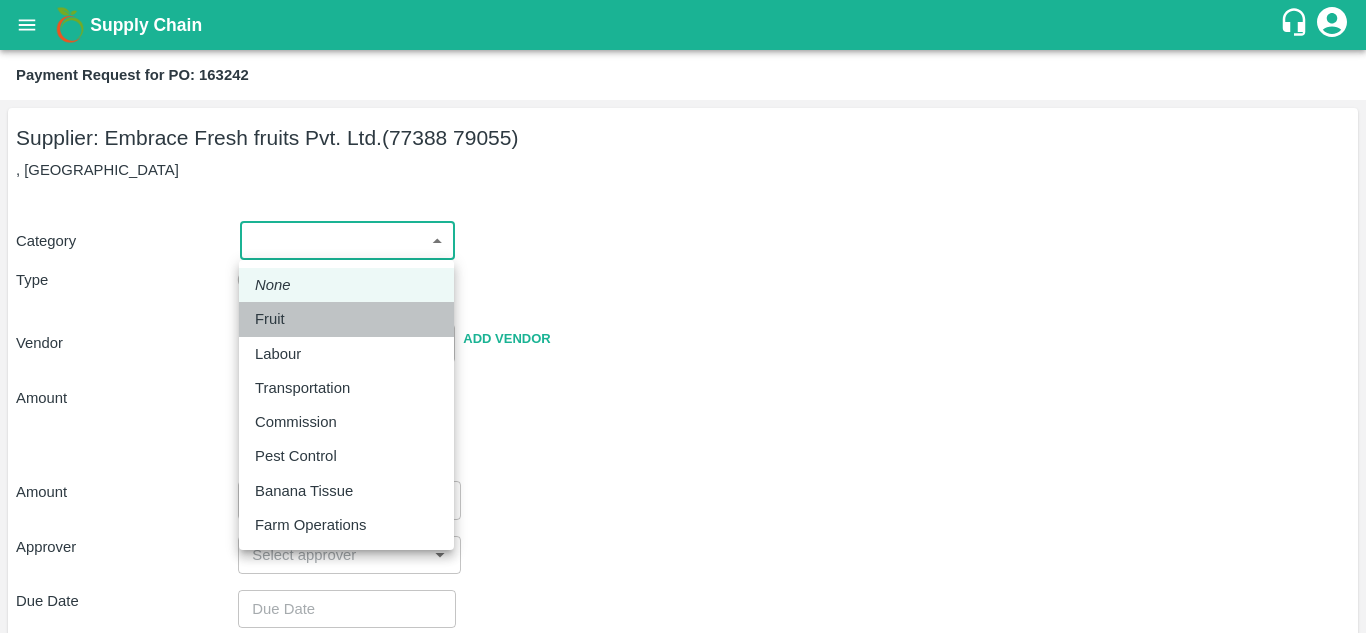 click on "Fruit" at bounding box center [270, 319] 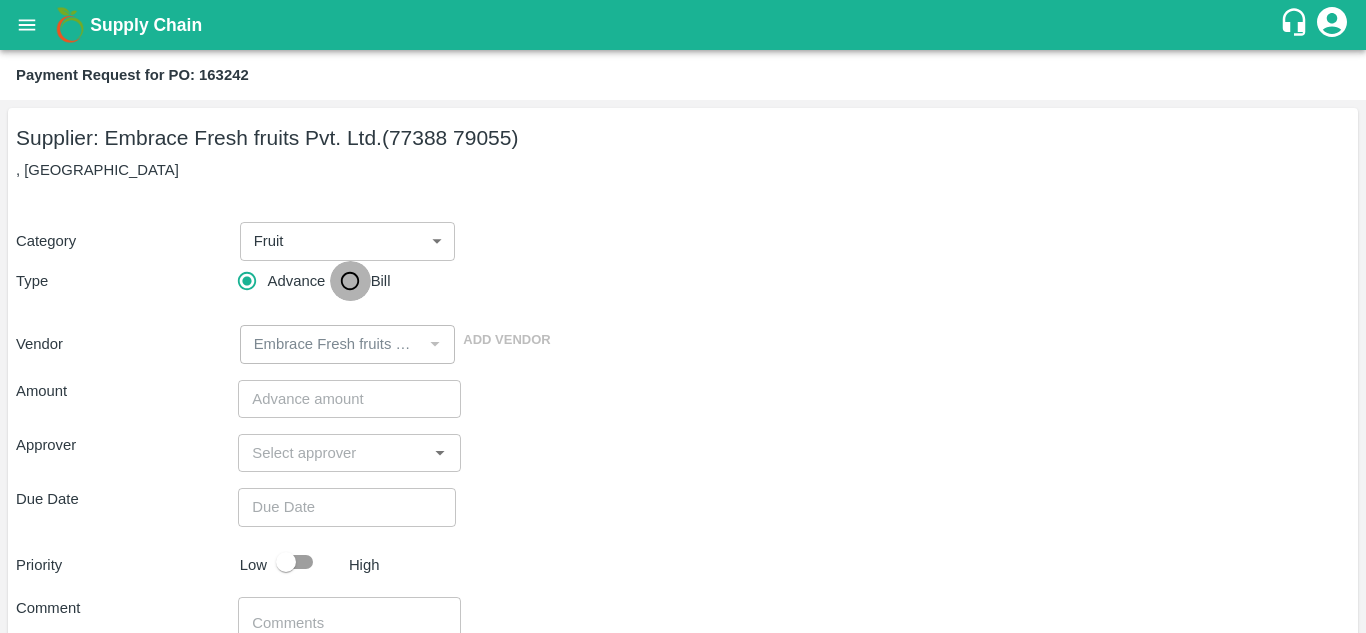 click on "Bill" at bounding box center [350, 281] 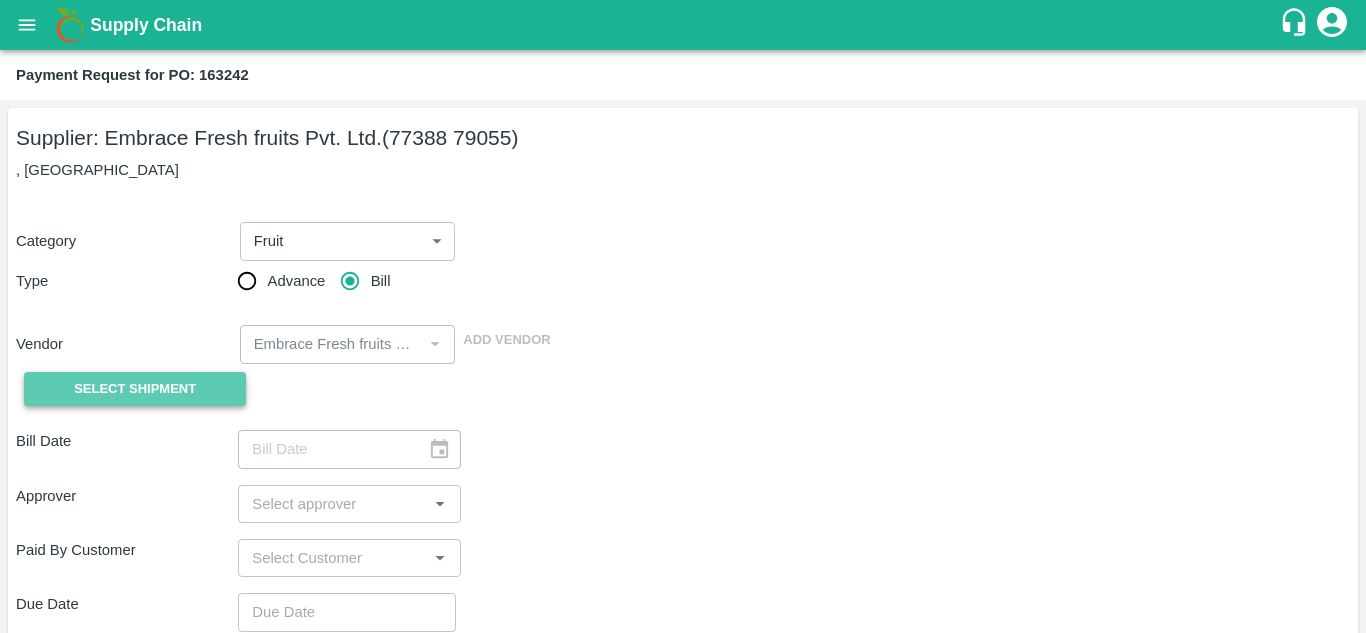 click on "Select Shipment" at bounding box center [135, 389] 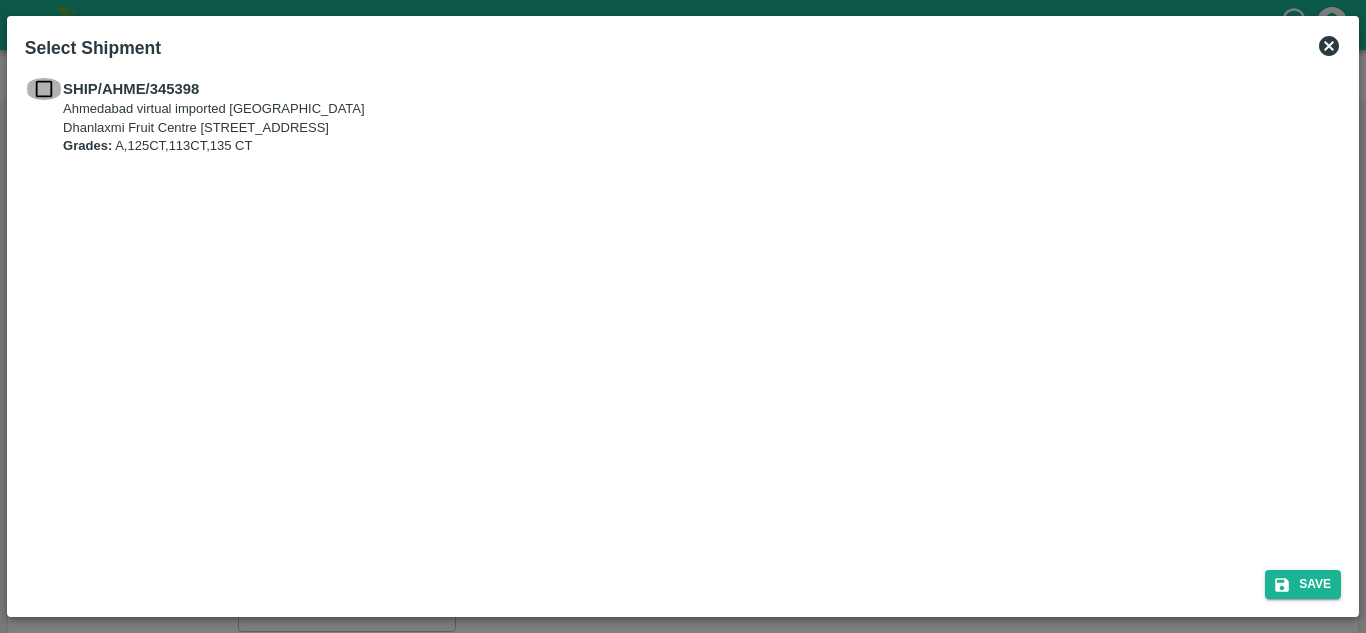 click at bounding box center (44, 89) 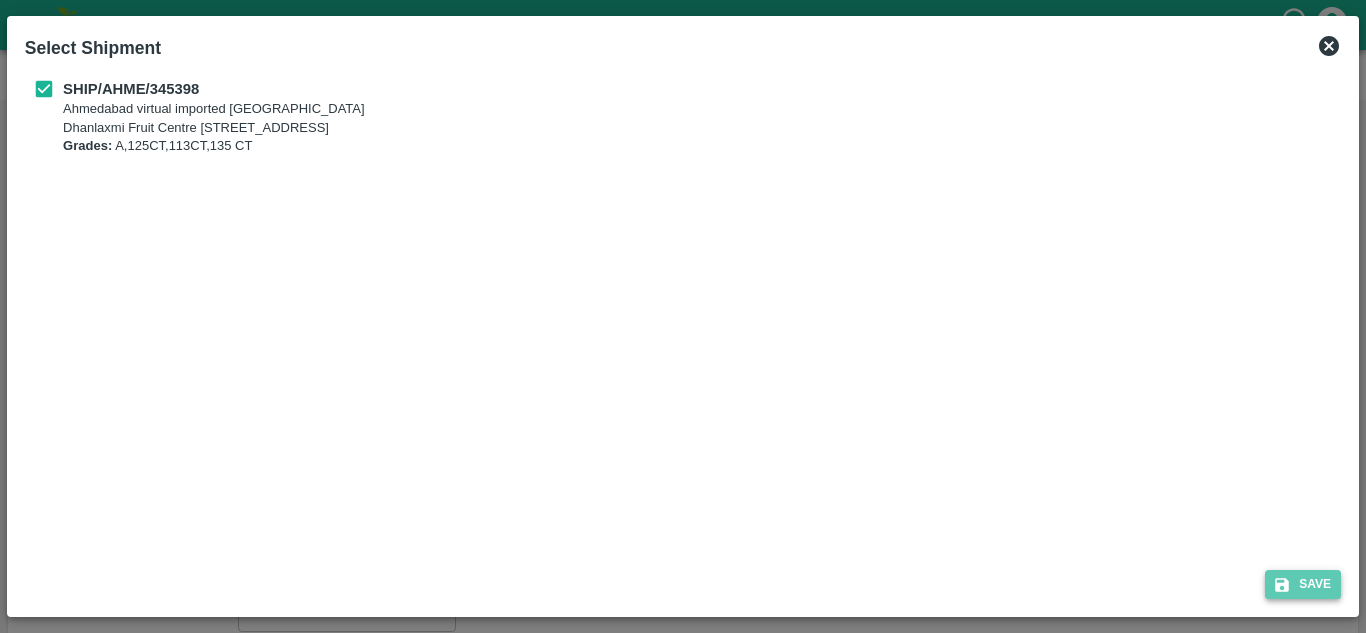click on "Save" at bounding box center (1303, 584) 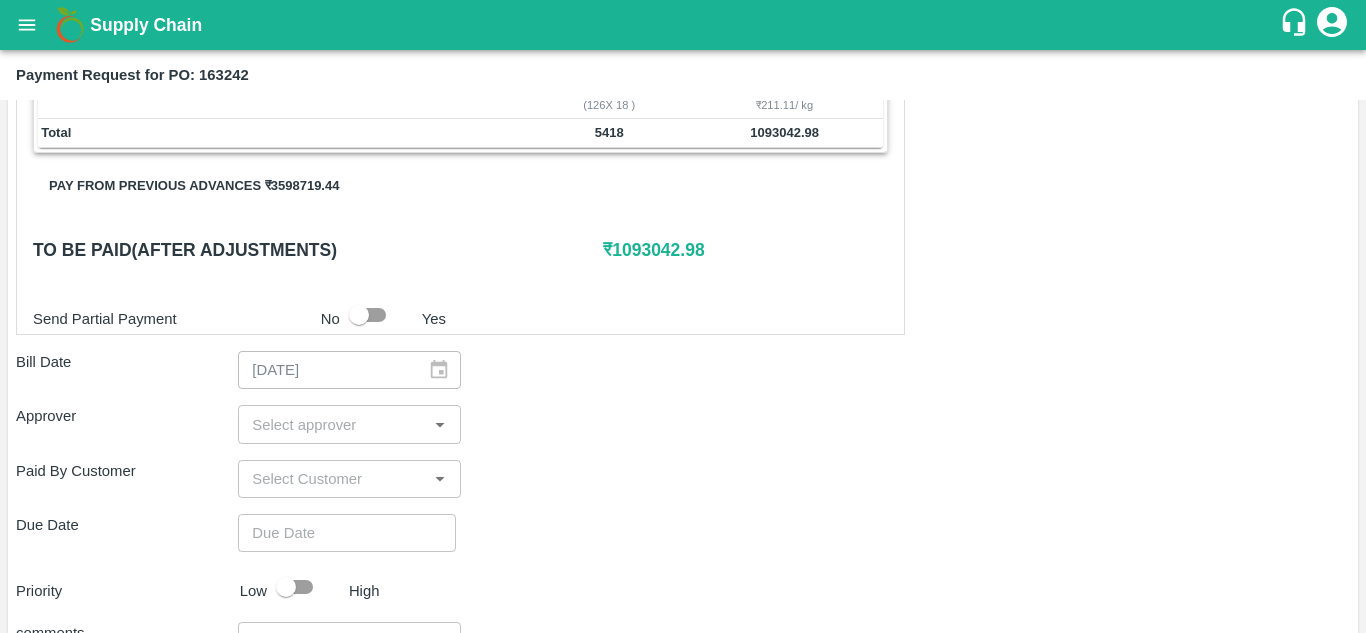 scroll, scrollTop: 538, scrollLeft: 0, axis: vertical 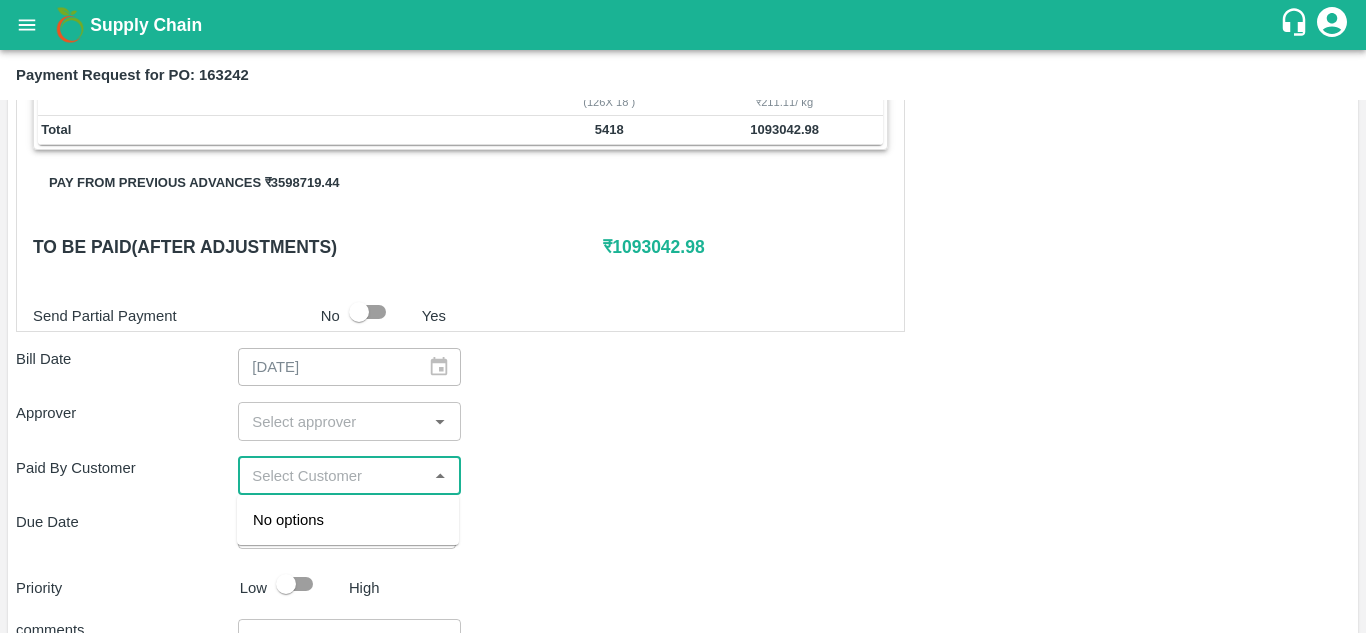 click at bounding box center [332, 476] 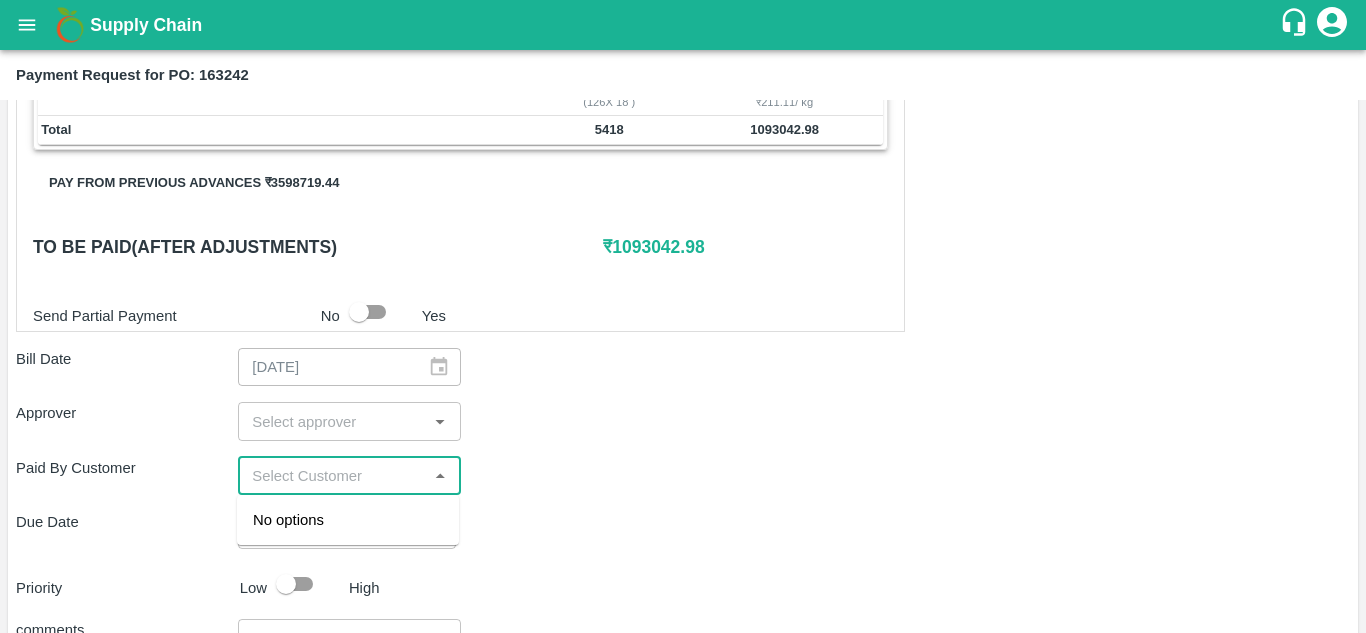 click at bounding box center (332, 421) 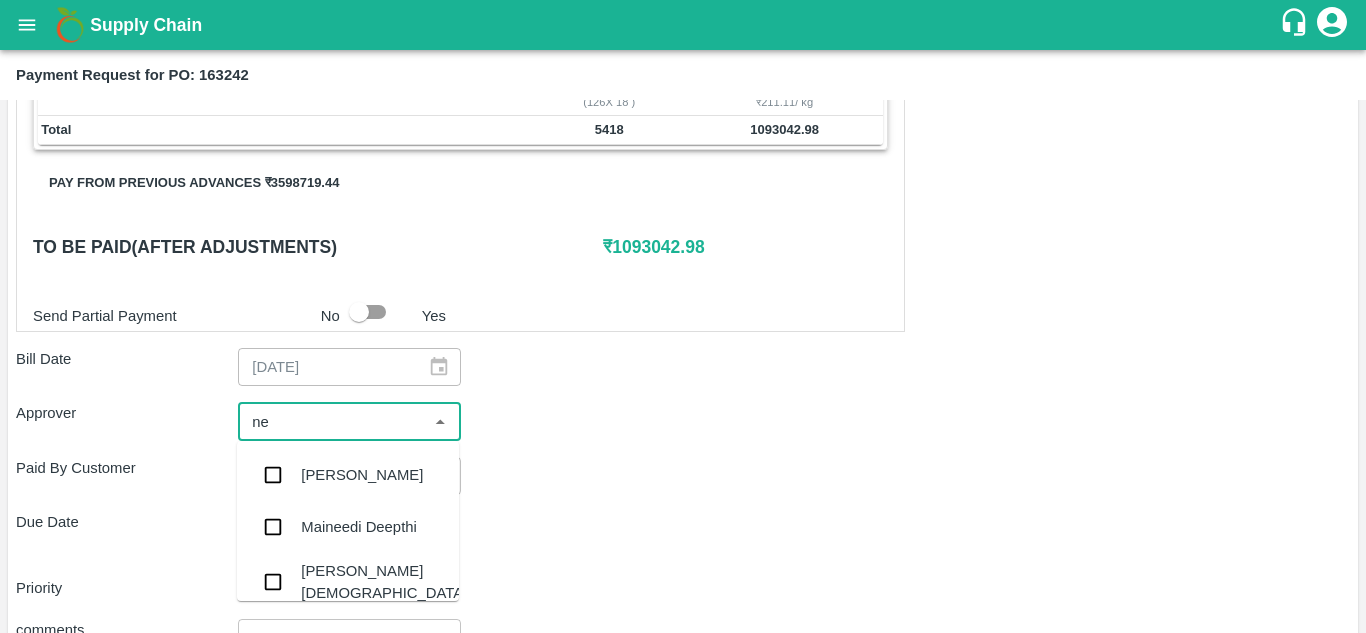 type on "nee" 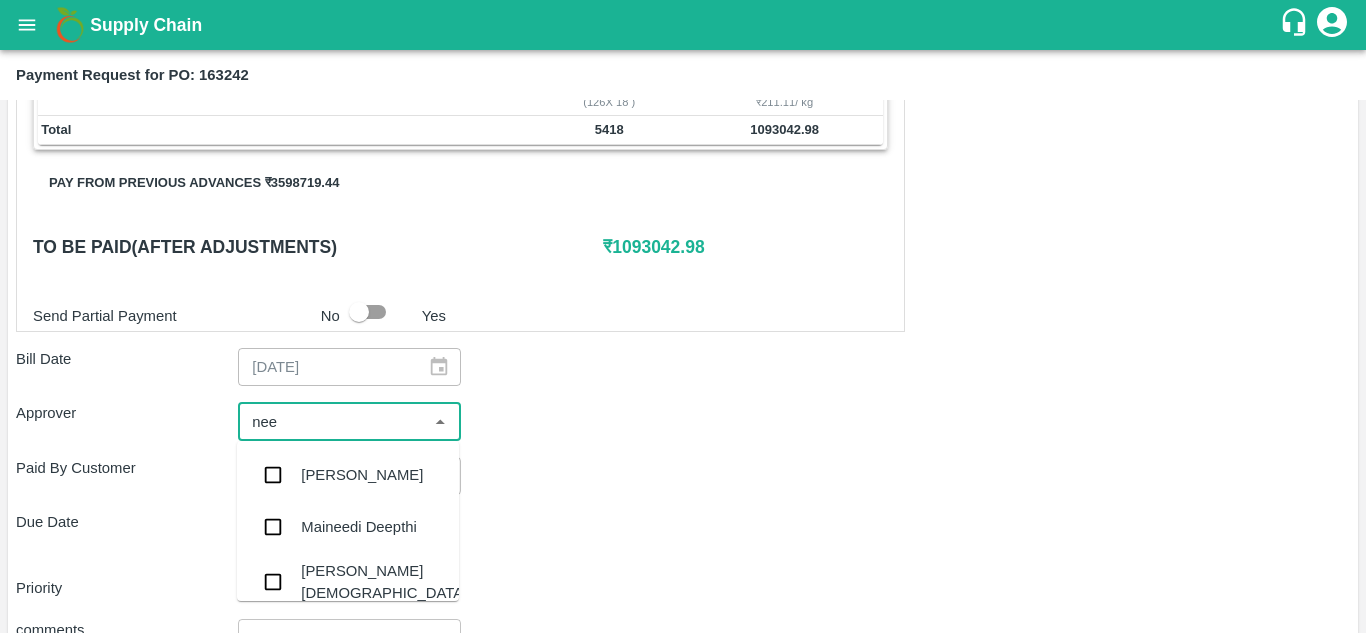 click on "[PERSON_NAME][DEMOGRAPHIC_DATA]" at bounding box center (384, 582) 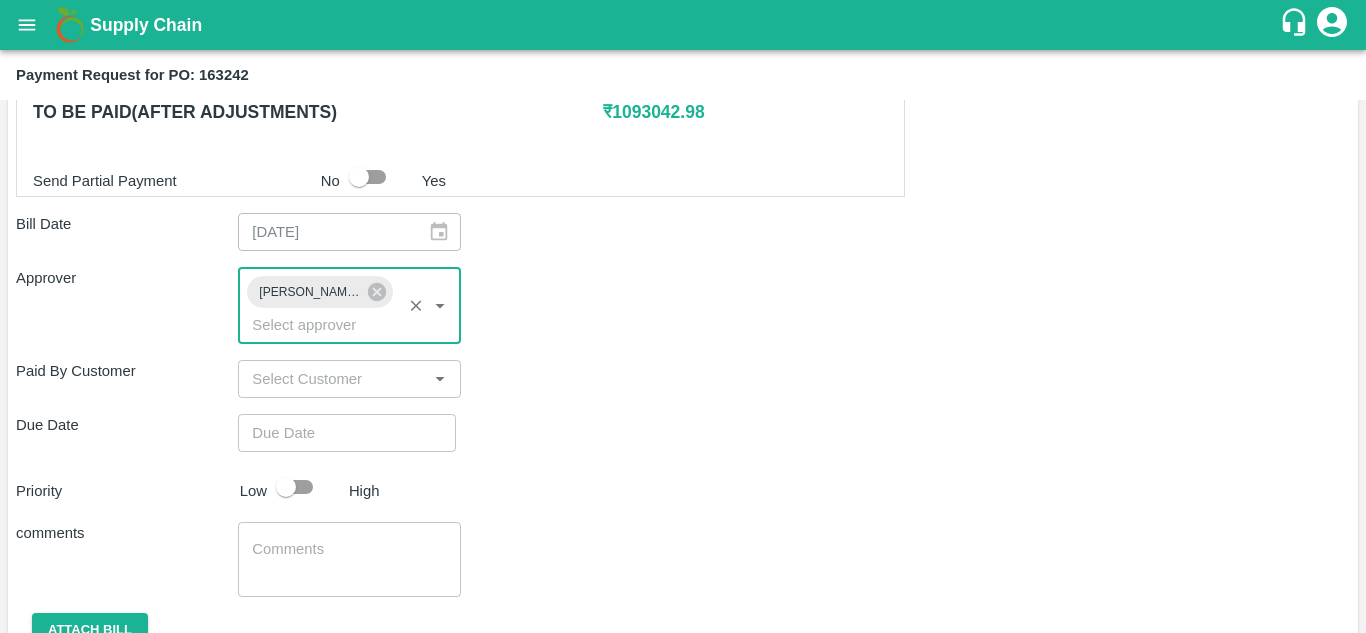 scroll, scrollTop: 675, scrollLeft: 0, axis: vertical 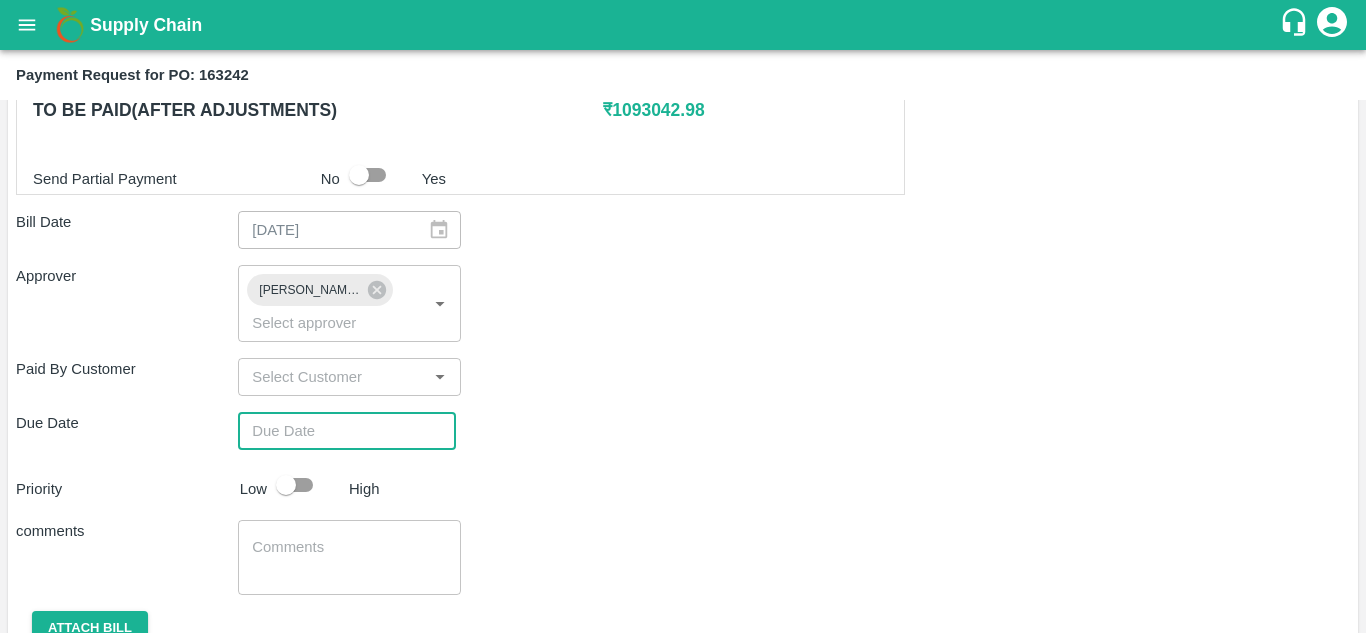 type on "DD/MM/YYYY hh:mm aa" 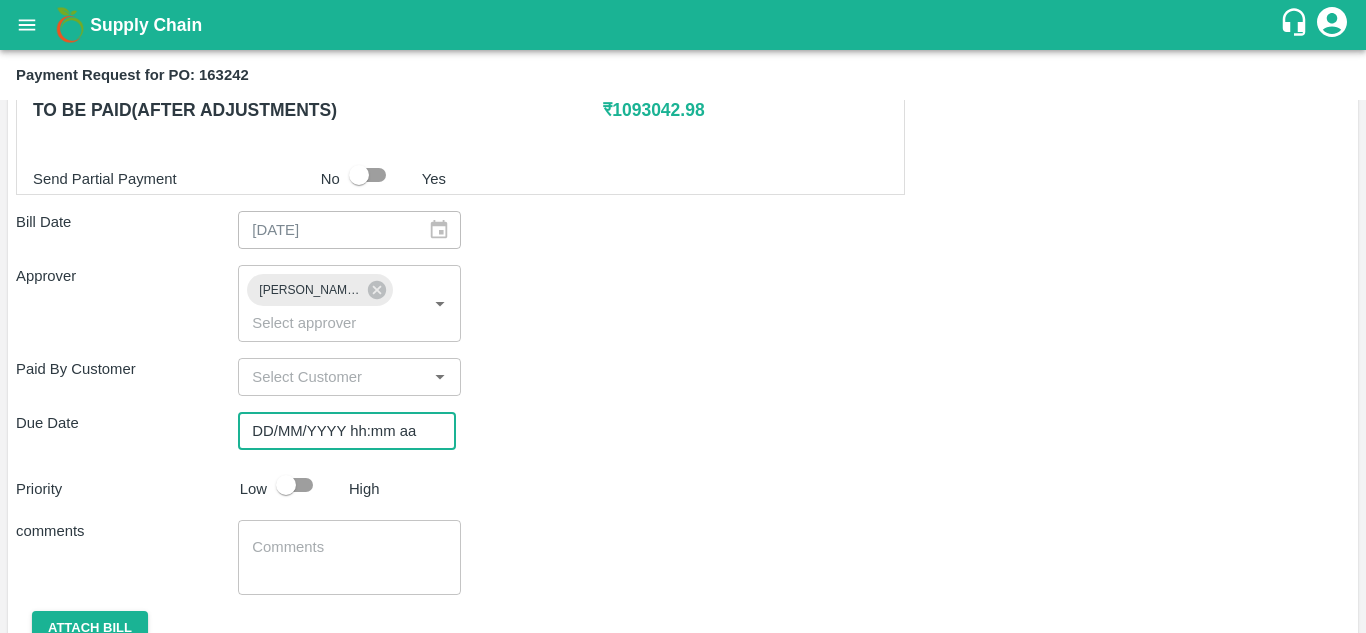 click on "DD/MM/YYYY hh:mm aa" at bounding box center [340, 431] 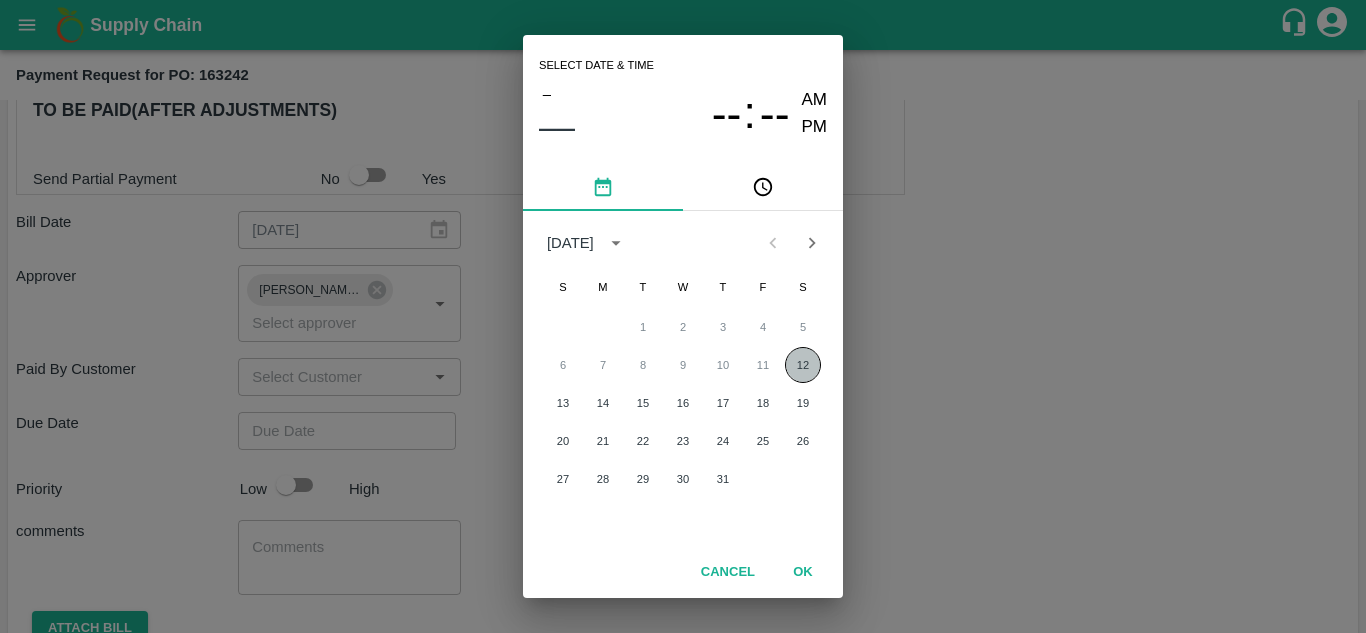 click on "12" at bounding box center (803, 365) 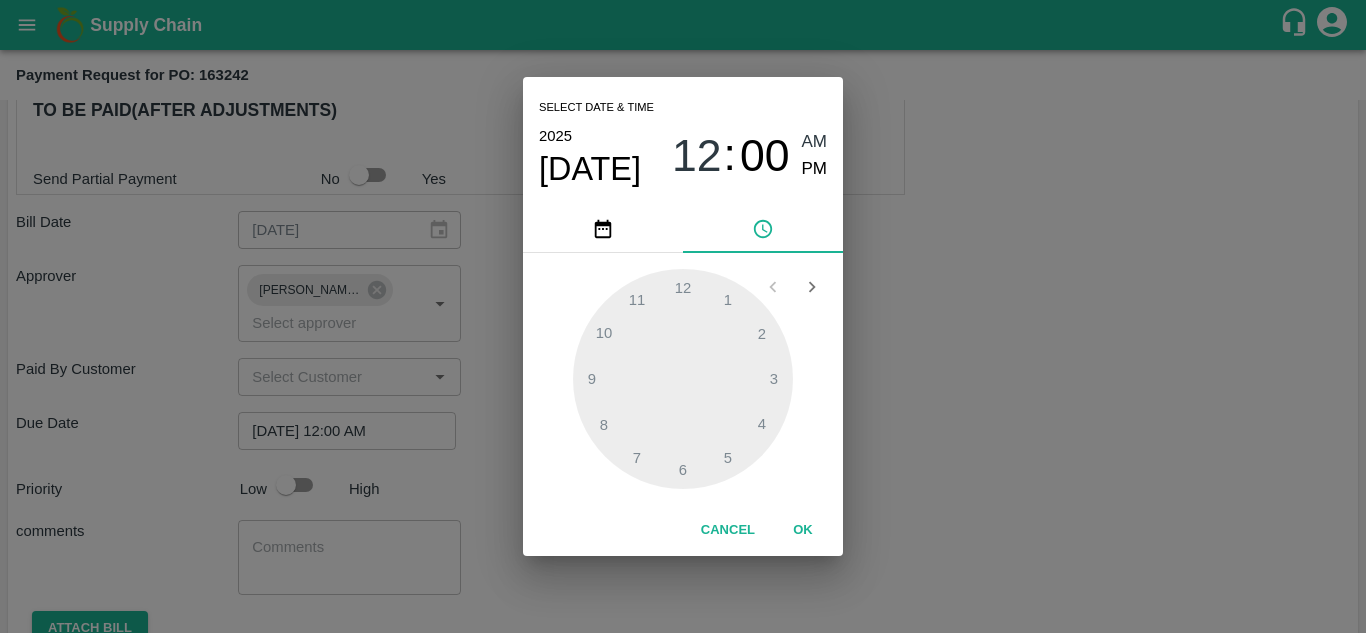 click on "Select date & time [DATE] 12 : 00 AM PM 1 2 3 4 5 6 7 8 9 10 11 12 Cancel OK" at bounding box center (683, 316) 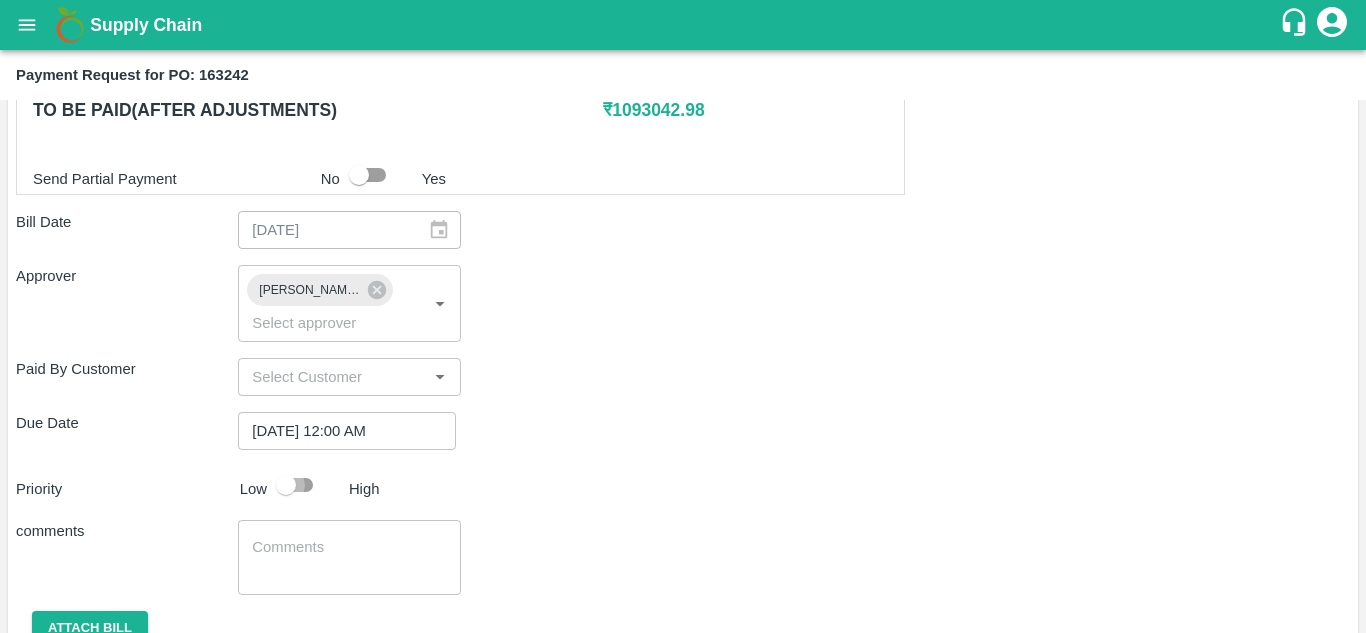click at bounding box center [286, 485] 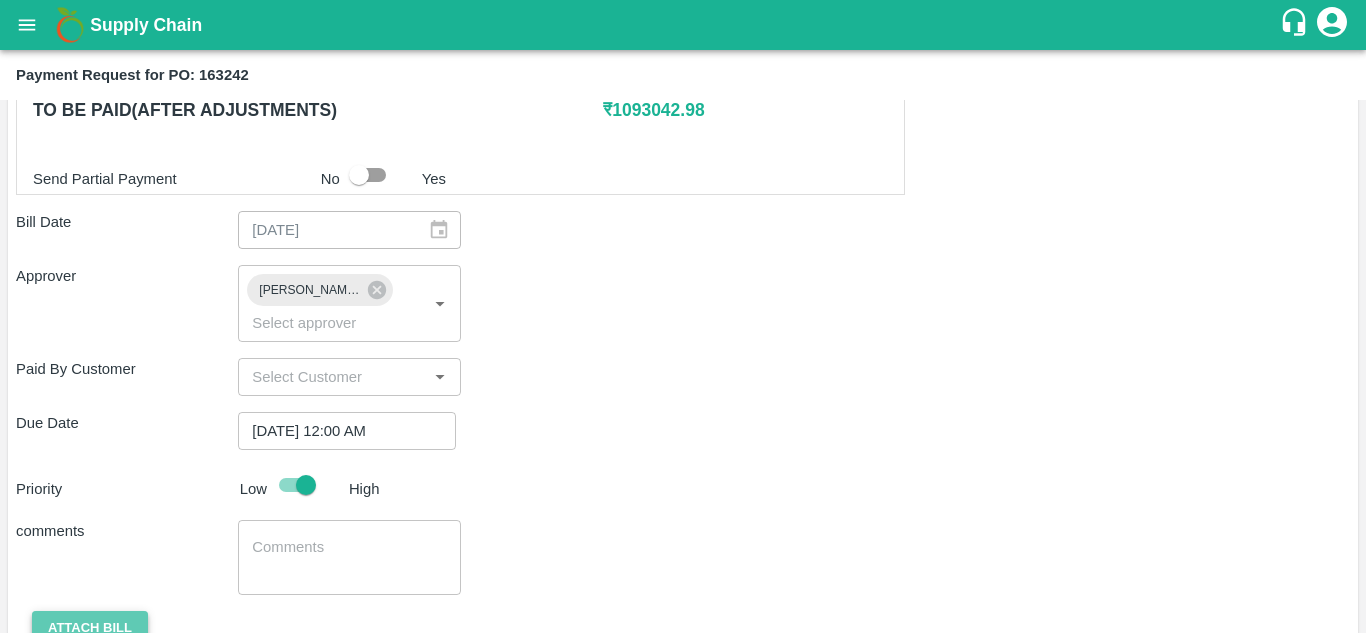 click on "Attach bill" at bounding box center [90, 628] 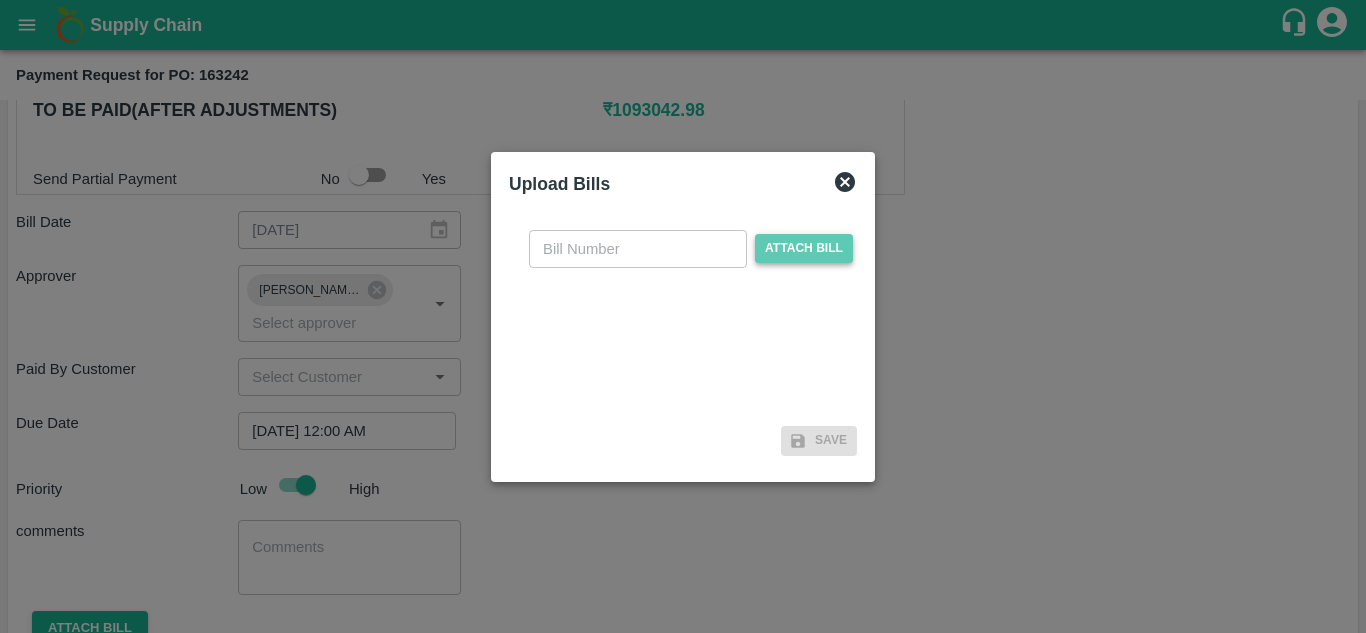 click on "Attach bill" at bounding box center [804, 248] 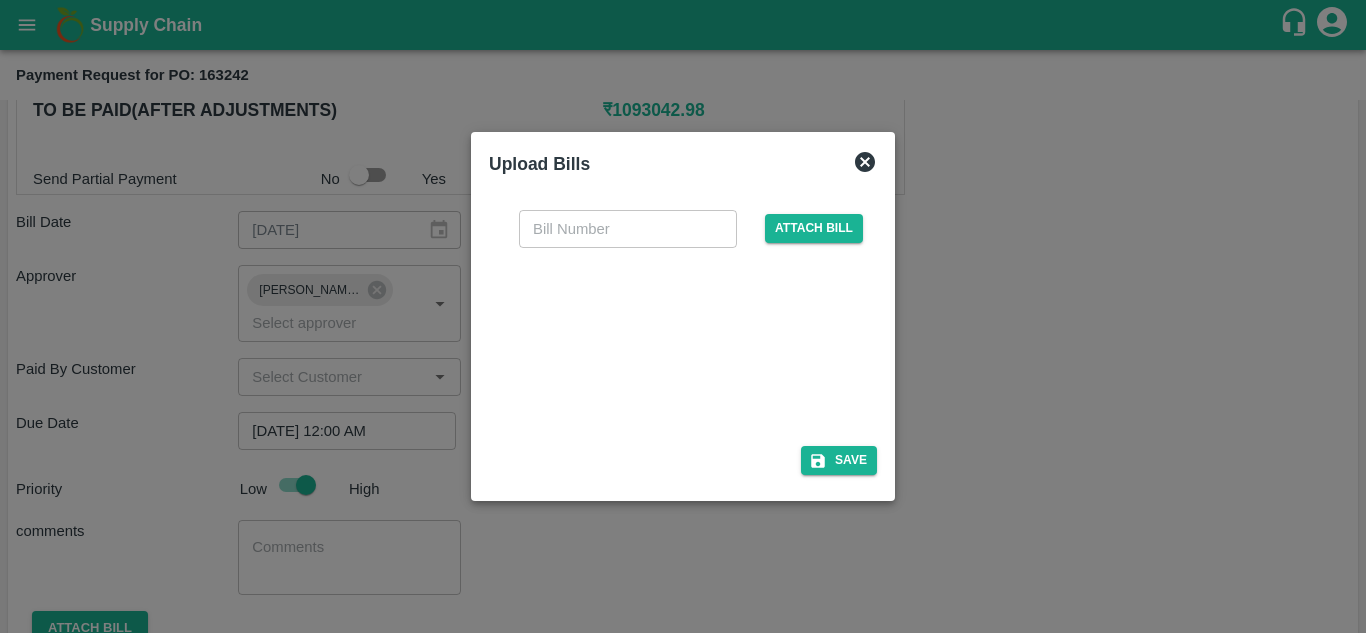 click at bounding box center [679, 341] 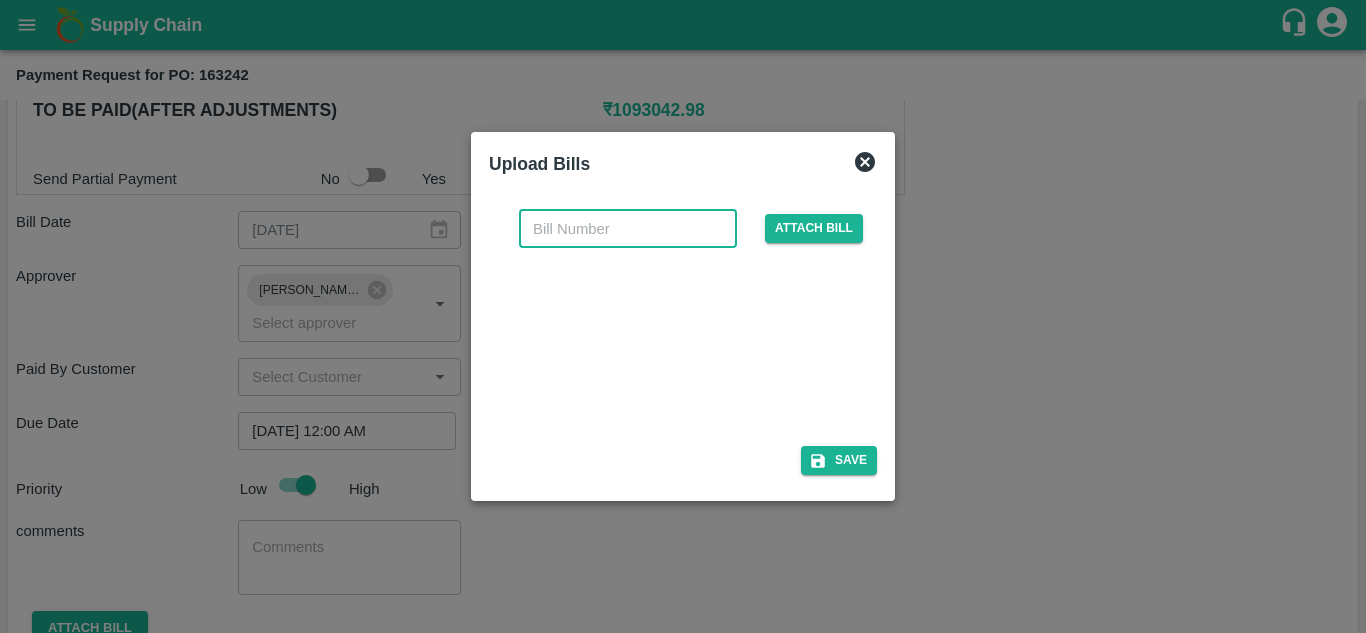 click at bounding box center [628, 229] 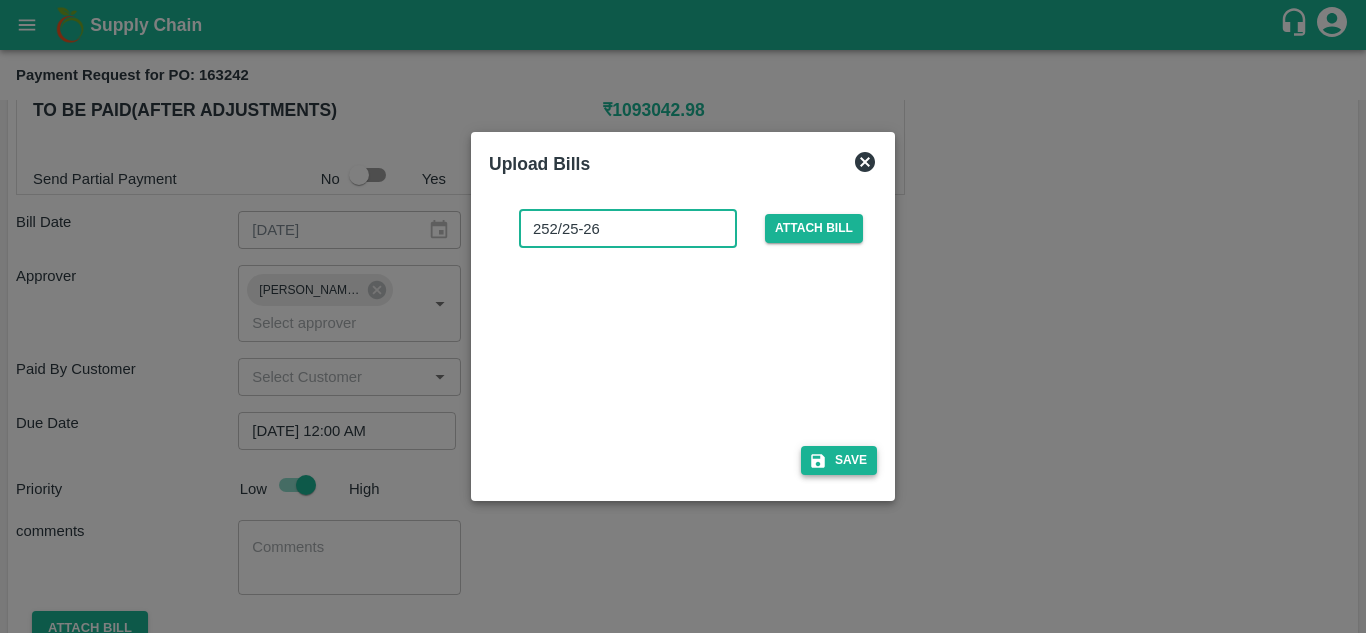 type on "252/25-26" 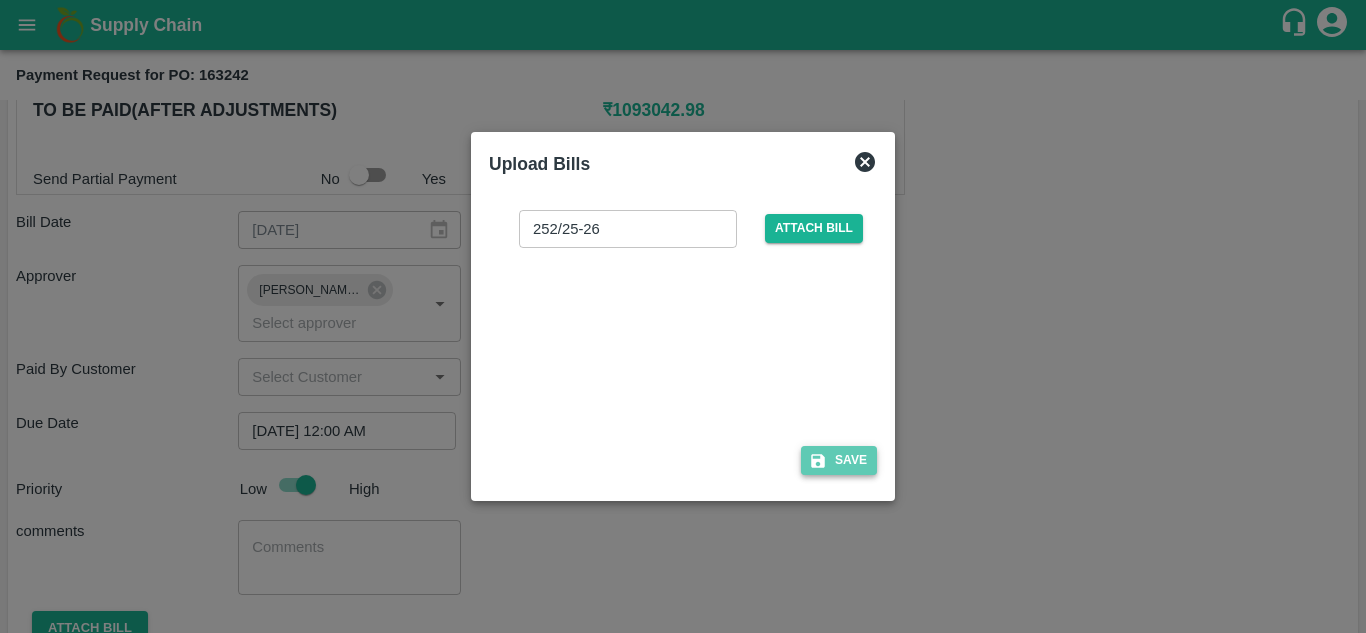 click on "Save" at bounding box center (839, 460) 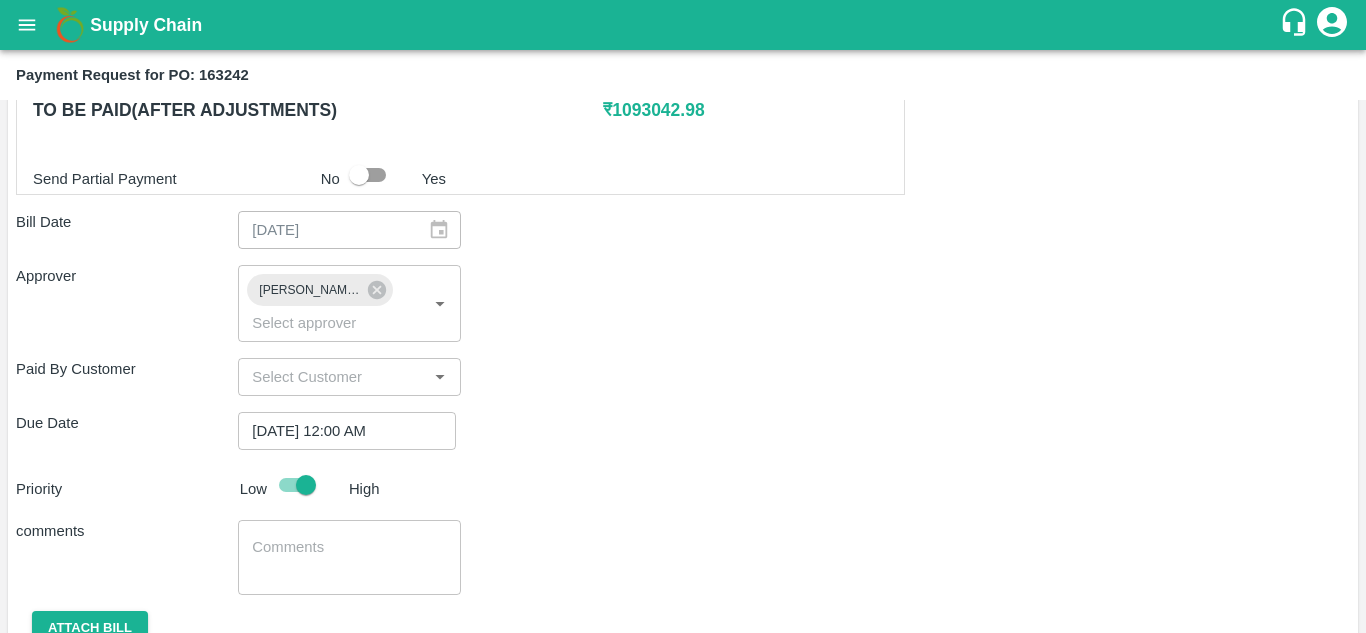 scroll, scrollTop: 843, scrollLeft: 0, axis: vertical 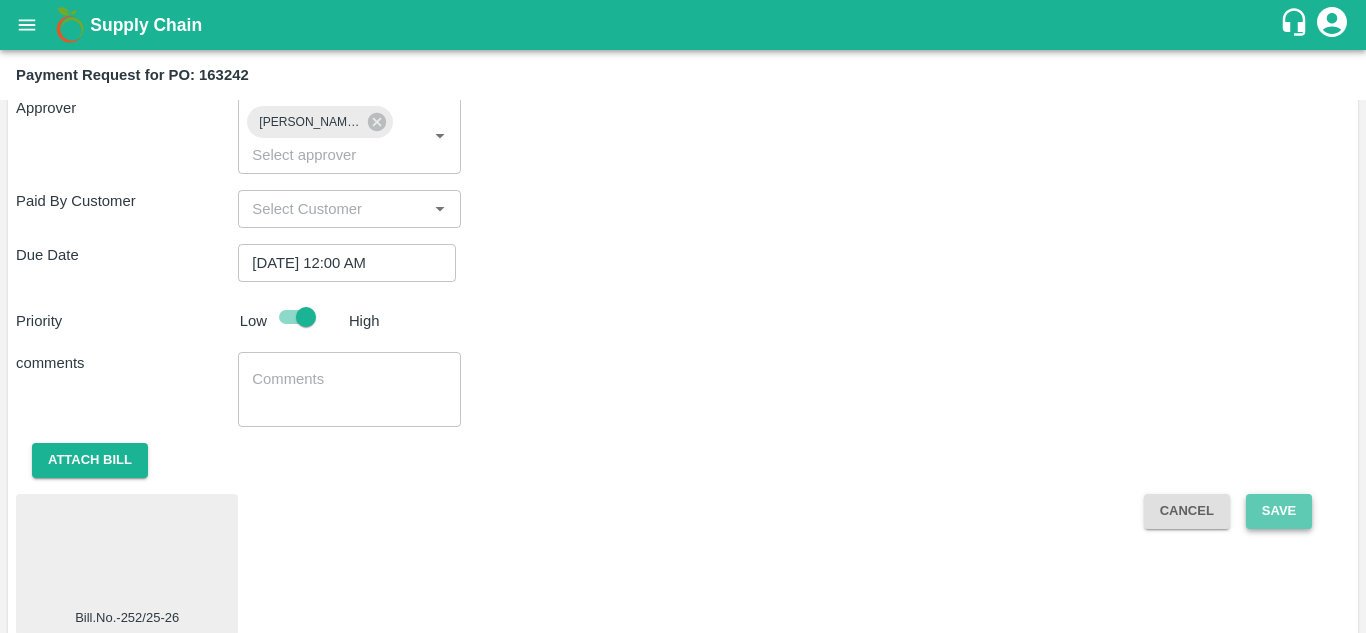 click on "Save" at bounding box center (1279, 511) 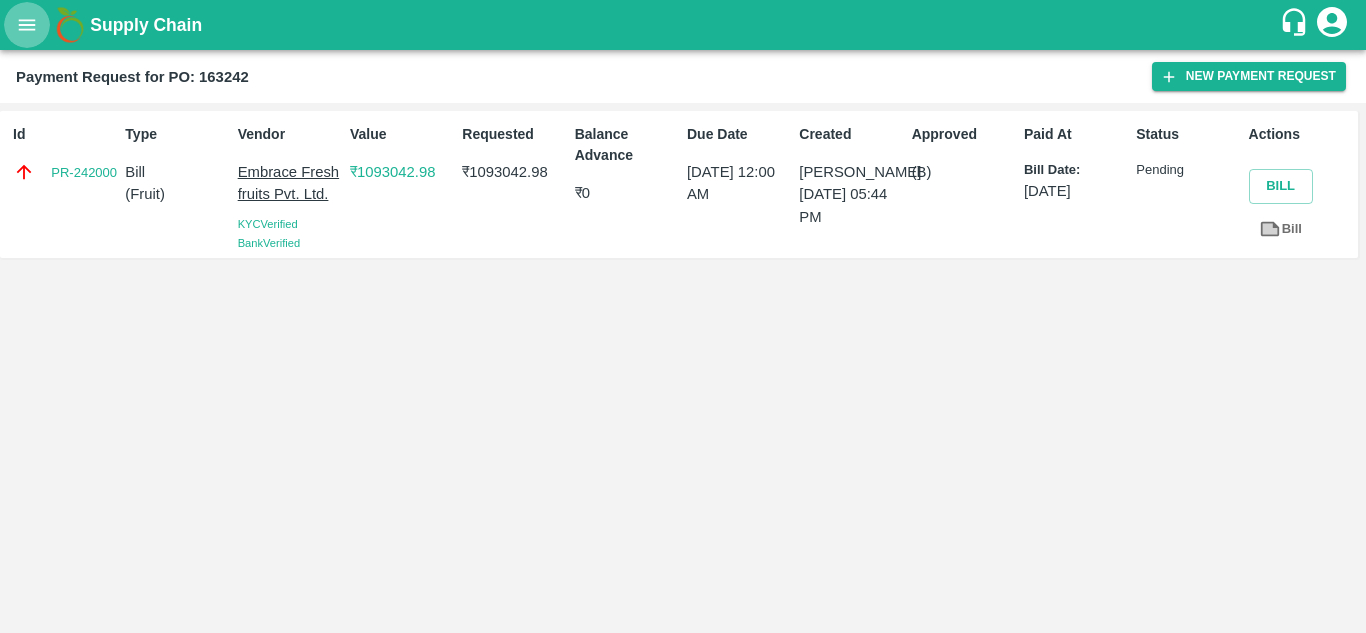 click 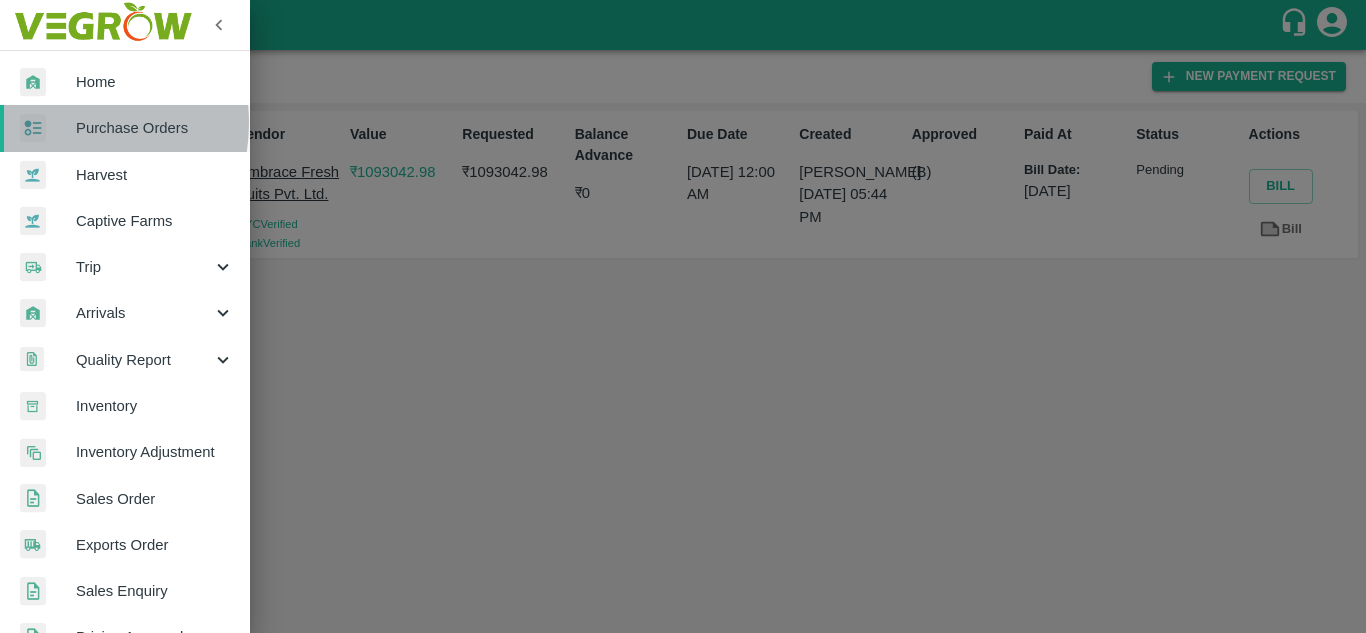 click at bounding box center [48, 128] 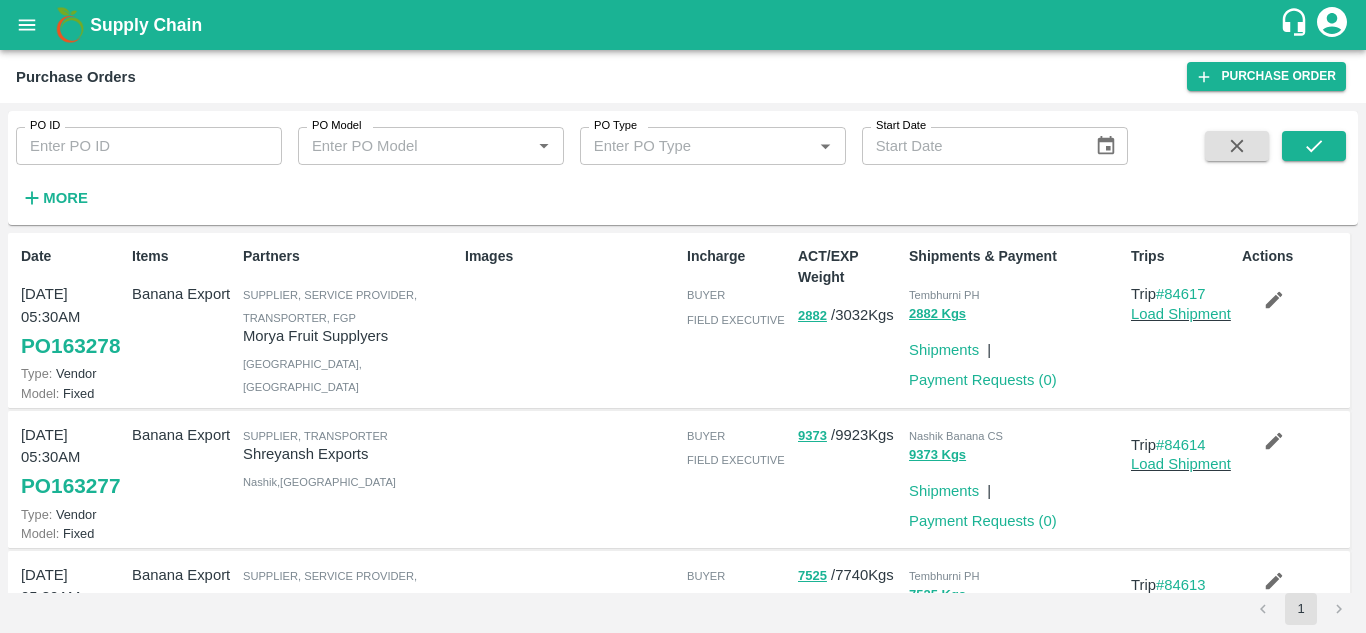 click on "PO ID" at bounding box center (45, 126) 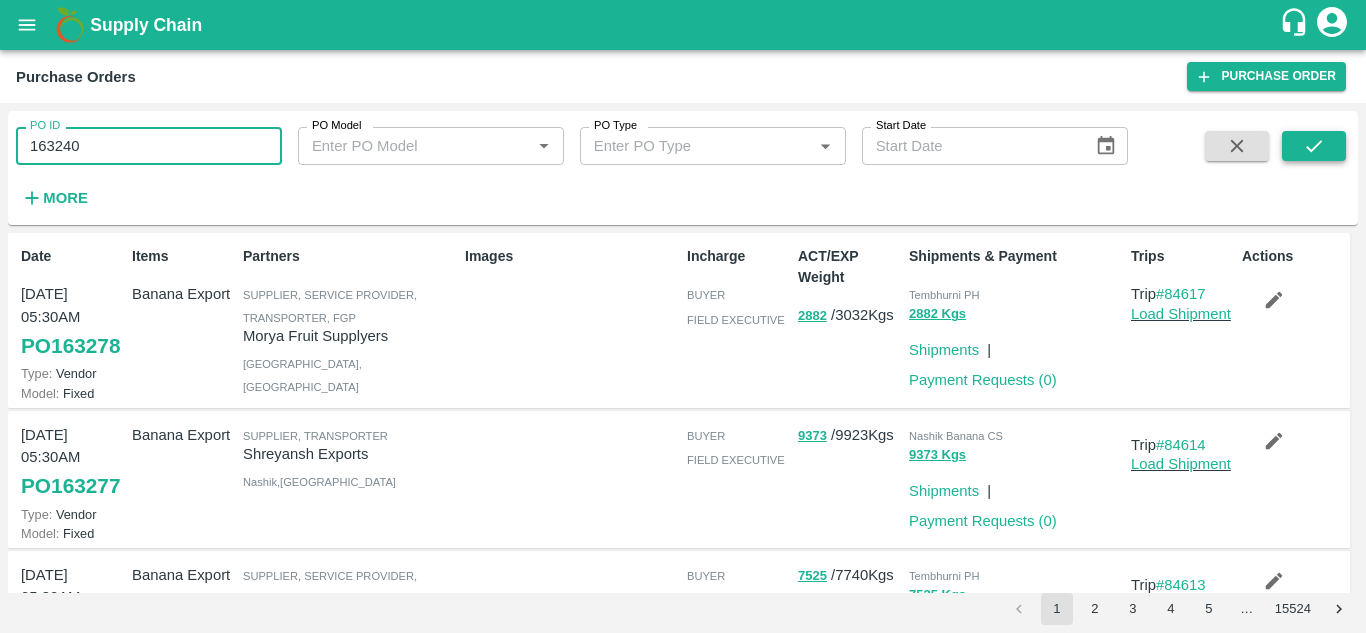type on "163240" 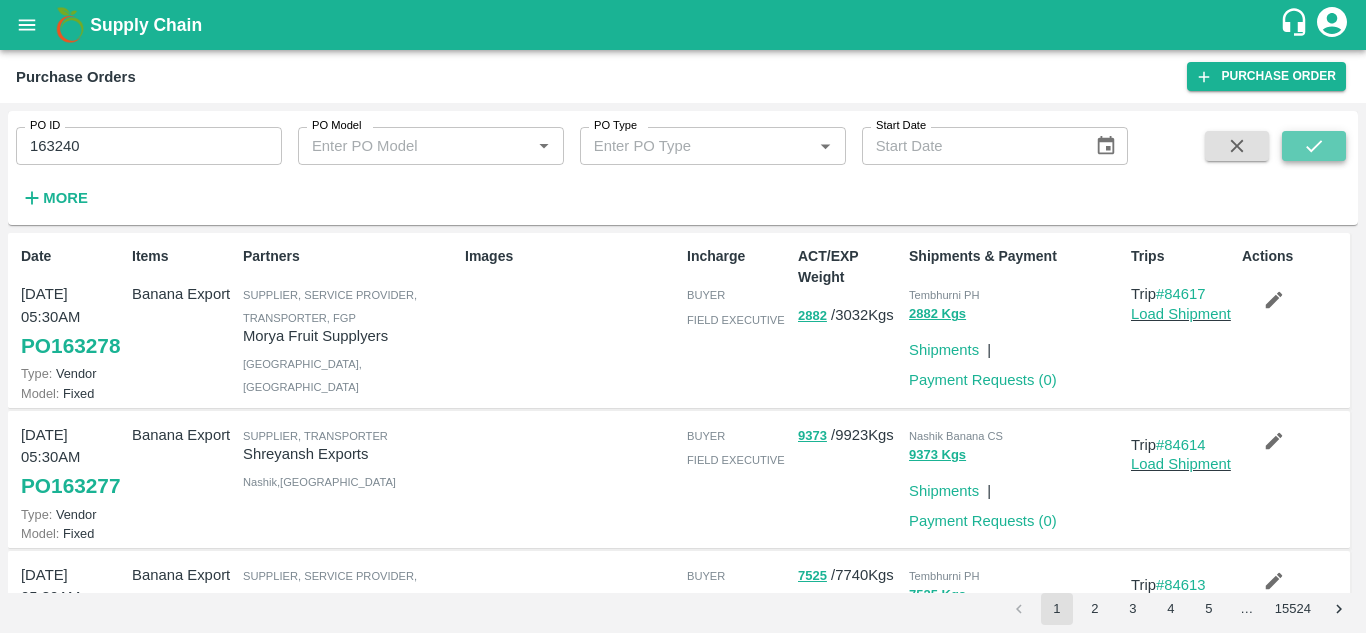click 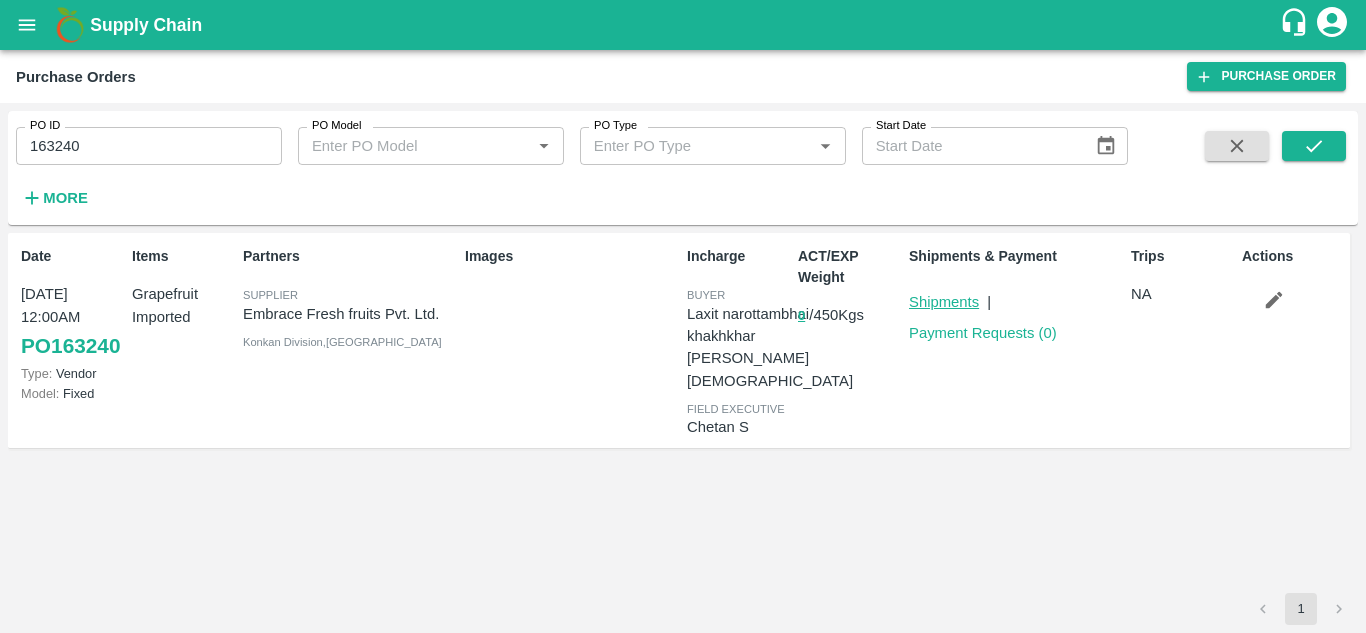 click on "Shipments" at bounding box center [944, 302] 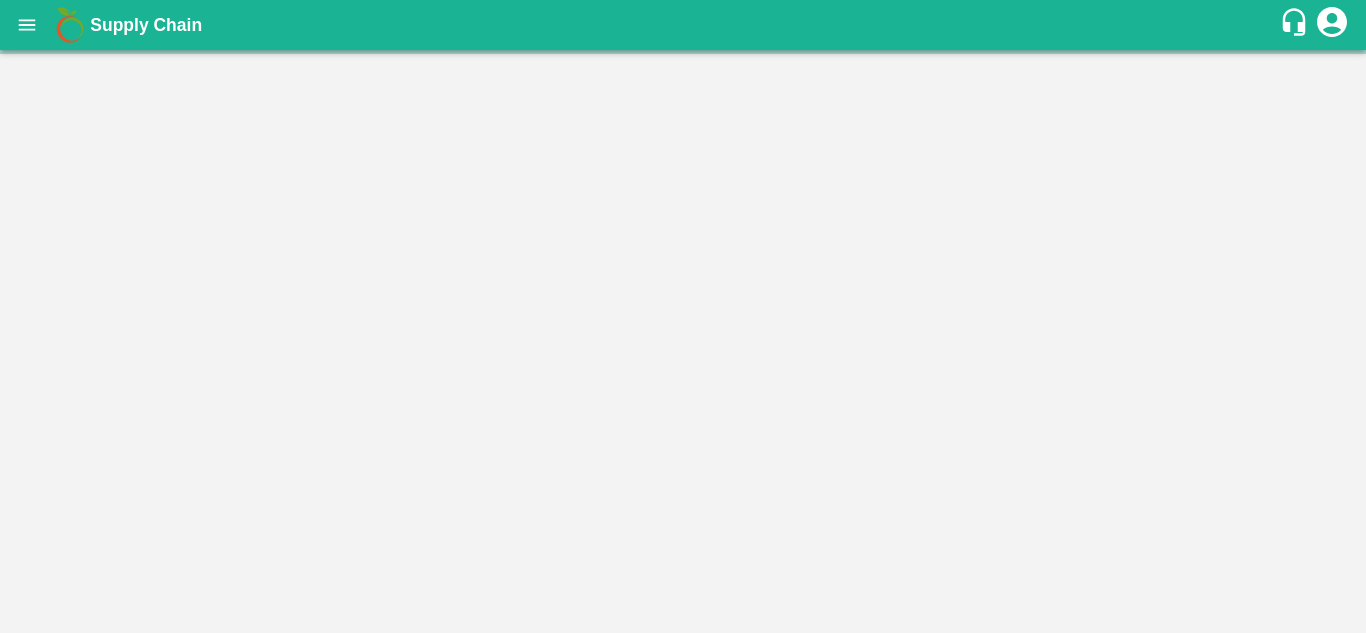 scroll, scrollTop: 0, scrollLeft: 0, axis: both 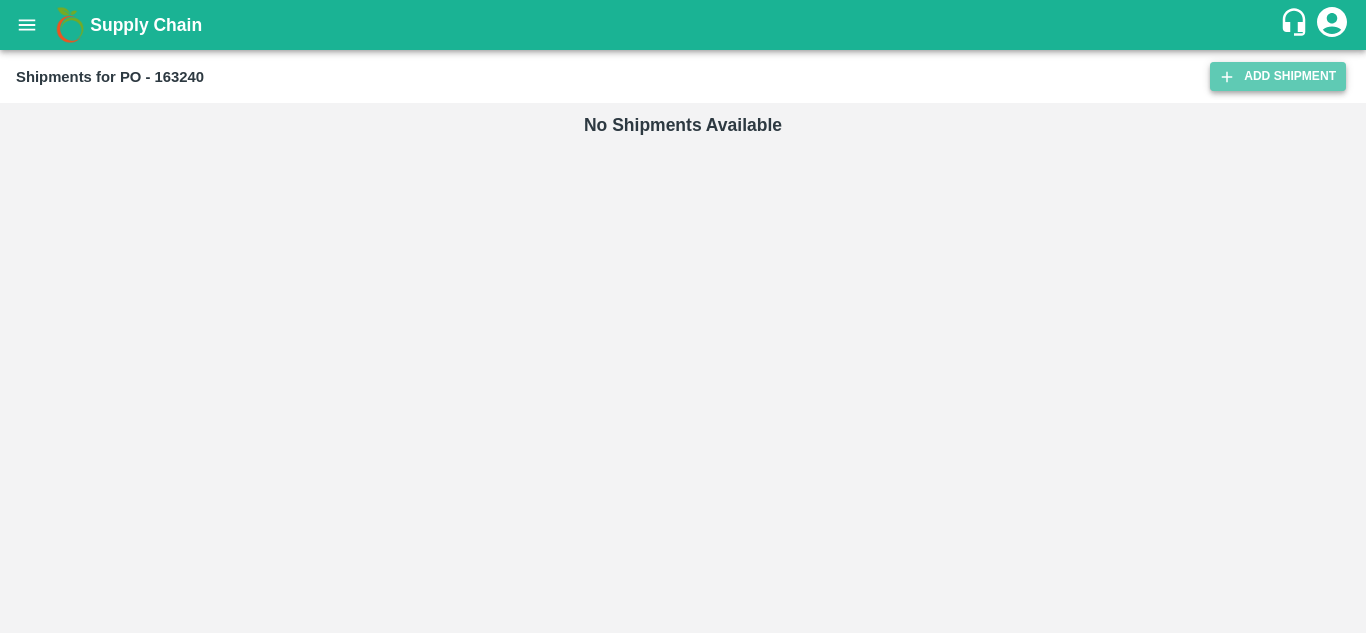 click on "Add Shipment" at bounding box center [1278, 76] 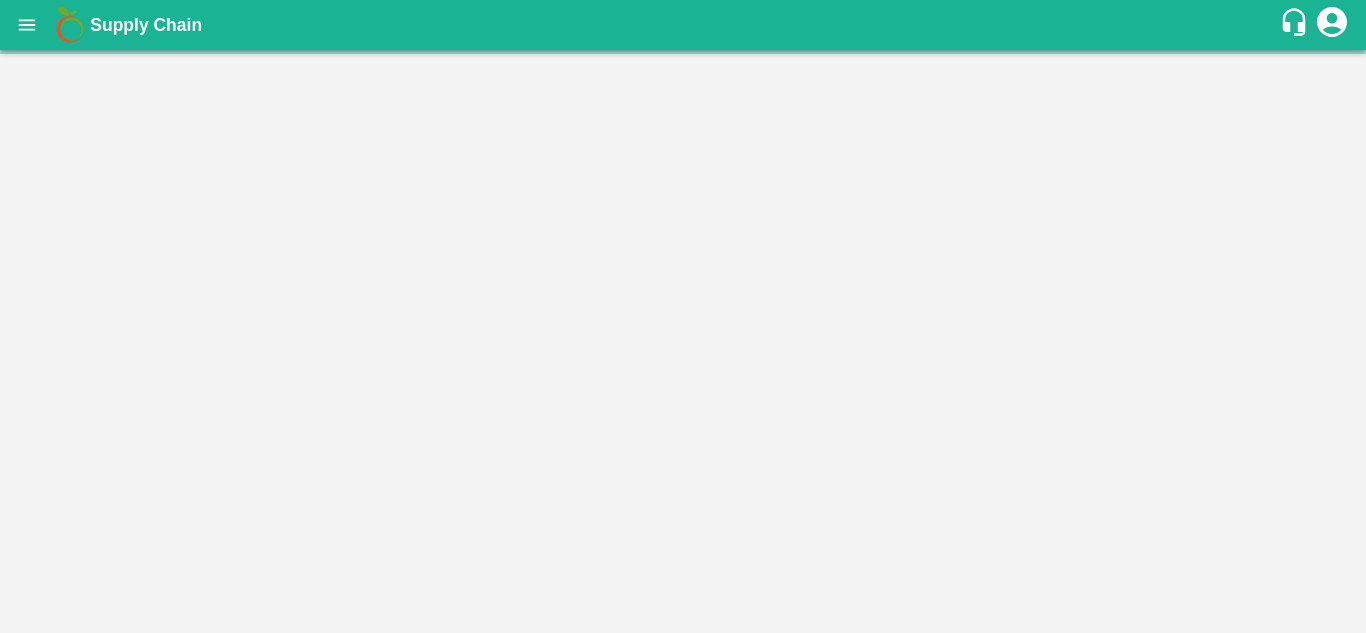 scroll, scrollTop: 0, scrollLeft: 0, axis: both 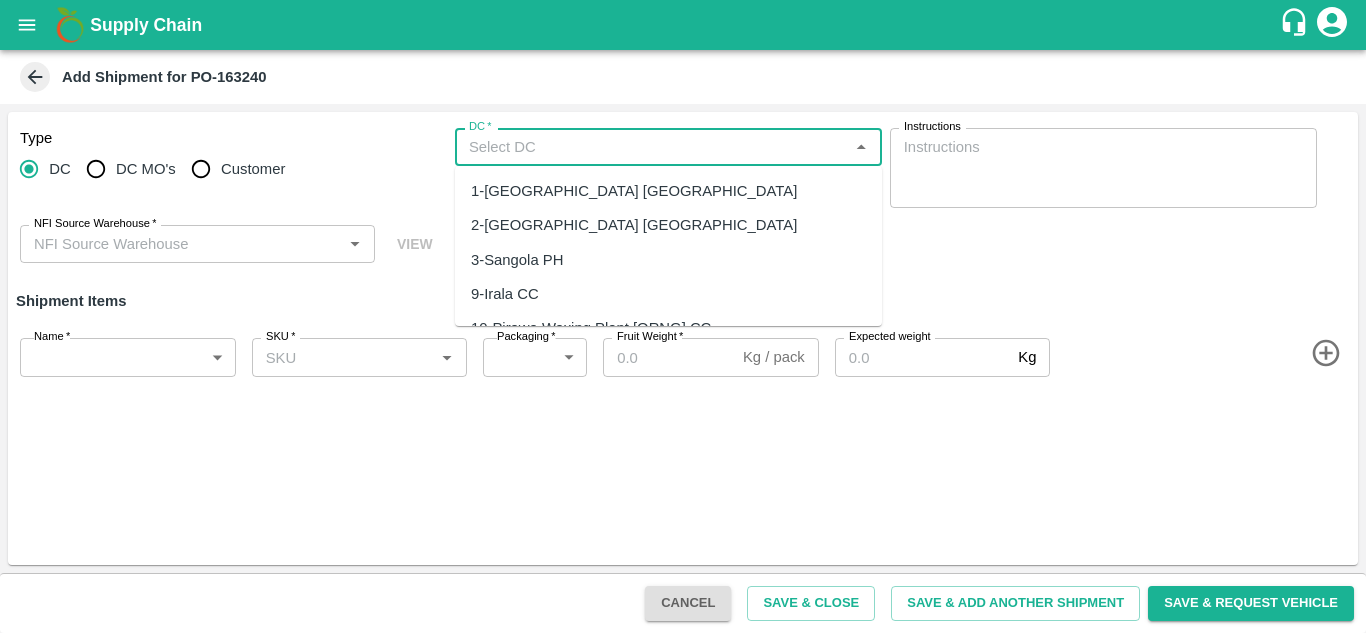 click on "DC   *" at bounding box center [652, 147] 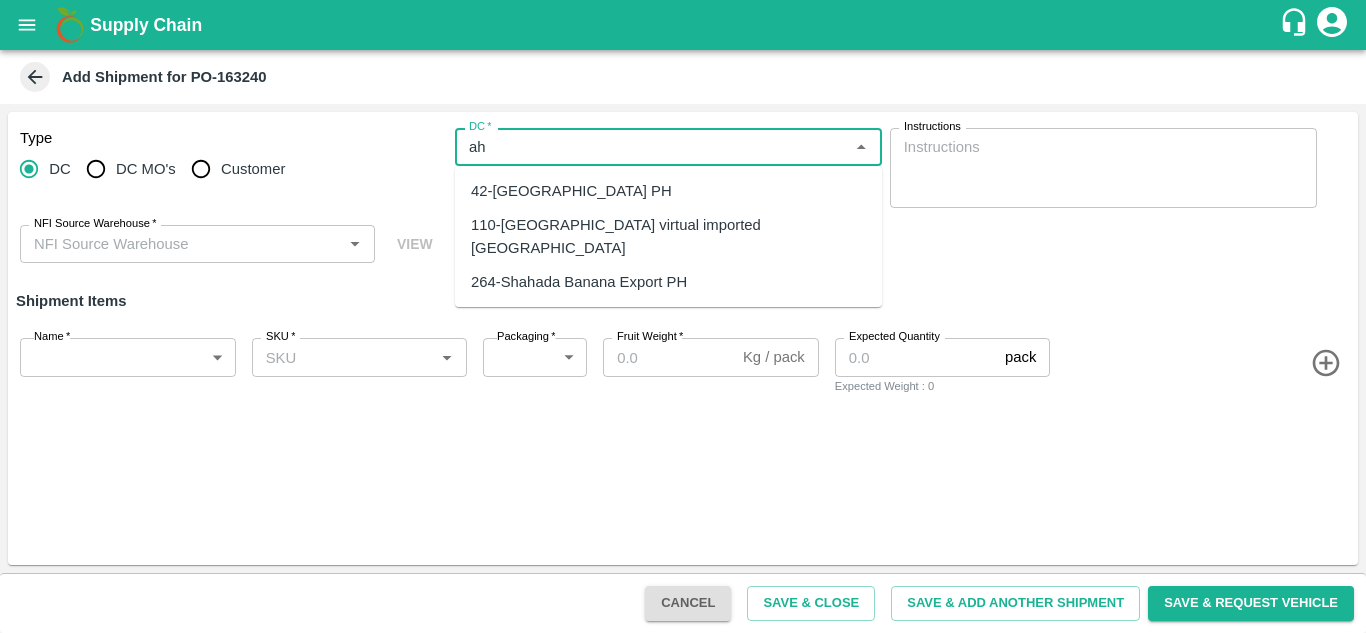 click on "110-[GEOGRAPHIC_DATA] virtual imported [GEOGRAPHIC_DATA]" at bounding box center (668, 236) 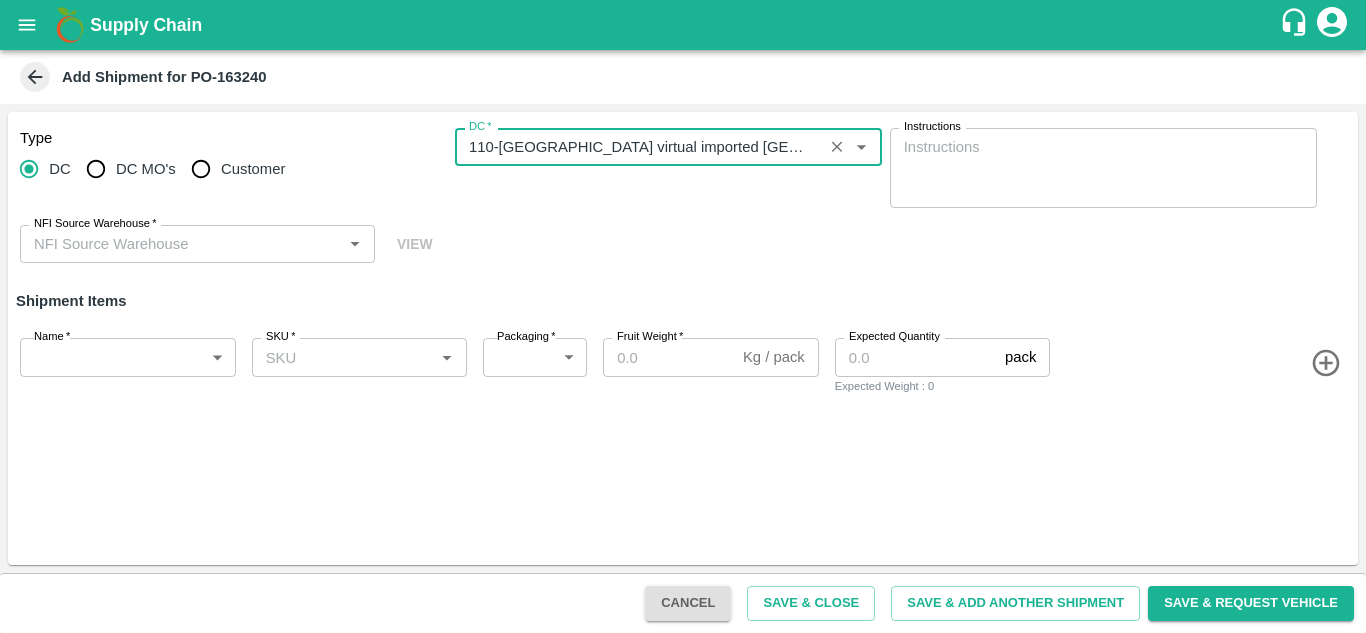 type on "110-[GEOGRAPHIC_DATA] virtual imported [GEOGRAPHIC_DATA]" 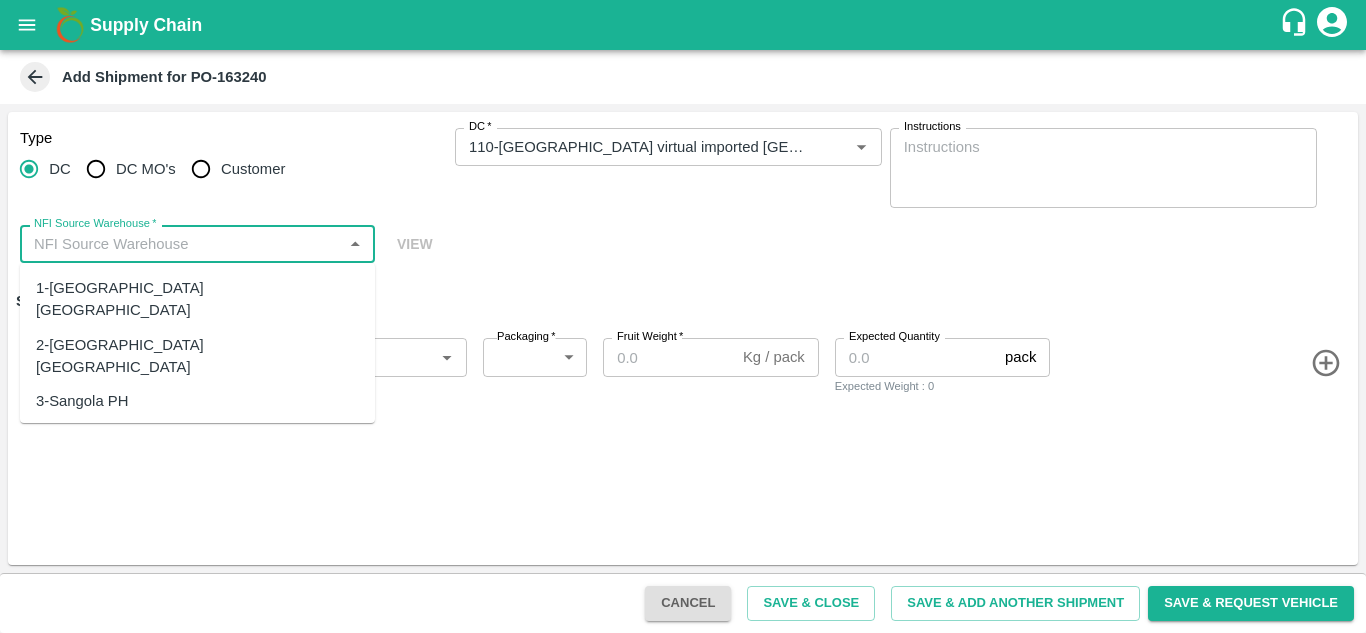click on "NFI Source Warehouse   *" at bounding box center (181, 244) 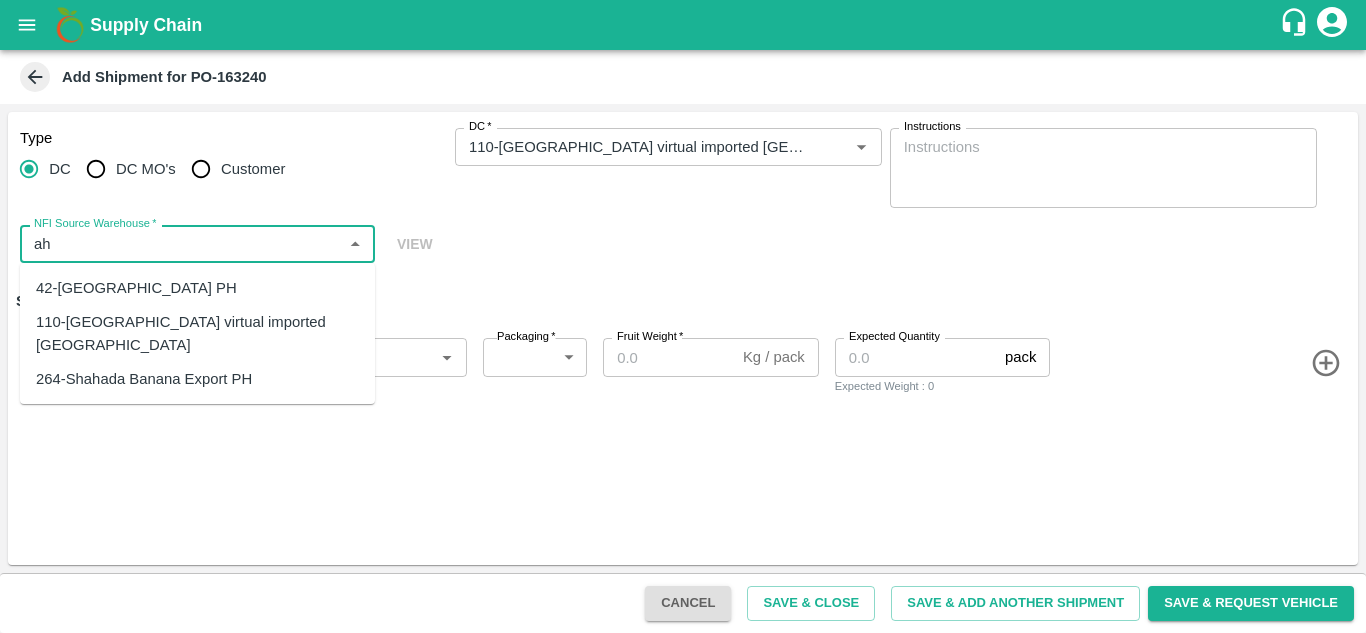 click on "110-Ahmedabad virtual imported DC" at bounding box center [197, 333] 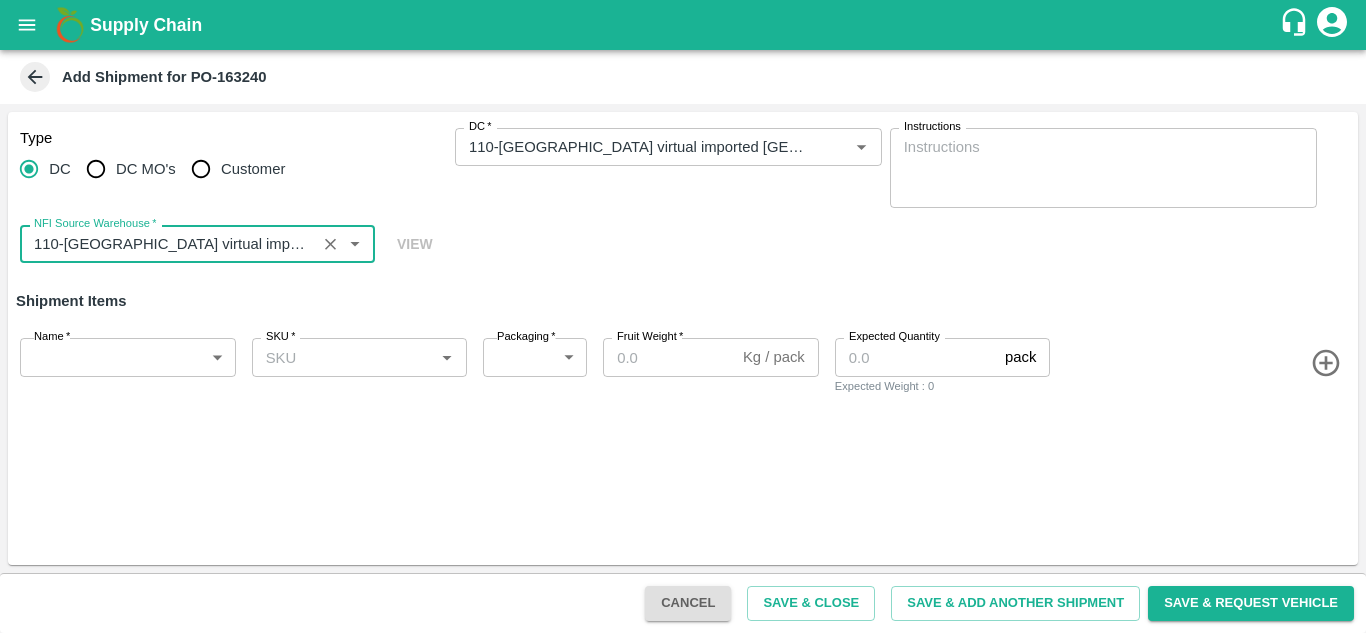 type on "110-Ahmedabad virtual imported DC" 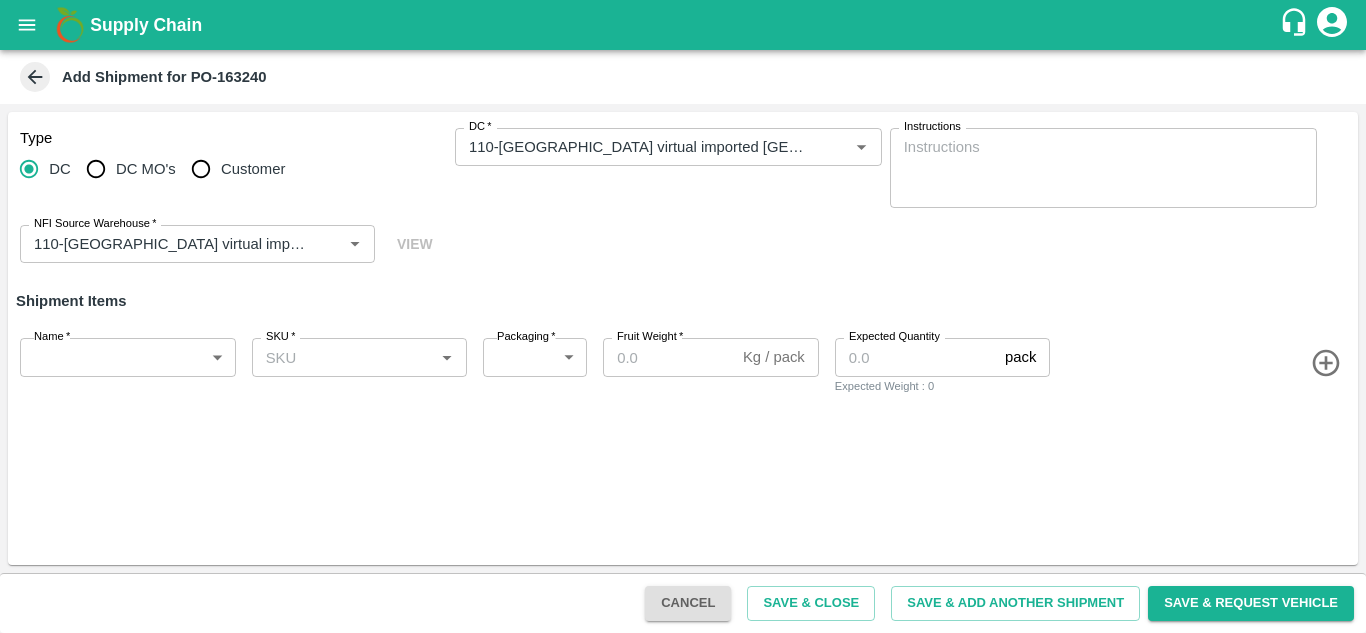 click on "Name   *" at bounding box center [52, 337] 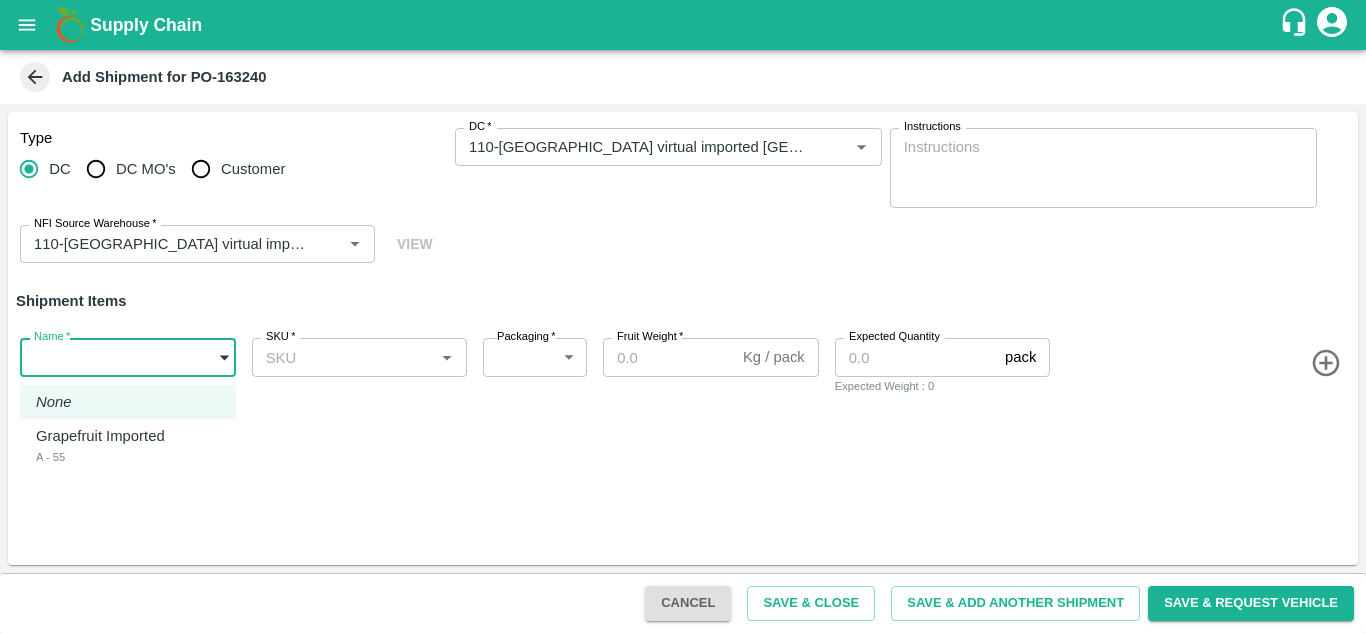 click on "Supply Chain Add Shipment for PO-163240 Type DC DC MO's Customer DC   * DC   * Instructions x Instructions NFI Source Warehouse   * NFI Source Warehouse   * VIEW Shipment Items Name   * ​ Name SKU   * SKU   * Packaging   * ​ Packaging Fruit Weight   * Kg /   pack Fruit Weight Expected Quantity pack Expected Quantity Expected Weight :   0 Cancel Save & Close Save & Add Another Shipment Save & Request Vehicle Mumbai Imported DC Bangalore Imported DC - Safal Market Delhi Imported DC MDC Bhubaneswar Bangalore DC MDC Cochin Modern Trade Bangalore DC Ahmedabad virtual imported DC Chennai DC Hyderabad DC B2R Bangalore  FruitX Delhi Direct Customer Hanshu Sharma Logout None Grapefruit Imported A - 55" at bounding box center [683, 316] 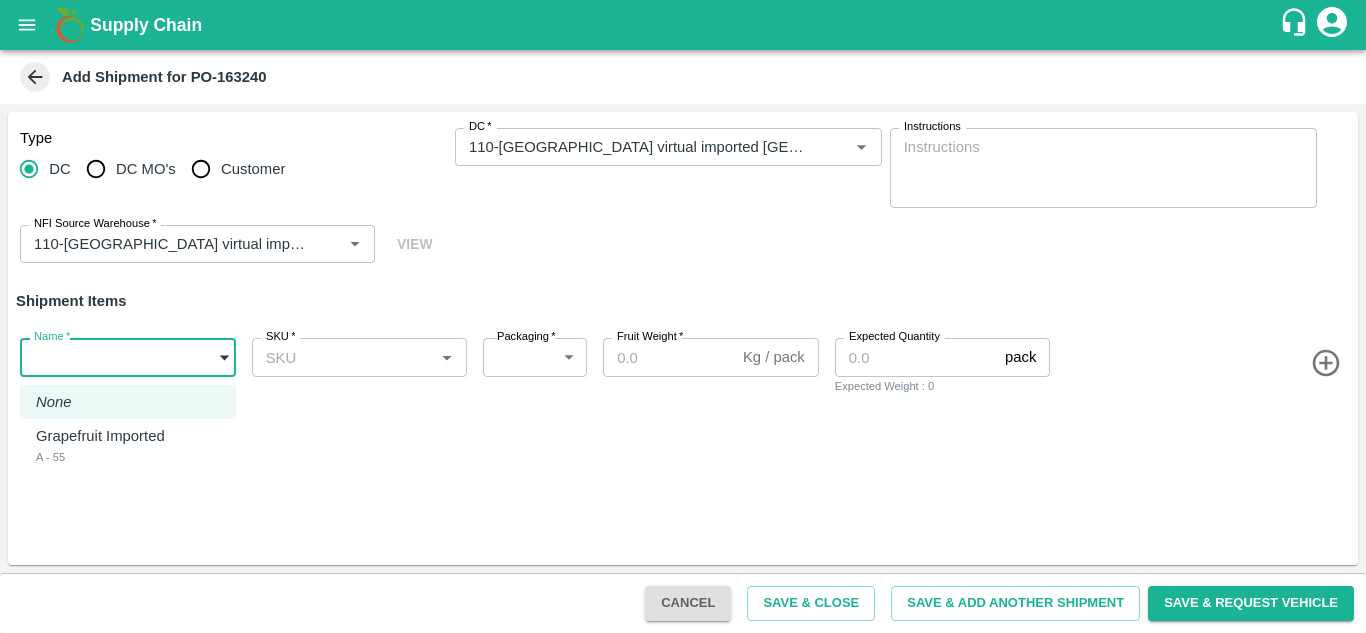 click on "Grapefruit Imported" at bounding box center [100, 436] 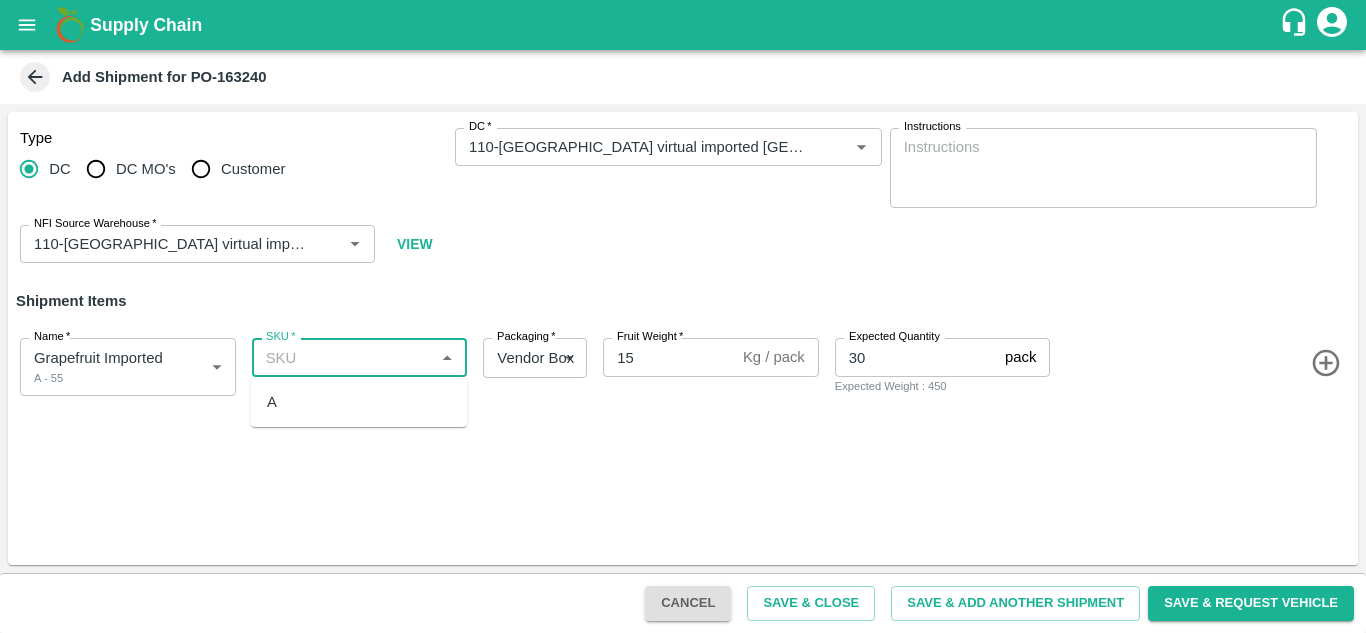 click on "SKU   *" at bounding box center (343, 357) 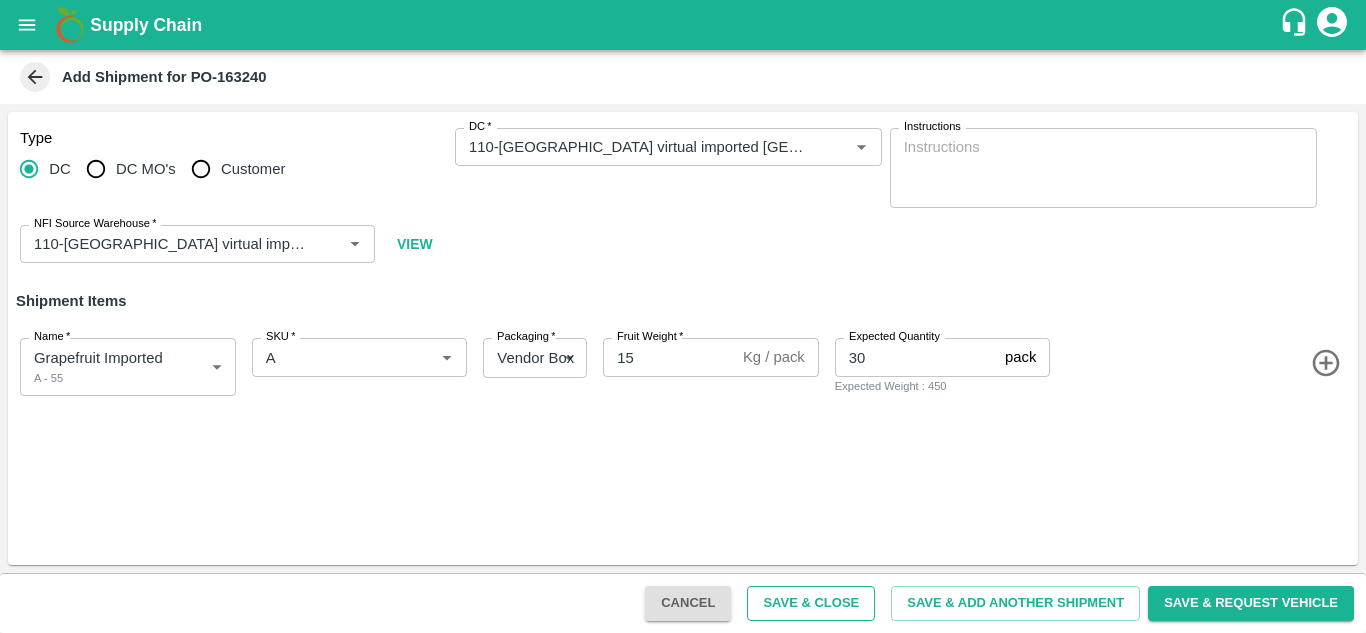 click on "Save & Close" at bounding box center [811, 603] 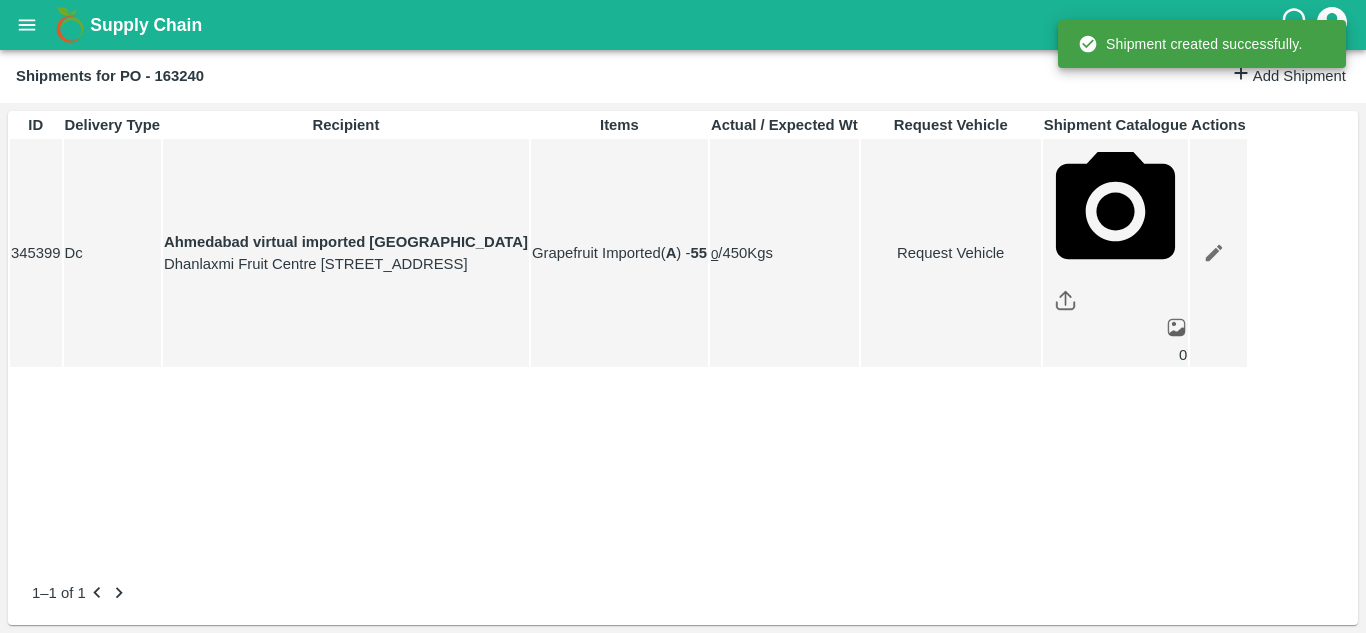 click at bounding box center (27, 25) 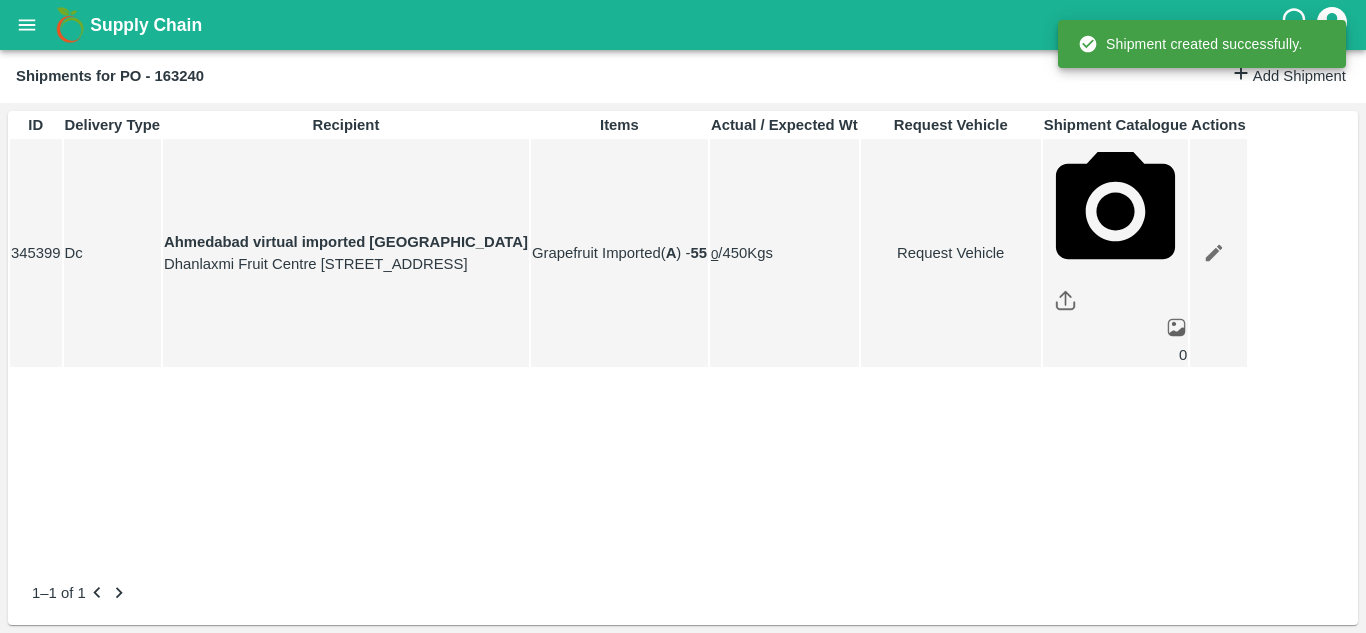 click on "Trip" at bounding box center [439, 738] 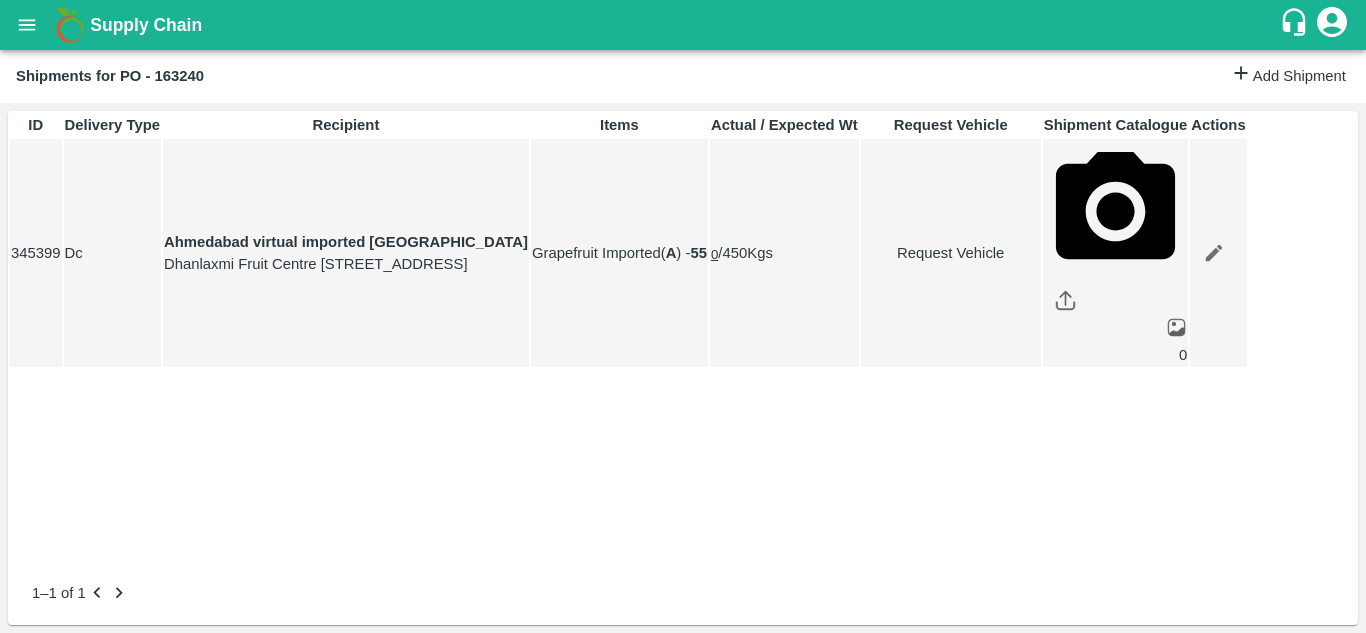 click on "Fruit Movement" at bounding box center [67, 803] 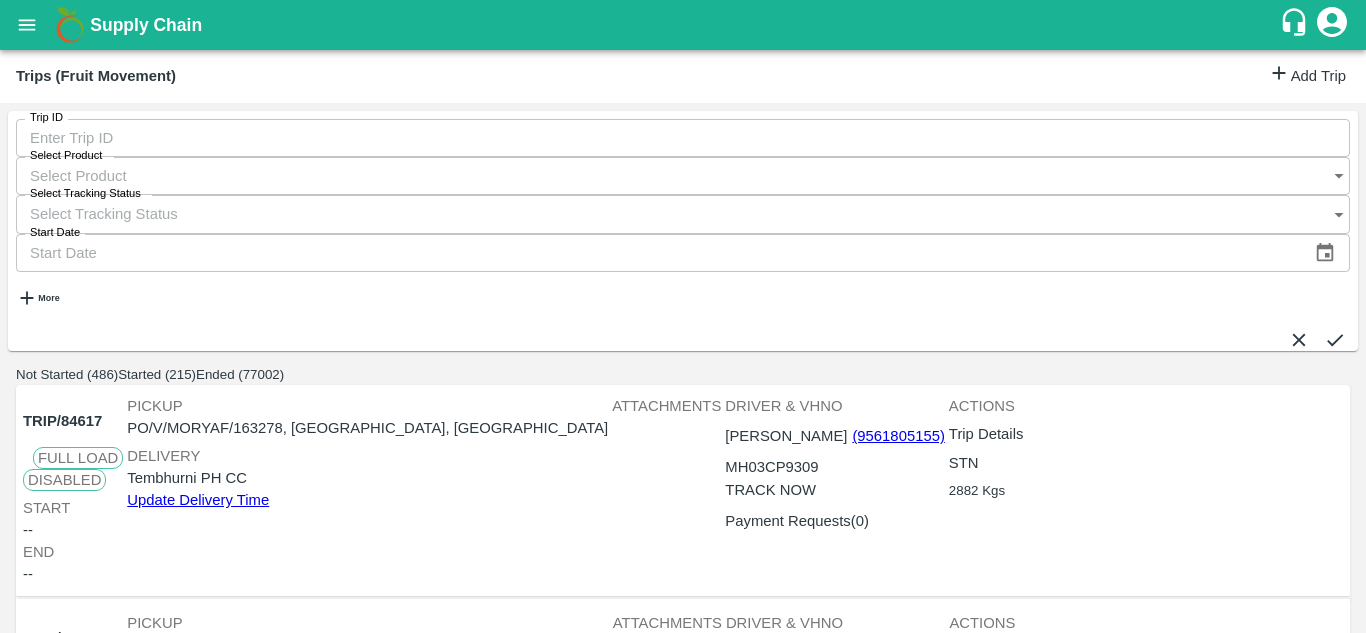 click on "Add Trip" at bounding box center [1307, 76] 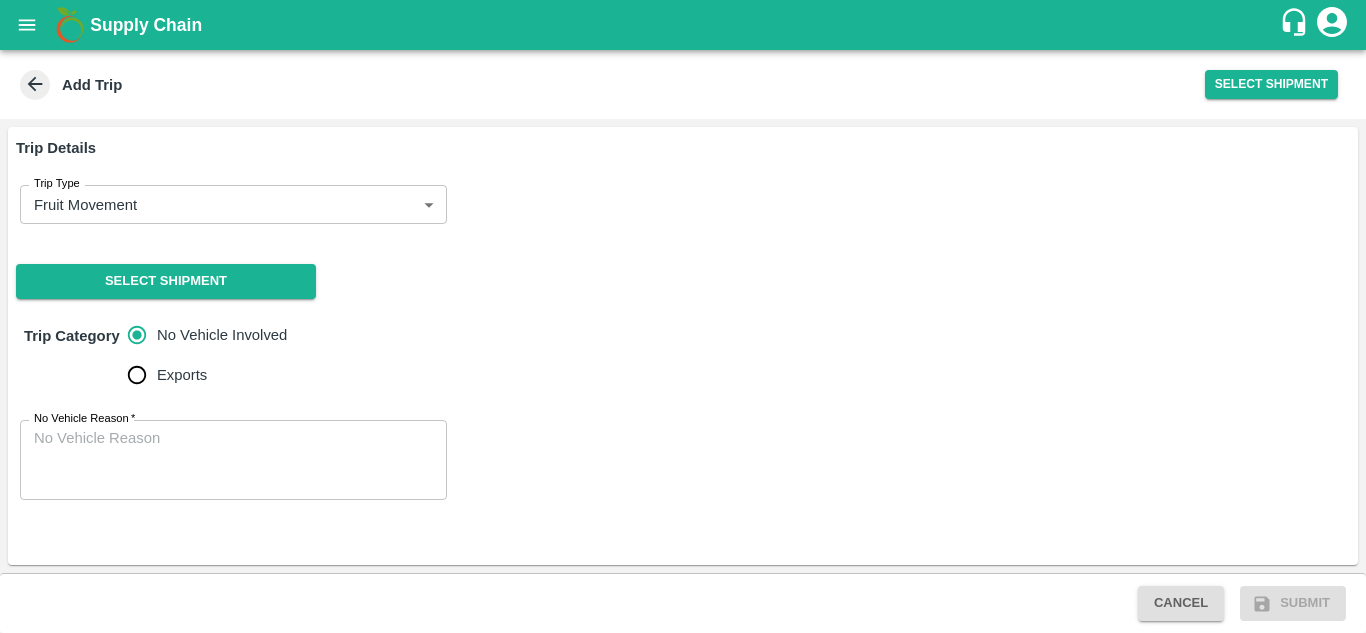 scroll, scrollTop: 0, scrollLeft: 0, axis: both 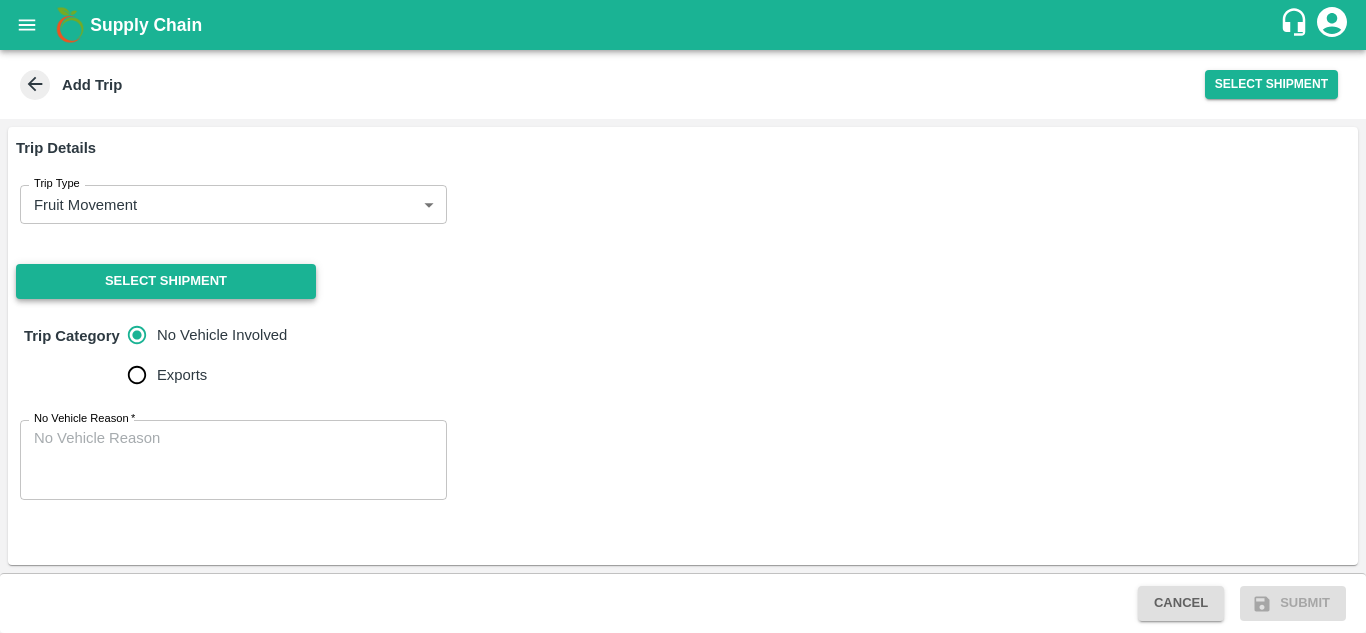 click on "Select Shipment" at bounding box center (166, 281) 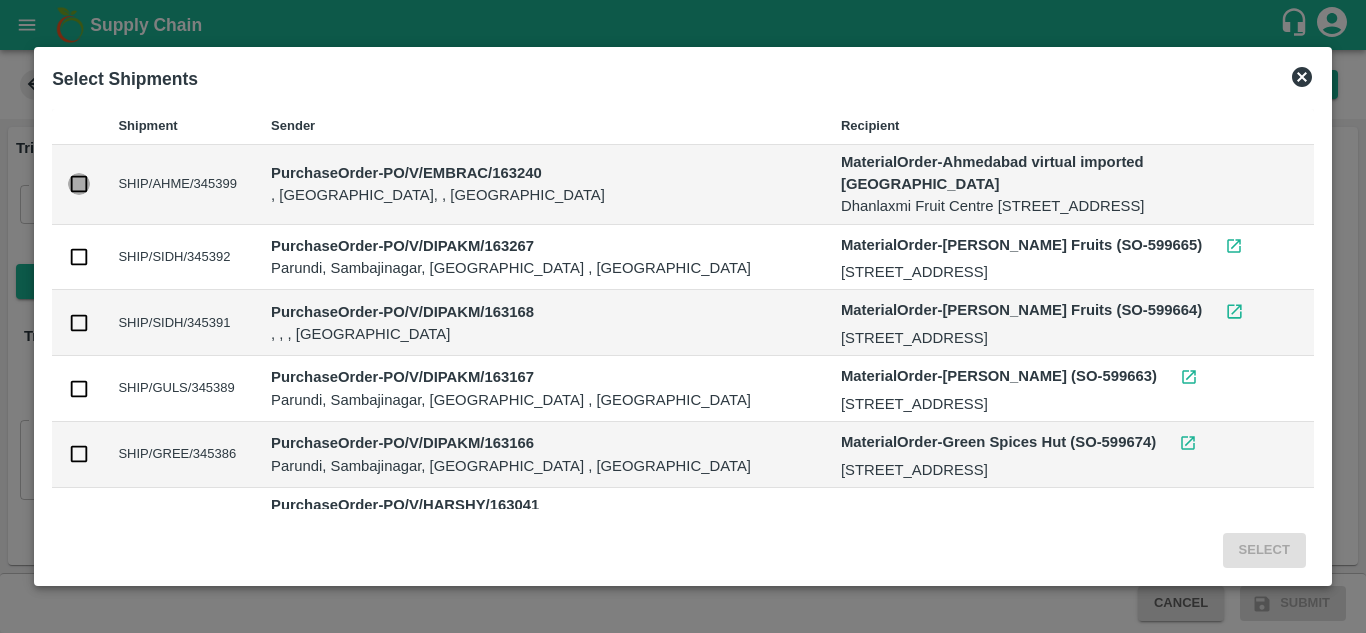 click at bounding box center [79, 184] 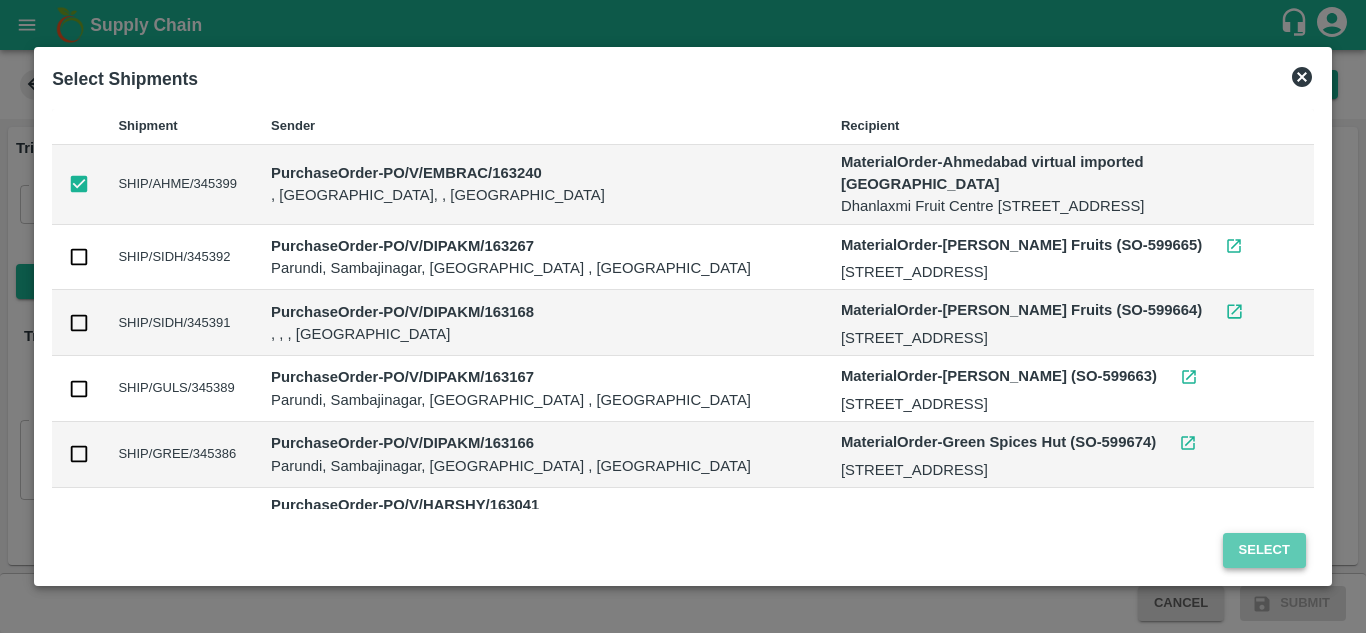 click on "Select" at bounding box center [1264, 550] 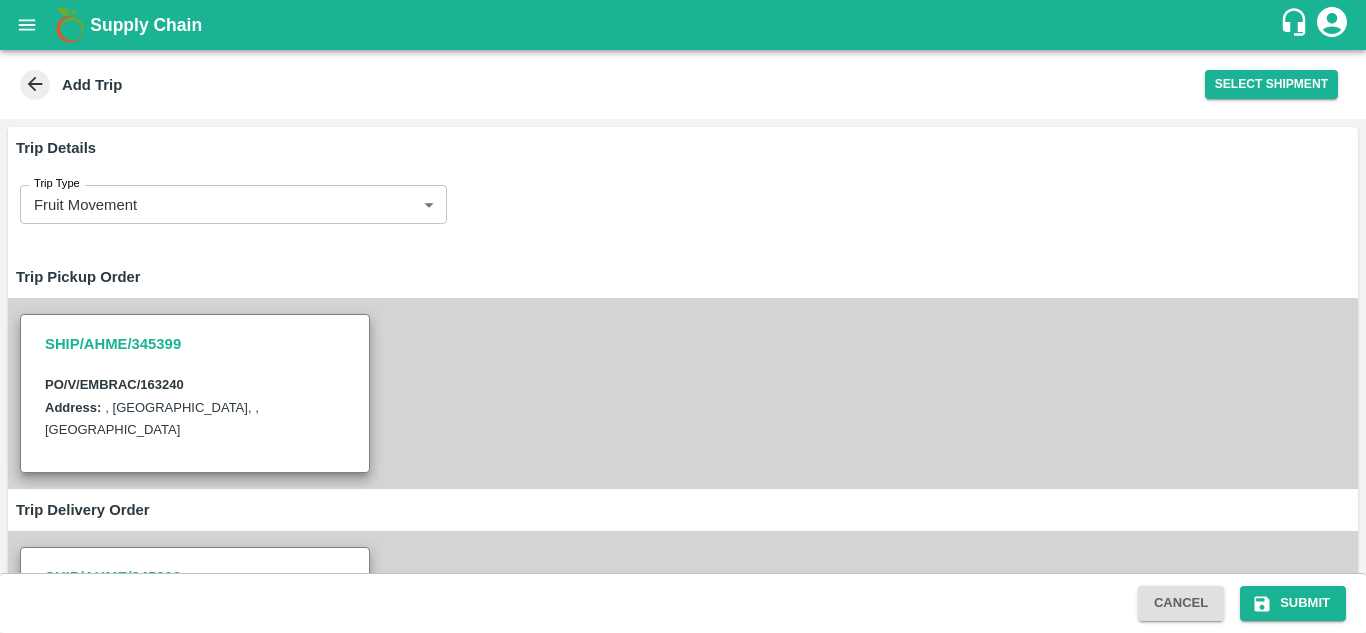 scroll, scrollTop: 406, scrollLeft: 0, axis: vertical 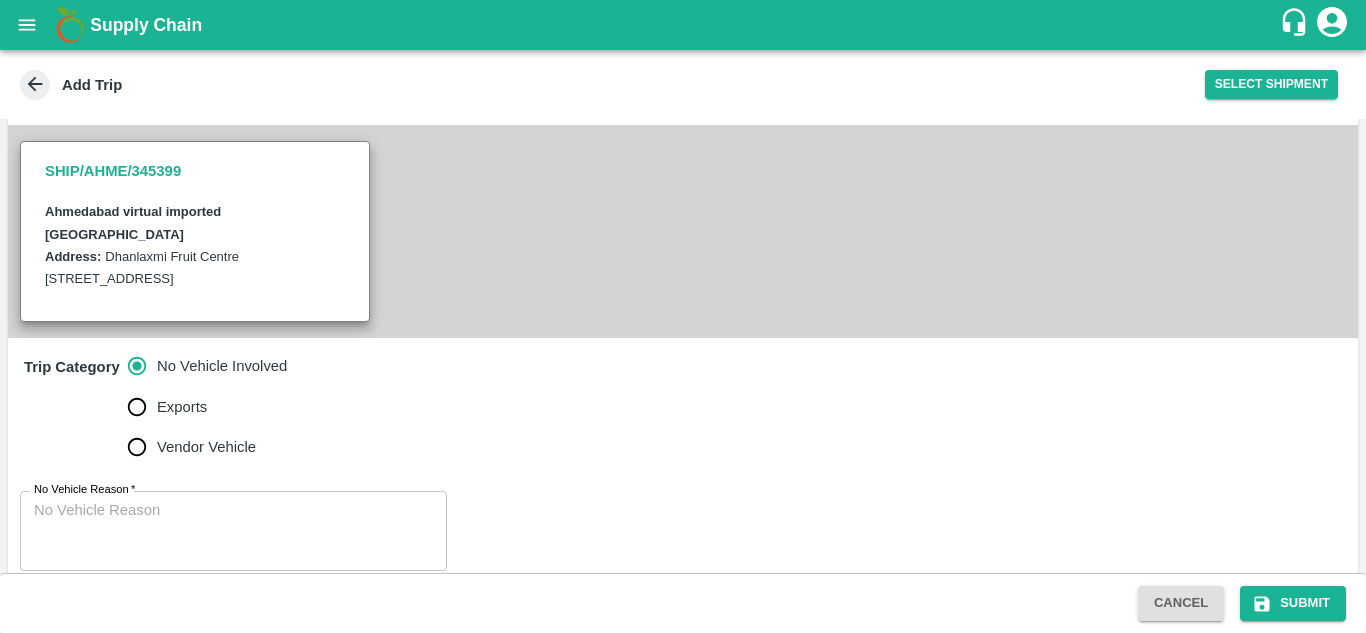 click on "x No Vehicle Reason" at bounding box center (233, 531) 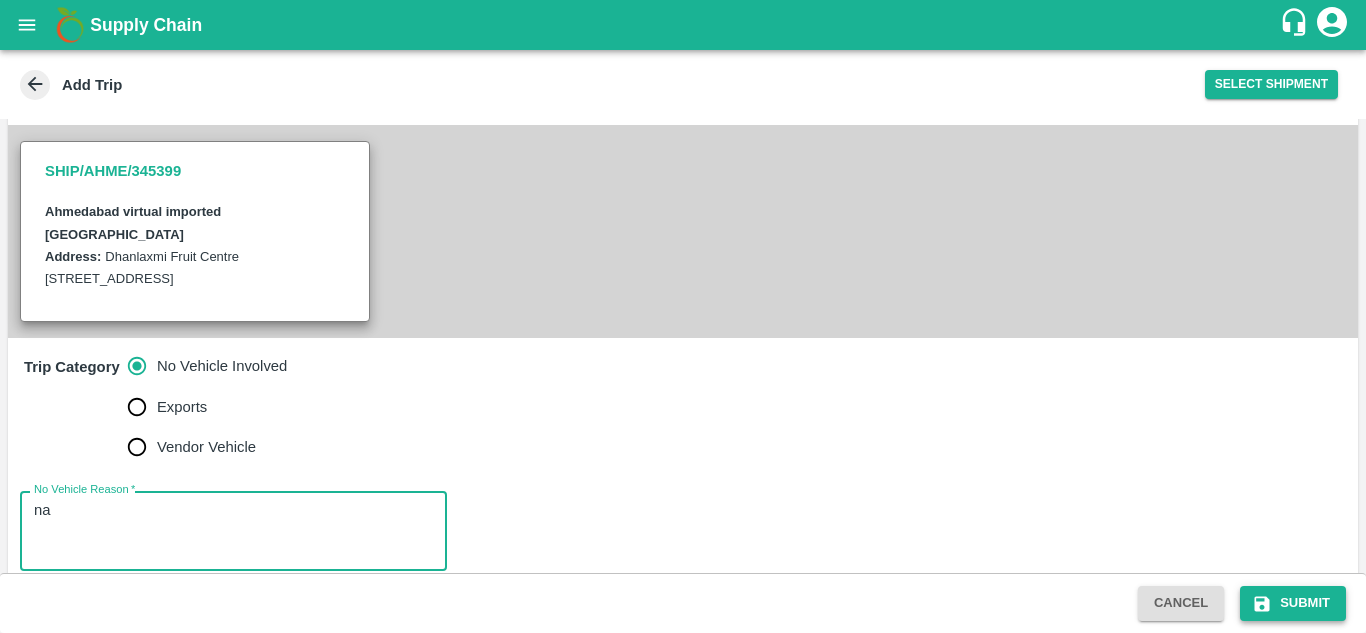 type on "na" 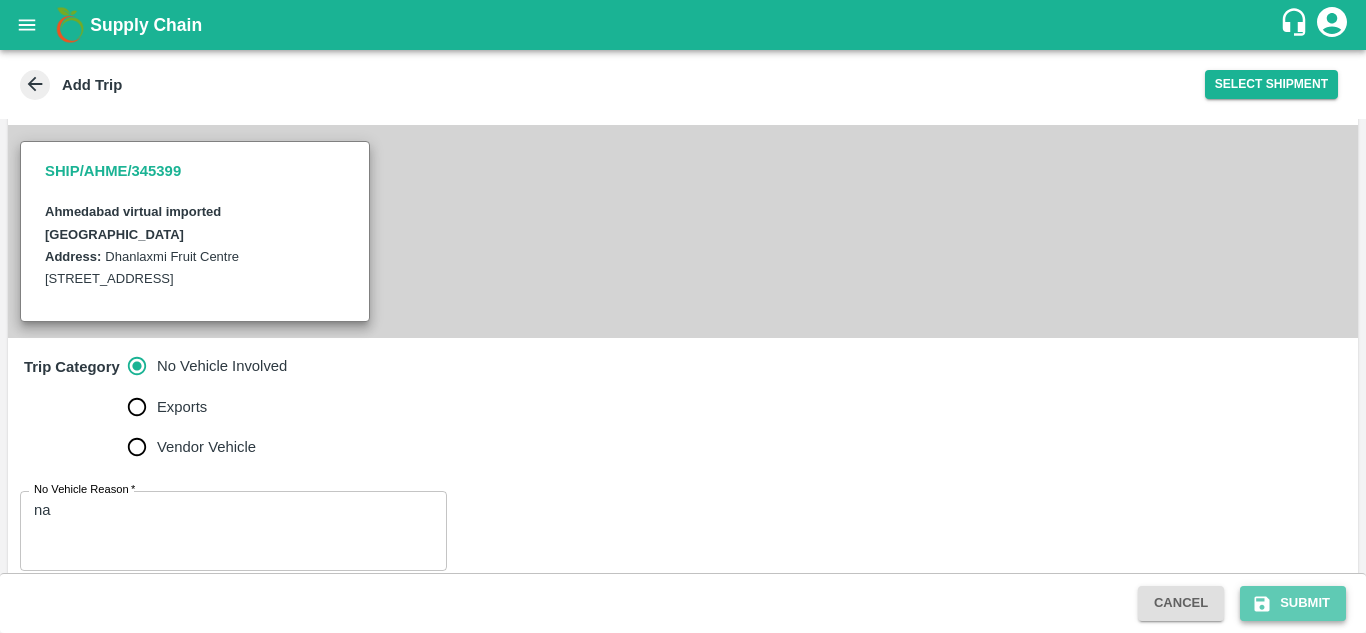 click on "Submit" at bounding box center (1293, 603) 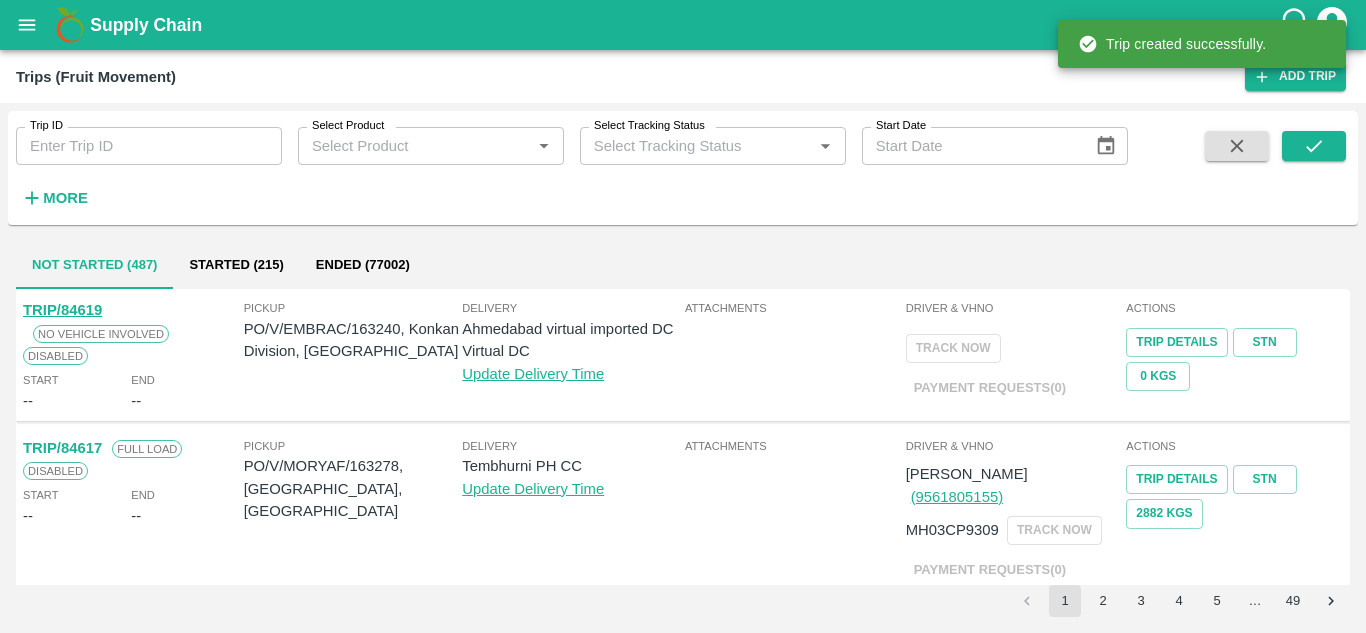 click on "PO/V/EMBRAC/163240, Konkan Division, [GEOGRAPHIC_DATA]" at bounding box center [353, 340] 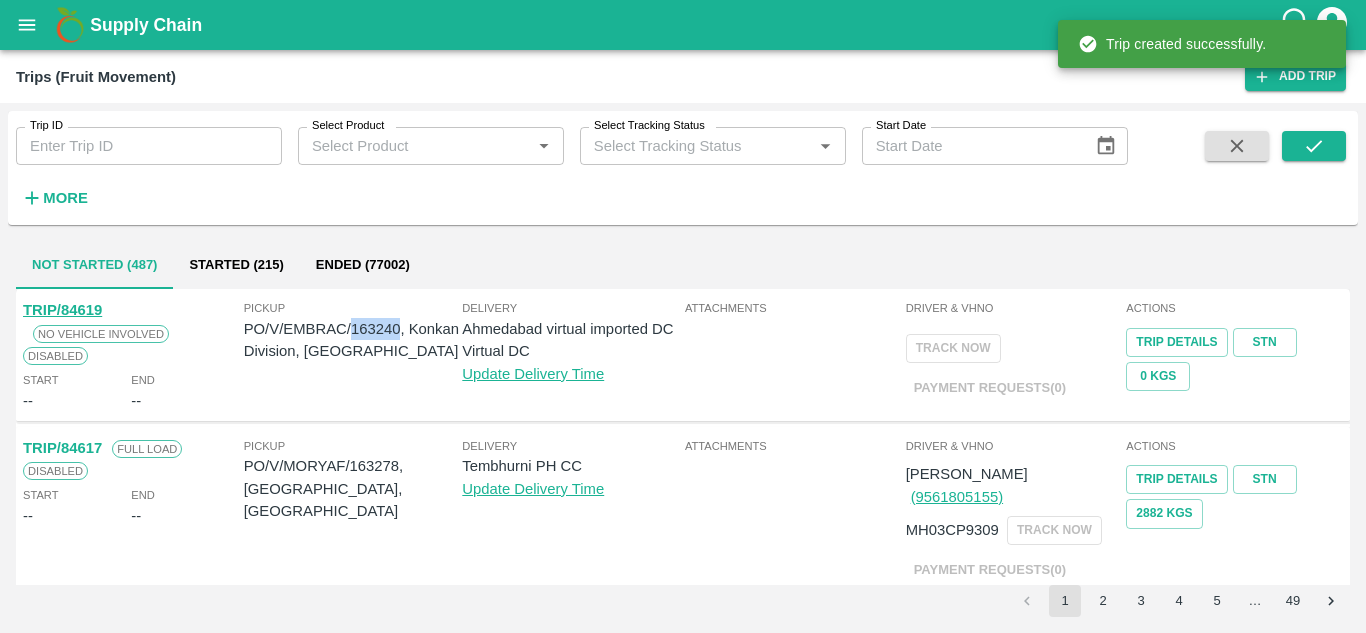 click on "PO/V/EMBRAC/163240, Konkan Division, [GEOGRAPHIC_DATA]" at bounding box center (353, 340) 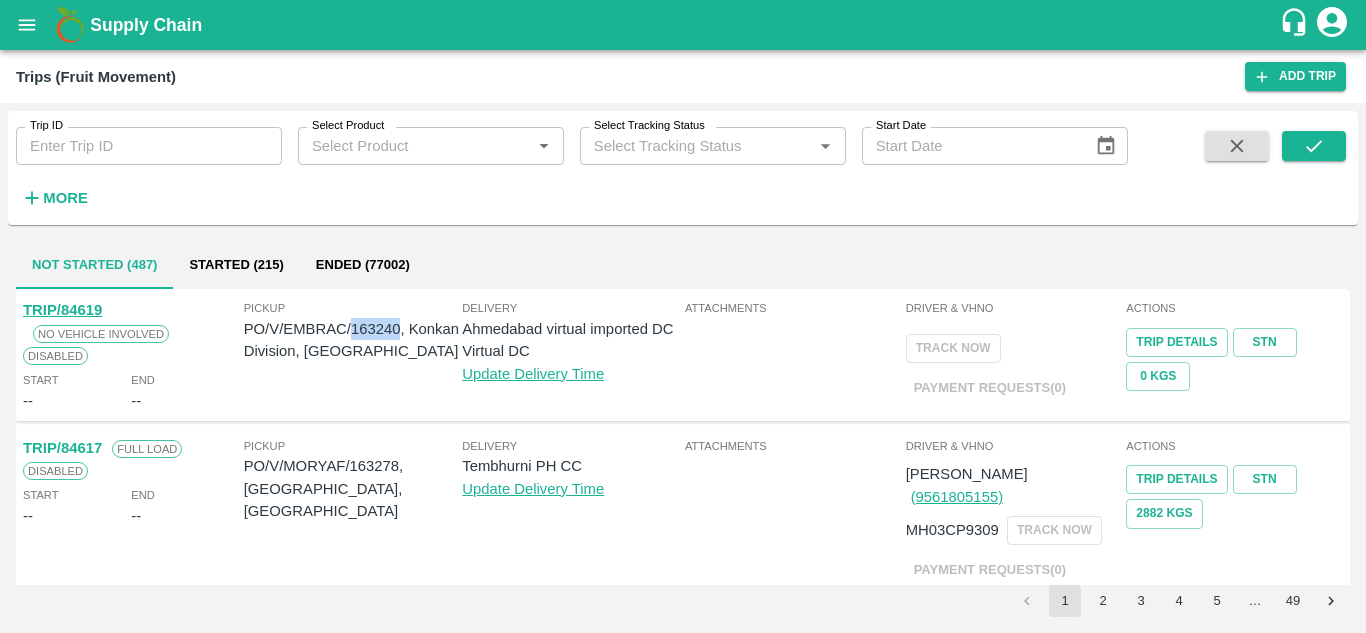 copy on "163240" 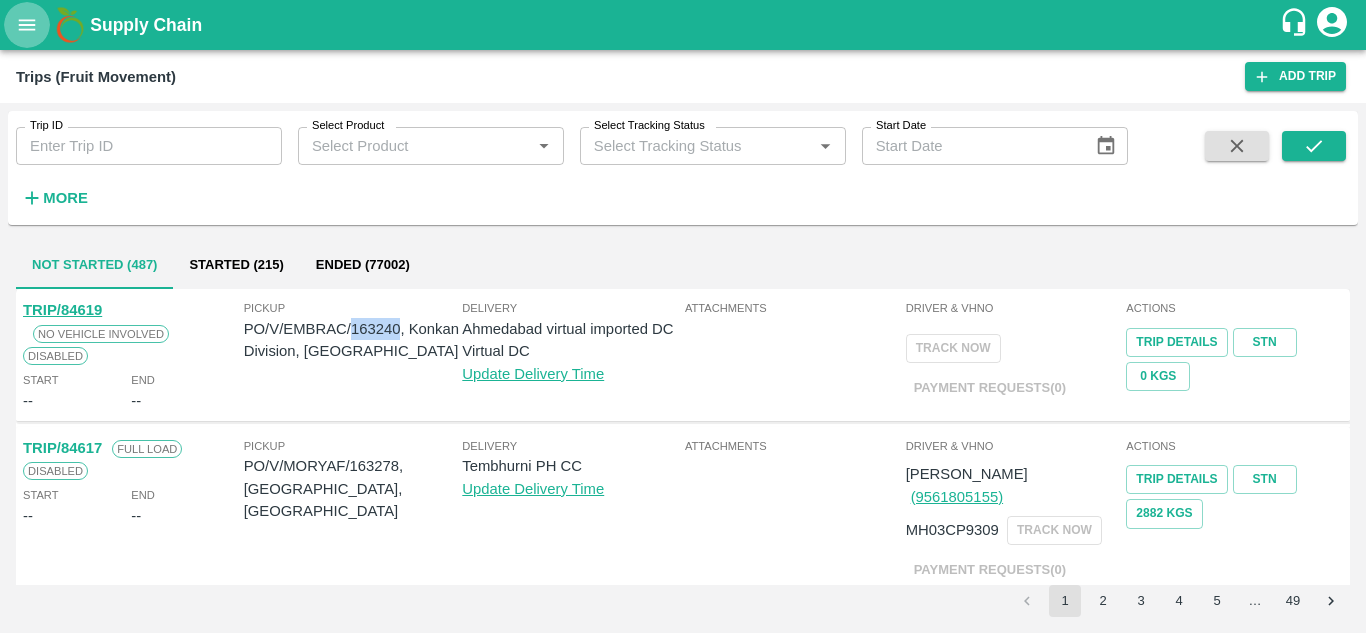 click 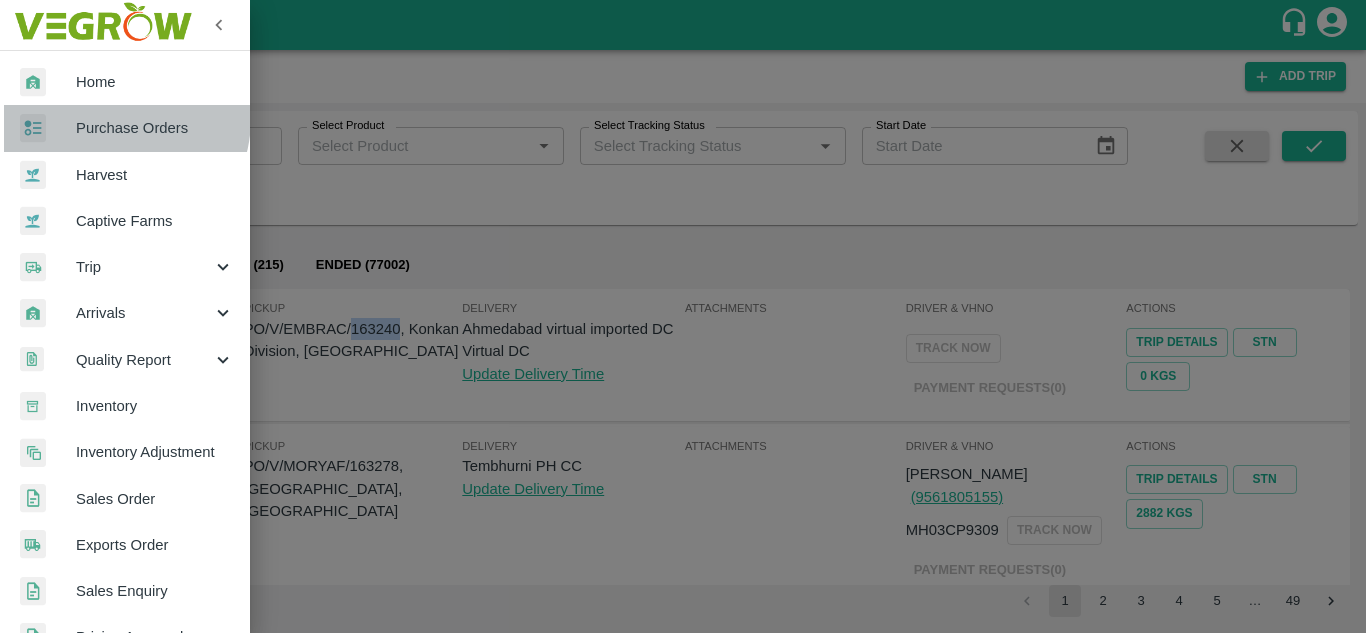 click on "Purchase Orders" at bounding box center [155, 128] 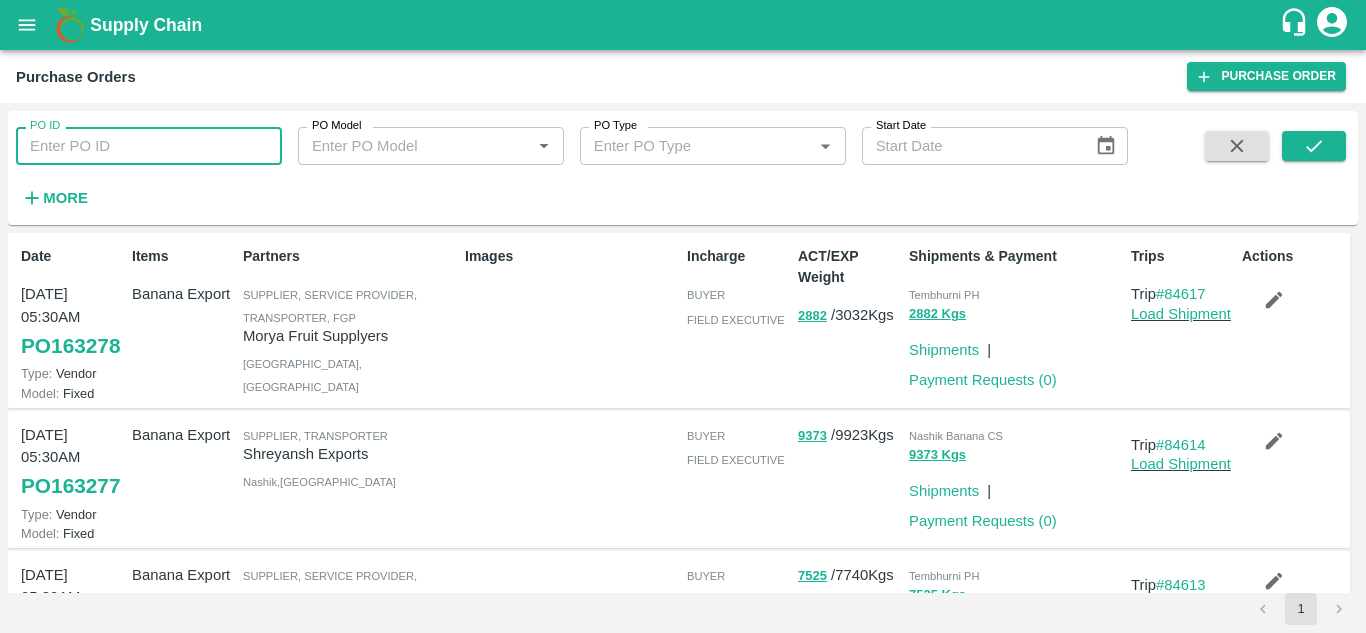 click on "PO ID" at bounding box center [149, 146] 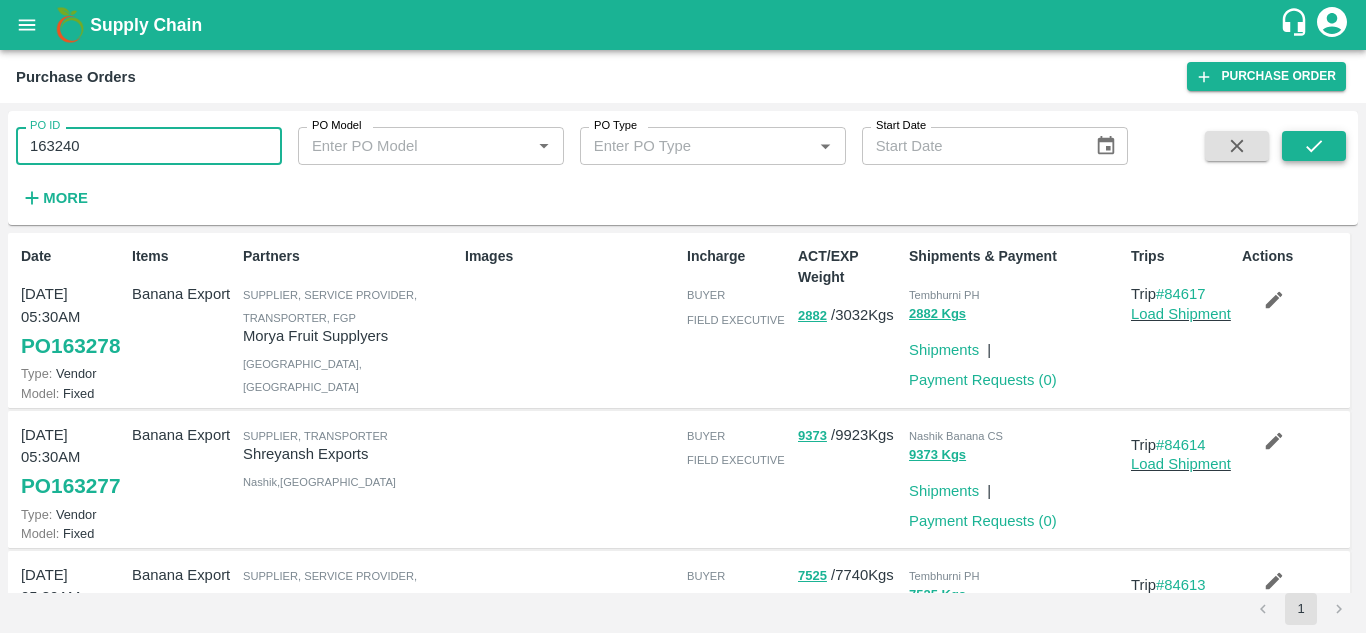 type on "163240" 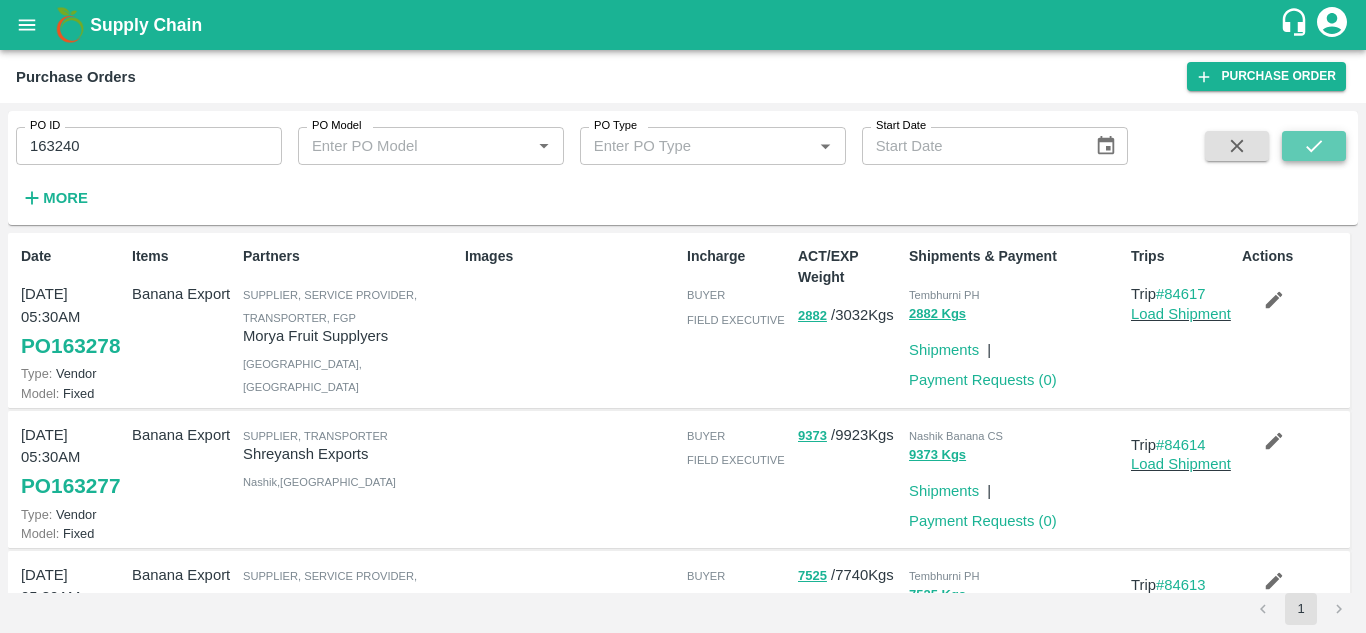 click 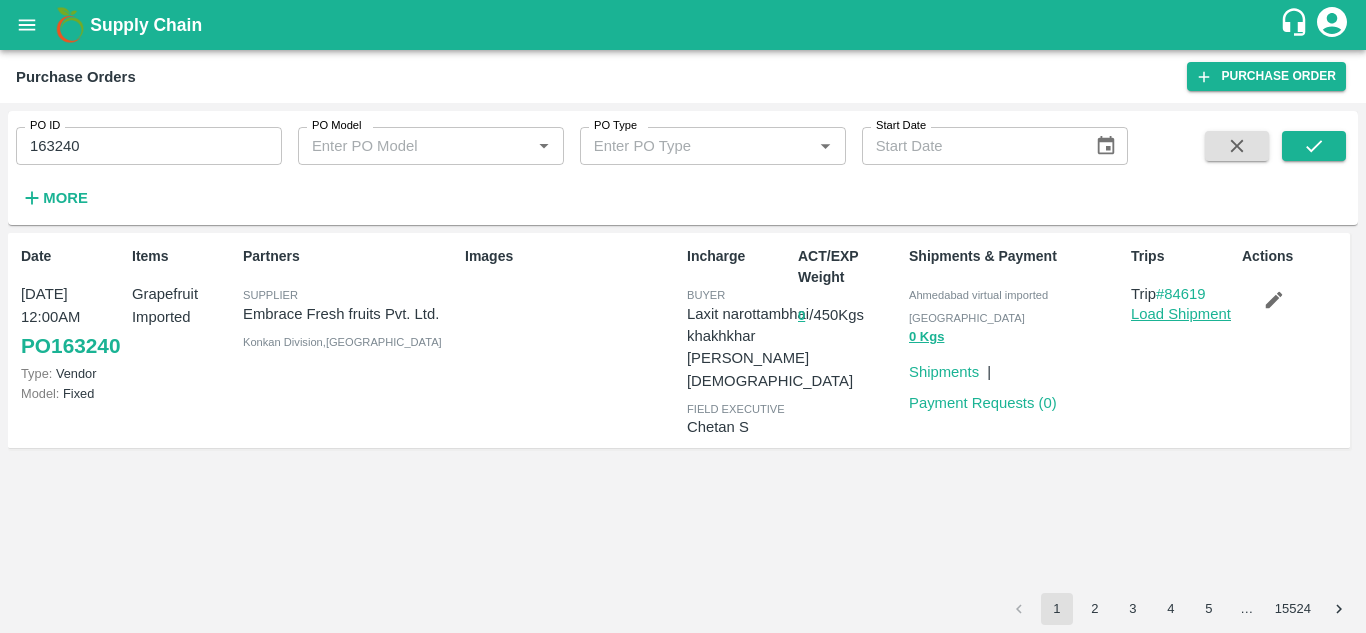 click on "Load Shipment" at bounding box center (1181, 314) 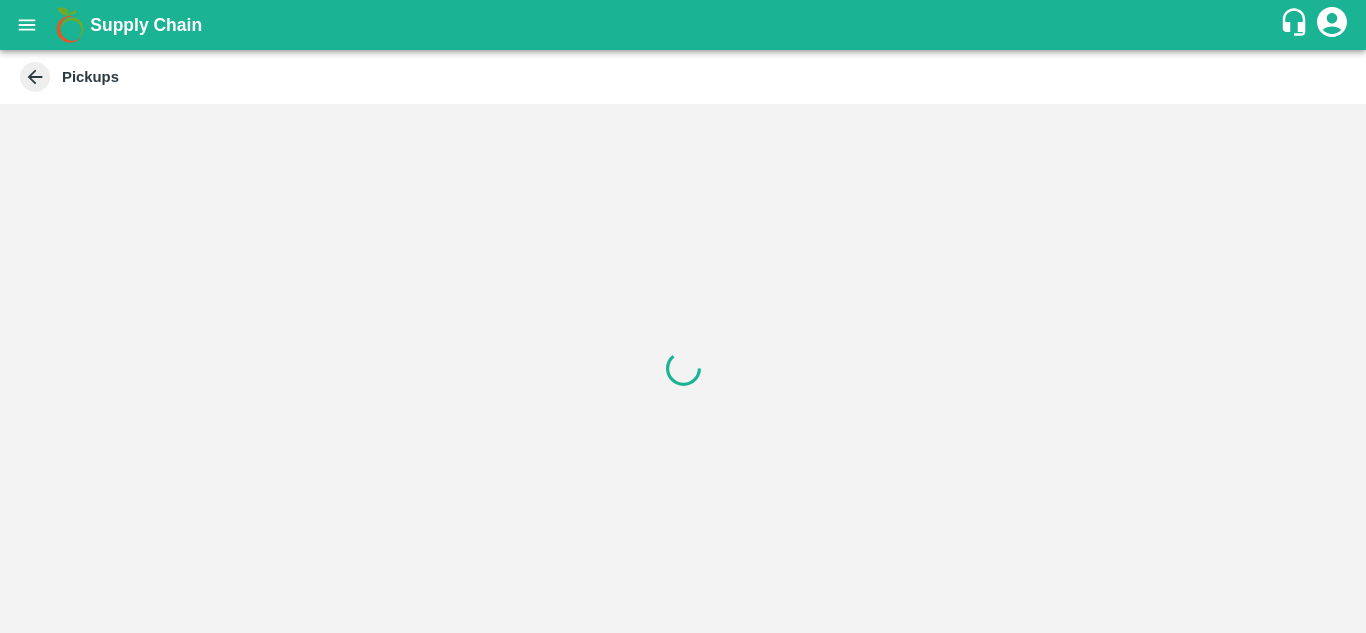 scroll, scrollTop: 0, scrollLeft: 0, axis: both 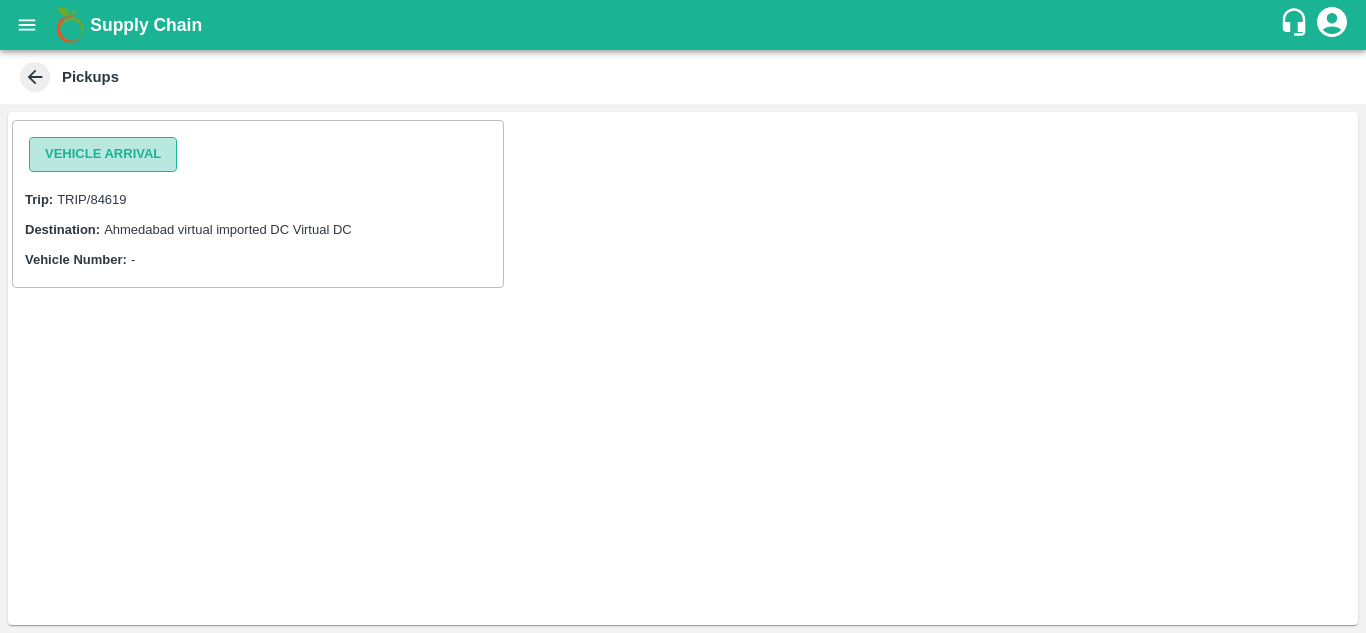 click on "Vehicle Arrival" at bounding box center [103, 154] 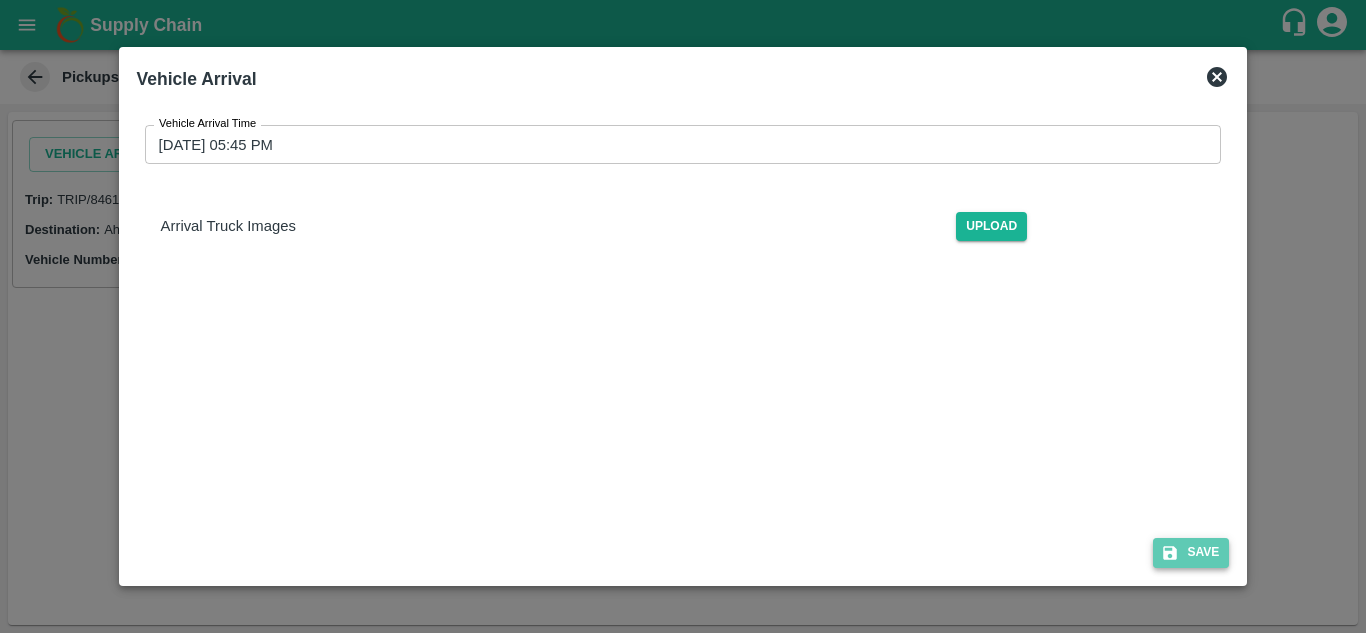 click on "Save" at bounding box center (1191, 552) 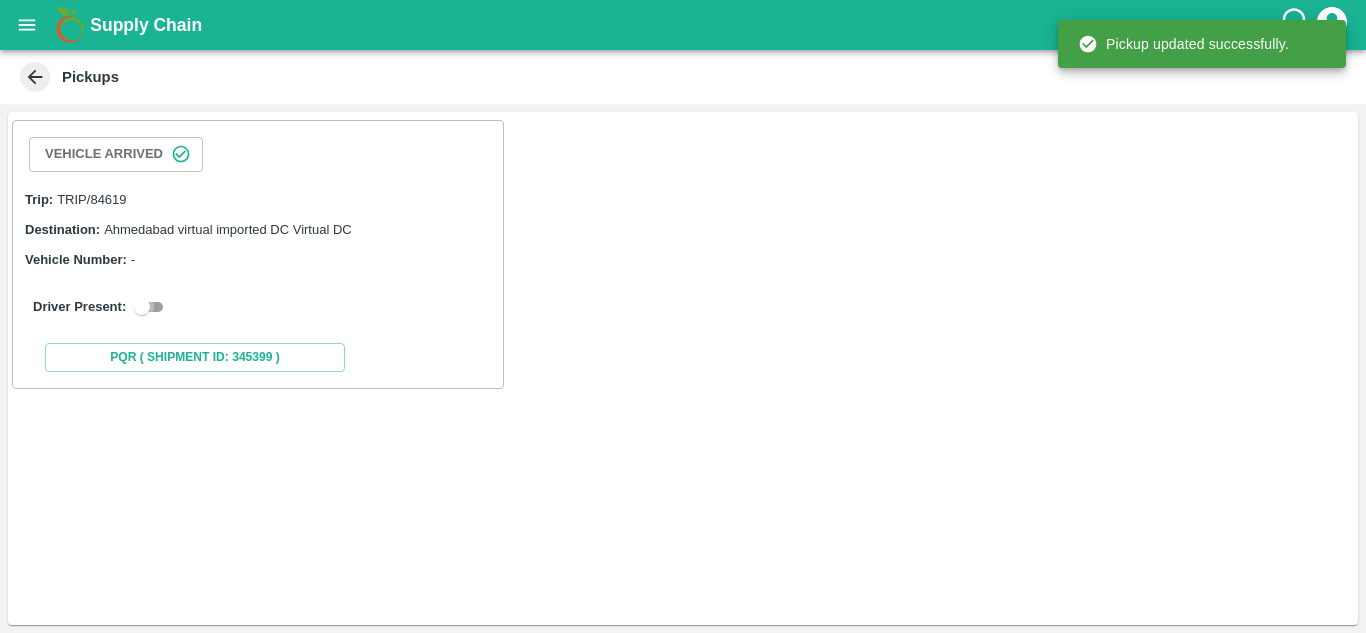 click at bounding box center [142, 307] 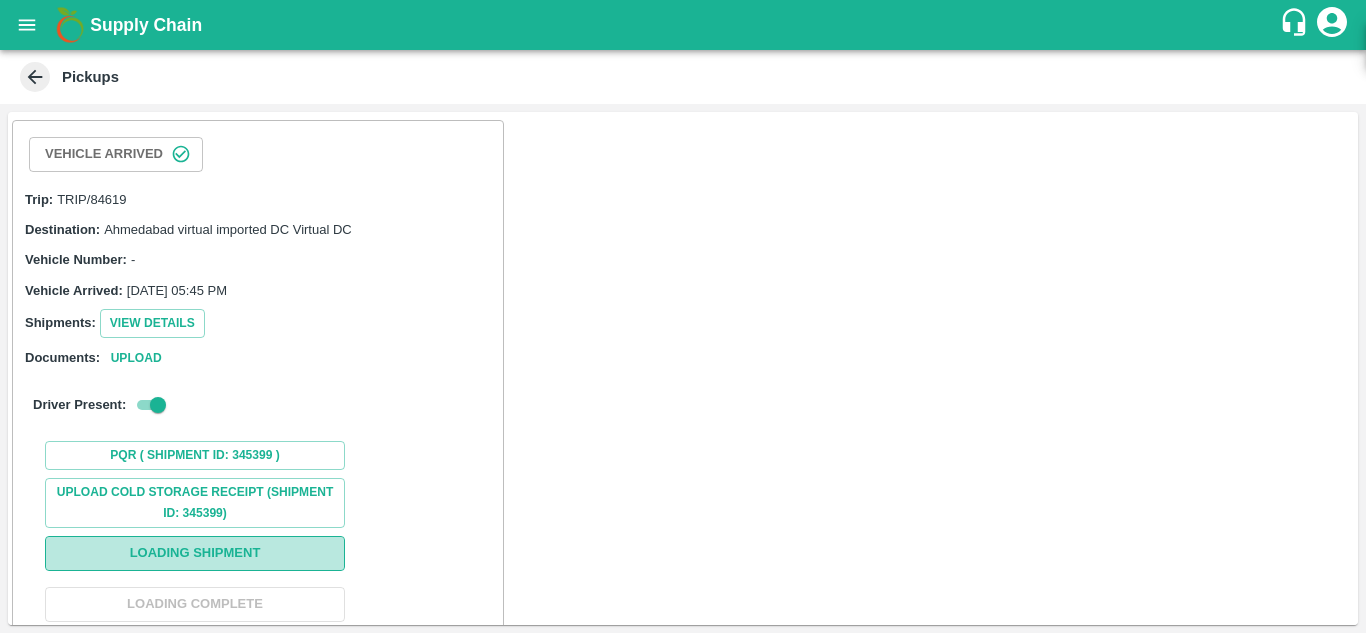 click on "Loading Shipment" at bounding box center [195, 553] 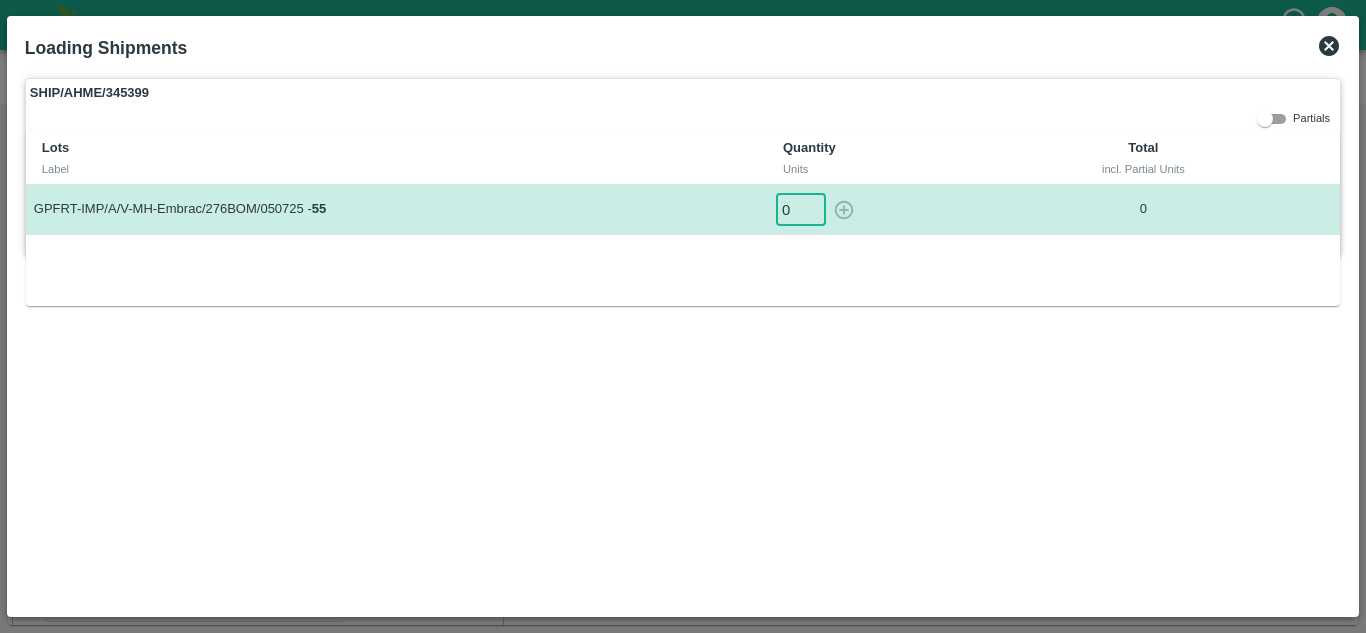 click on "0" at bounding box center (801, 209) 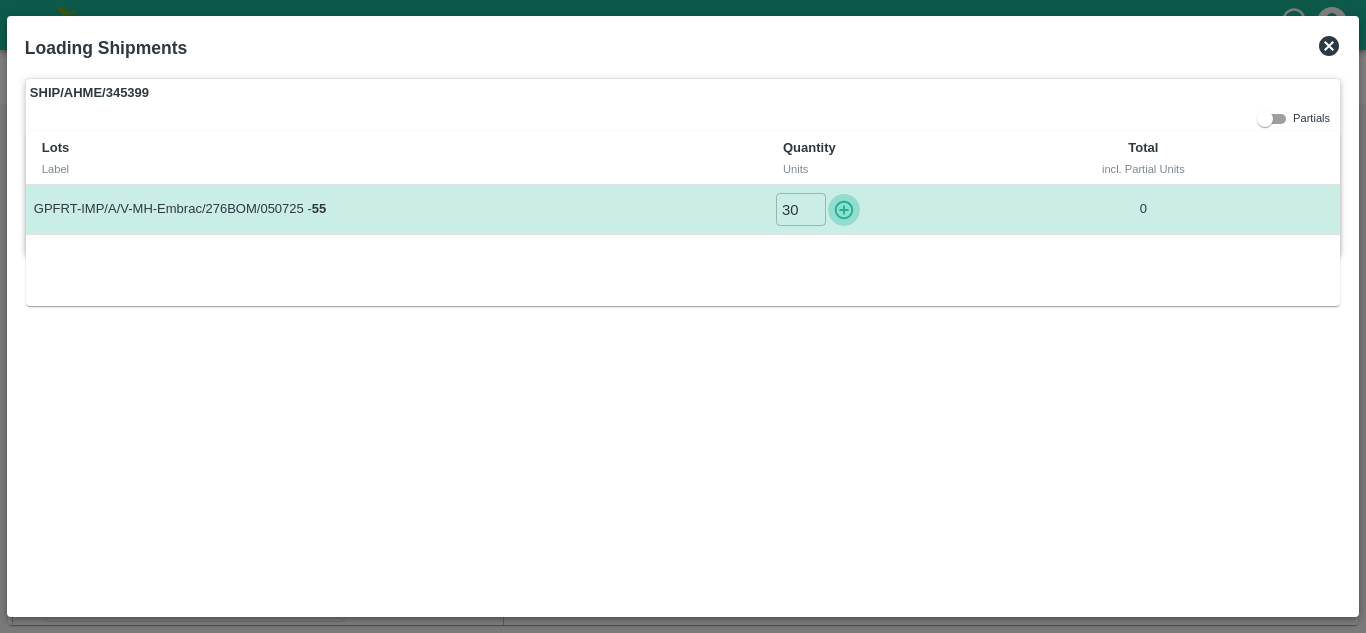 click 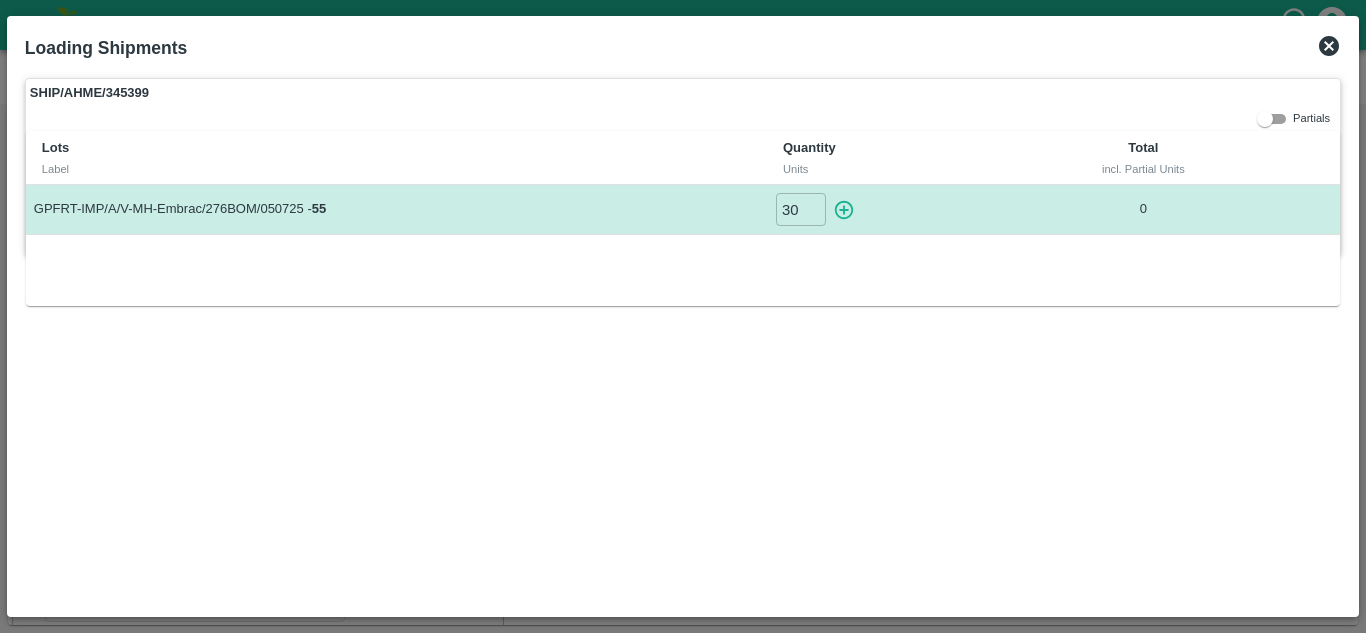 type on "0" 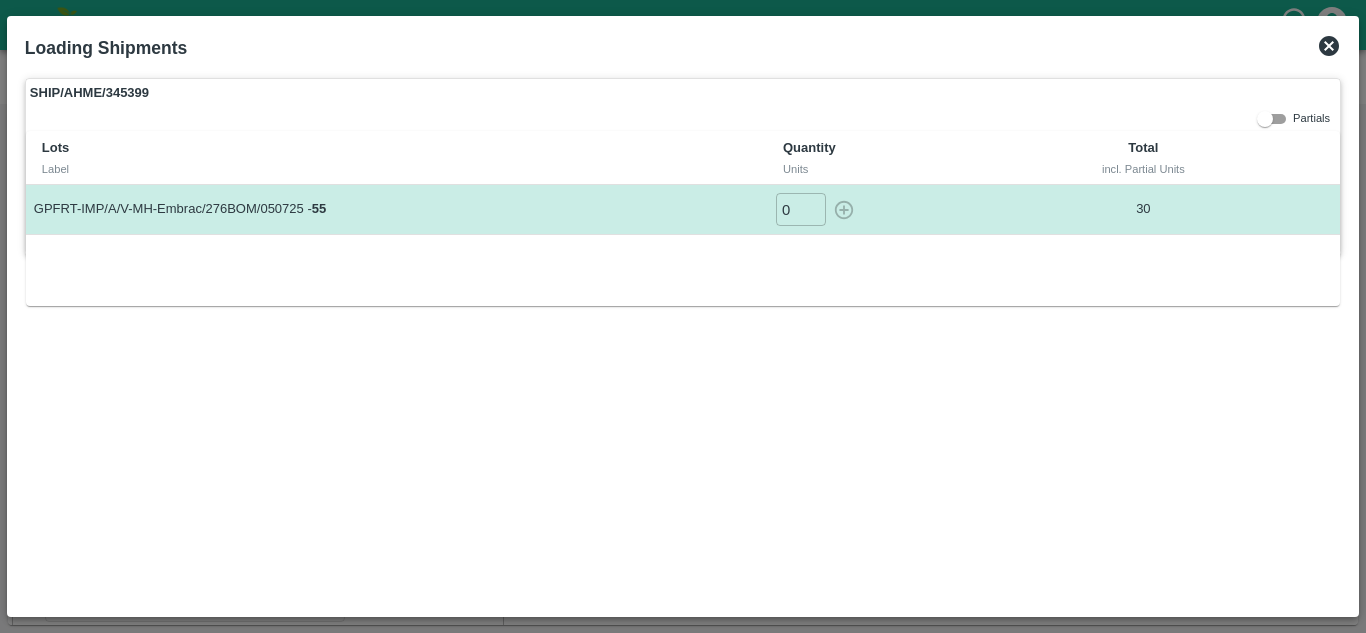 click 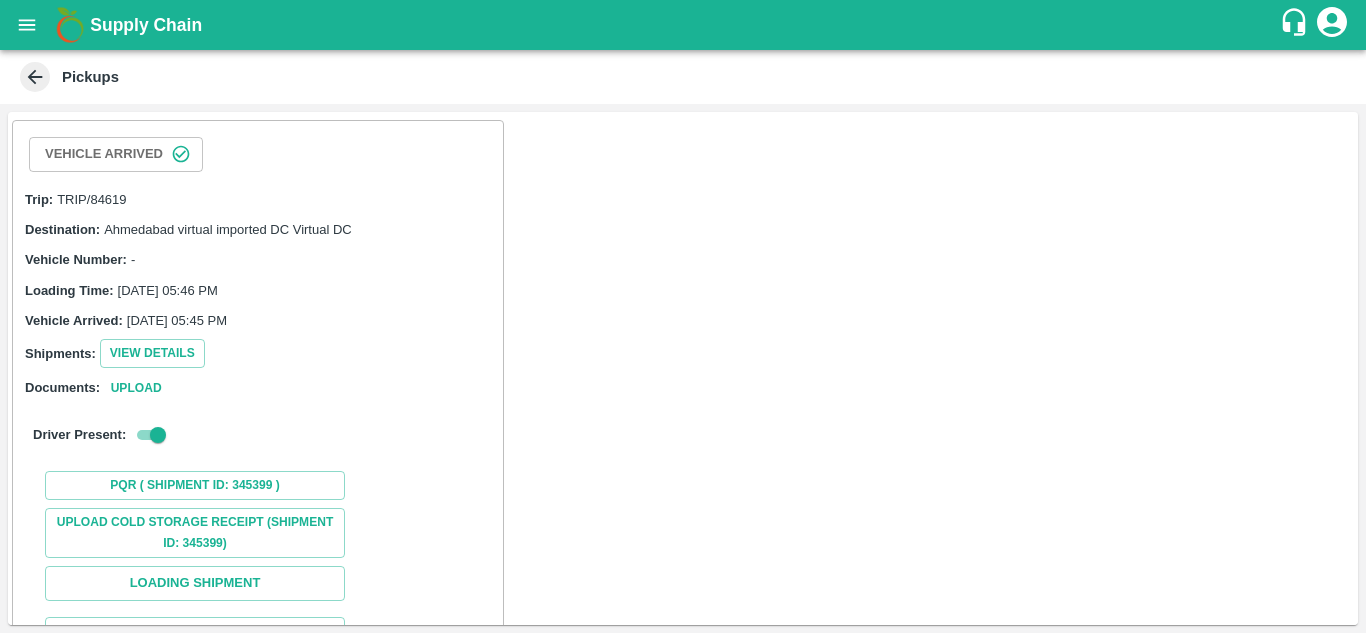 scroll, scrollTop: 154, scrollLeft: 0, axis: vertical 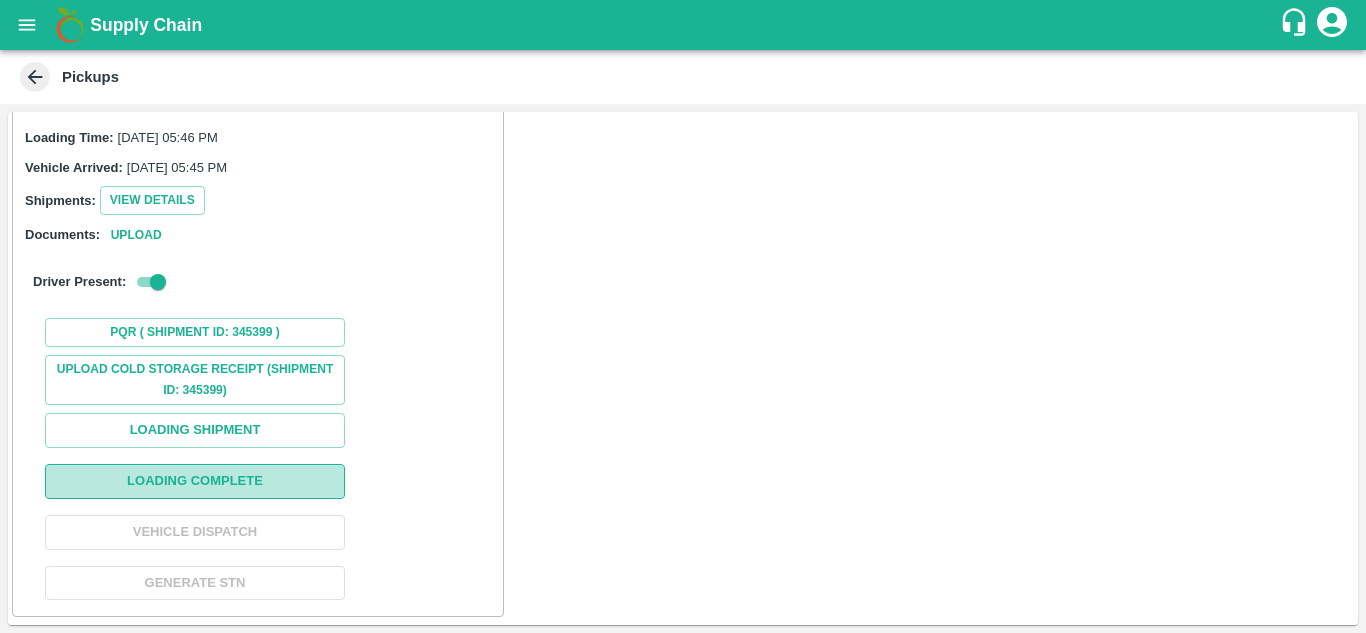 click on "Loading Complete" at bounding box center (195, 481) 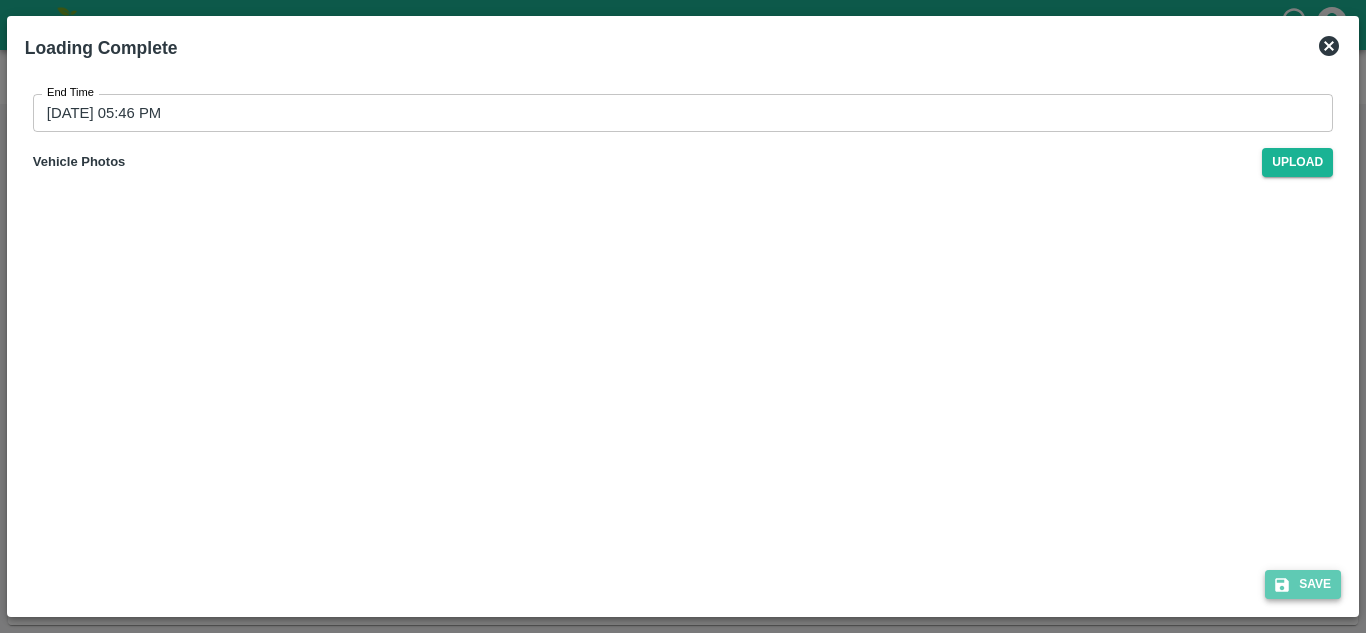 click on "Save" at bounding box center (1303, 584) 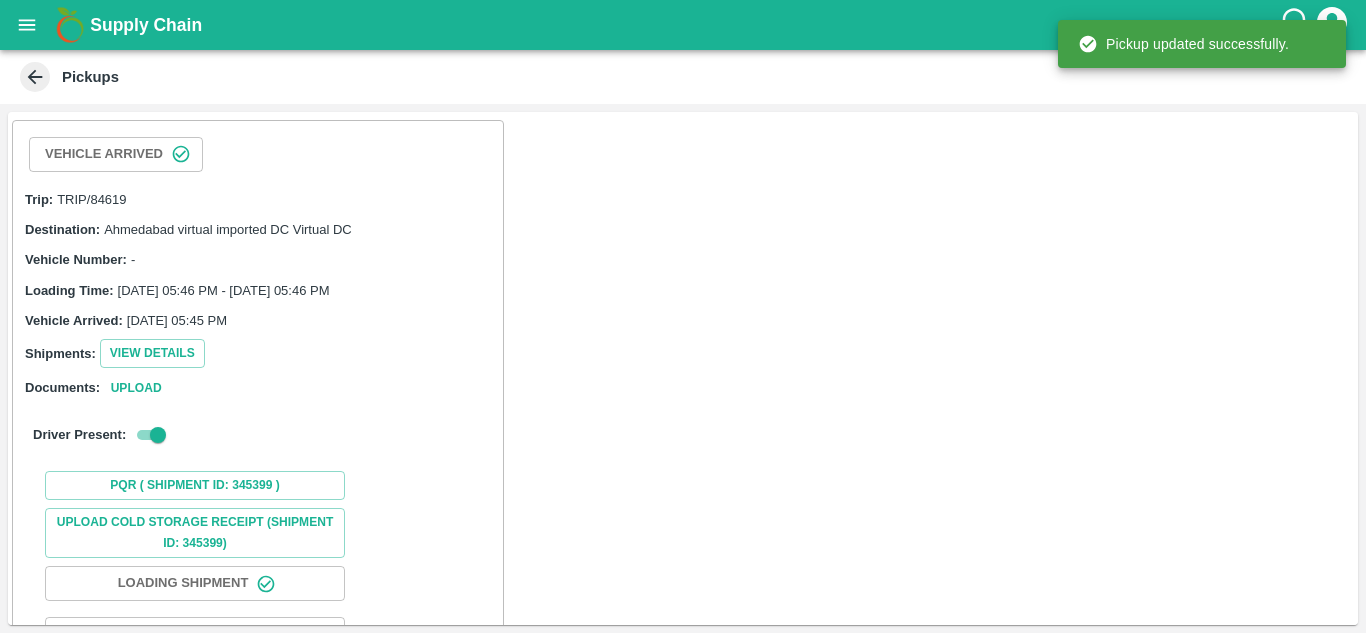 scroll, scrollTop: 154, scrollLeft: 0, axis: vertical 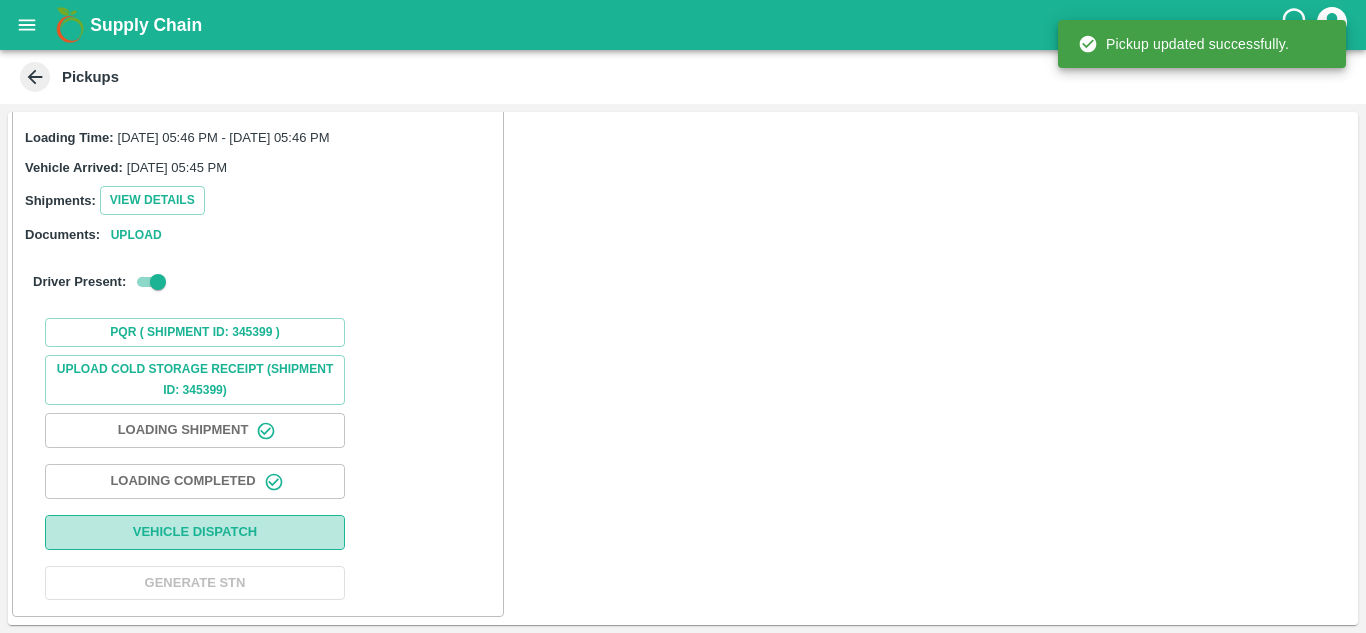 click on "Vehicle Dispatch" at bounding box center [195, 532] 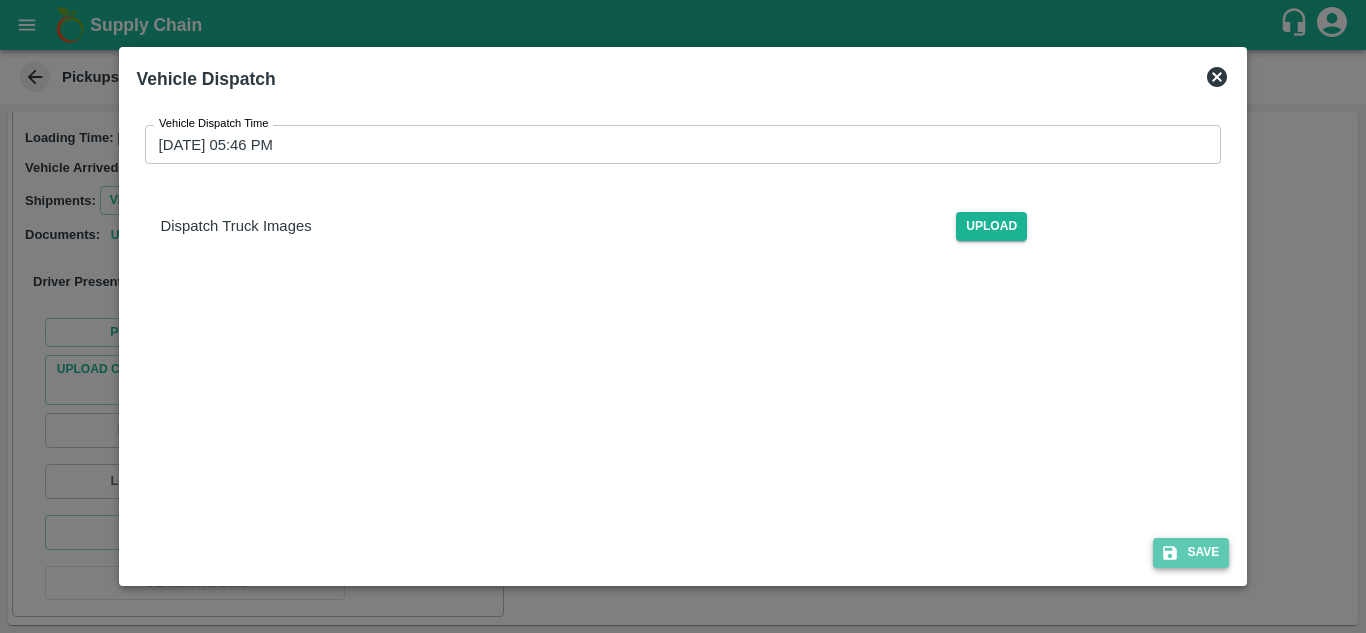 click on "Save" at bounding box center [1191, 552] 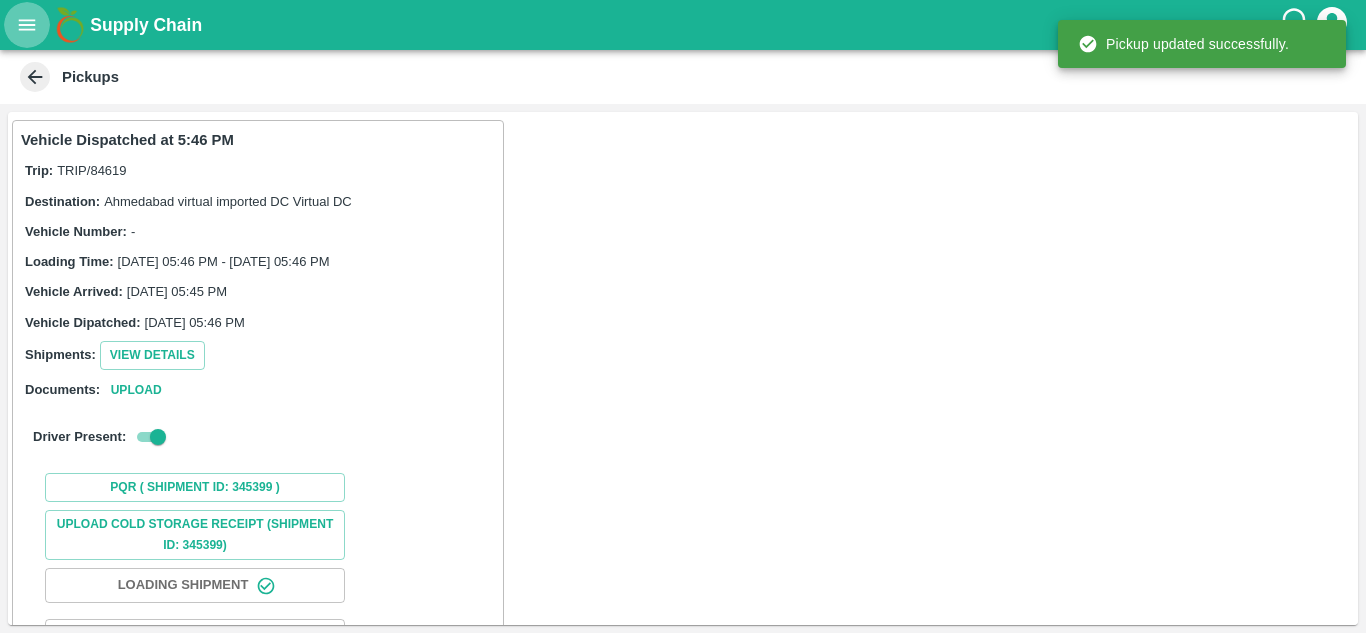 click 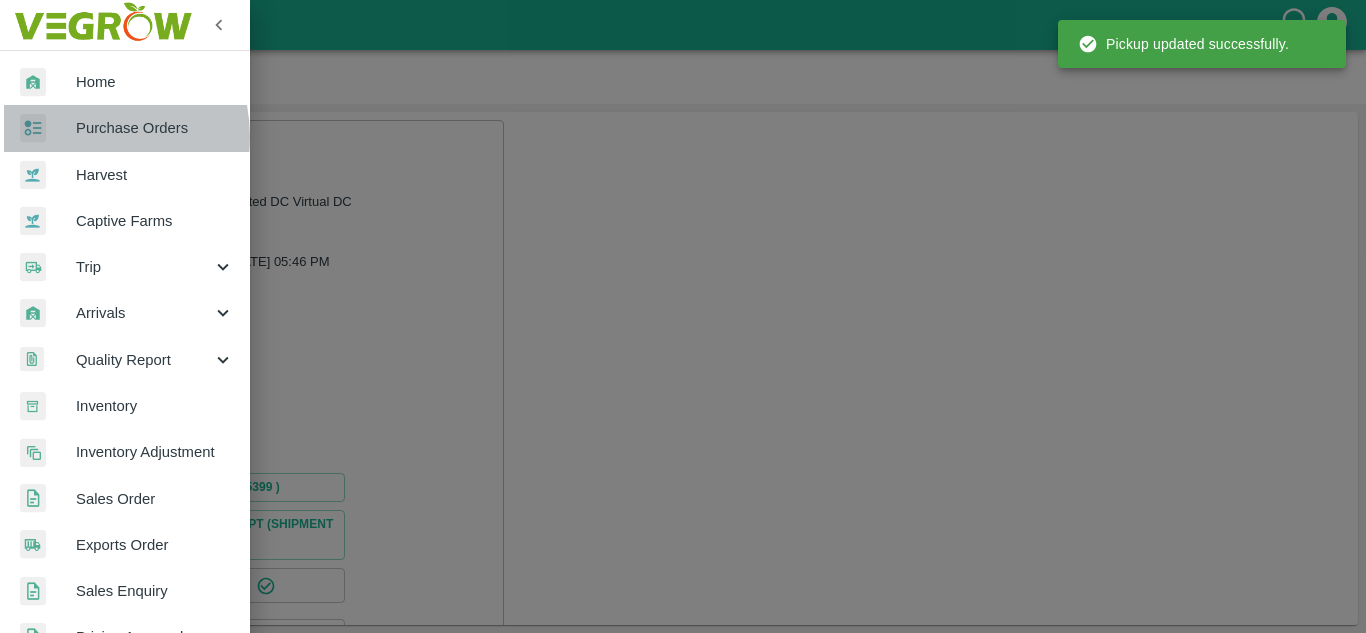click on "Purchase Orders" at bounding box center [155, 128] 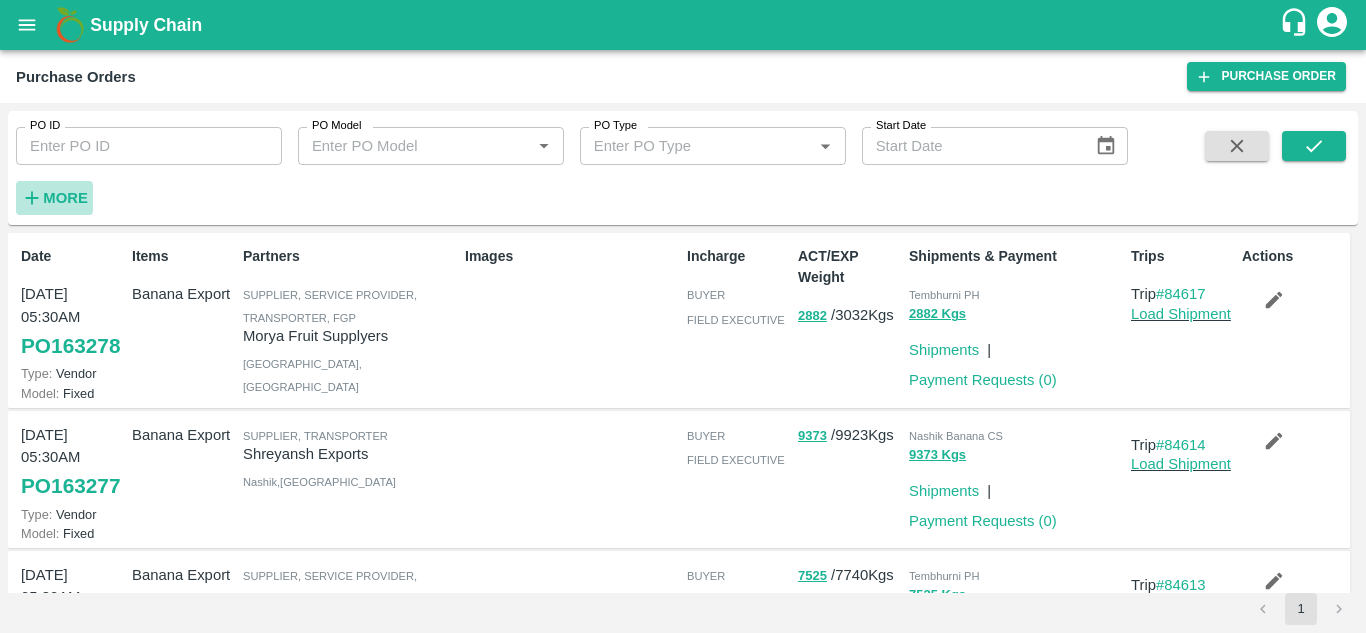 click on "More" at bounding box center [65, 198] 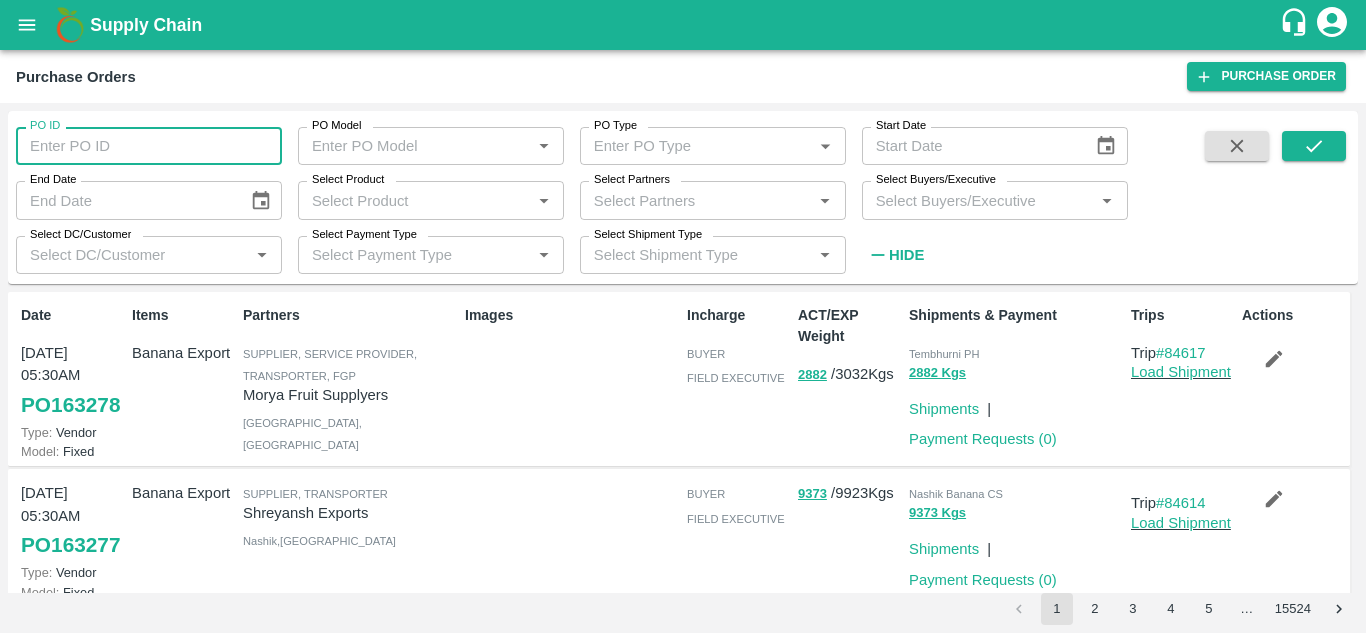 click on "PO ID" at bounding box center (149, 146) 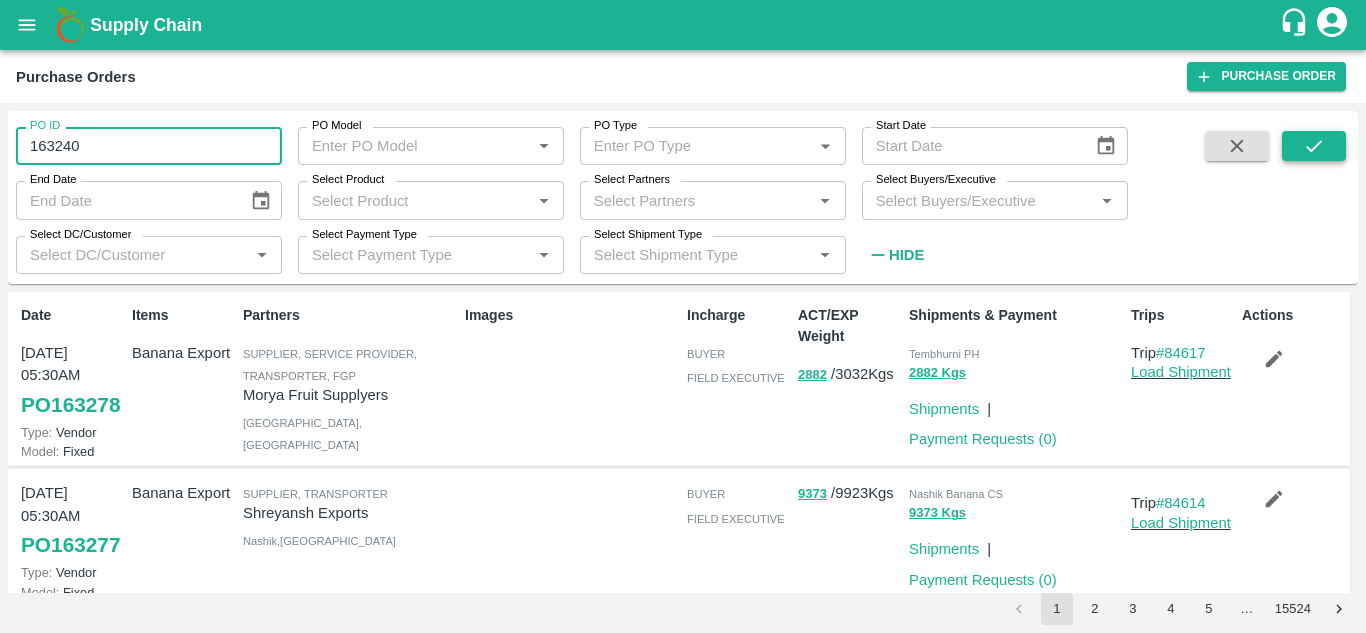type on "163240" 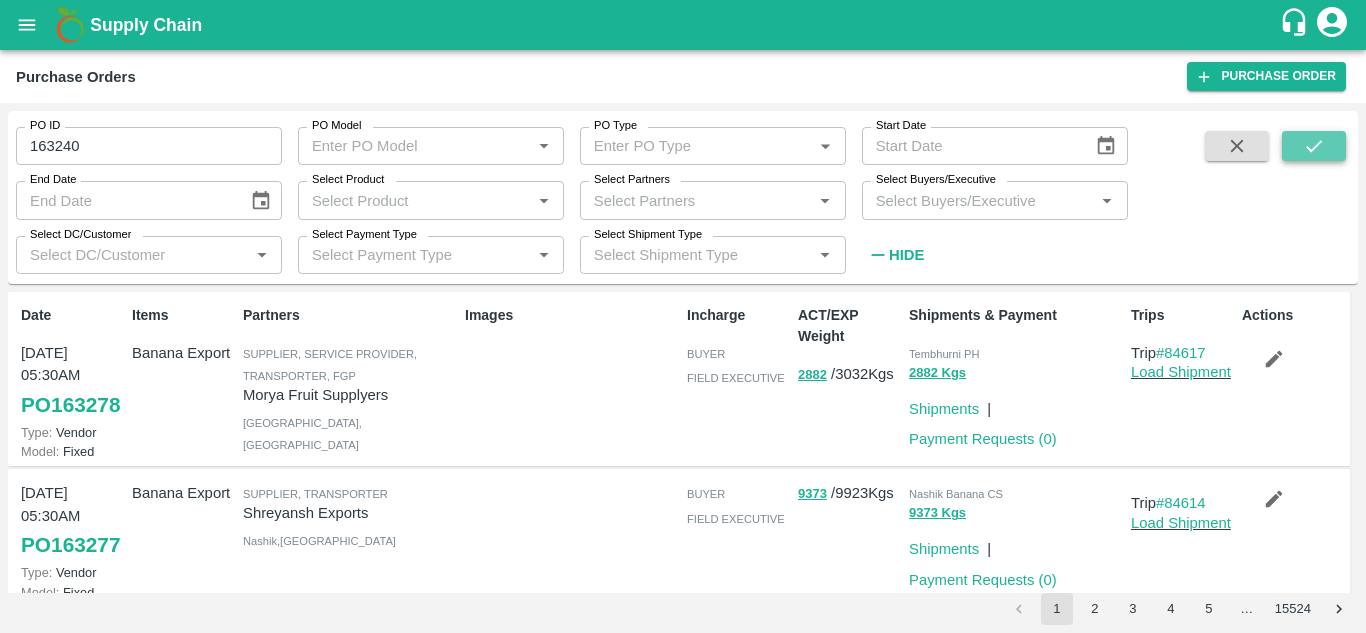 click at bounding box center (1314, 146) 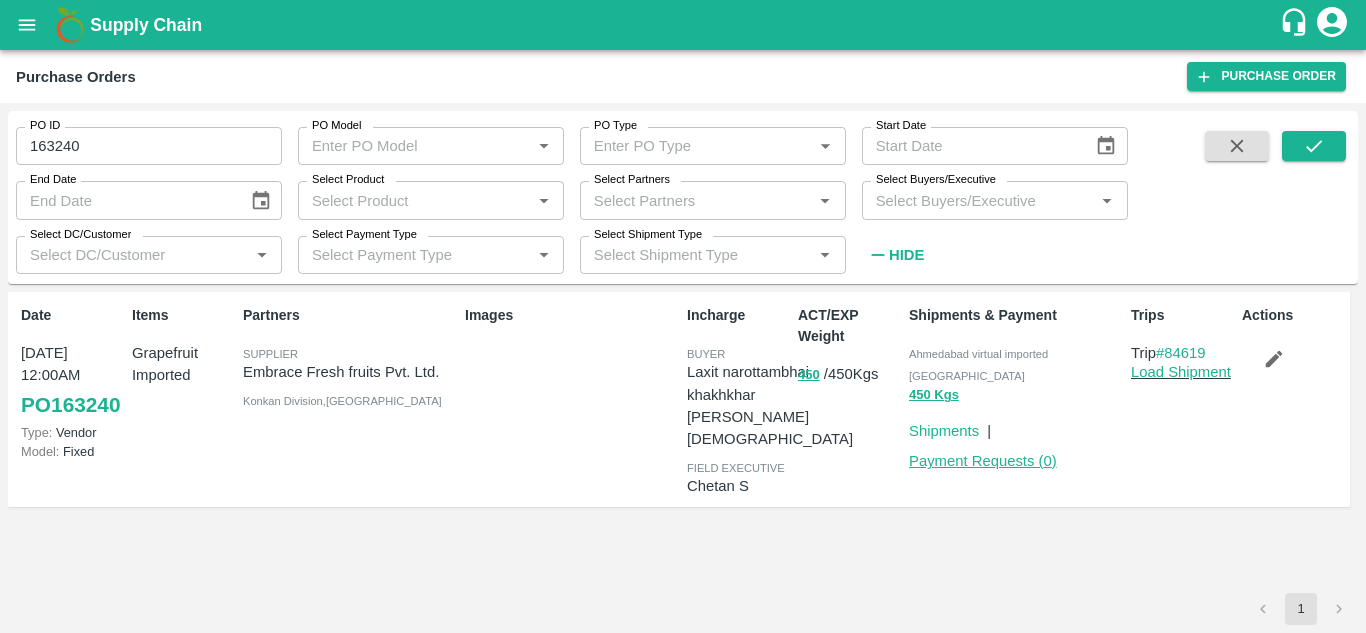 click on "Payment Requests ( 0 )" at bounding box center (983, 461) 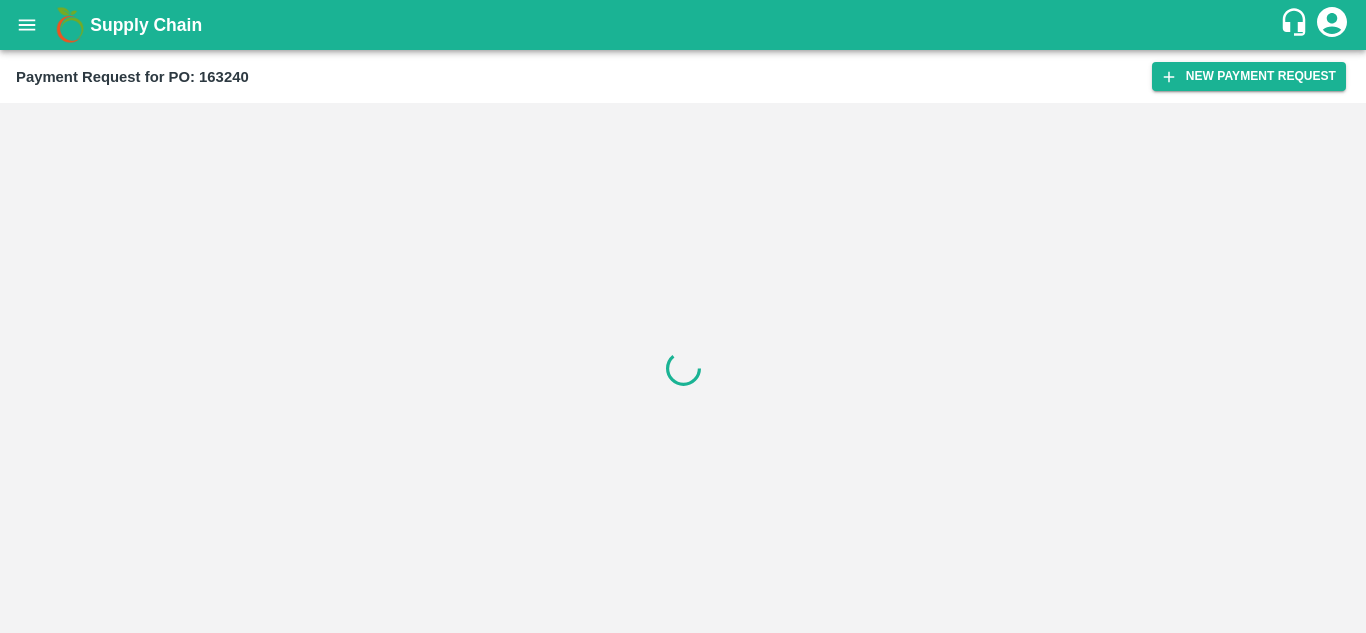 scroll, scrollTop: 0, scrollLeft: 0, axis: both 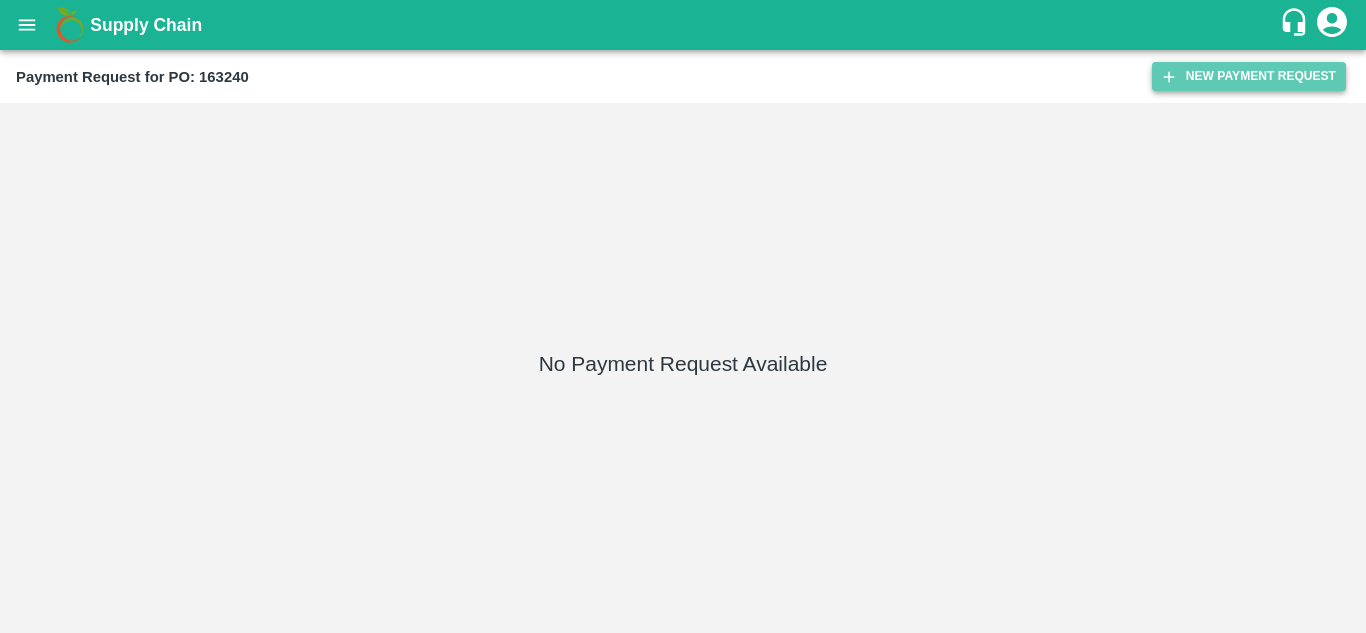 click on "New Payment Request" at bounding box center [1249, 76] 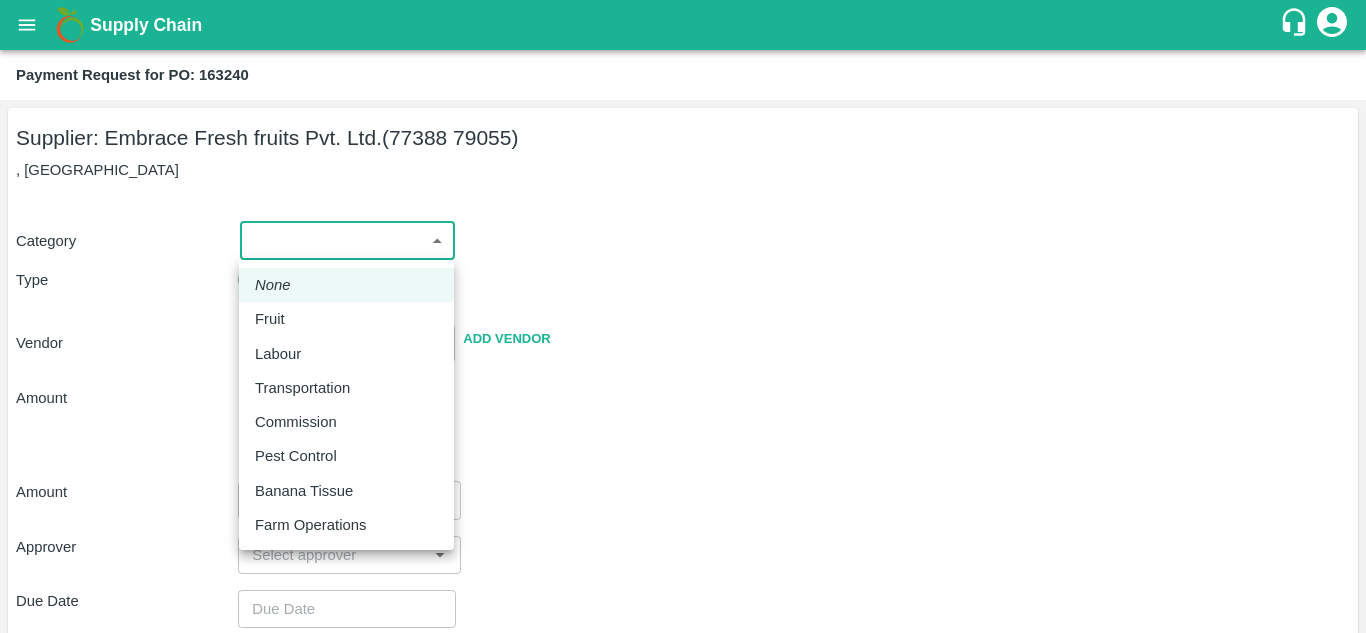 click on "Supply Chain Payment Request for PO: 163240 Supplier:    Embrace Fresh fruits Pvt. Ltd.  (77388 79055) , [GEOGRAPHIC_DATA] Category ​ ​ Type Advance Bill Vendor ​ Add Vendor Amount Total value Per Kg ​ Amount ​ Approver ​ Due Date ​  Priority  Low  High Comment x ​ Attach bill Cancel Save [GEOGRAPHIC_DATA] Imported [GEOGRAPHIC_DATA] [GEOGRAPHIC_DATA] Imported DC - Safal Market [GEOGRAPHIC_DATA] Imported [GEOGRAPHIC_DATA] MDC [GEOGRAPHIC_DATA] [GEOGRAPHIC_DATA] [GEOGRAPHIC_DATA] MDC [GEOGRAPHIC_DATA] Modern Trade [GEOGRAPHIC_DATA] [GEOGRAPHIC_DATA] [GEOGRAPHIC_DATA] virtual imported [GEOGRAPHIC_DATA] [GEOGRAPHIC_DATA] [GEOGRAPHIC_DATA] [GEOGRAPHIC_DATA] [GEOGRAPHIC_DATA] B2R [GEOGRAPHIC_DATA]  FruitX [GEOGRAPHIC_DATA] Direct Customer [PERSON_NAME] Logout None Fruit Labour Transportation Commission Pest Control Banana Tissue Farm Operations" at bounding box center (683, 316) 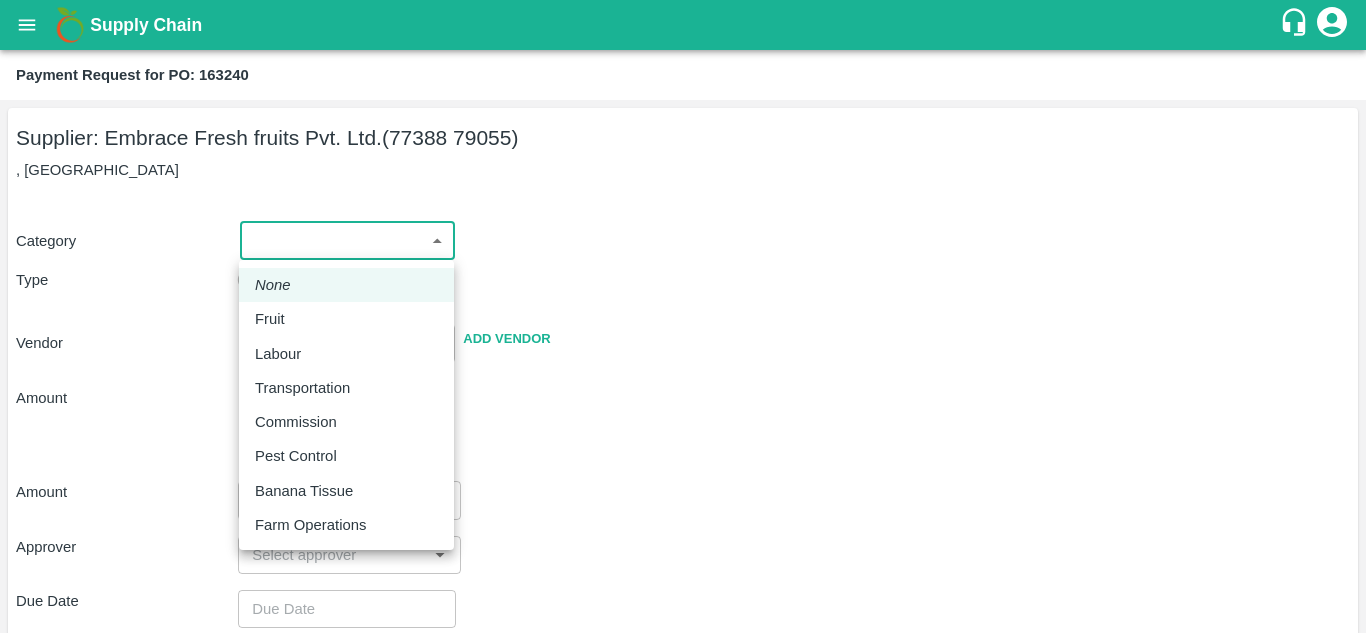 click at bounding box center [683, 316] 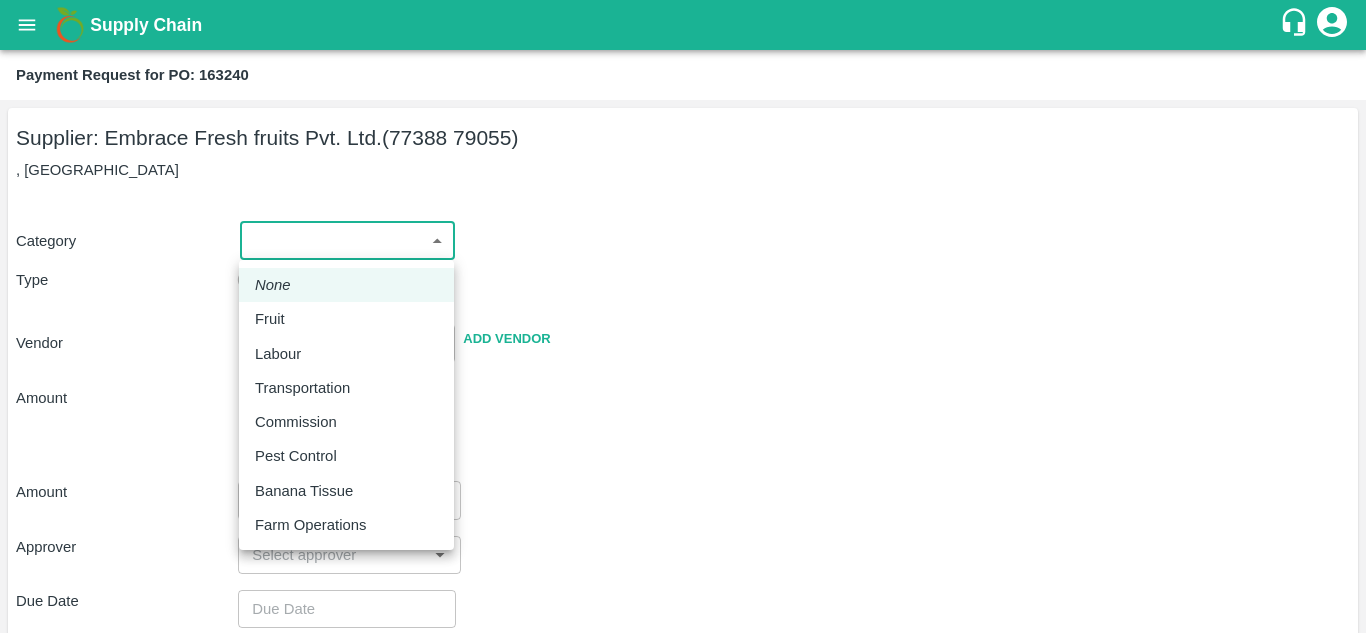 click on "Supply Chain Payment Request for PO: 163240 Supplier:    Embrace Fresh fruits Pvt. Ltd.  (77388 79055) , [GEOGRAPHIC_DATA] Category ​ ​ Type Advance Bill Vendor ​ Add Vendor Amount Total value Per Kg ​ Amount ​ Approver ​ Due Date ​  Priority  Low  High Comment x ​ Attach bill Cancel Save [GEOGRAPHIC_DATA] Imported [GEOGRAPHIC_DATA] [GEOGRAPHIC_DATA] Imported DC - Safal Market [GEOGRAPHIC_DATA] Imported [GEOGRAPHIC_DATA] MDC [GEOGRAPHIC_DATA] [GEOGRAPHIC_DATA] [GEOGRAPHIC_DATA] MDC [GEOGRAPHIC_DATA] Modern Trade [GEOGRAPHIC_DATA] [GEOGRAPHIC_DATA] [GEOGRAPHIC_DATA] virtual imported [GEOGRAPHIC_DATA] [GEOGRAPHIC_DATA] [GEOGRAPHIC_DATA] [GEOGRAPHIC_DATA] [GEOGRAPHIC_DATA] B2R [GEOGRAPHIC_DATA]  FruitX [GEOGRAPHIC_DATA] Direct Customer [PERSON_NAME] Logout None Fruit Labour Transportation Commission Pest Control Banana Tissue Farm Operations" at bounding box center [683, 316] 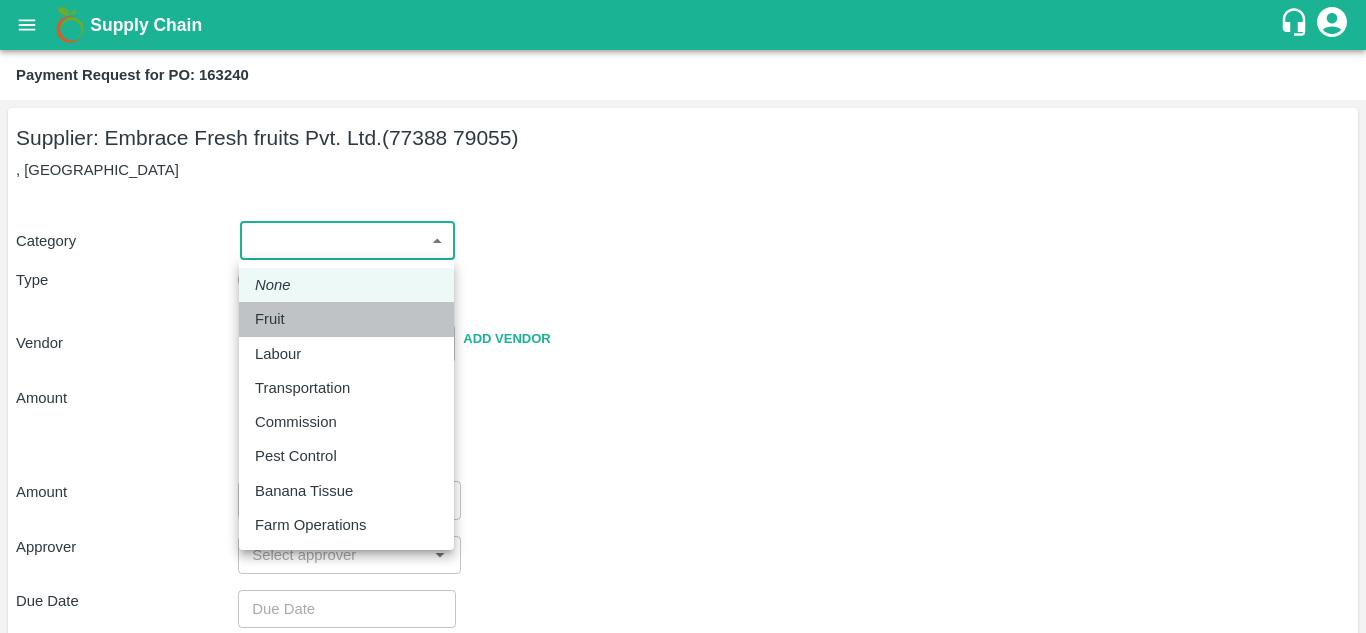 click on "Fruit" at bounding box center (275, 319) 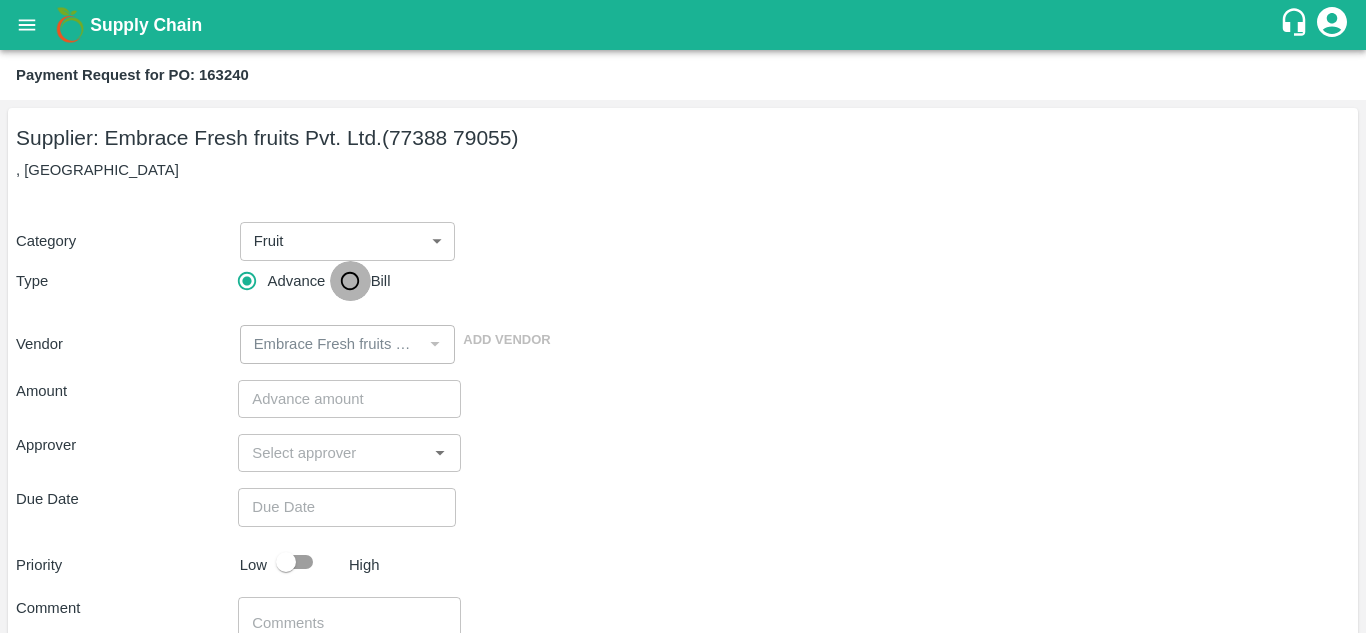 click on "Bill" at bounding box center (350, 281) 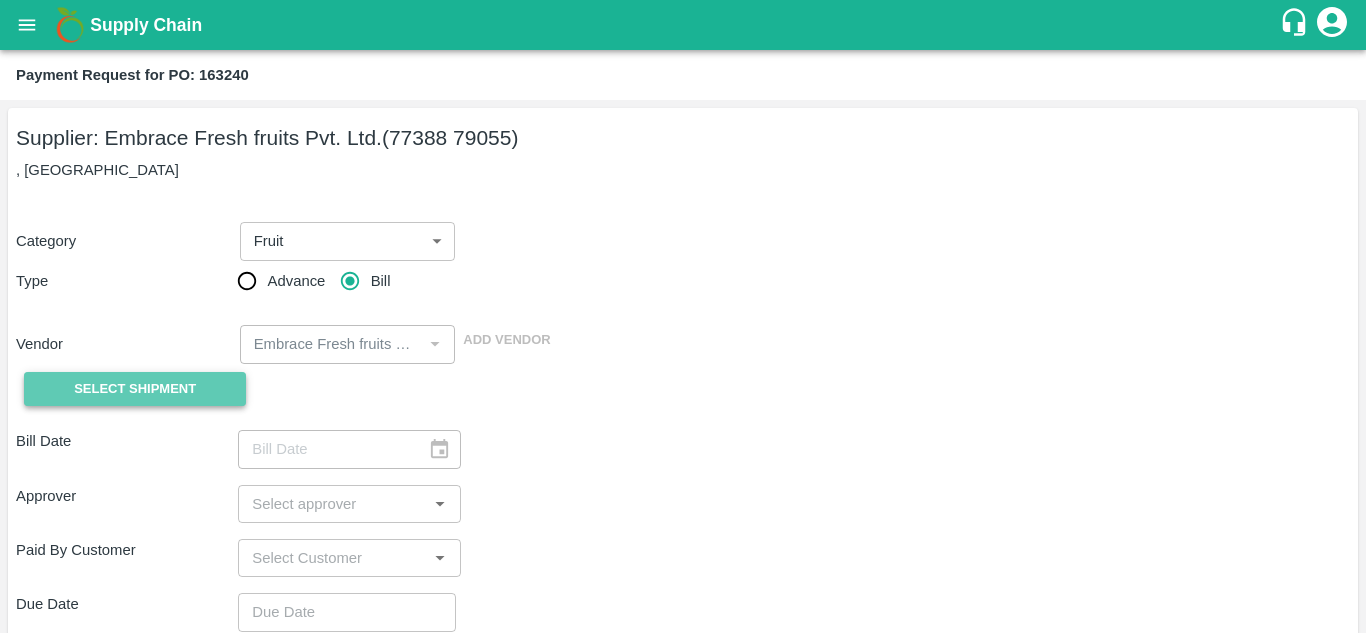 click on "Select Shipment" at bounding box center [135, 389] 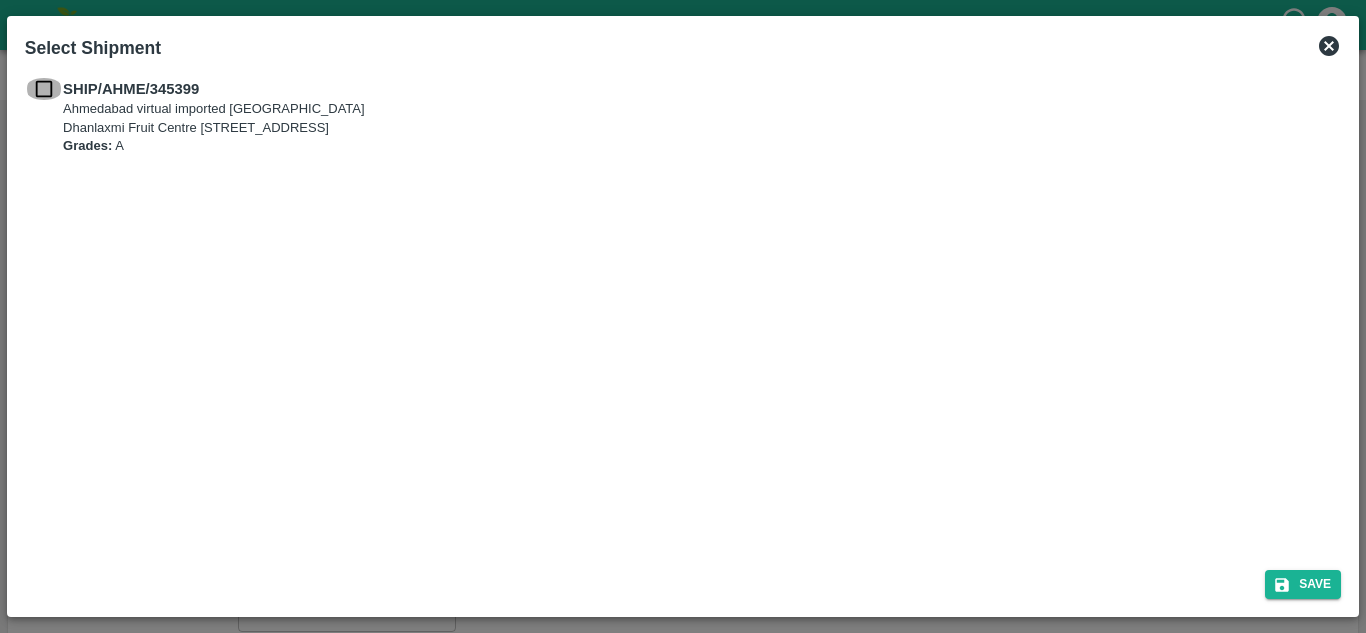 click at bounding box center (44, 89) 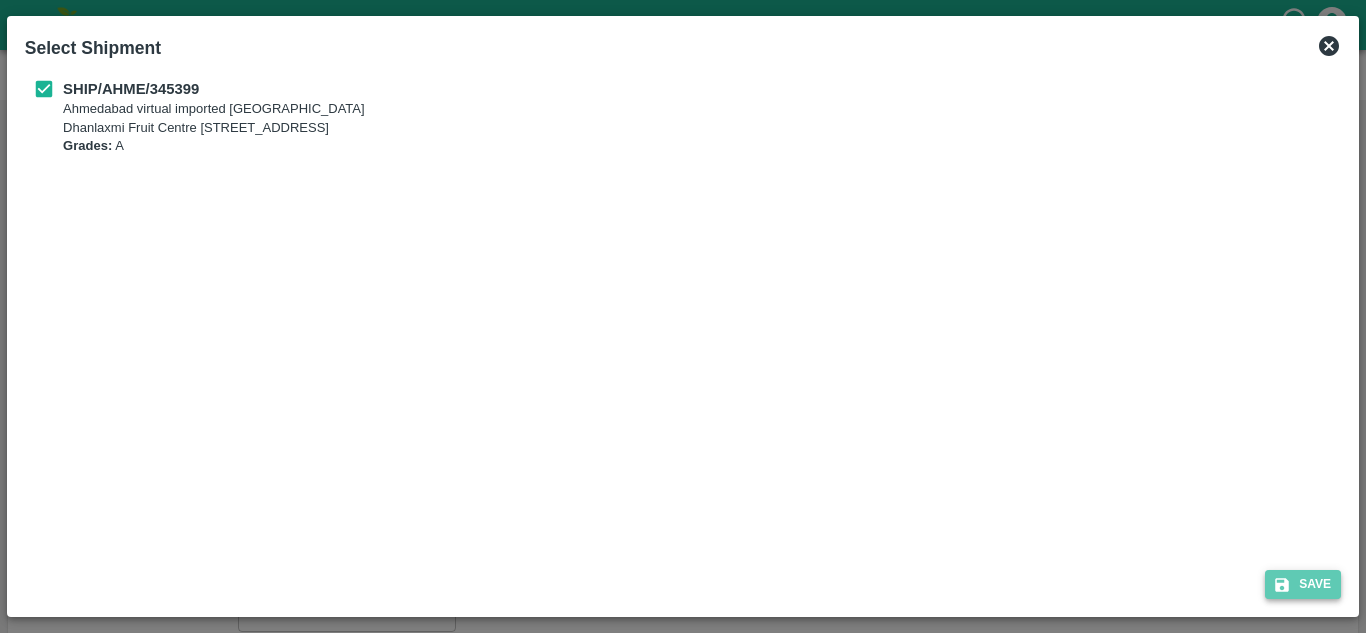 click on "Save" at bounding box center [1303, 584] 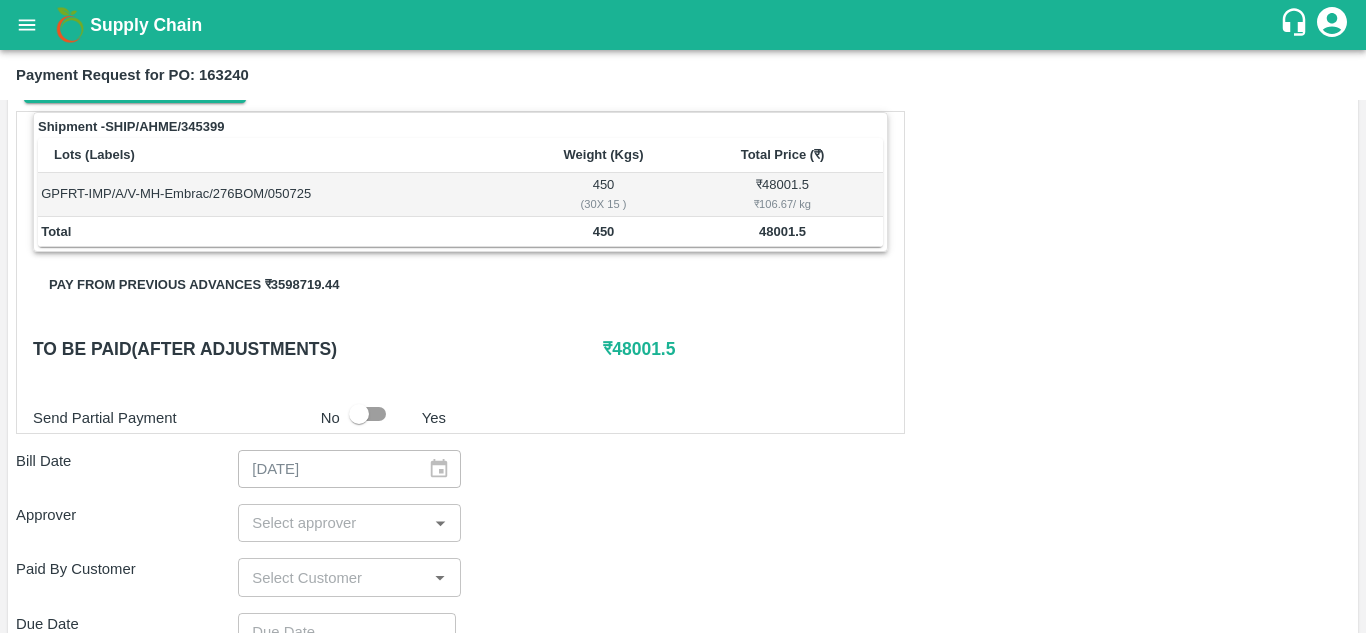 scroll, scrollTop: 304, scrollLeft: 0, axis: vertical 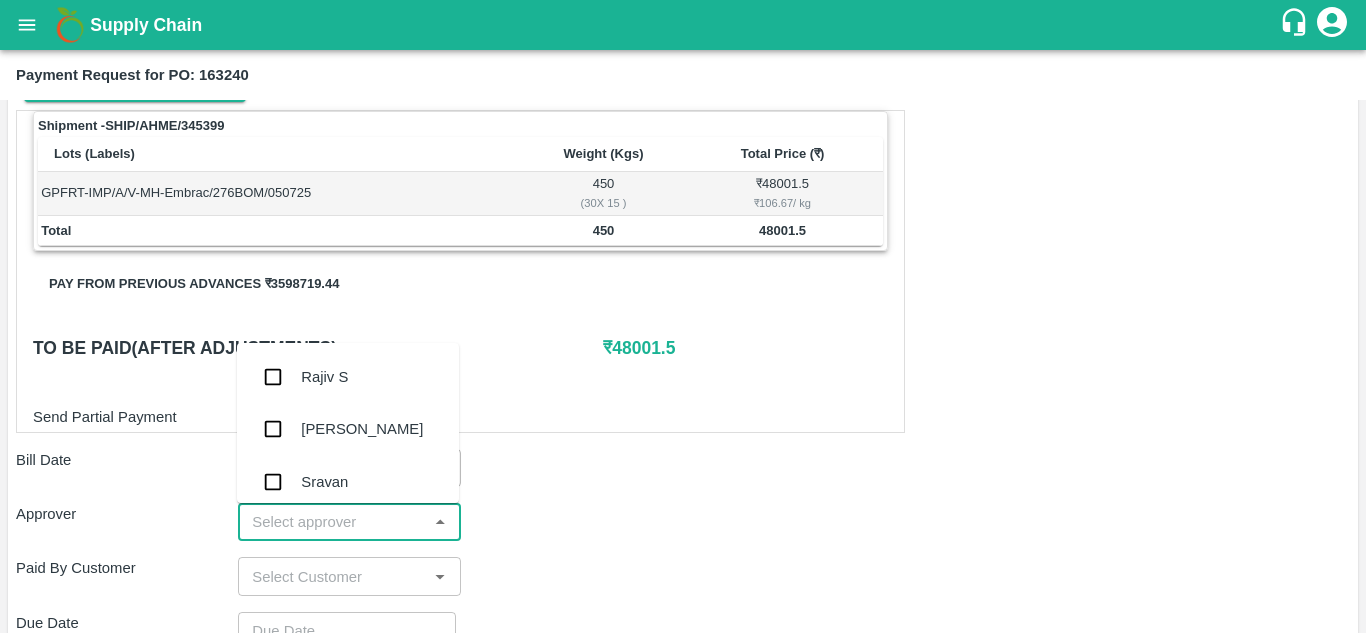 click at bounding box center [332, 522] 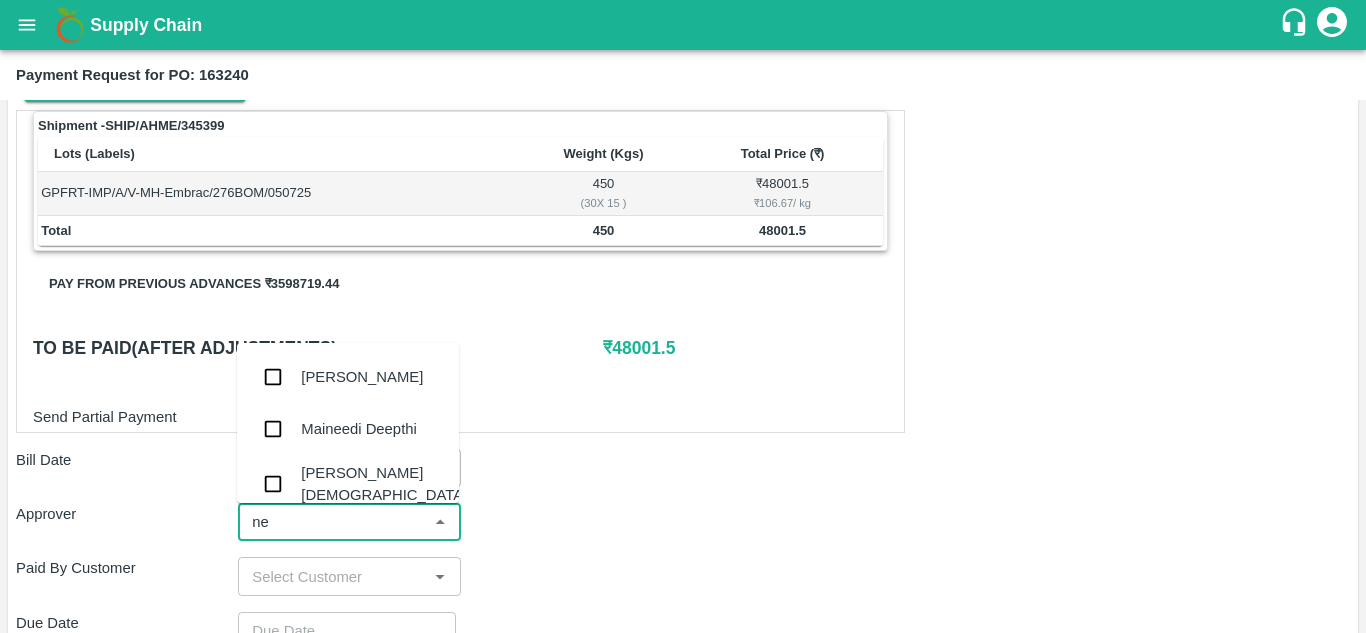 type on "nee" 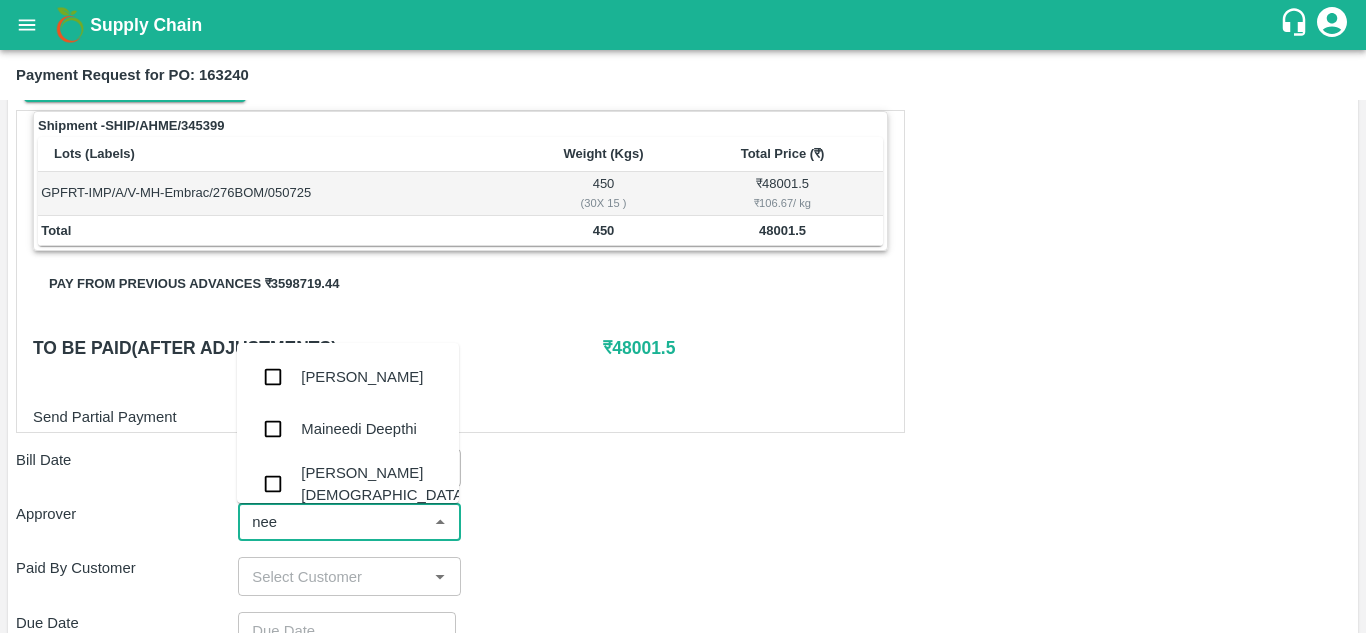 click on "[PERSON_NAME][DEMOGRAPHIC_DATA]" at bounding box center (348, 484) 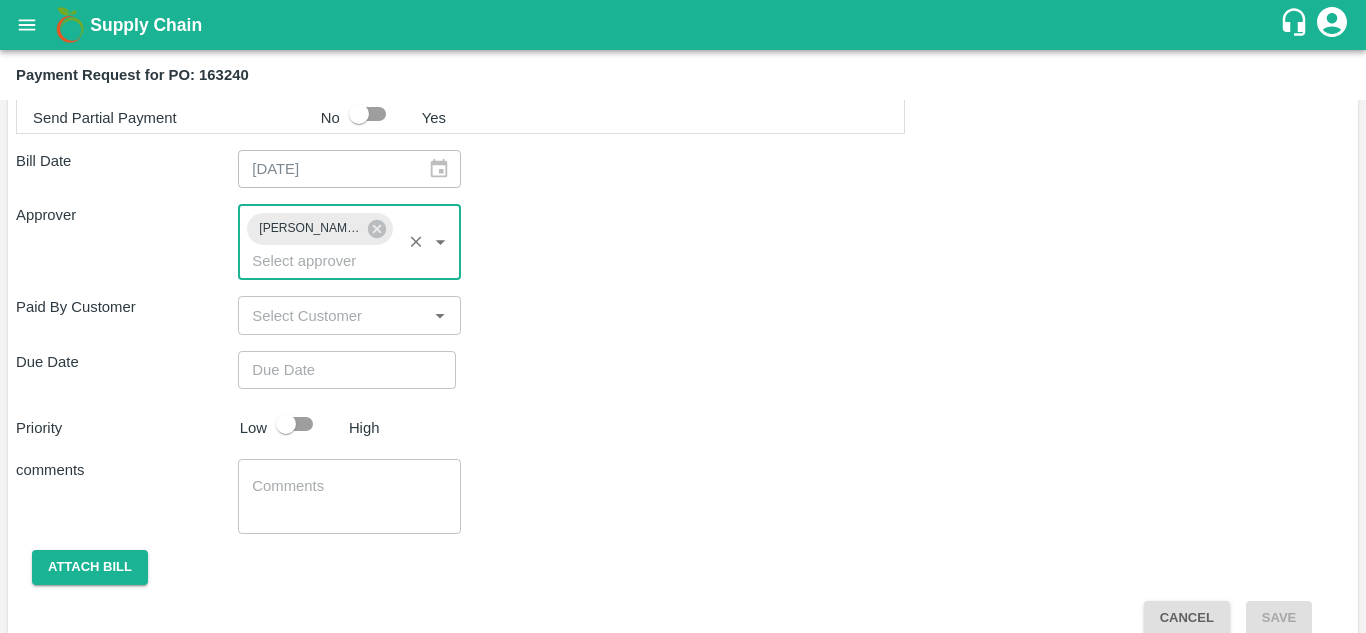 scroll, scrollTop: 602, scrollLeft: 0, axis: vertical 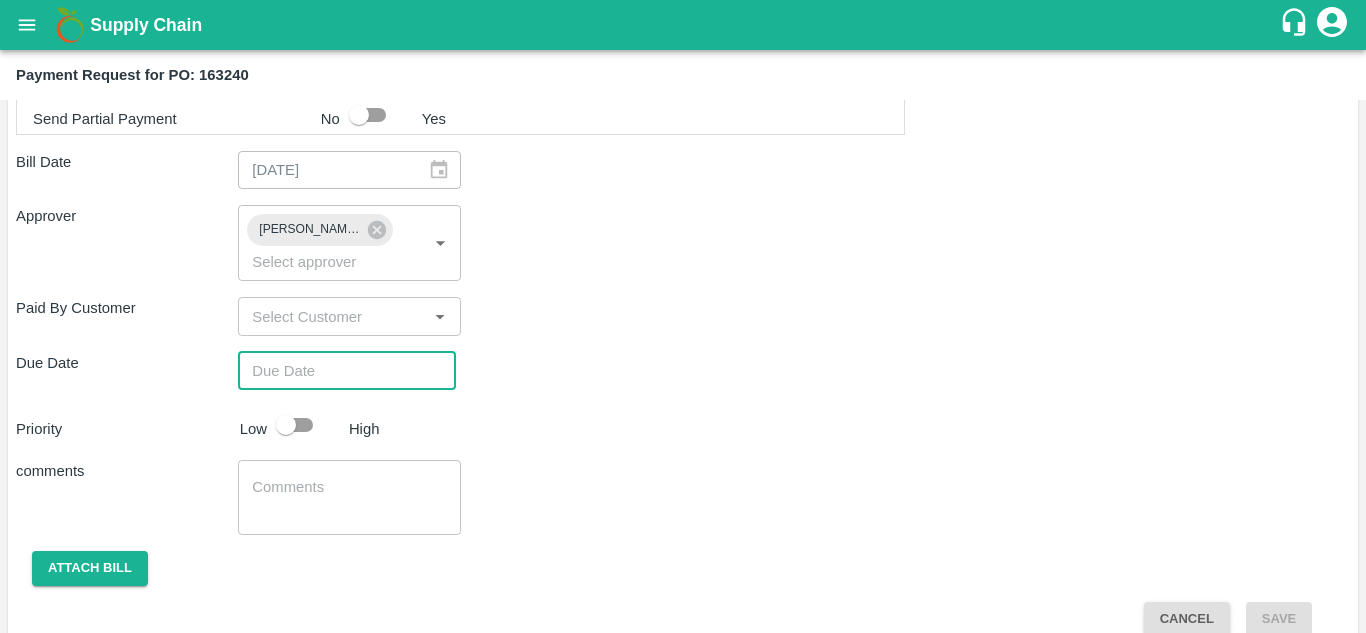 type on "DD/MM/YYYY hh:mm aa" 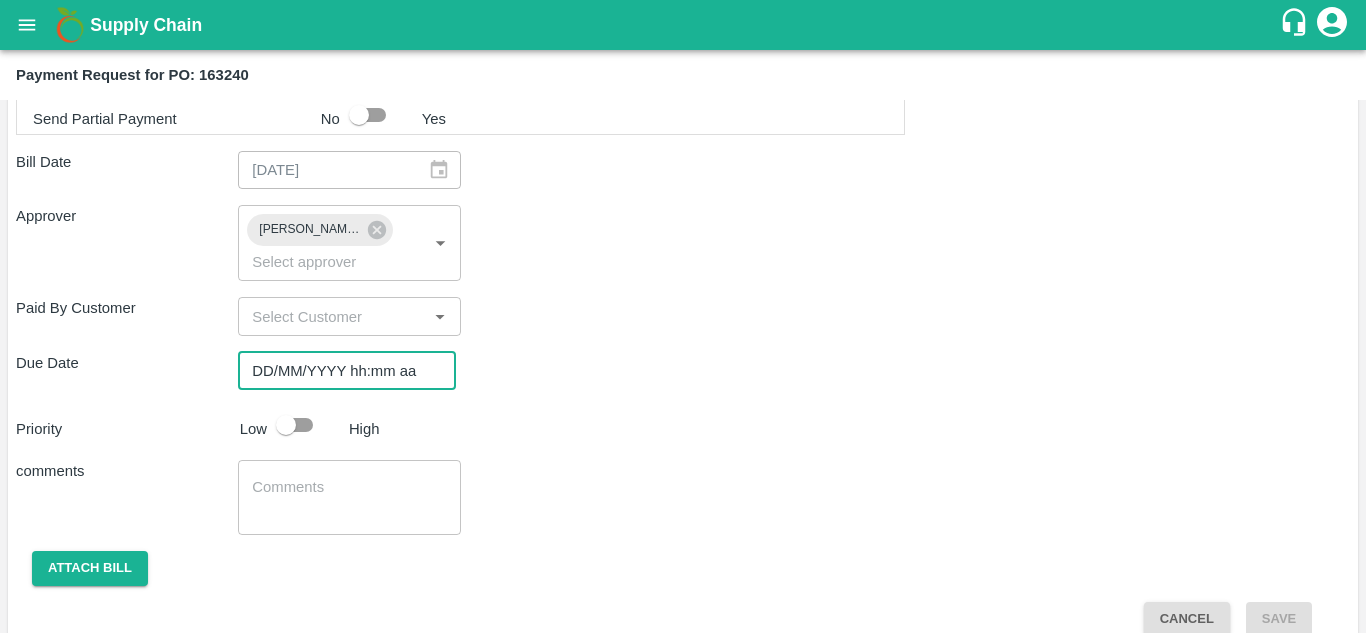 click on "DD/MM/YYYY hh:mm aa" at bounding box center [340, 371] 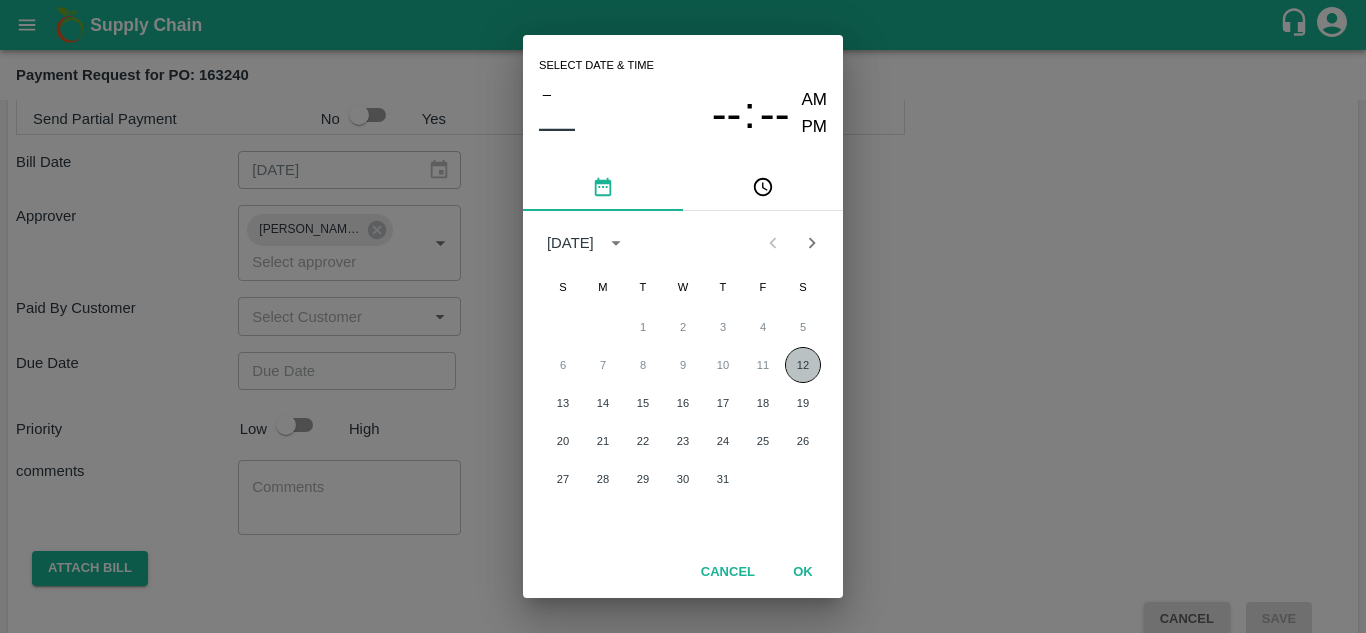 click on "12" at bounding box center [803, 365] 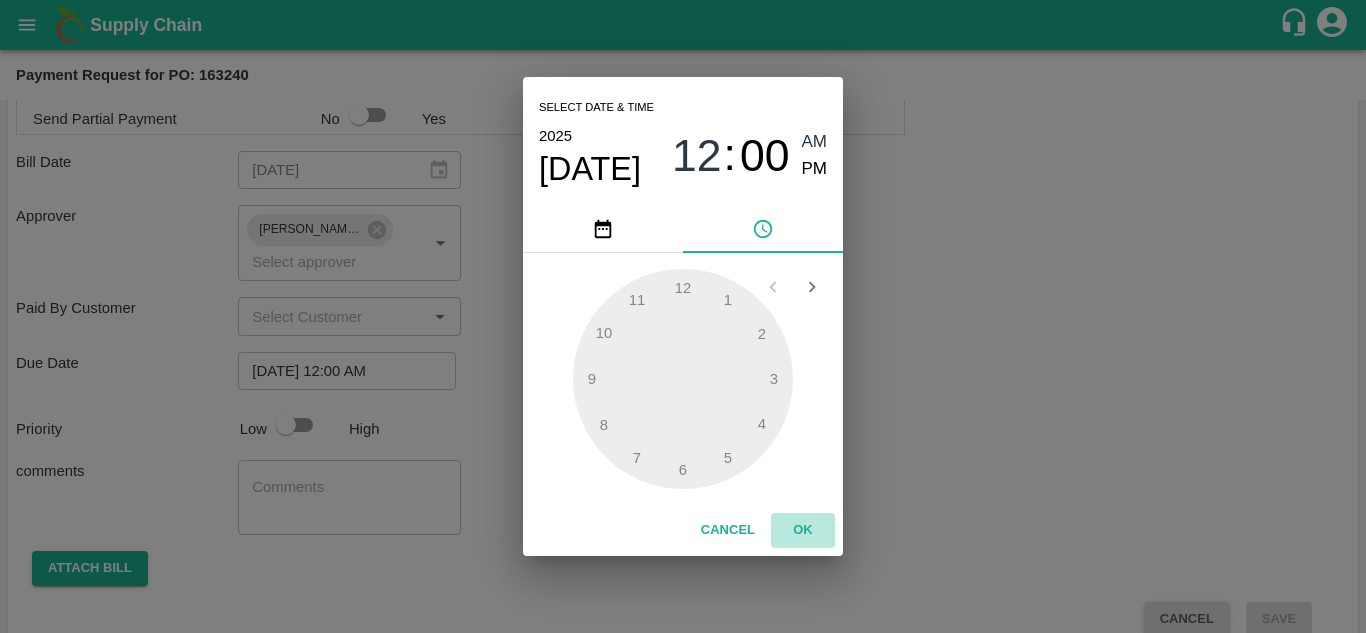 click on "OK" at bounding box center (803, 530) 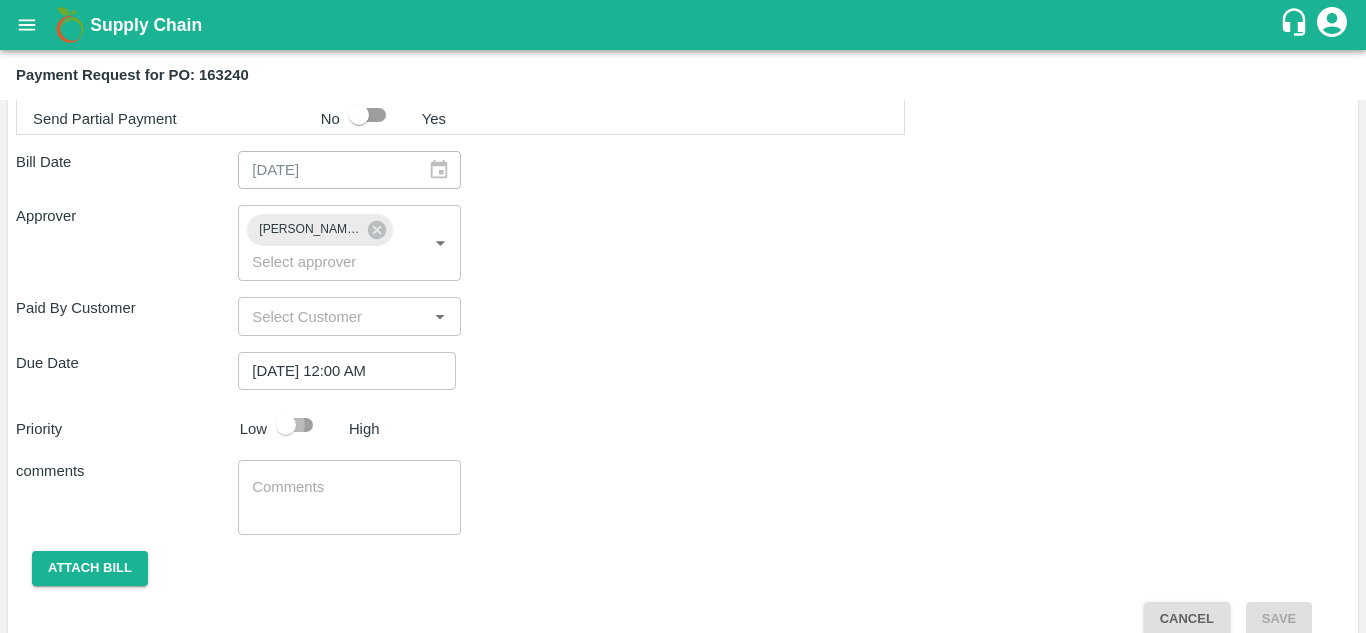 click at bounding box center [286, 425] 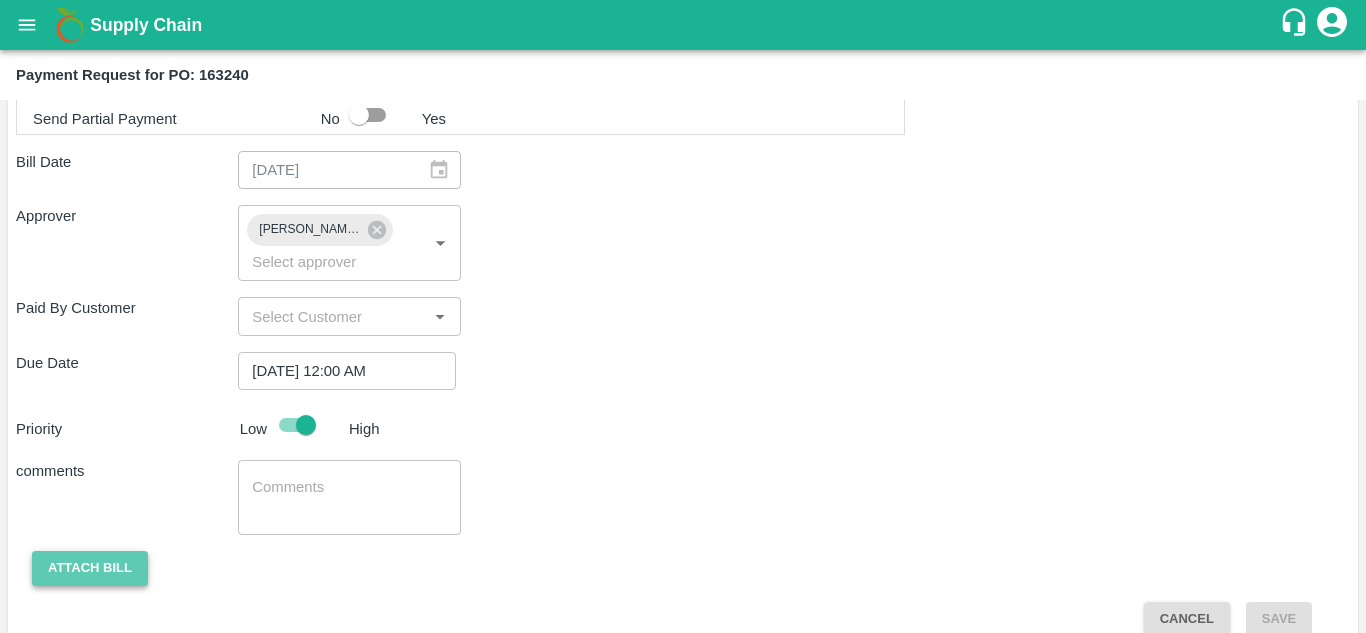 click on "Attach bill" at bounding box center [90, 568] 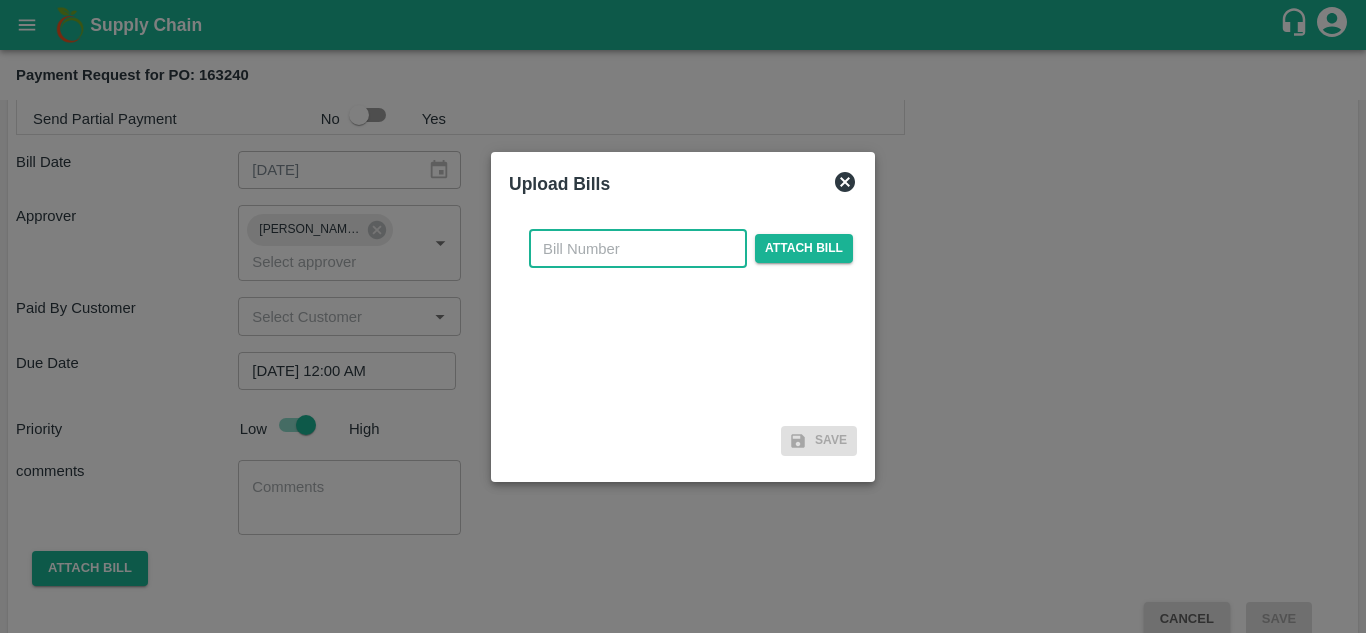 click at bounding box center [638, 249] 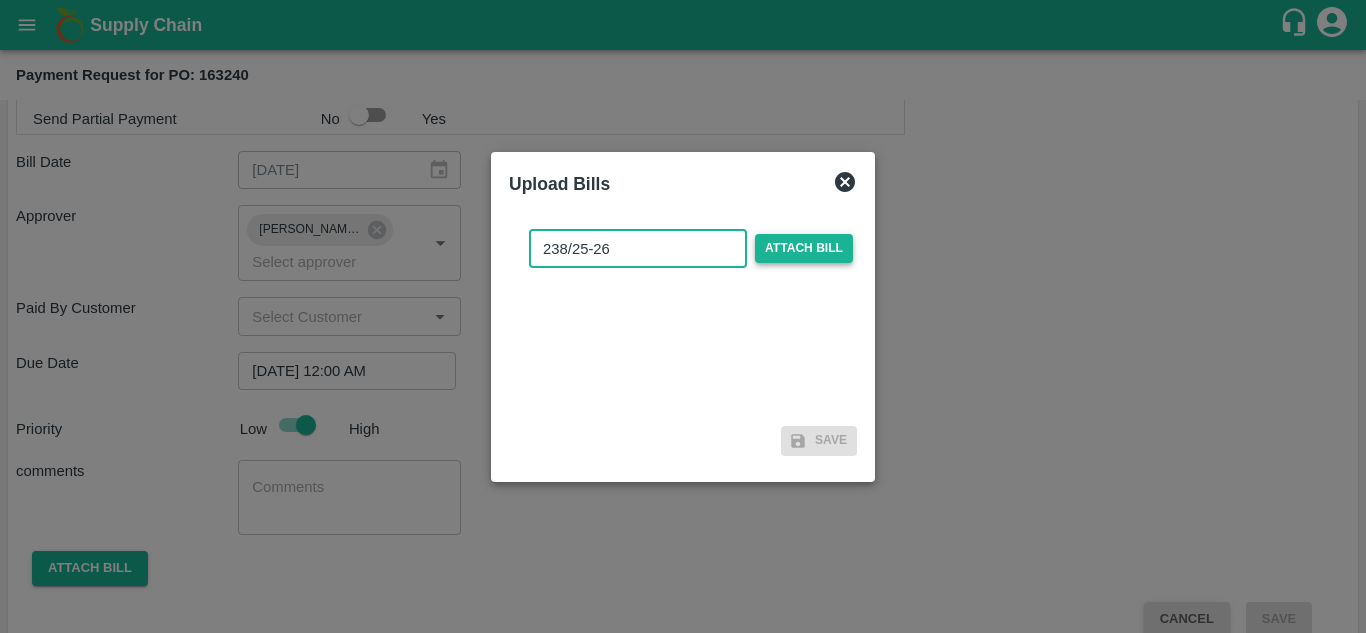type on "238/25-26" 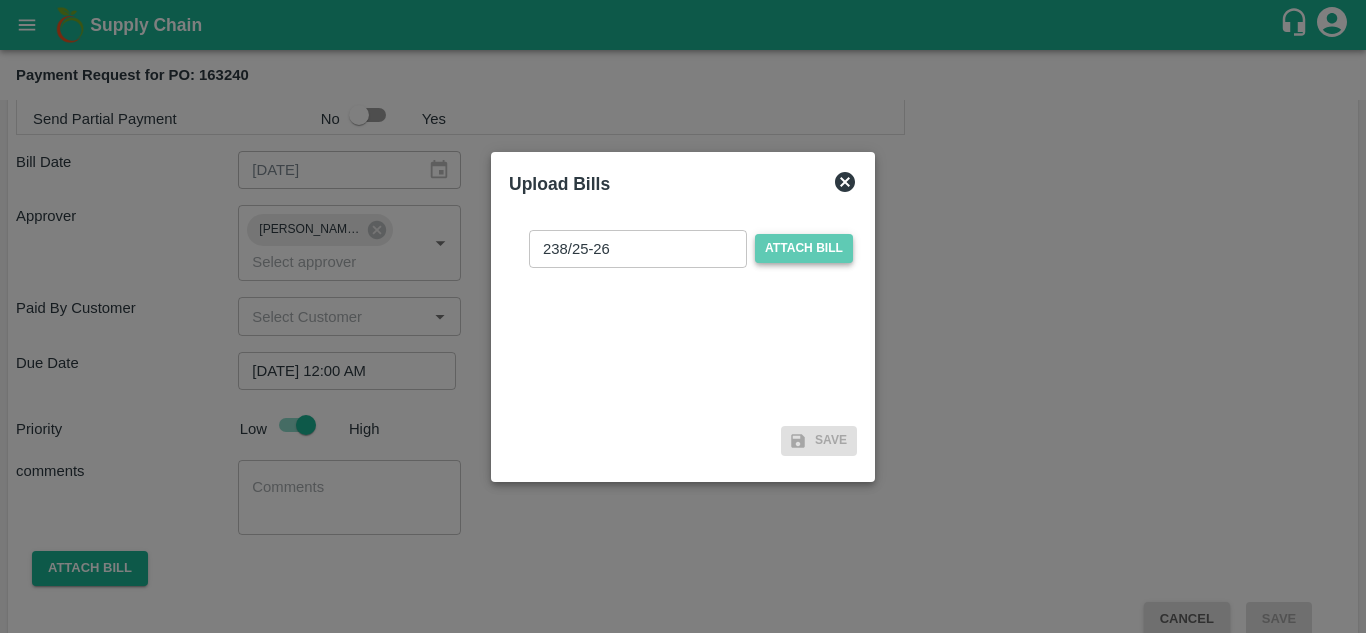 click on "Attach bill" at bounding box center (804, 248) 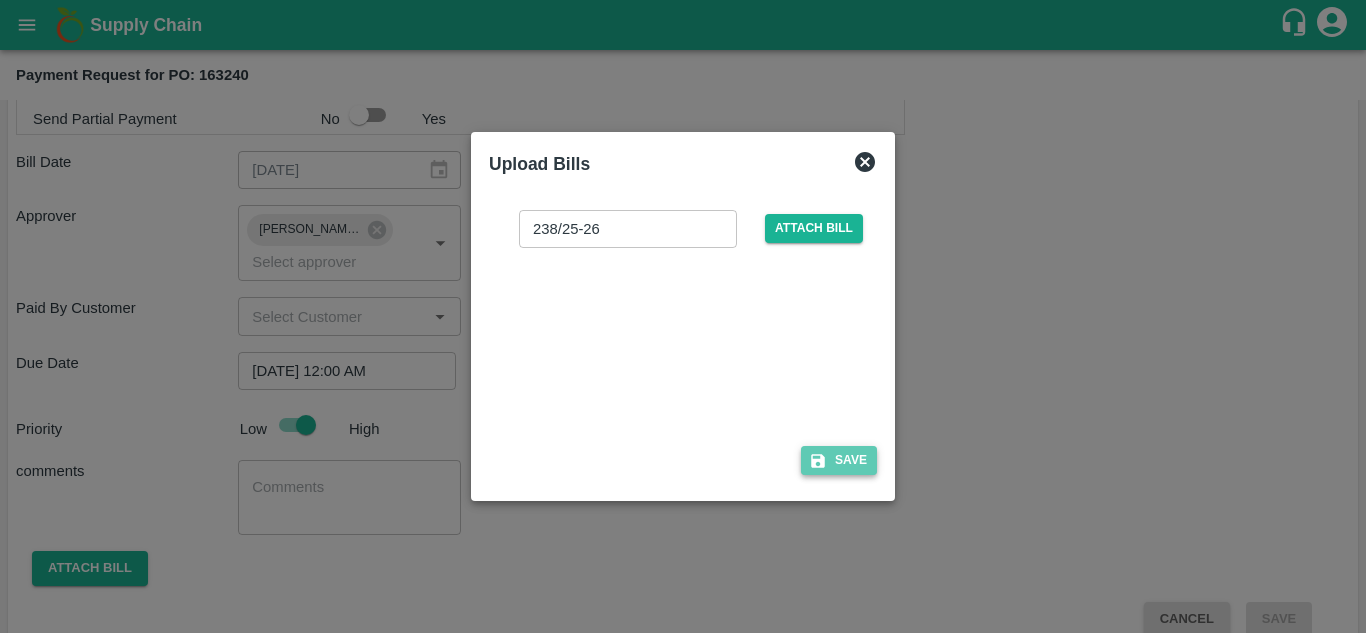 click on "Save" at bounding box center (839, 460) 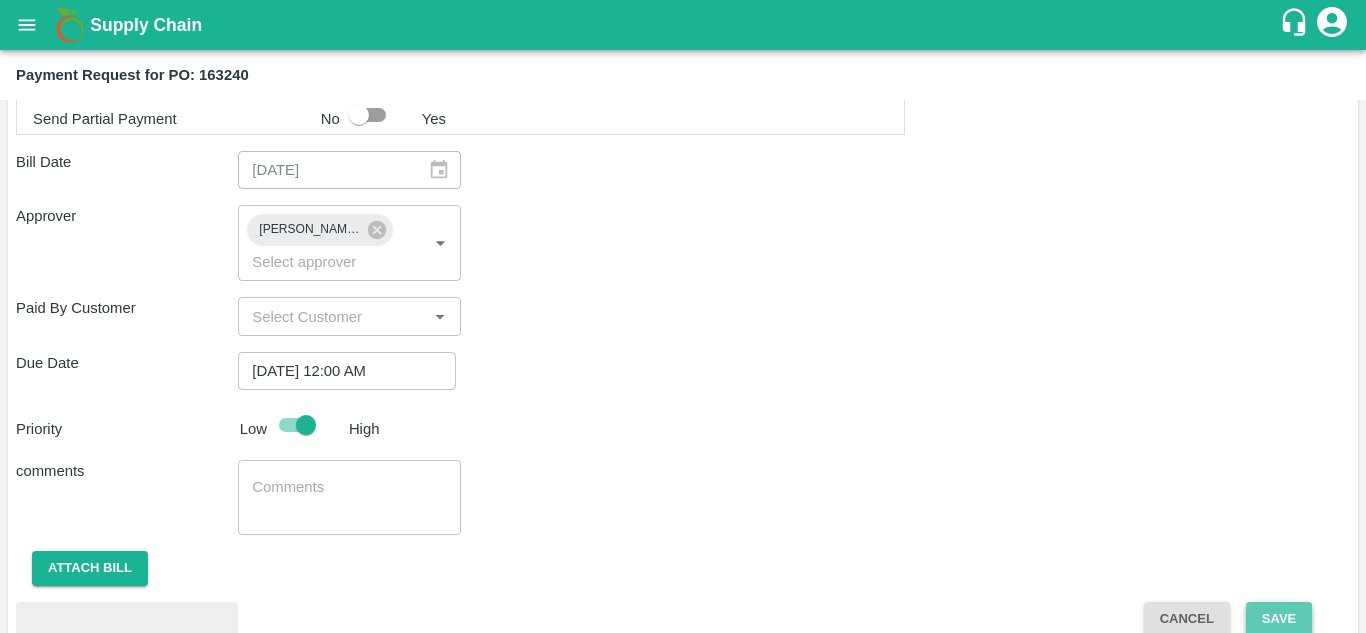 click on "Save" at bounding box center (1279, 619) 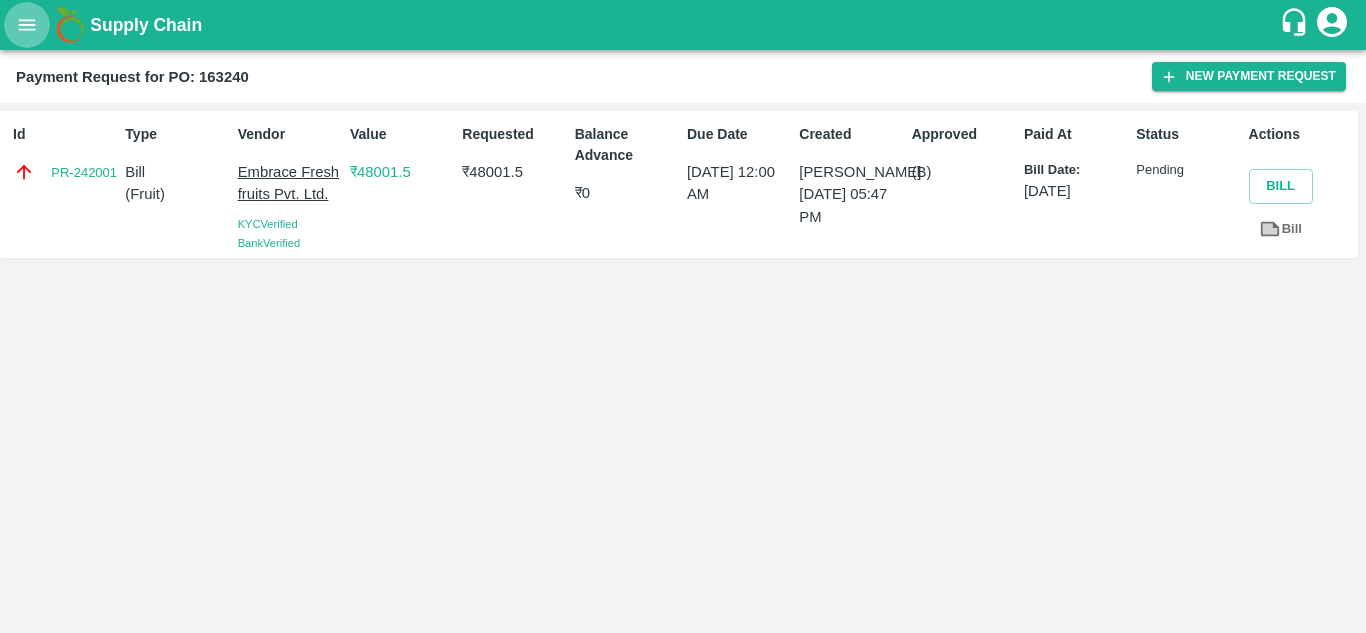 click at bounding box center [27, 25] 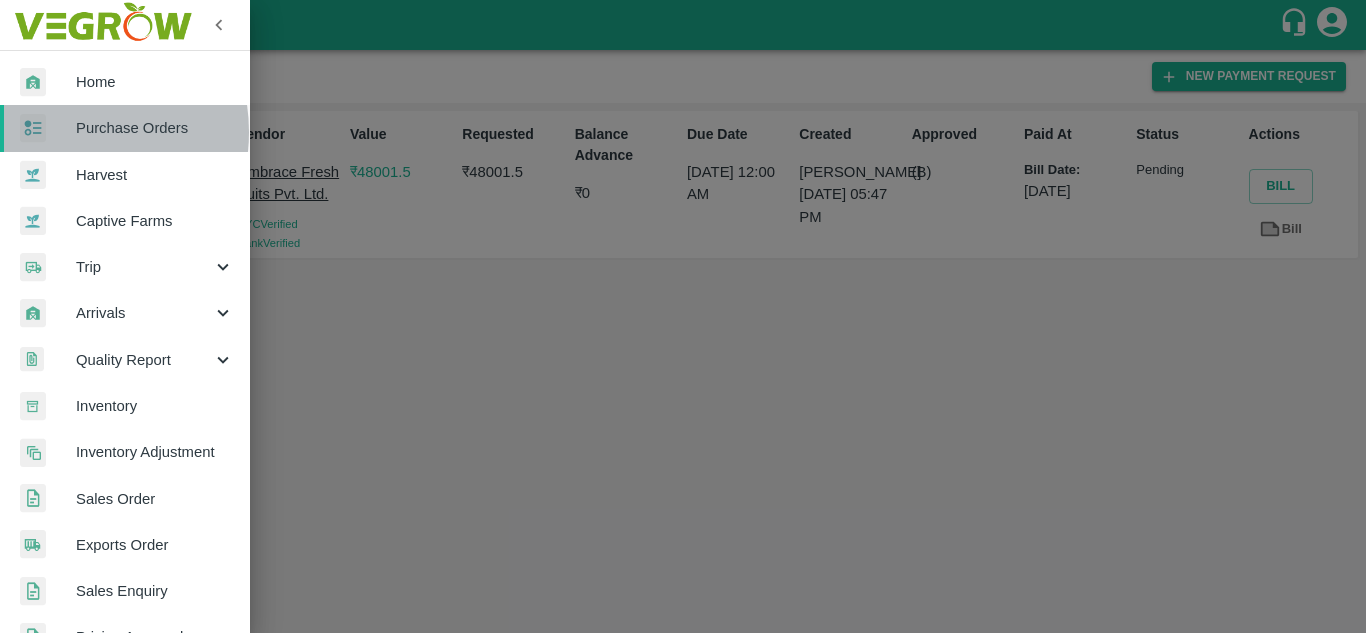 click at bounding box center [48, 128] 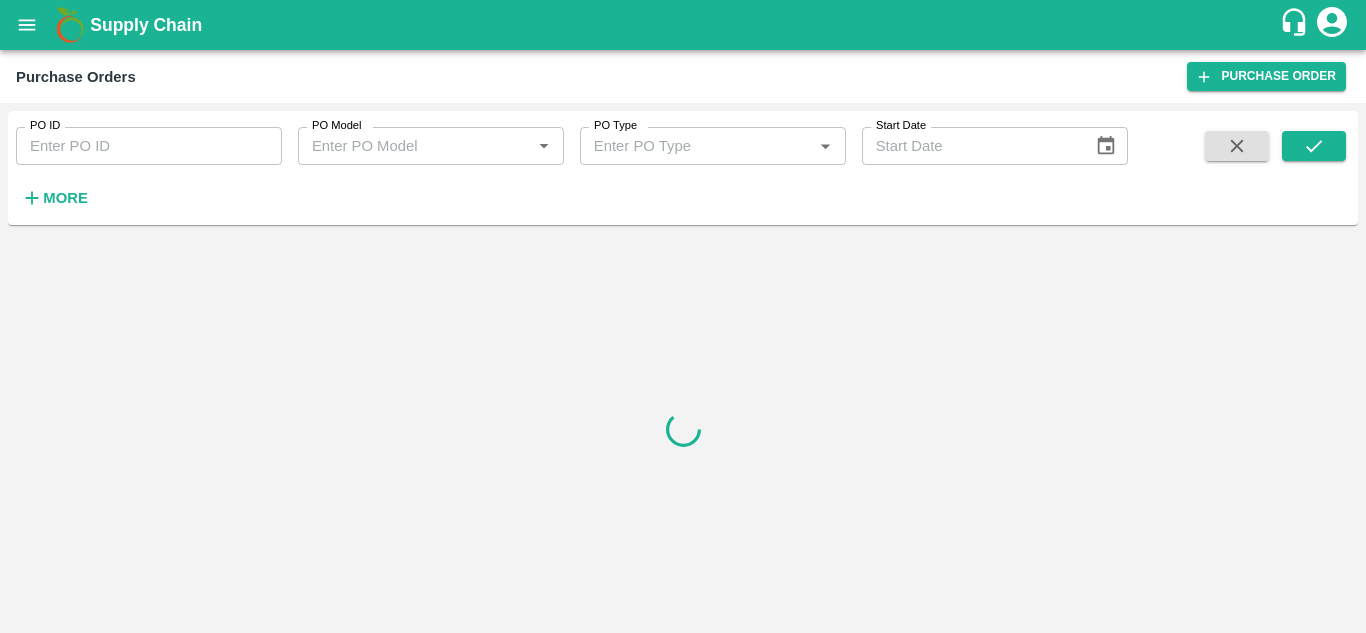 click on "PO ID" at bounding box center [149, 146] 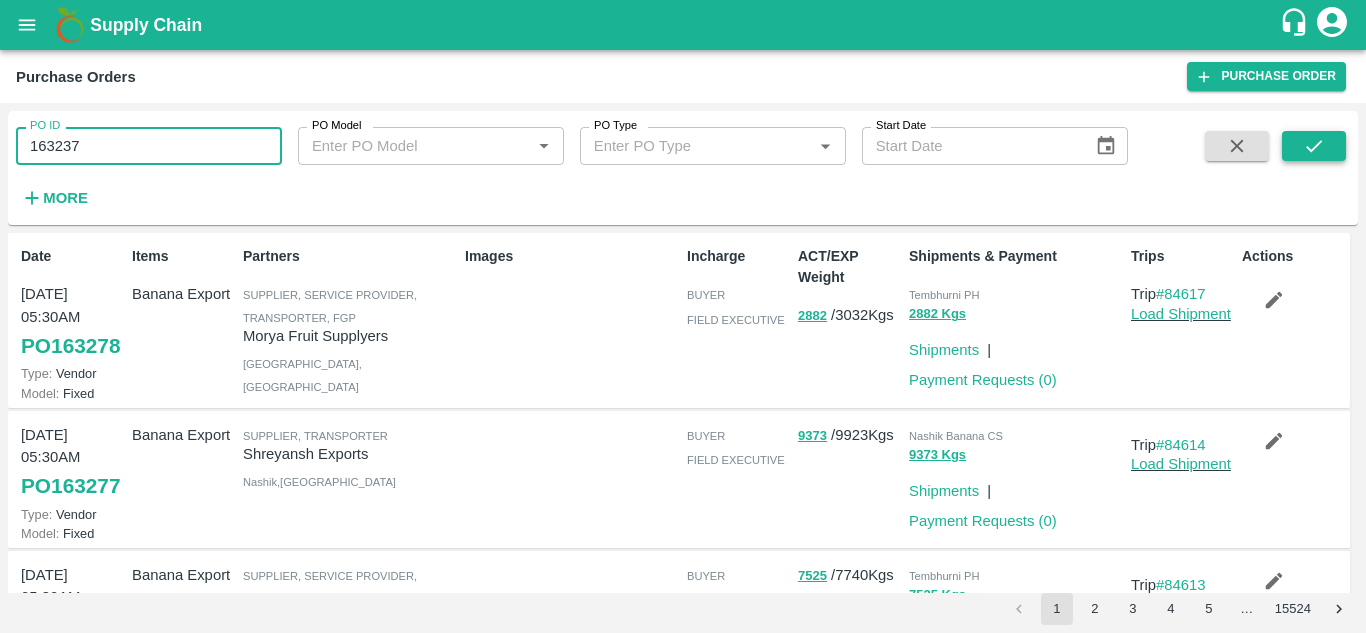 type on "163237" 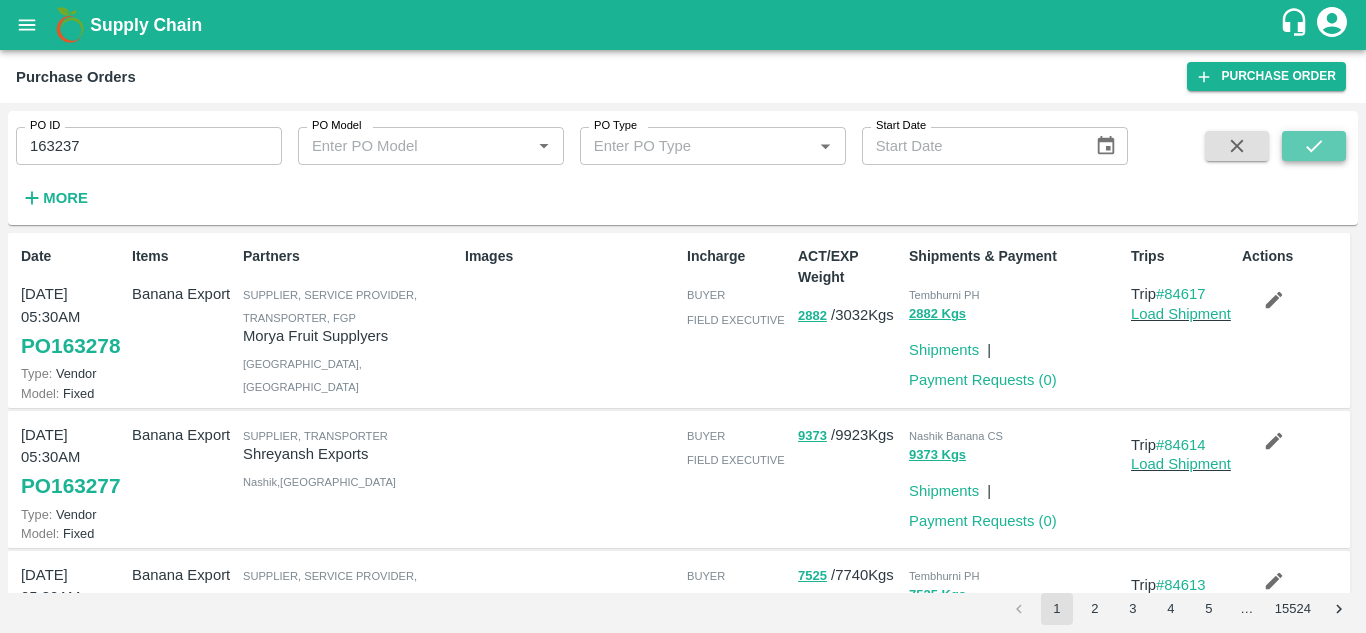 click 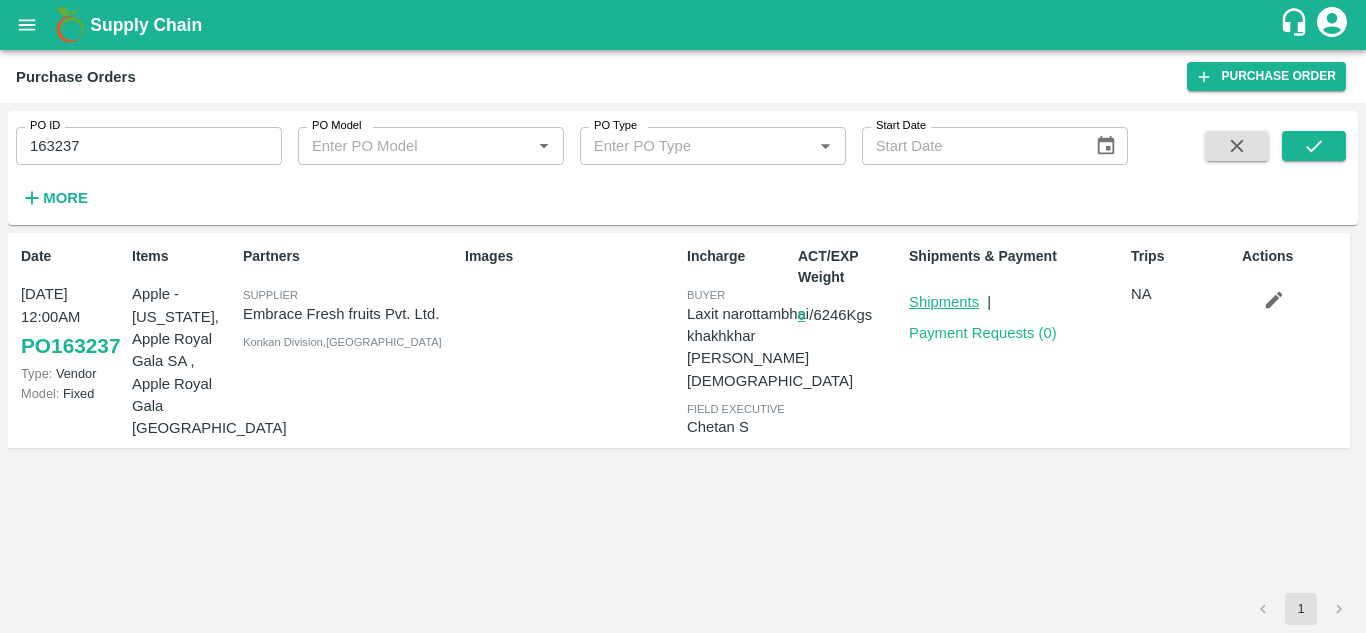 click on "Shipments" at bounding box center (944, 302) 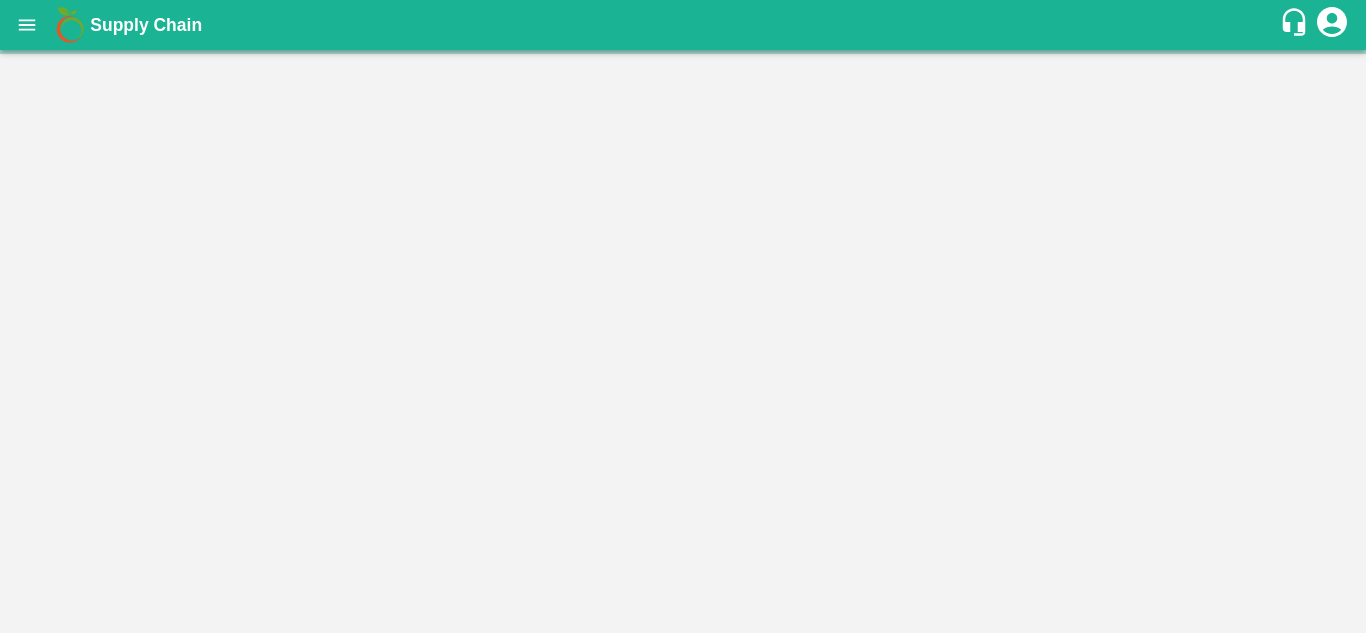scroll, scrollTop: 0, scrollLeft: 0, axis: both 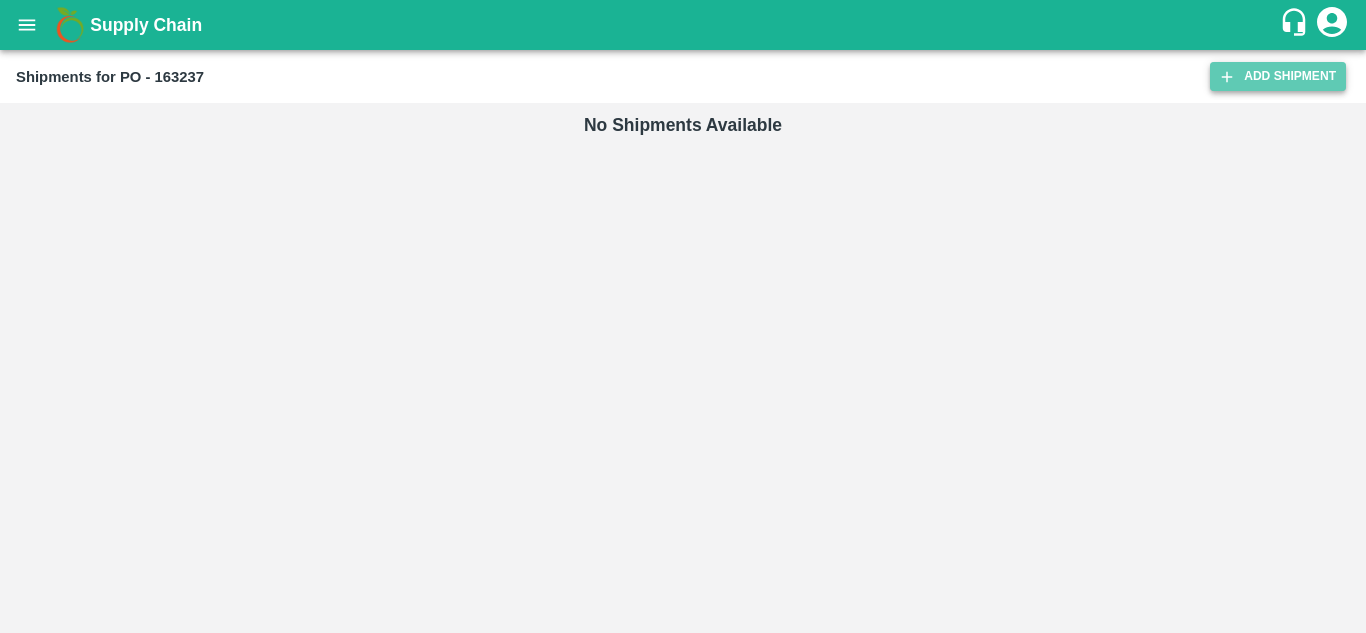 click on "Add Shipment" at bounding box center [1278, 76] 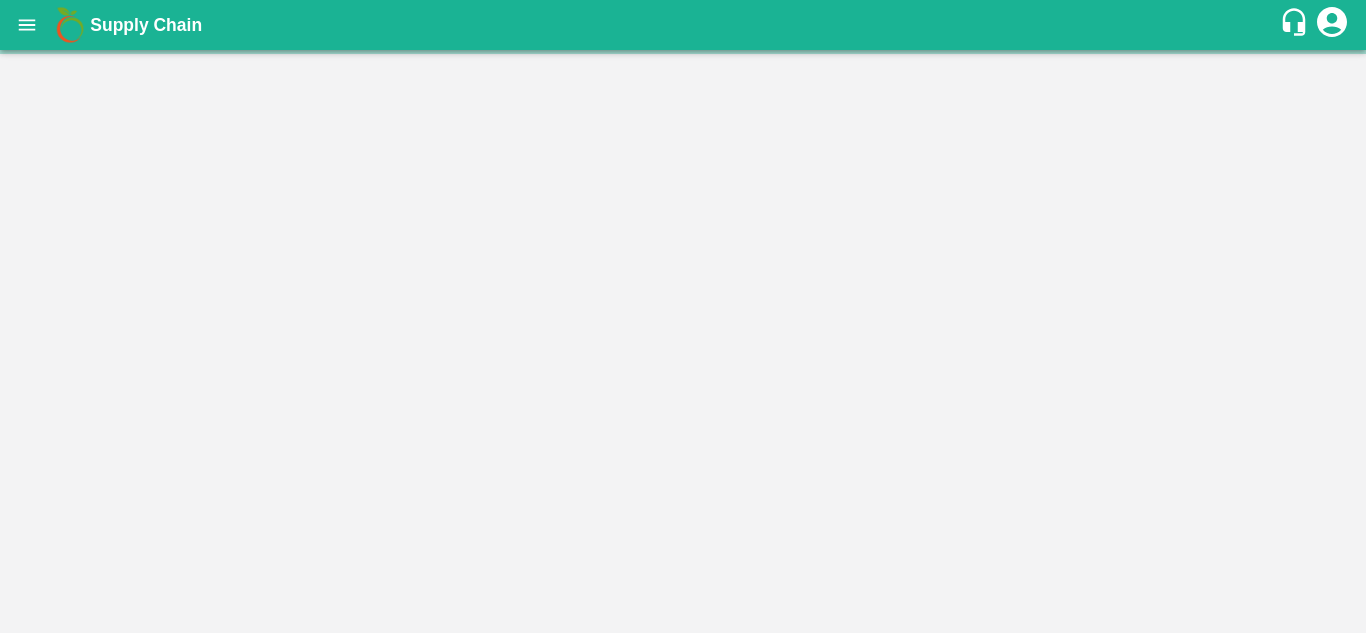 scroll, scrollTop: 0, scrollLeft: 0, axis: both 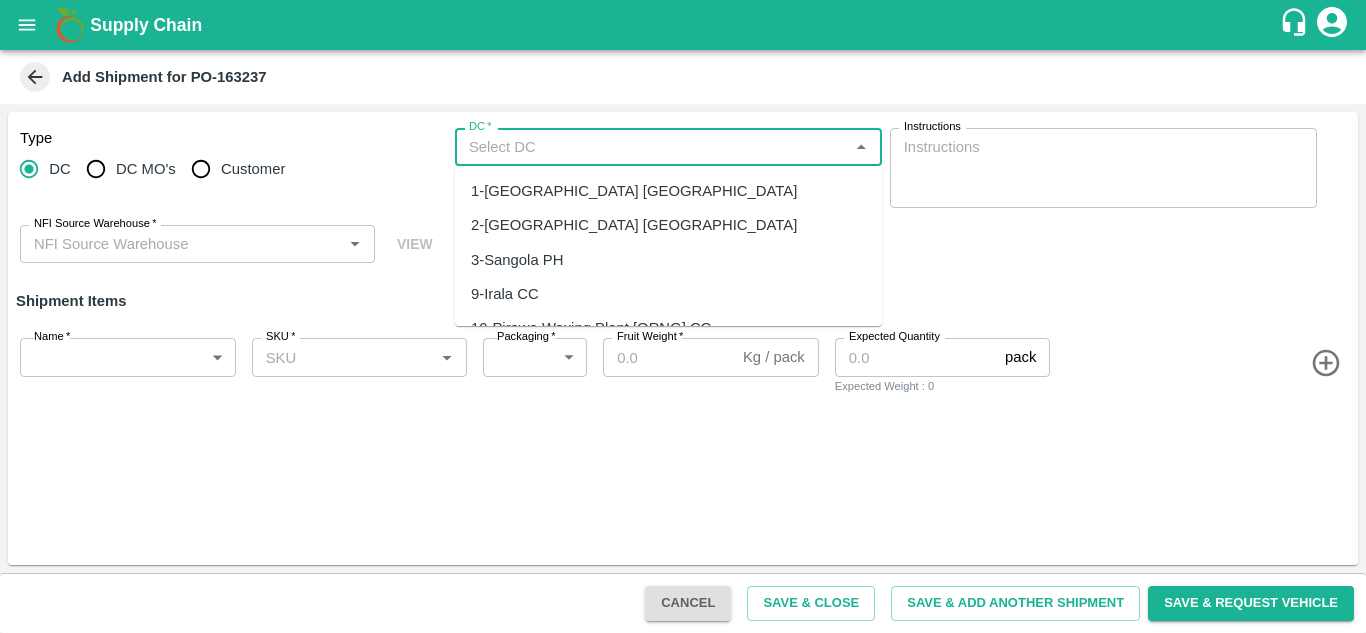 click on "DC   *" at bounding box center (652, 147) 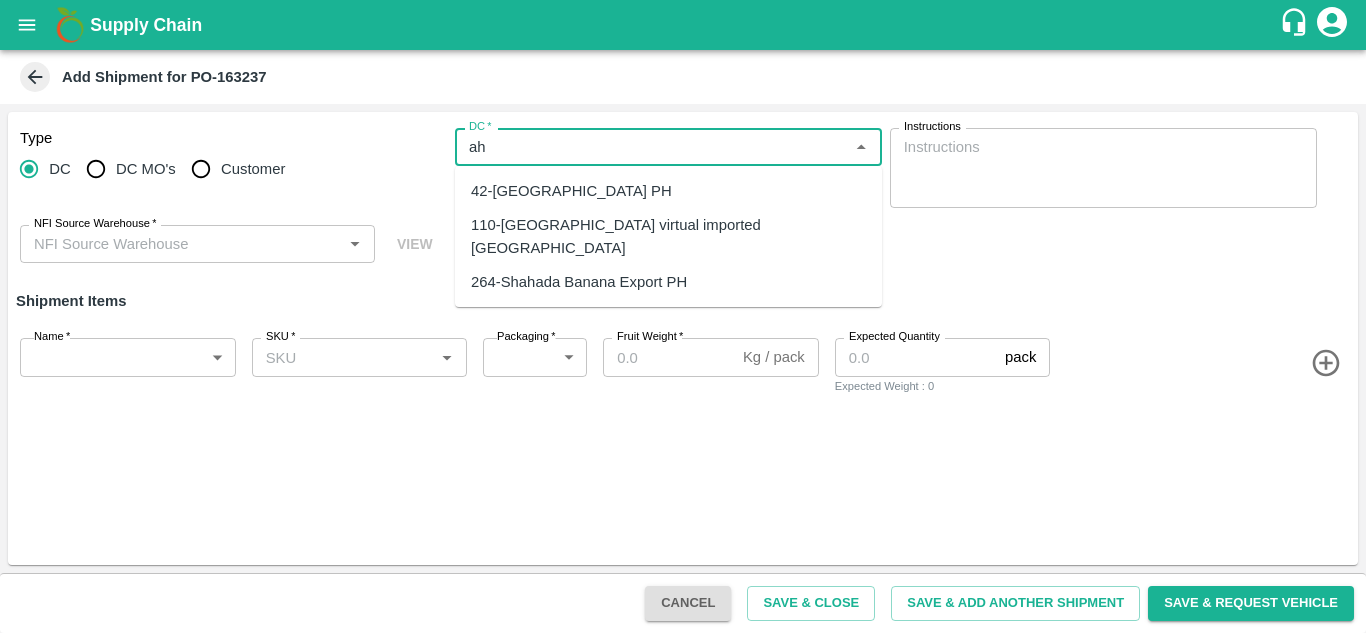 click on "110-[GEOGRAPHIC_DATA] virtual imported [GEOGRAPHIC_DATA]" at bounding box center (668, 236) 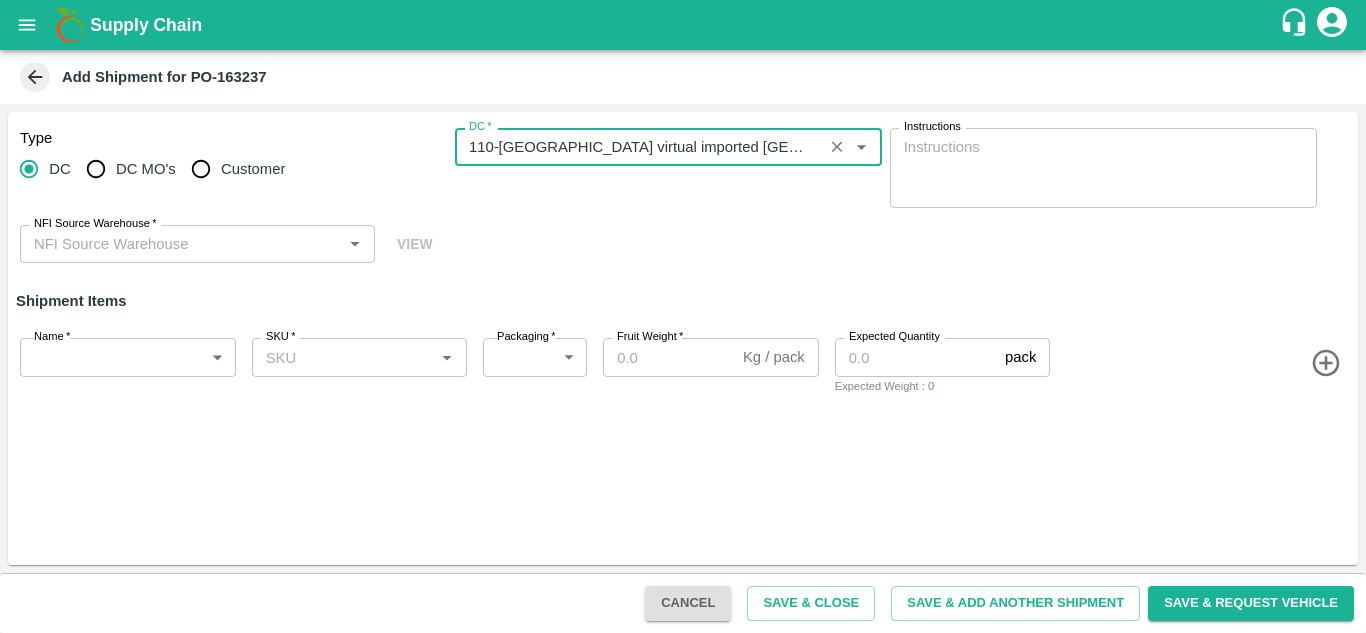 type on "110-[GEOGRAPHIC_DATA] virtual imported [GEOGRAPHIC_DATA]" 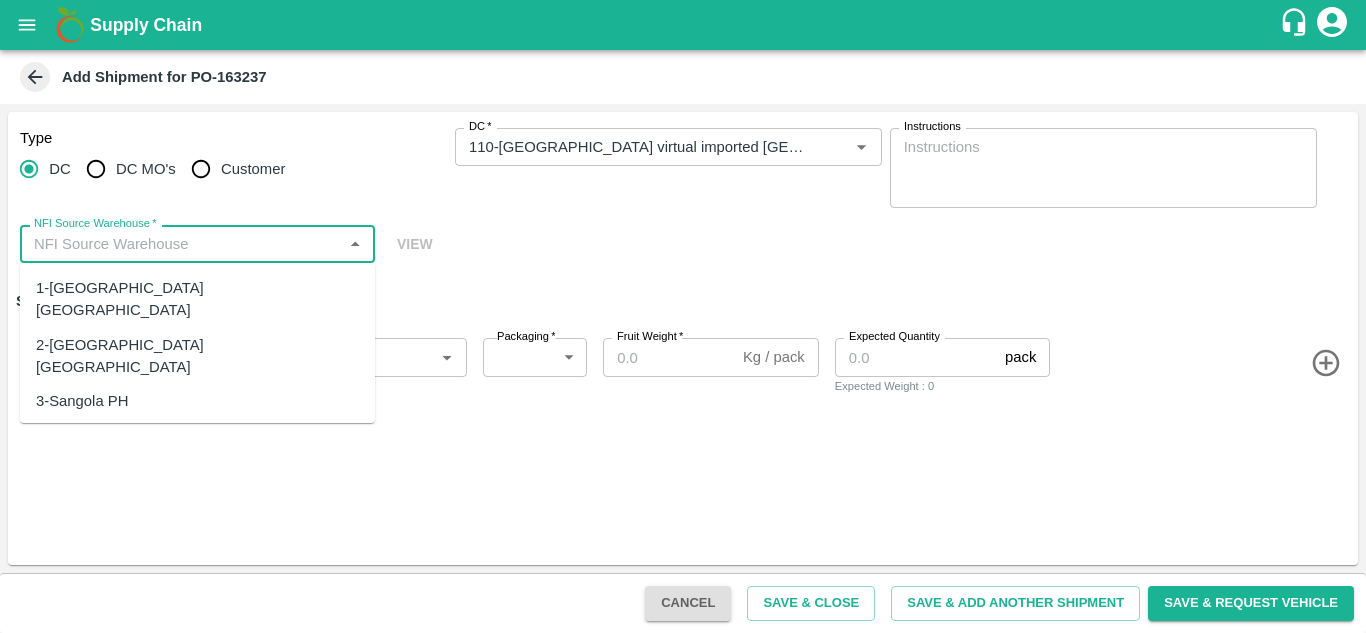 click on "NFI Source Warehouse   *" at bounding box center [181, 244] 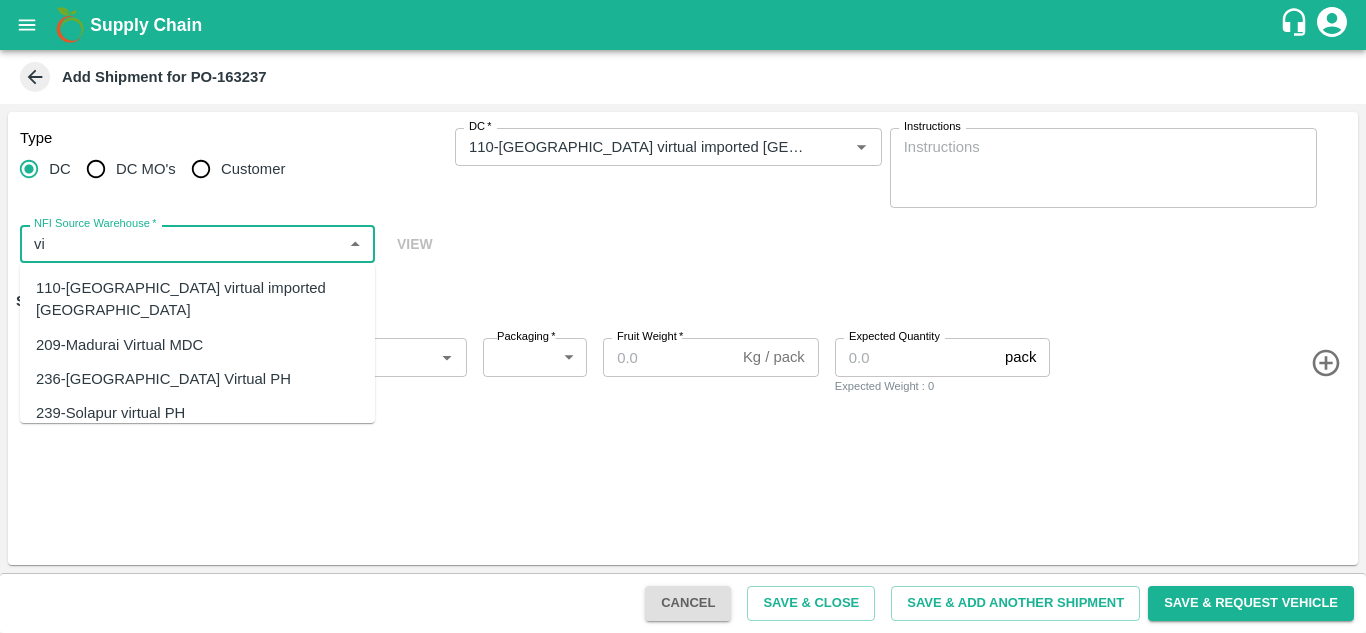 click on "110-Ahmedabad virtual imported DC" at bounding box center [197, 299] 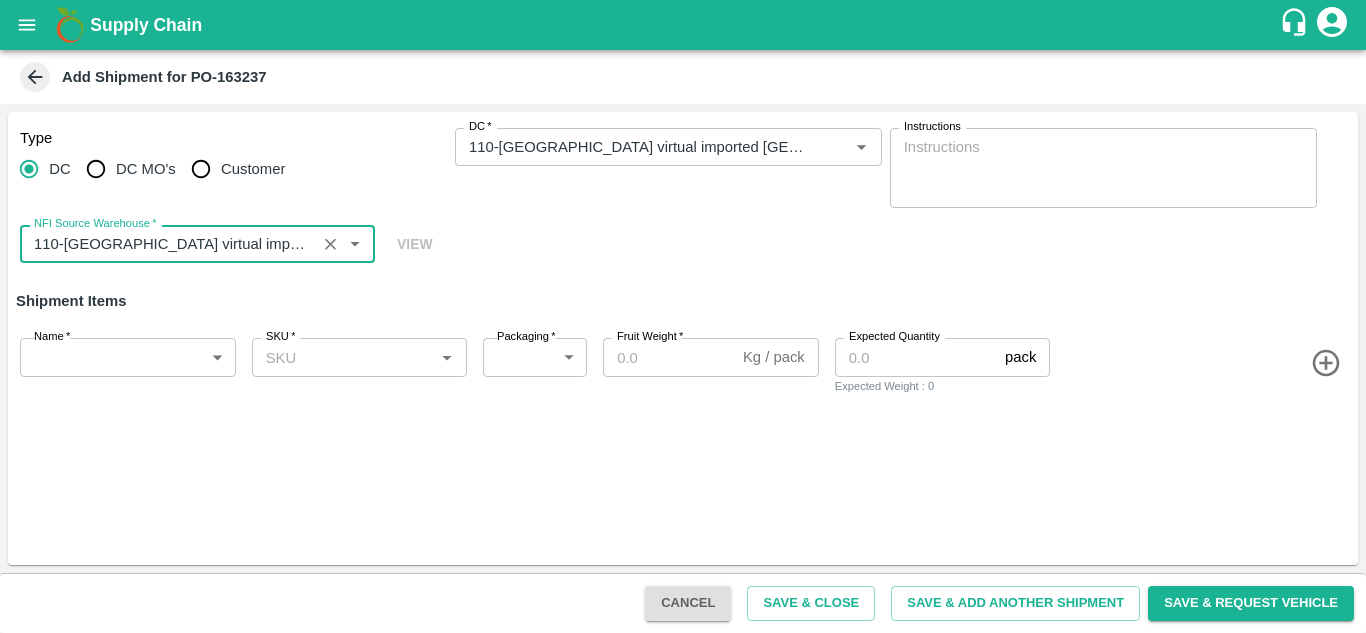 type on "110-Ahmedabad virtual imported DC" 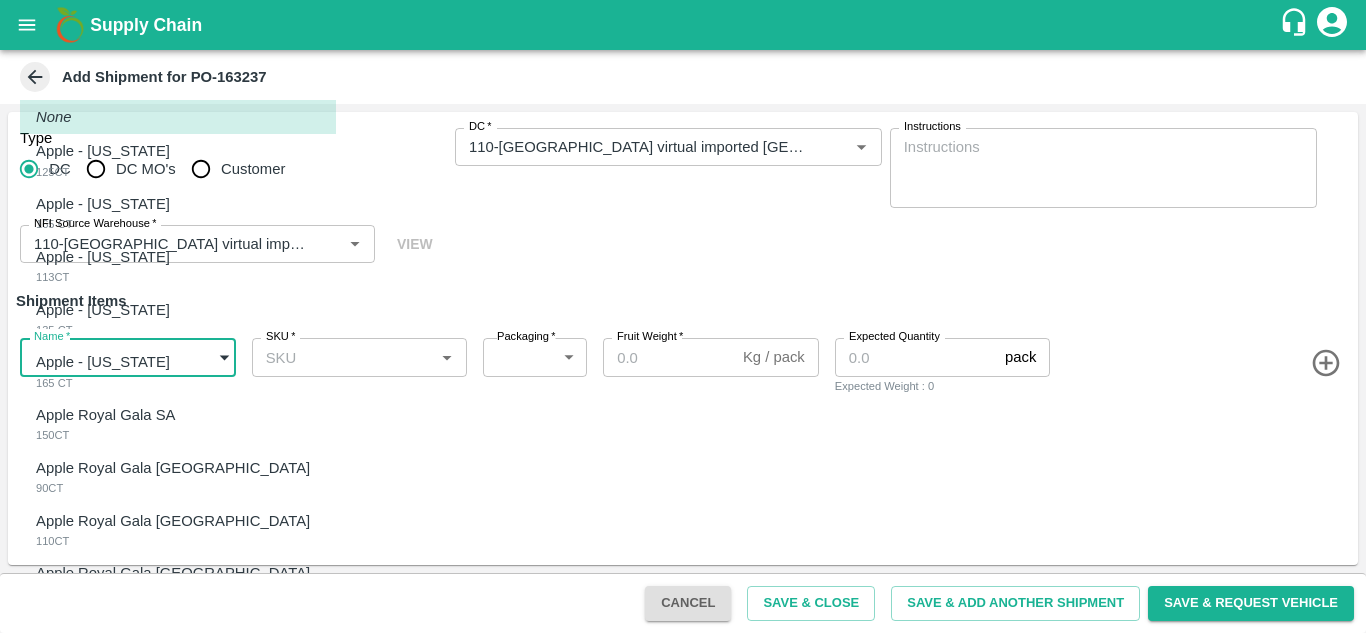 click on "Supply Chain Add Shipment for PO-163237 Type DC DC MO's Customer DC   * DC   * Instructions x Instructions NFI Source Warehouse   * NFI Source Warehouse   * VIEW Shipment Items Name   * ​ Name SKU   * SKU   * Packaging   * ​ Packaging Fruit Weight   * Kg /   pack Fruit Weight Expected Quantity pack Expected Quantity Expected Weight :   0 Cancel Save & Close Save & Add Another Shipment Save & Request Vehicle Mumbai Imported DC Bangalore Imported DC - Safal Market Delhi Imported DC MDC Bhubaneswar Bangalore DC MDC Cochin Modern Trade Bangalore DC Ahmedabad virtual imported DC Chennai DC Hyderabad DC B2R Bangalore  FruitX Delhi Direct Customer Hanshu Sharma Logout None Apple - Washington 125CT  Apple - Washington 165 CT  Apple - Washington 113CT  Apple - Washington 135 CT  Apple - Washington 165 CT  Apple  Royal Gala SA  150CT  Apple Royal Gala NZ 90CT  Apple Royal Gala NZ 110CT  Apple Royal Gala NZ 120CT" at bounding box center [683, 316] 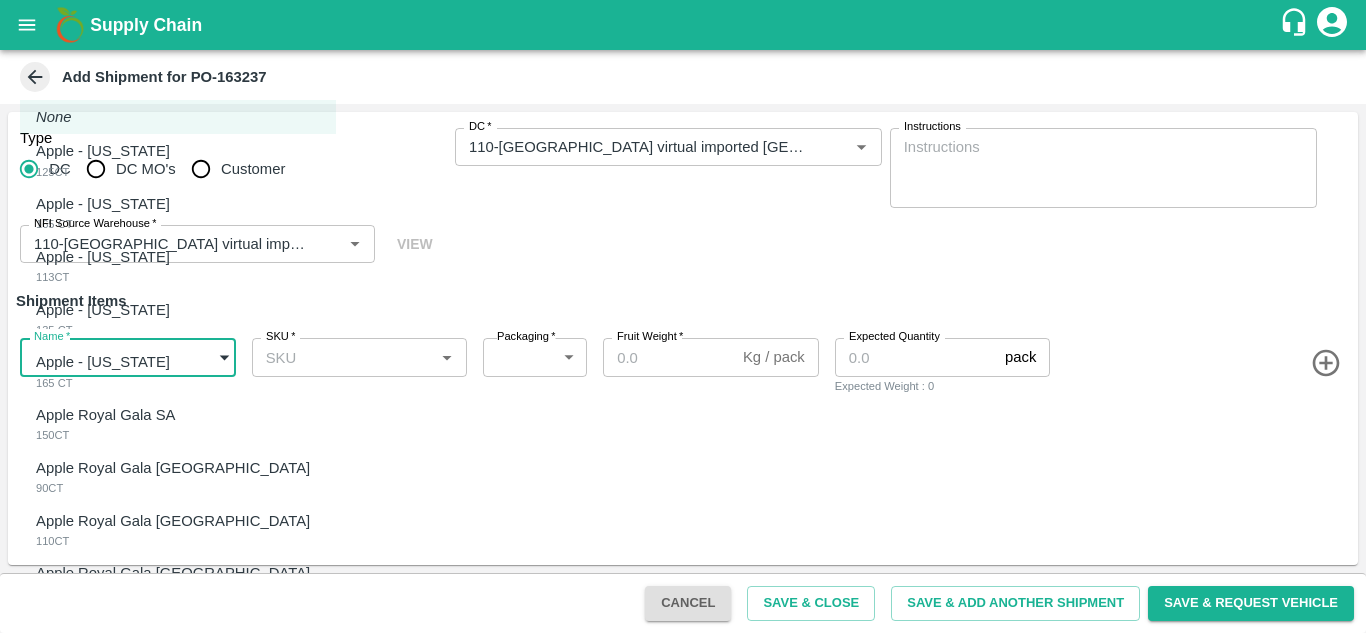 click on "Apple - Washington" at bounding box center (103, 151) 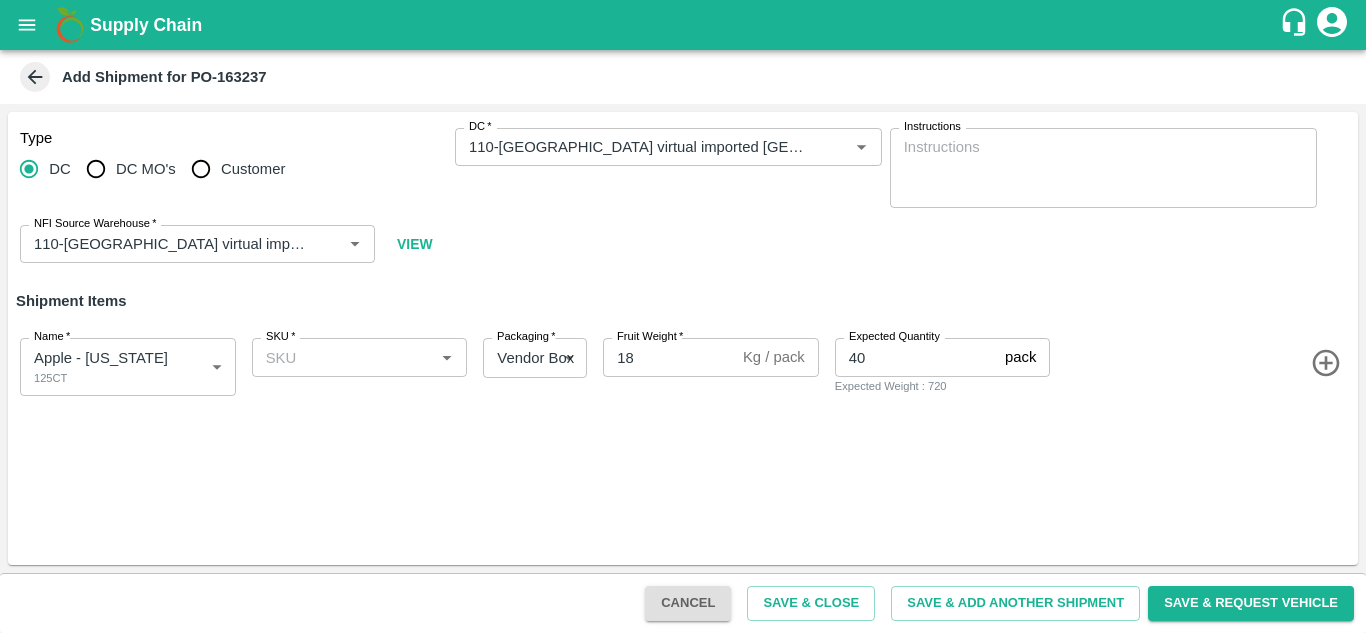 click 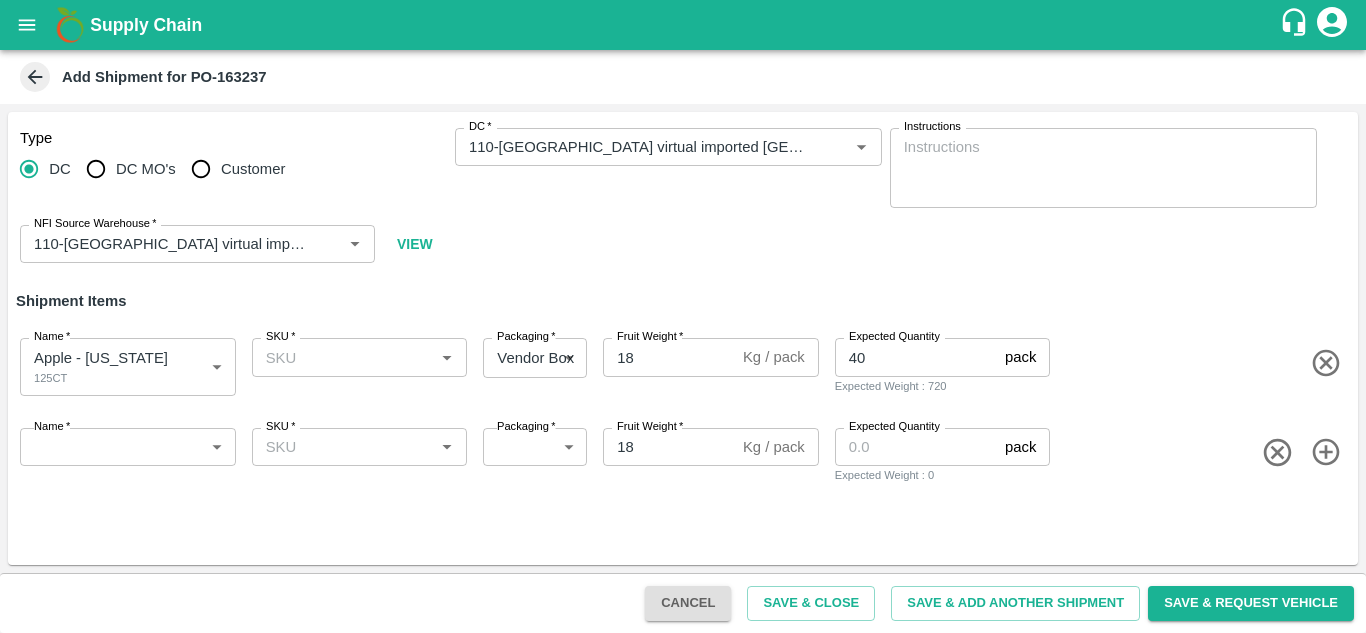 click 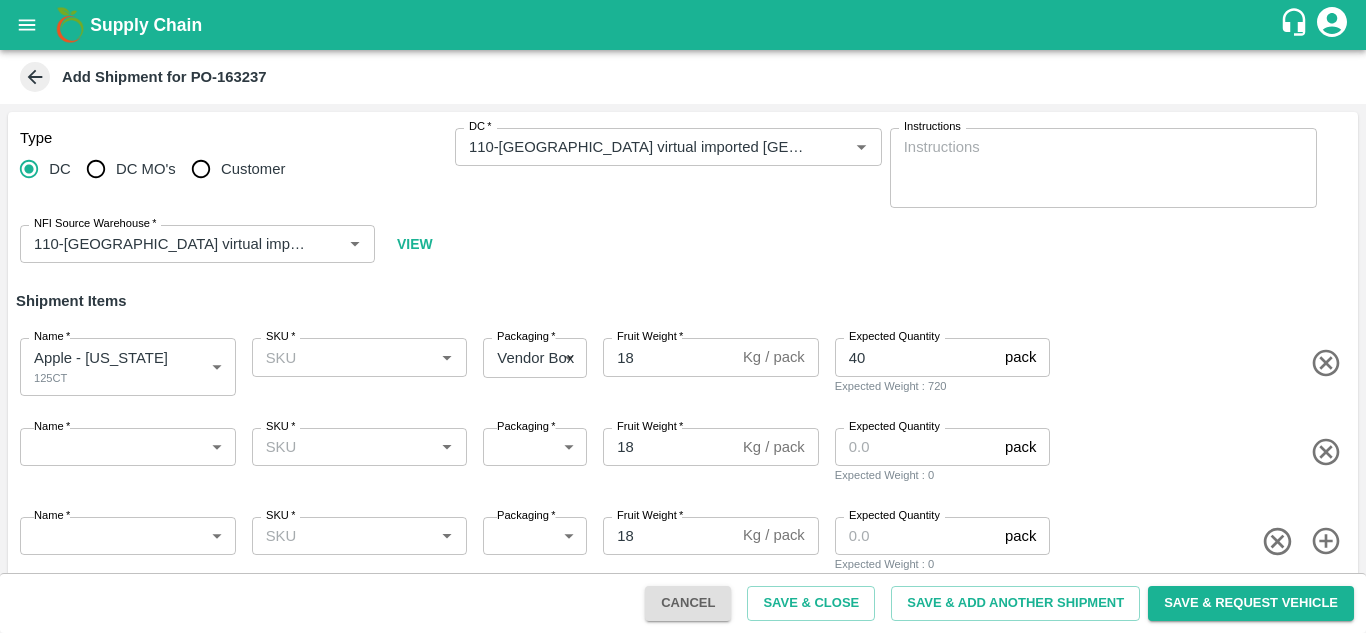 scroll, scrollTop: 25, scrollLeft: 0, axis: vertical 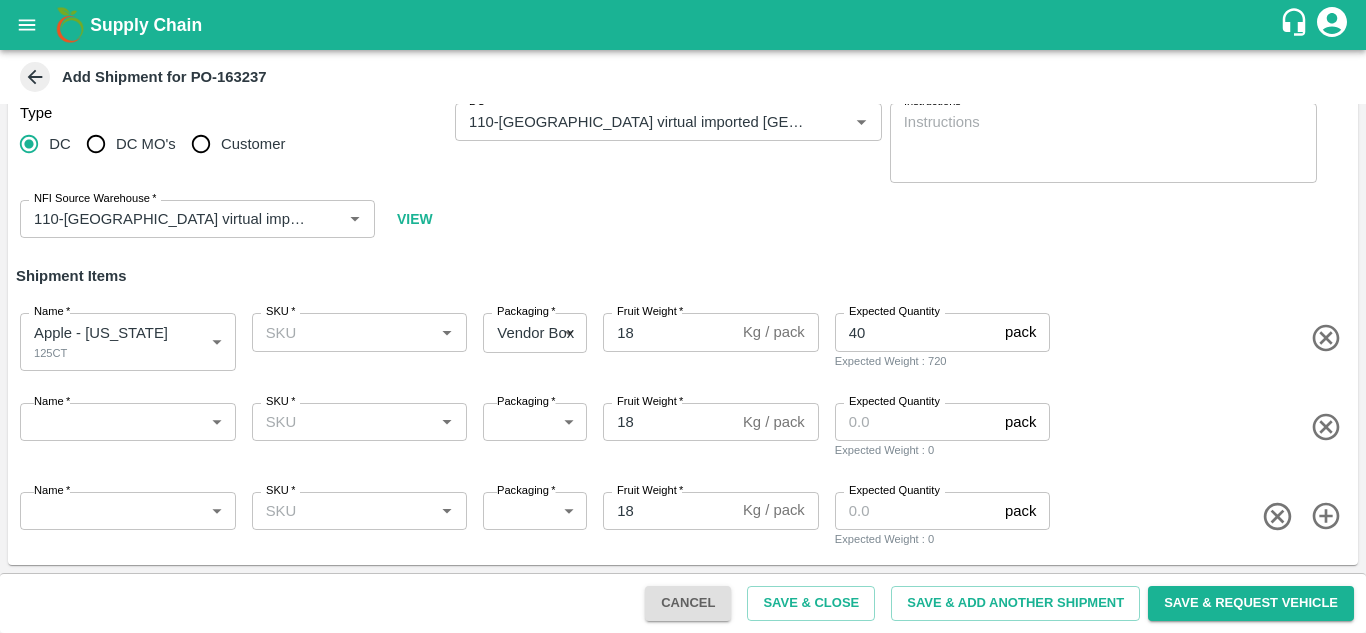click 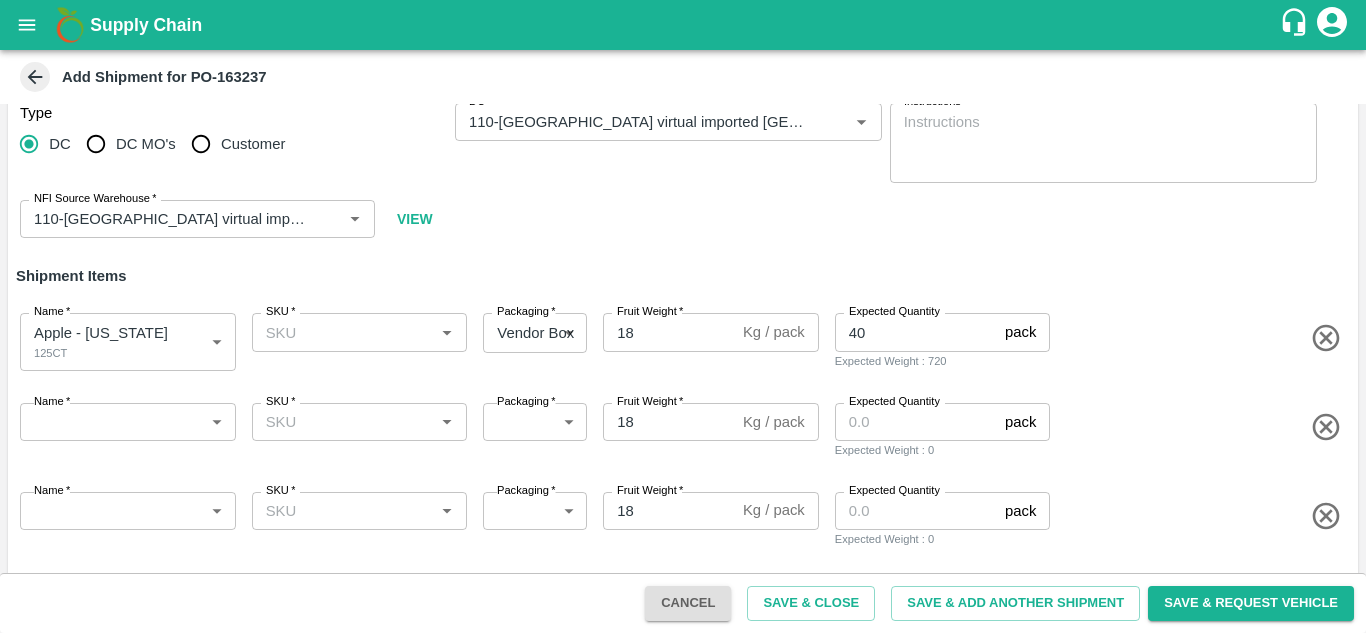 scroll, scrollTop: 114, scrollLeft: 0, axis: vertical 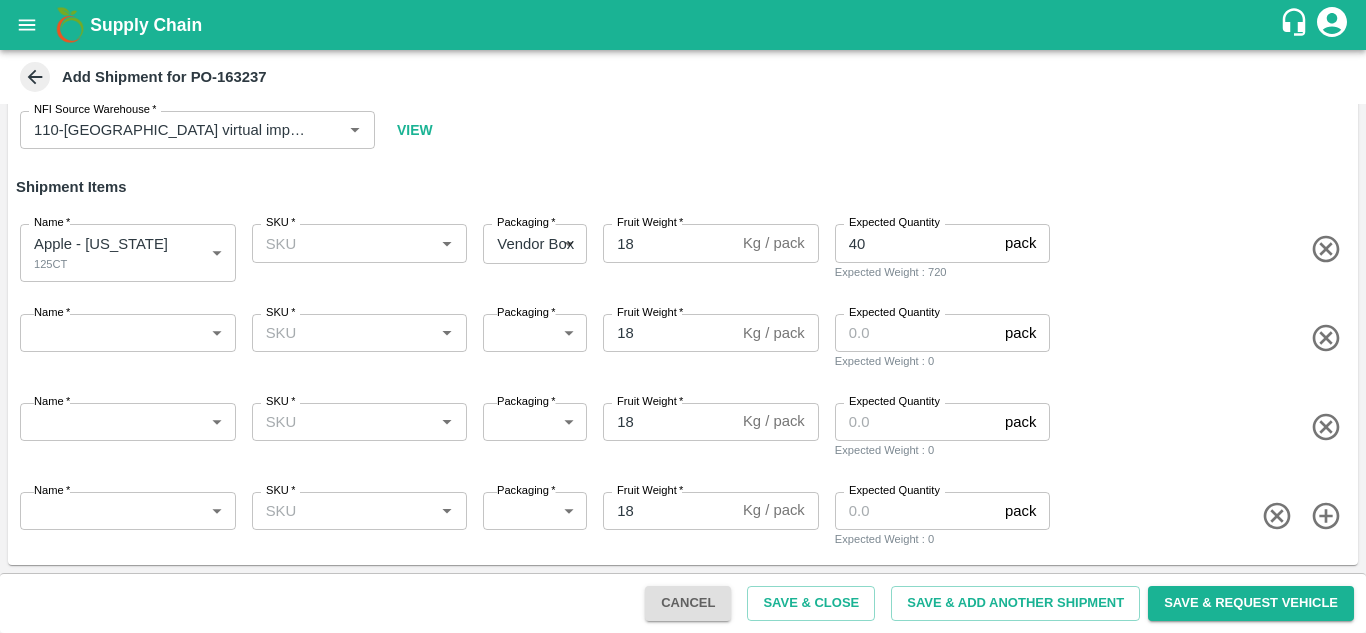 click 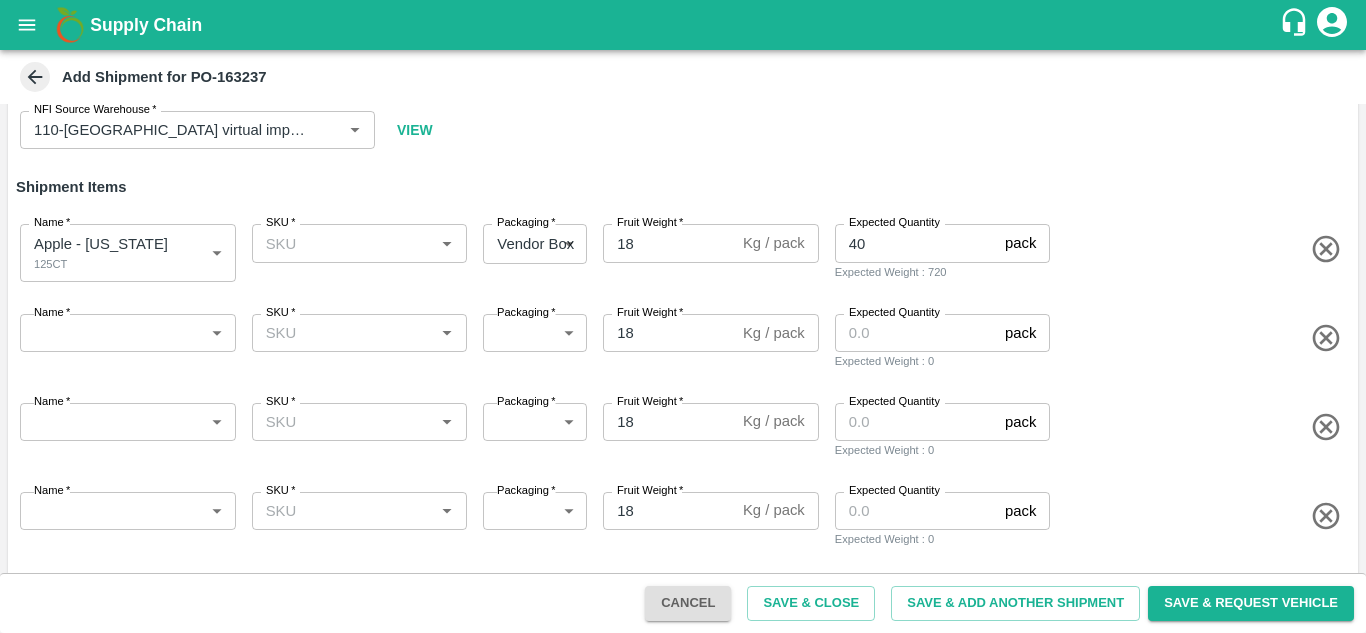 click 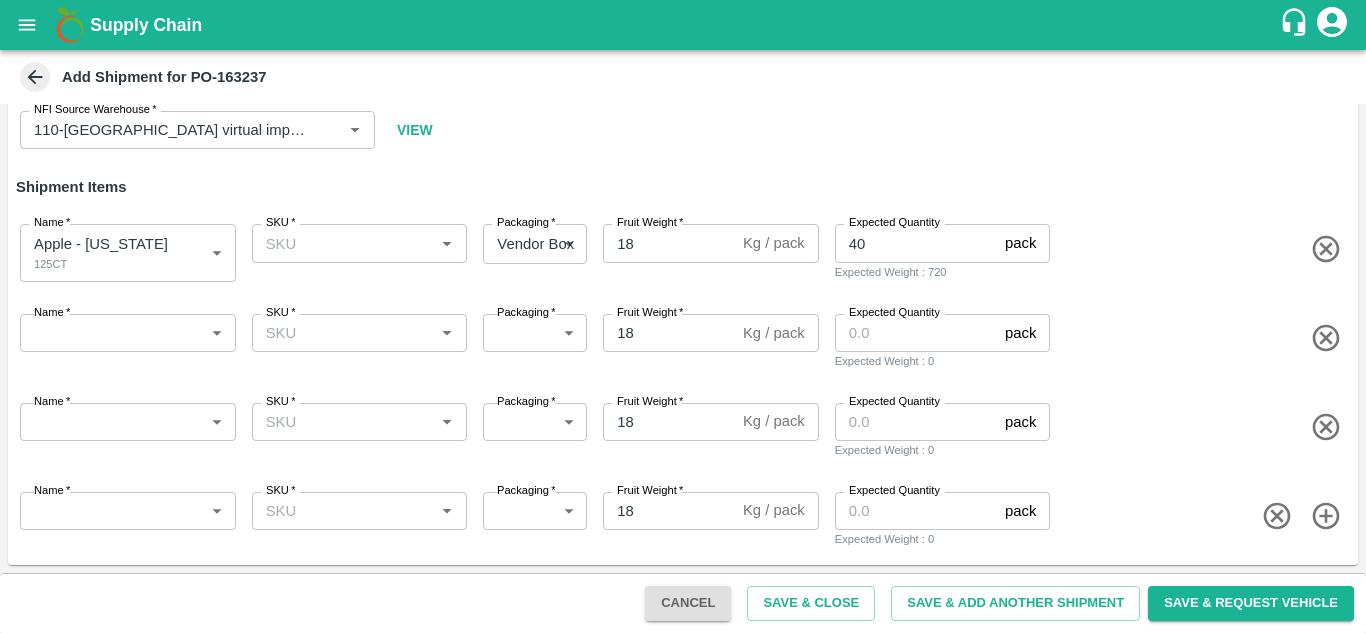 click 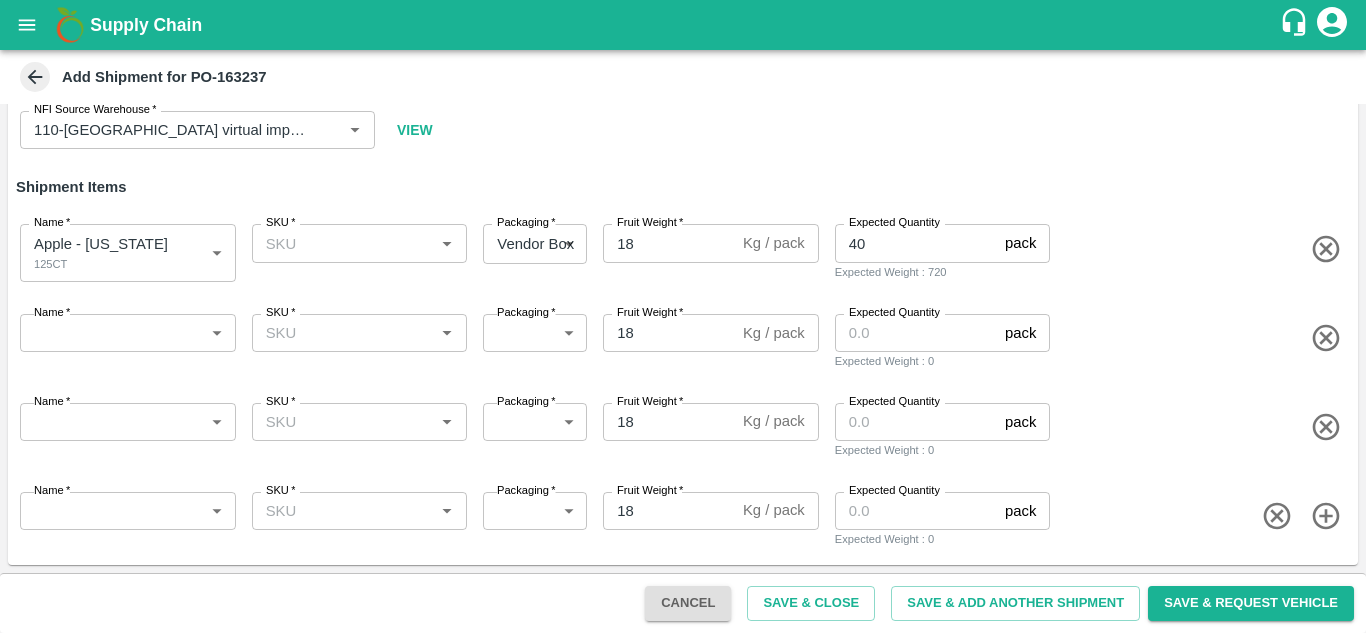 click 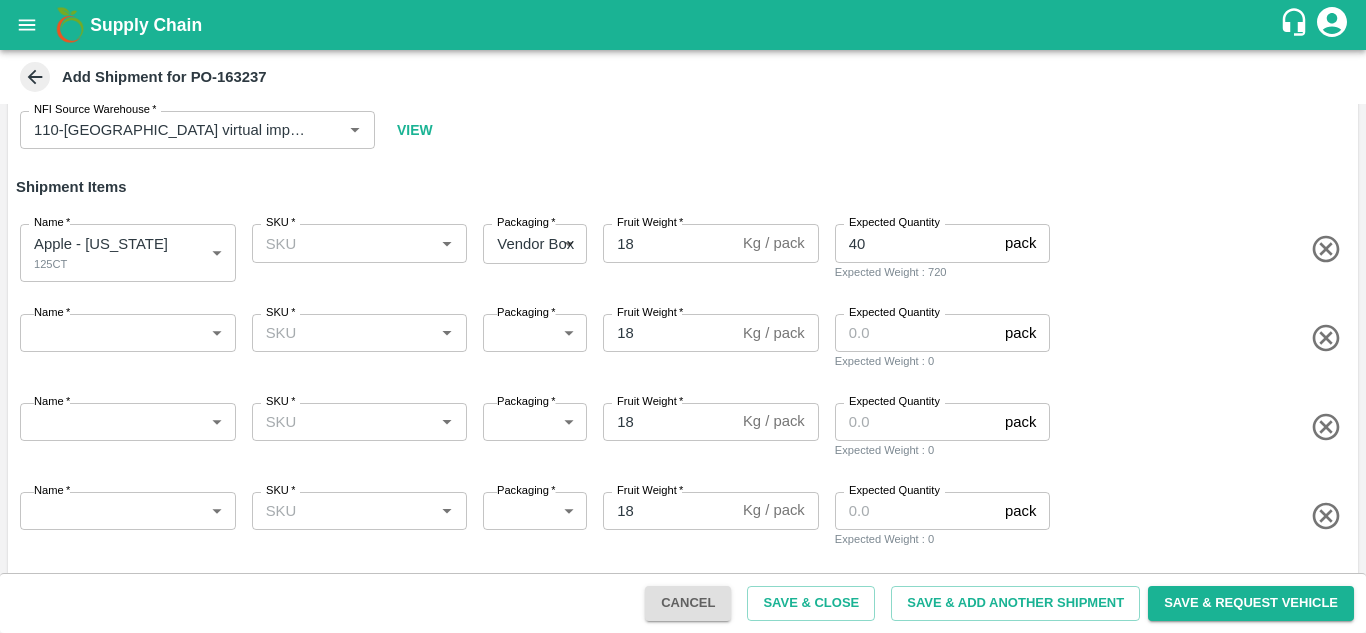 click 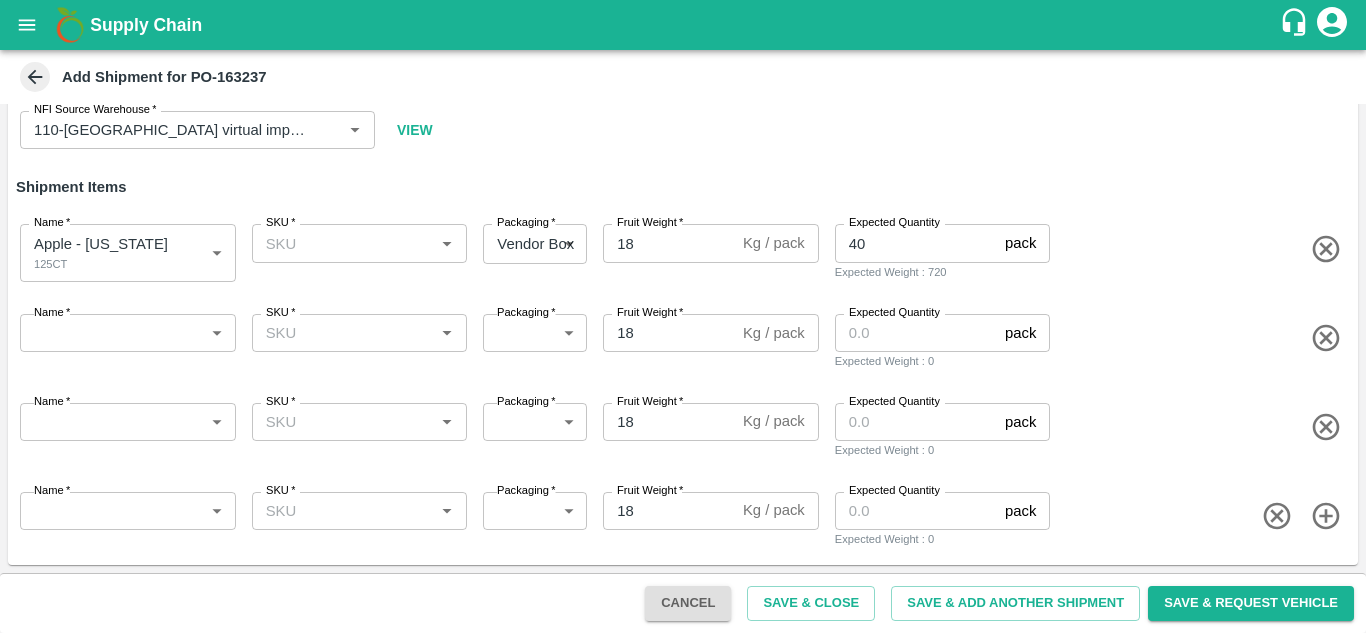 click 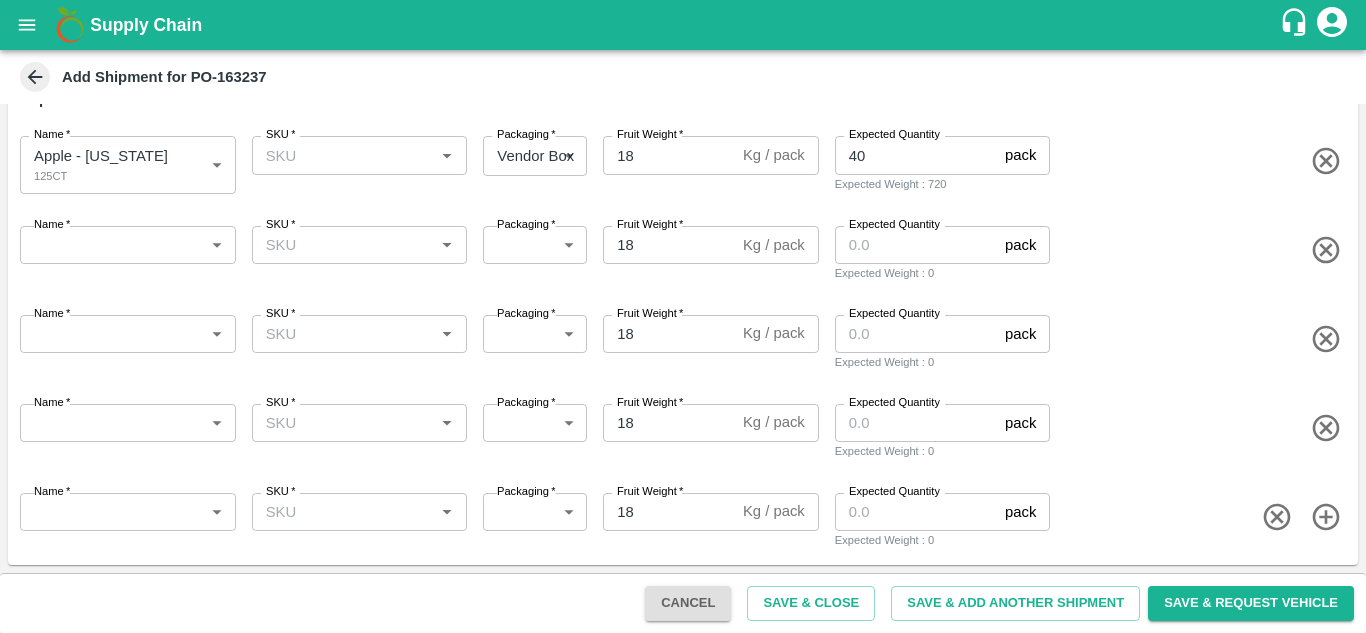 scroll, scrollTop: 0, scrollLeft: 0, axis: both 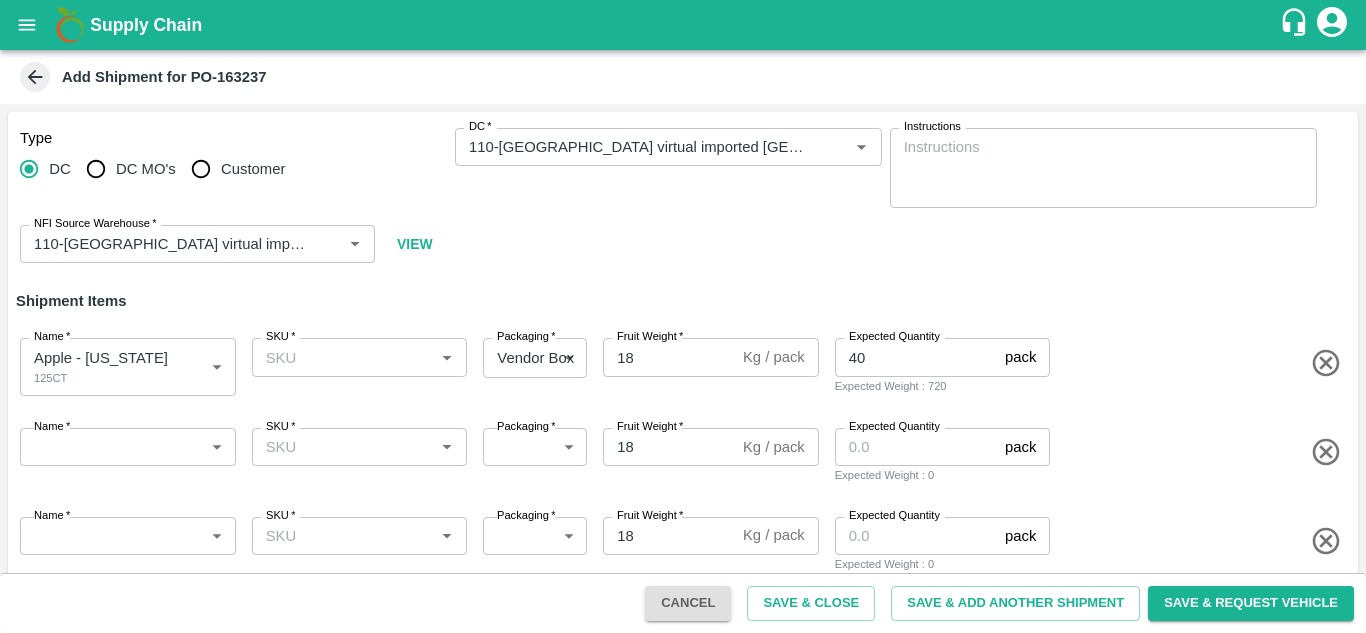 click on "*" at bounding box center (67, 427) 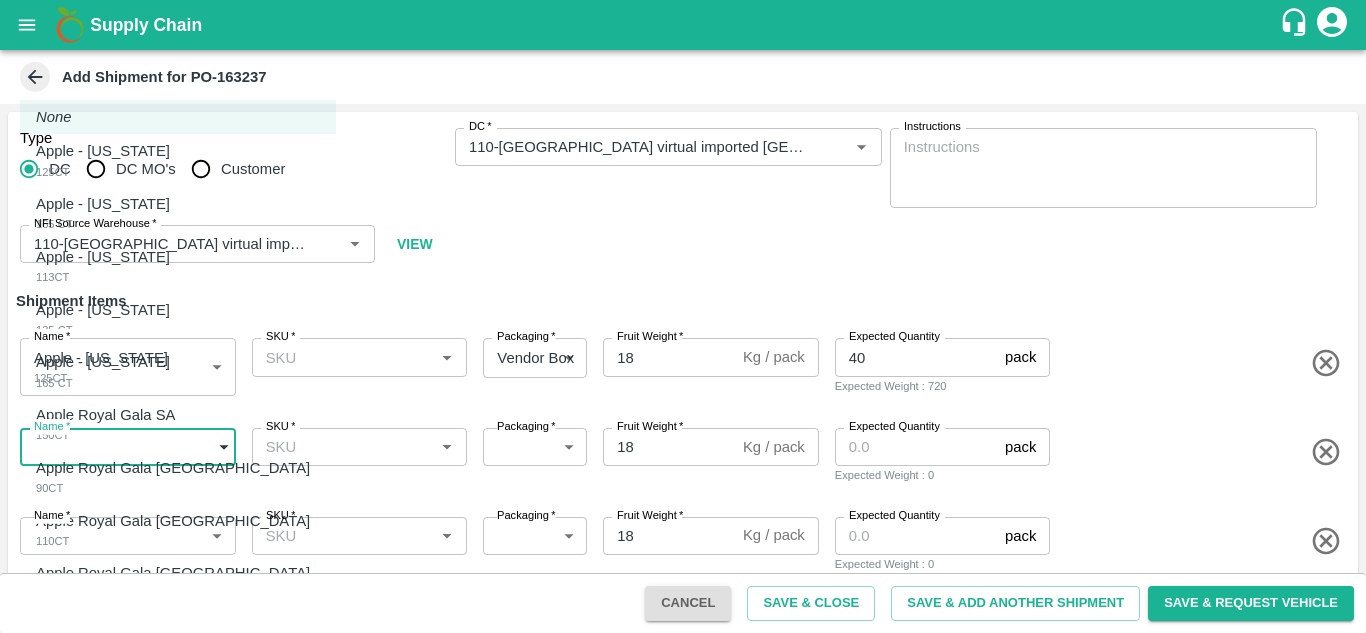 click on "Supply Chain Add Shipment for PO-163237 Type DC DC MO's Customer DC   * DC   * Instructions x Instructions NFI Source Warehouse   * NFI Source Warehouse   * VIEW Shipment Items Name   * Apple - Washington 125CT  1818826 Name SKU   * SKU   * Packaging   * Vendor Box 276 Packaging Fruit Weight   * 18 Kg /   pack Fruit Weight Expected Quantity 40 pack Expected Quantity Expected Weight :   720 Name   * ​ Name SKU   * SKU   * Packaging   * ​ Packaging Fruit Weight   * 18 Kg /   pack Fruit Weight Expected Quantity pack Expected Quantity Expected Weight :   0 Name   * ​ Name SKU   * SKU   * Packaging   * ​ Packaging Fruit Weight   * 18 Kg /   pack Fruit Weight Expected Quantity pack Expected Quantity Expected Weight :   0 Name   * ​ Name SKU   * SKU   * Packaging   * ​ Packaging Fruit Weight   * 18 Kg /   pack Fruit Weight Expected Quantity pack Expected Quantity Expected Weight :   0 Name   * ​ Name SKU   * SKU   * Packaging   * ​ Packaging" at bounding box center [683, 316] 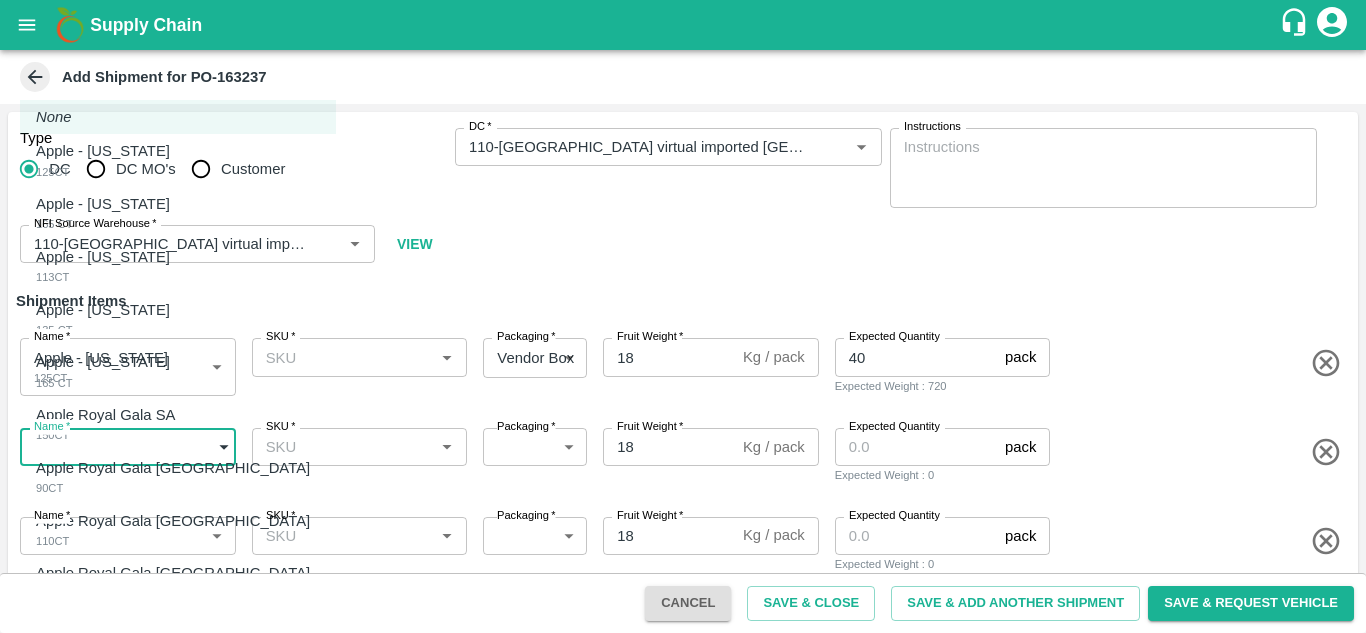 click on "Apple - Washington 165 CT" at bounding box center (108, 213) 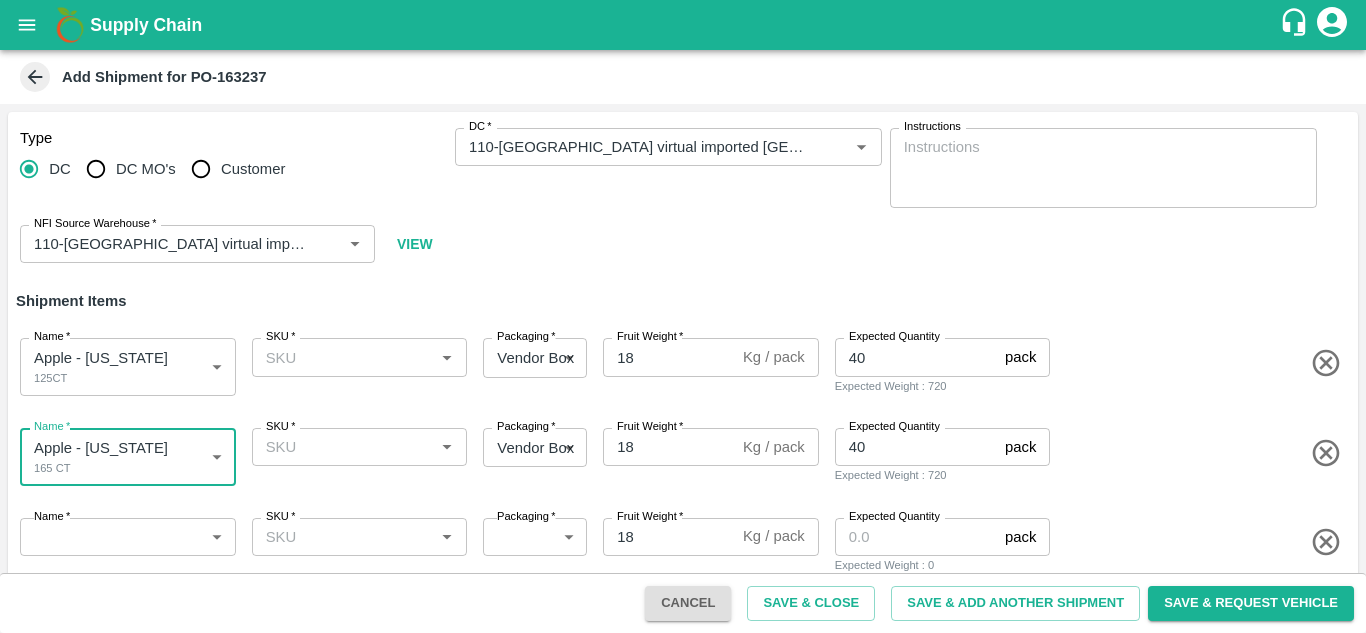 scroll, scrollTop: 203, scrollLeft: 0, axis: vertical 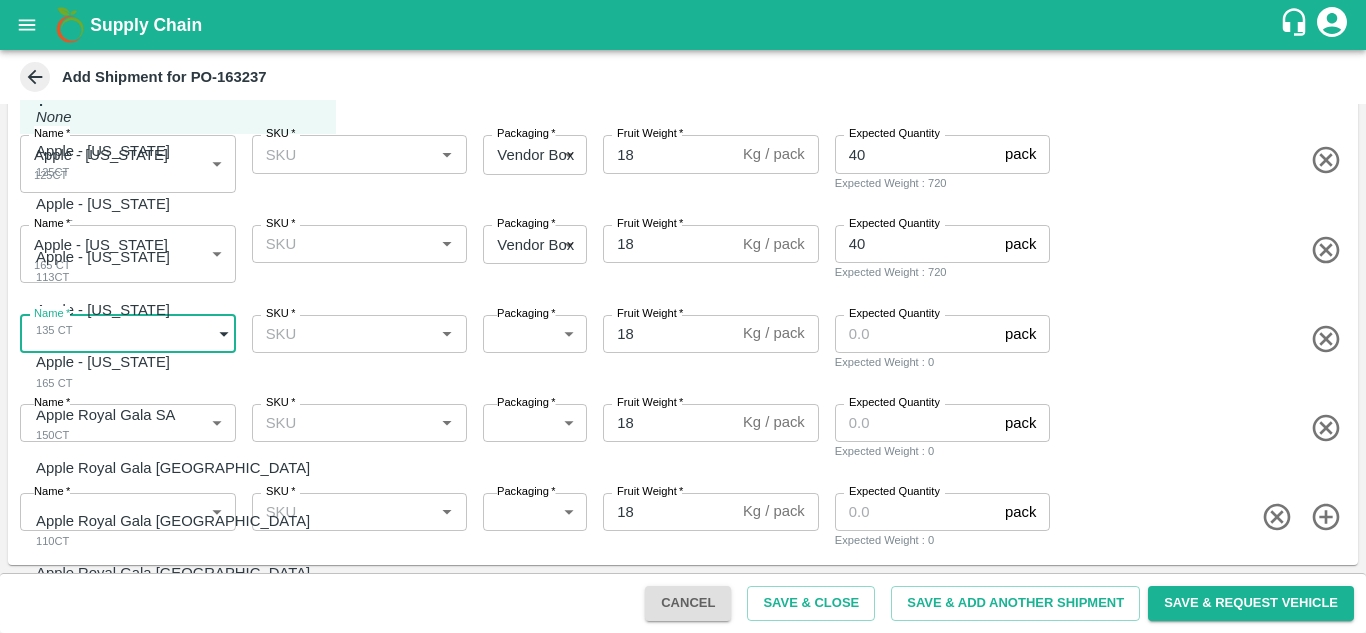 click on "Supply Chain Add Shipment for PO-163237 Type DC DC MO's Customer DC   * DC   * Instructions x Instructions NFI Source Warehouse   * NFI Source Warehouse   * VIEW Shipment Items Name   * Apple - Washington 125CT  1818826 Name SKU   * SKU   * Packaging   * Vendor Box 276 Packaging Fruit Weight   * 18 Kg /   pack Fruit Weight Expected Quantity 40 pack Expected Quantity Expected Weight :   720 Name   * Apple - Washington 165 CT  1818827 Name SKU   * SKU   * Packaging   * Vendor Box 276 Packaging Fruit Weight   * 18 Kg /   pack Fruit Weight Expected Quantity 40 pack Expected Quantity Expected Weight :   720 Name   * ​ Name SKU   * SKU   * Packaging   * ​ Packaging Fruit Weight   * 18 Kg /   pack Fruit Weight Expected Quantity pack Expected Quantity Expected Weight :   0 Name   * ​ Name SKU   * SKU   * Packaging   * ​ Packaging Fruit Weight   * 18 Kg /   pack Fruit Weight Expected Quantity pack Expected Quantity Expected Weight :   0 Name   * ​ Name SKU *" at bounding box center [683, 316] 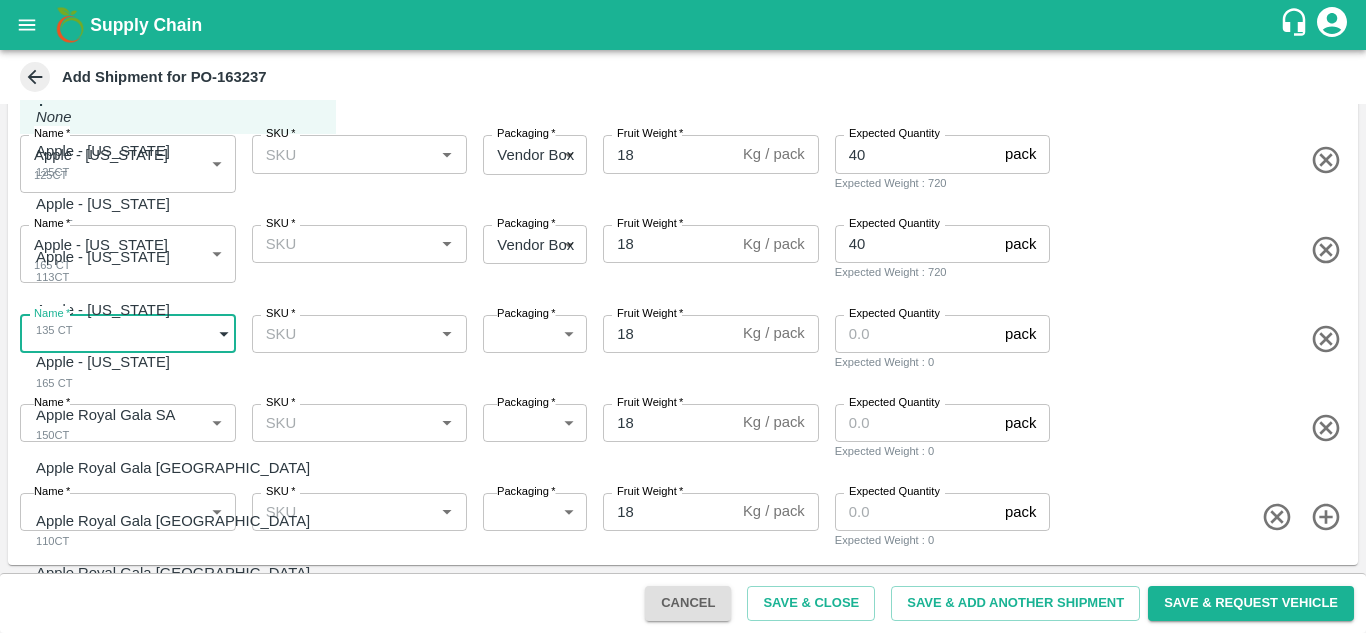 click on "Apple - Washington" at bounding box center [103, 257] 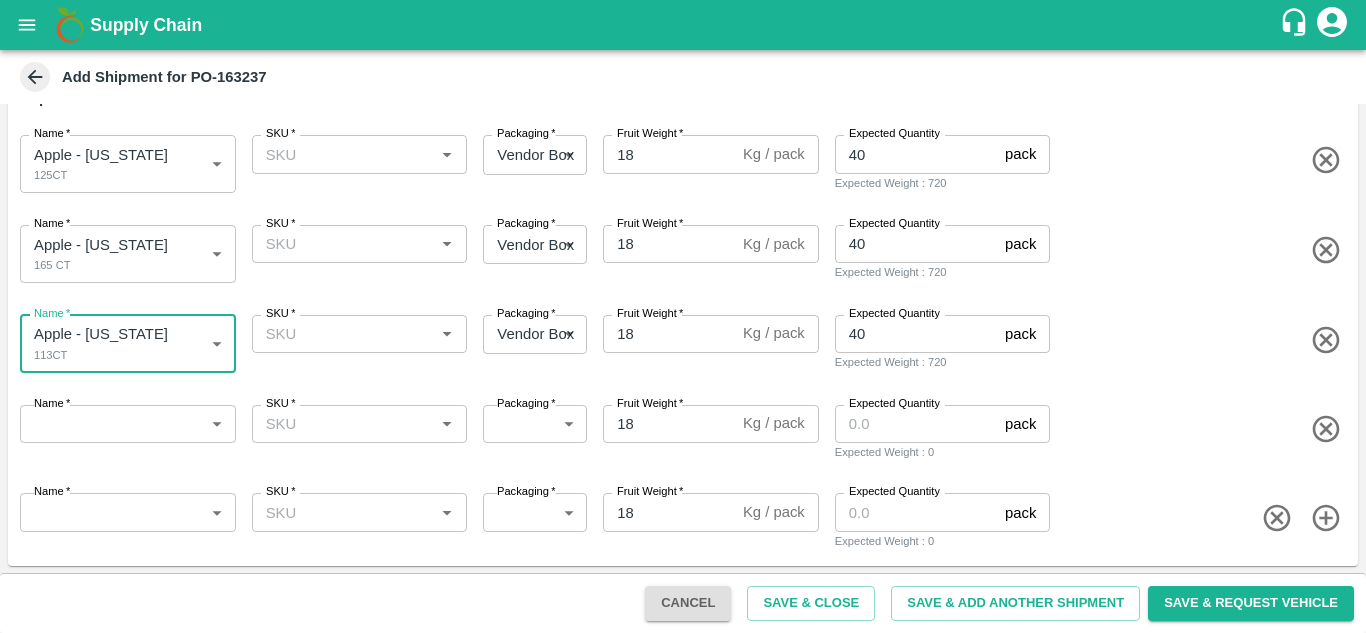 scroll, scrollTop: 204, scrollLeft: 0, axis: vertical 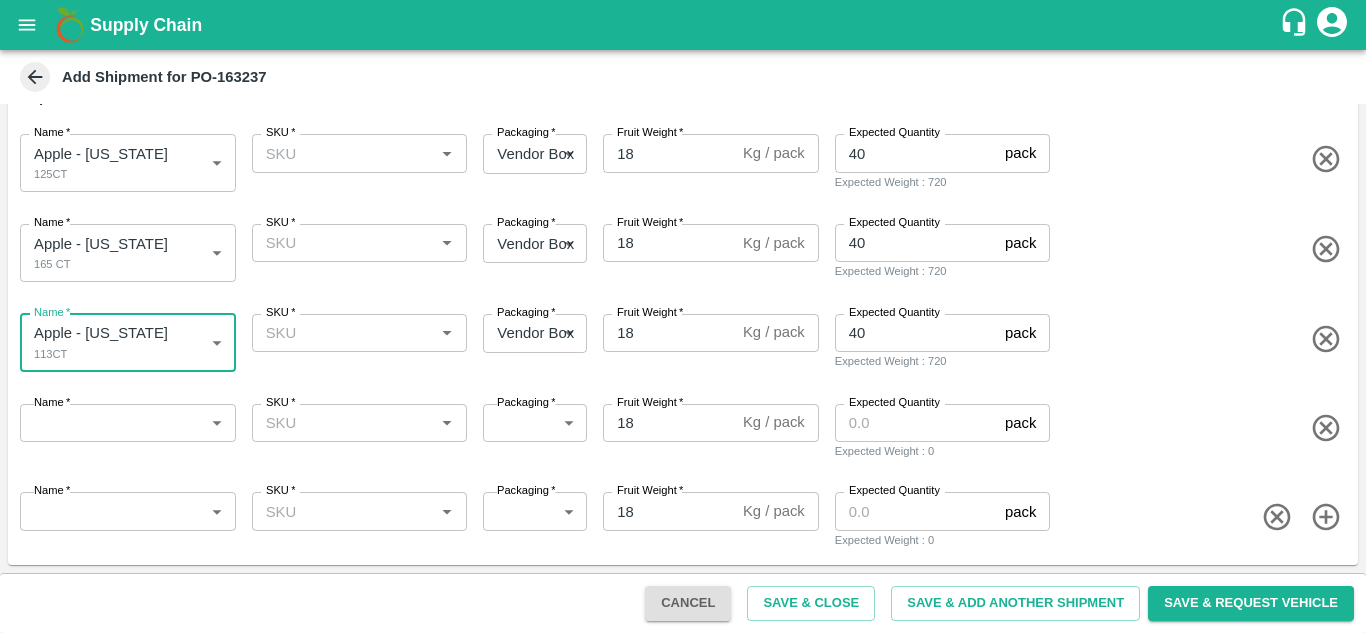 click on "Supply Chain Add Shipment for PO-163237 Type DC DC MO's Customer DC   * DC   * Instructions x Instructions NFI Source Warehouse   * NFI Source Warehouse   * VIEW Shipment Items Name   * Apple - Washington 125CT  1818826 Name SKU   * SKU   * Packaging   * Vendor Box 276 Packaging Fruit Weight   * 18 Kg /   pack Fruit Weight Expected Quantity 40 pack Expected Quantity Expected Weight :   720 Name   * Apple - Washington 165 CT  1818827 Name SKU   * SKU   * Packaging   * Vendor Box 276 Packaging Fruit Weight   * 18 Kg /   pack Fruit Weight Expected Quantity 40 pack Expected Quantity Expected Weight :   720 Name   * Apple - Washington 113CT  1818828 Name SKU   * SKU   * Packaging   * Vendor Box 276 Packaging Fruit Weight   * 18 Kg /   pack Fruit Weight Expected Quantity 40 pack Expected Quantity Expected Weight :   720 Name   * ​ Name SKU   * SKU   * Packaging   * ​ Packaging Fruit Weight   * 18 Kg /   pack Fruit Weight Expected Quantity pack Expected Quantity" at bounding box center [683, 316] 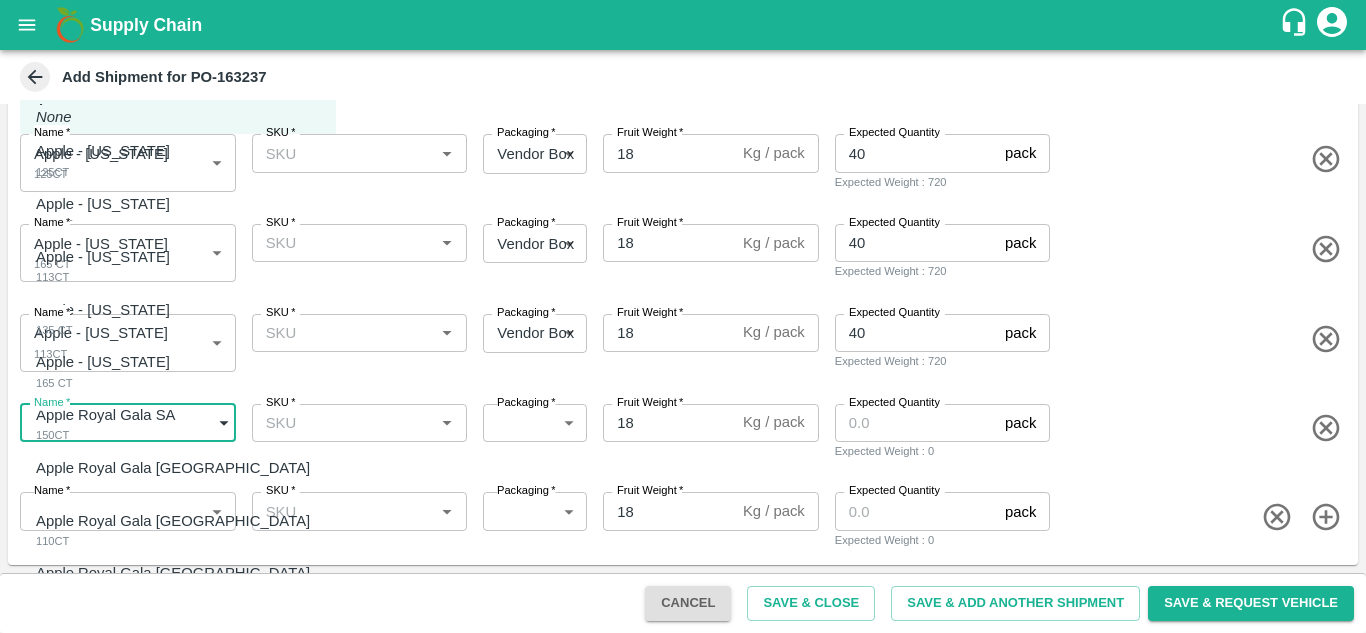 click on "Apple - Washington" at bounding box center (103, 310) 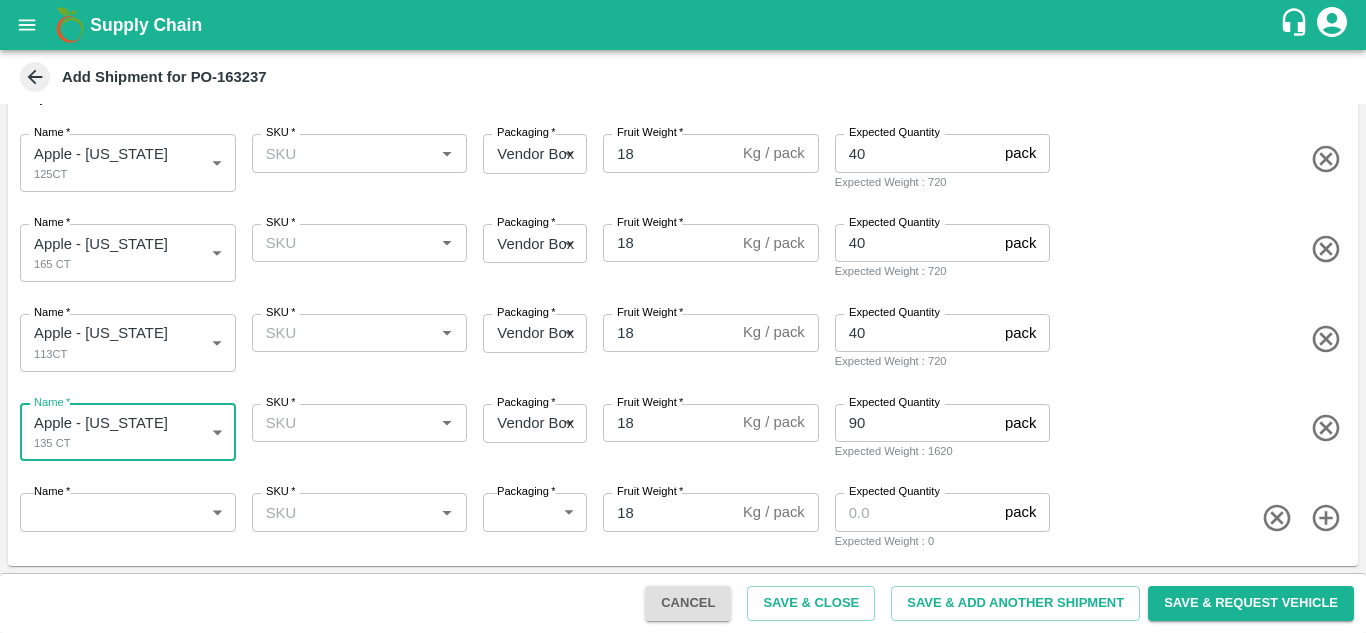 scroll, scrollTop: 205, scrollLeft: 0, axis: vertical 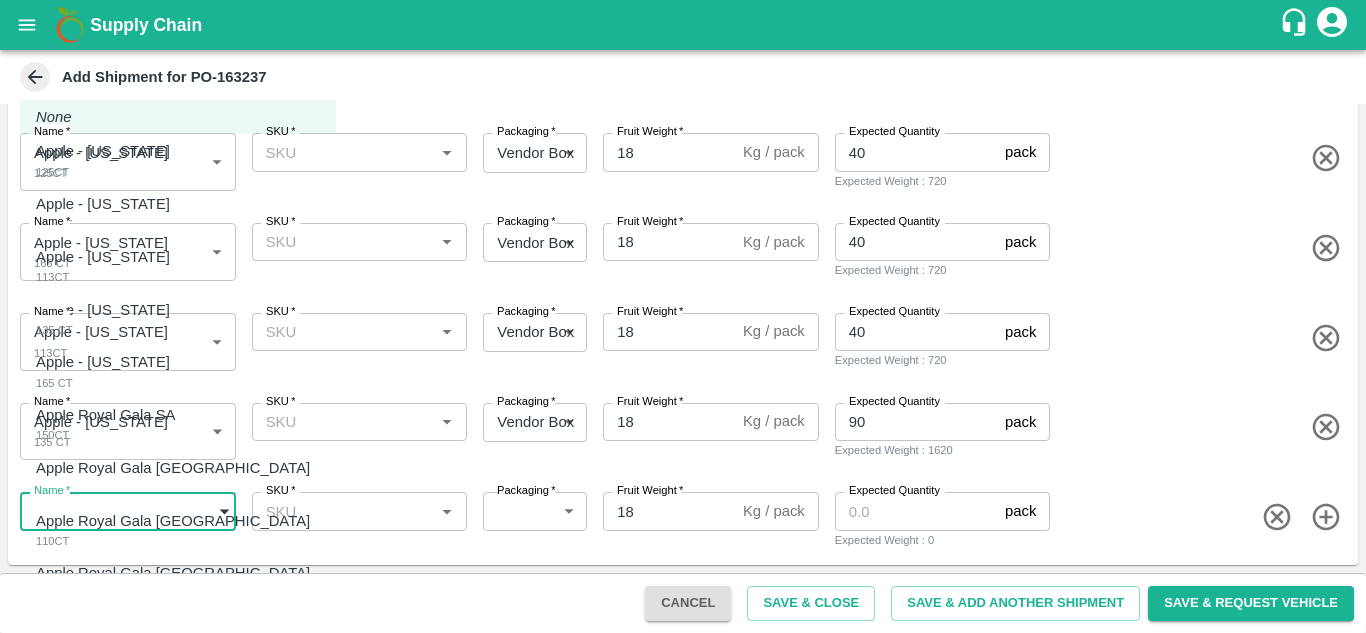 click on "Supply Chain Add Shipment for PO-163237 Type DC DC MO's Customer DC   * DC   * Instructions x Instructions NFI Source Warehouse   * NFI Source Warehouse   * VIEW Shipment Items Name   * Apple - Washington 125CT  1818826 Name SKU   * SKU   * Packaging   * Vendor Box 276 Packaging Fruit Weight   * 18 Kg /   pack Fruit Weight Expected Quantity 40 pack Expected Quantity Expected Weight :   720 Name   * Apple - Washington 165 CT  1818827 Name SKU   * SKU   * Packaging   * Vendor Box 276 Packaging Fruit Weight   * 18 Kg /   pack Fruit Weight Expected Quantity 40 pack Expected Quantity Expected Weight :   720 Name   * Apple - Washington 113CT  1818828 Name SKU   * SKU   * Packaging   * Vendor Box 276 Packaging Fruit Weight   * 18 Kg /   pack Fruit Weight Expected Quantity 40 pack Expected Quantity Expected Weight :   720 Name   * Apple - Washington 135 CT  1818829 Name SKU   * SKU   * Packaging   * Vendor Box 276 Packaging Fruit Weight   * 18 Kg /   pack Fruit Weight" at bounding box center [683, 316] 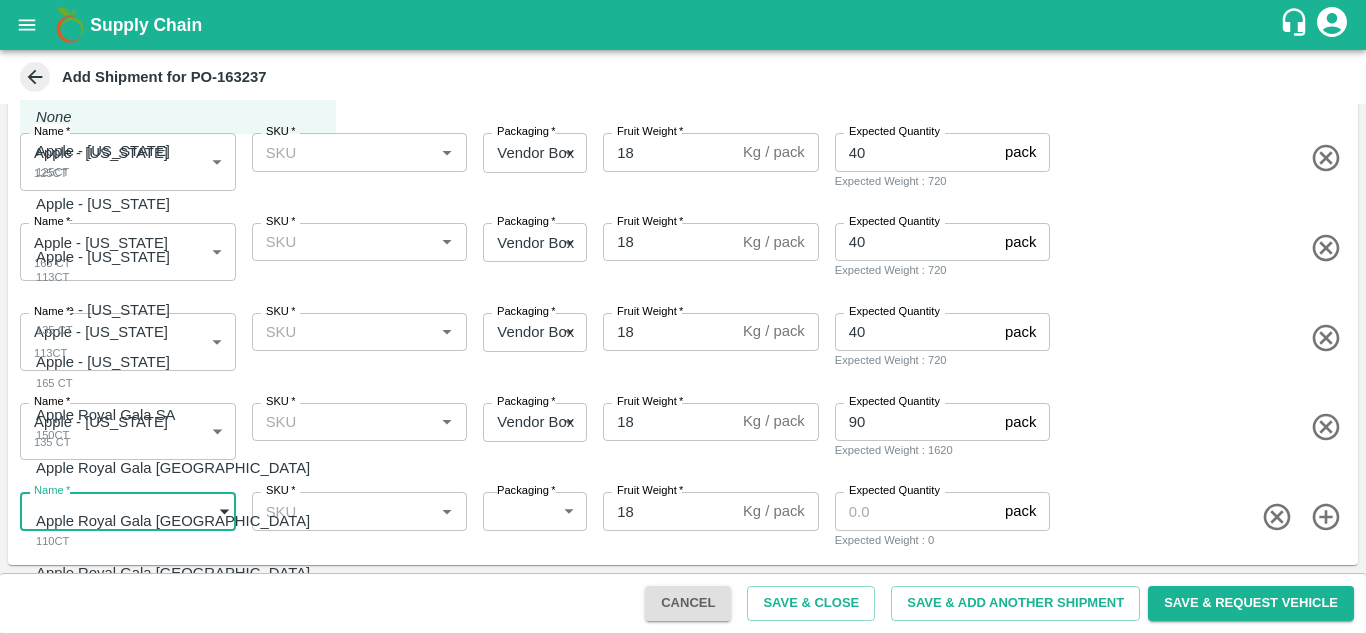 click at bounding box center [683, 316] 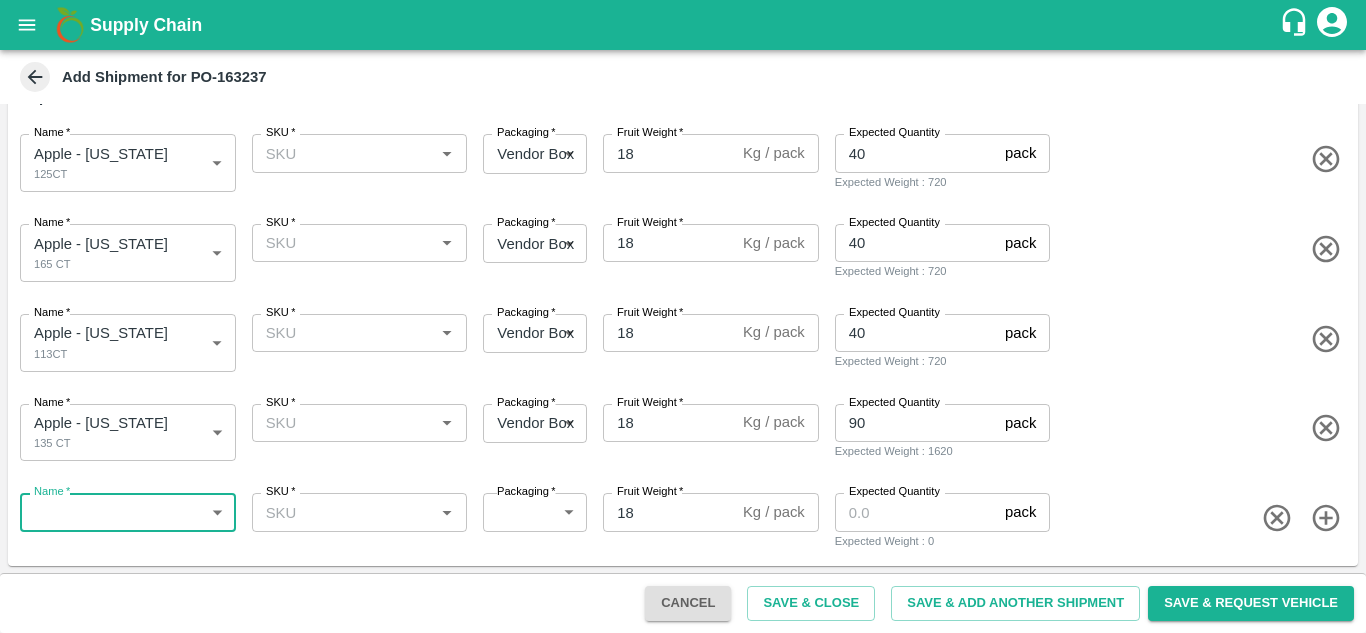 scroll, scrollTop: 203, scrollLeft: 0, axis: vertical 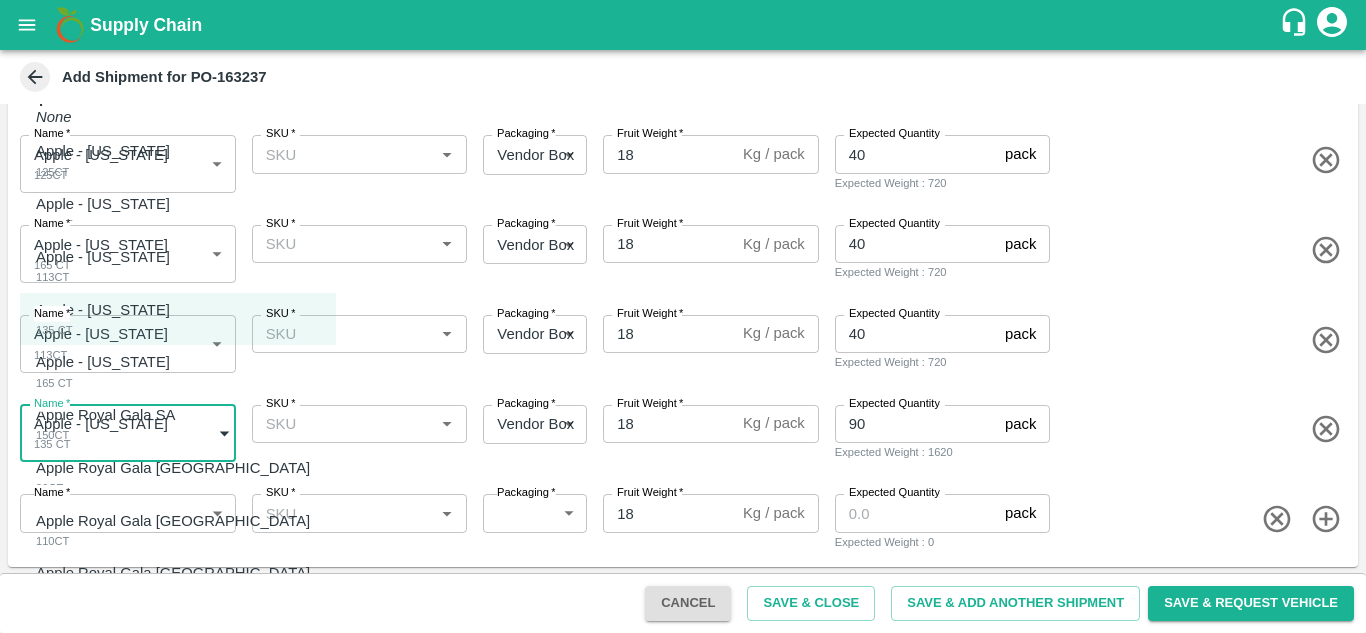 click on "Supply Chain Add Shipment for PO-163237 Type DC DC MO's Customer DC   * DC   * Instructions x Instructions NFI Source Warehouse   * NFI Source Warehouse   * VIEW Shipment Items Name   * Apple - Washington 125CT  1818826 Name SKU   * SKU   * Packaging   * Vendor Box 276 Packaging Fruit Weight   * 18 Kg /   pack Fruit Weight Expected Quantity 40 pack Expected Quantity Expected Weight :   720 Name   * Apple - Washington 165 CT  1818827 Name SKU   * SKU   * Packaging   * Vendor Box 276 Packaging Fruit Weight   * 18 Kg /   pack Fruit Weight Expected Quantity 40 pack Expected Quantity Expected Weight :   720 Name   * Apple - Washington 113CT  1818828 Name SKU   * SKU   * Packaging   * Vendor Box 276 Packaging Fruit Weight   * 18 Kg /   pack Fruit Weight Expected Quantity 40 pack Expected Quantity Expected Weight :   720 Name   * Apple - Washington 135 CT  1818829 Name SKU   * SKU   * Packaging   * Vendor Box 276 Packaging Fruit Weight   * 18 Kg /   pack Fruit Weight" at bounding box center [683, 316] 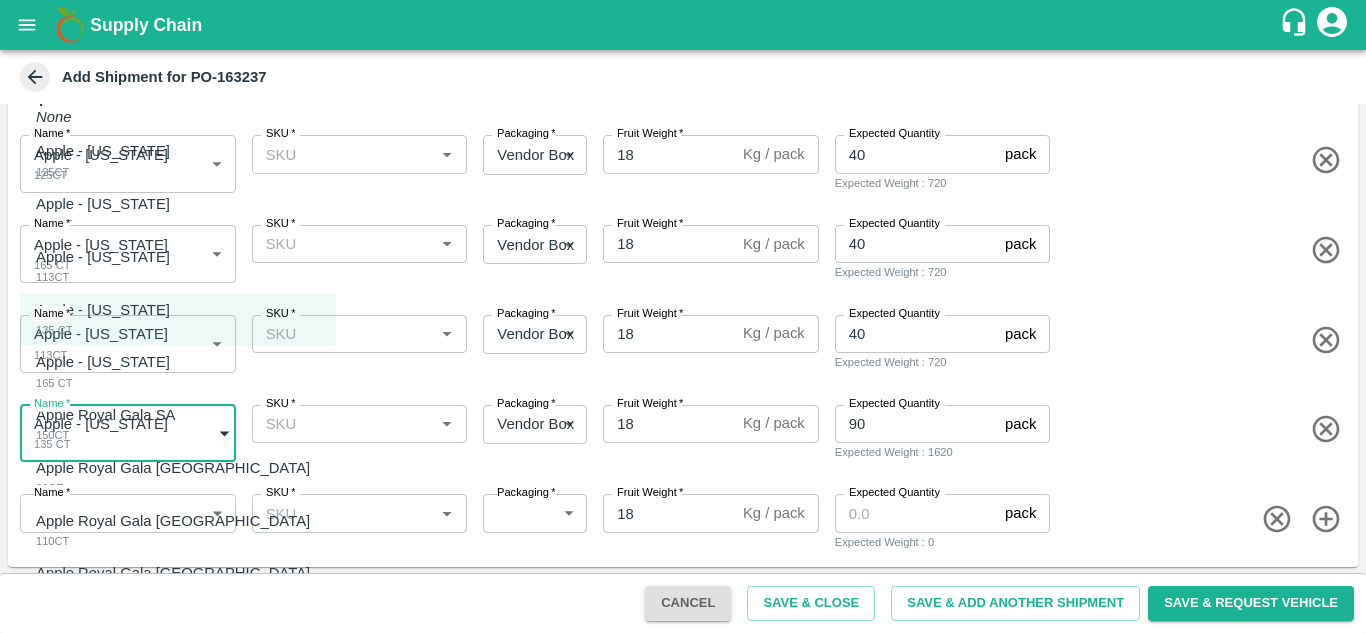 click at bounding box center [683, 316] 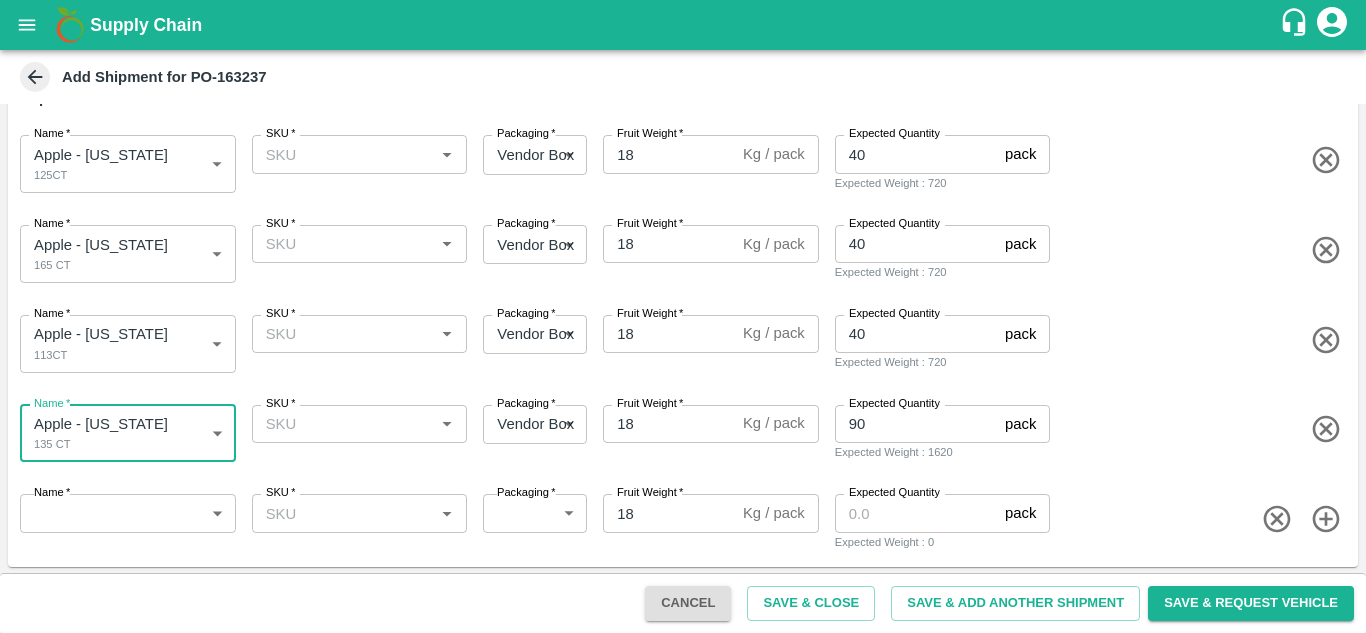 scroll, scrollTop: 205, scrollLeft: 0, axis: vertical 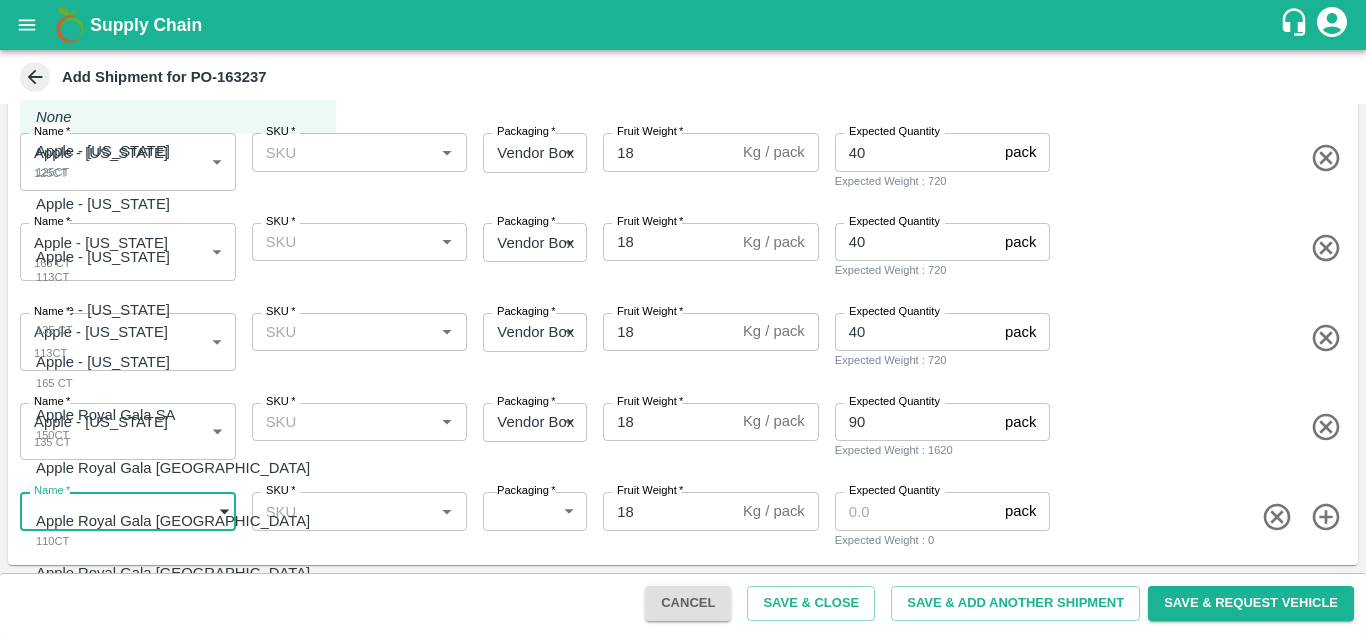 click on "Supply Chain Add Shipment for PO-163237 Type DC DC MO's Customer DC   * DC   * Instructions x Instructions NFI Source Warehouse   * NFI Source Warehouse   * VIEW Shipment Items Name   * Apple - Washington 125CT  1818826 Name SKU   * SKU   * Packaging   * Vendor Box 276 Packaging Fruit Weight   * 18 Kg /   pack Fruit Weight Expected Quantity 40 pack Expected Quantity Expected Weight :   720 Name   * Apple - Washington 165 CT  1818827 Name SKU   * SKU   * Packaging   * Vendor Box 276 Packaging Fruit Weight   * 18 Kg /   pack Fruit Weight Expected Quantity 40 pack Expected Quantity Expected Weight :   720 Name   * Apple - Washington 113CT  1818828 Name SKU   * SKU   * Packaging   * Vendor Box 276 Packaging Fruit Weight   * 18 Kg /   pack Fruit Weight Expected Quantity 40 pack Expected Quantity Expected Weight :   720 Name   * Apple - Washington 135 CT  1818829 Name SKU   * SKU   * Packaging   * Vendor Box 276 Packaging Fruit Weight   * 18 Kg /   pack Fruit Weight" at bounding box center [683, 316] 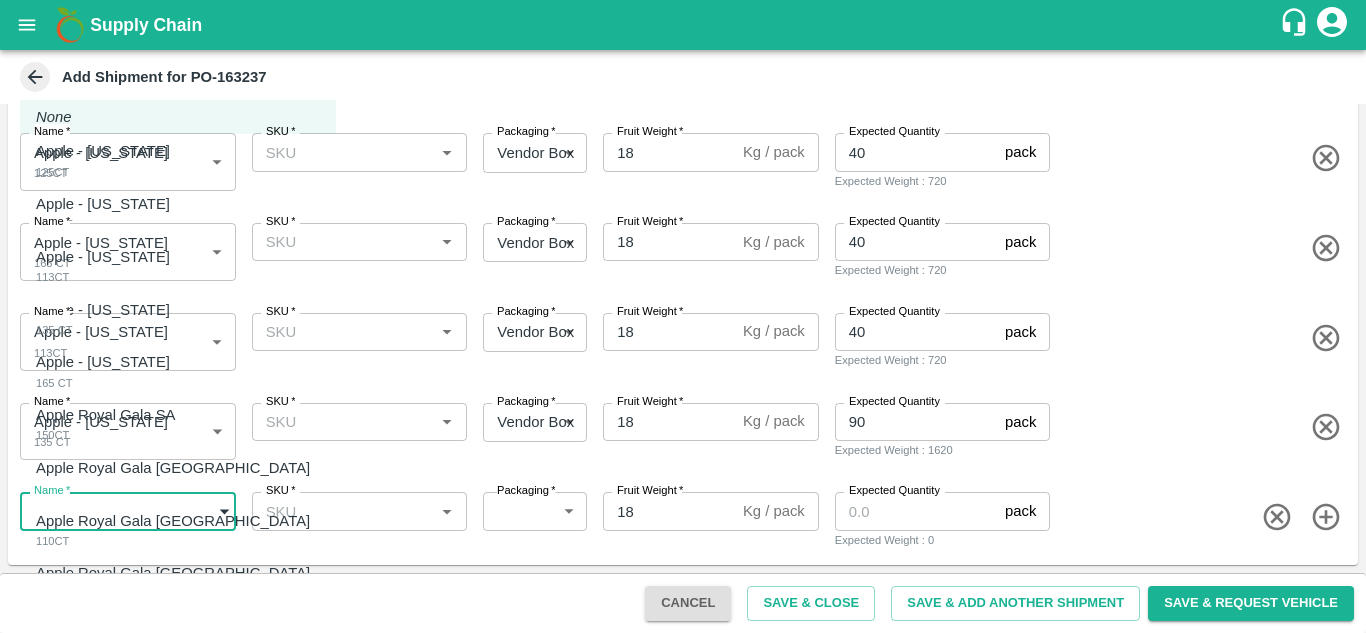 click on "Apple - Washington" at bounding box center (103, 362) 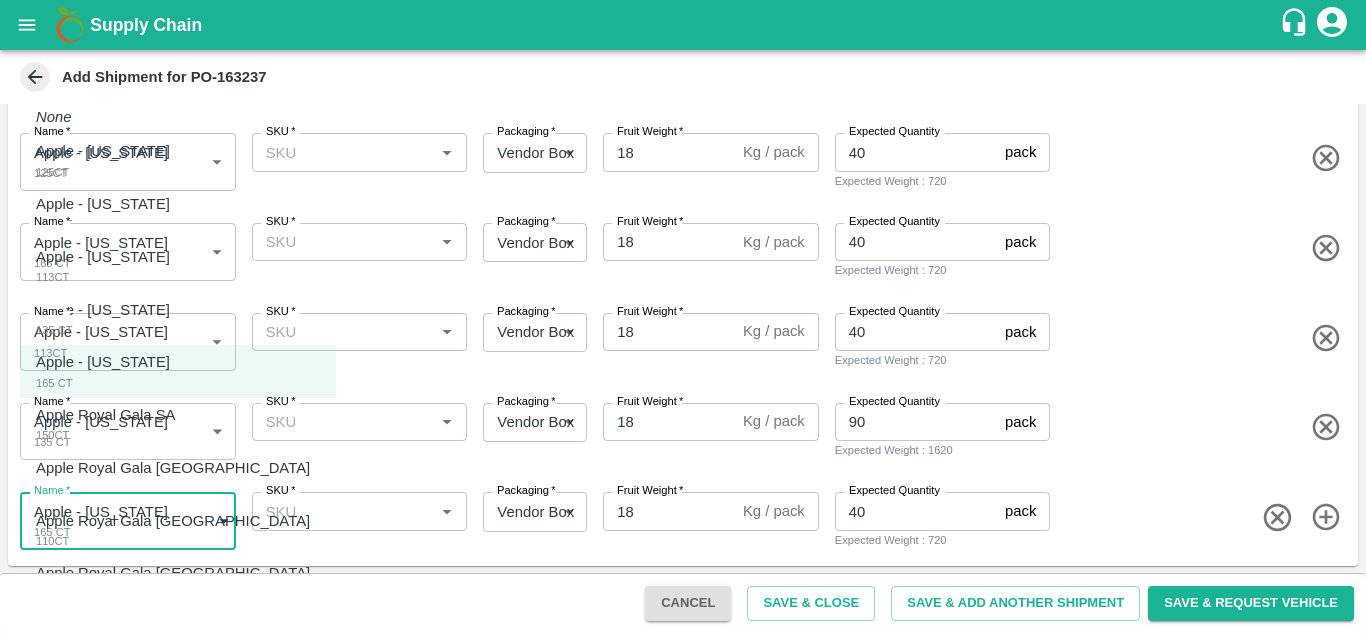 click on "Supply Chain Add Shipment for PO-163237 Type DC DC MO's Customer DC   * DC   * Instructions x Instructions NFI Source Warehouse   * NFI Source Warehouse   * VIEW Shipment Items Name   * Apple - Washington 125CT  1818826 Name SKU   * SKU   * Packaging   * Vendor Box 276 Packaging Fruit Weight   * 18 Kg /   pack Fruit Weight Expected Quantity 40 pack Expected Quantity Expected Weight :   720 Name   * Apple - Washington 165 CT  1818827 Name SKU   * SKU   * Packaging   * Vendor Box 276 Packaging Fruit Weight   * 18 Kg /   pack Fruit Weight Expected Quantity 40 pack Expected Quantity Expected Weight :   720 Name   * Apple - Washington 113CT  1818828 Name SKU   * SKU   * Packaging   * Vendor Box 276 Packaging Fruit Weight   * 18 Kg /   pack Fruit Weight Expected Quantity 40 pack Expected Quantity Expected Weight :   720 Name   * Apple - Washington 135 CT  1818829 Name SKU   * SKU   * Packaging   * Vendor Box 276 Packaging Fruit Weight   * 18 Kg /   pack Fruit Weight" at bounding box center [683, 316] 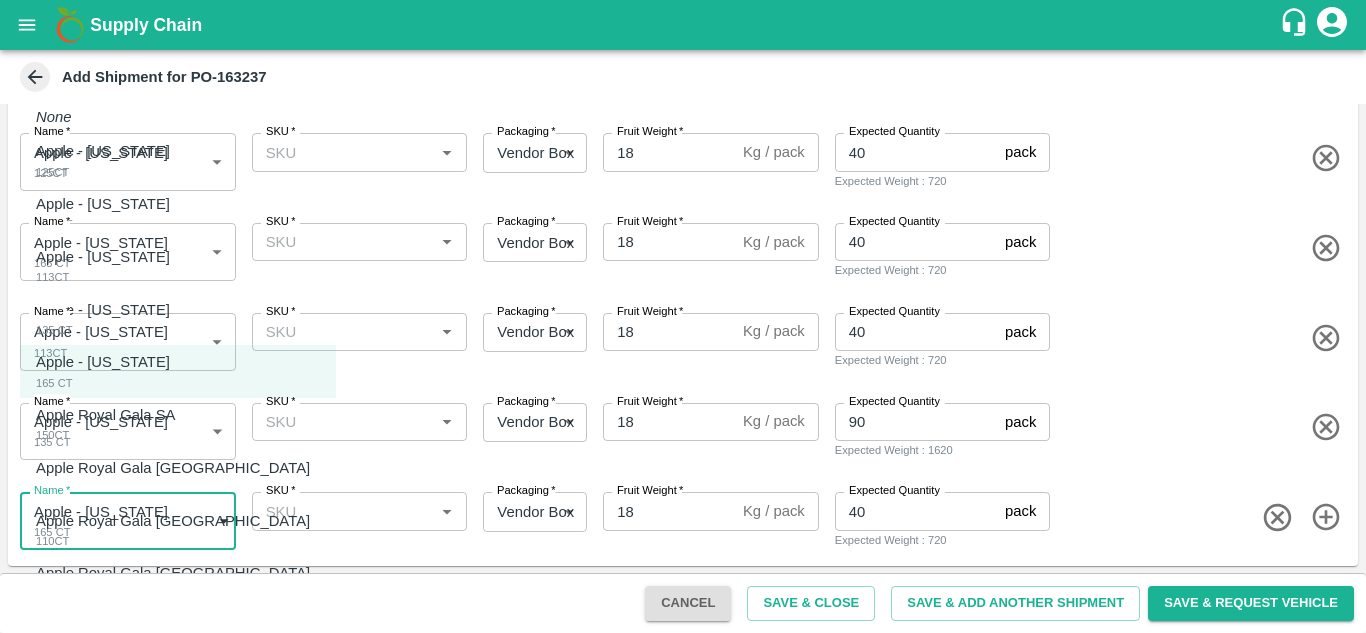click on "Apple - Washington 165 CT" at bounding box center (108, 371) 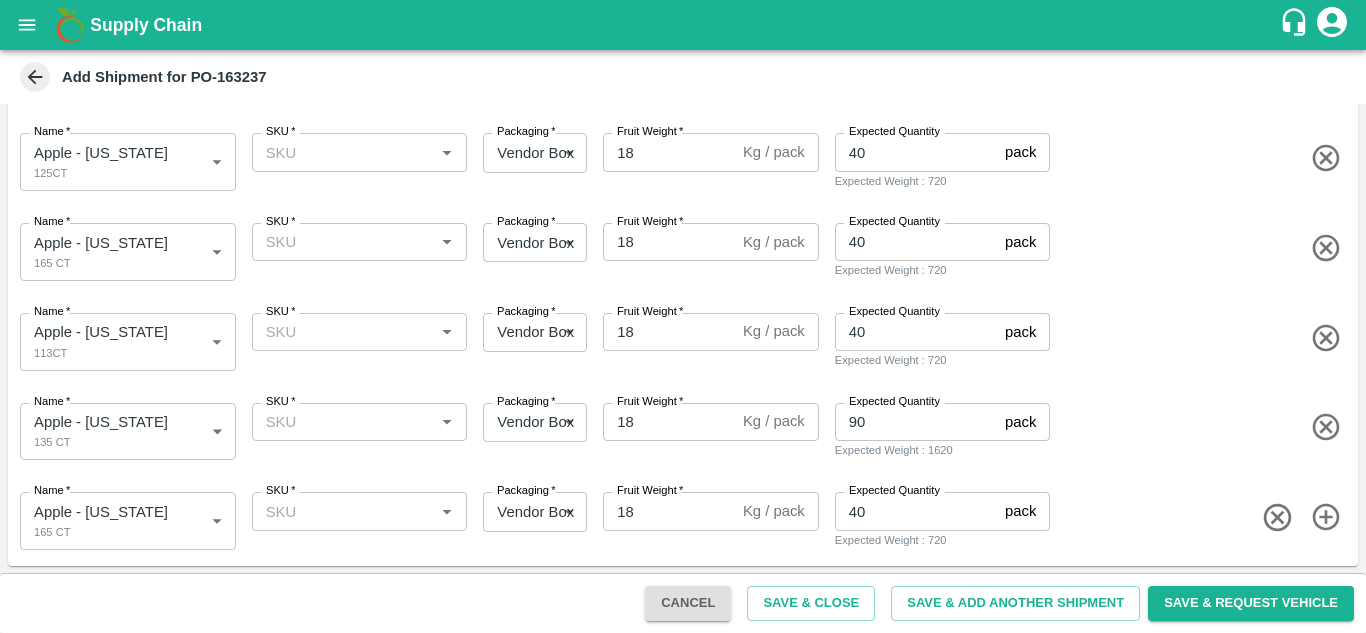 click 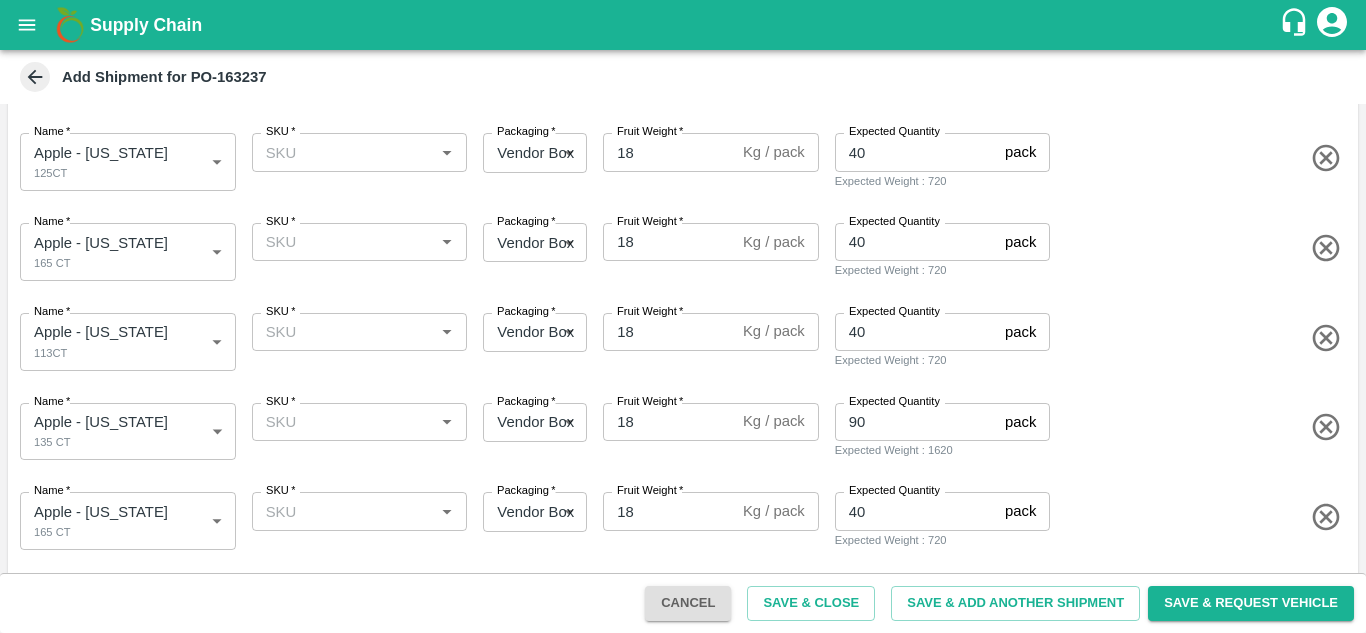 scroll, scrollTop: 295, scrollLeft: 0, axis: vertical 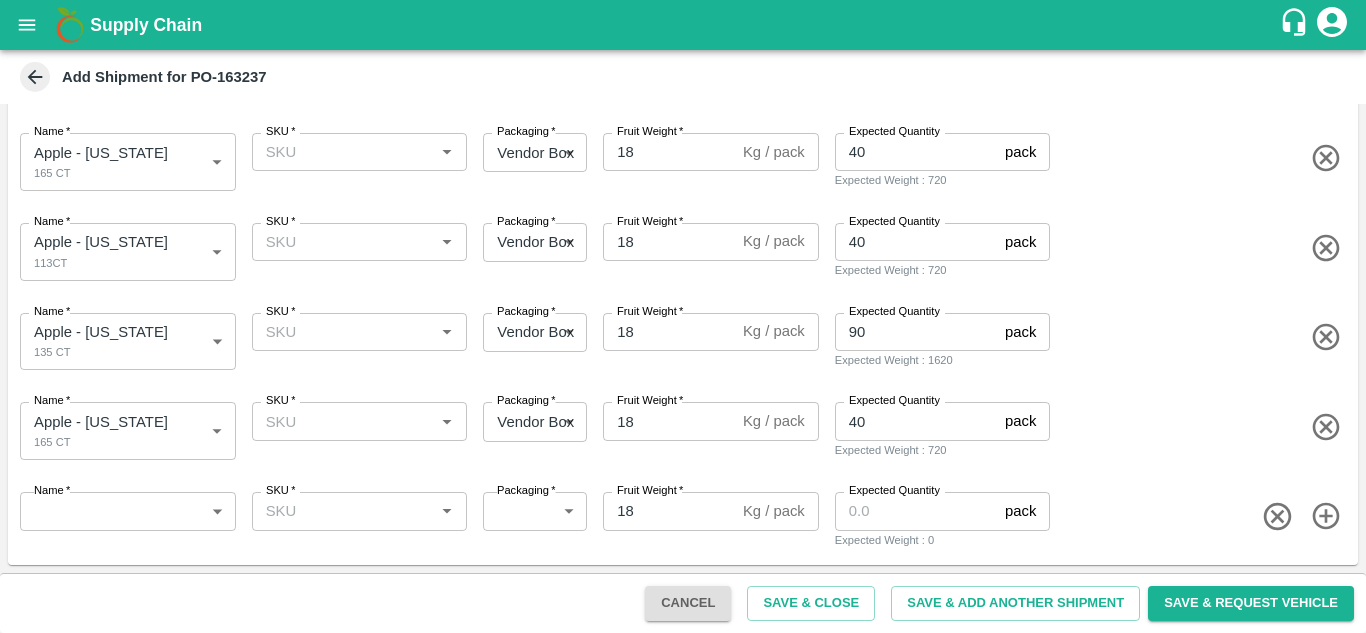 click 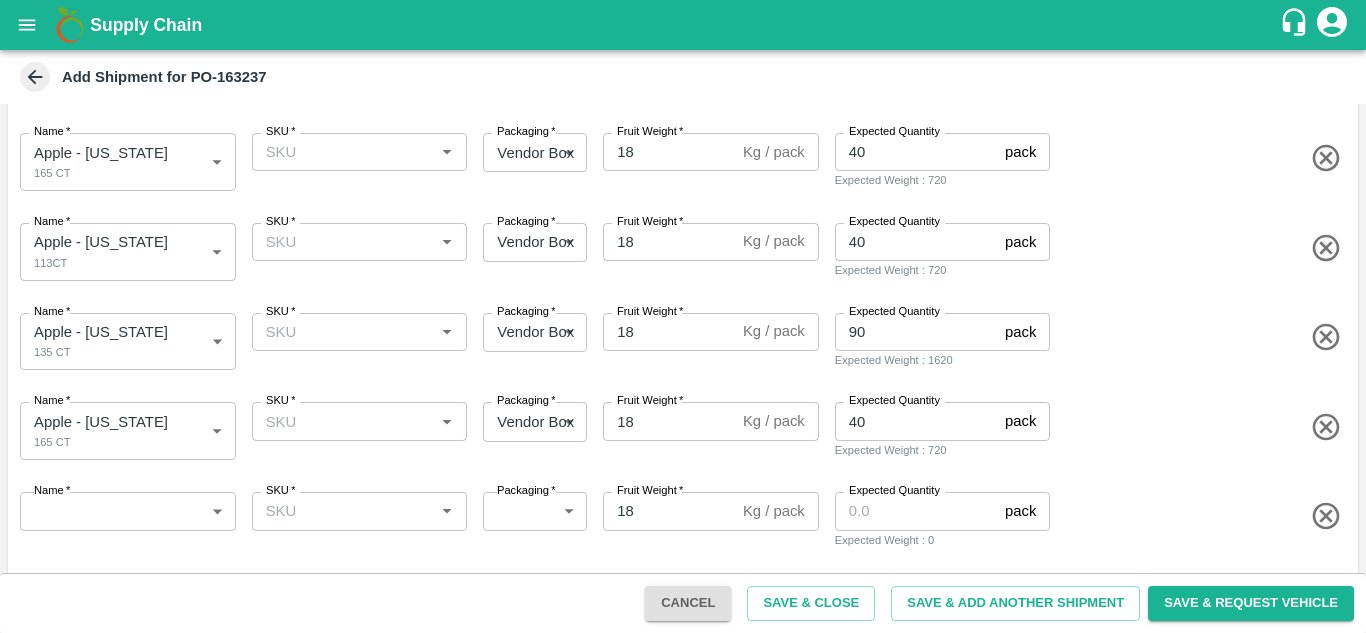 scroll, scrollTop: 384, scrollLeft: 0, axis: vertical 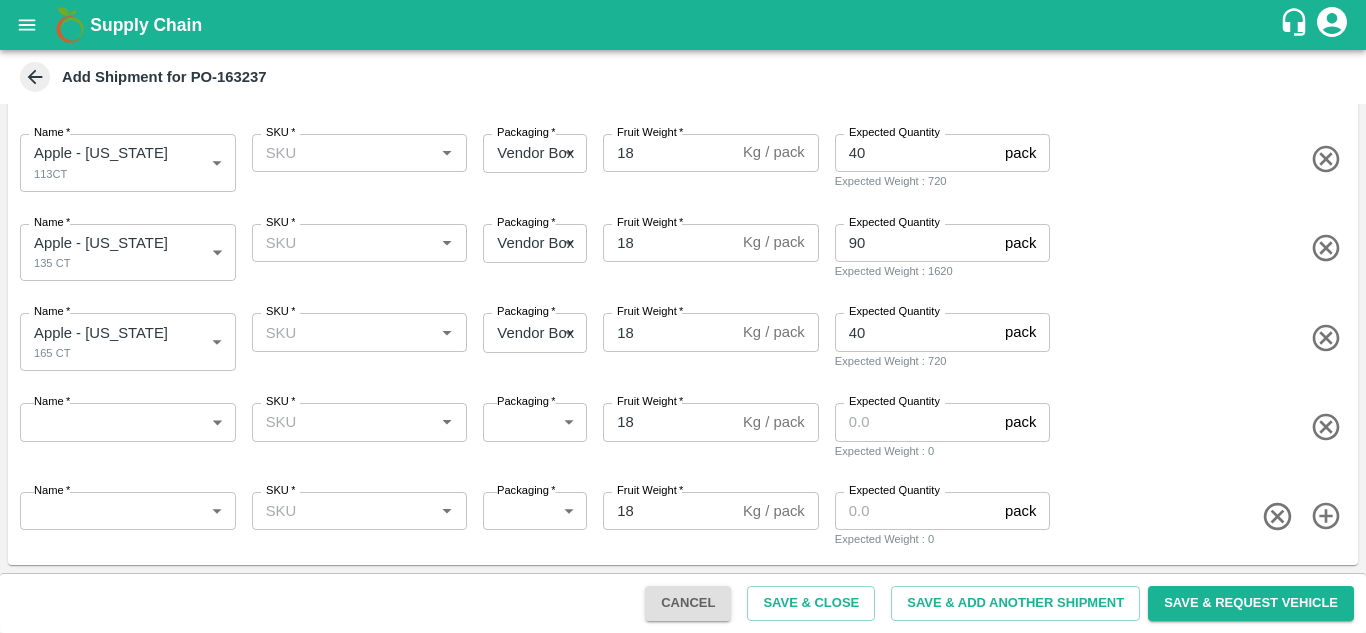click 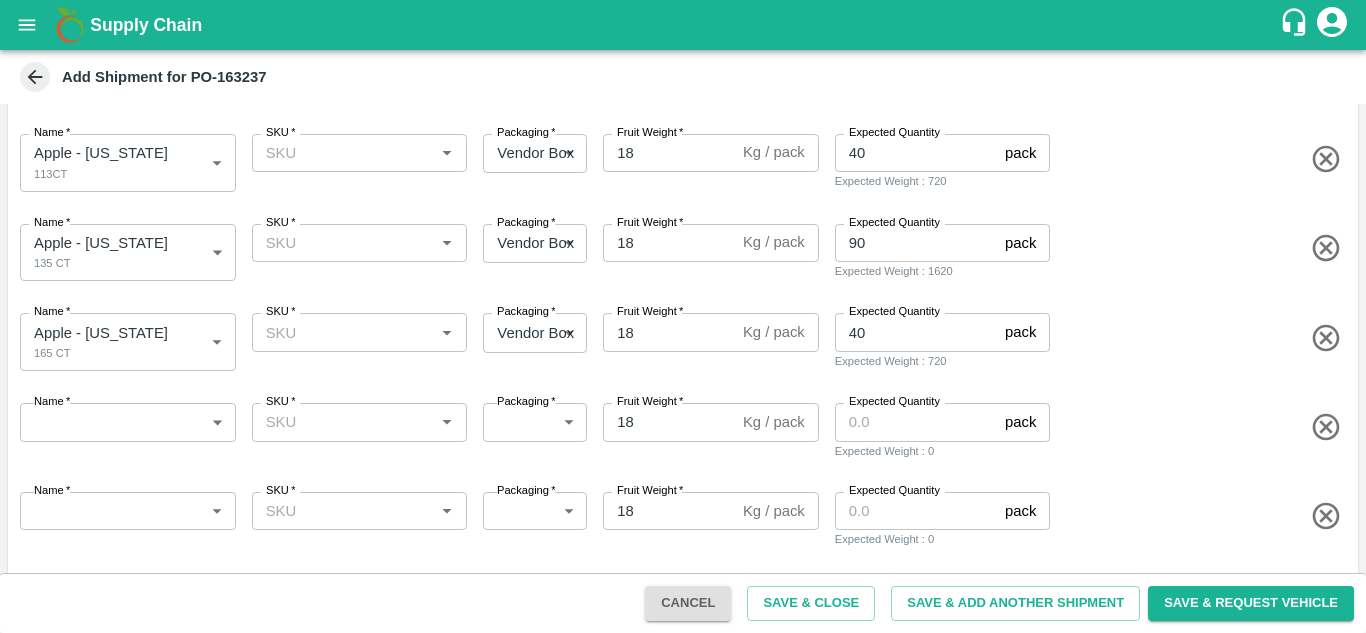 scroll, scrollTop: 473, scrollLeft: 0, axis: vertical 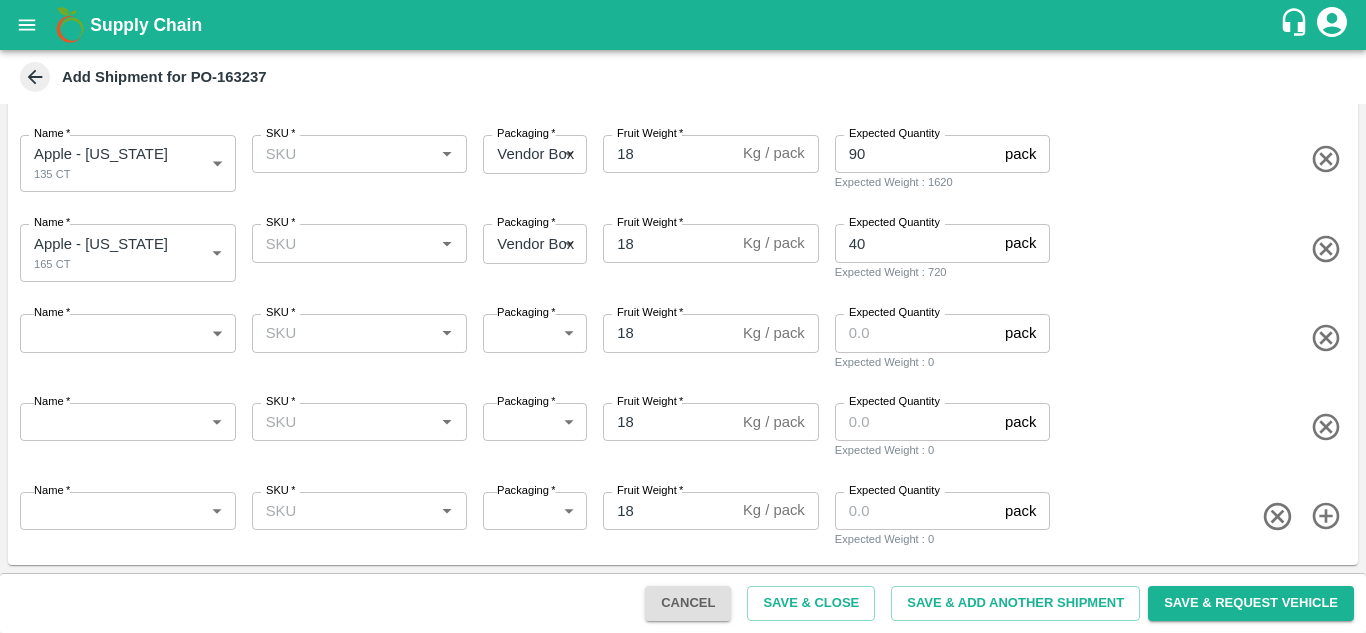 click 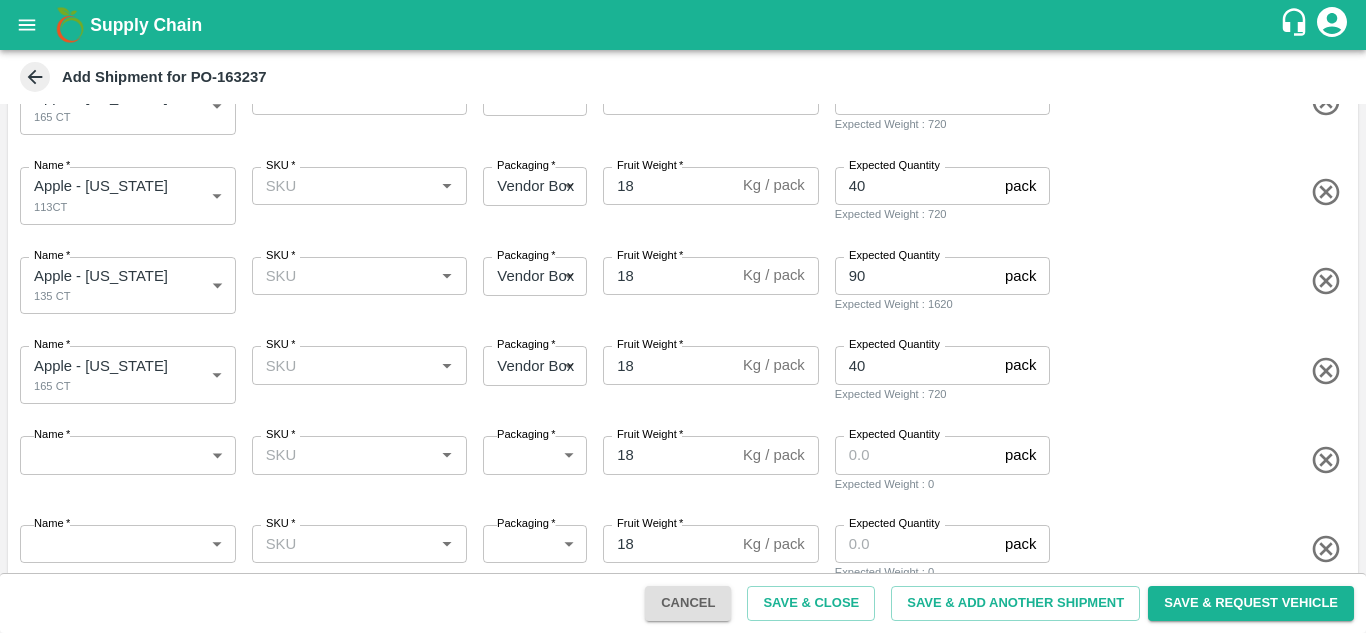 scroll, scrollTop: 350, scrollLeft: 0, axis: vertical 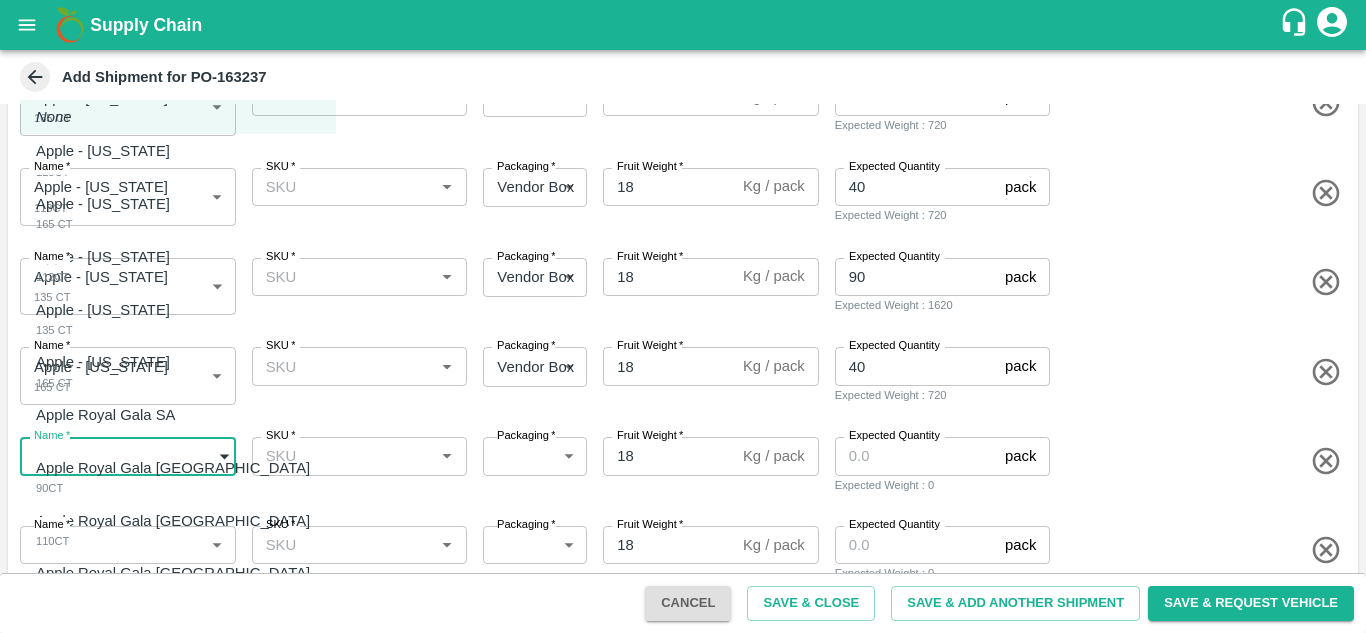 click on "Supply Chain Add Shipment for PO-163237 Type DC DC MO's Customer DC   * DC   * Instructions x Instructions NFI Source Warehouse   * NFI Source Warehouse   * VIEW Shipment Items Name   * Apple - Washington 125CT  1818826 Name SKU   * SKU   * Packaging   * Vendor Box 276 Packaging Fruit Weight   * 18 Kg /   pack Fruit Weight Expected Quantity 40 pack Expected Quantity Expected Weight :   720 Name   * Apple - Washington 165 CT  1818827 Name SKU   * SKU   * Packaging   * Vendor Box 276 Packaging Fruit Weight   * 18 Kg /   pack Fruit Weight Expected Quantity 40 pack Expected Quantity Expected Weight :   720 Name   * Apple - Washington 113CT  1818828 Name SKU   * SKU   * Packaging   * Vendor Box 276 Packaging Fruit Weight   * 18 Kg /   pack Fruit Weight Expected Quantity 40 pack Expected Quantity Expected Weight :   720 Name   * Apple - Washington 135 CT  1818829 Name SKU   * SKU   * Packaging   * Vendor Box 276 Packaging Fruit Weight   * 18 Kg /   pack Fruit Weight" at bounding box center (683, 316) 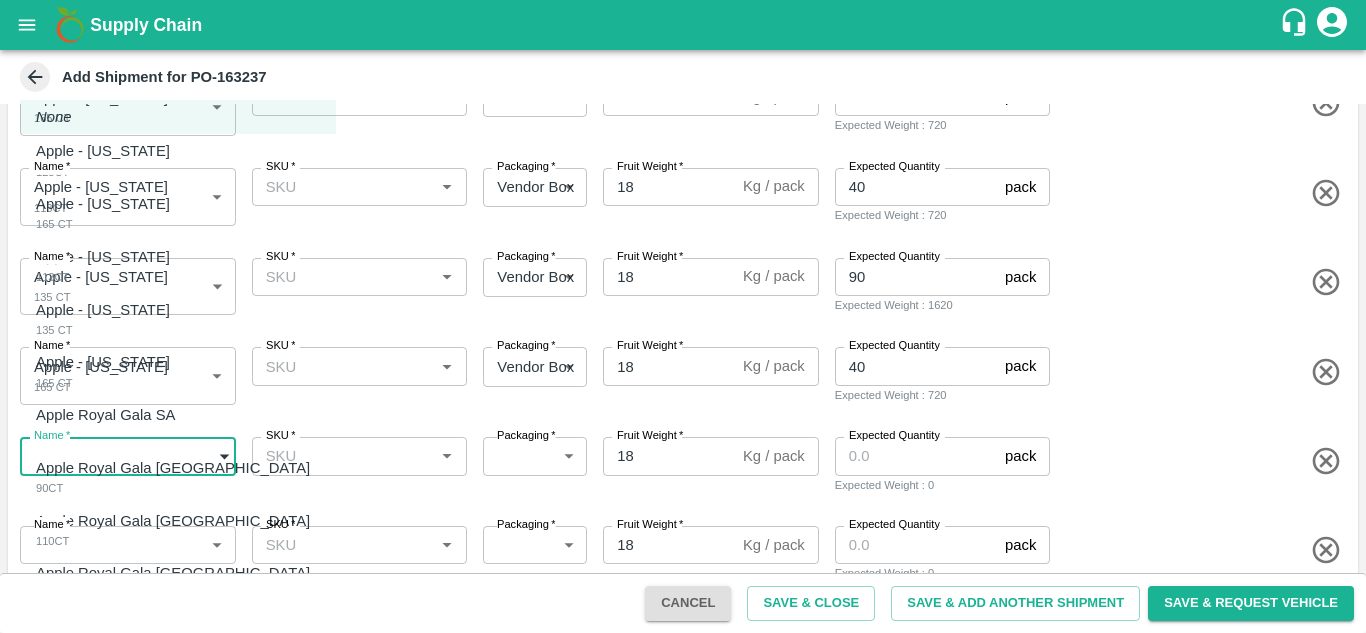 click on "Apple  Royal Gala SA  150CT" at bounding box center (110, 424) 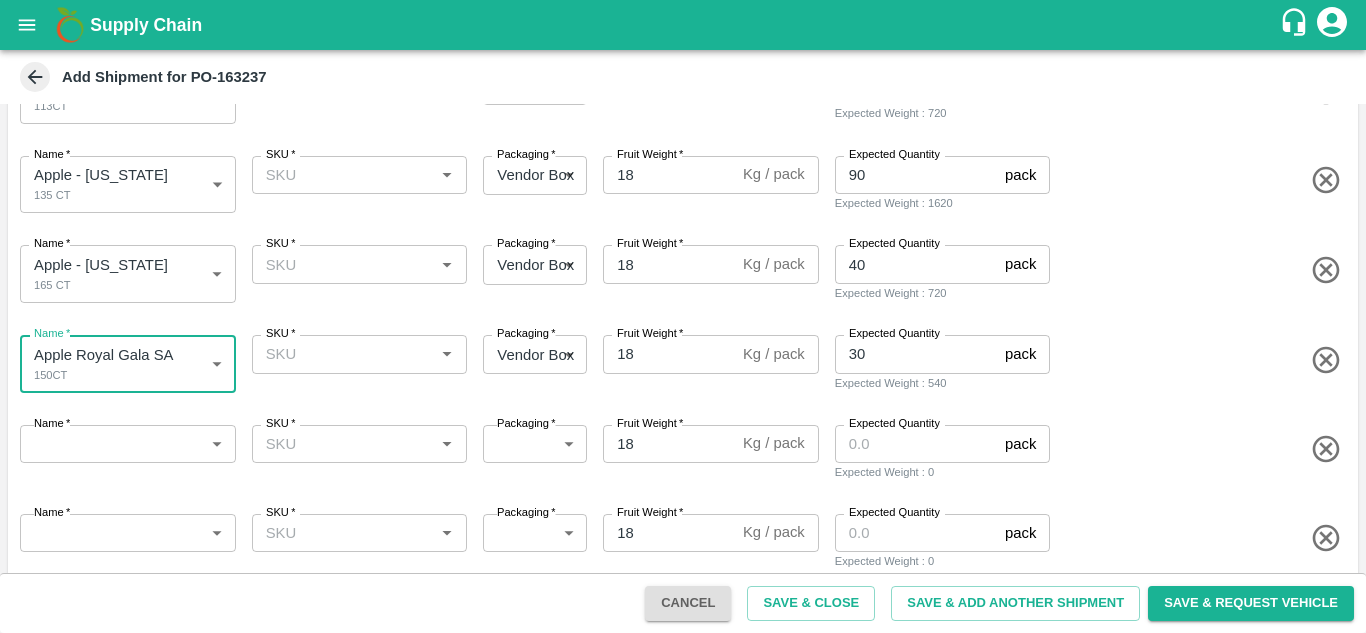 scroll, scrollTop: 454, scrollLeft: 0, axis: vertical 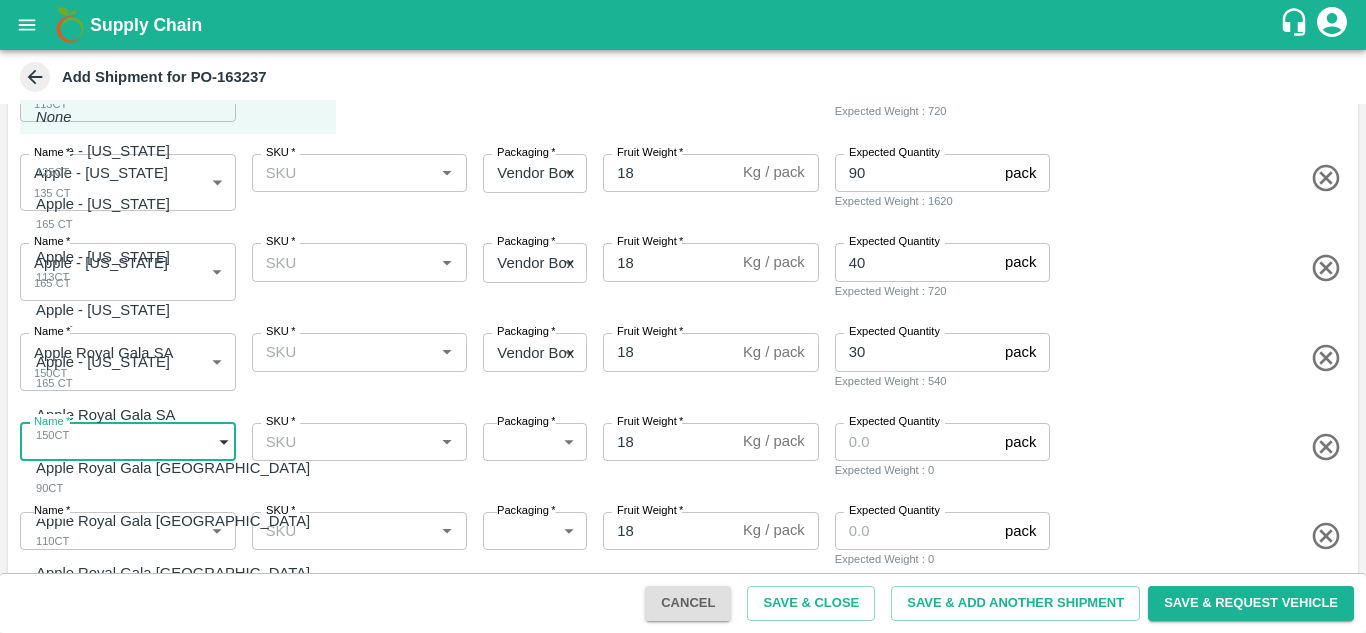click on "Supply Chain Add Shipment for PO-163237 Type DC DC MO's Customer DC   * DC   * Instructions x Instructions NFI Source Warehouse   * NFI Source Warehouse   * VIEW Shipment Items Name   * Apple - Washington 125CT  1818826 Name SKU   * SKU   * Packaging   * Vendor Box 276 Packaging Fruit Weight   * 18 Kg /   pack Fruit Weight Expected Quantity 40 pack Expected Quantity Expected Weight :   720 Name   * Apple - Washington 165 CT  1818827 Name SKU   * SKU   * Packaging   * Vendor Box 276 Packaging Fruit Weight   * 18 Kg /   pack Fruit Weight Expected Quantity 40 pack Expected Quantity Expected Weight :   720 Name   * Apple - Washington 113CT  1818828 Name SKU   * SKU   * Packaging   * Vendor Box 276 Packaging Fruit Weight   * 18 Kg /   pack Fruit Weight Expected Quantity 40 pack Expected Quantity Expected Weight :   720 Name   * Apple - Washington 135 CT  1818829 Name SKU   * SKU   * Packaging   * Vendor Box 276 Packaging Fruit Weight   * 18 Kg /   pack Fruit Weight" at bounding box center (683, 316) 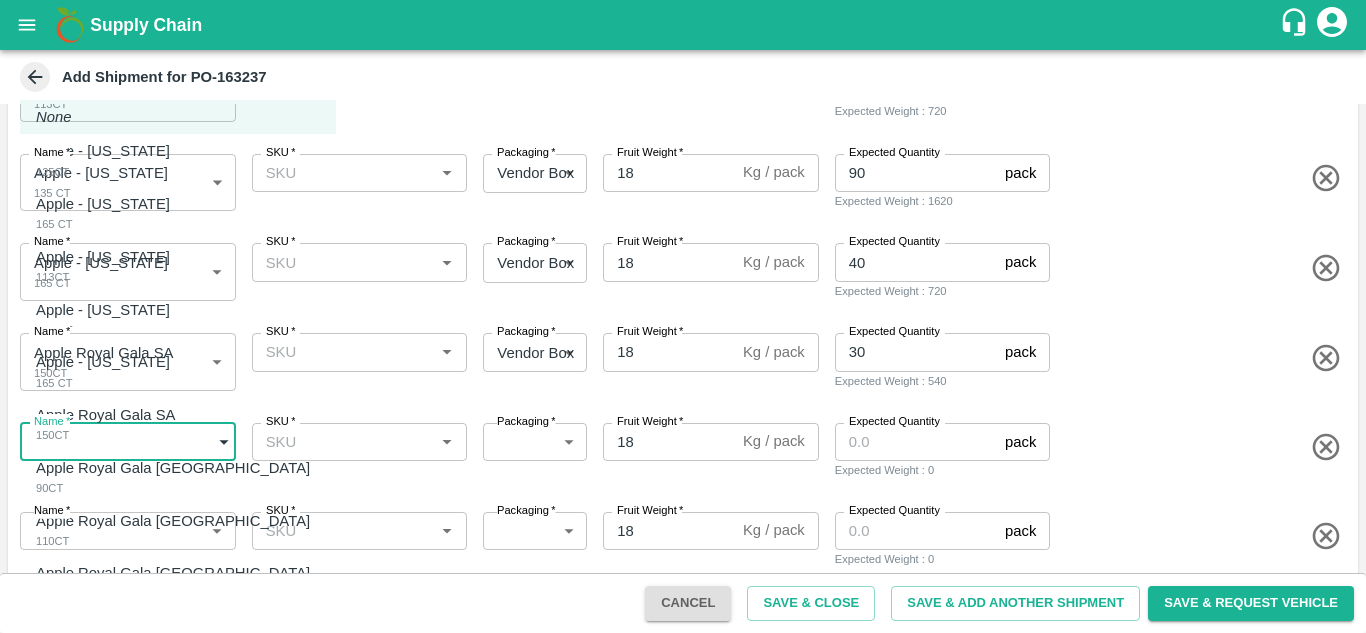 click on "Apple Royal Gala NZ 90CT" at bounding box center [178, 477] 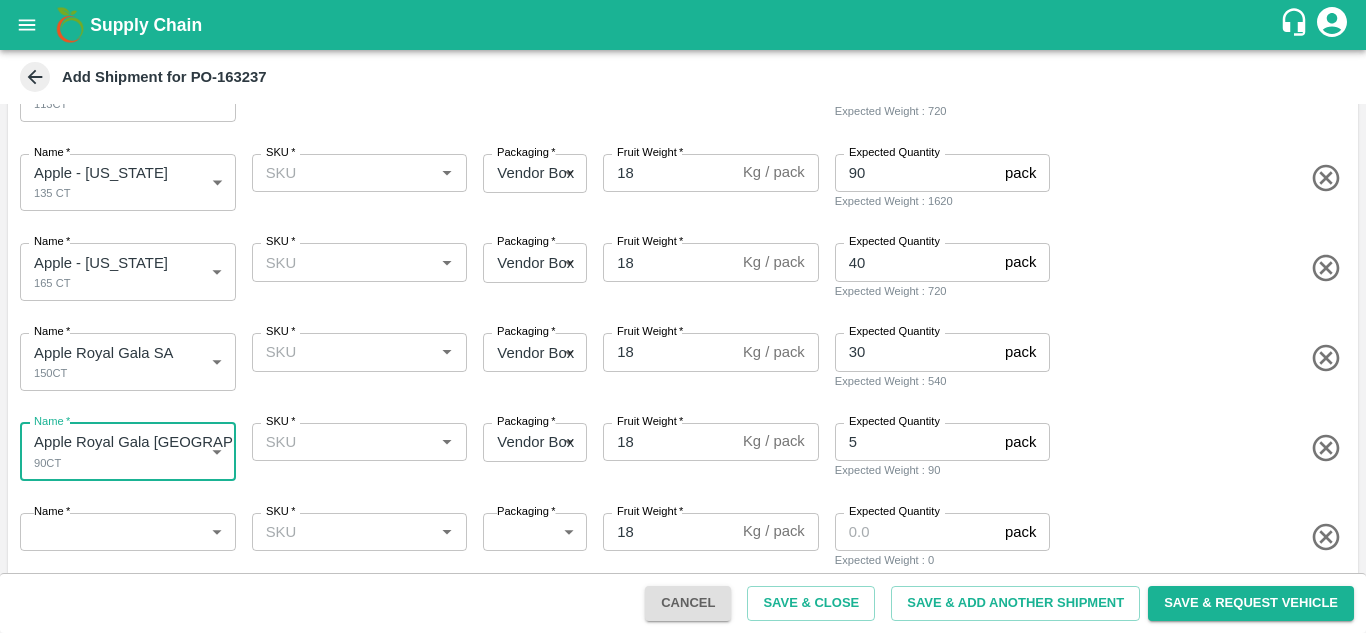 scroll, scrollTop: 563, scrollLeft: 0, axis: vertical 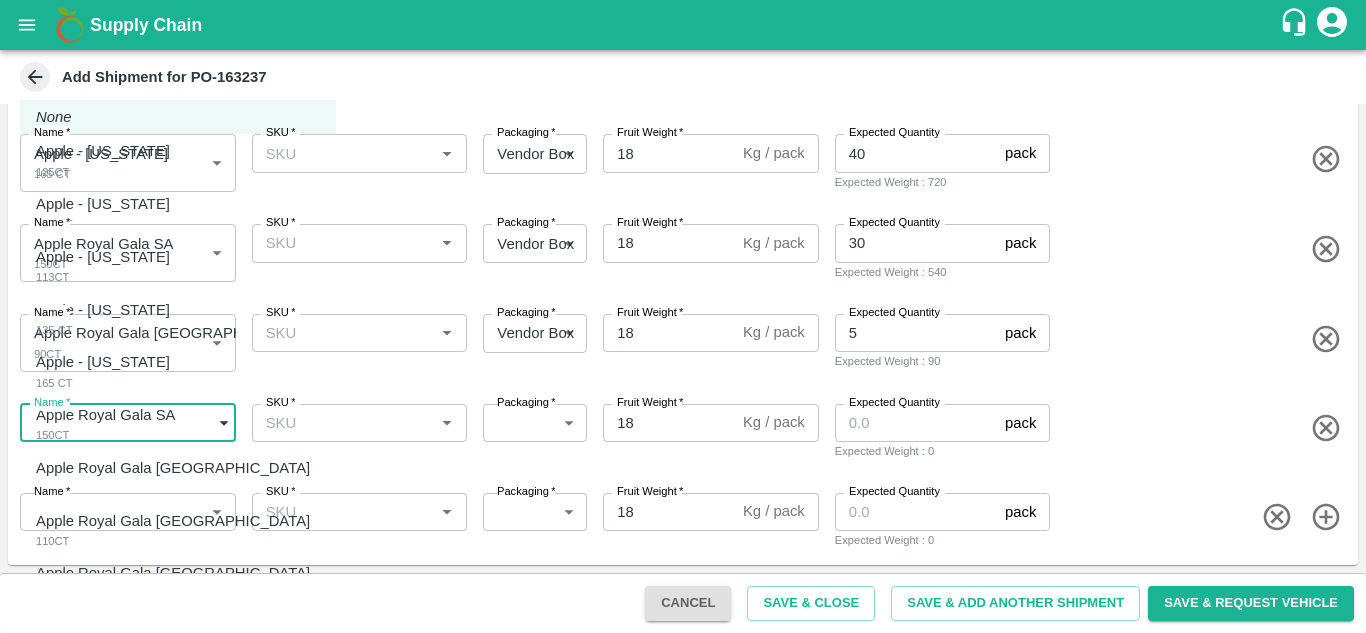 click on "Supply Chain Add Shipment for PO-163237 Type DC DC MO's Customer DC   * DC   * Instructions x Instructions NFI Source Warehouse   * NFI Source Warehouse   * VIEW Shipment Items Name   * Apple - Washington 125CT  1818826 Name SKU   * SKU   * Packaging   * Vendor Box 276 Packaging Fruit Weight   * 18 Kg /   pack Fruit Weight Expected Quantity 40 pack Expected Quantity Expected Weight :   720 Name   * Apple - Washington 165 CT  1818827 Name SKU   * SKU   * Packaging   * Vendor Box 276 Packaging Fruit Weight   * 18 Kg /   pack Fruit Weight Expected Quantity 40 pack Expected Quantity Expected Weight :   720 Name   * Apple - Washington 113CT  1818828 Name SKU   * SKU   * Packaging   * Vendor Box 276 Packaging Fruit Weight   * 18 Kg /   pack Fruit Weight Expected Quantity 40 pack Expected Quantity Expected Weight :   720 Name   * Apple - Washington 135 CT  1818829 Name SKU   * SKU   * Packaging   * Vendor Box 276 Packaging Fruit Weight   * 18 Kg /   pack Fruit Weight" at bounding box center (683, 316) 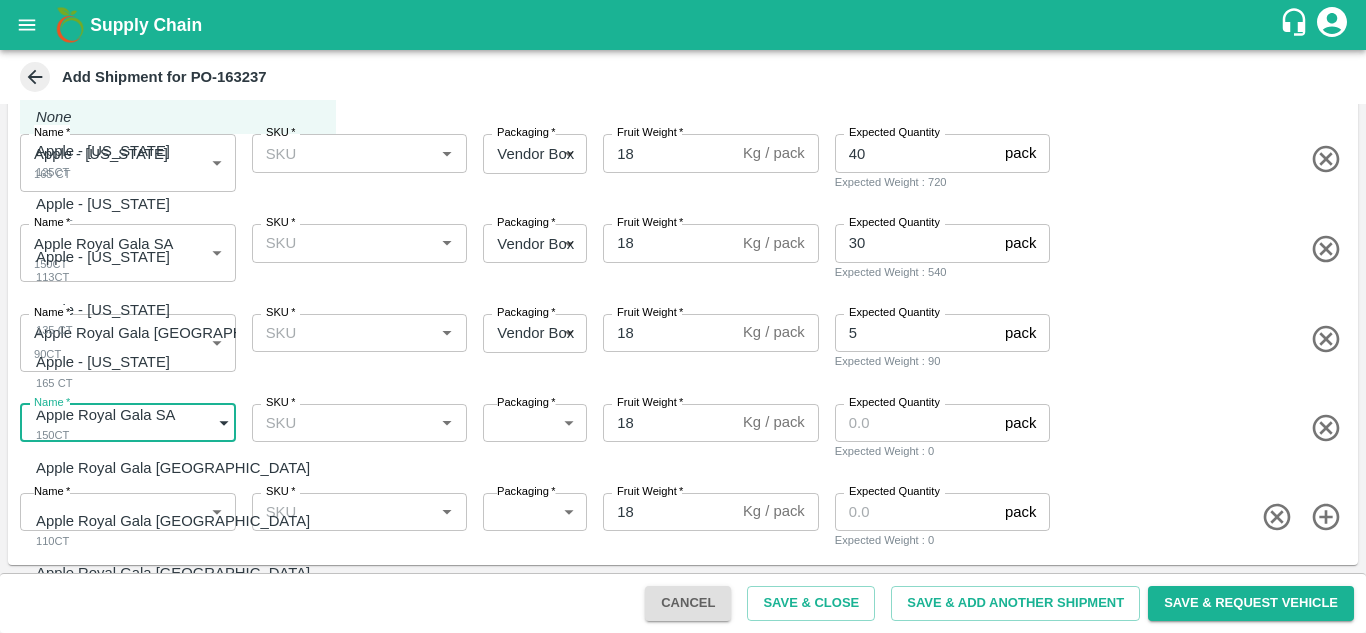 click on "Apple Royal Gala NZ 110CT" at bounding box center (178, 530) 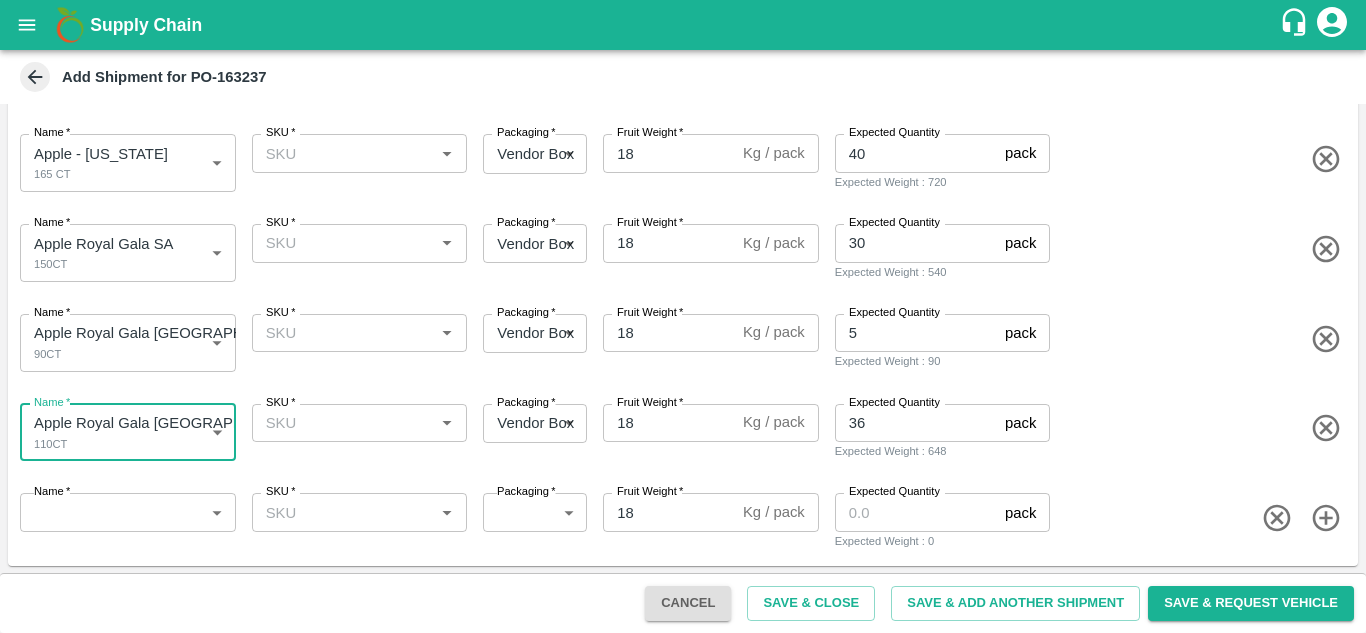 scroll, scrollTop: 564, scrollLeft: 0, axis: vertical 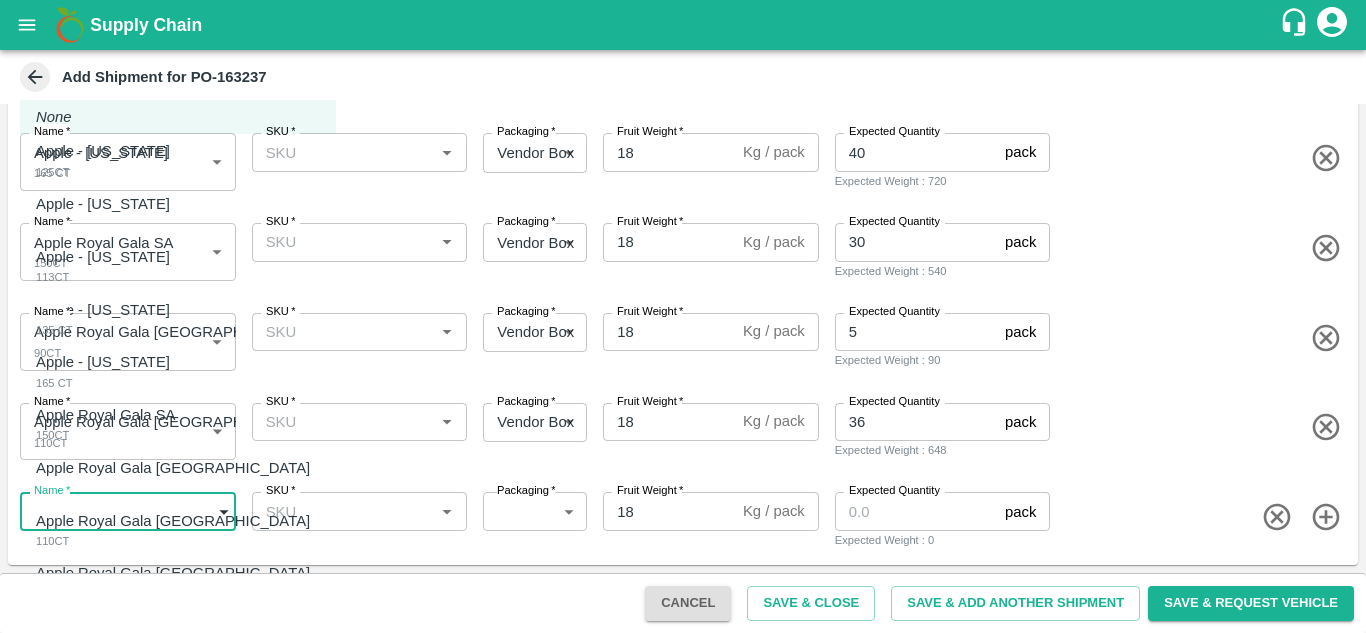 click on "Supply Chain Add Shipment for PO-163237 Type DC DC MO's Customer DC   * DC   * Instructions x Instructions NFI Source Warehouse   * NFI Source Warehouse   * VIEW Shipment Items Name   * Apple - Washington 125CT  1818826 Name SKU   * SKU   * Packaging   * Vendor Box 276 Packaging Fruit Weight   * 18 Kg /   pack Fruit Weight Expected Quantity 40 pack Expected Quantity Expected Weight :   720 Name   * Apple - Washington 165 CT  1818827 Name SKU   * SKU   * Packaging   * Vendor Box 276 Packaging Fruit Weight   * 18 Kg /   pack Fruit Weight Expected Quantity 40 pack Expected Quantity Expected Weight :   720 Name   * Apple - Washington 113CT  1818828 Name SKU   * SKU   * Packaging   * Vendor Box 276 Packaging Fruit Weight   * 18 Kg /   pack Fruit Weight Expected Quantity 40 pack Expected Quantity Expected Weight :   720 Name   * Apple - Washington 135 CT  1818829 Name SKU   * SKU   * Packaging   * Vendor Box 276 Packaging Fruit Weight   * 18 Kg /   pack Fruit Weight" at bounding box center [683, 316] 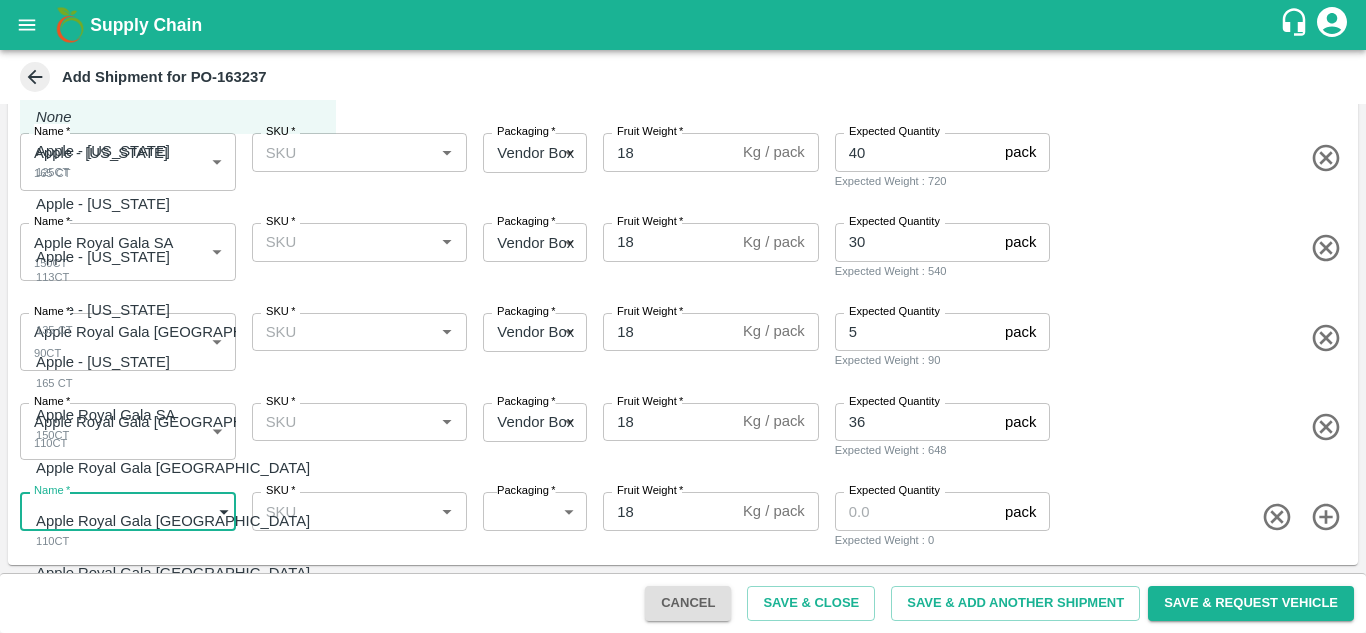 click on "Apple Royal Gala NZ 120CT" at bounding box center (178, 582) 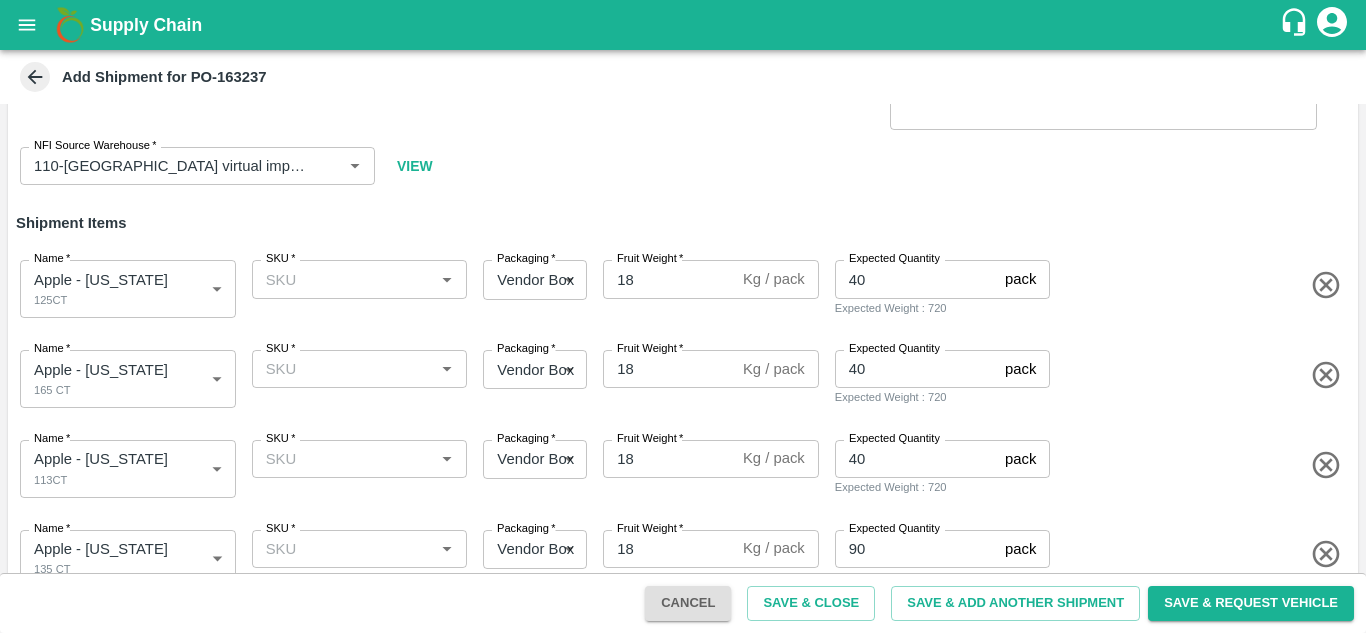 scroll, scrollTop: 14, scrollLeft: 0, axis: vertical 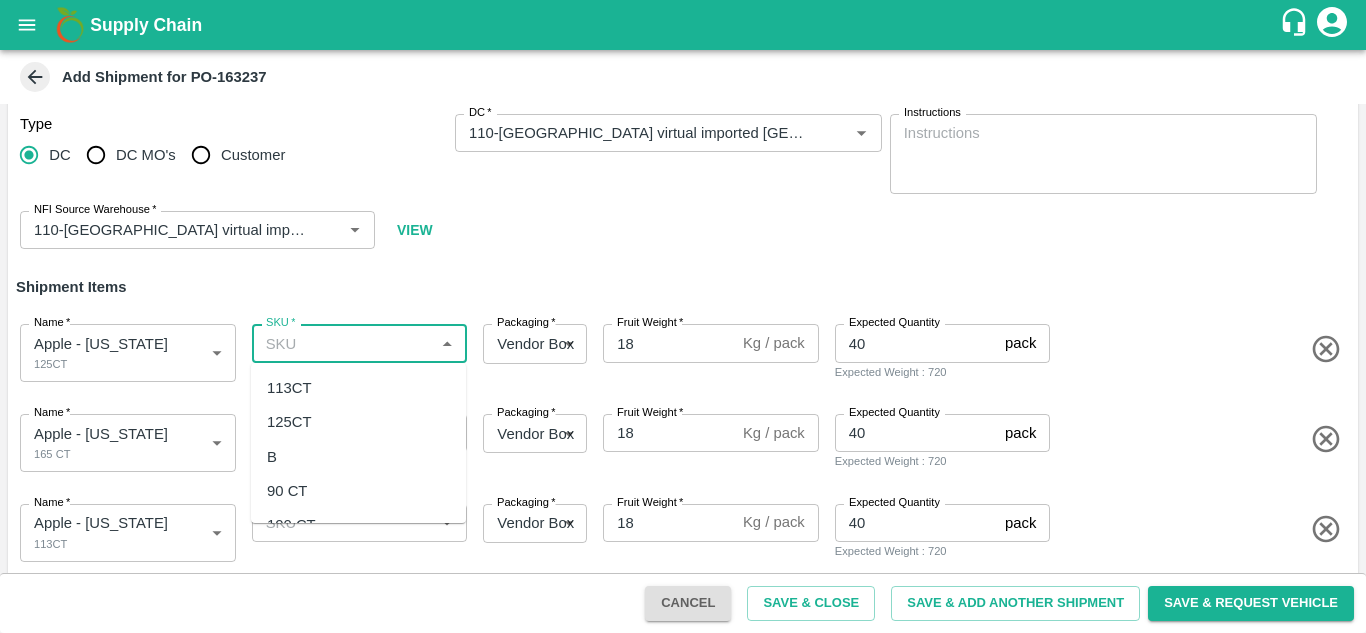 click on "SKU   *" at bounding box center (343, 343) 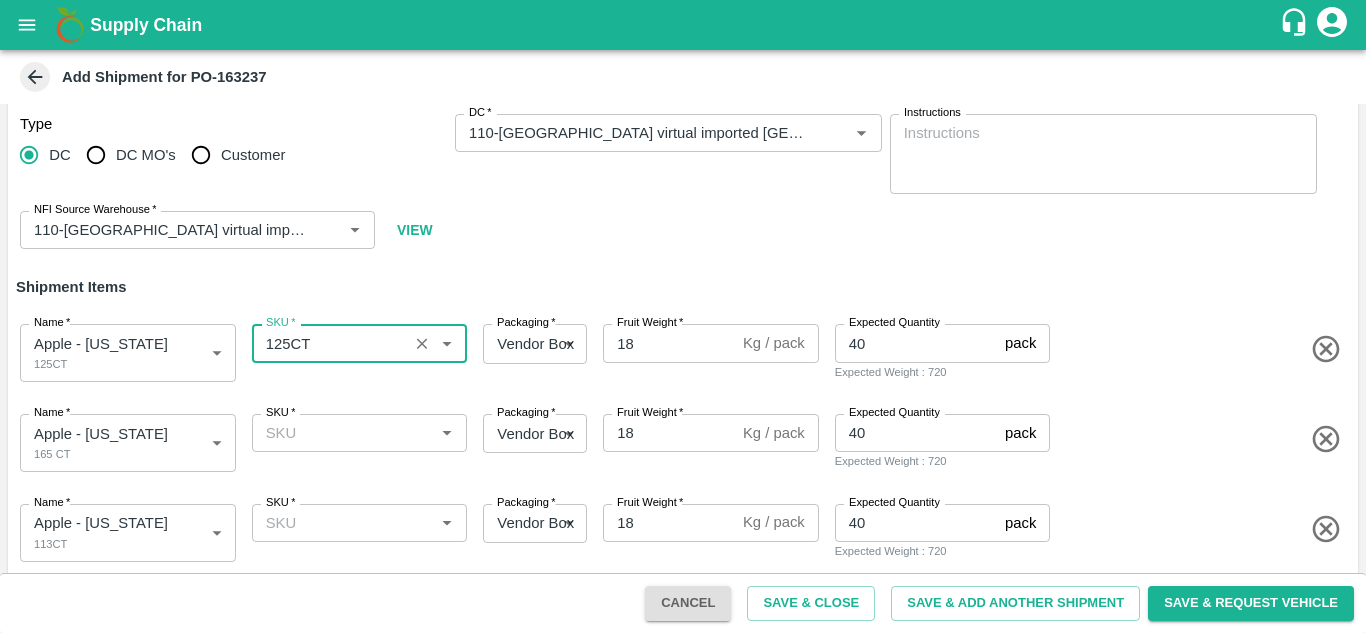 click on "SKU   *" at bounding box center [360, 433] 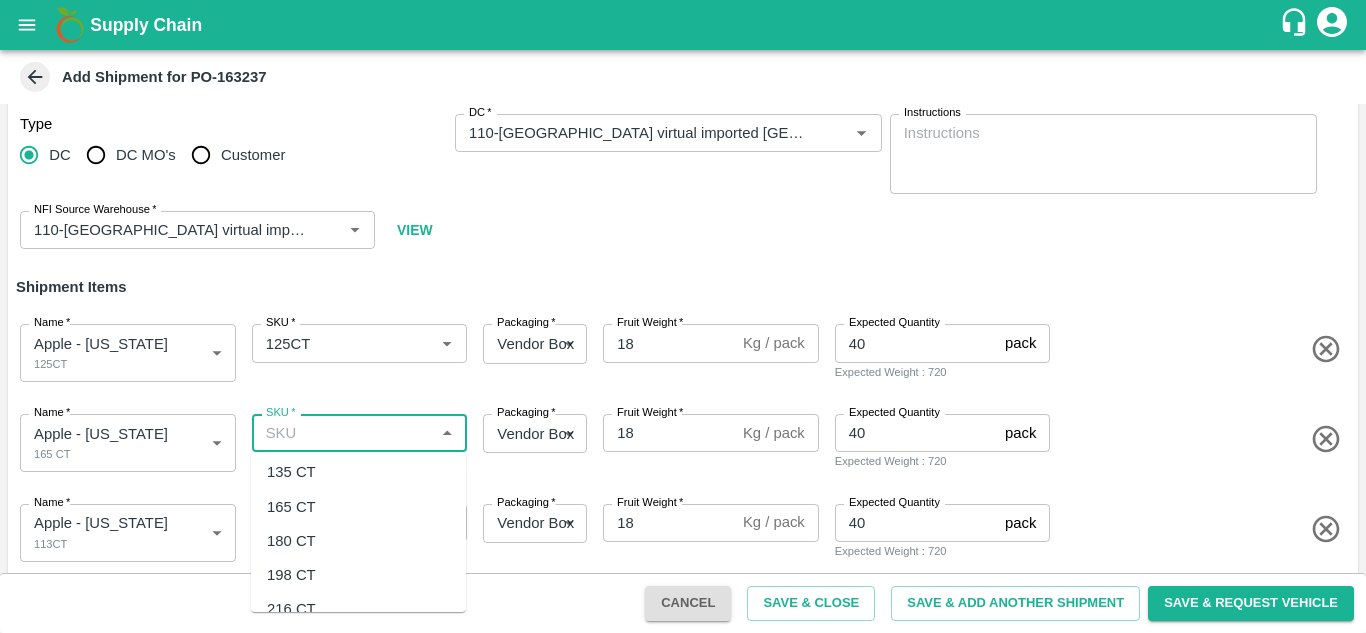 scroll, scrollTop: 284, scrollLeft: 0, axis: vertical 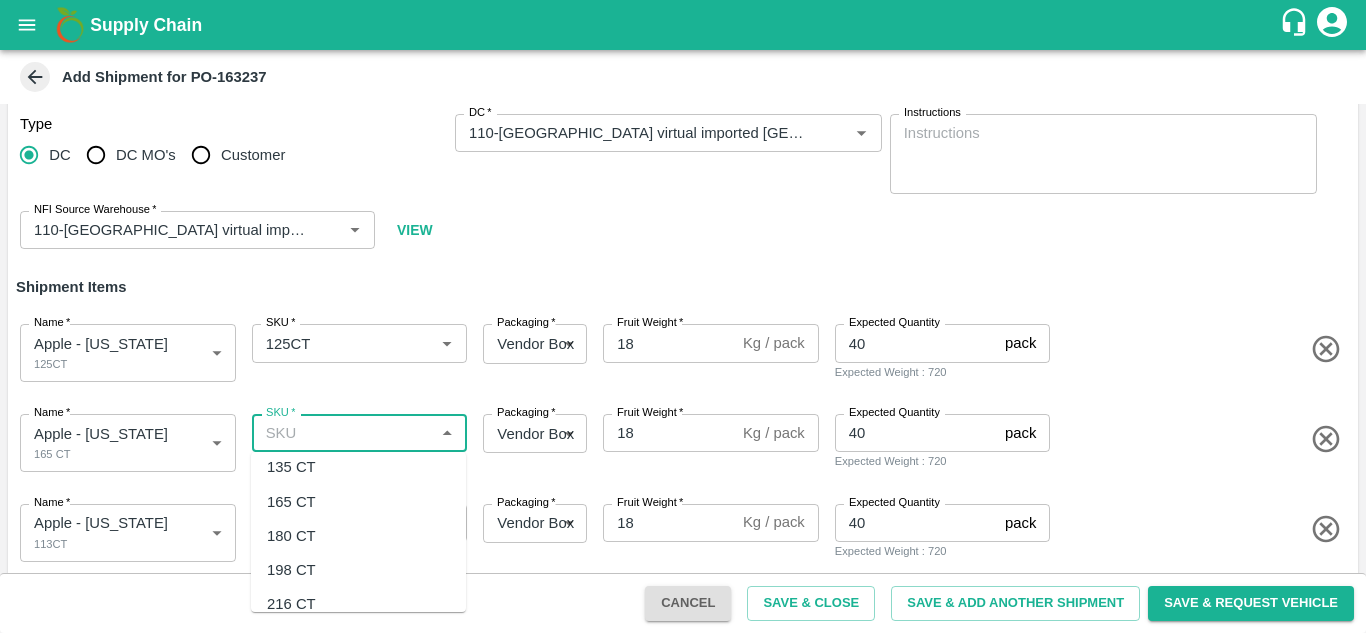 click on "165 CT" at bounding box center (291, 502) 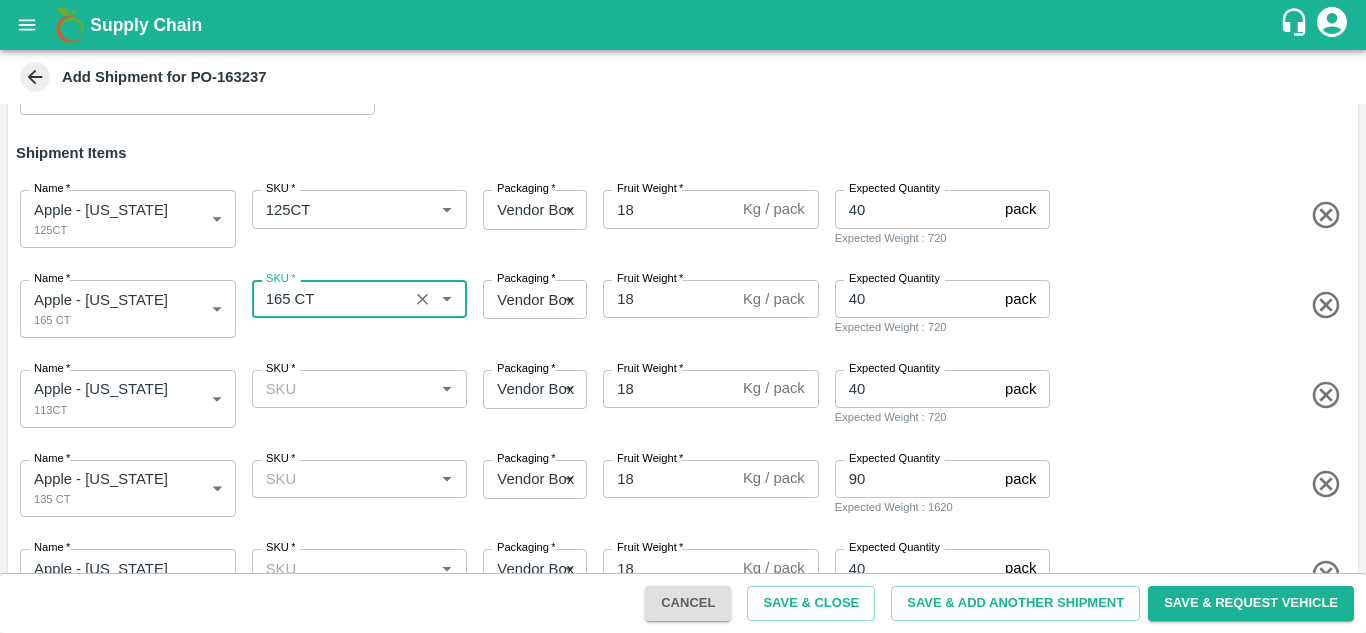 scroll, scrollTop: 149, scrollLeft: 0, axis: vertical 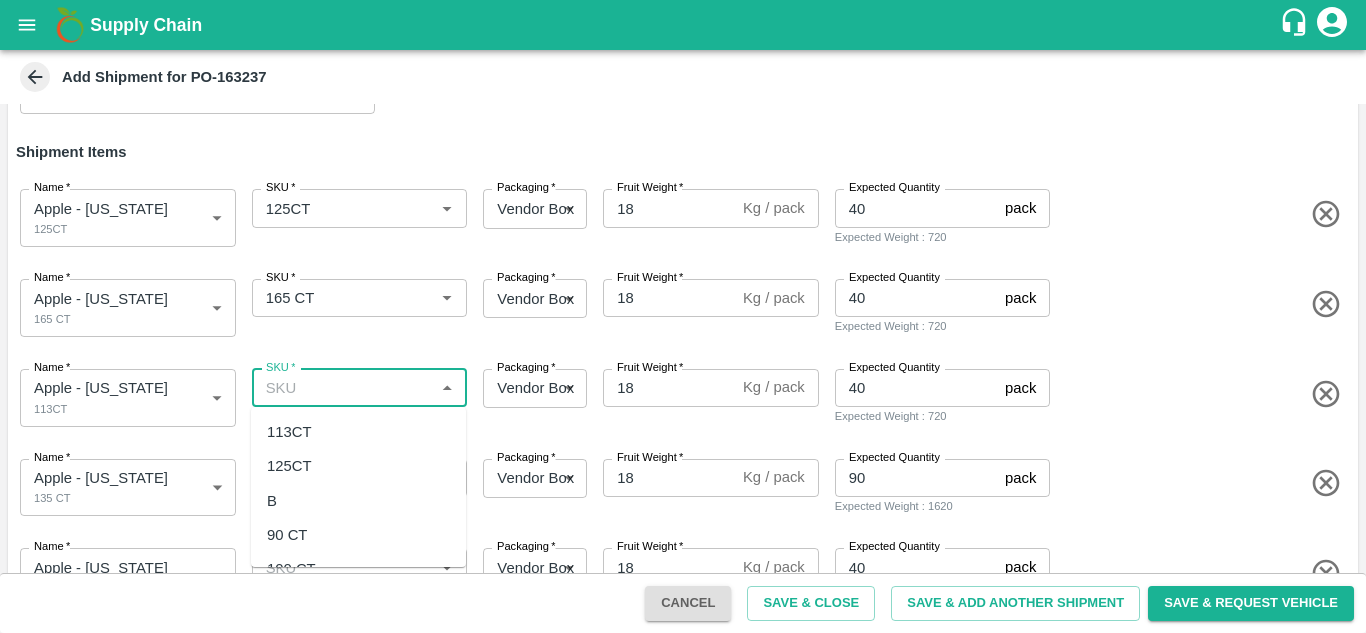 click on "SKU   *" at bounding box center [343, 388] 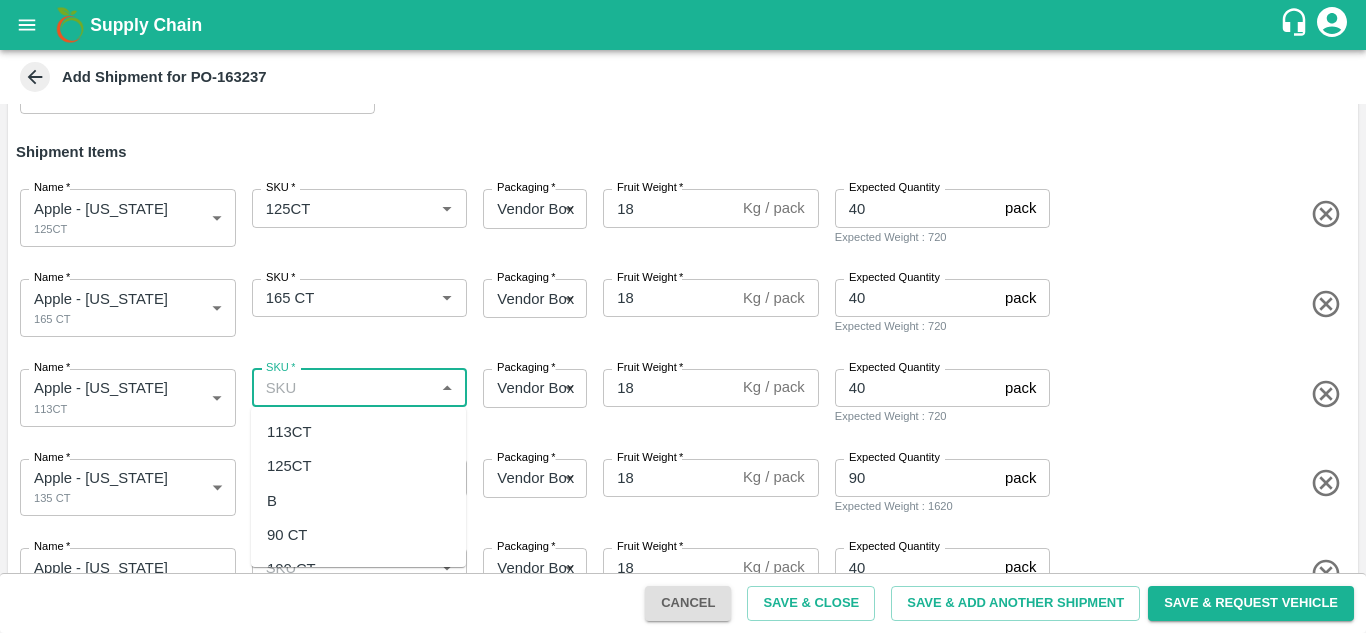 click on "113CT" at bounding box center [289, 432] 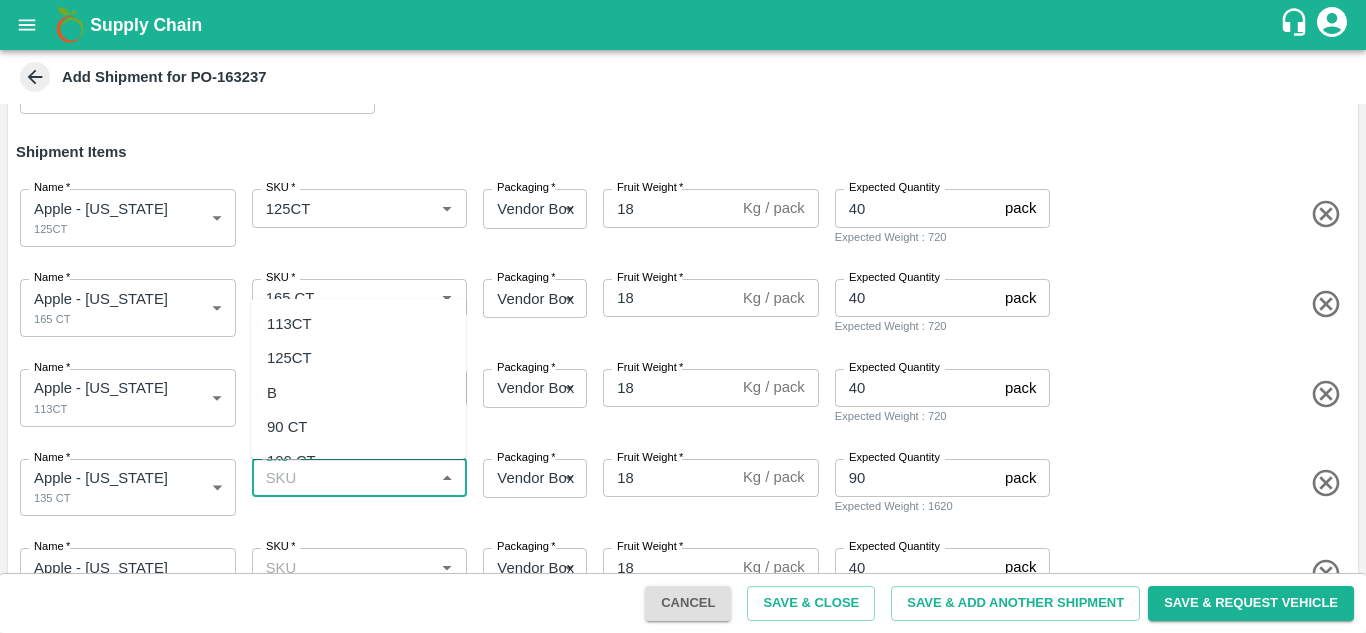click on "SKU   *" at bounding box center [343, 478] 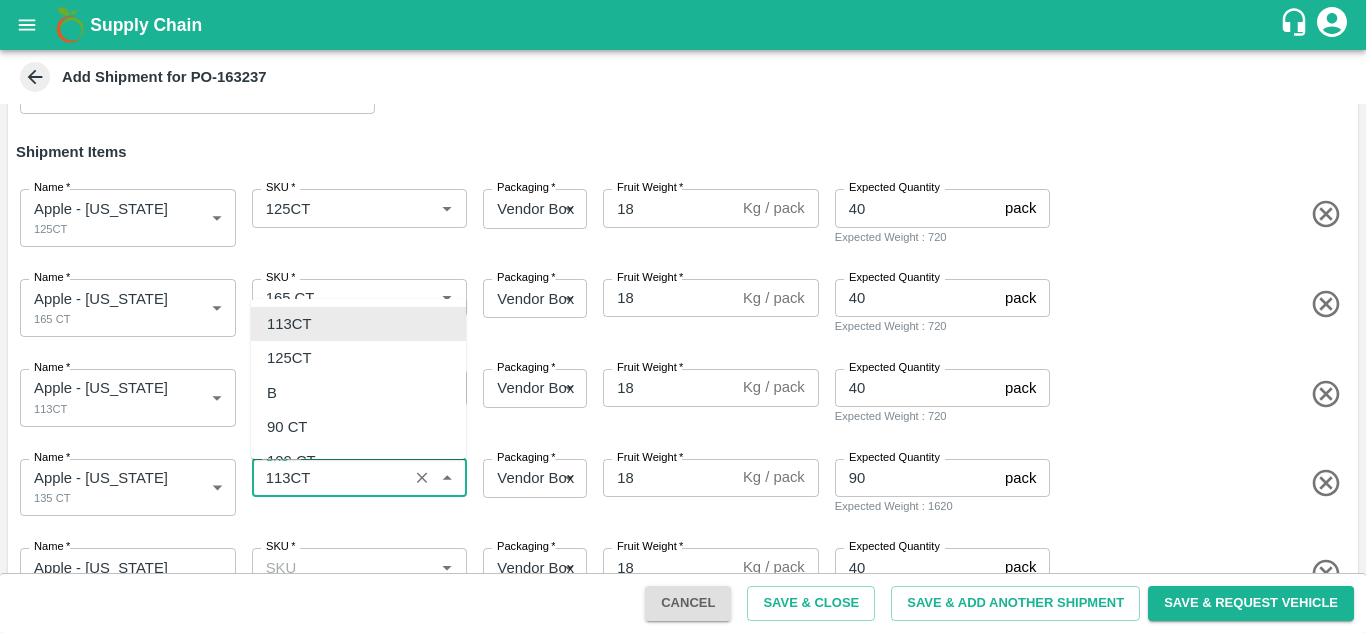 click on "SKU   *" at bounding box center (330, 478) 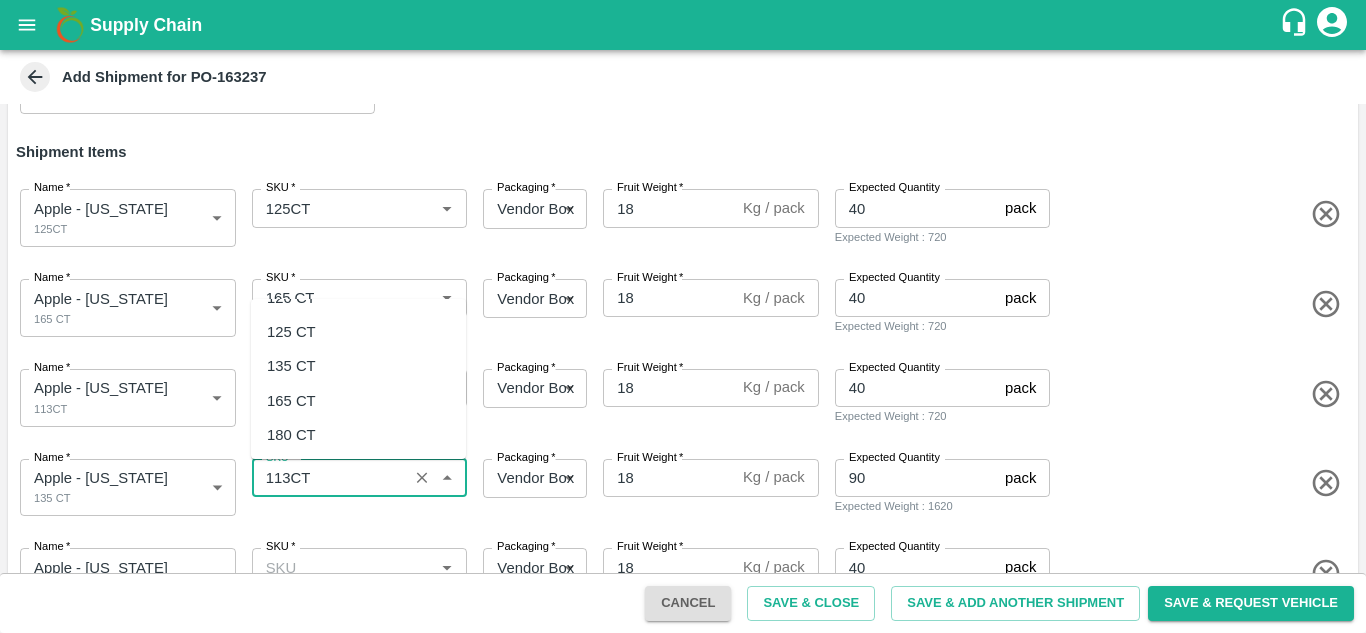 scroll, scrollTop: 227, scrollLeft: 0, axis: vertical 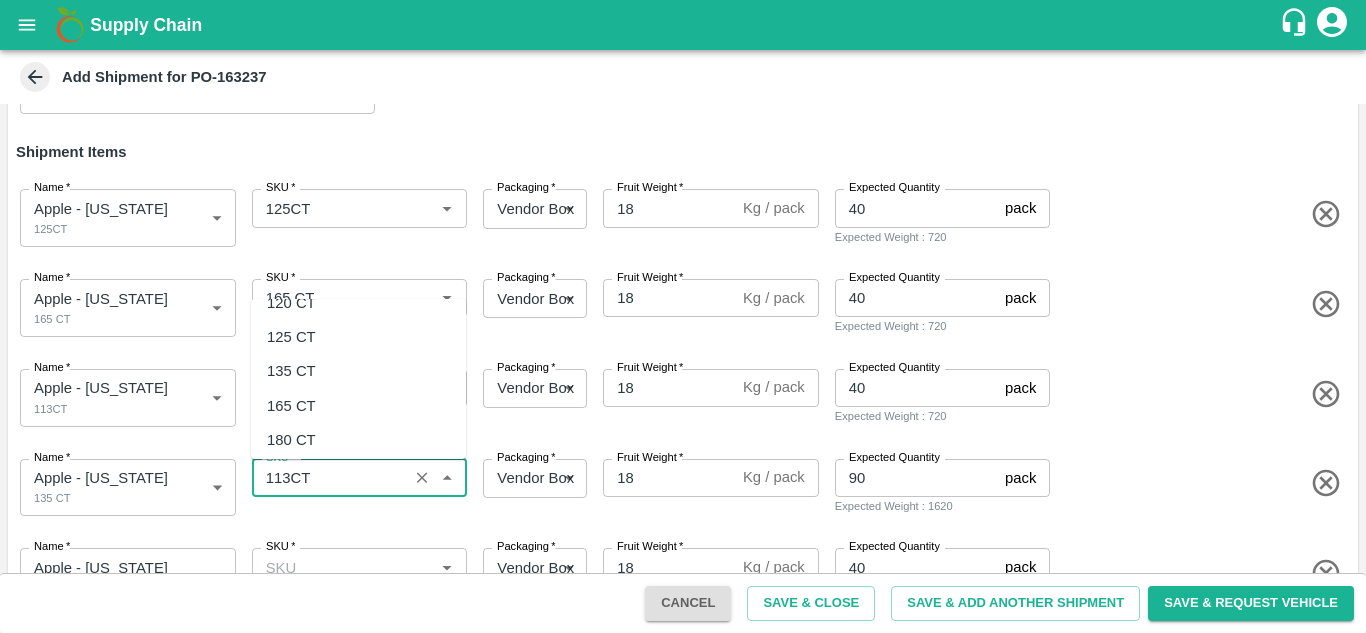 click on "135 CT" at bounding box center [291, 371] 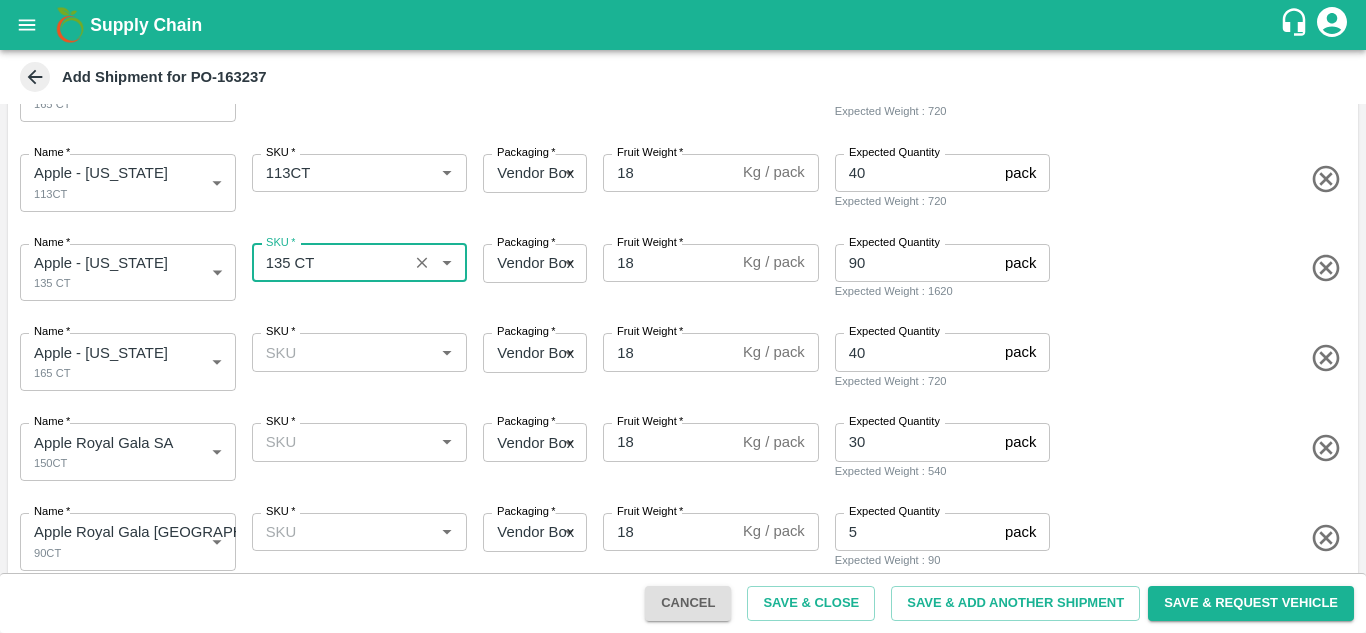 scroll, scrollTop: 371, scrollLeft: 0, axis: vertical 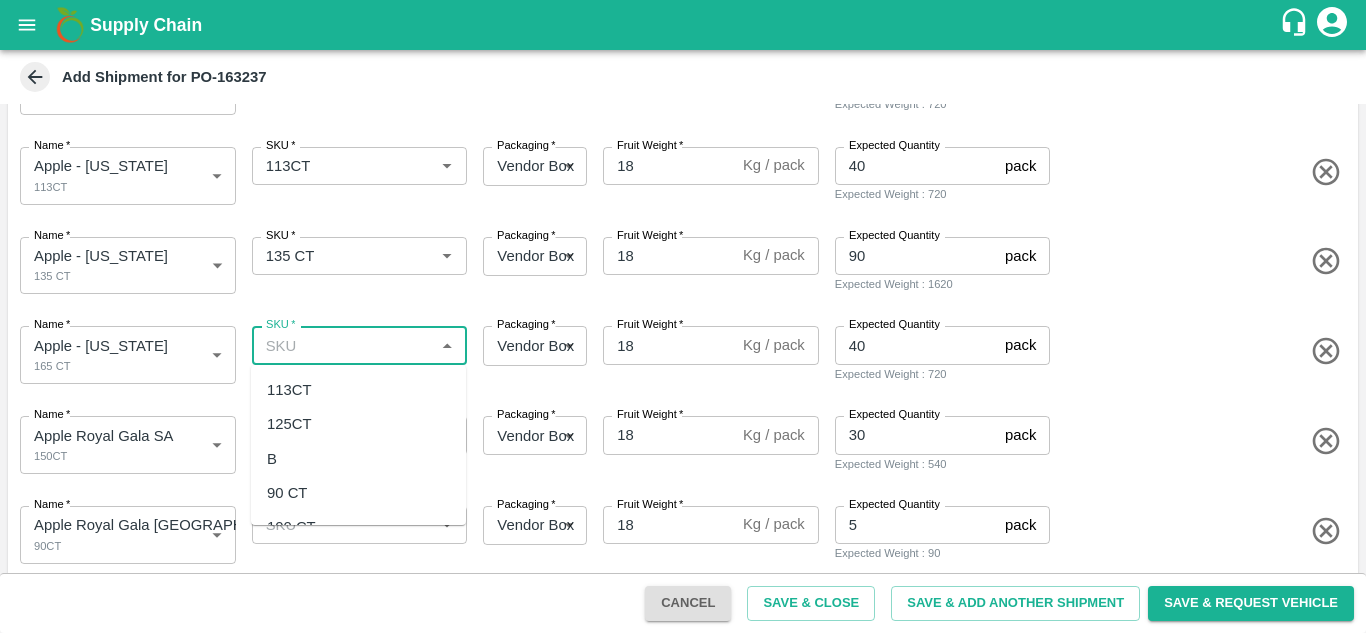 click on "SKU   *" at bounding box center [343, 345] 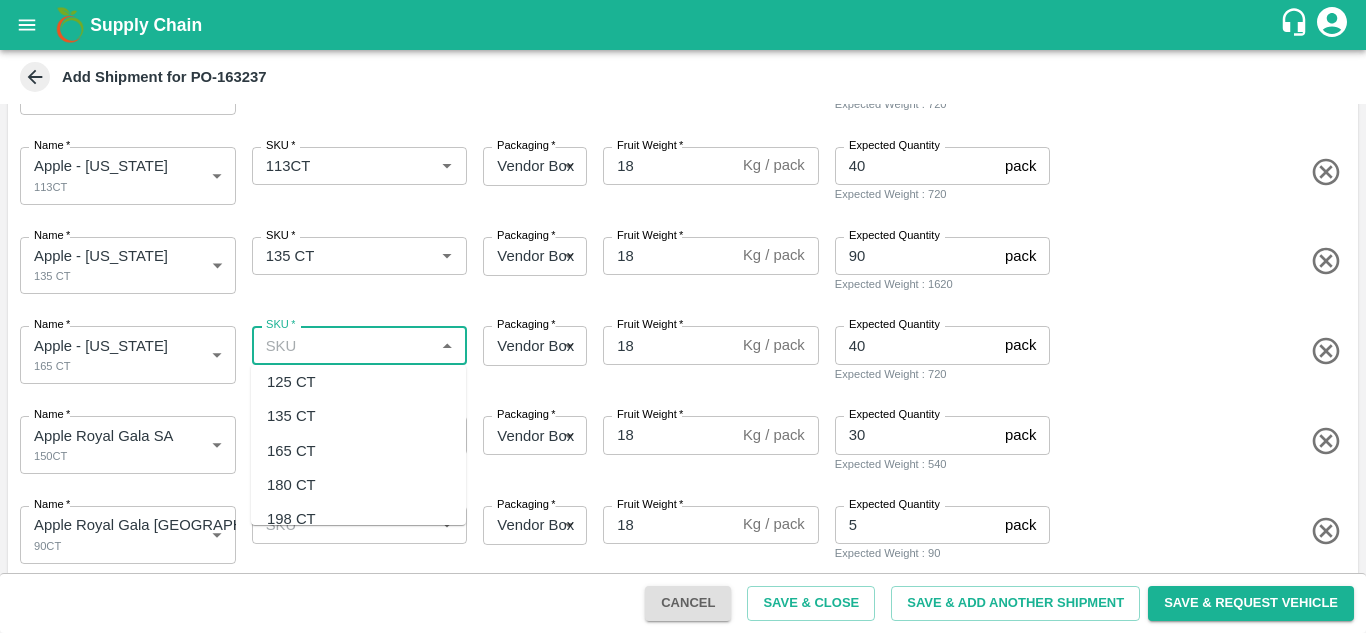 scroll, scrollTop: 249, scrollLeft: 0, axis: vertical 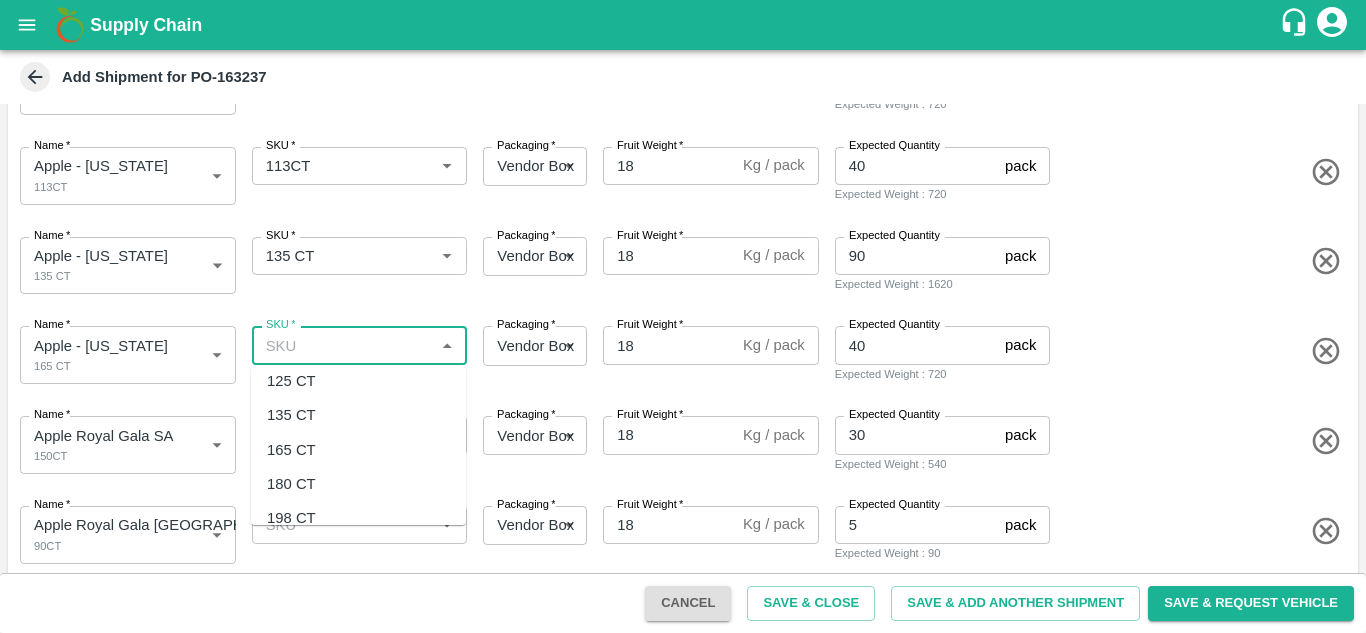 click on "165 CT" at bounding box center [358, 450] 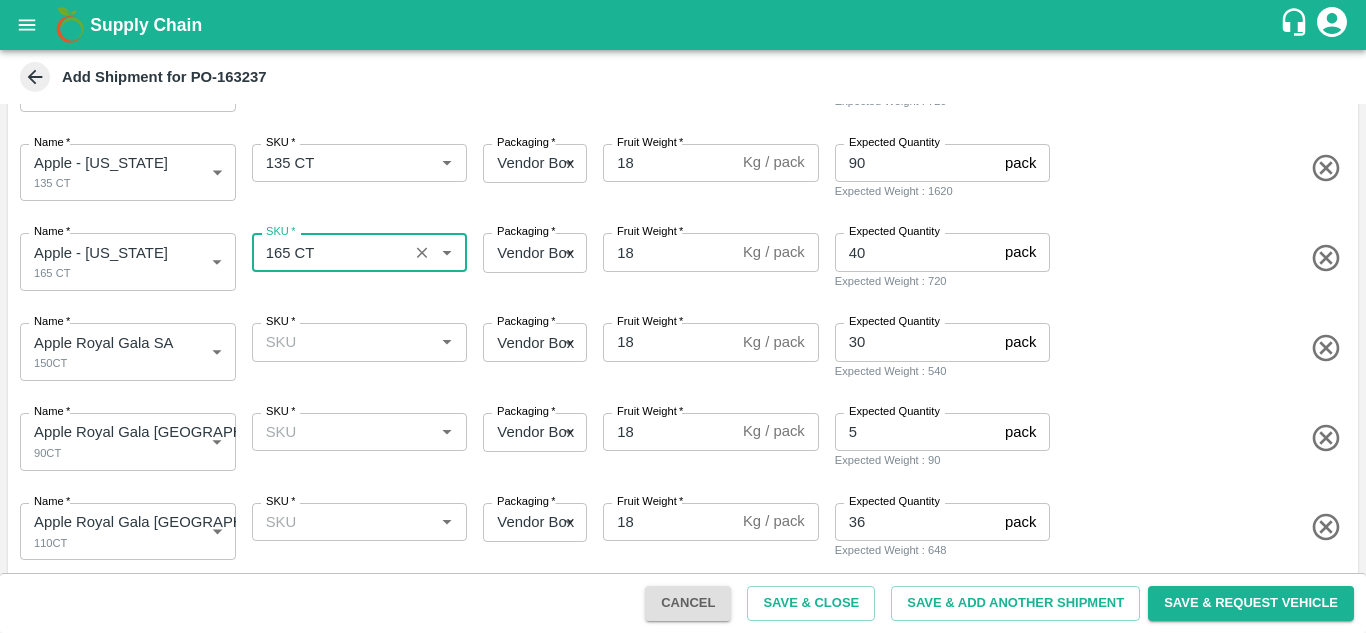 scroll, scrollTop: 467, scrollLeft: 0, axis: vertical 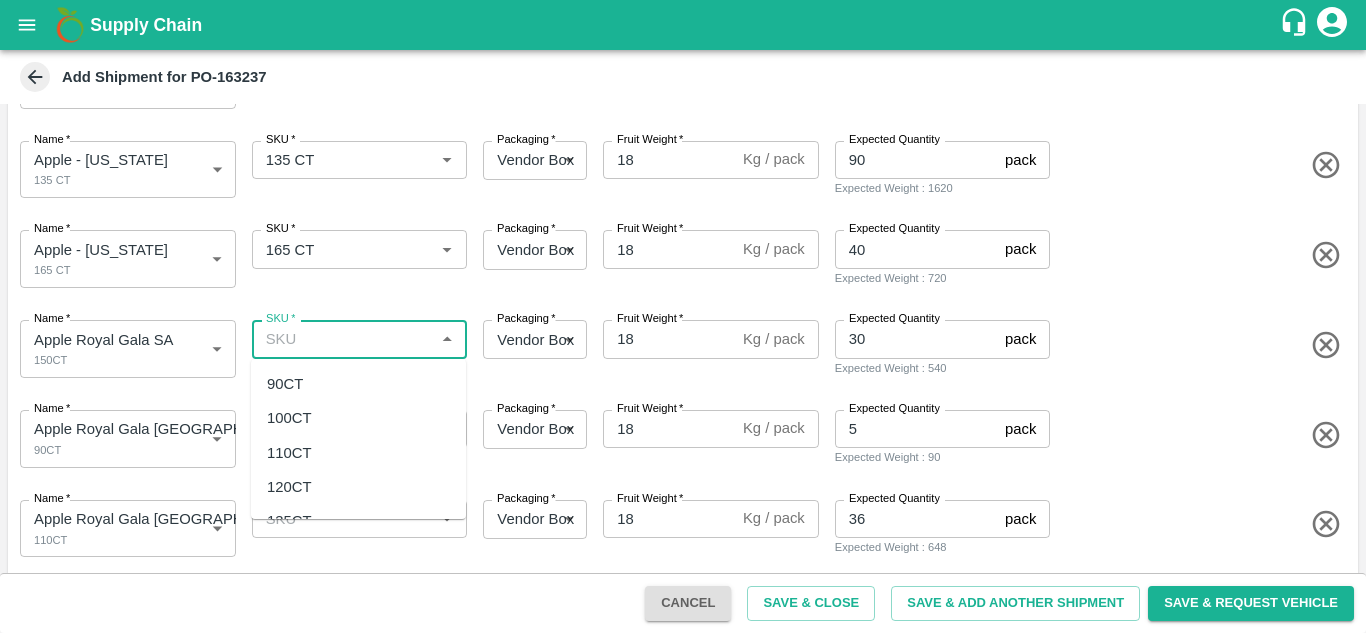 click on "SKU   *" at bounding box center (343, 339) 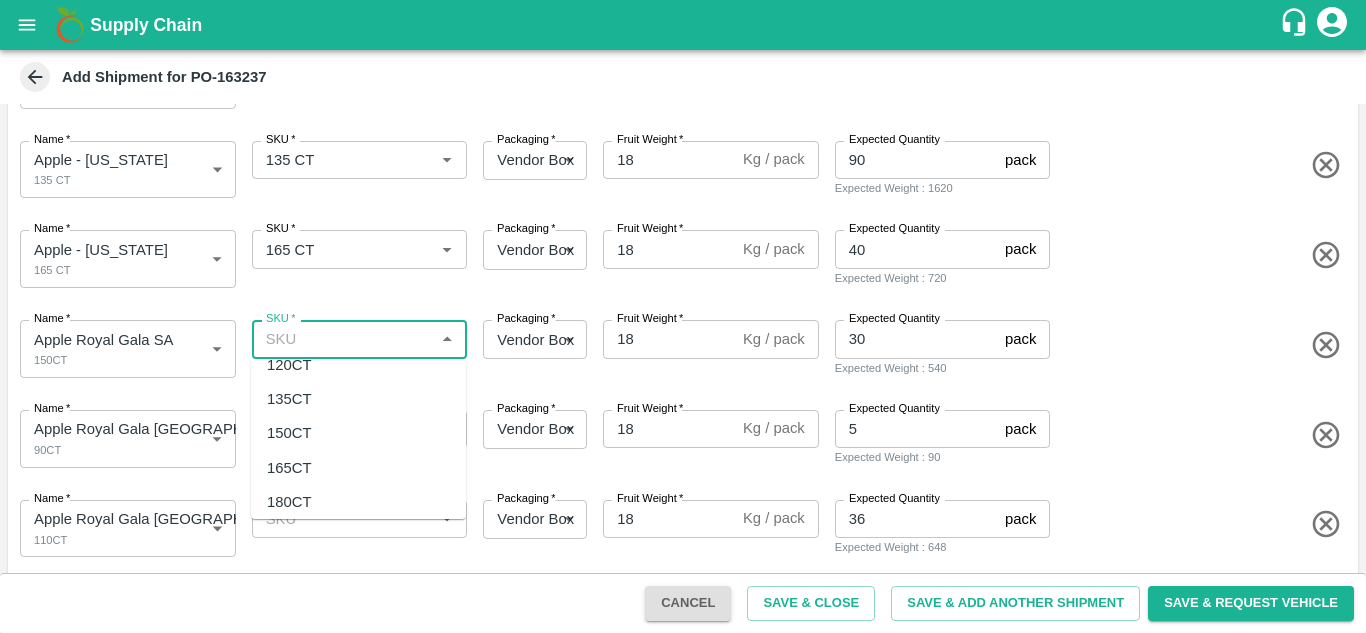 scroll, scrollTop: 123, scrollLeft: 0, axis: vertical 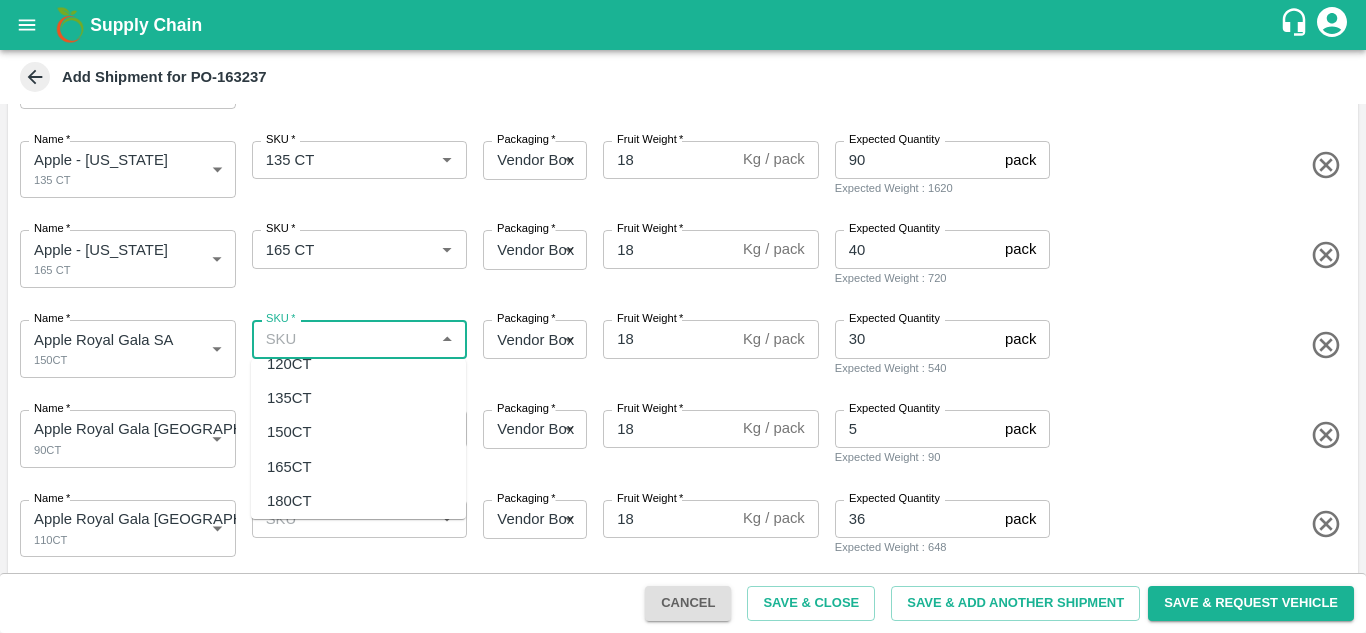 click on "150CT" at bounding box center [289, 432] 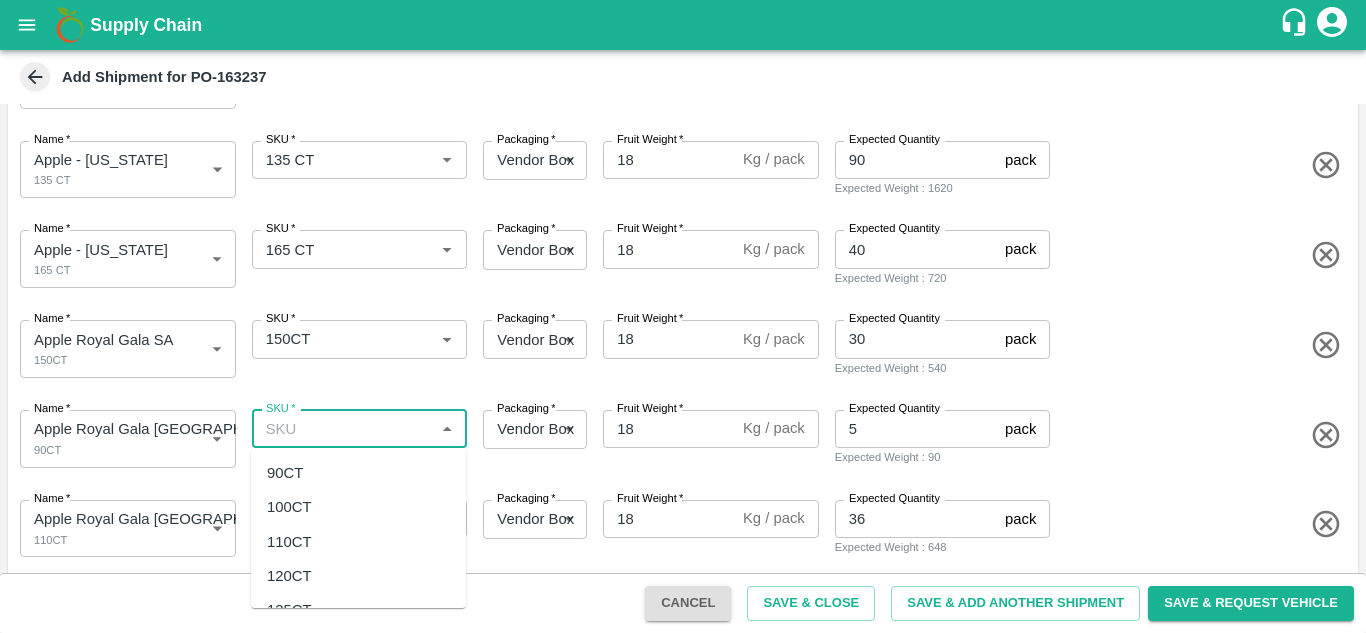 click on "SKU   *" at bounding box center (343, 429) 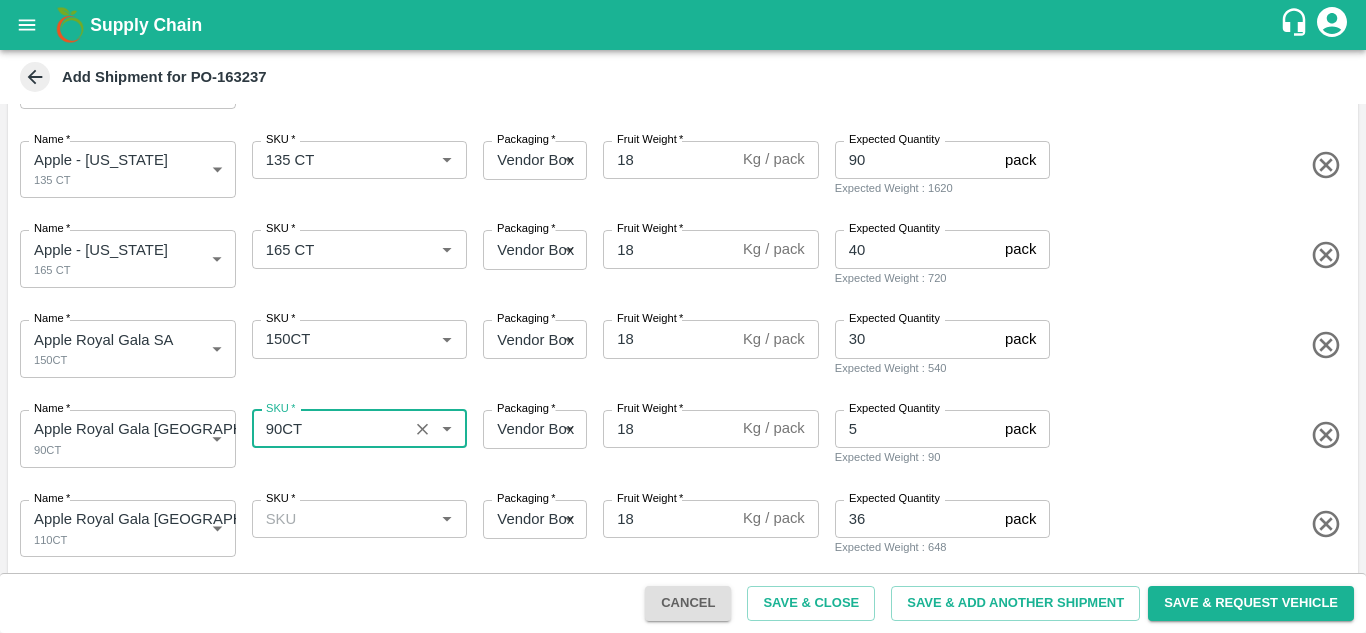 scroll, scrollTop: 565, scrollLeft: 0, axis: vertical 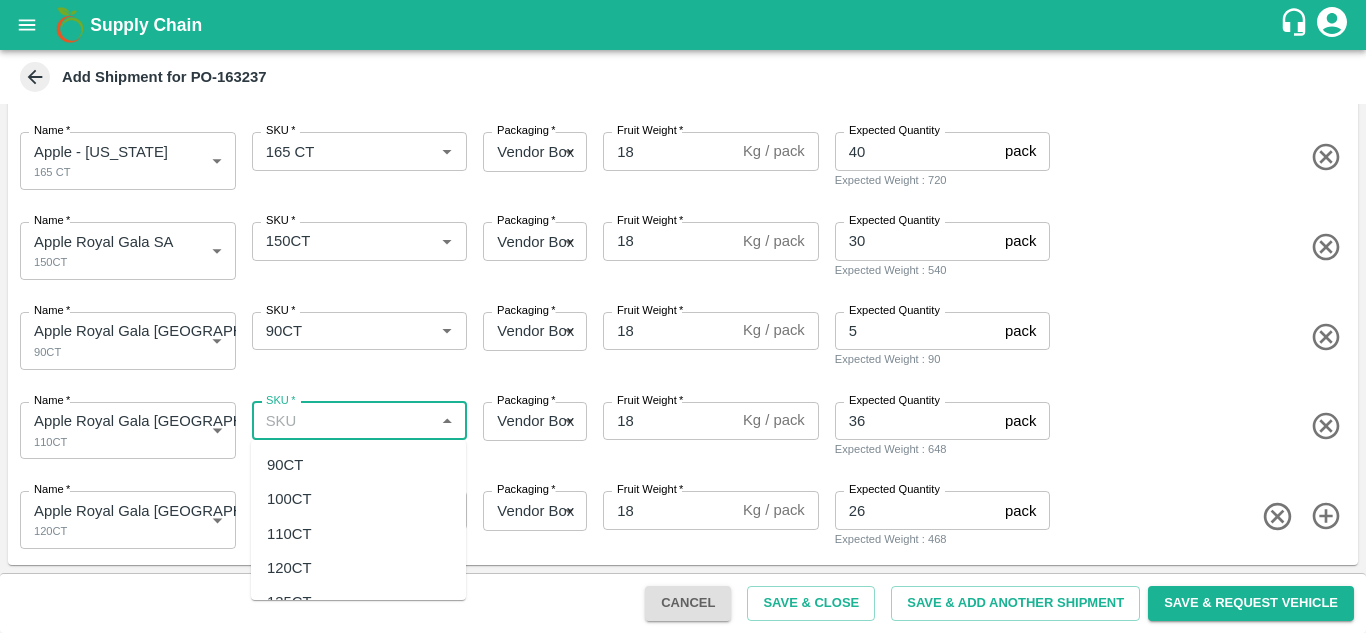 click on "SKU   *" at bounding box center (343, 421) 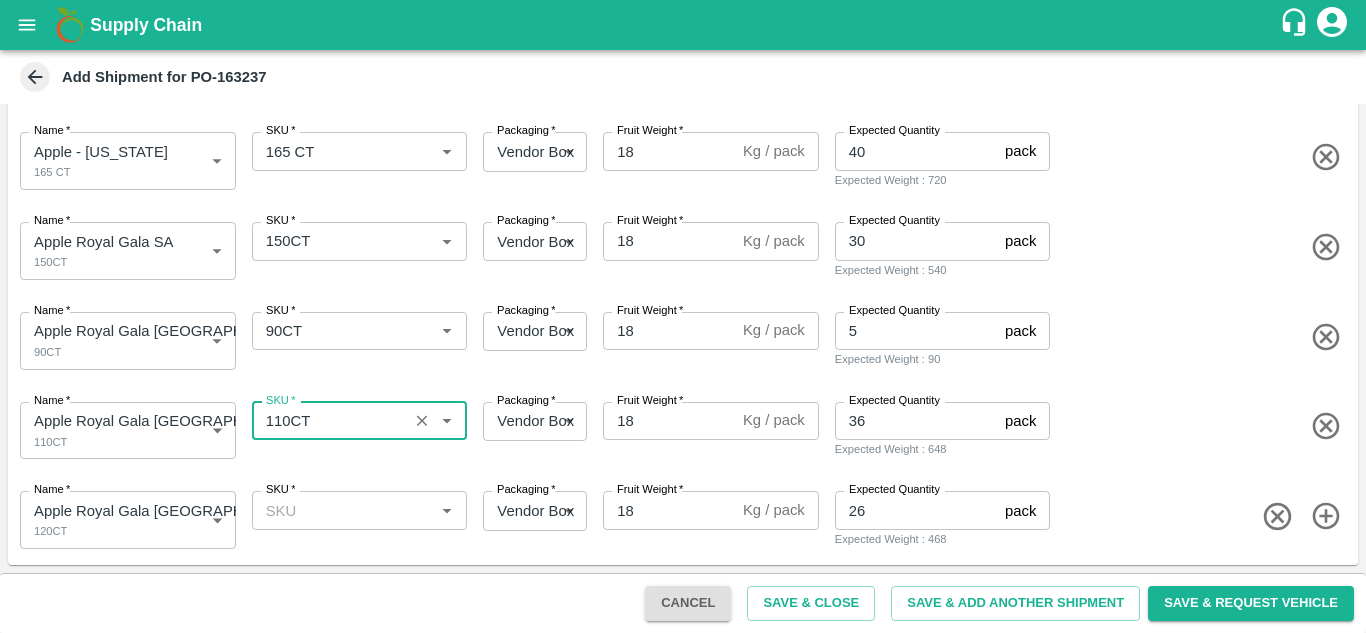 type on "110CT" 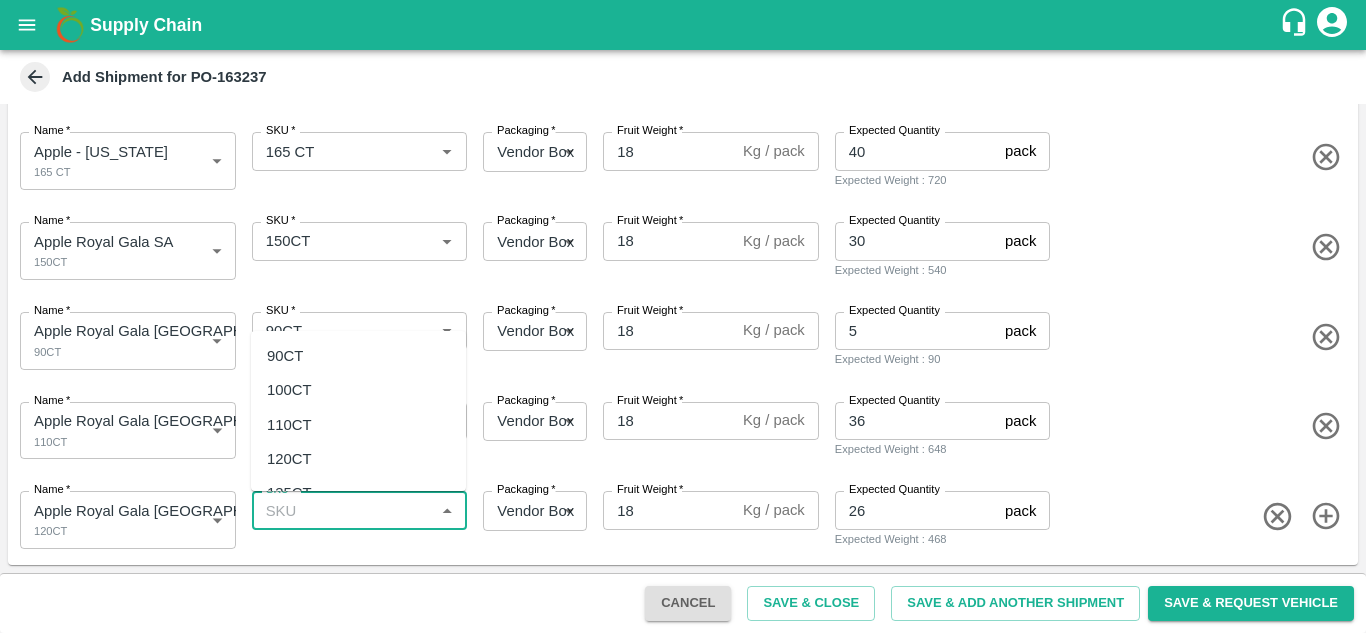click on "SKU   *" at bounding box center [343, 510] 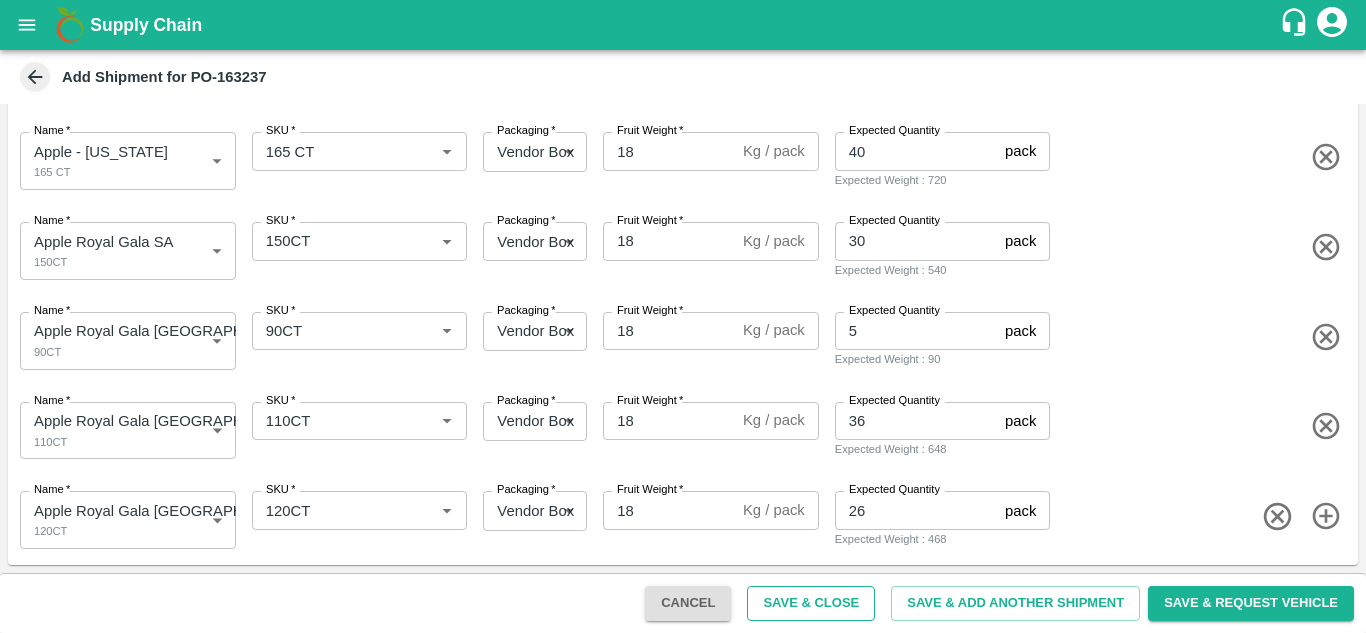 click on "Save & Close" at bounding box center [811, 603] 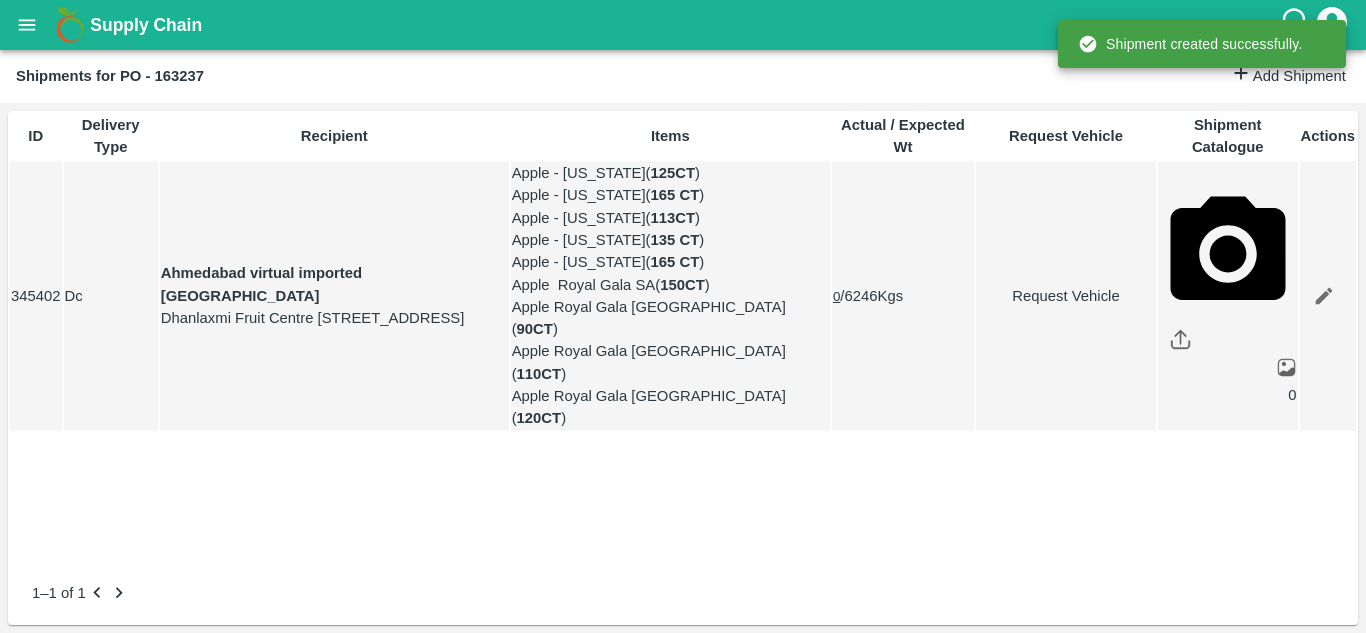 click at bounding box center (27, 25) 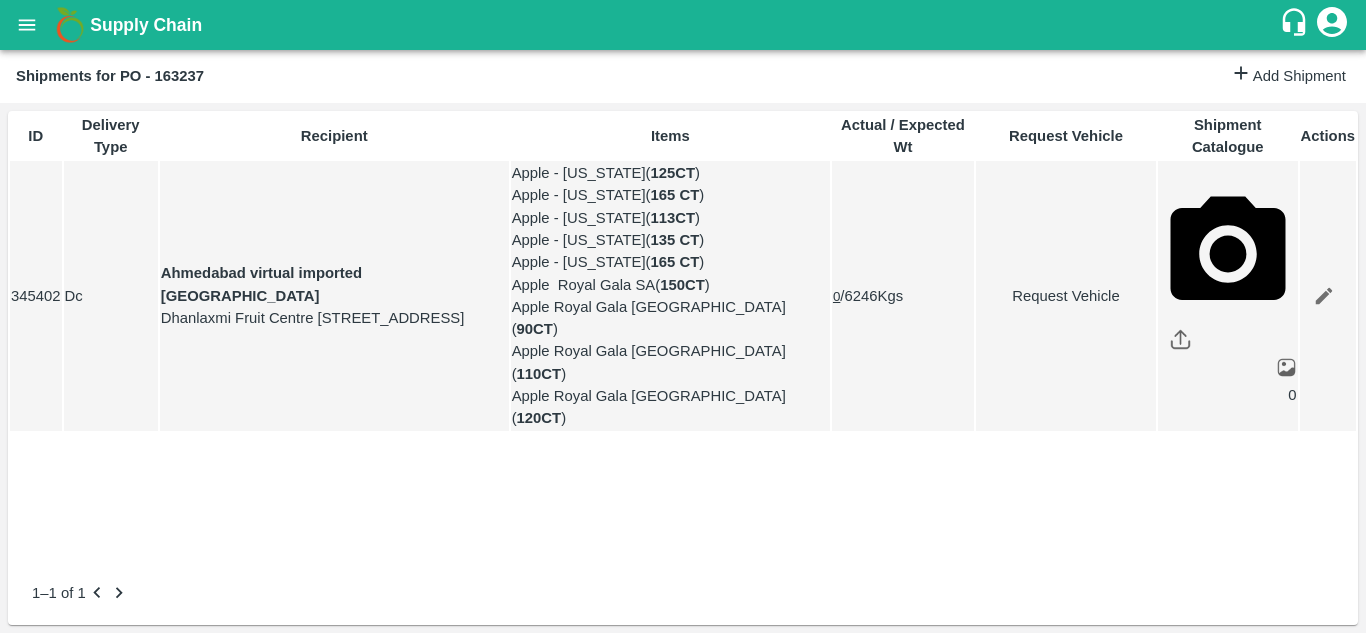 click on "Purchase Orders" at bounding box center (148, 738) 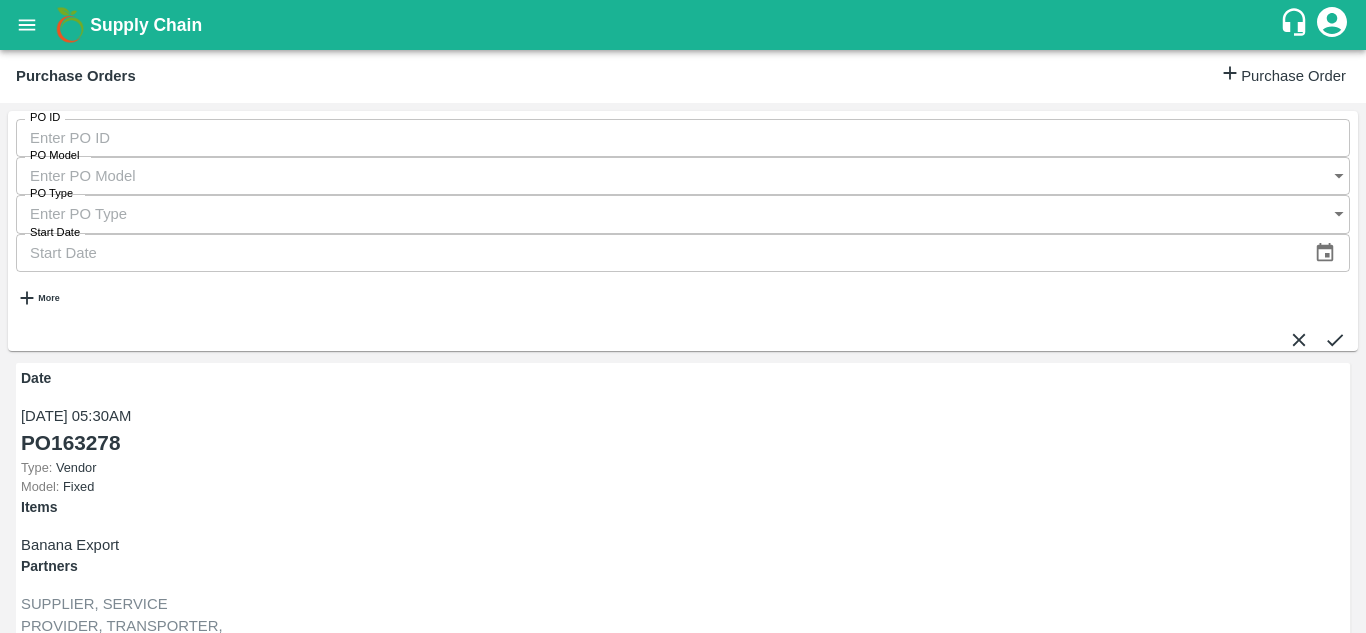 click 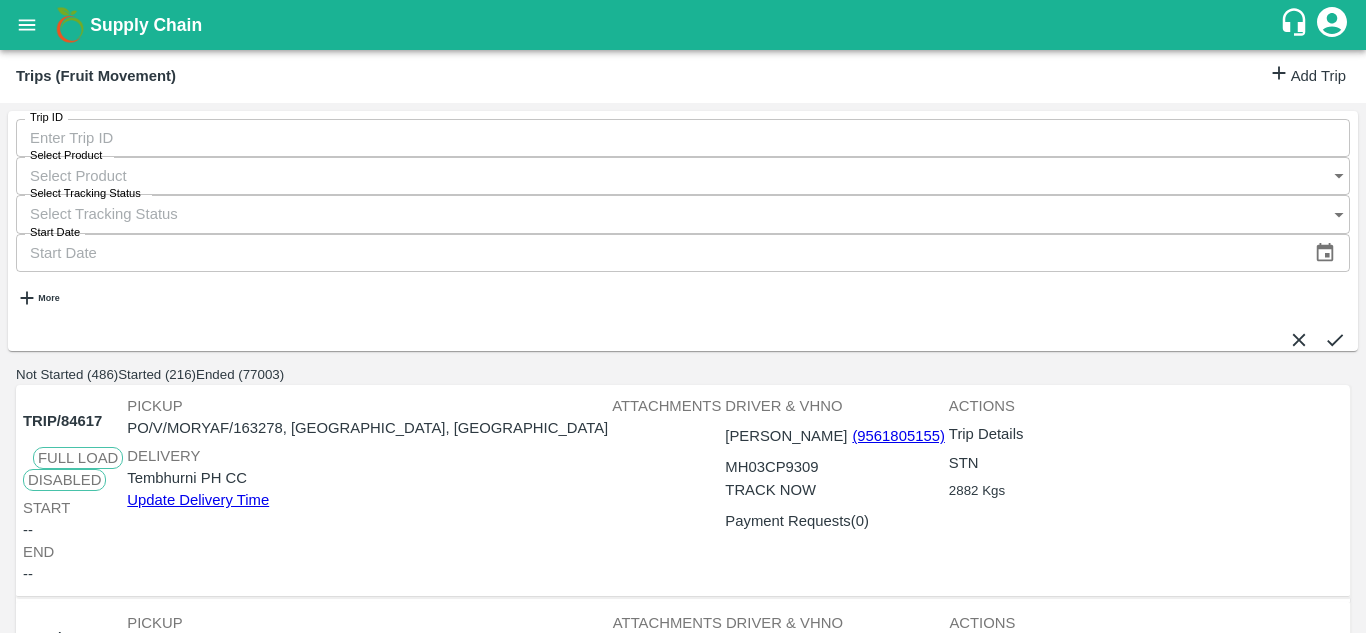 click on "Add Trip" at bounding box center (1307, 76) 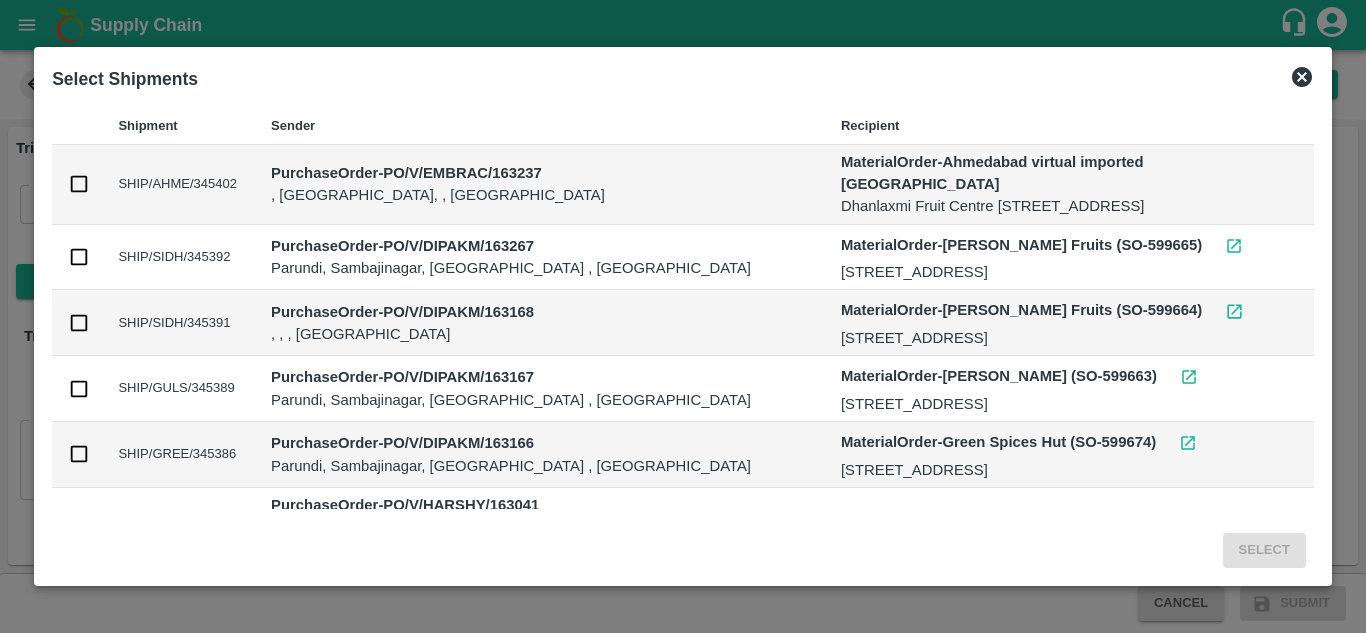 scroll, scrollTop: 0, scrollLeft: 0, axis: both 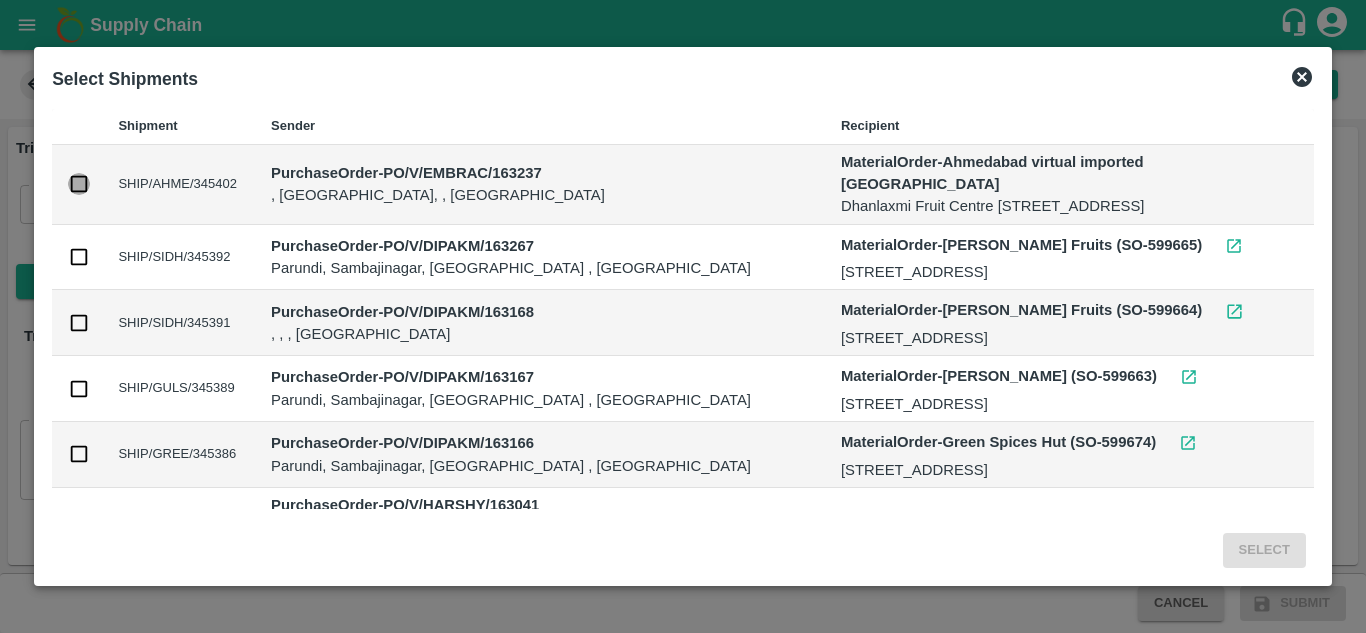 click at bounding box center (79, 184) 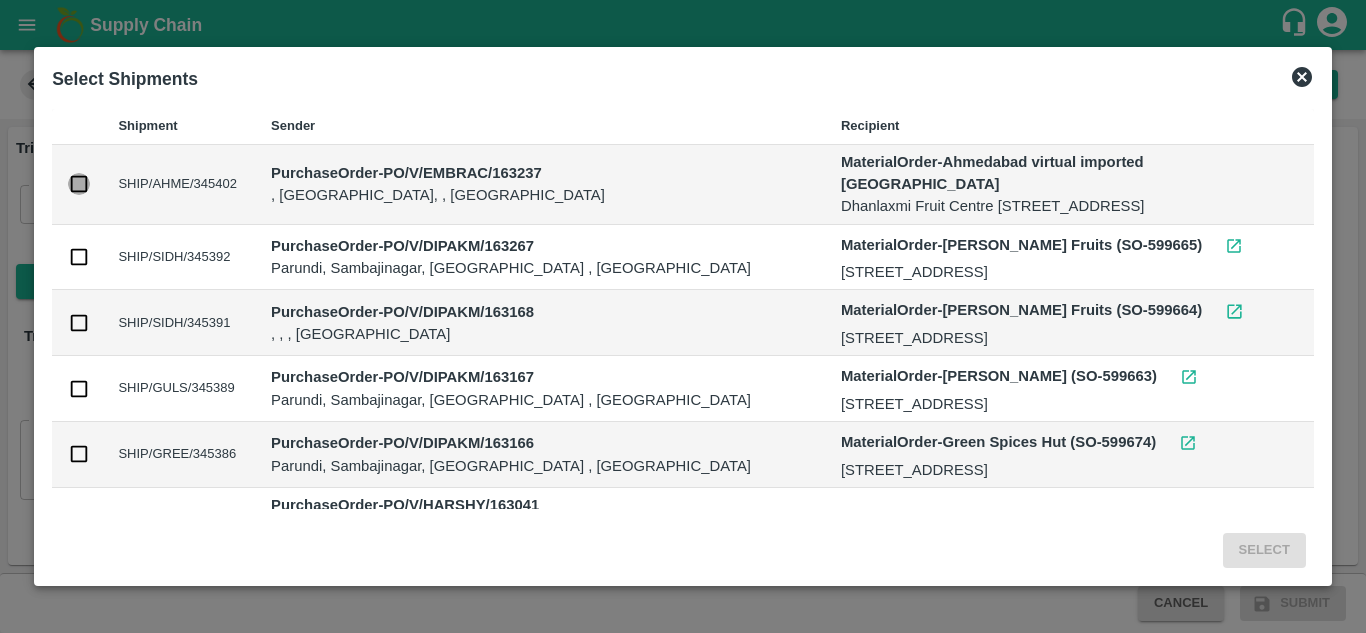 checkbox on "true" 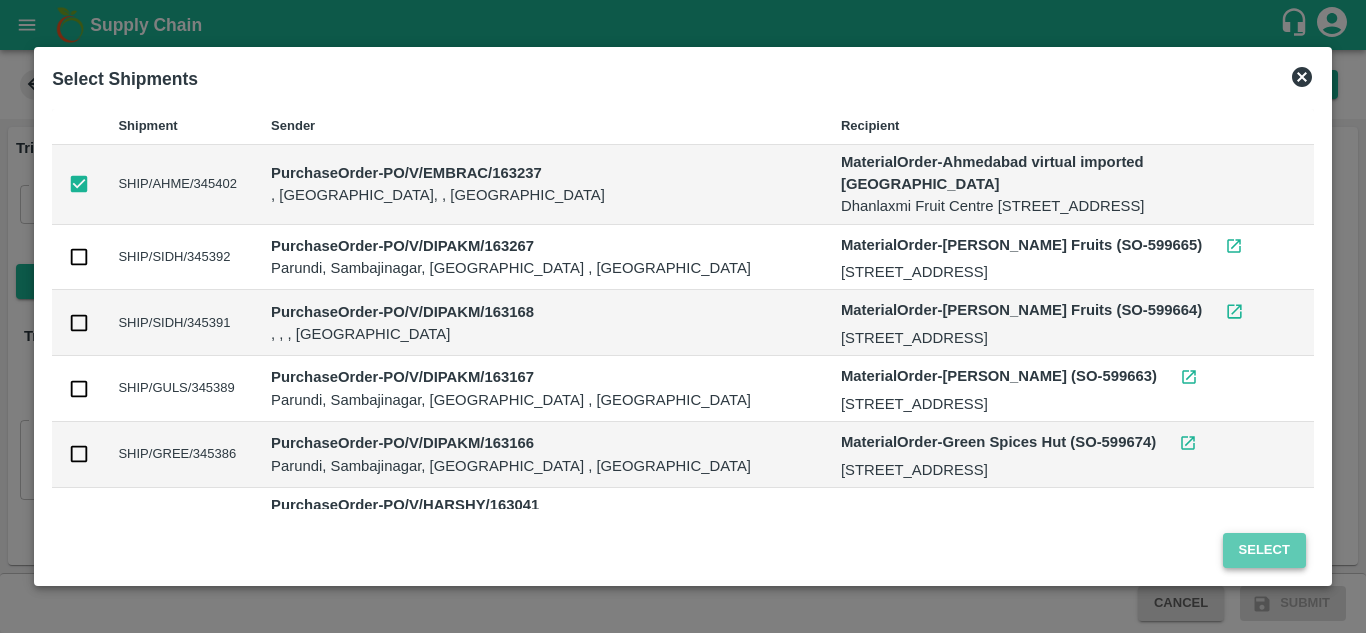 click on "Select" at bounding box center [1264, 550] 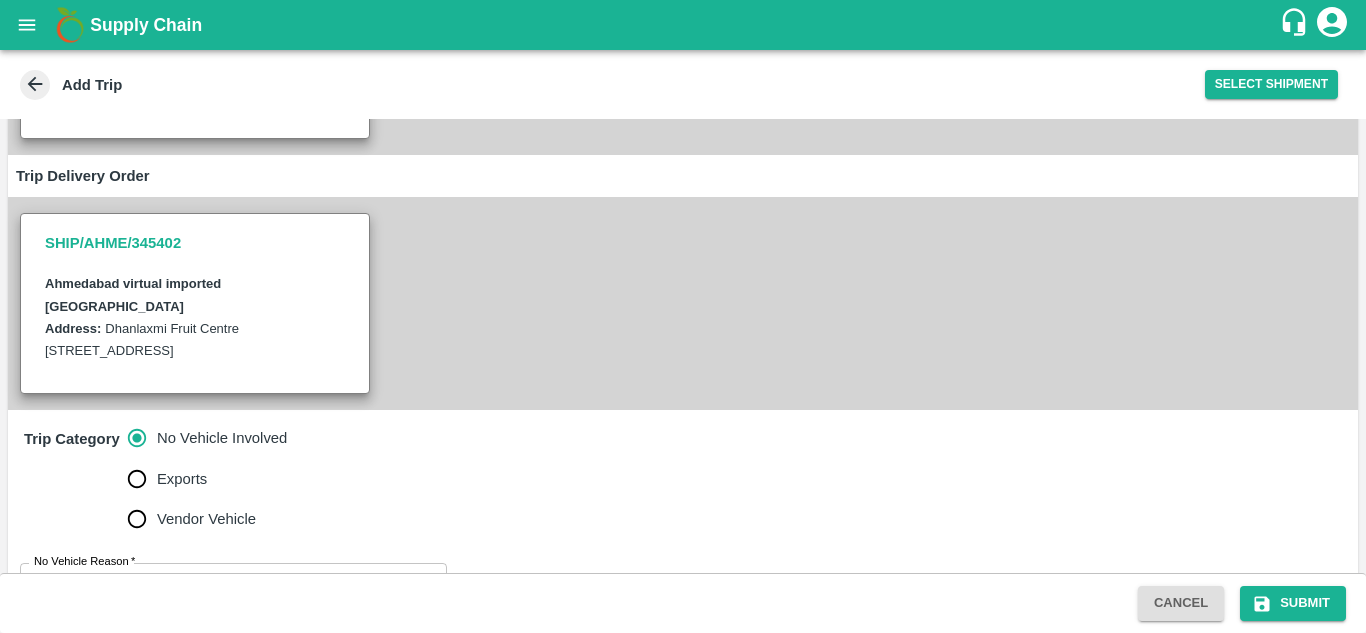 scroll, scrollTop: 406, scrollLeft: 0, axis: vertical 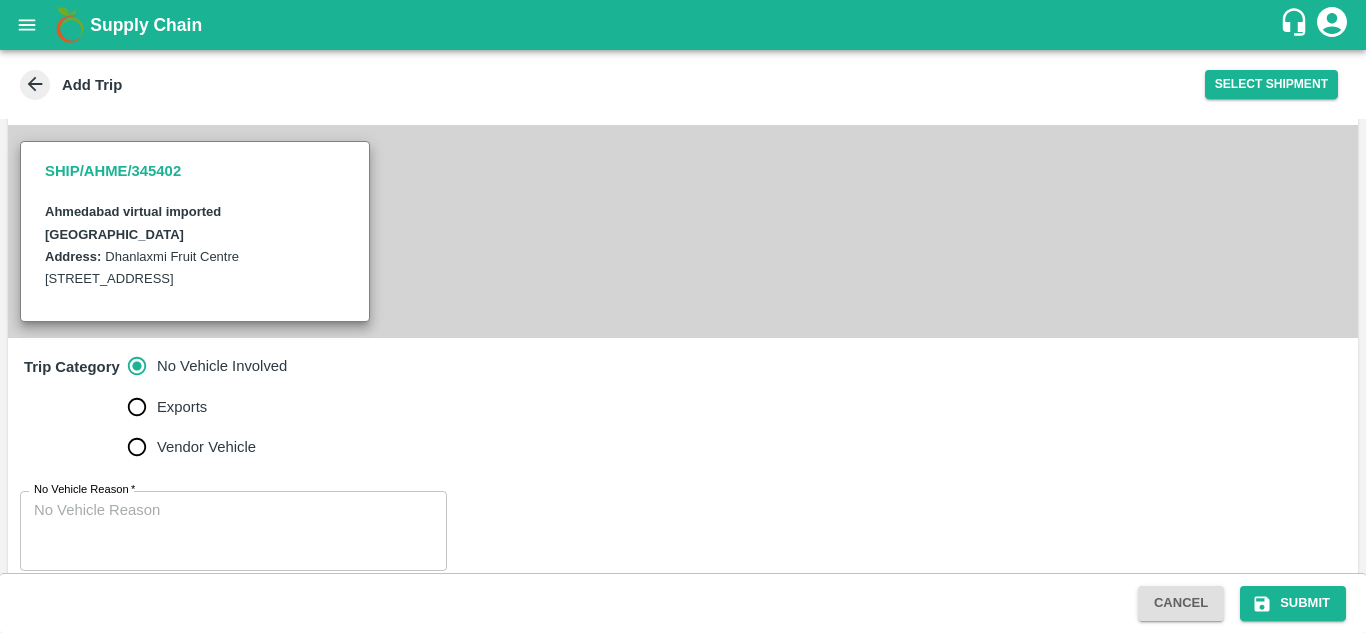 click on "No Vehicle Reason   *" 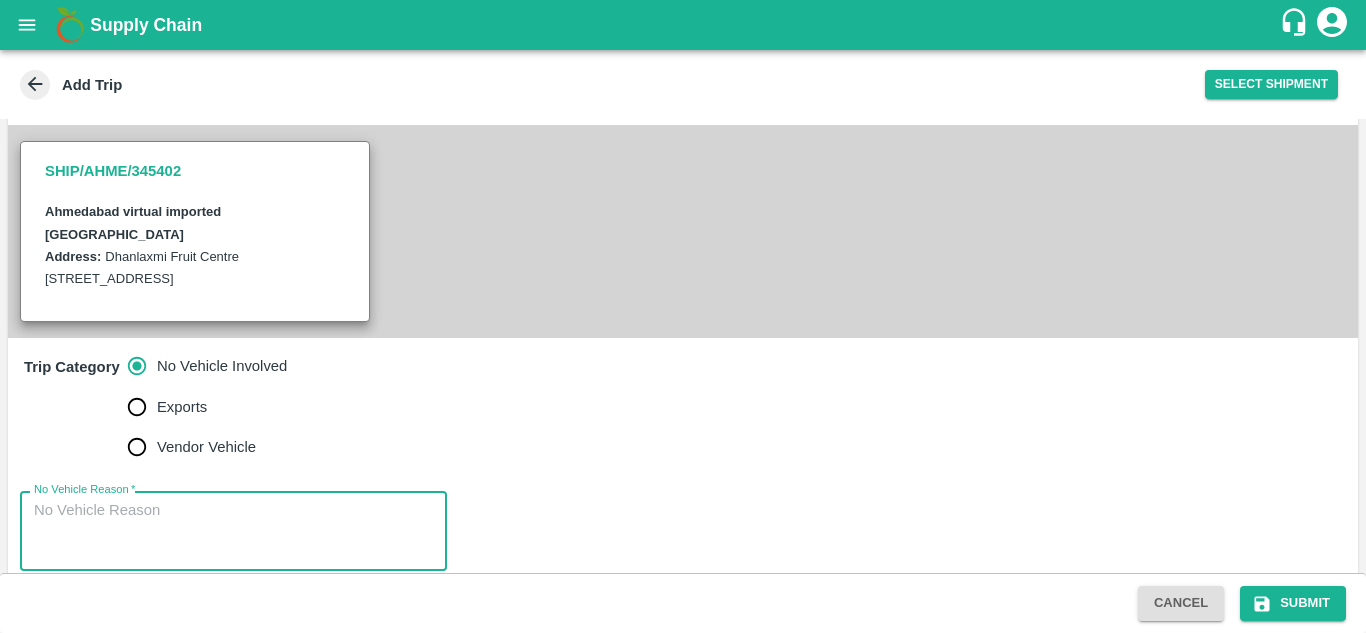 type on "d" 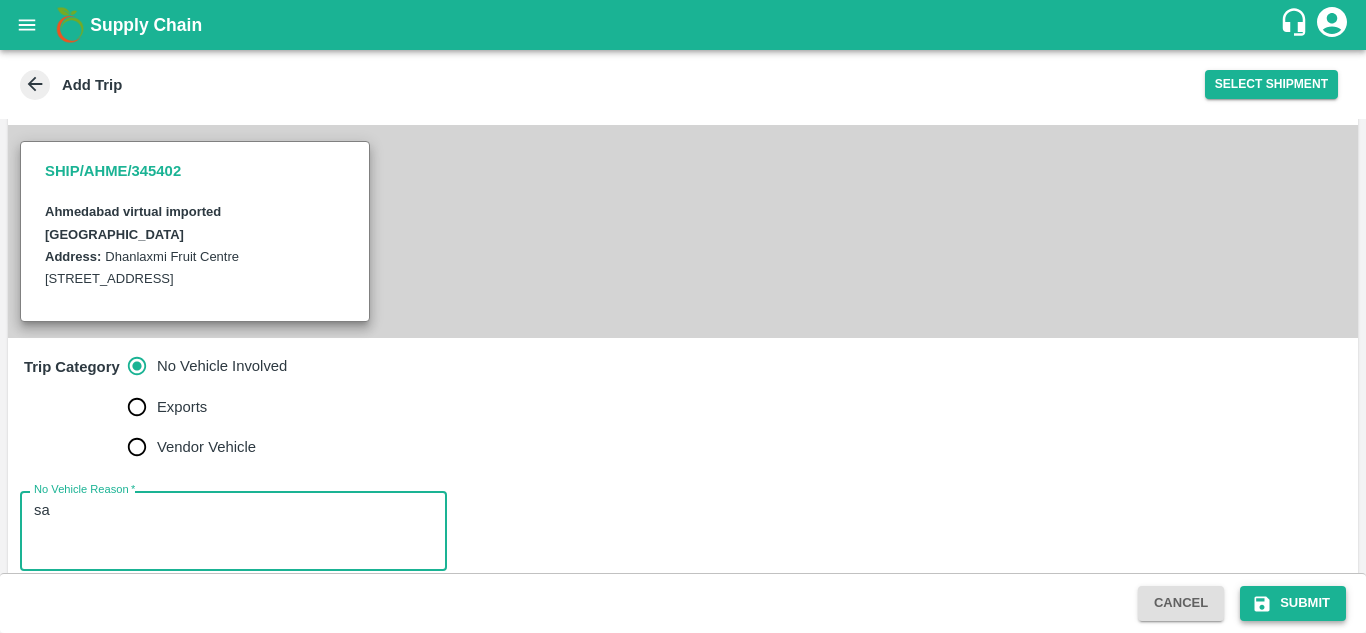 type on "sa" 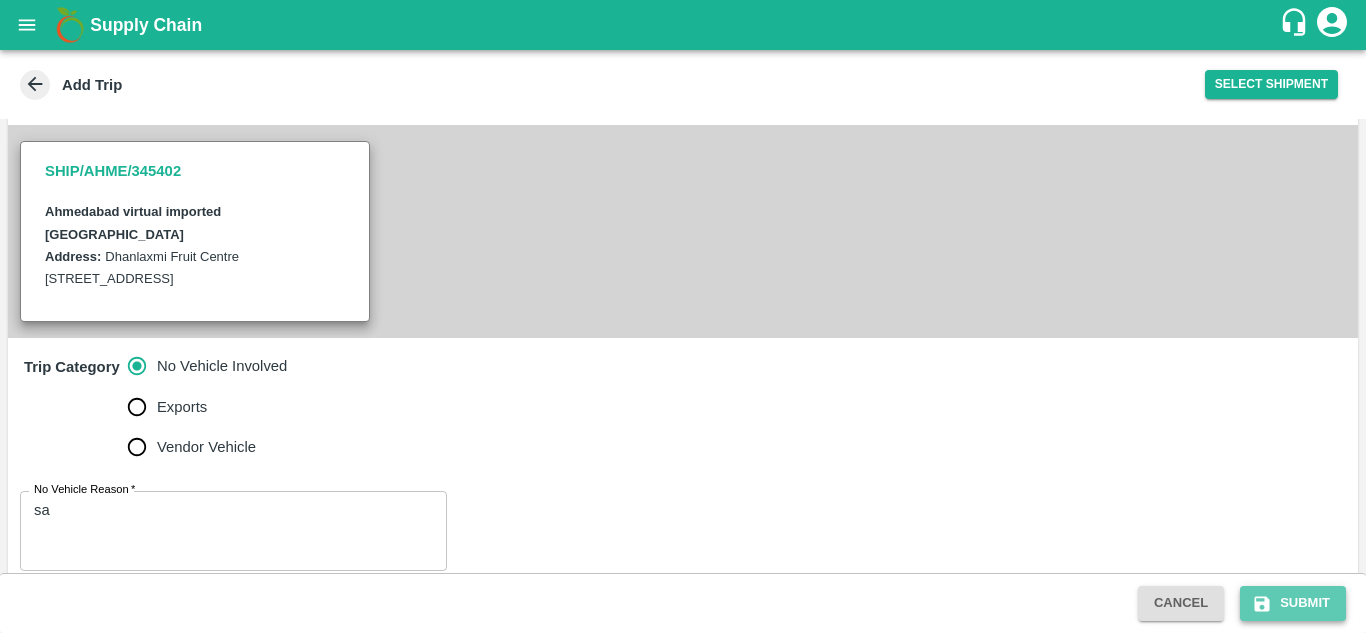 click on "Submit" 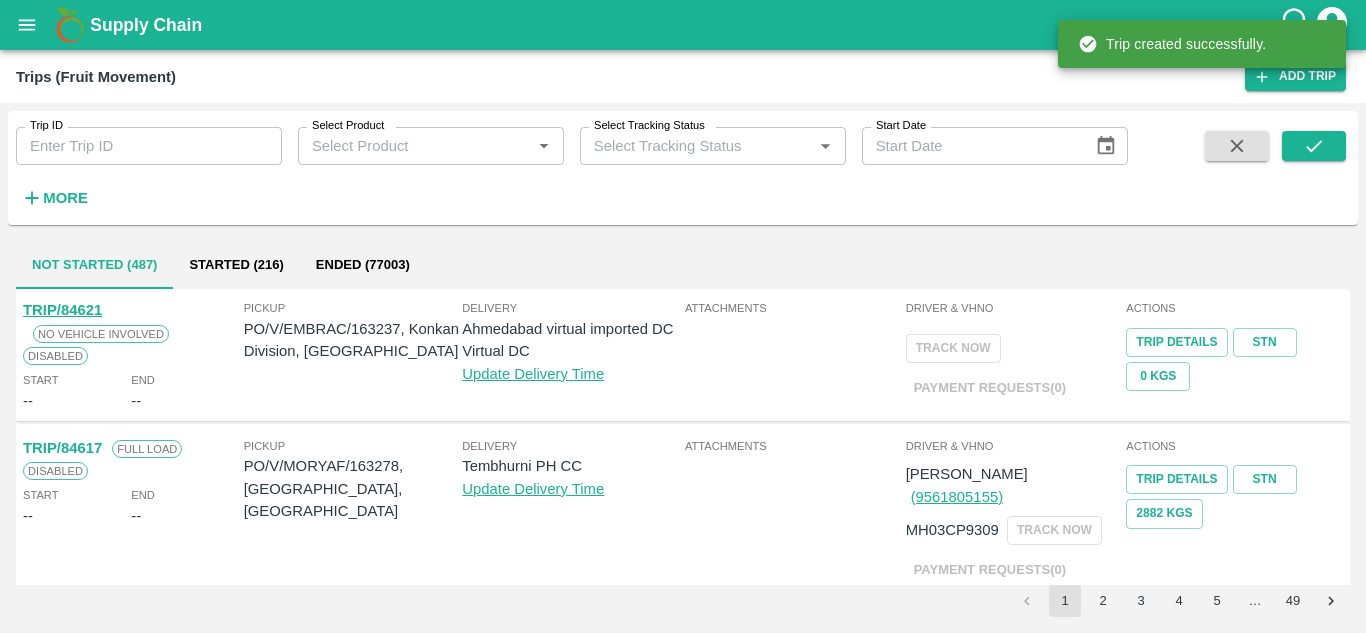 click on "PO/V/EMBRAC/163237, Konkan Division, [GEOGRAPHIC_DATA]" 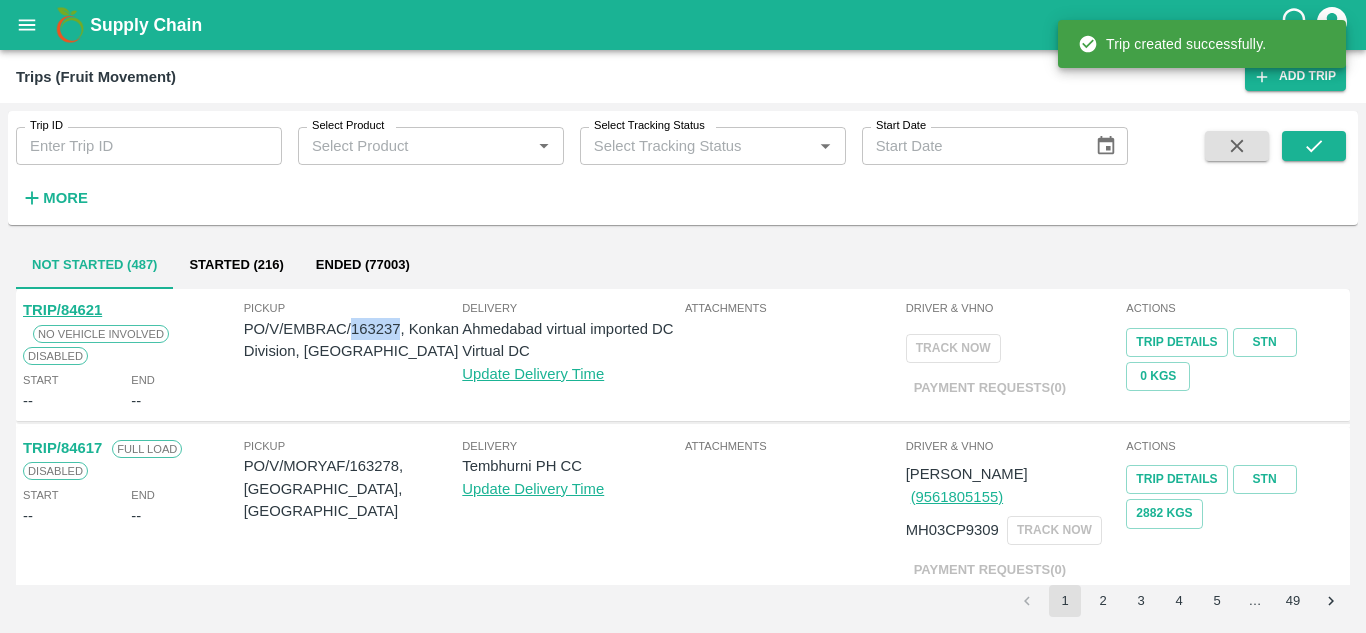 click on "PO/V/EMBRAC/163237, Konkan Division, [GEOGRAPHIC_DATA]" 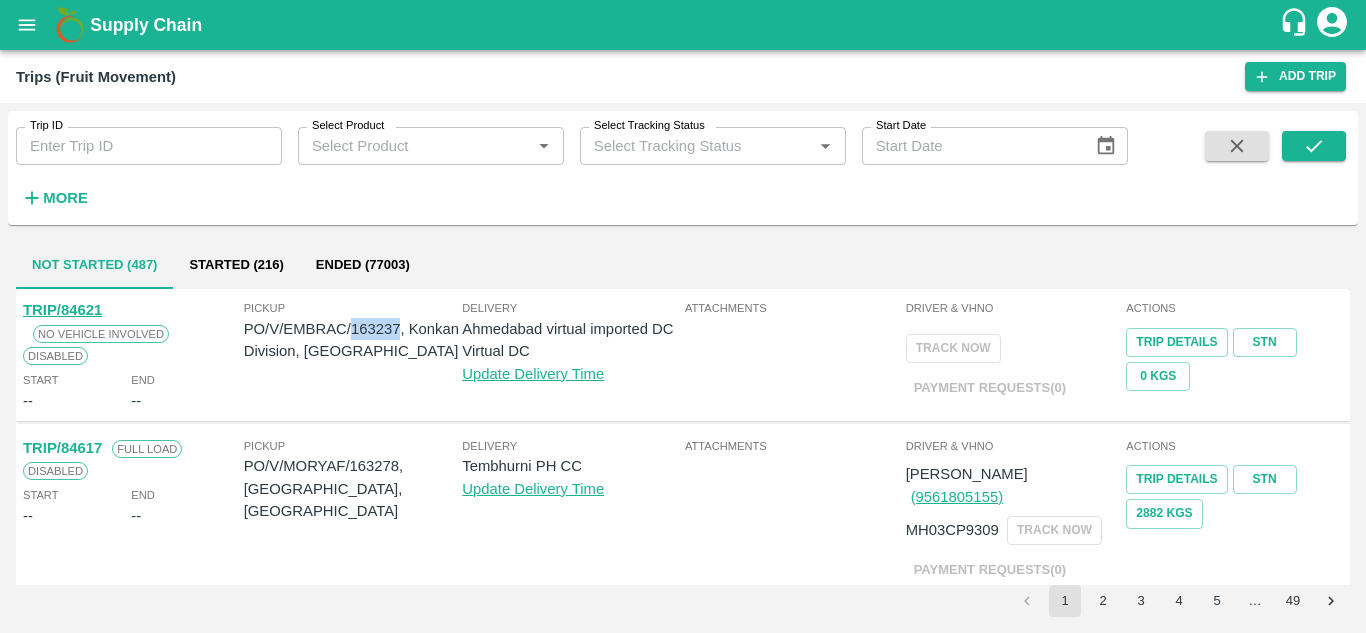 copy on "163237" 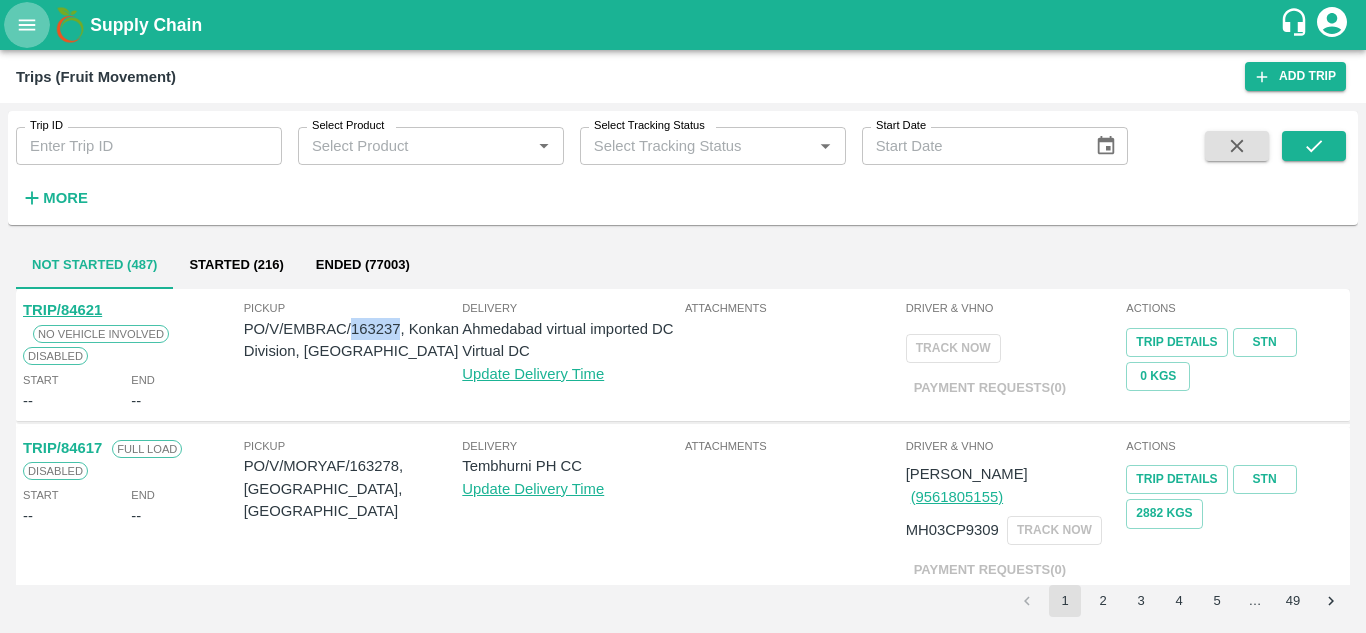 click 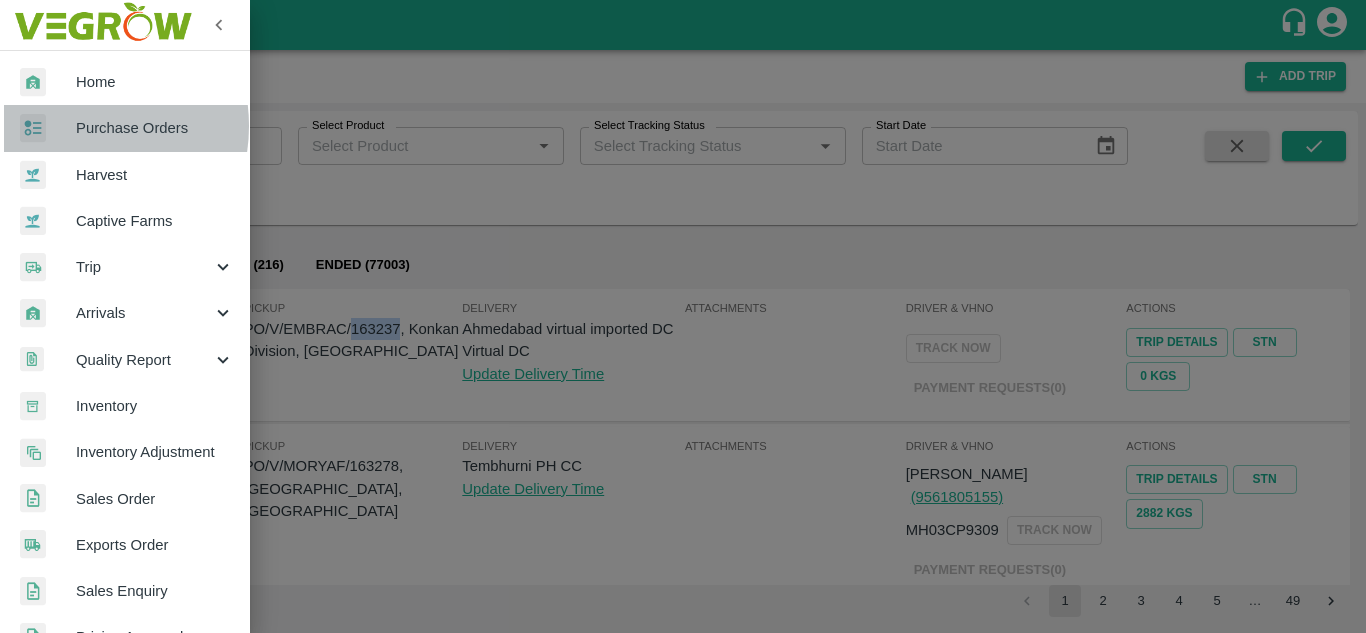 click 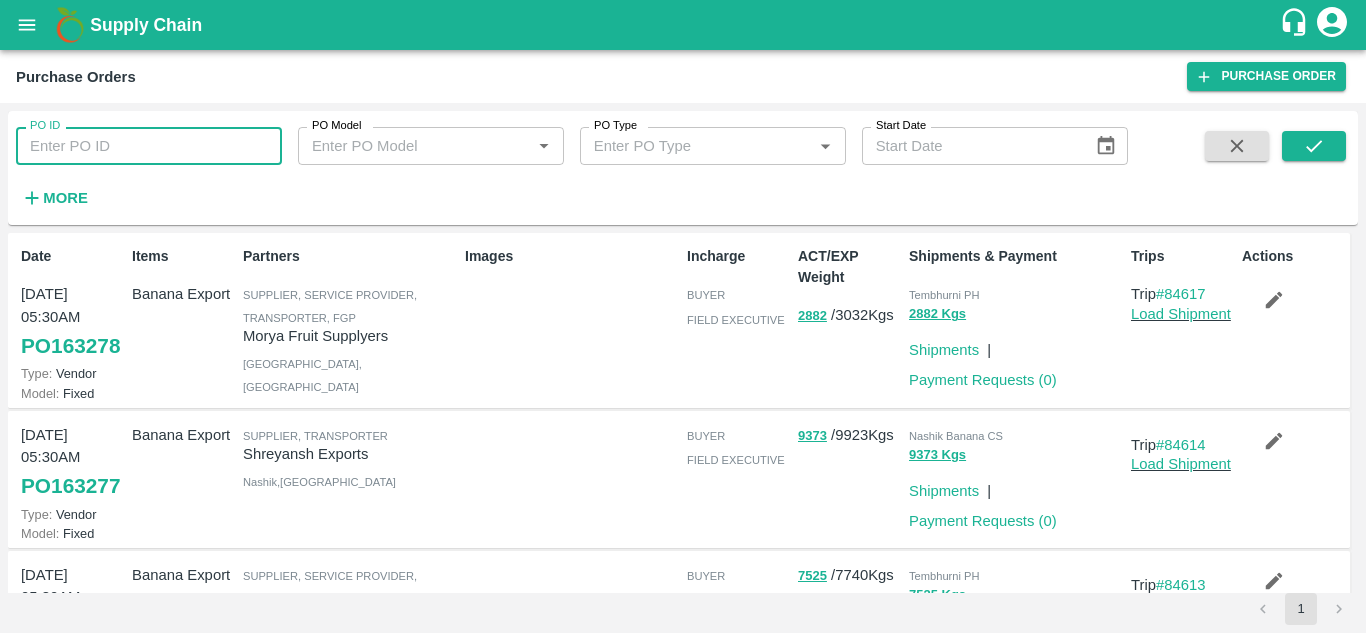 click on "PO ID" 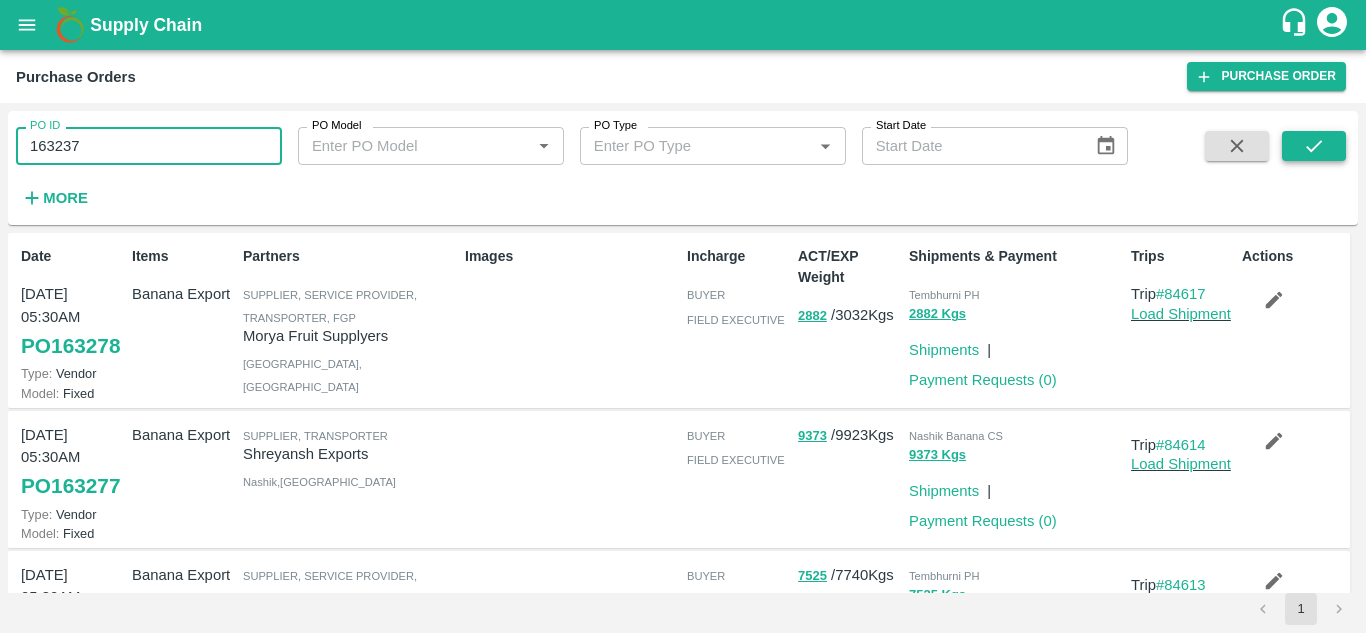 type on "163237" 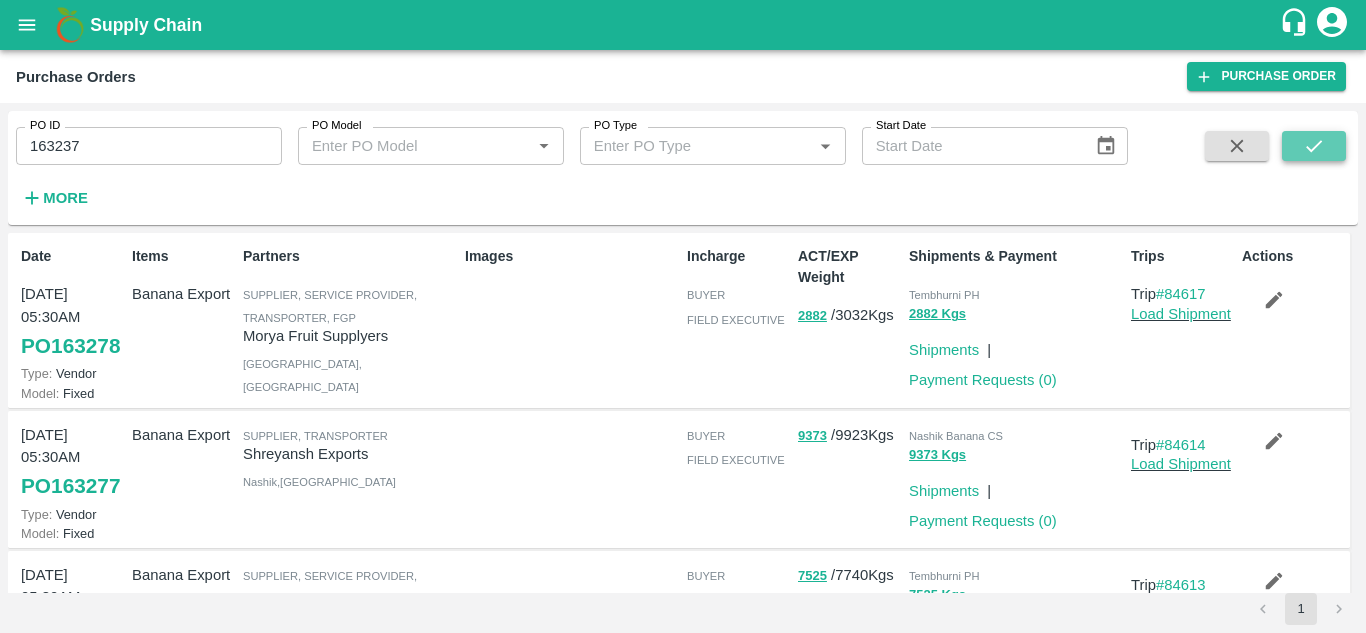click 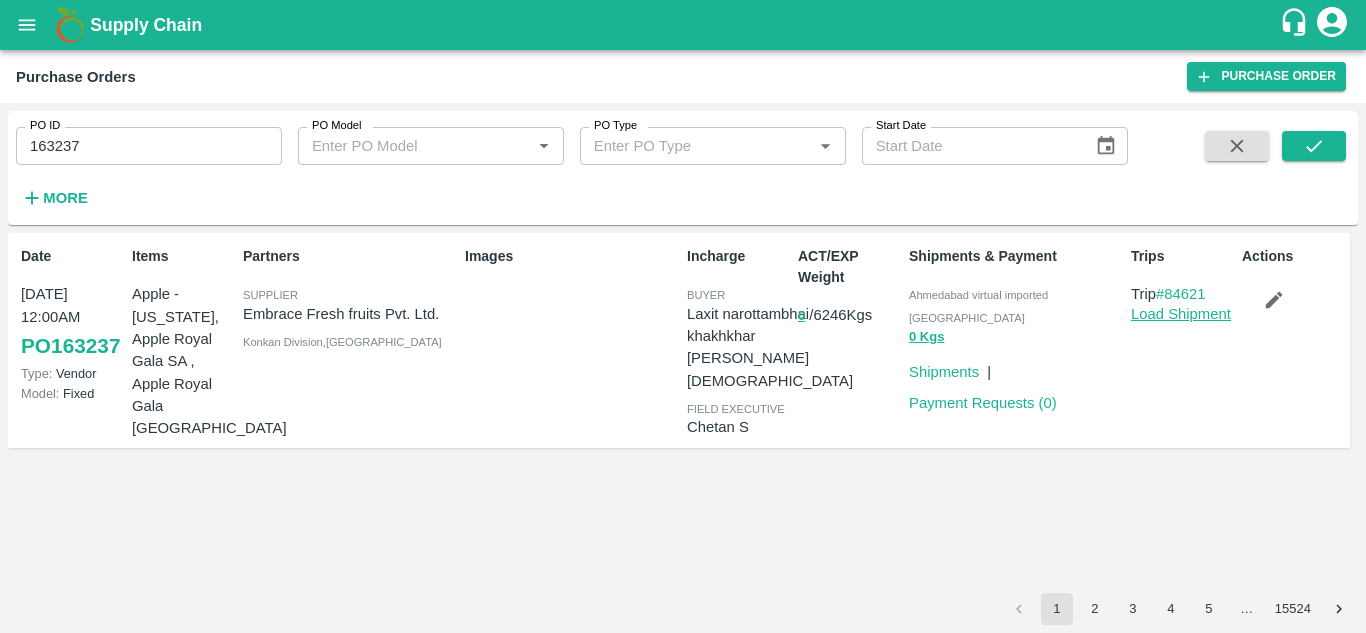 click on "Load Shipment" 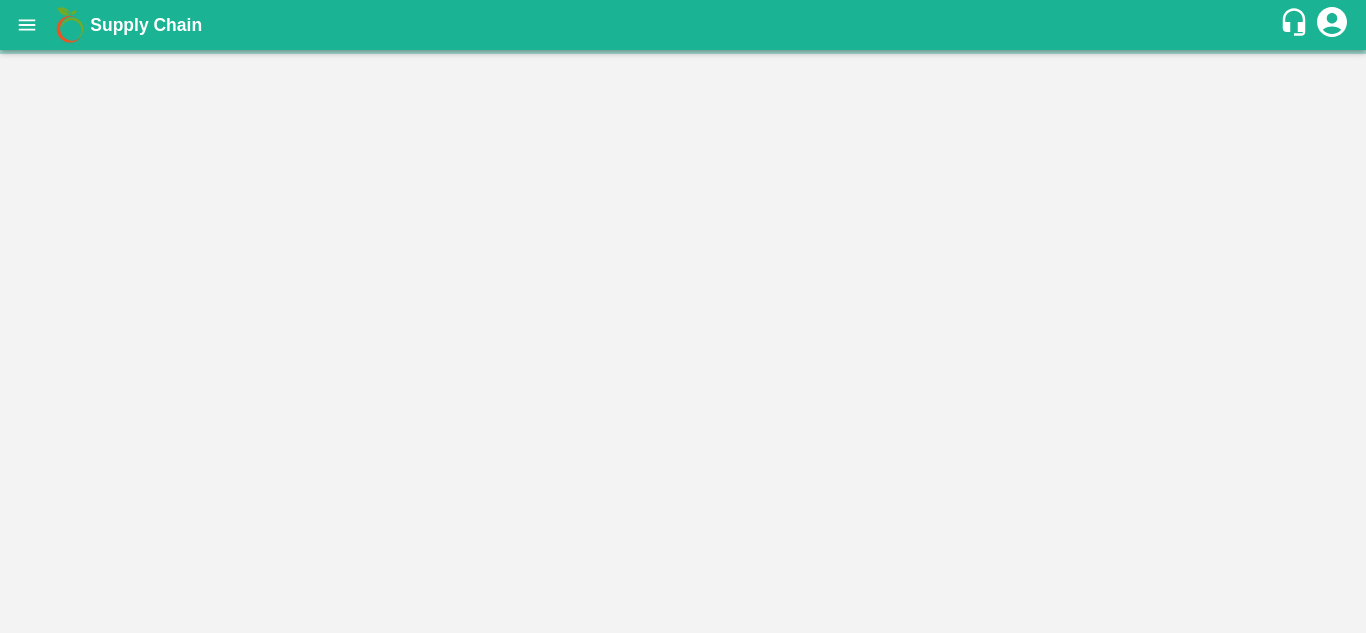 scroll, scrollTop: 0, scrollLeft: 0, axis: both 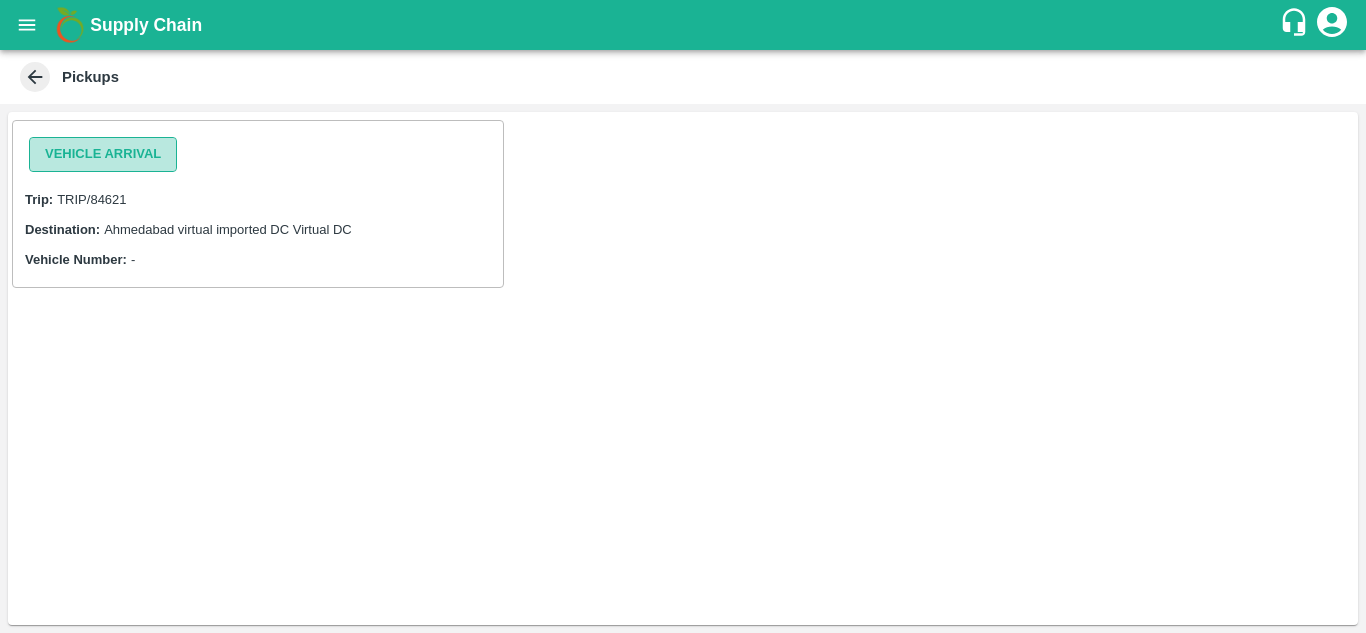 click on "Vehicle Arrival" at bounding box center (103, 154) 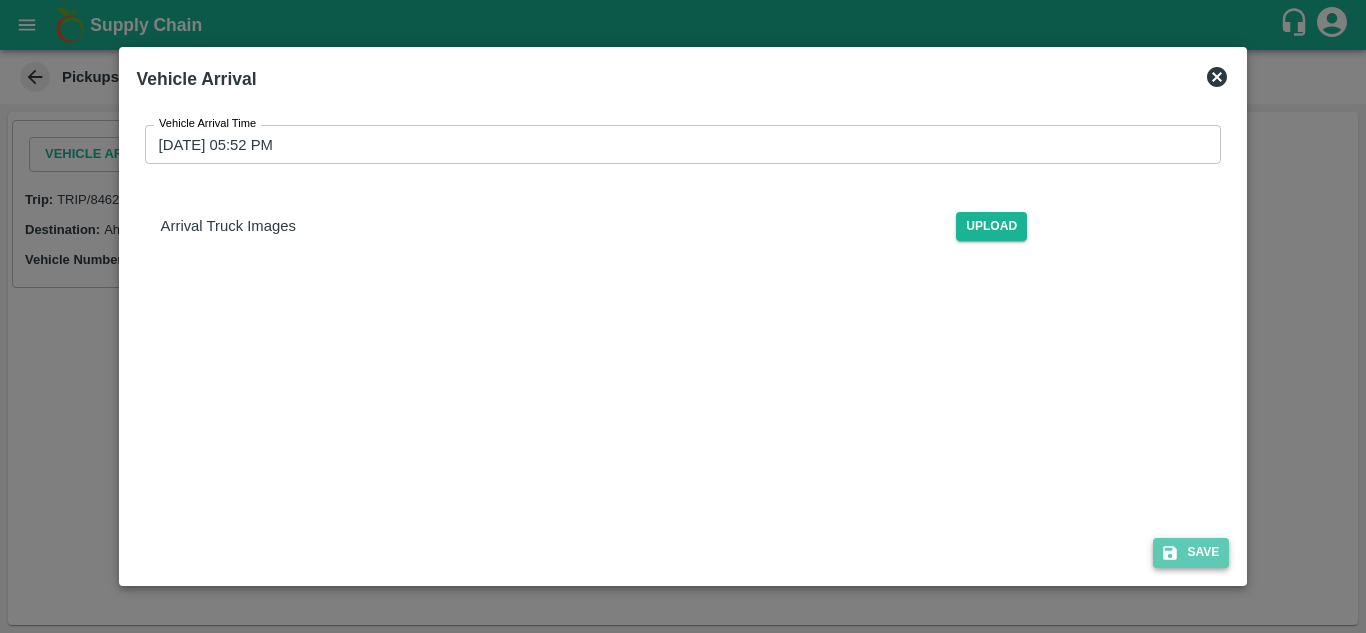 click on "Save" at bounding box center (1191, 552) 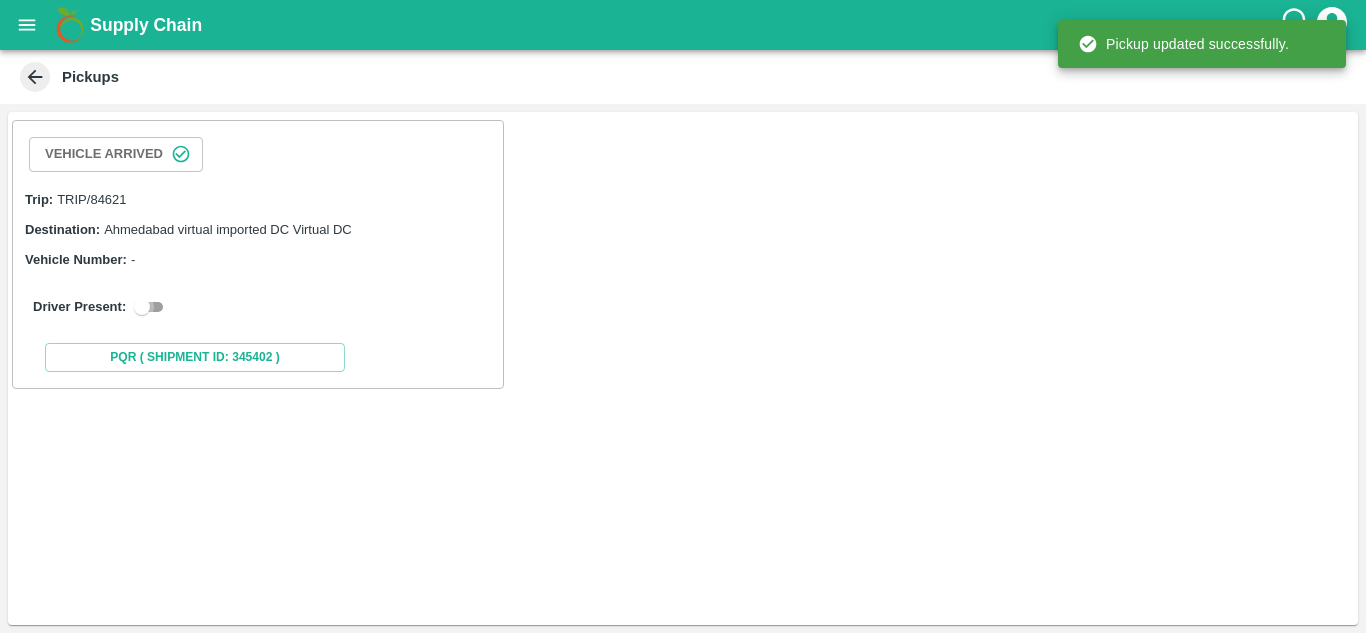 click at bounding box center [142, 307] 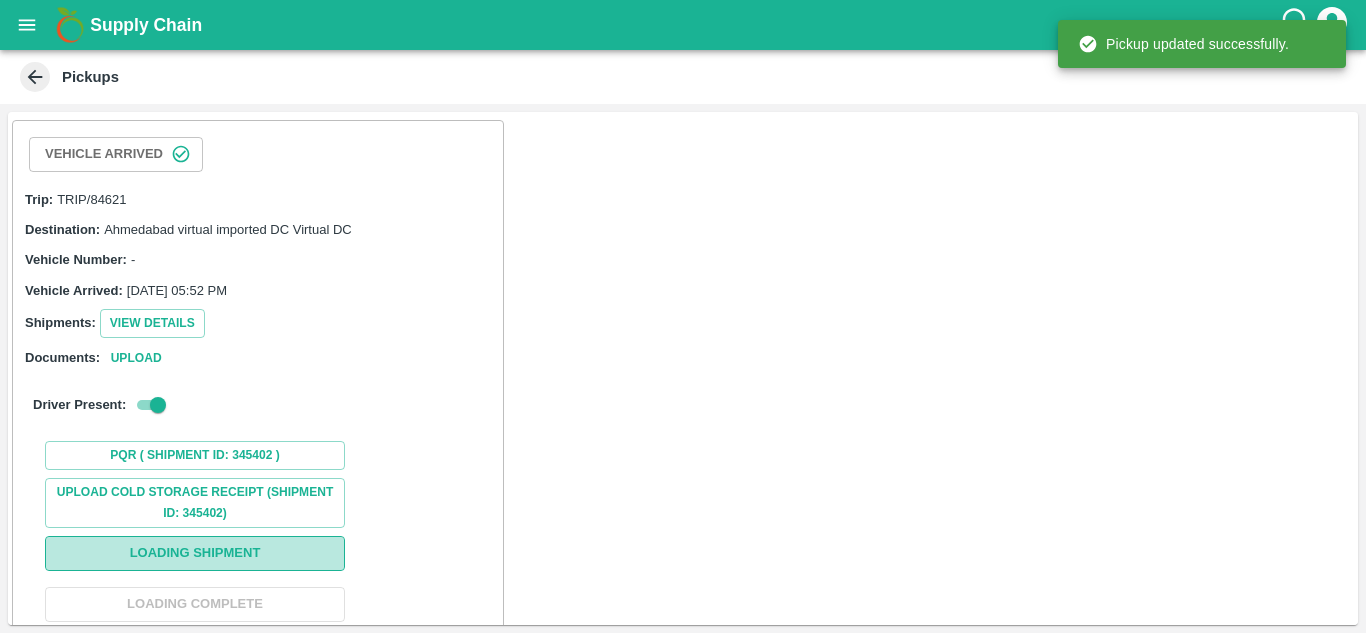 click on "Loading Shipment" at bounding box center (195, 553) 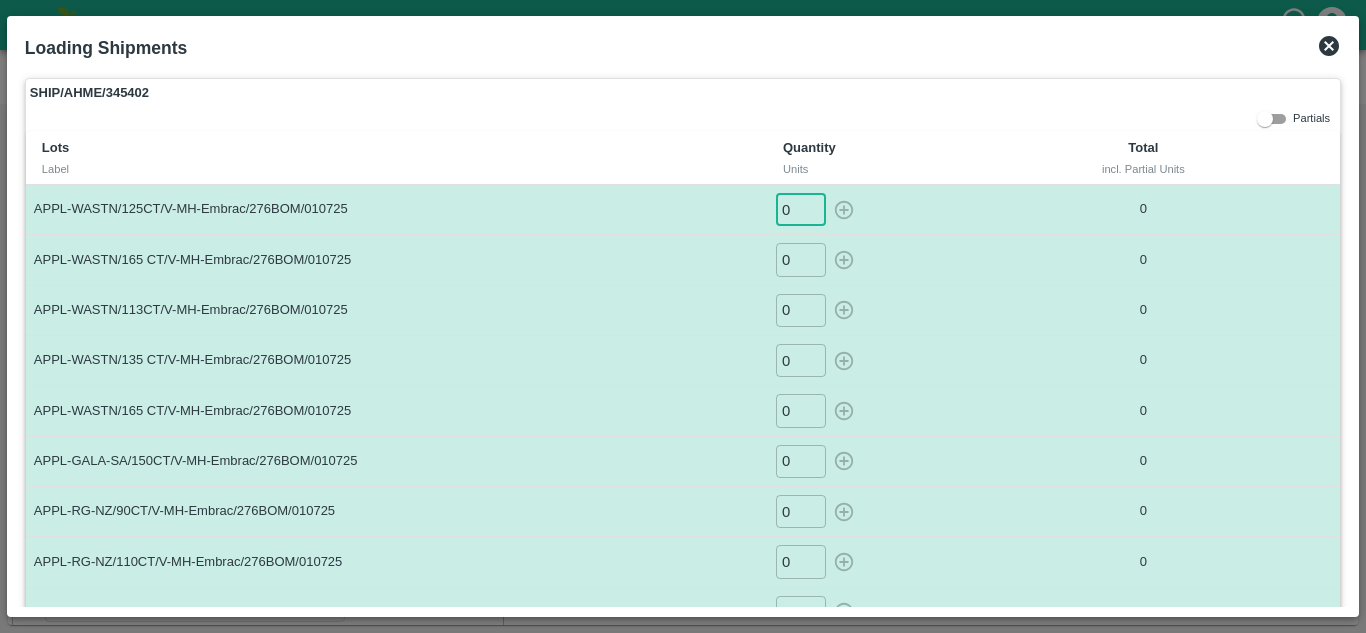 click on "0" at bounding box center [801, 209] 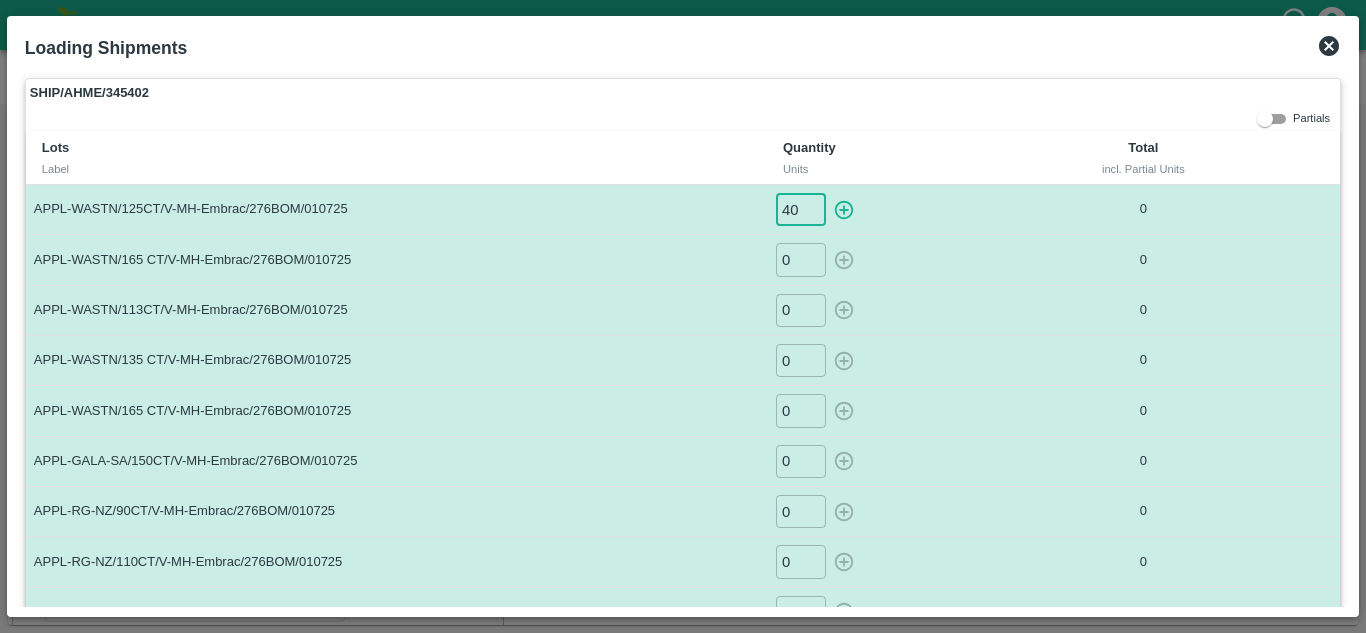 click on "40" at bounding box center (801, 209) 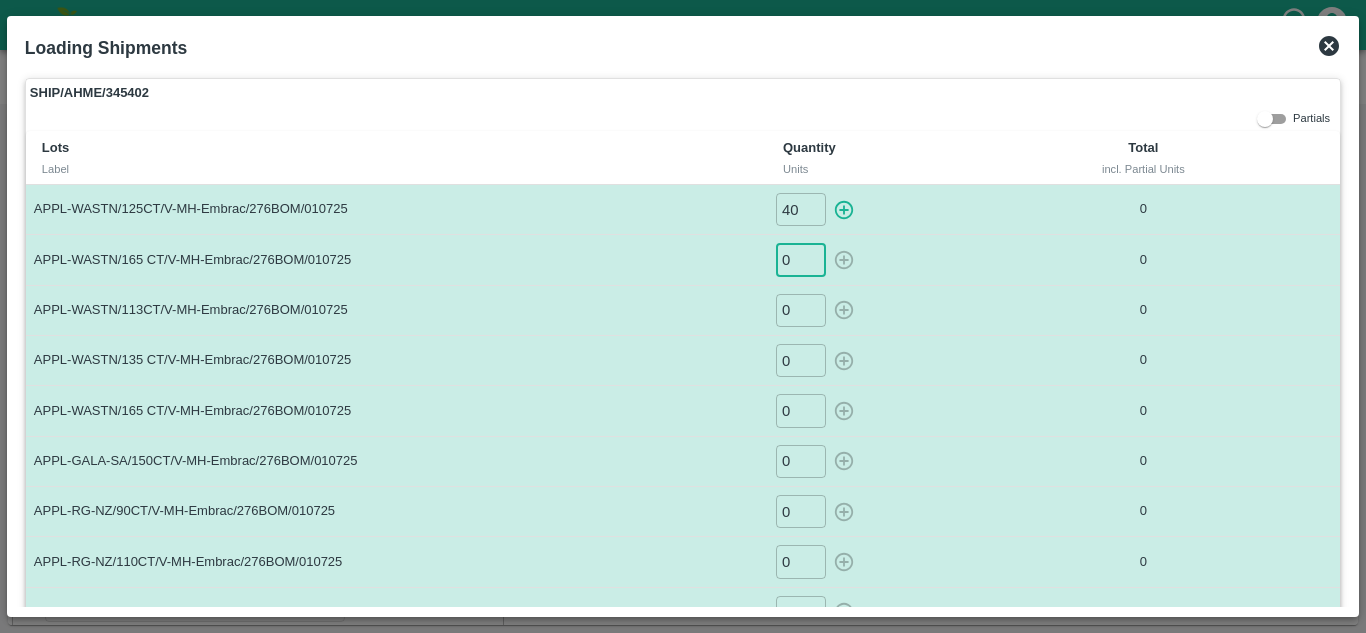 click on "0" at bounding box center [801, 259] 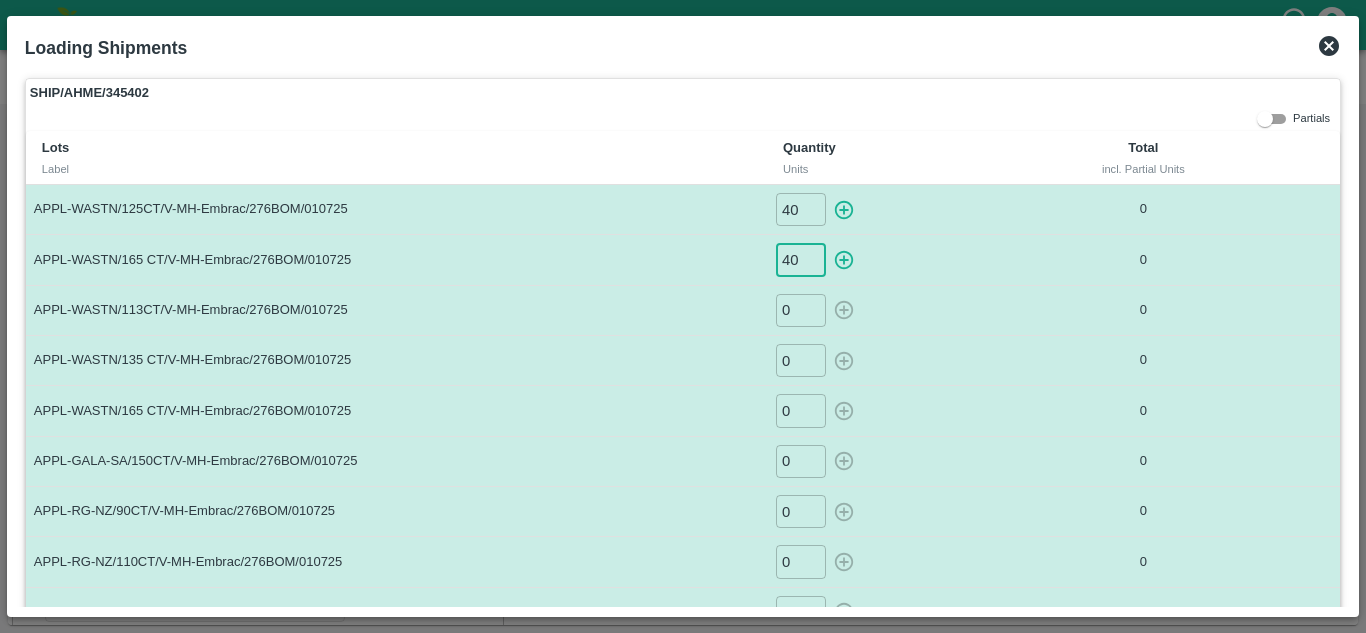 type on "40" 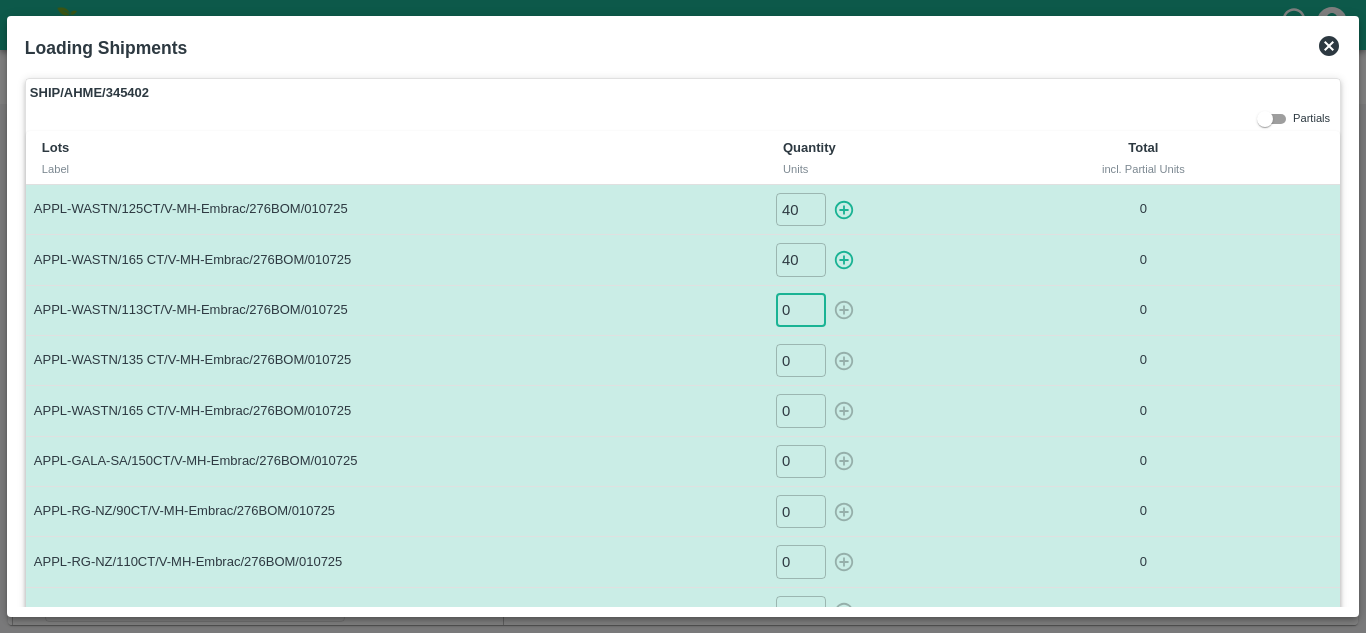 click on "0" at bounding box center [801, 310] 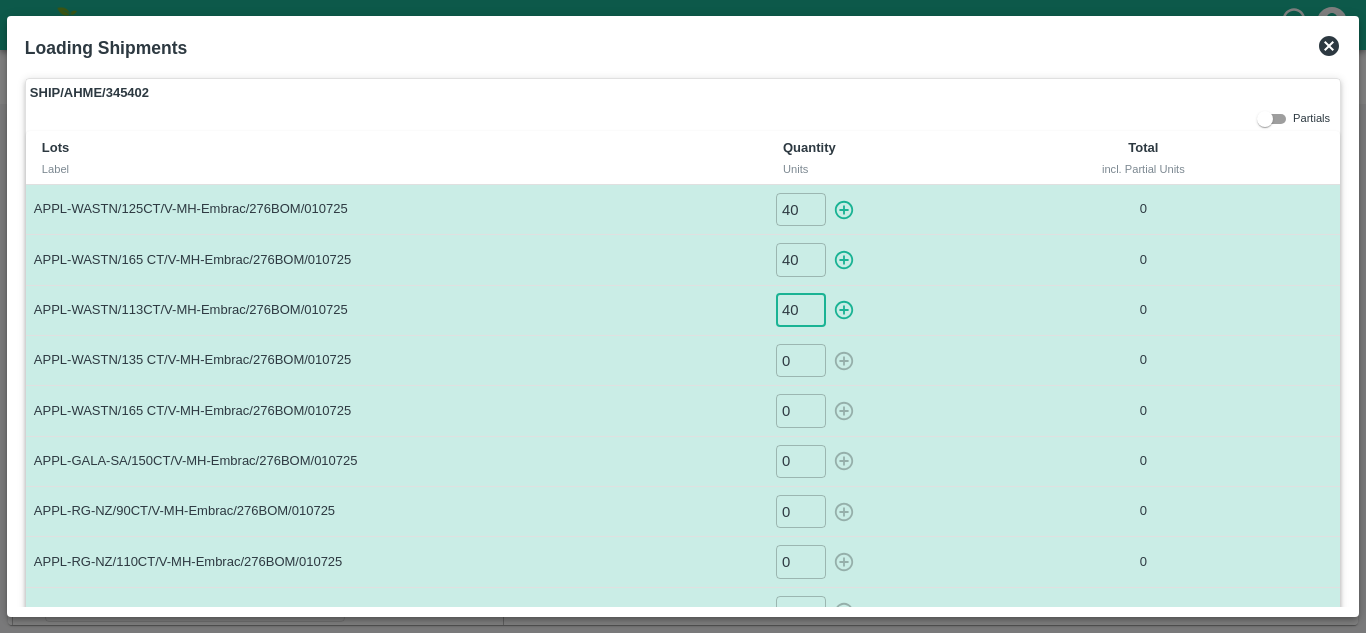 type on "40" 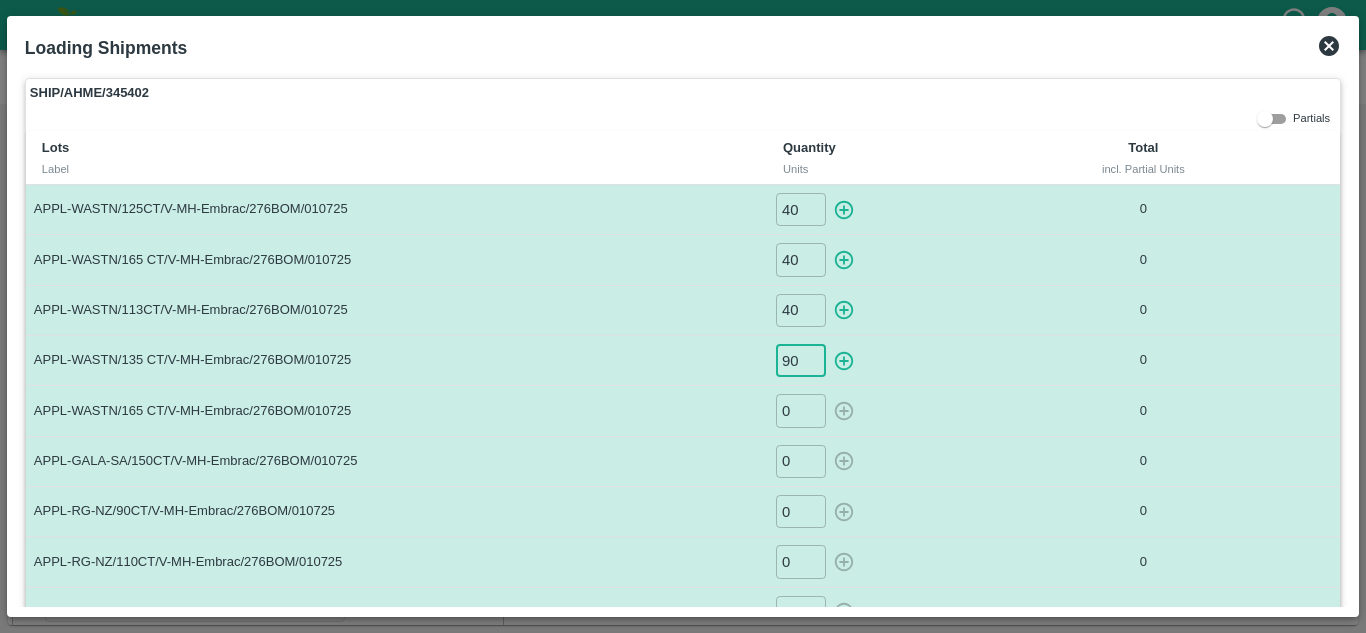 type on "90" 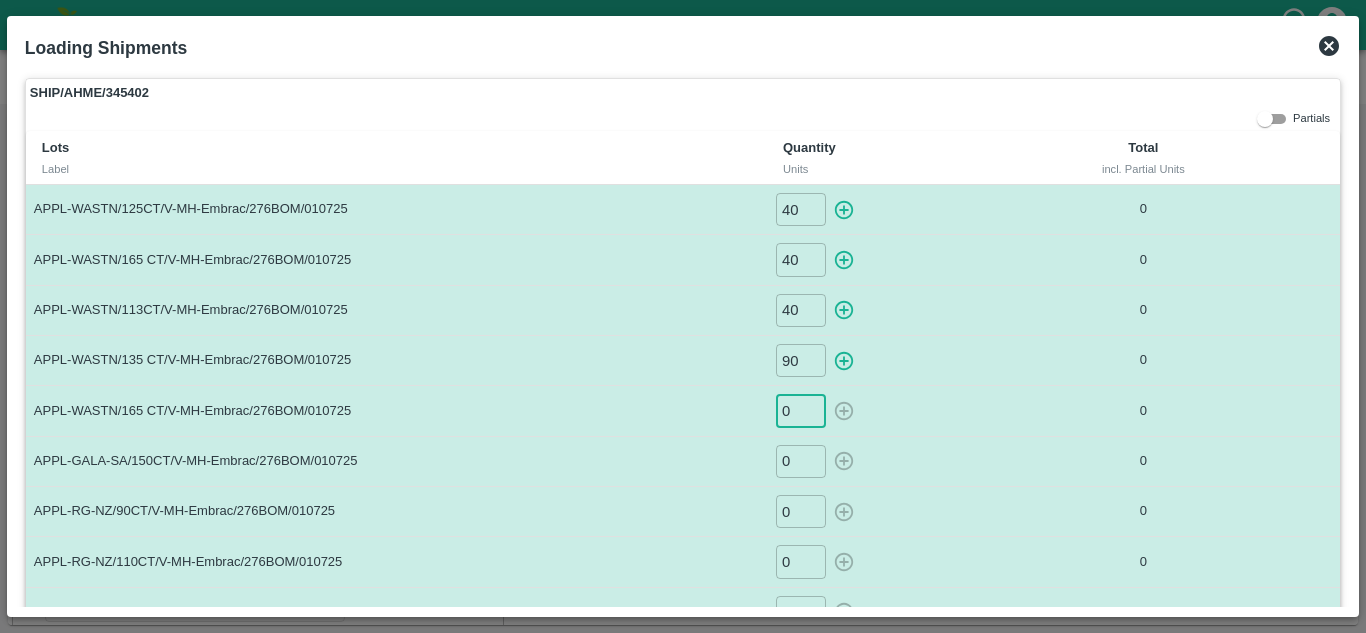 click on "0" at bounding box center [801, 410] 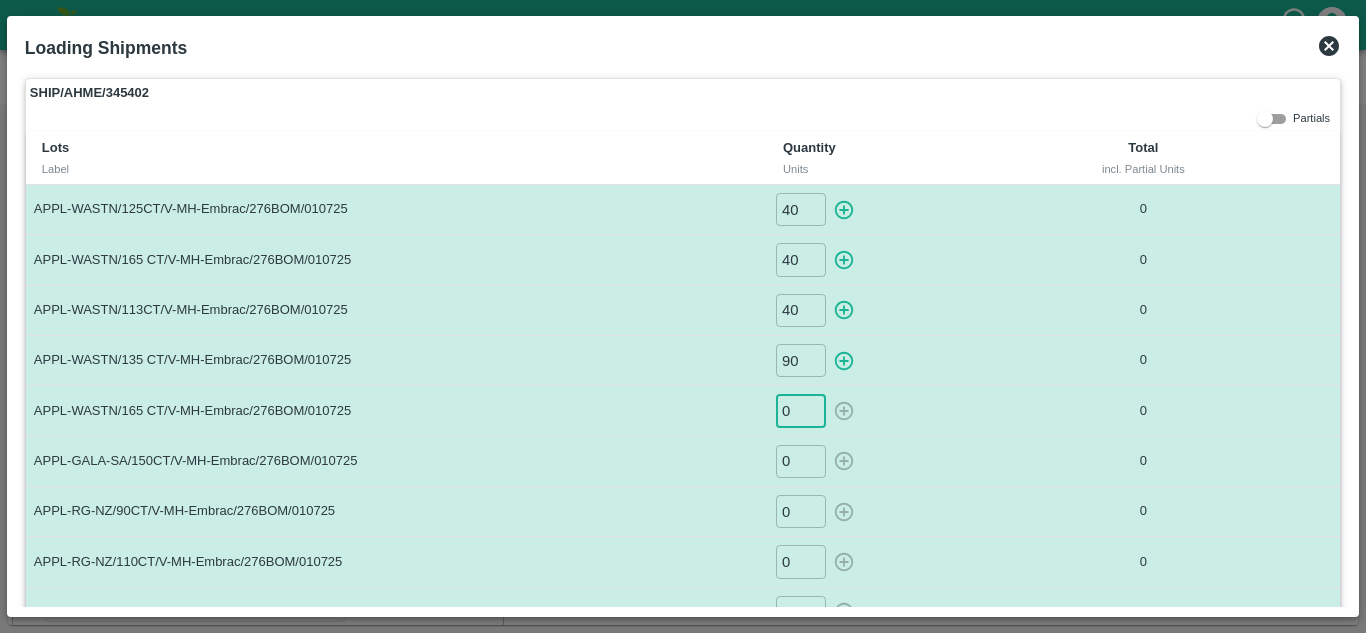 click on "0" at bounding box center (801, 410) 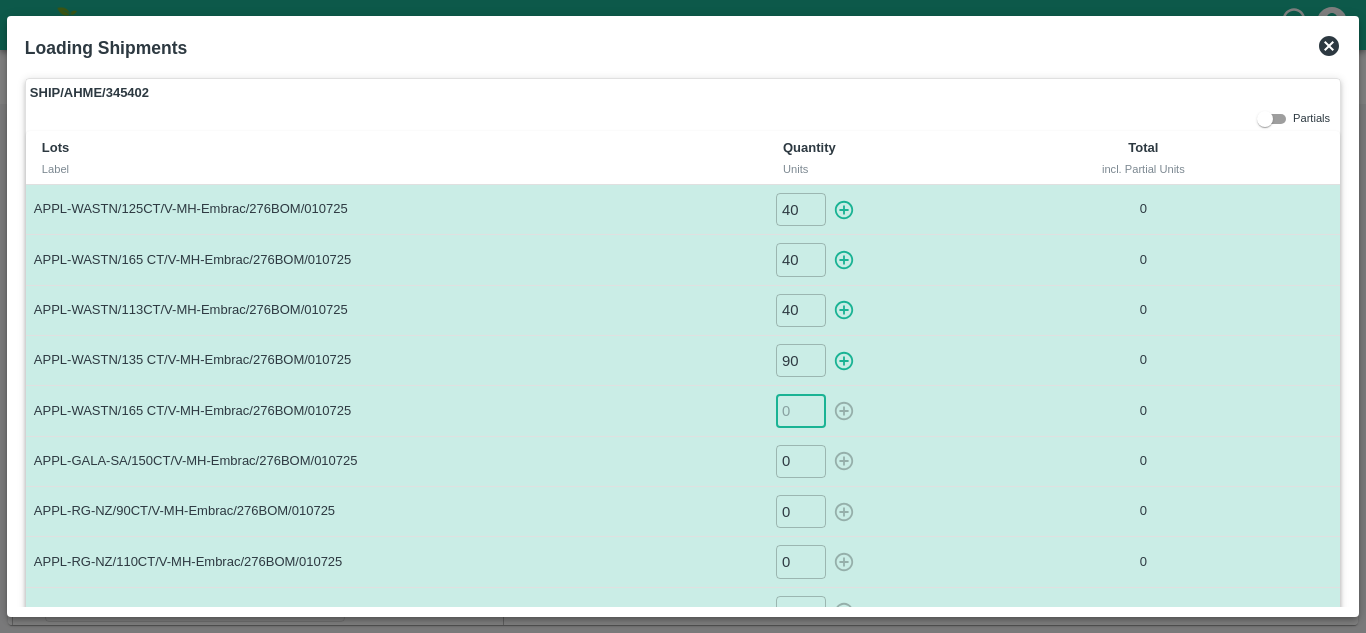 paste on "40" 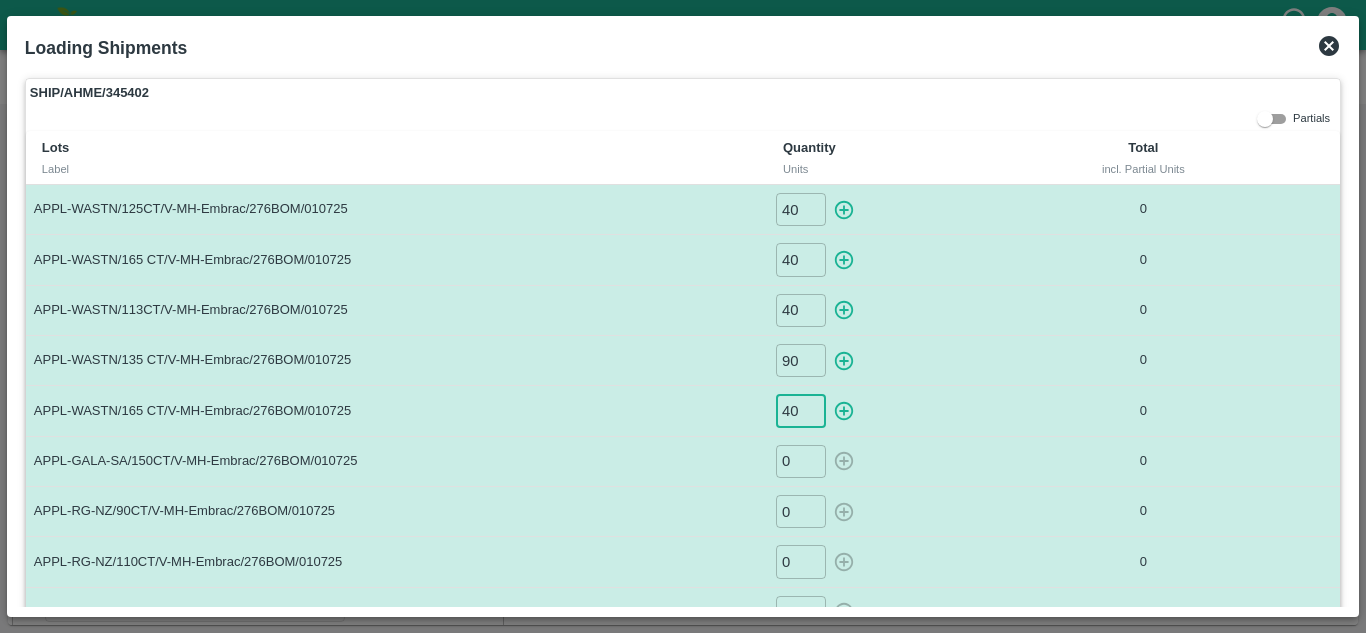type on "40" 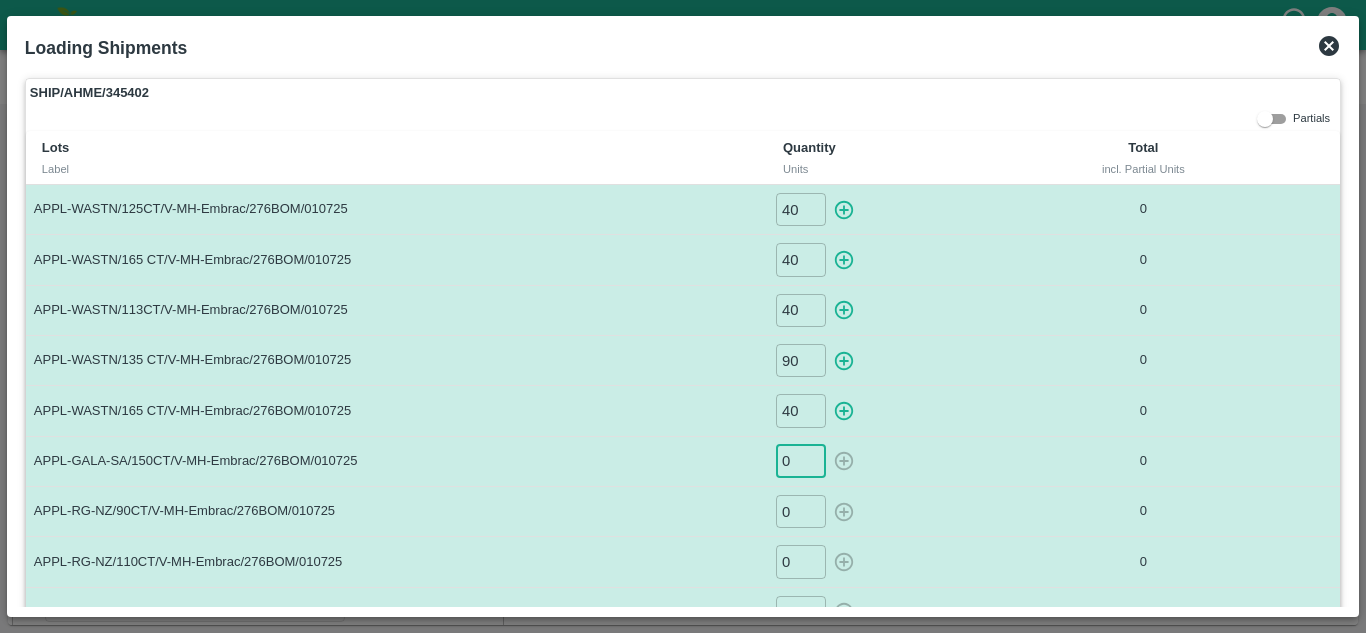 click on "0" at bounding box center (801, 461) 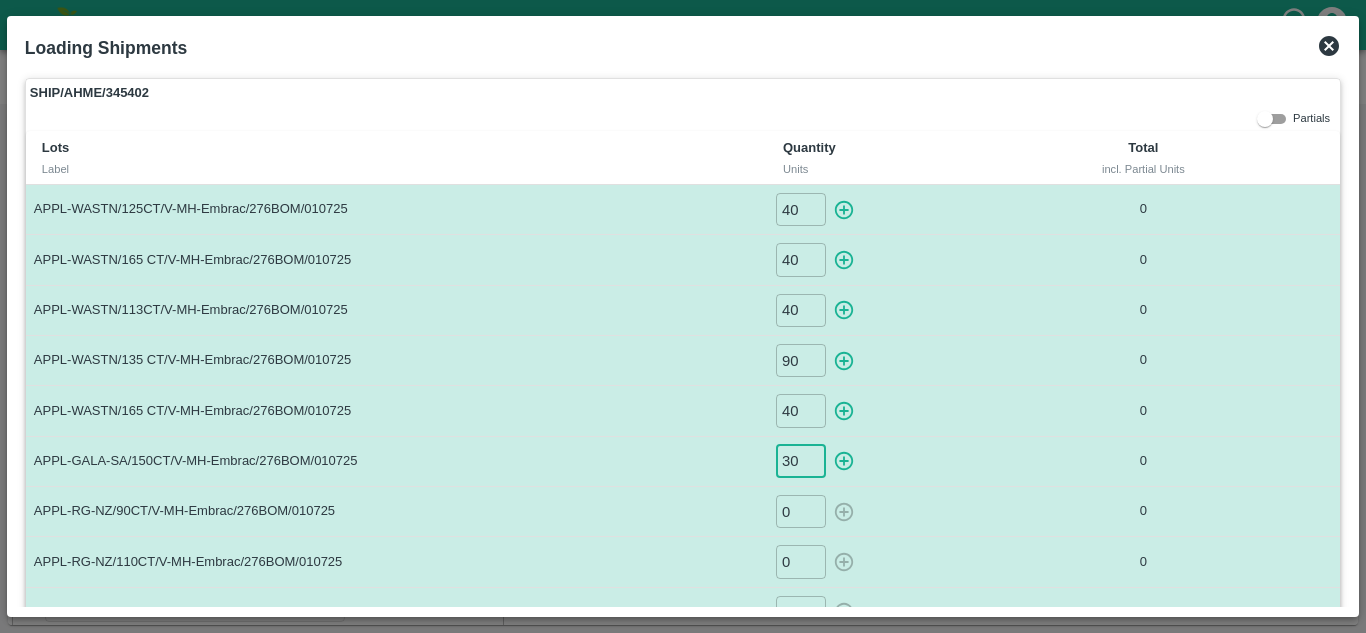 type on "30" 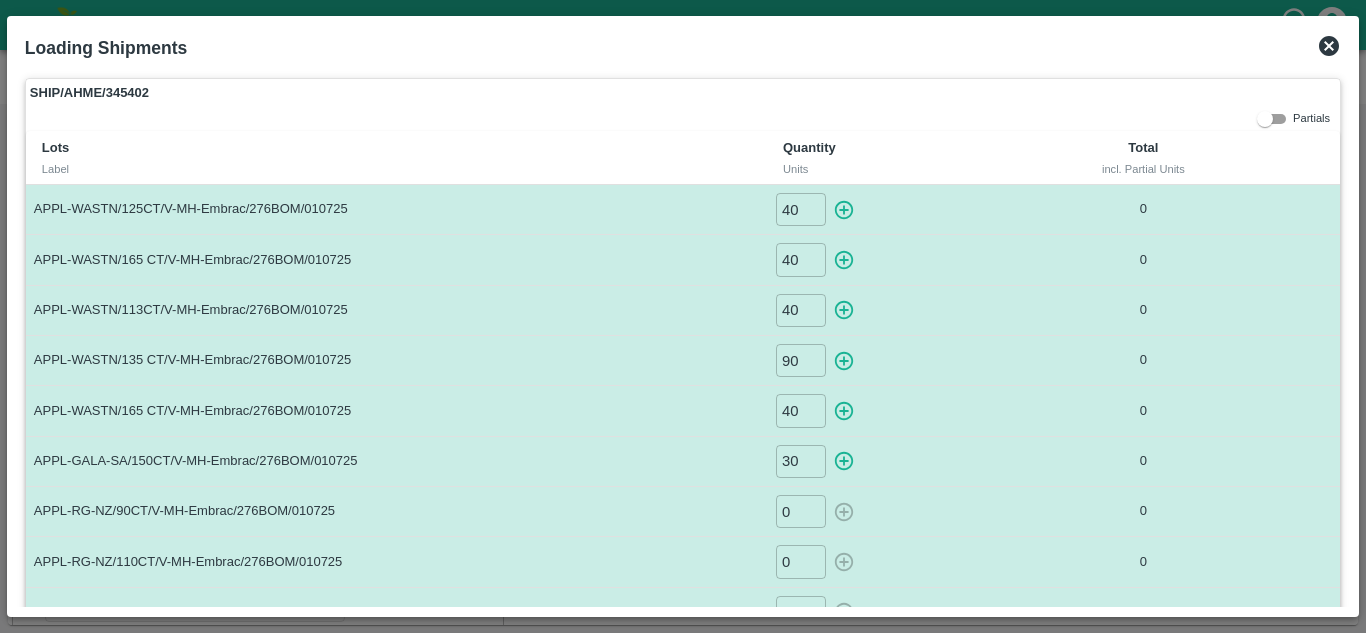 click on "0 ​" at bounding box center (897, 511) 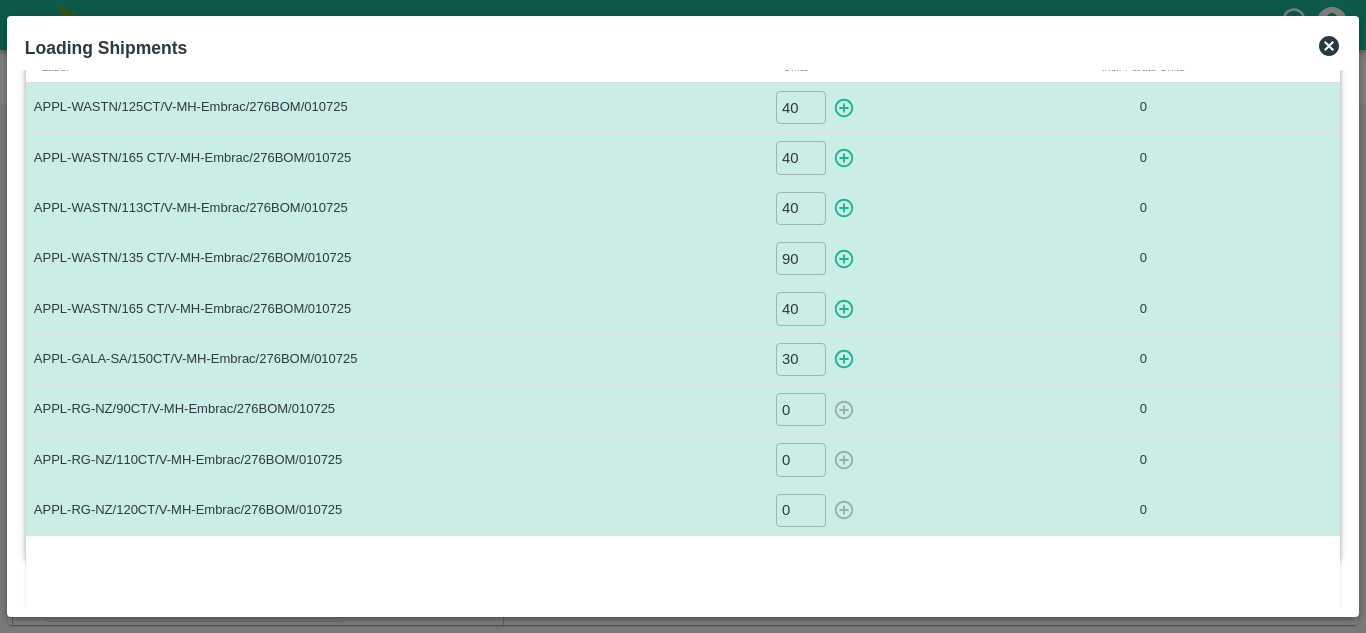scroll, scrollTop: 106, scrollLeft: 0, axis: vertical 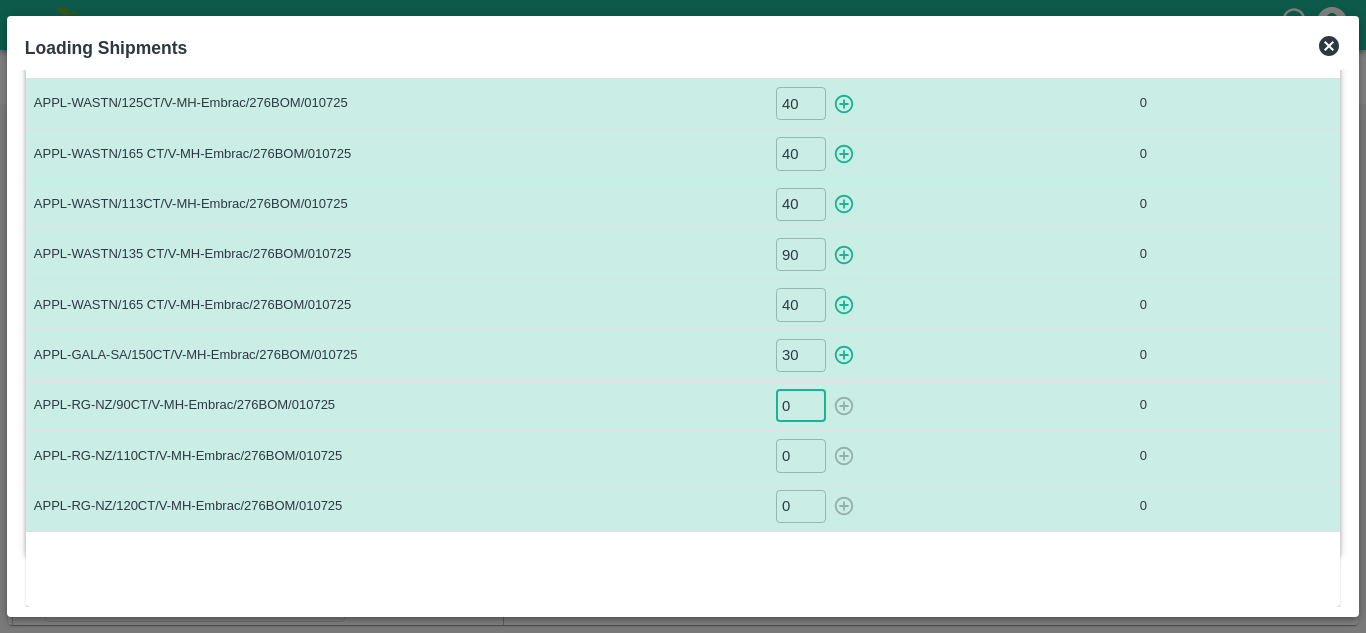 click on "0" at bounding box center (801, 405) 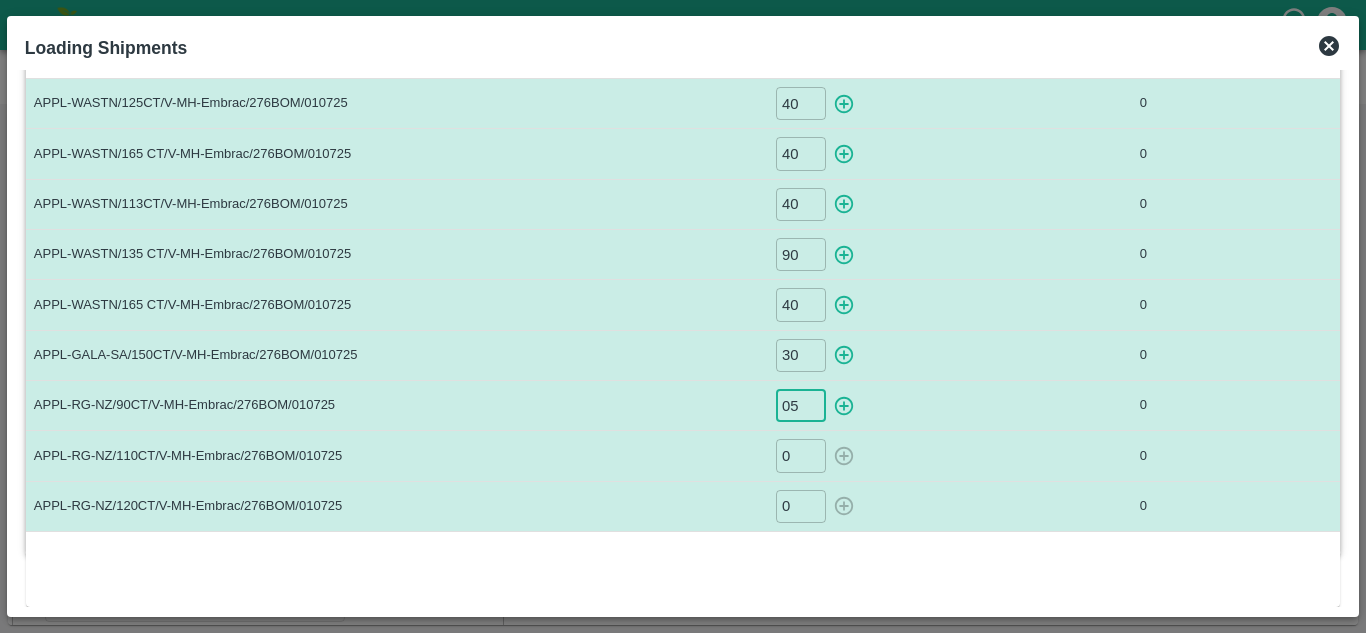 type on "05" 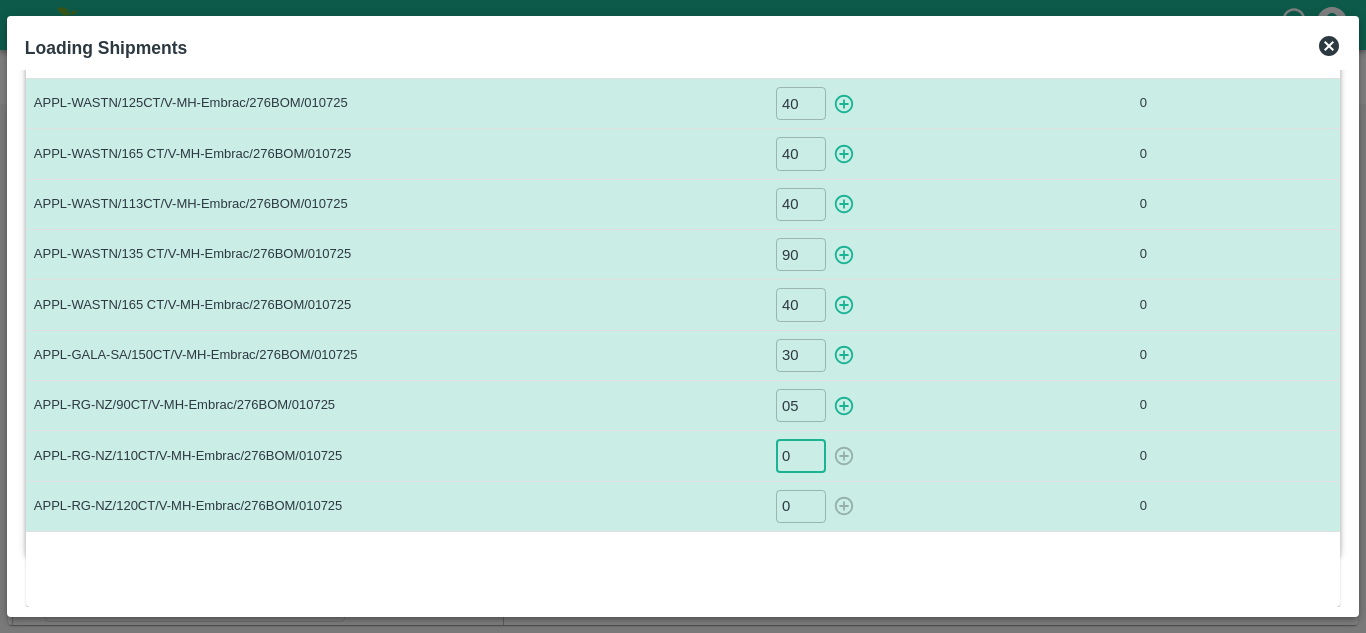 click on "0" at bounding box center (801, 455) 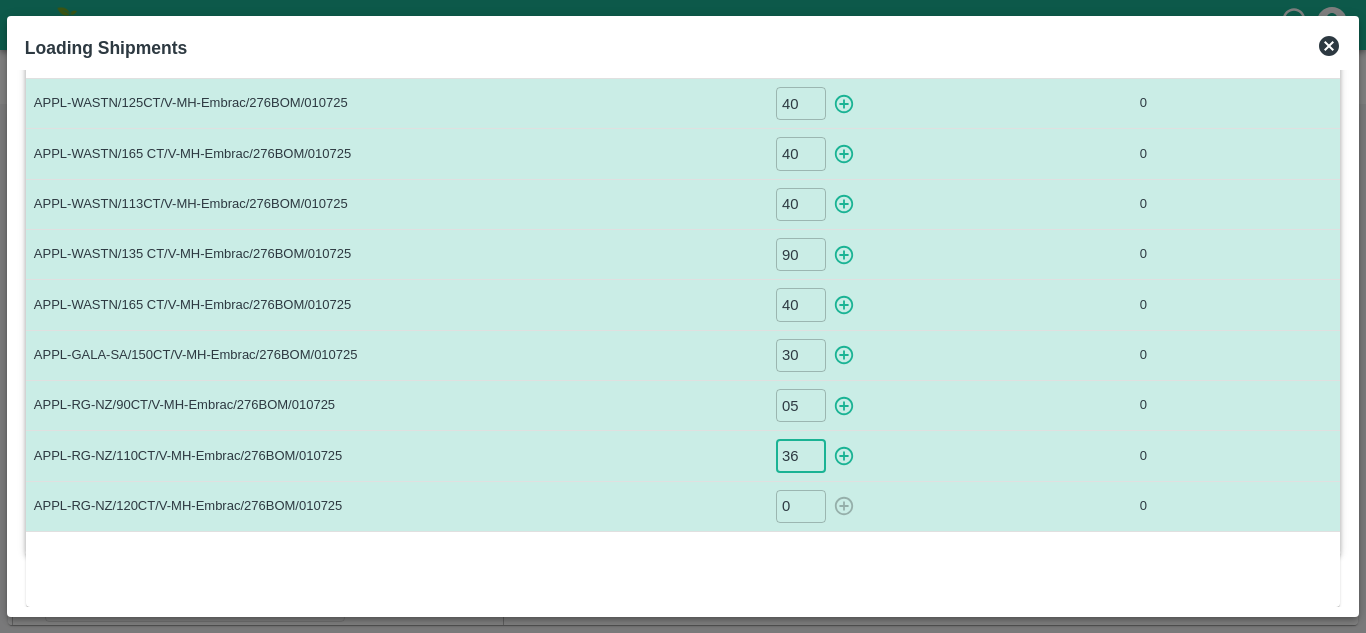type on "36" 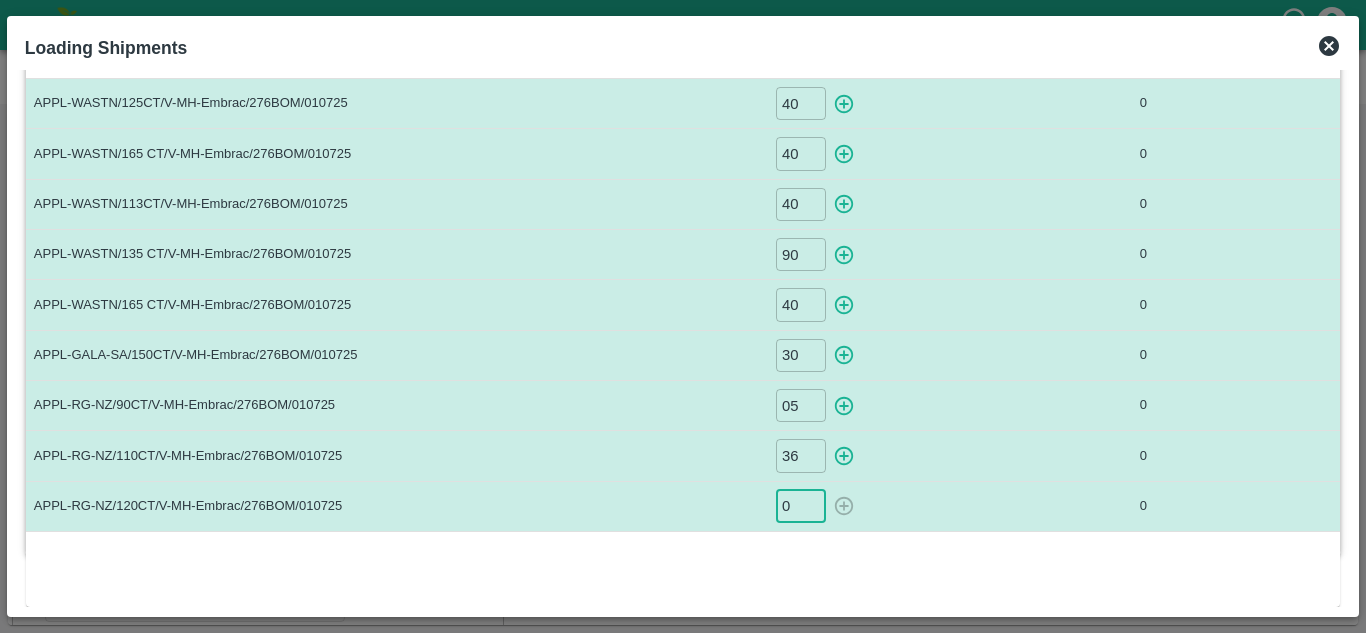 click on "0" at bounding box center [801, 506] 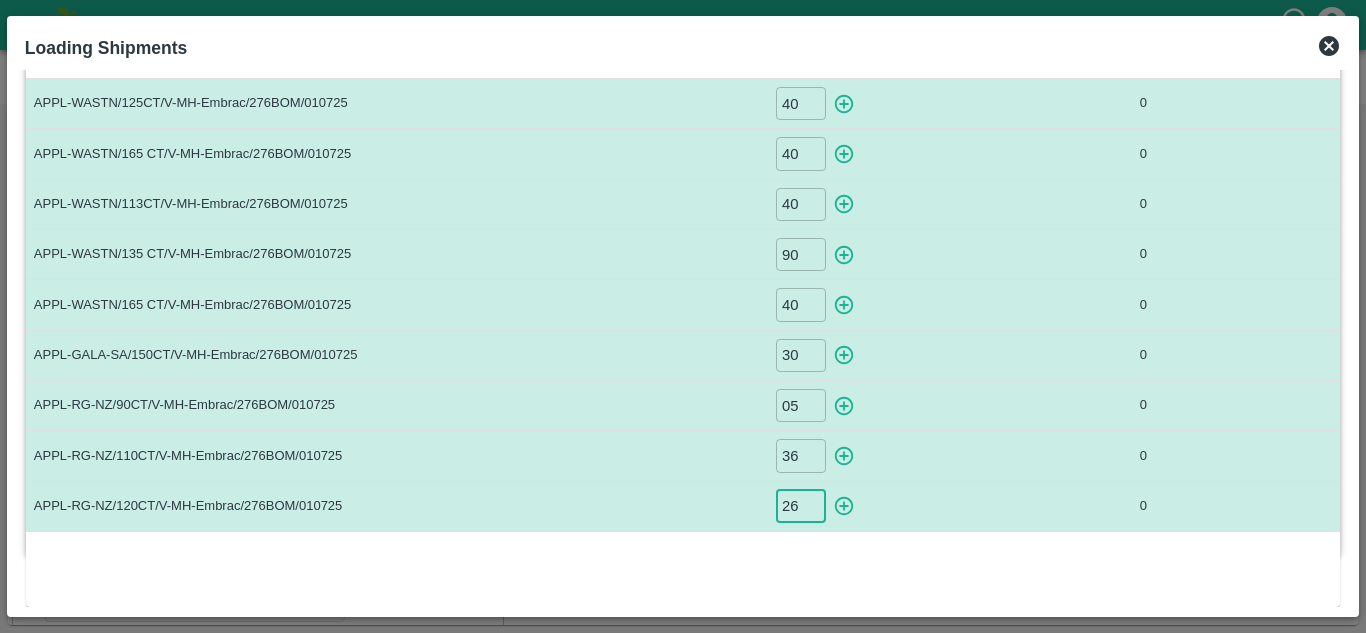 scroll, scrollTop: 0, scrollLeft: 0, axis: both 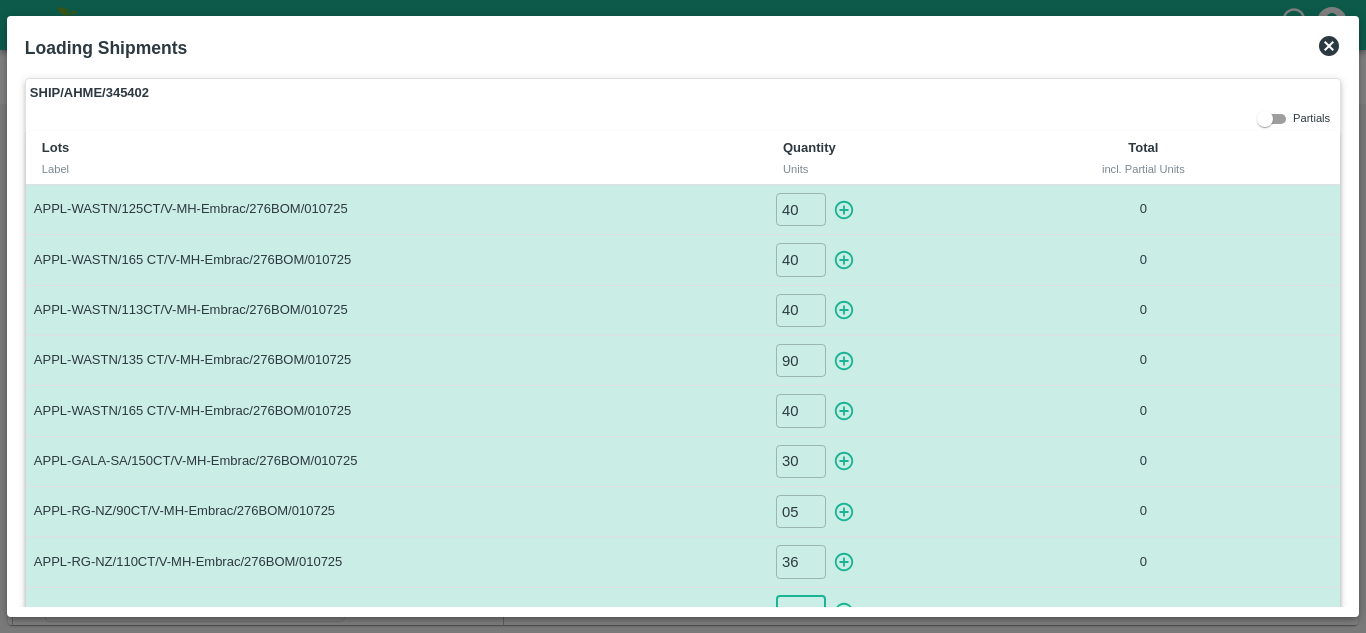 type on "26" 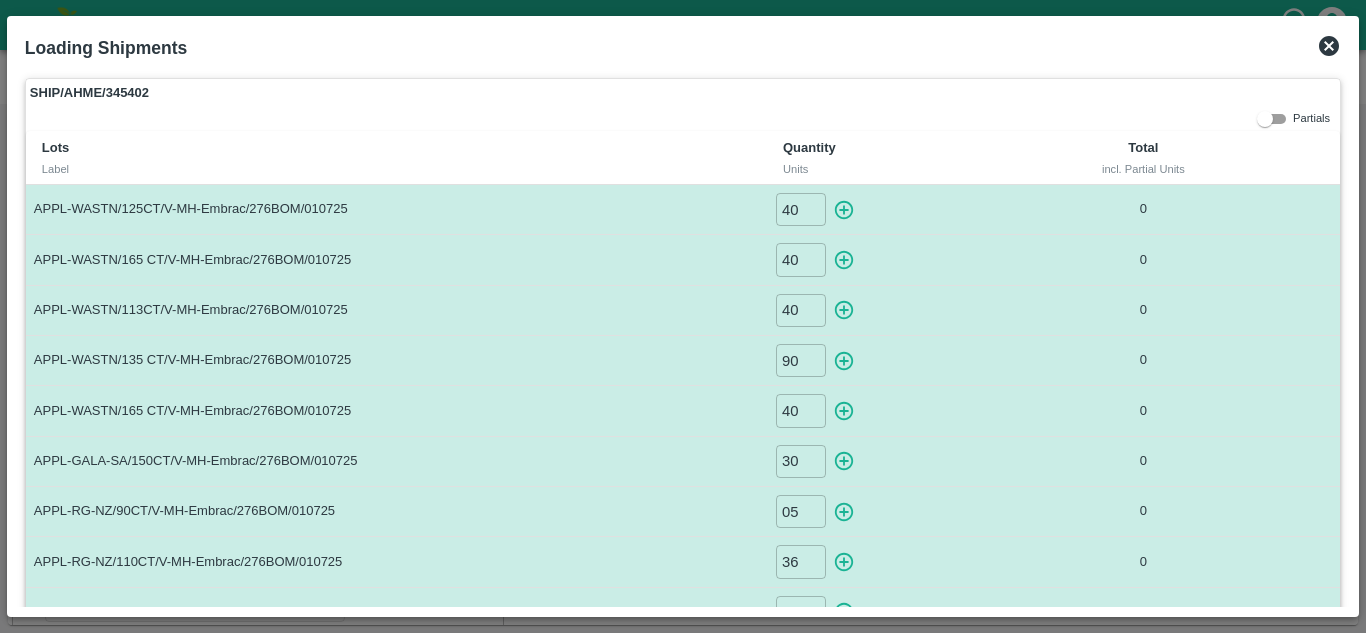 type on "0" 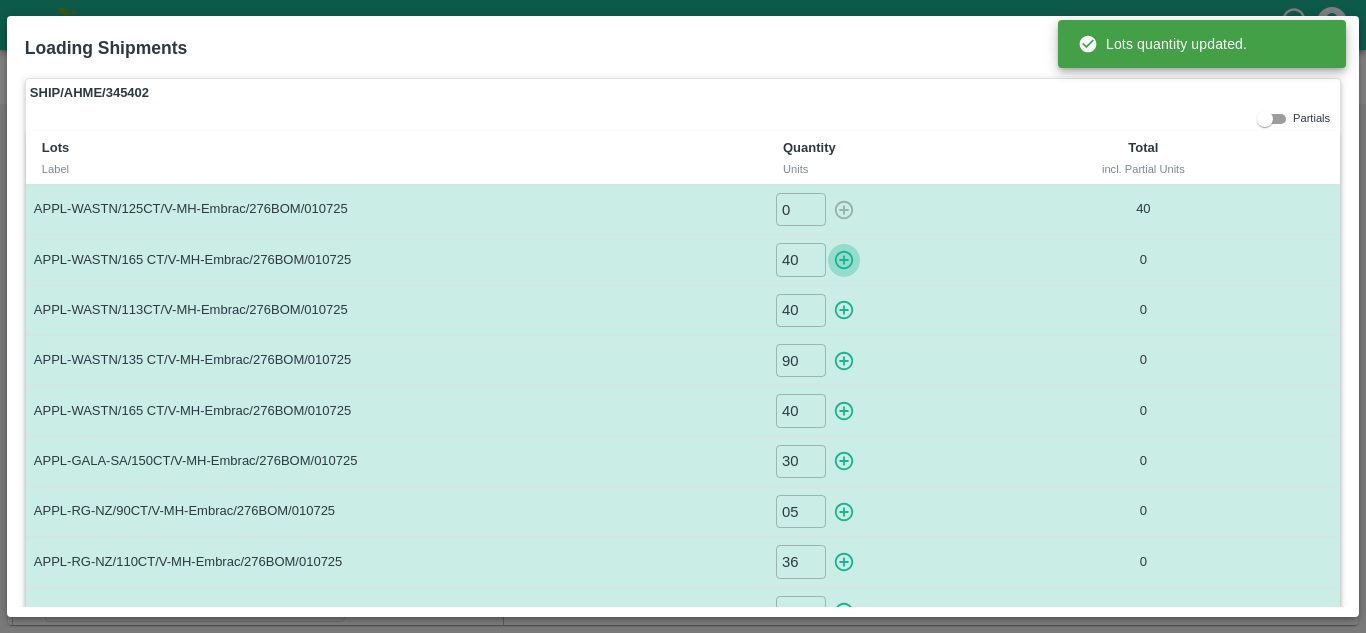 click 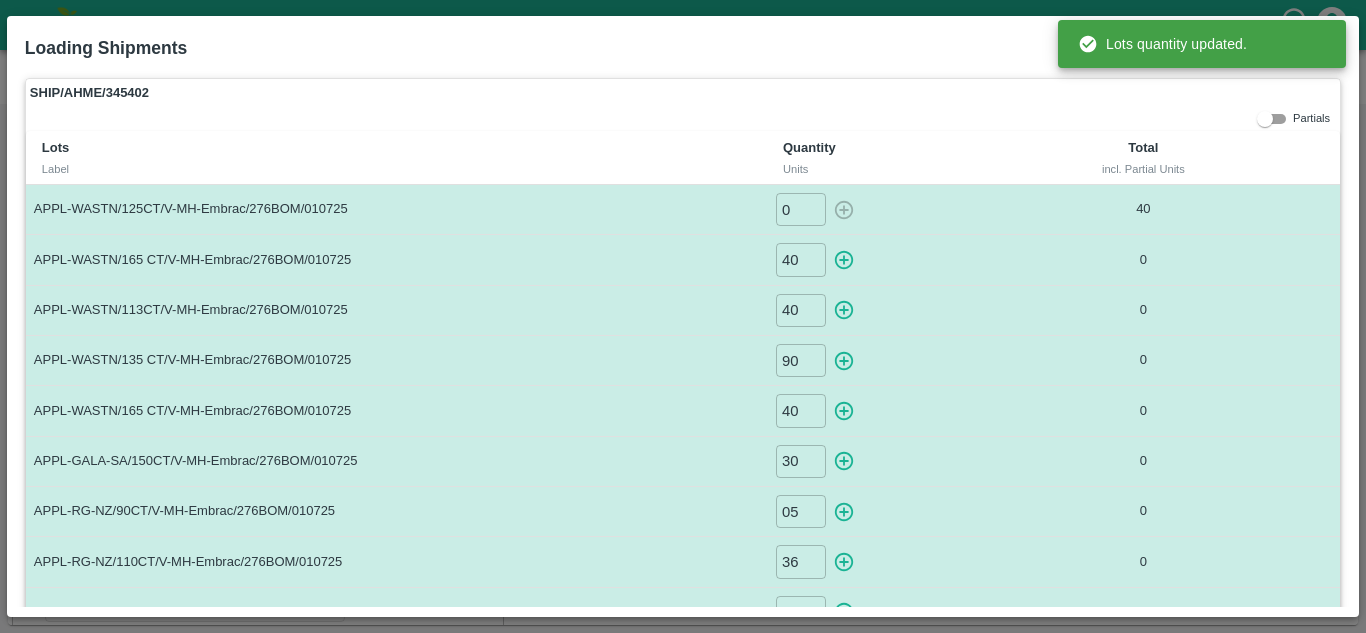 type on "0" 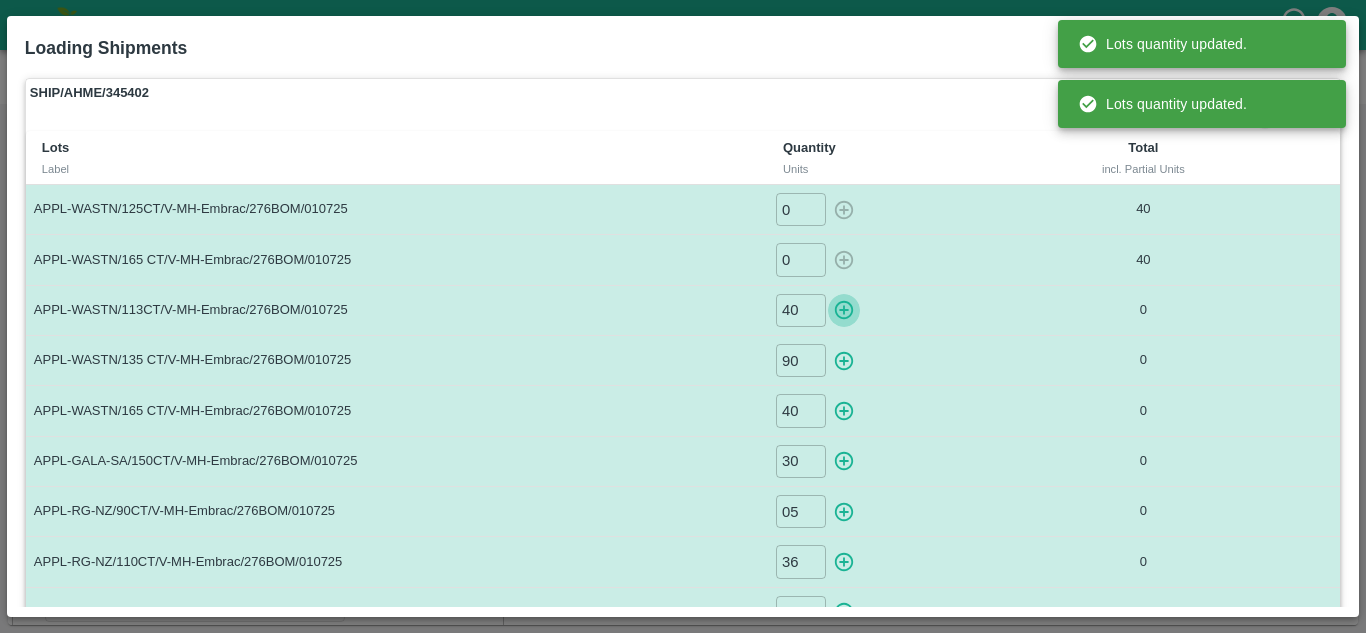 click 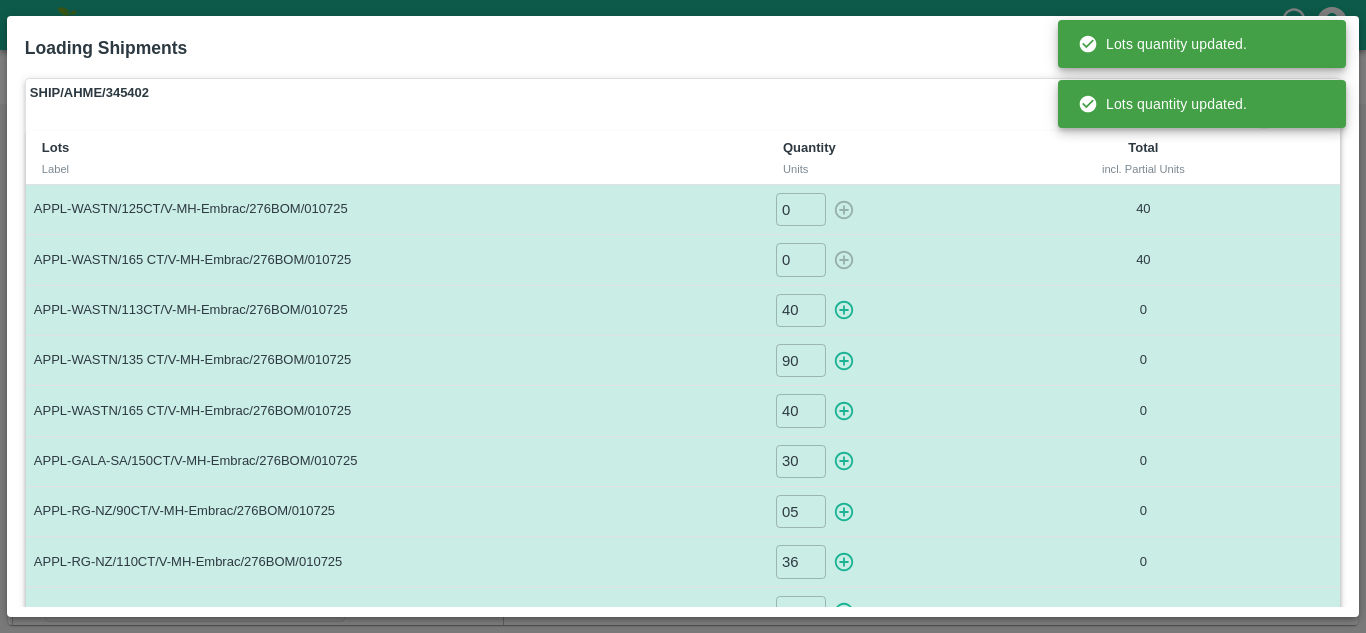 type on "0" 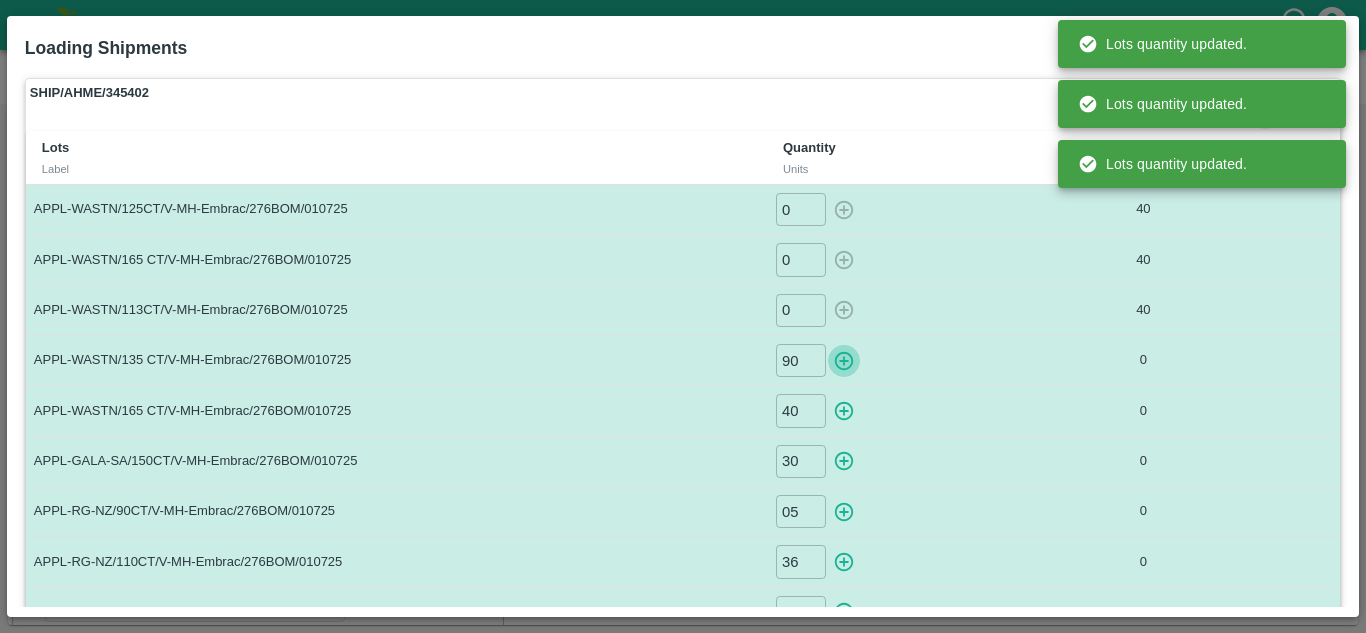 click 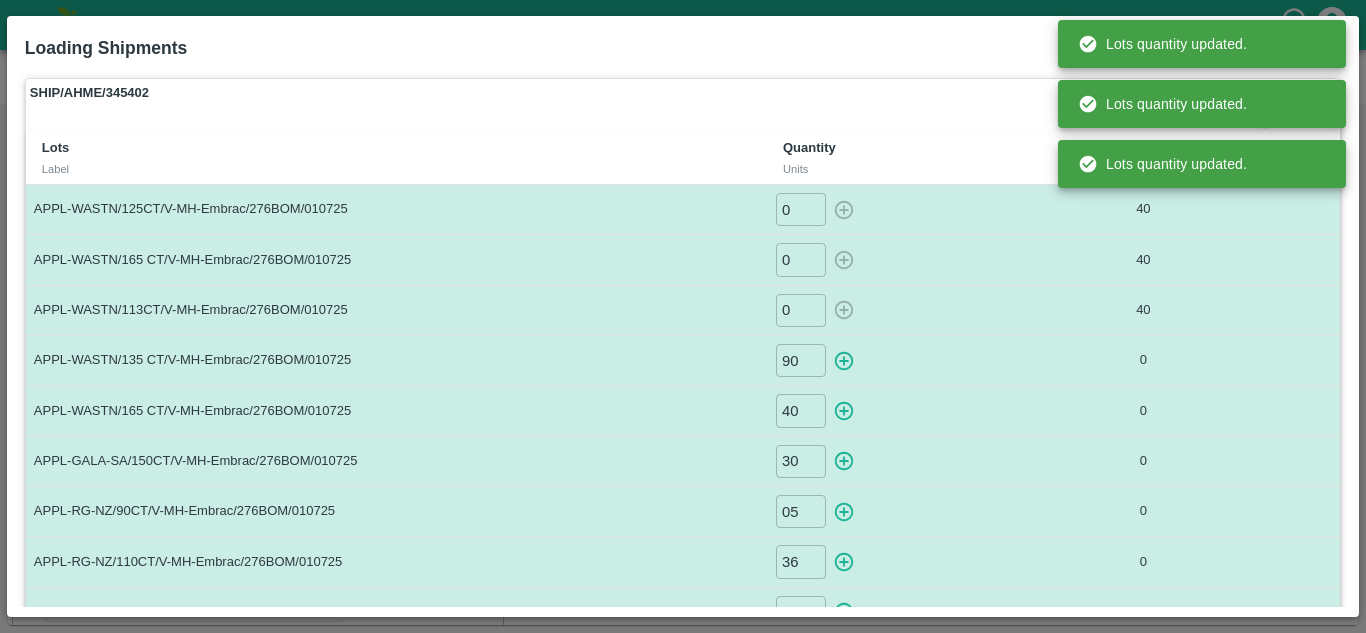 type on "0" 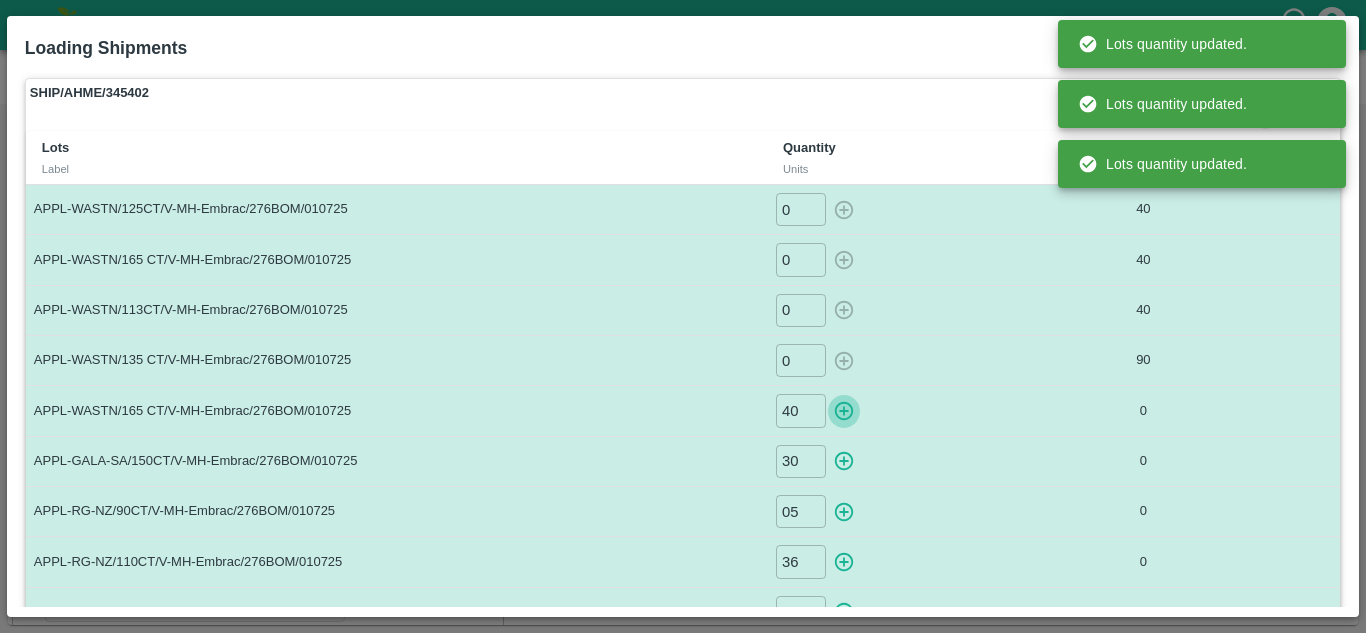 click 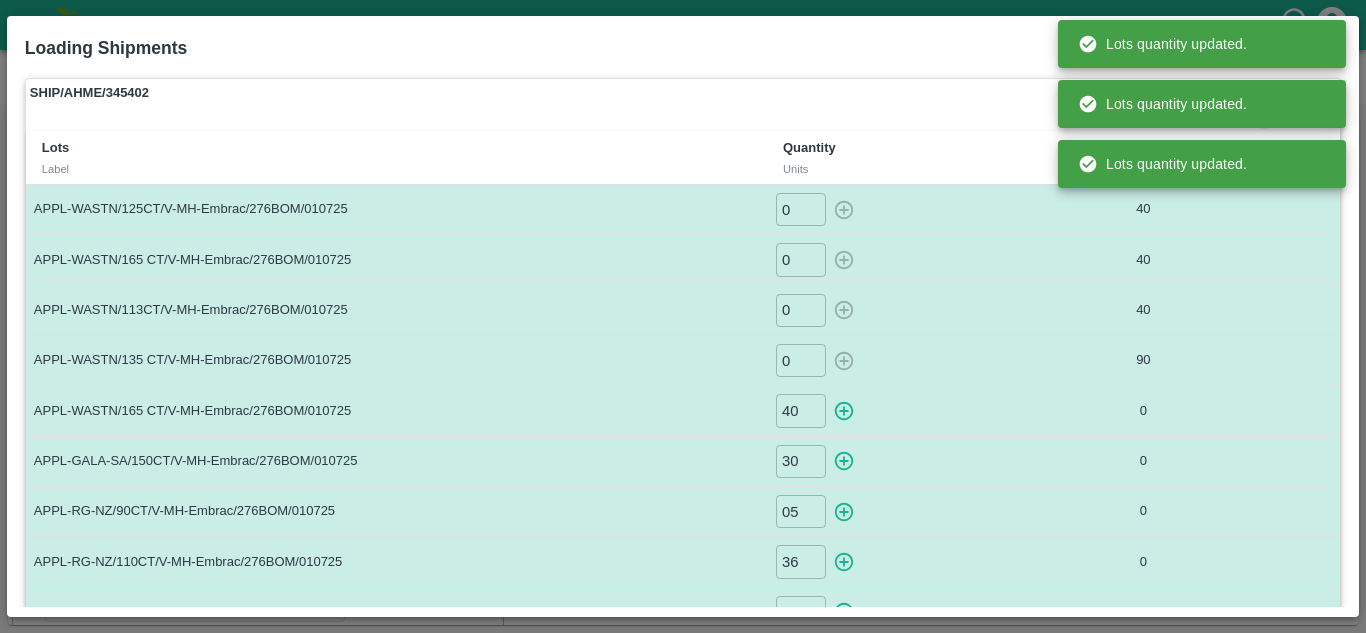 type on "0" 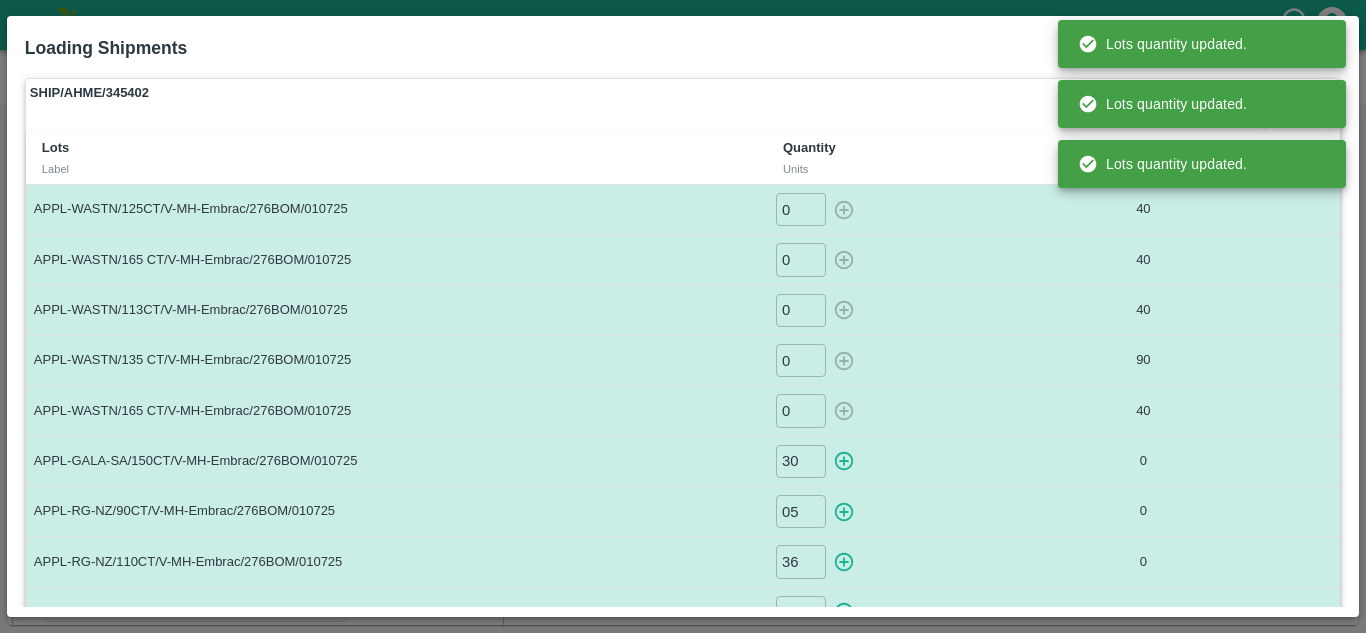 scroll, scrollTop: 106, scrollLeft: 0, axis: vertical 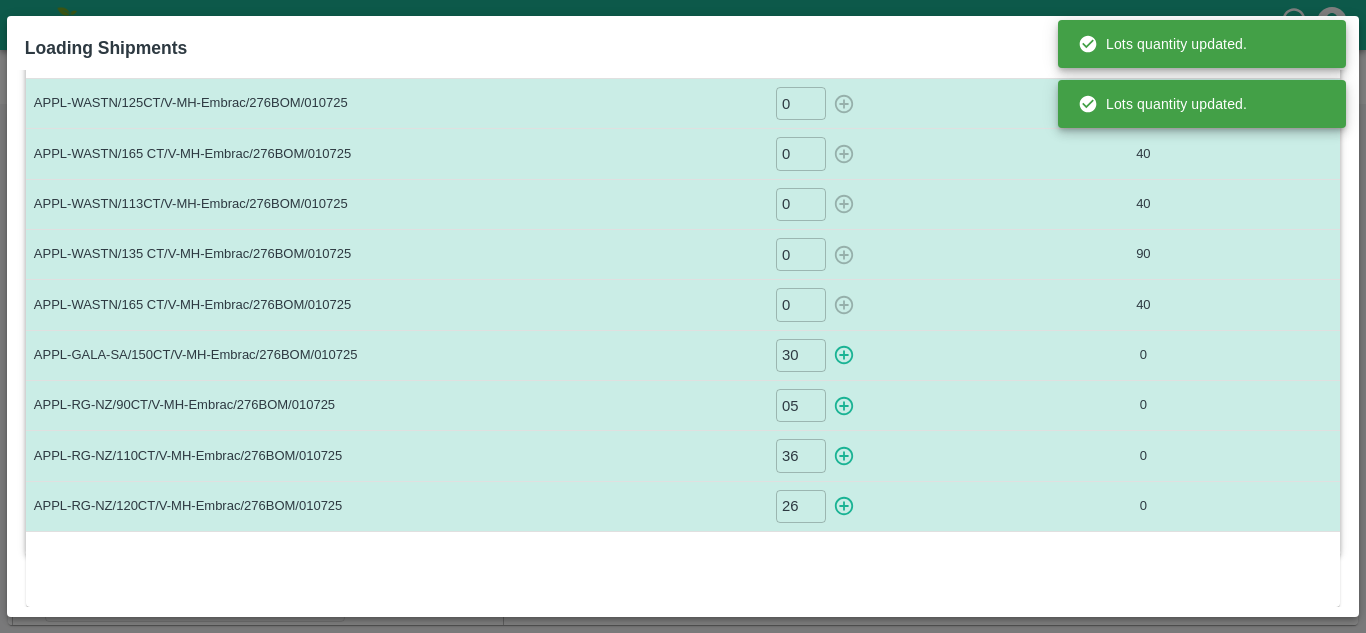click 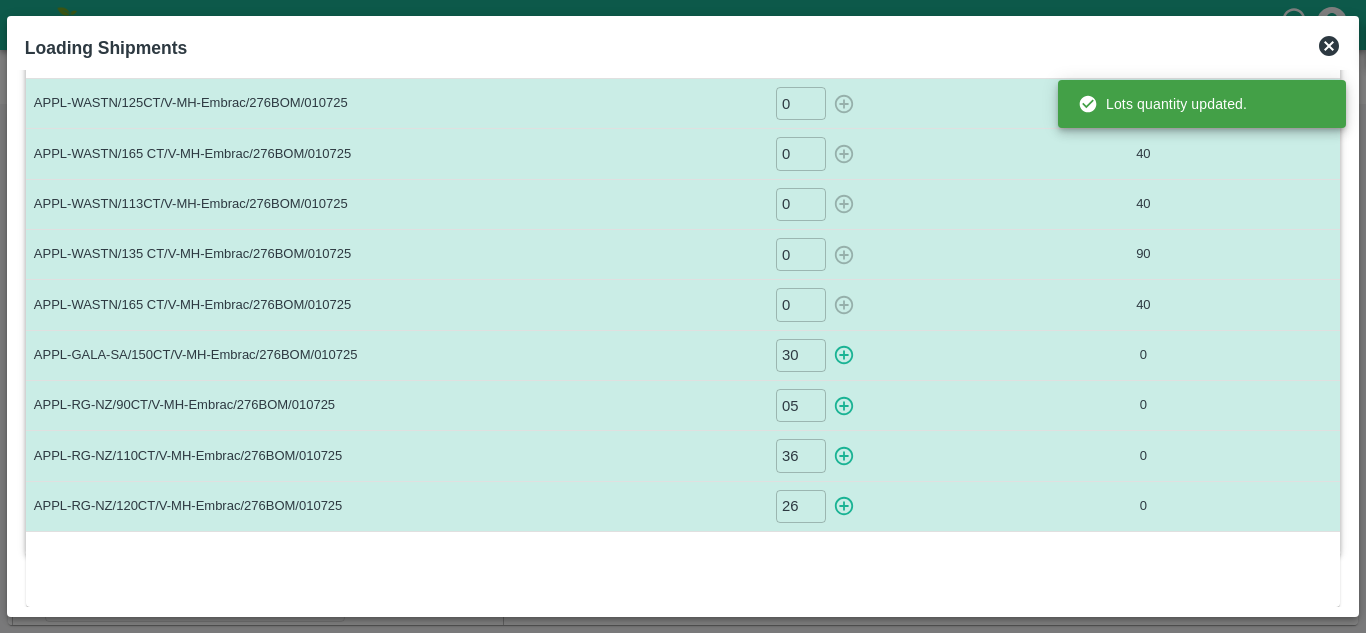 type on "0" 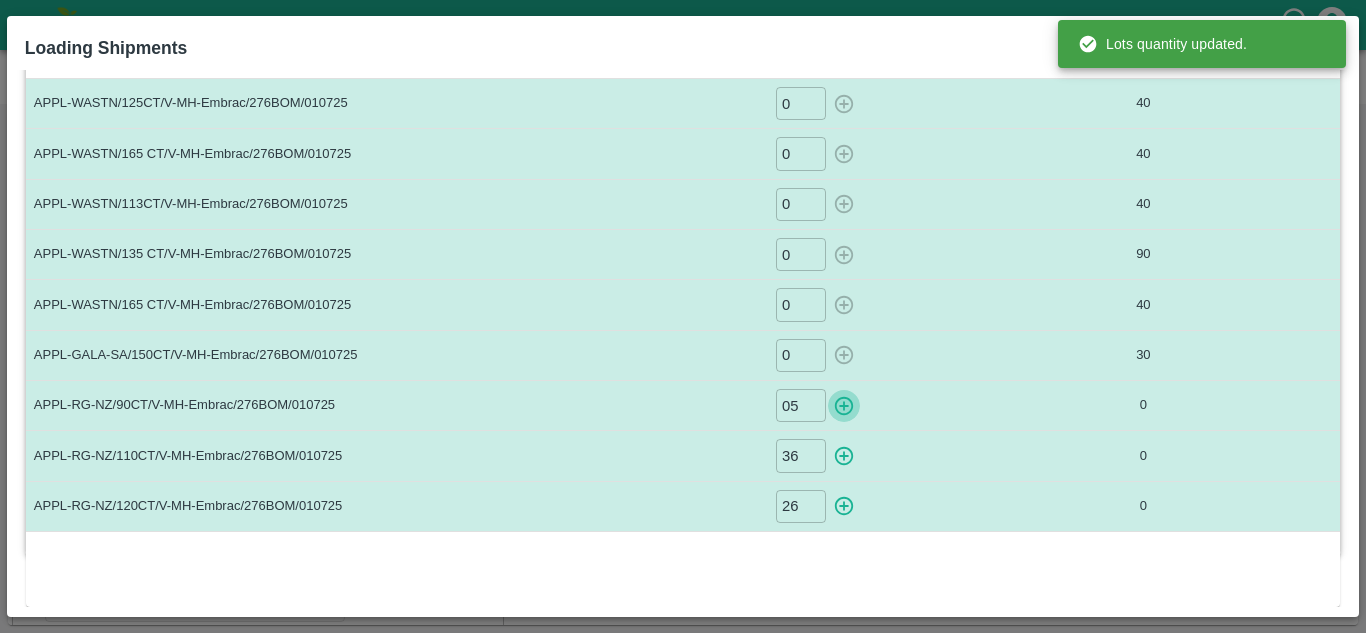 click 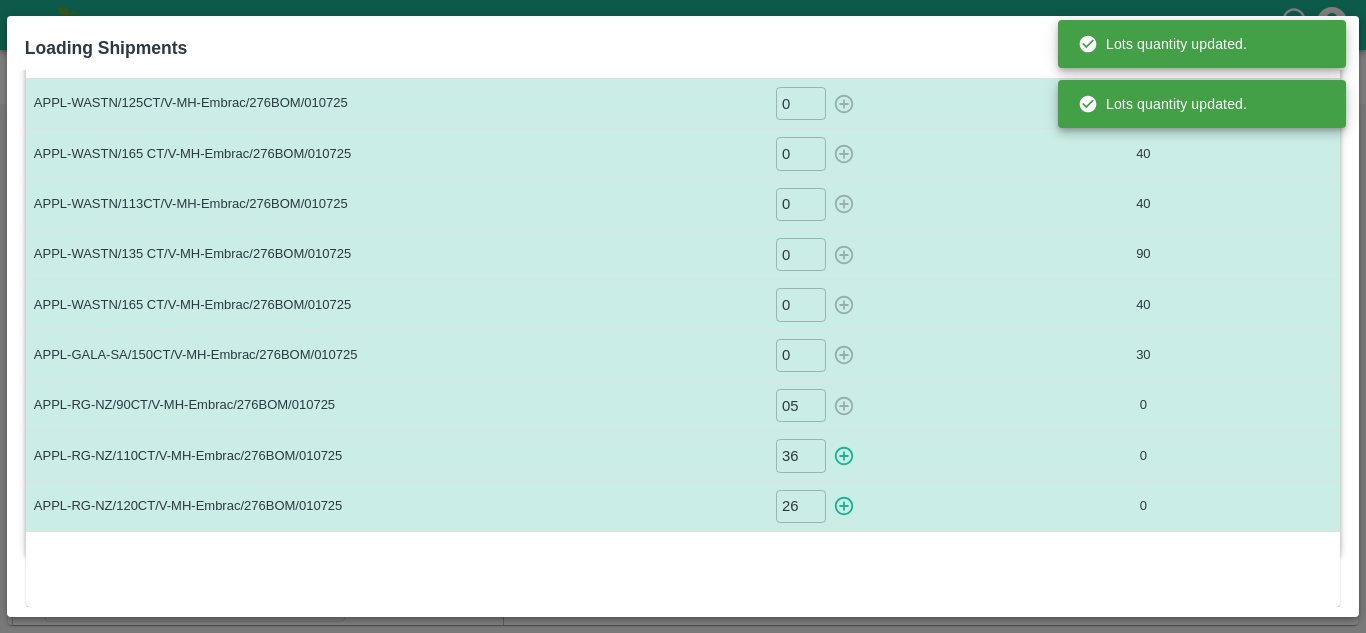 type on "0" 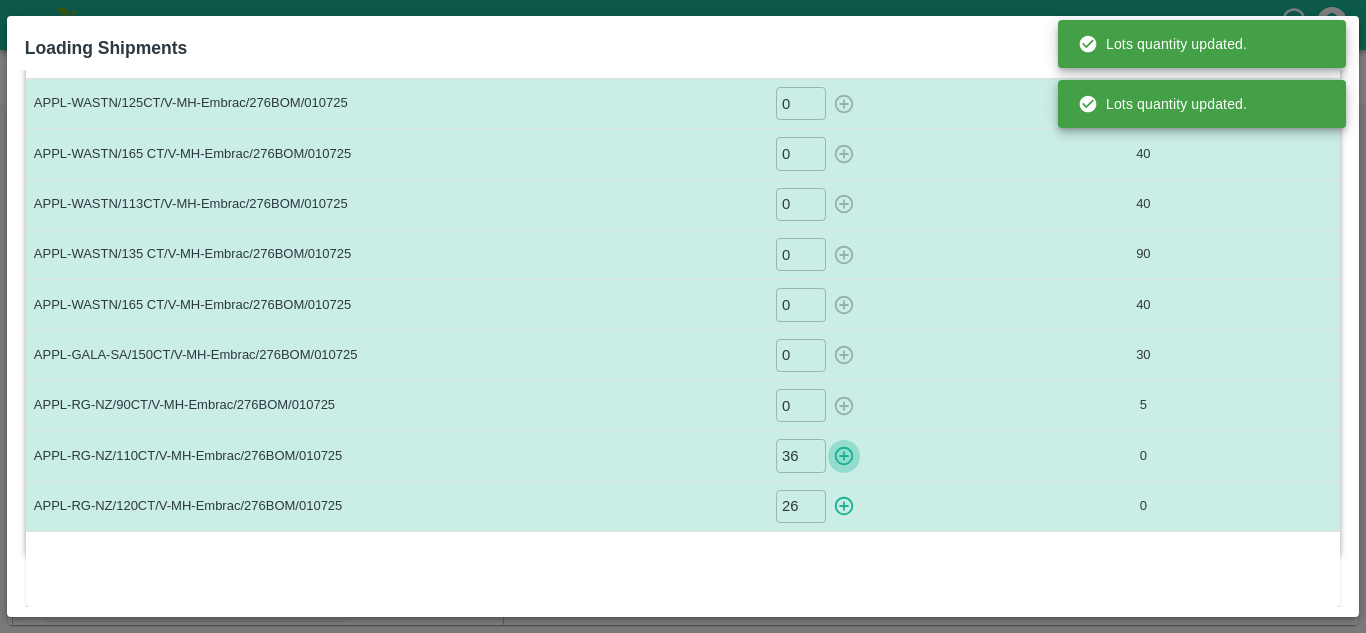 click 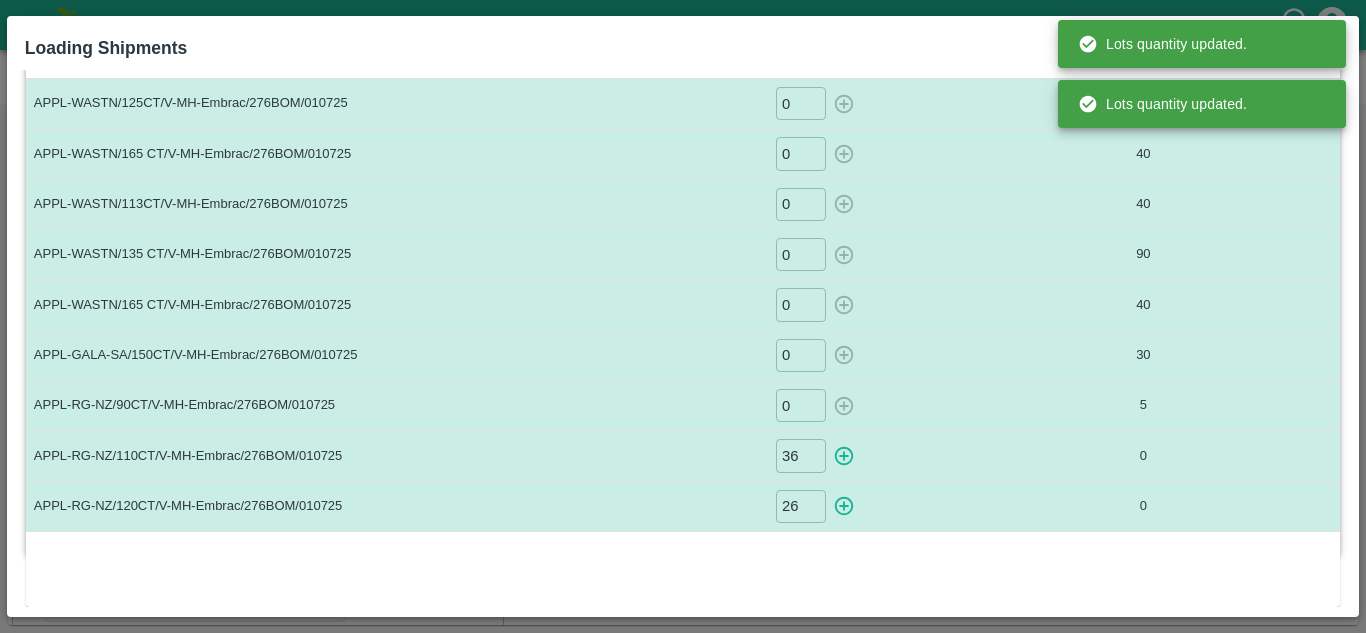 type on "0" 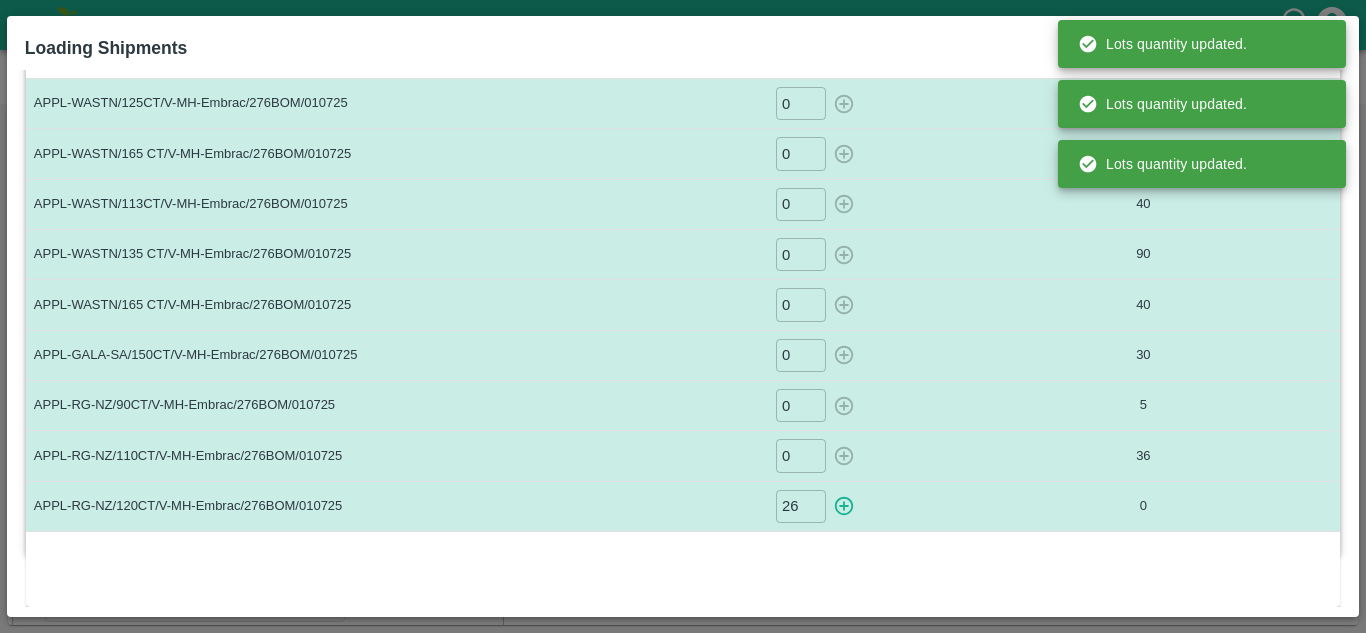 click 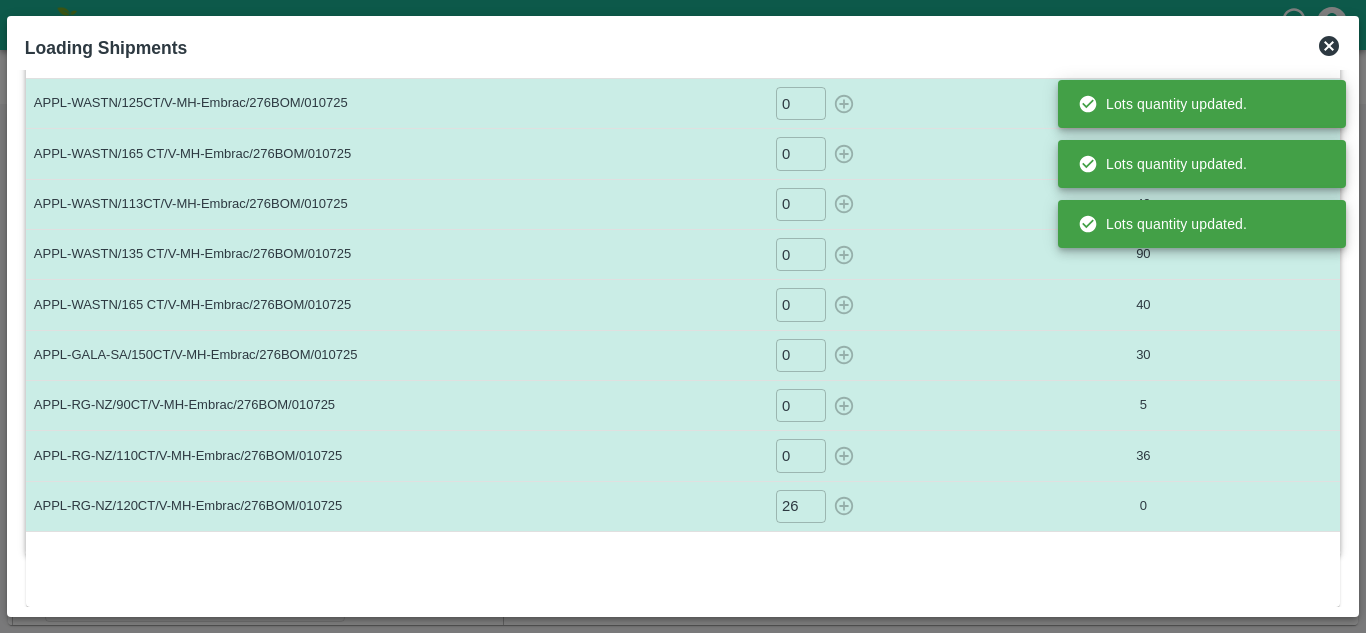 type on "0" 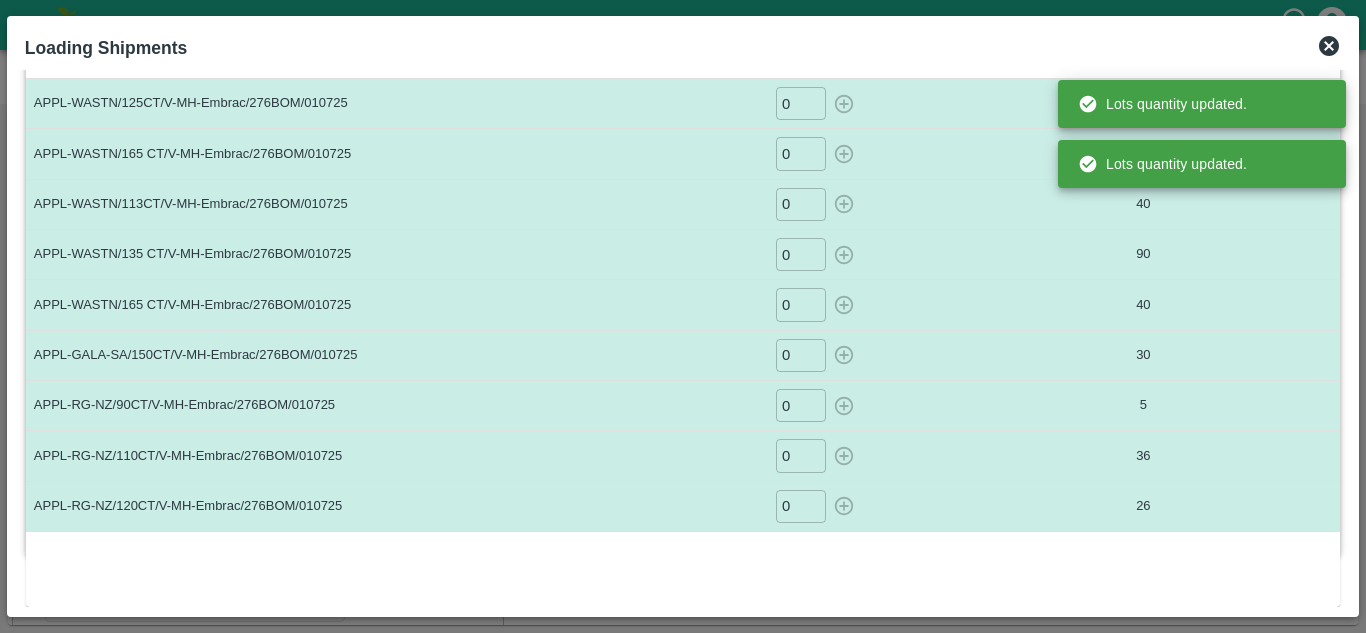click on "Loading Shipments" at bounding box center [659, 44] 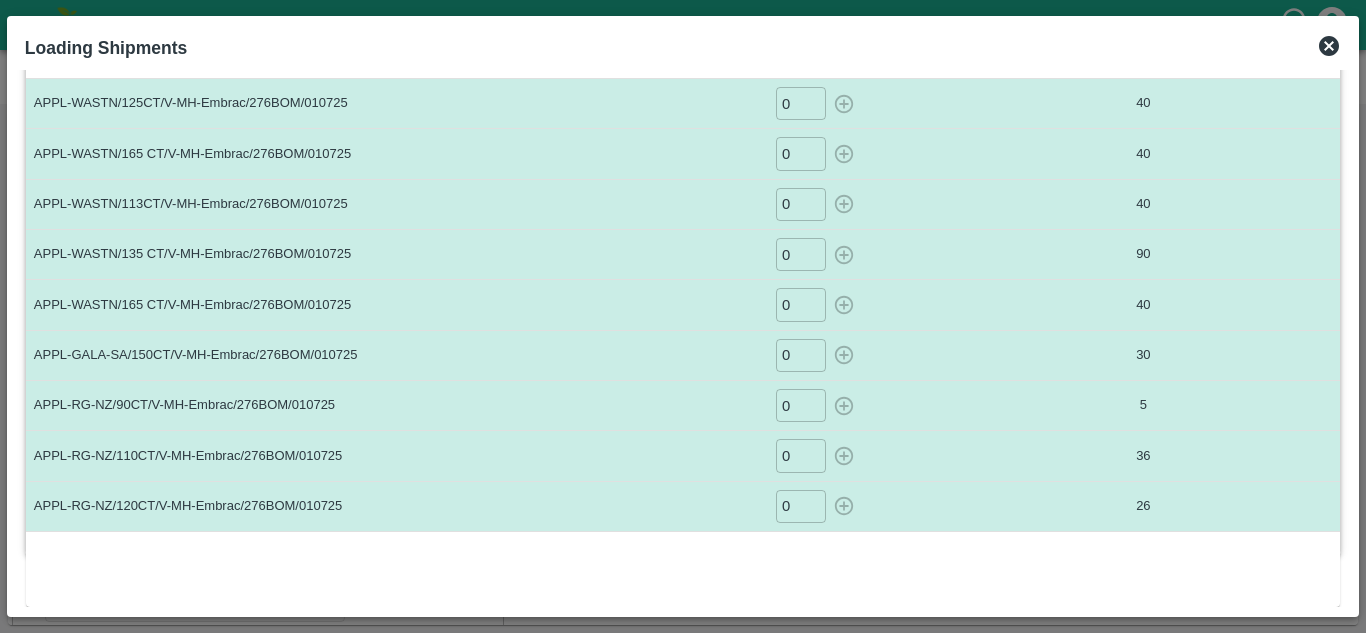 click 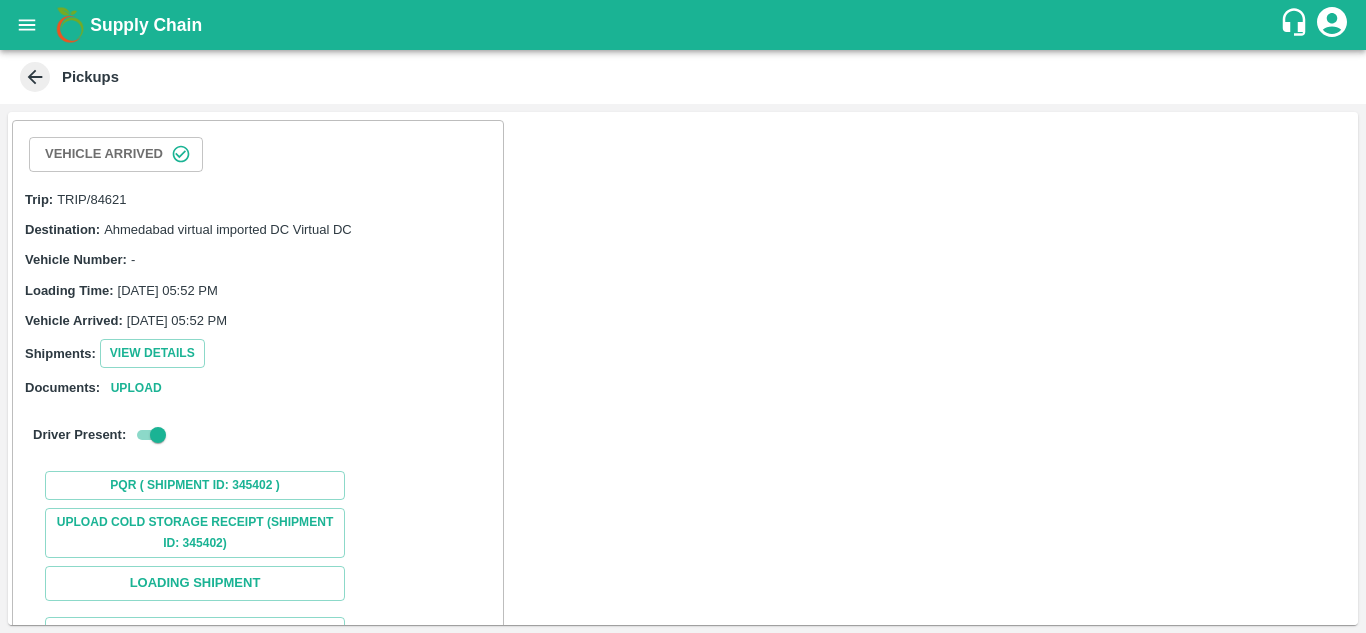 scroll, scrollTop: 154, scrollLeft: 0, axis: vertical 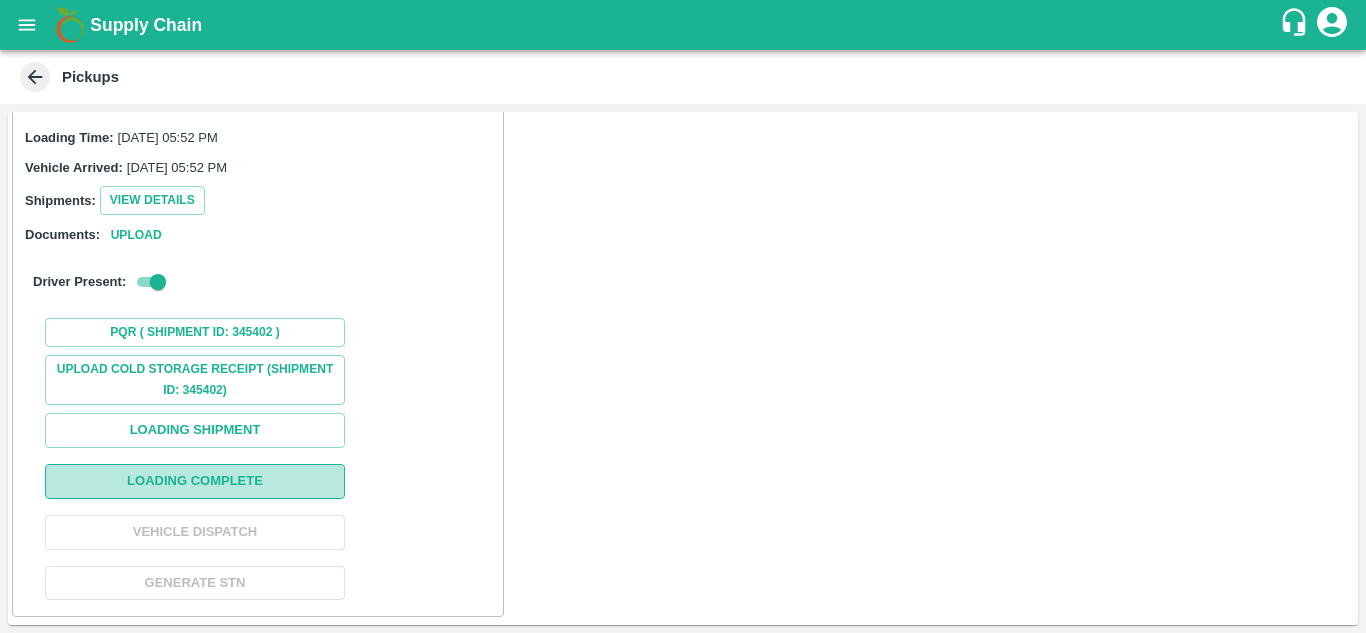 click on "Loading Complete" at bounding box center (195, 481) 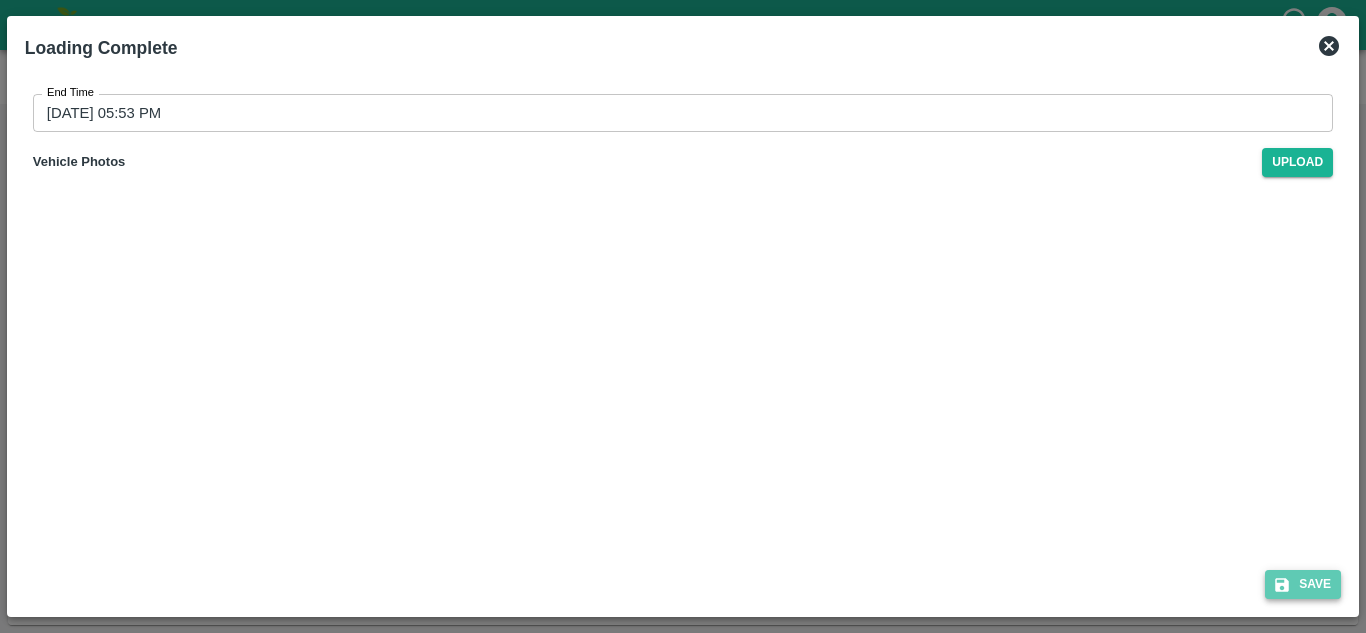 click on "Save" at bounding box center [1303, 584] 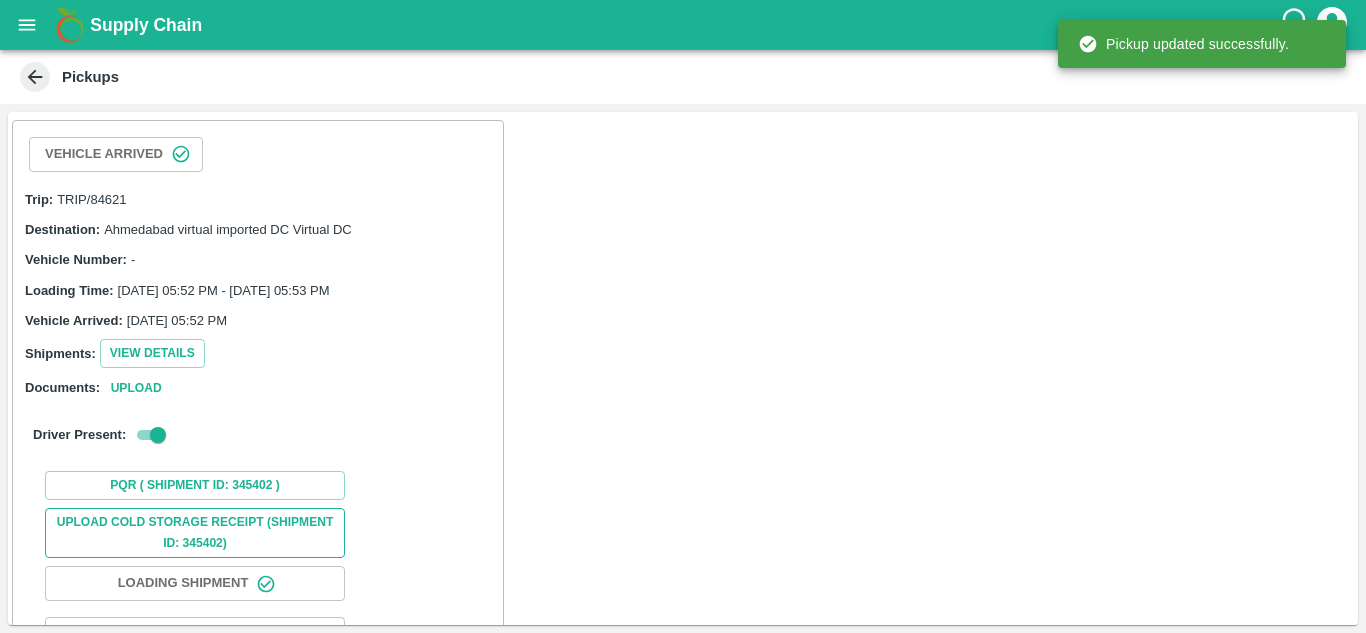 scroll, scrollTop: 154, scrollLeft: 0, axis: vertical 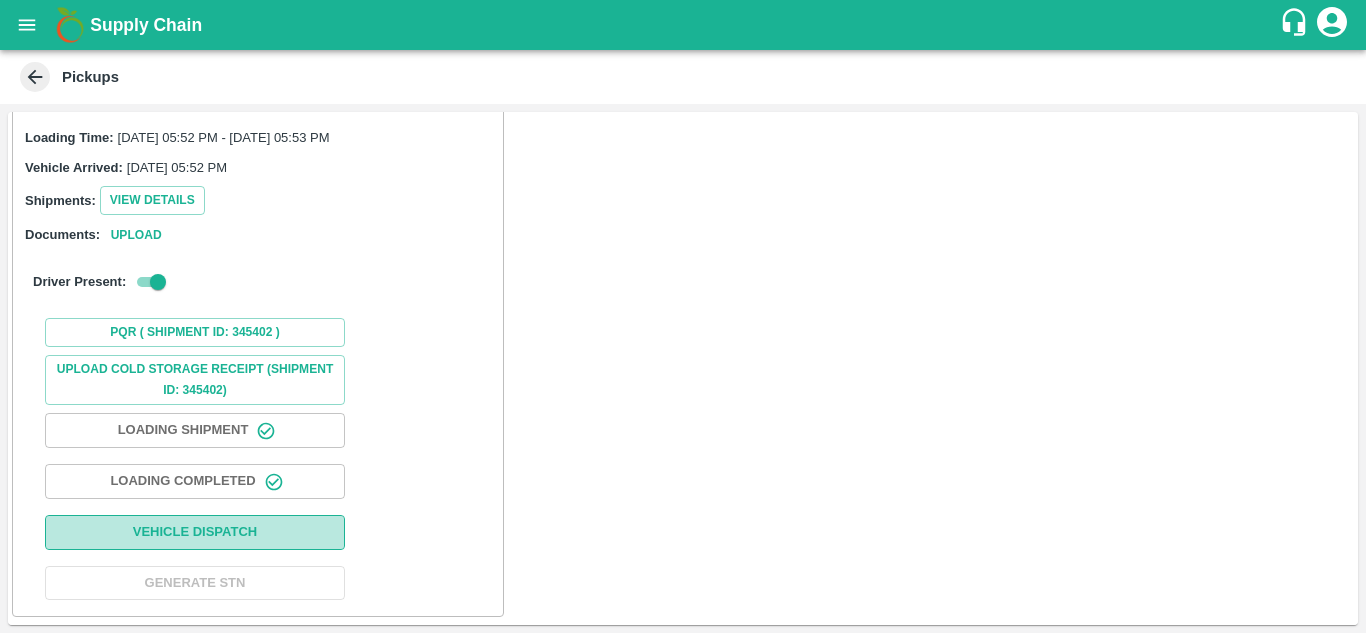 click on "Vehicle Dispatch" at bounding box center (195, 532) 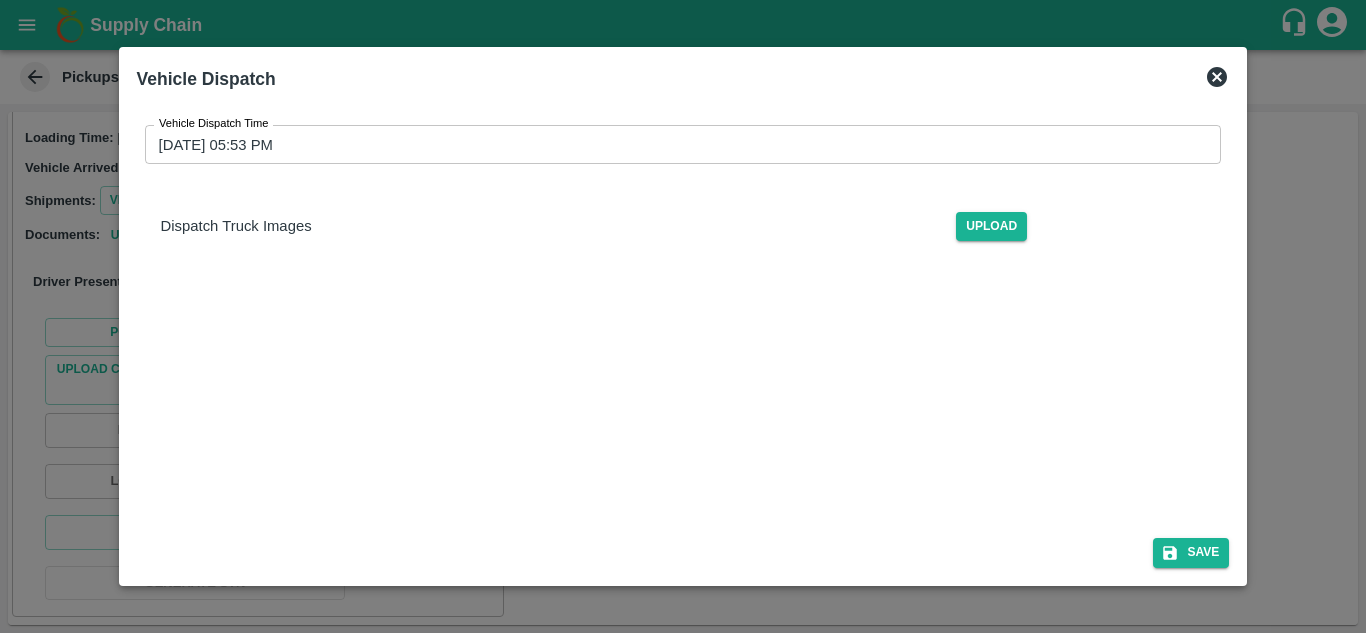 click on "Save" at bounding box center (683, 548) 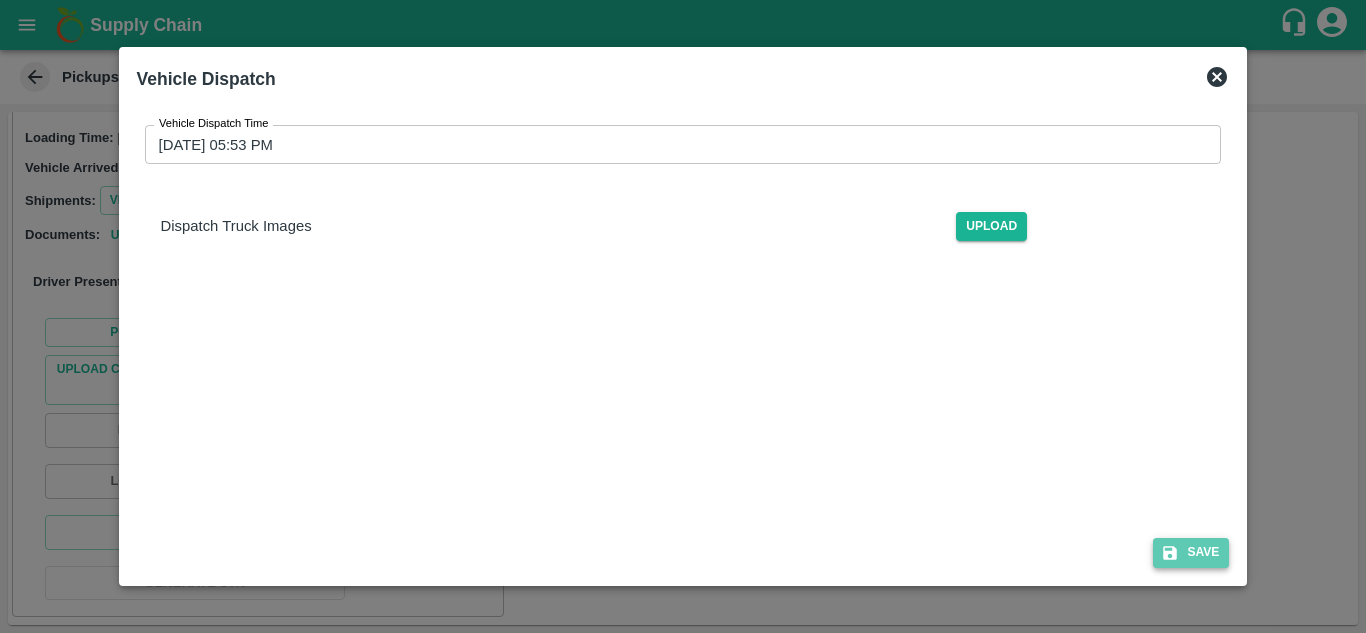 click on "Save" at bounding box center [1191, 552] 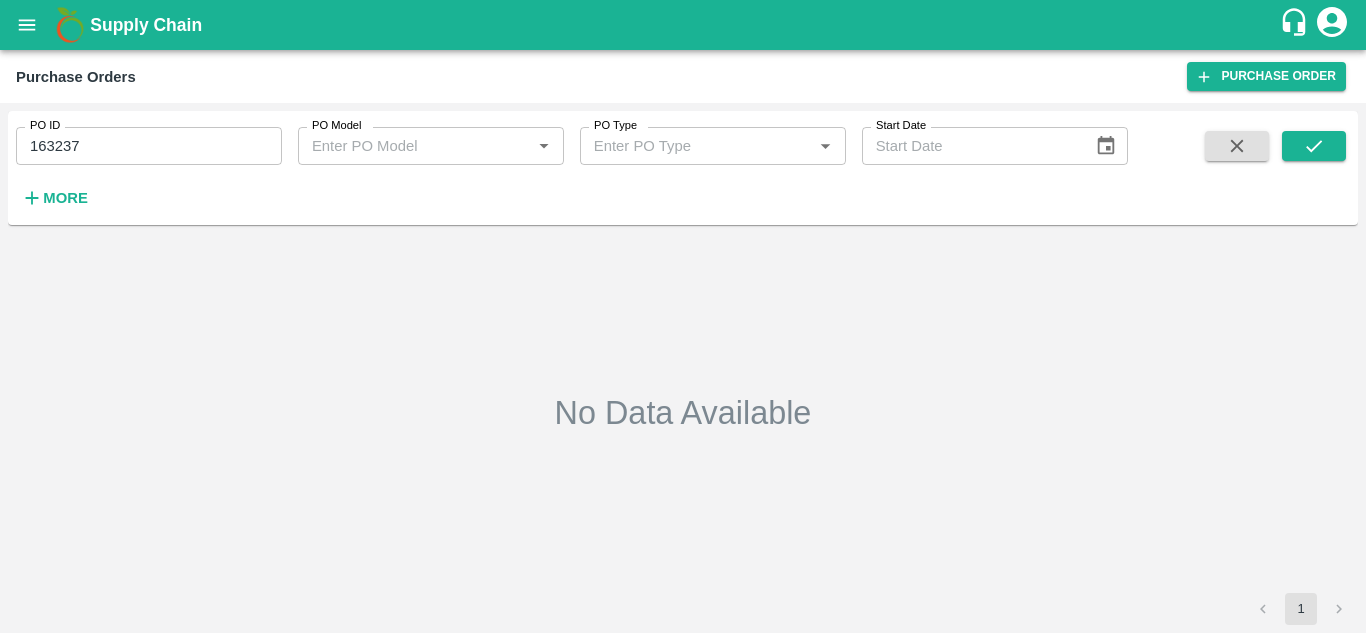 scroll, scrollTop: 0, scrollLeft: 0, axis: both 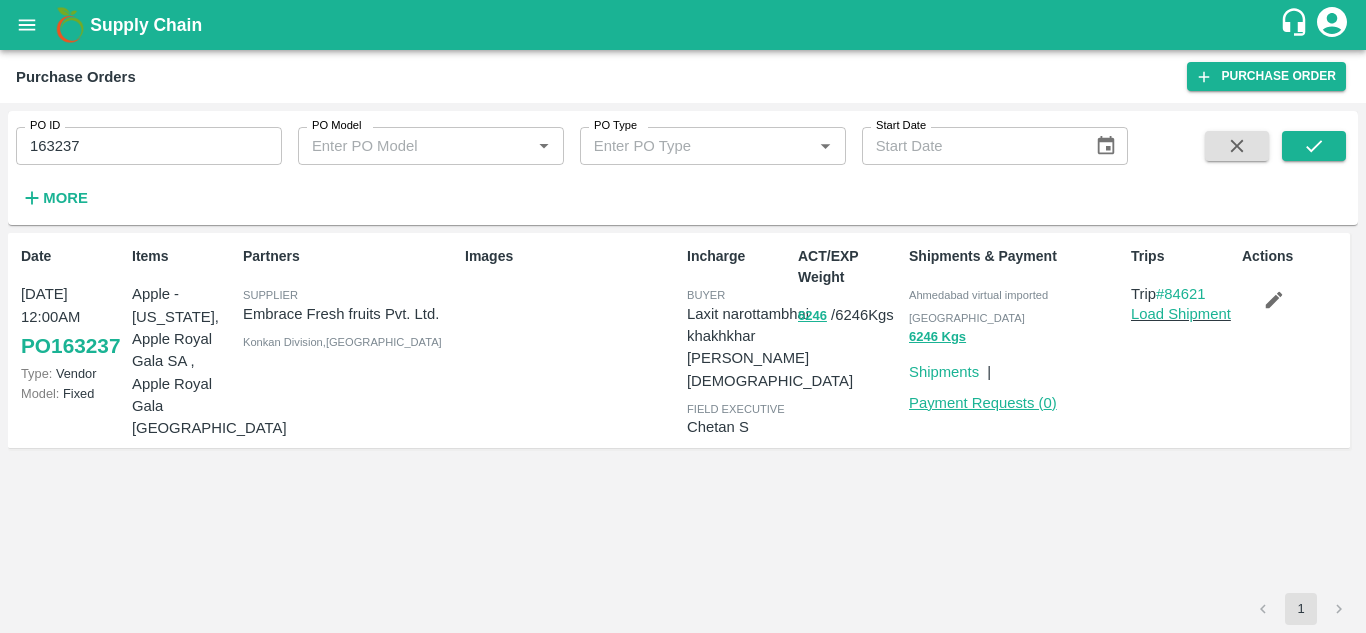 click on "Payment Requests ( 0 )" at bounding box center (983, 403) 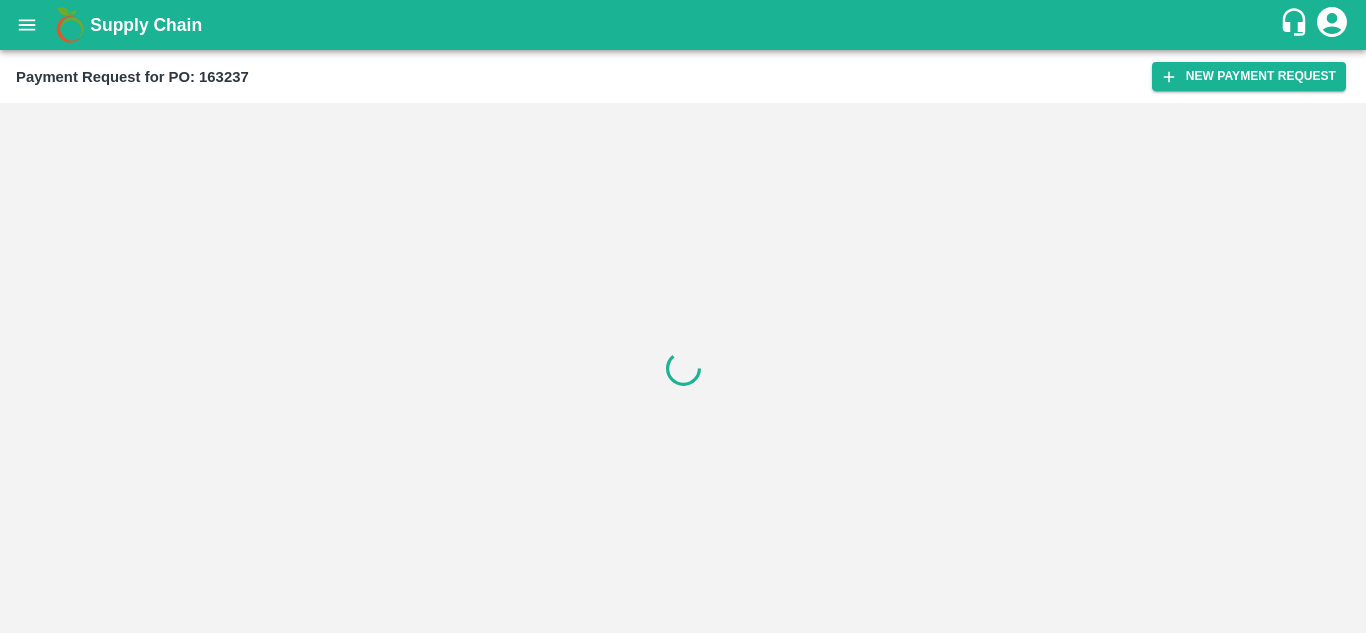 scroll, scrollTop: 0, scrollLeft: 0, axis: both 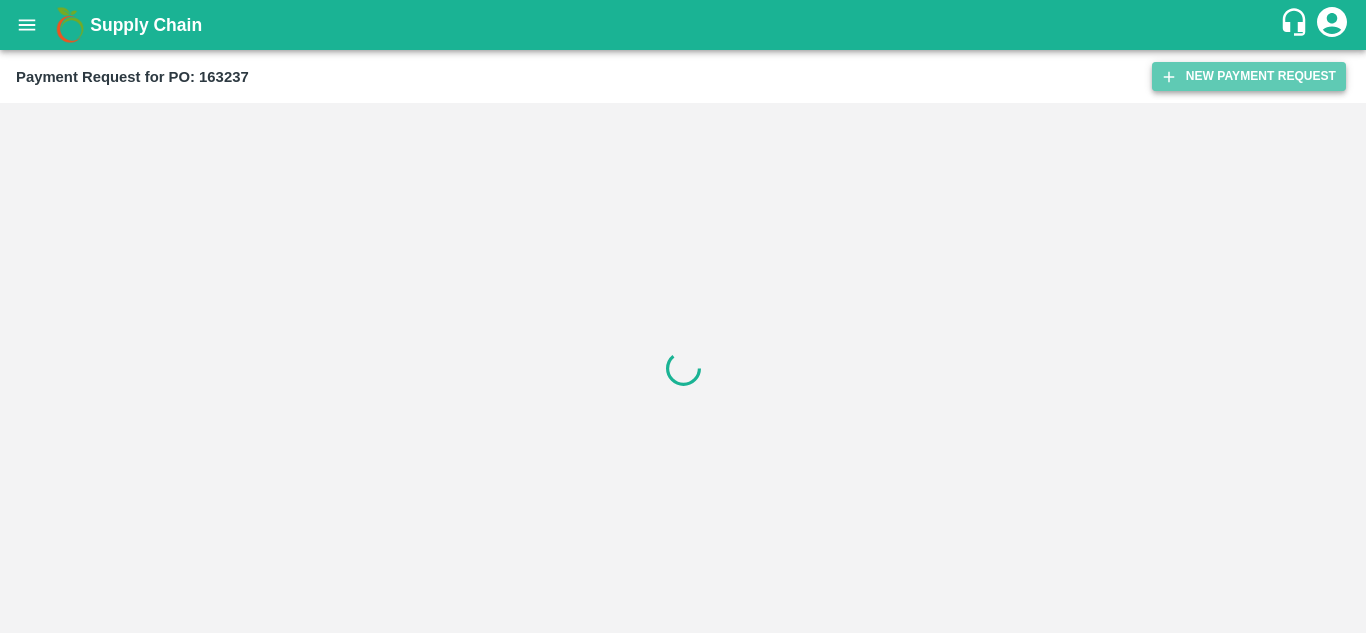 click on "New Payment Request" at bounding box center (1249, 76) 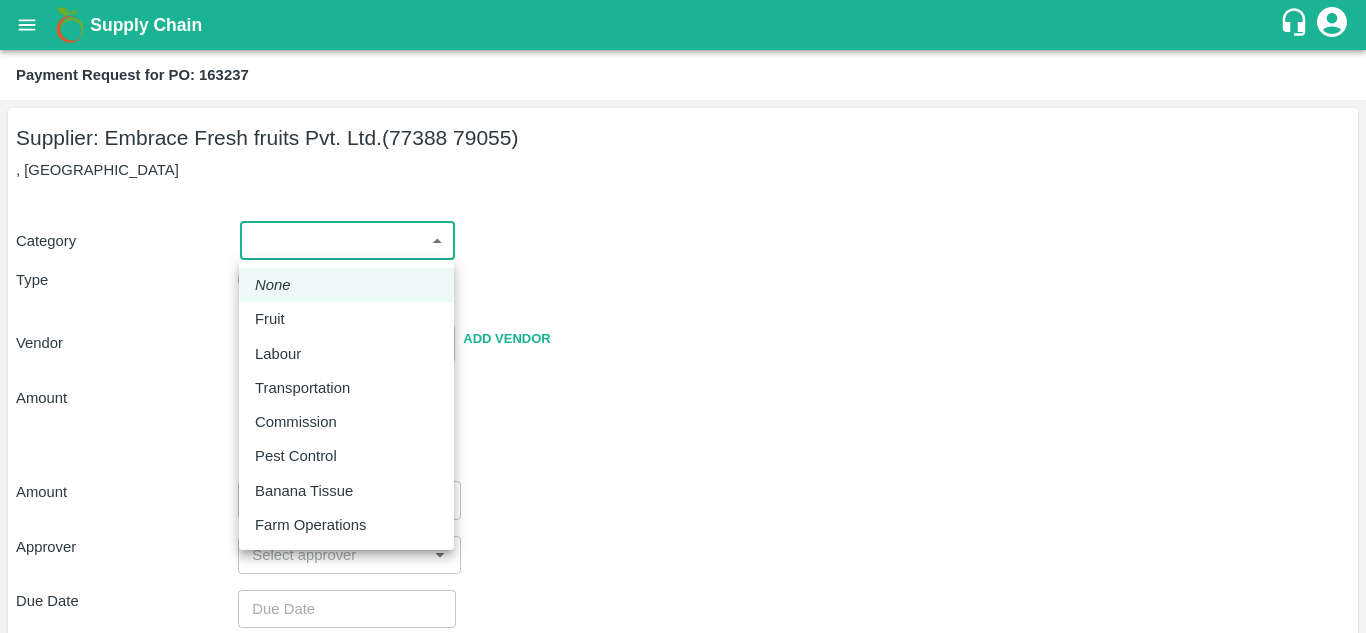 click on "Supply Chain Payment Request for PO: 163237 Supplier:    Embrace Fresh fruits Pvt. Ltd.  (77388 79055) , [GEOGRAPHIC_DATA] Category ​ ​ Type Advance Bill Vendor ​ Add Vendor Amount Total value Per Kg ​ Amount ​ Approver ​ Due Date ​  Priority  Low  High Comment x ​ Attach bill Cancel Save [GEOGRAPHIC_DATA] Imported [GEOGRAPHIC_DATA] [GEOGRAPHIC_DATA] Imported [GEOGRAPHIC_DATA] - Safal Market [GEOGRAPHIC_DATA] Imported [GEOGRAPHIC_DATA] MDC [GEOGRAPHIC_DATA] [GEOGRAPHIC_DATA] [GEOGRAPHIC_DATA] MDC [GEOGRAPHIC_DATA] Modern Trade [GEOGRAPHIC_DATA] [GEOGRAPHIC_DATA] [GEOGRAPHIC_DATA] virtual imported [GEOGRAPHIC_DATA] [GEOGRAPHIC_DATA] [GEOGRAPHIC_DATA] [GEOGRAPHIC_DATA] [GEOGRAPHIC_DATA] B2R [GEOGRAPHIC_DATA]  FruitX [GEOGRAPHIC_DATA] Direct Customer [PERSON_NAME] Logout None Fruit Labour Transportation Commission Pest Control Banana Tissue Farm Operations" at bounding box center [683, 316] 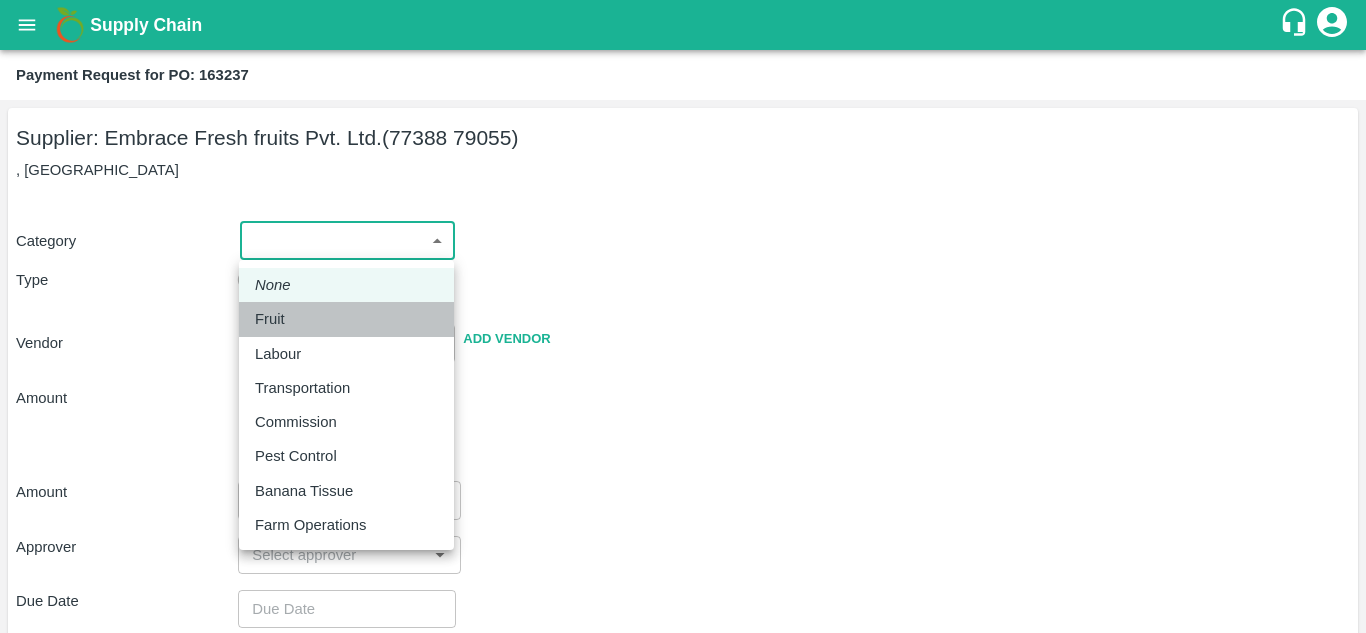 click on "Fruit" at bounding box center [270, 319] 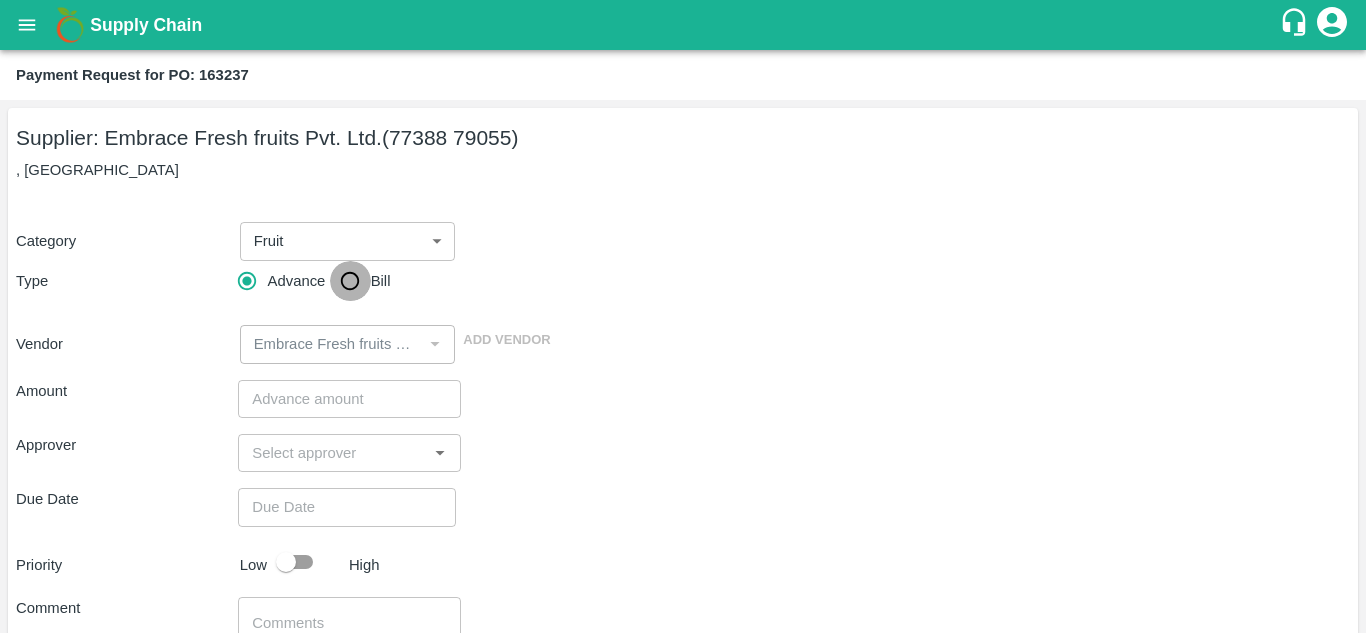 click on "Bill" at bounding box center [350, 281] 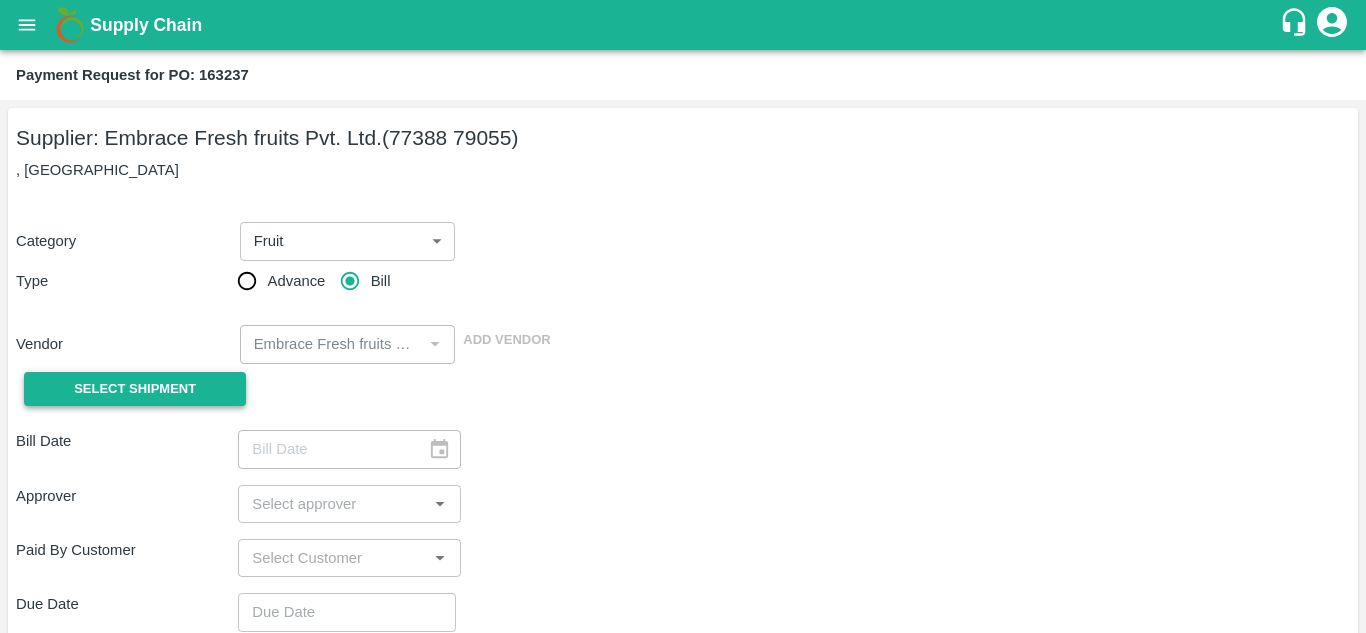 click on "Select Shipment" at bounding box center [135, 389] 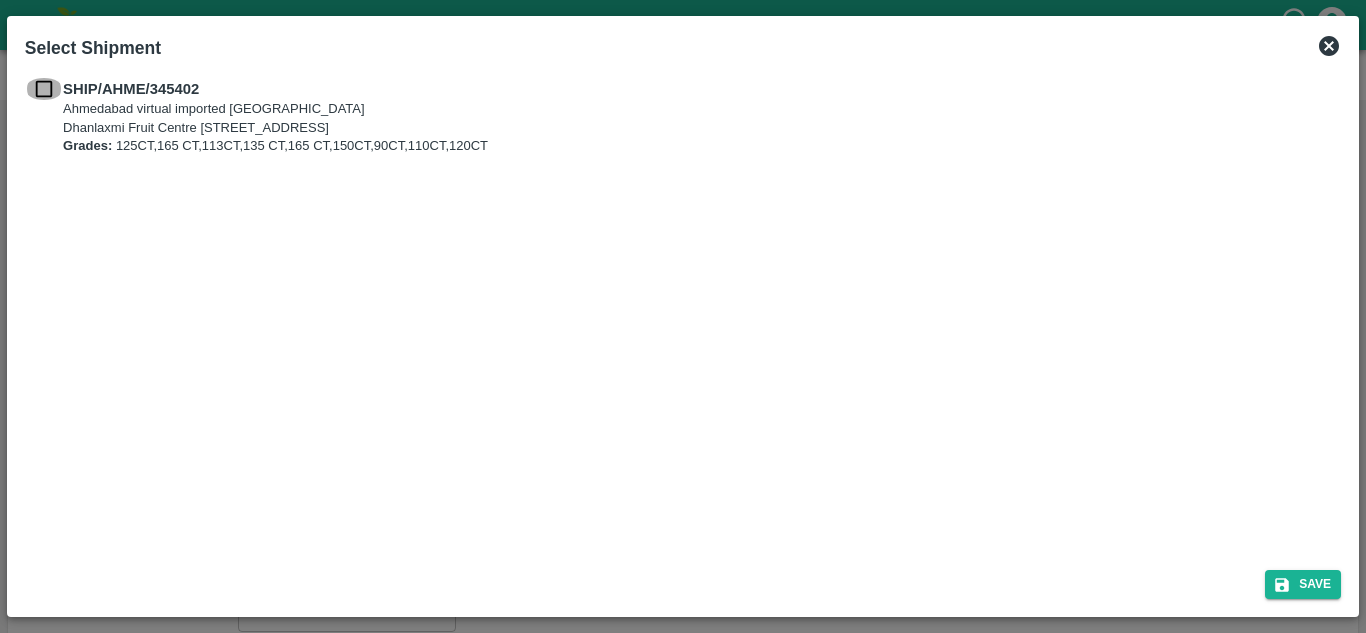 click at bounding box center (44, 89) 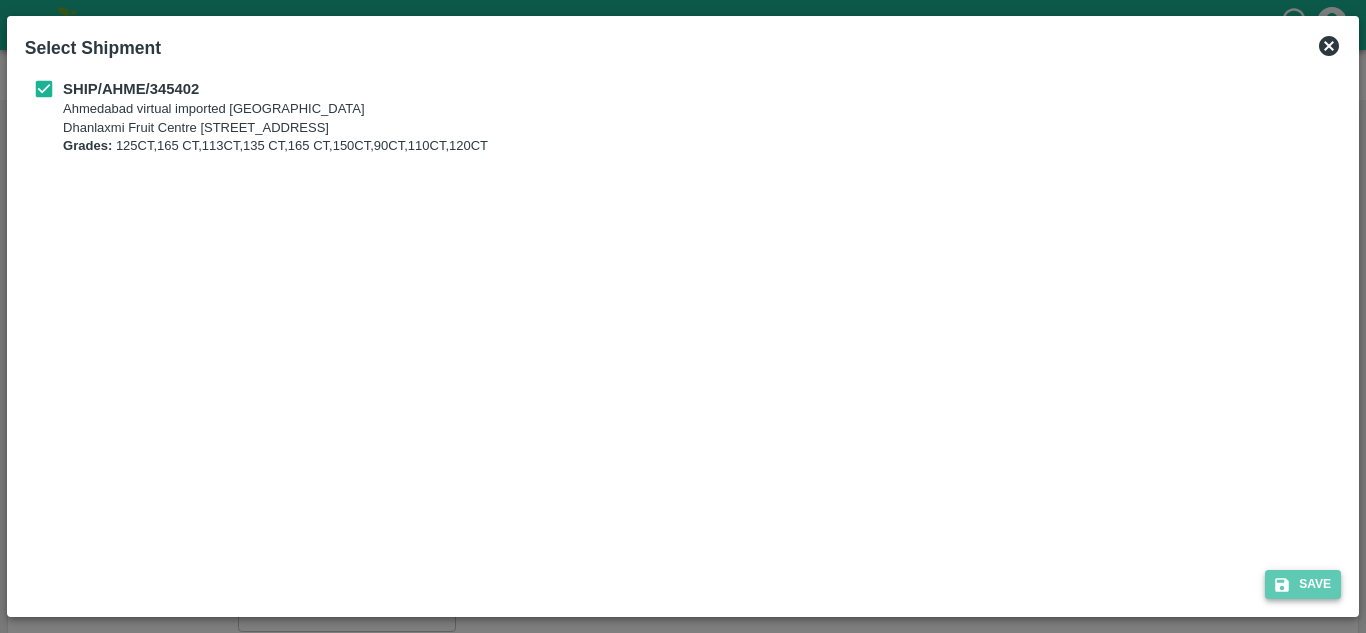 click on "Save" at bounding box center (1303, 584) 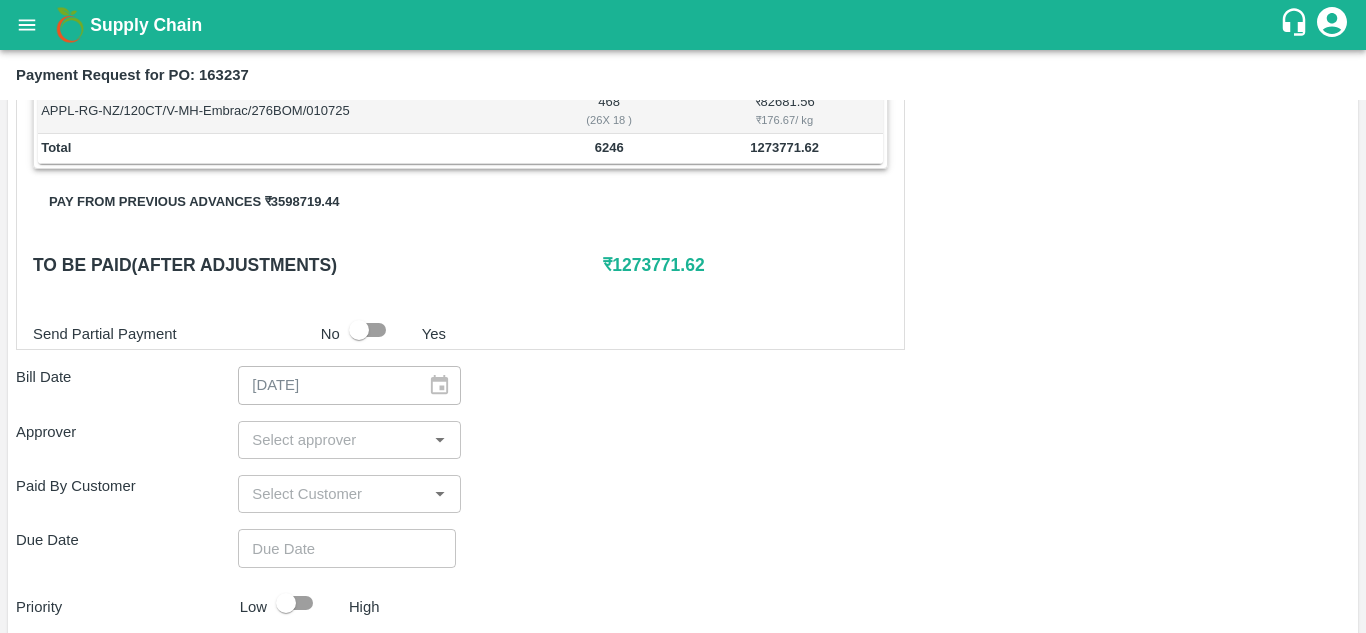 scroll, scrollTop: 743, scrollLeft: 0, axis: vertical 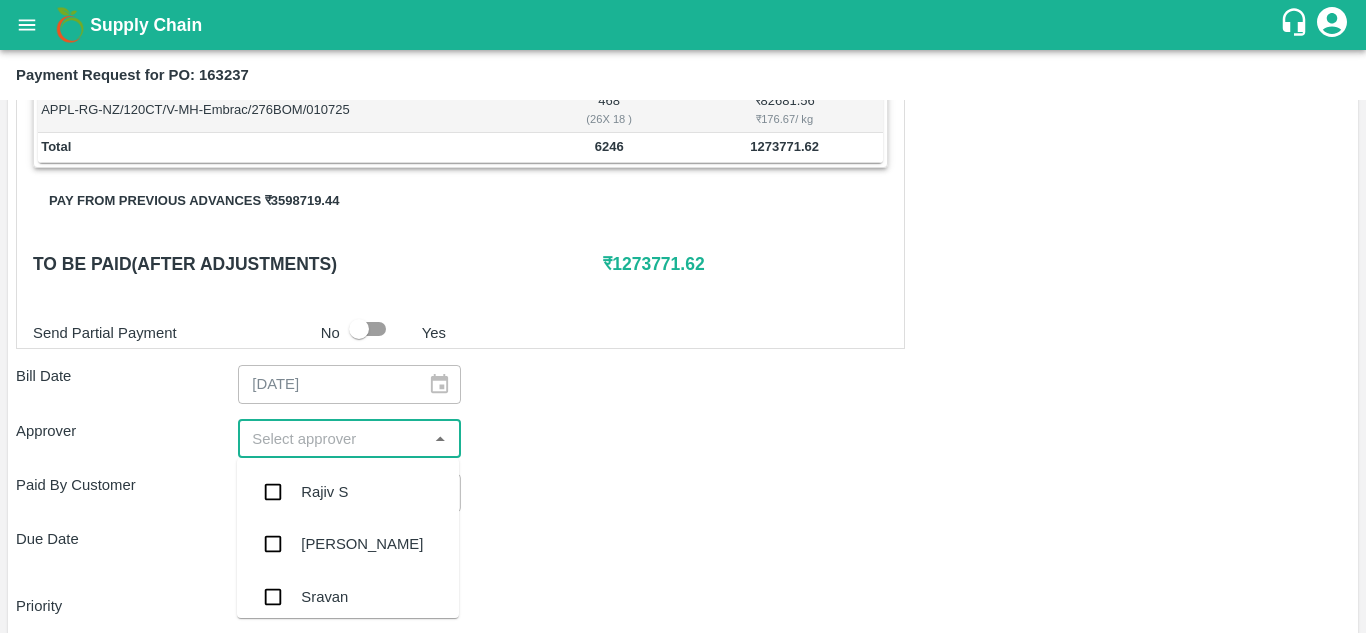 click at bounding box center [332, 439] 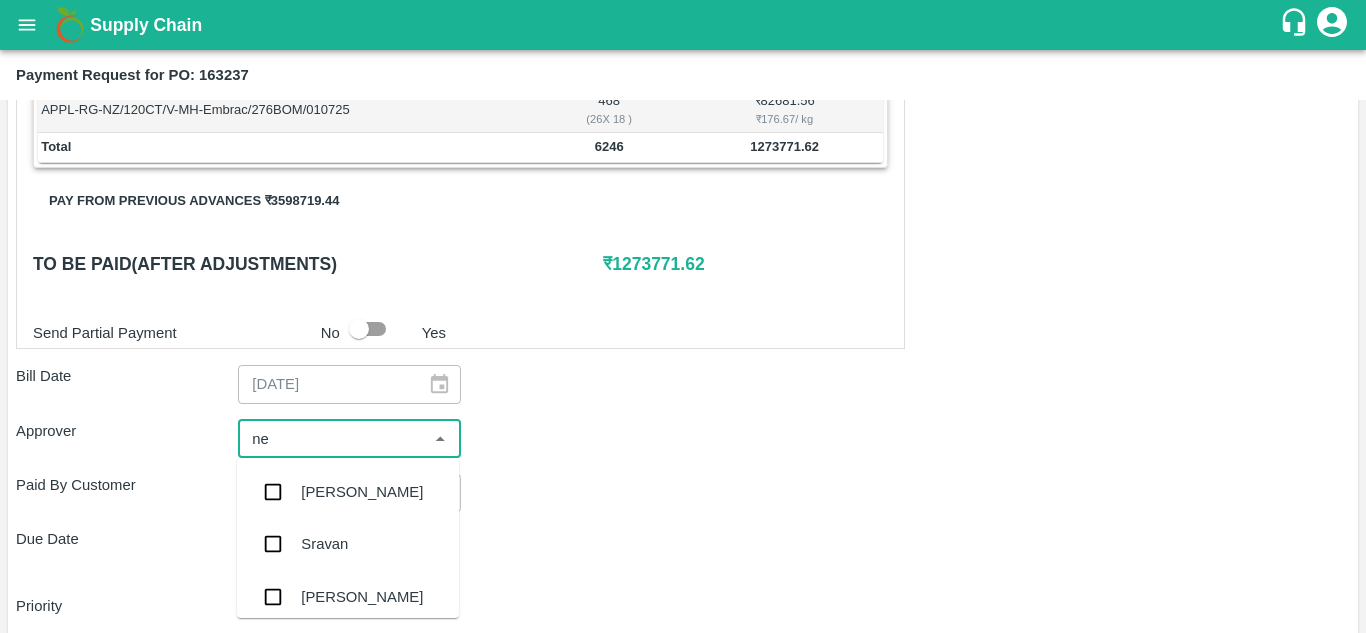type on "nee" 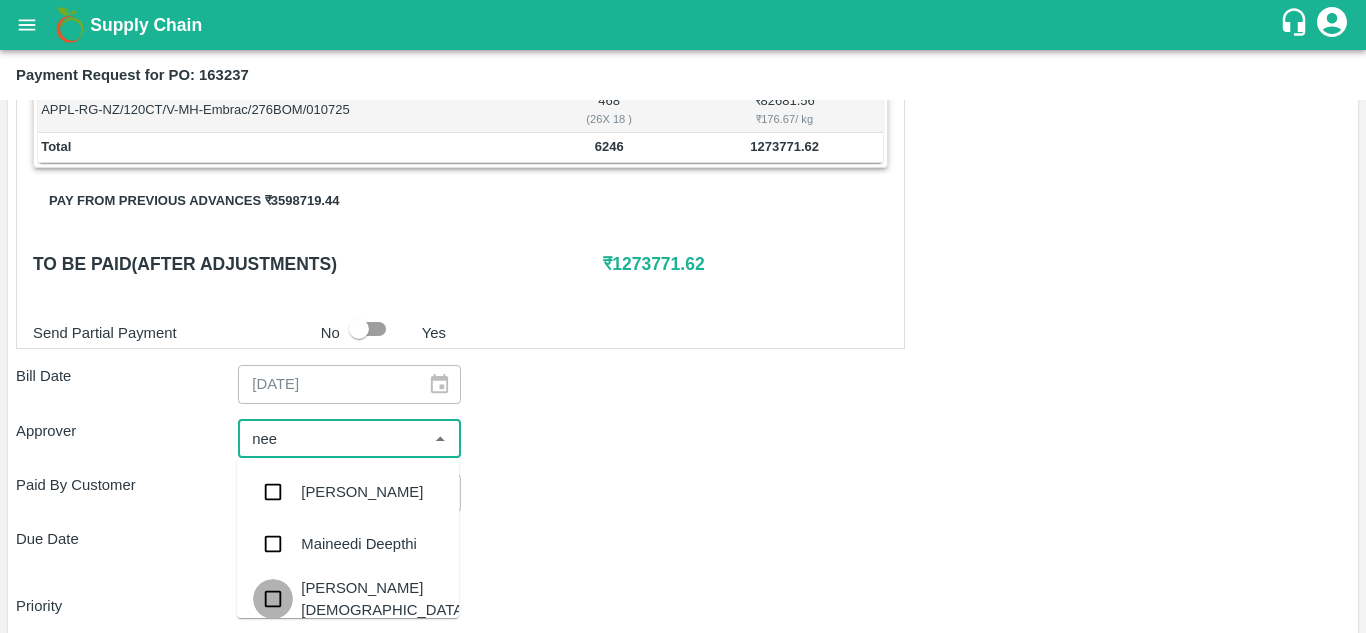 click at bounding box center (273, 599) 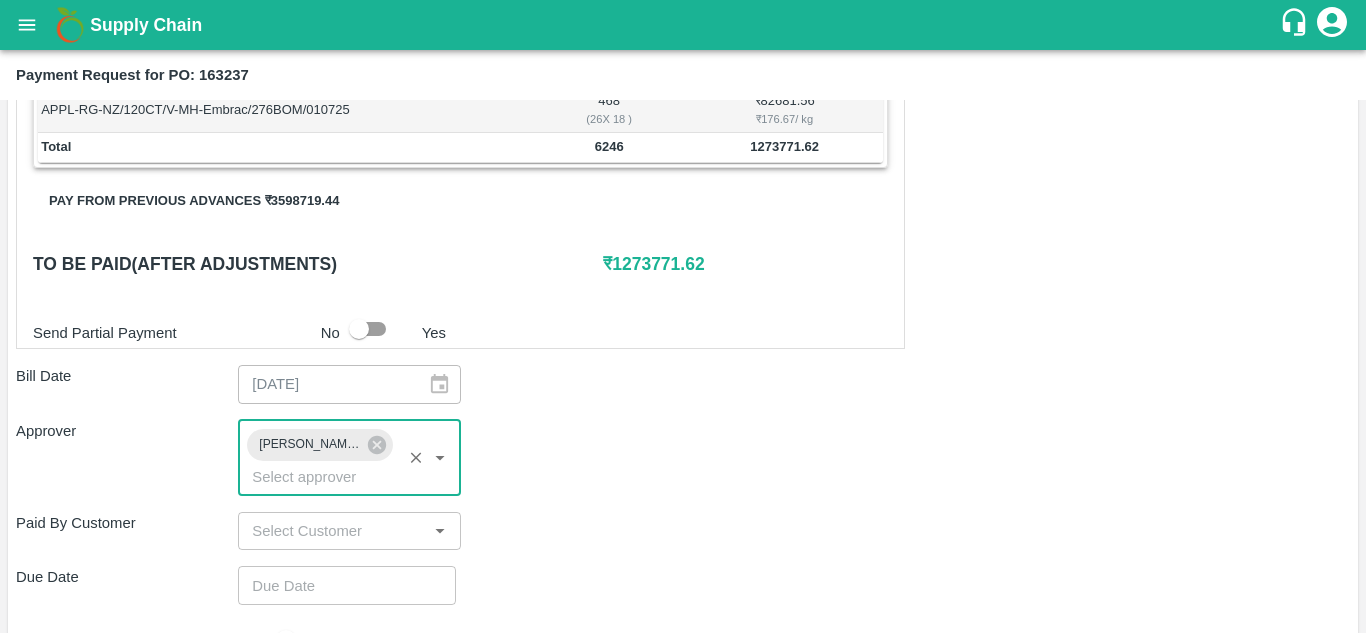 scroll, scrollTop: 959, scrollLeft: 0, axis: vertical 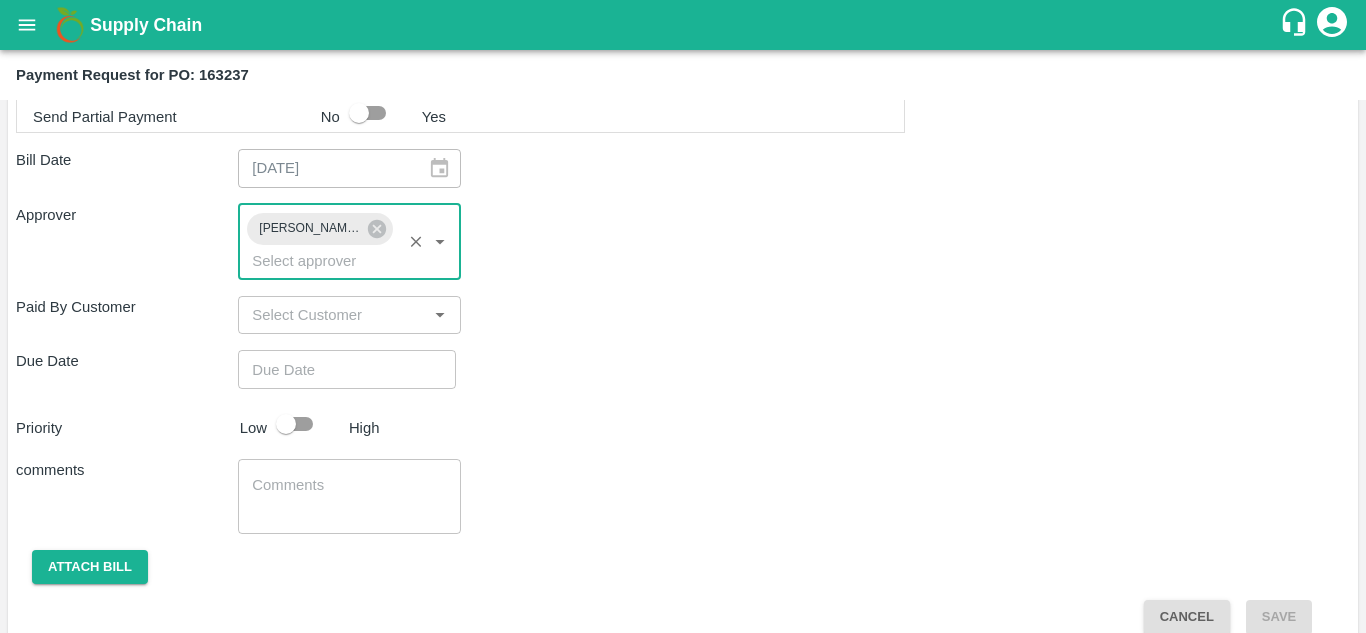 type on "DD/MM/YYYY hh:mm aa" 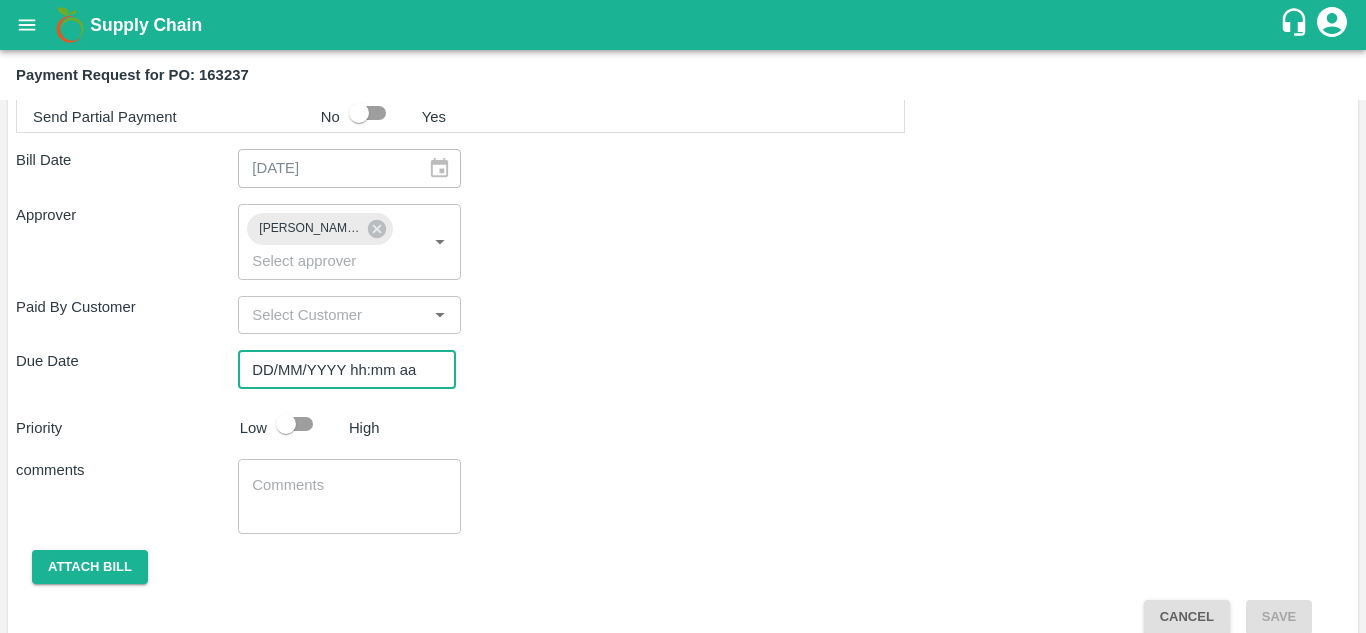 click on "DD/MM/YYYY hh:mm aa" at bounding box center (340, 369) 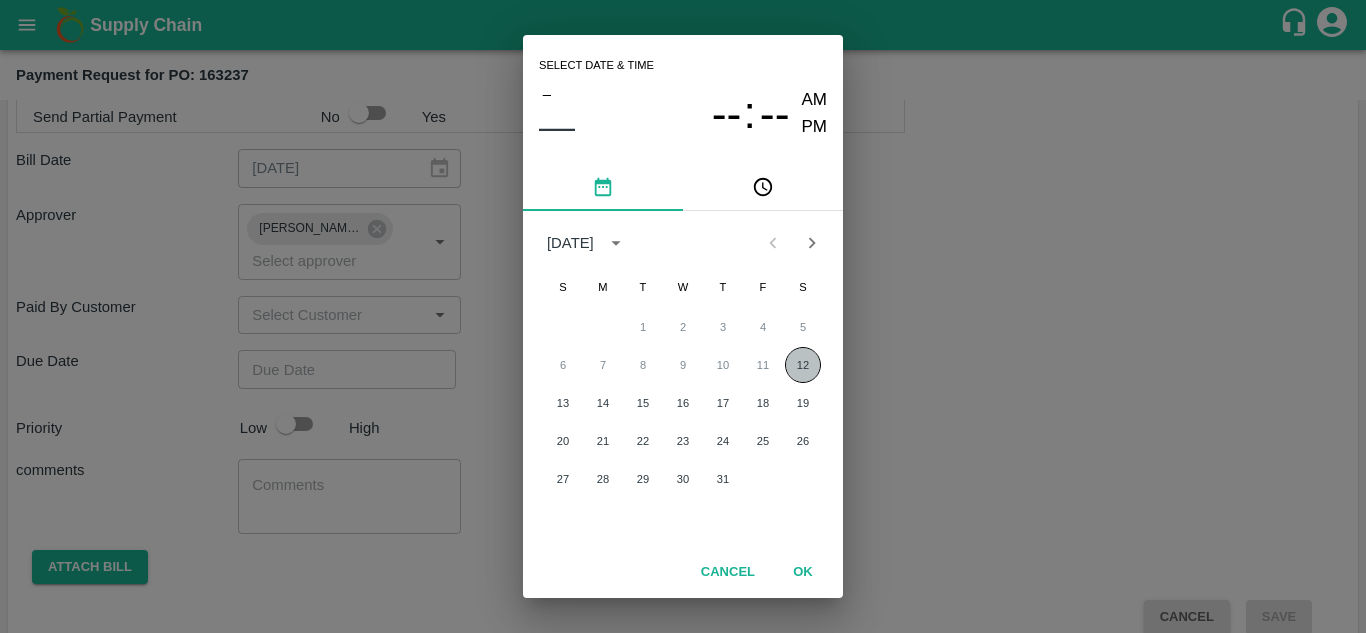 click on "12" at bounding box center (803, 365) 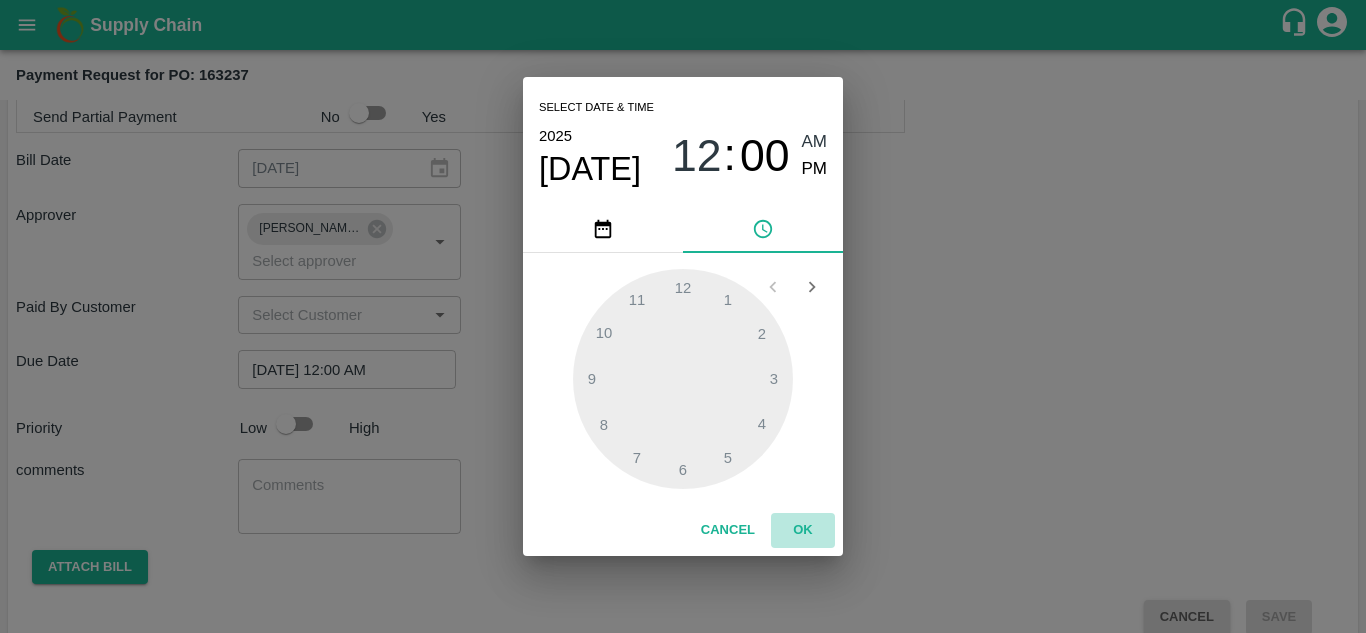 click on "OK" at bounding box center (803, 530) 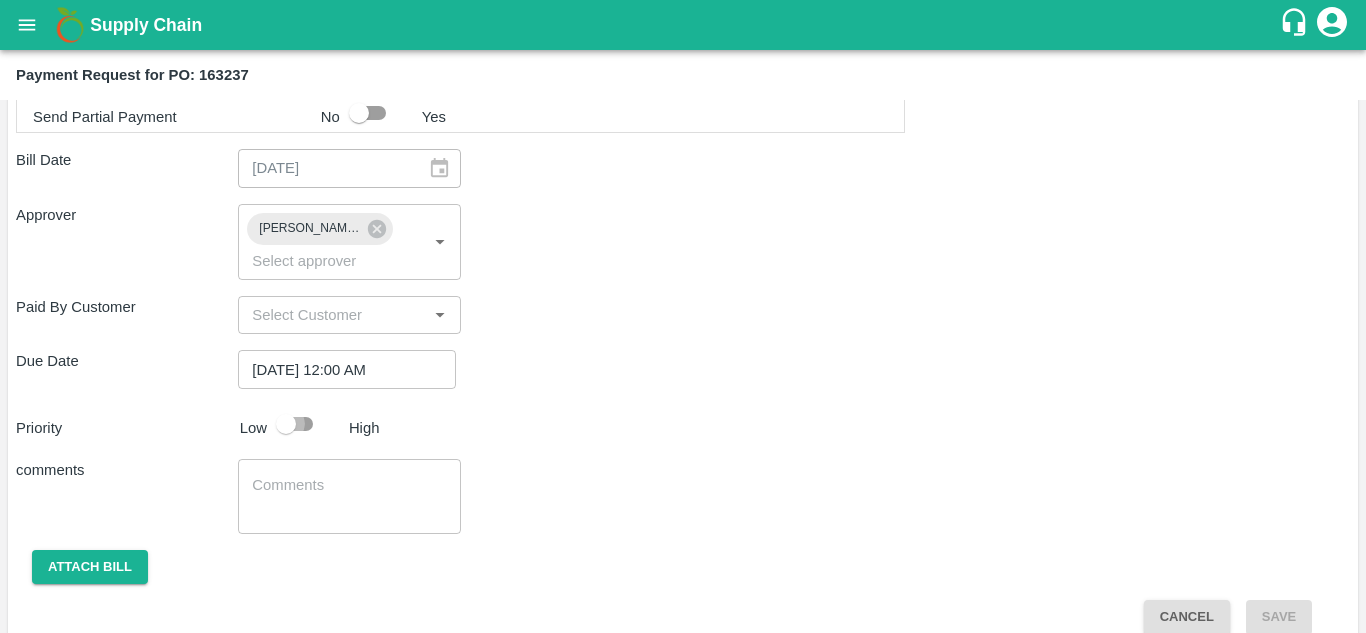 click at bounding box center [286, 424] 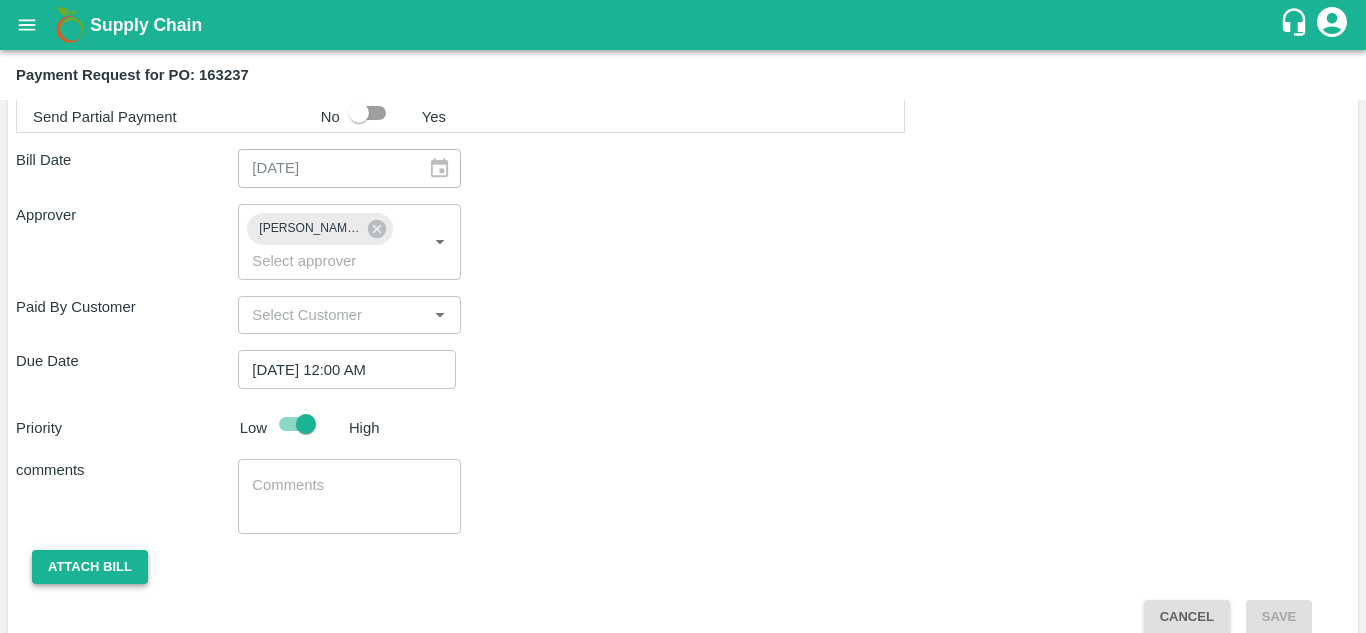 click on "Attach bill" at bounding box center [90, 567] 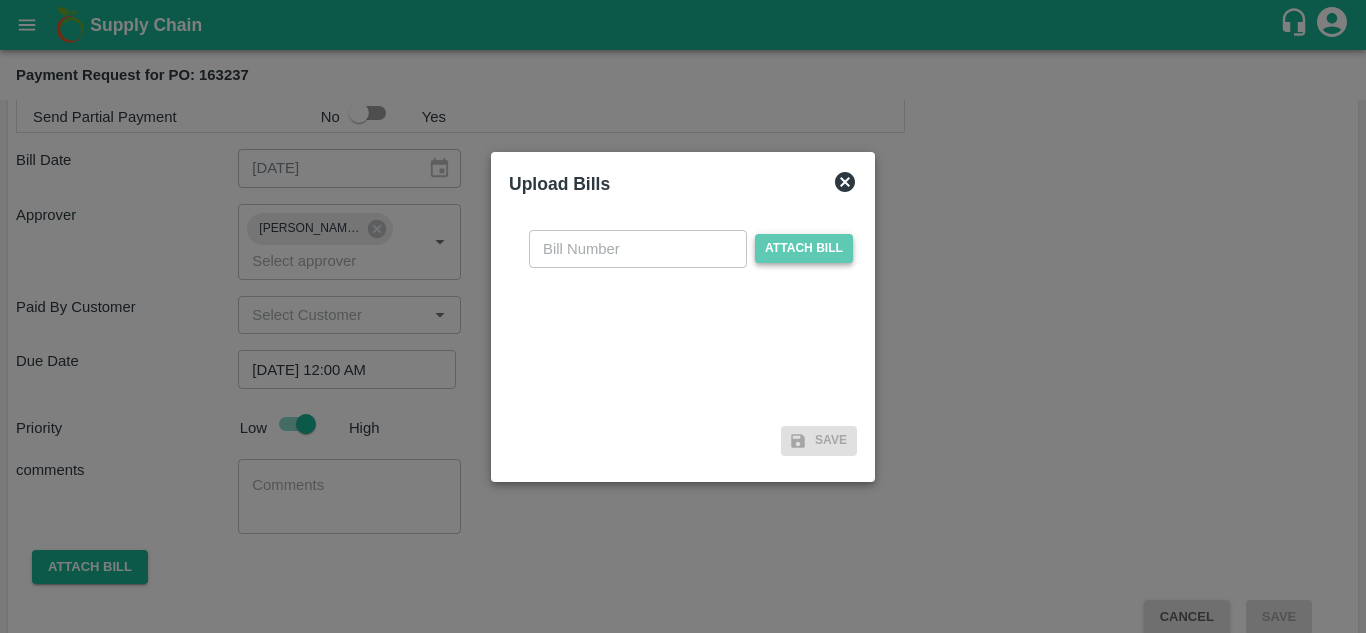 click on "Attach bill" at bounding box center [804, 248] 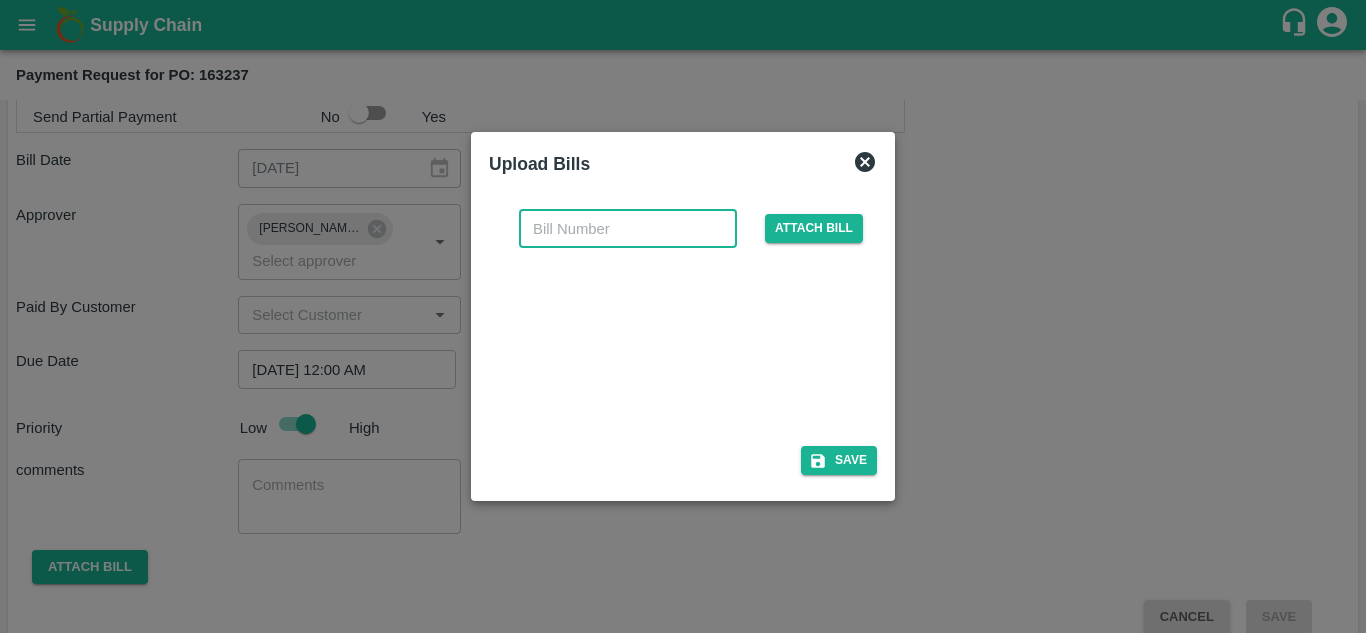 click at bounding box center [628, 229] 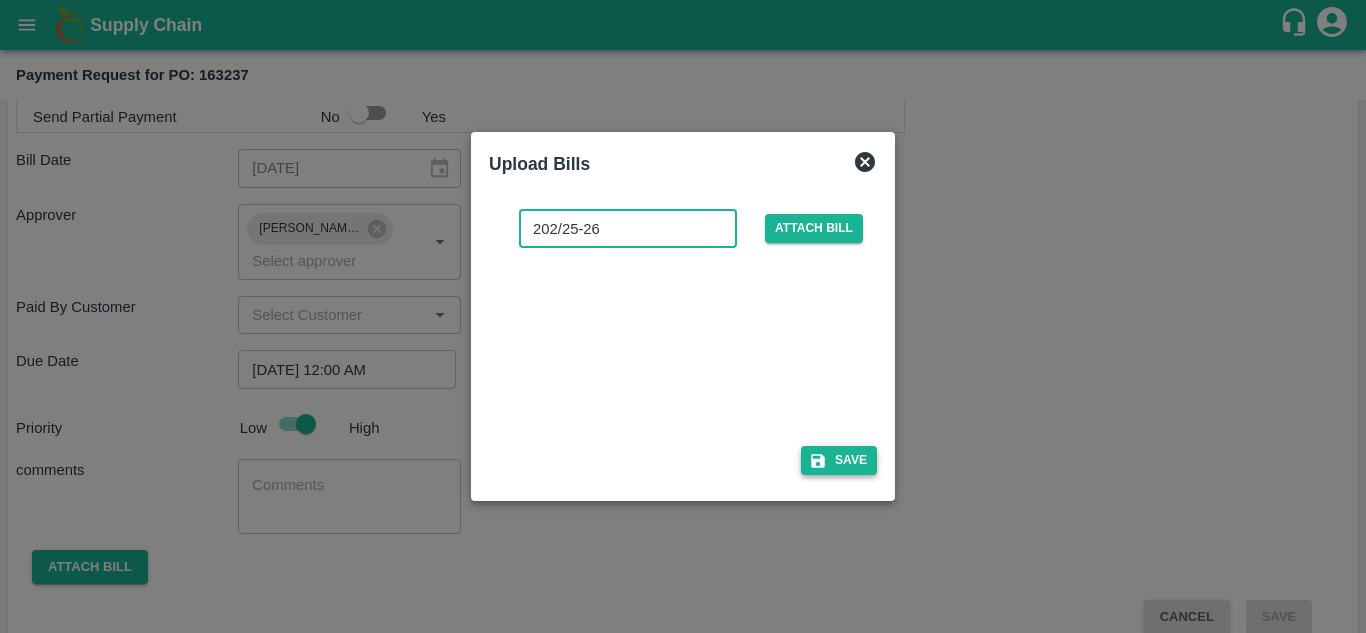 type on "202/25-26" 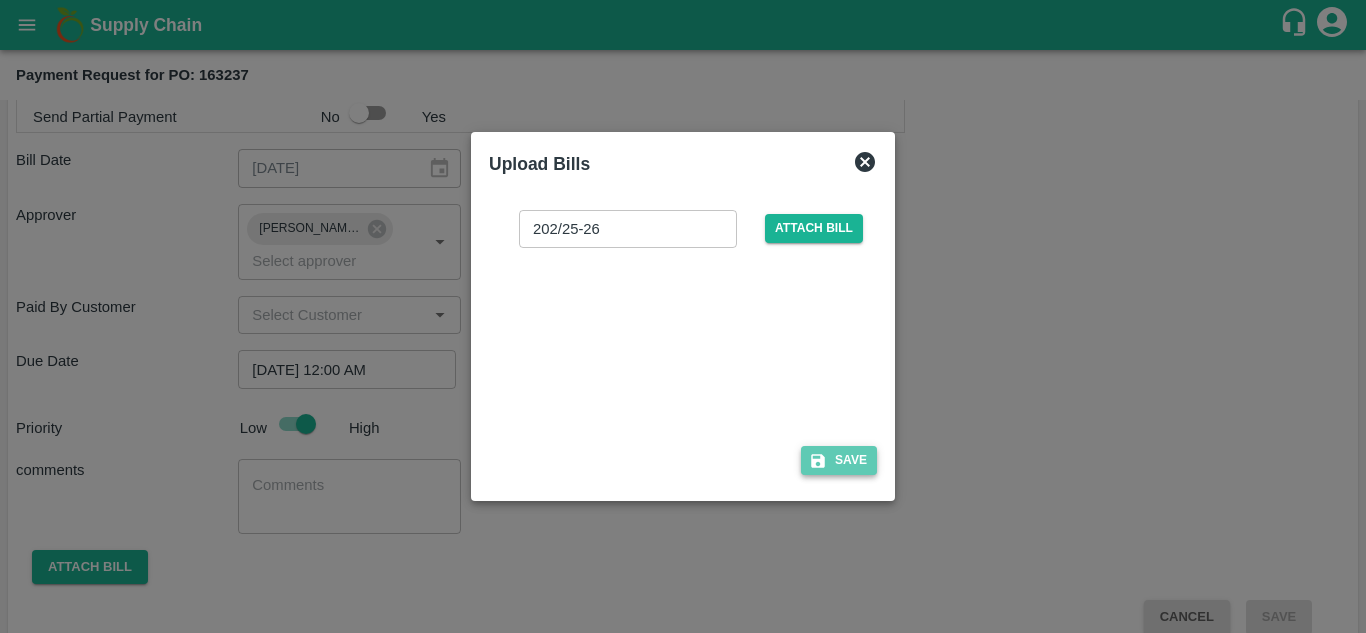 click on "Save" at bounding box center [839, 460] 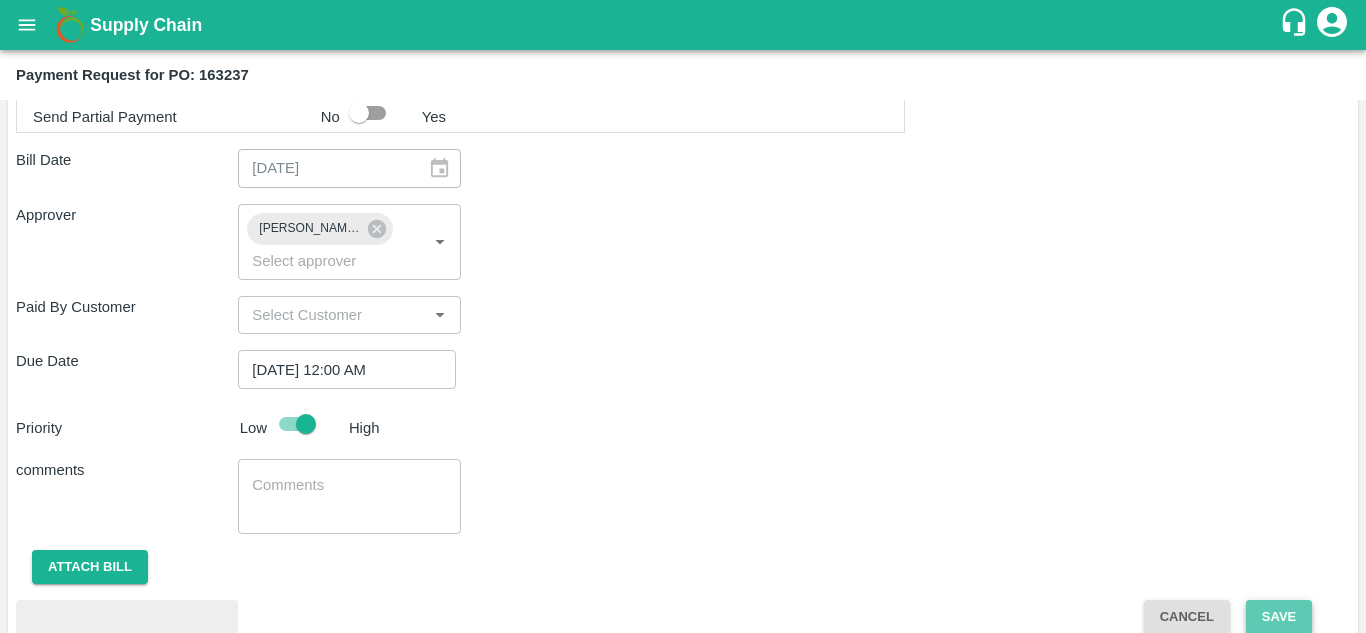 click on "Save" at bounding box center (1279, 617) 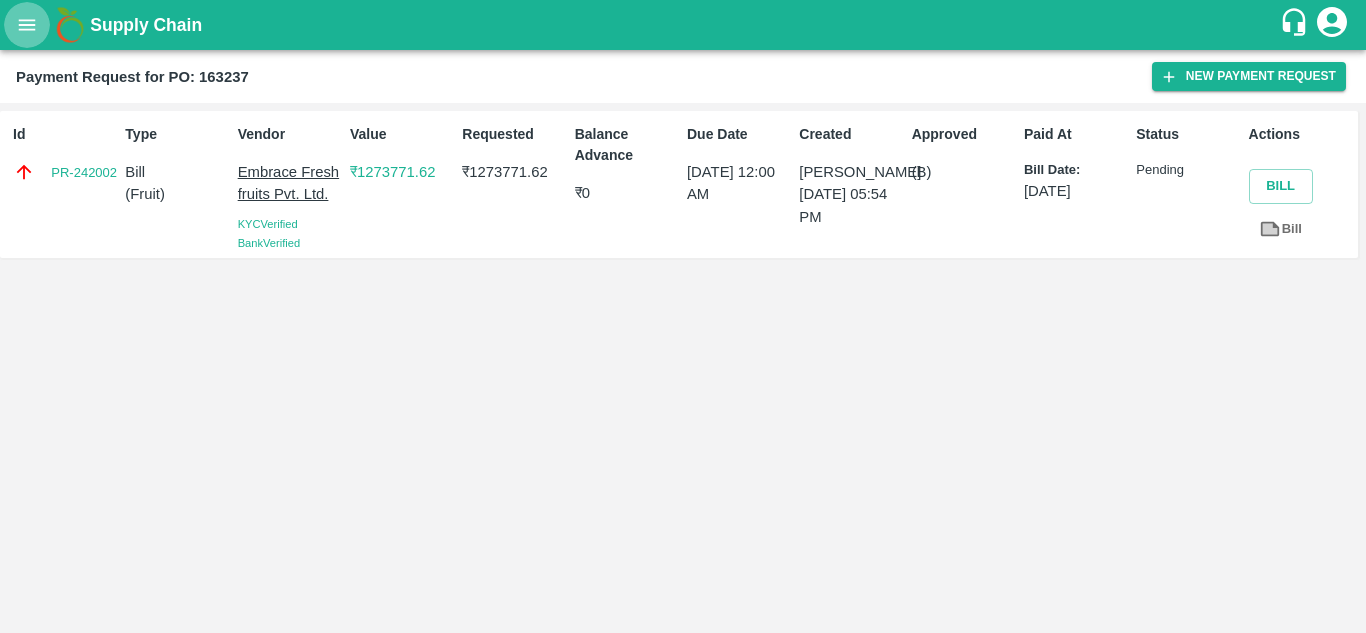 click at bounding box center (27, 25) 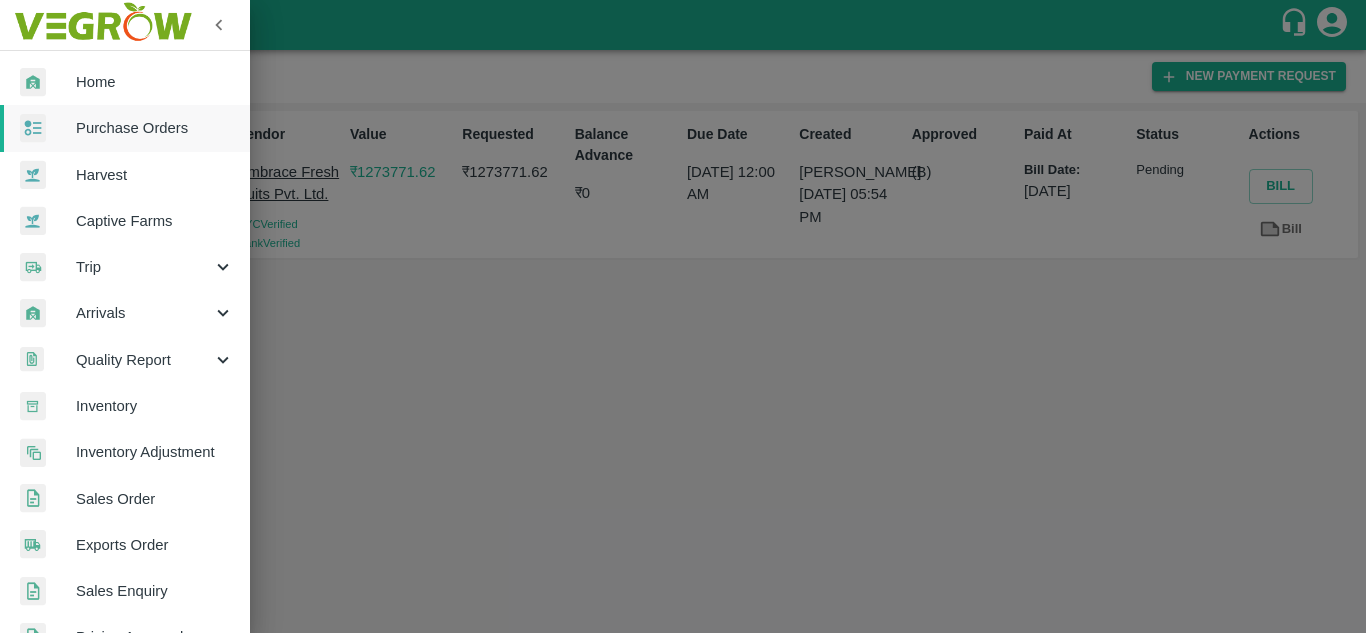 scroll, scrollTop: 506, scrollLeft: 0, axis: vertical 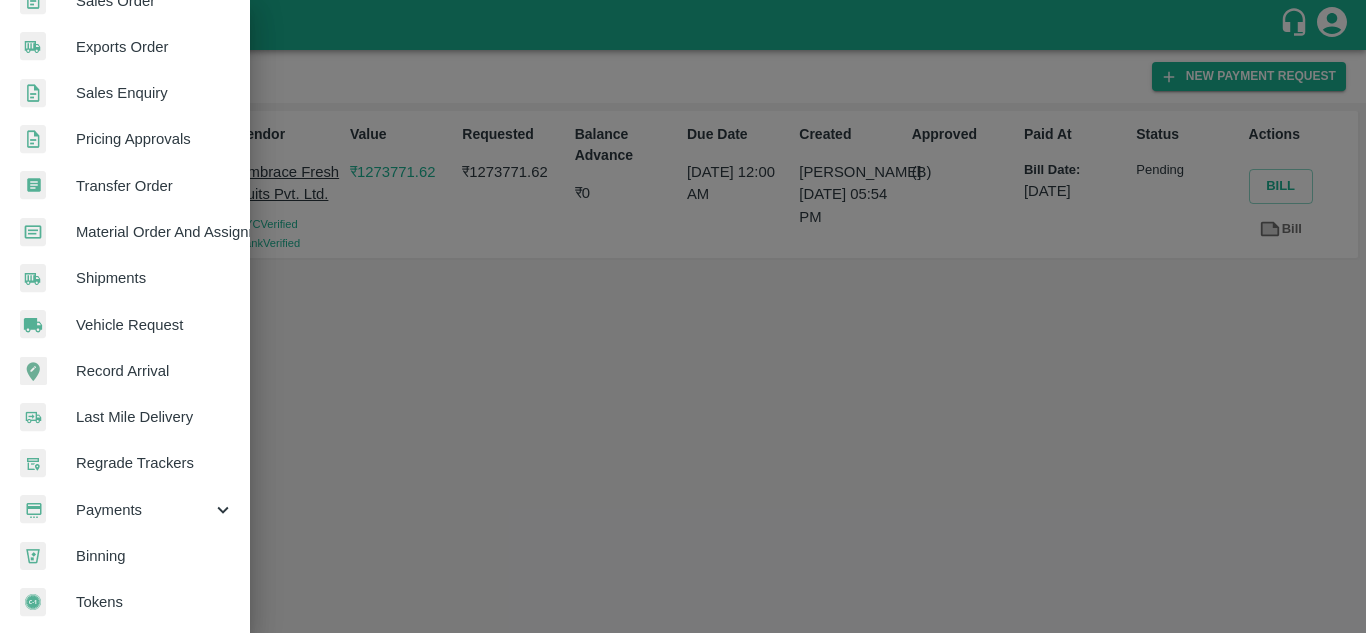 click on "Payments" at bounding box center [144, 510] 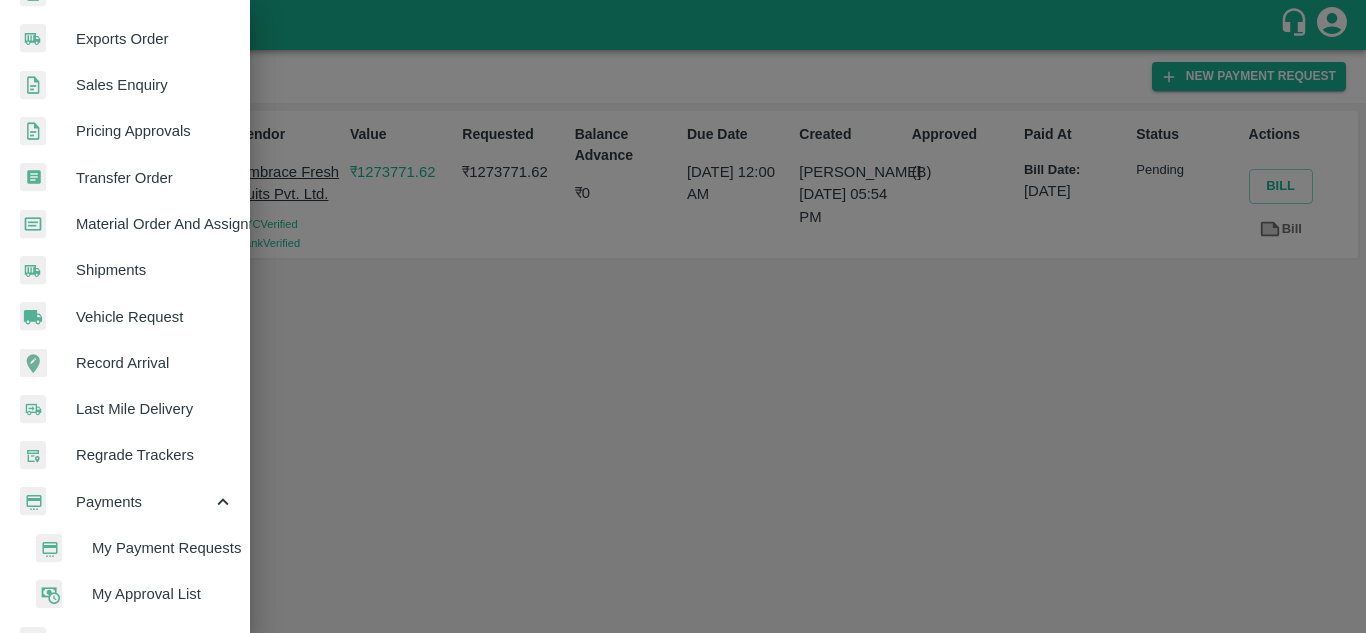 click on "My Payment Requests" at bounding box center (163, 548) 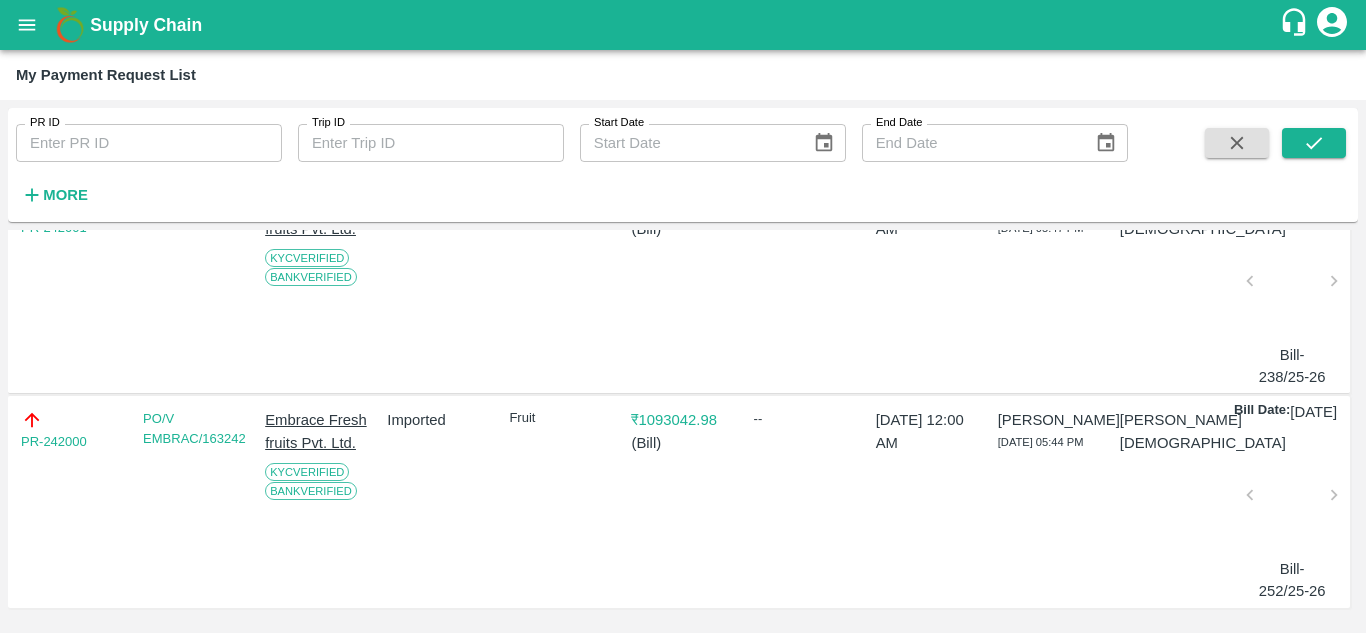 scroll, scrollTop: 0, scrollLeft: 0, axis: both 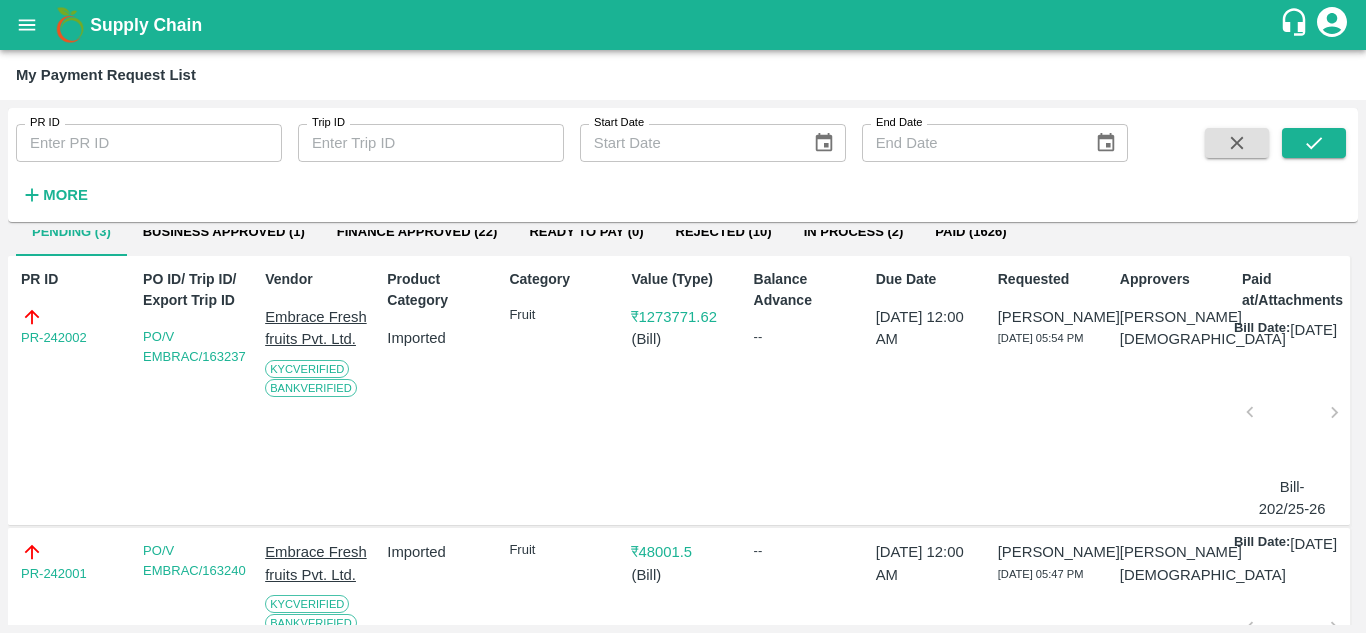 click on "PR ID PR-242002" at bounding box center (68, 390) 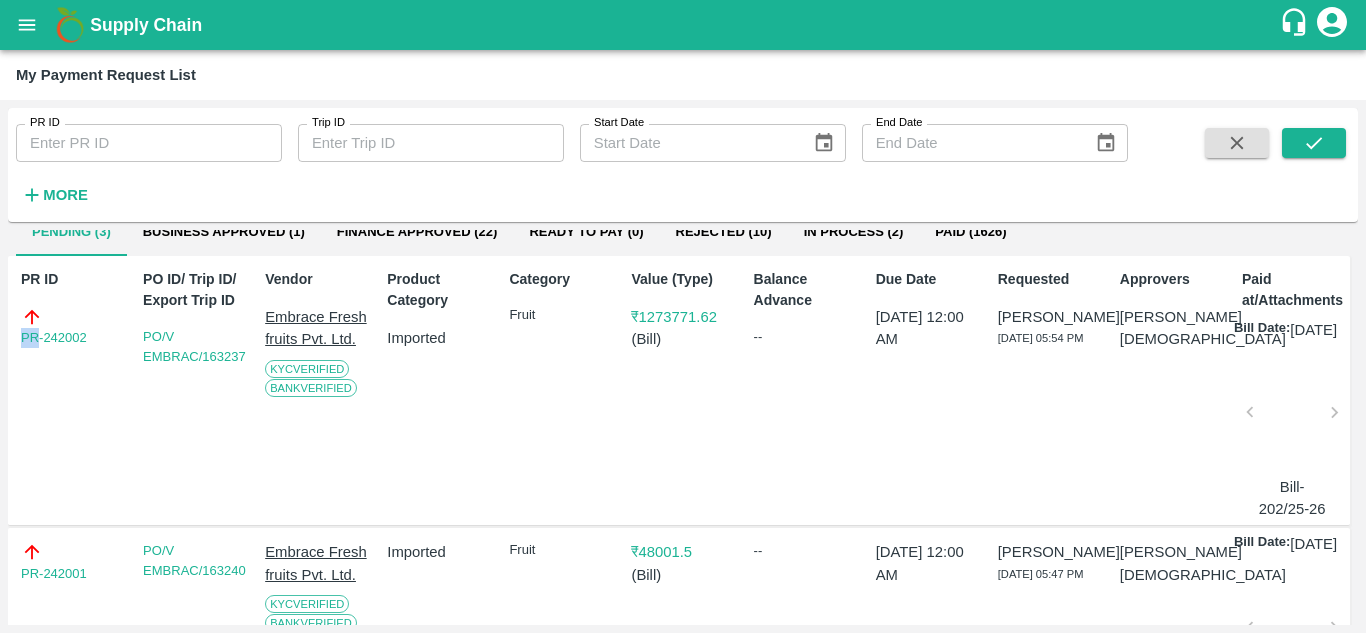 click on "PR ID PR-242002" at bounding box center [68, 390] 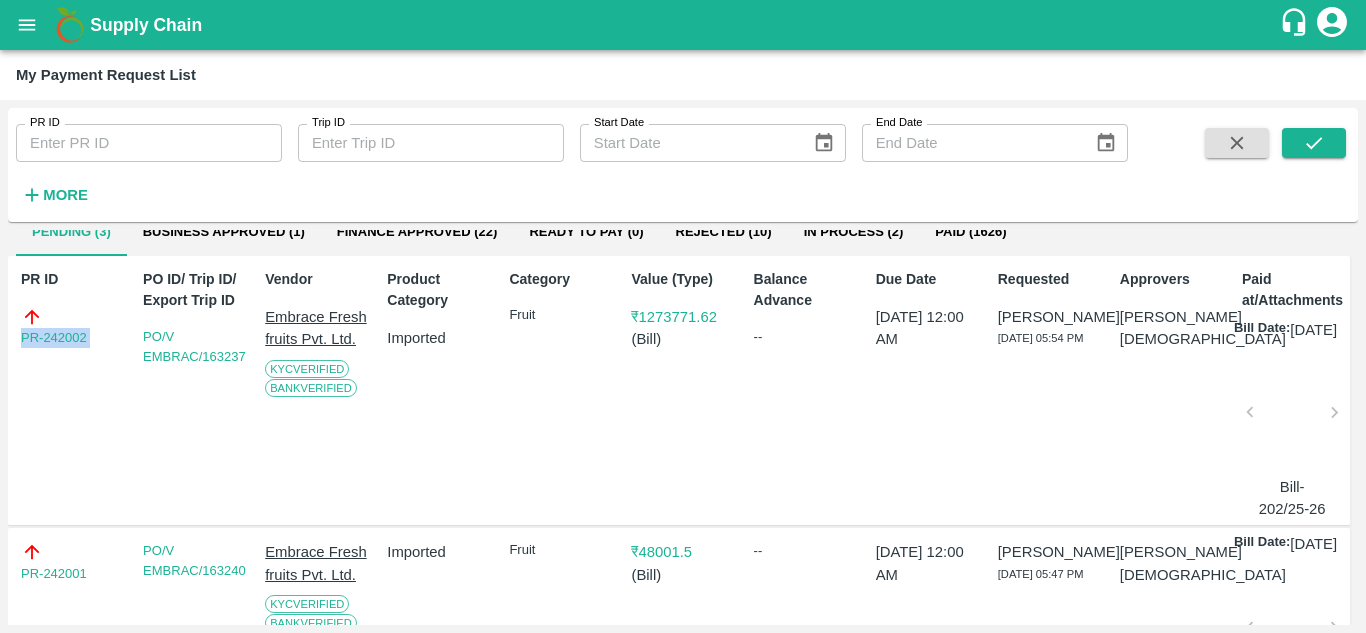 click on "PR ID PR-242002" at bounding box center [68, 390] 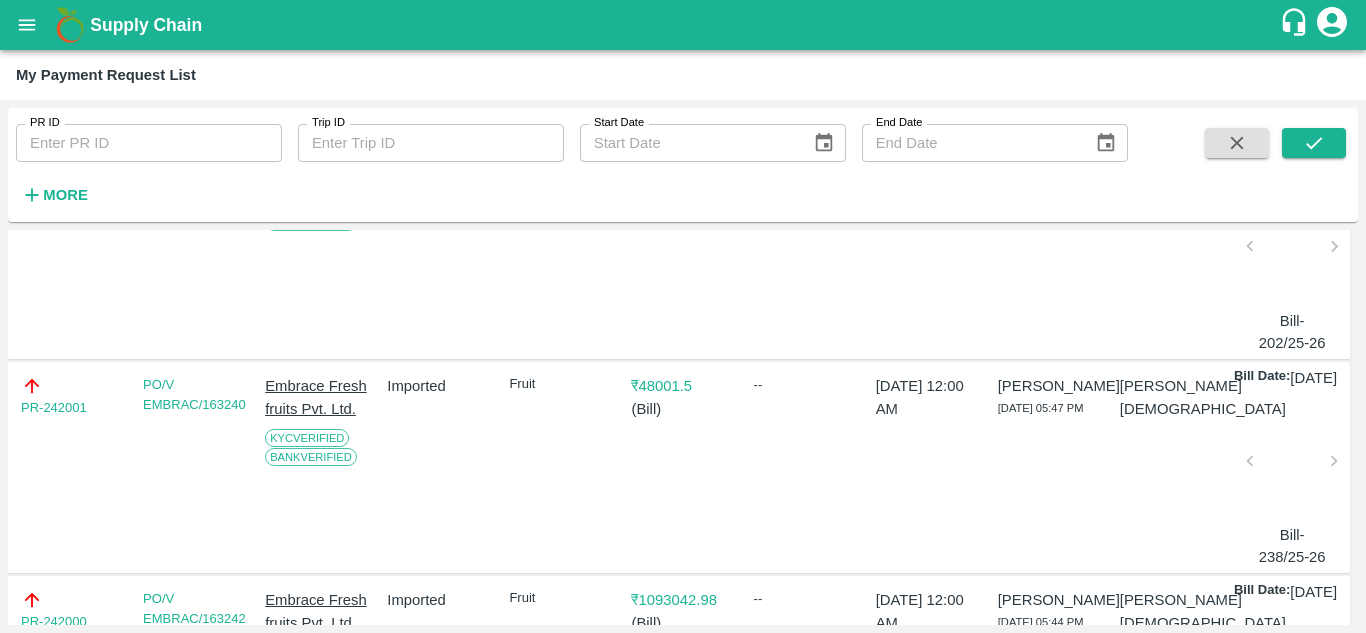 scroll, scrollTop: 232, scrollLeft: 0, axis: vertical 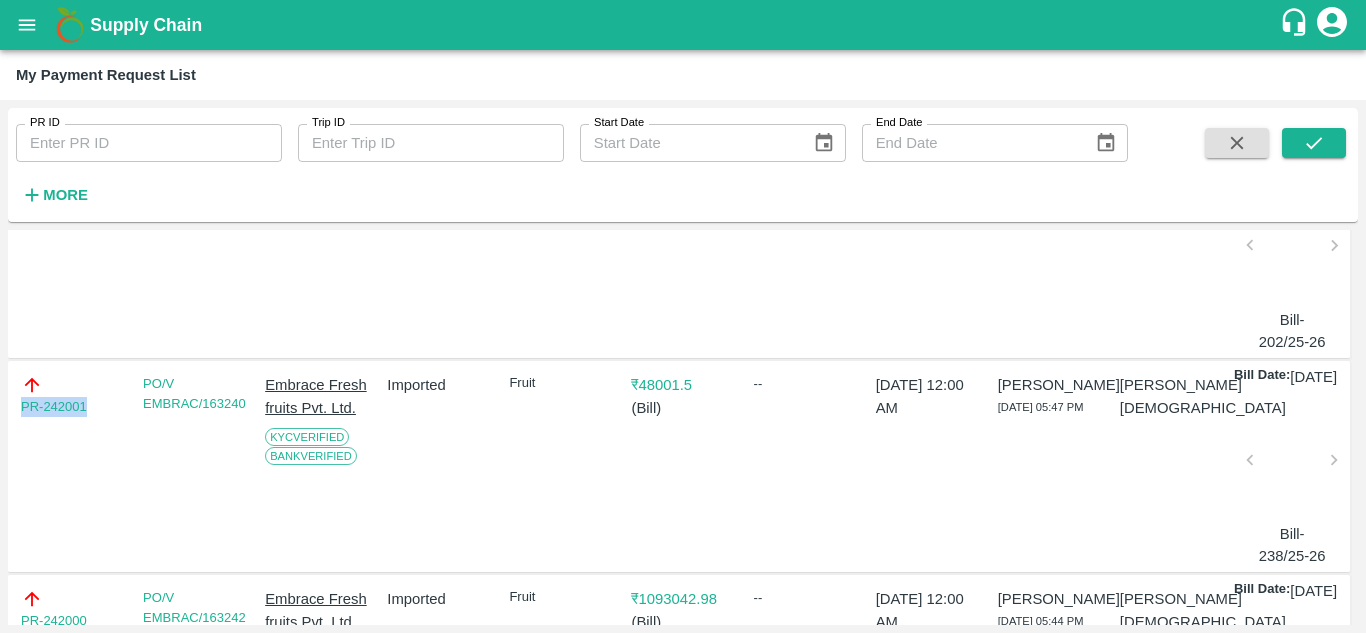 drag, startPoint x: 6, startPoint y: 418, endPoint x: 94, endPoint y: 423, distance: 88.14193 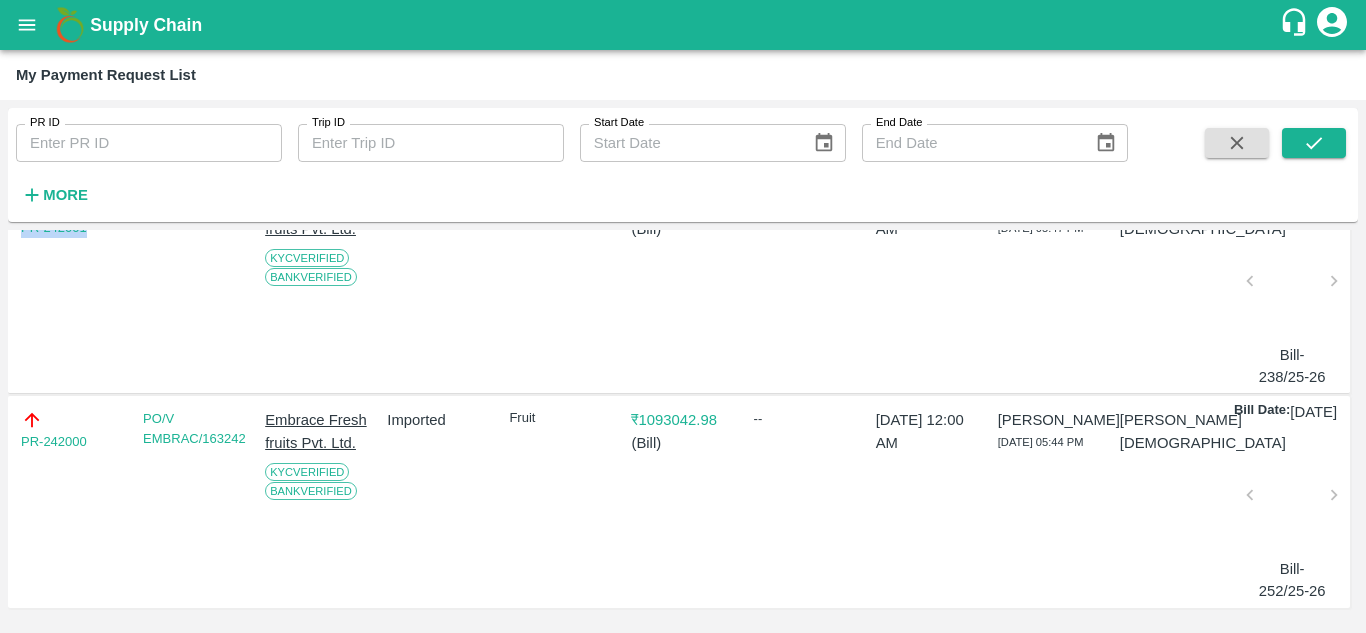 scroll, scrollTop: 430, scrollLeft: 0, axis: vertical 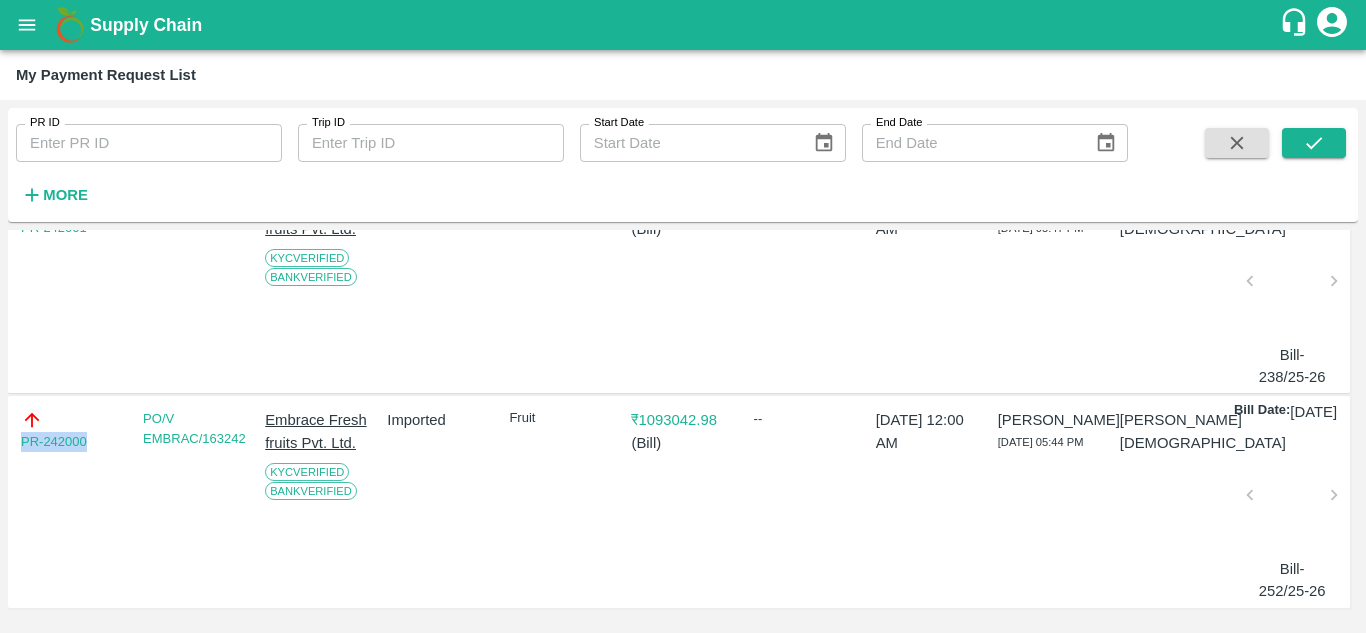 drag, startPoint x: 17, startPoint y: 449, endPoint x: 95, endPoint y: 456, distance: 78.31347 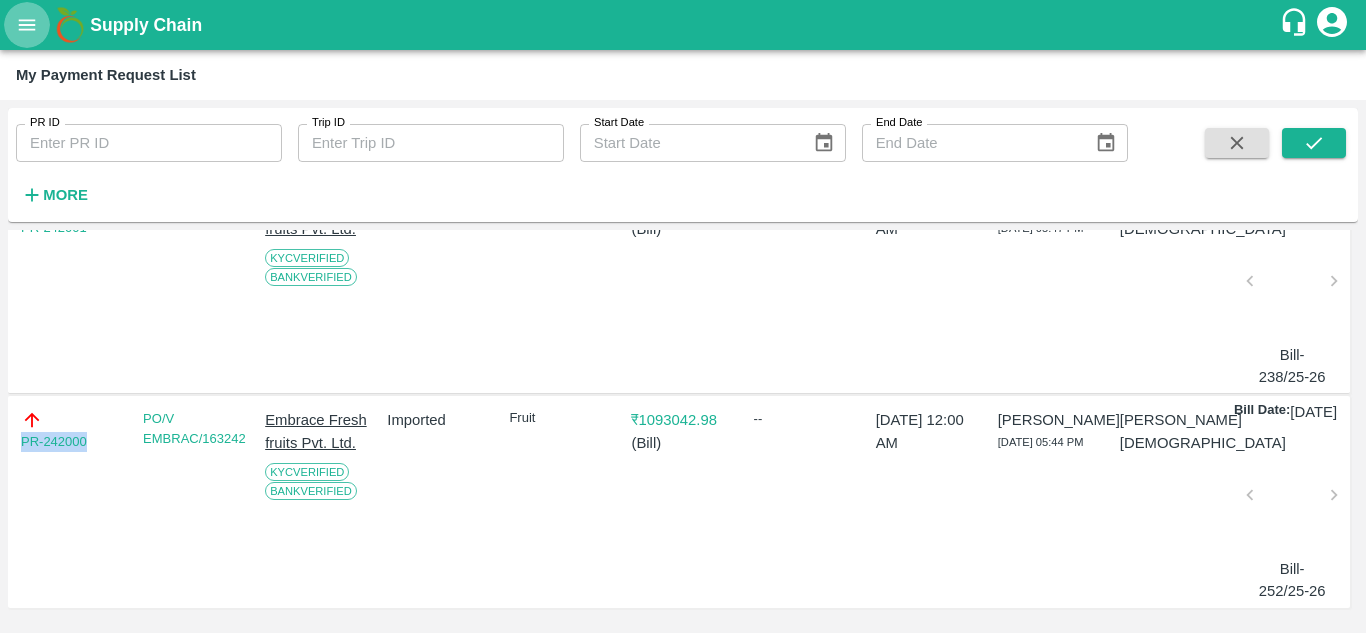 click 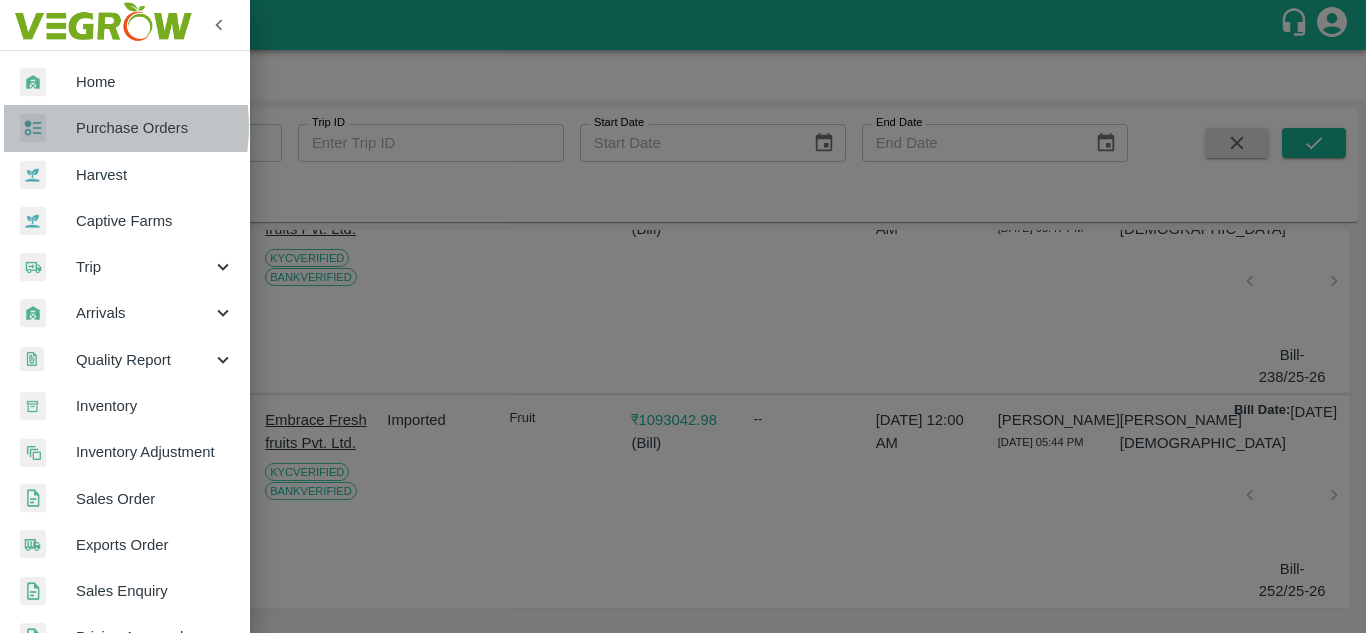 click at bounding box center [48, 128] 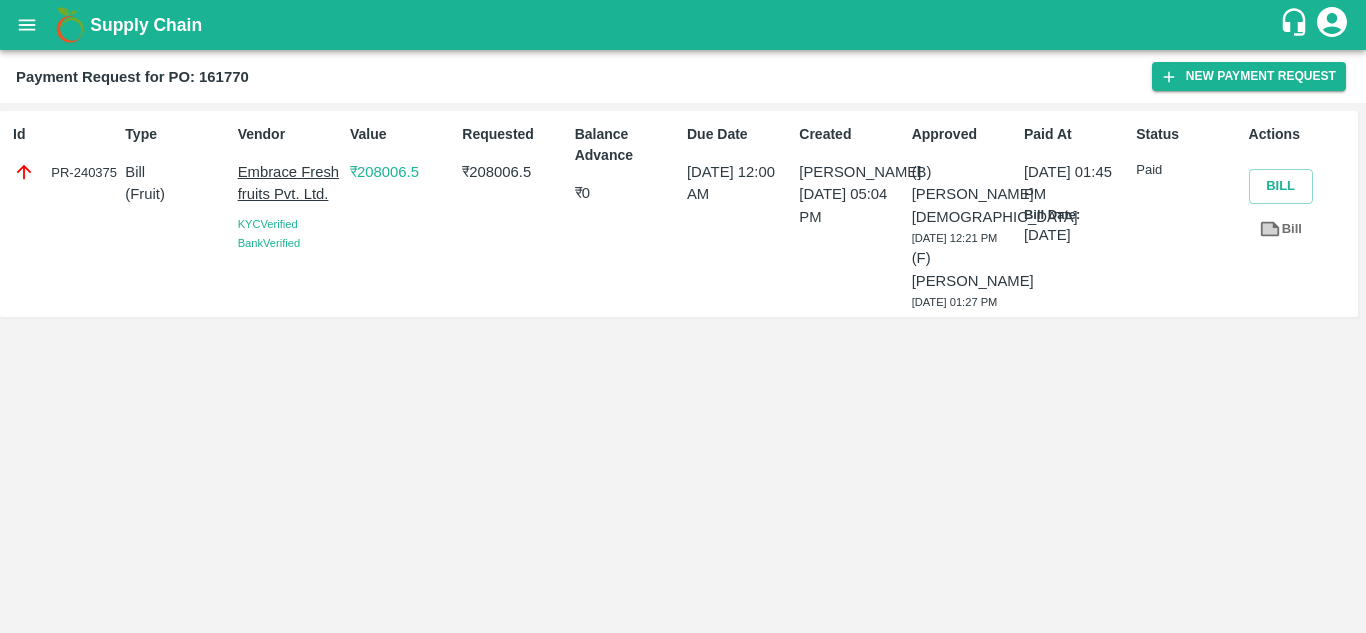 scroll, scrollTop: 0, scrollLeft: 0, axis: both 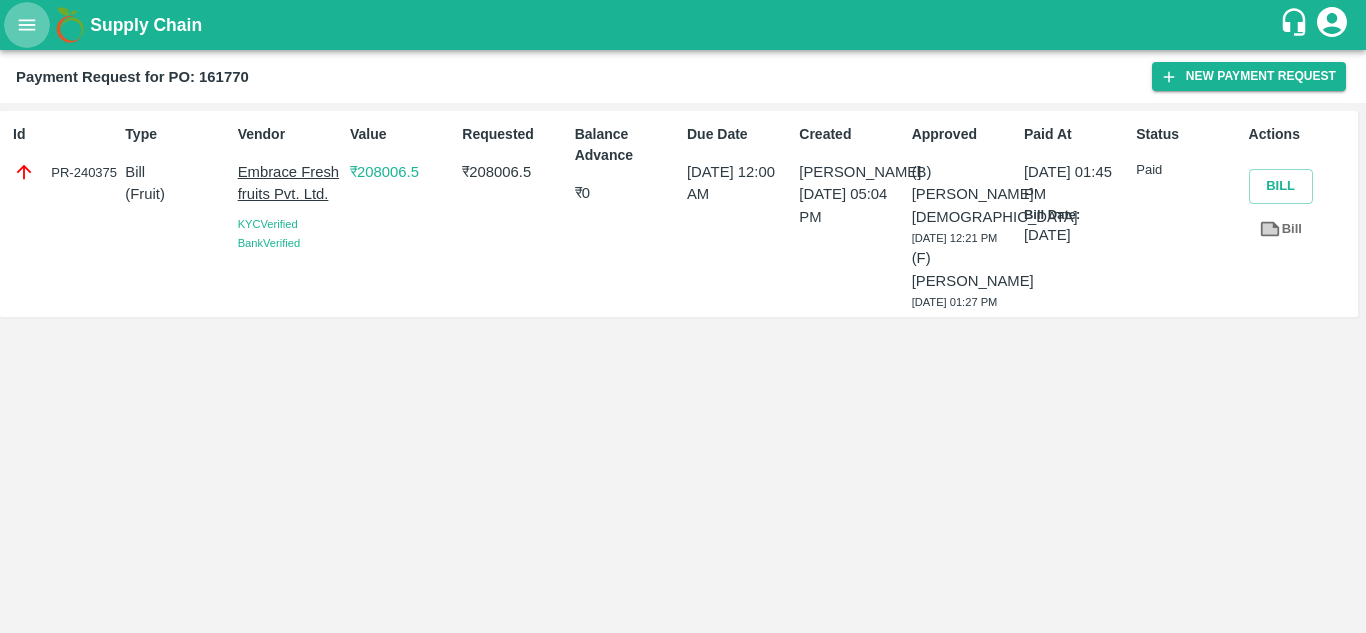 click 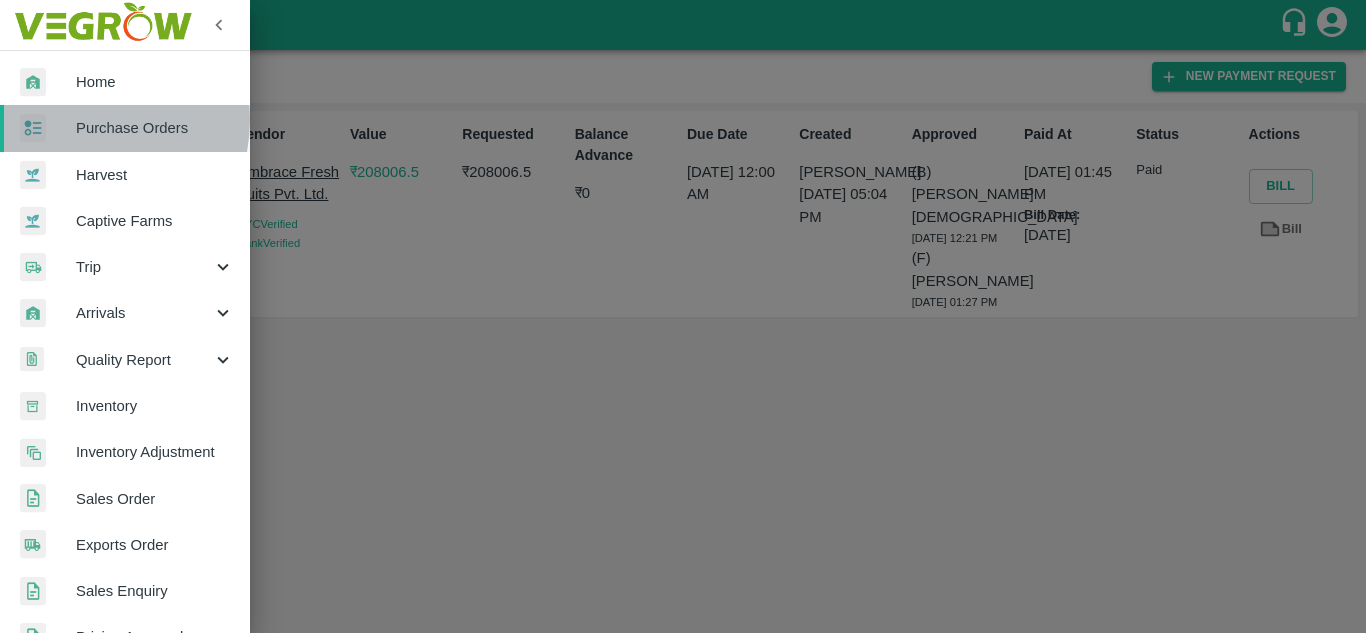 click on "Purchase Orders" at bounding box center (155, 128) 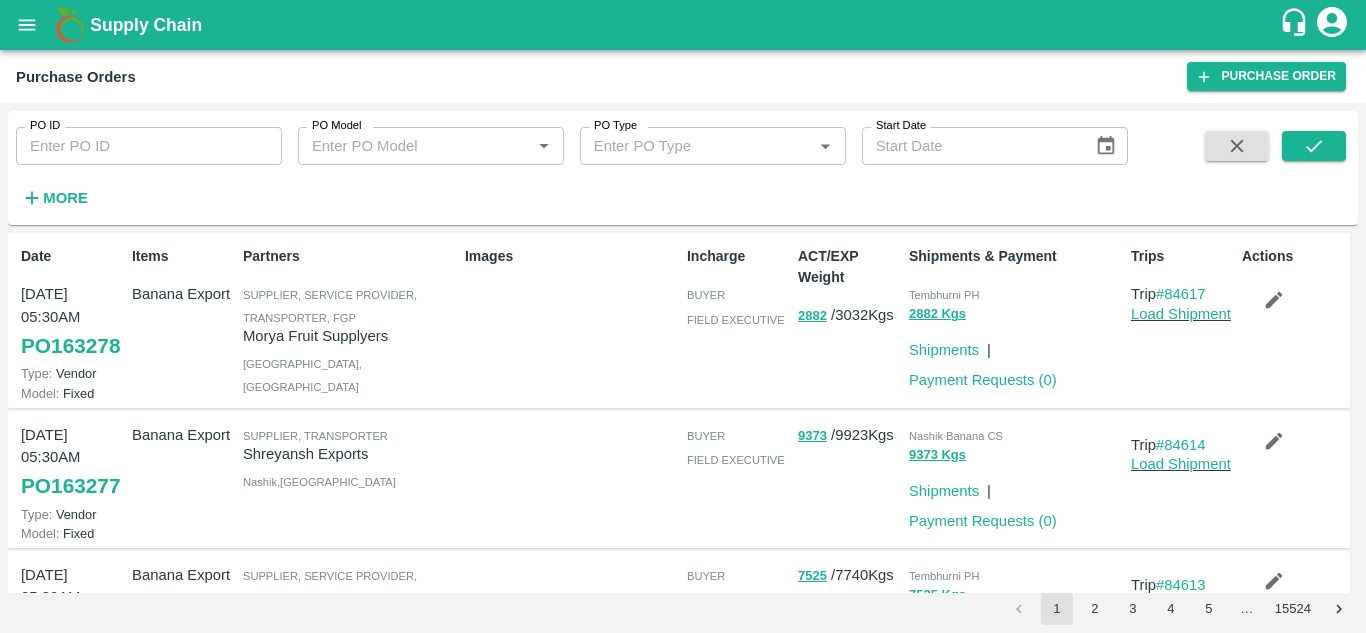 click at bounding box center (27, 25) 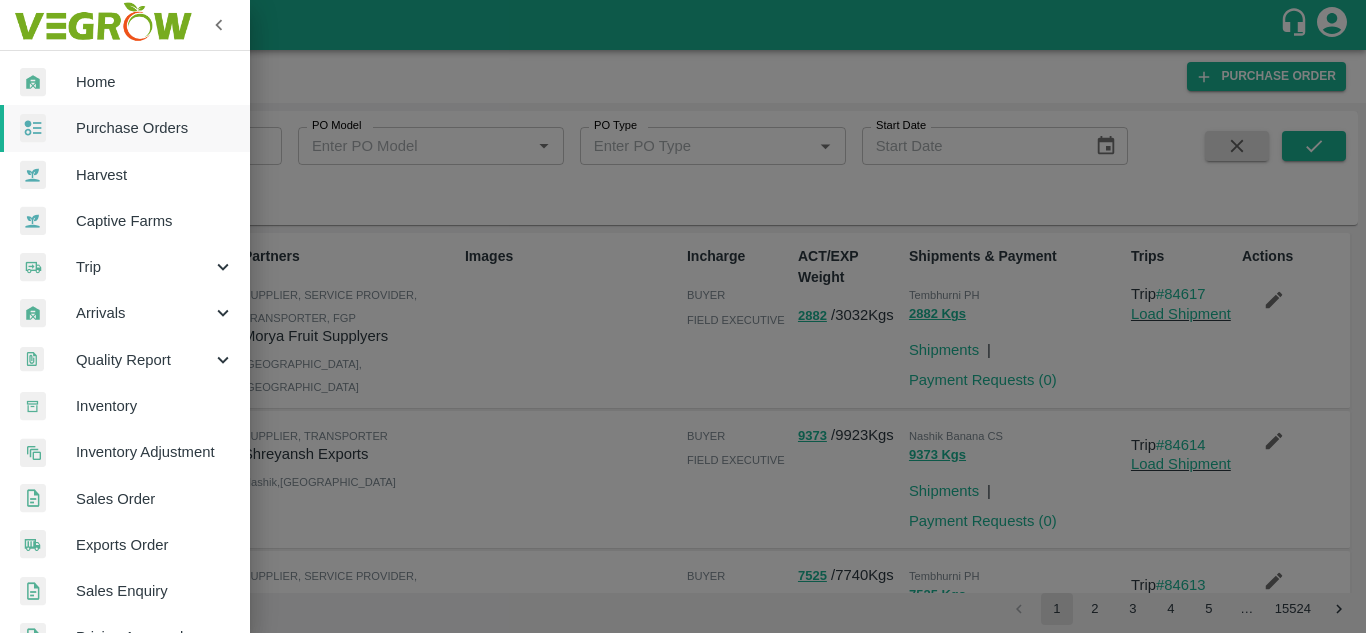 scroll, scrollTop: 120, scrollLeft: 0, axis: vertical 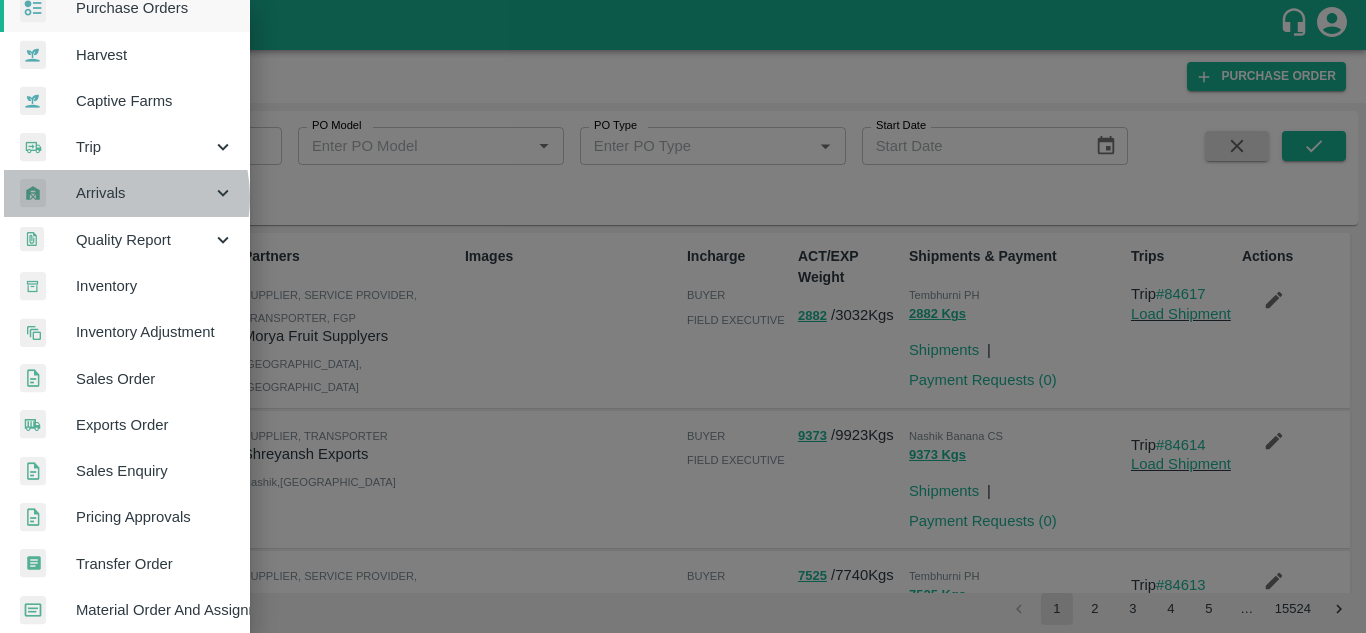click on "Arrivals" at bounding box center (144, 193) 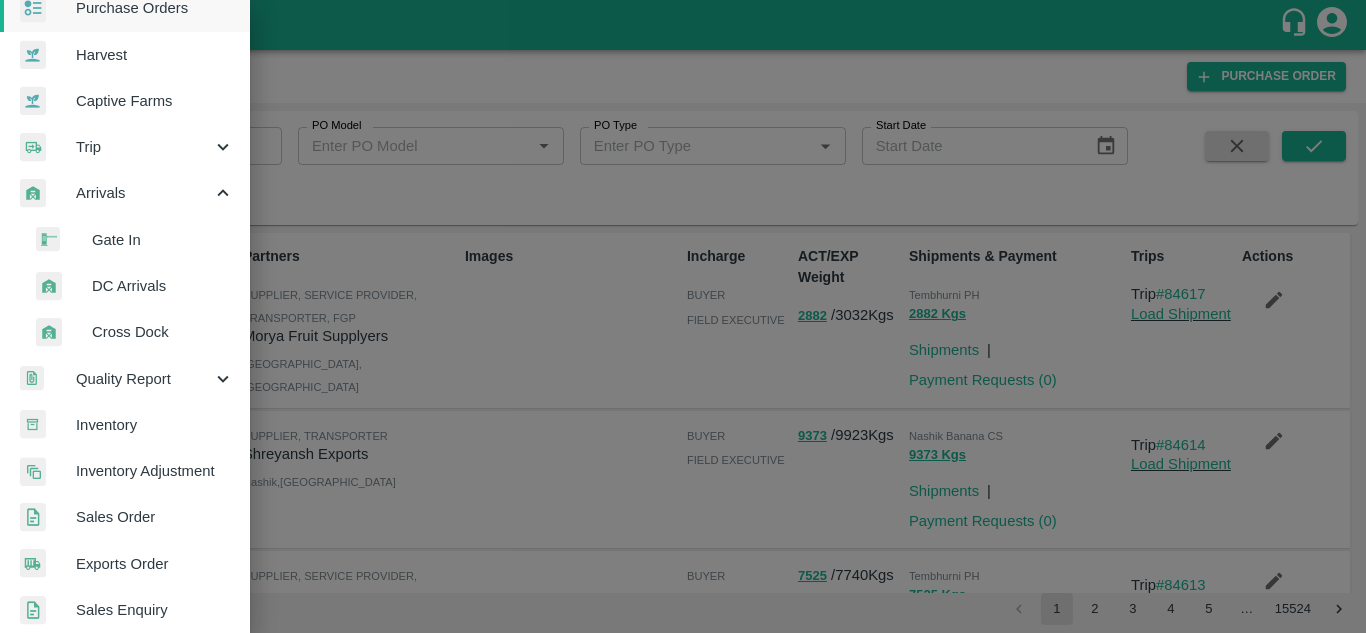 click on "DC Arrivals" at bounding box center (163, 286) 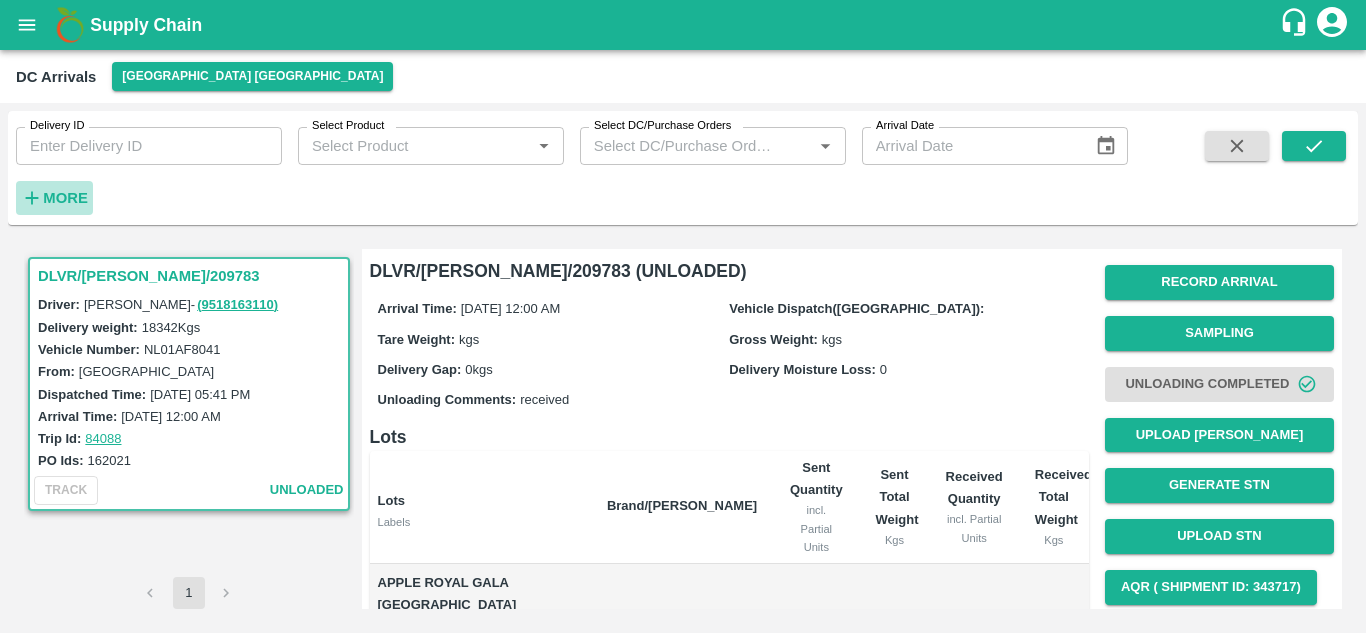 click on "More" at bounding box center [65, 198] 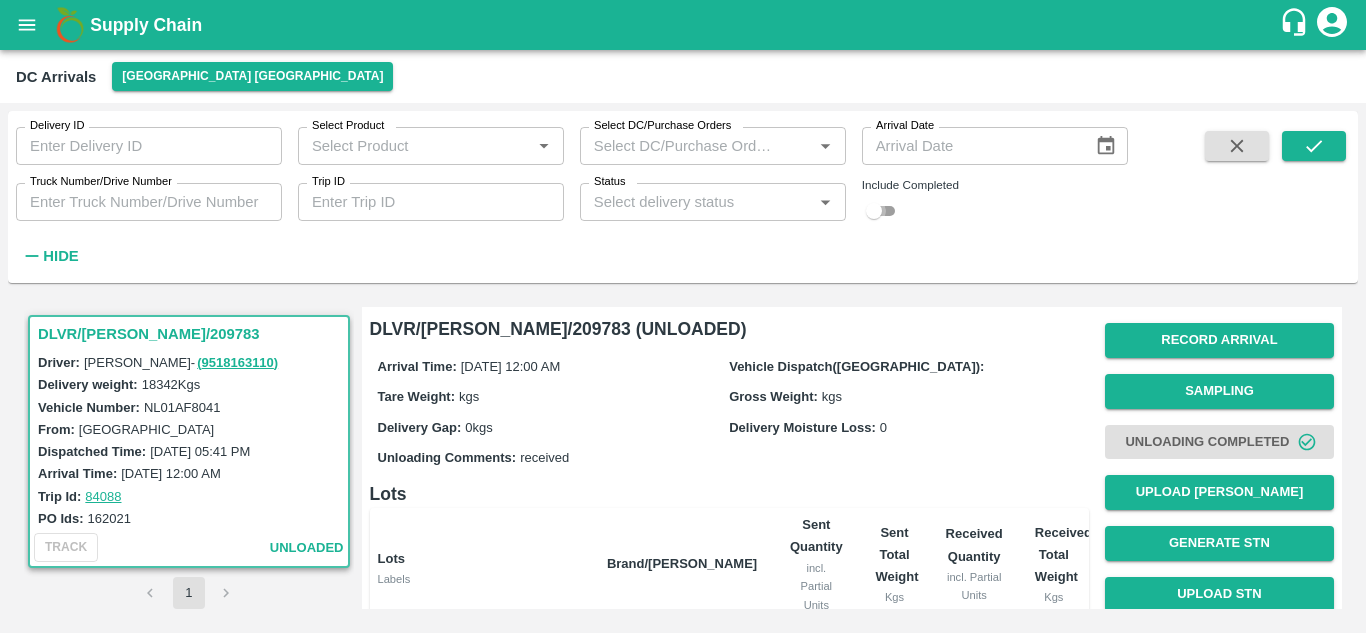 click at bounding box center (874, 211) 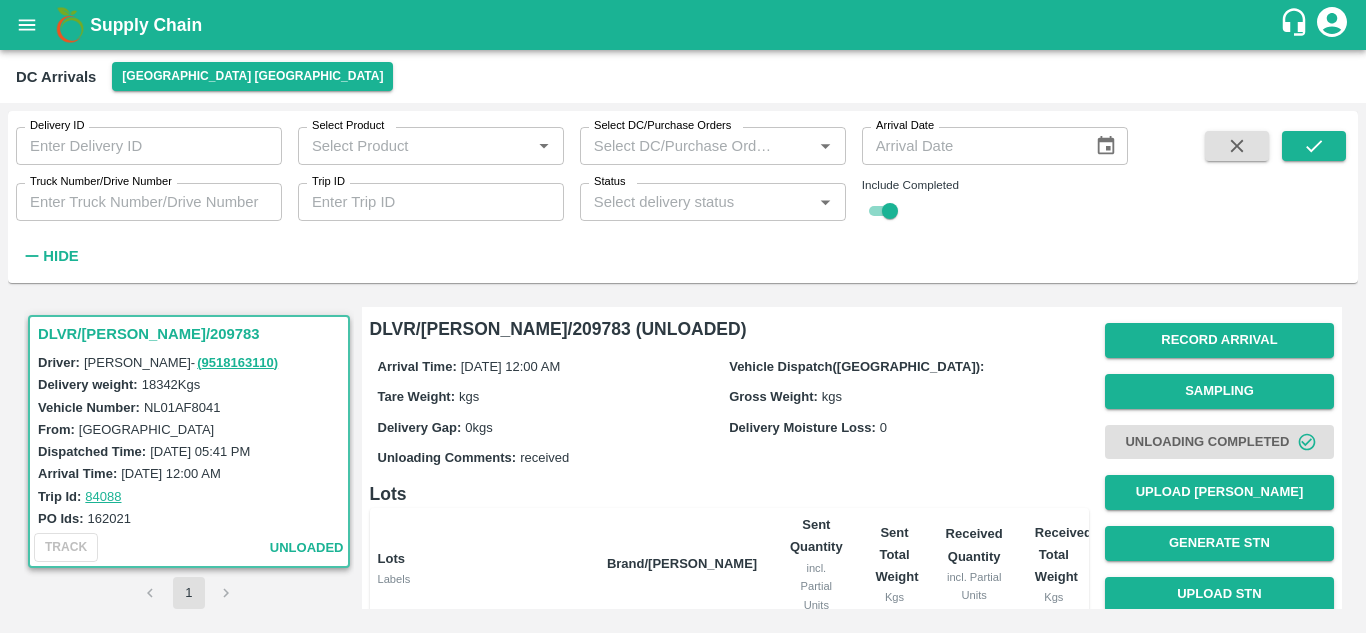 click on "DLVR/[PERSON_NAME]/209783" at bounding box center [192, 334] 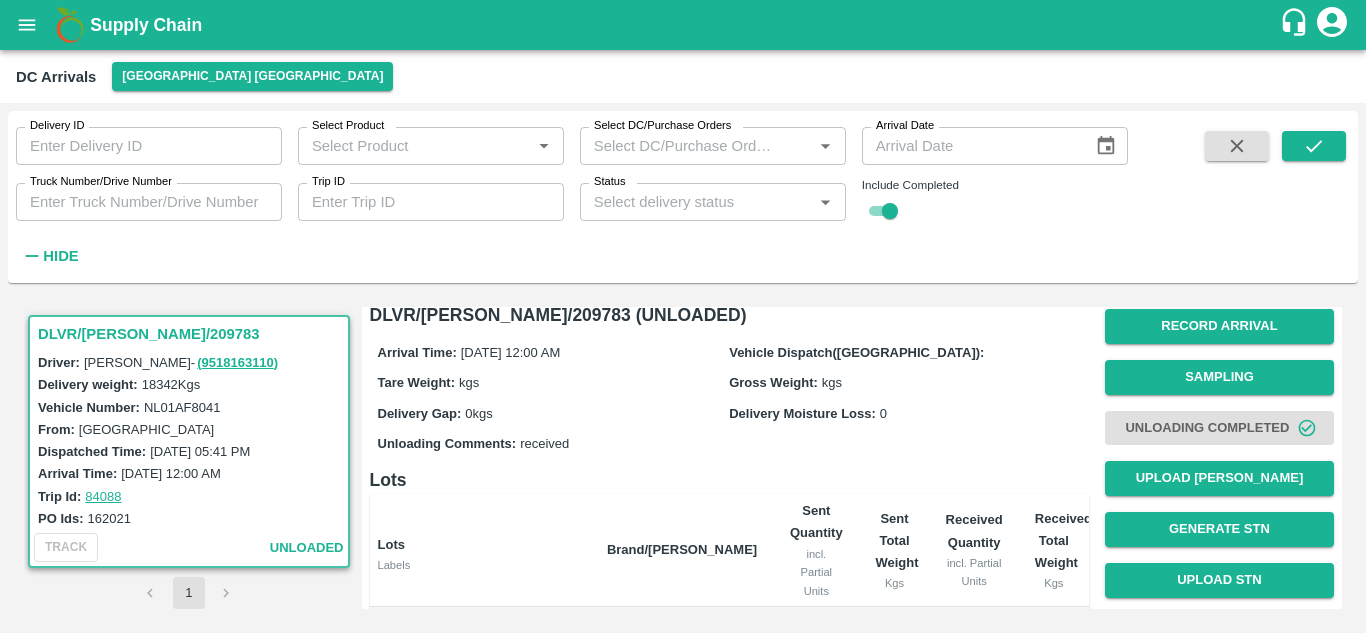 scroll, scrollTop: 13, scrollLeft: 0, axis: vertical 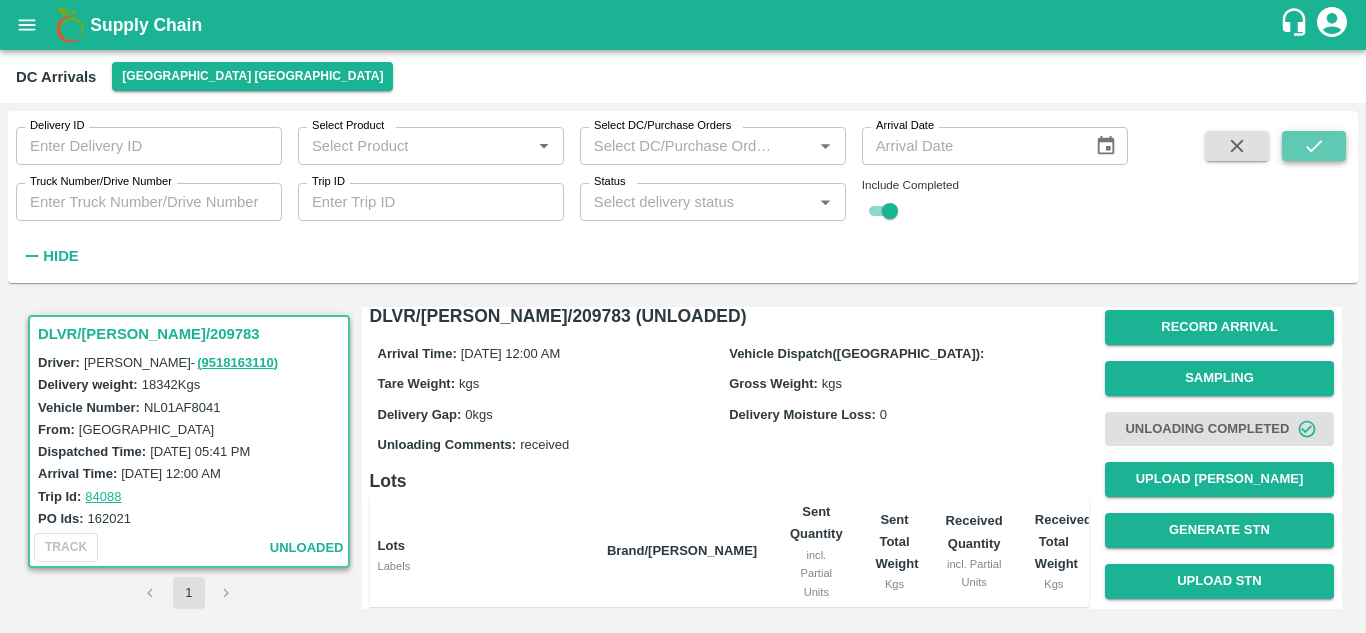 click at bounding box center [1314, 146] 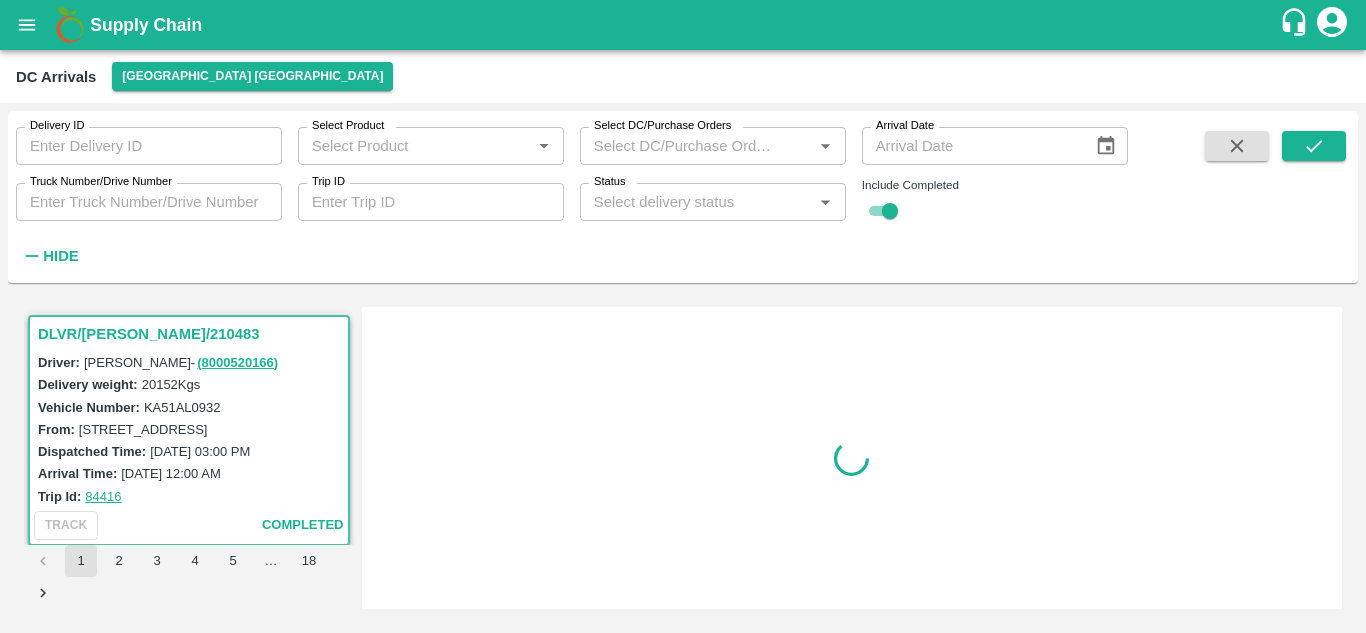 scroll, scrollTop: 0, scrollLeft: 0, axis: both 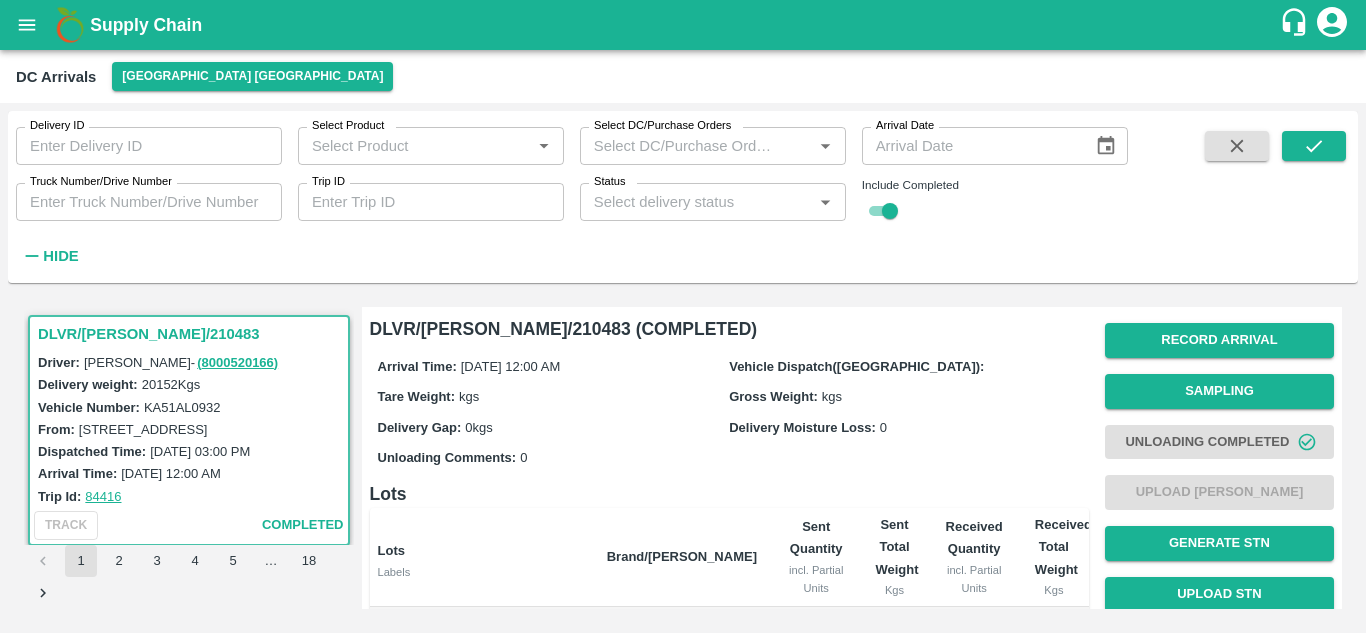click on "DLVR/[PERSON_NAME]/210483" at bounding box center (192, 334) 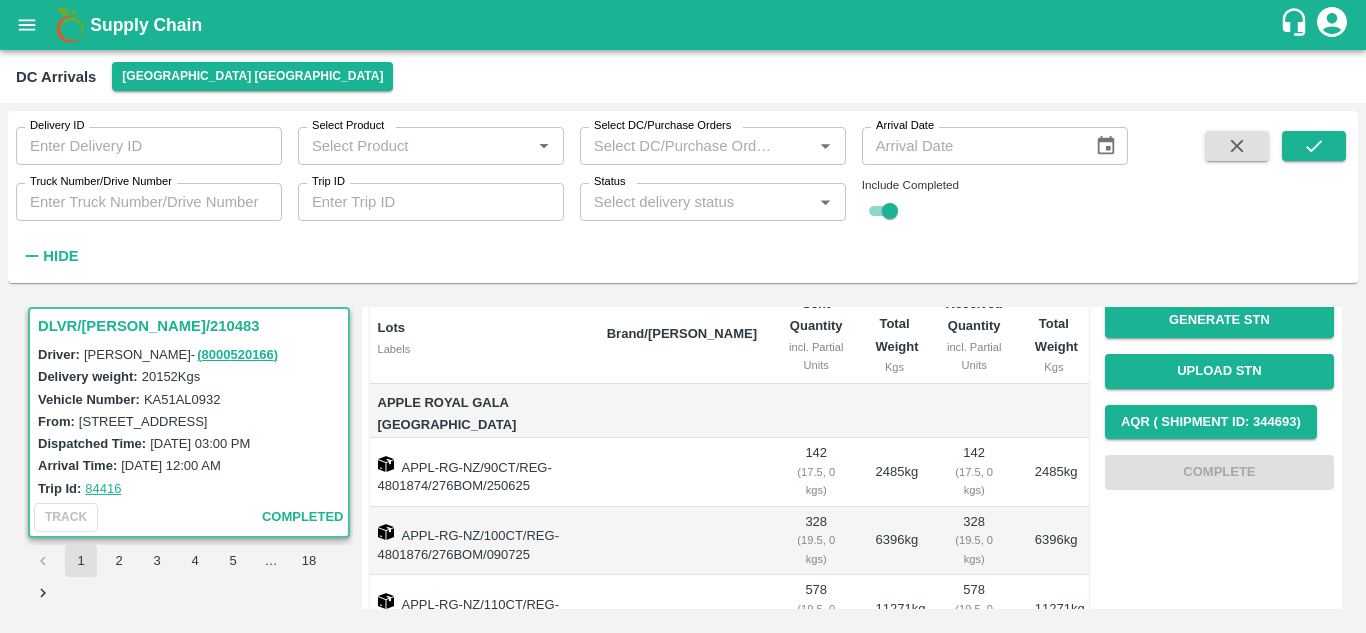 scroll, scrollTop: 222, scrollLeft: 0, axis: vertical 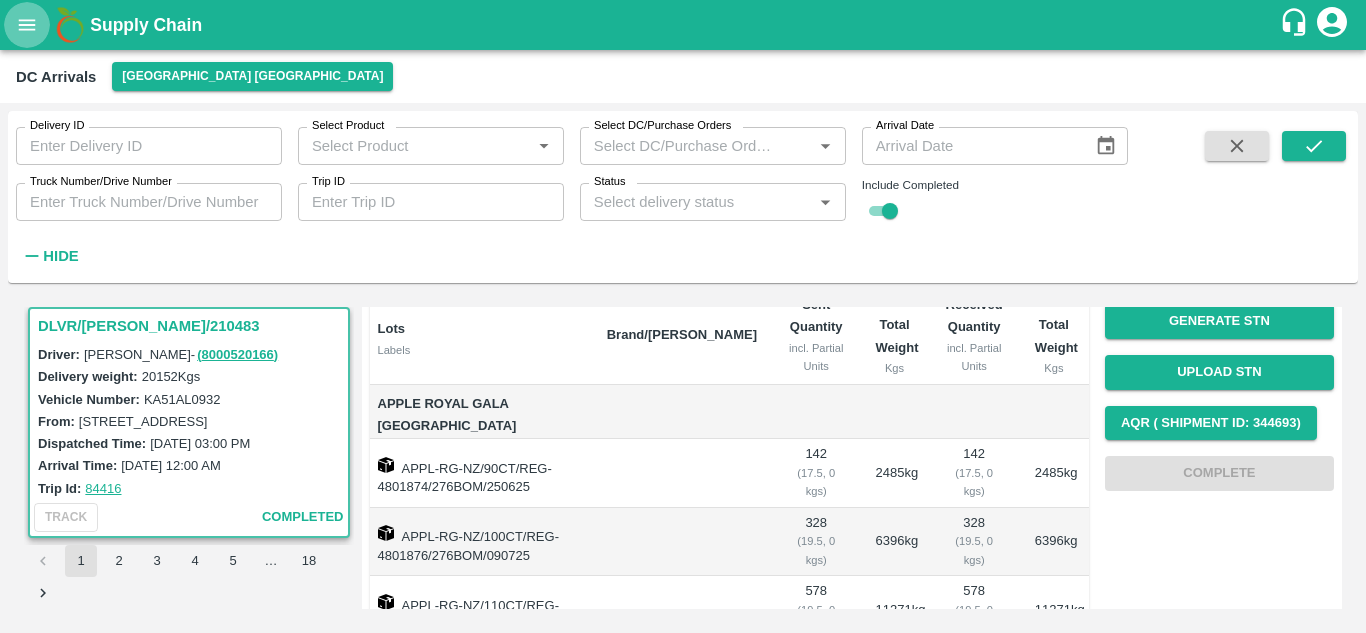 click 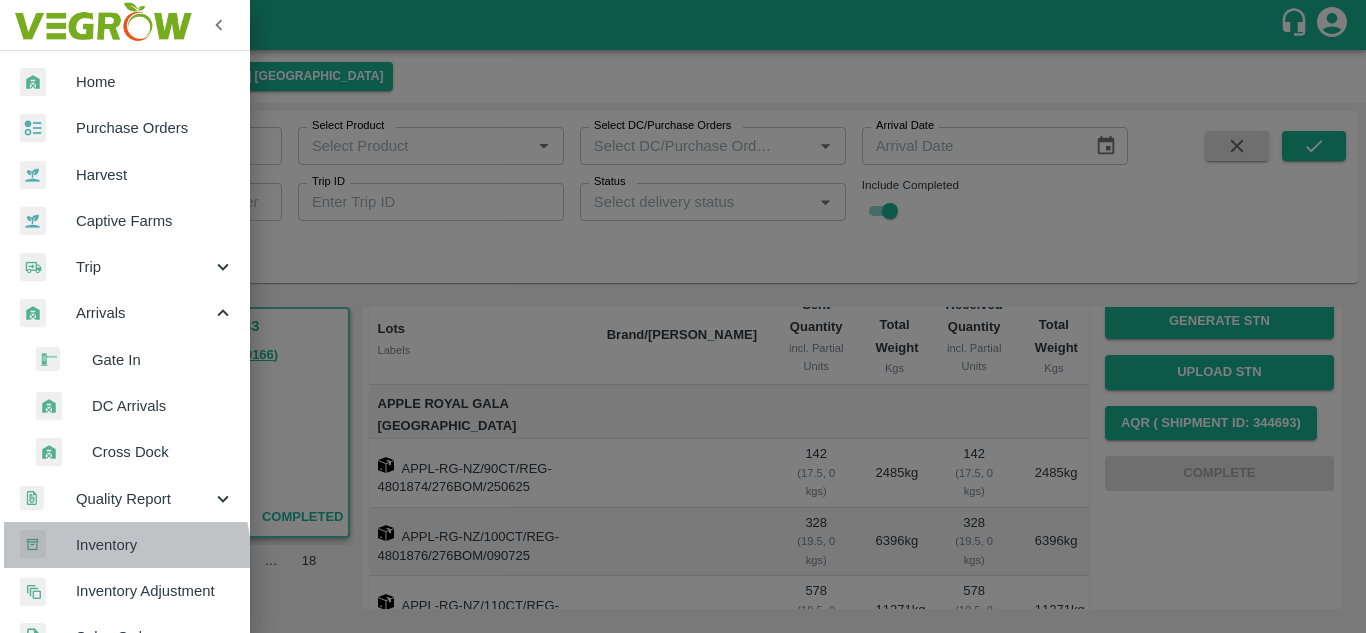 click on "Inventory" at bounding box center [155, 545] 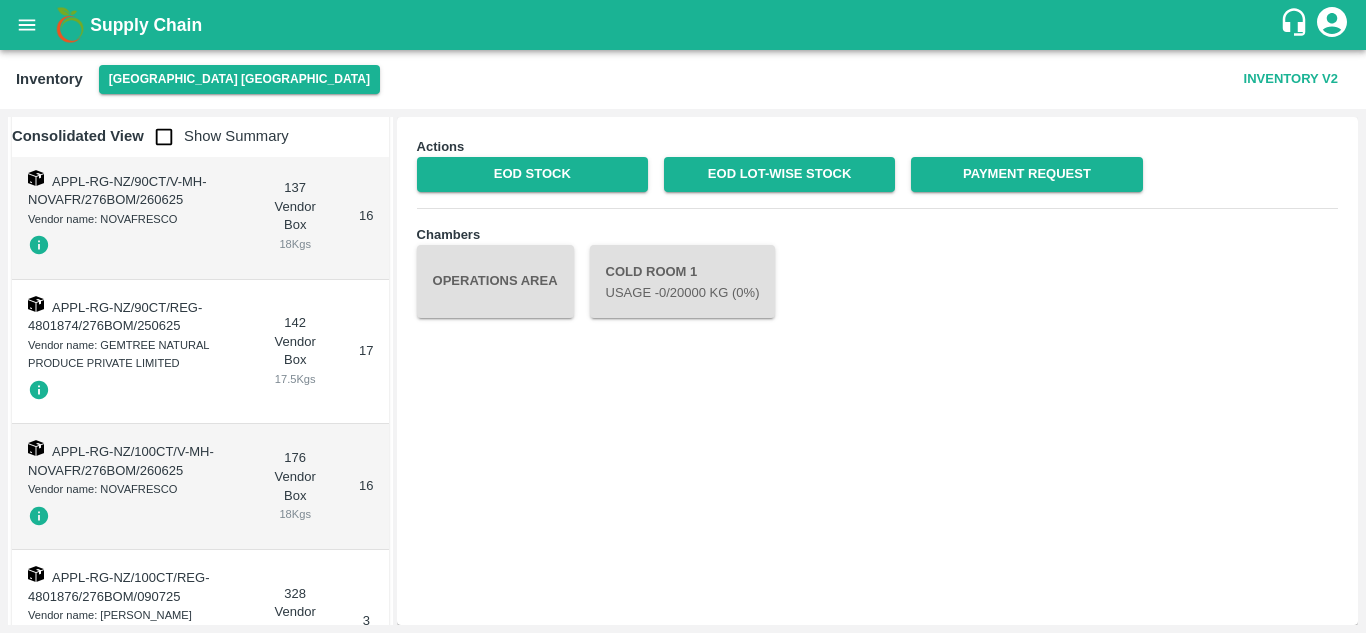 scroll, scrollTop: 0, scrollLeft: 0, axis: both 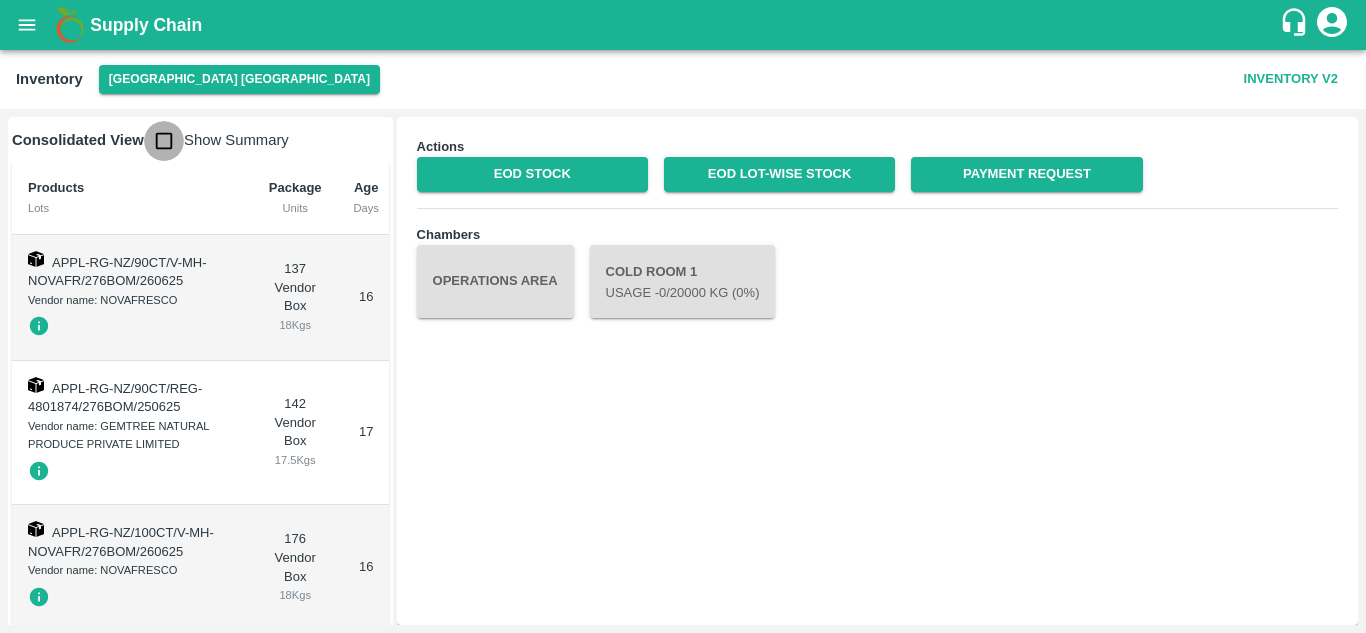 click at bounding box center (164, 141) 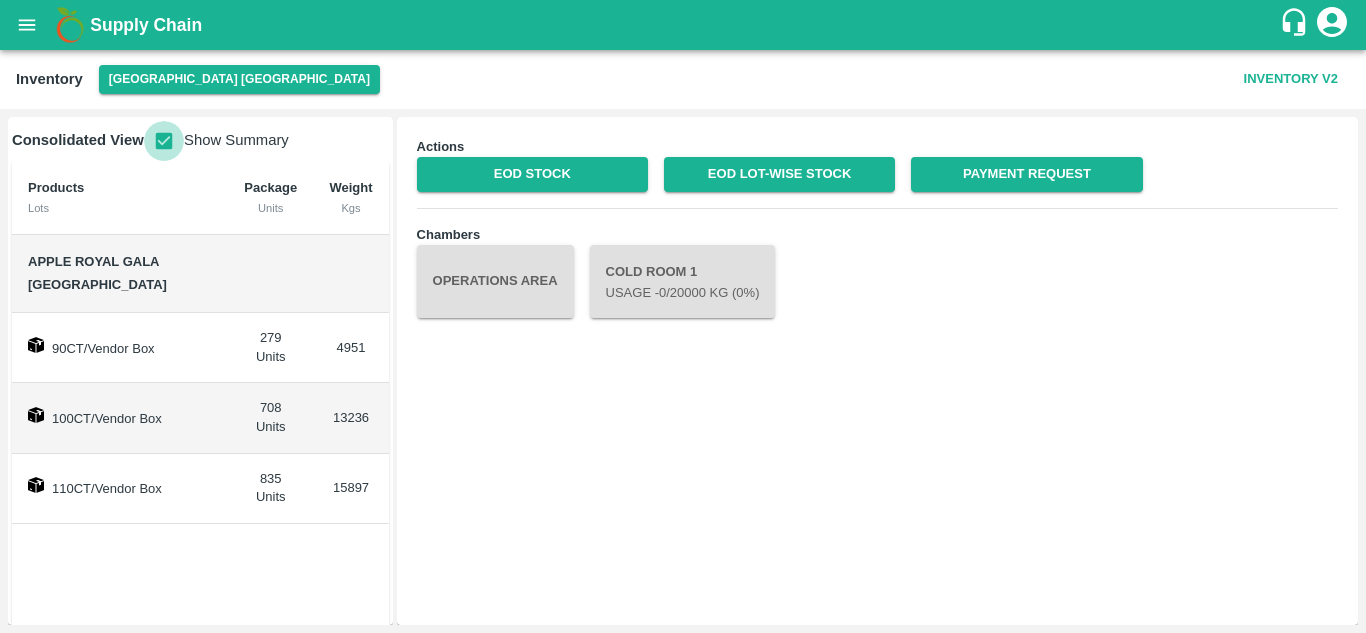 click at bounding box center [164, 141] 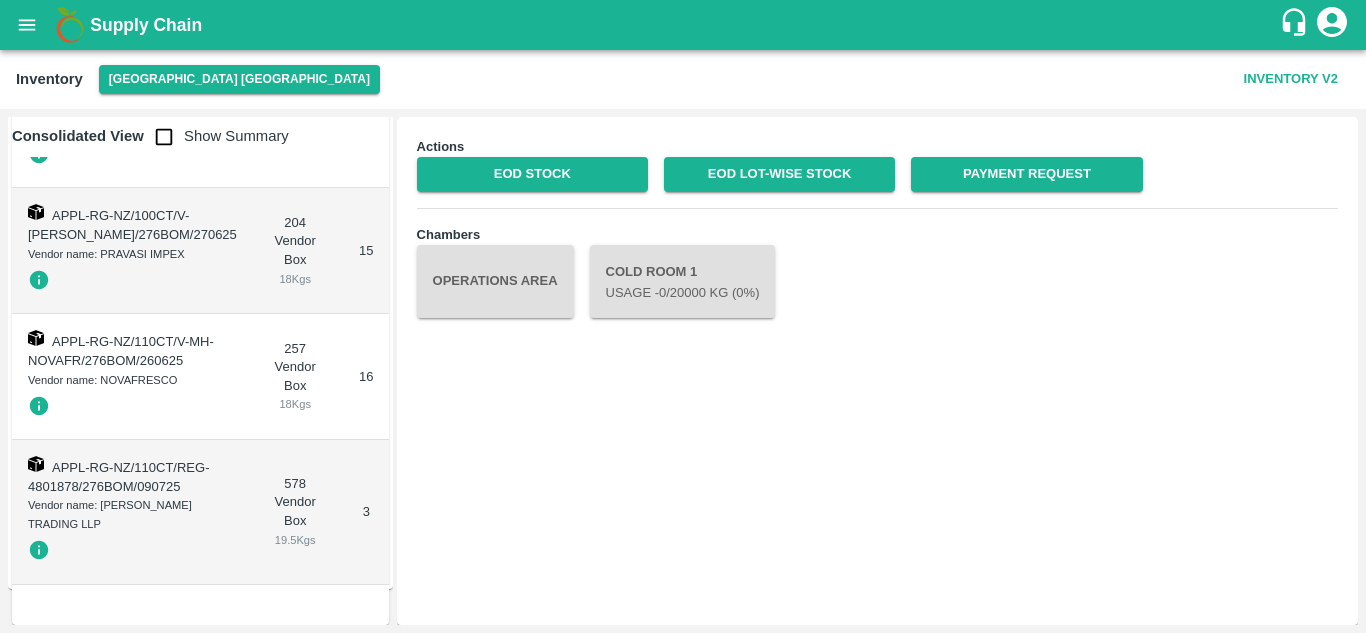 scroll, scrollTop: 762, scrollLeft: 0, axis: vertical 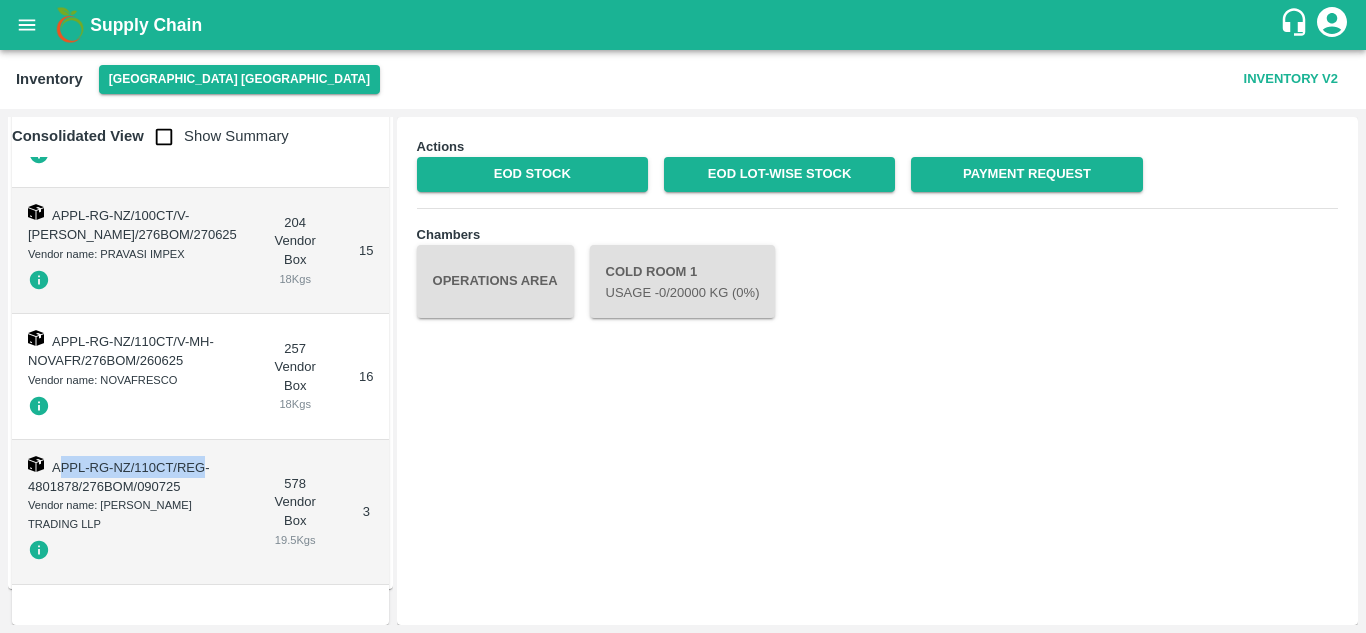 drag, startPoint x: 57, startPoint y: 430, endPoint x: 119, endPoint y: 463, distance: 70.23532 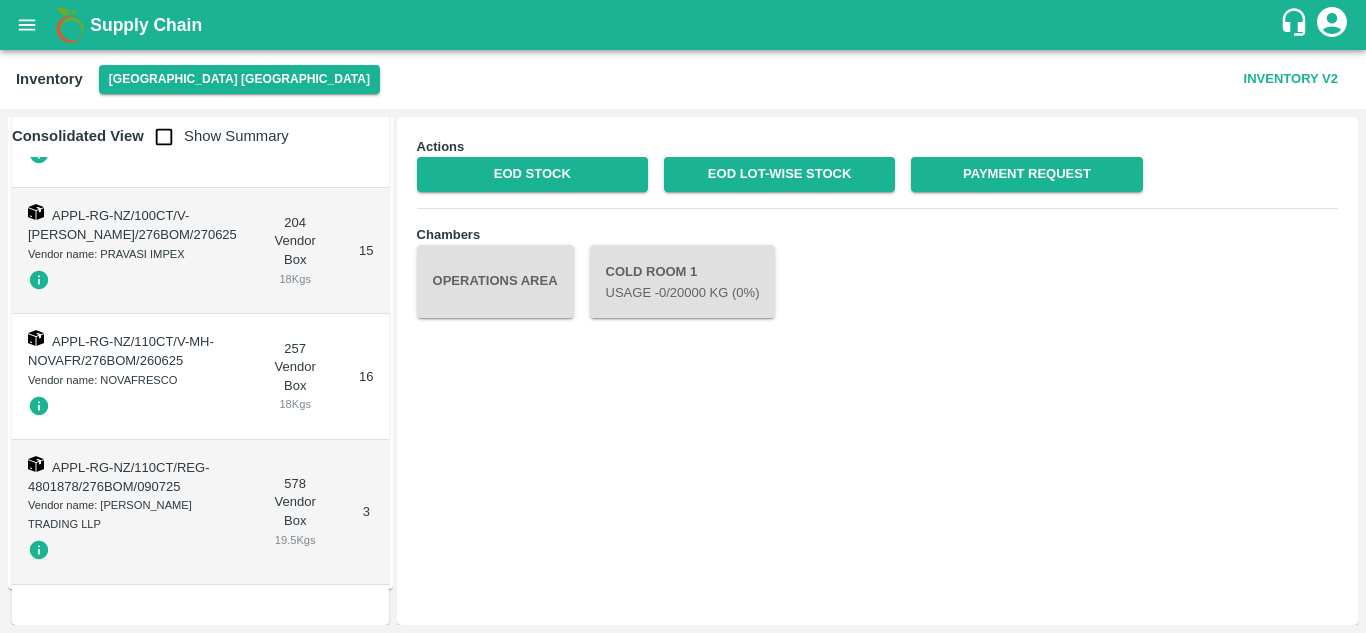 click on "APPL-RG-NZ/110CT/REG-4801878/276BOM/090725 Vendor name: DIVYA GANGA TRADING LLP" at bounding box center [132, 512] 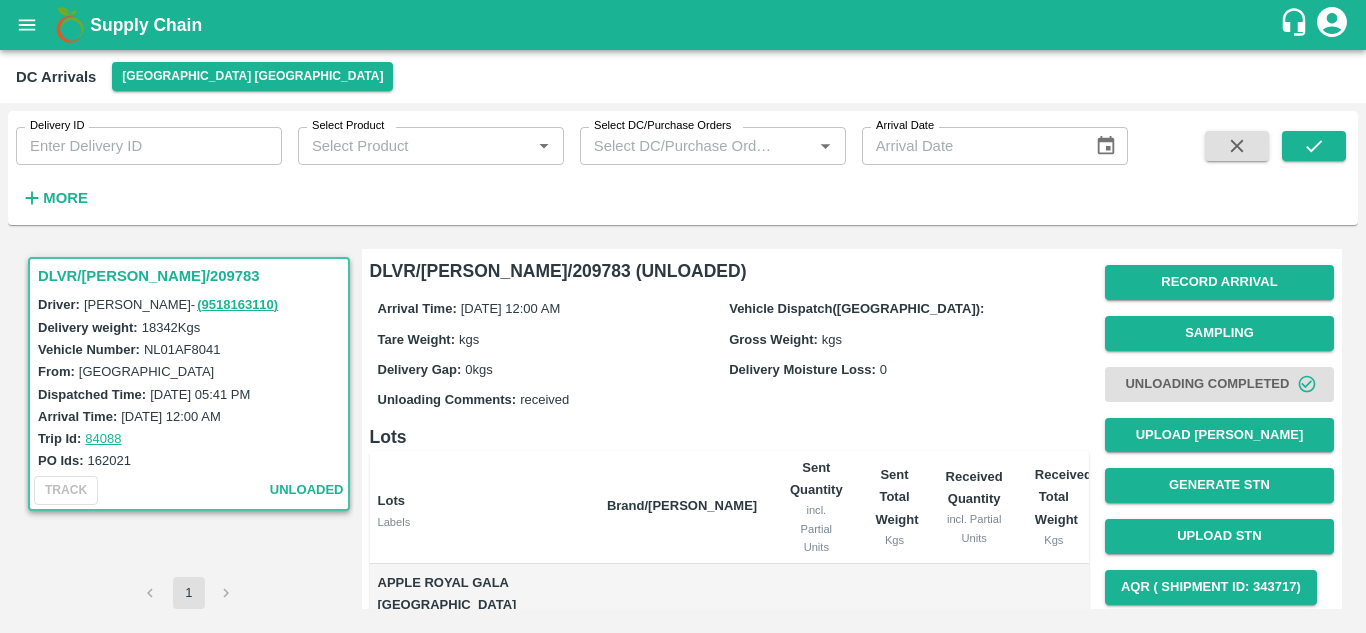 scroll, scrollTop: 183, scrollLeft: 0, axis: vertical 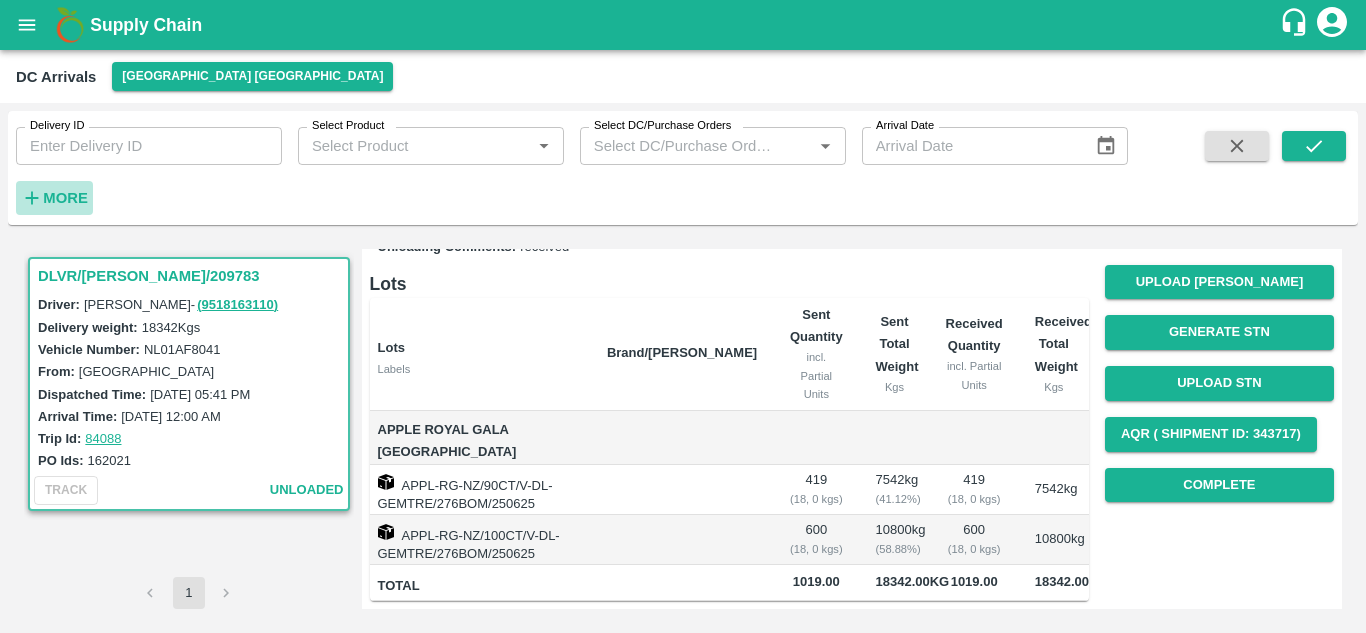 click on "More" at bounding box center (65, 198) 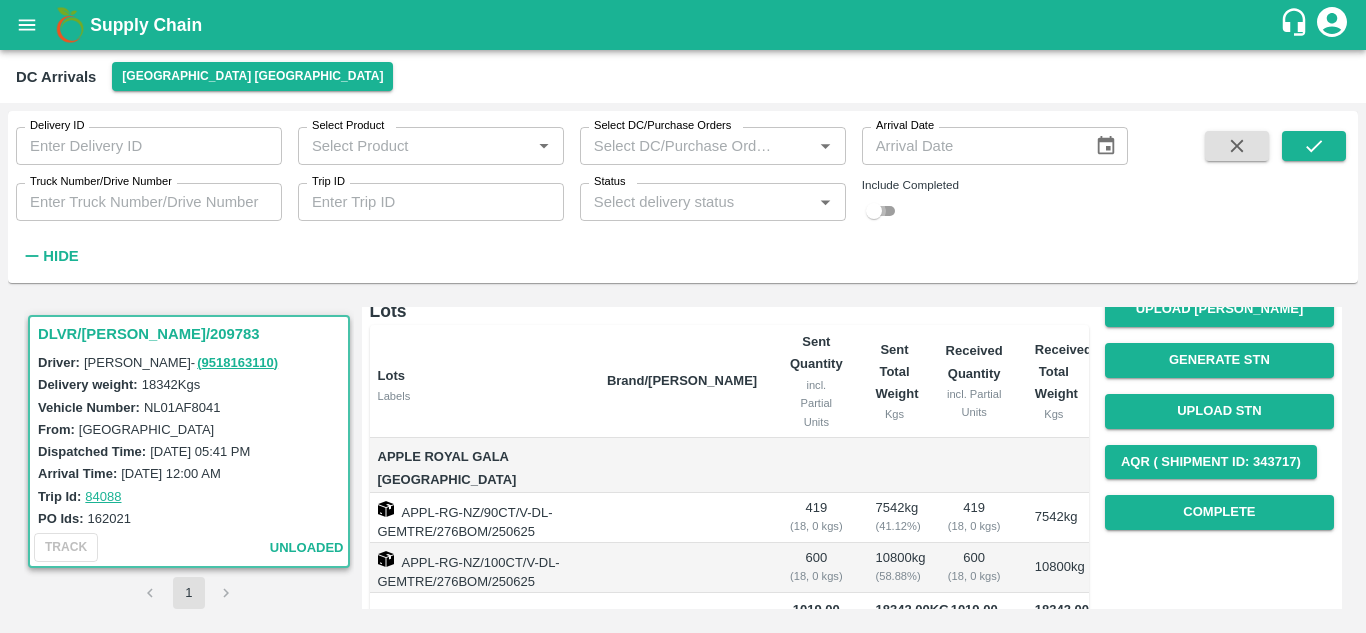 click at bounding box center [874, 211] 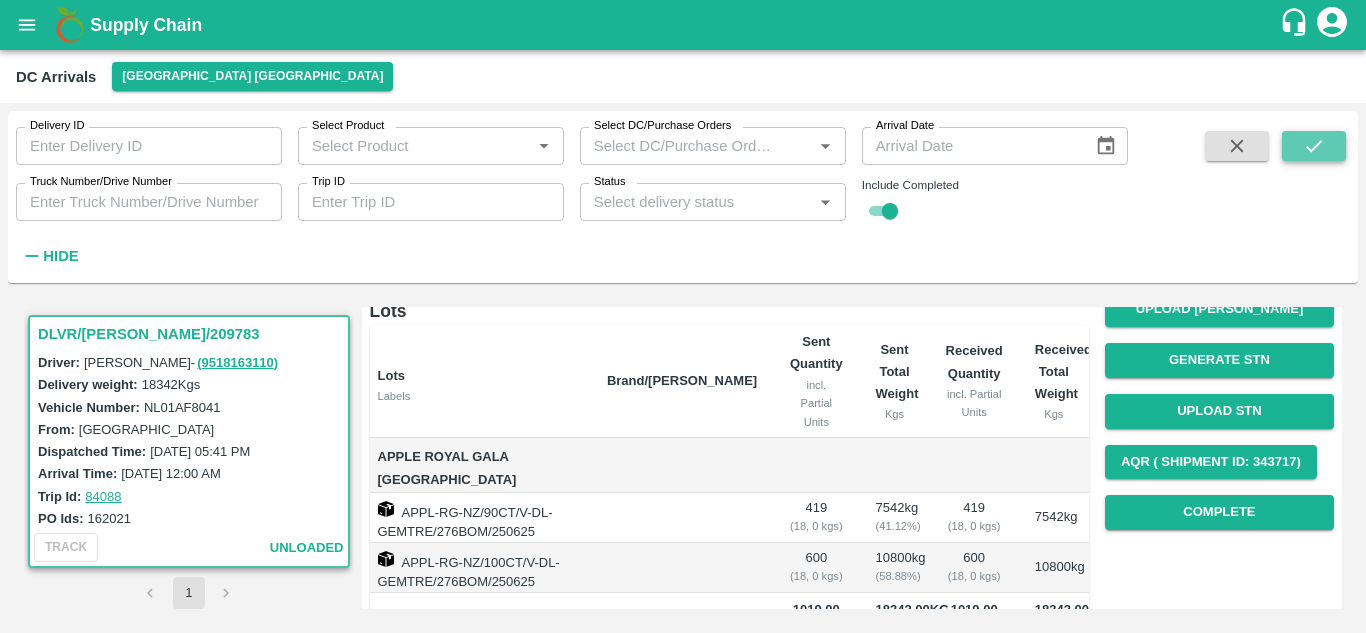 click at bounding box center [1314, 146] 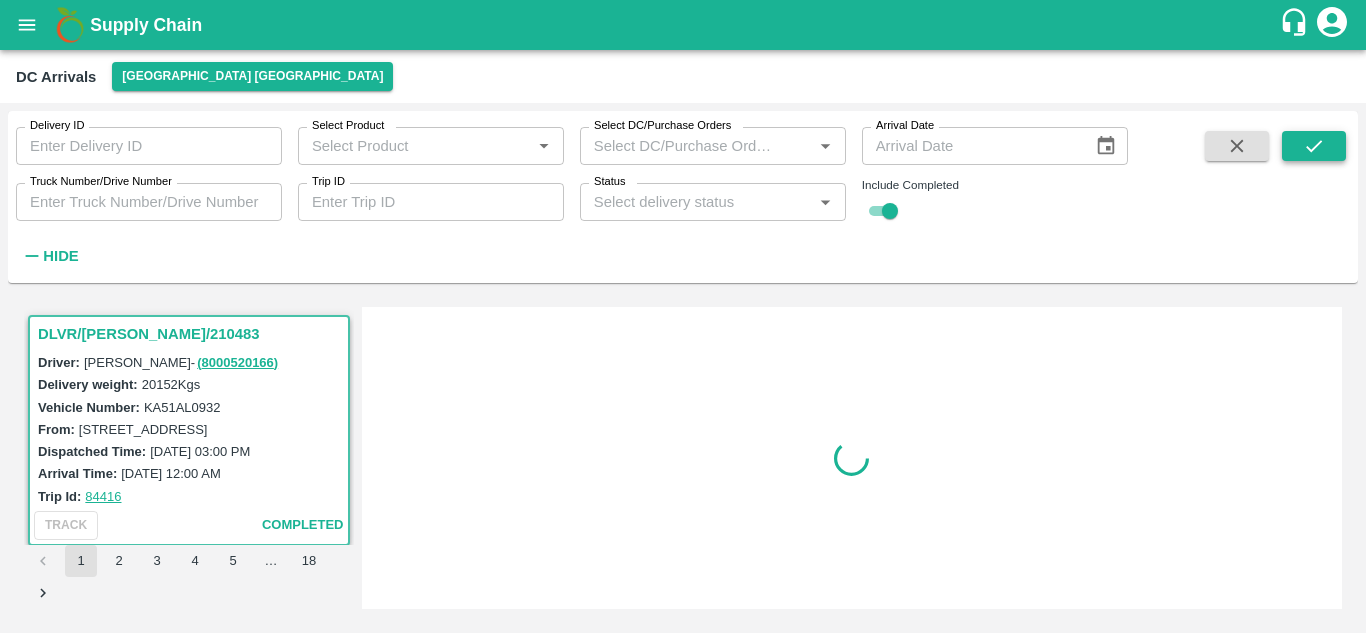 scroll, scrollTop: 0, scrollLeft: 0, axis: both 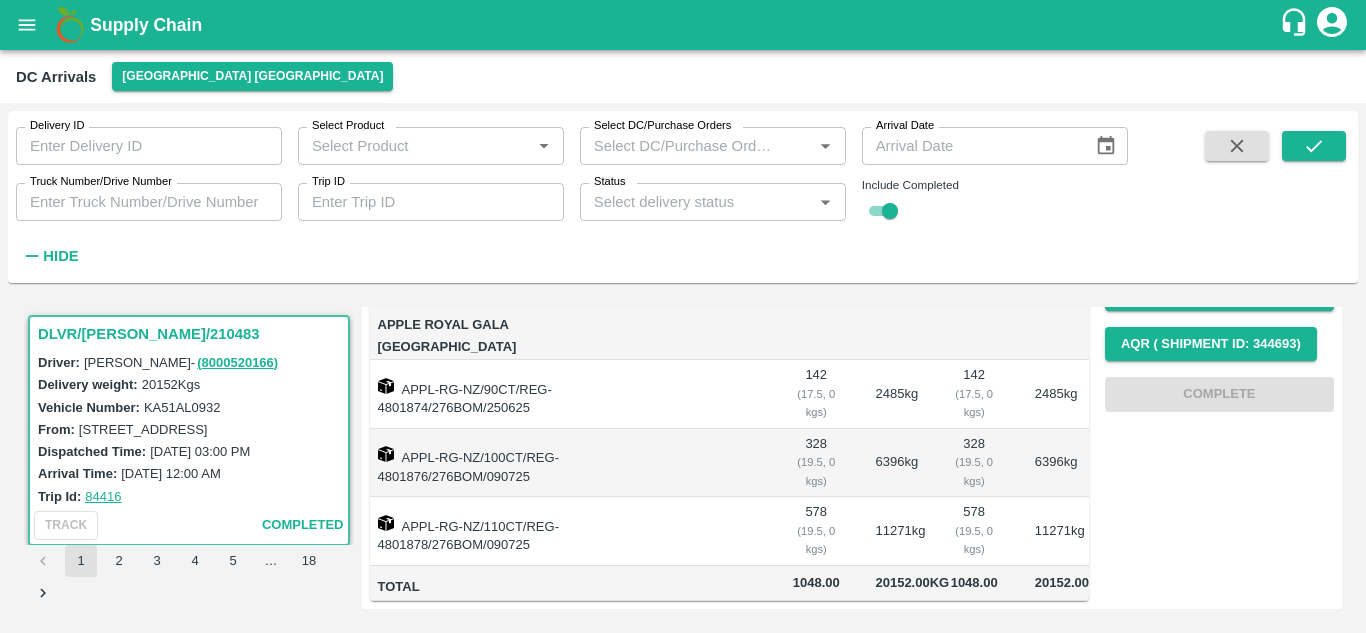 click on "DLVR/CHEN/210483" at bounding box center (192, 334) 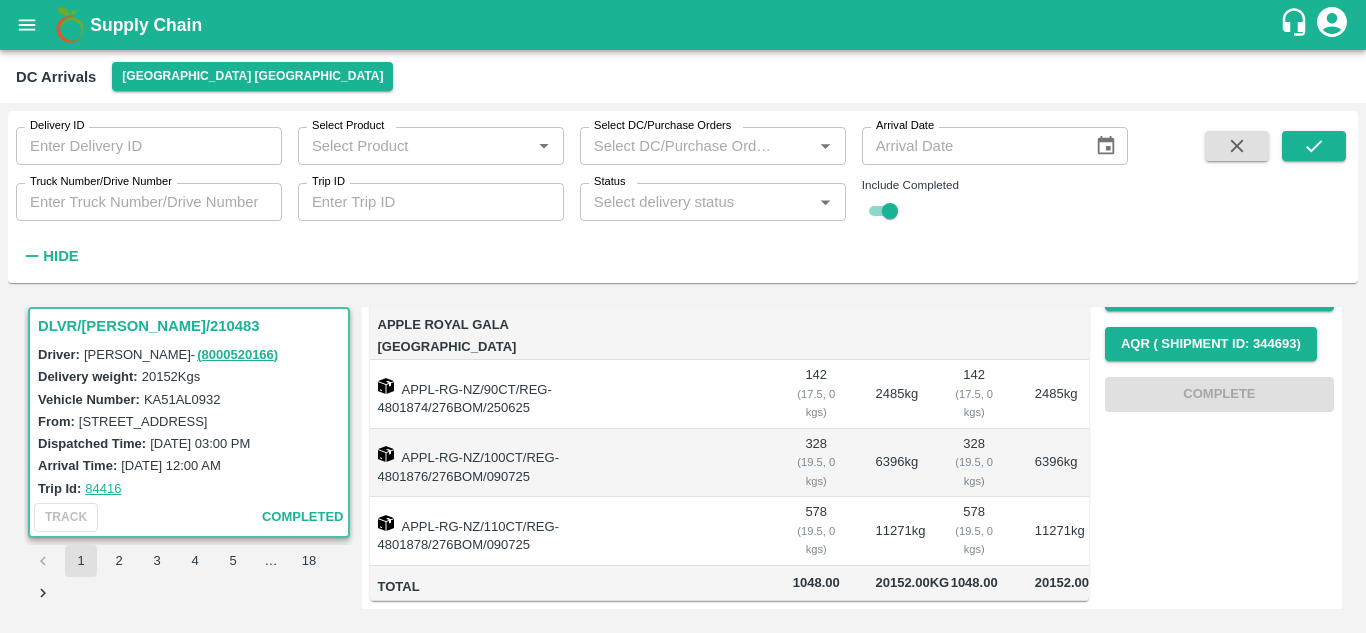 click on "DLVR/CHEN/210483" at bounding box center (192, 326) 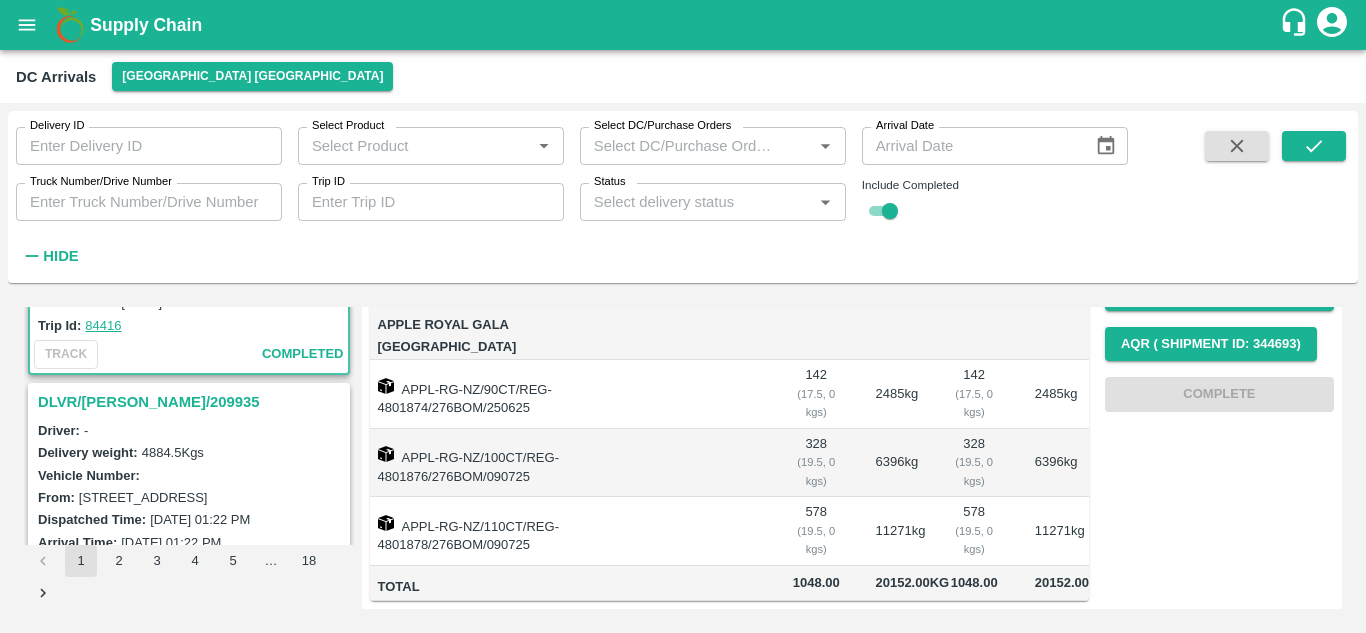 scroll, scrollTop: 192, scrollLeft: 0, axis: vertical 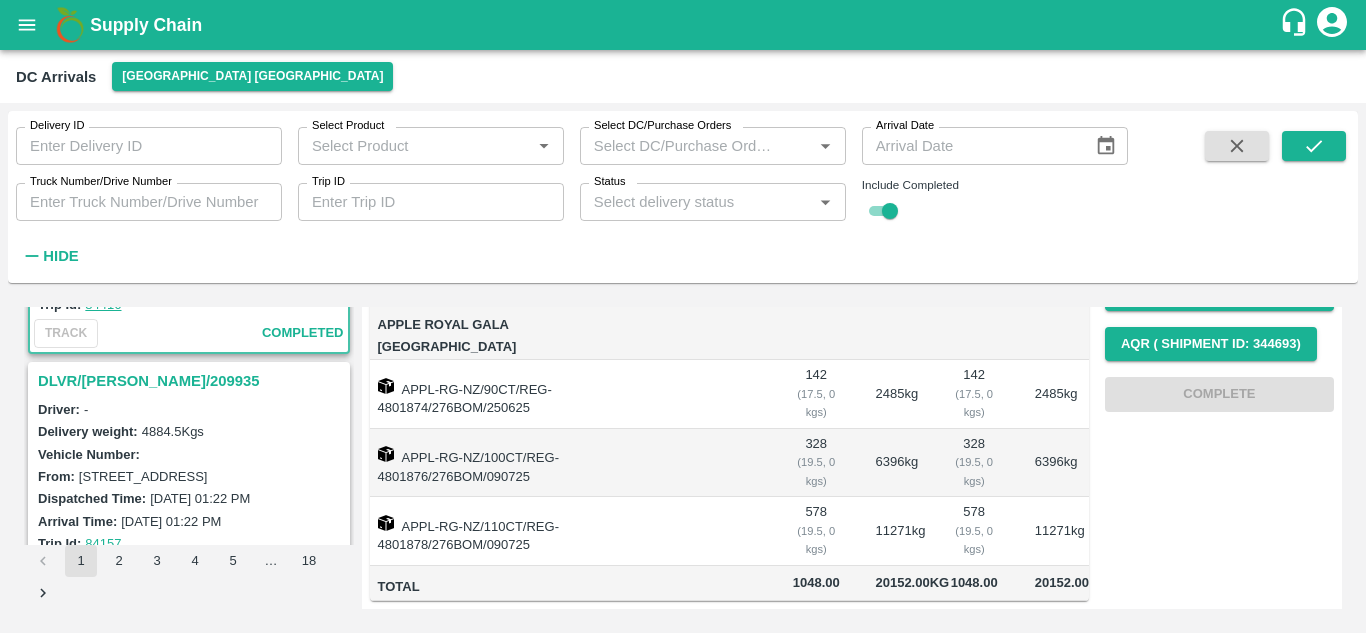 click on "DLVR/CHEN/209935" at bounding box center [192, 381] 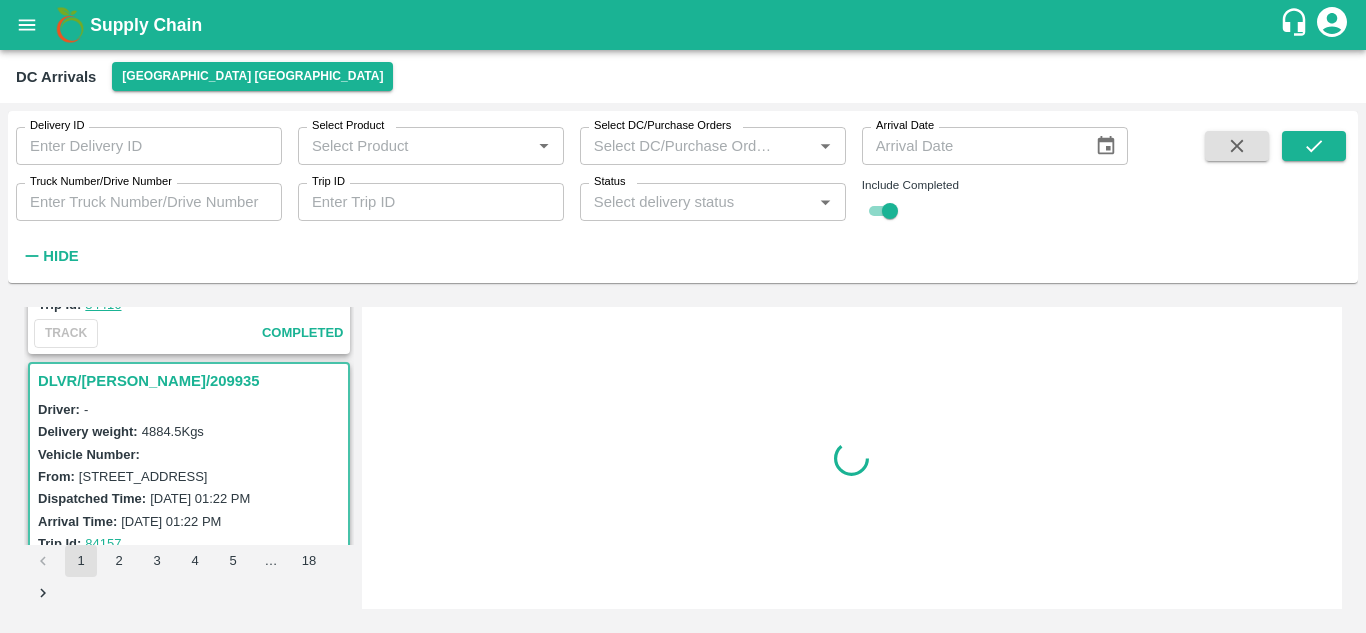 scroll, scrollTop: 0, scrollLeft: 0, axis: both 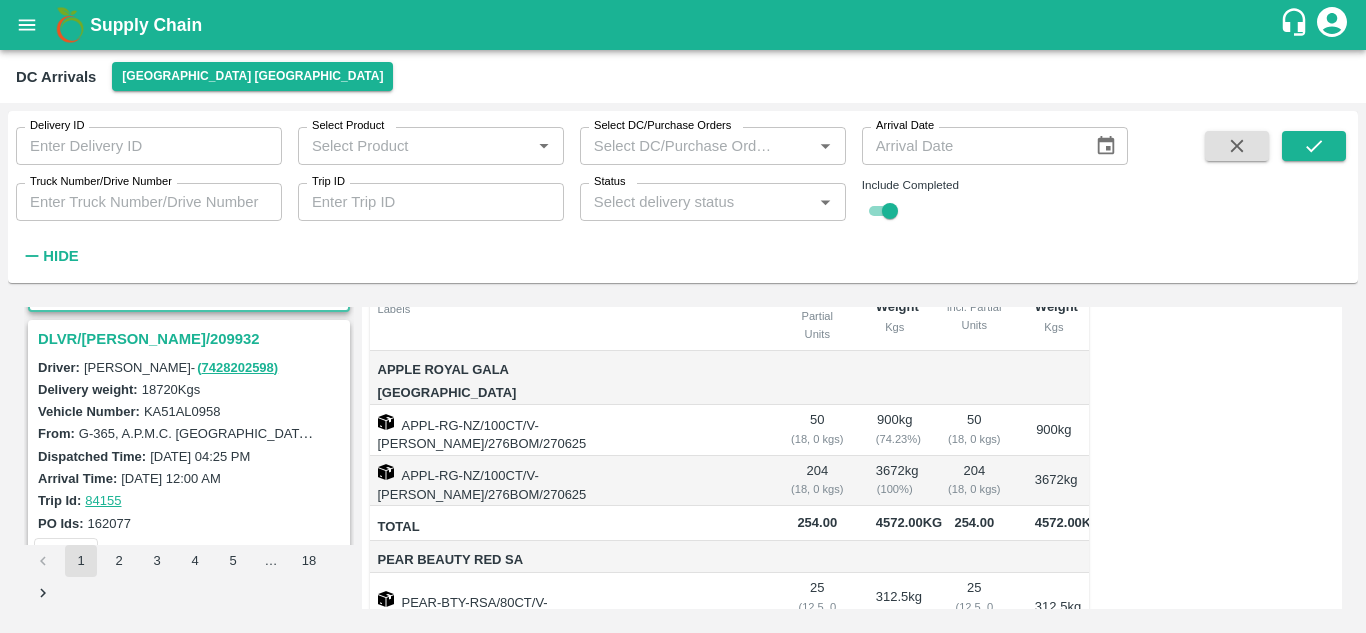click on "DLVR/CHEN/209932" at bounding box center [192, 339] 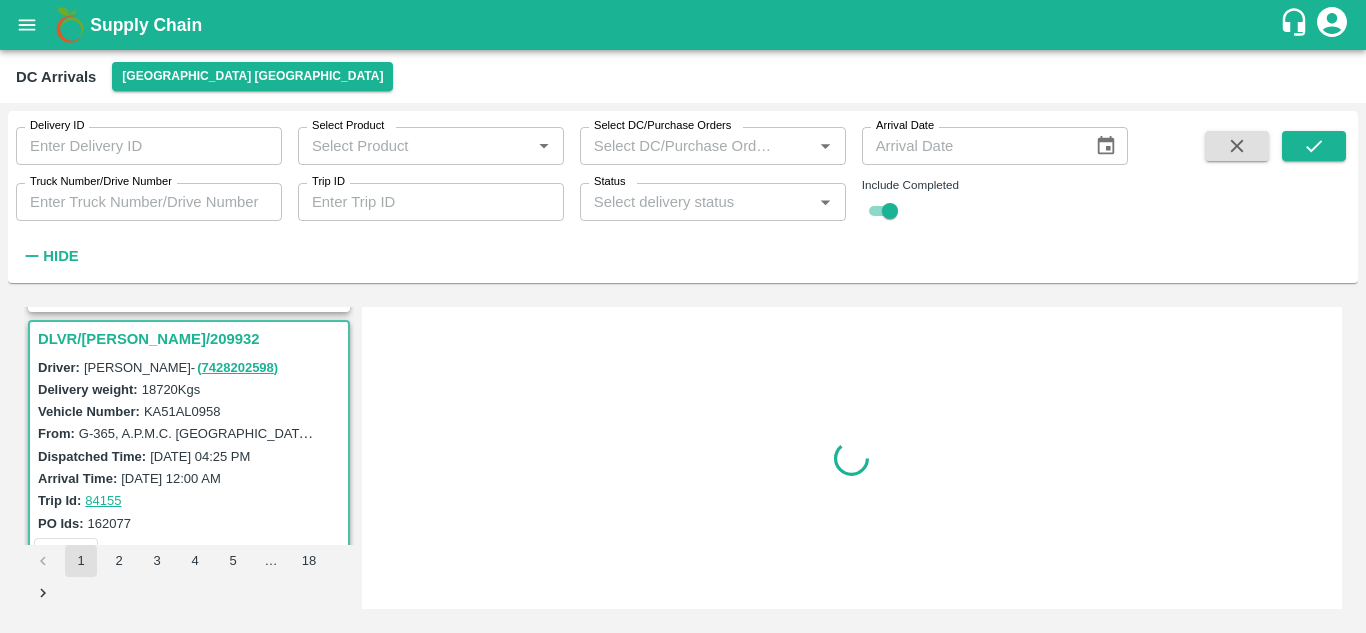 scroll, scrollTop: 0, scrollLeft: 0, axis: both 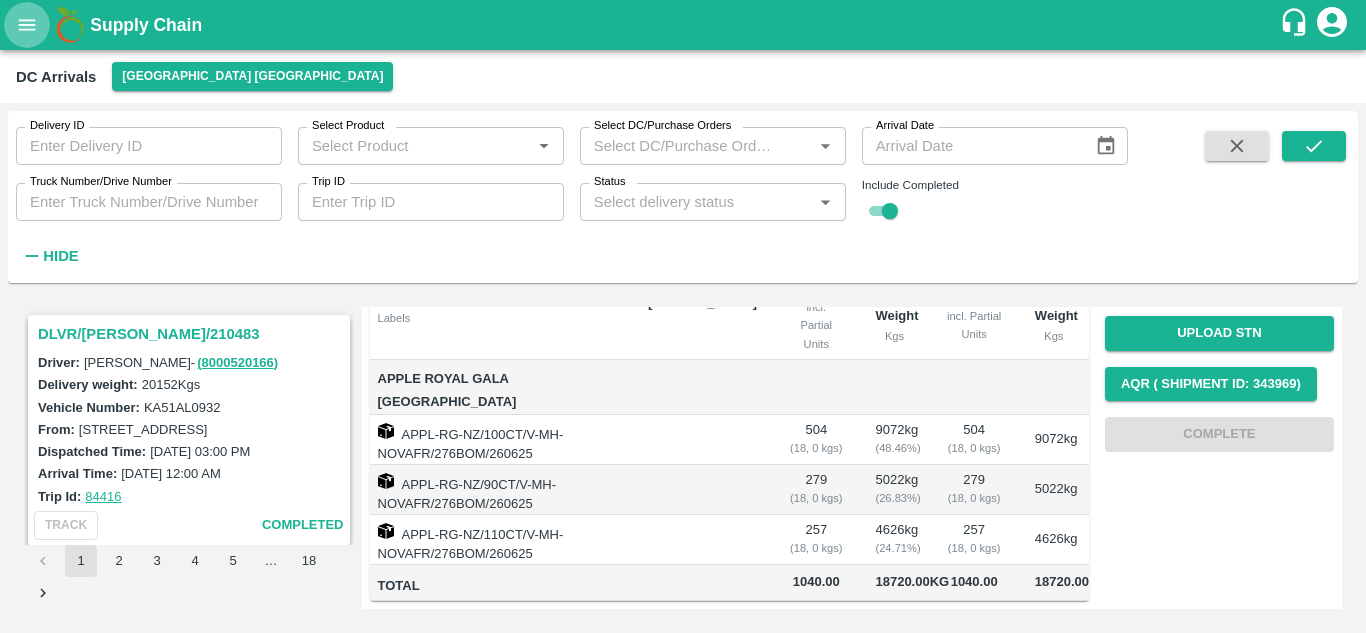 click 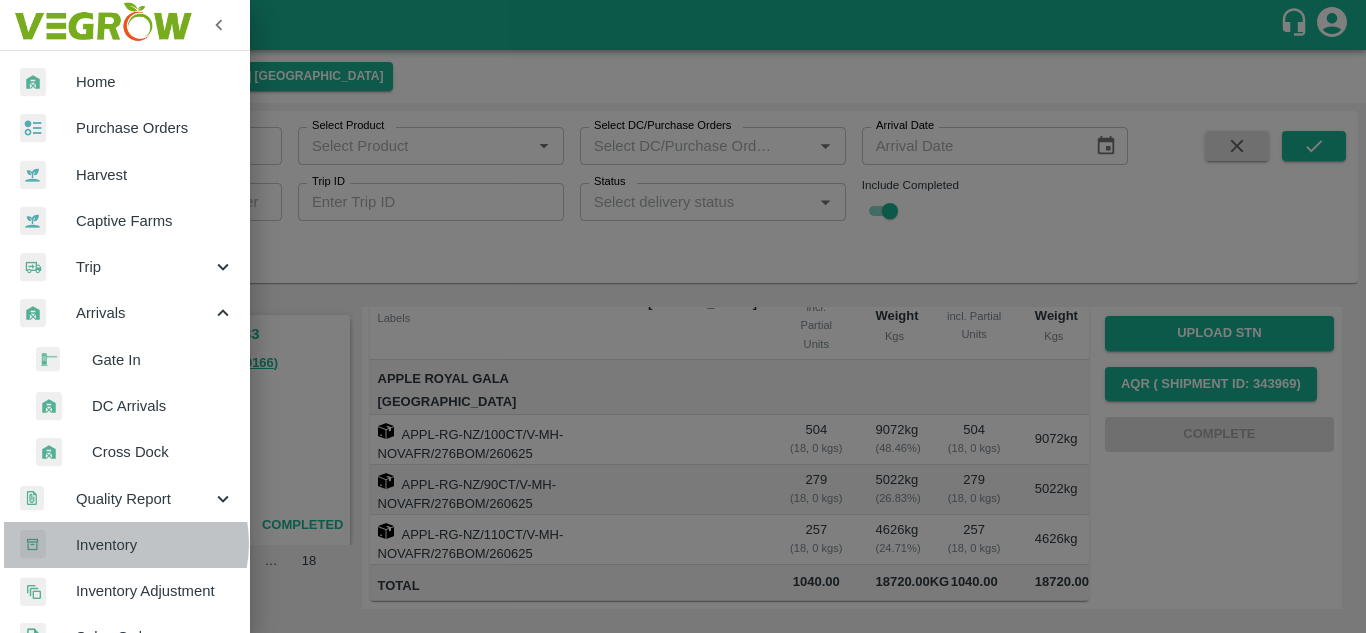 click on "Inventory" at bounding box center [155, 545] 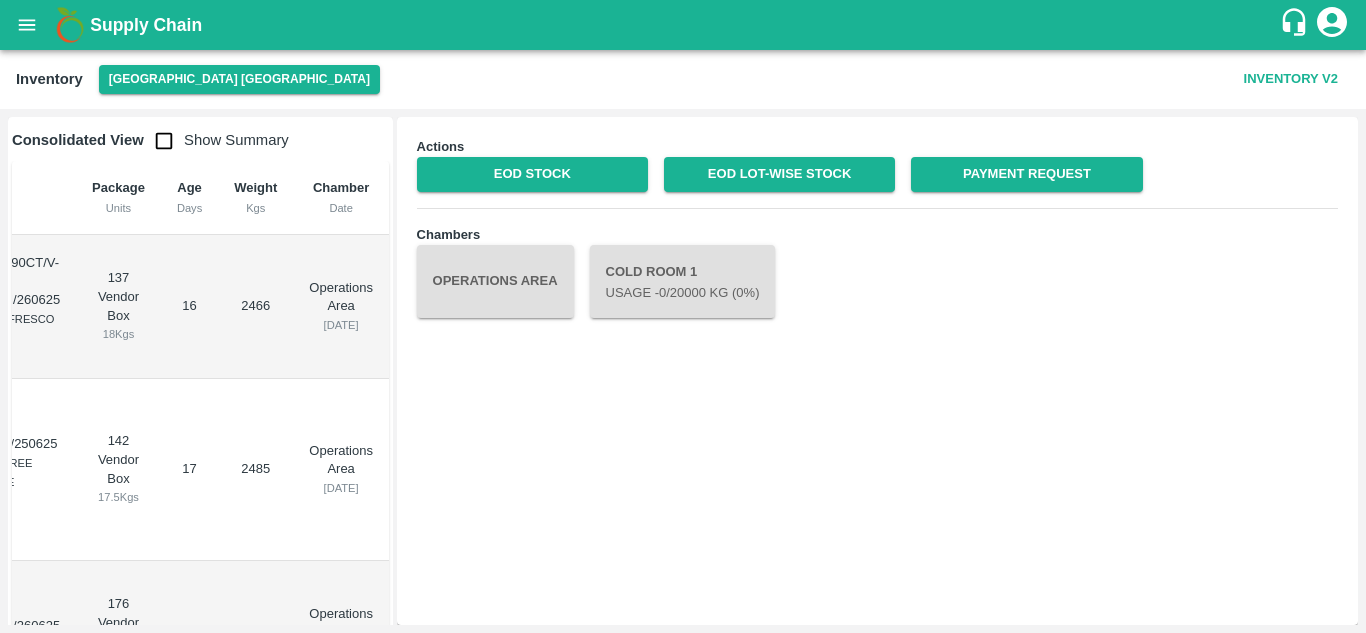scroll, scrollTop: 0, scrollLeft: 0, axis: both 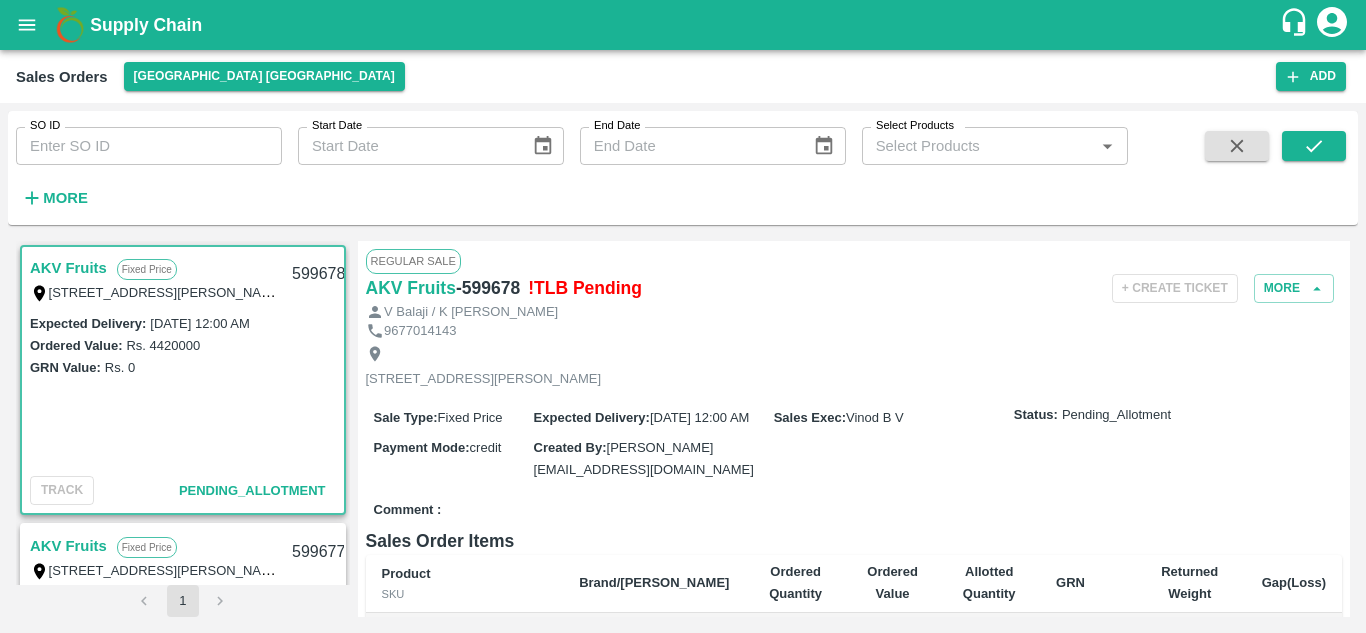 click on "AKV Fruits" at bounding box center [68, 268] 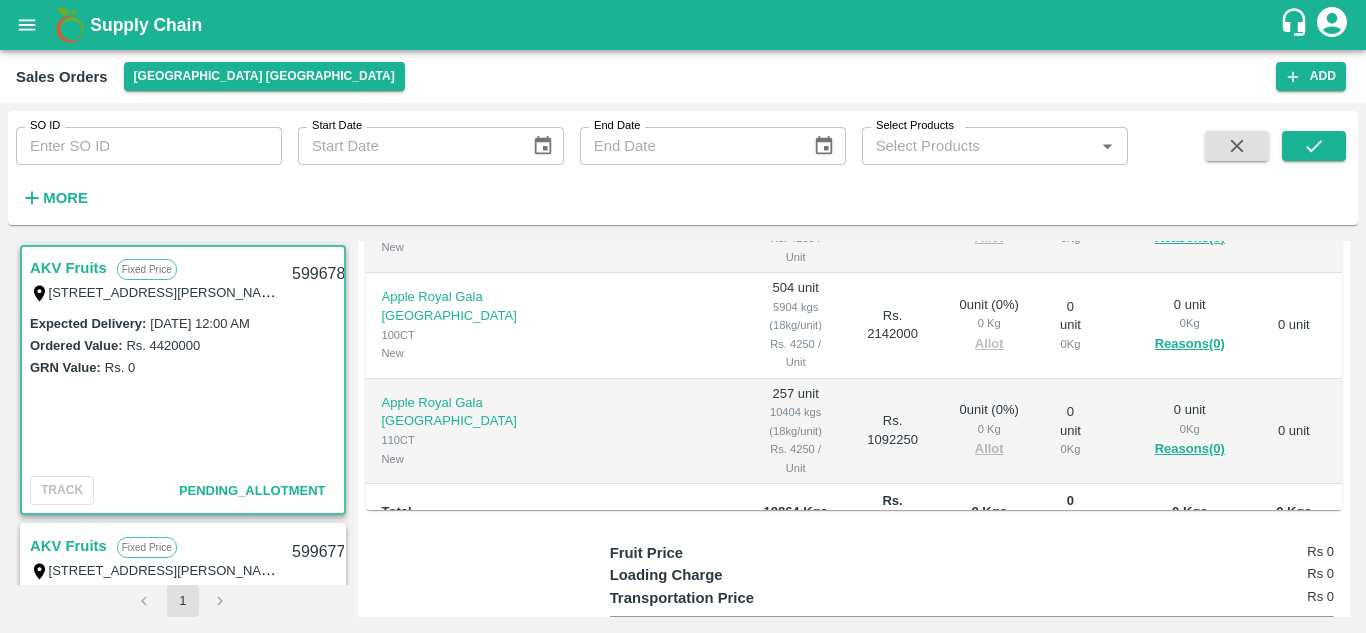 scroll, scrollTop: 432, scrollLeft: 0, axis: vertical 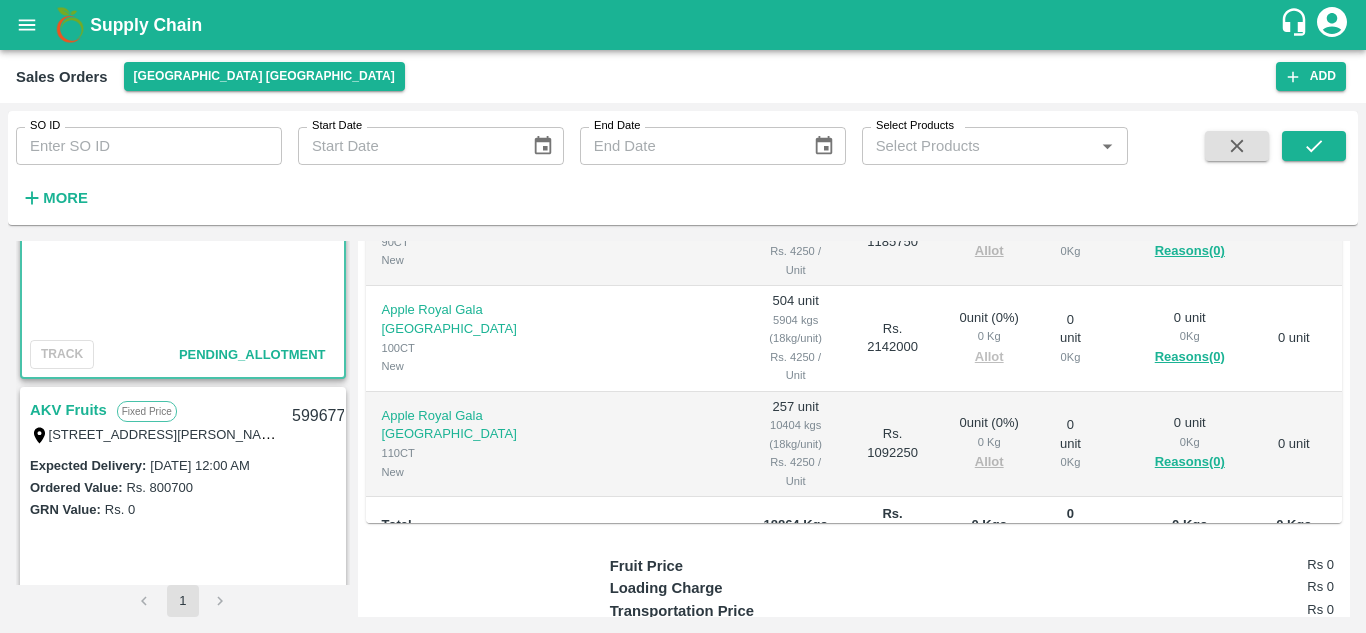 click on "AKV Fruits" at bounding box center [68, 410] 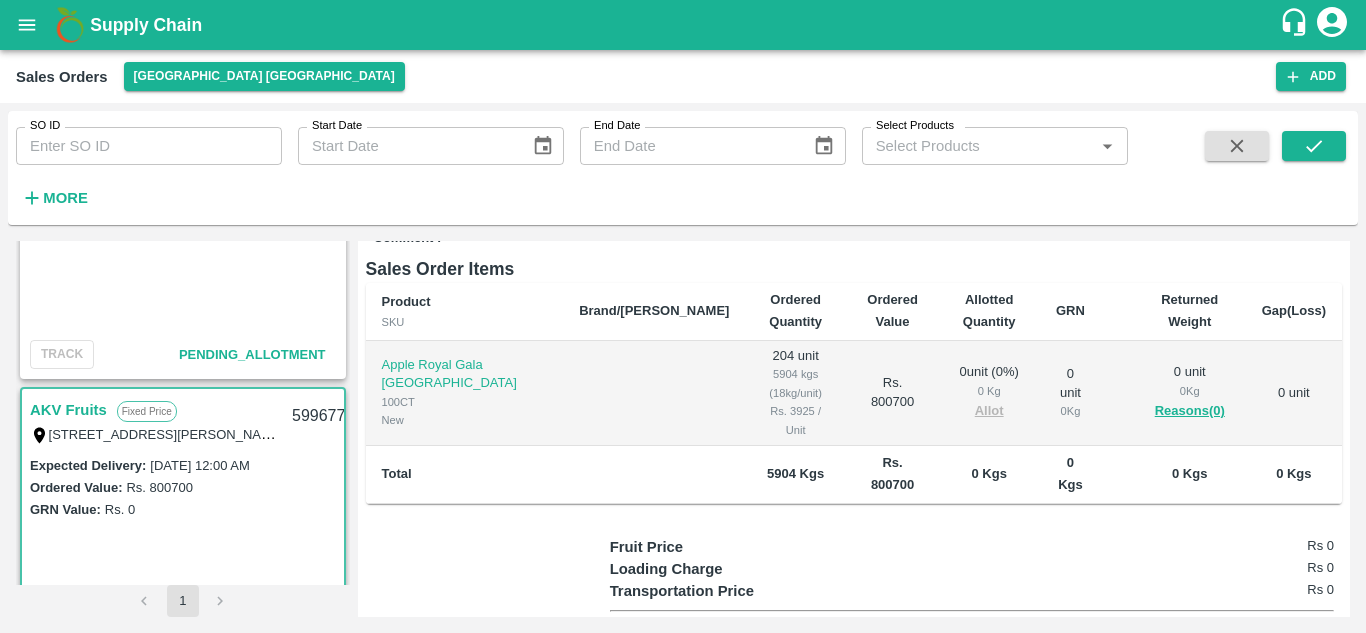 scroll, scrollTop: 273, scrollLeft: 0, axis: vertical 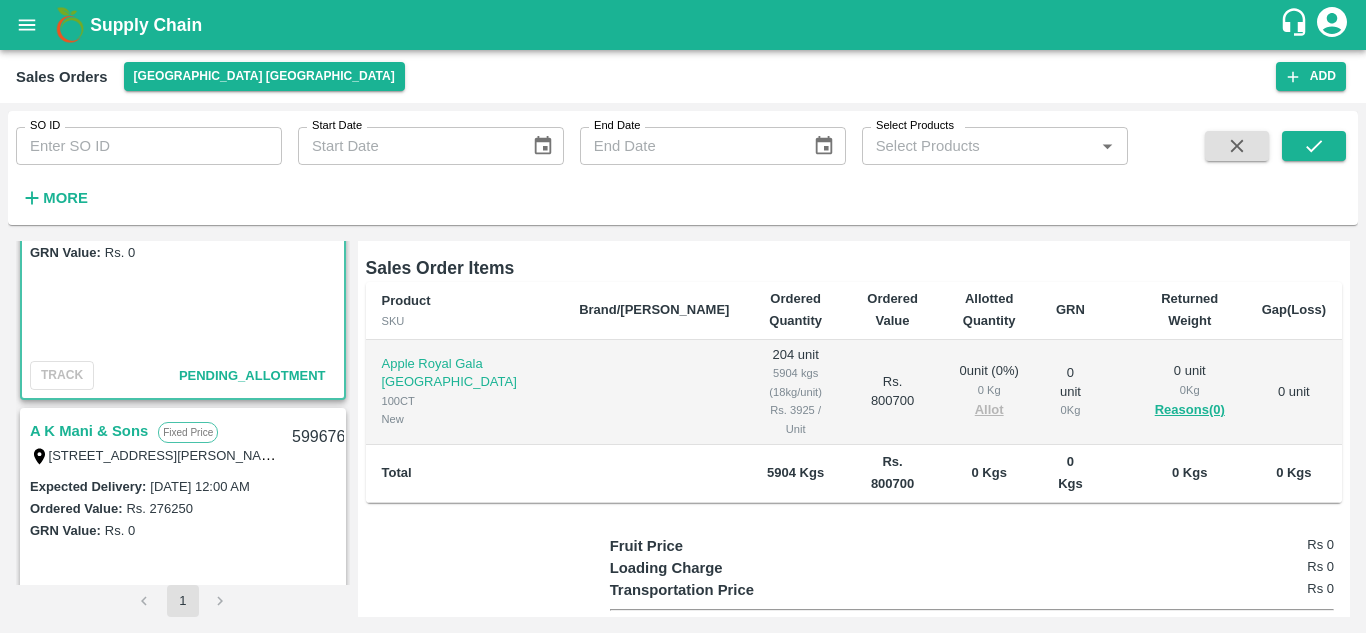 click on "A K Mani & Sons" at bounding box center (89, 431) 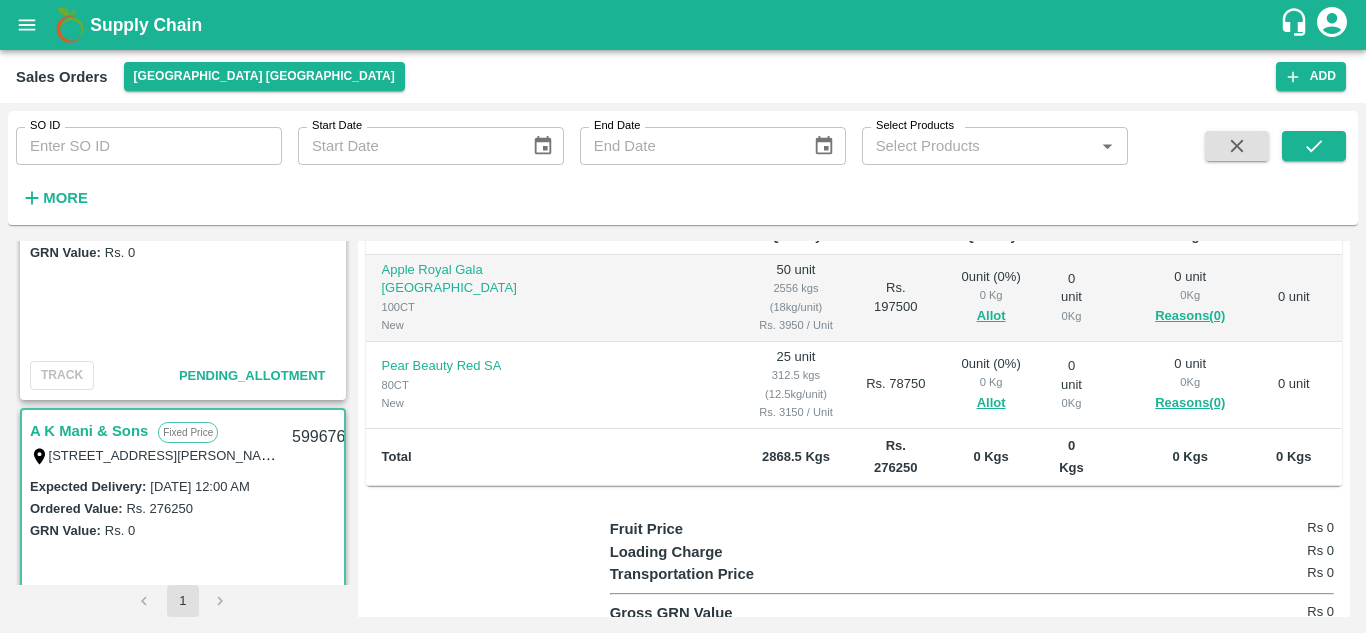 scroll, scrollTop: 363, scrollLeft: 0, axis: vertical 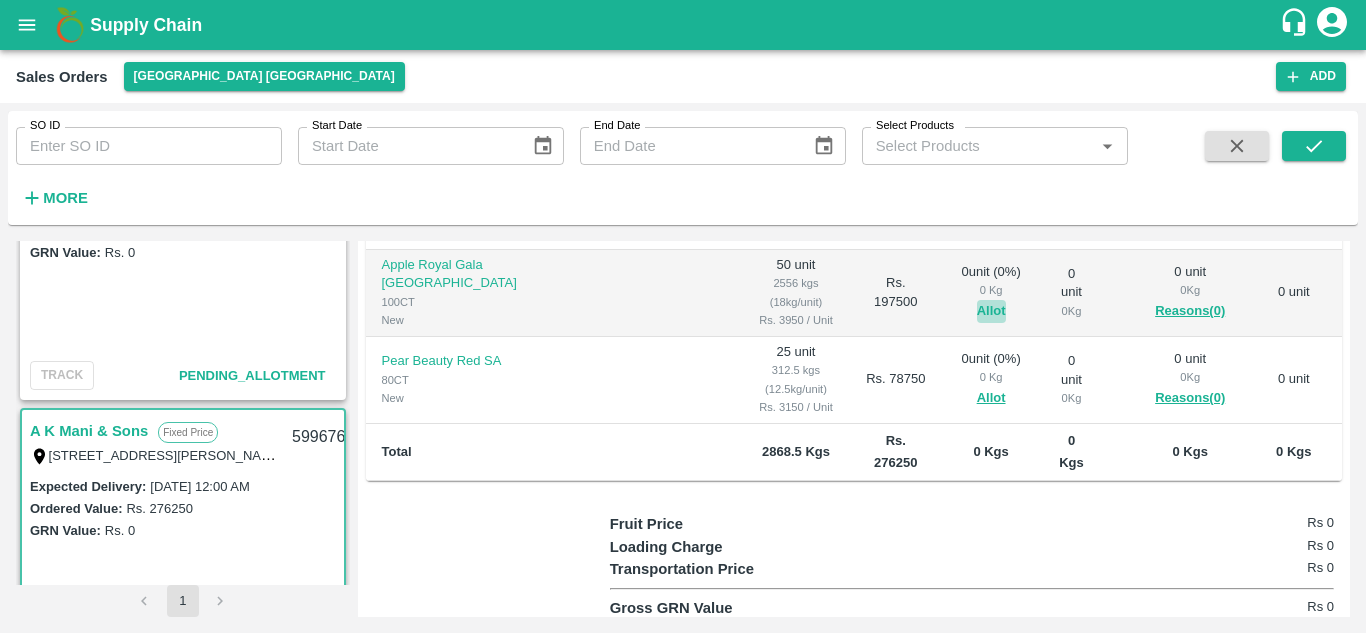 click on "Allot" at bounding box center (991, 311) 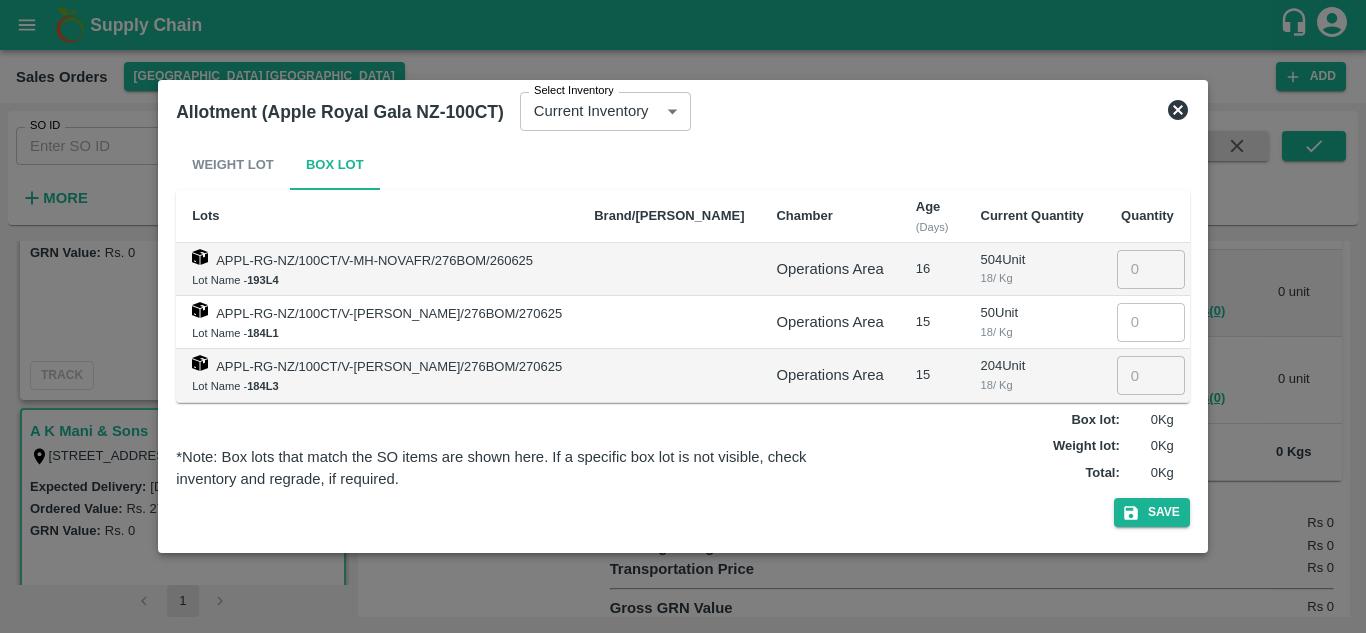 click at bounding box center (1151, 322) 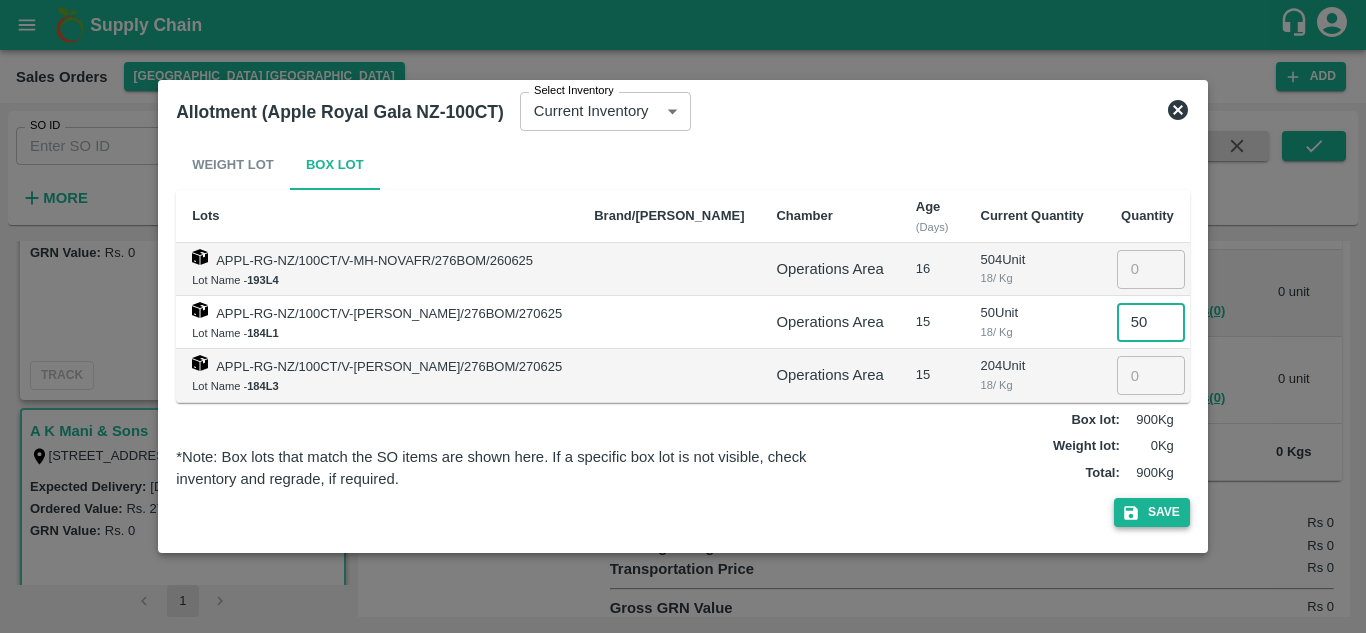 type on "50" 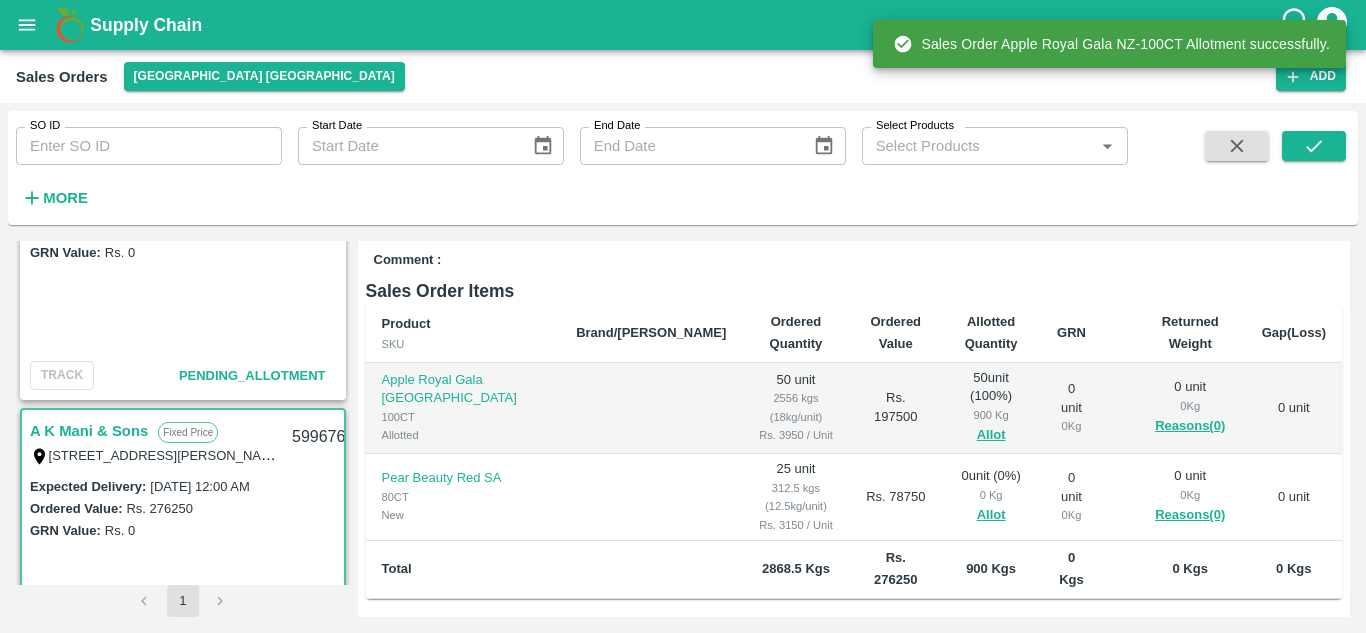scroll, scrollTop: 251, scrollLeft: 0, axis: vertical 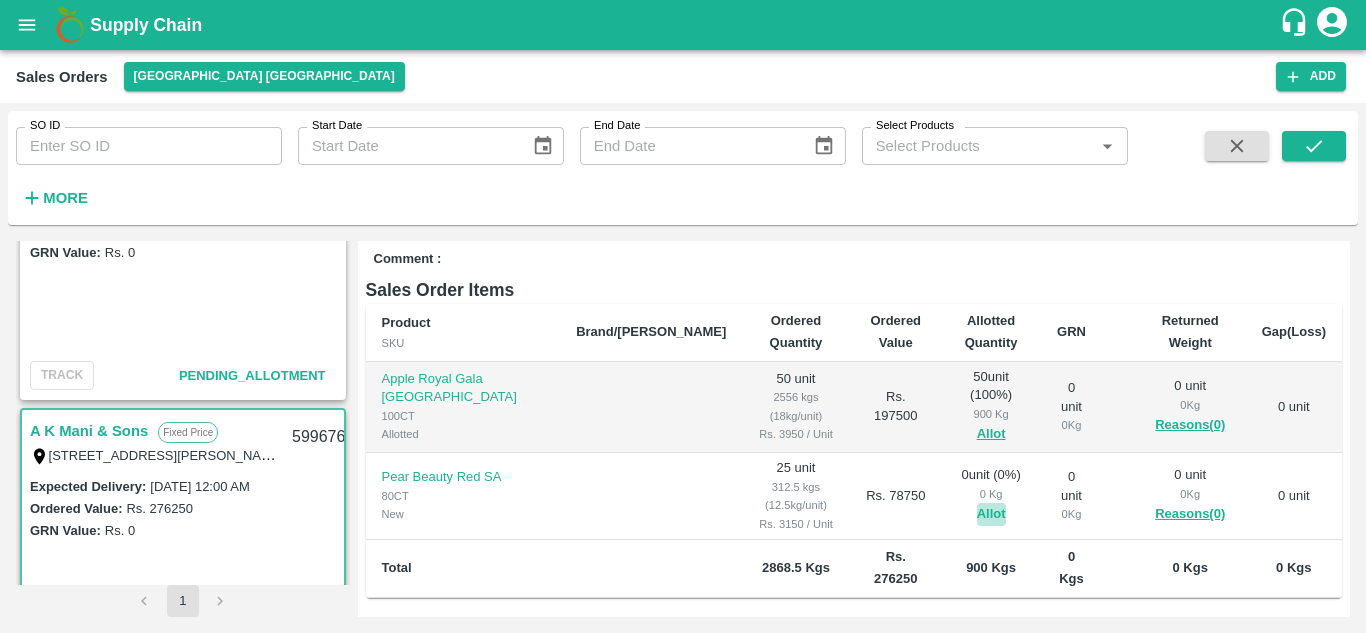 click on "Allot" at bounding box center [991, 514] 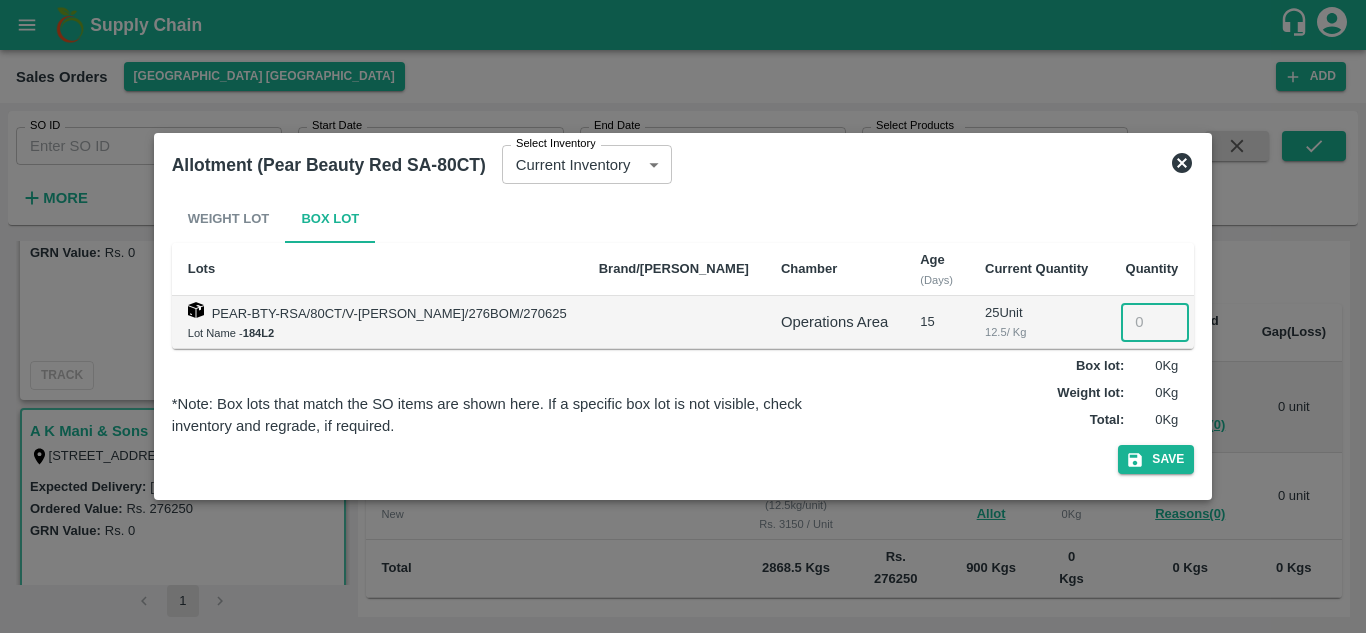 click at bounding box center (1155, 322) 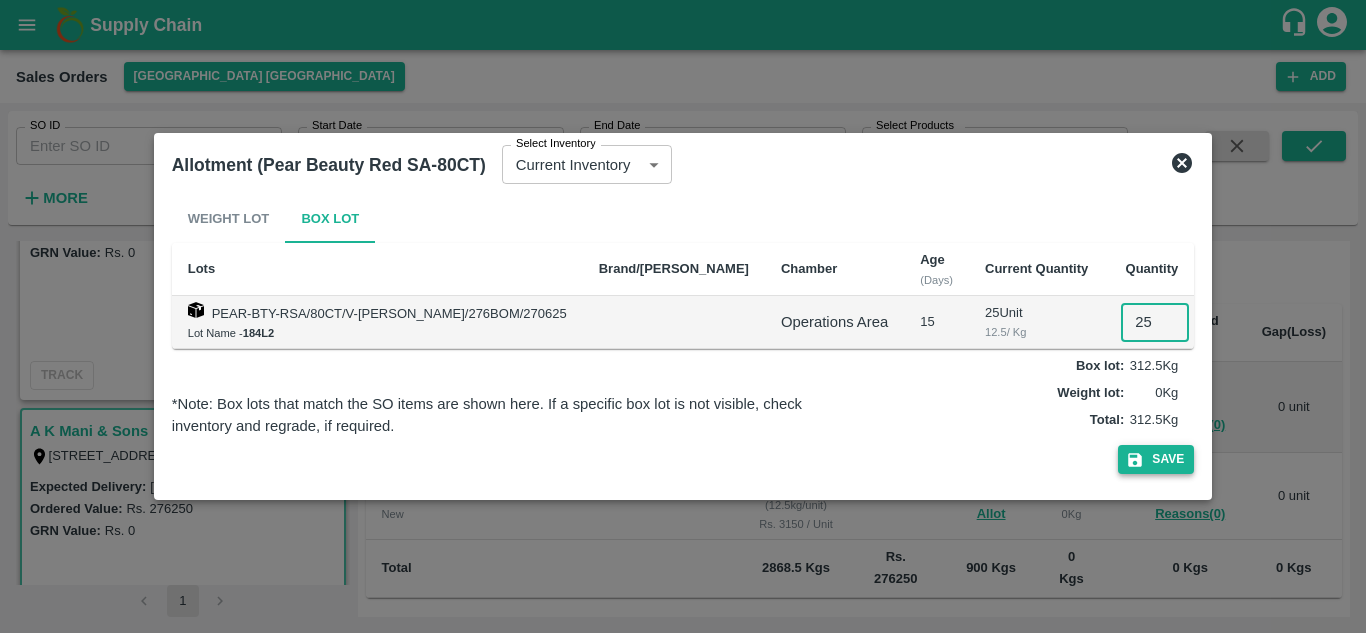 type on "25" 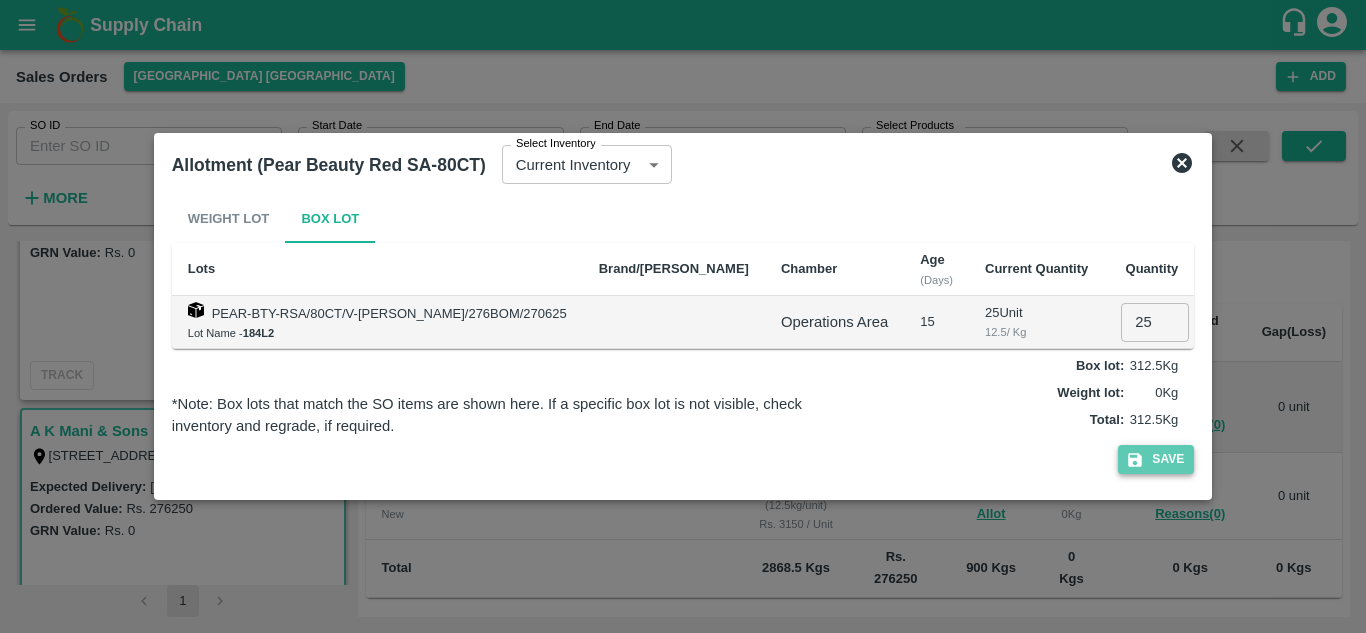 click on "Save" at bounding box center (1156, 459) 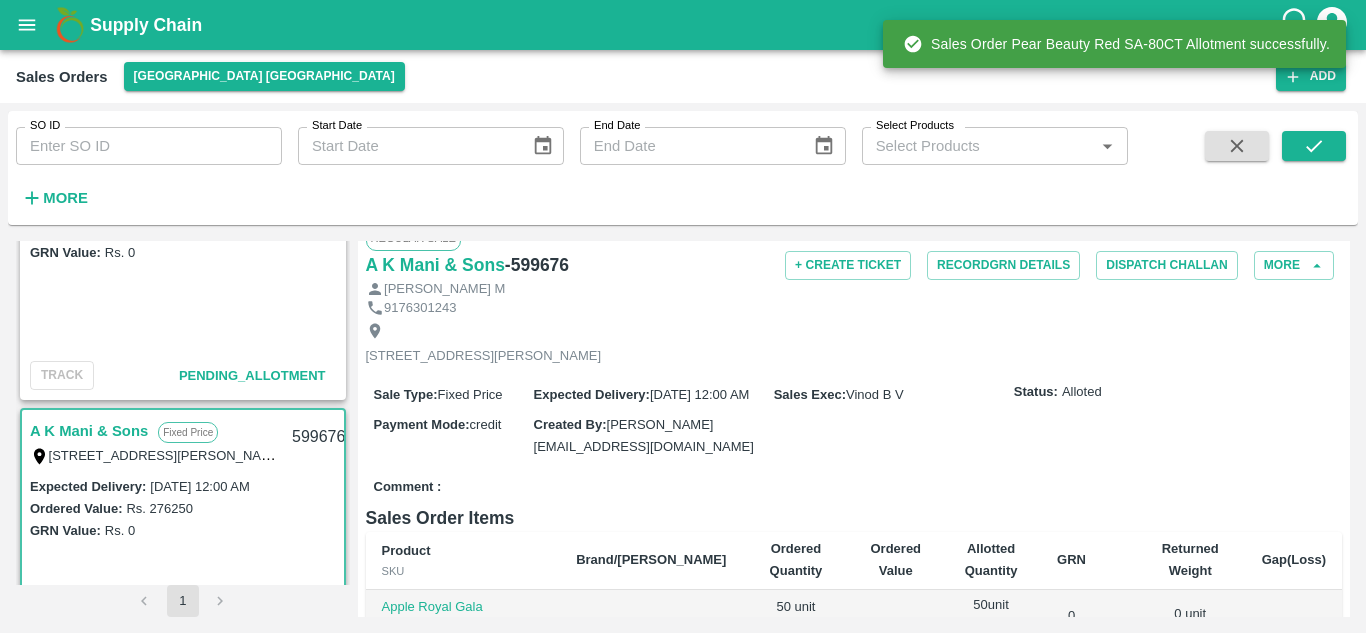 scroll, scrollTop: 0, scrollLeft: 0, axis: both 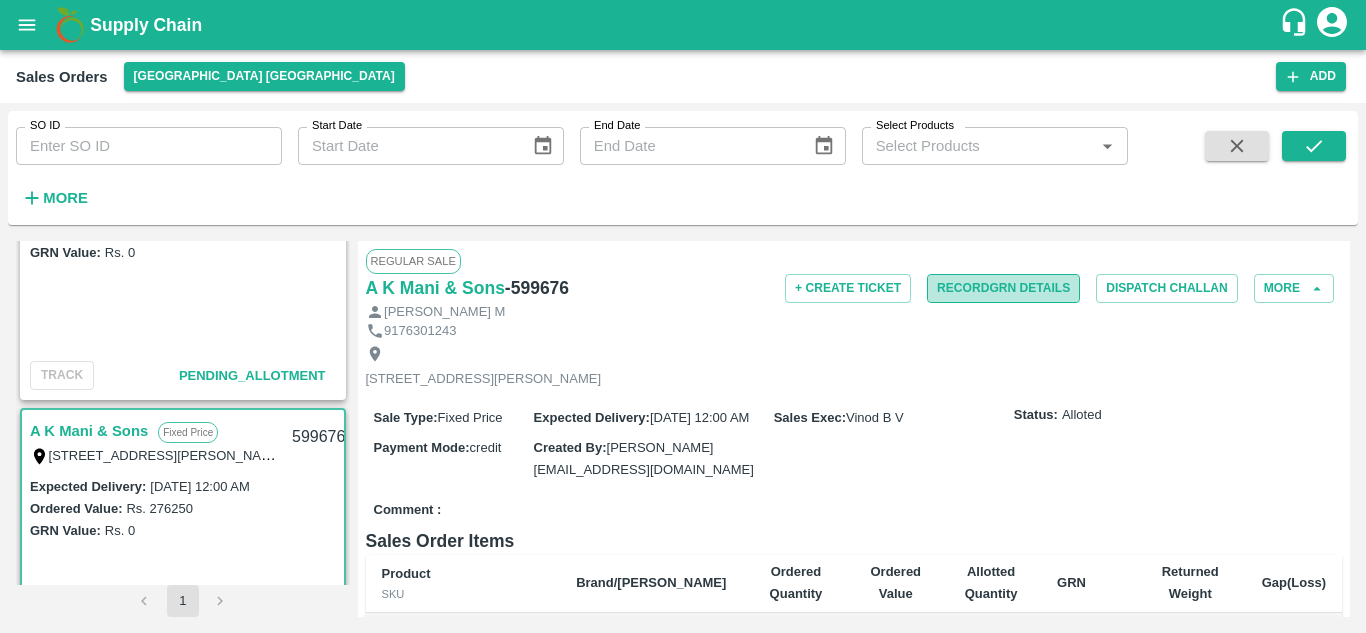 click on "Record  GRN Details" at bounding box center (1003, 288) 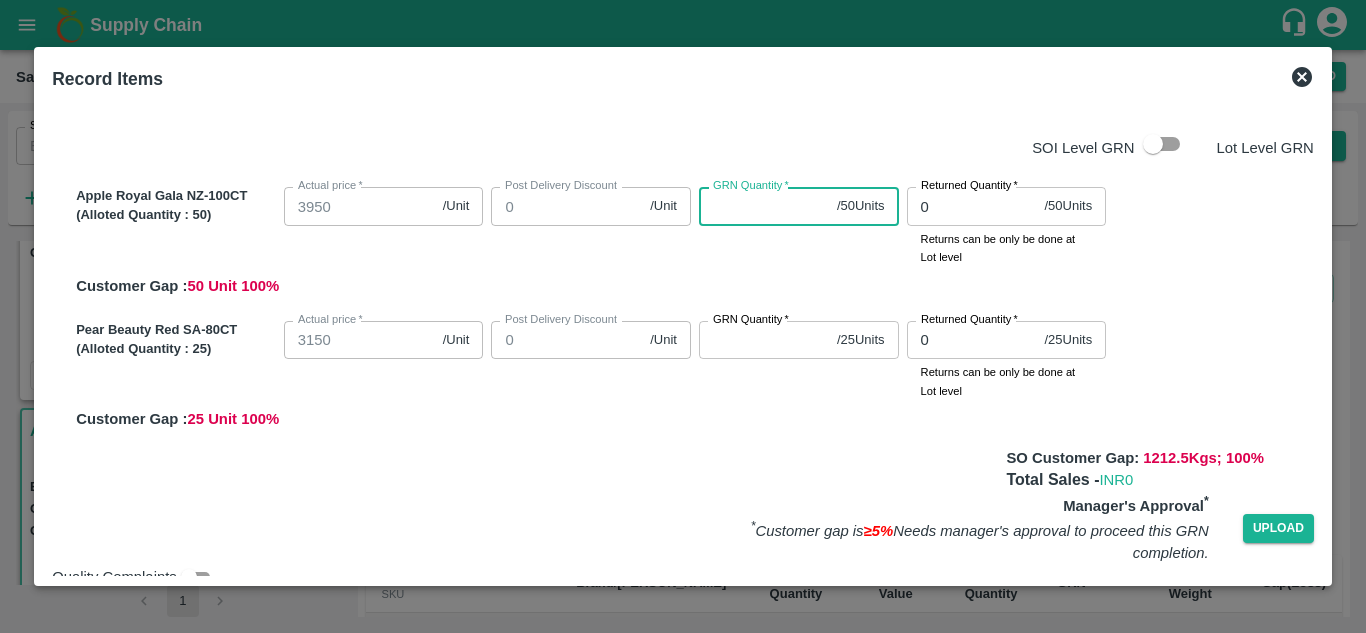 click on "GRN Quantity   *" at bounding box center [764, 206] 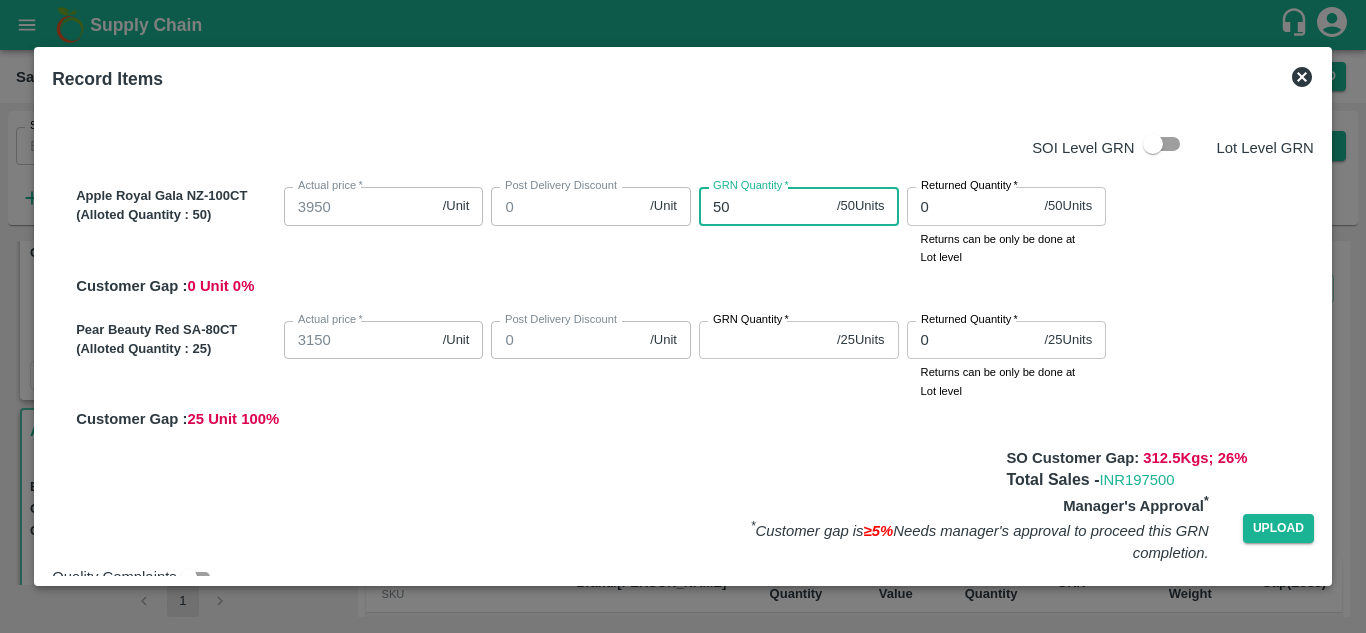 type on "50" 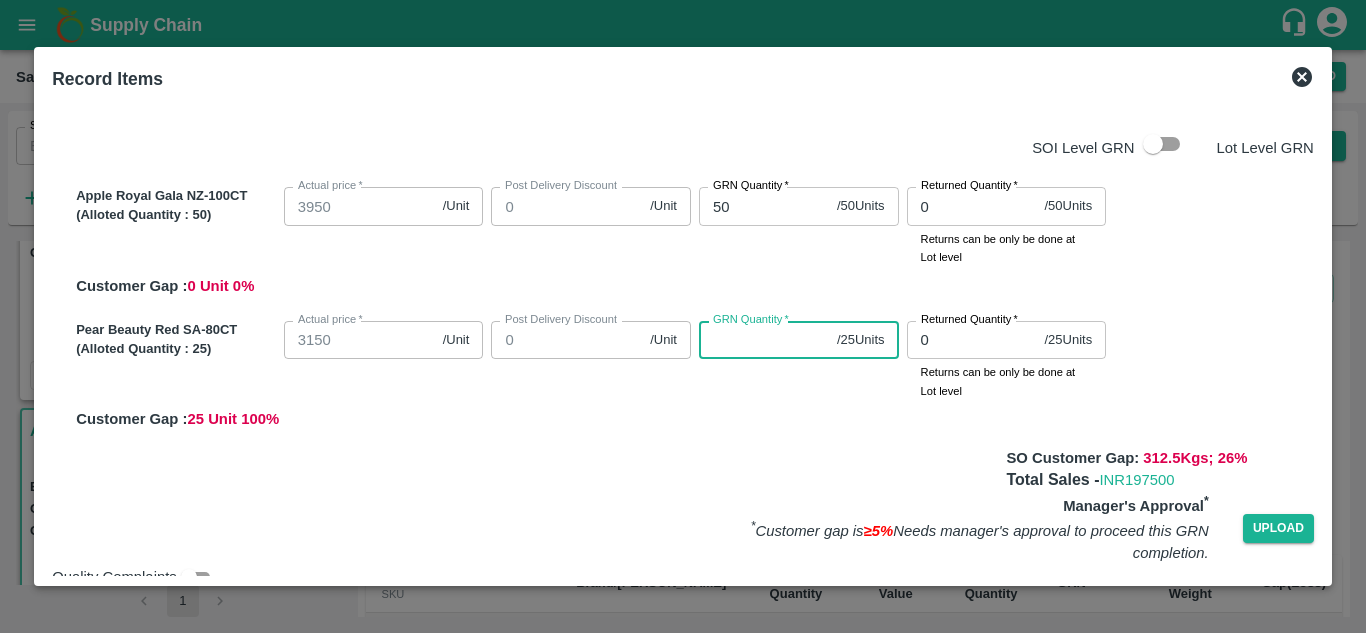 click on "GRN Quantity   *" at bounding box center (764, 340) 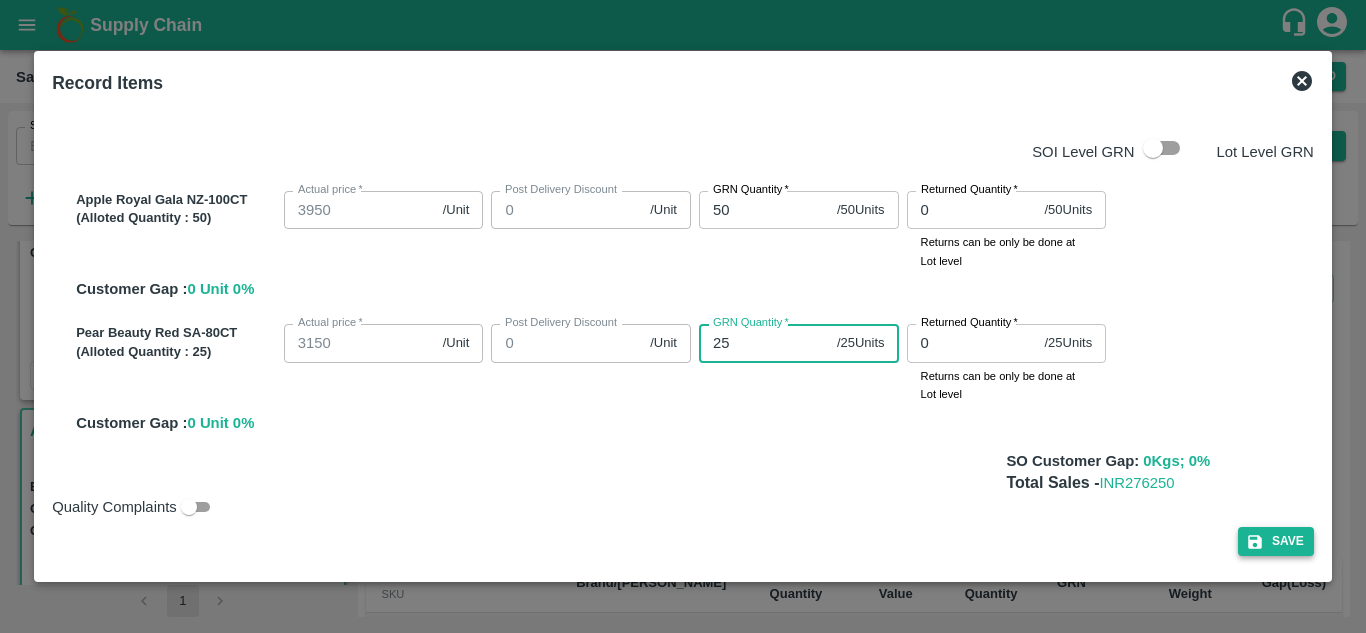 type on "25" 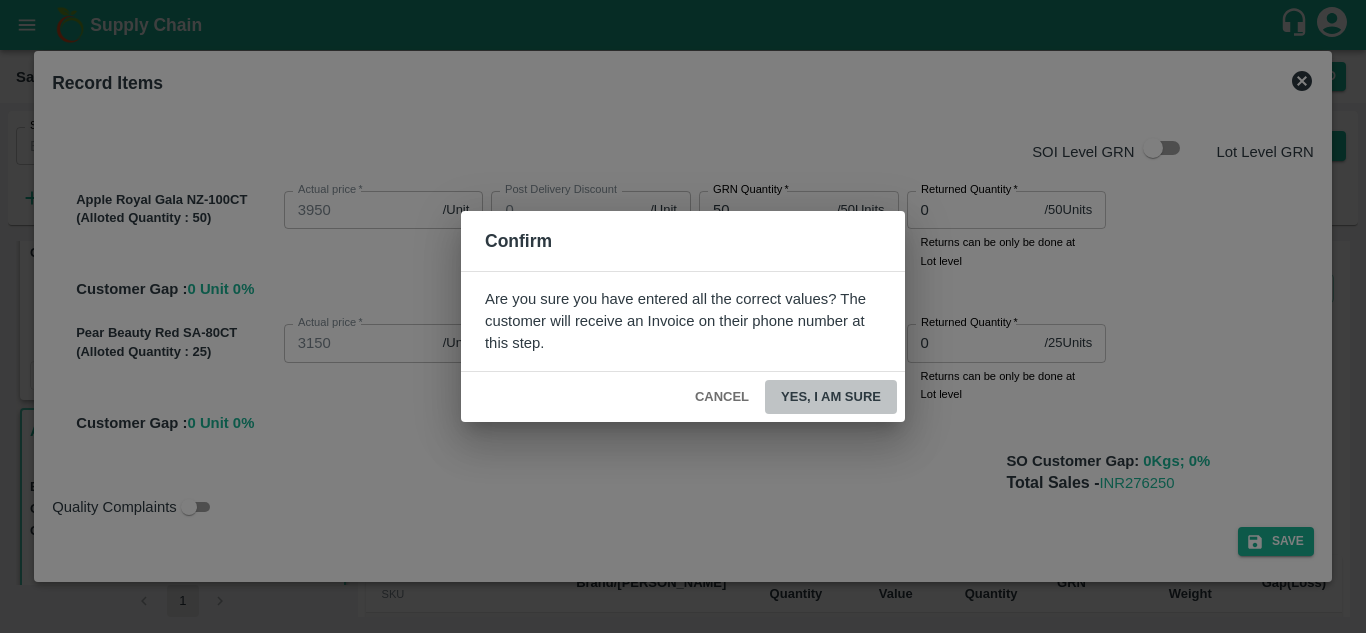 click on "Yes, I am sure" at bounding box center (831, 397) 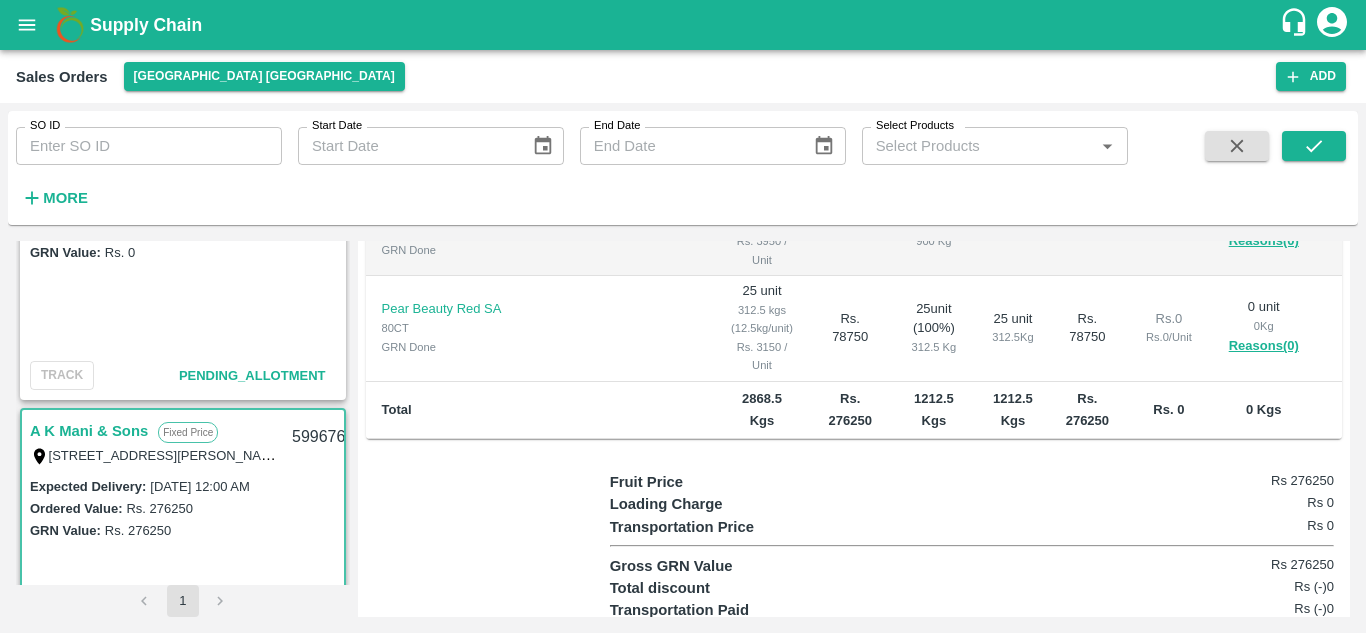 scroll, scrollTop: 450, scrollLeft: 0, axis: vertical 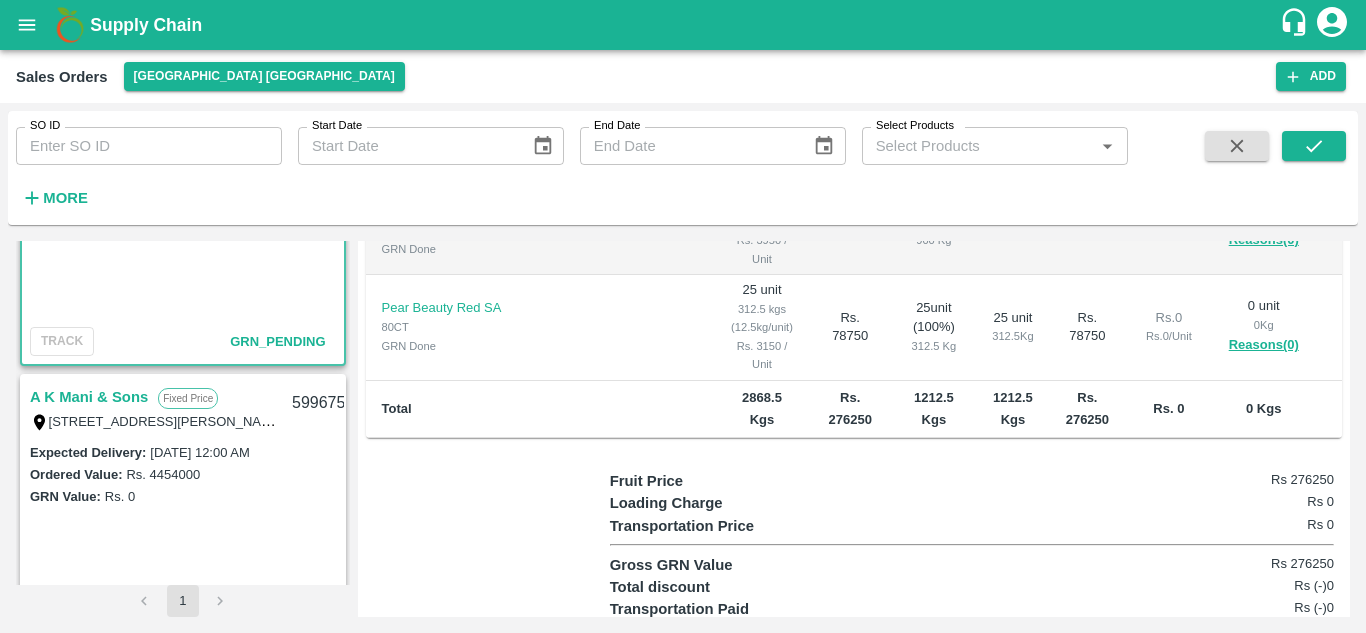 click on "A K Mani & Sons" at bounding box center (89, 397) 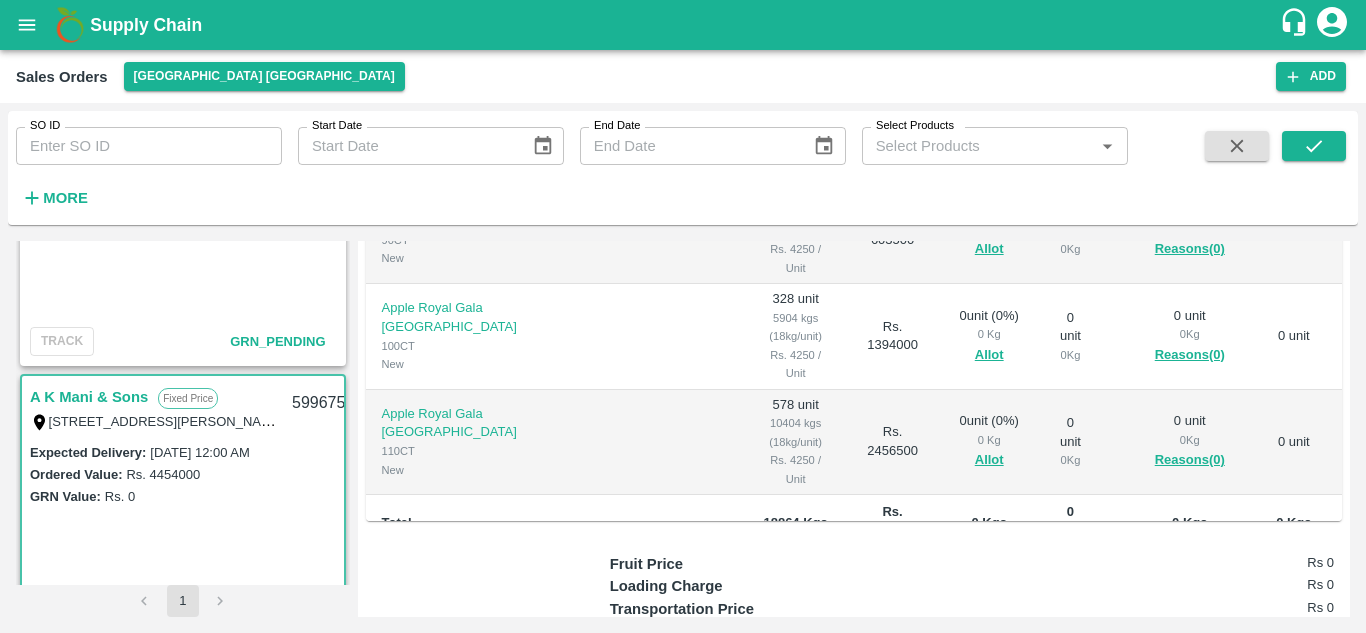 scroll, scrollTop: 441, scrollLeft: 0, axis: vertical 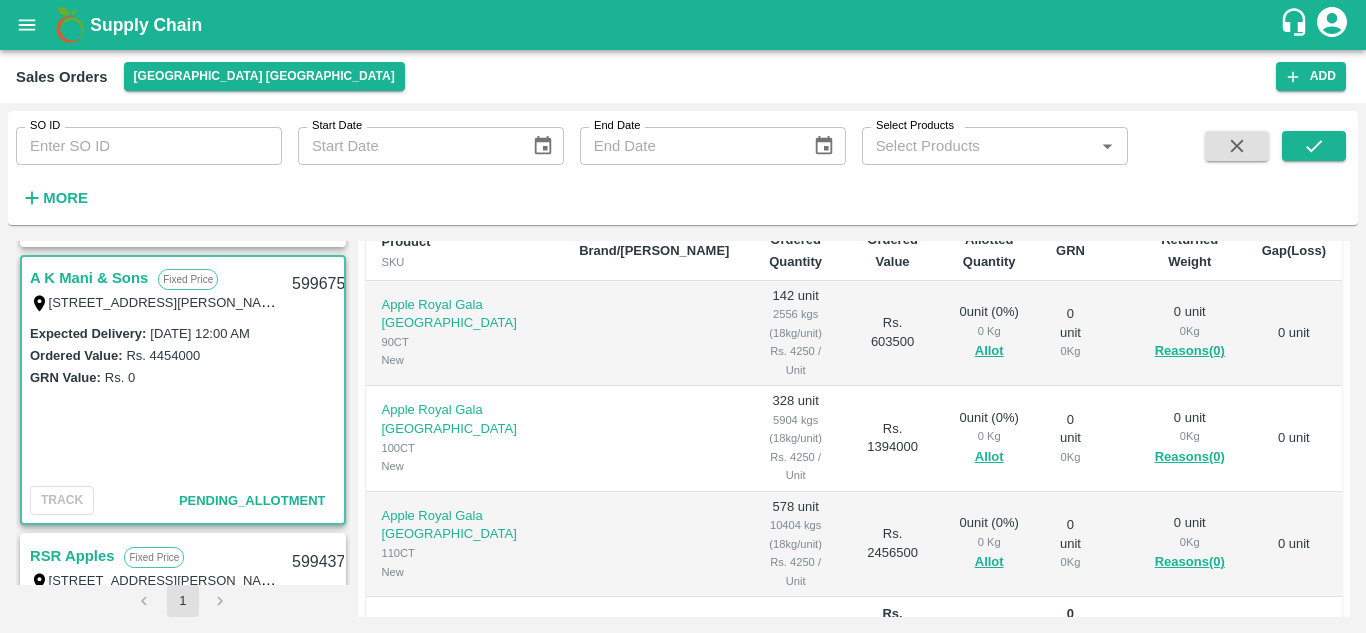 click on "0 Kg" at bounding box center [989, 331] 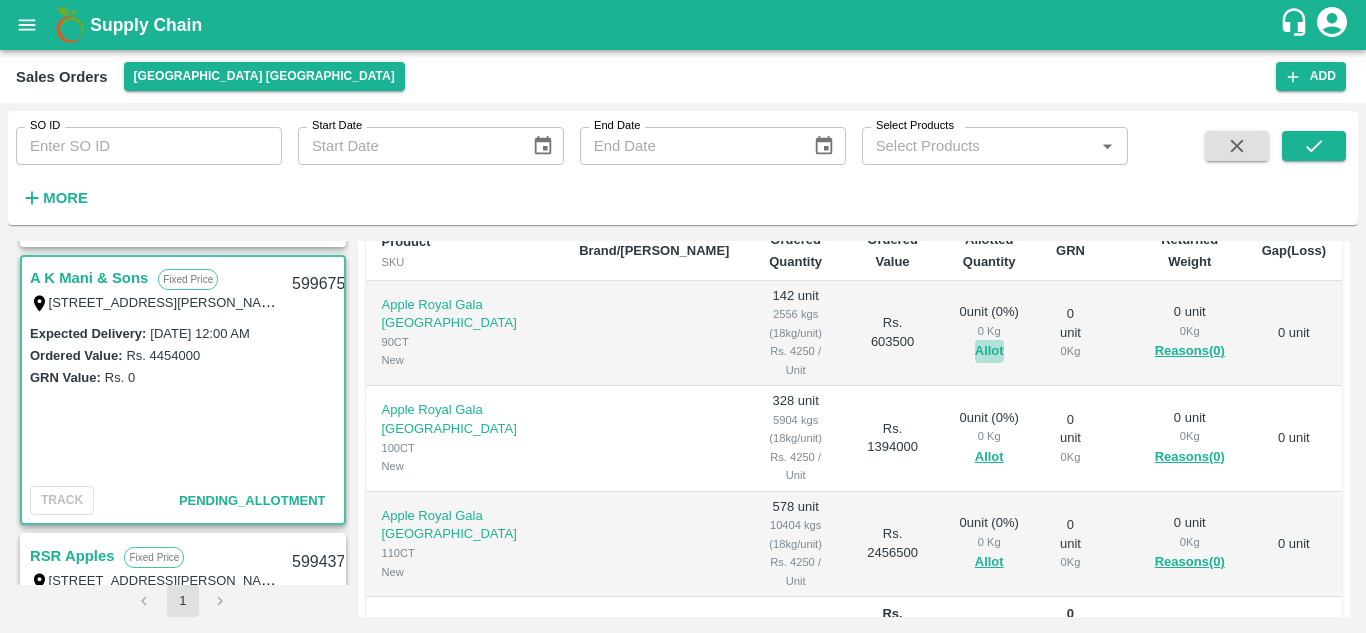 click on "Allot" at bounding box center [989, 351] 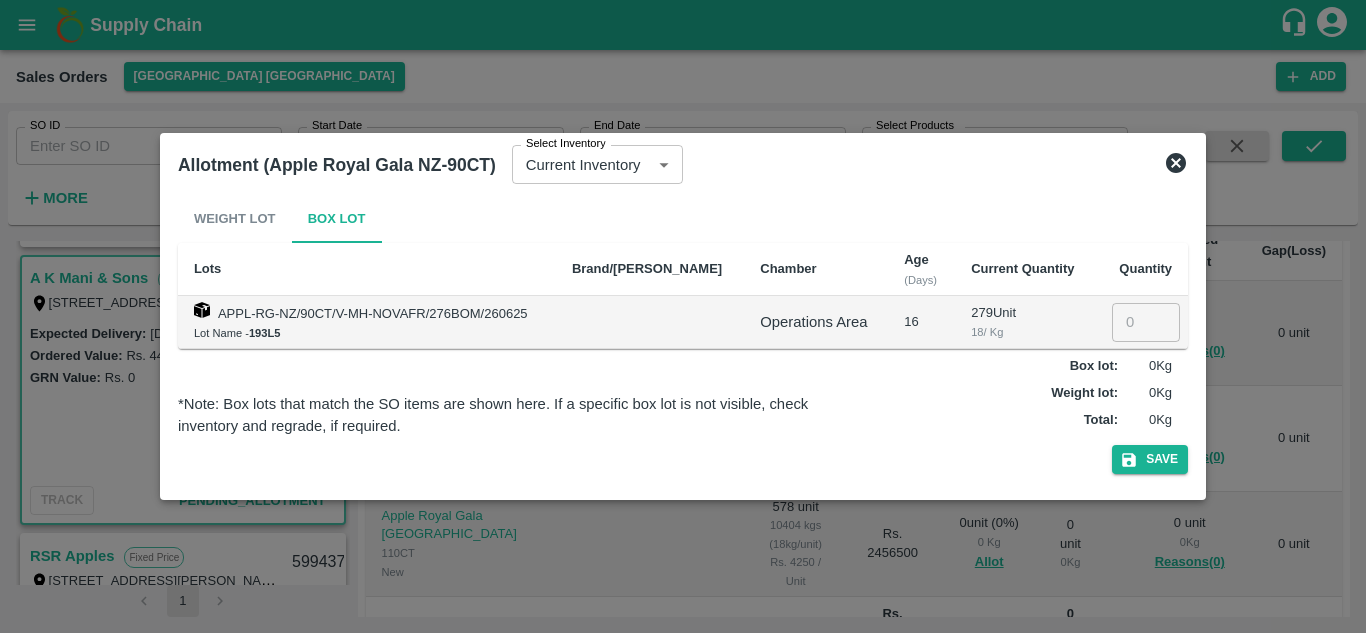 click on "Box lot : 0  Kg" at bounding box center (1019, 366) 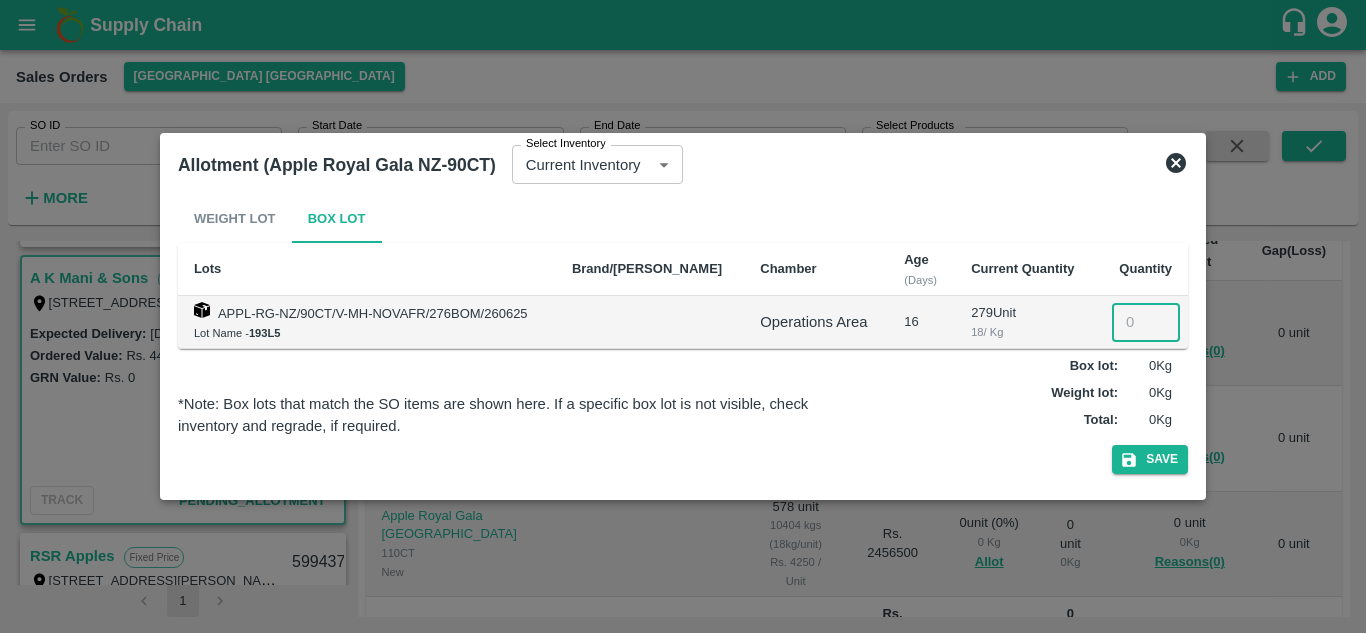 click at bounding box center [1146, 322] 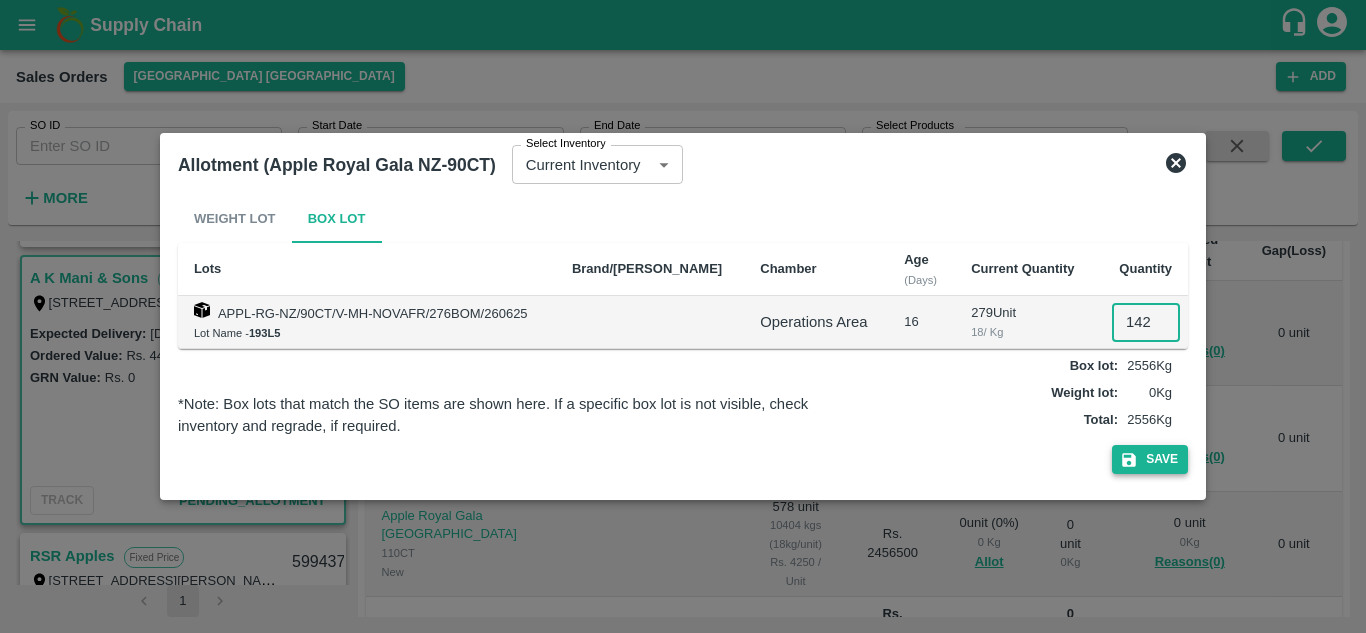 type on "142" 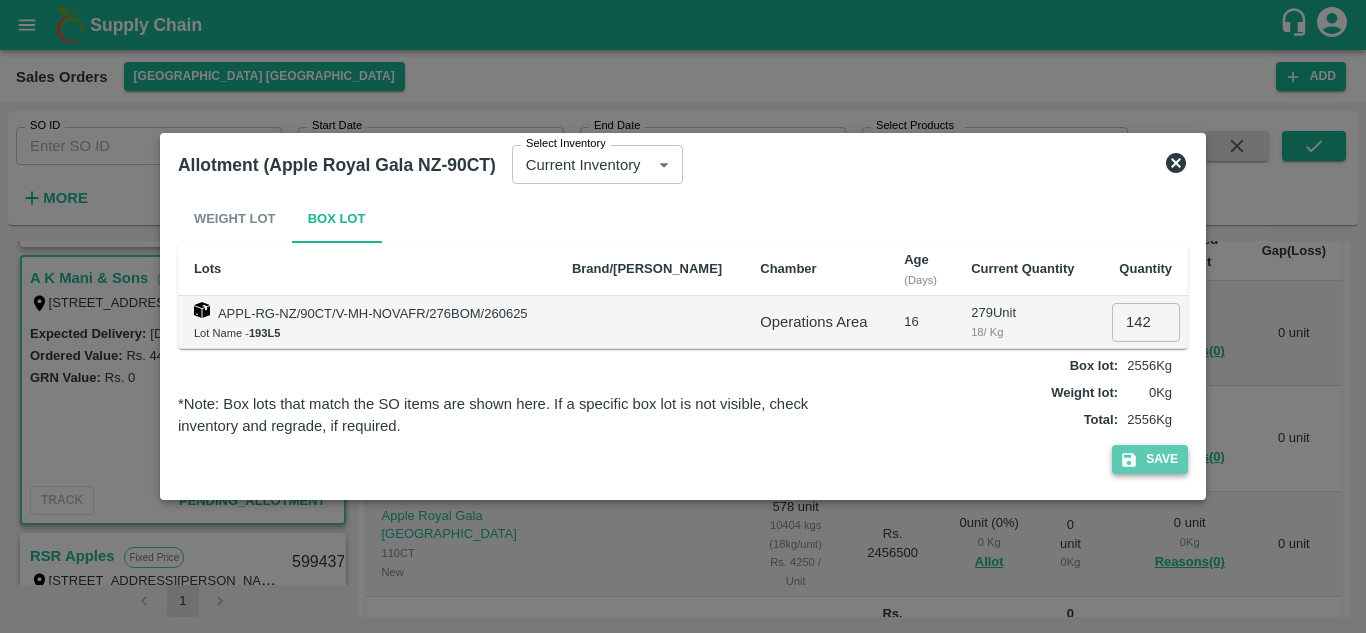 click on "Save" at bounding box center [1150, 459] 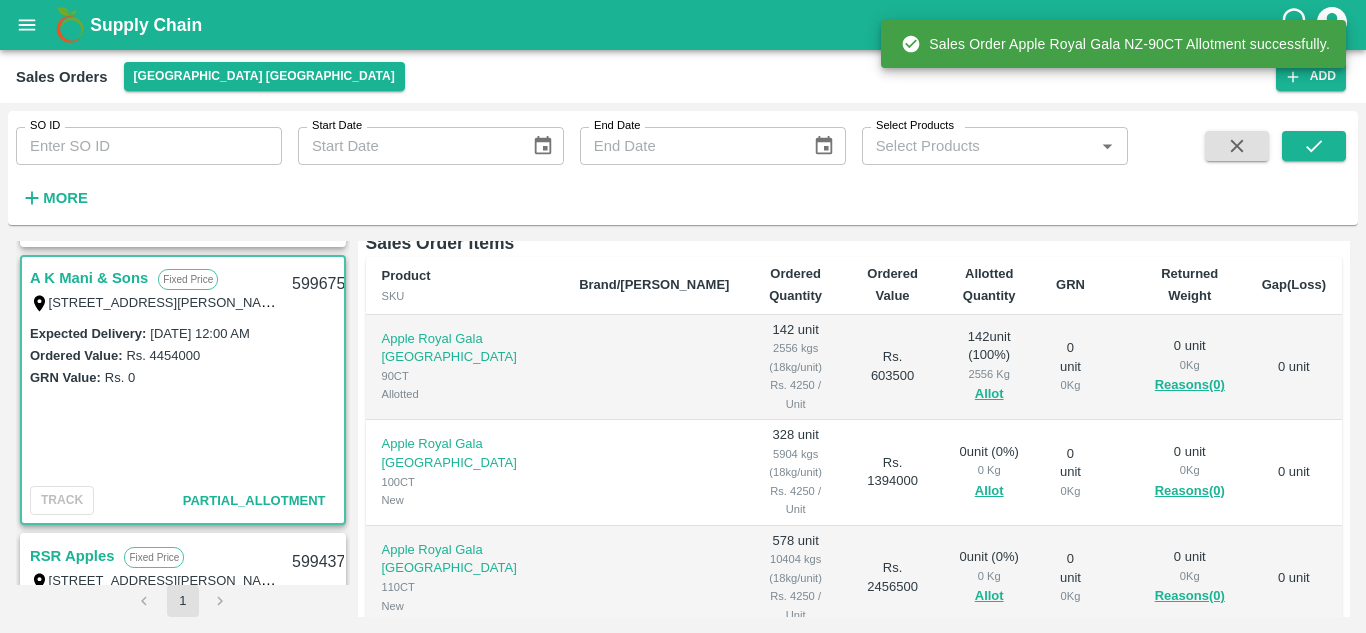 scroll, scrollTop: 315, scrollLeft: 0, axis: vertical 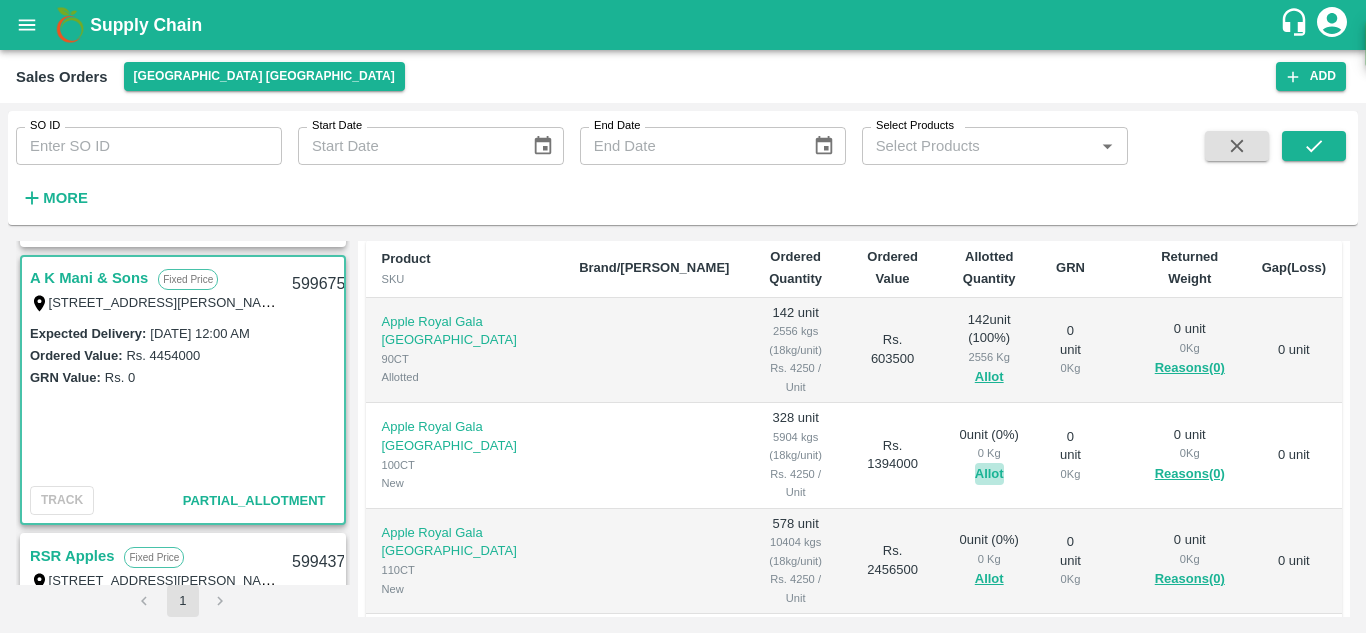 click on "Allot" at bounding box center (989, 474) 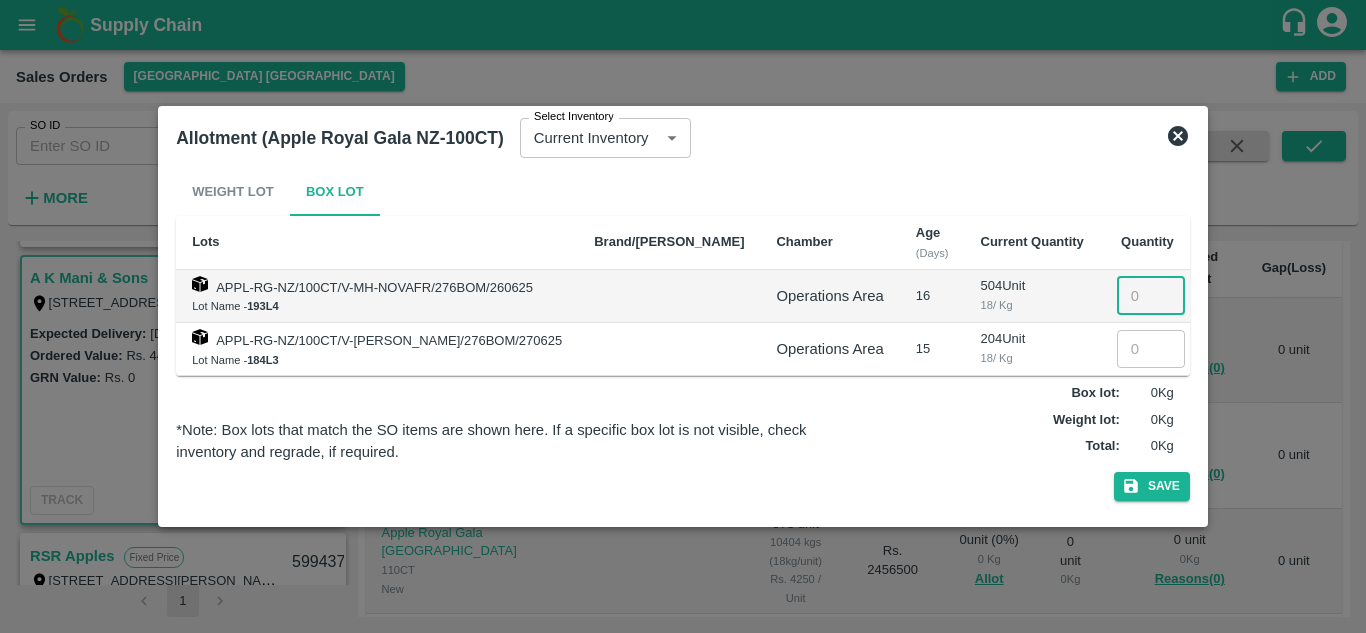 click at bounding box center (1151, 296) 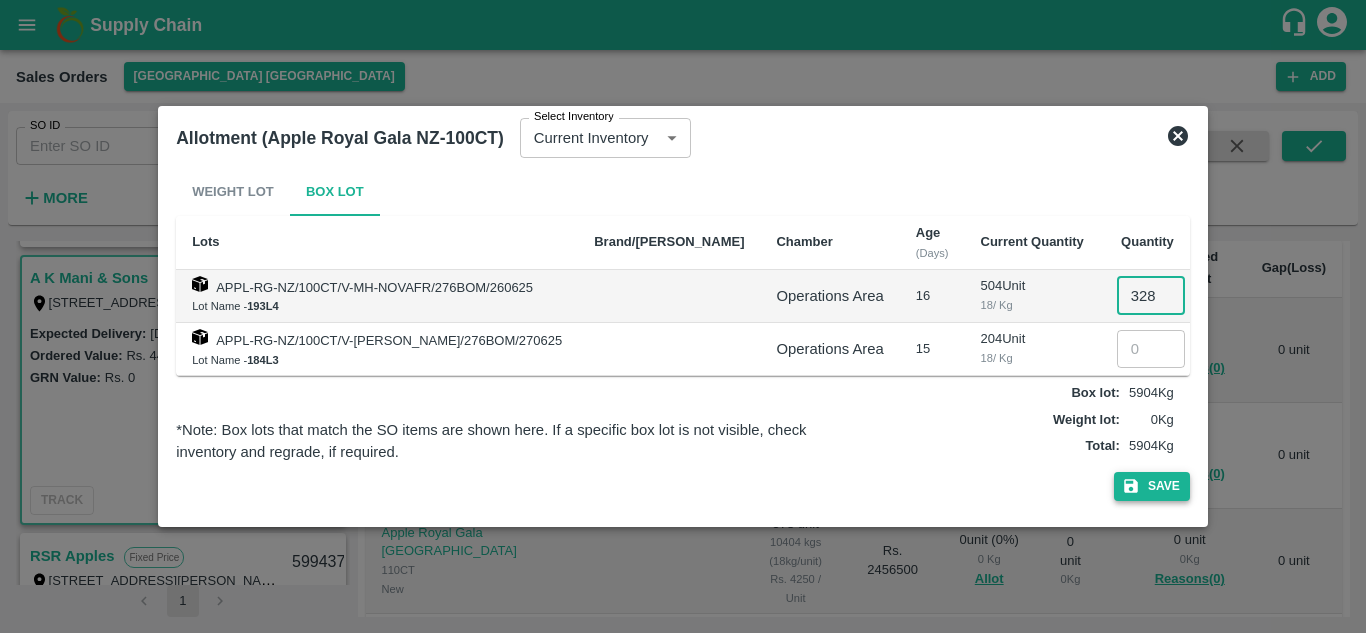 type on "328" 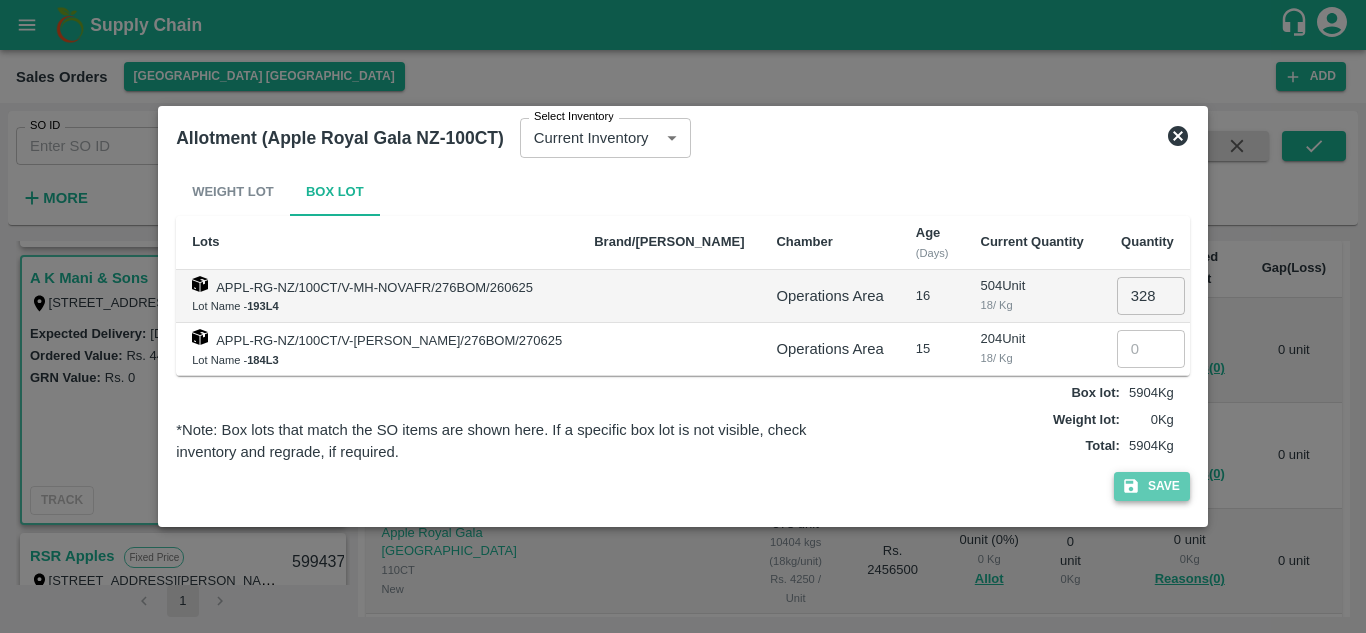 click on "Save" at bounding box center [1152, 486] 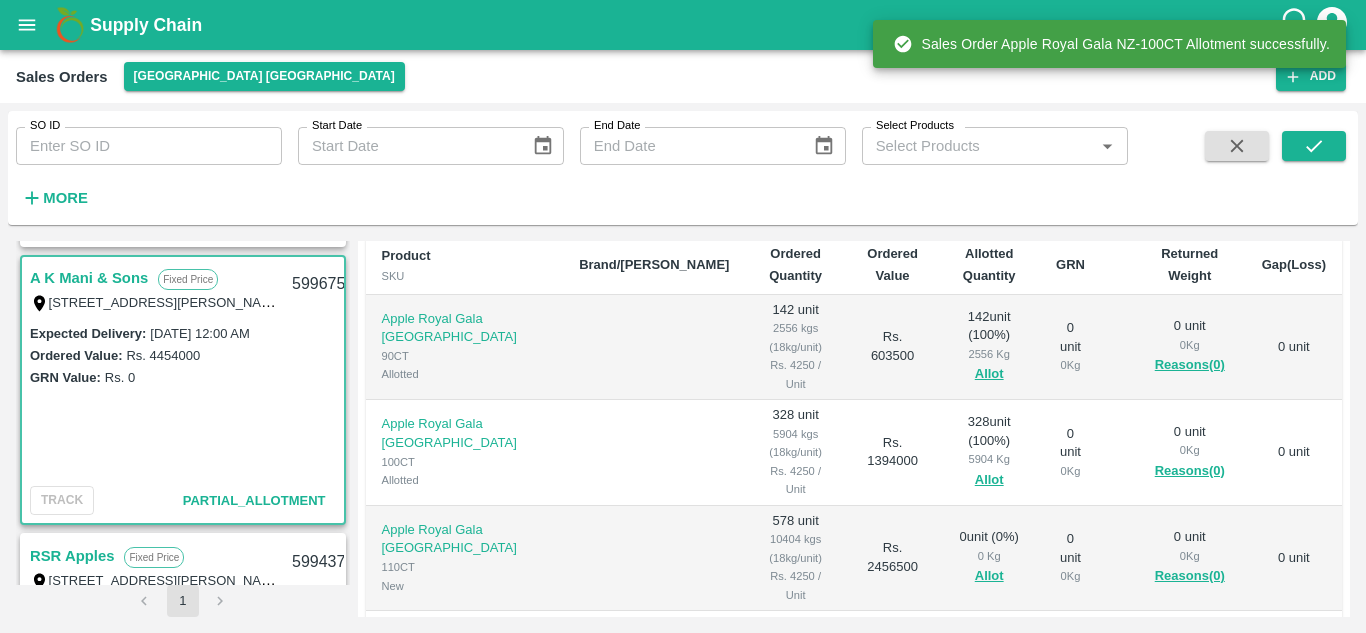 scroll, scrollTop: 422, scrollLeft: 0, axis: vertical 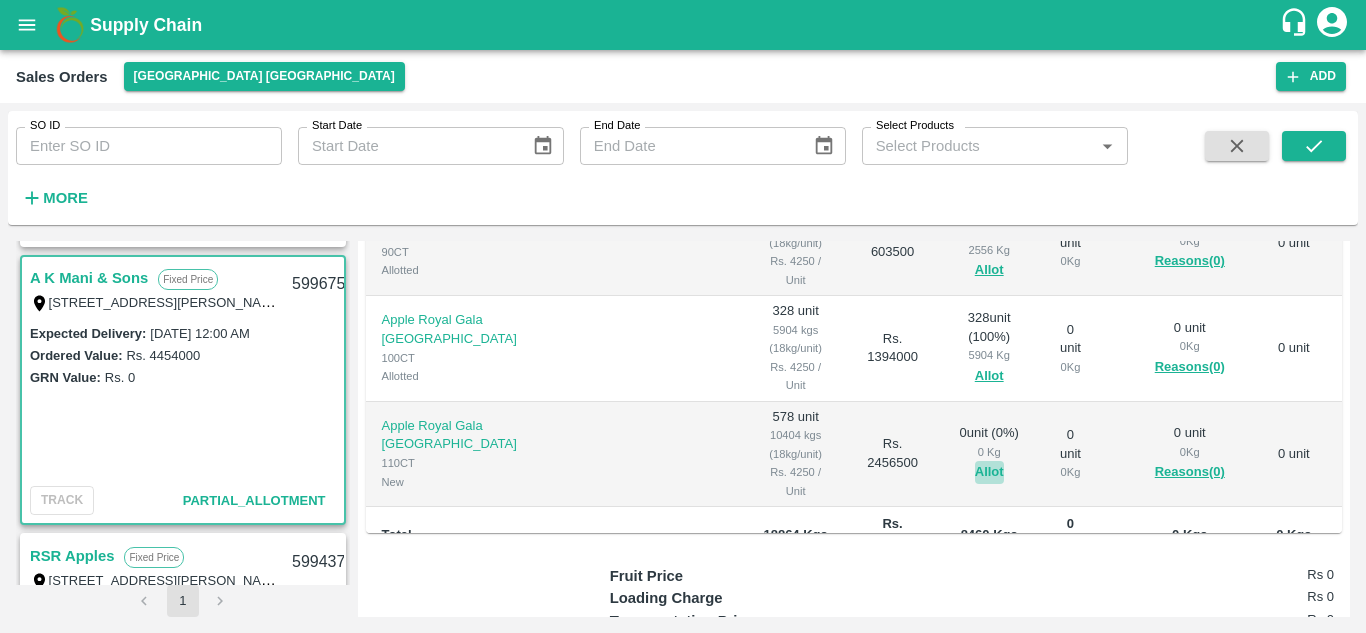 click on "Allot" at bounding box center [989, 472] 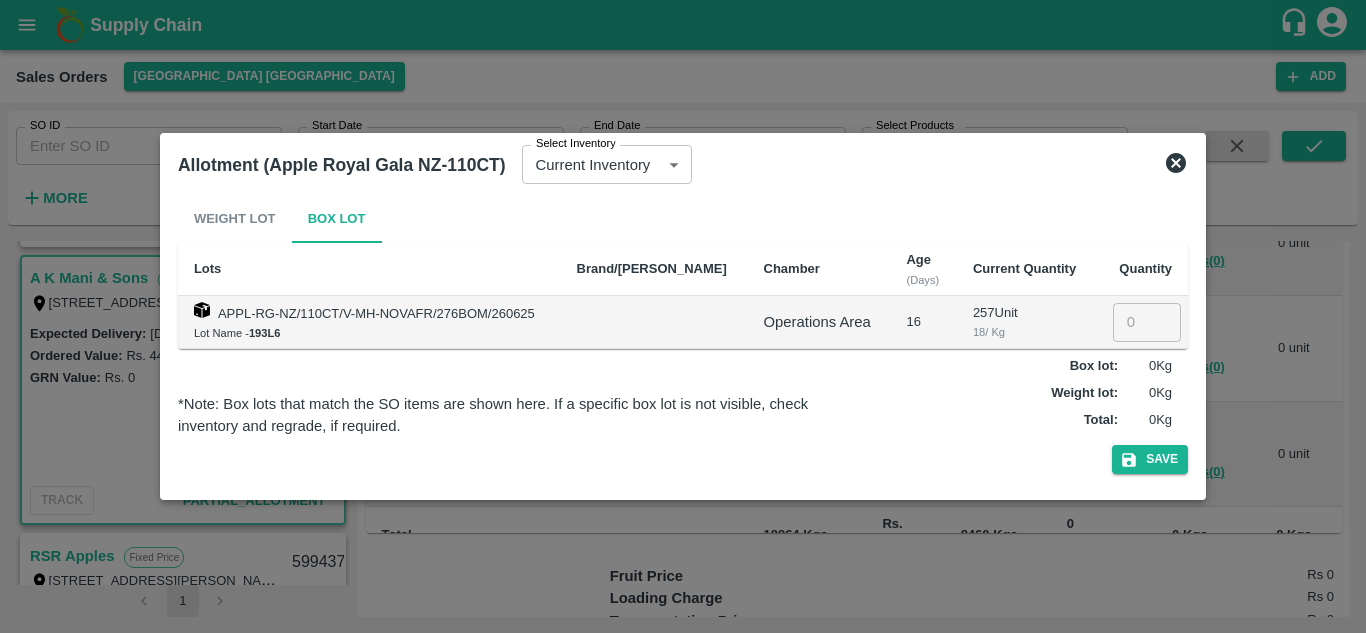 click 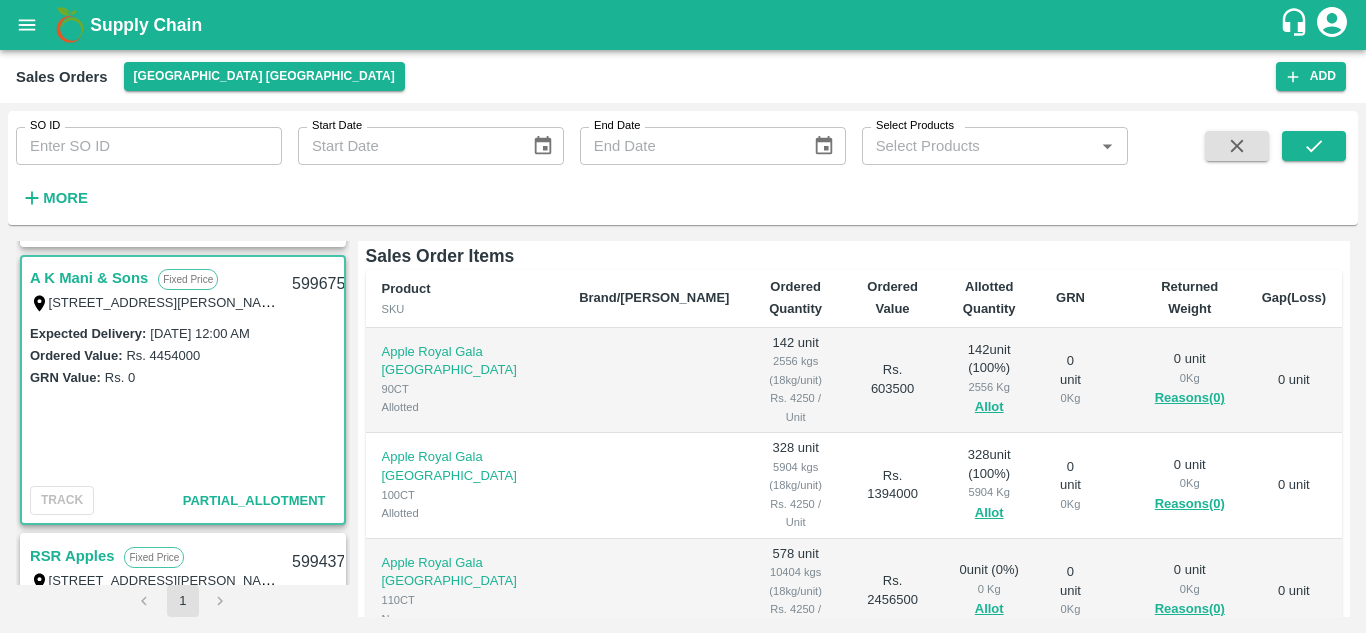 scroll, scrollTop: 264, scrollLeft: 0, axis: vertical 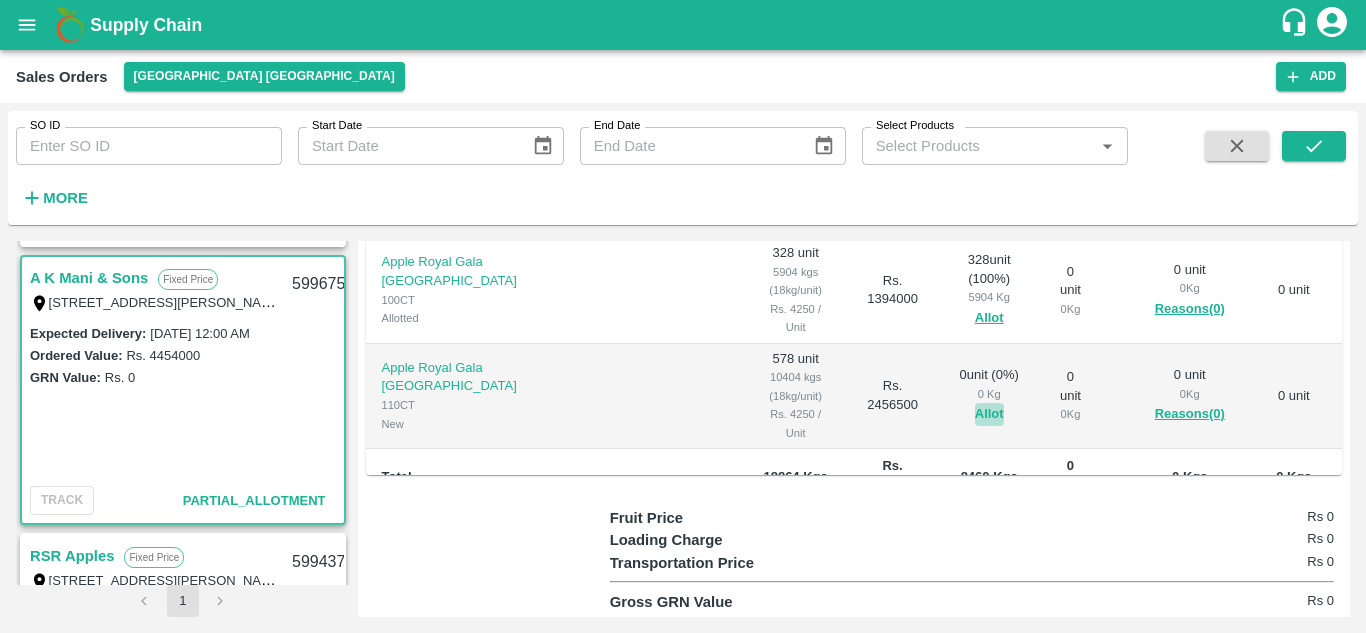 click on "Allot" at bounding box center [989, 414] 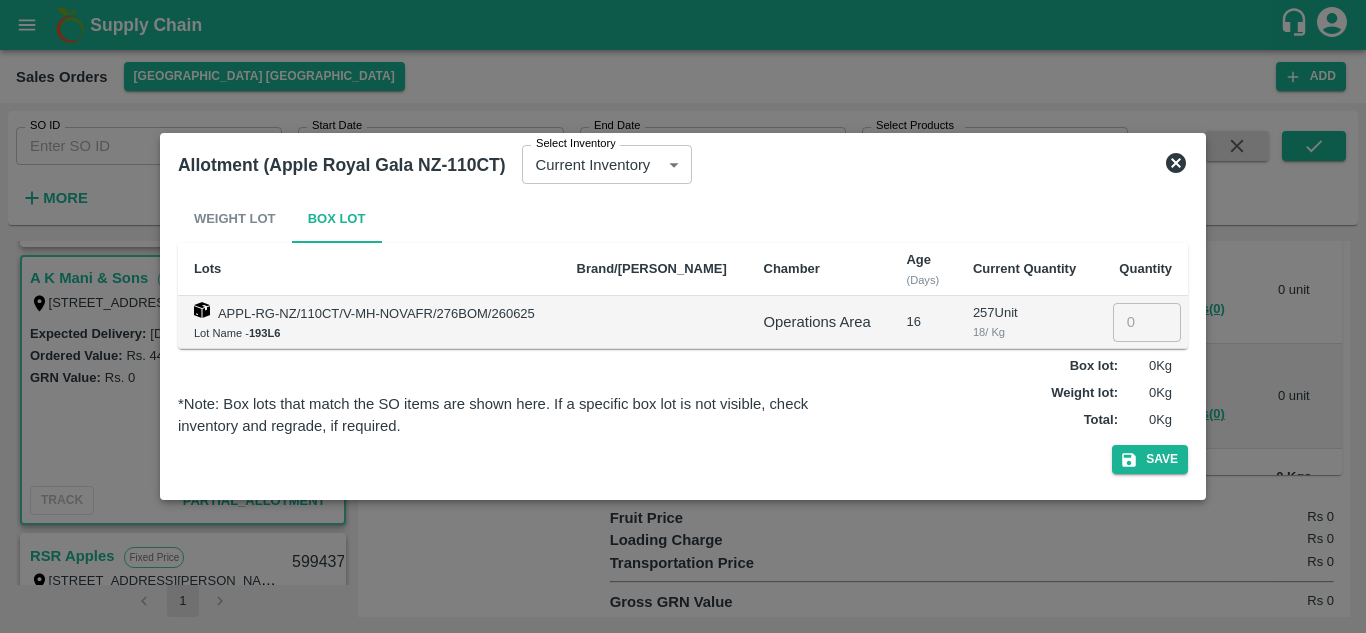 click 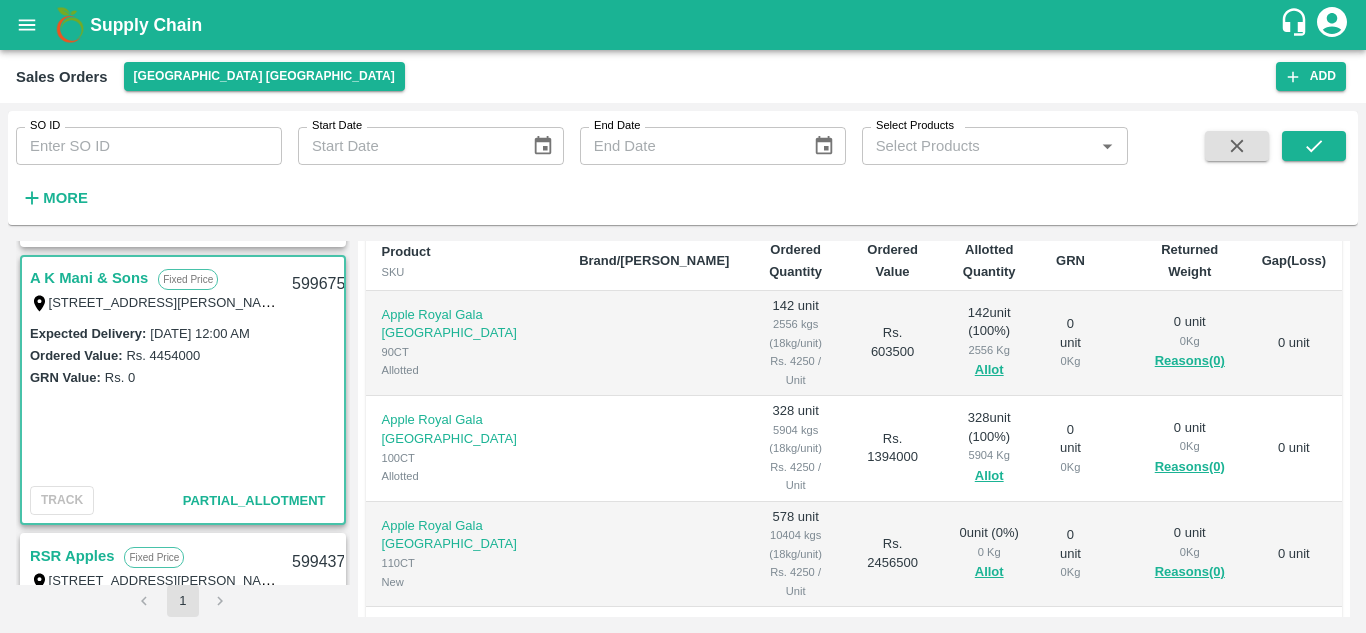 scroll, scrollTop: 321, scrollLeft: 0, axis: vertical 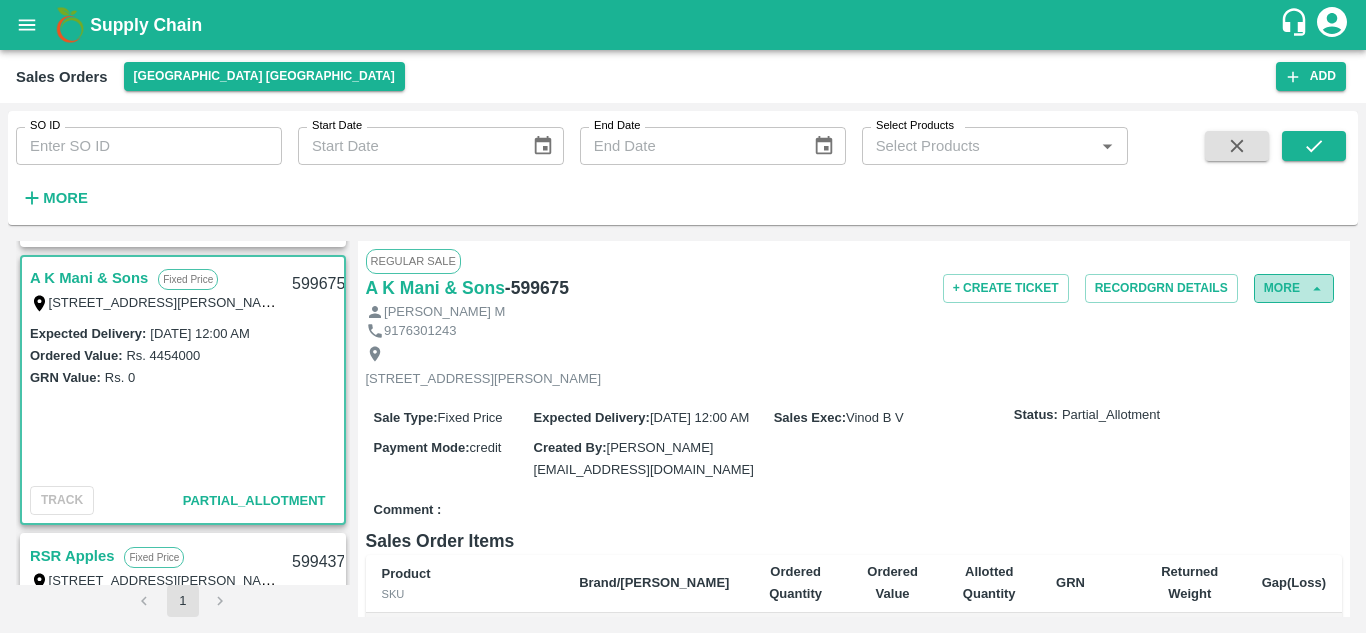 click on "More" at bounding box center [1294, 288] 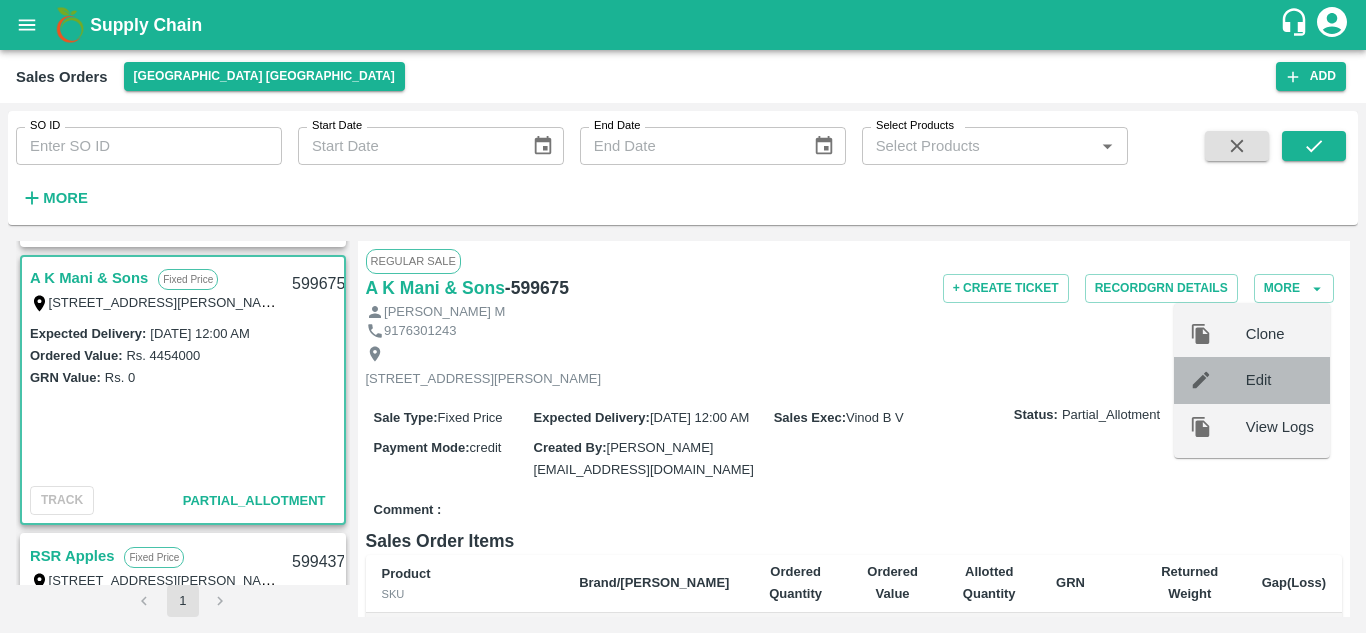 click on "Edit" at bounding box center (1280, 380) 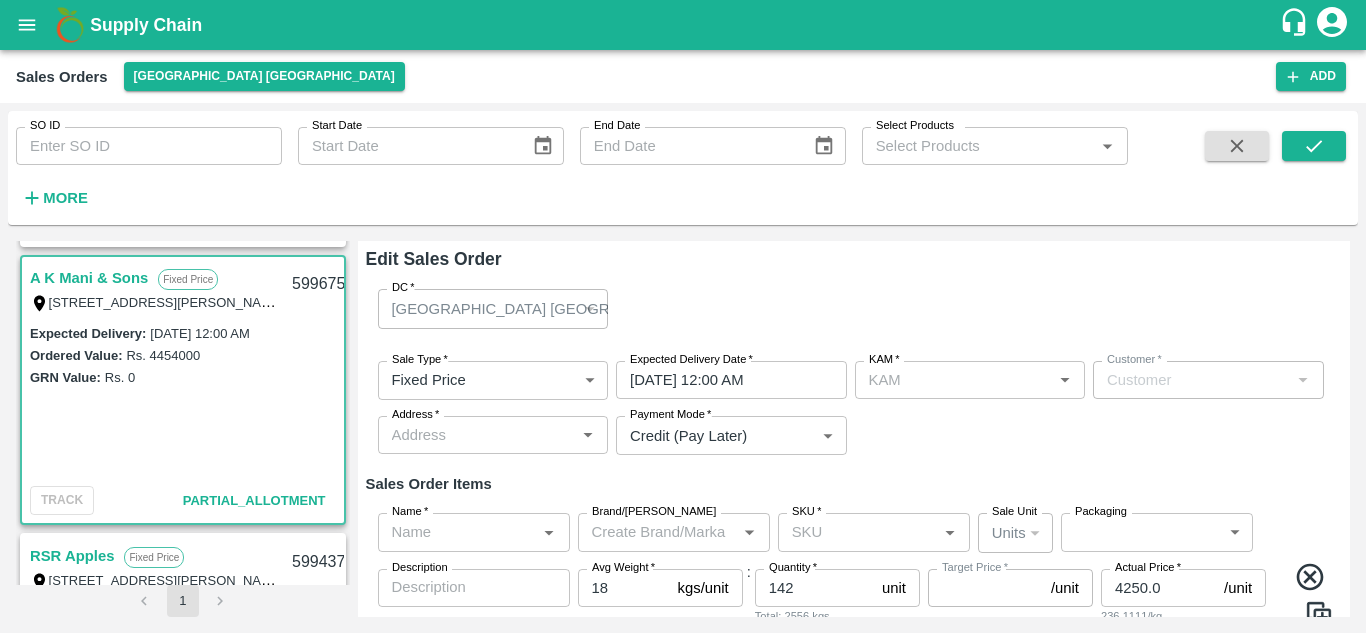type on "Vinod B V" 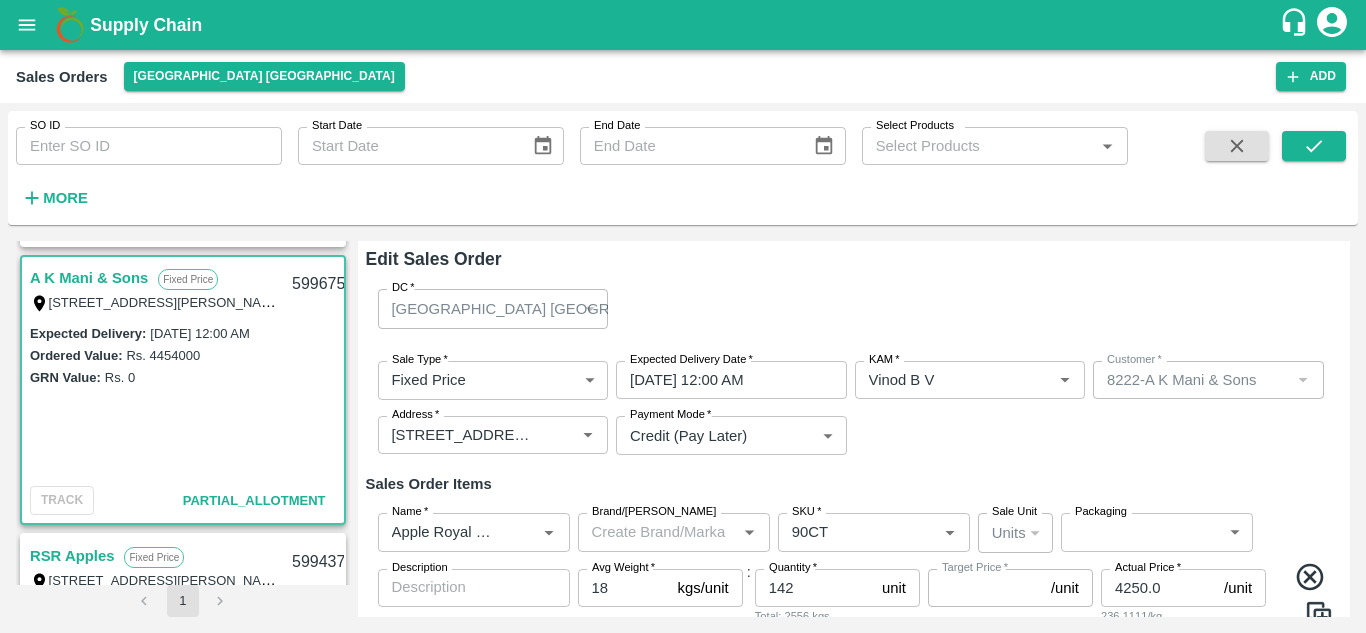 type on "Apple Royal Gala [GEOGRAPHIC_DATA]" 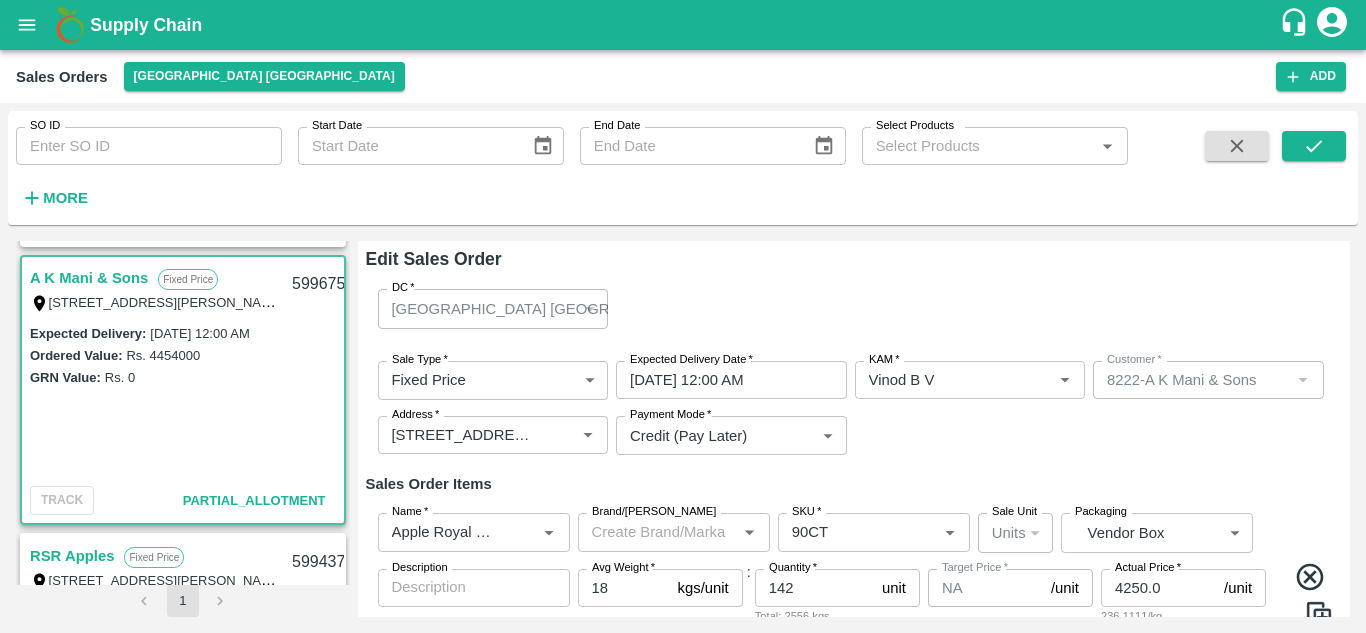 type on "NA" 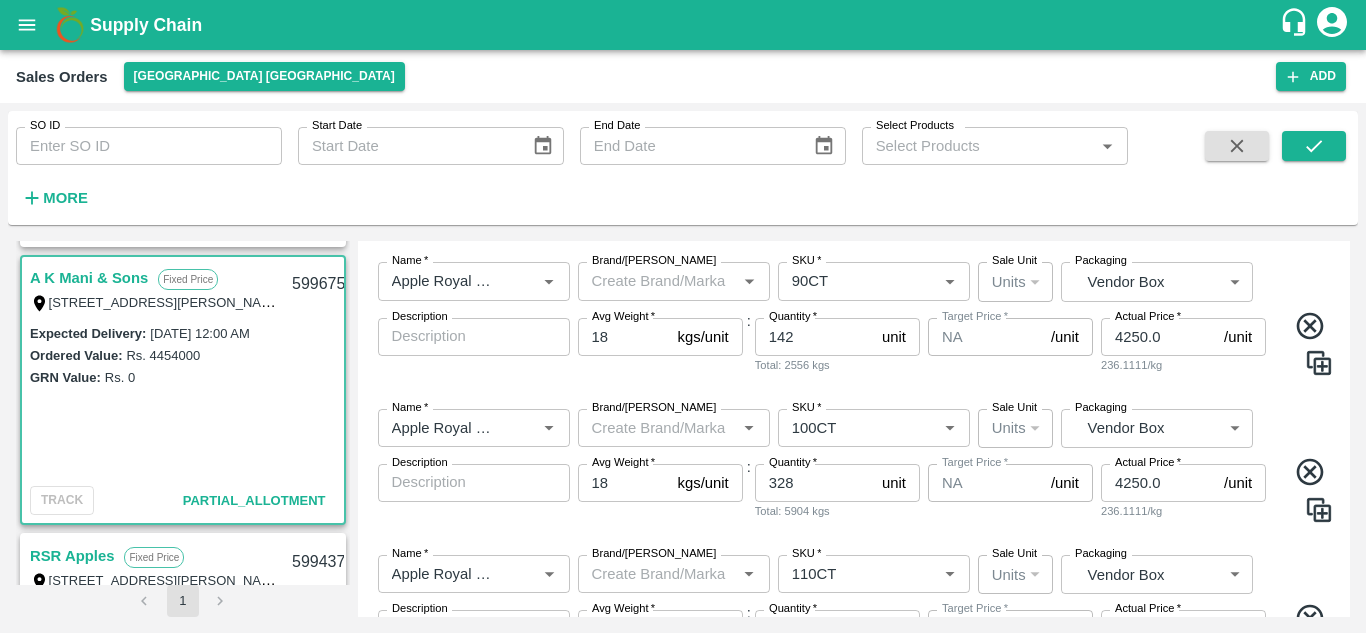 scroll, scrollTop: 407, scrollLeft: 0, axis: vertical 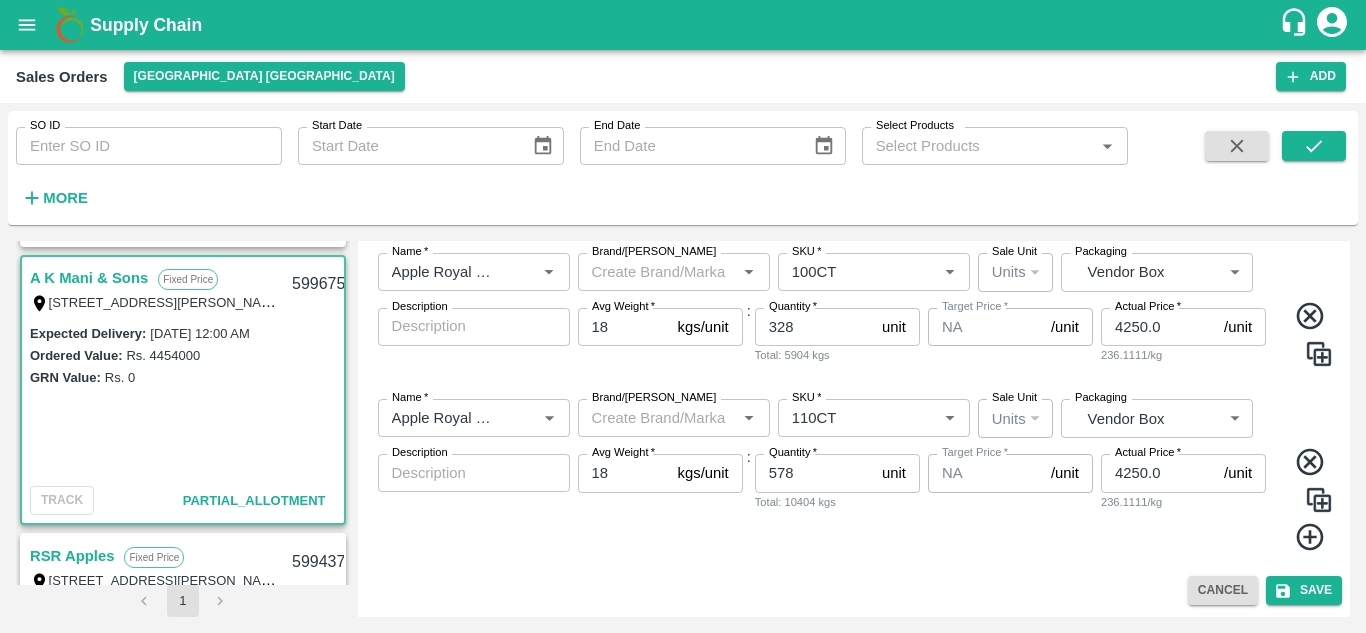 click on "18" at bounding box center (624, 473) 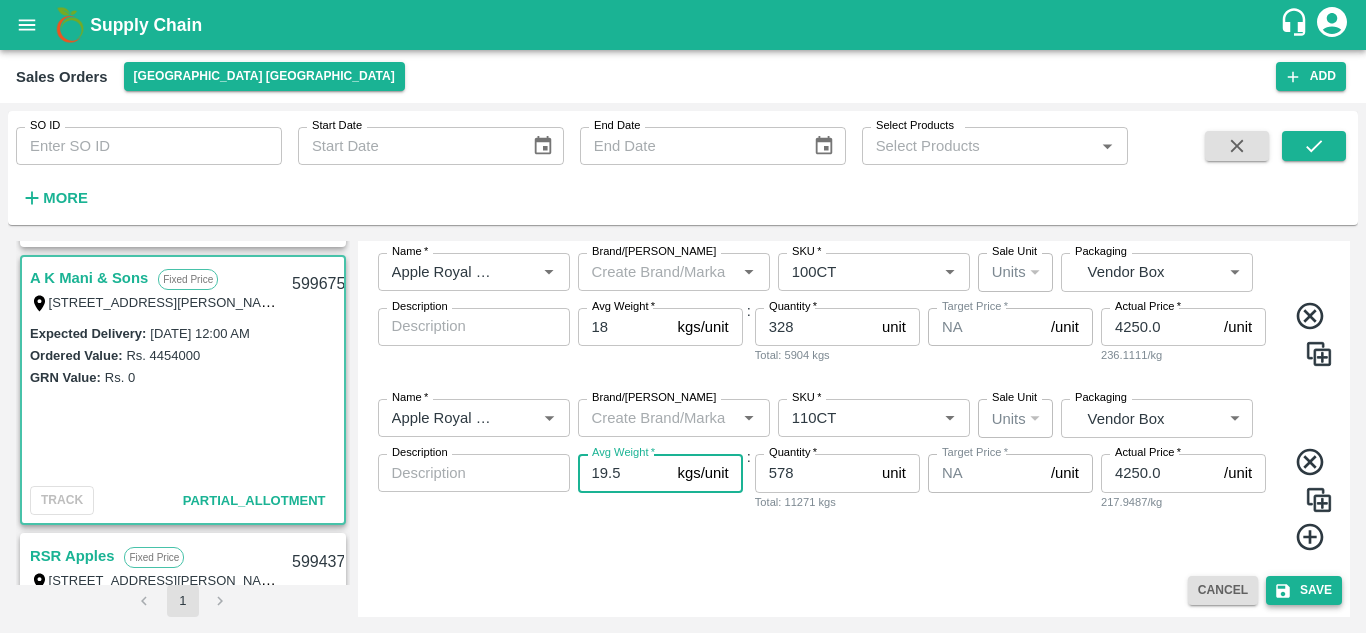 type on "19.5" 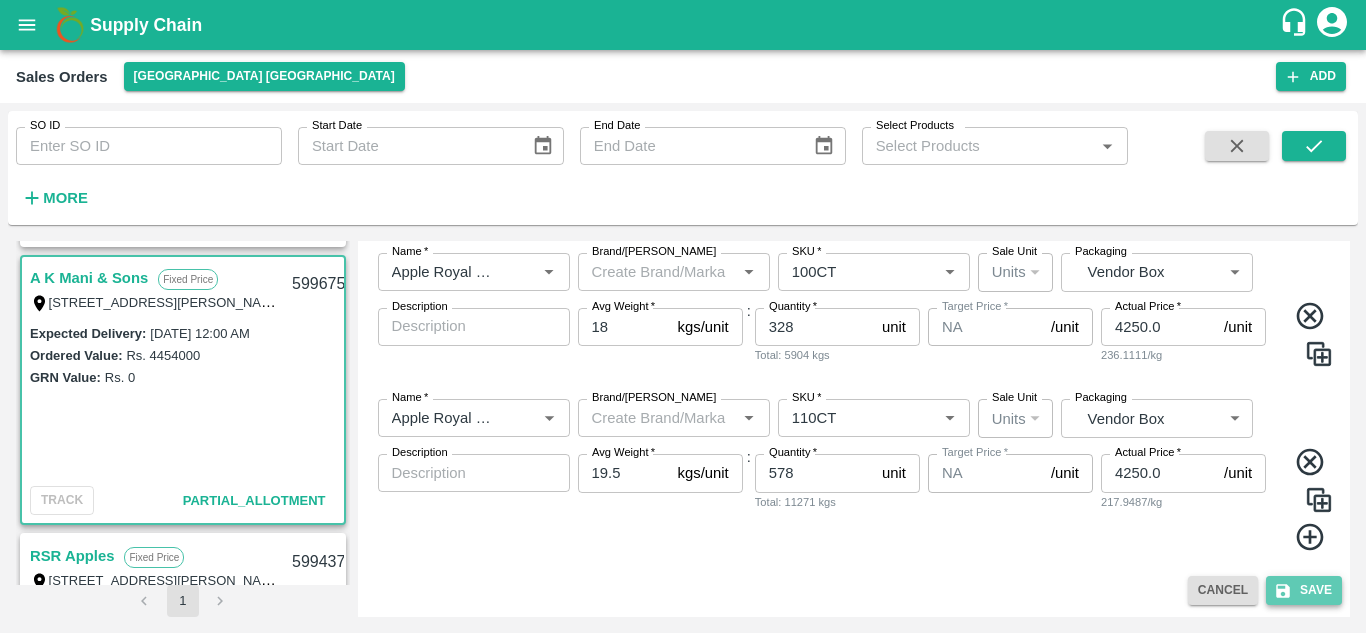 click on "Save" at bounding box center (1304, 590) 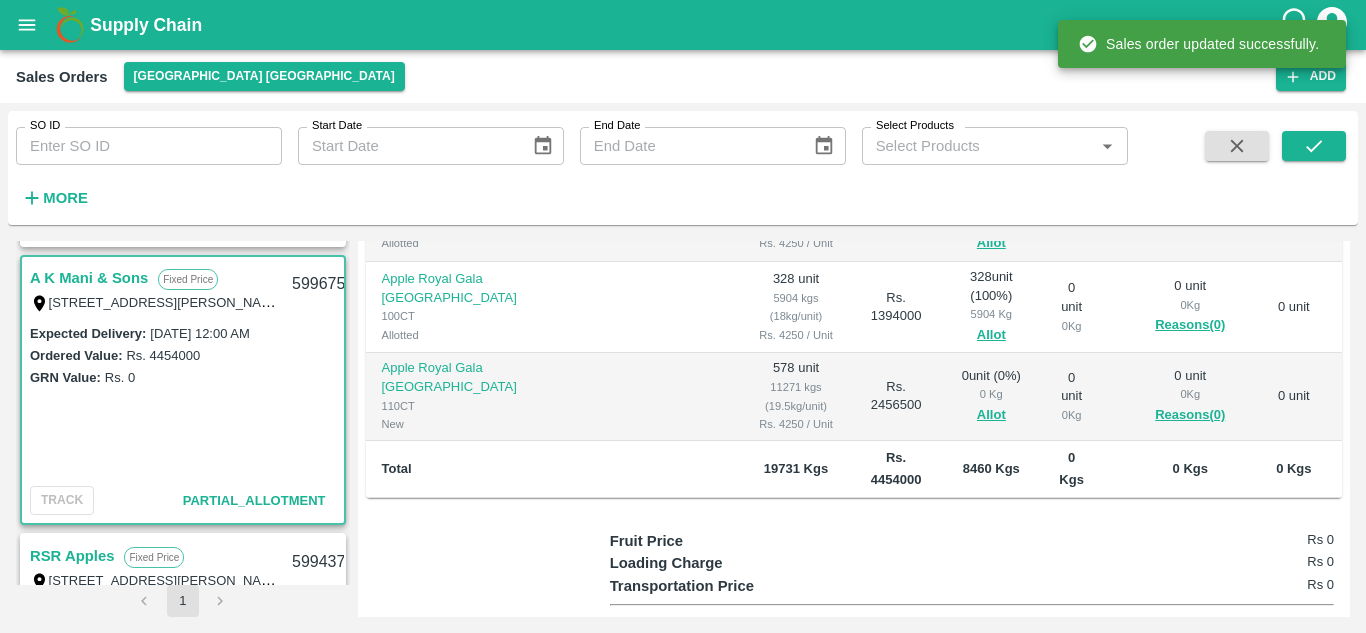 scroll, scrollTop: 423, scrollLeft: 0, axis: vertical 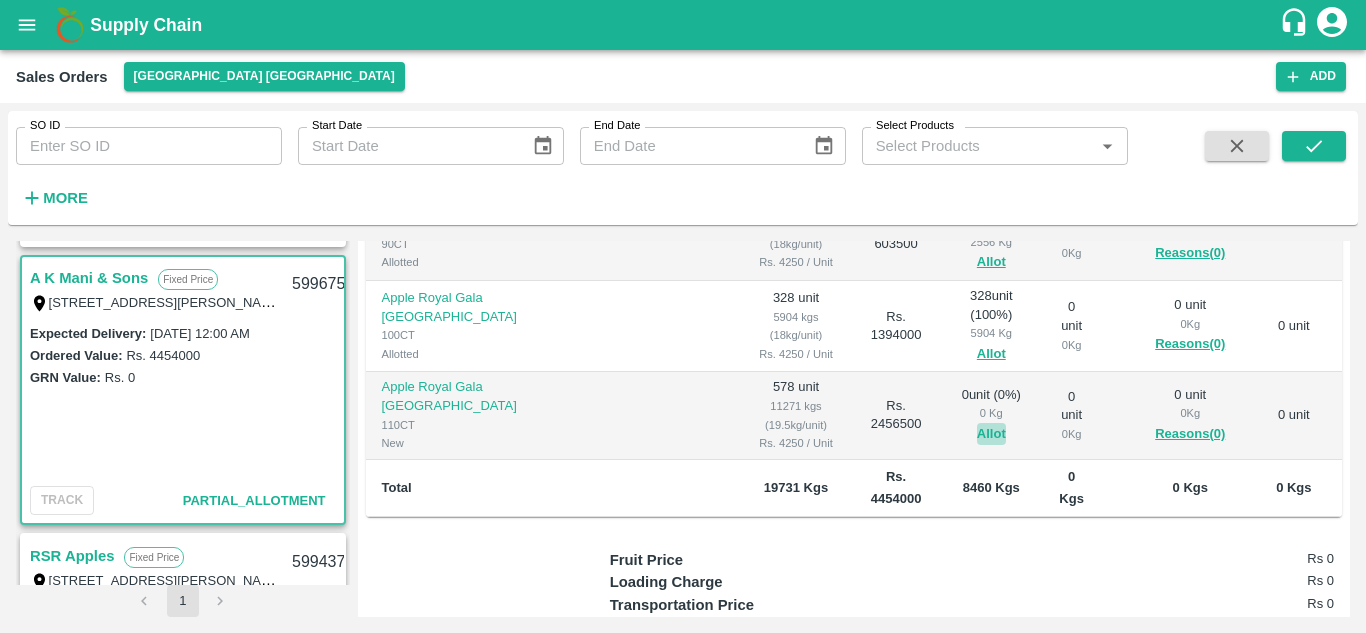 click on "Allot" at bounding box center (991, 434) 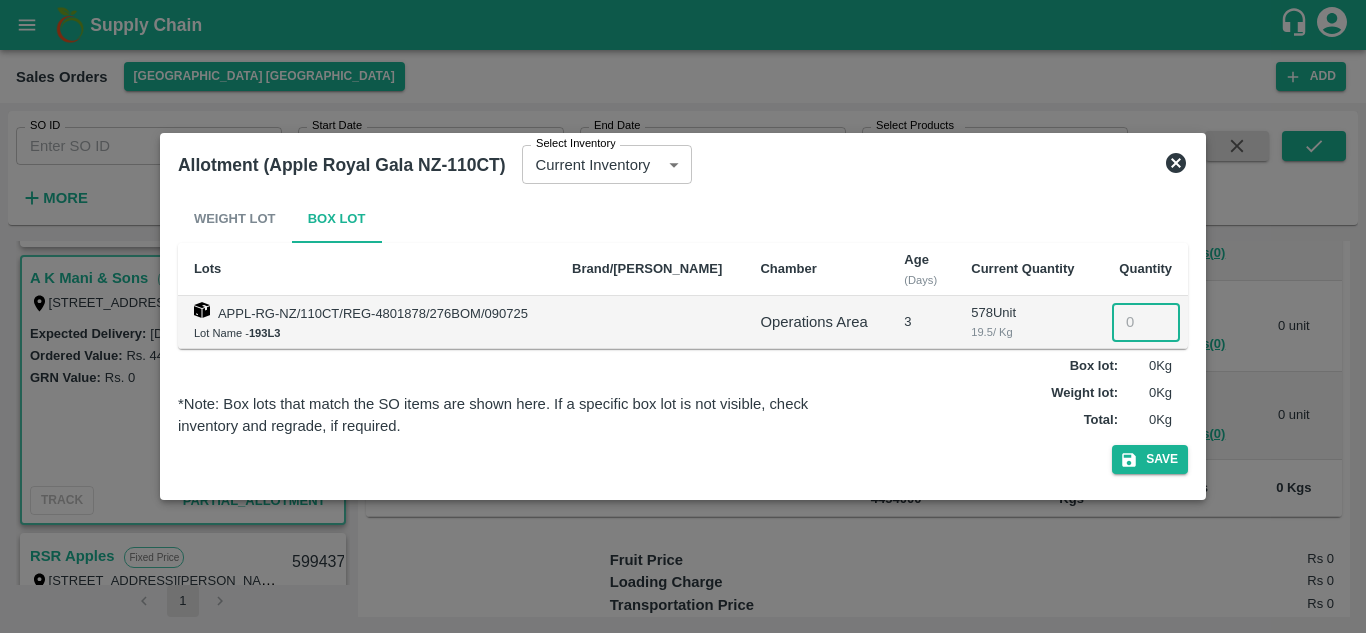 click at bounding box center [1146, 322] 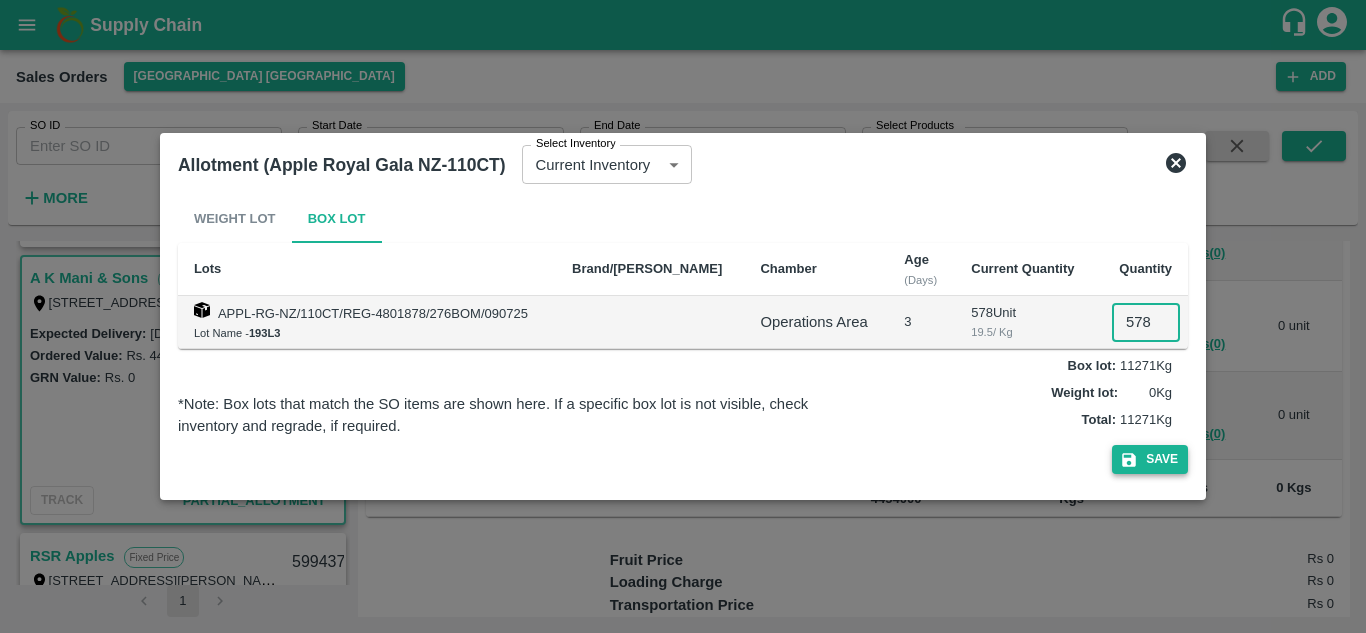 type on "578" 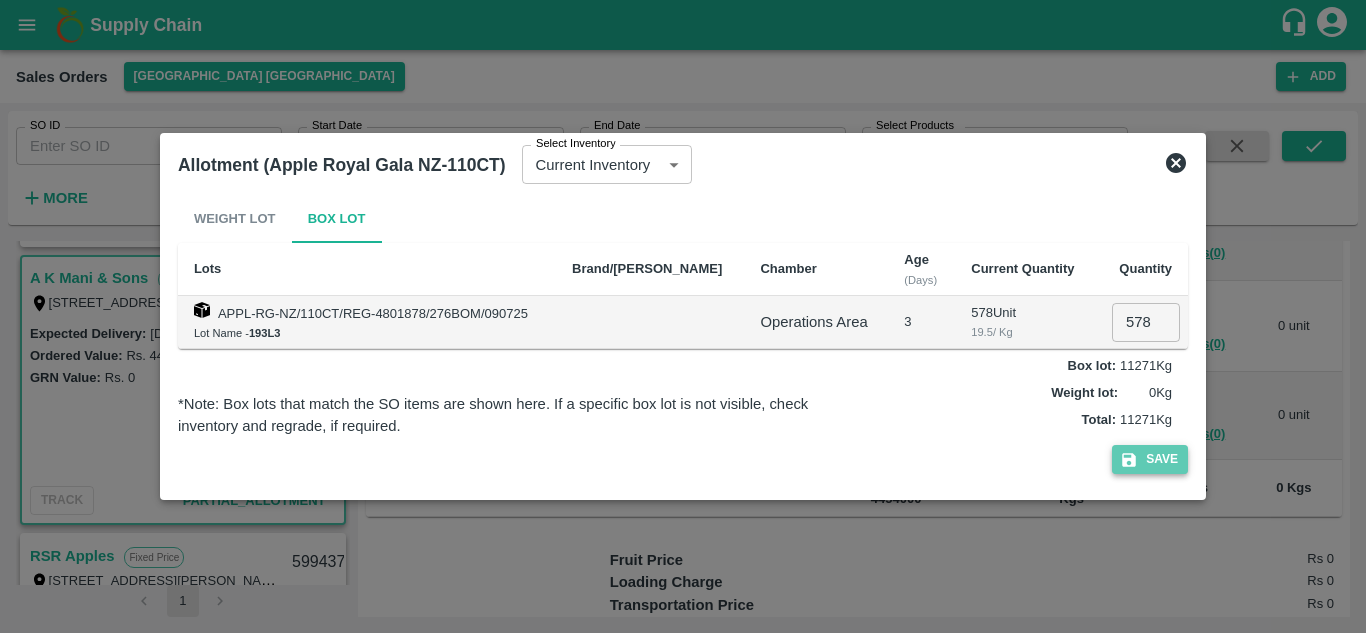 click on "Save" at bounding box center [1150, 459] 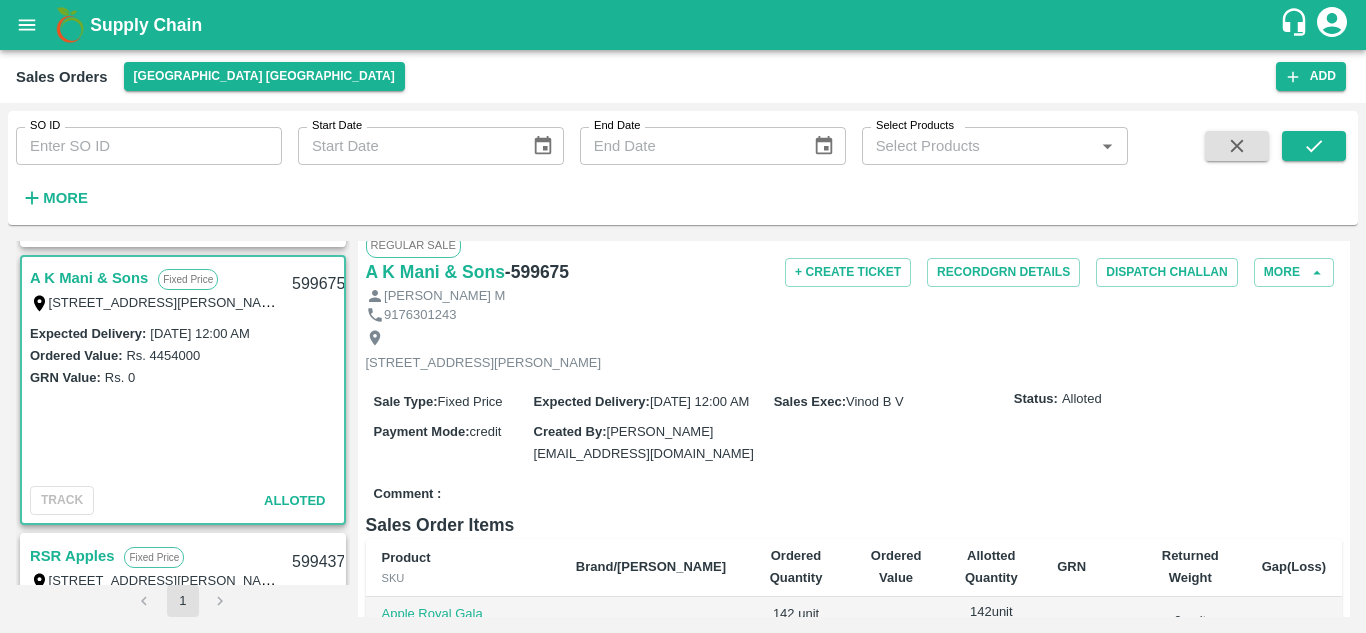 scroll, scrollTop: 0, scrollLeft: 0, axis: both 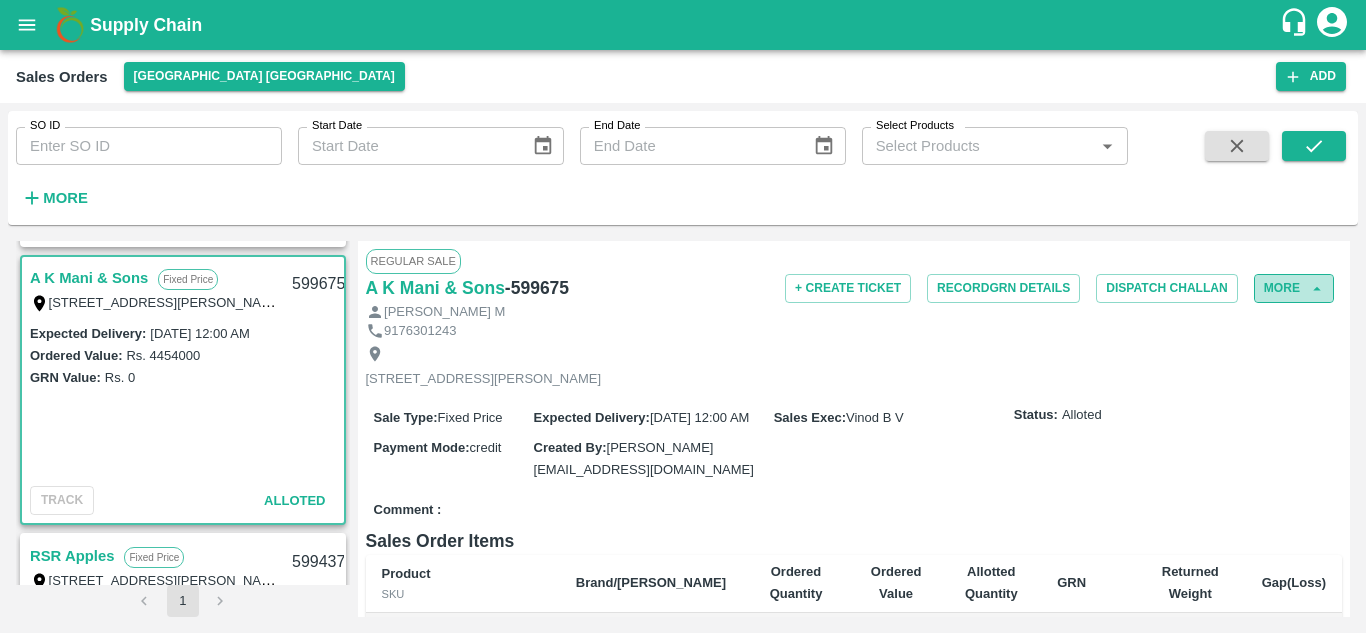 click on "More" at bounding box center [1294, 288] 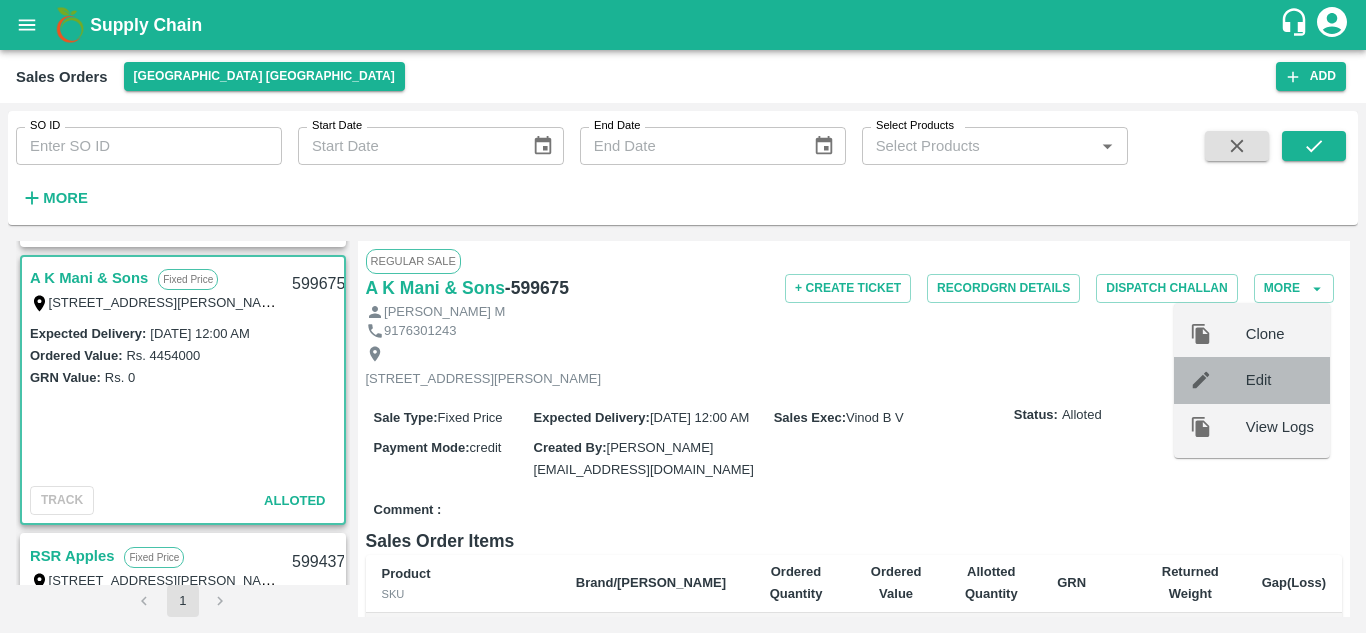 click on "Edit" at bounding box center (1280, 380) 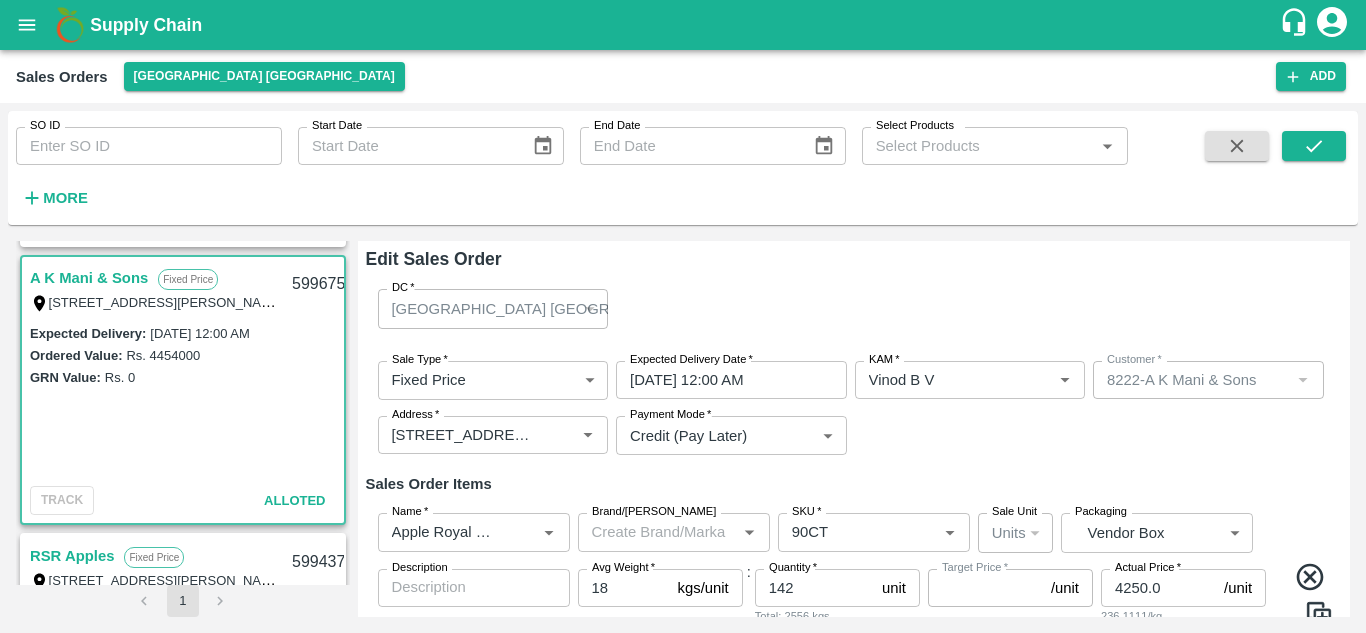 type on "NA" 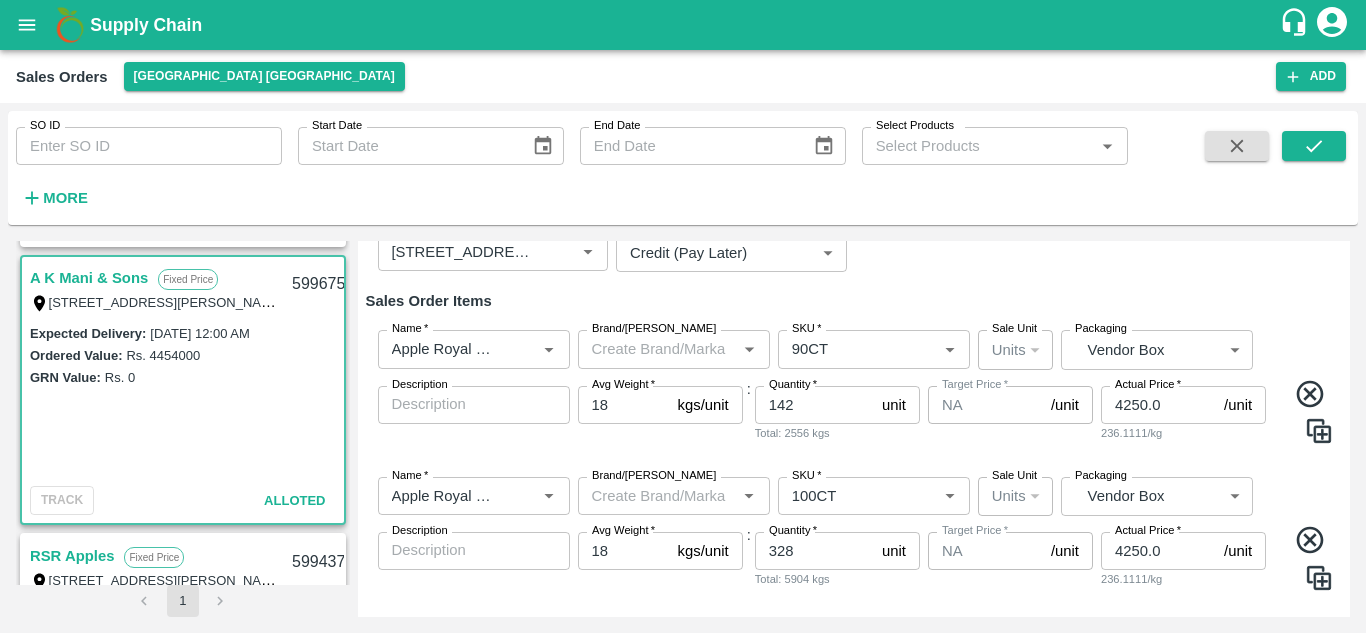 scroll, scrollTop: 186, scrollLeft: 0, axis: vertical 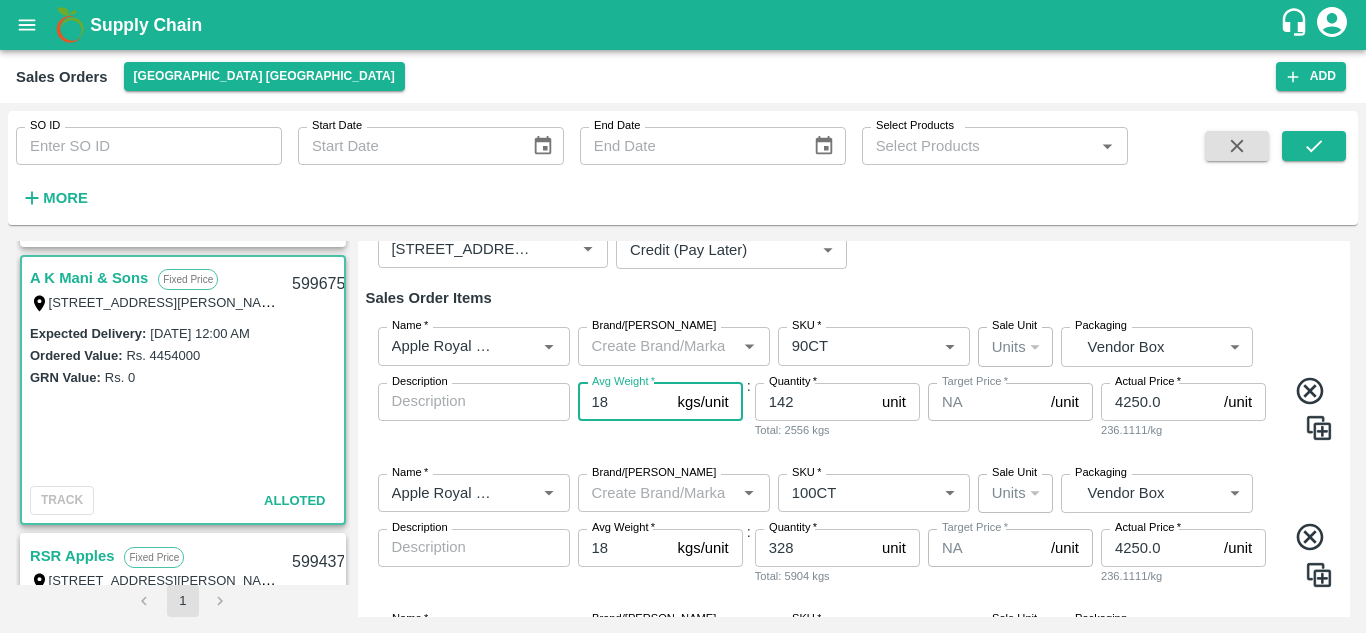 click on "18" at bounding box center [624, 402] 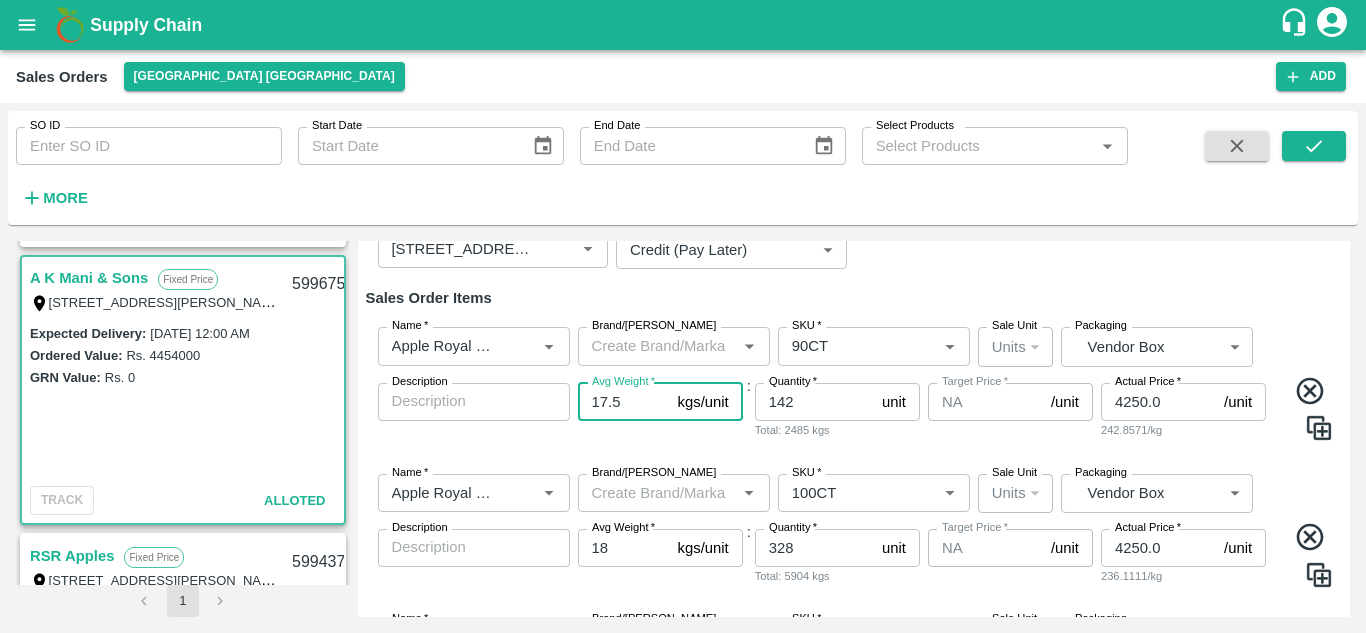 type on "17.5" 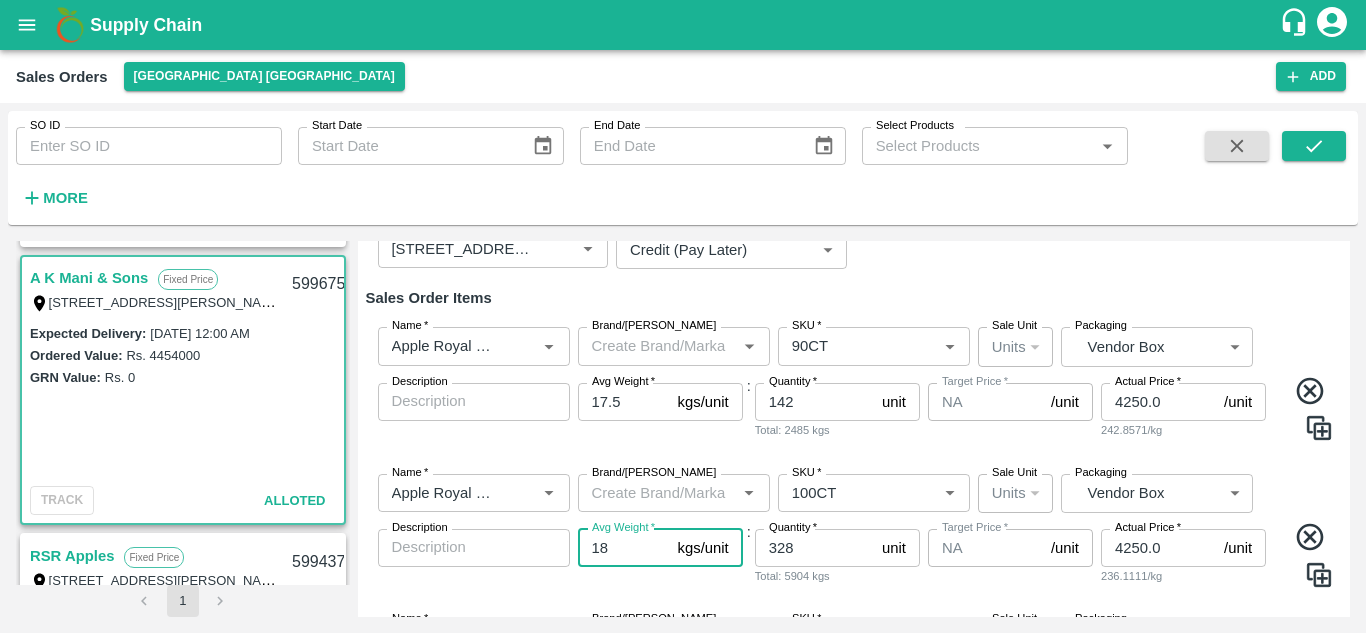 click on "18" at bounding box center (624, 548) 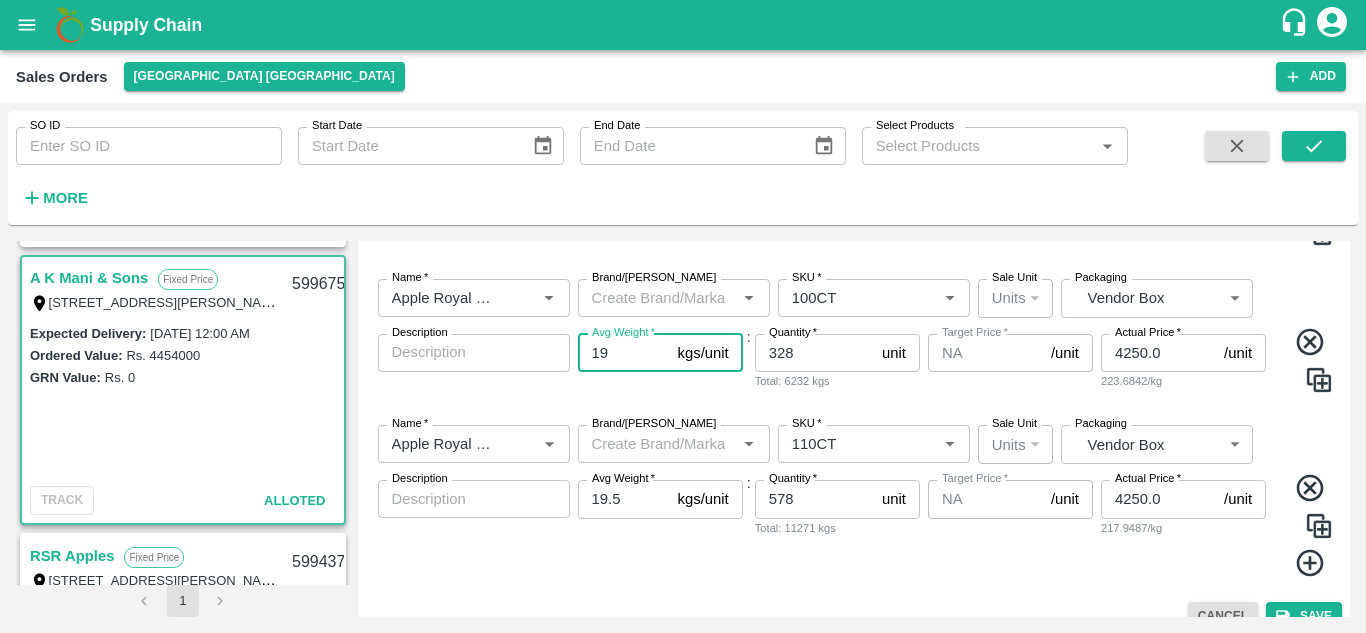 scroll, scrollTop: 395, scrollLeft: 0, axis: vertical 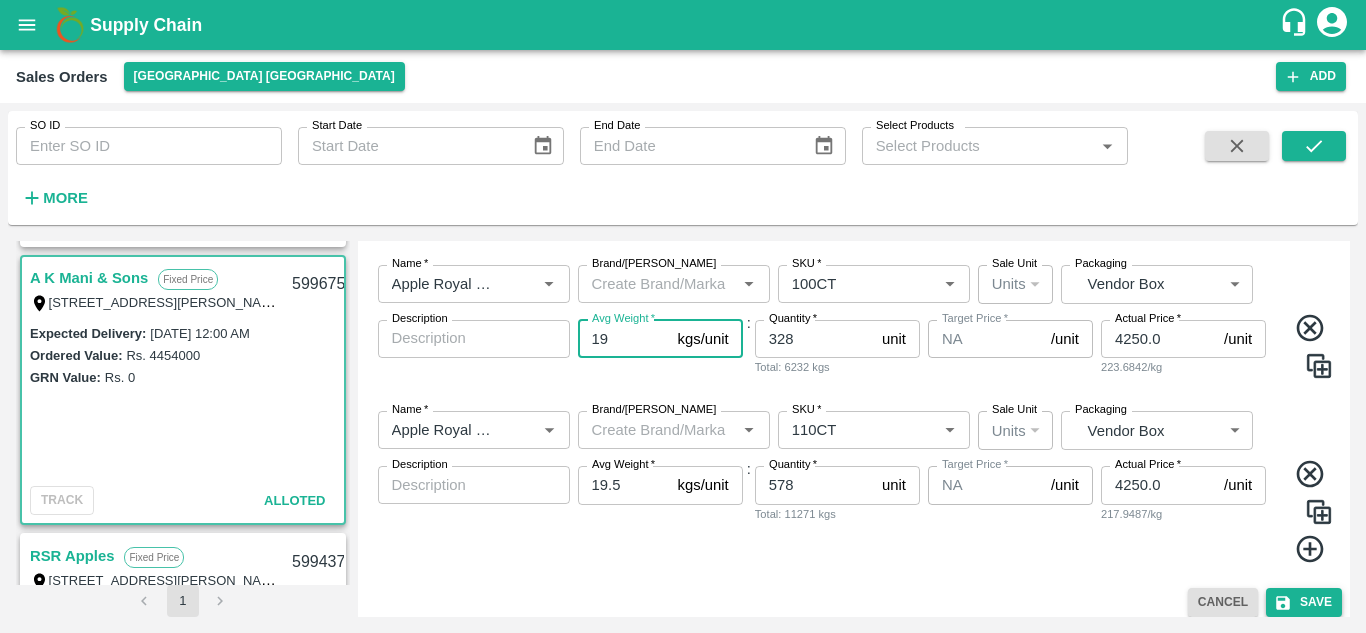 type on "19" 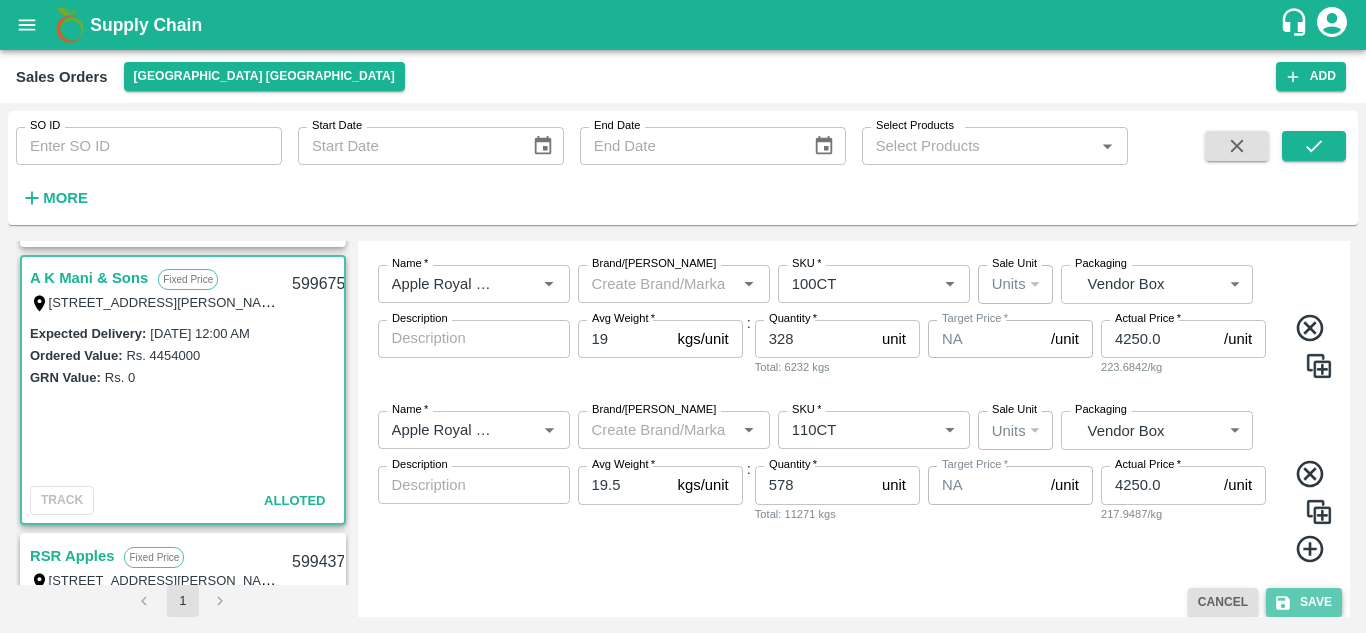 click on "Save" at bounding box center (1304, 602) 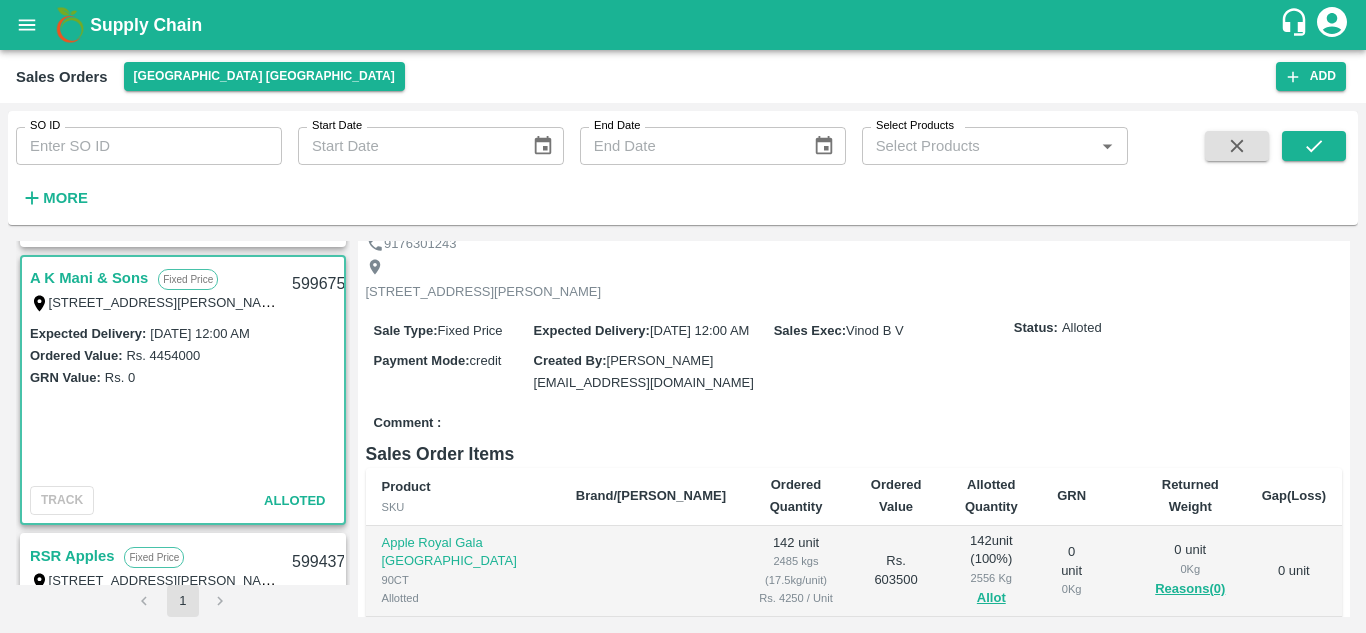 scroll, scrollTop: 0, scrollLeft: 0, axis: both 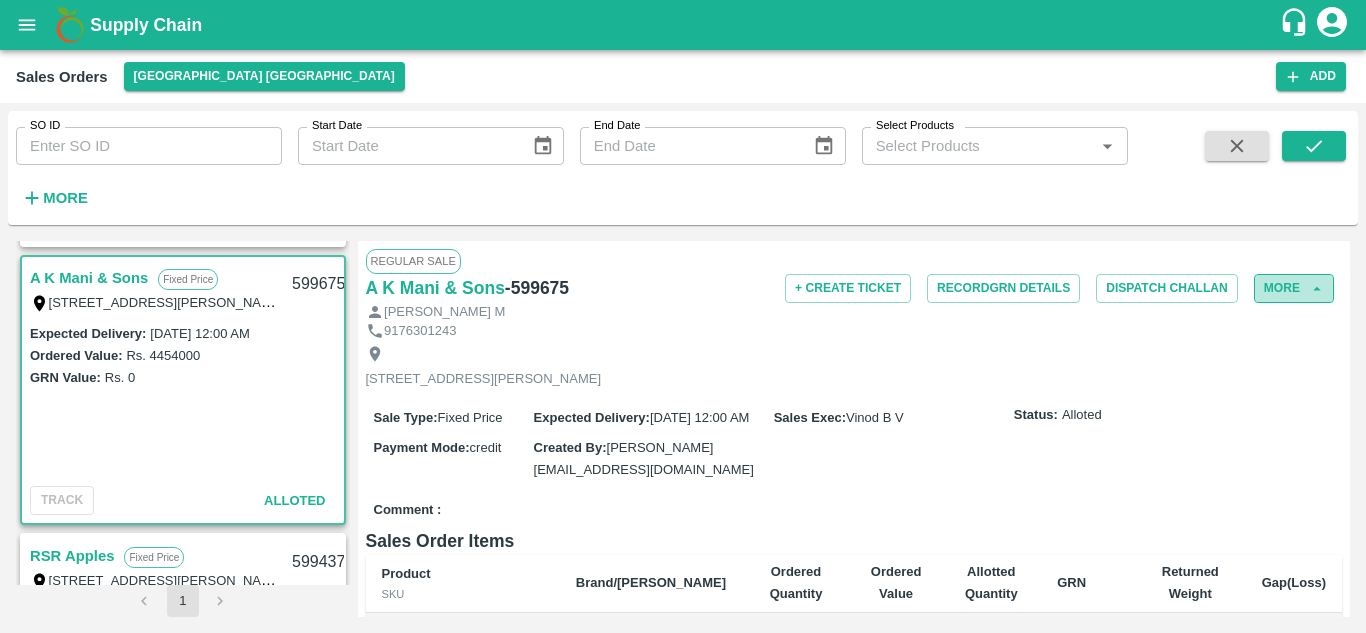 click 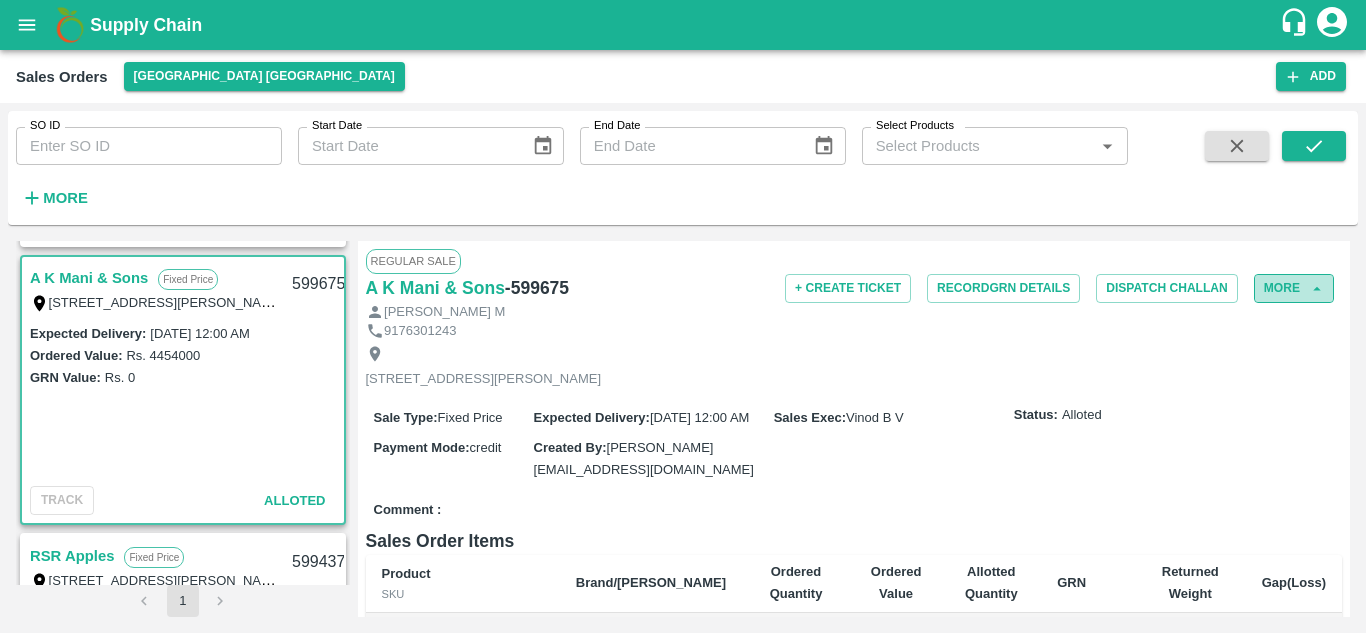 click on "More" at bounding box center (1294, 288) 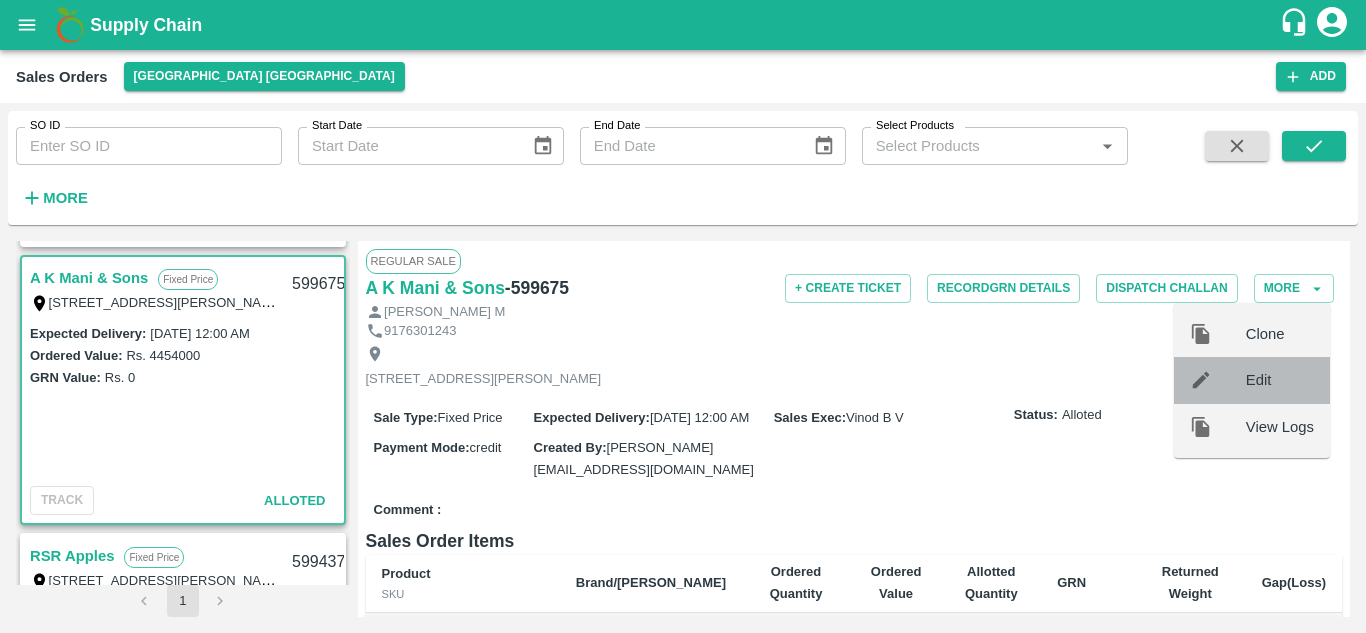 click on "Edit" at bounding box center [1252, 380] 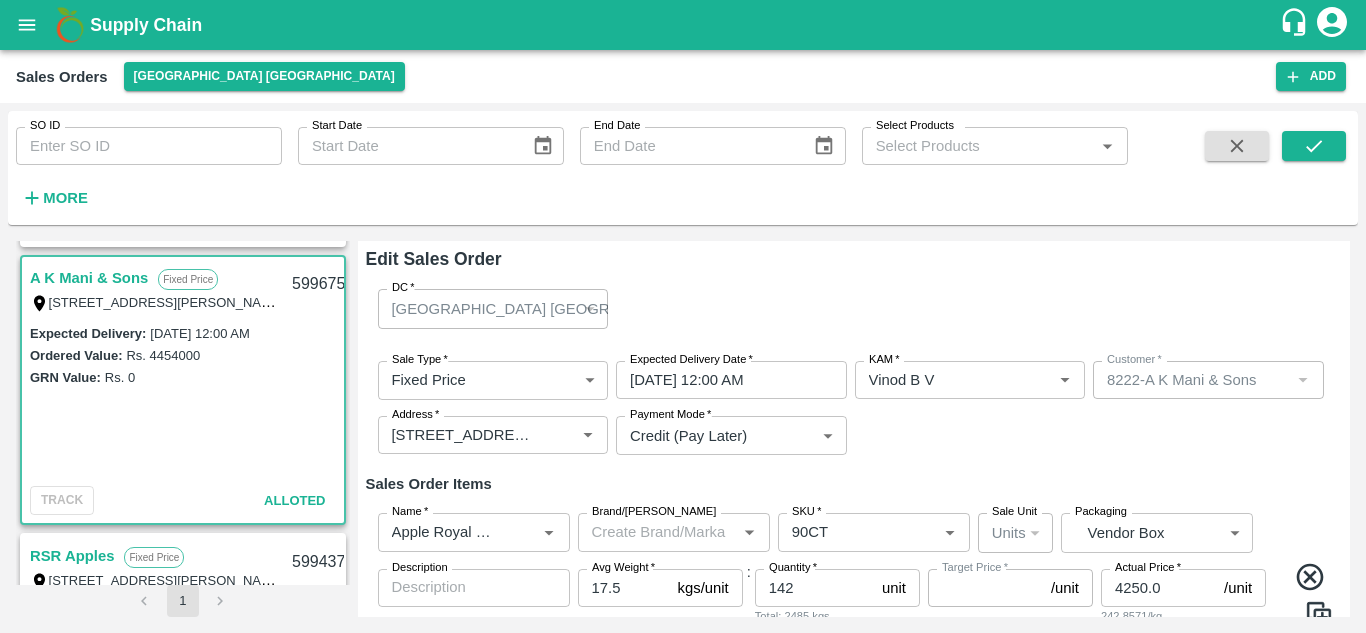 type on "NA" 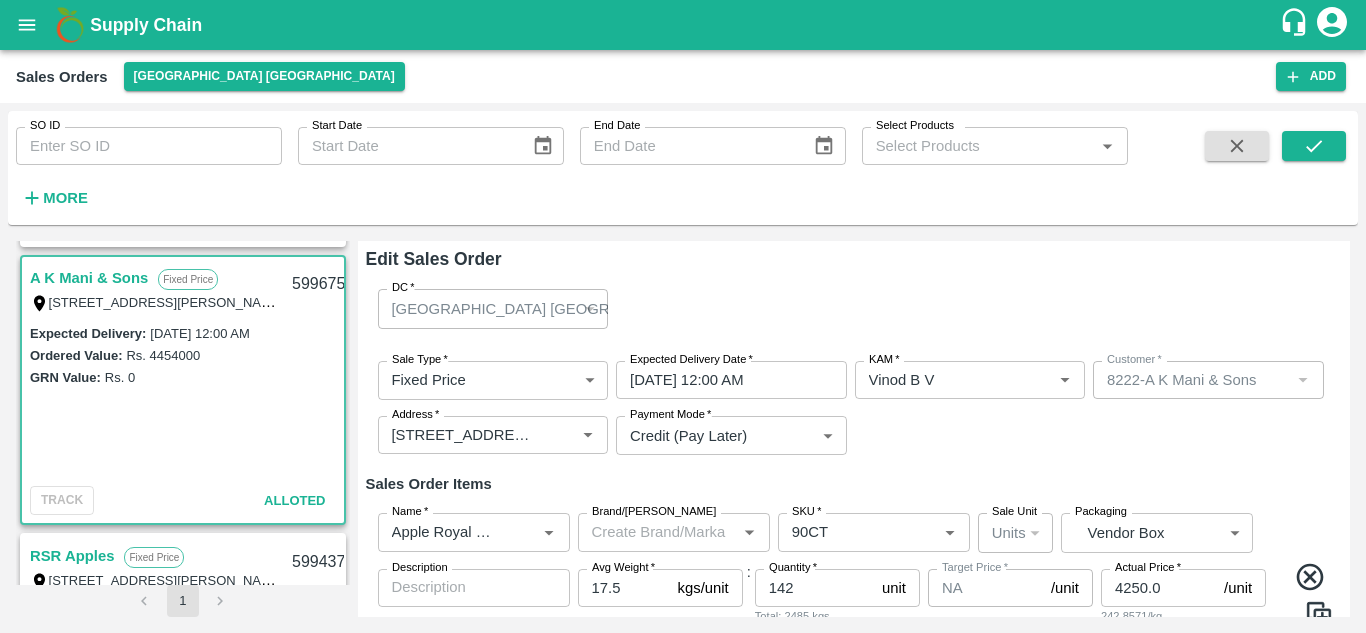 scroll, scrollTop: 301, scrollLeft: 0, axis: vertical 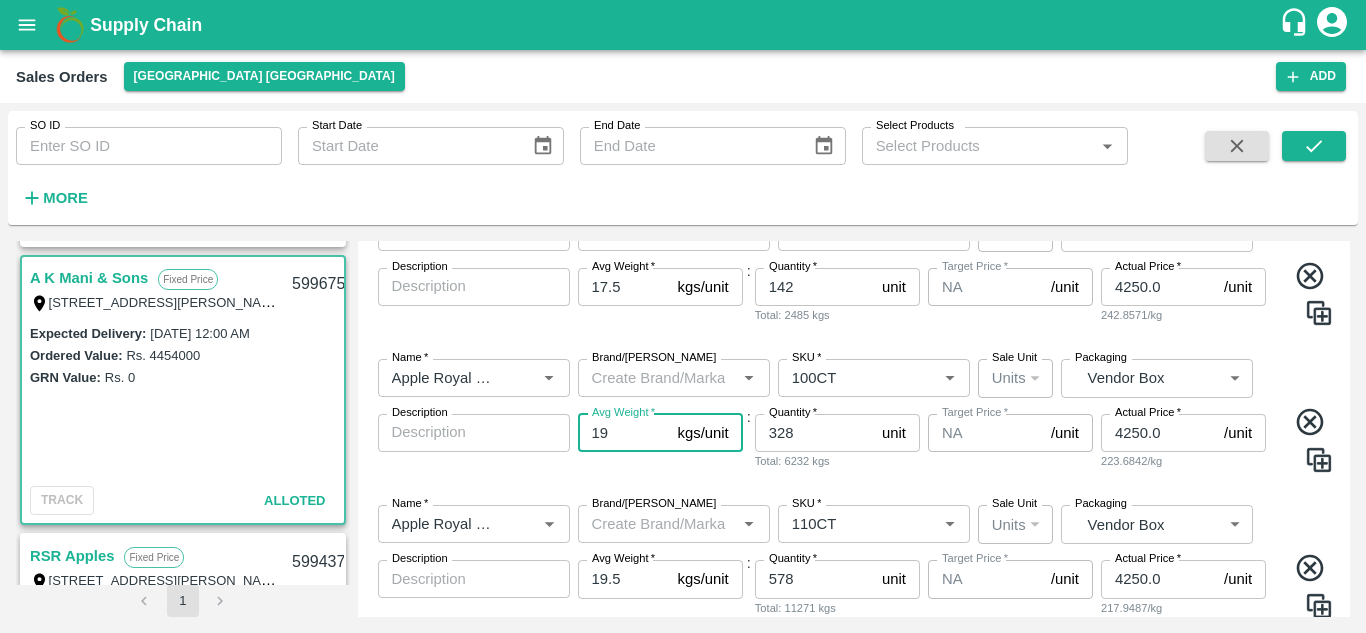 click on "19" at bounding box center [624, 433] 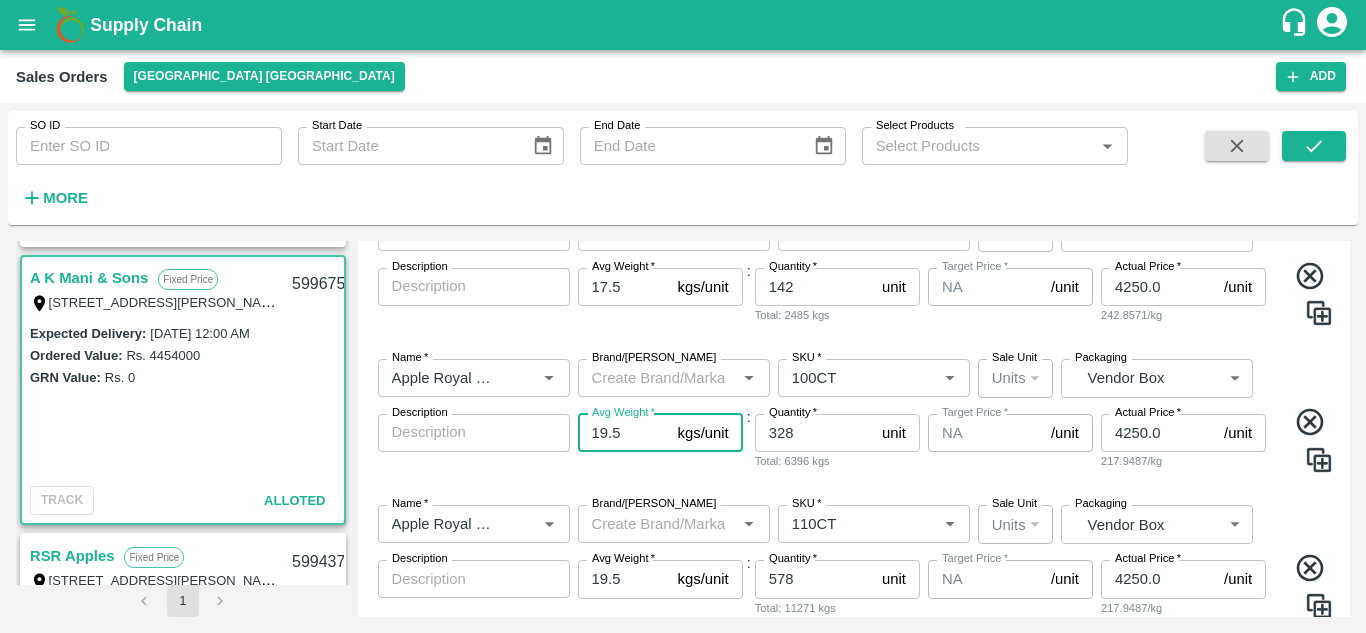 scroll, scrollTop: 407, scrollLeft: 0, axis: vertical 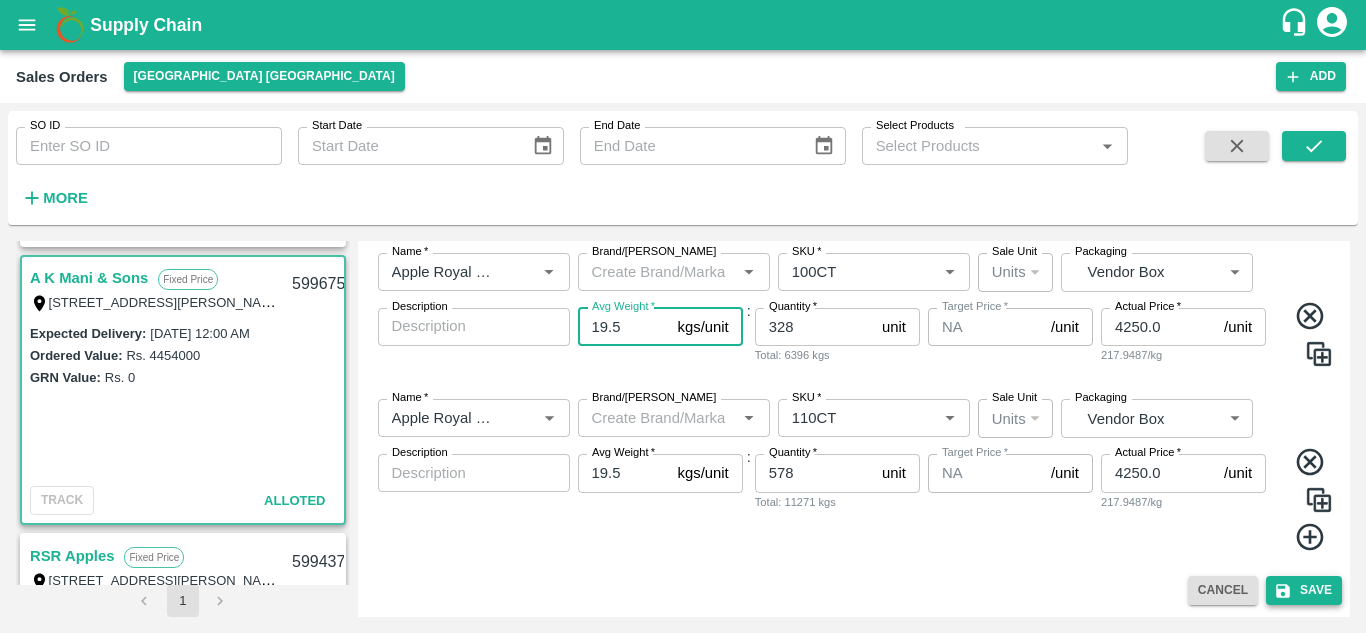 type on "19.5" 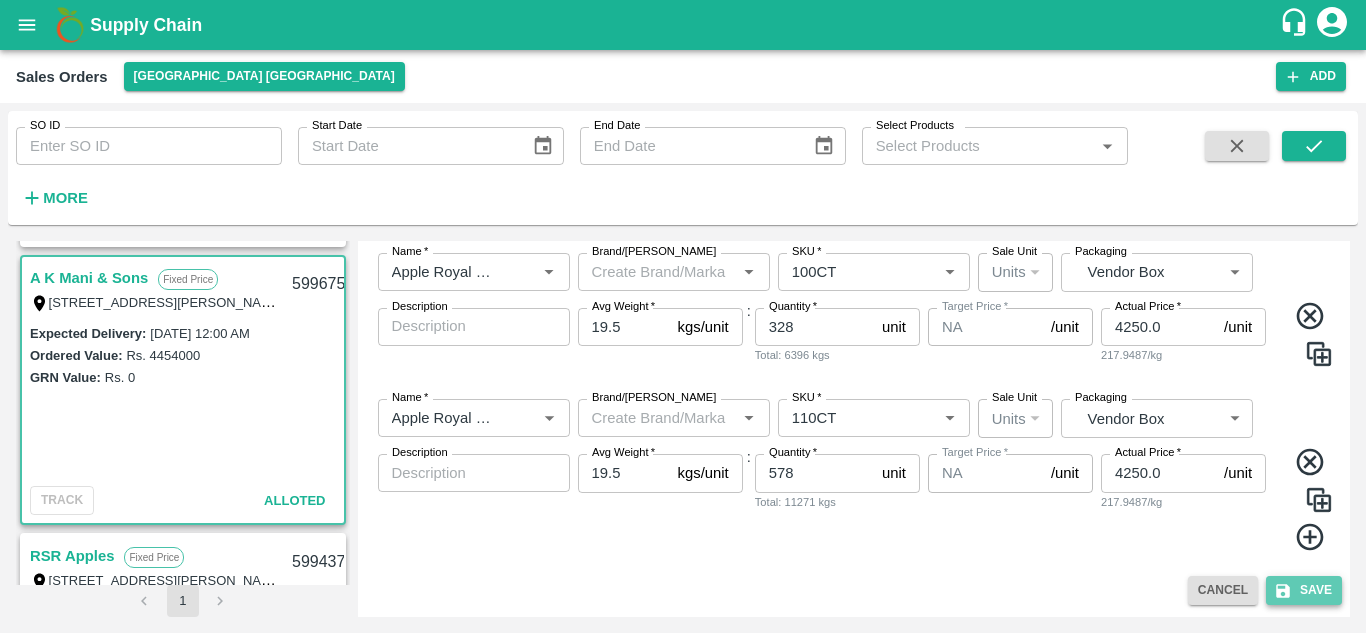click on "Save" at bounding box center (1304, 590) 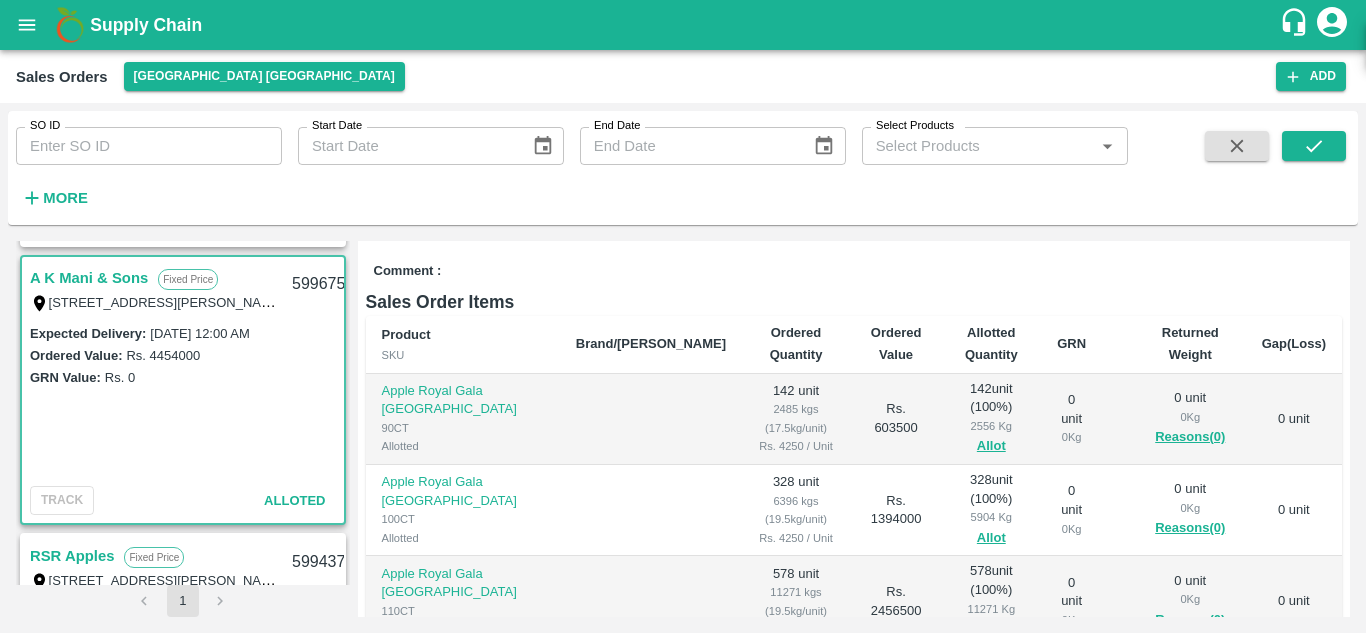 scroll, scrollTop: 237, scrollLeft: 0, axis: vertical 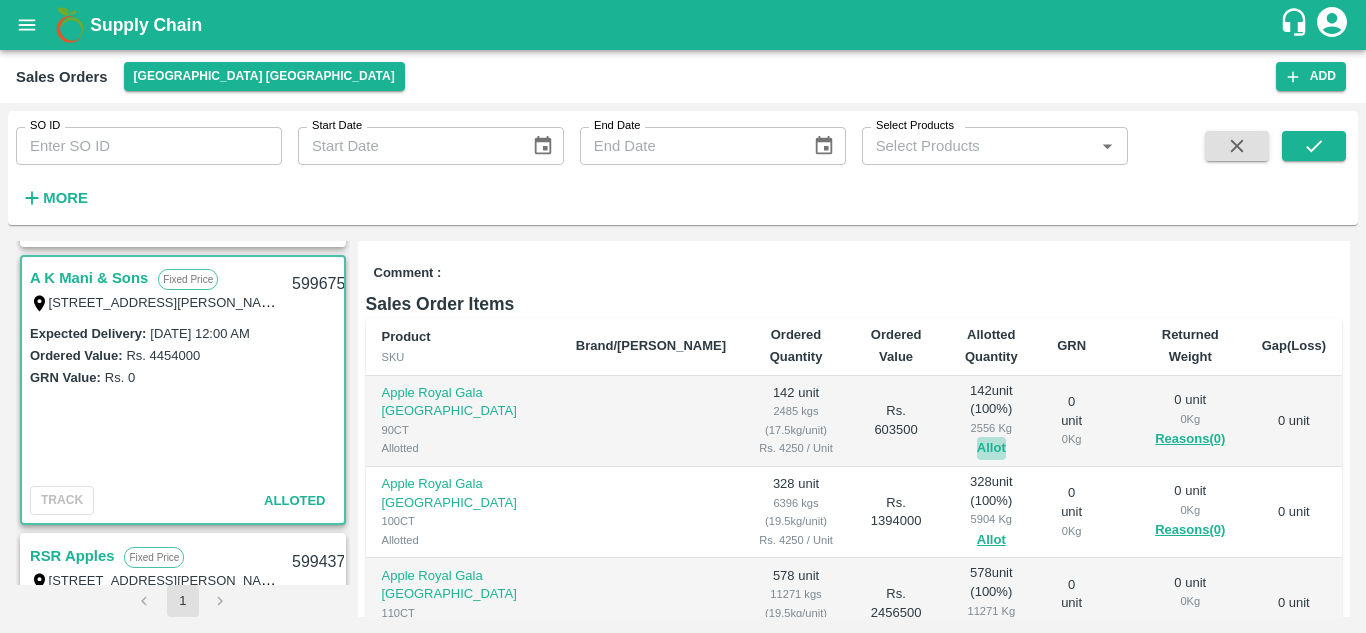 click on "Allot" at bounding box center [991, 448] 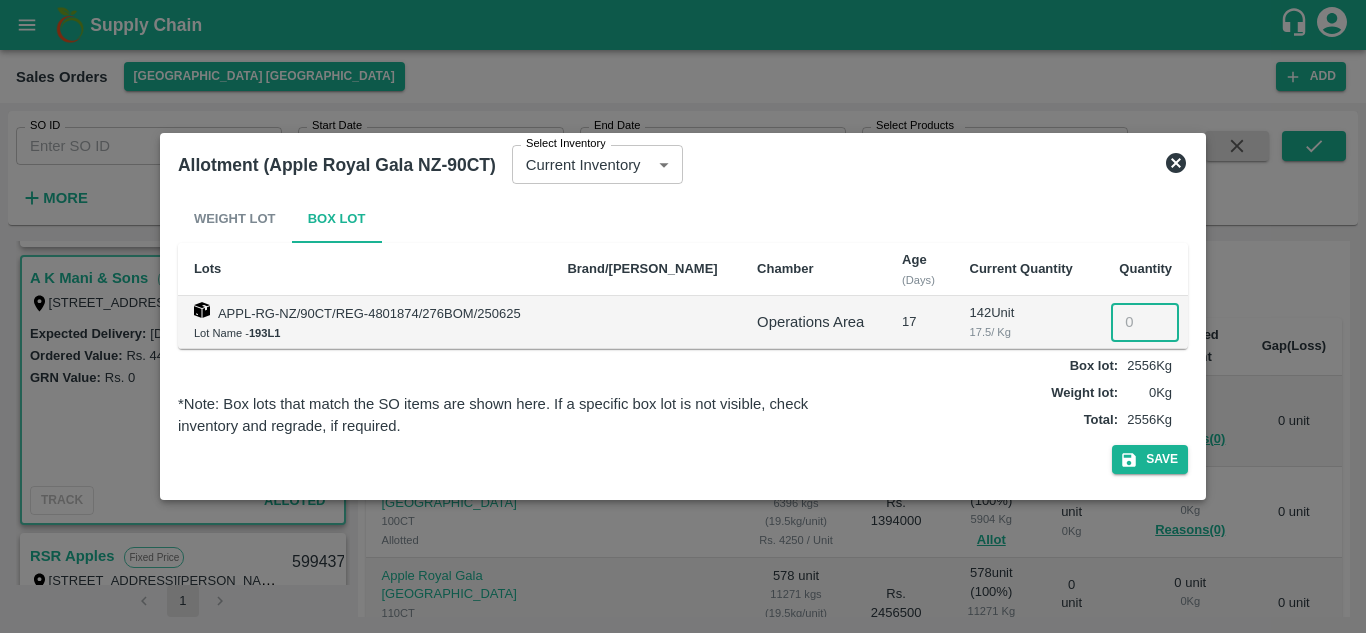 click at bounding box center [1145, 322] 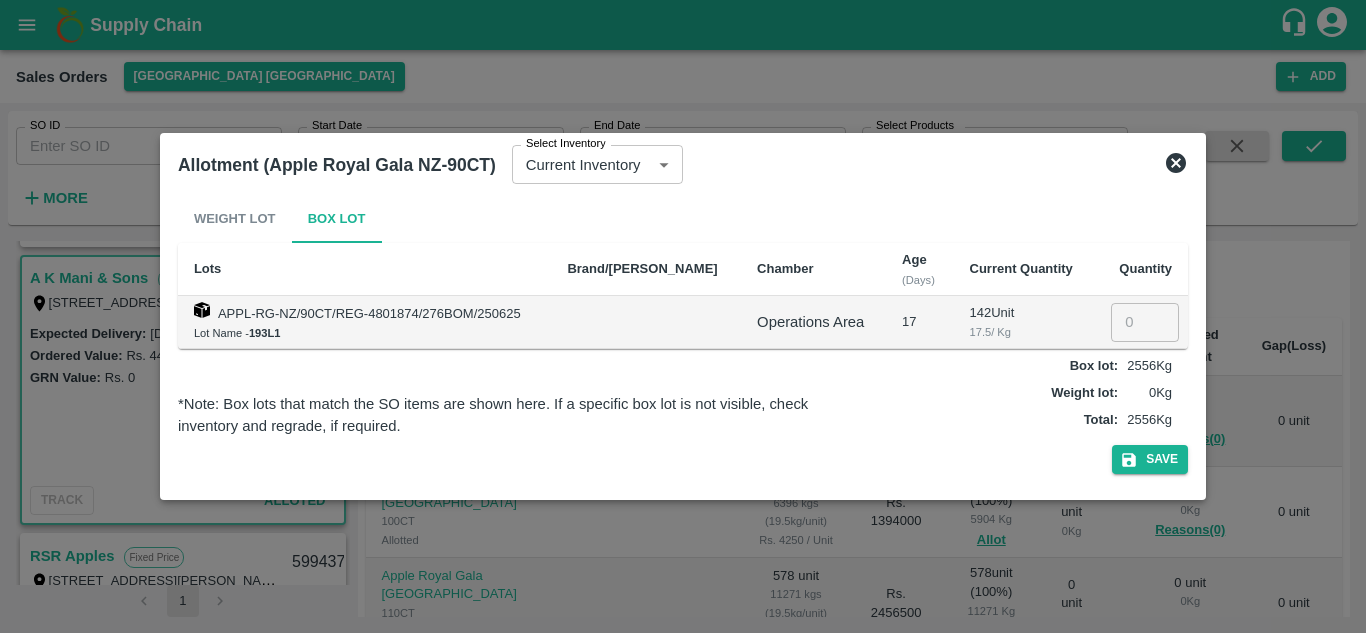 click on "Allotment (Apple Royal Gala NZ-90CT) Select Inventory Current Inventory 7cd4db3d-06d4-4ad3-b8ff-d087f9098cd9 Select Inventory" at bounding box center [683, 165] 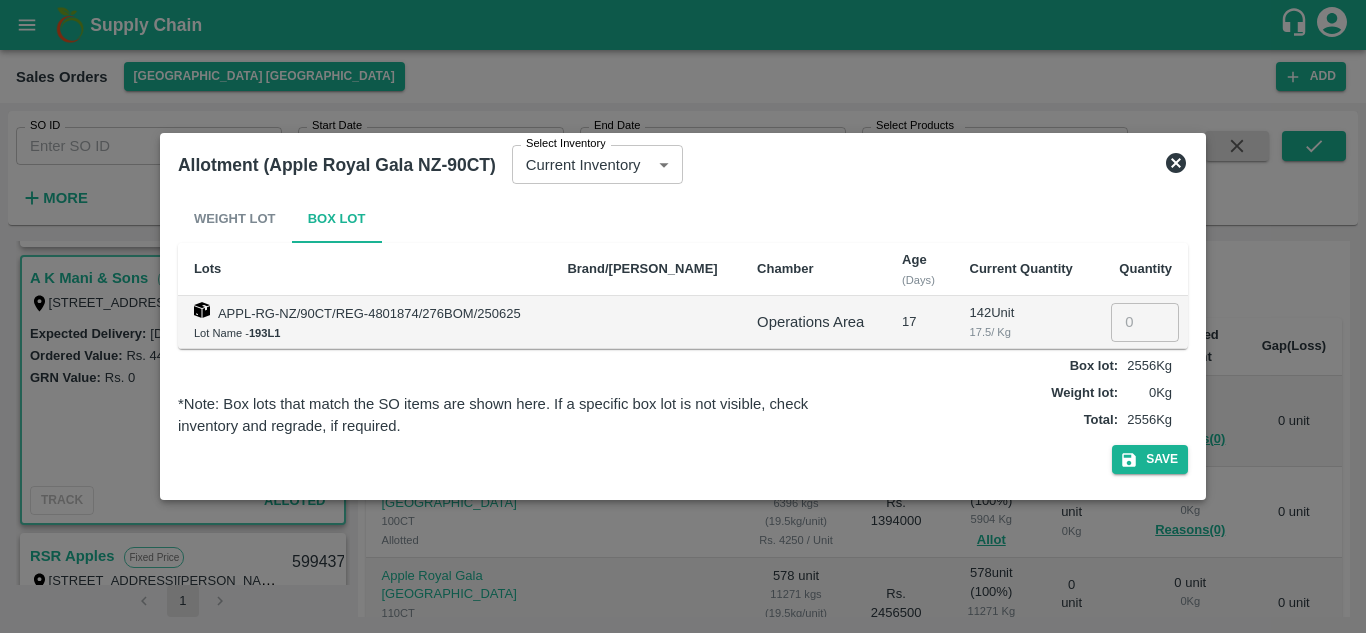 click 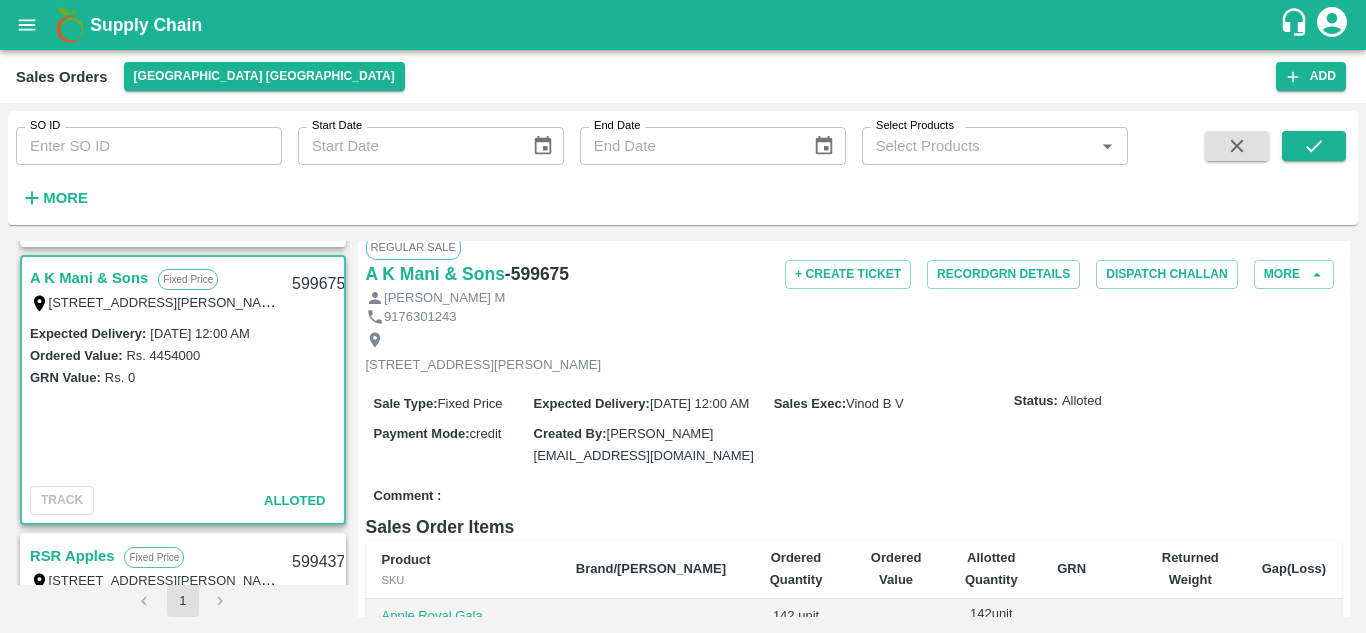 scroll, scrollTop: 13, scrollLeft: 0, axis: vertical 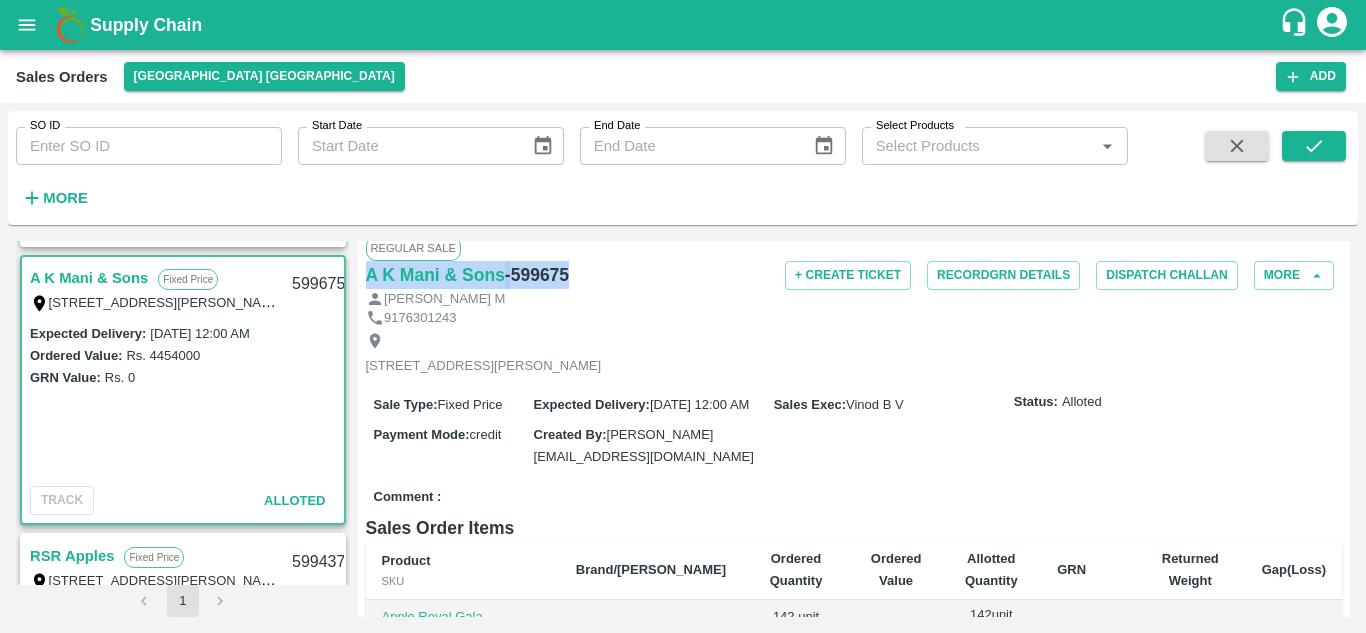 drag, startPoint x: 360, startPoint y: 273, endPoint x: 575, endPoint y: 275, distance: 215.00931 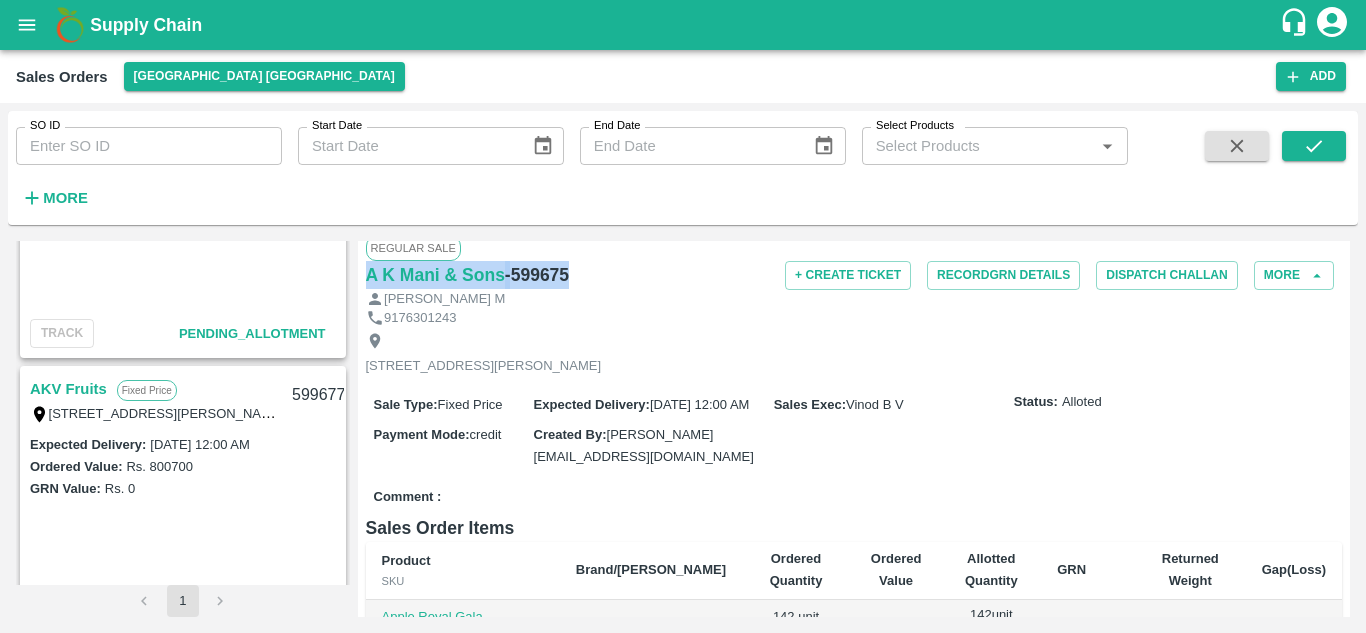 scroll, scrollTop: 0, scrollLeft: 0, axis: both 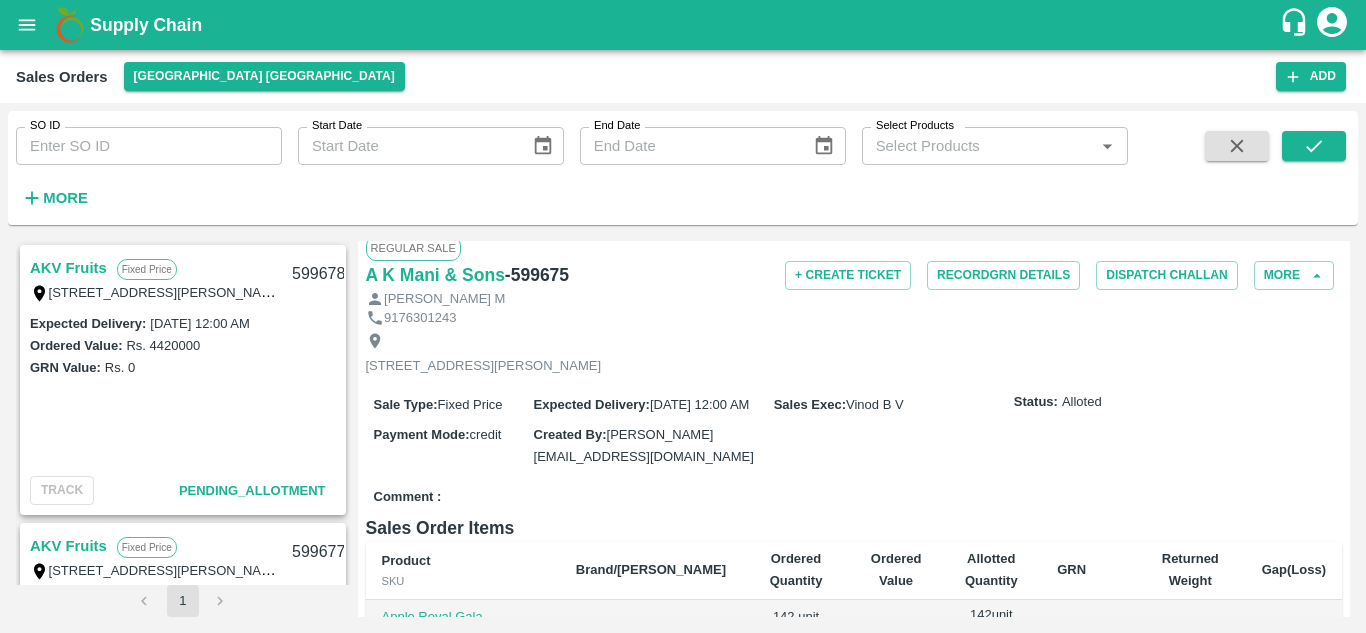 click on "AKV Fruits" at bounding box center (68, 268) 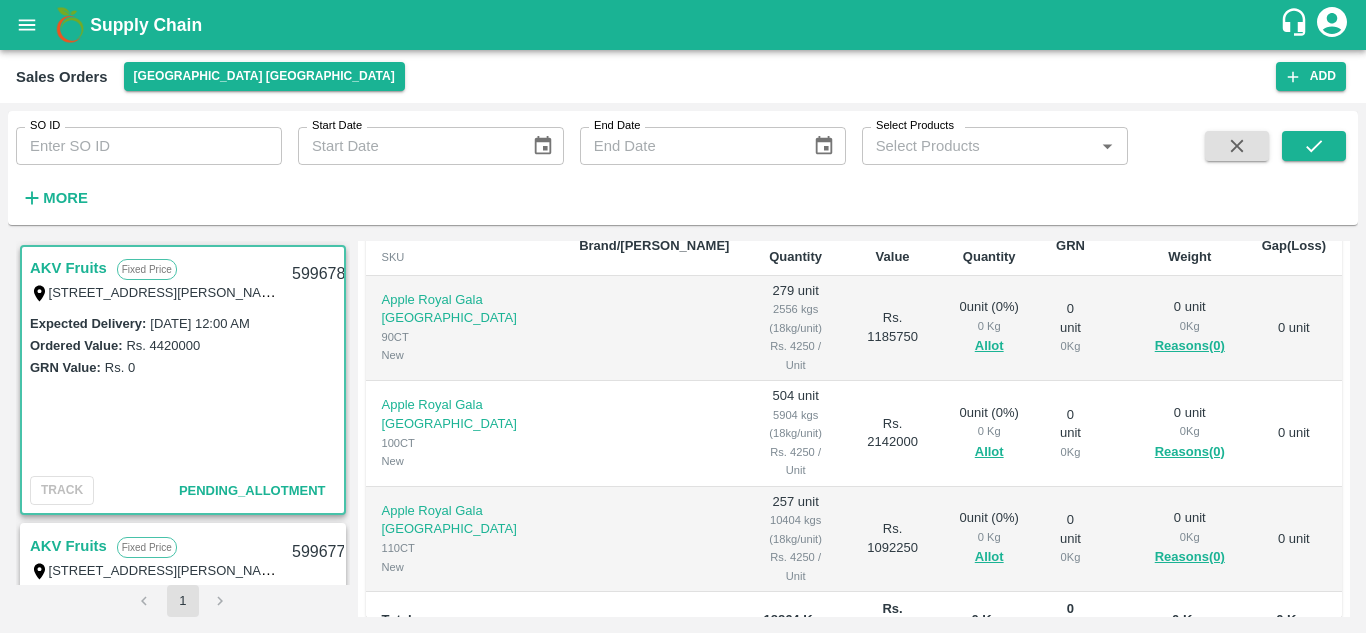 scroll, scrollTop: 562, scrollLeft: 0, axis: vertical 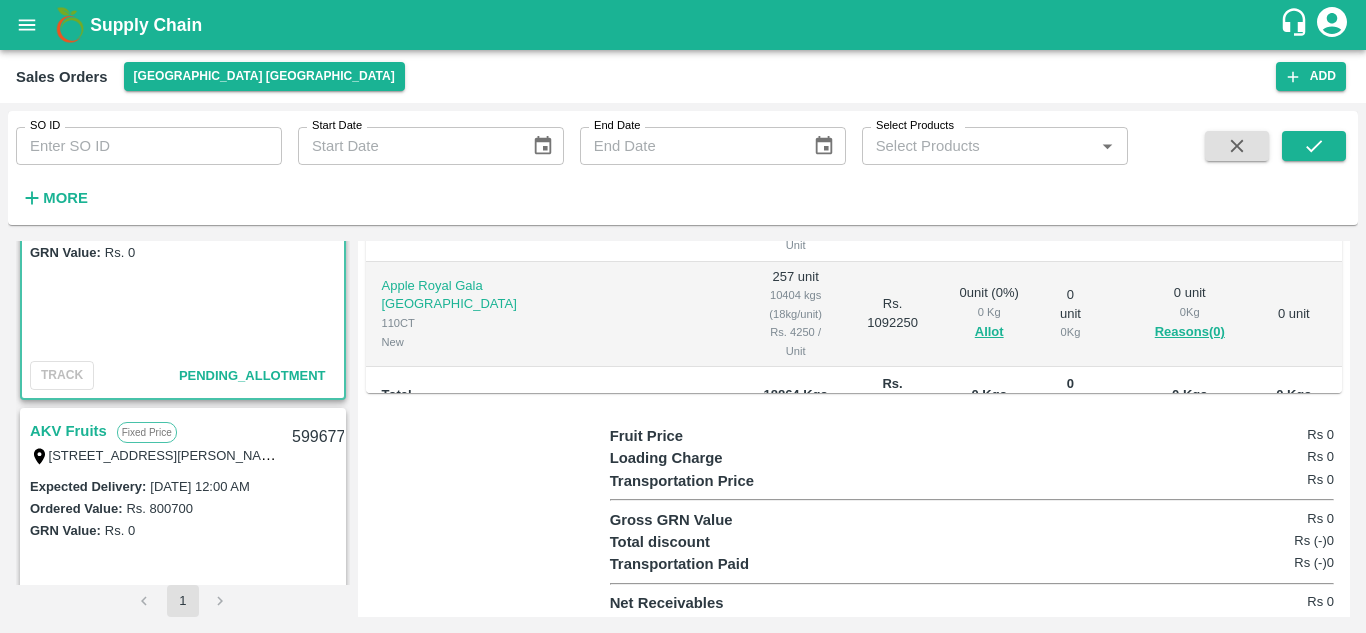 click on "AKV Fruits" at bounding box center (68, 431) 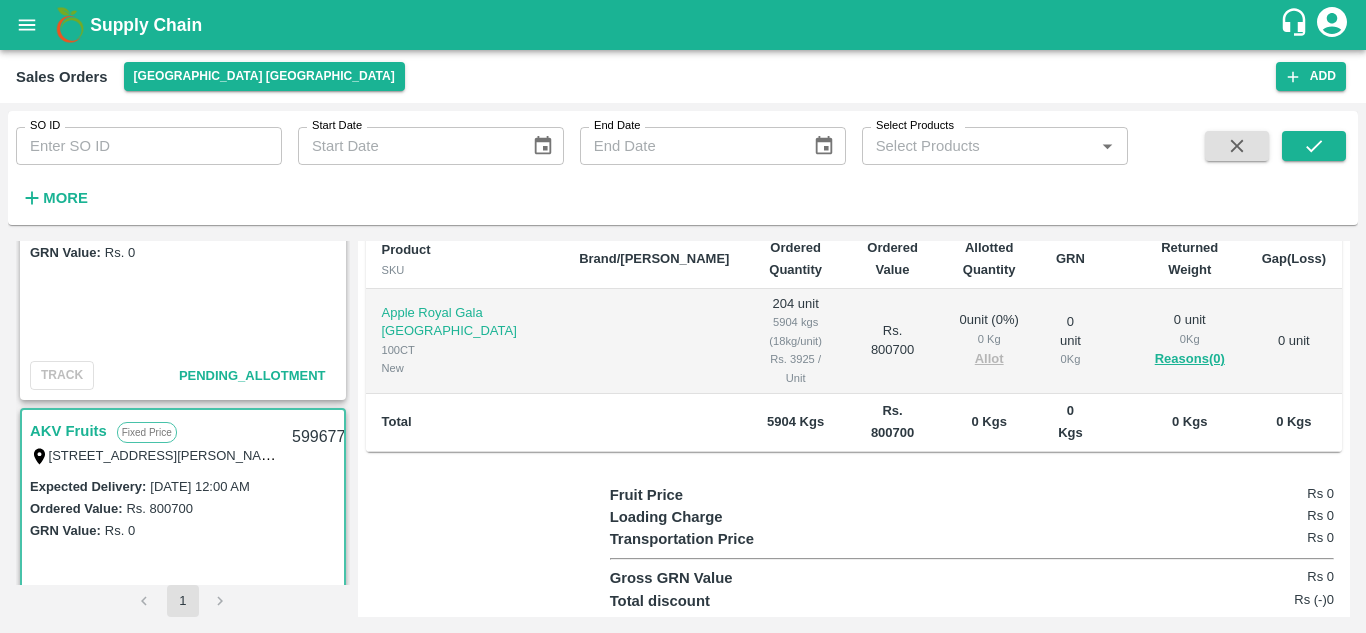 scroll, scrollTop: 327, scrollLeft: 0, axis: vertical 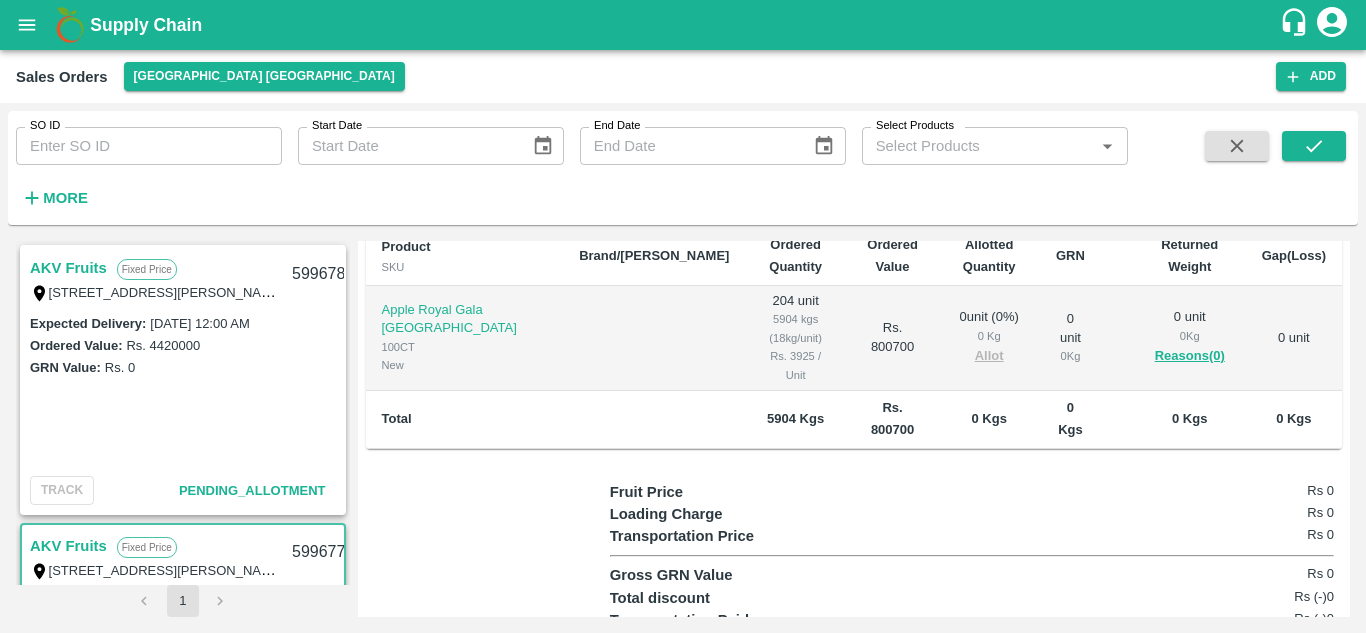 click on "AKV Fruits" at bounding box center [68, 268] 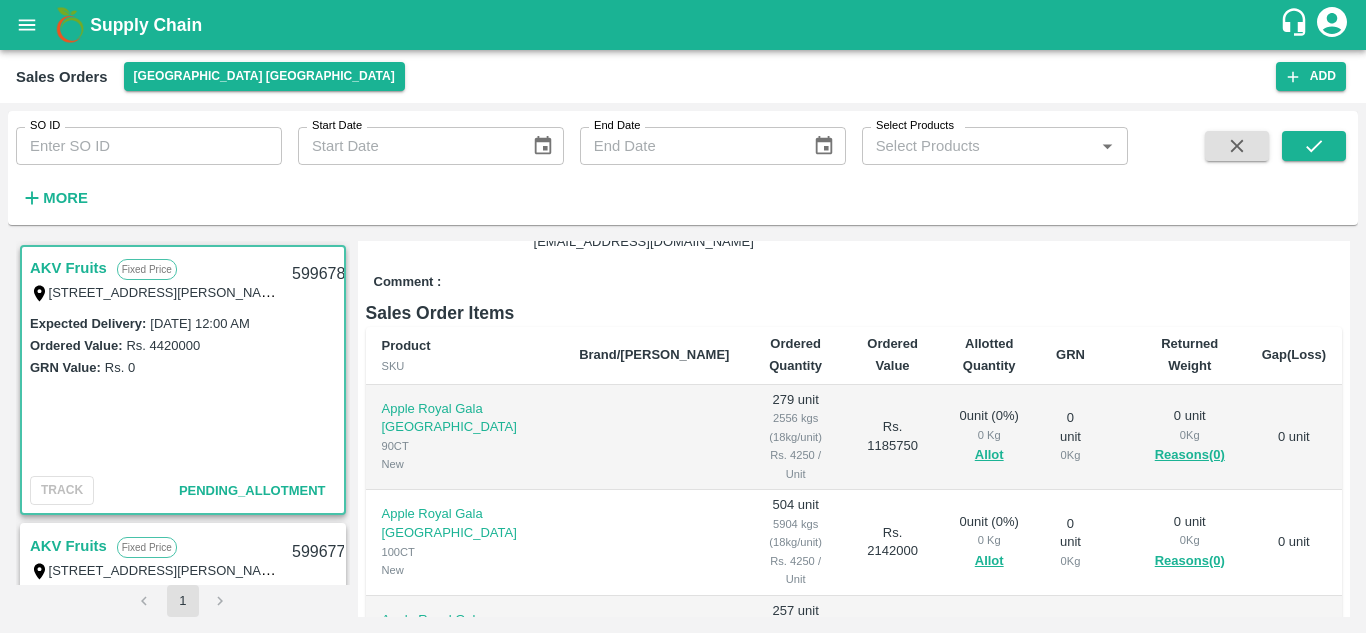 scroll, scrollTop: 238, scrollLeft: 0, axis: vertical 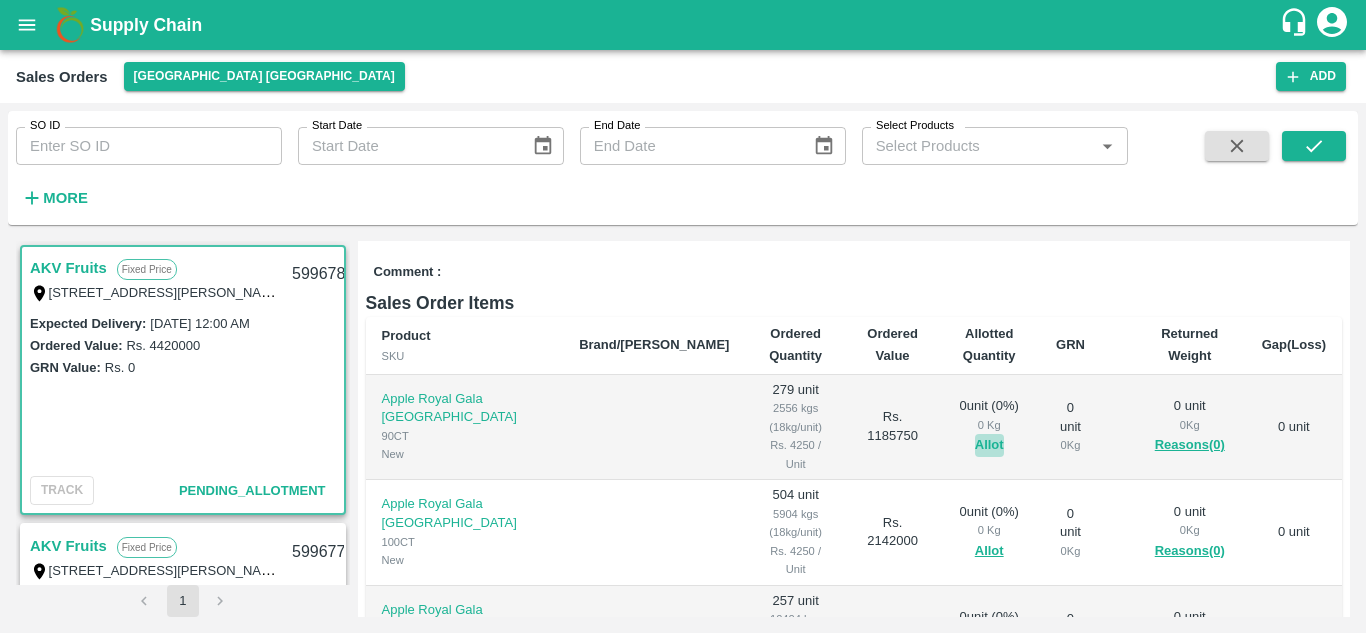 click on "Allot" at bounding box center [989, 445] 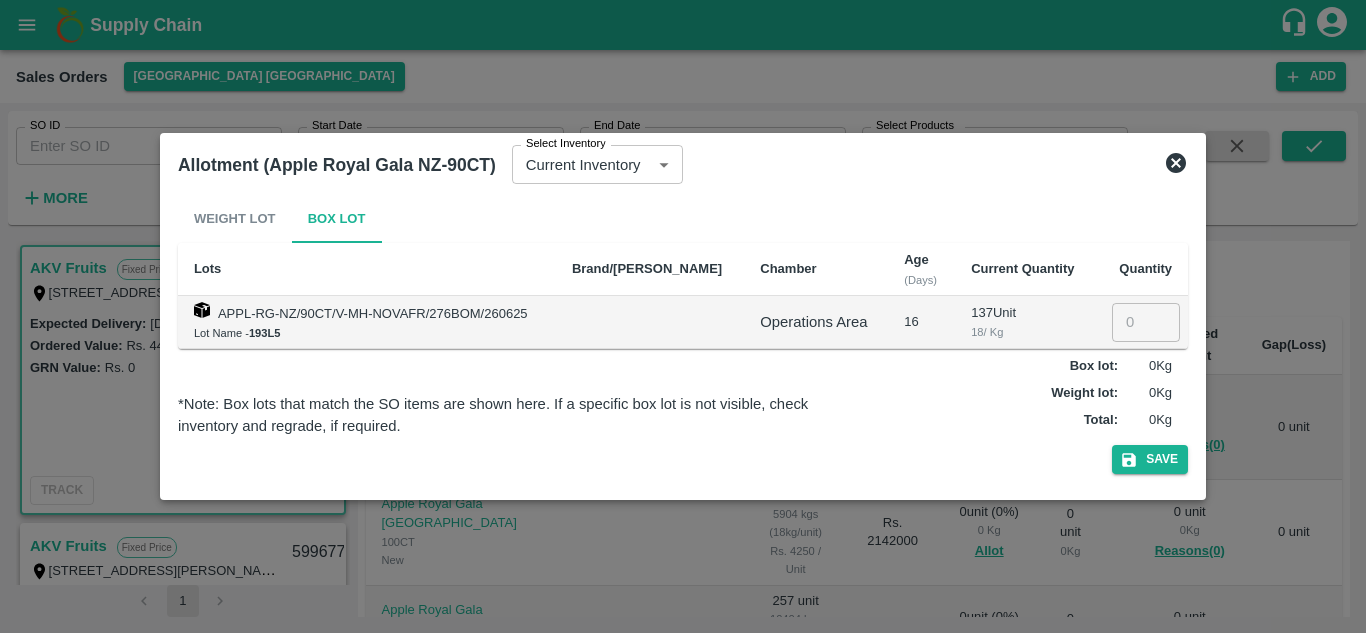 click 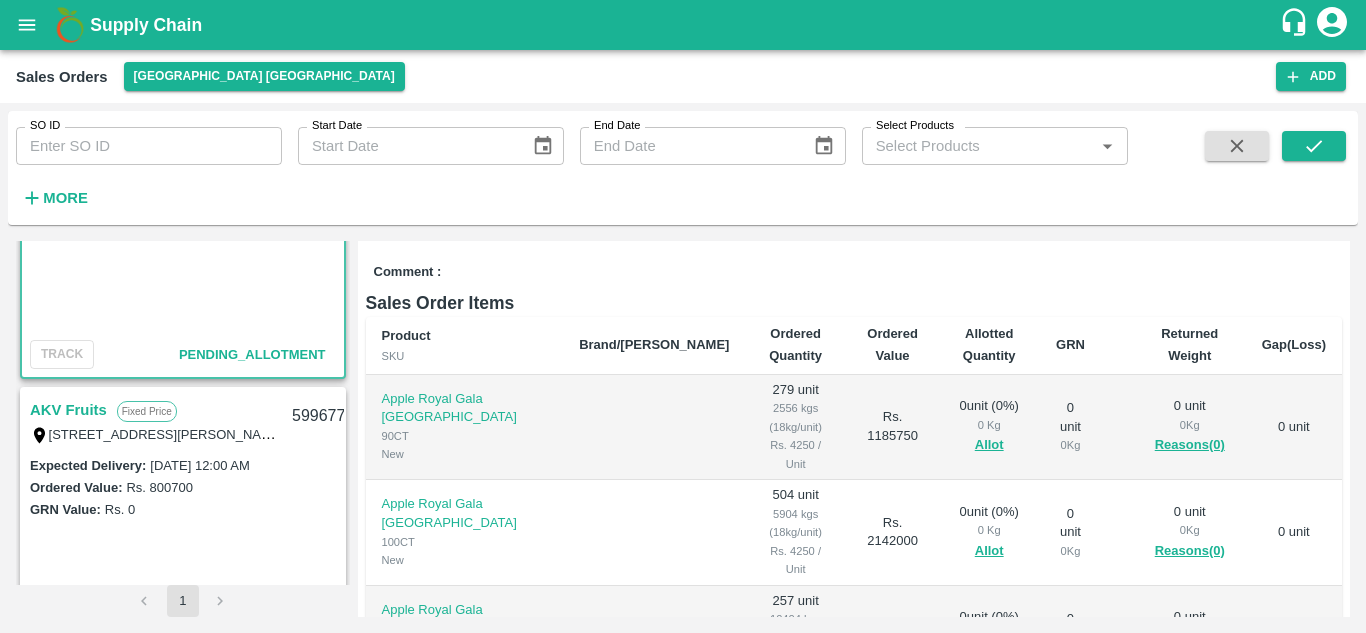 scroll, scrollTop: 142, scrollLeft: 0, axis: vertical 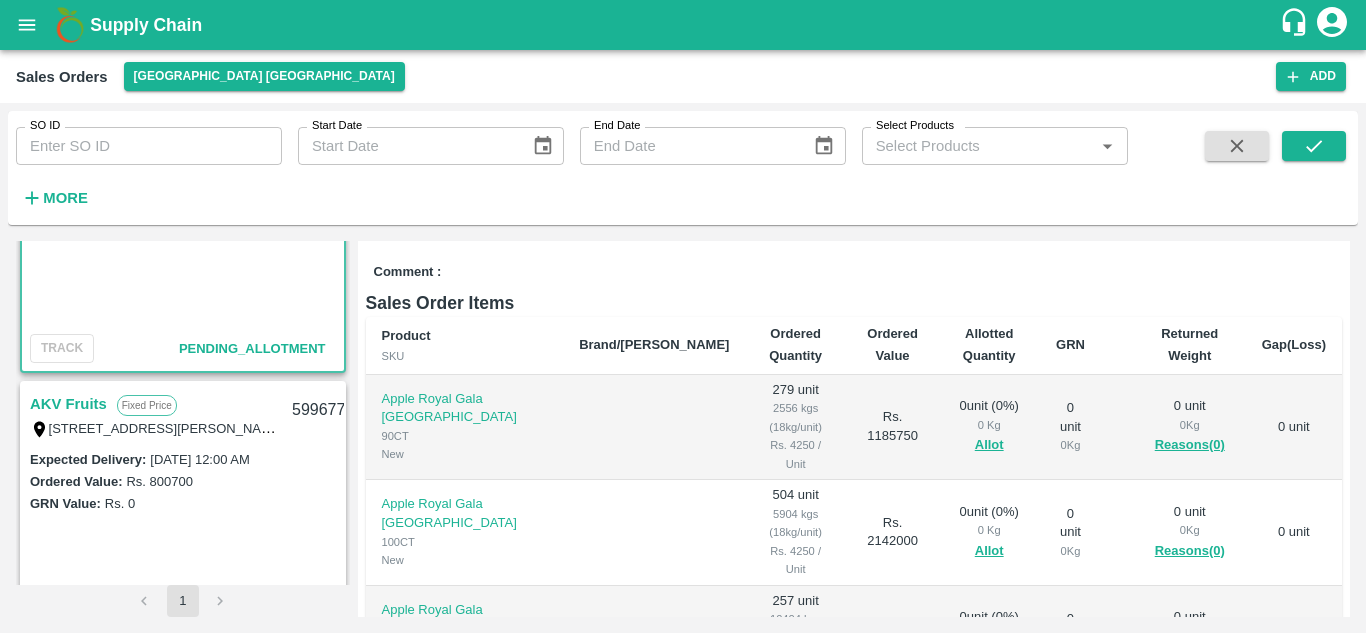 click on "AKV Fruits" at bounding box center [68, 404] 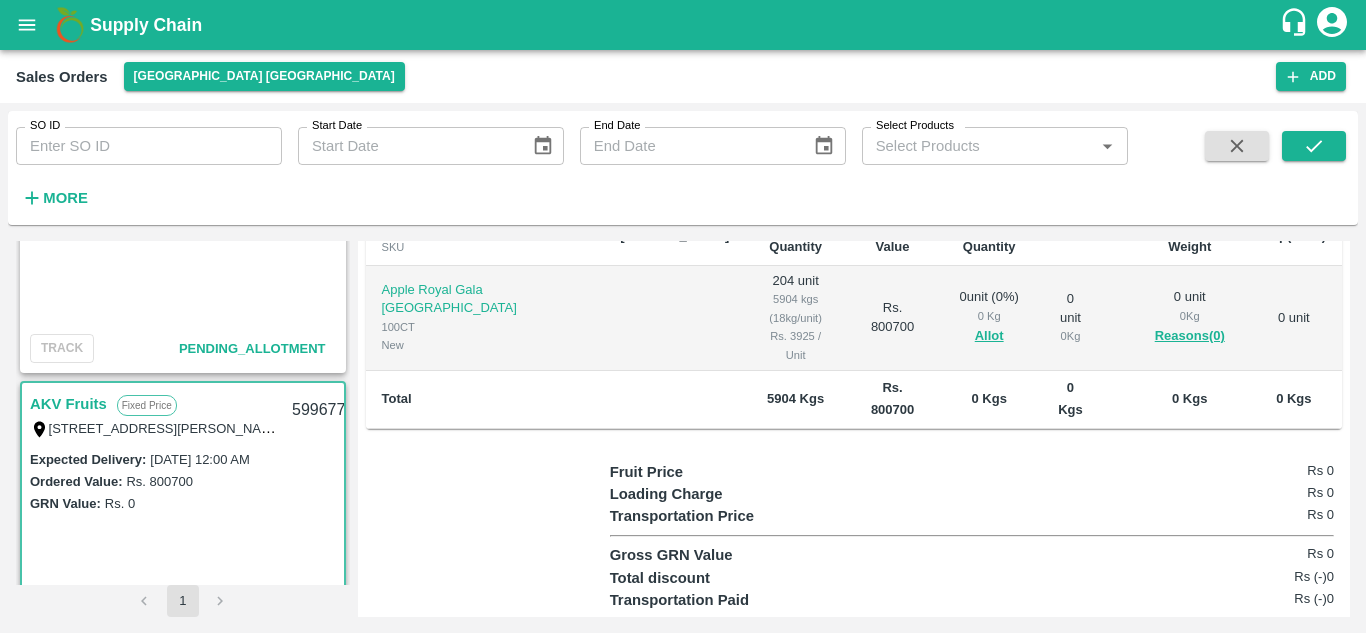 scroll, scrollTop: 348, scrollLeft: 0, axis: vertical 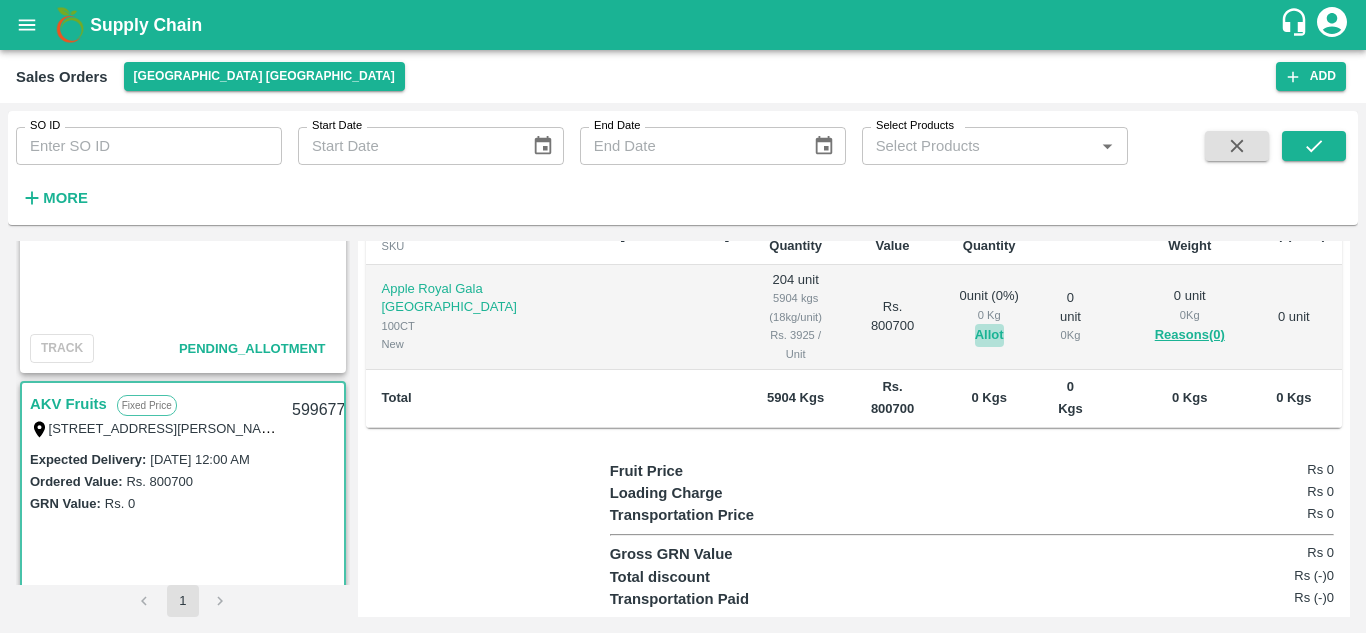click on "Allot" at bounding box center [989, 335] 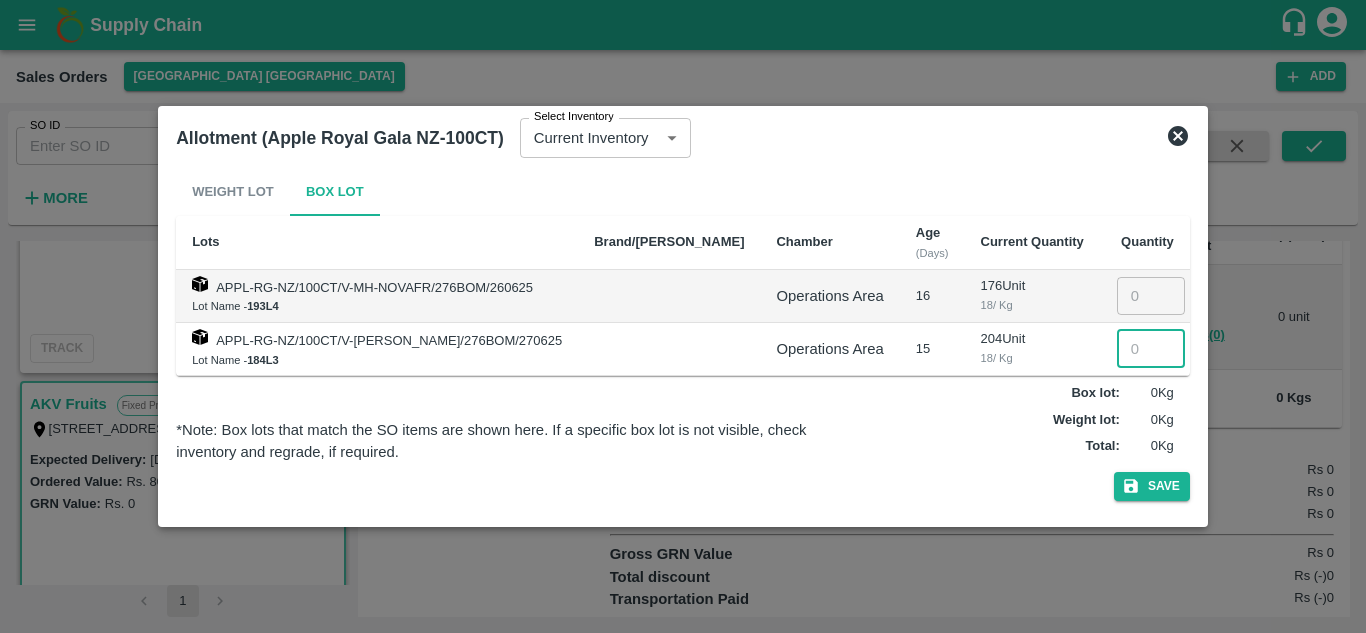 click at bounding box center [1151, 349] 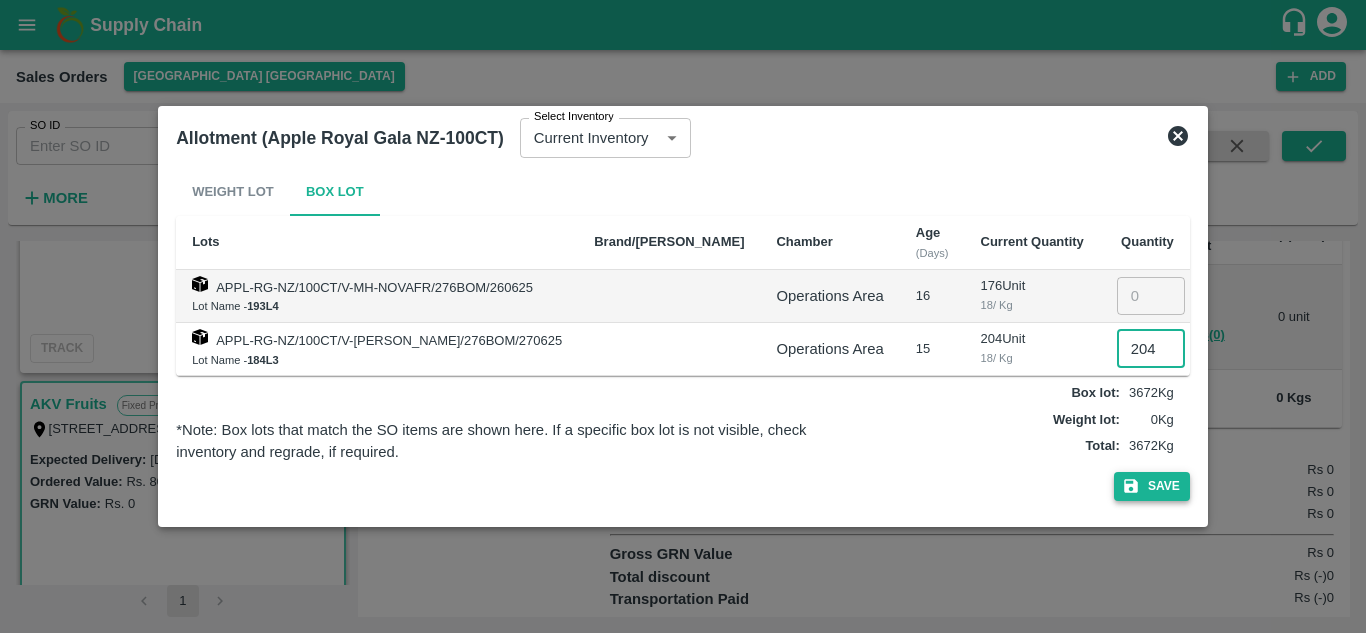 type on "204" 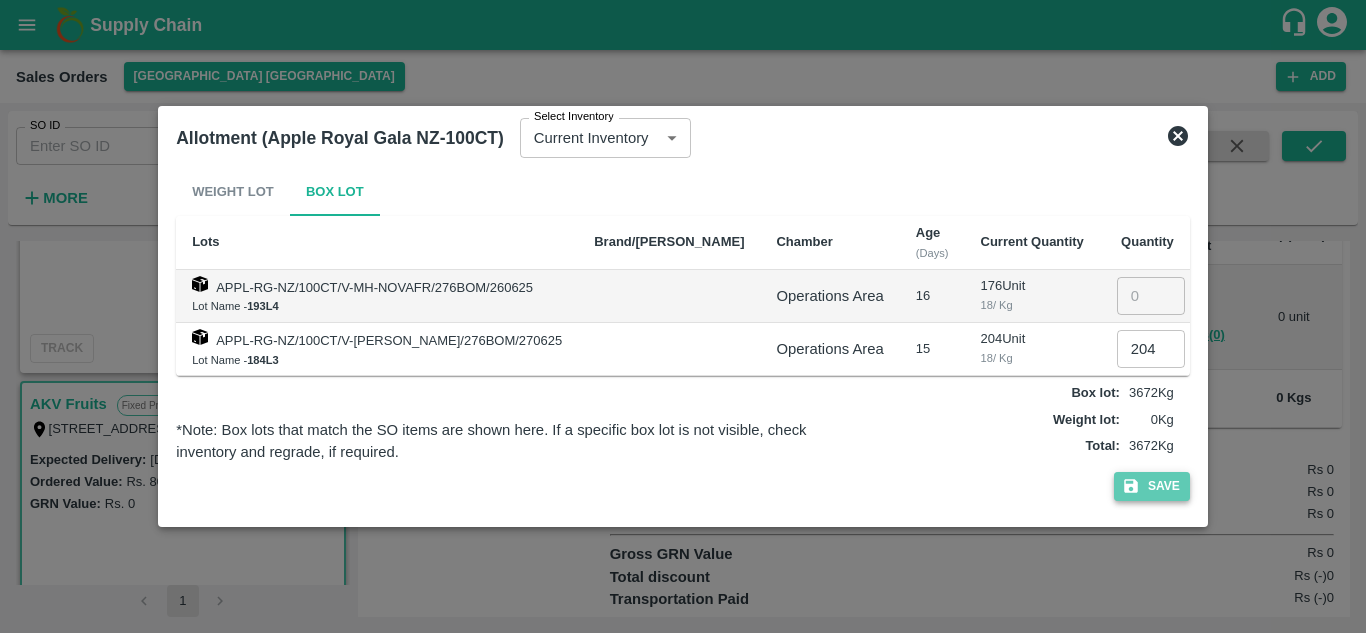 click on "Save" at bounding box center (1152, 486) 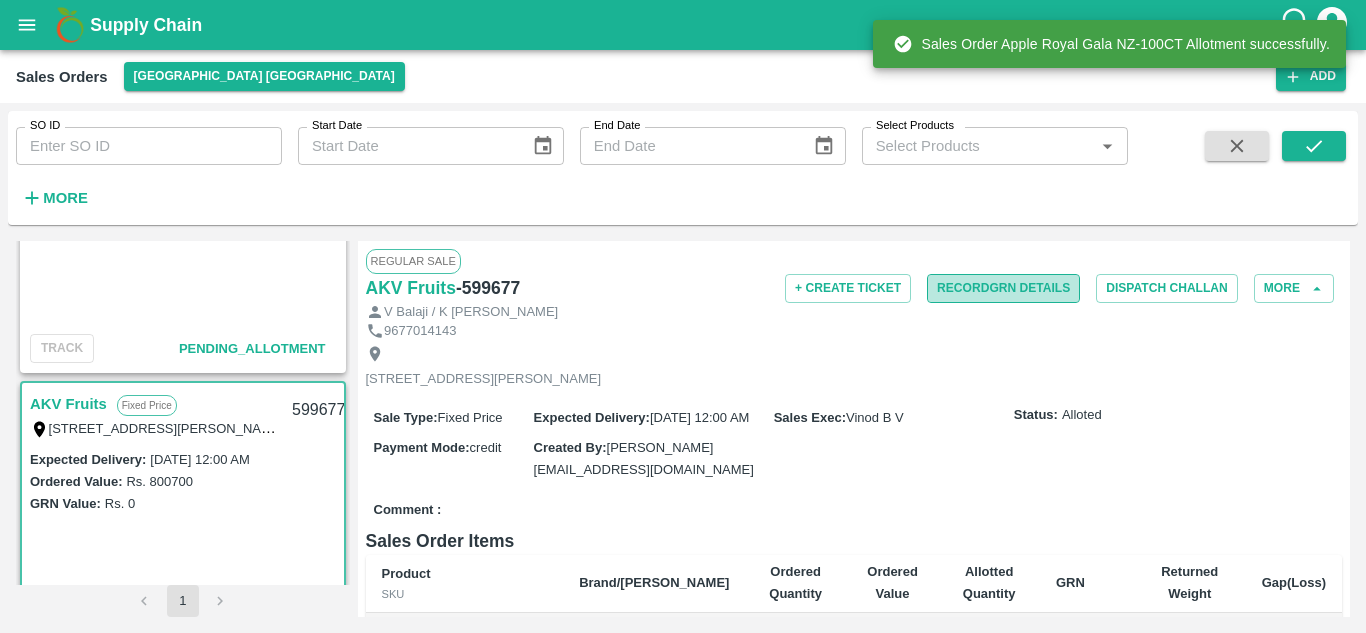 click on "Record  GRN Details" at bounding box center [1003, 288] 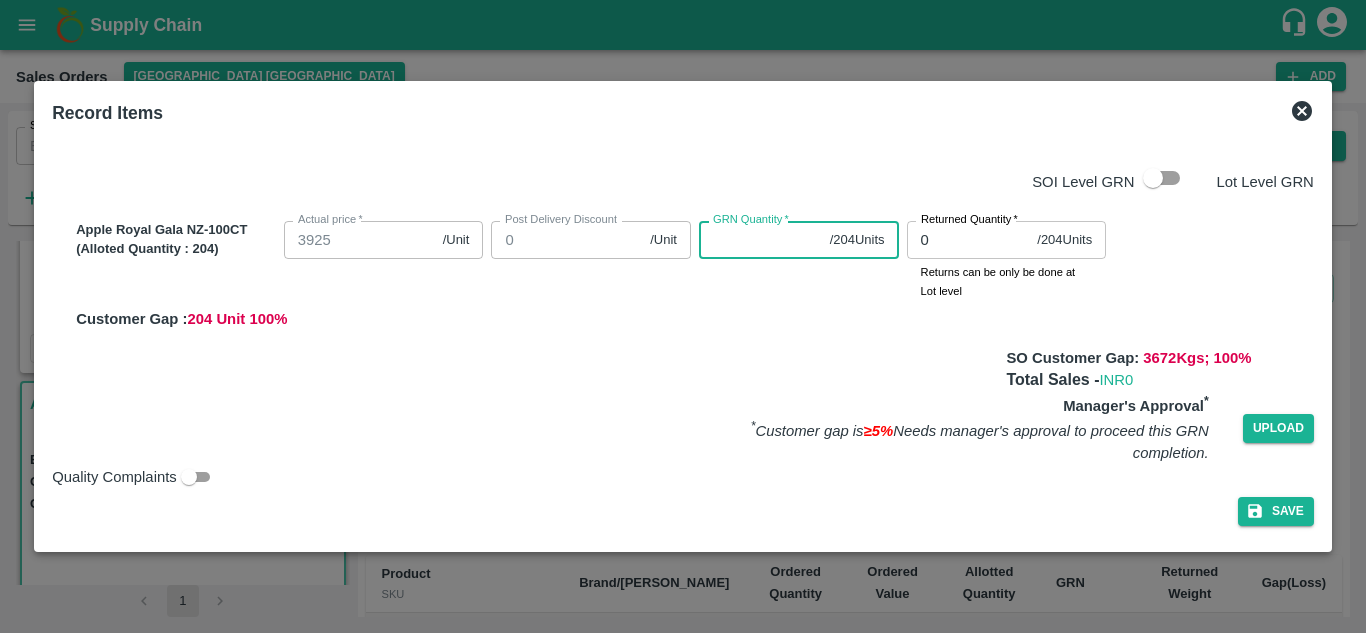 click on "GRN Quantity   *" at bounding box center [760, 240] 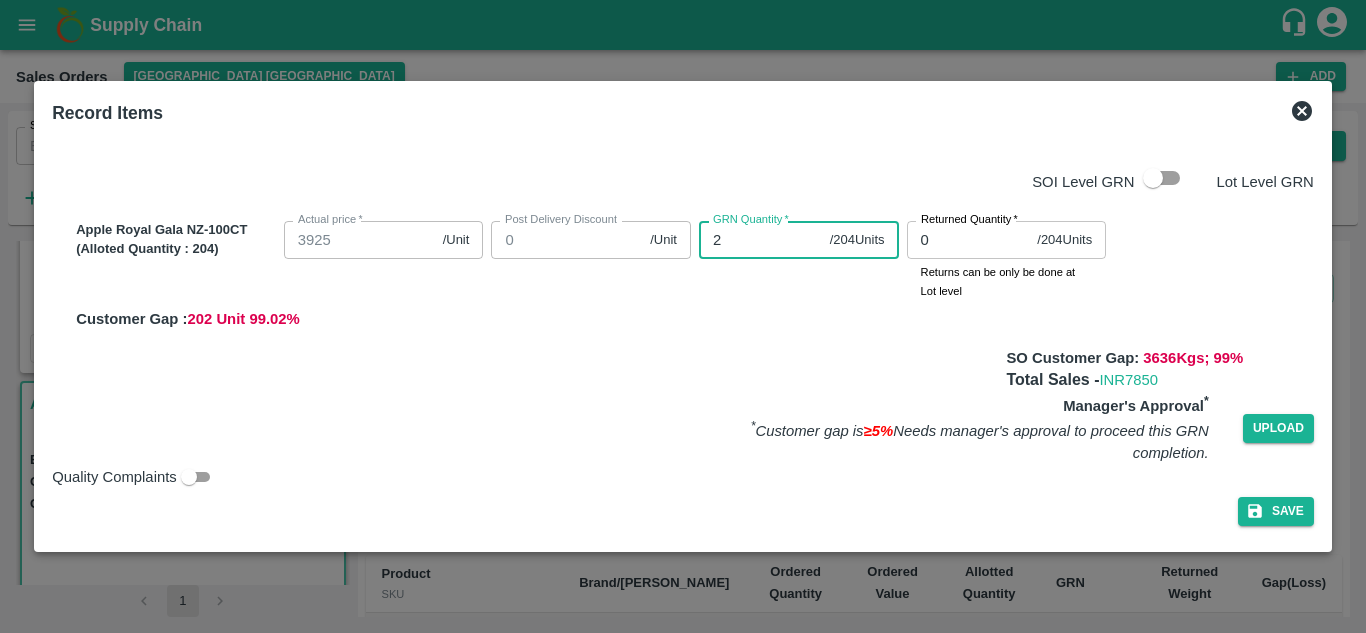 type on "20" 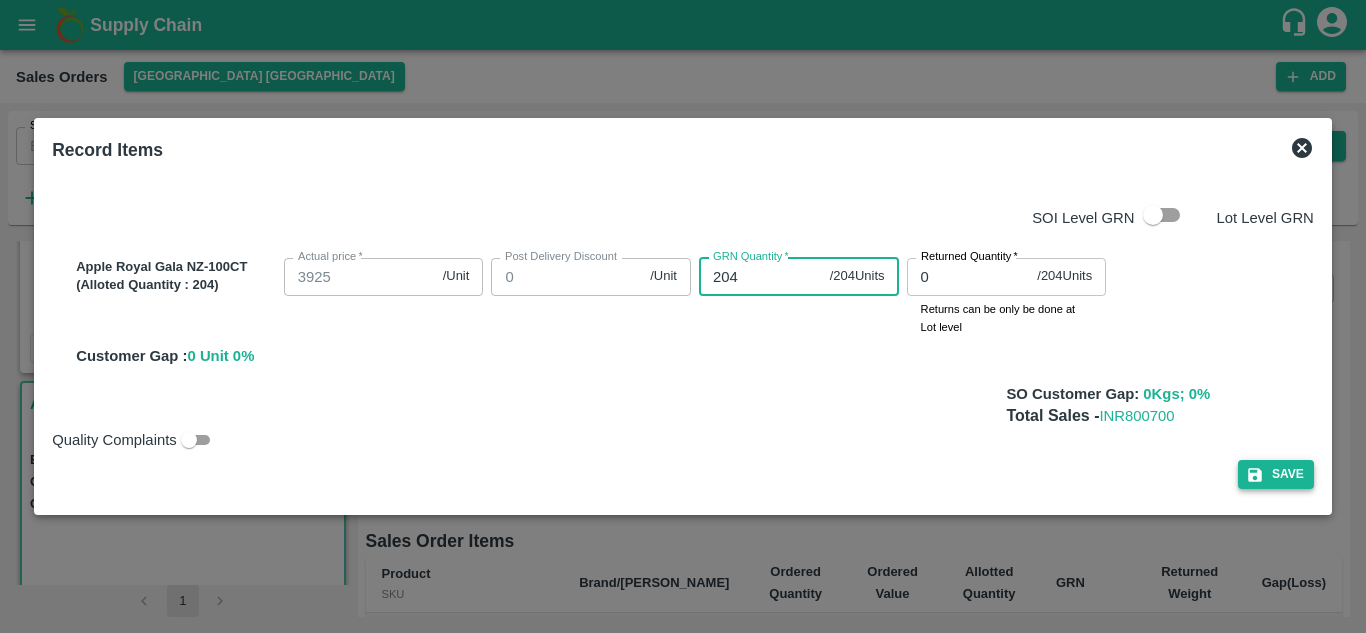 type on "204" 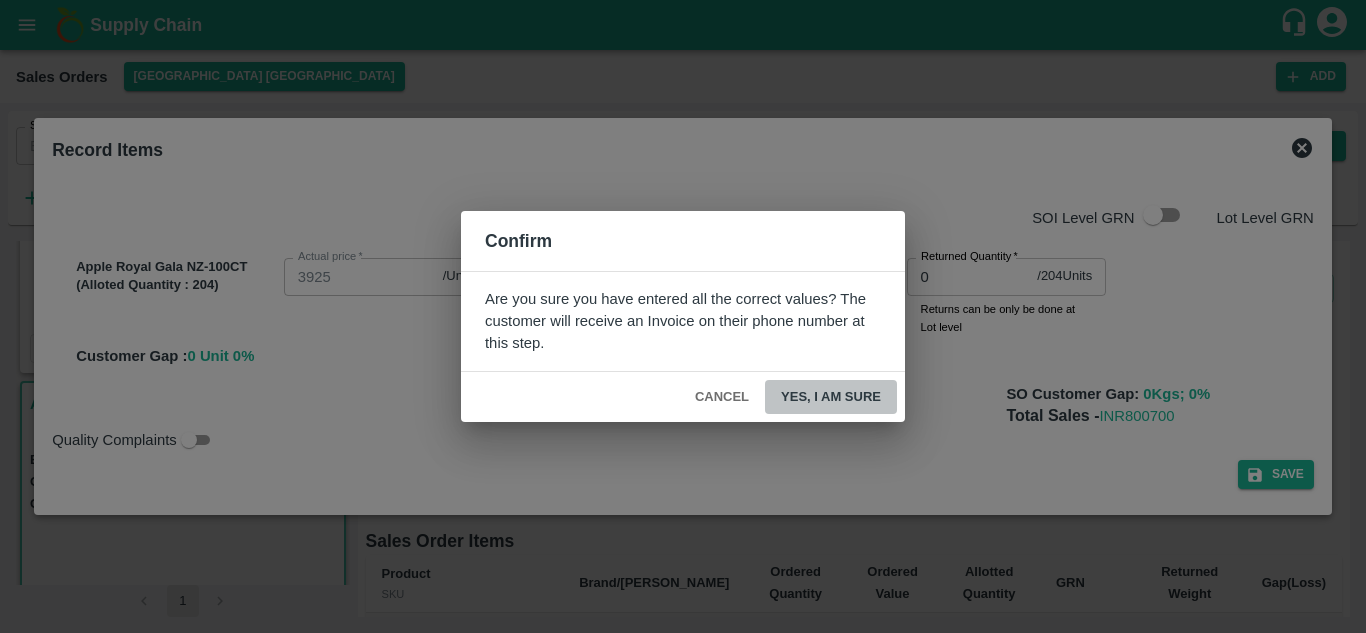 click on "Yes, I am sure" at bounding box center (831, 397) 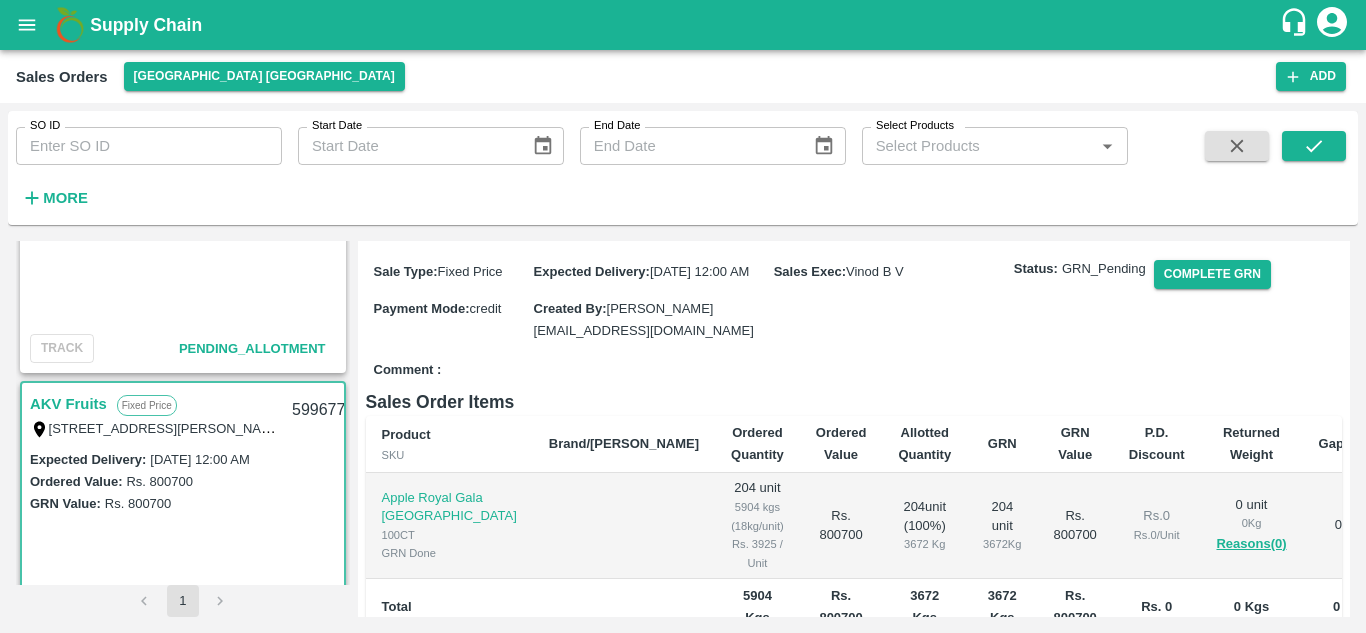 scroll, scrollTop: 147, scrollLeft: 0, axis: vertical 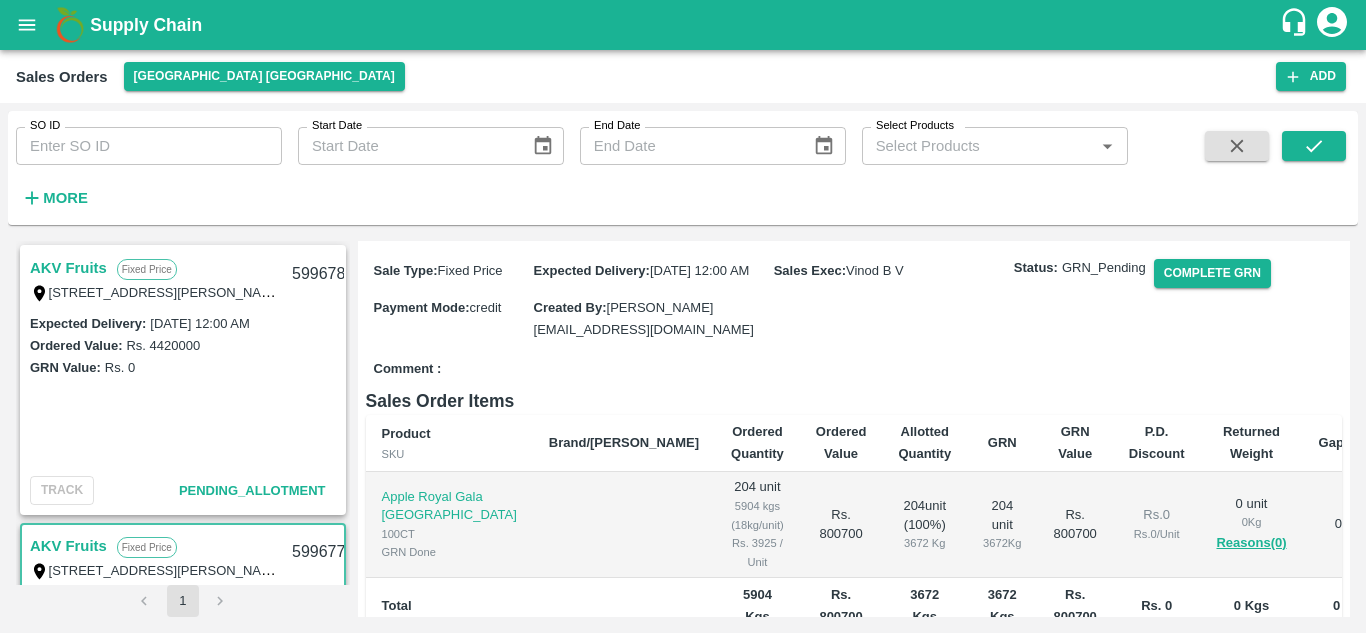 click on "AKV Fruits" at bounding box center (68, 268) 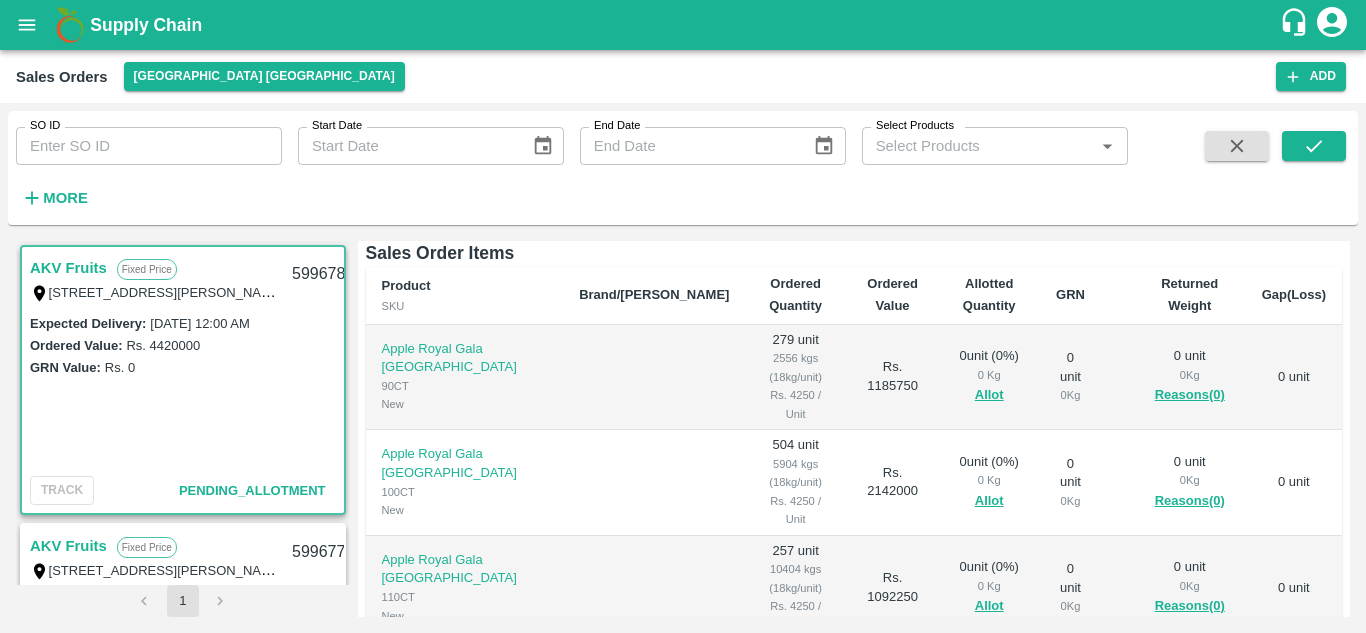 scroll, scrollTop: 402, scrollLeft: 0, axis: vertical 